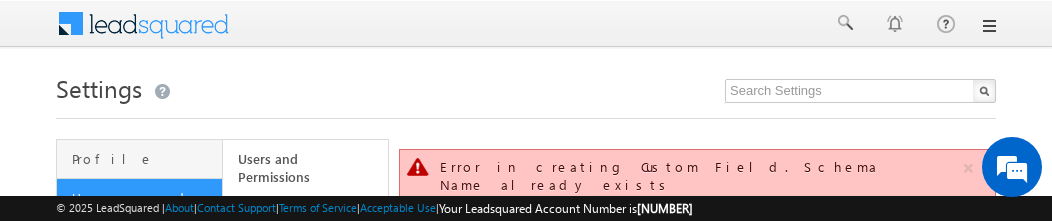 scroll, scrollTop: 149, scrollLeft: 0, axis: vertical 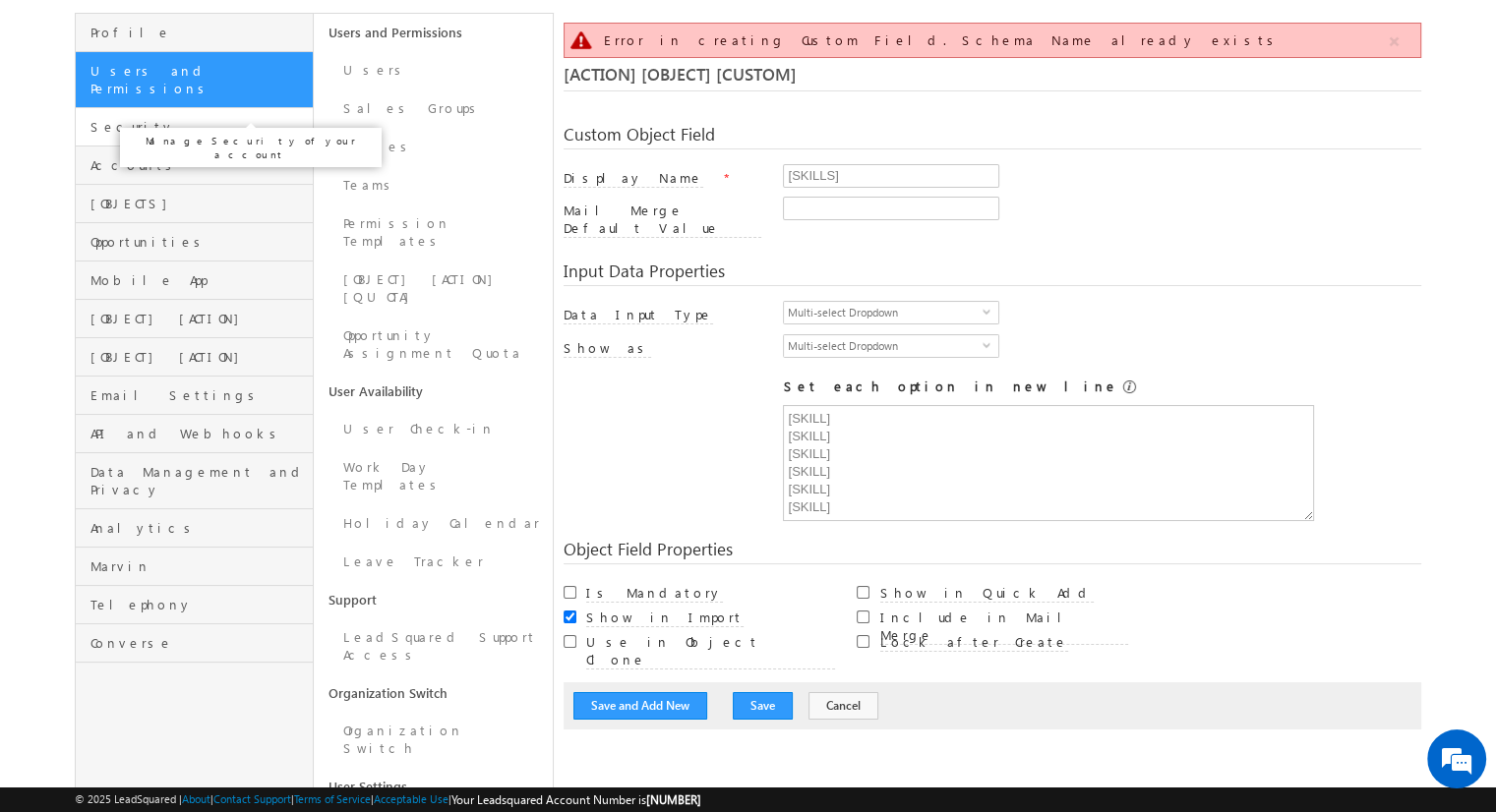 click on "Security" at bounding box center [199, 127] 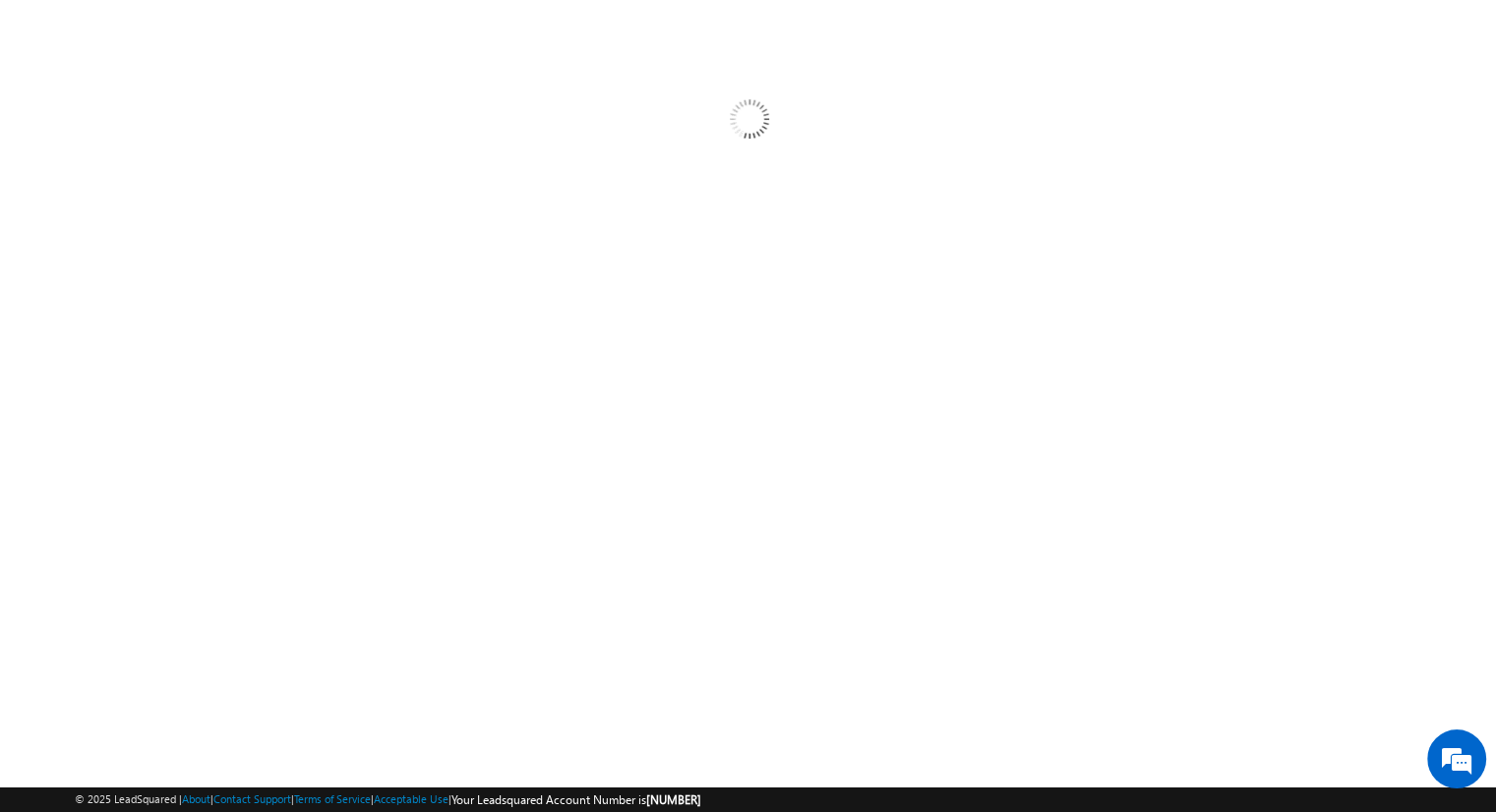 scroll, scrollTop: 104, scrollLeft: 0, axis: vertical 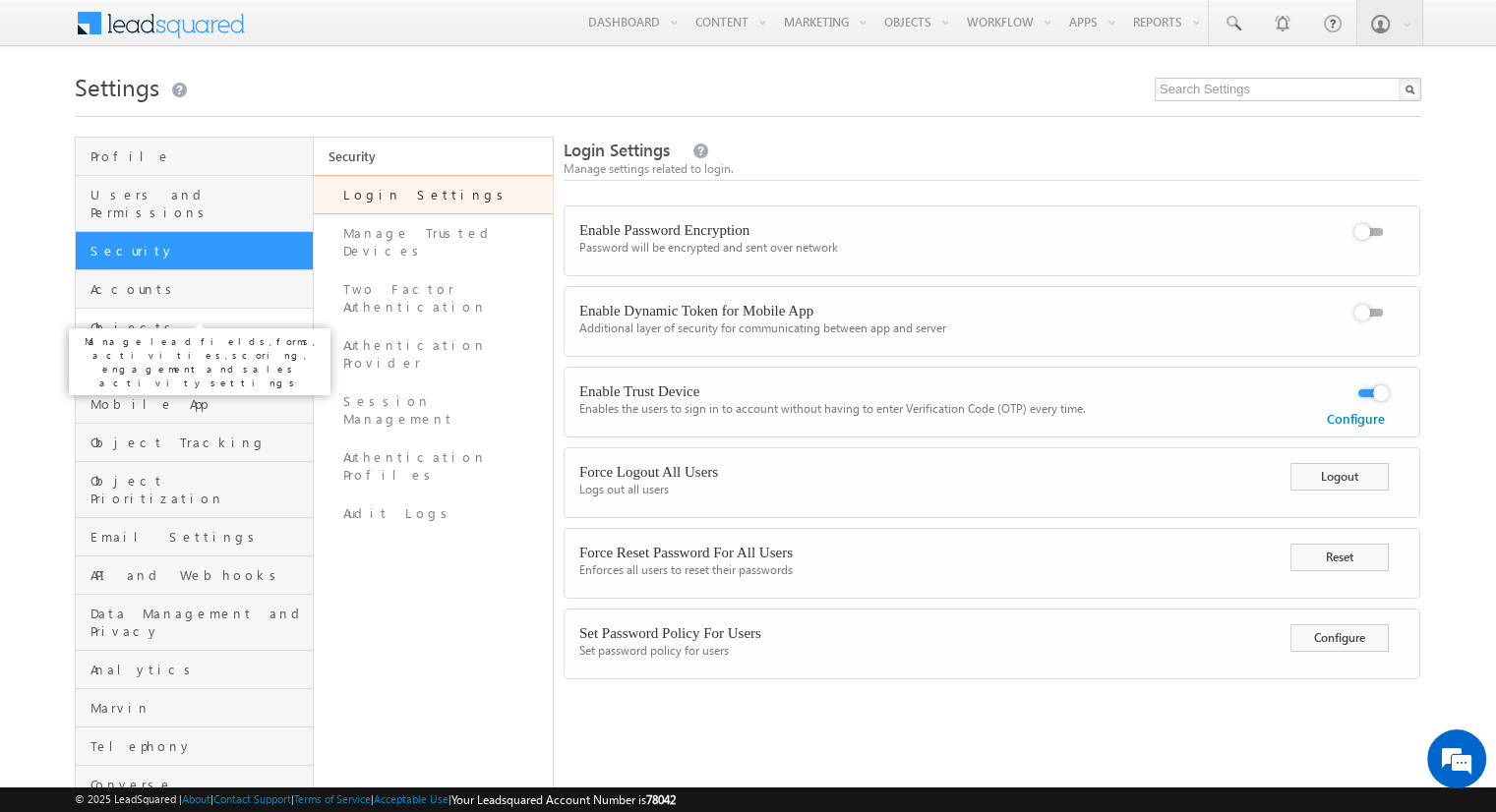 click on "Objects" at bounding box center [199, 327] 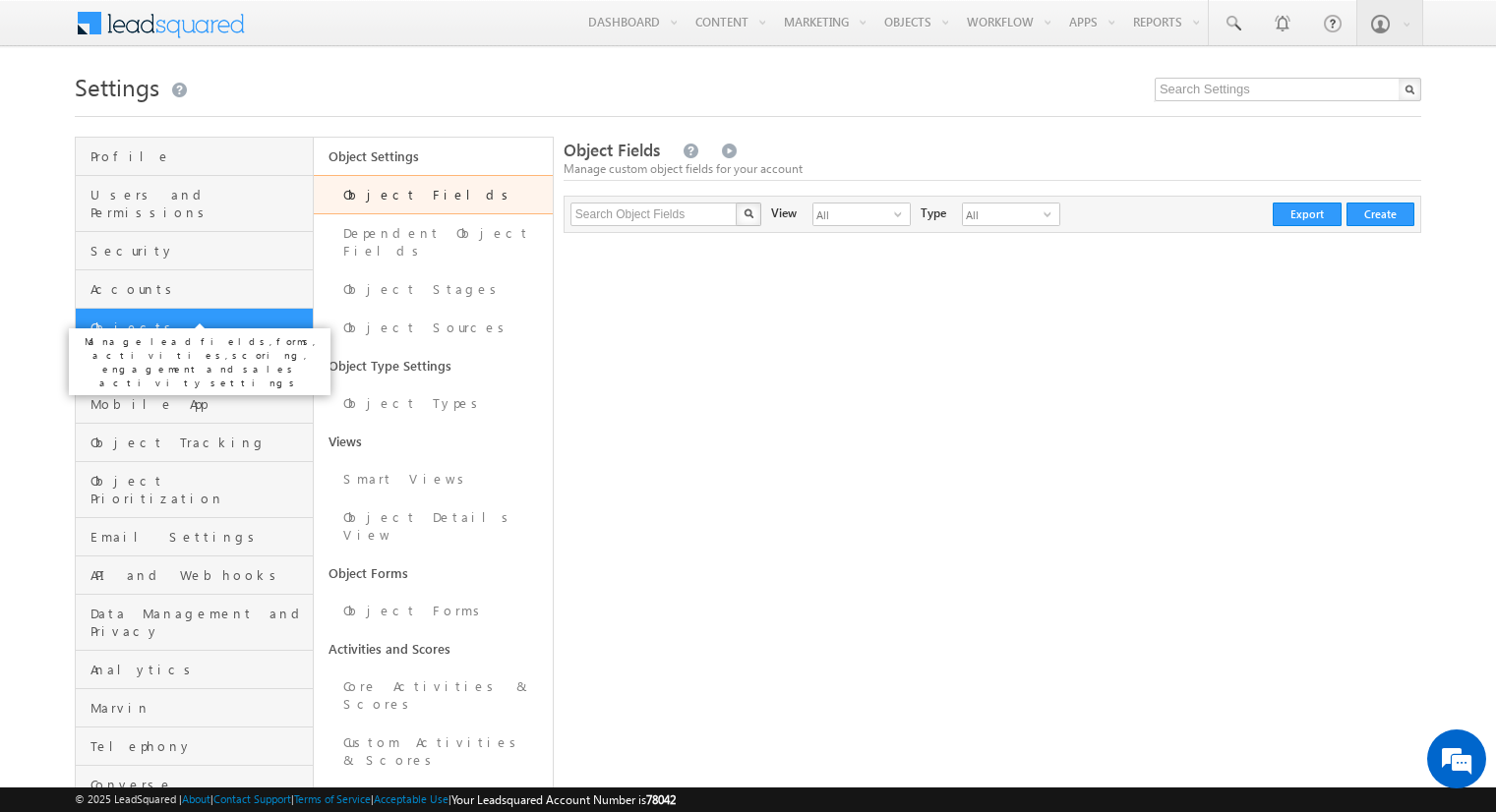 scroll, scrollTop: 0, scrollLeft: 0, axis: both 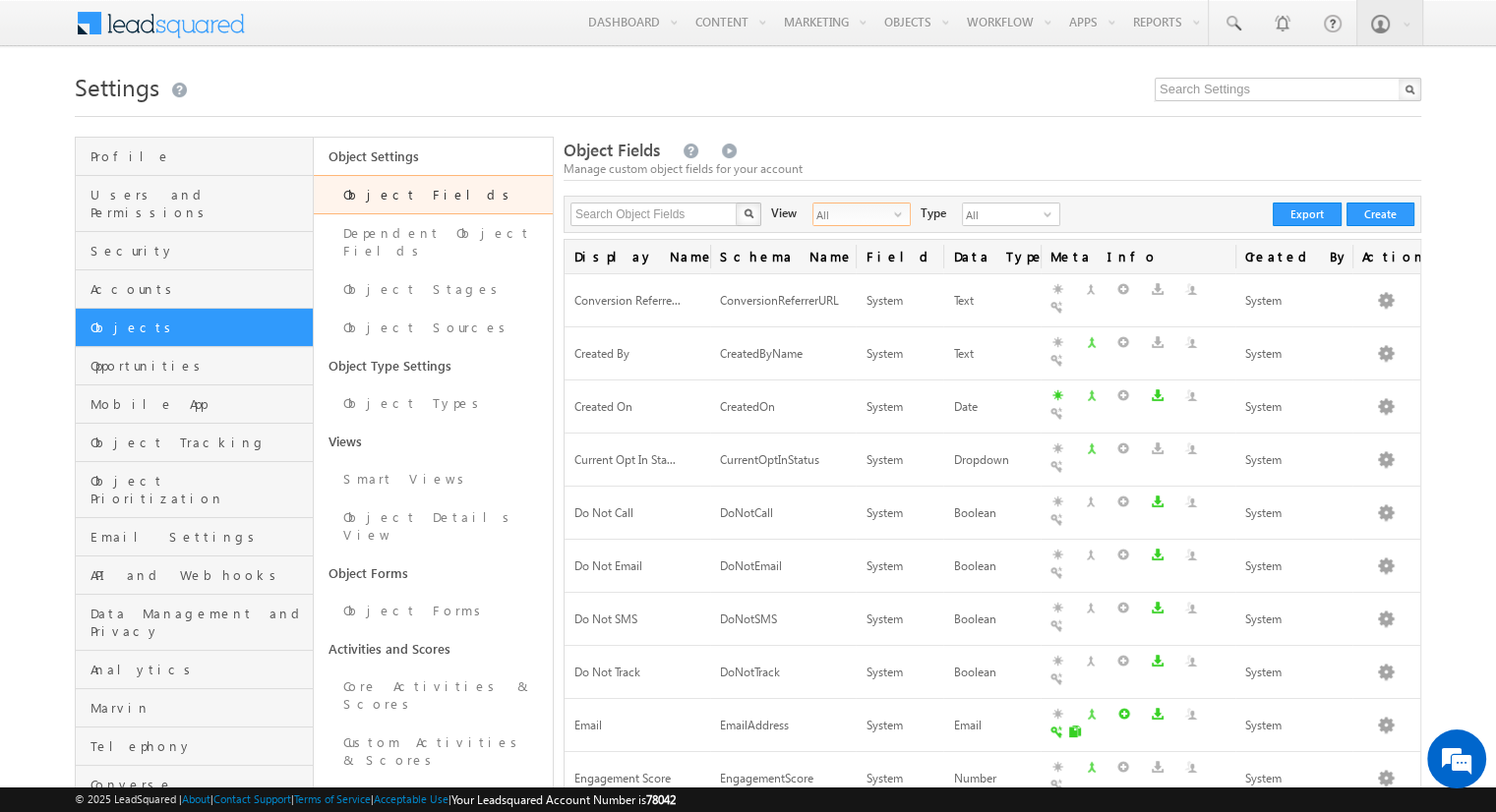 click on "All" at bounding box center (854, 214) 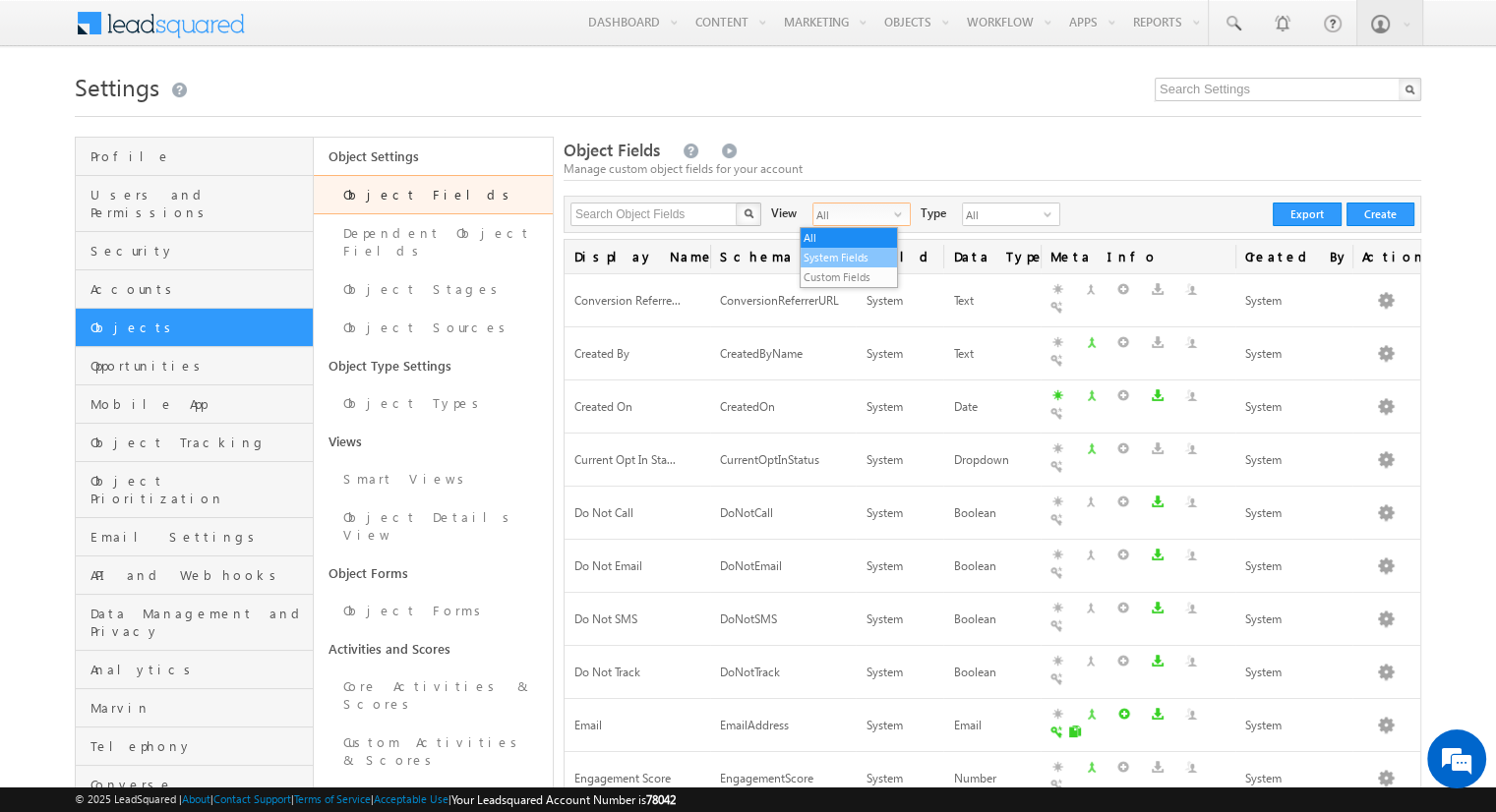 click on "System Fields" at bounding box center (849, 258) 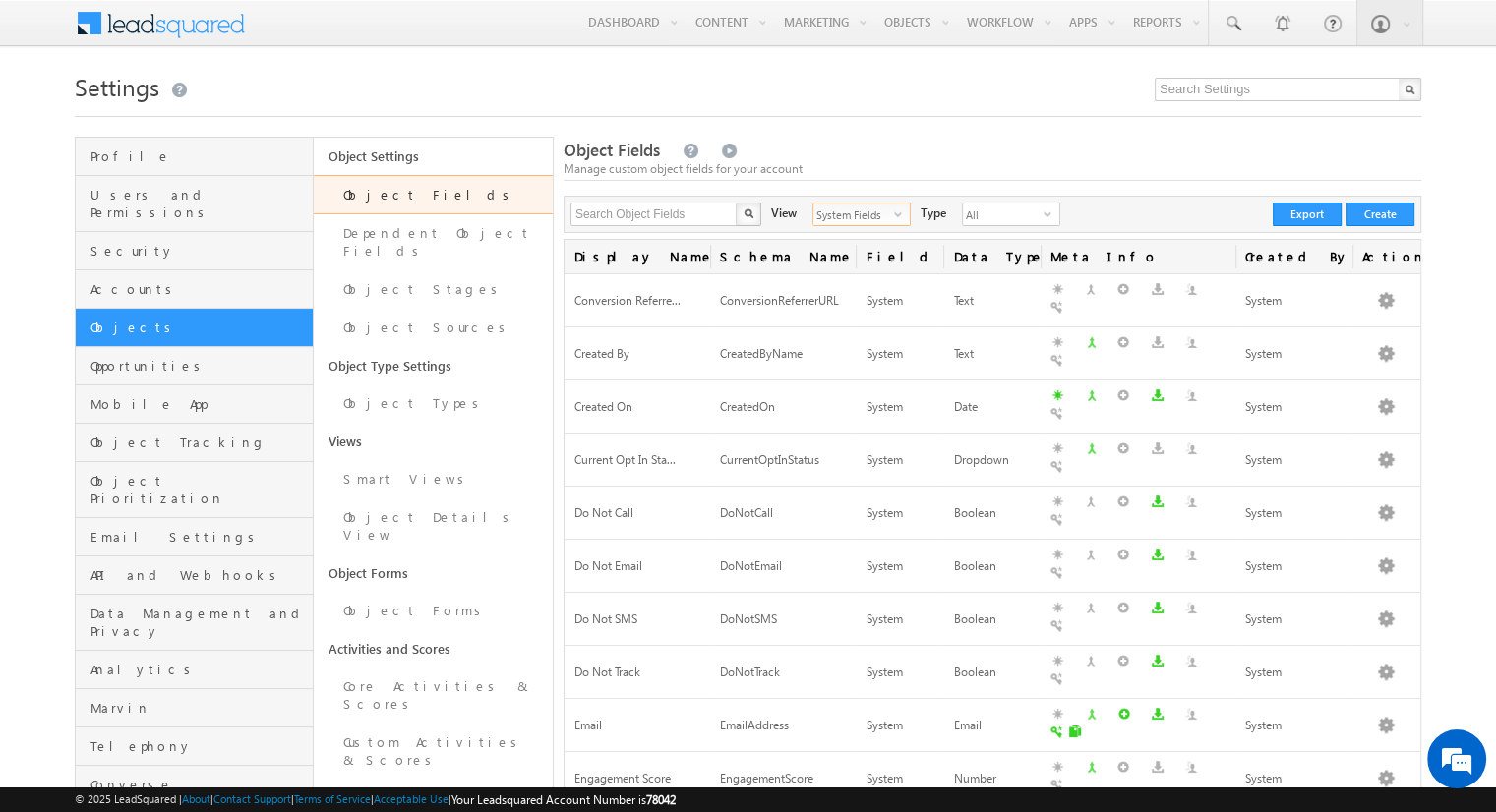 click on "System Fields" at bounding box center (854, 214) 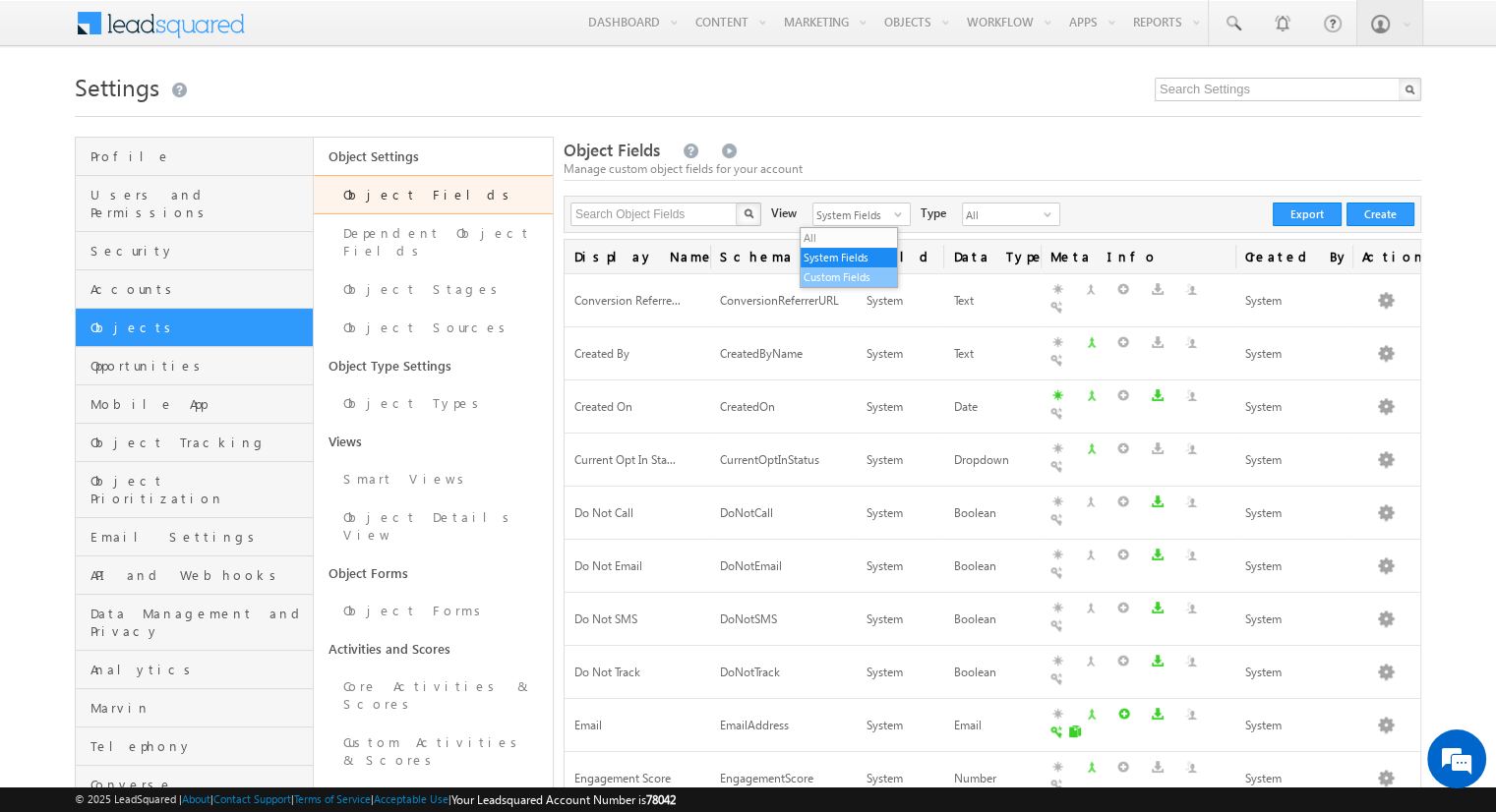 click on "Custom Fields" at bounding box center (849, 277) 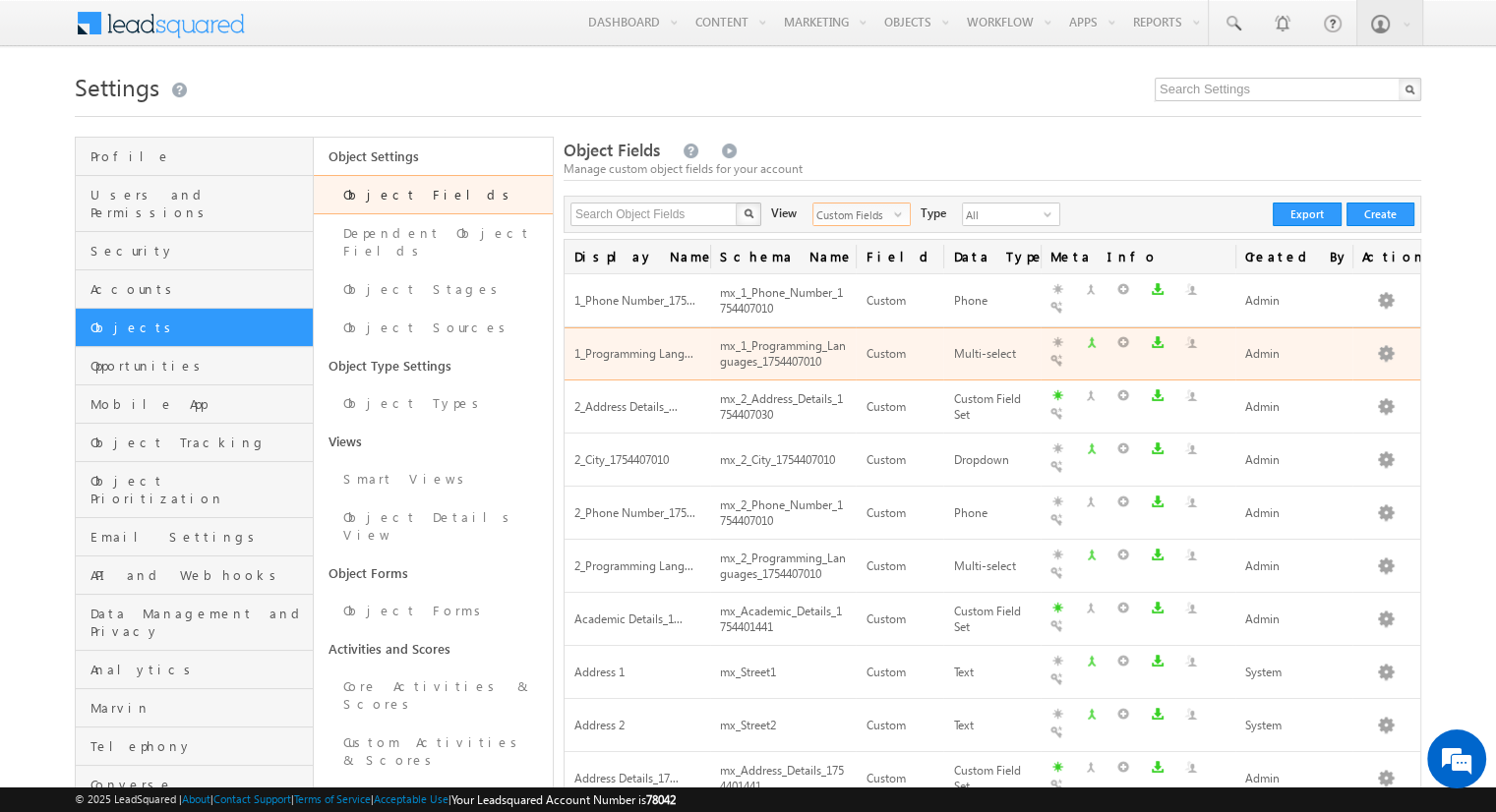 scroll, scrollTop: 0, scrollLeft: 0, axis: both 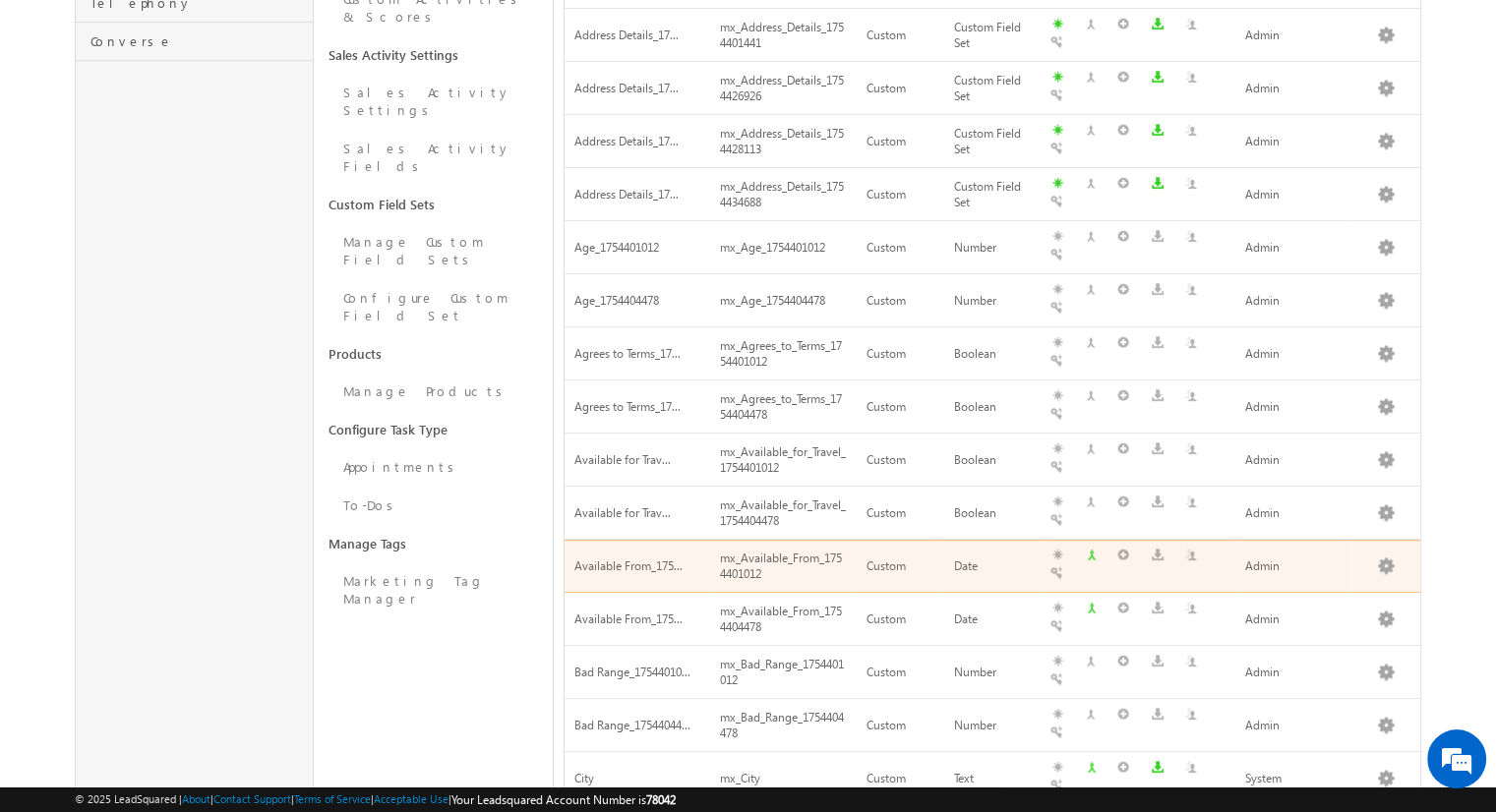 click on "mx_Available_From_1754401012" at bounding box center [783, 567] 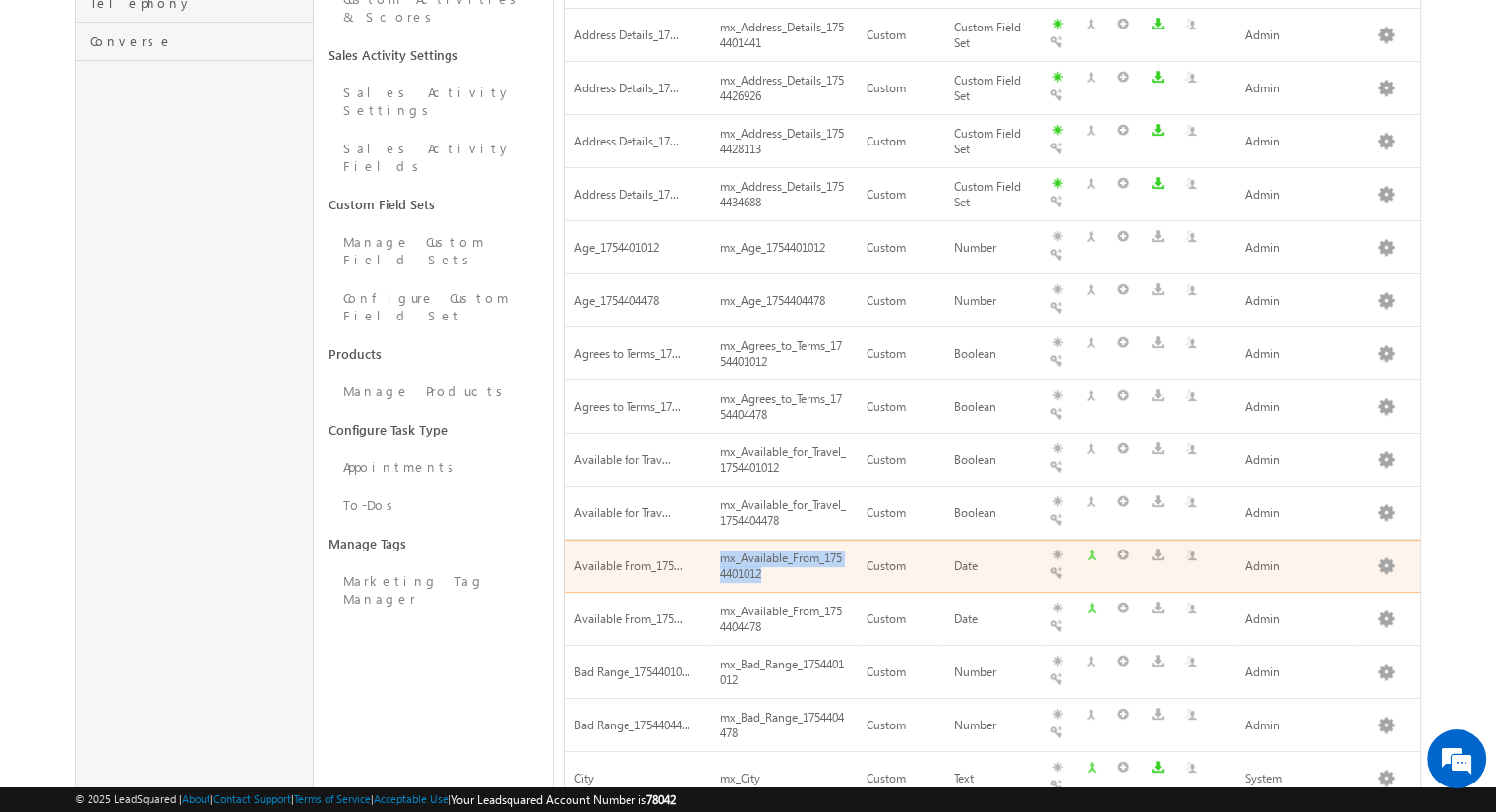 click on "mx_Available_From_1754401012" at bounding box center (783, 567) 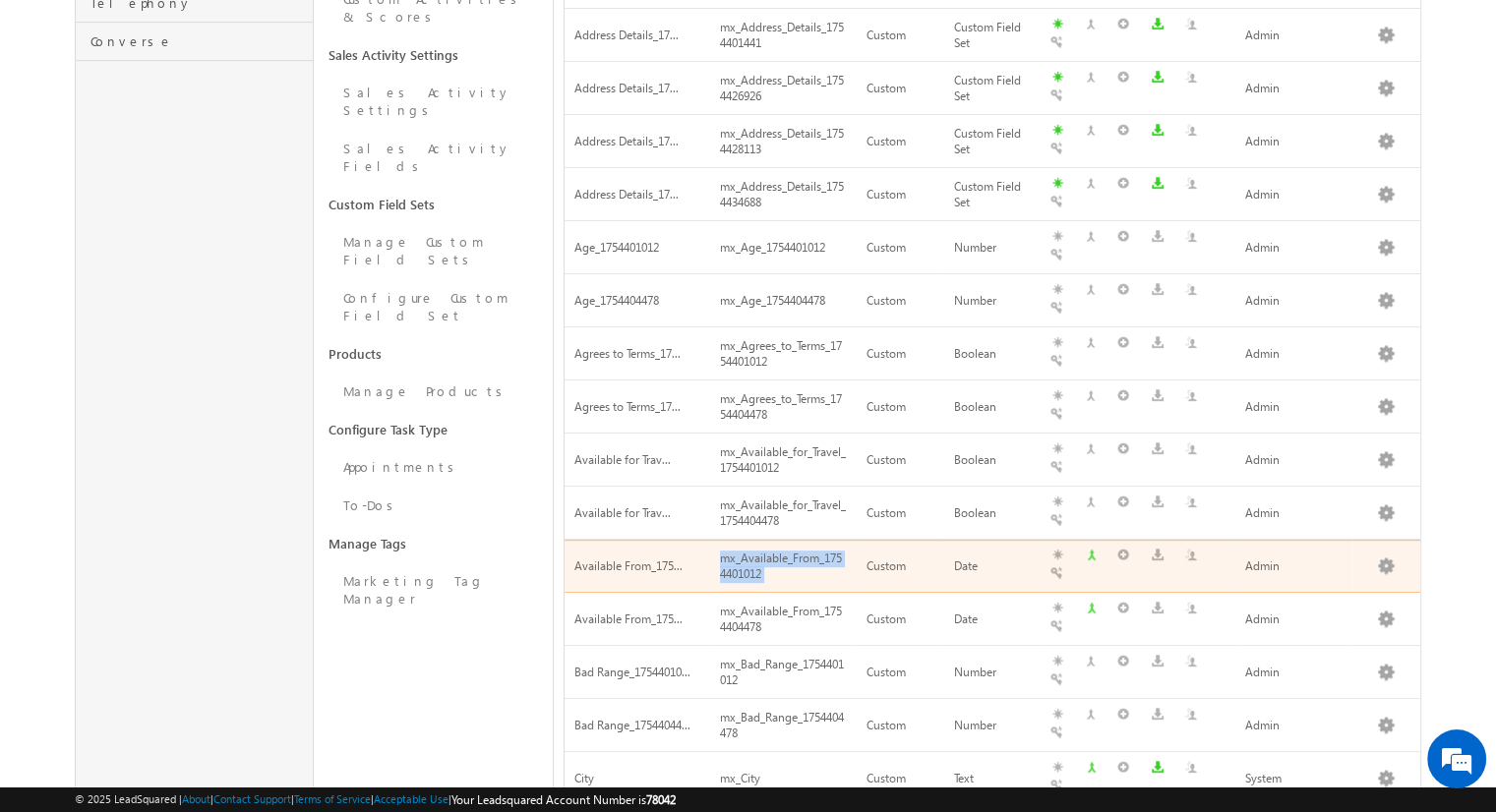 click on "mx_Available_From_1754401012" at bounding box center [783, 567] 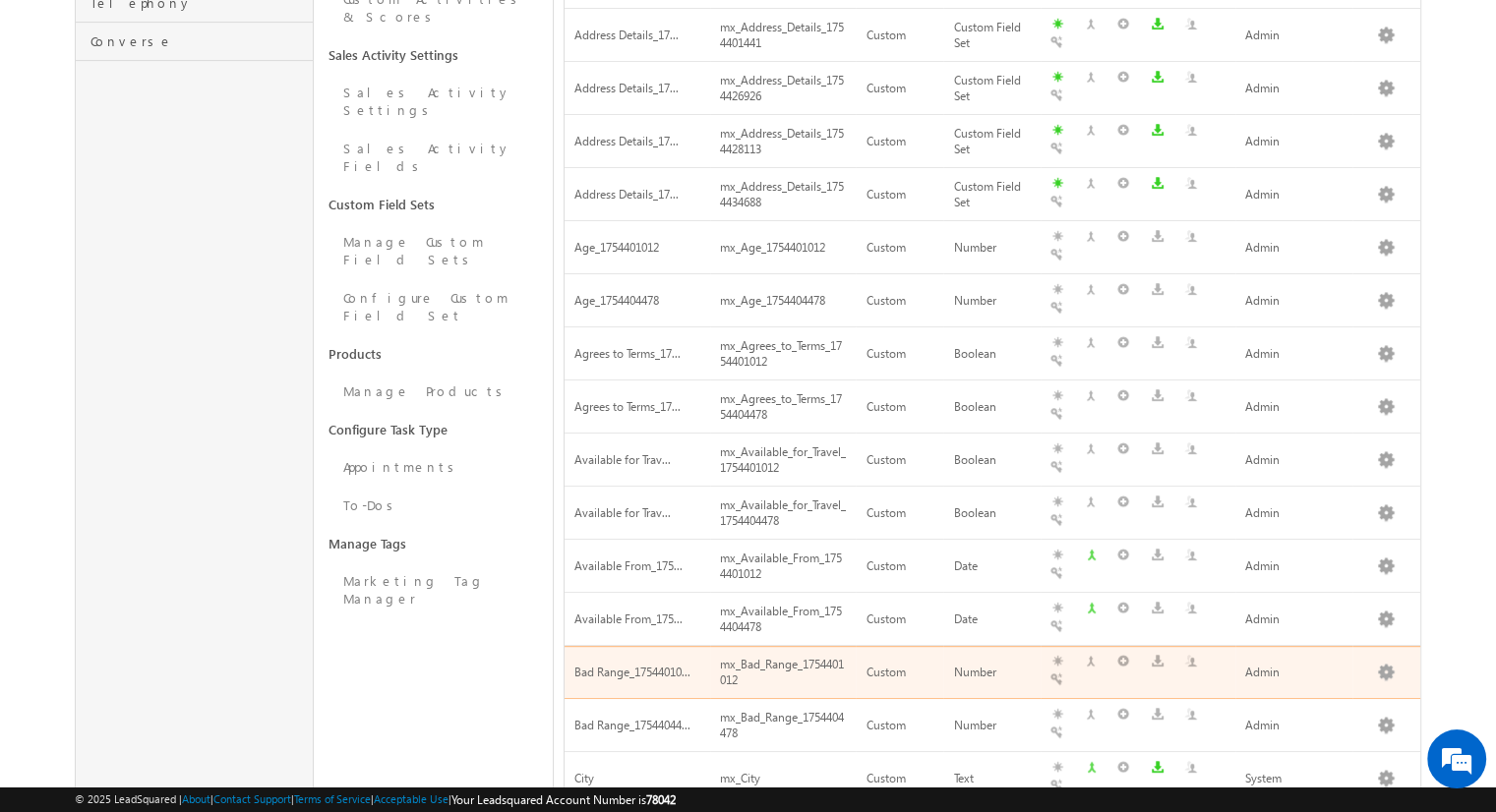 click on "mx_Bad_Range_1754401012" at bounding box center [783, 672] 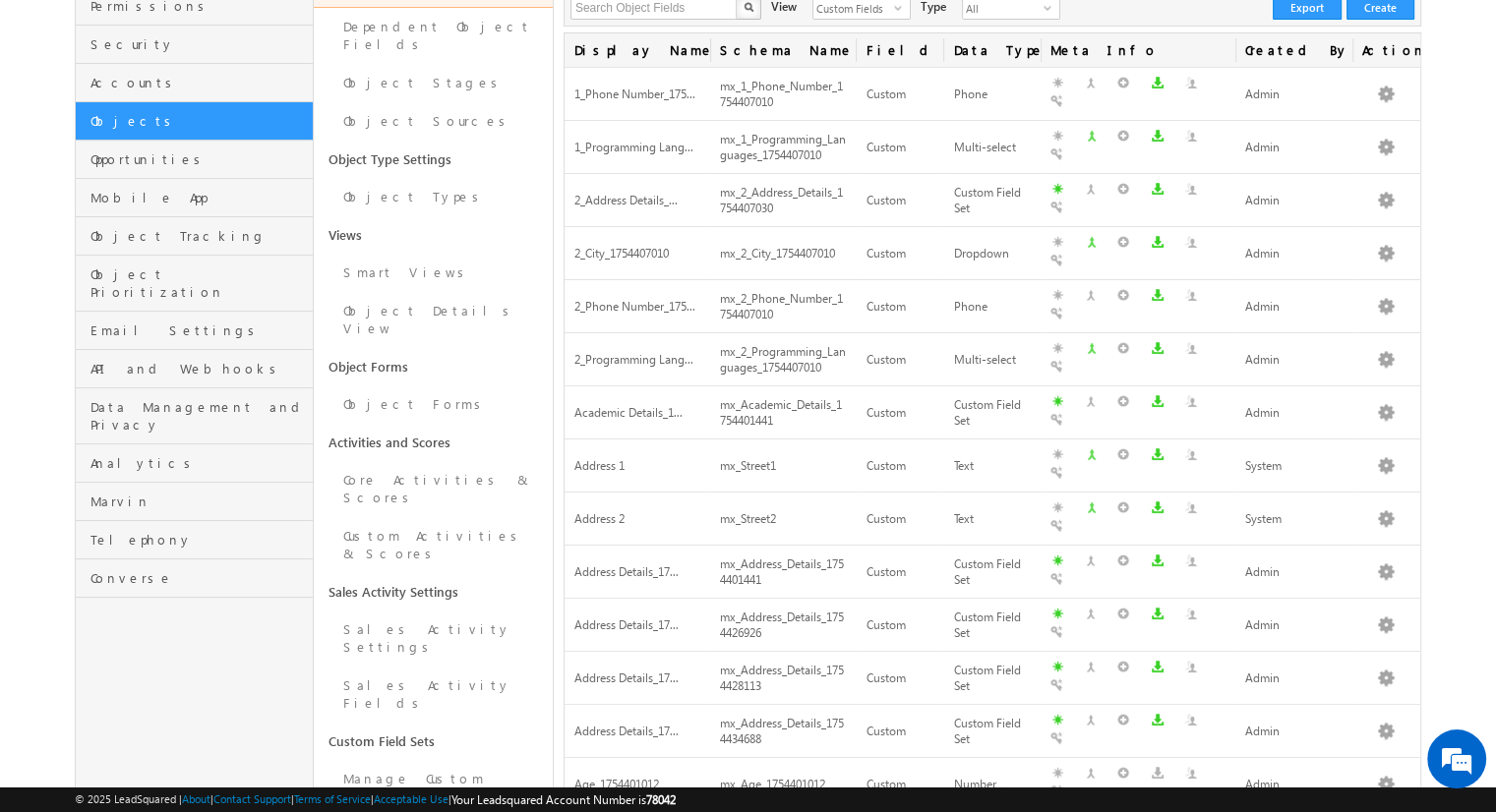 scroll, scrollTop: 39, scrollLeft: 0, axis: vertical 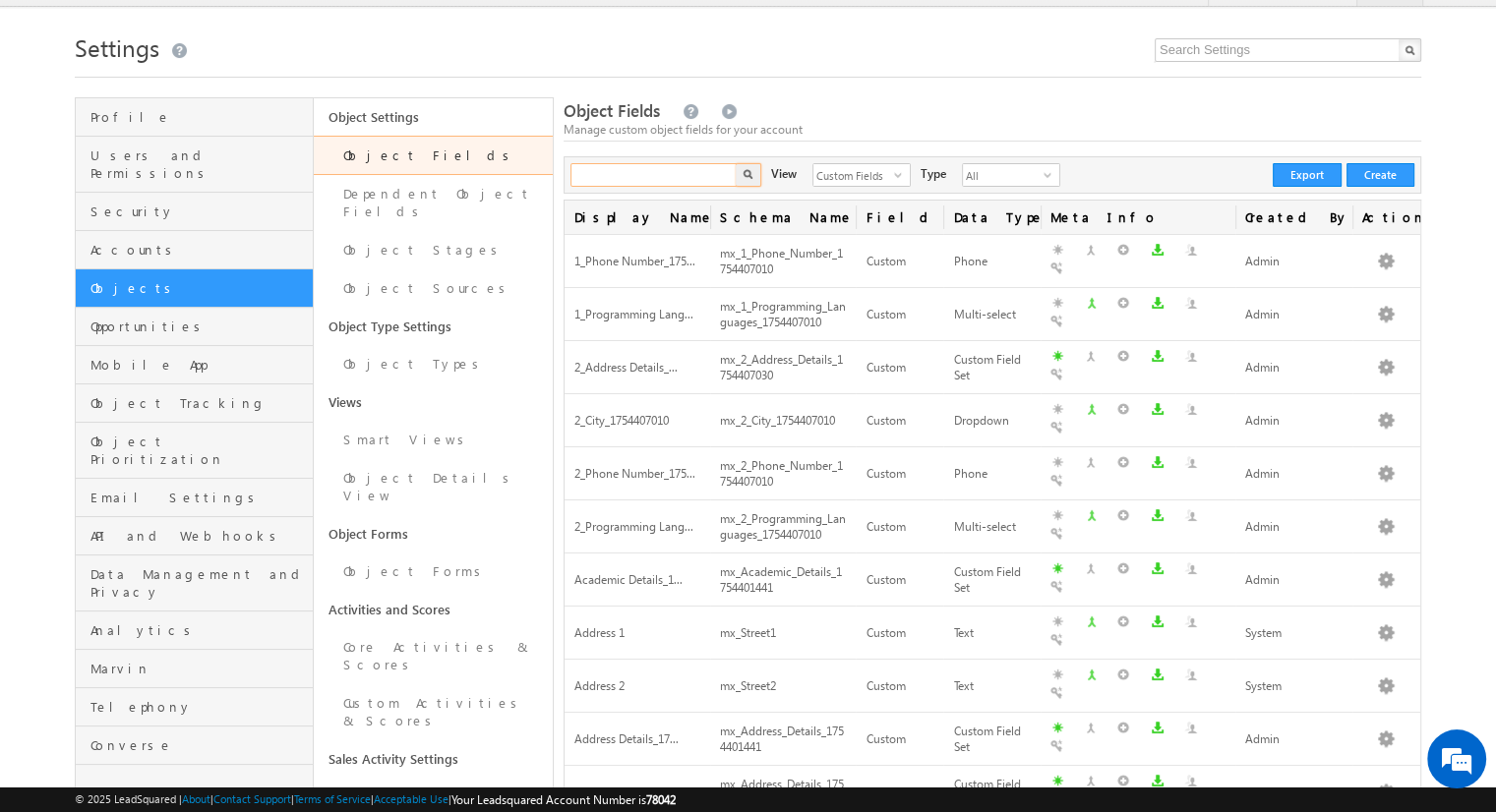 click at bounding box center [654, 175] 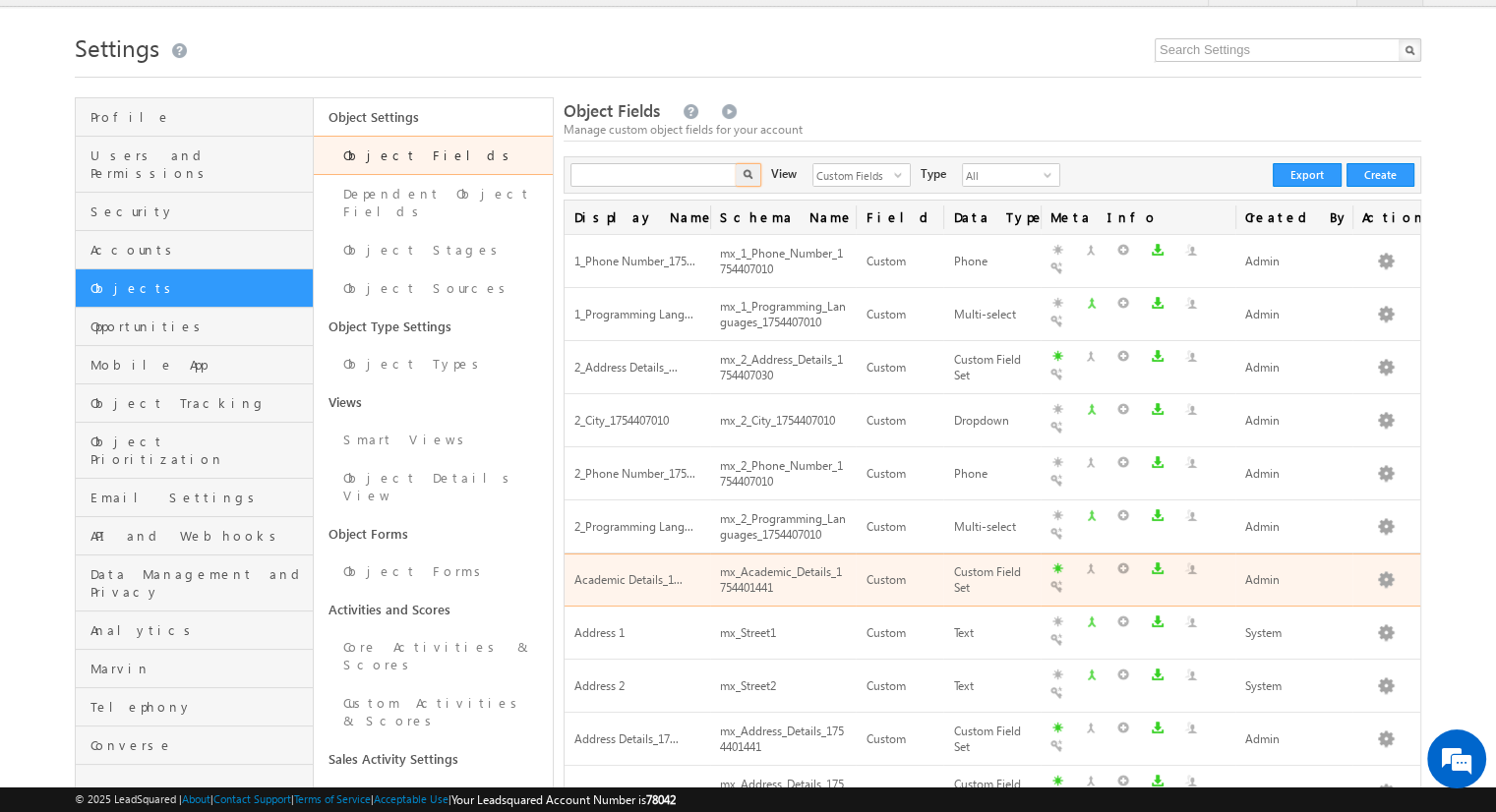 type on "Search Object Fields" 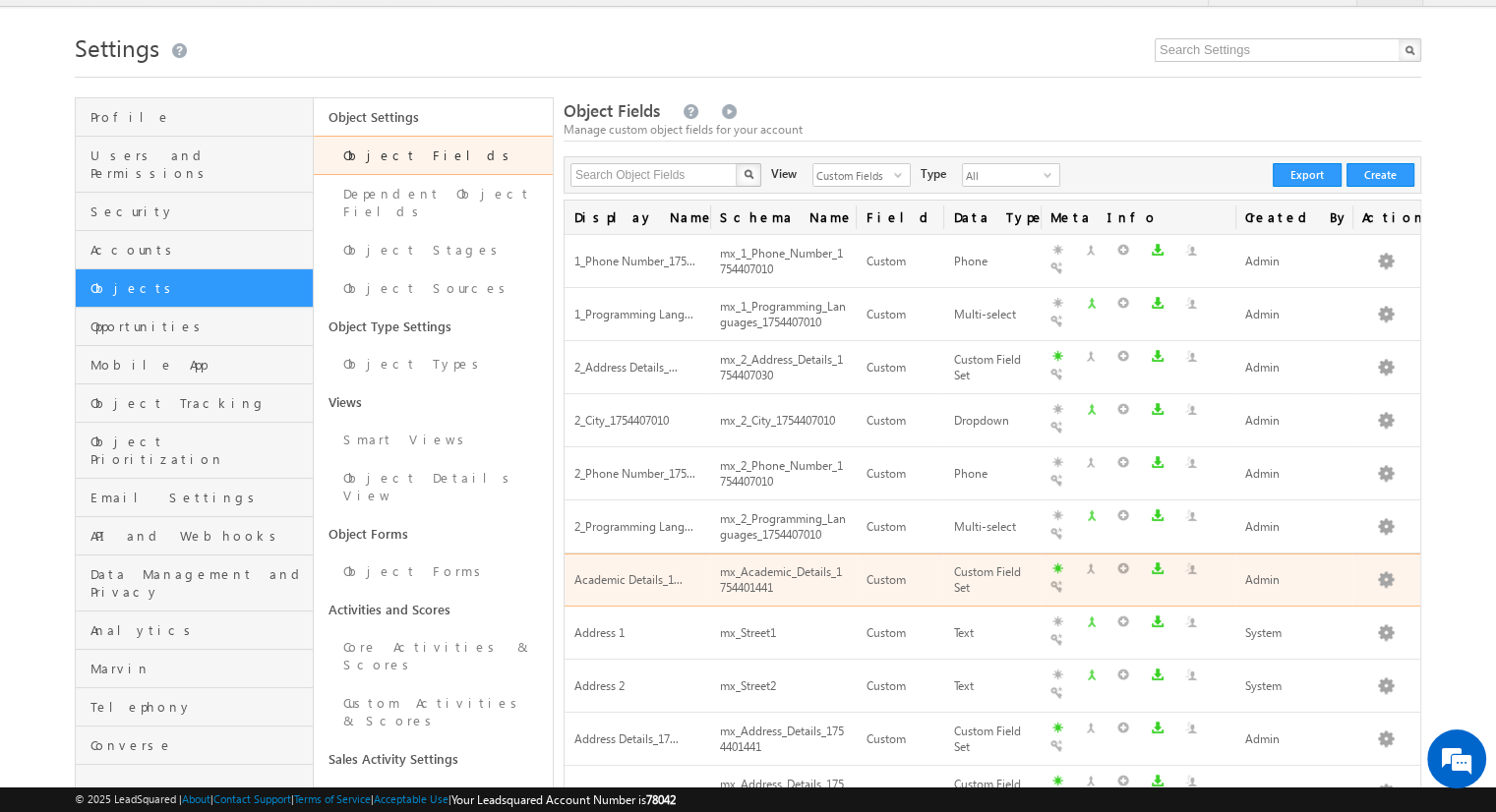 click on "Academic Details_1..." at bounding box center (637, 580) 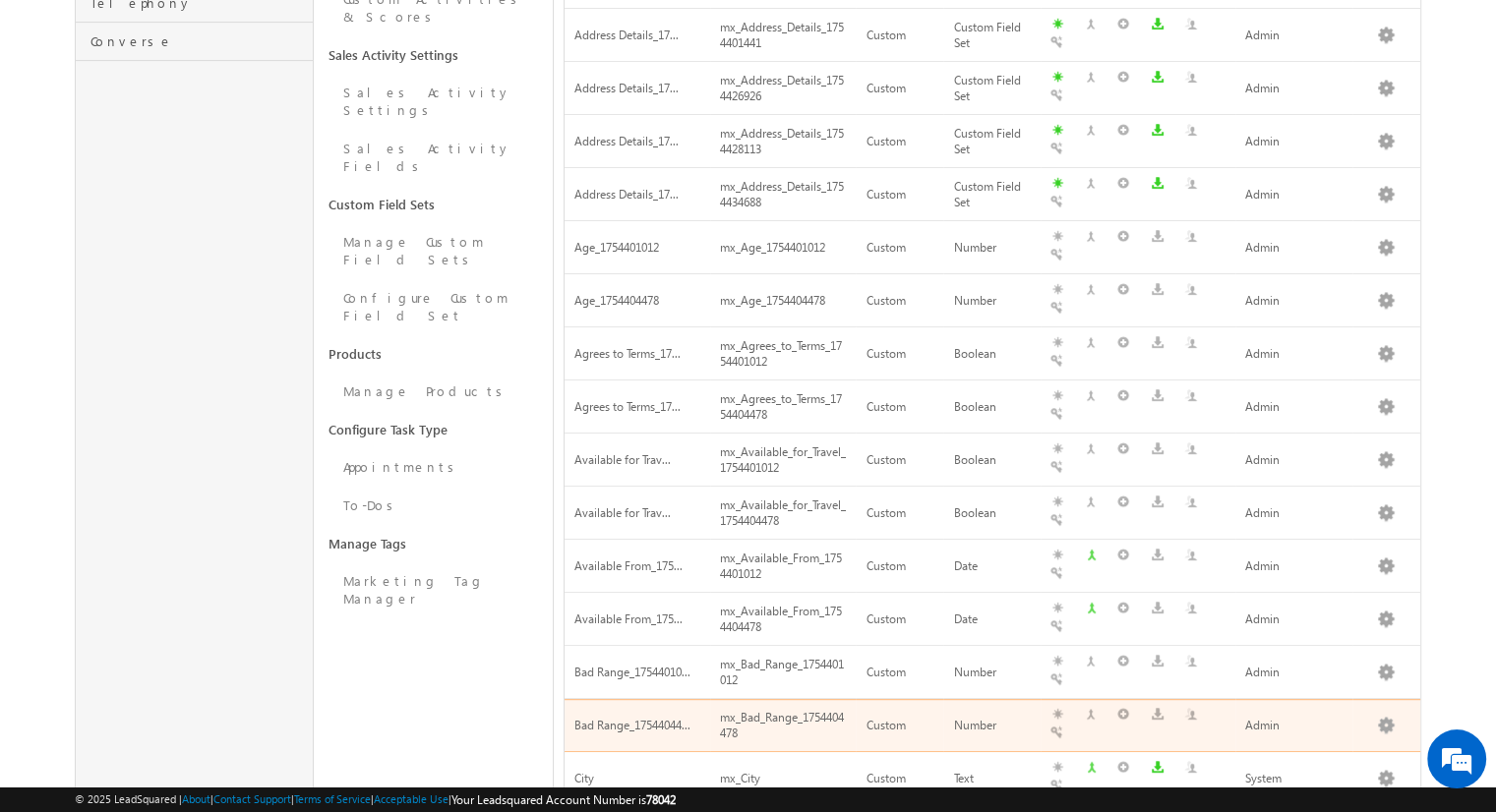 scroll, scrollTop: 742, scrollLeft: 0, axis: vertical 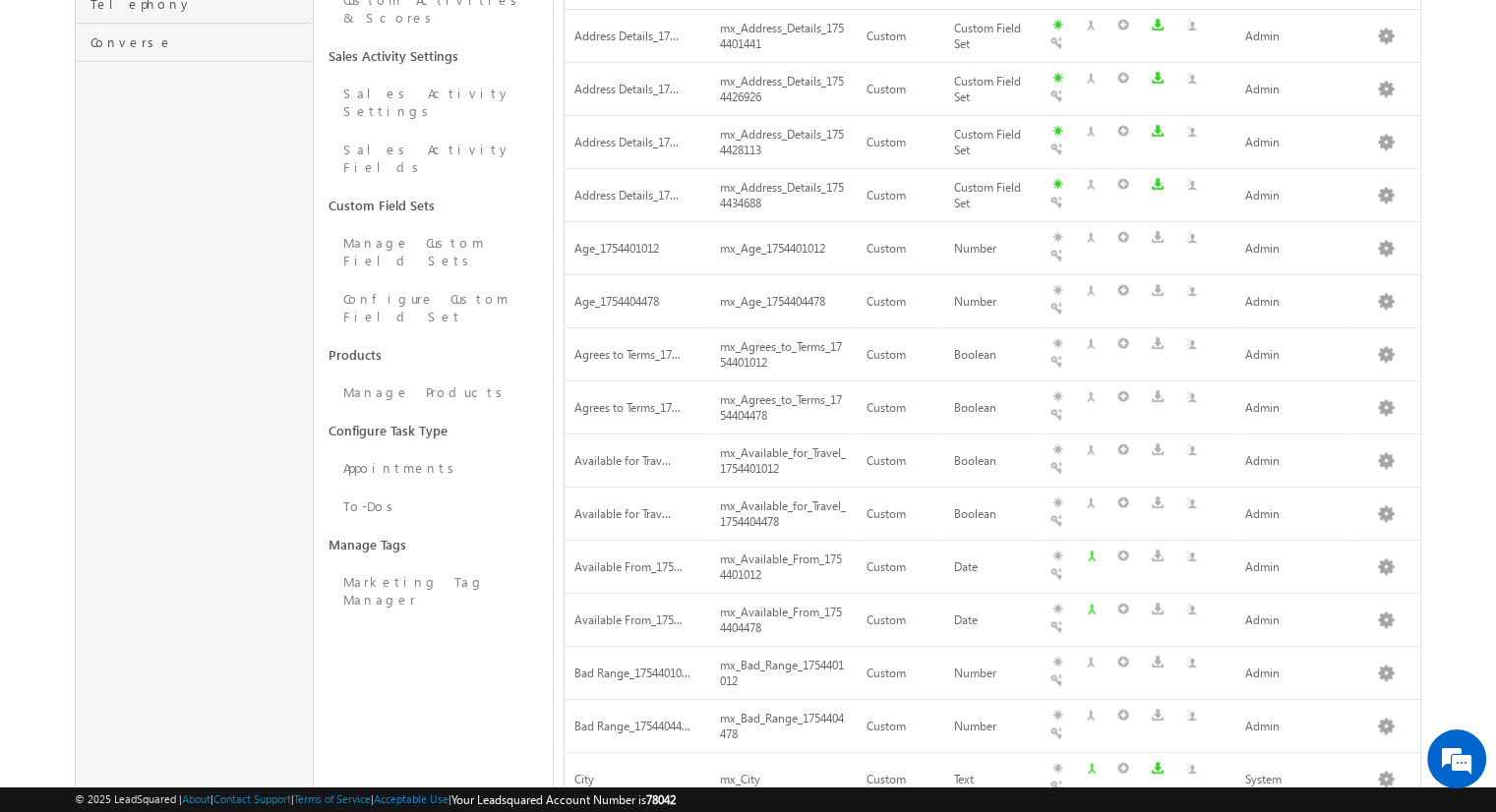 click on "2" at bounding box center [990, 888] 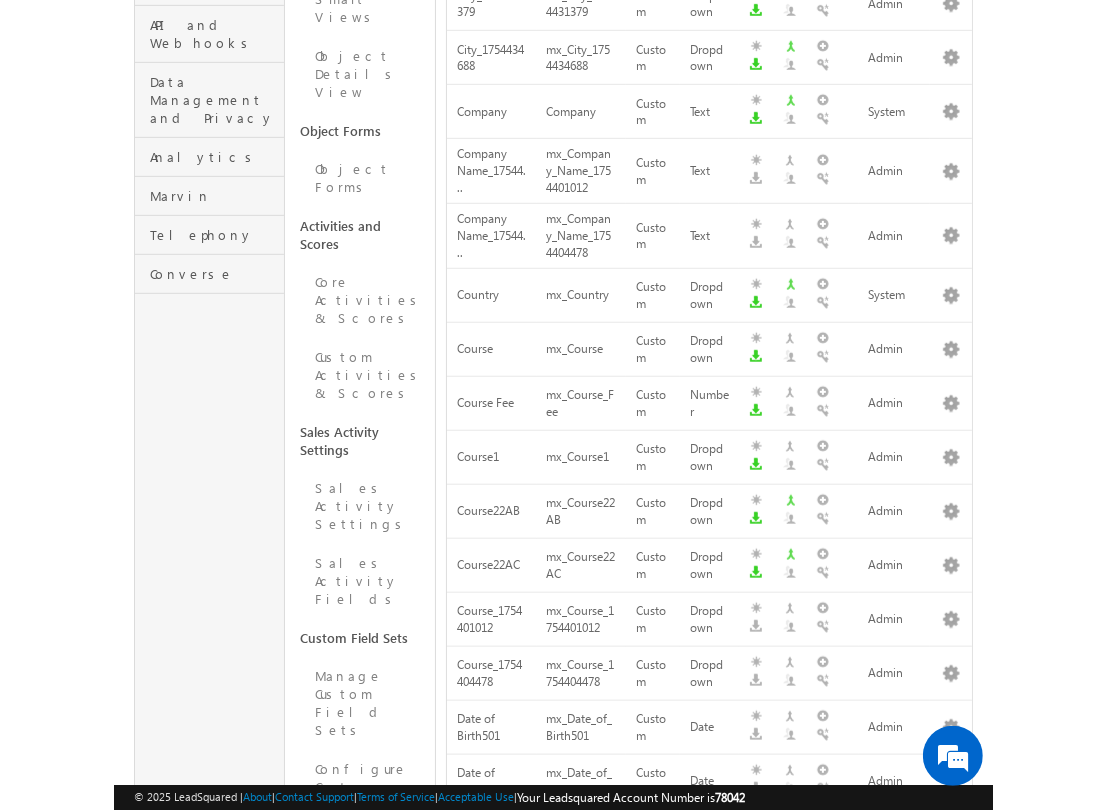 scroll, scrollTop: 578, scrollLeft: 0, axis: vertical 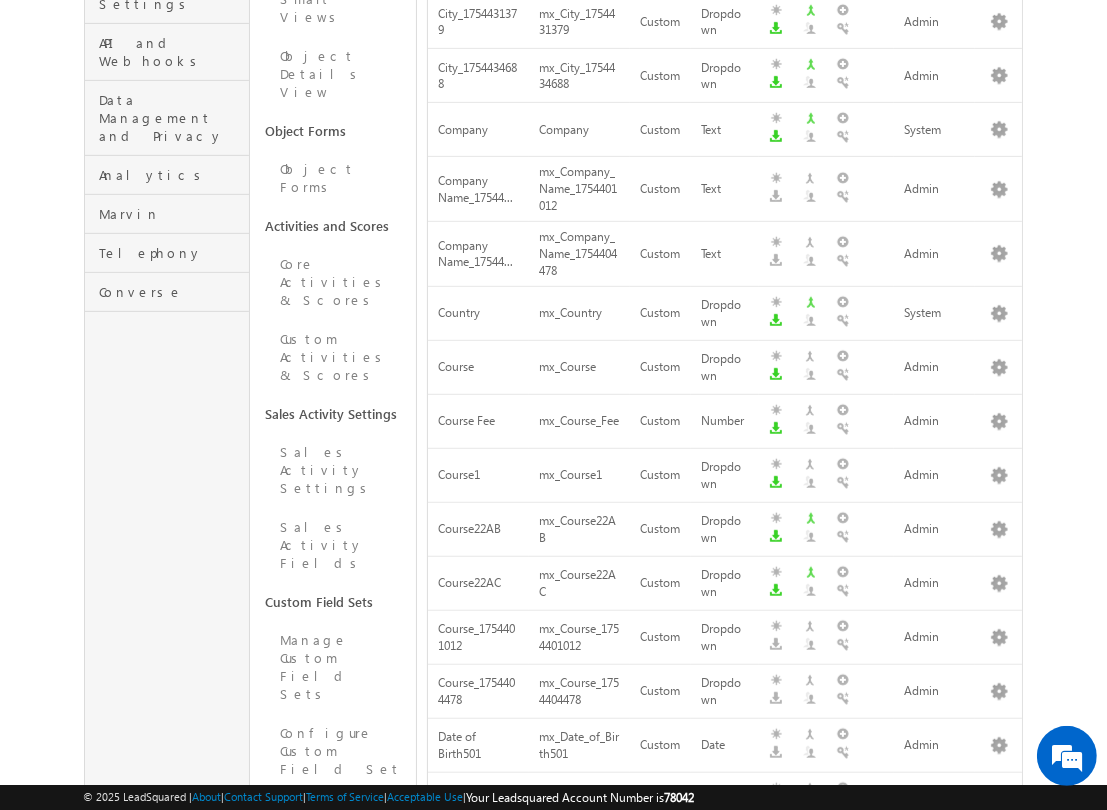 click on "Search Object Fields" at bounding box center (519, -360) 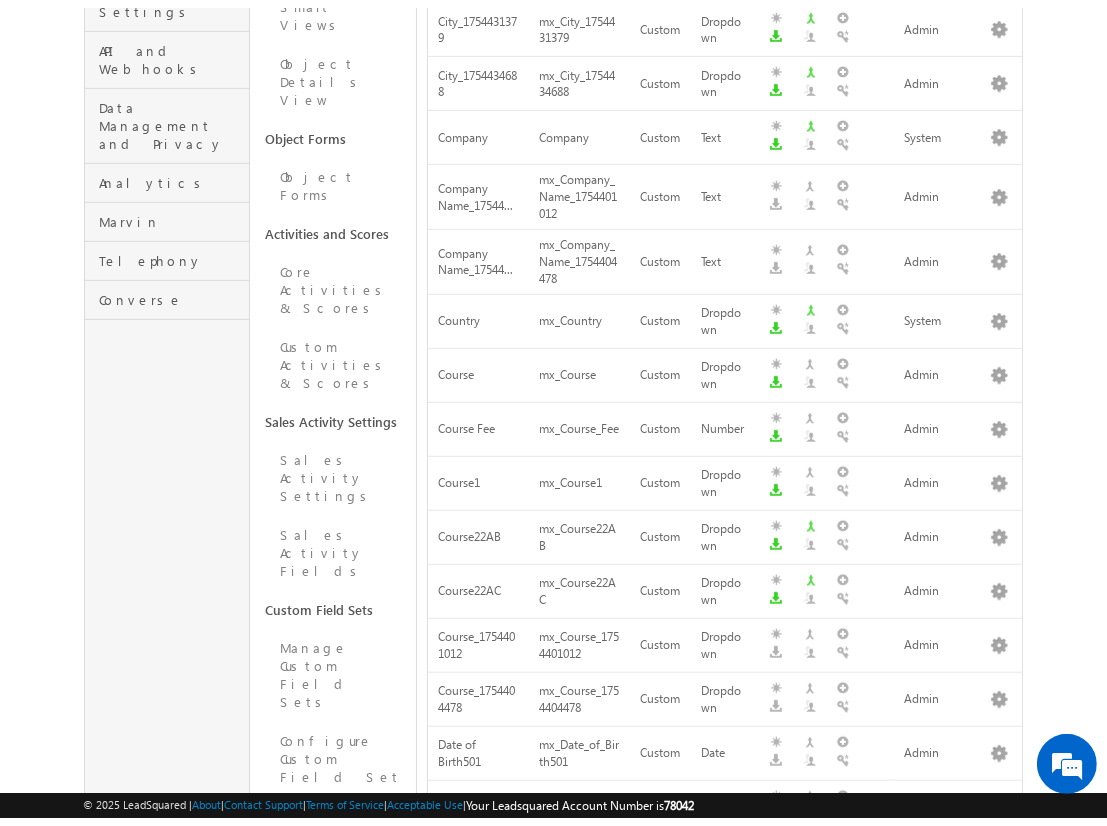 scroll, scrollTop: 0, scrollLeft: 0, axis: both 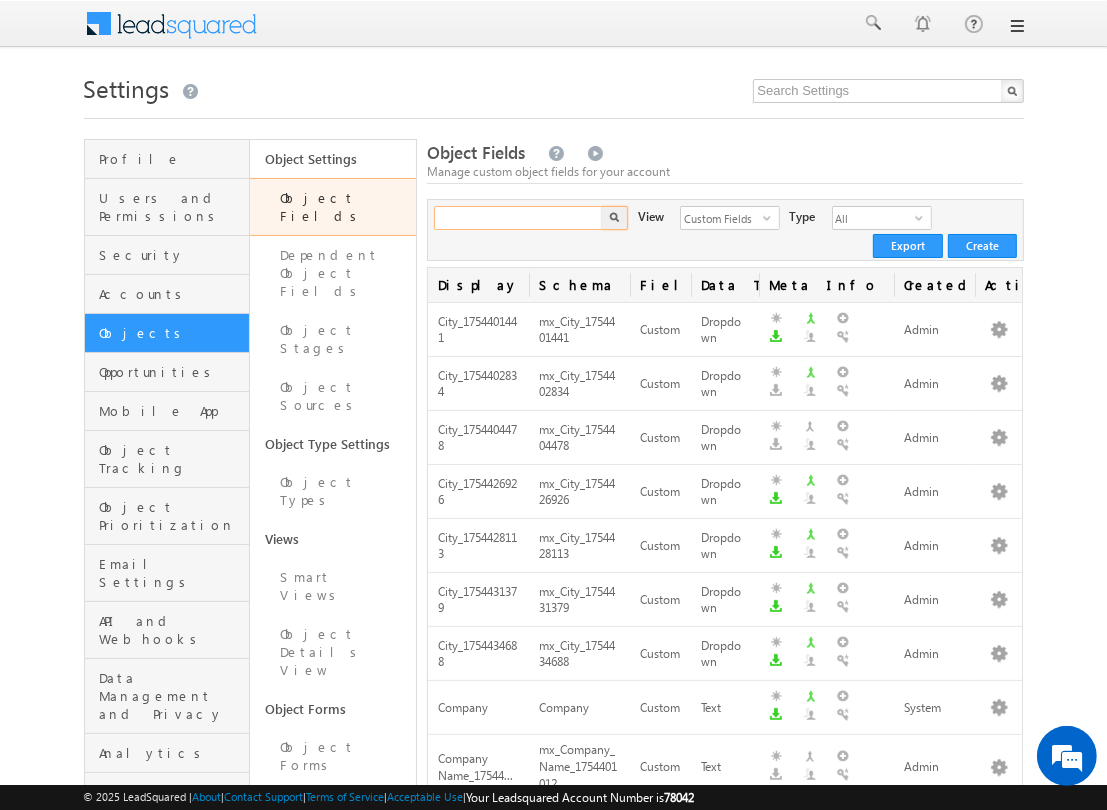 click at bounding box center (519, 218) 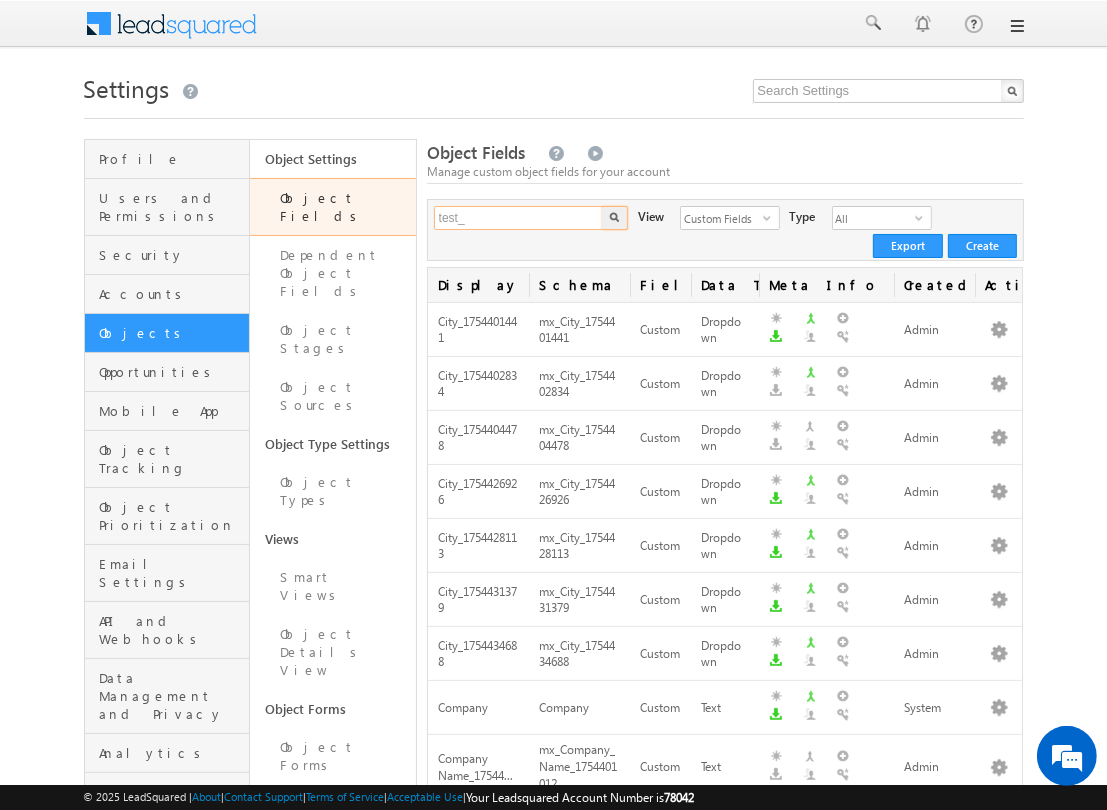 type on "test_" 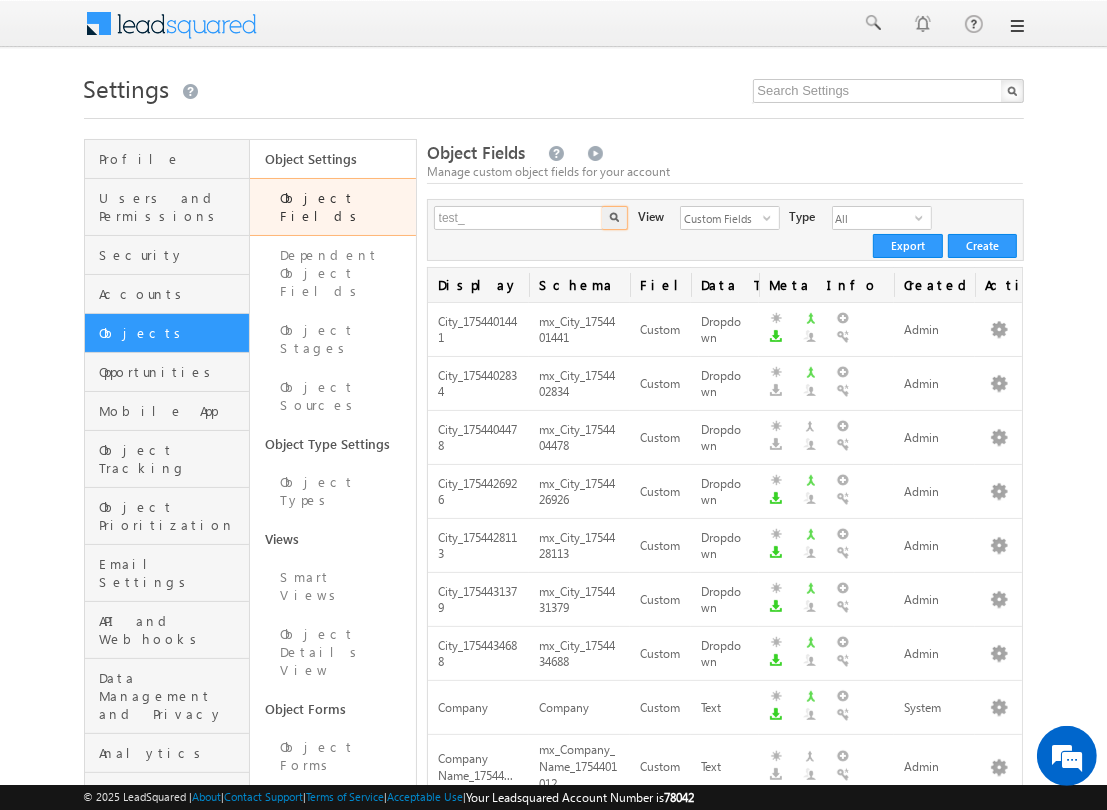click at bounding box center [614, 217] 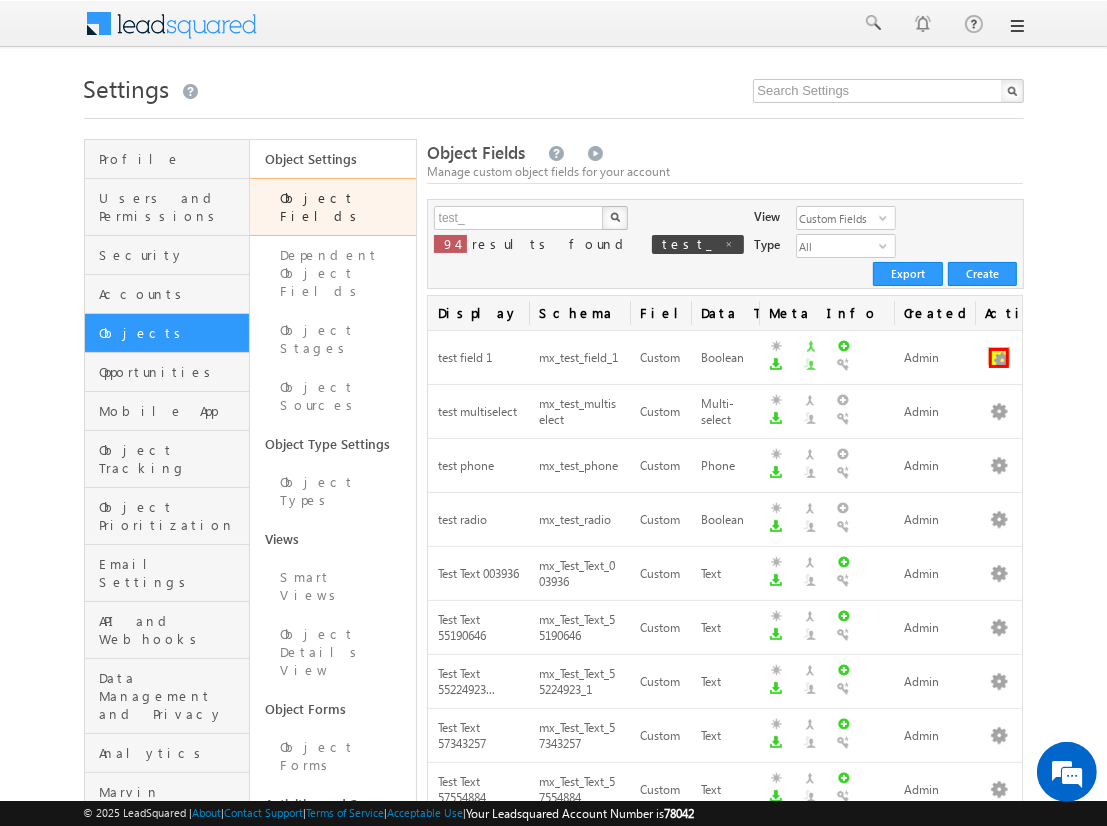 click at bounding box center (999, 358) 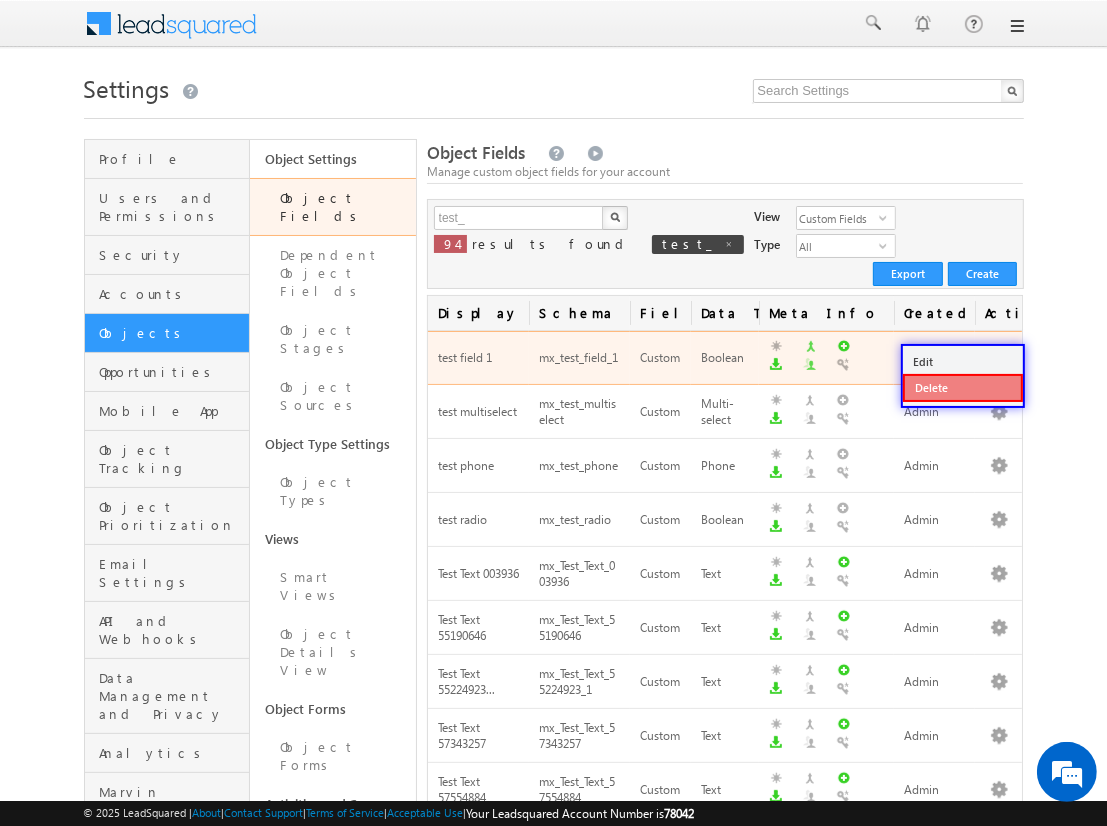 click on "Delete" at bounding box center (963, 388) 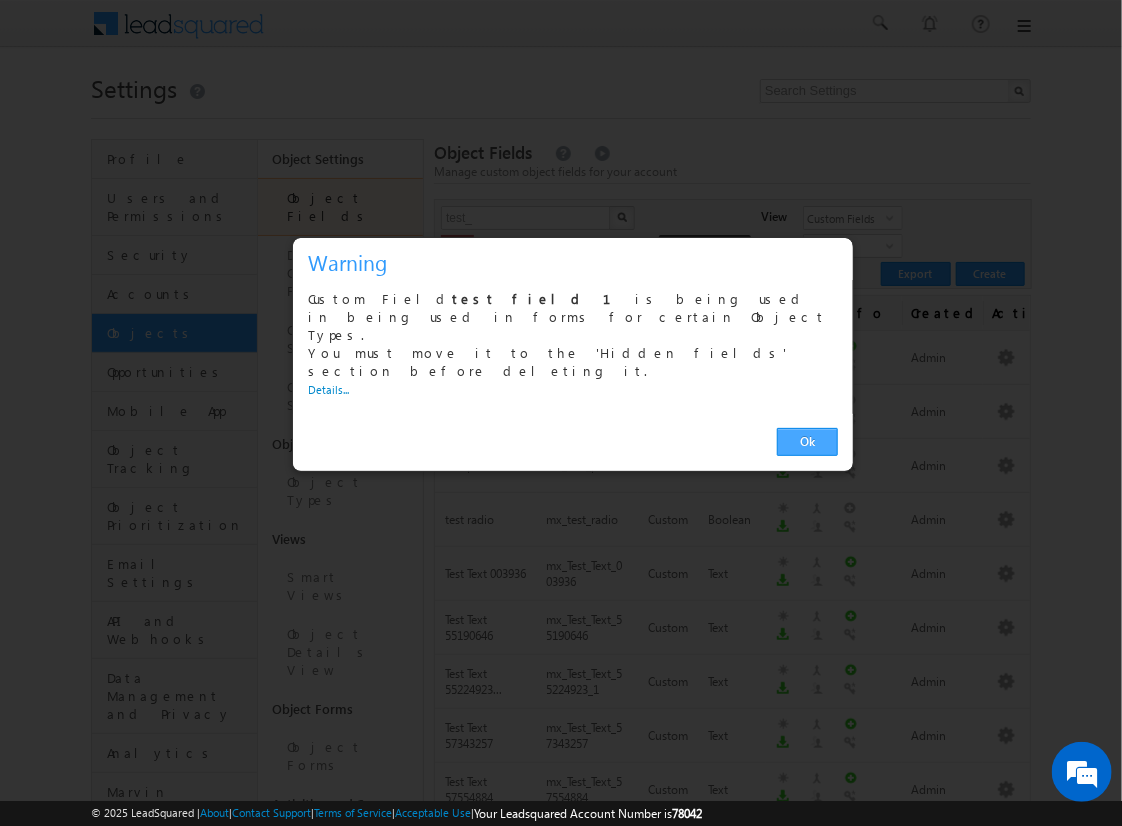 click on "Ok" at bounding box center (807, 442) 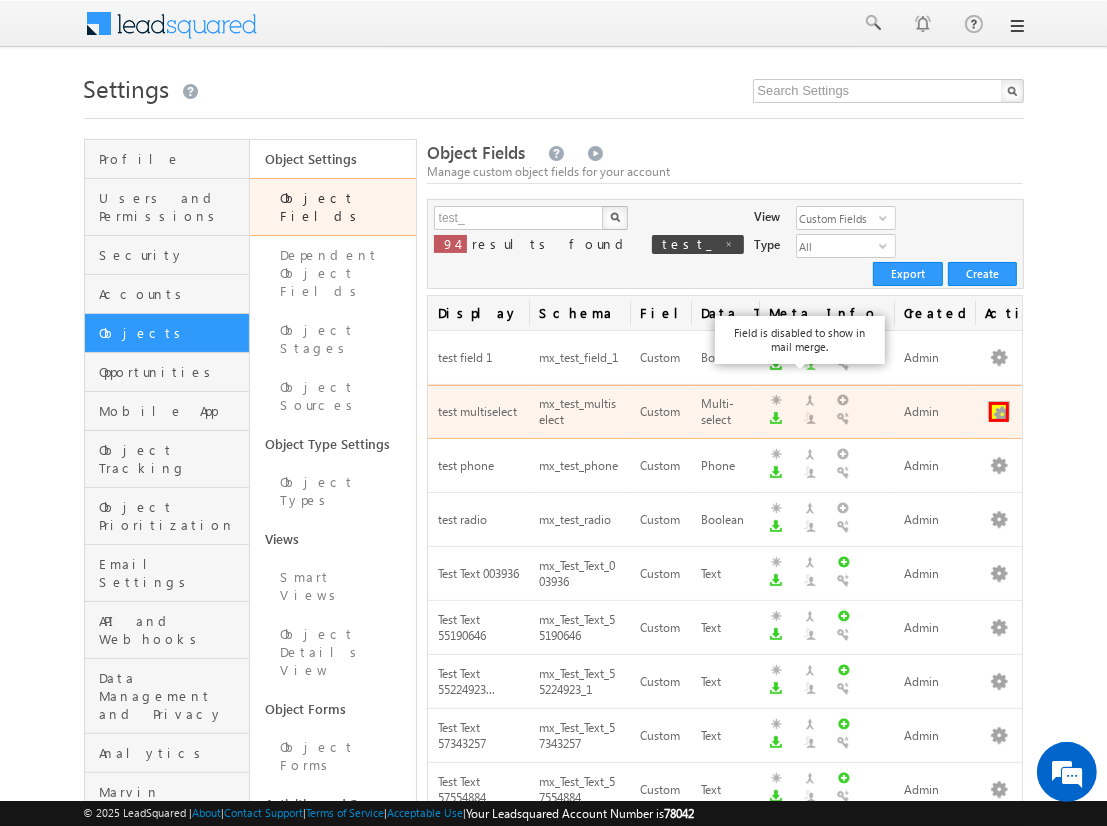 click at bounding box center (999, 412) 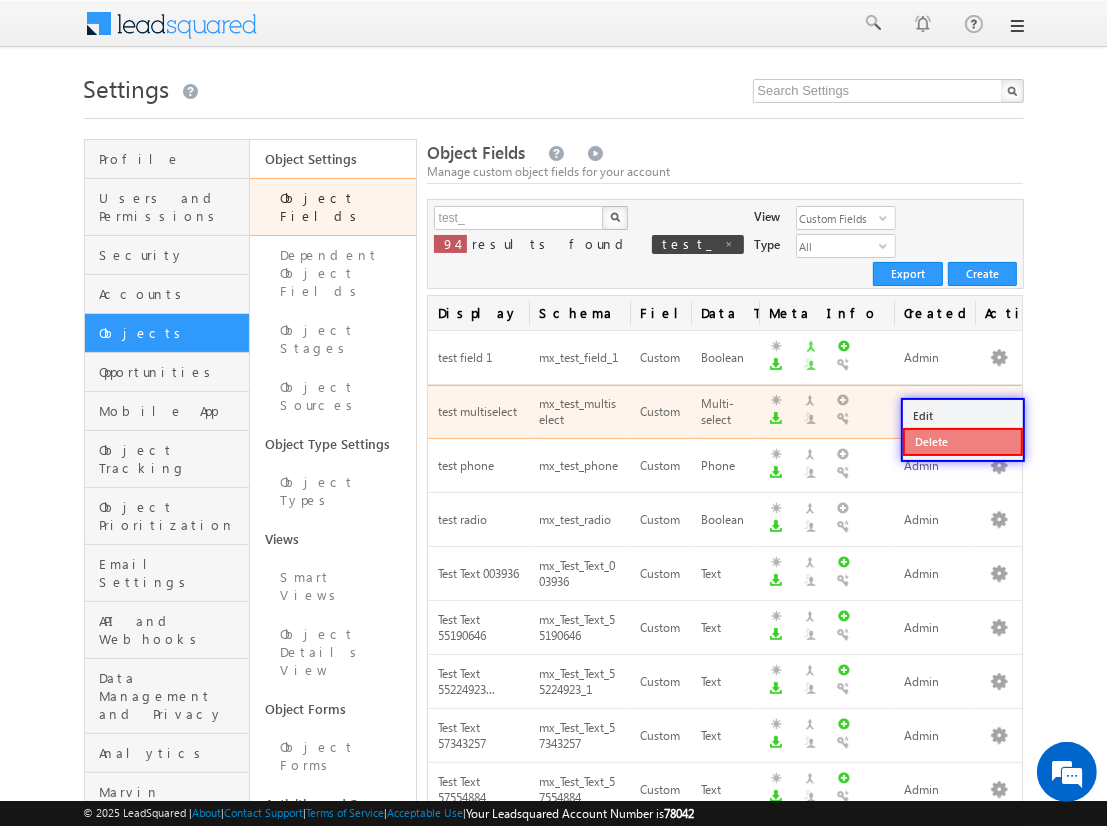 click on "Delete" at bounding box center (963, 442) 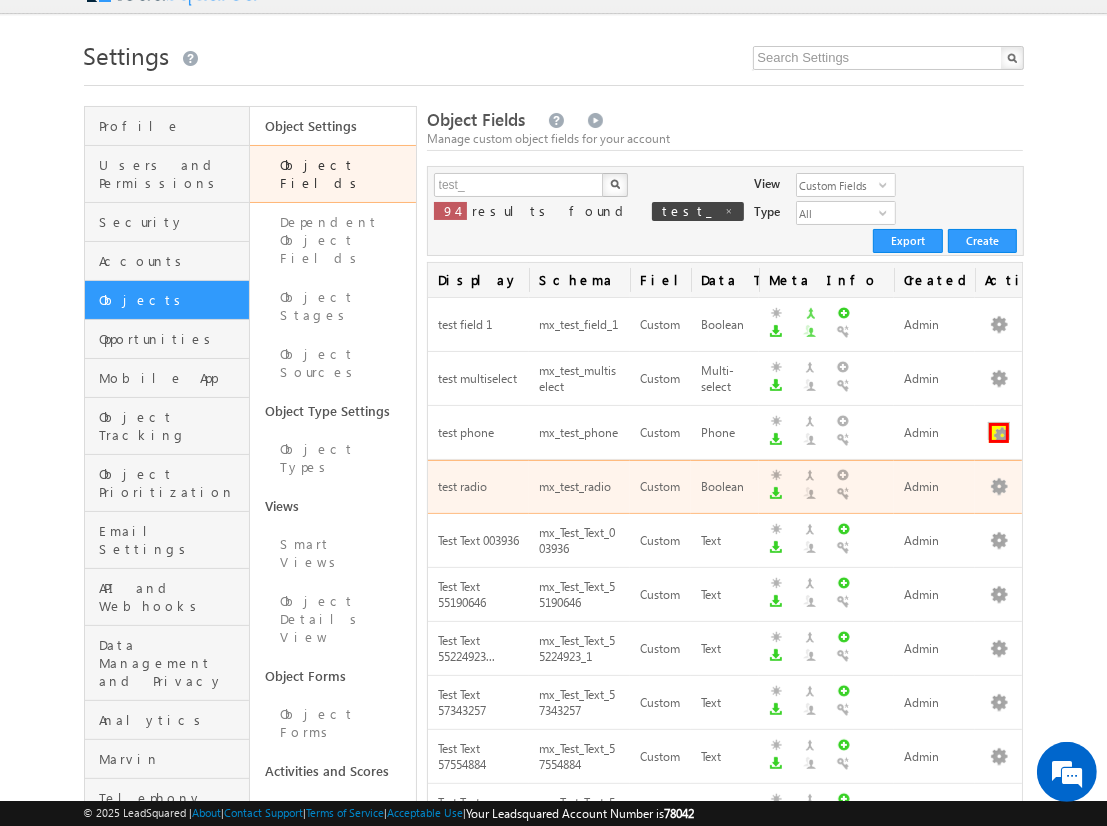 click at bounding box center (999, 433) 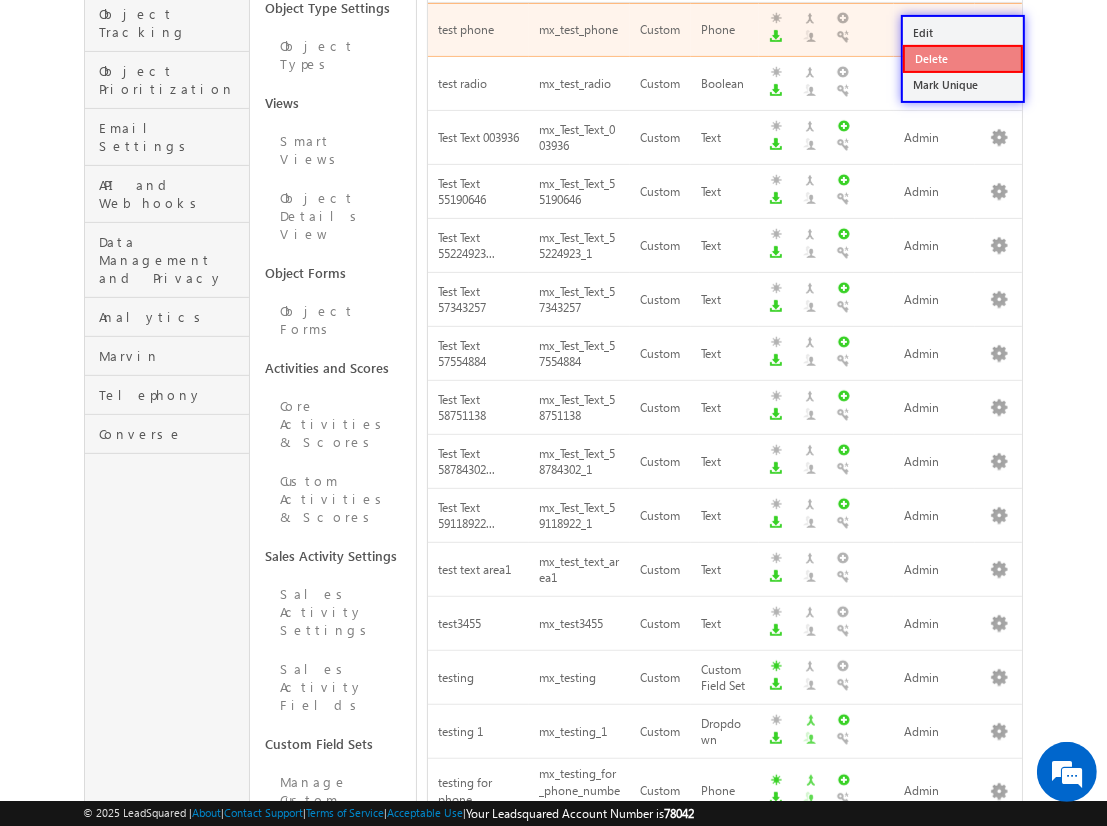 click on "Delete" at bounding box center (963, 59) 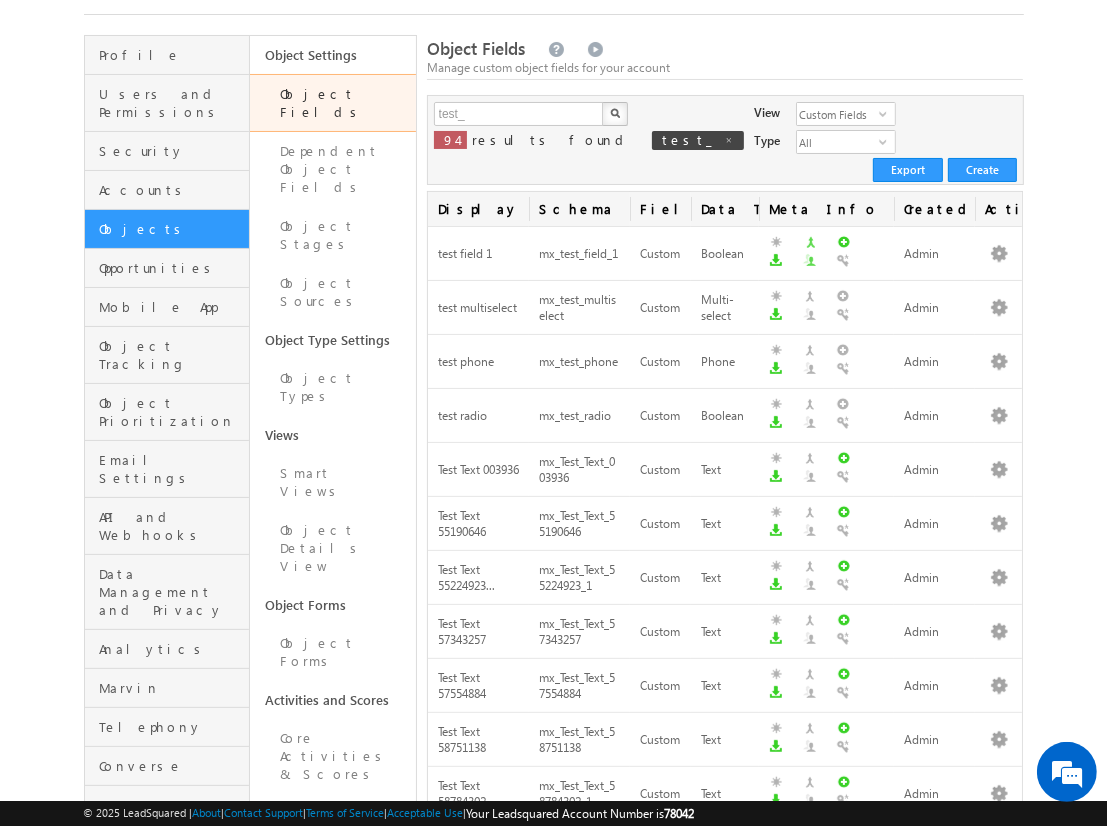 scroll, scrollTop: 0, scrollLeft: 0, axis: both 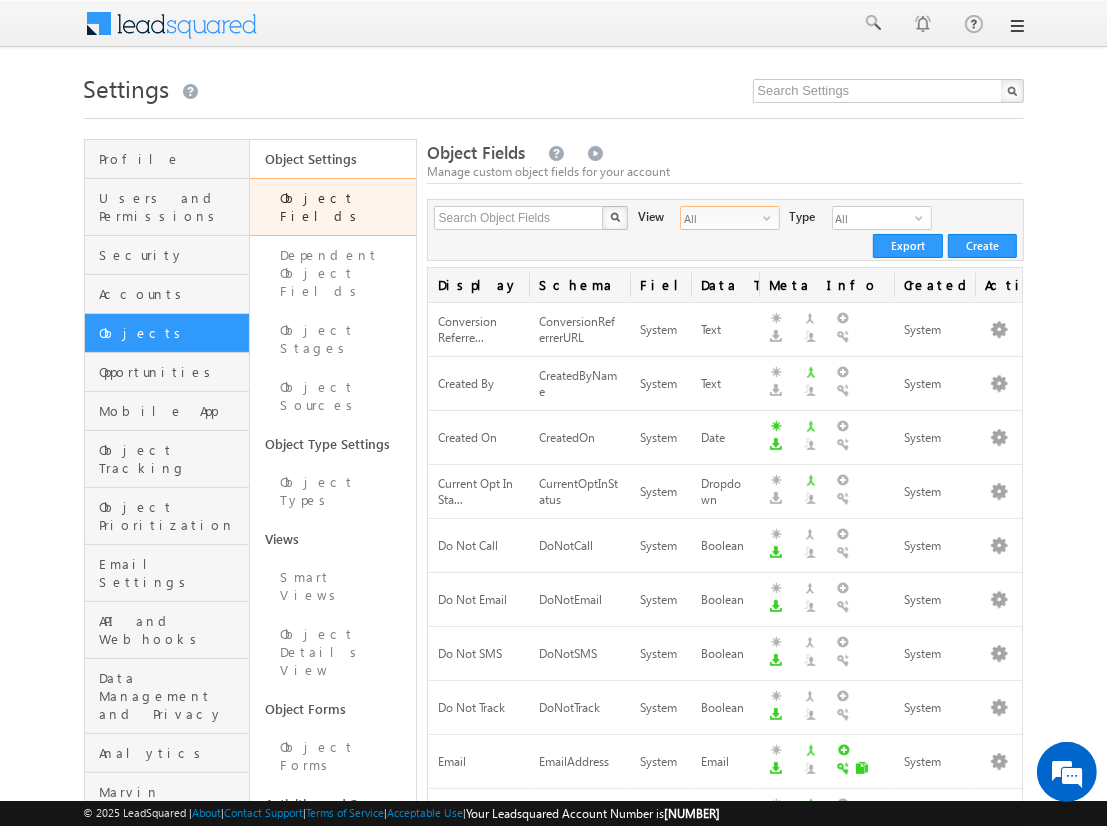click on "All" at bounding box center (722, 218) 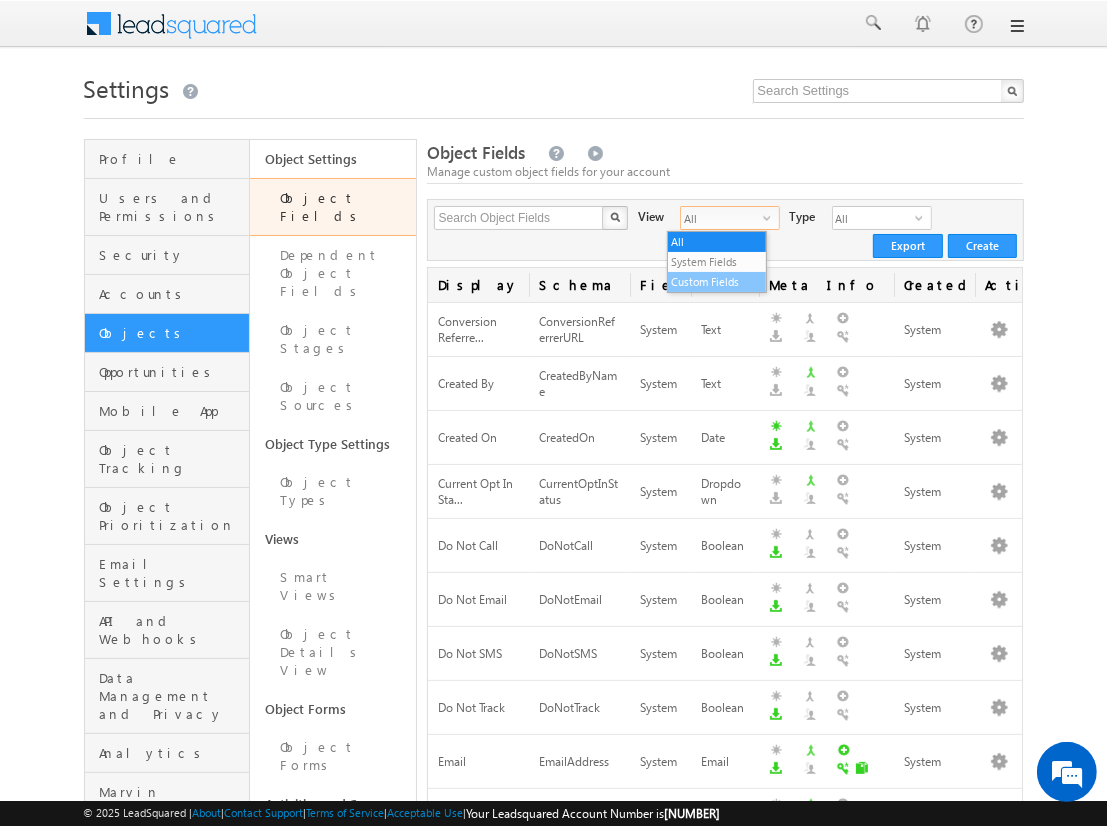 click on "Custom Fields" at bounding box center (717, 282) 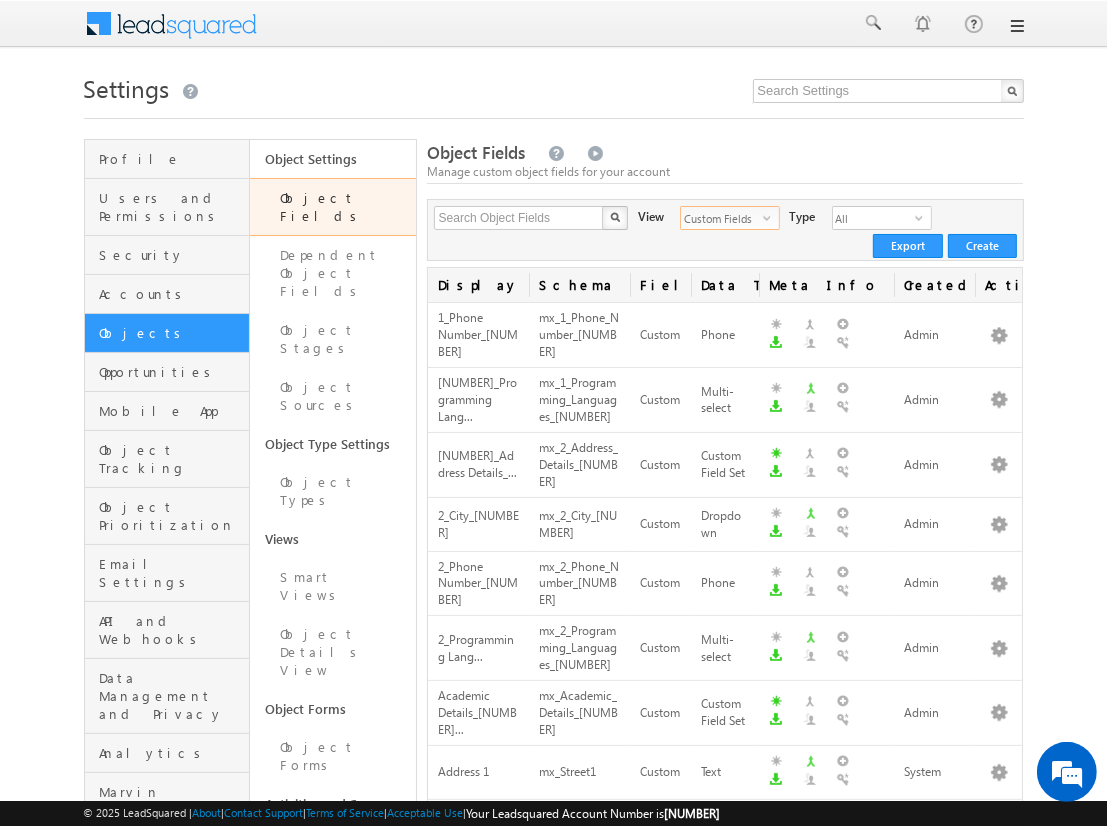 scroll, scrollTop: 0, scrollLeft: 0, axis: both 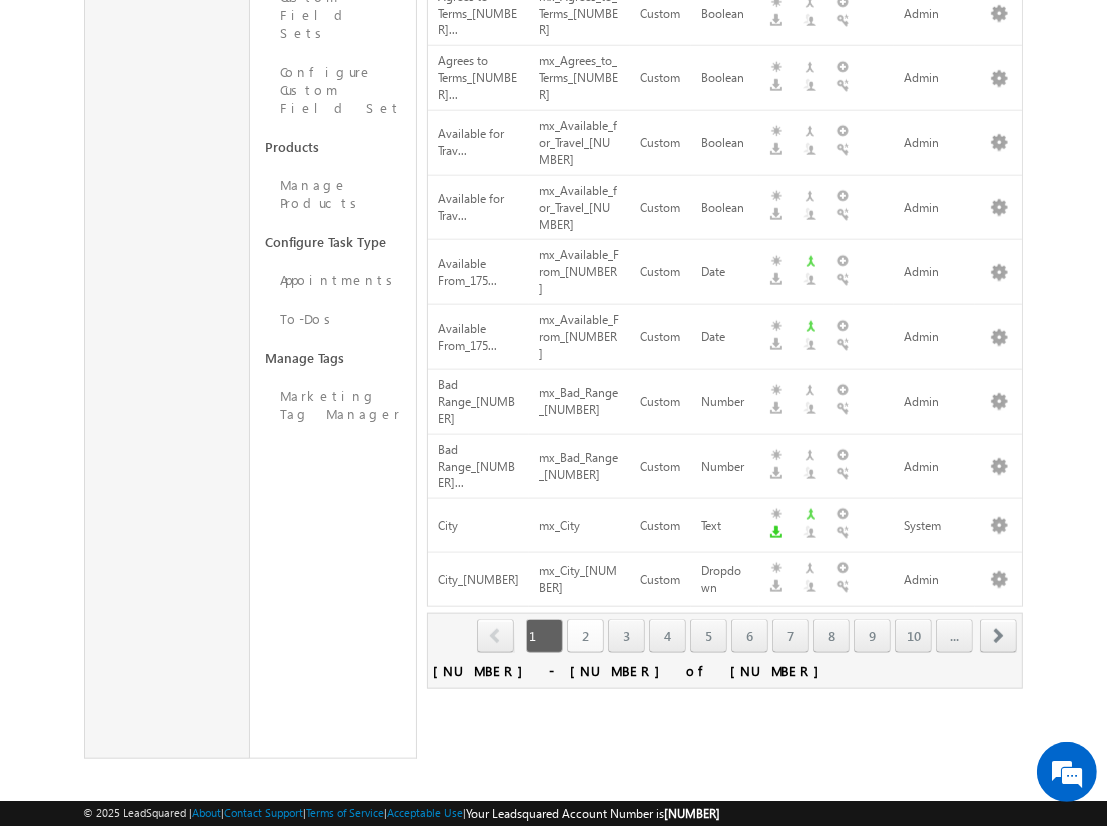 click on "2" at bounding box center [585, 636] 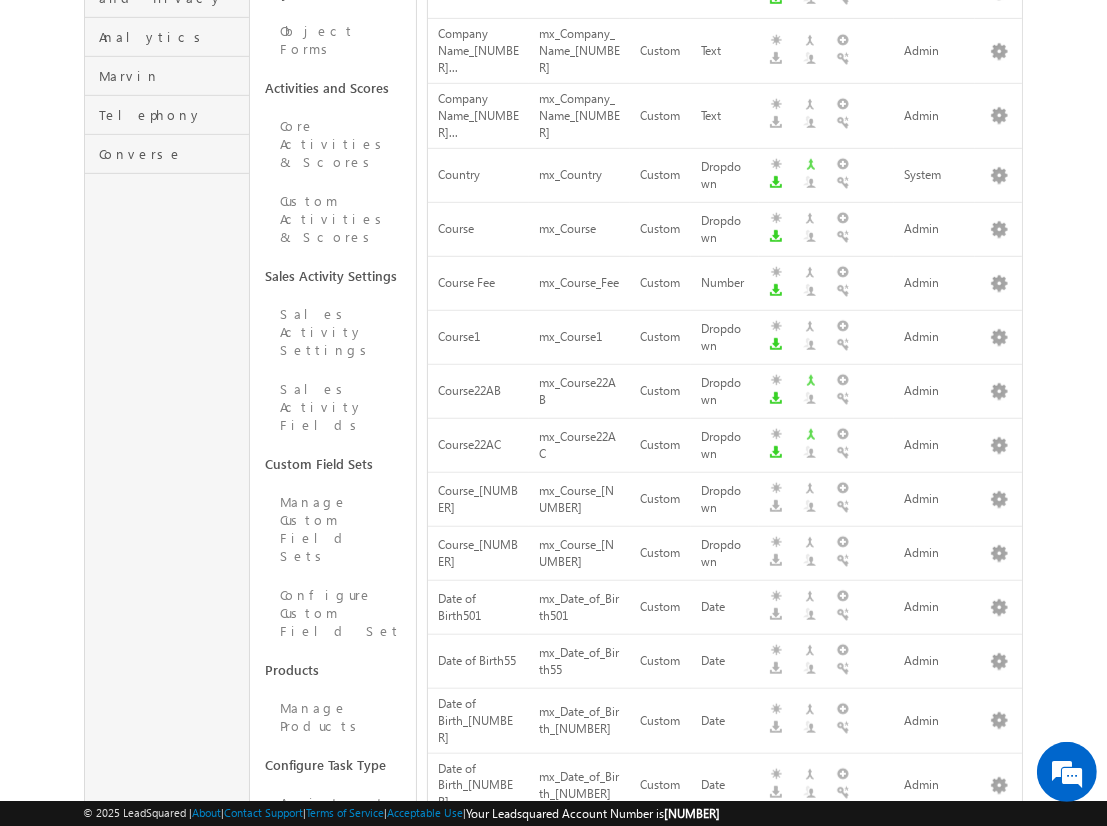 scroll, scrollTop: 1068, scrollLeft: 0, axis: vertical 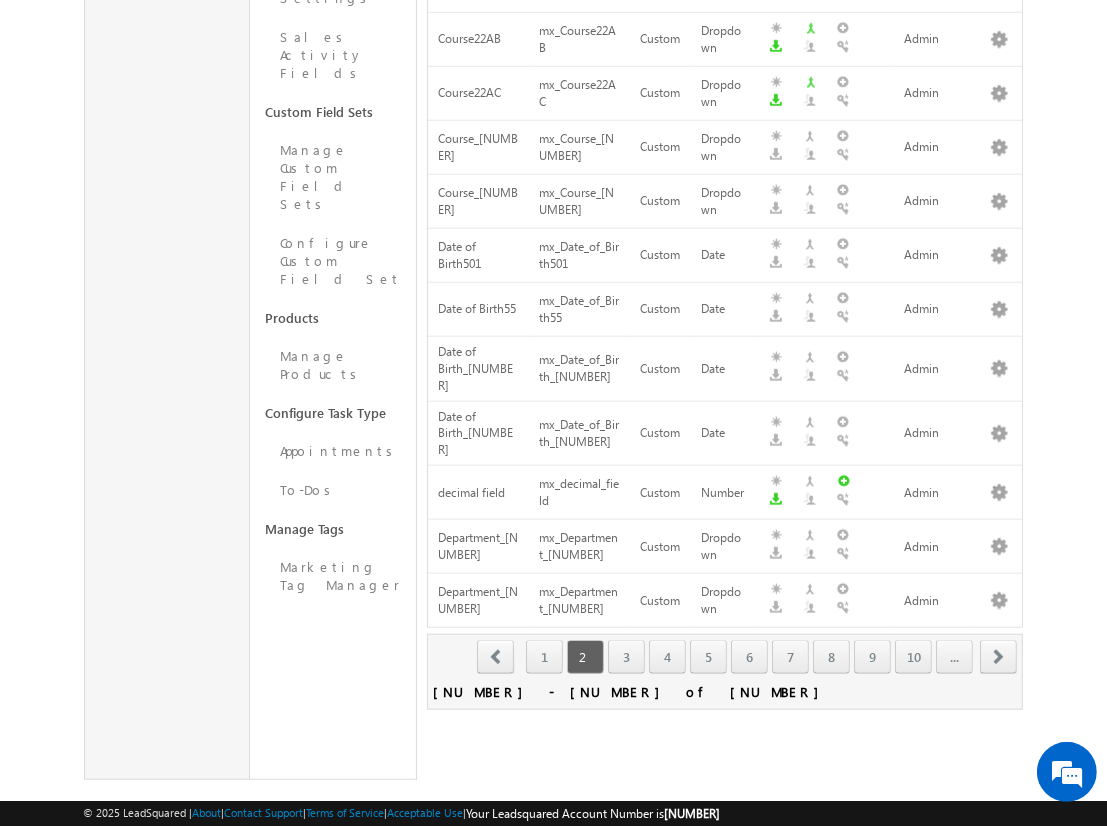 click on "Search Object Fields" at bounding box center (519, -850) 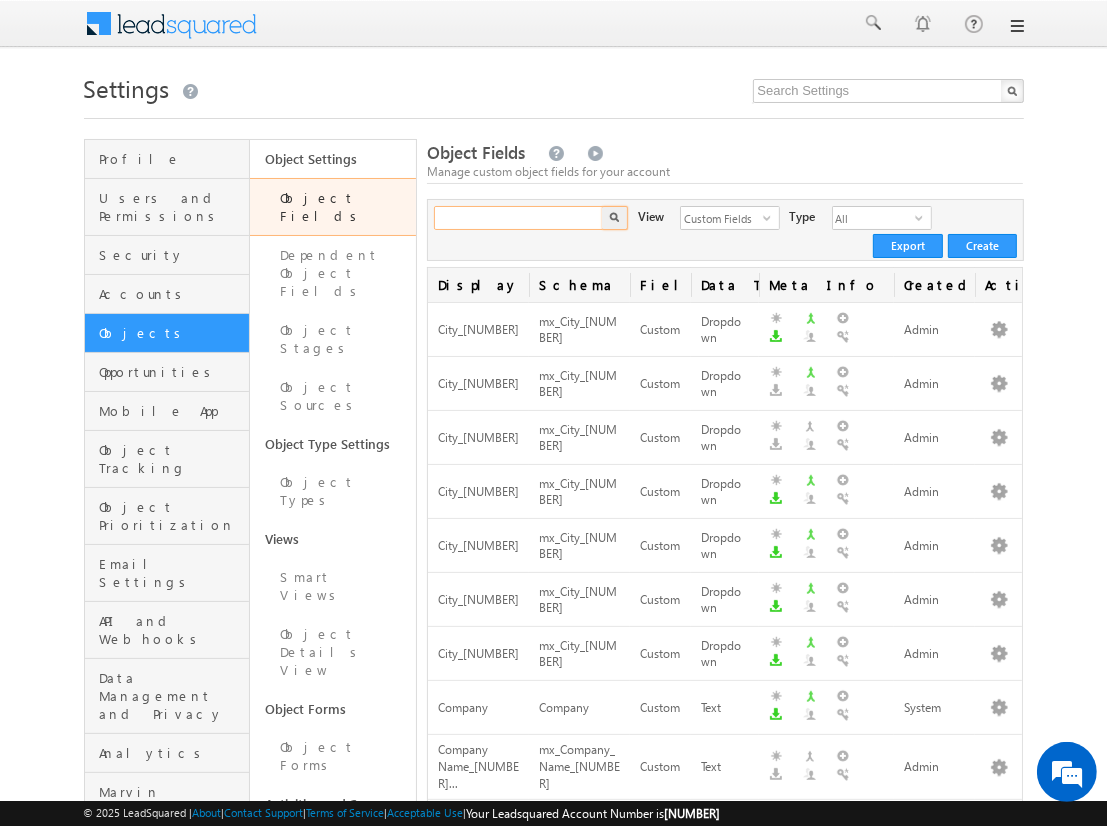 click at bounding box center [519, 218] 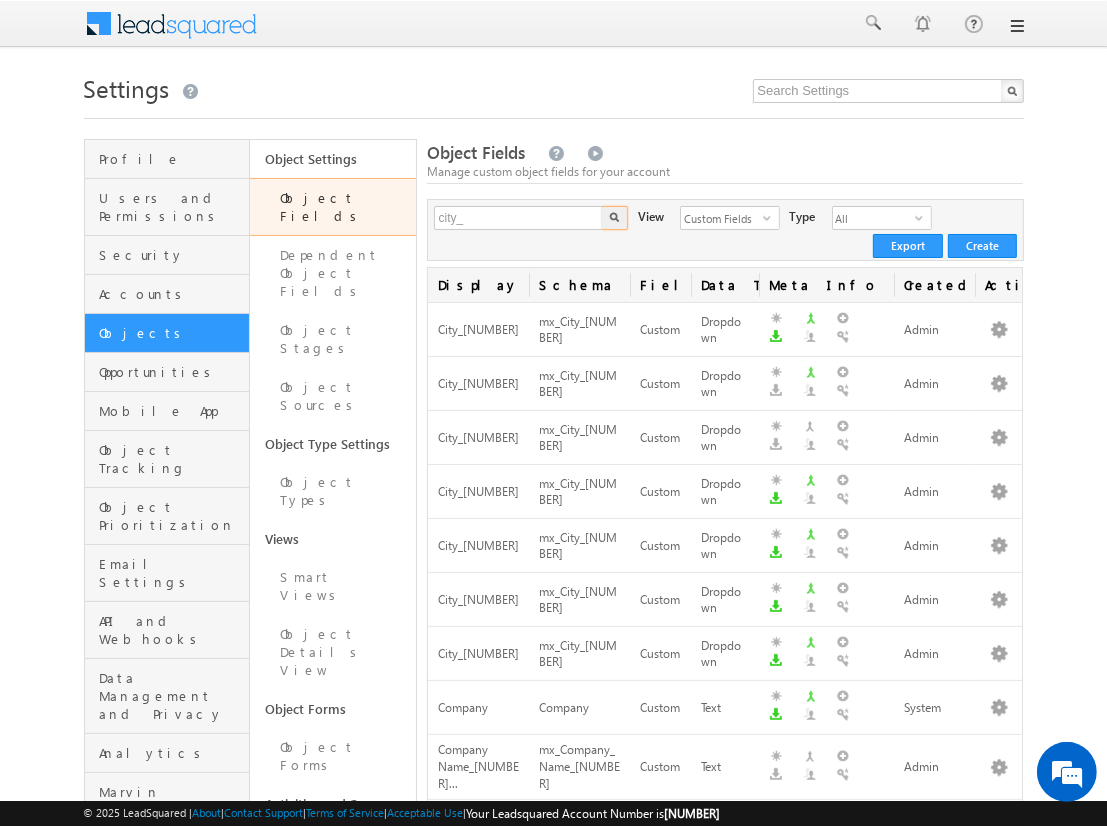 click at bounding box center [614, 217] 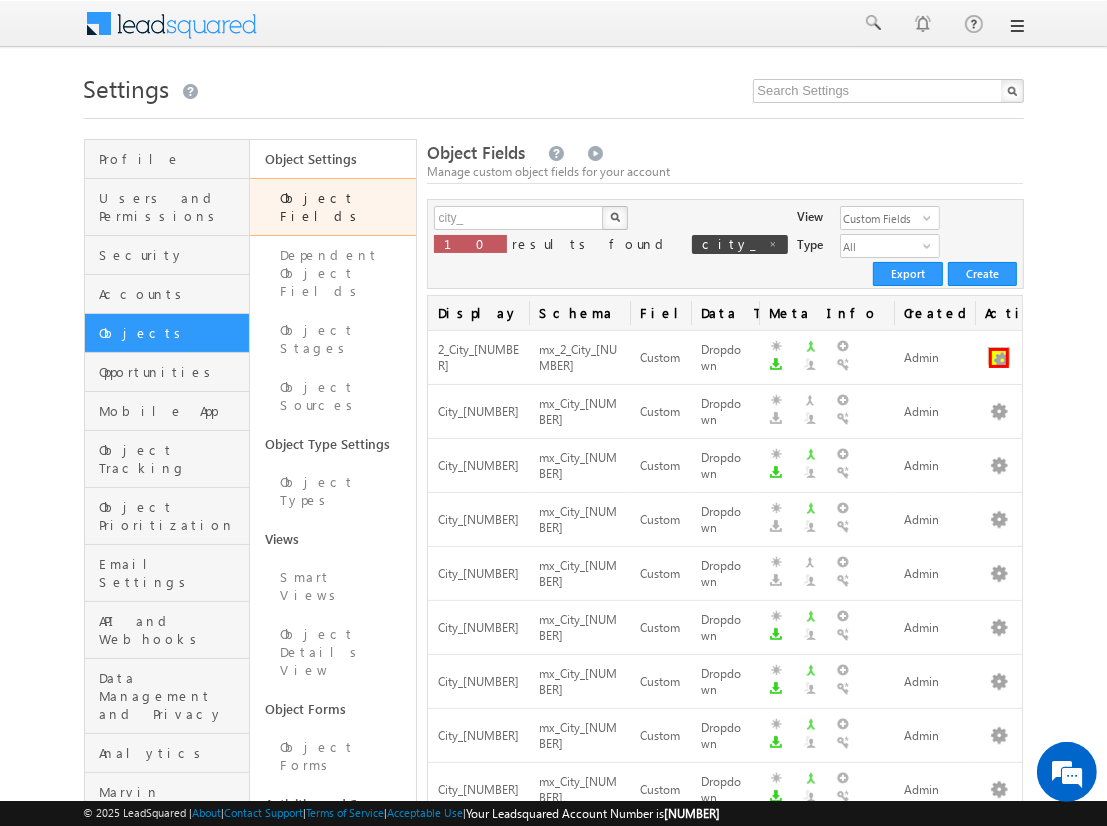 click at bounding box center (999, 358) 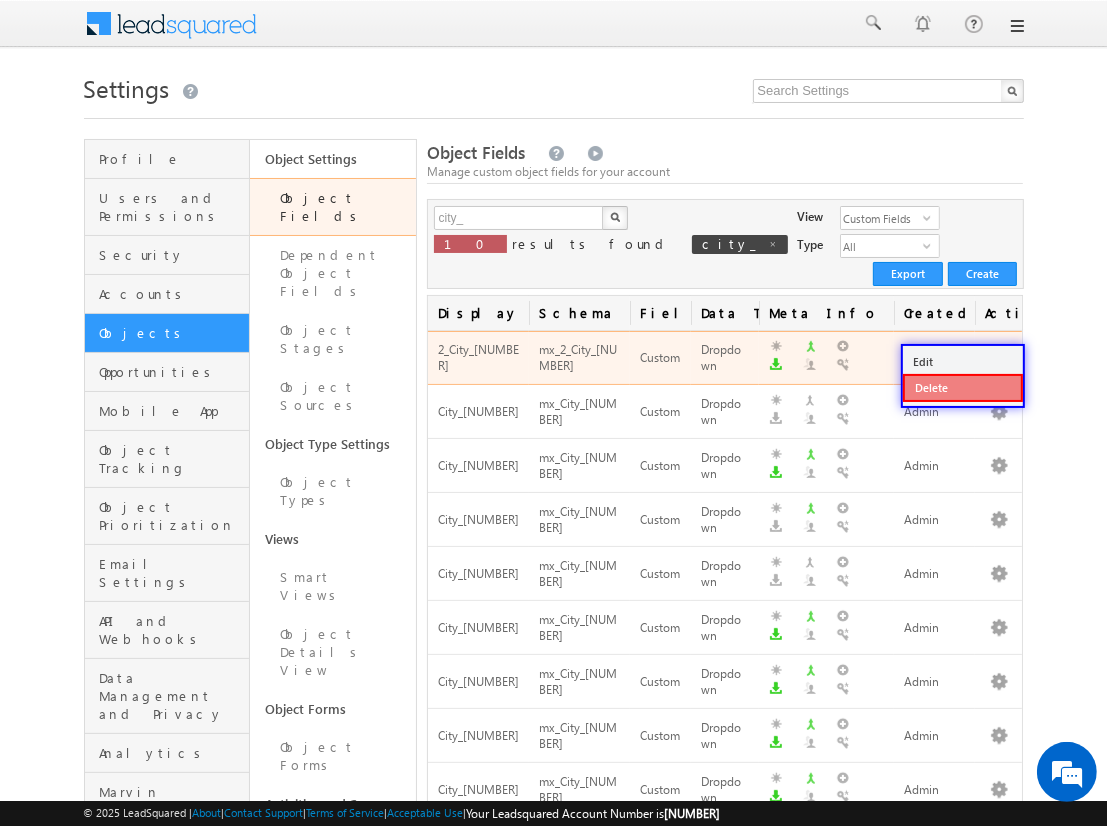 click on "Delete" at bounding box center (963, 388) 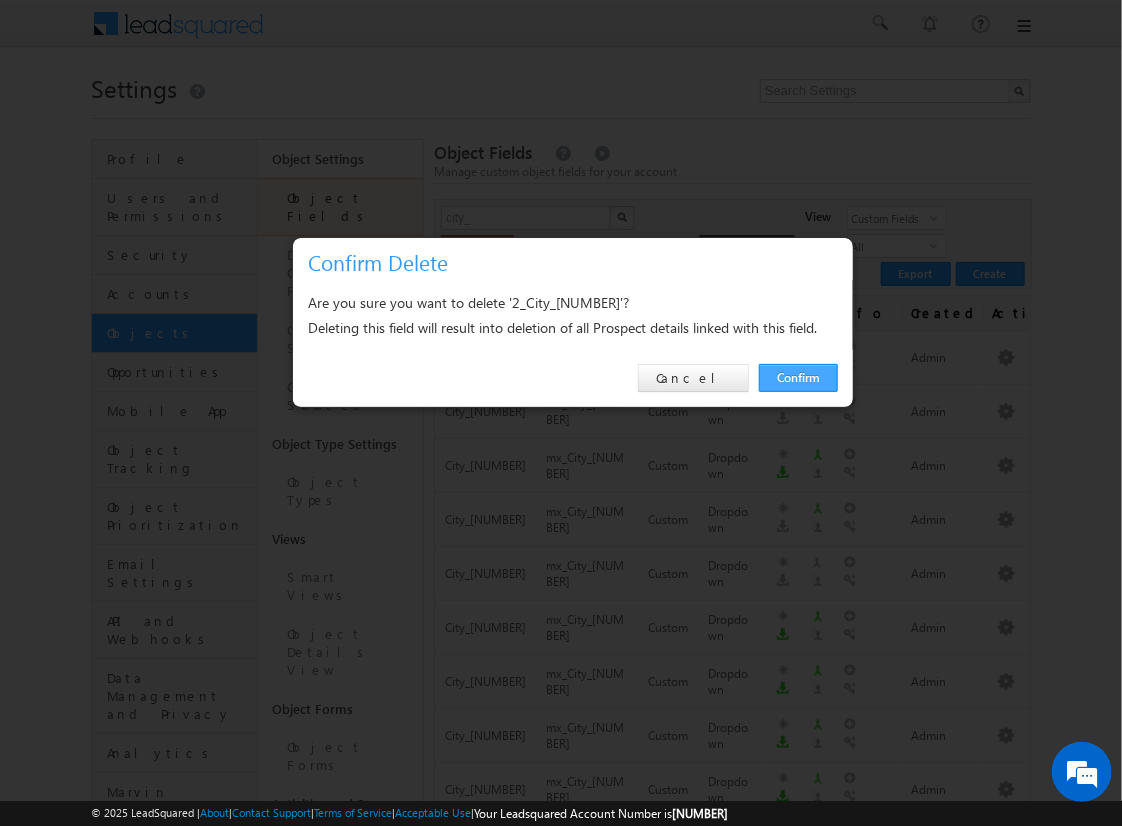click on "Confirm" at bounding box center (798, 378) 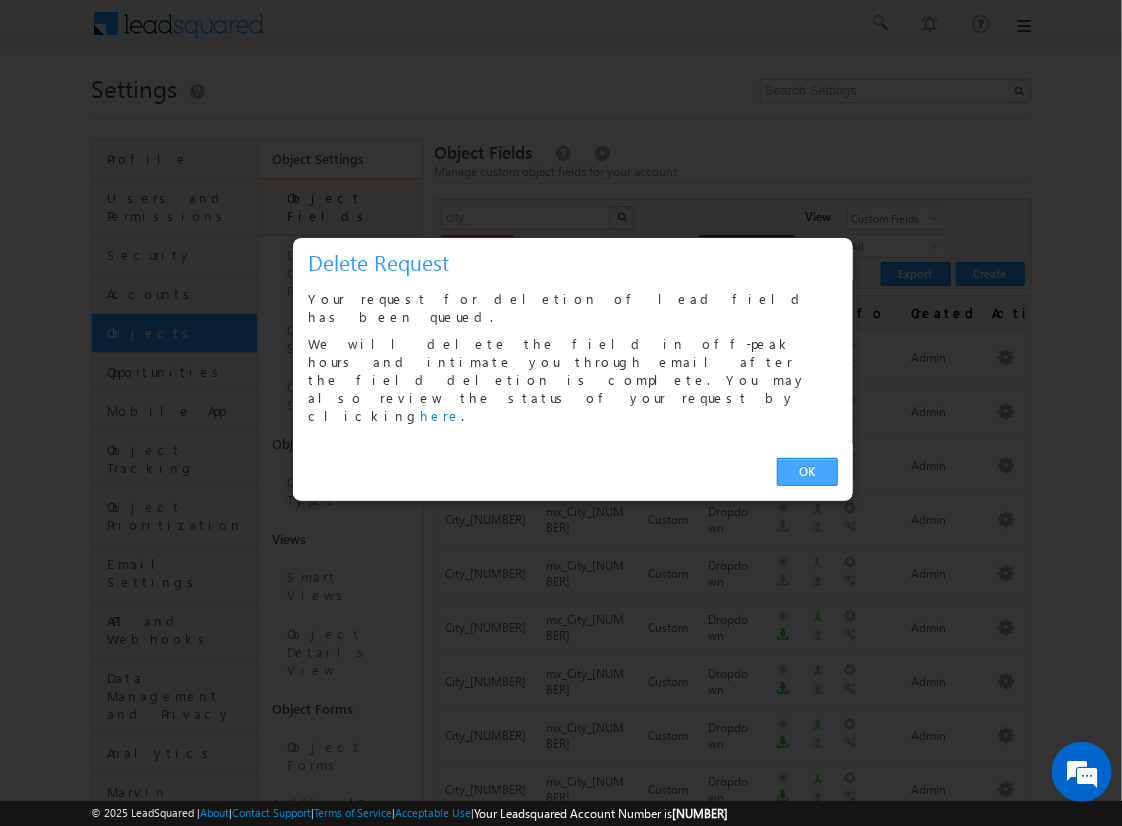 click on "OK" at bounding box center (807, 472) 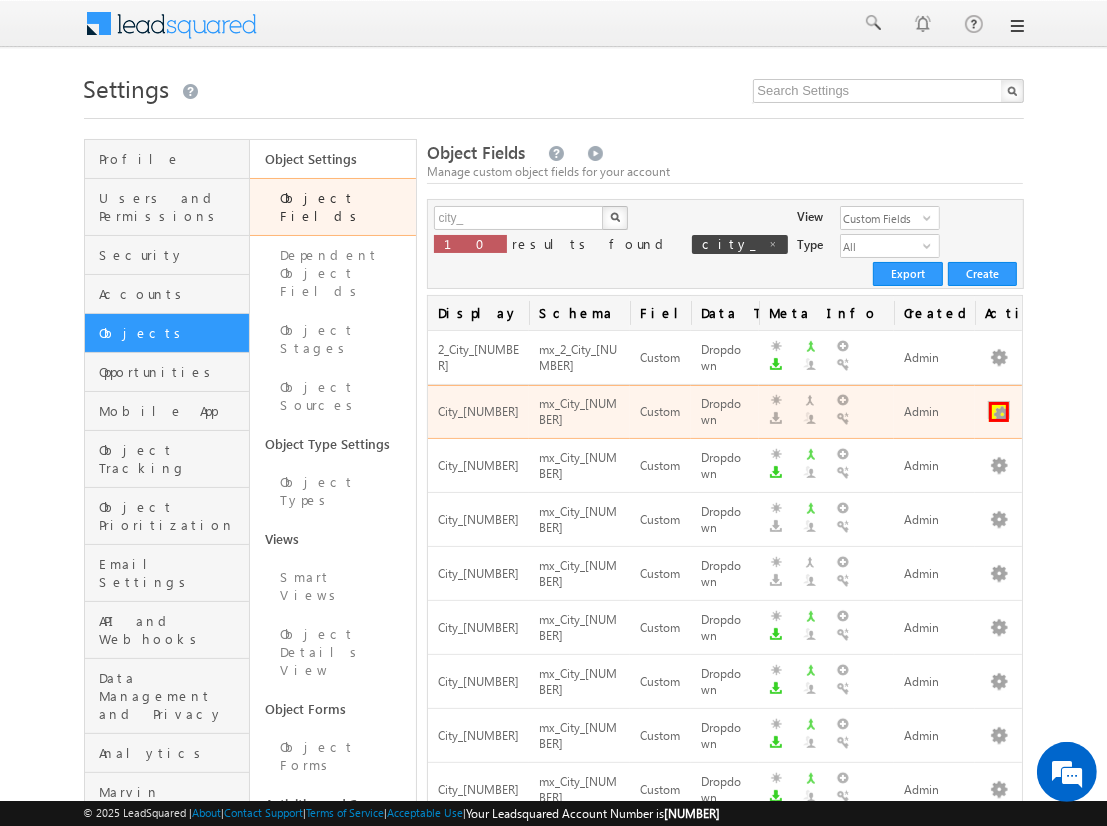 click at bounding box center [999, 412] 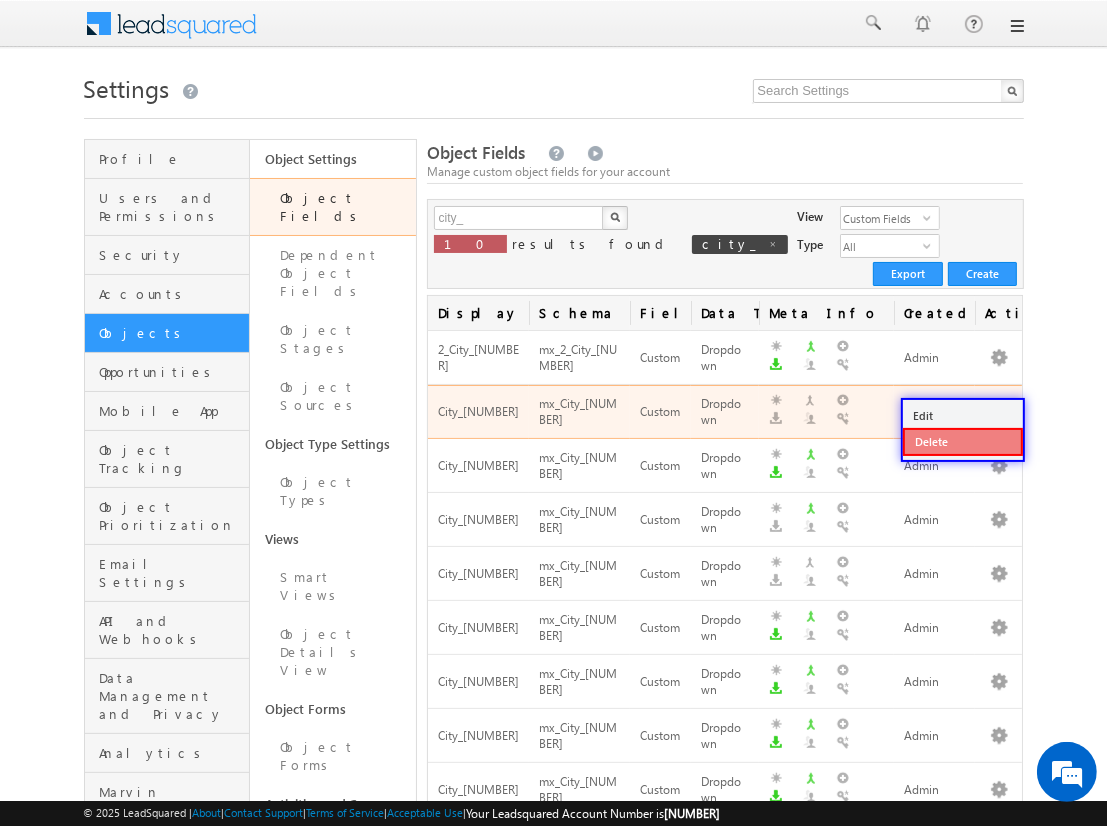 click on "Delete" at bounding box center [963, 442] 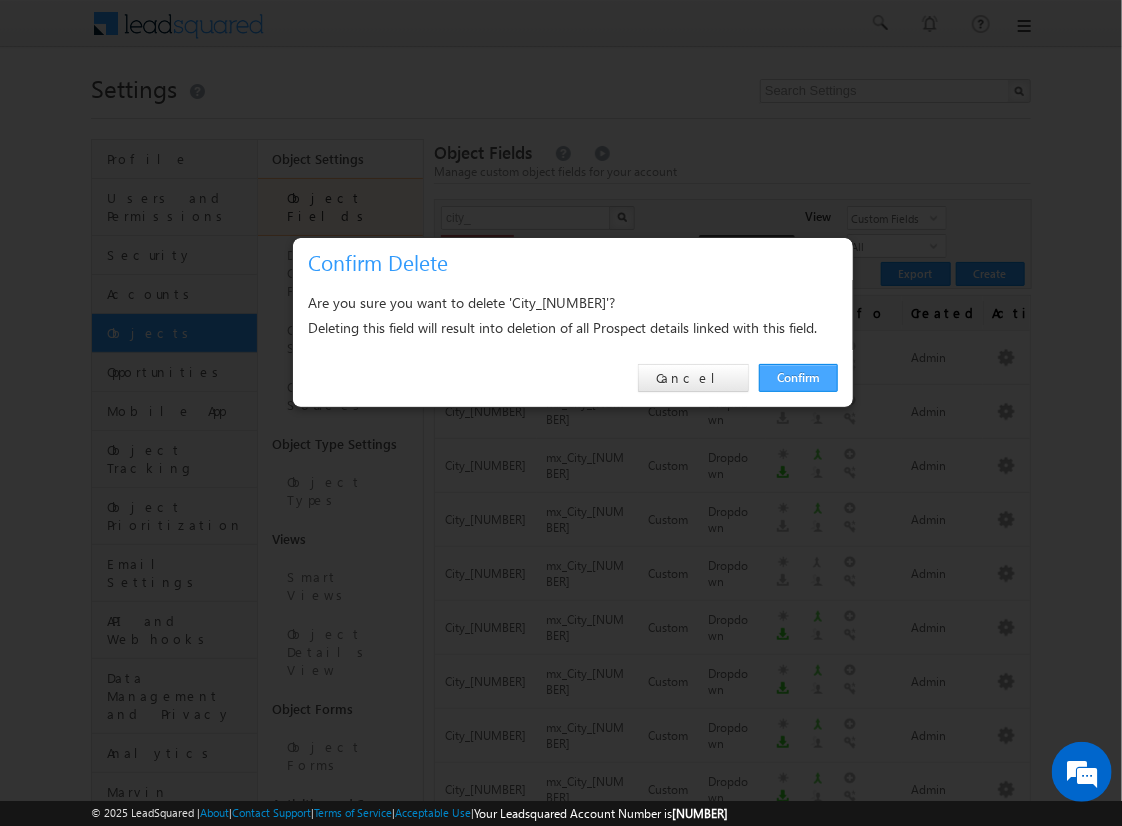 click on "Confirm" at bounding box center (798, 378) 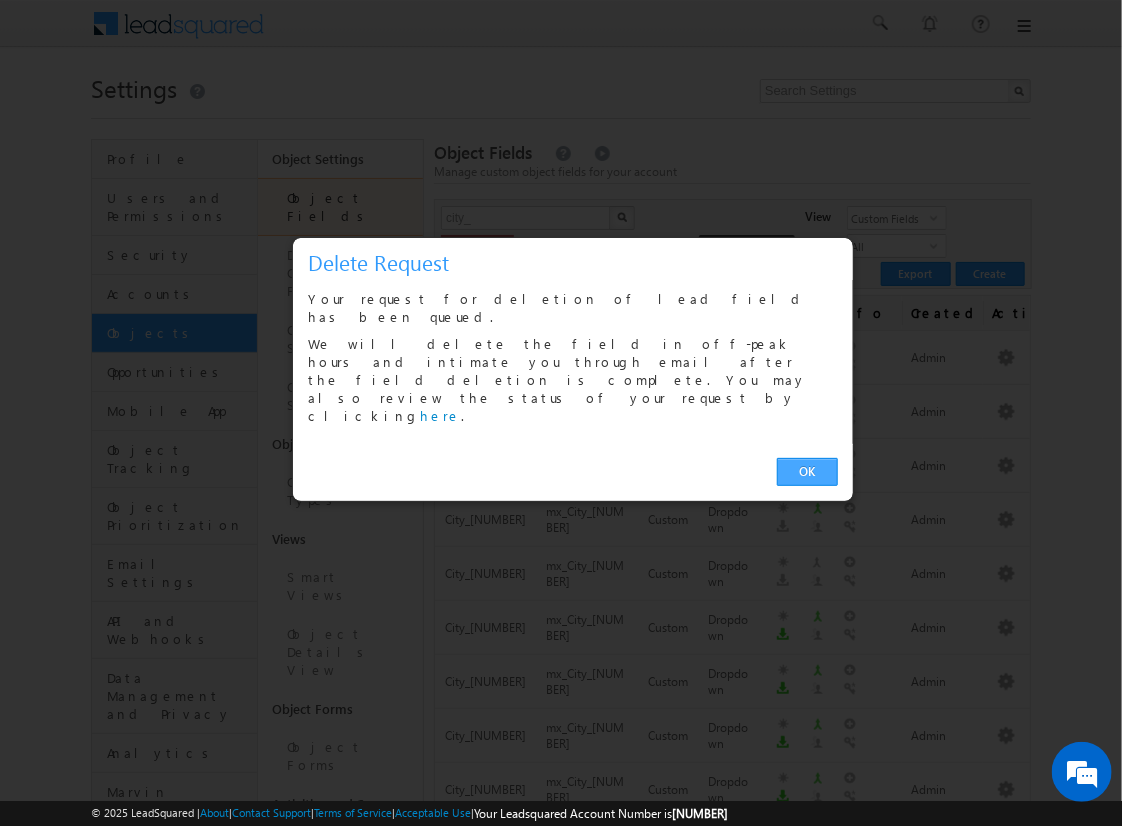 click on "OK" at bounding box center [807, 472] 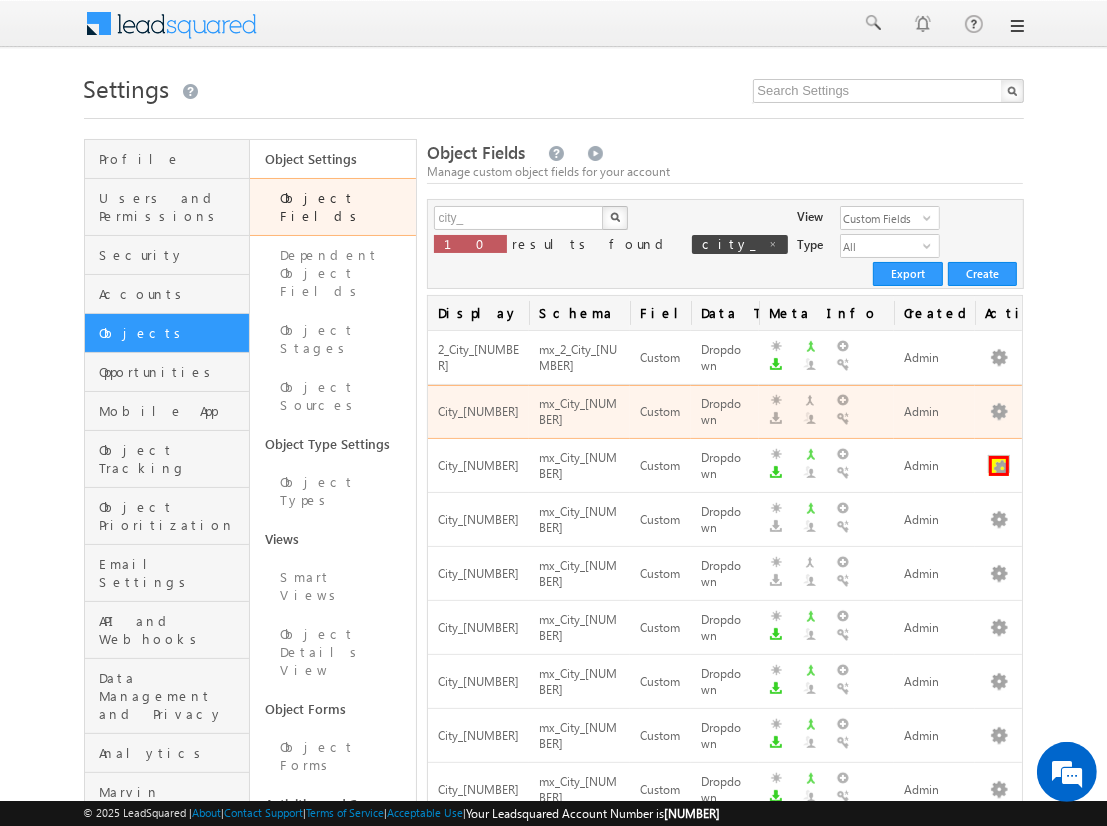 click at bounding box center [999, 466] 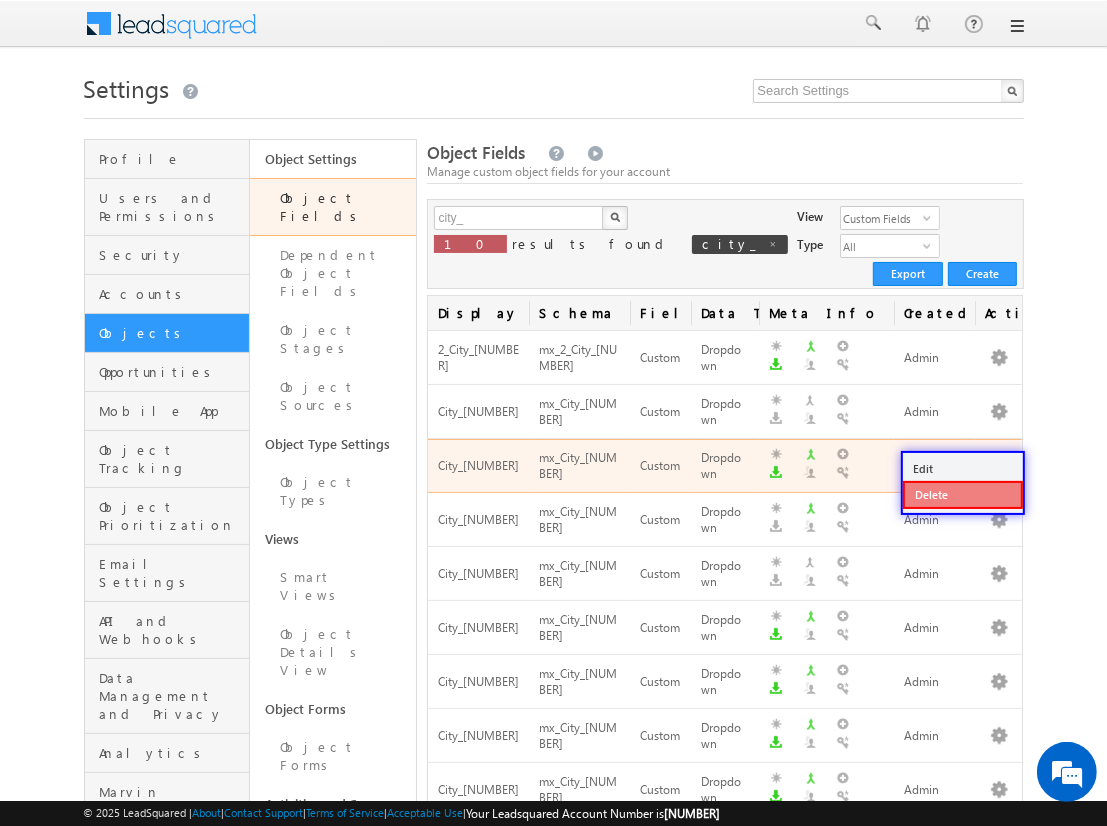 click on "Delete" at bounding box center (963, 495) 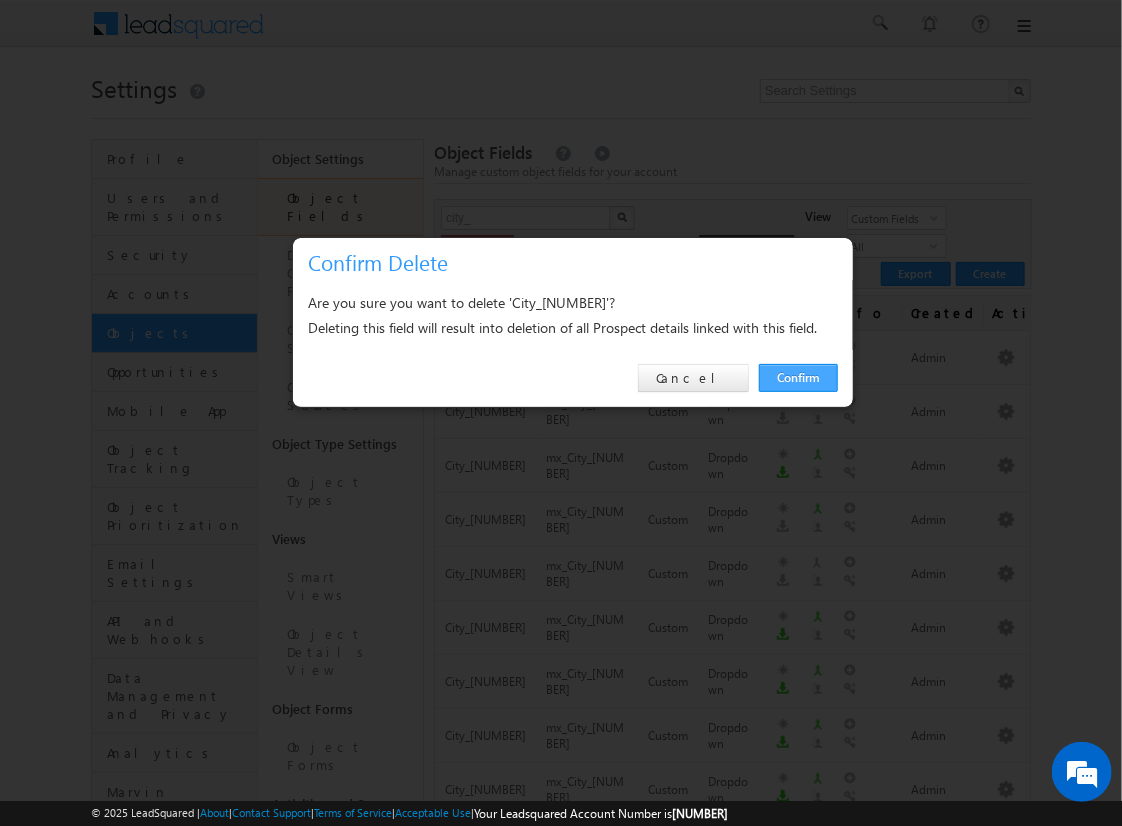 click on "Confirm" at bounding box center (798, 378) 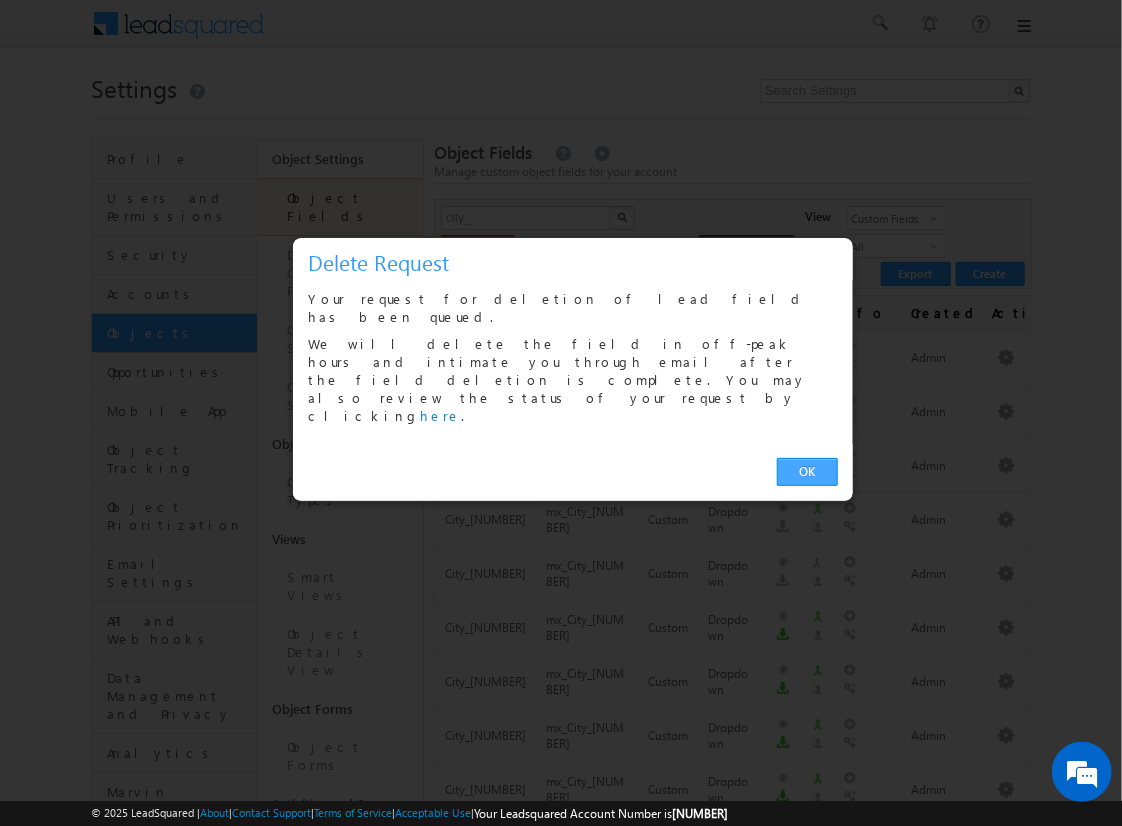 click on "OK" at bounding box center (807, 472) 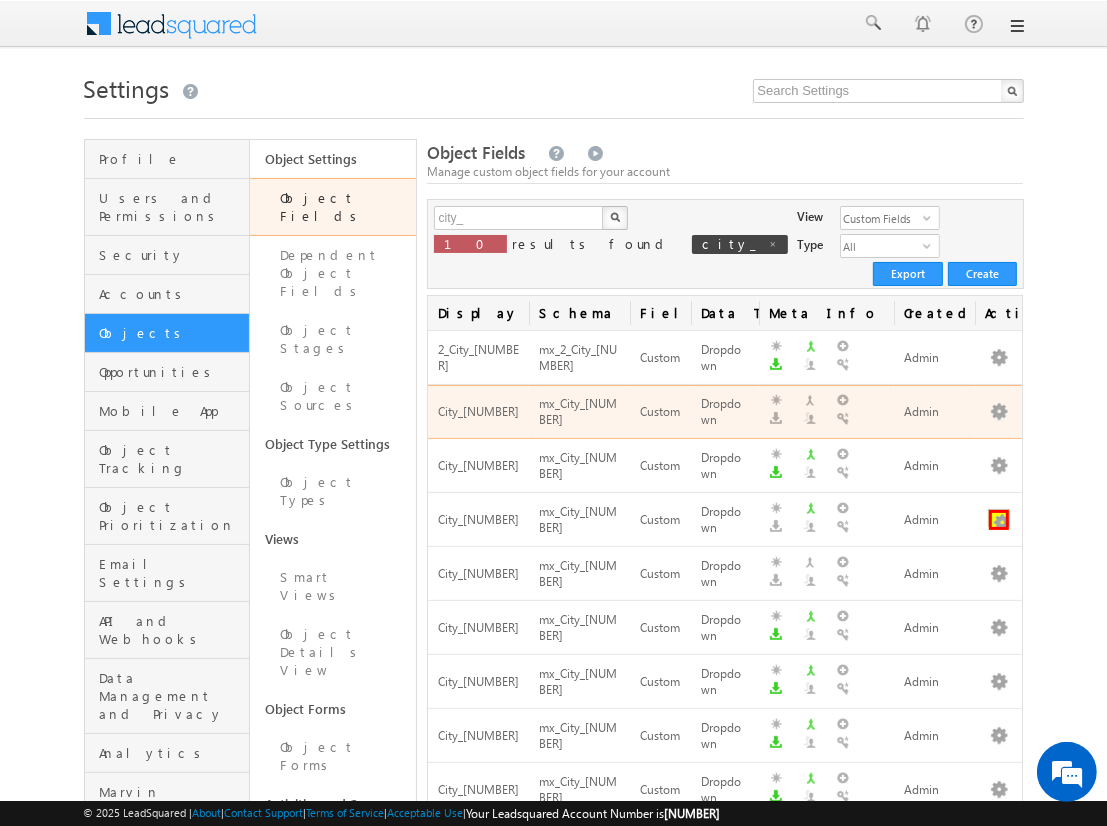 click at bounding box center [999, 520] 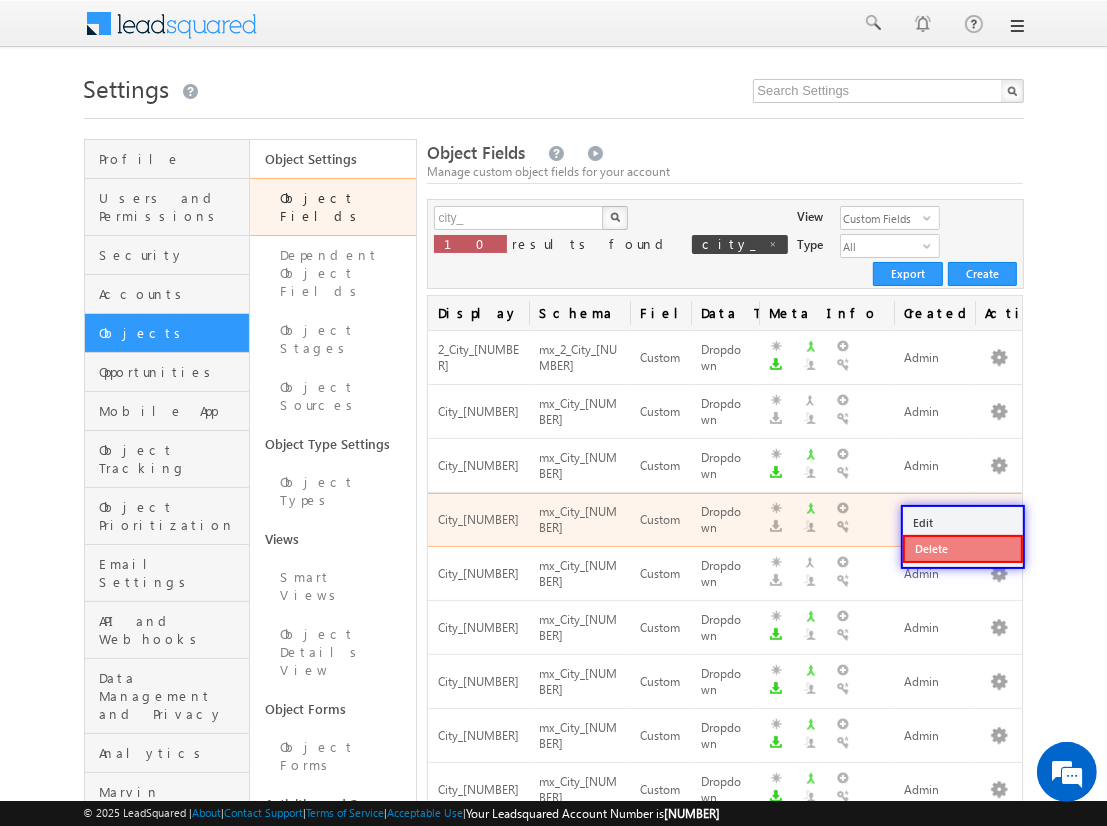 click on "Delete" at bounding box center [963, 549] 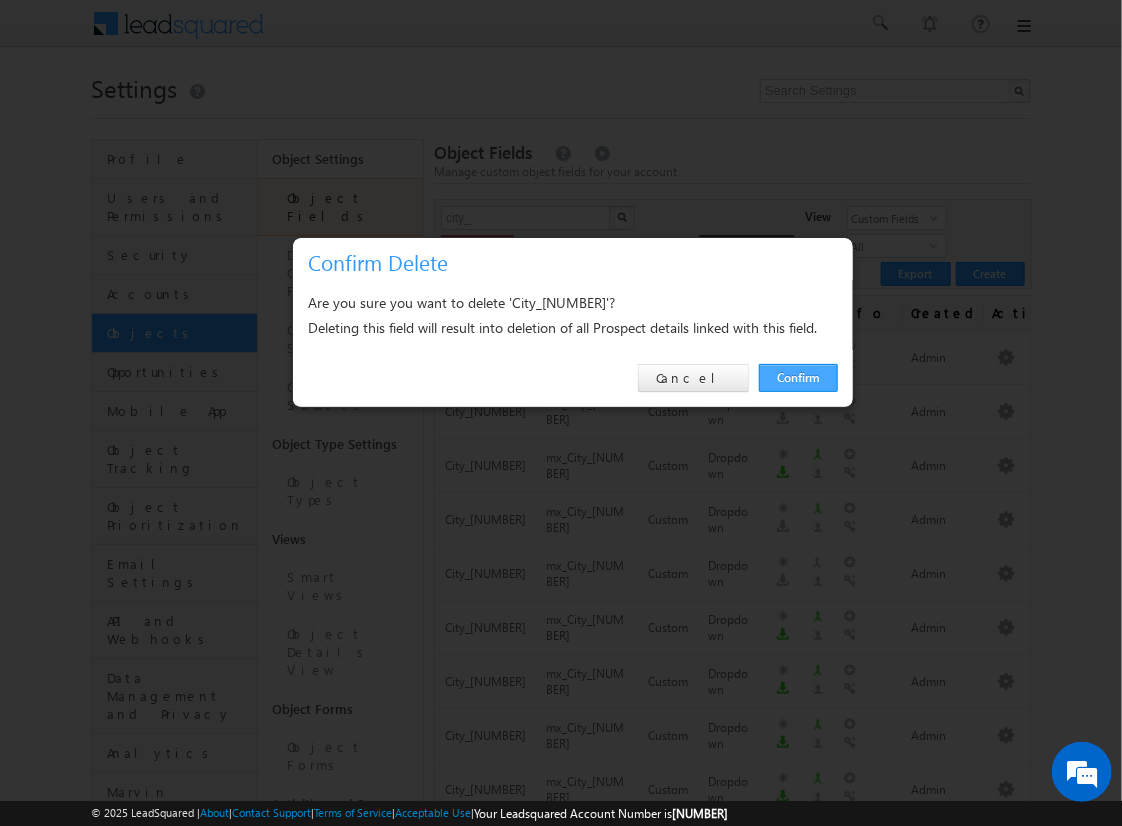 click on "Confirm" at bounding box center (798, 378) 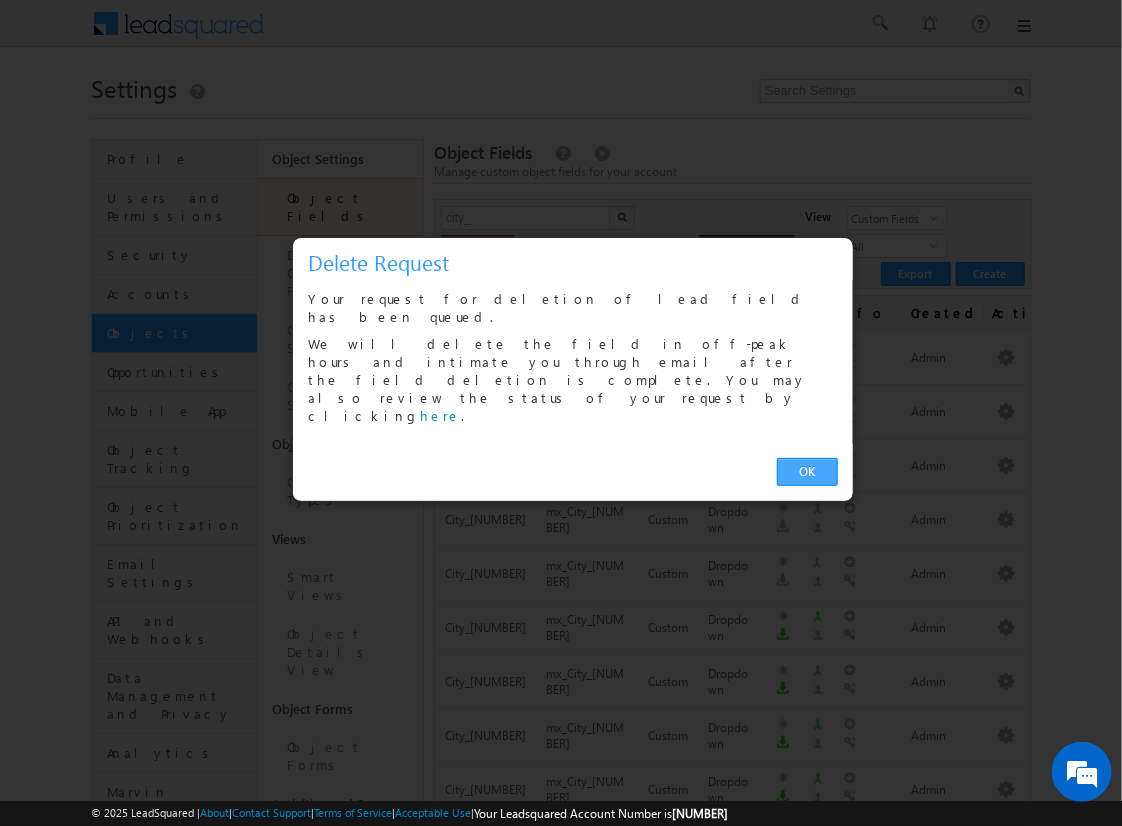 click on "OK" at bounding box center [807, 472] 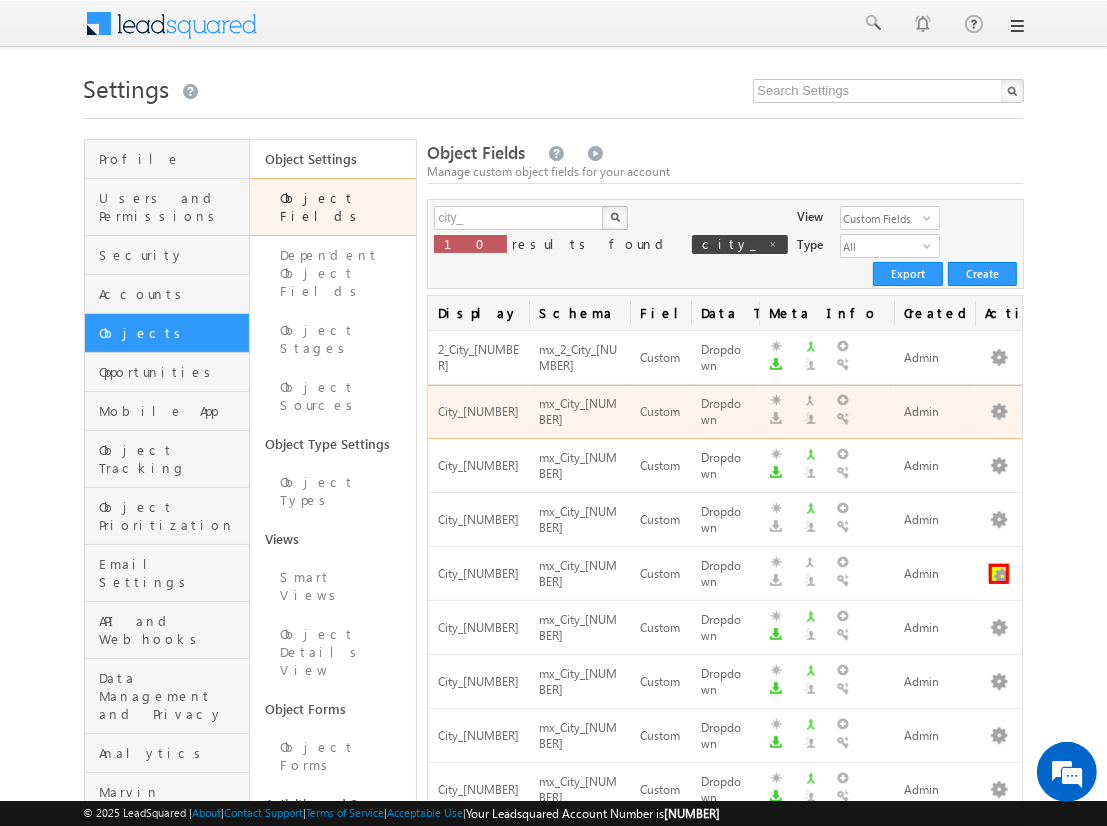 click at bounding box center (999, 574) 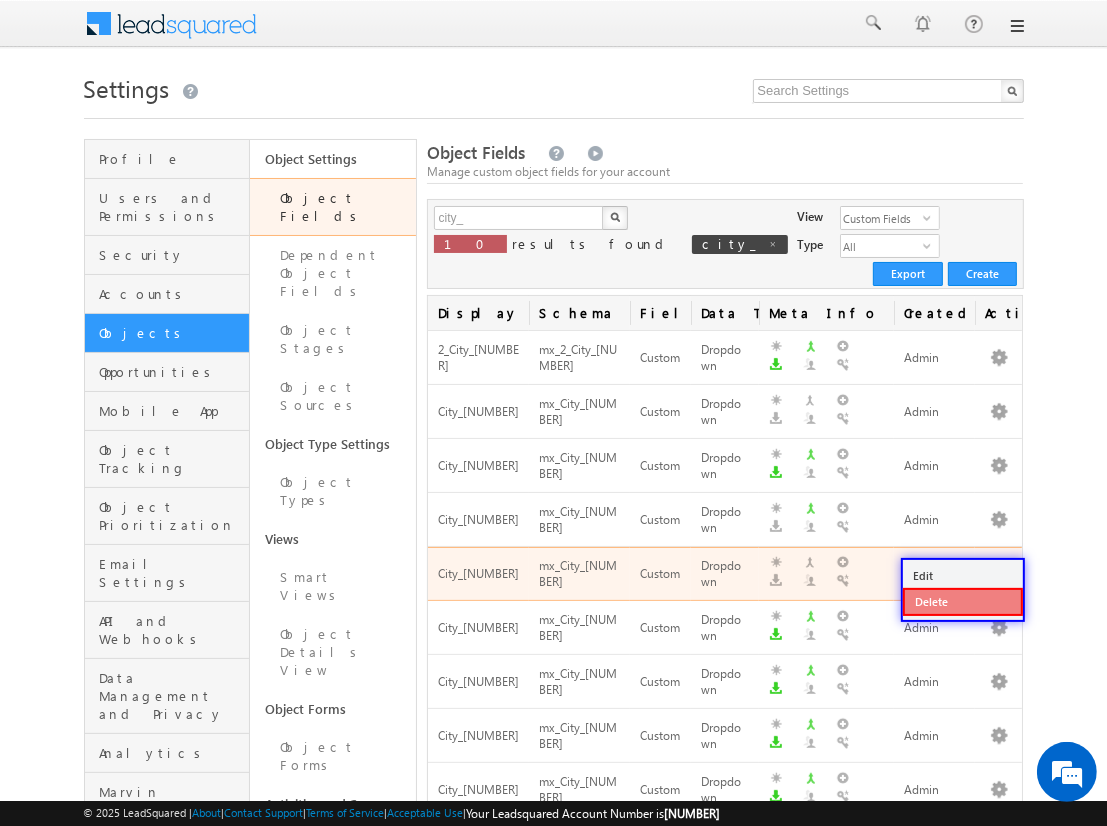 click on "Delete" at bounding box center [963, 602] 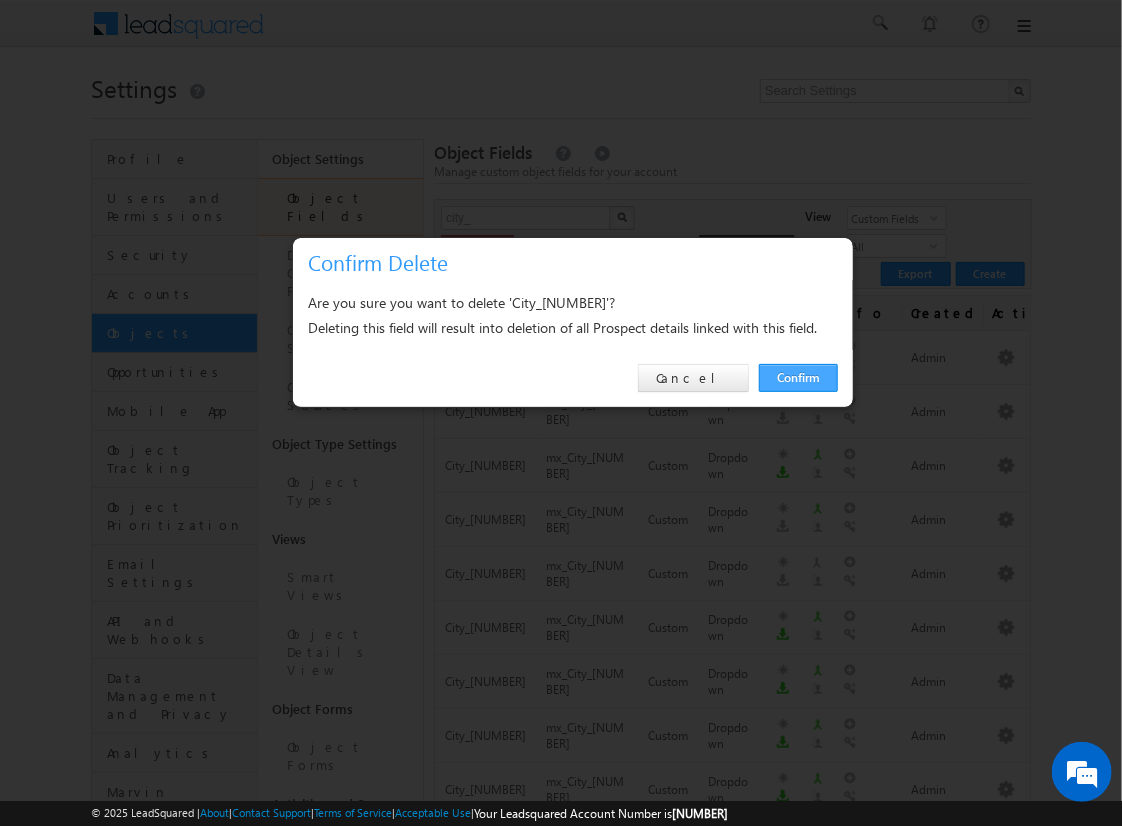 click on "Confirm" at bounding box center (798, 378) 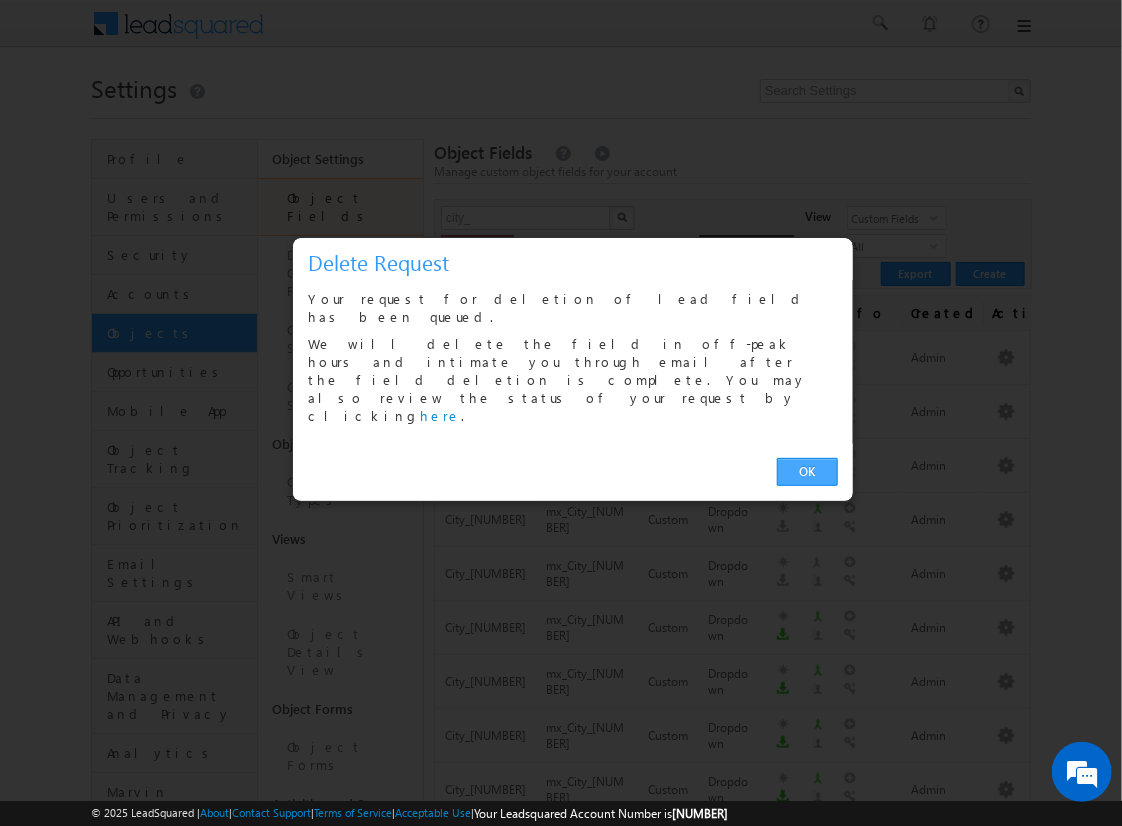 click on "OK" at bounding box center (807, 472) 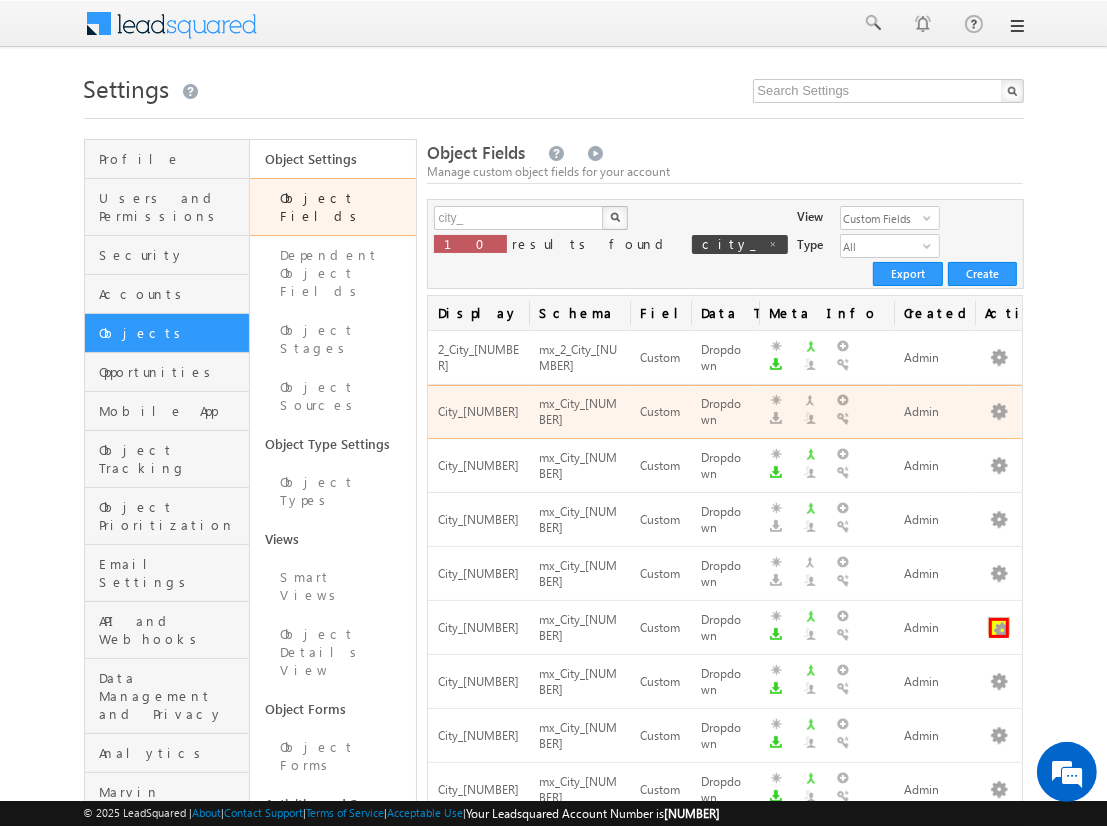 click at bounding box center (999, 628) 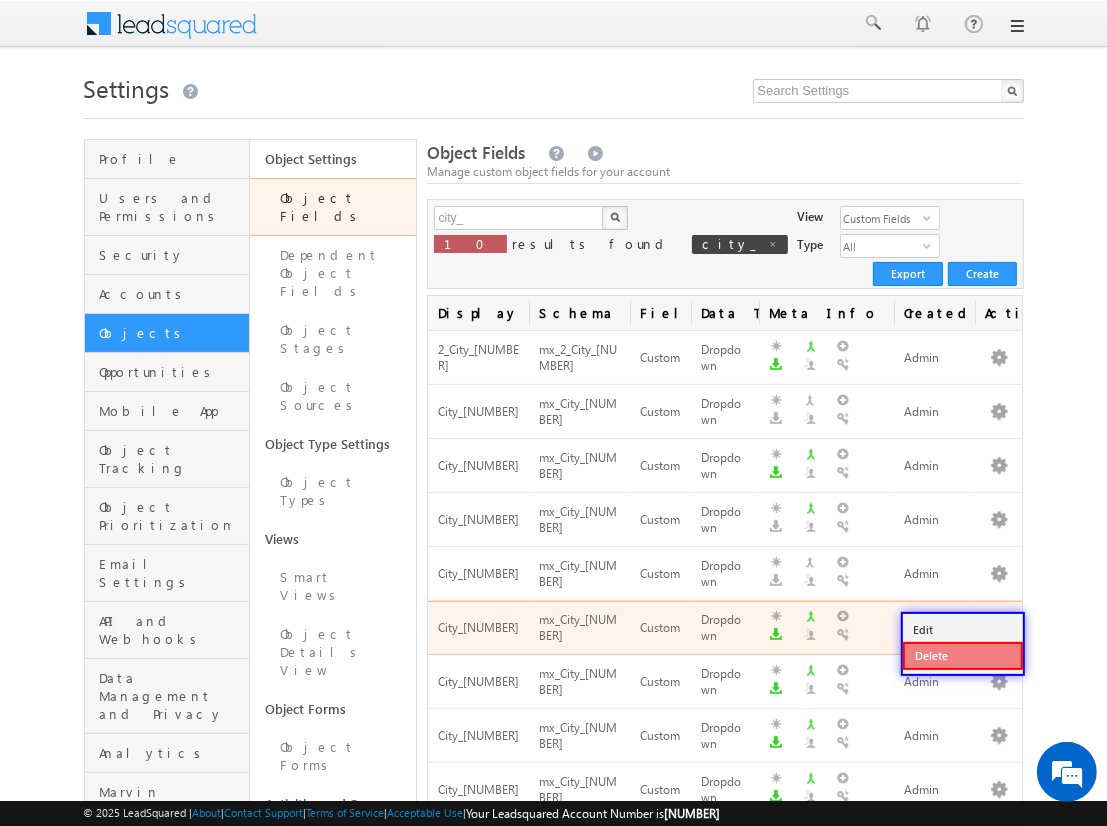 click on "Delete" at bounding box center [963, 656] 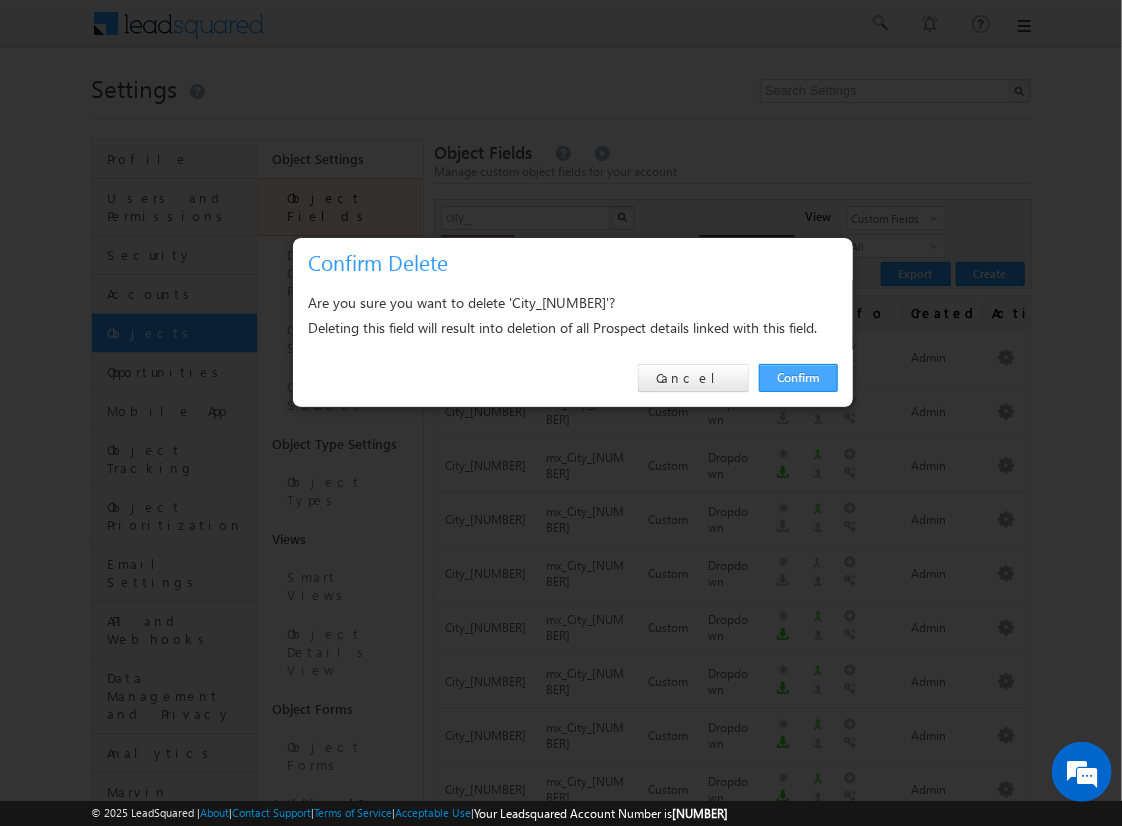click on "Confirm" at bounding box center (798, 378) 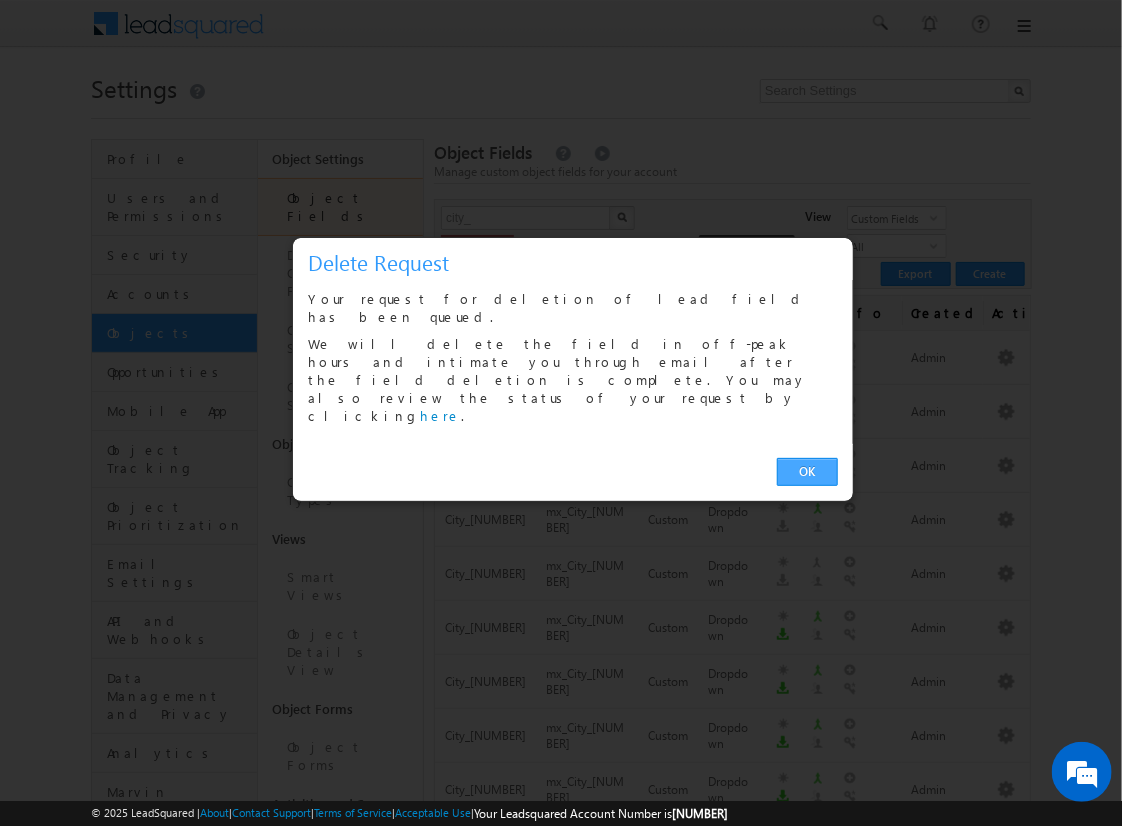 click on "OK" at bounding box center [807, 472] 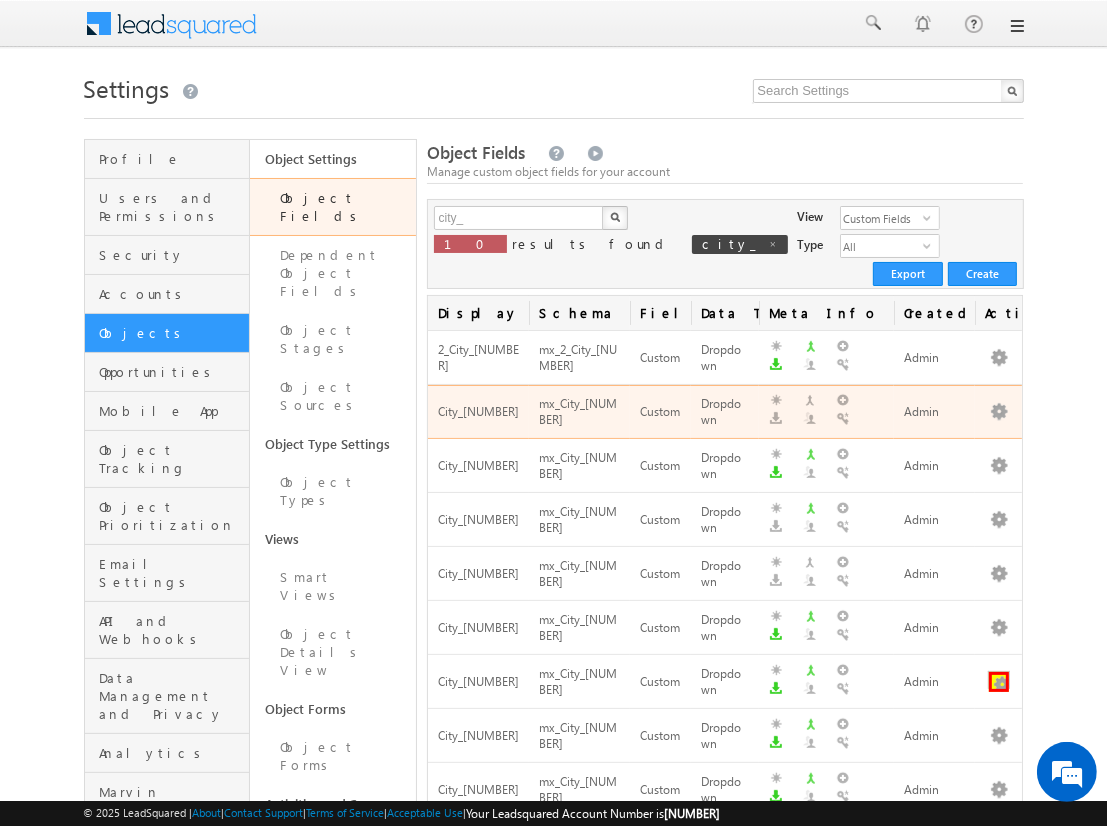 click at bounding box center [999, 682] 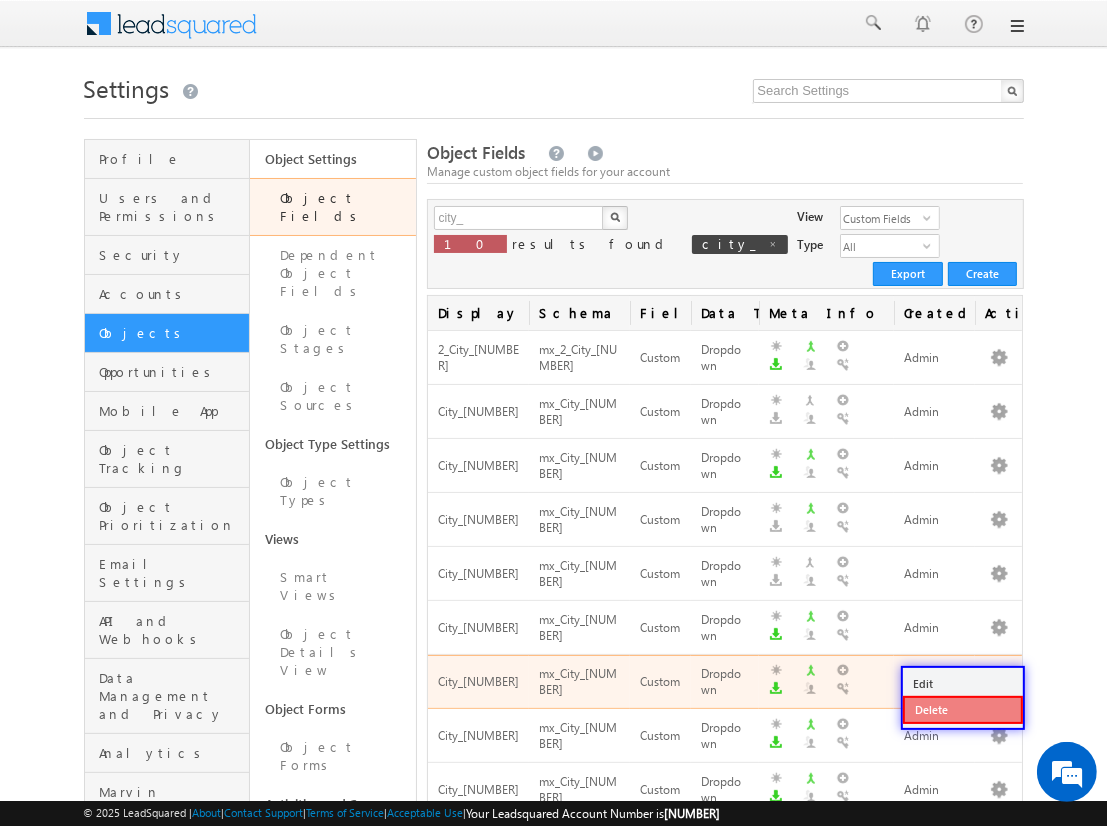 click on "Delete" at bounding box center (963, 710) 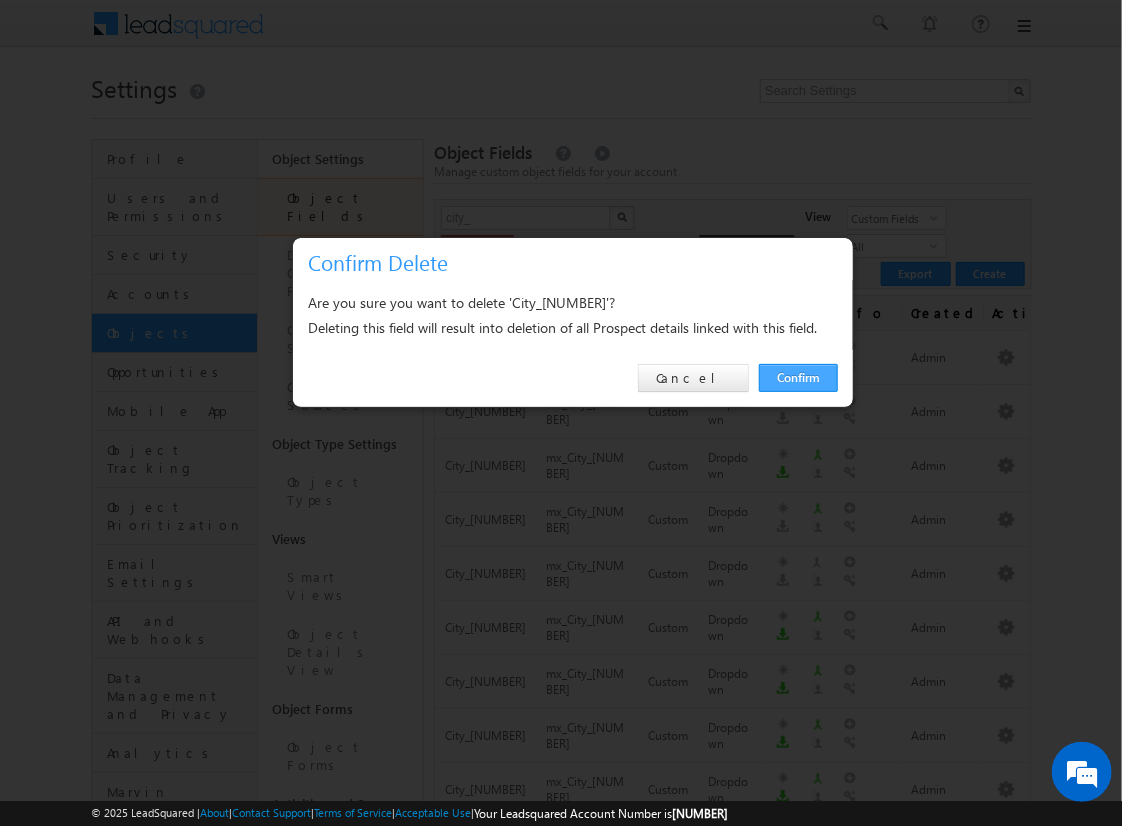 click on "Confirm" at bounding box center (798, 378) 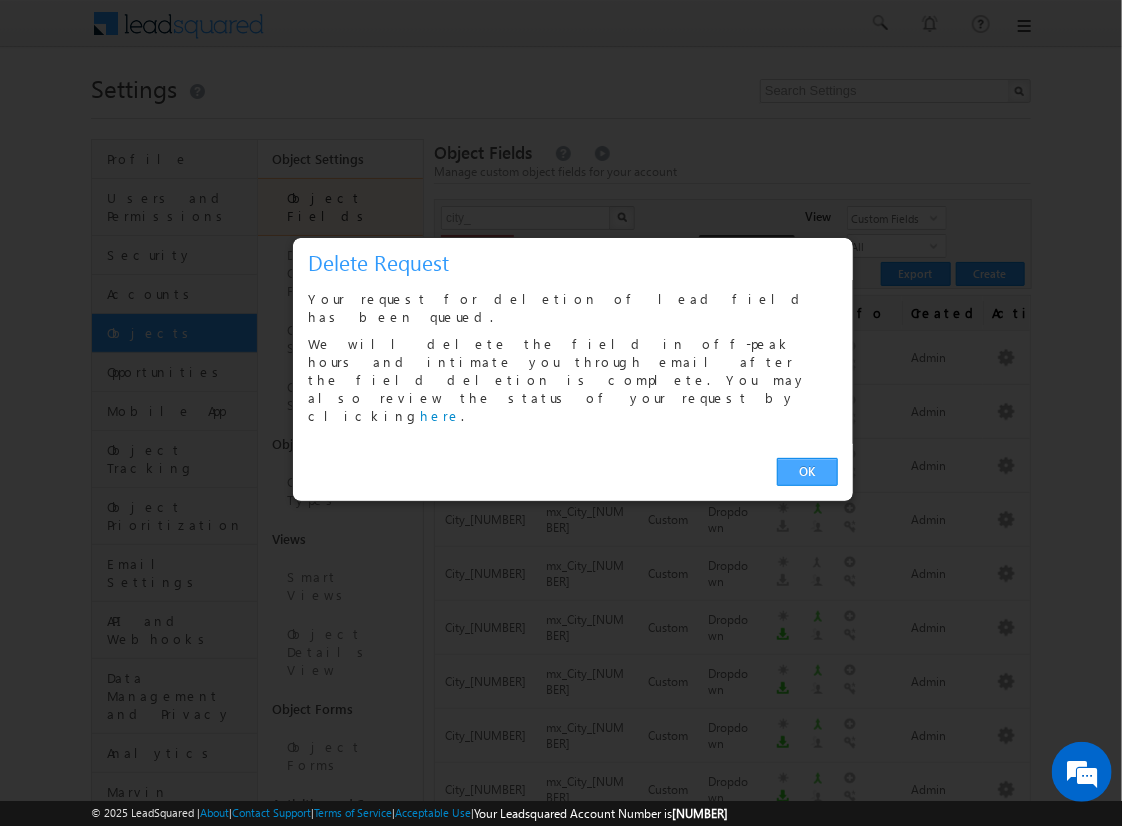click on "OK" at bounding box center [807, 472] 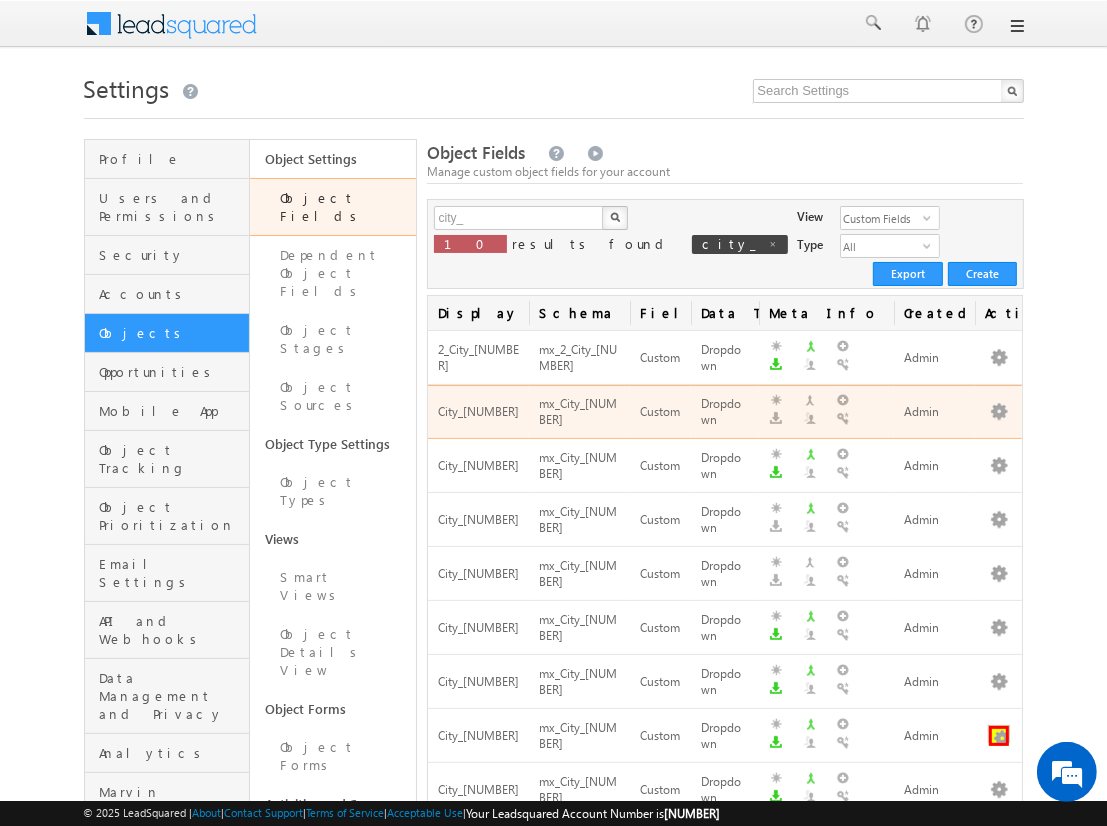 click at bounding box center [999, 736] 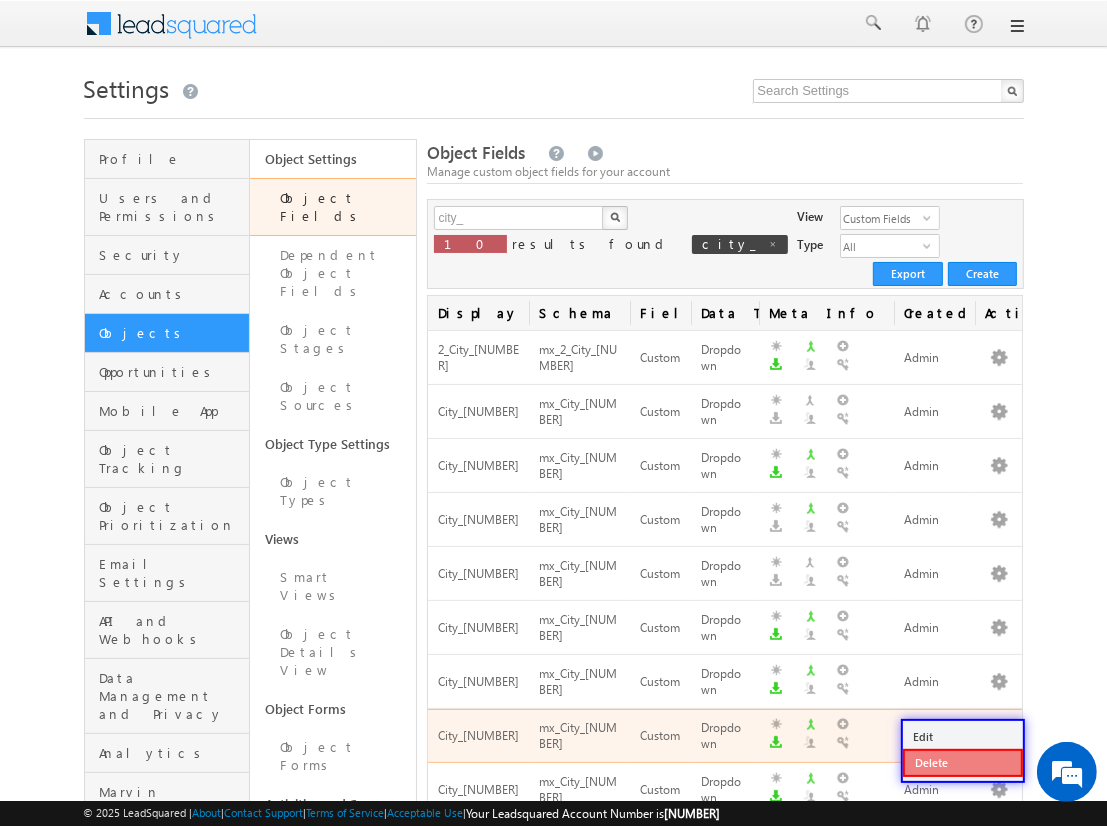 click on "Delete" at bounding box center (963, 763) 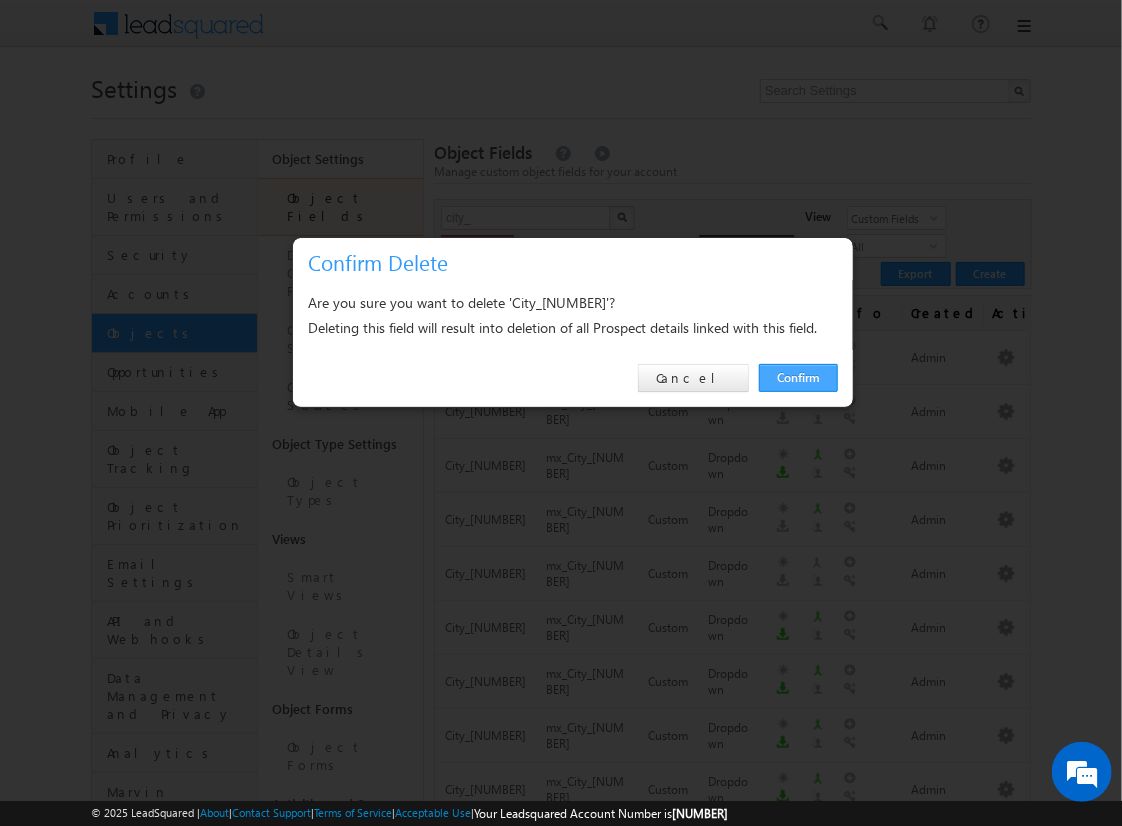 click on "Confirm" at bounding box center (798, 378) 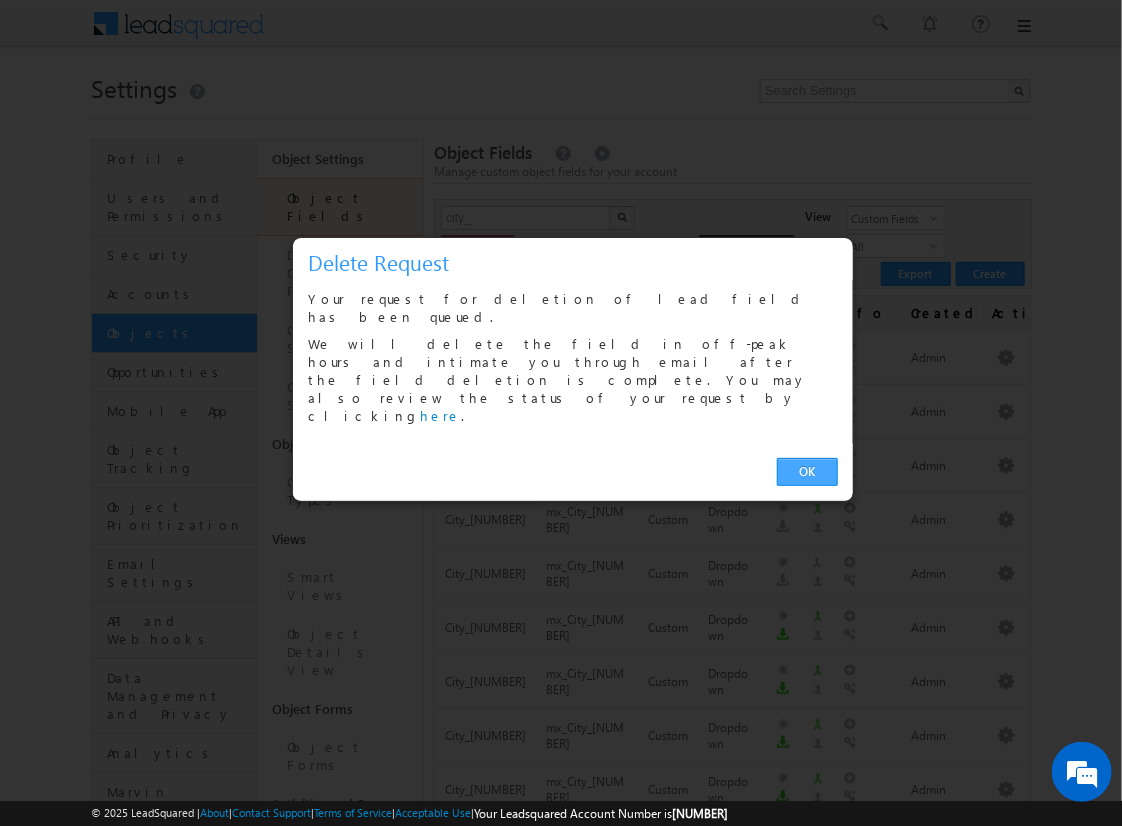 click on "OK" at bounding box center [807, 472] 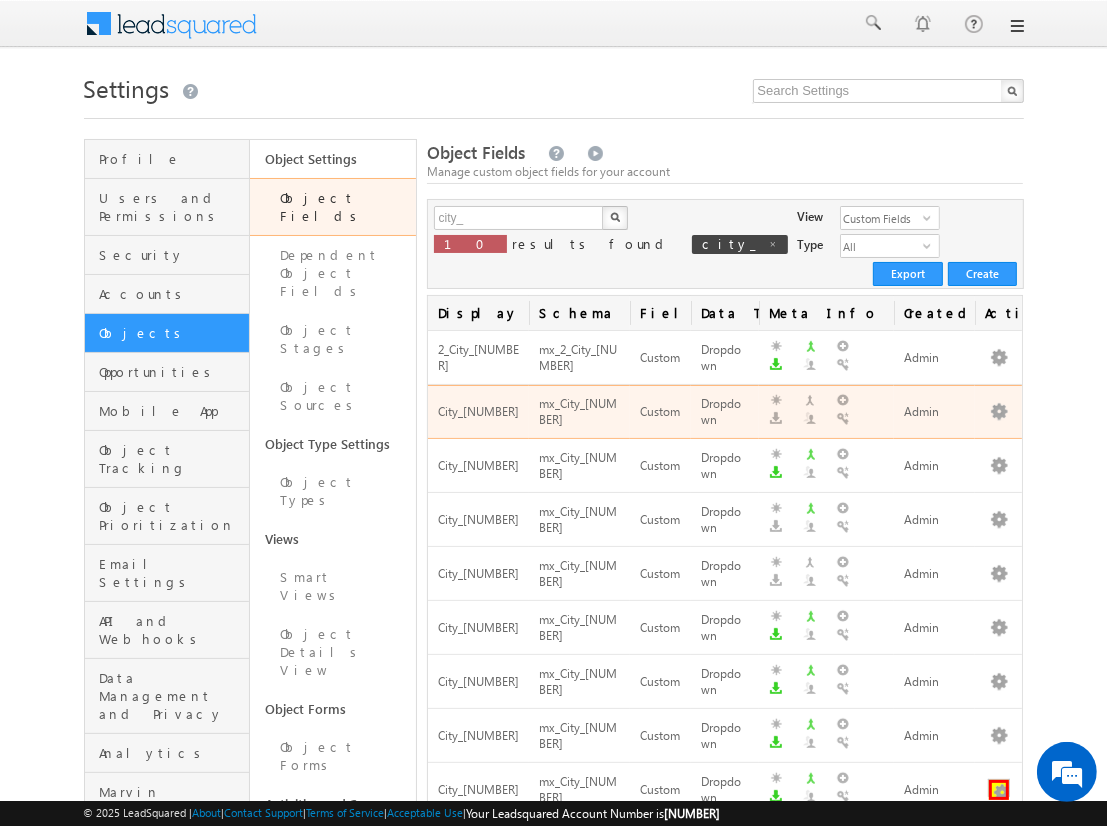 click at bounding box center [999, 790] 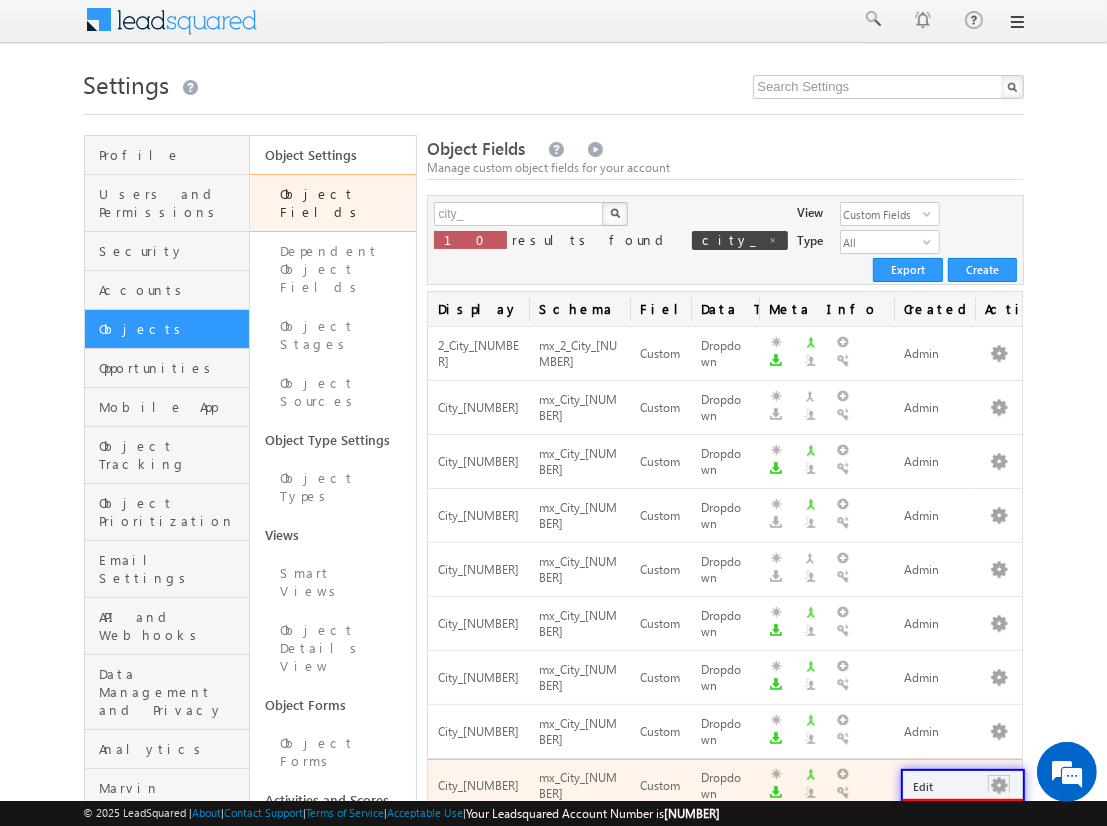 scroll, scrollTop: 403, scrollLeft: 0, axis: vertical 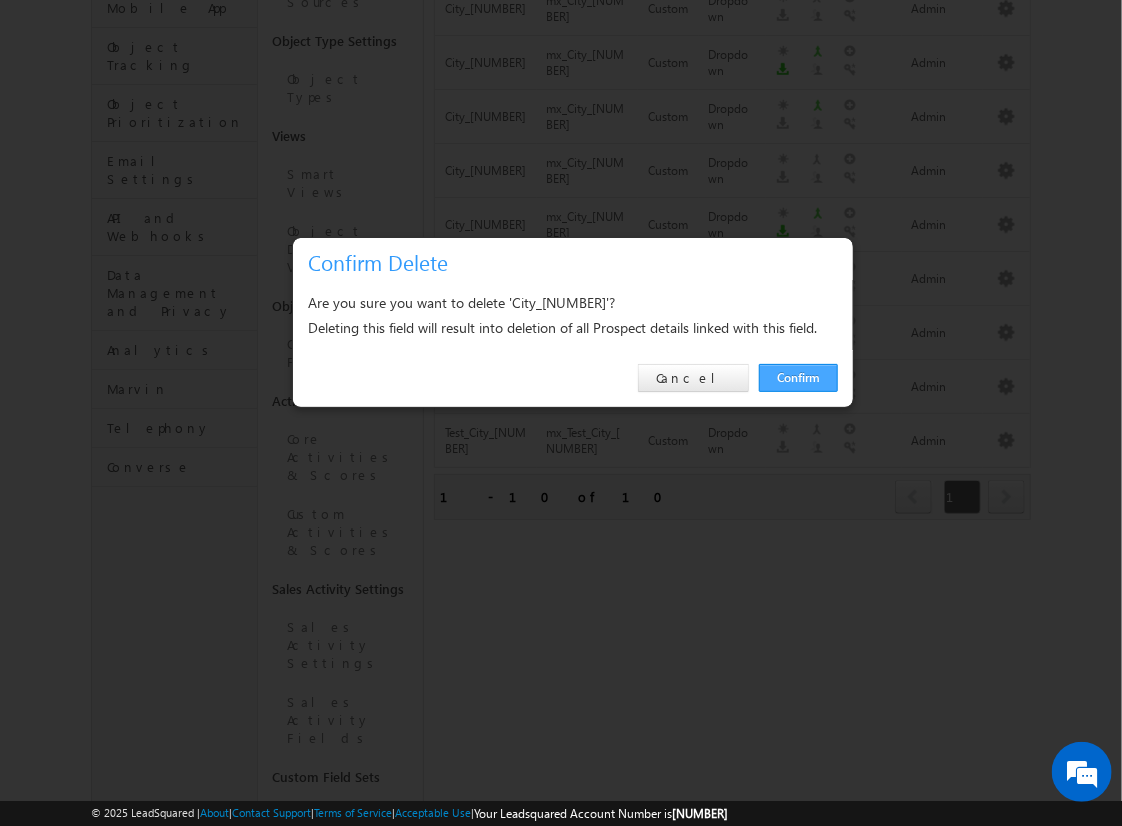 click on "Confirm" at bounding box center [798, 378] 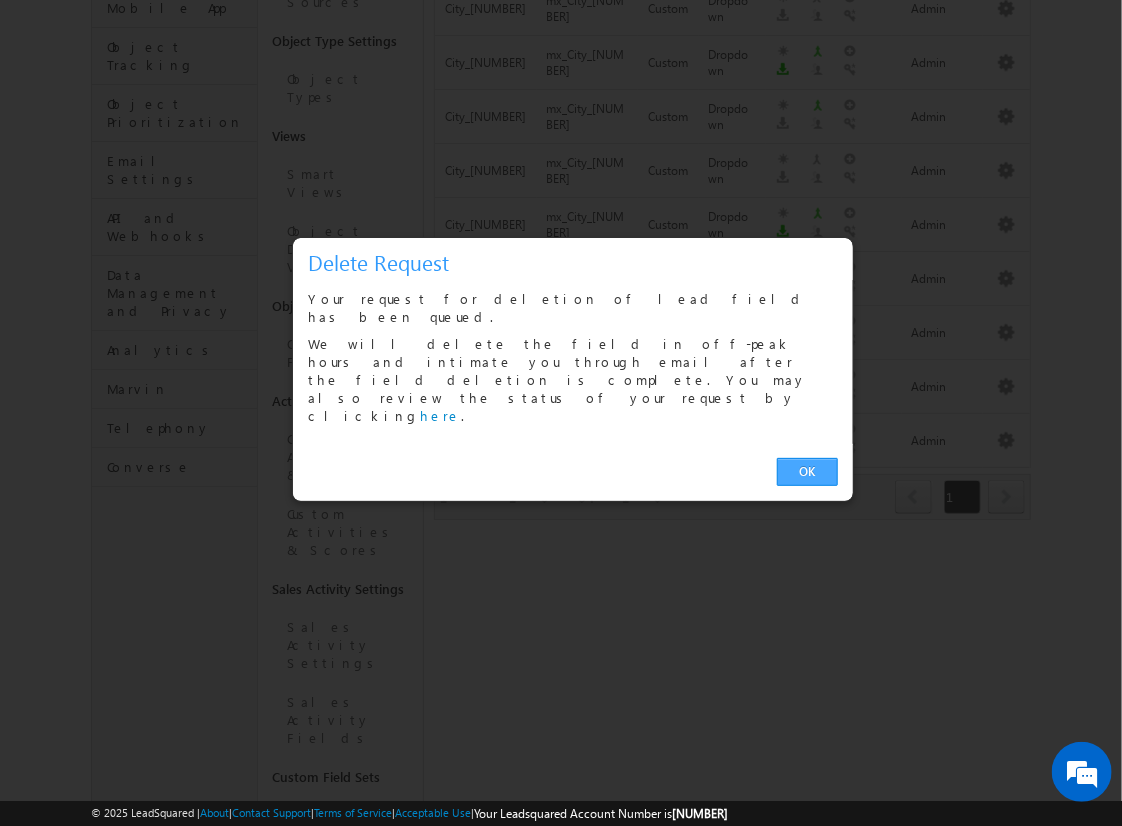 click on "OK" at bounding box center (807, 472) 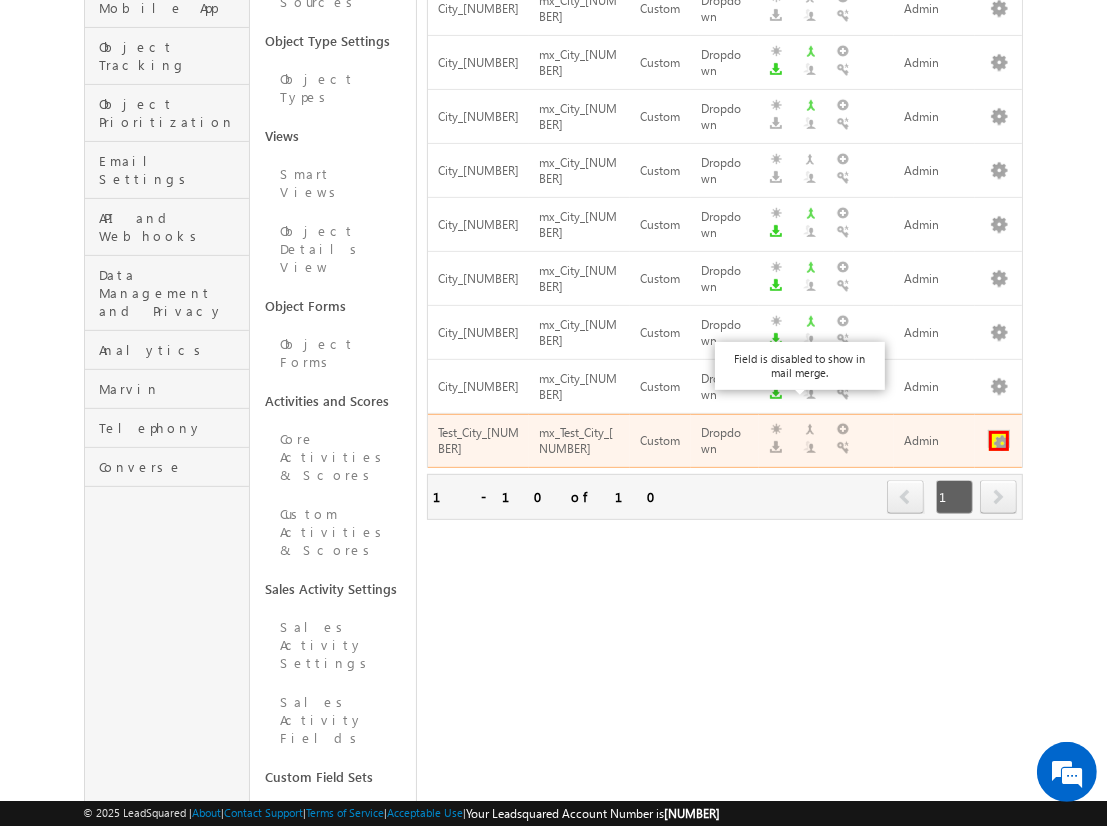 click at bounding box center [999, 441] 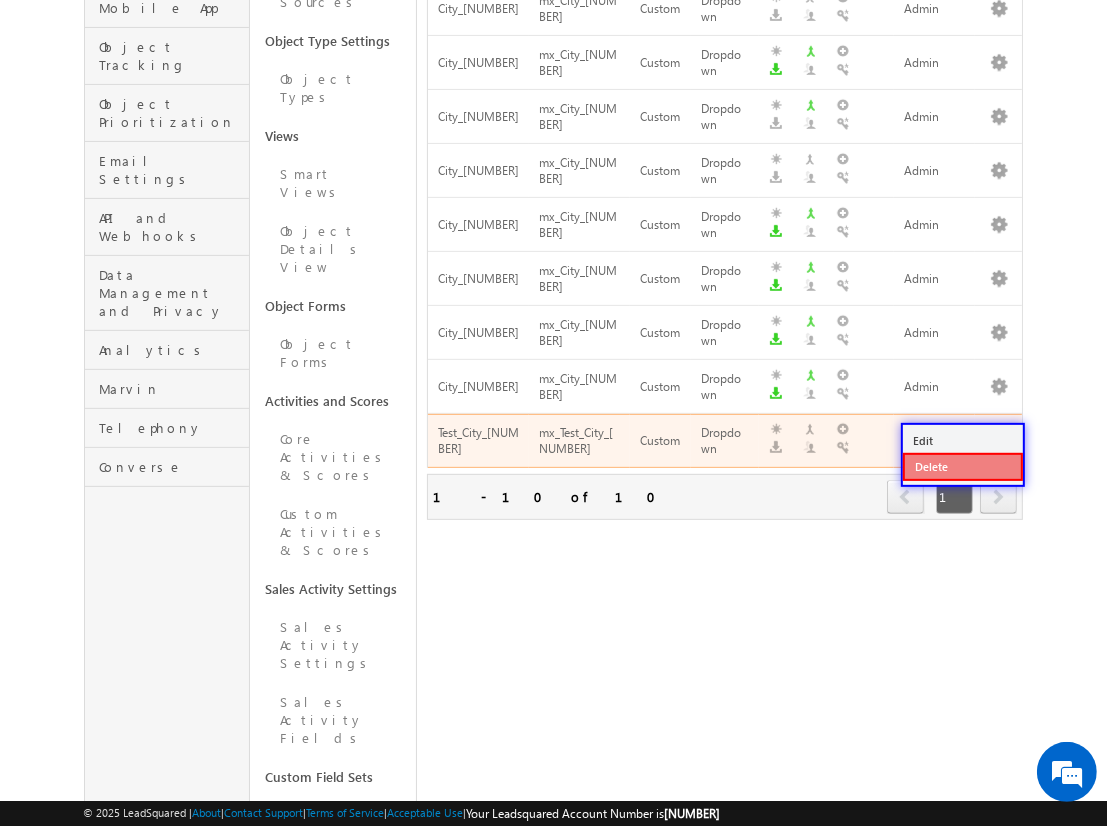 click on "Delete" at bounding box center [963, 467] 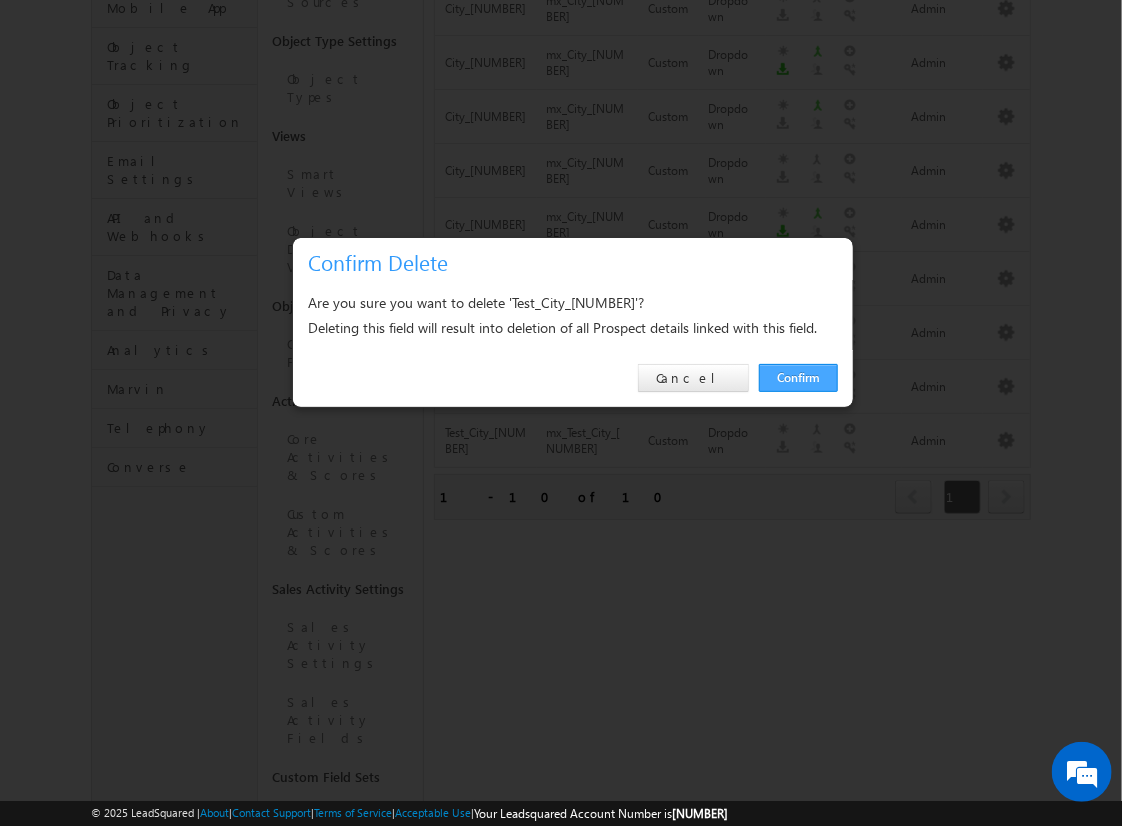 click on "Confirm" at bounding box center [798, 378] 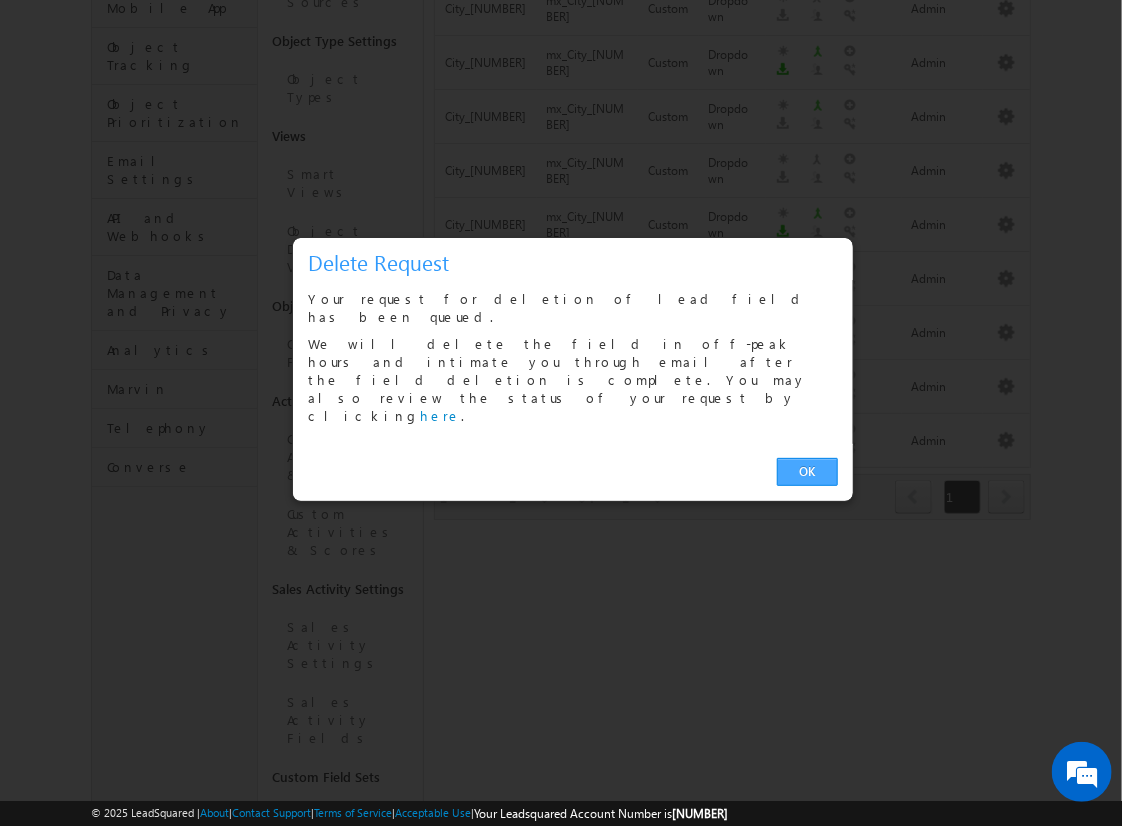 click on "OK" at bounding box center [807, 472] 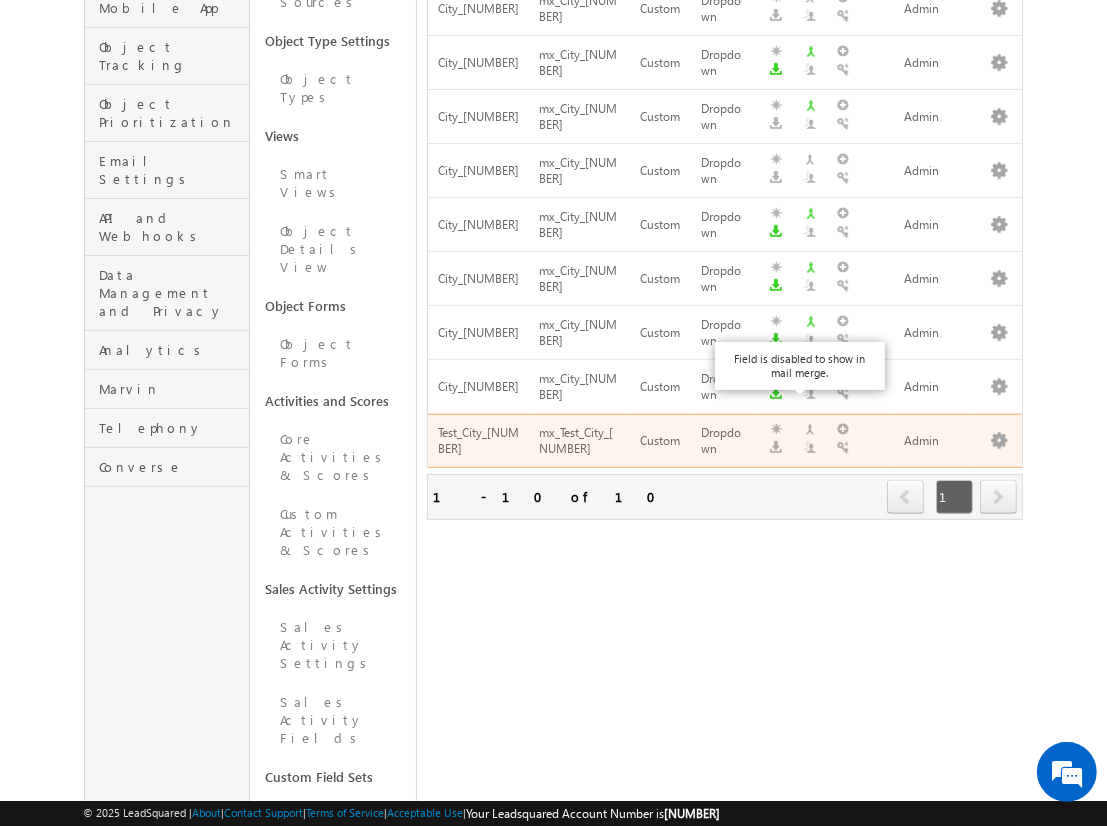 click on "next" at bounding box center [998, 497] 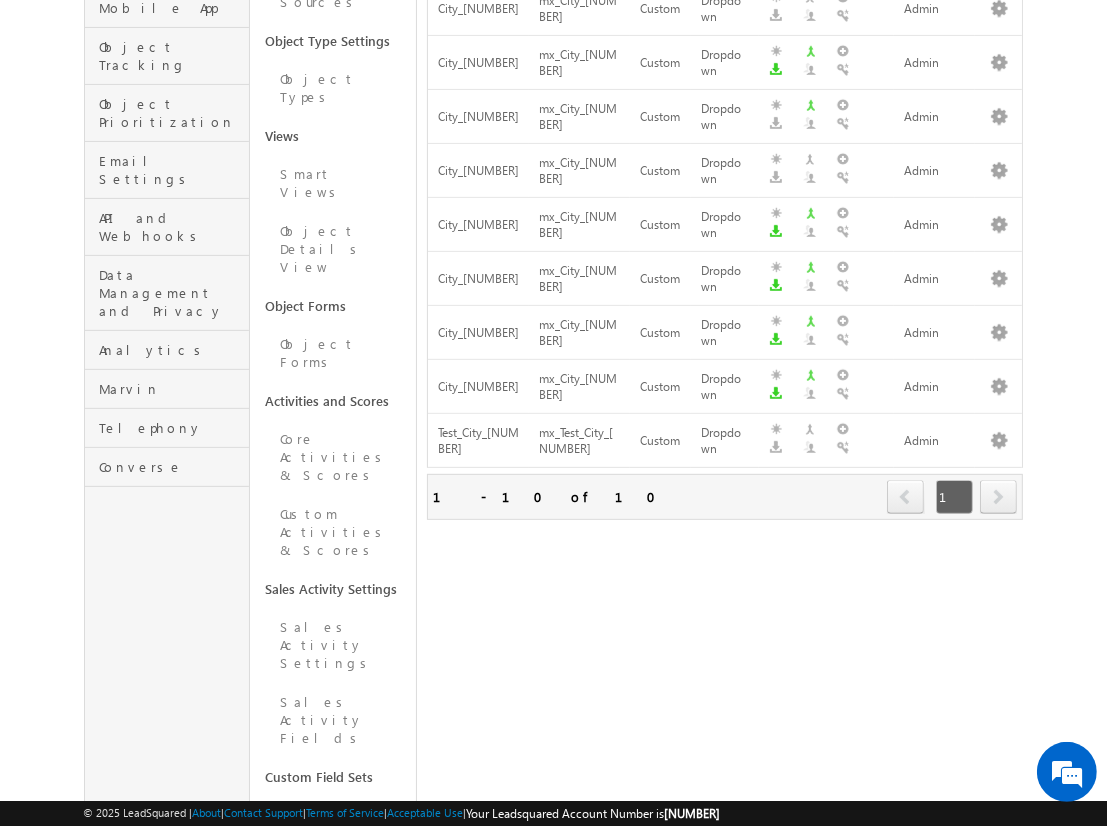 click on "next" at bounding box center [998, 497] 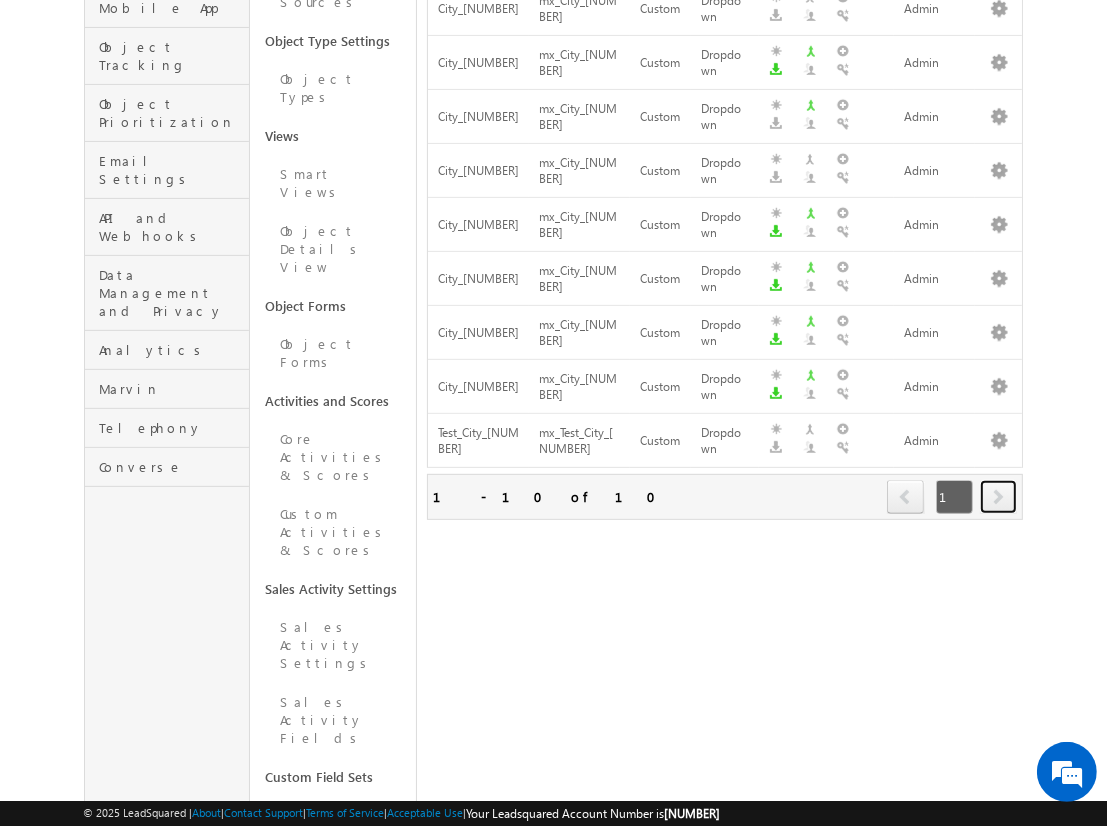 scroll, scrollTop: 0, scrollLeft: 0, axis: both 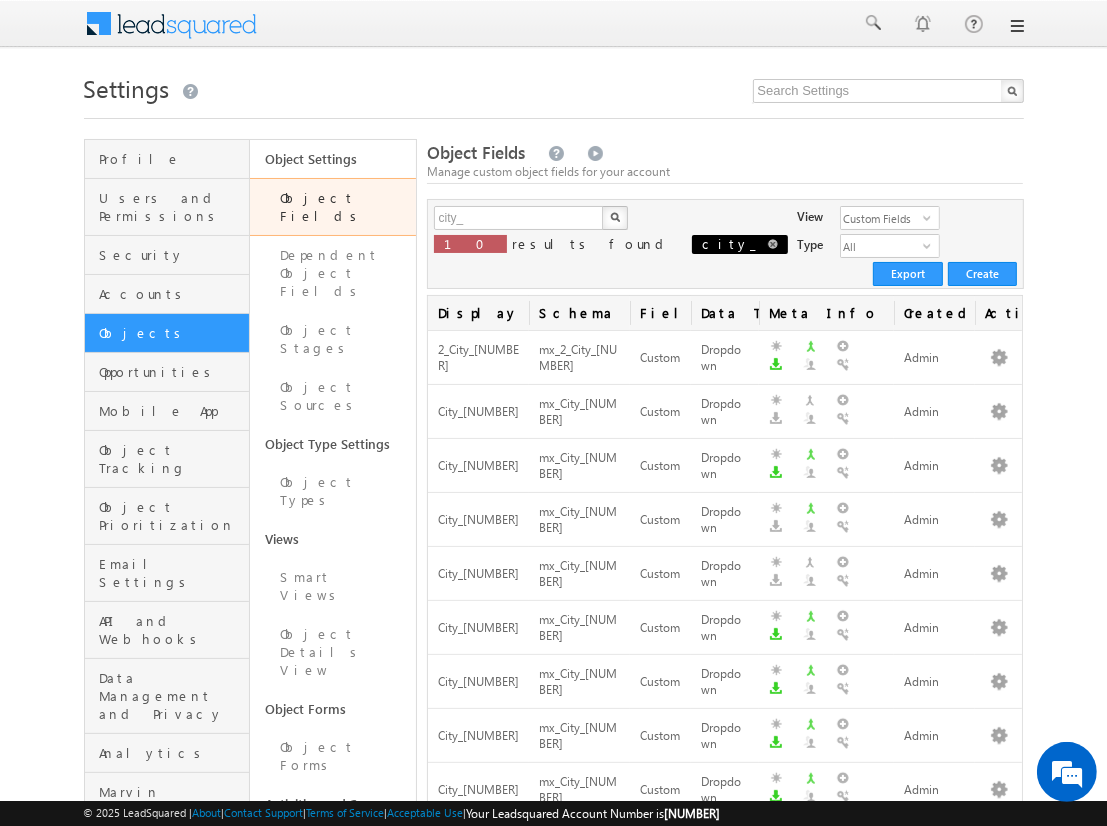 click at bounding box center (773, 244) 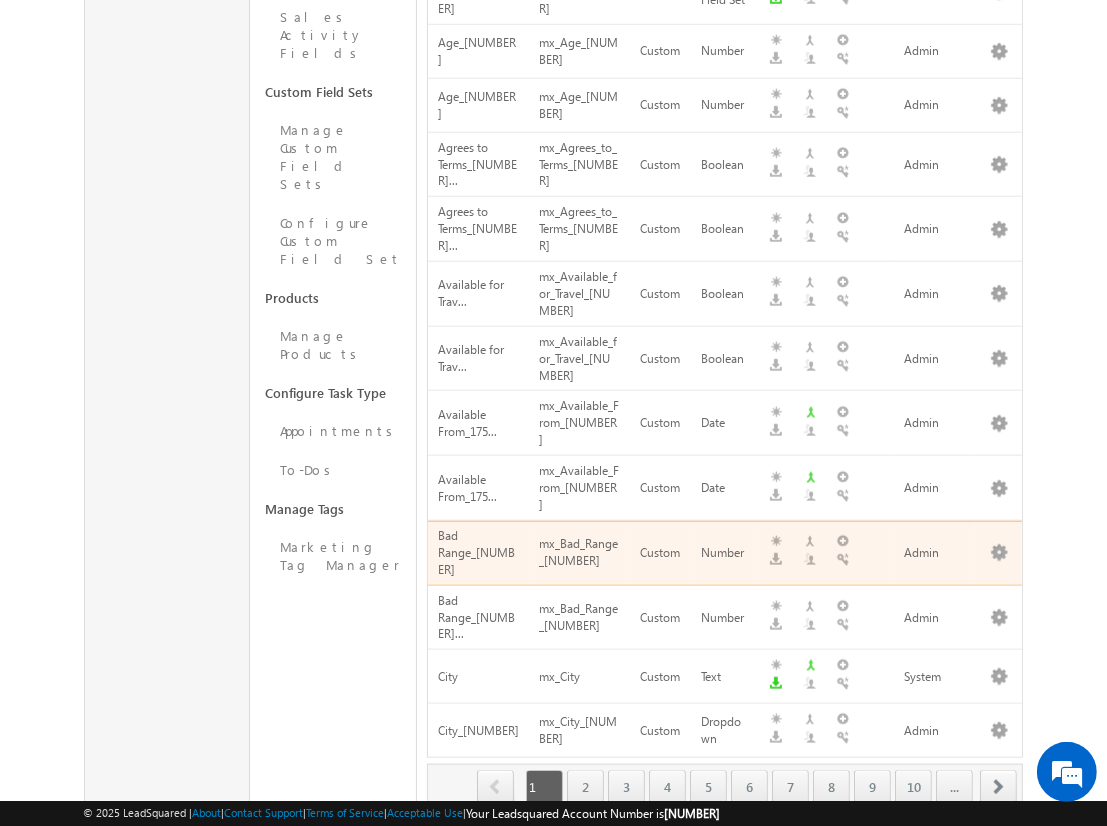 scroll, scrollTop: 1239, scrollLeft: 0, axis: vertical 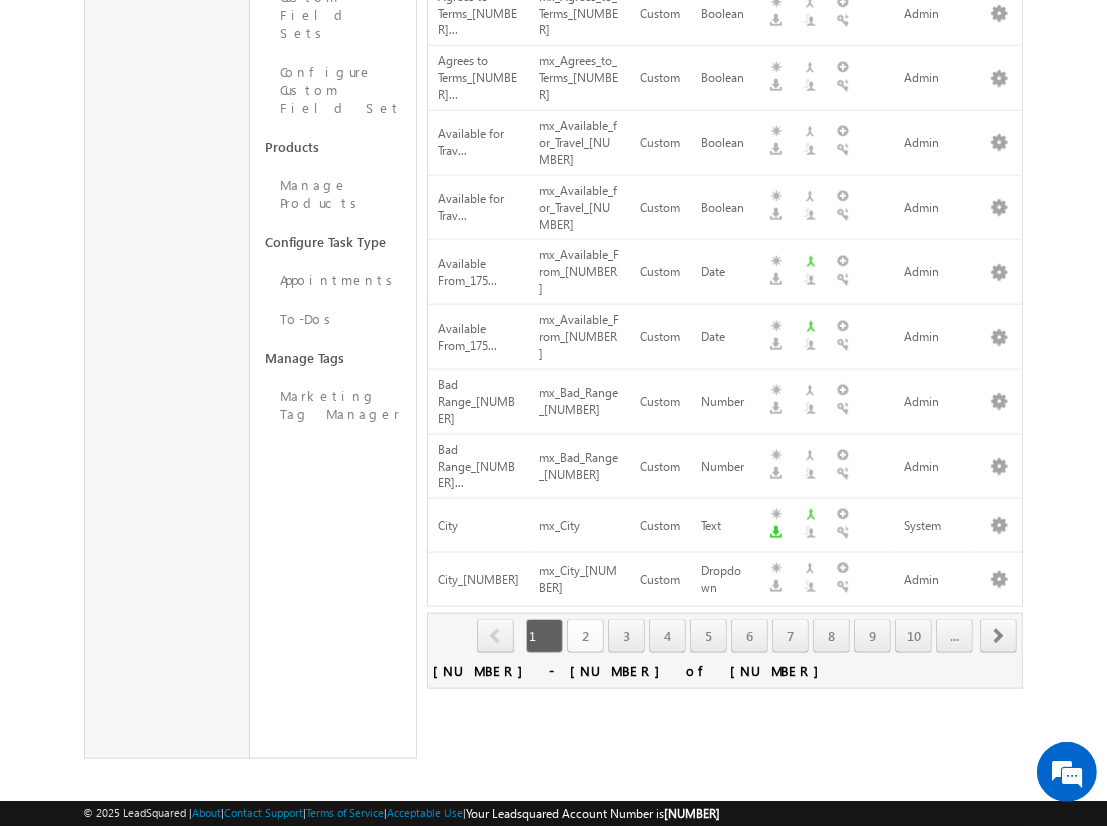 click on "2" at bounding box center (585, 636) 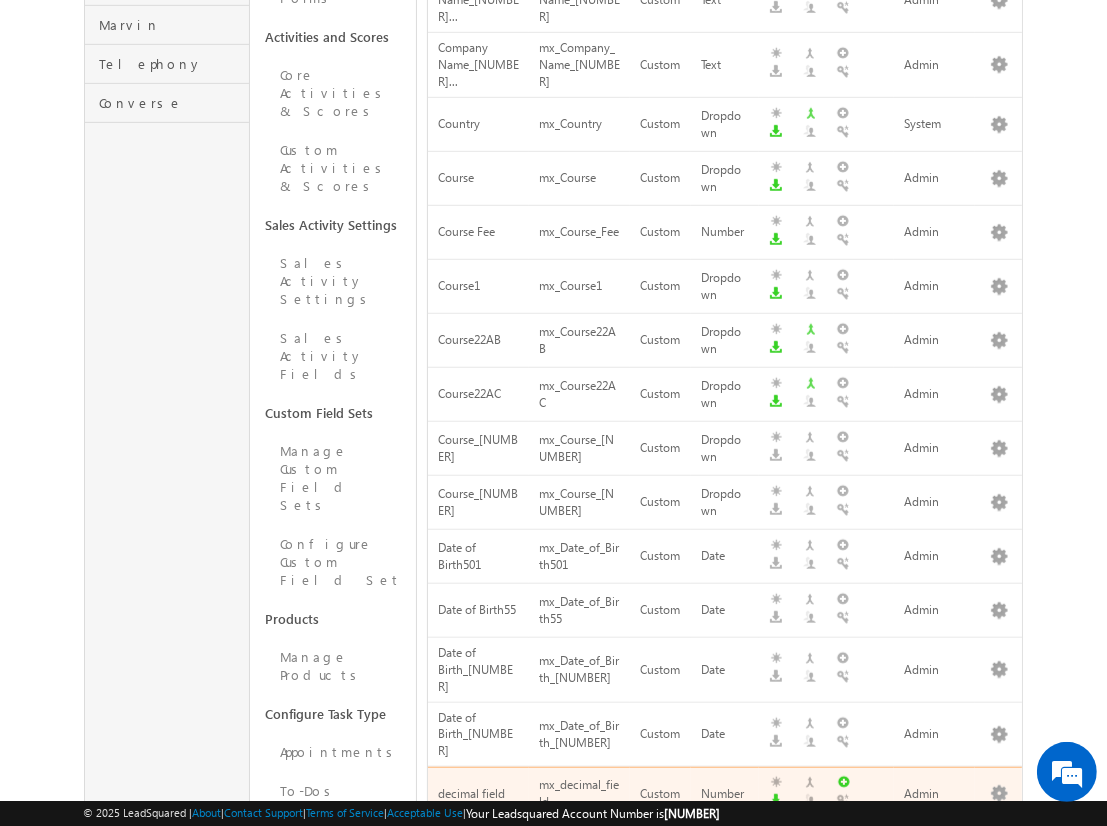 scroll, scrollTop: 1068, scrollLeft: 0, axis: vertical 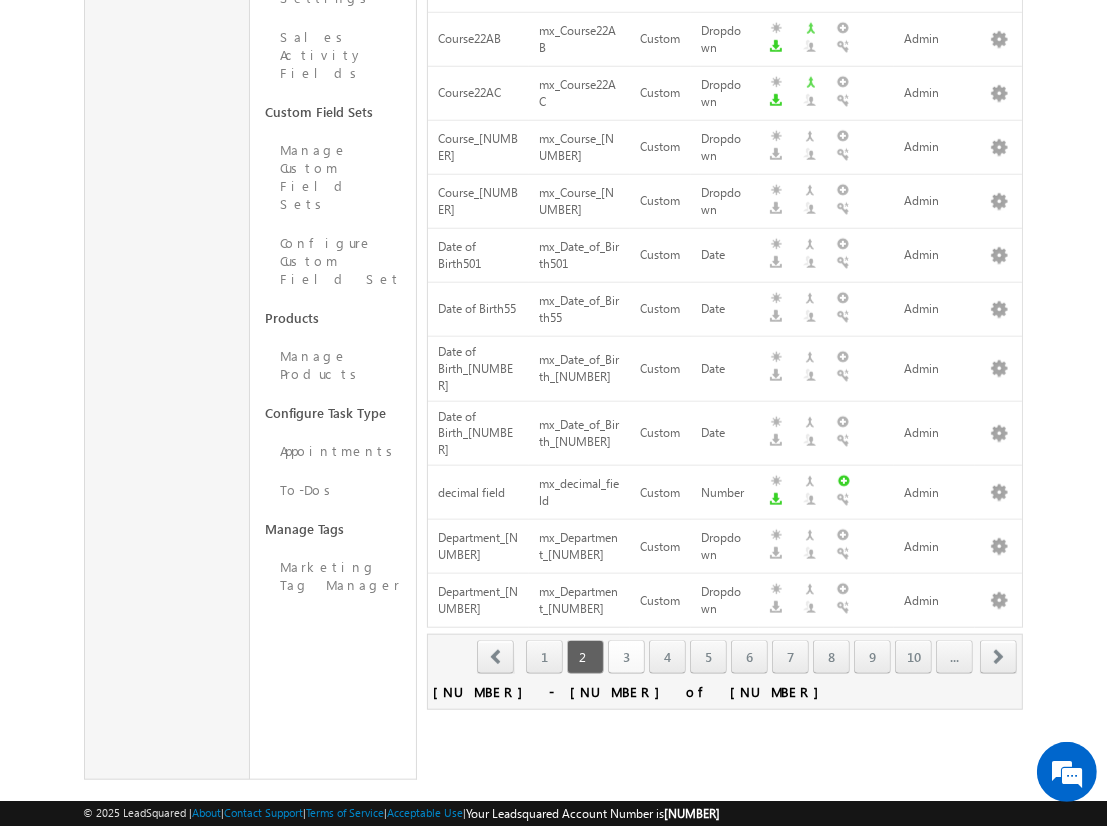 click on "3" at bounding box center (626, 657) 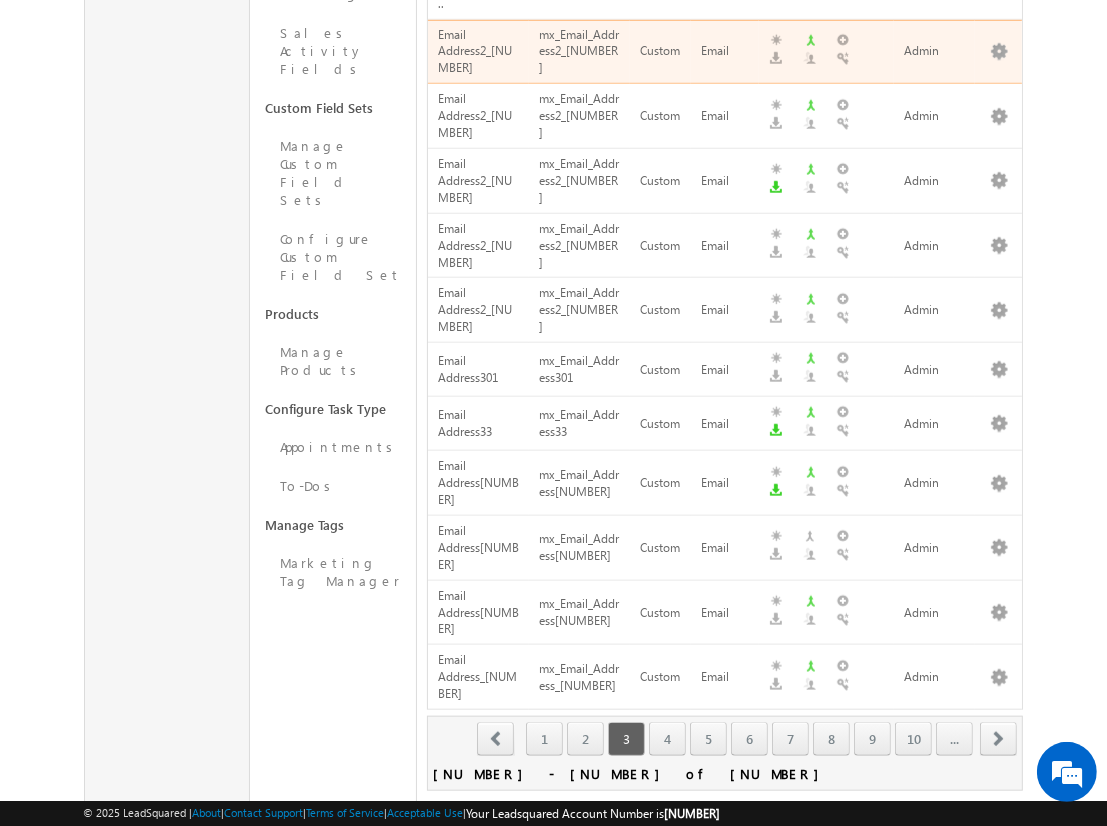 scroll, scrollTop: 1143, scrollLeft: 0, axis: vertical 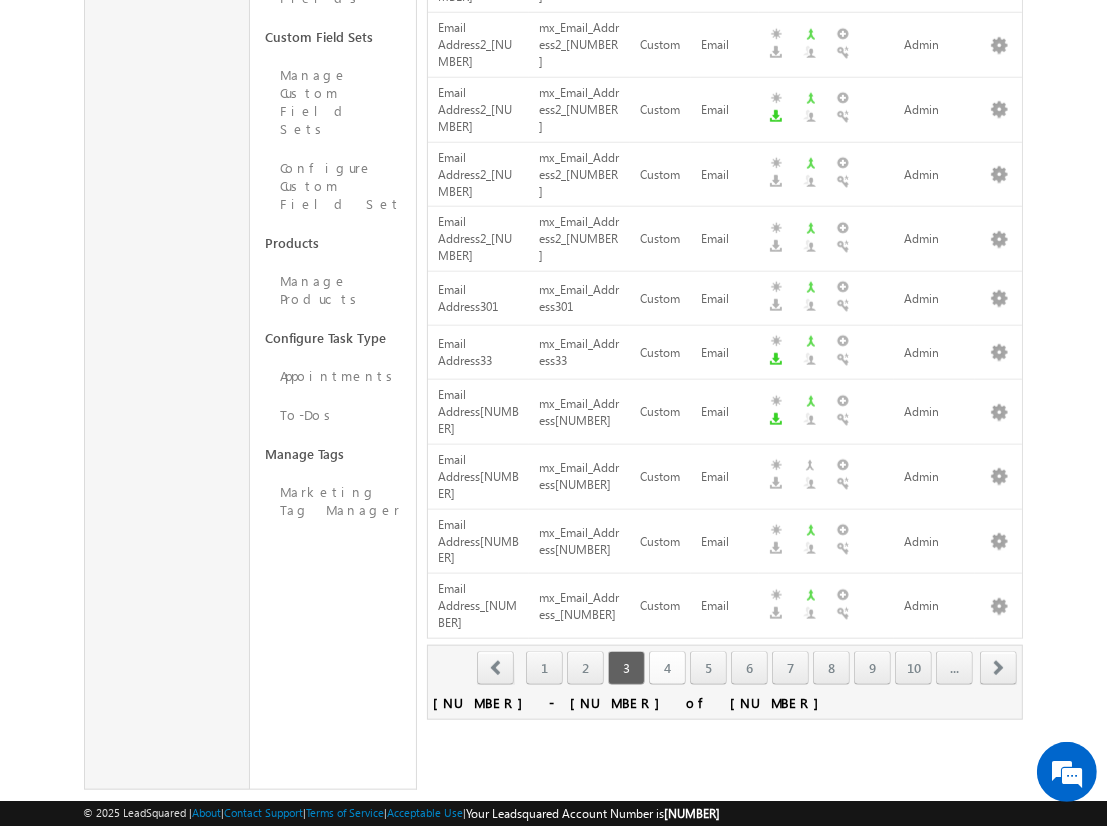 click on "4" at bounding box center [667, 668] 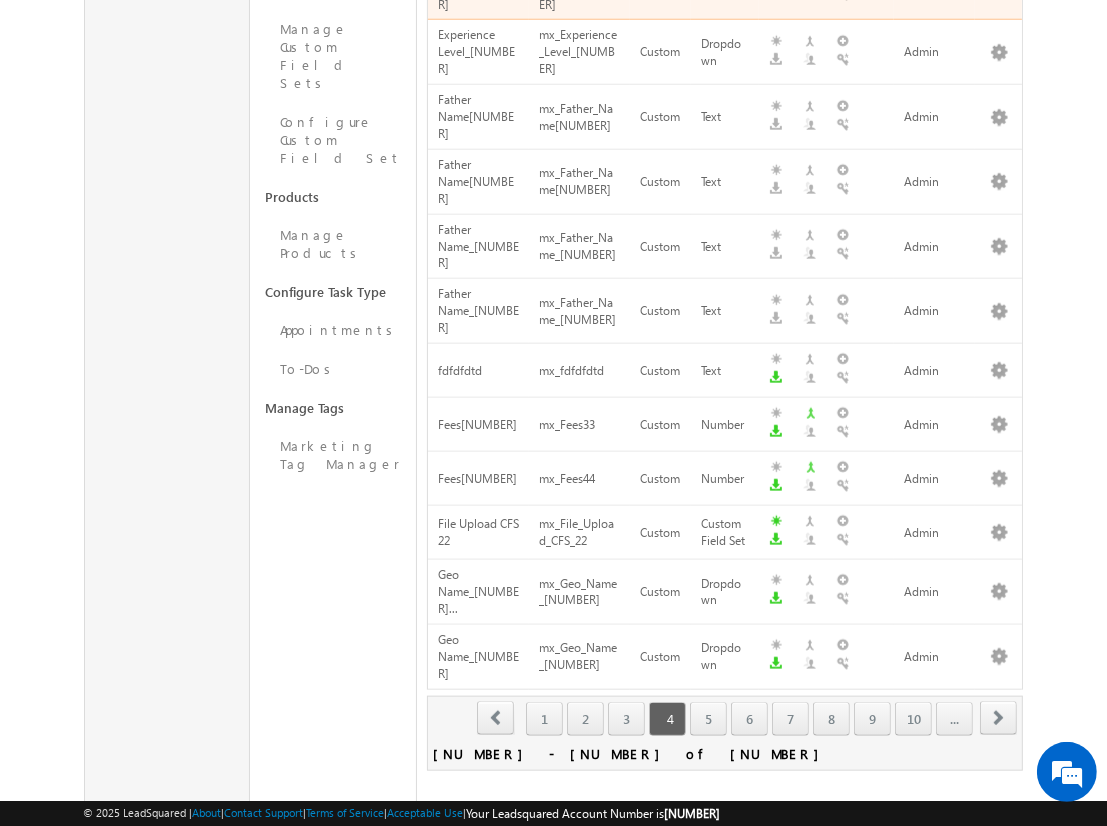 scroll, scrollTop: 1218, scrollLeft: 0, axis: vertical 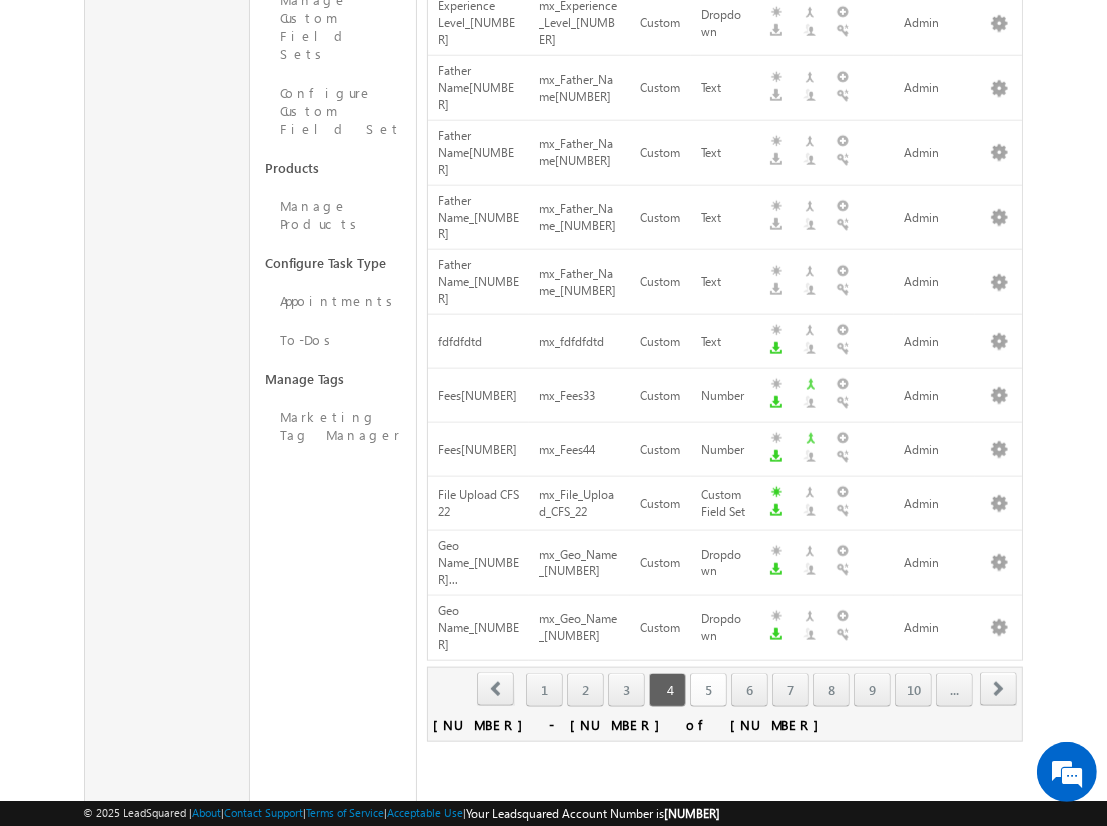 click on "5" at bounding box center [708, 690] 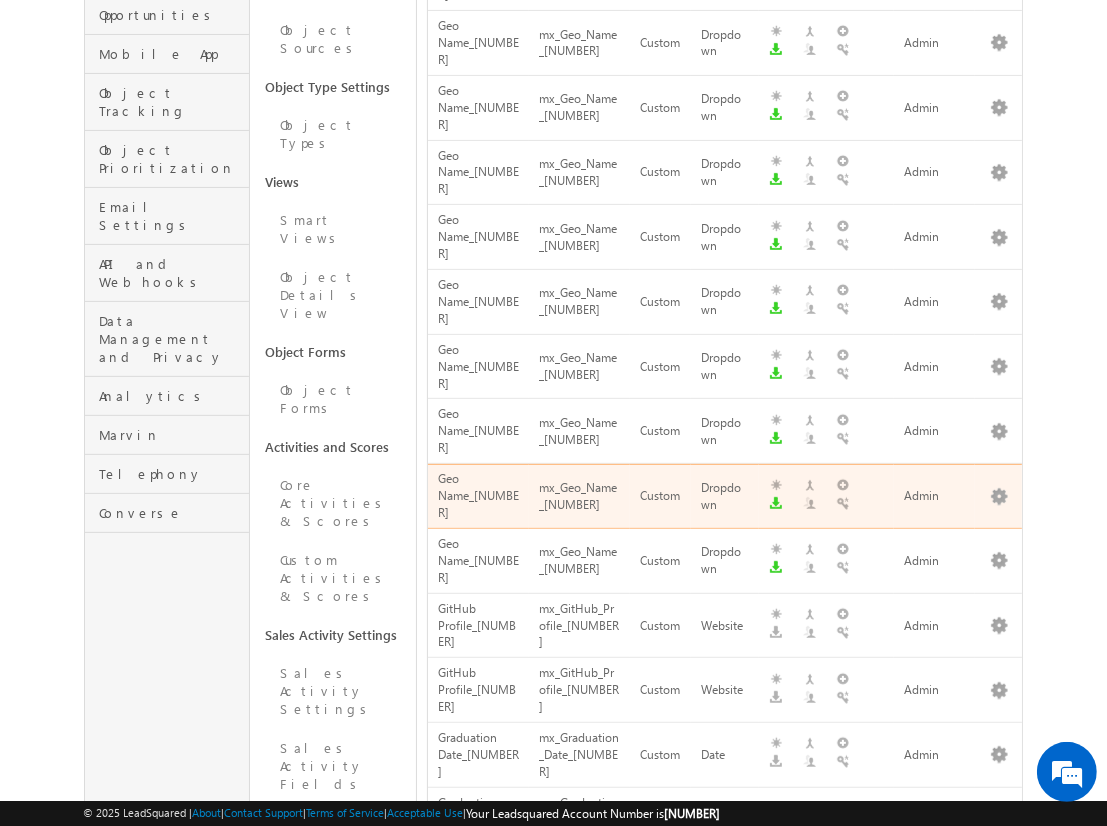 scroll, scrollTop: 356, scrollLeft: 0, axis: vertical 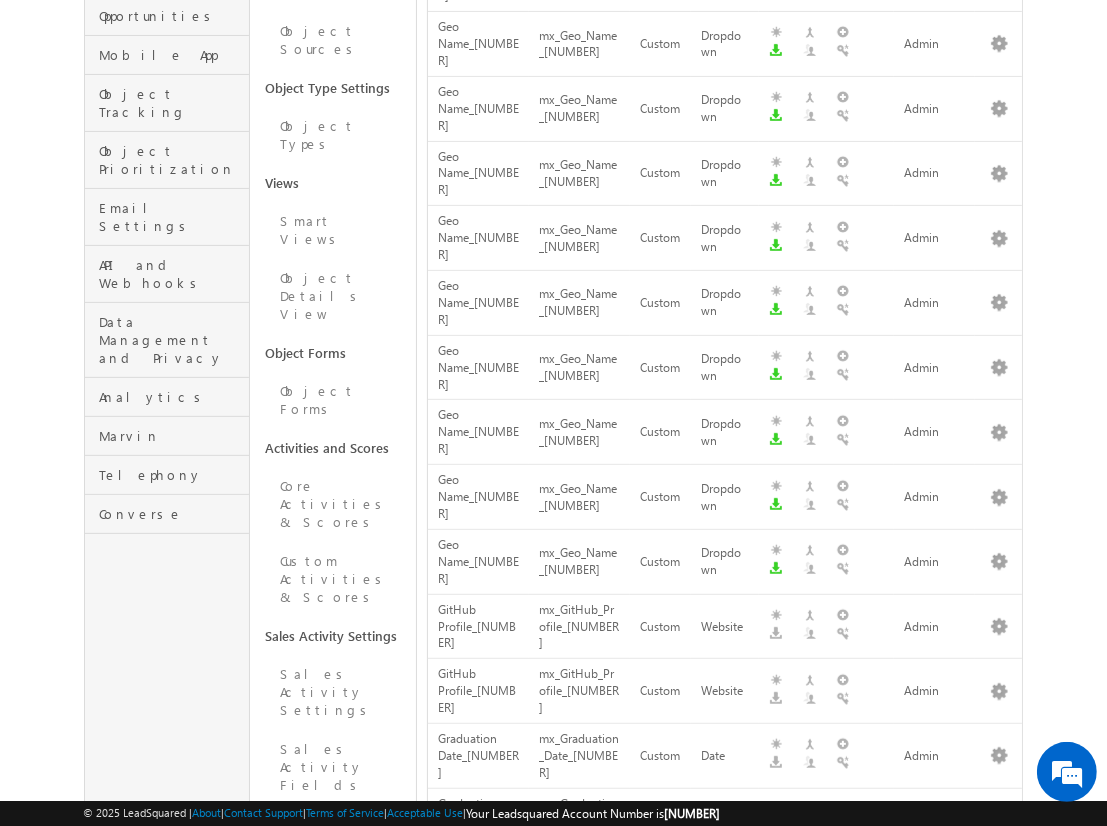 click on "Search Object Fields" at bounding box center [519, -138] 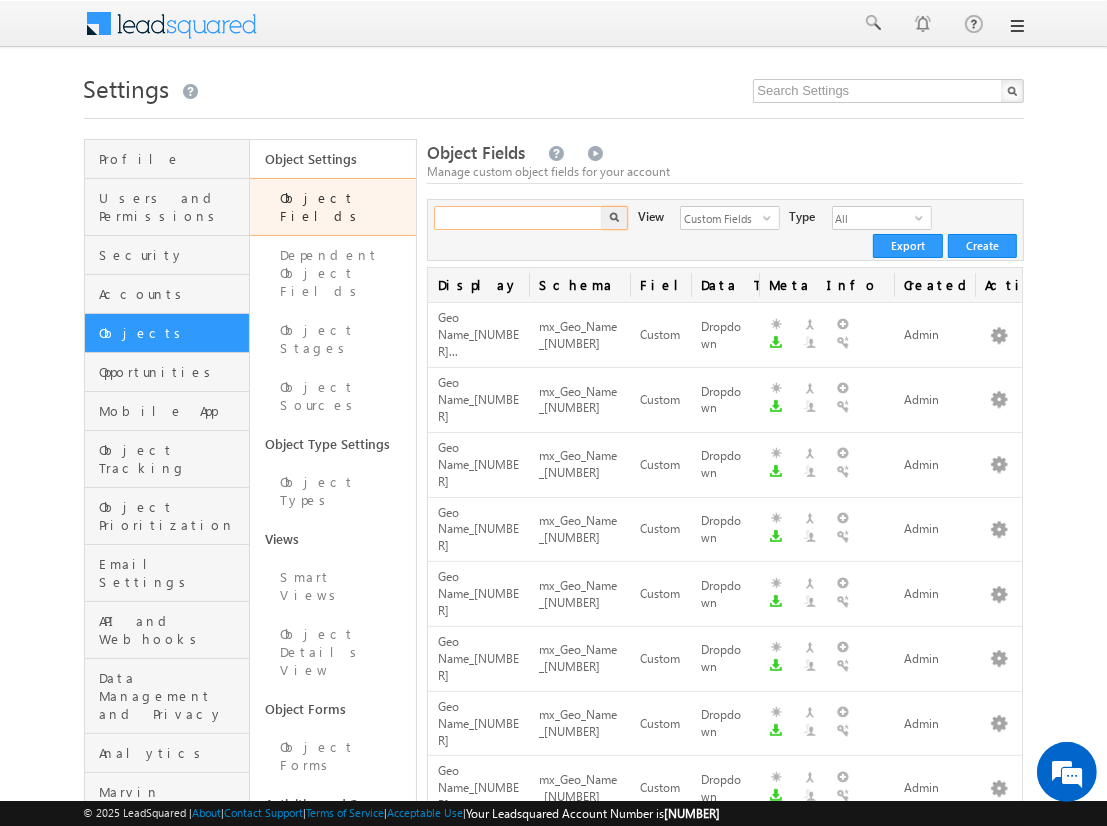 click at bounding box center [519, 218] 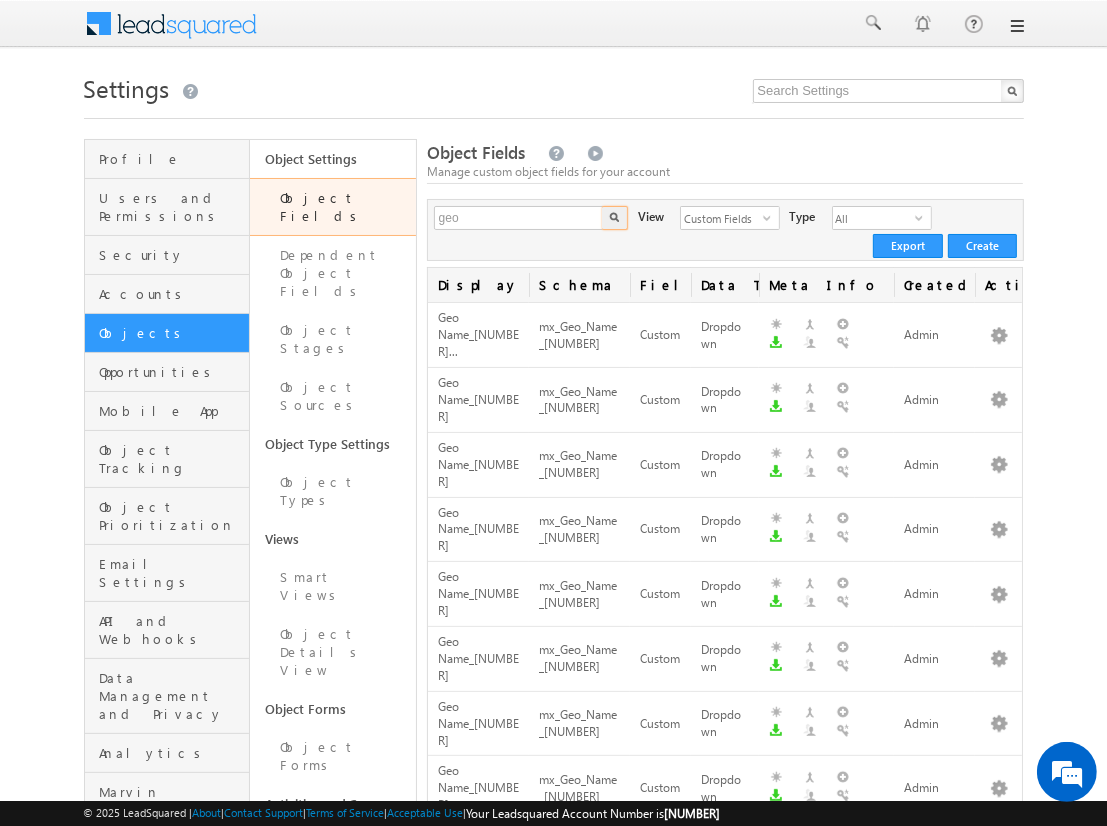 click at bounding box center [614, 217] 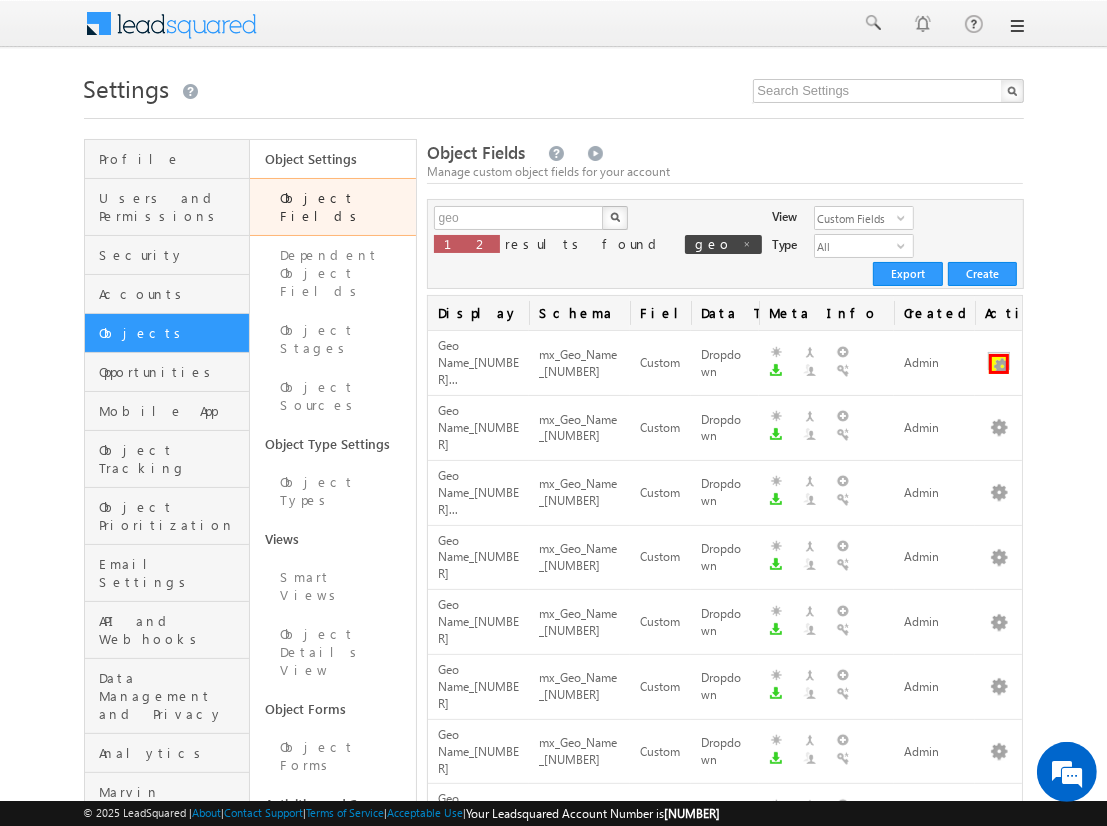 click at bounding box center [999, 364] 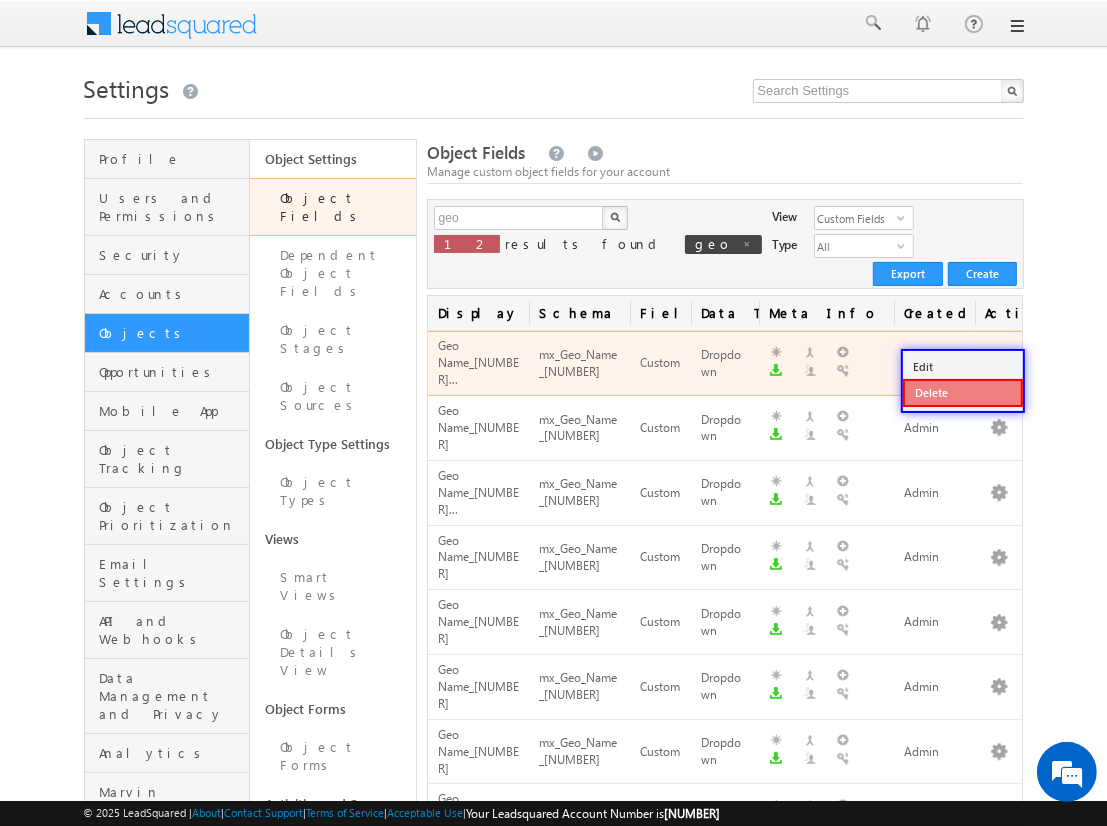 click on "Delete" at bounding box center (963, 393) 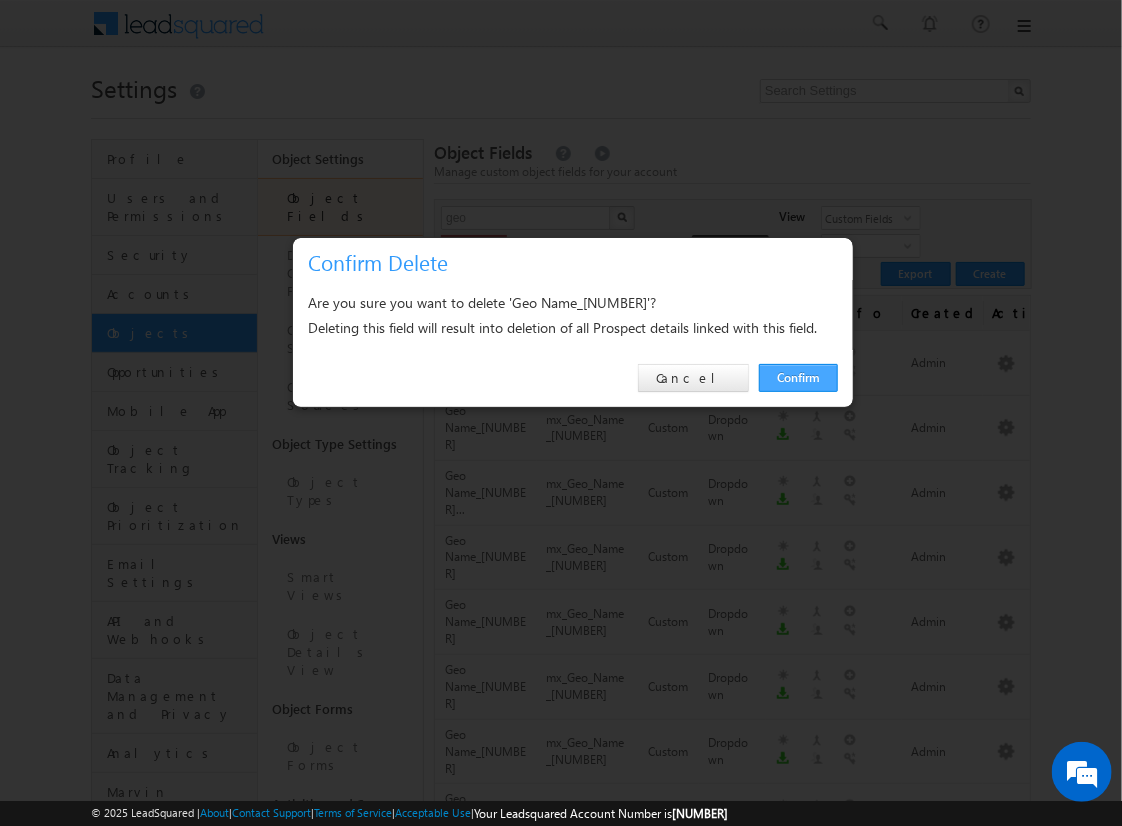 click on "Confirm" at bounding box center (798, 378) 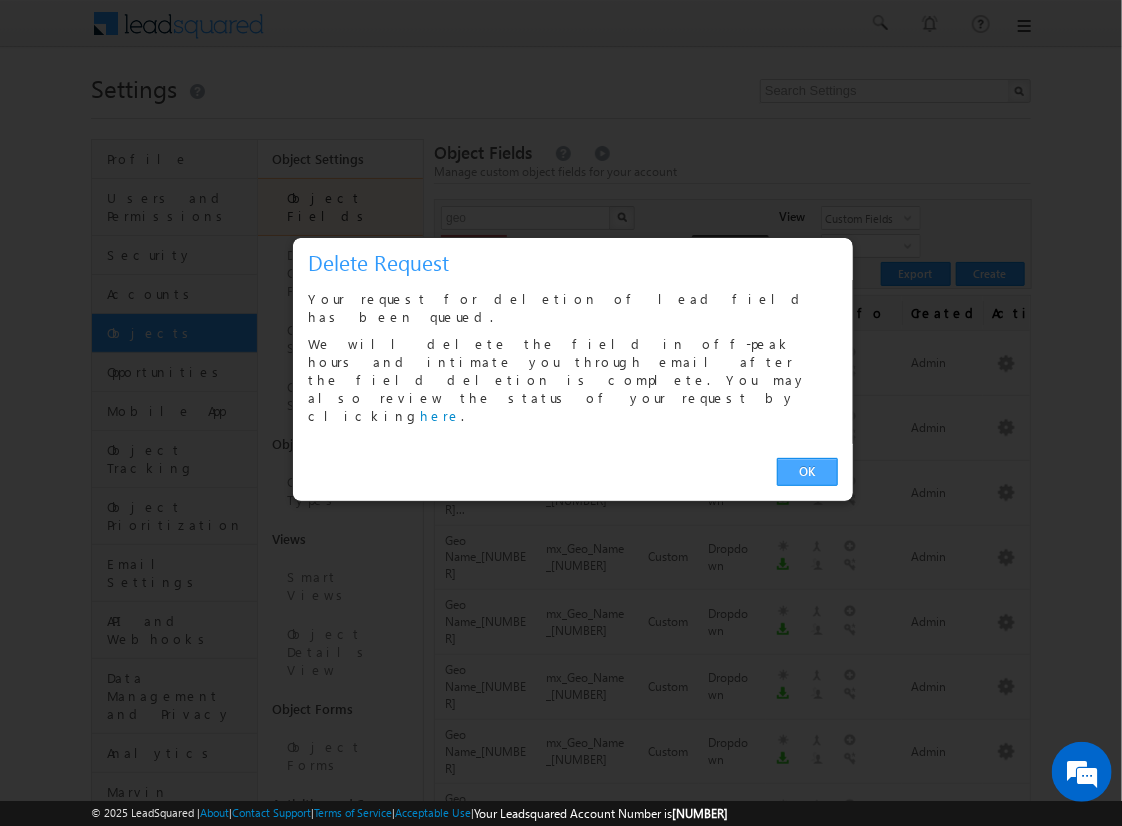 click on "OK" at bounding box center [807, 472] 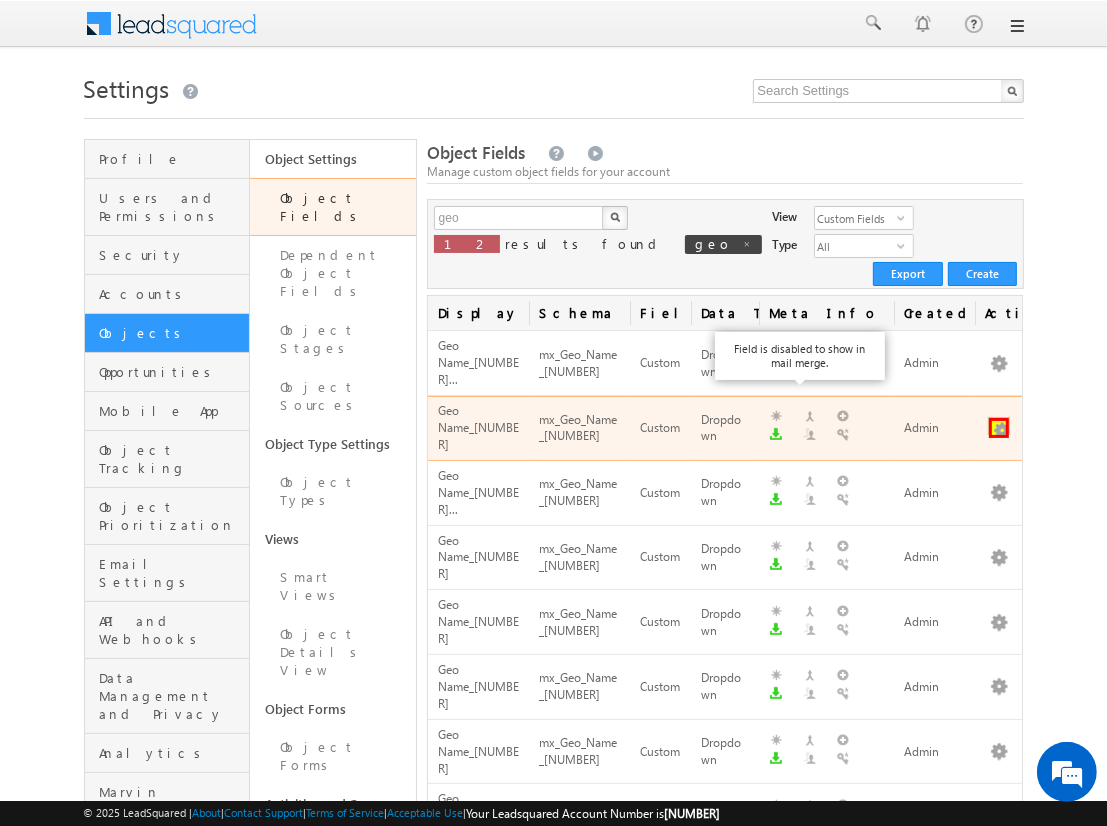click at bounding box center [999, 428] 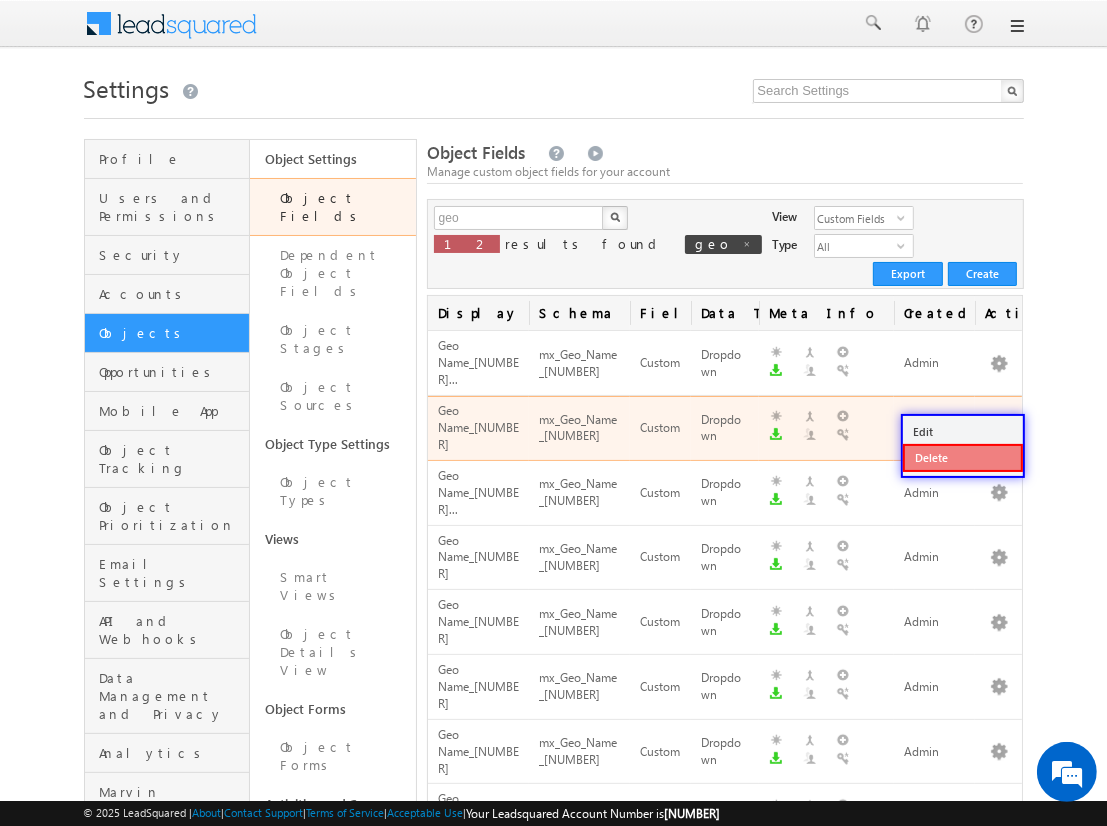 click on "Delete" at bounding box center [963, 458] 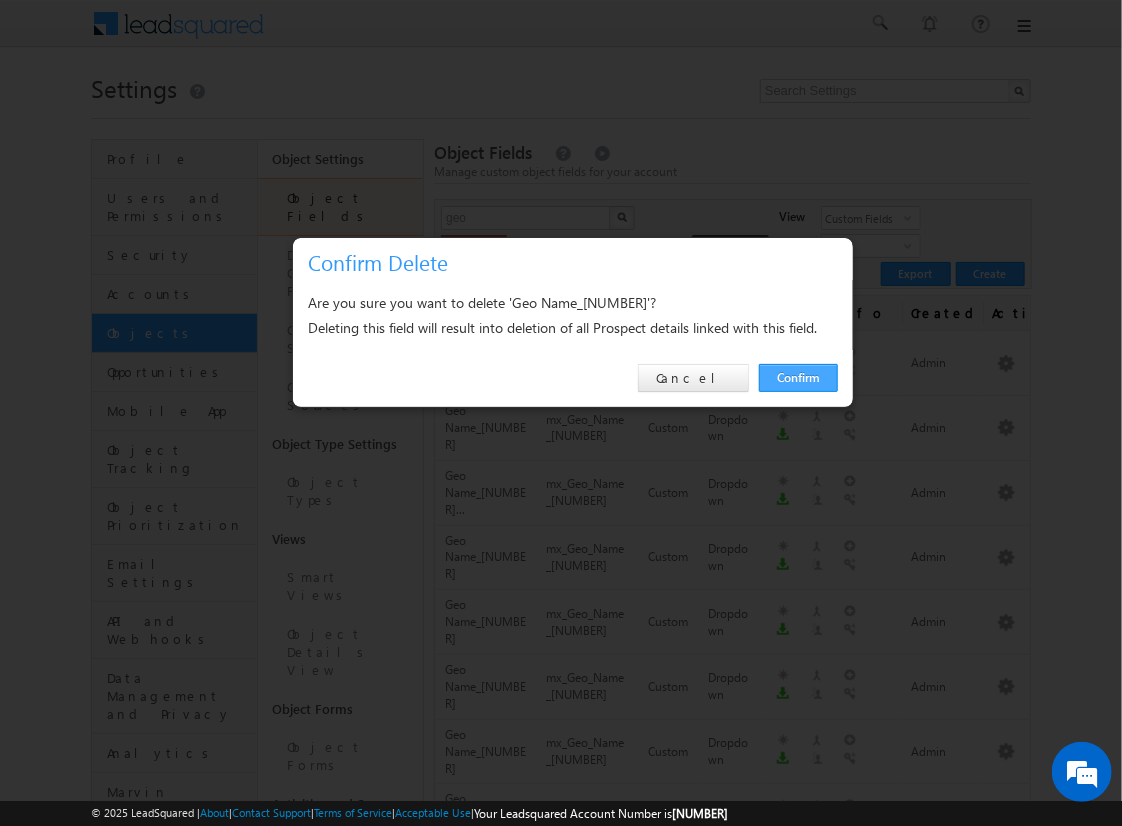 click on "Confirm" at bounding box center (798, 378) 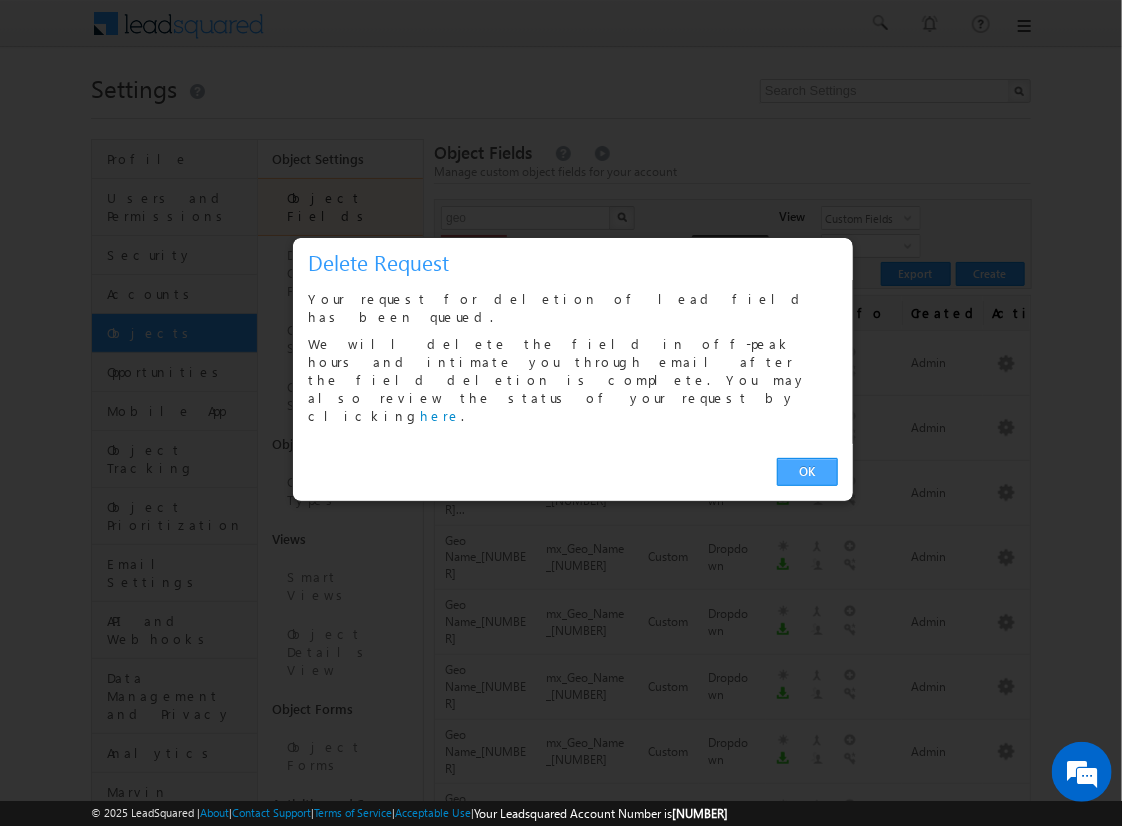 click on "OK" at bounding box center (807, 472) 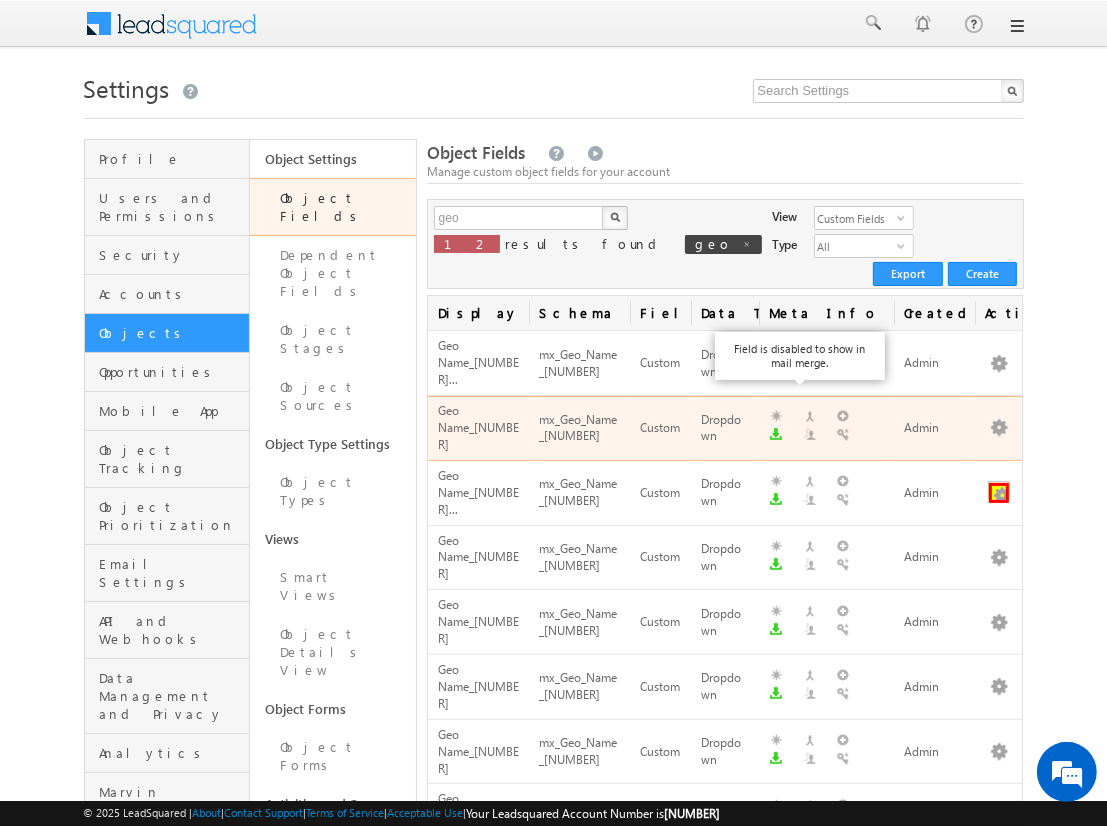 click at bounding box center [999, 493] 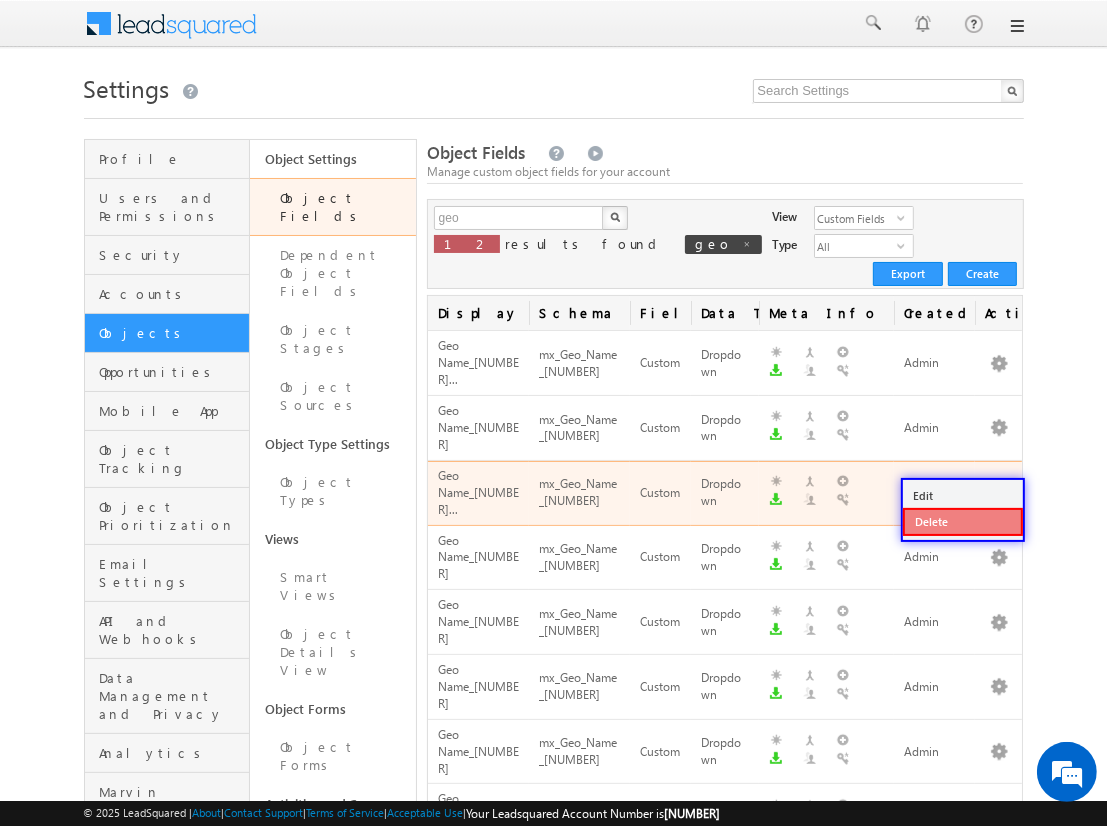 click on "Delete" at bounding box center (963, 522) 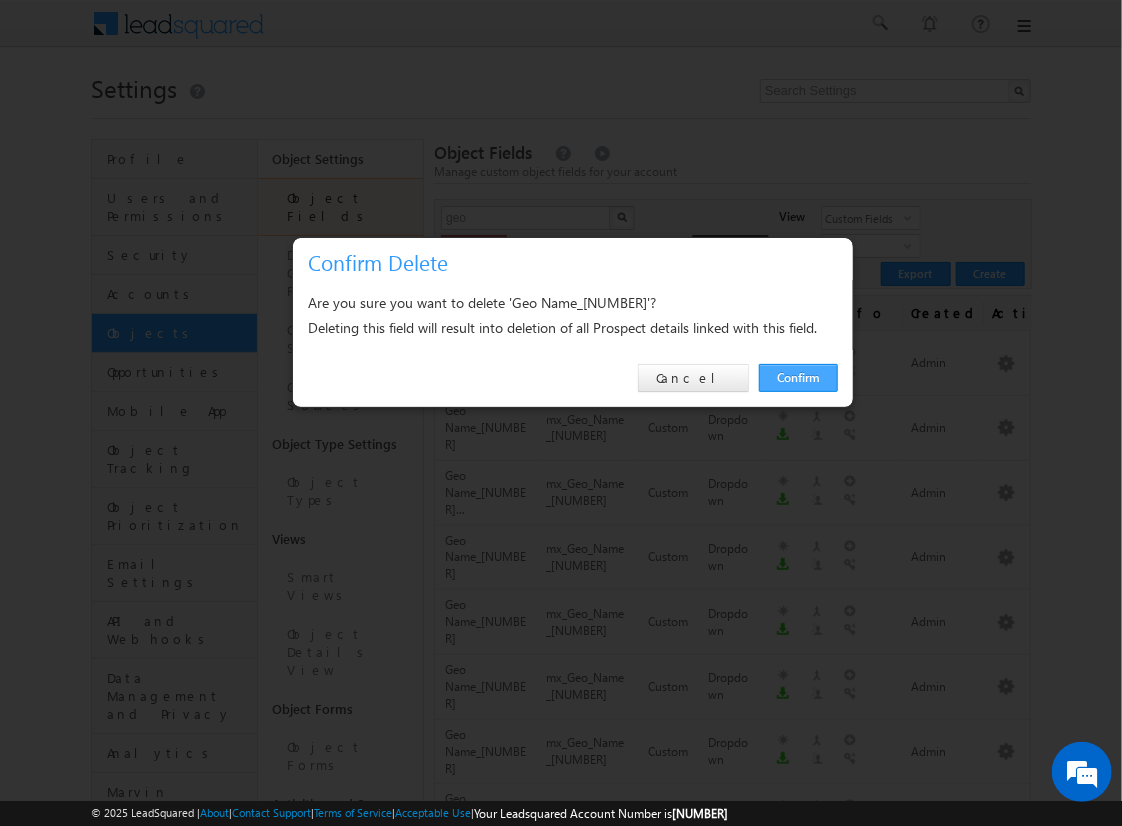 click on "Confirm" at bounding box center (798, 378) 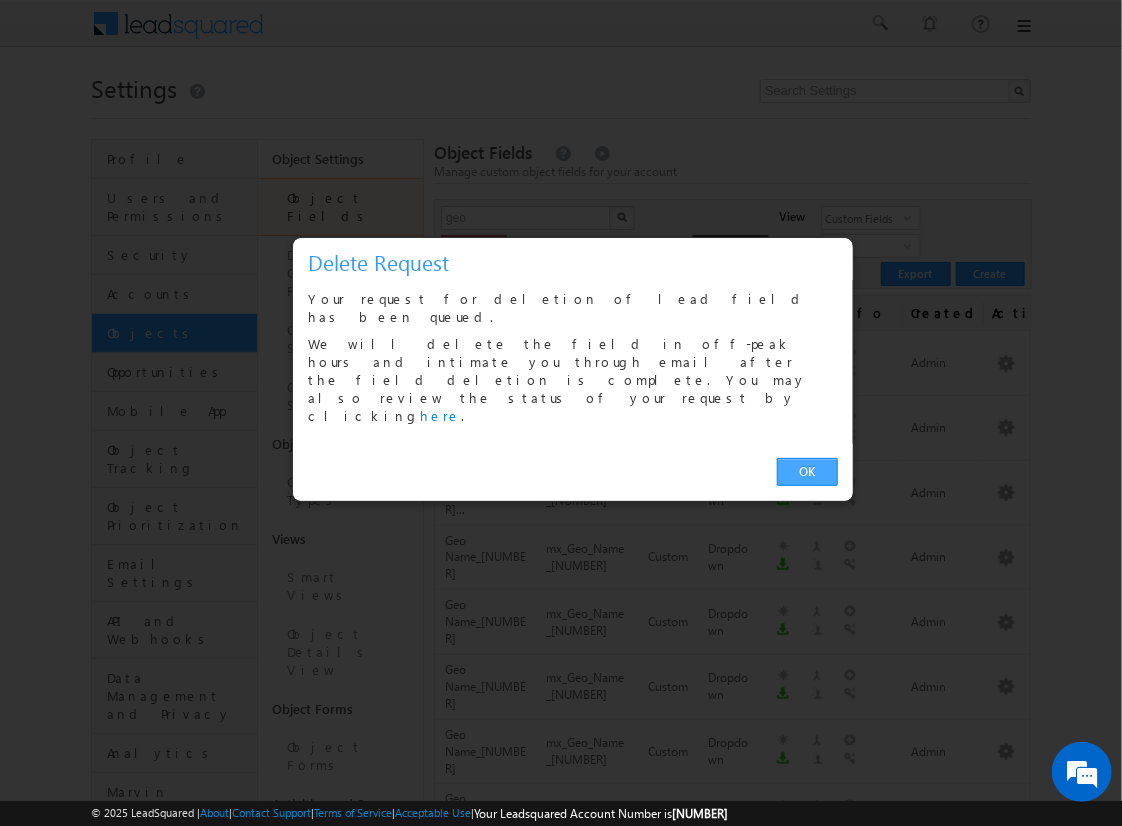 click on "OK" at bounding box center [807, 472] 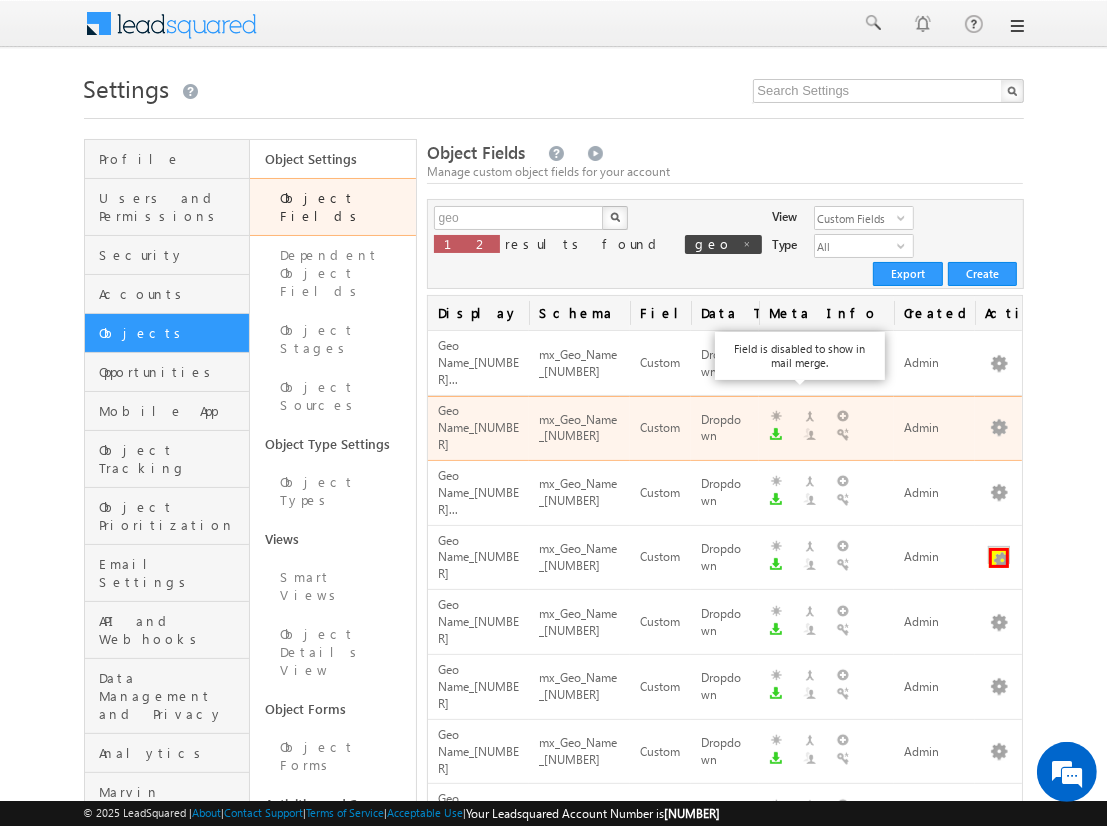 click at bounding box center [999, 558] 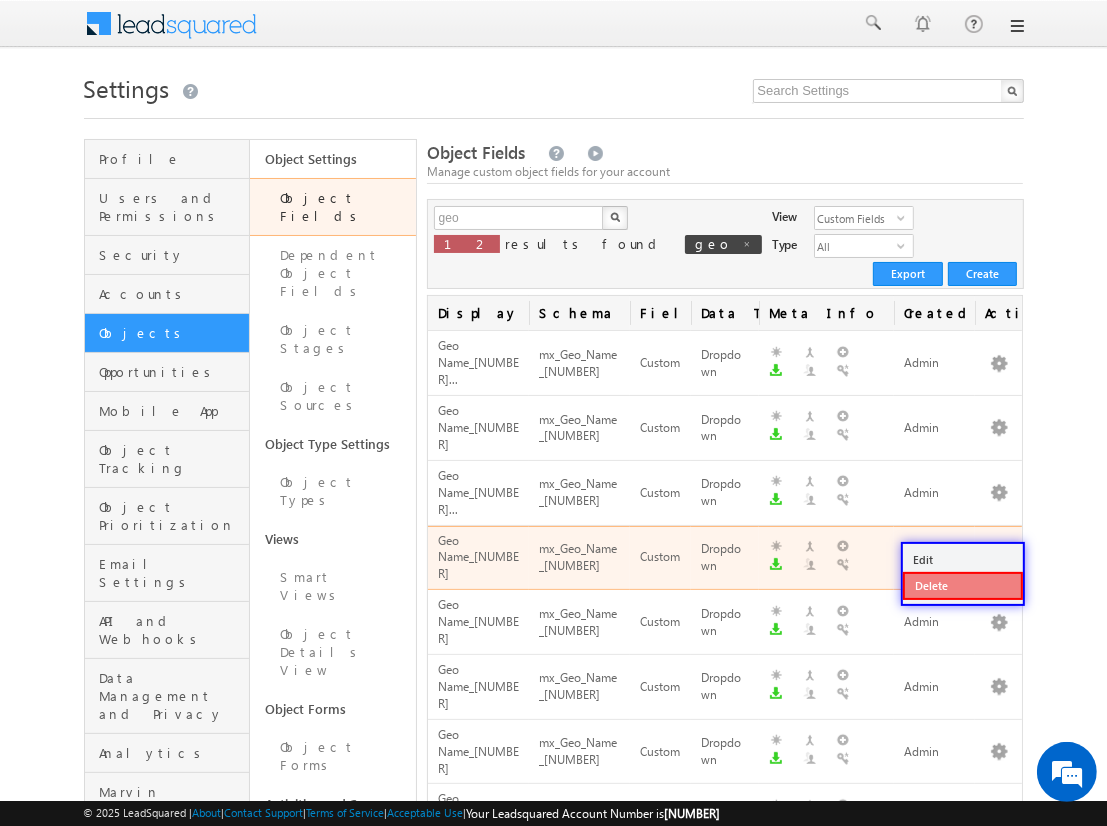 click on "Delete" at bounding box center [963, 586] 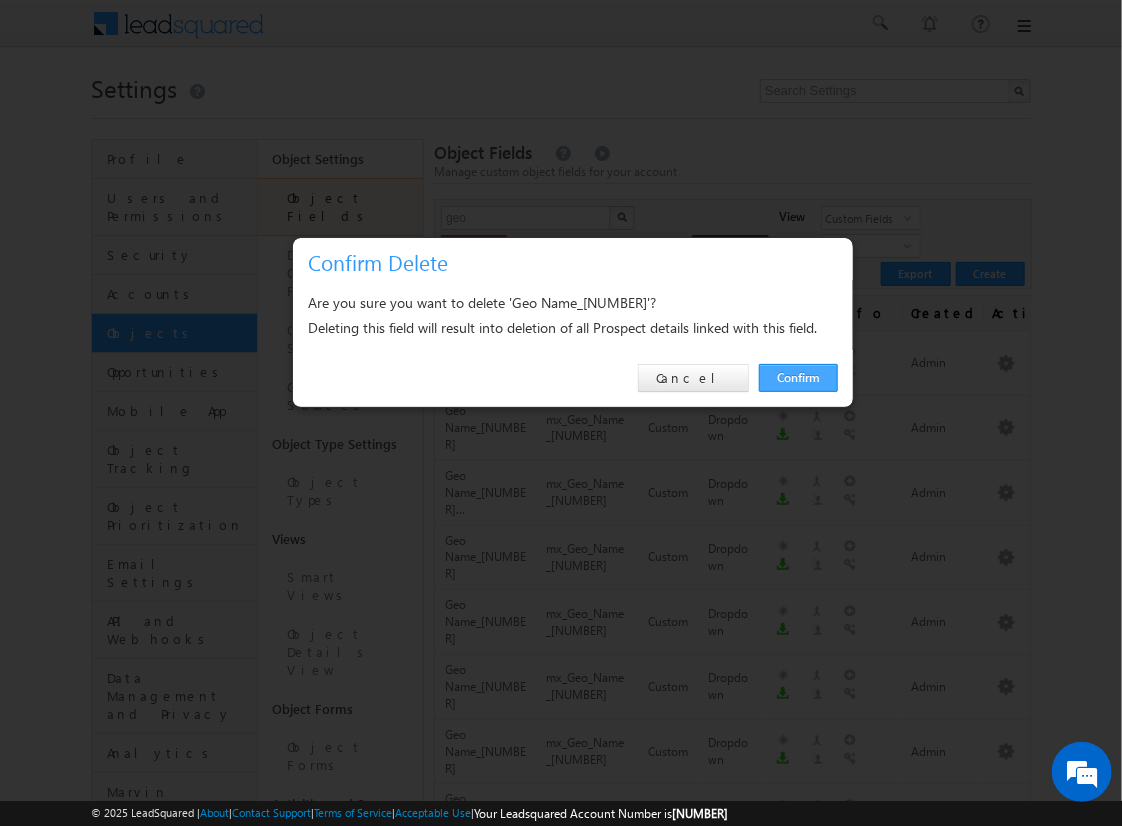 click on "Confirm" at bounding box center (798, 378) 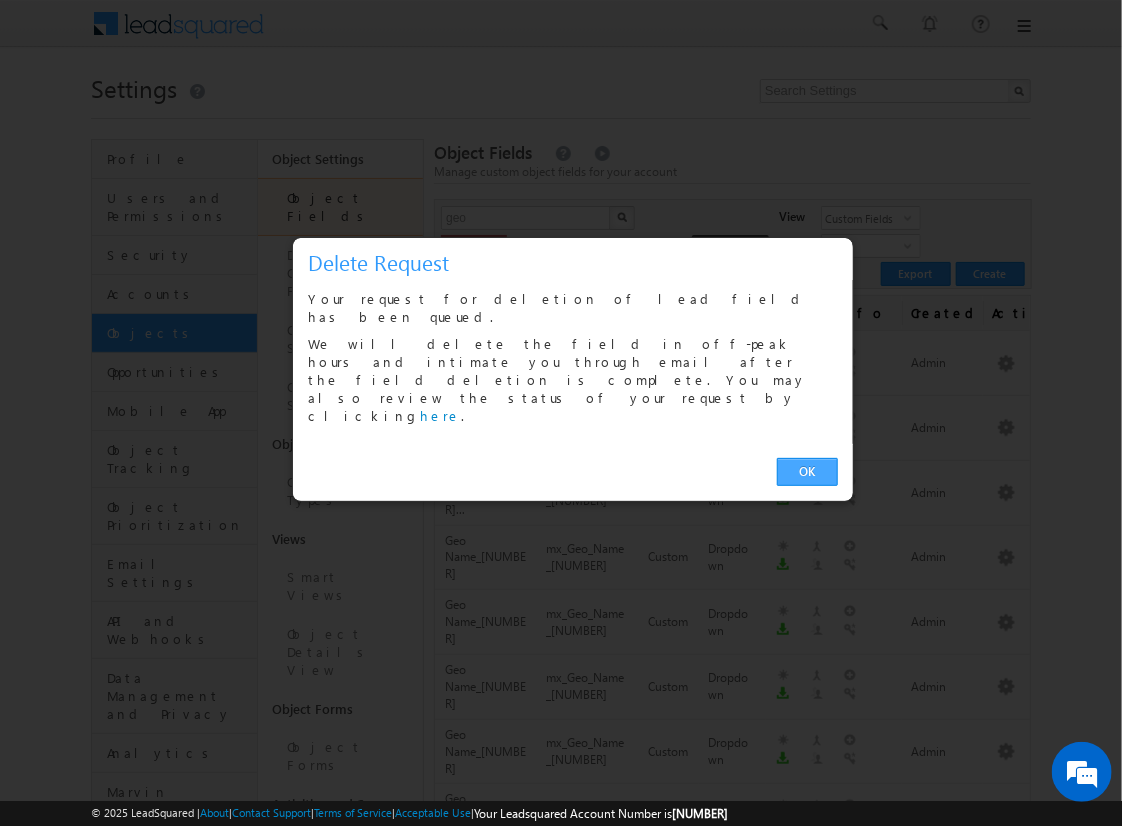 click on "OK" at bounding box center [807, 472] 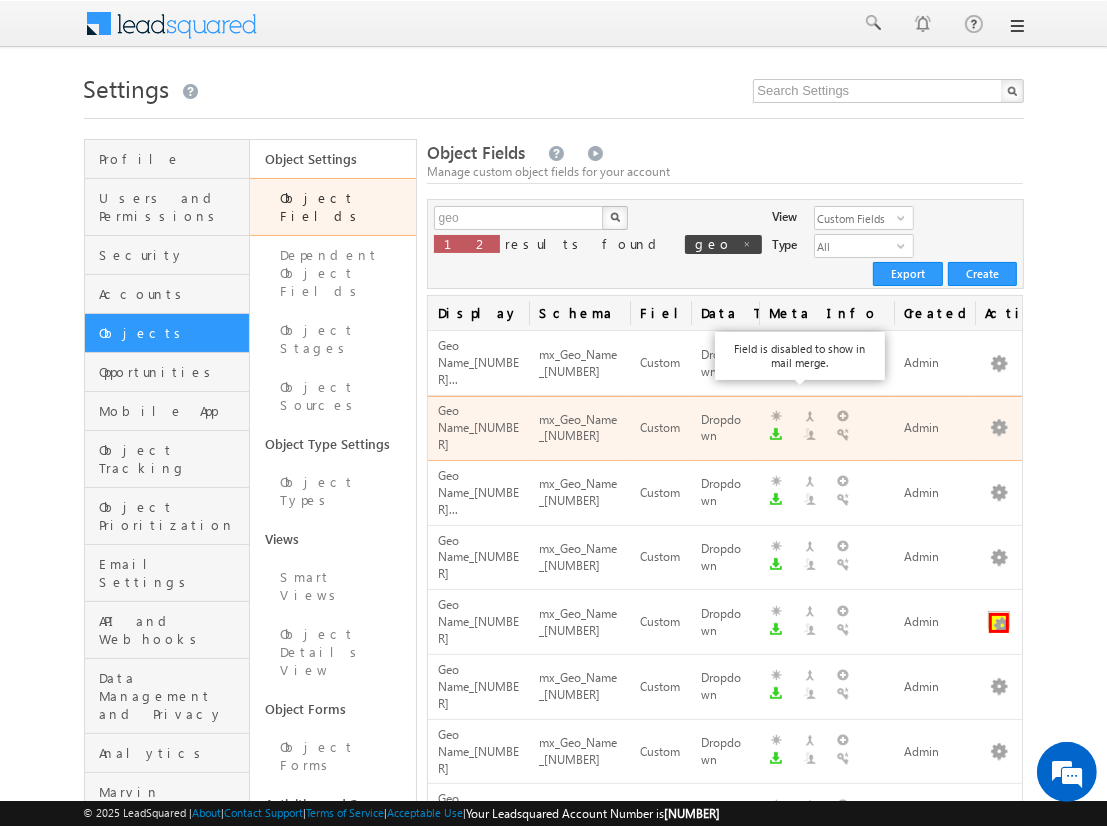 click at bounding box center (999, 623) 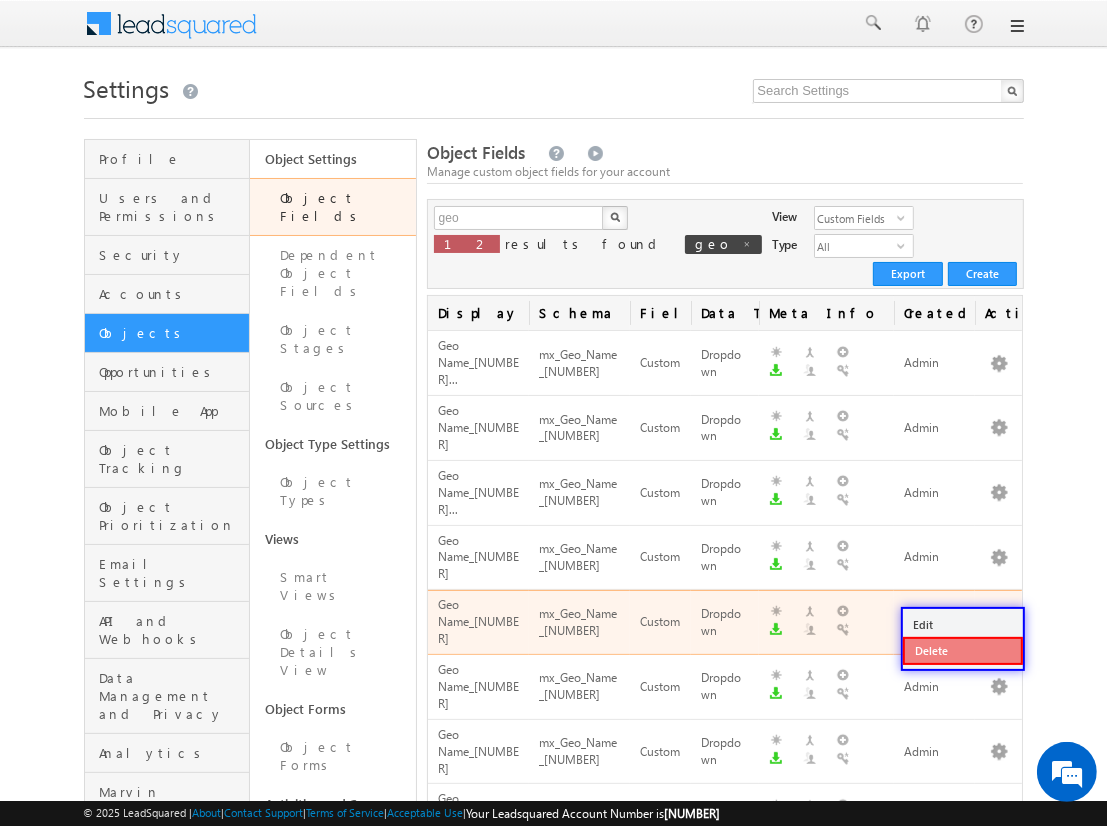 click on "Delete" at bounding box center [963, 651] 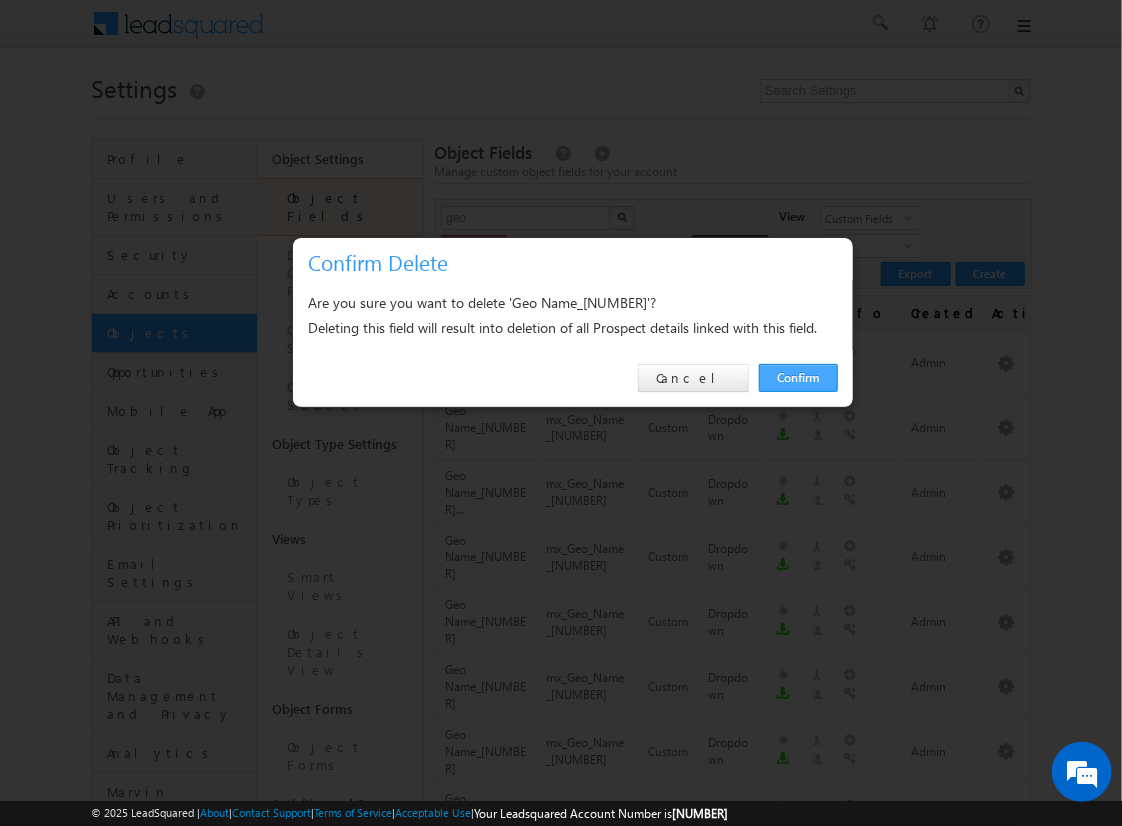 click on "Confirm" at bounding box center [798, 378] 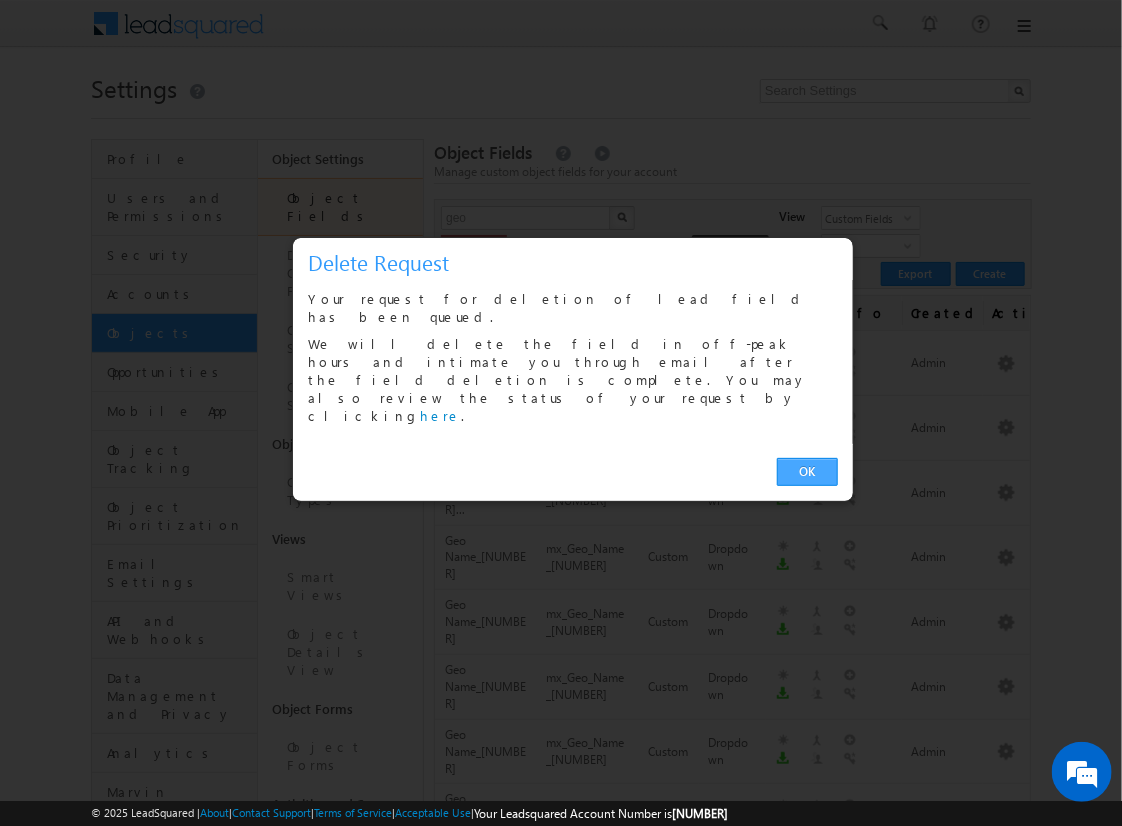 click on "OK" at bounding box center (807, 472) 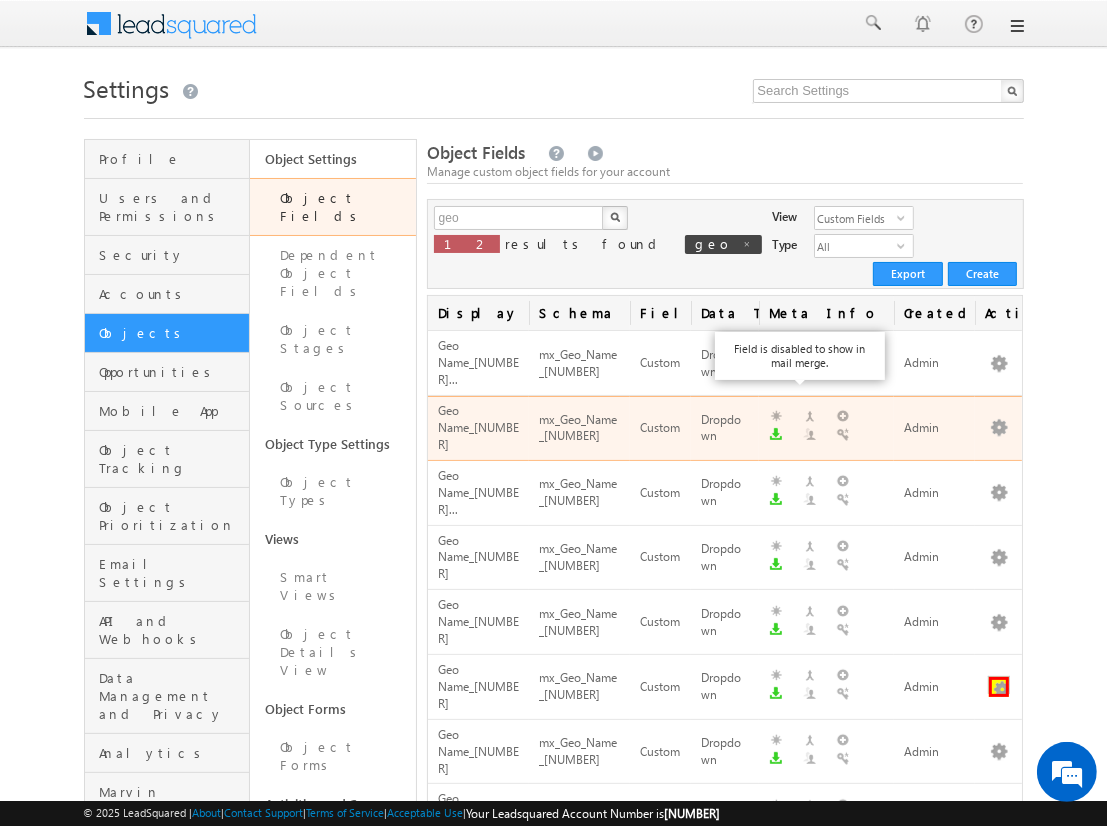 click at bounding box center [999, 687] 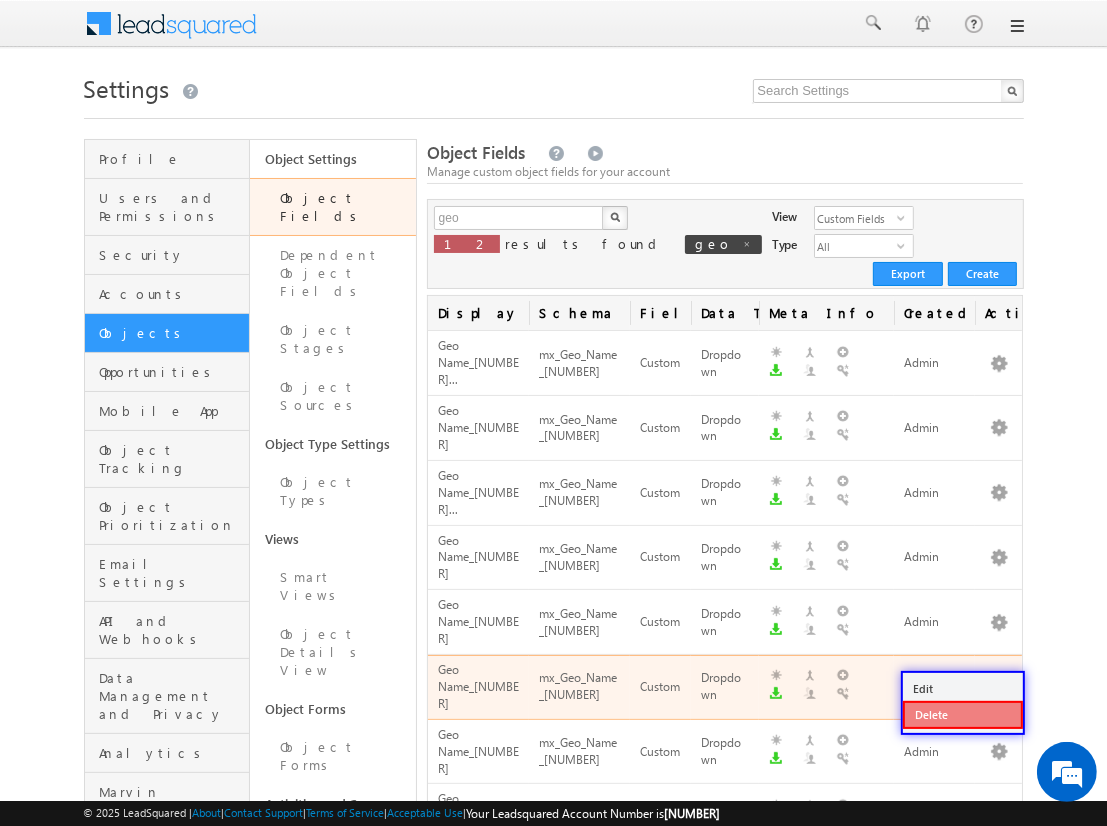 click on "Delete" at bounding box center [963, 715] 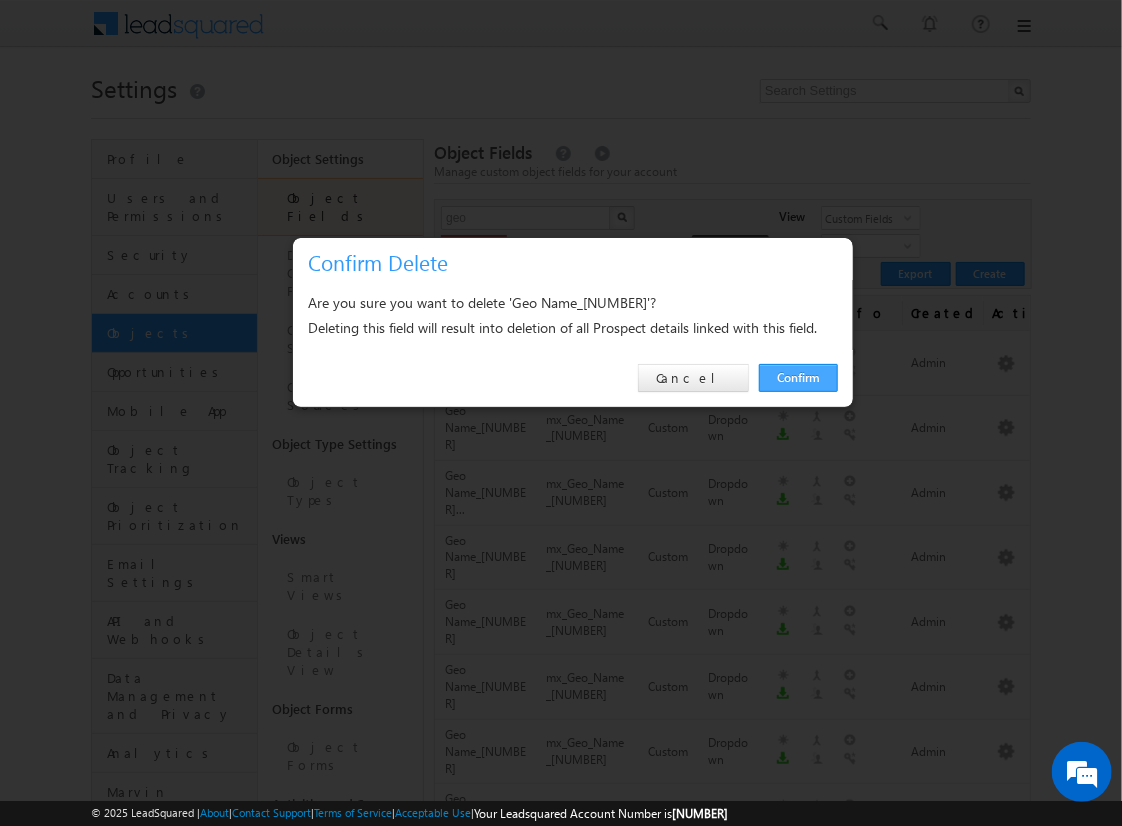 click on "Confirm" at bounding box center [798, 378] 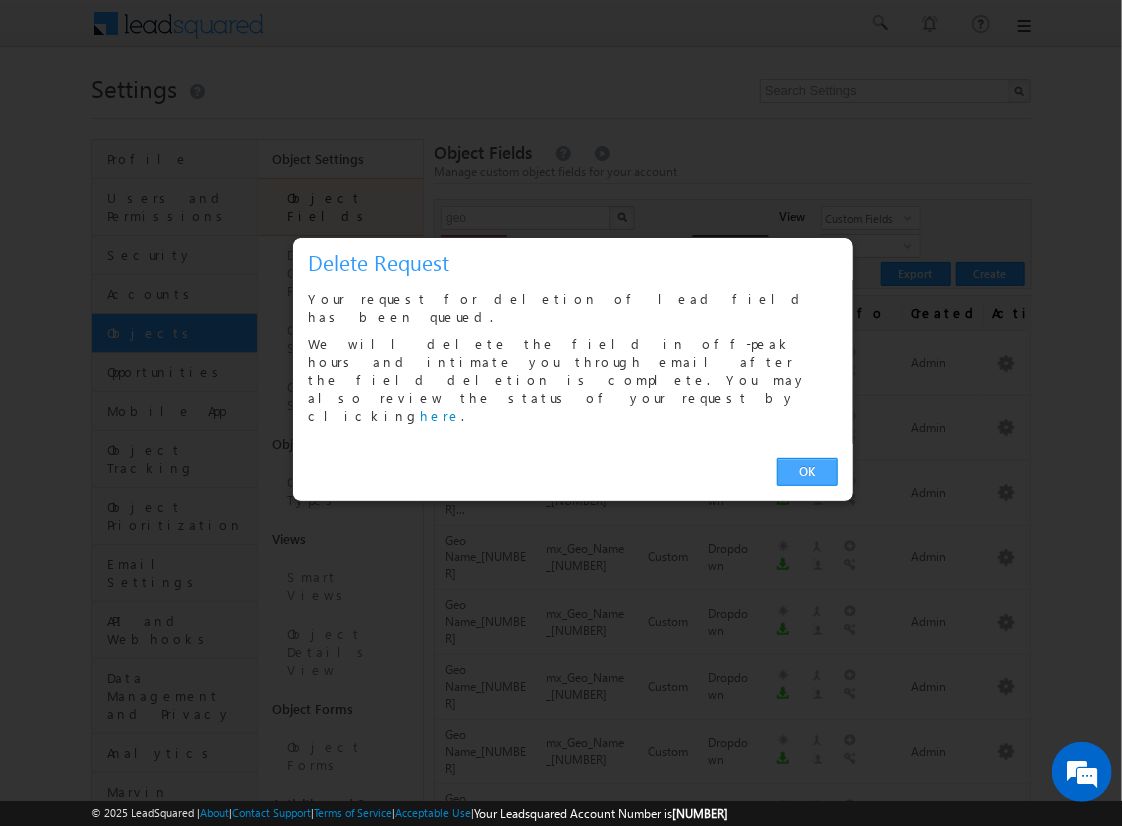 click on "OK" at bounding box center [807, 472] 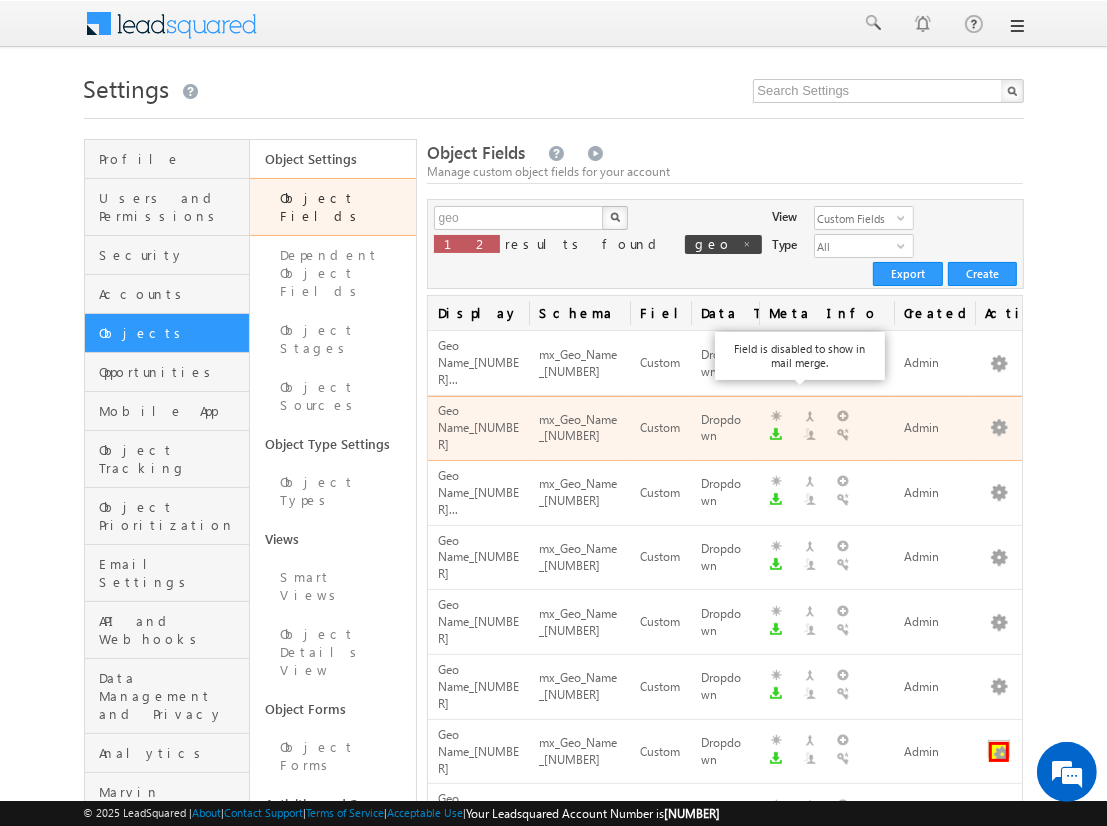 click at bounding box center [999, 752] 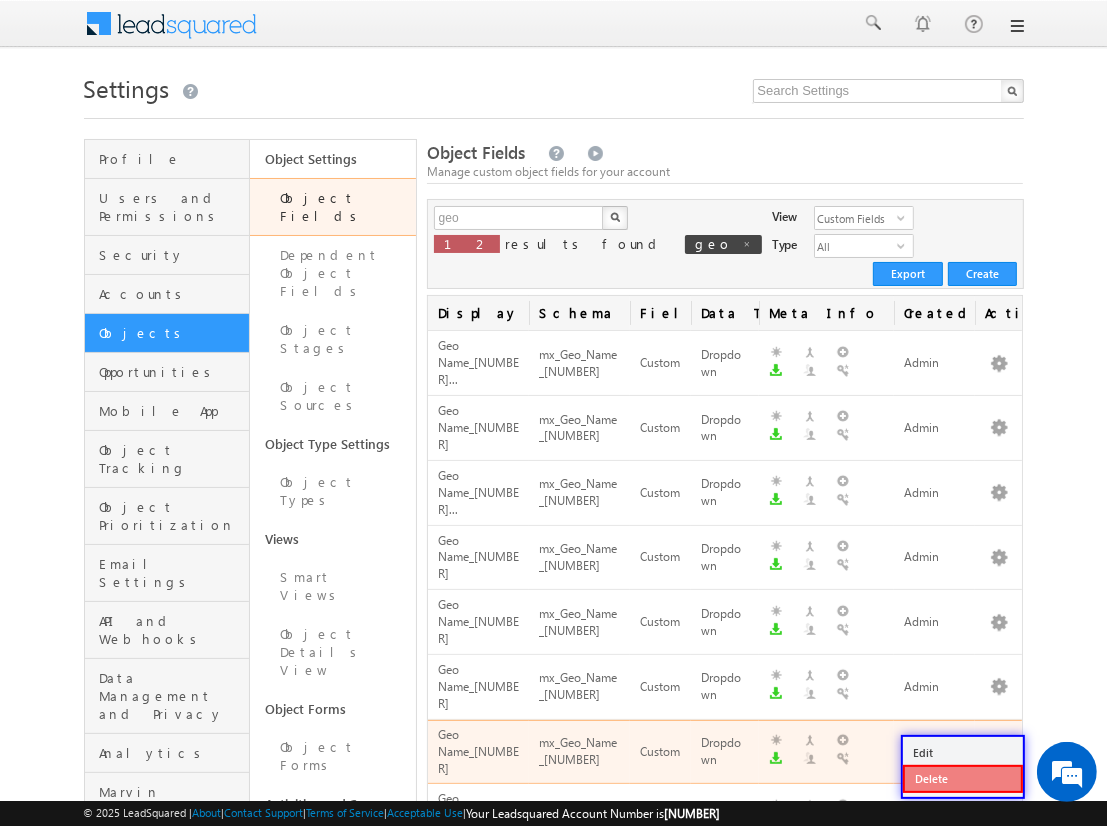 click on "Delete" at bounding box center (963, 779) 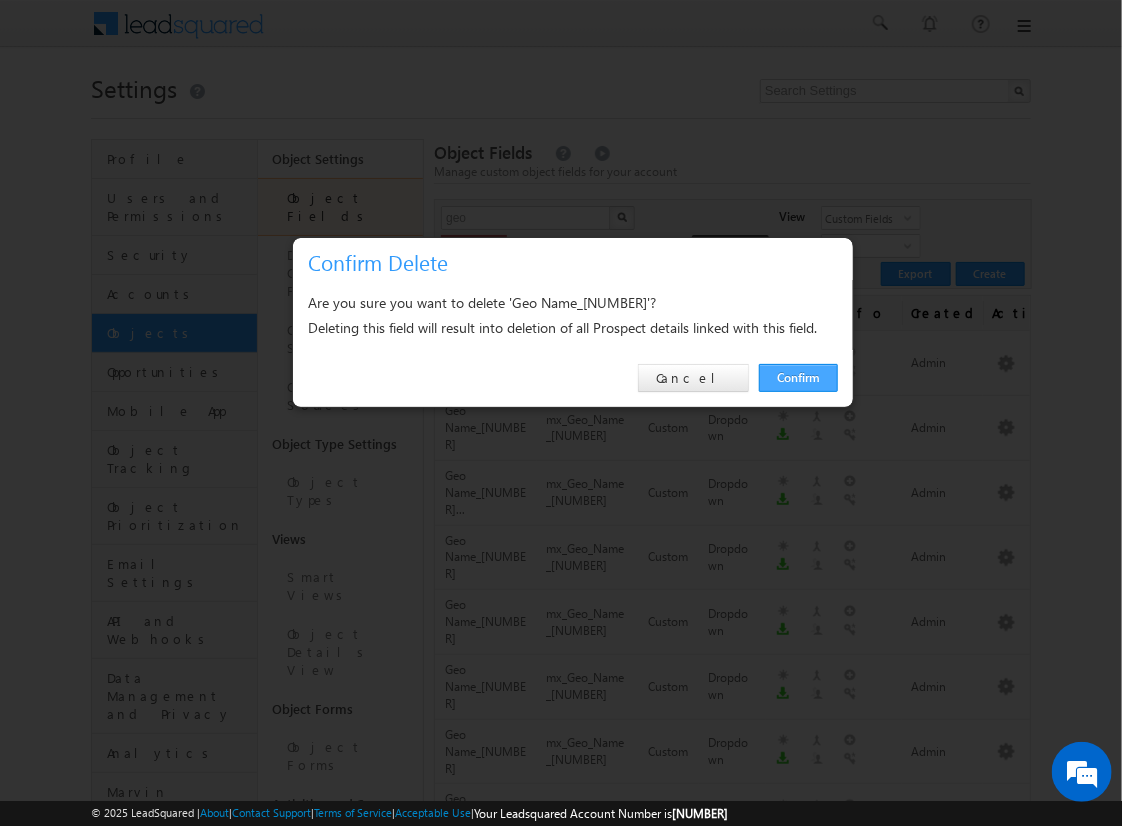 click on "Confirm" at bounding box center (798, 378) 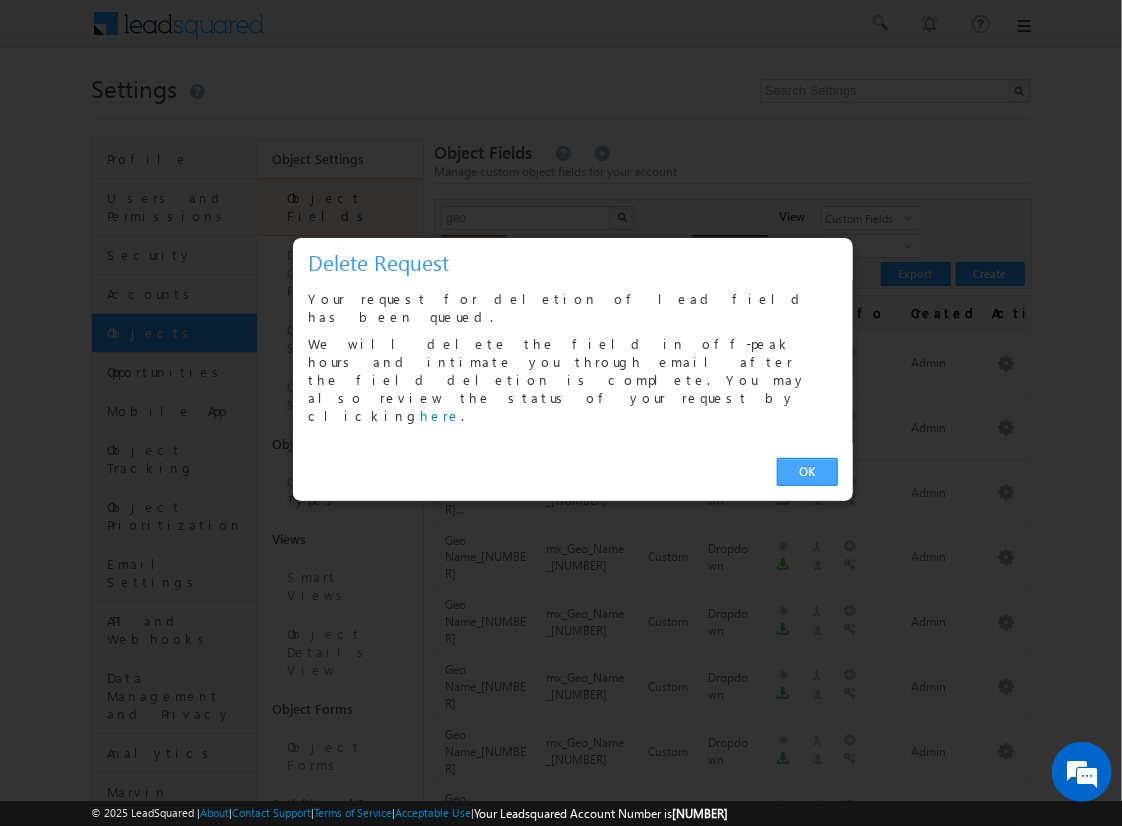 click on "OK" at bounding box center (807, 472) 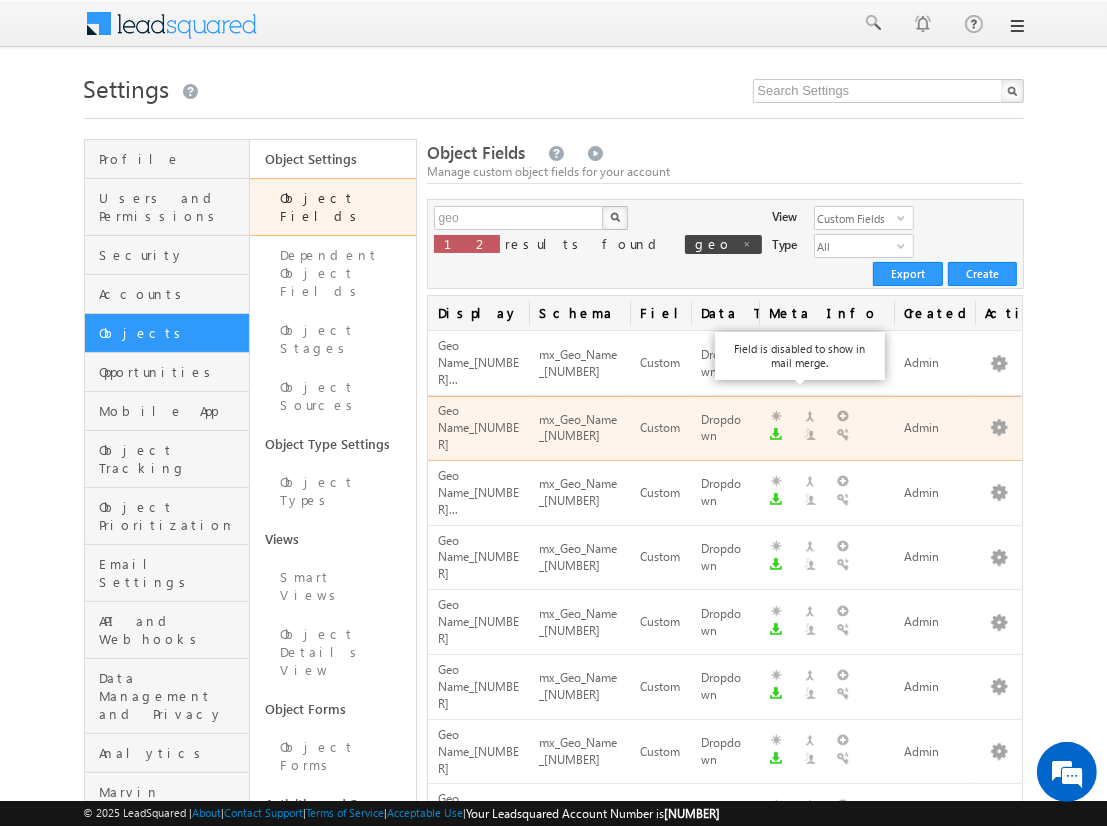 click at bounding box center [999, 817] 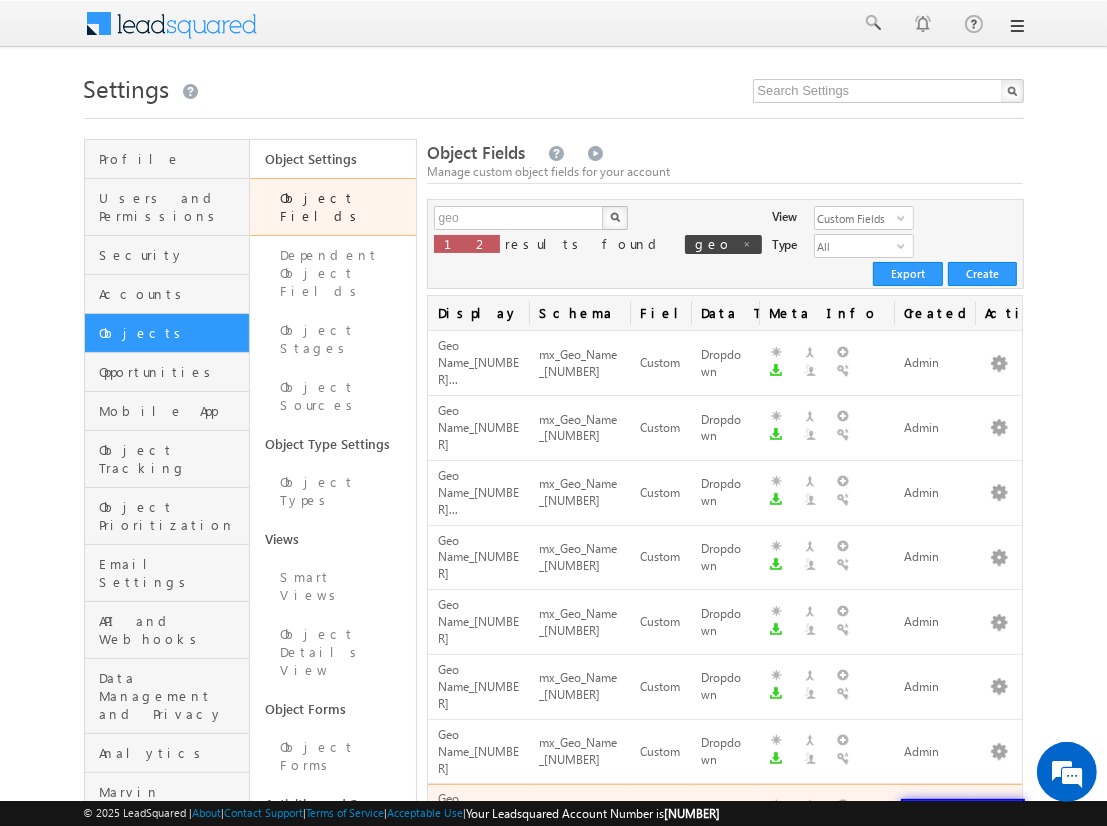 click on "Delete" at bounding box center [963, 843] 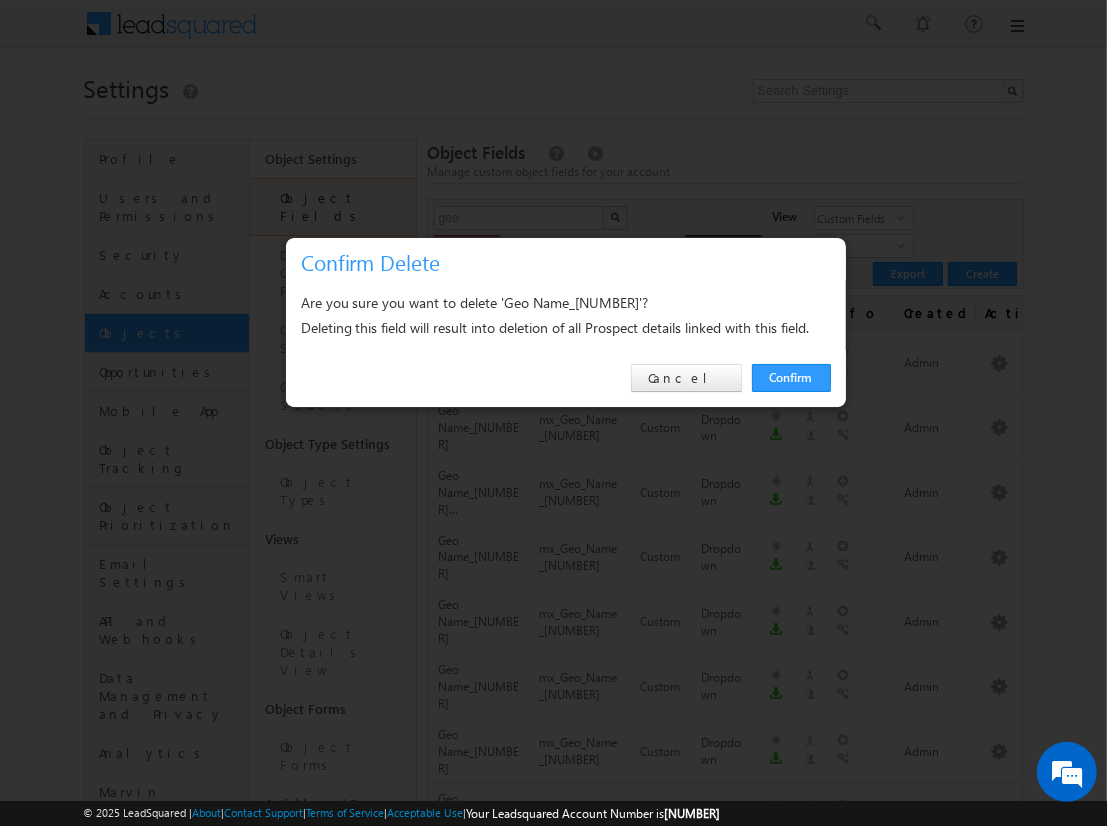 scroll, scrollTop: 429, scrollLeft: 0, axis: vertical 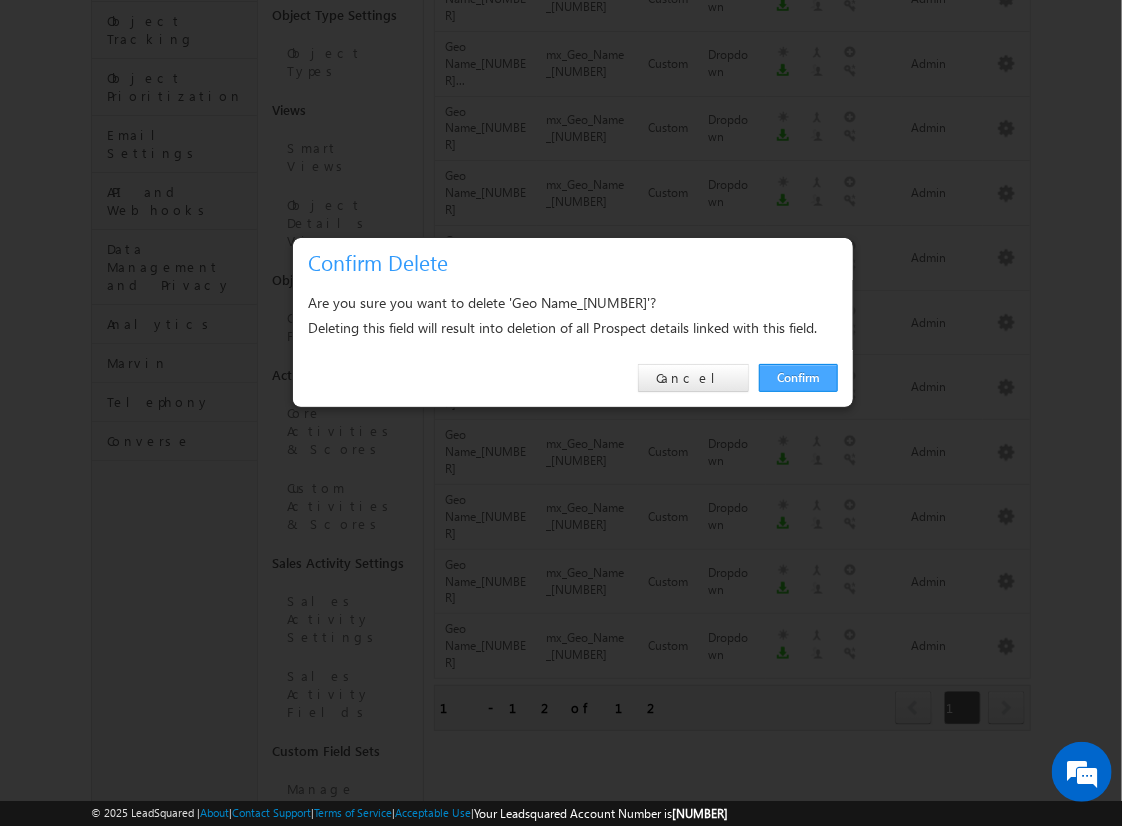 click on "Confirm" at bounding box center [798, 378] 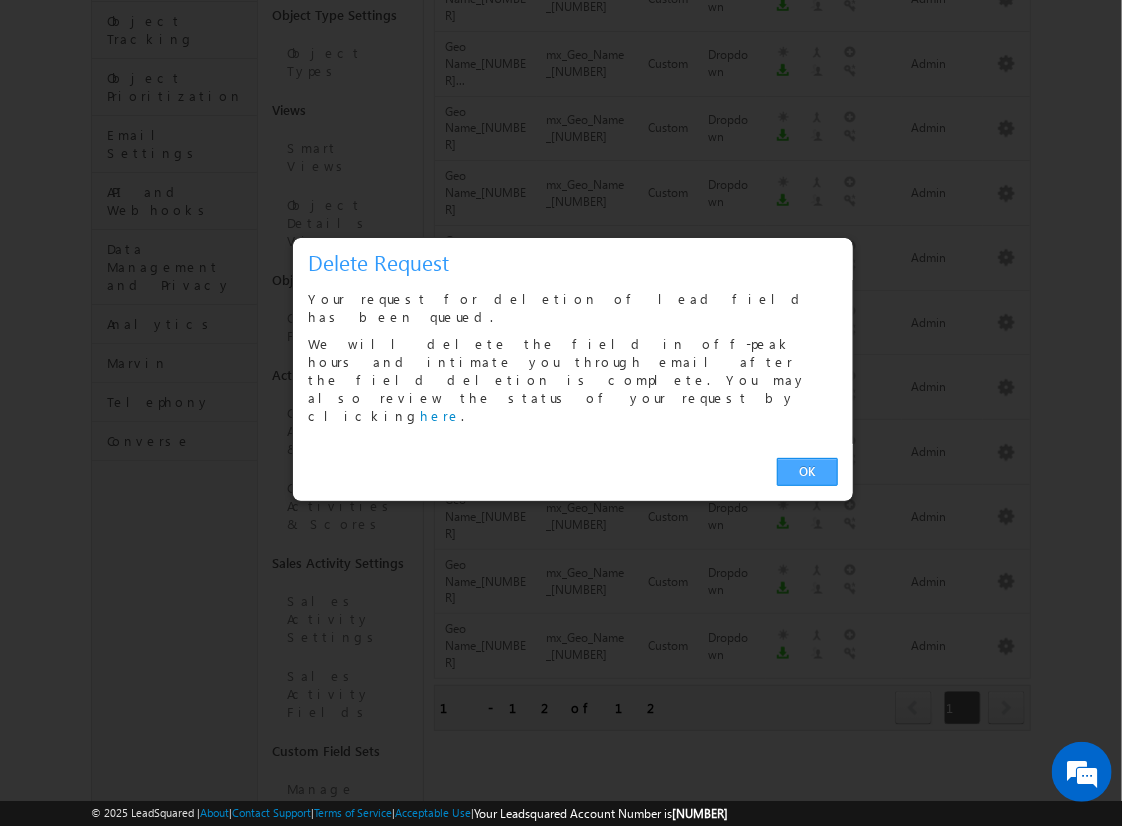 click on "OK" at bounding box center (807, 472) 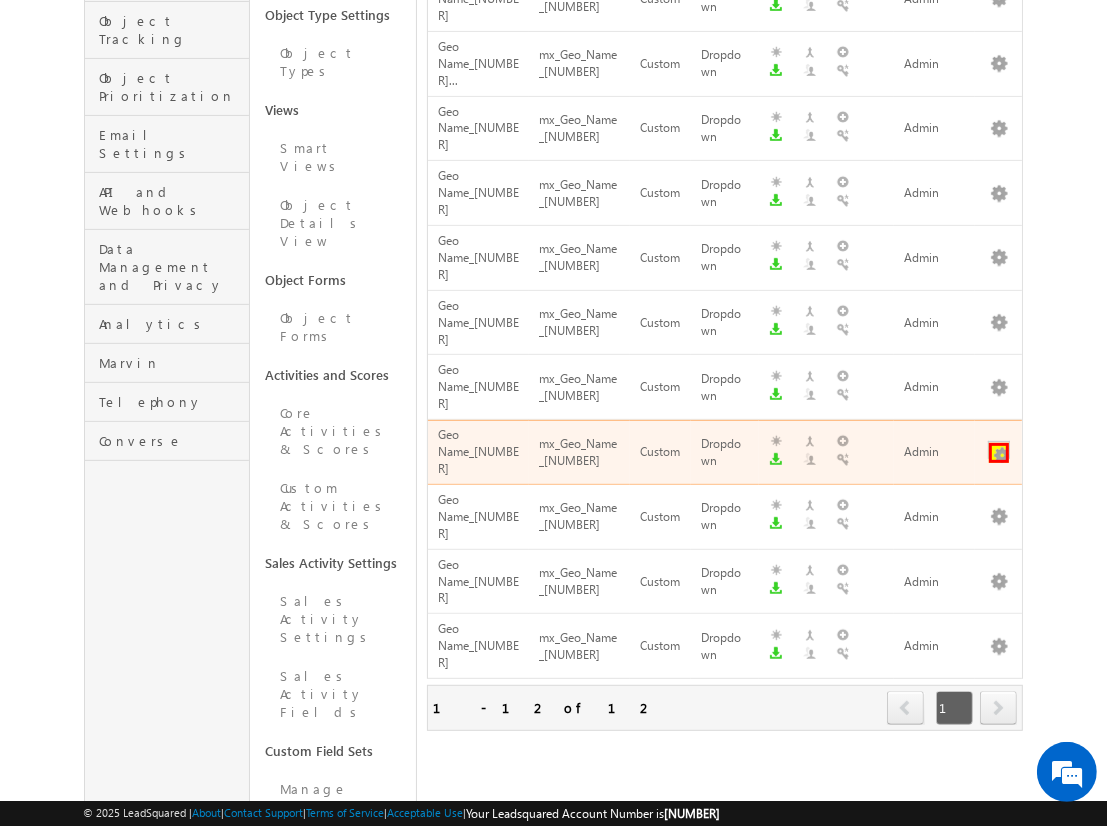 click at bounding box center [999, 453] 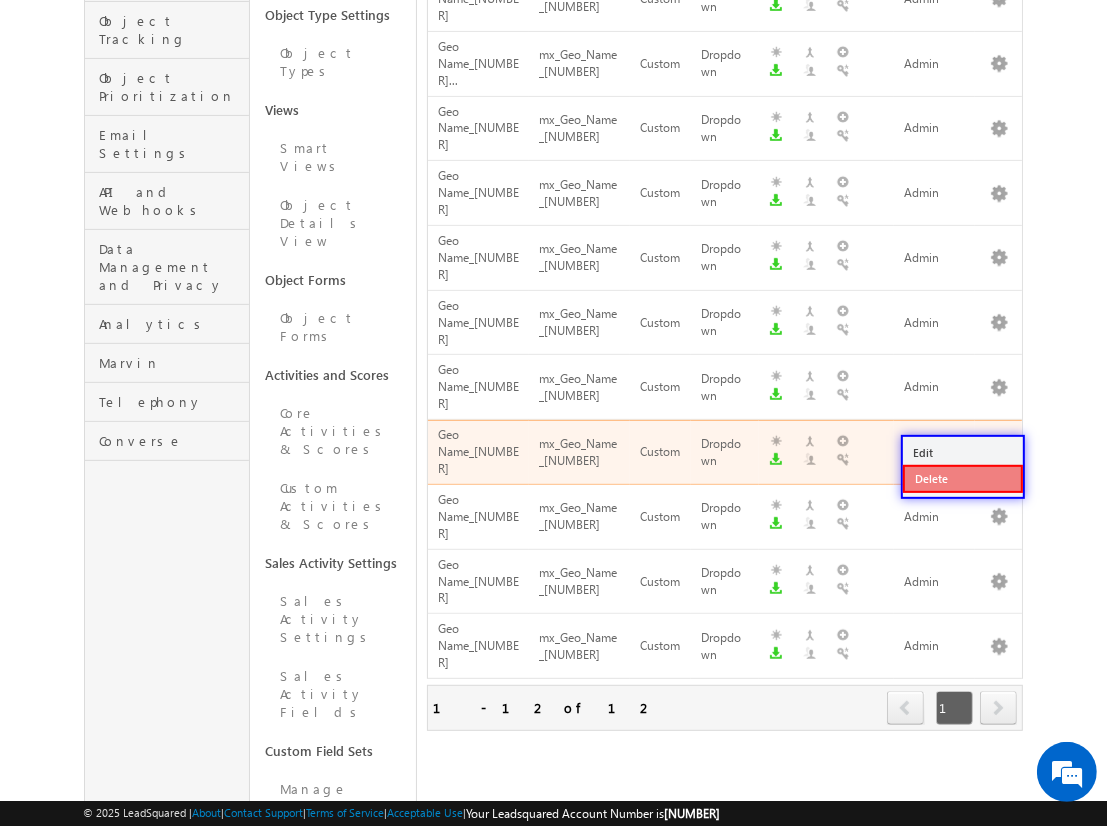 click on "Delete" at bounding box center [963, 479] 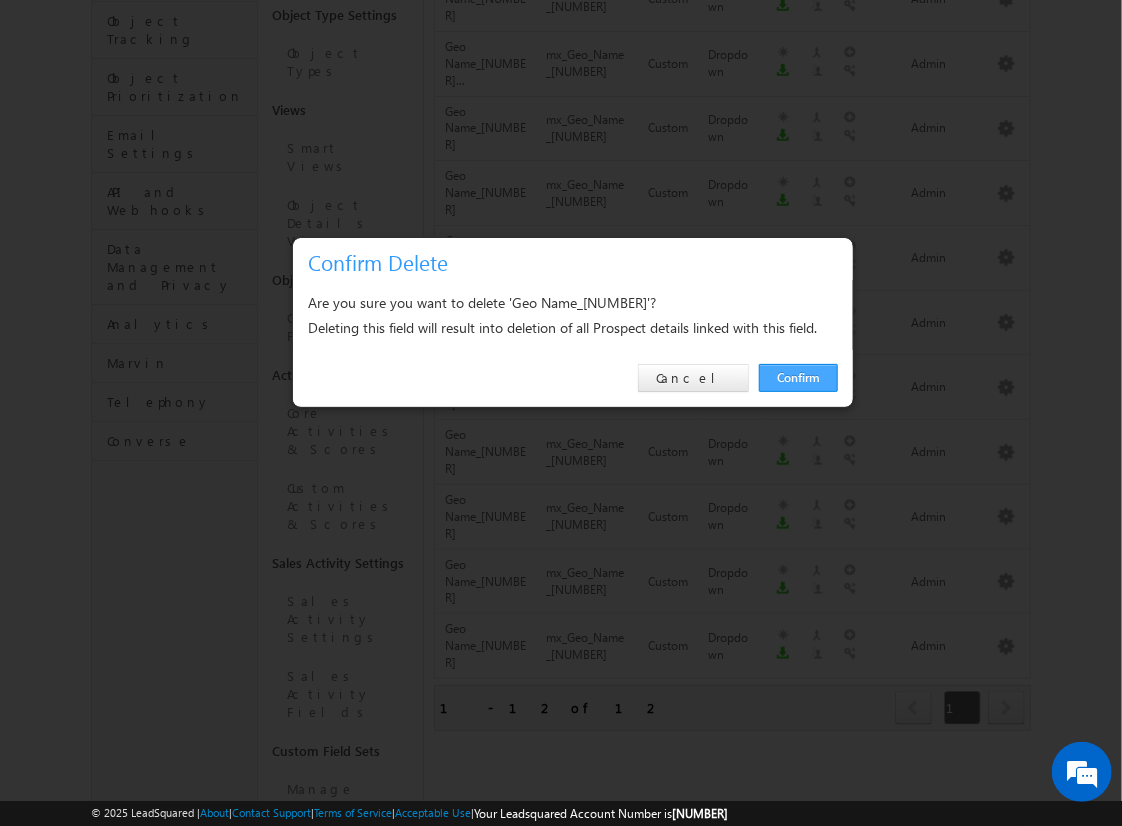 click on "Confirm" at bounding box center [798, 378] 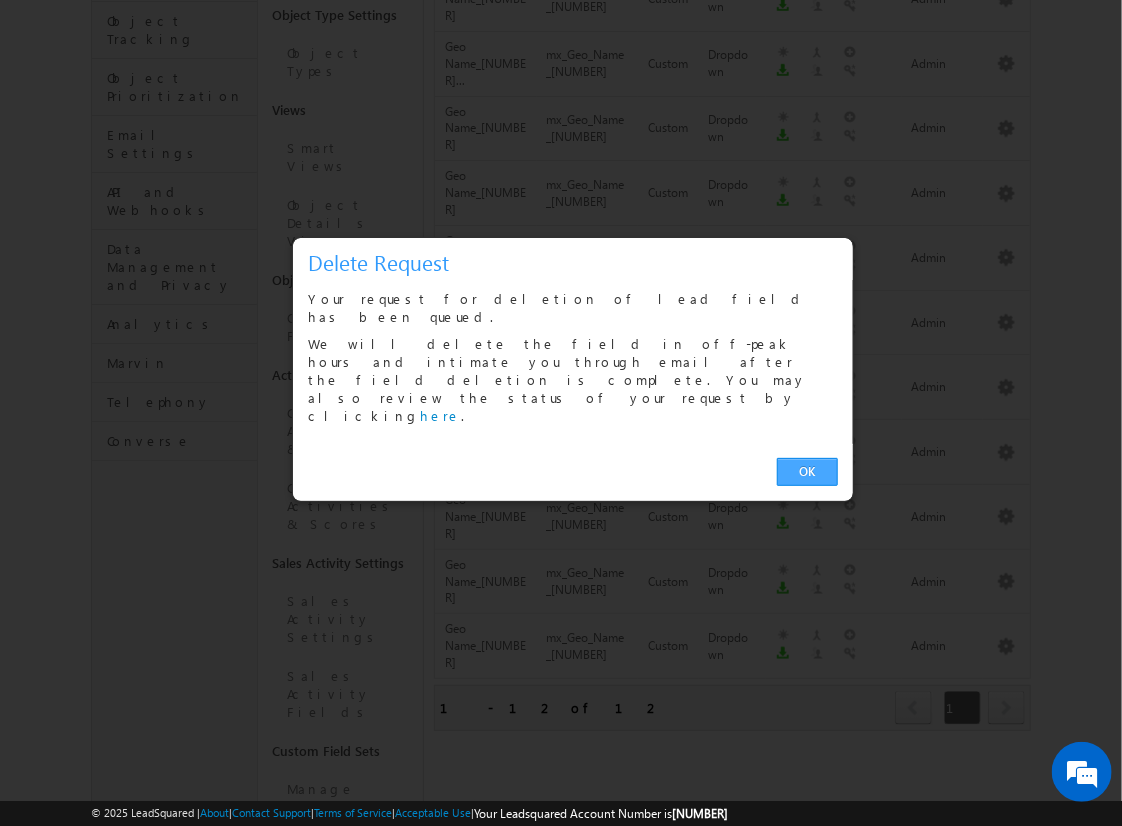 click on "OK" at bounding box center [807, 472] 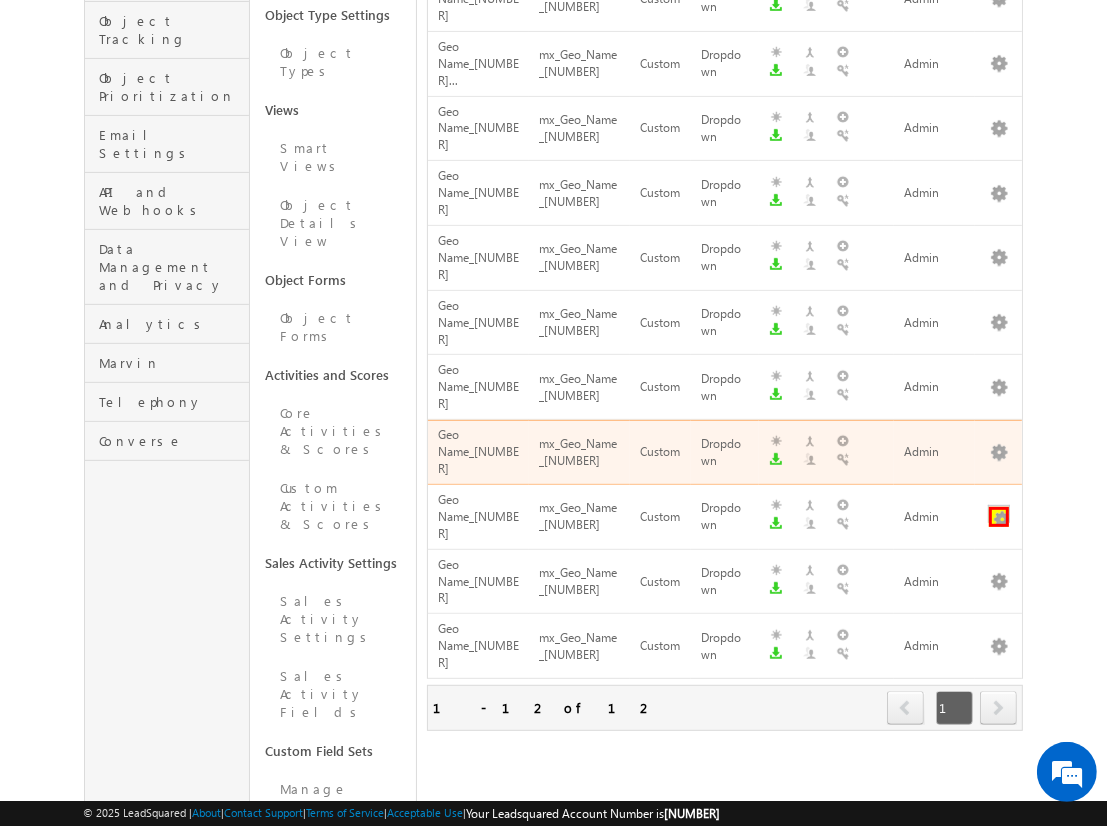 click at bounding box center [999, 517] 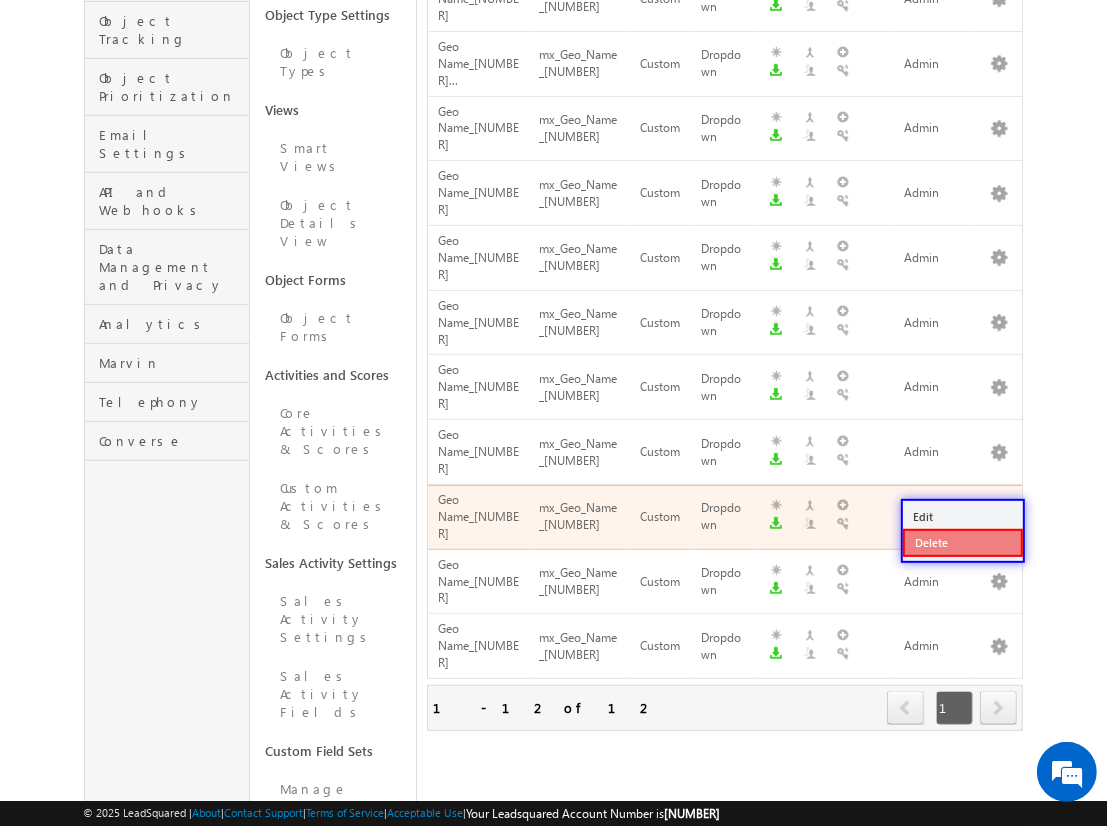 click on "Delete" at bounding box center [963, 543] 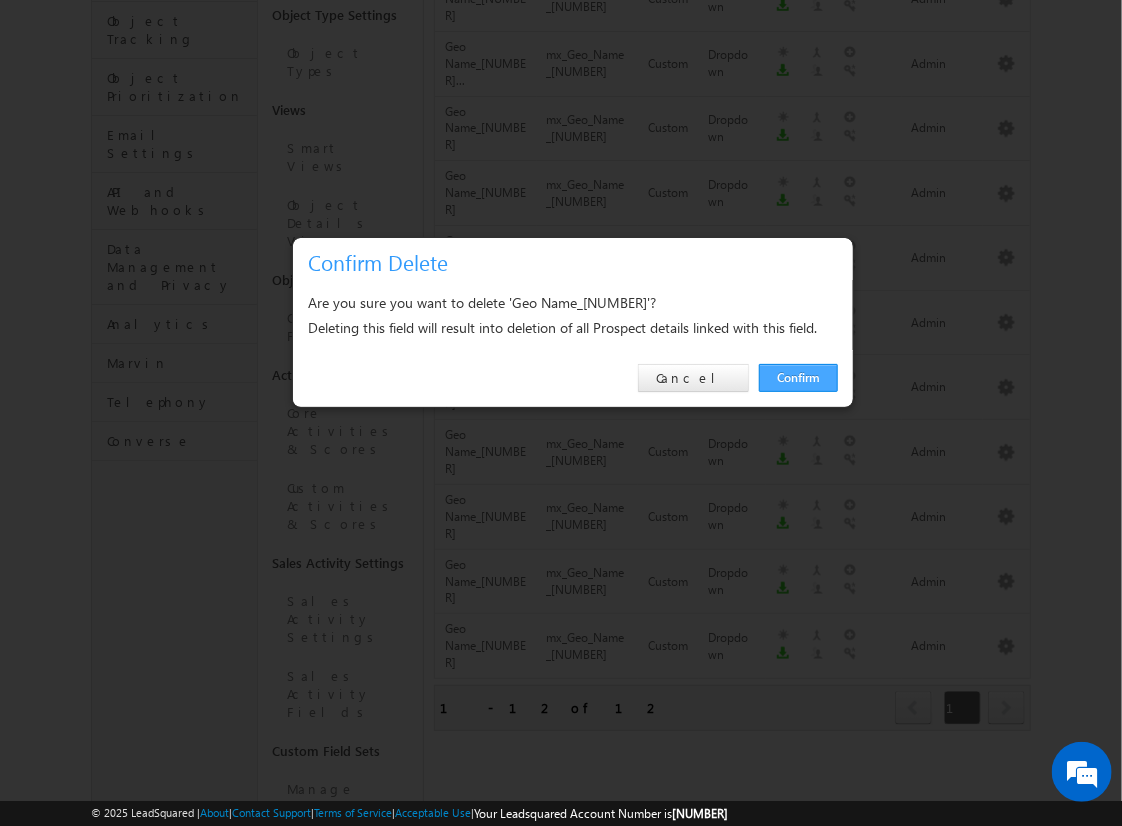 click on "Confirm" at bounding box center [798, 378] 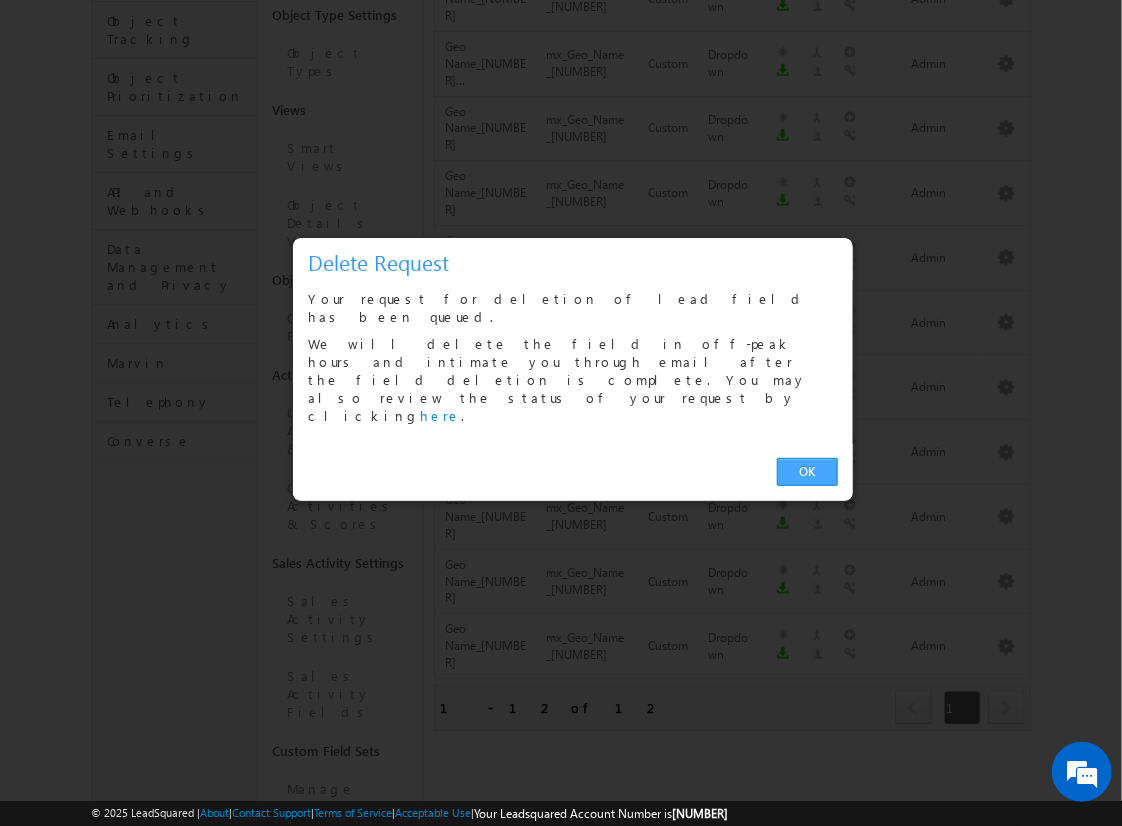 click on "OK" at bounding box center (807, 472) 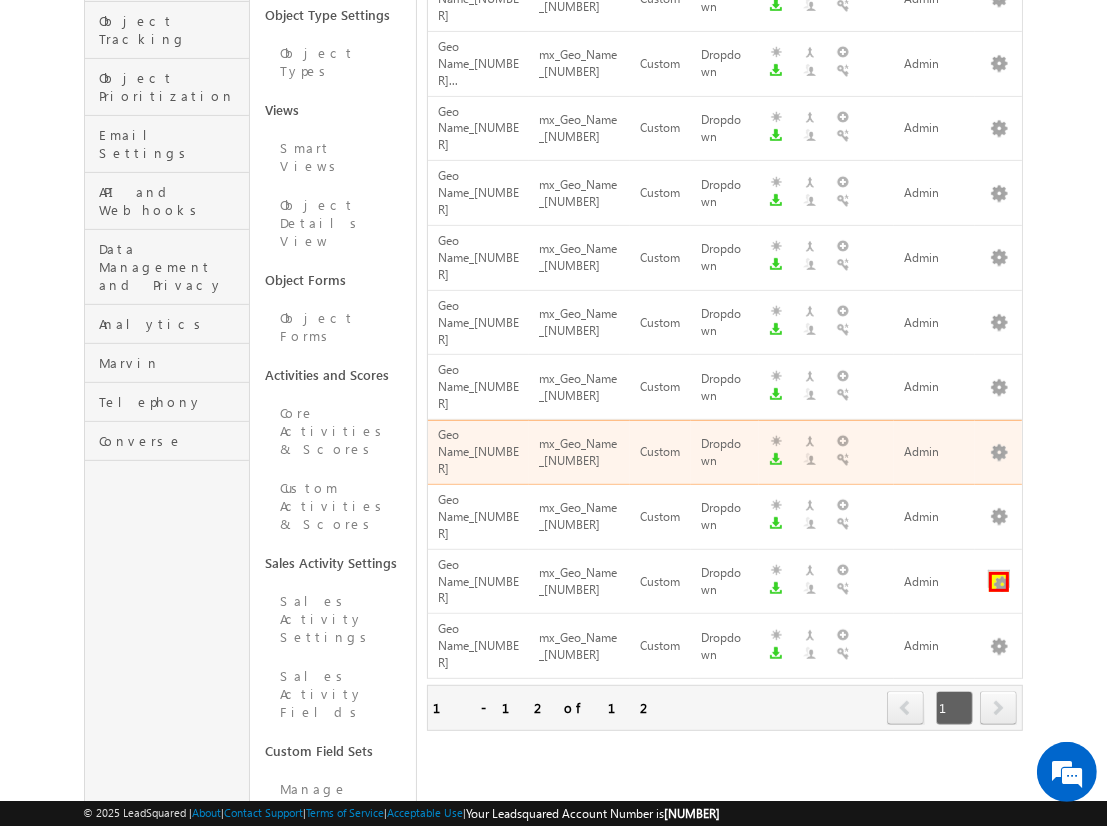 click at bounding box center [999, 582] 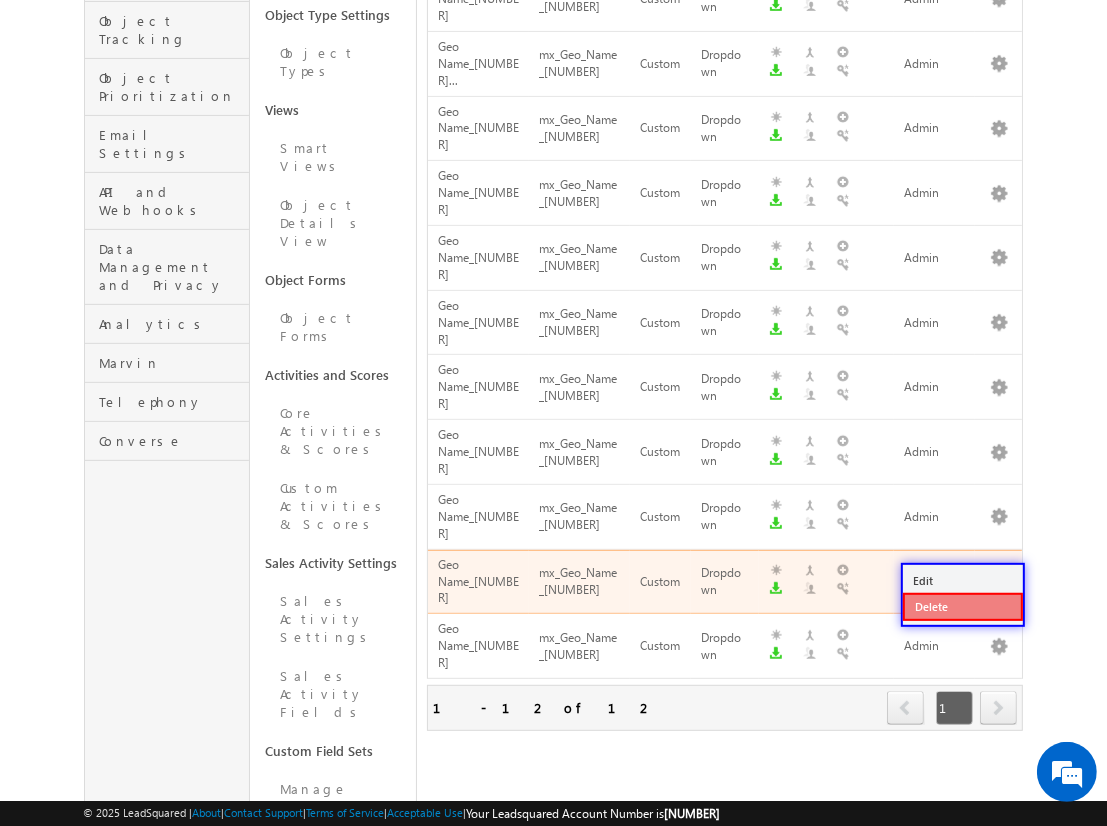 click on "Delete" at bounding box center (963, 607) 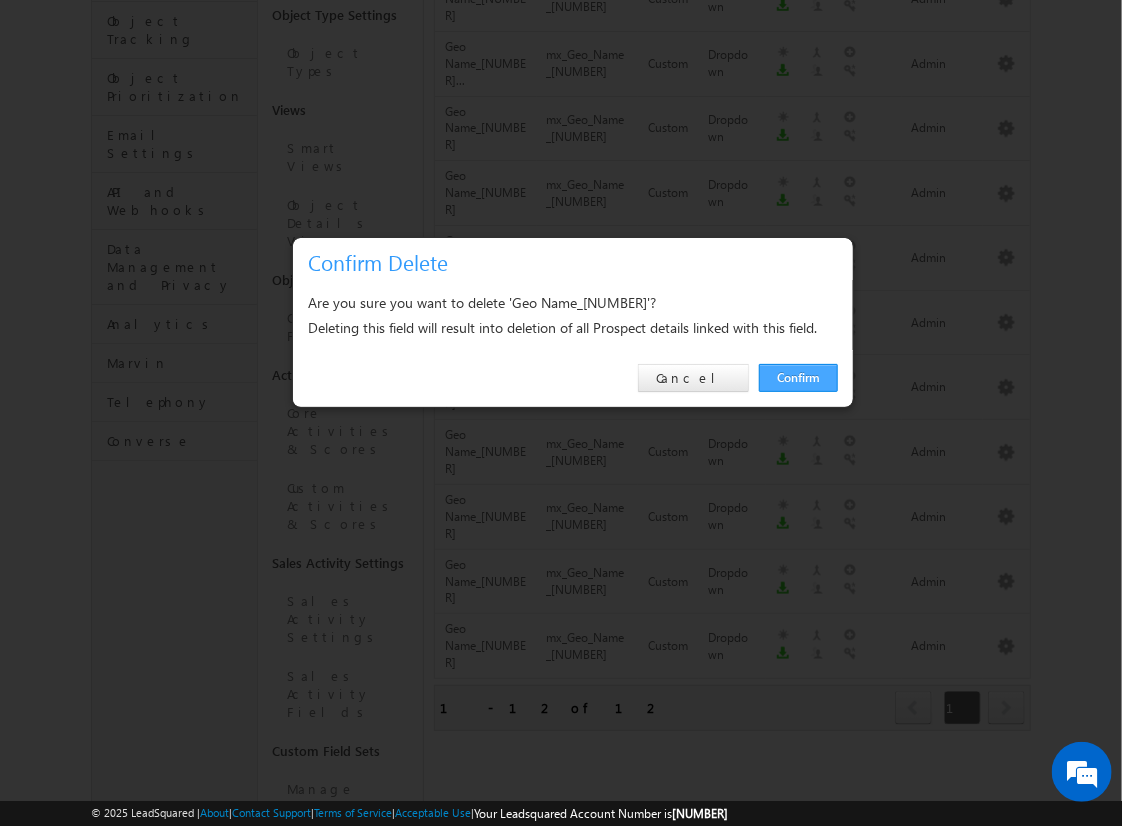 click on "Confirm" at bounding box center [798, 378] 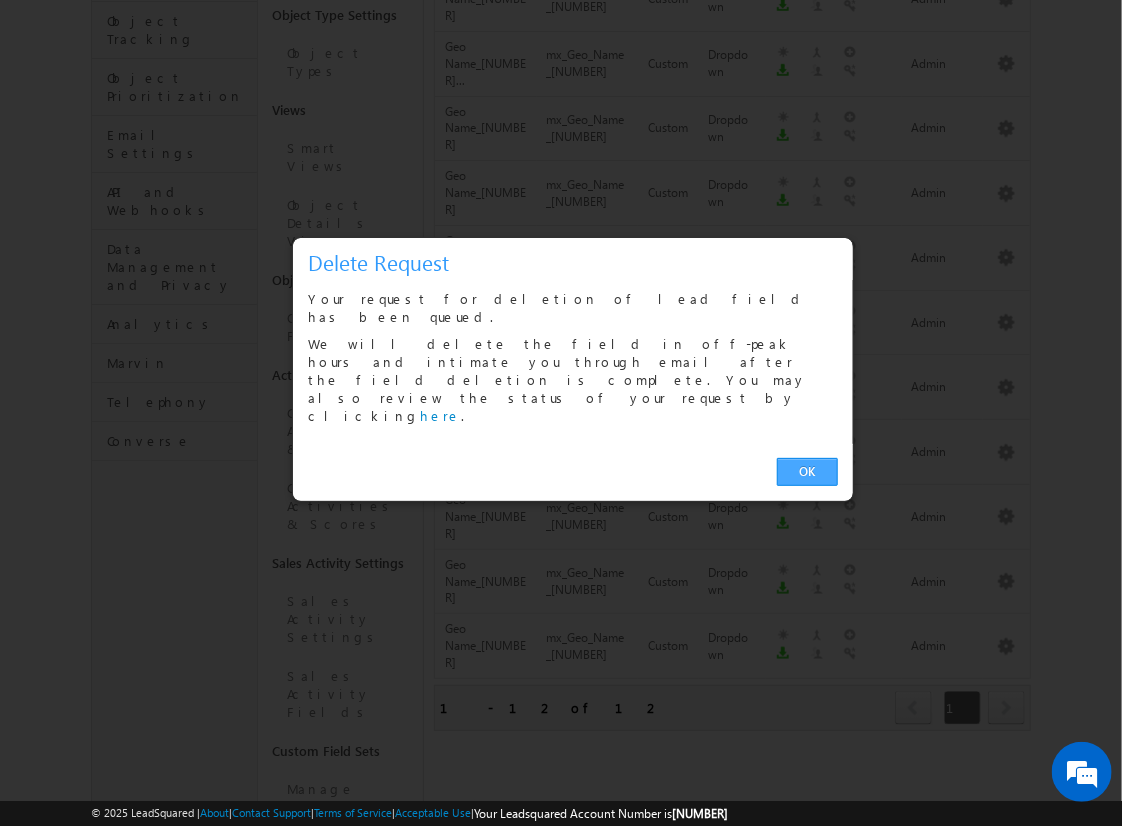 click on "OK" at bounding box center (807, 472) 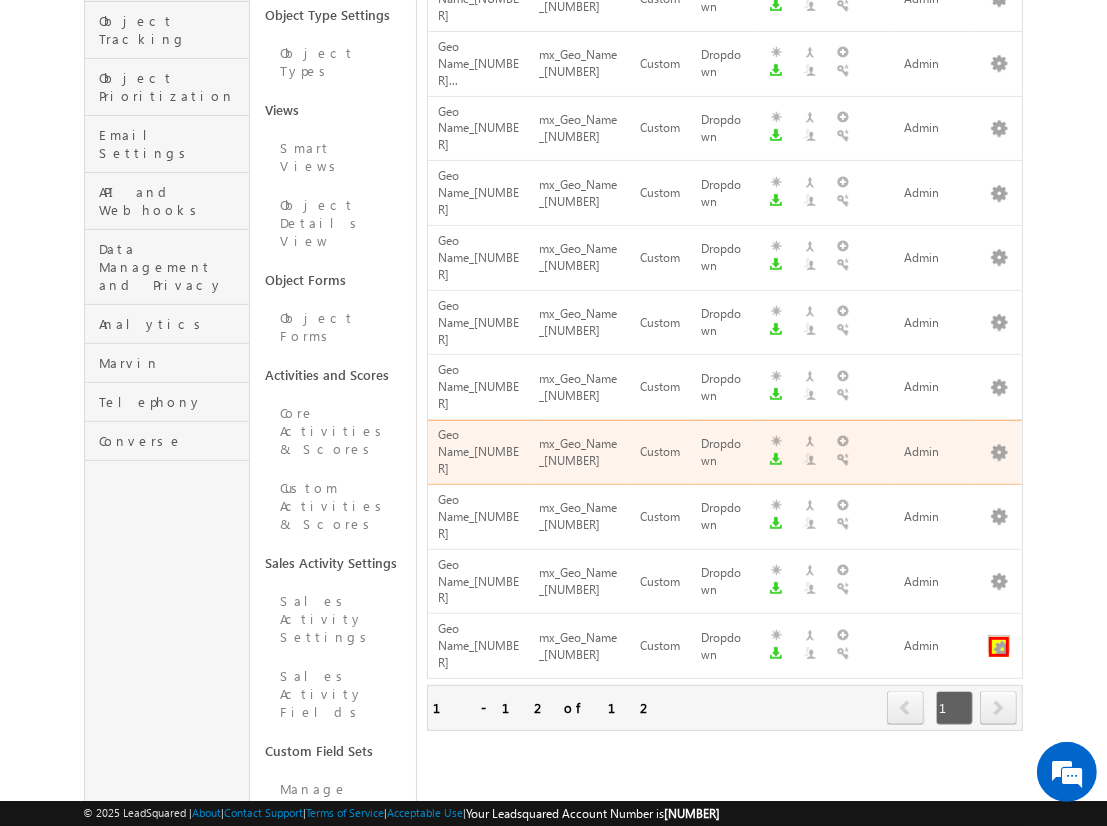 click at bounding box center [999, 647] 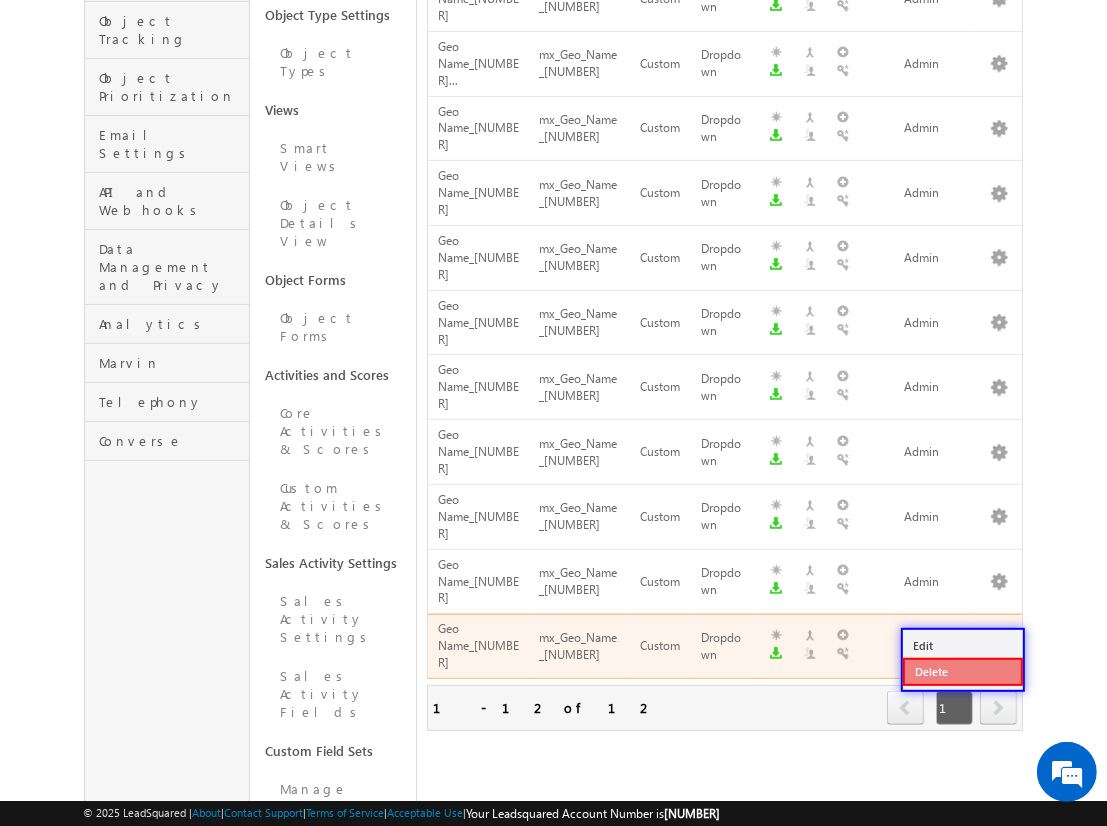click on "Delete" at bounding box center (963, 672) 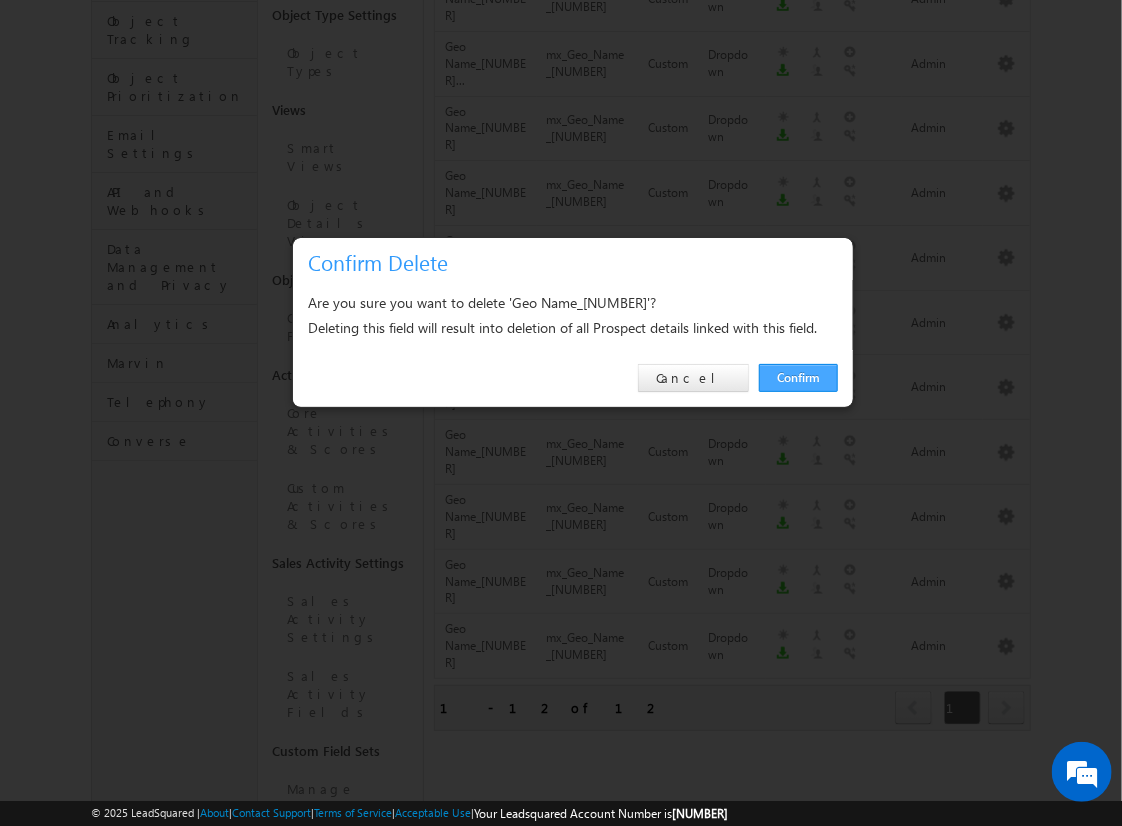 click on "Confirm" at bounding box center [798, 378] 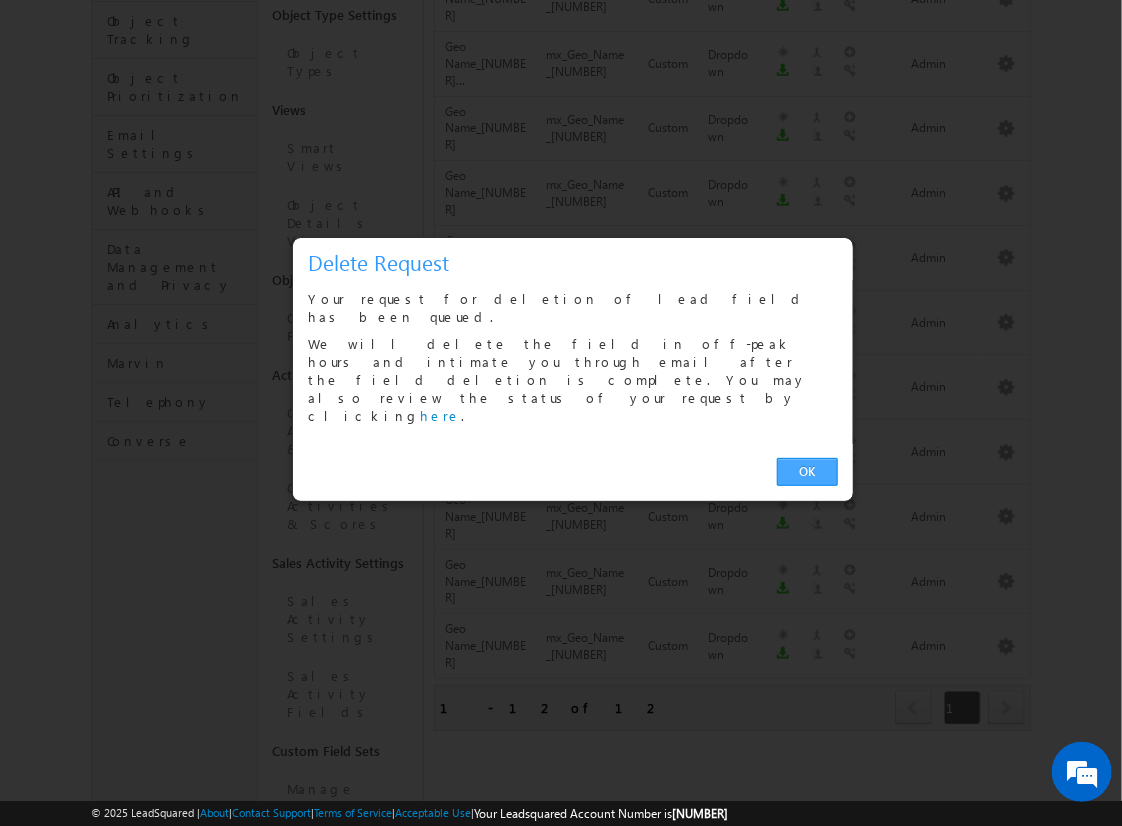 click on "OK" at bounding box center (807, 472) 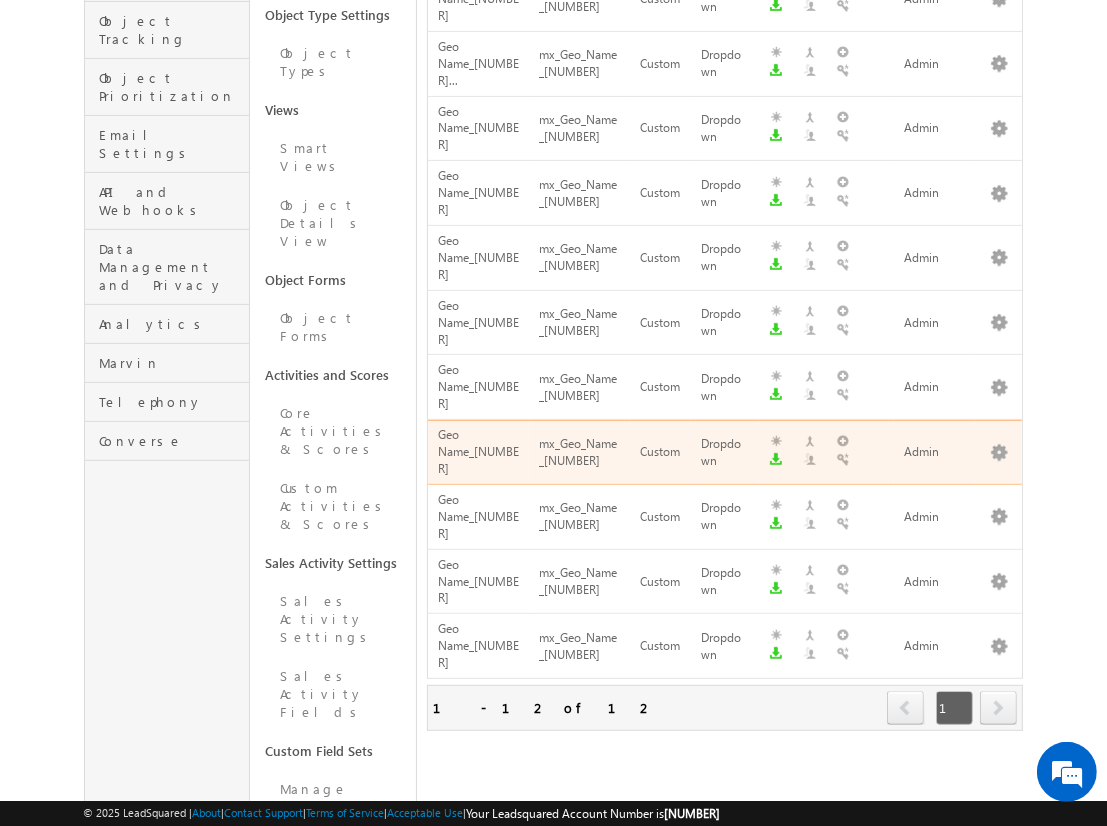 click on "next" at bounding box center (998, 708) 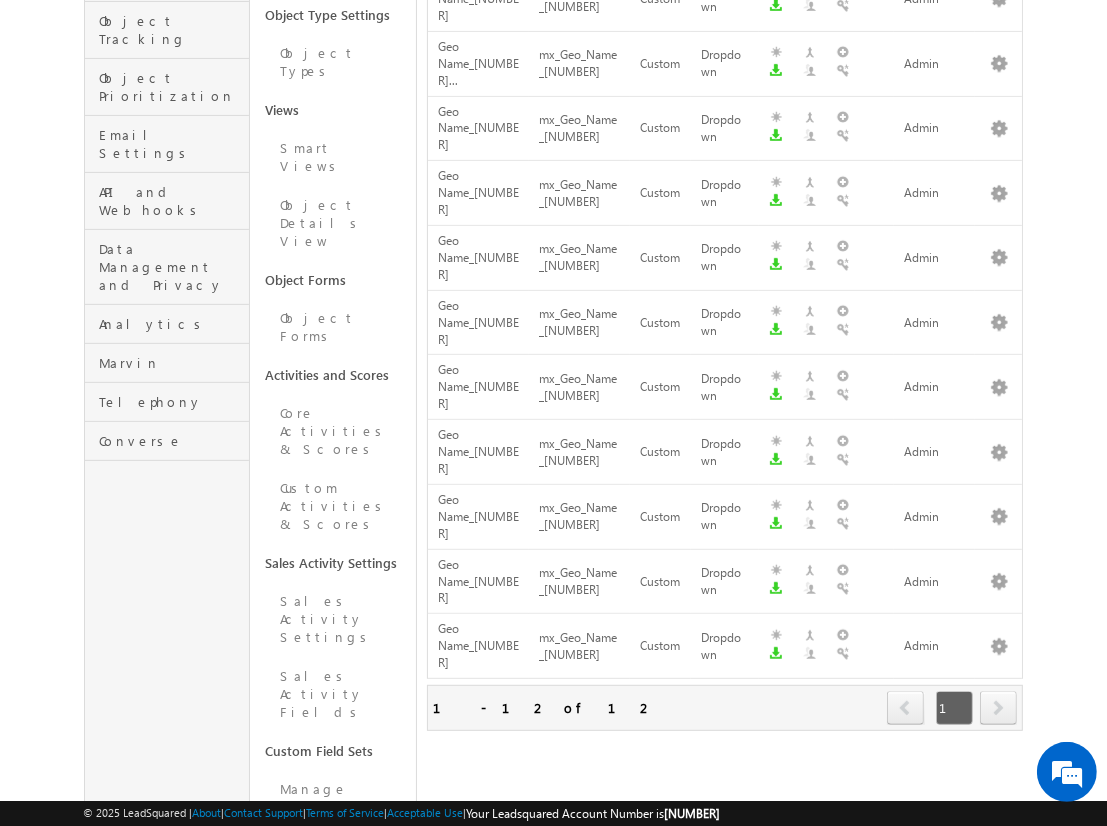 click on "next" at bounding box center [998, 708] 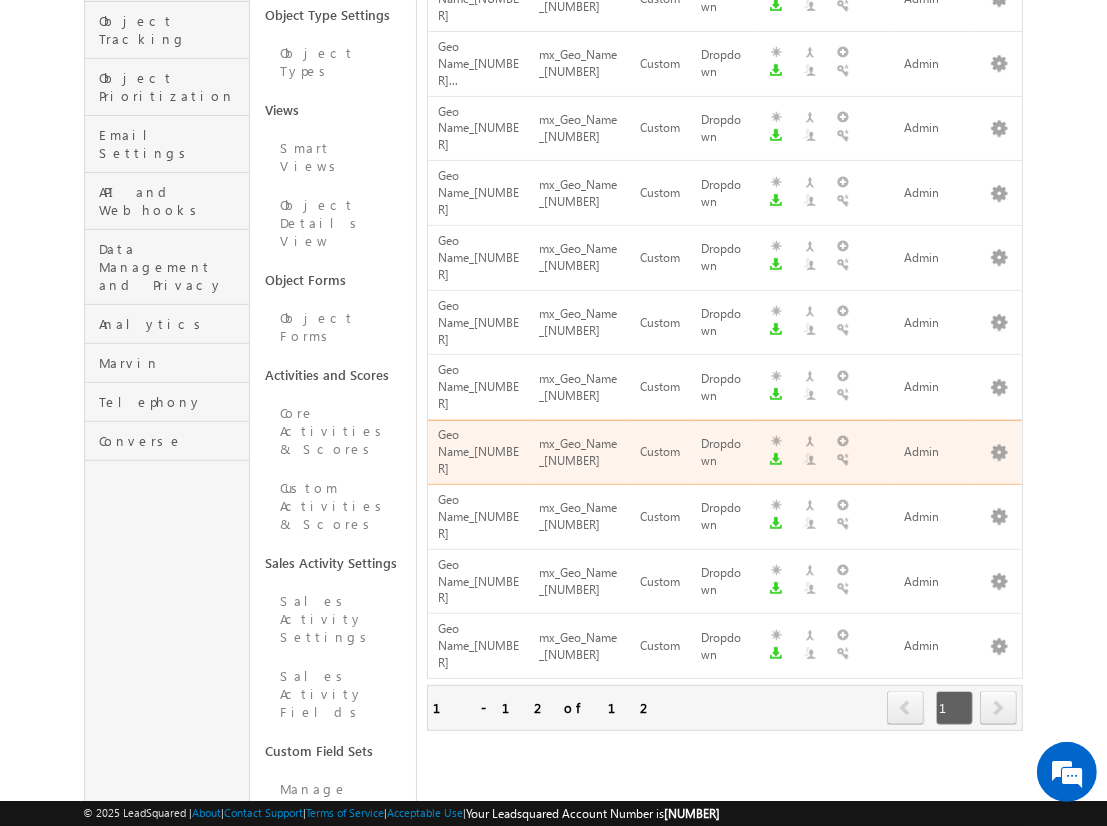 scroll, scrollTop: 0, scrollLeft: 0, axis: both 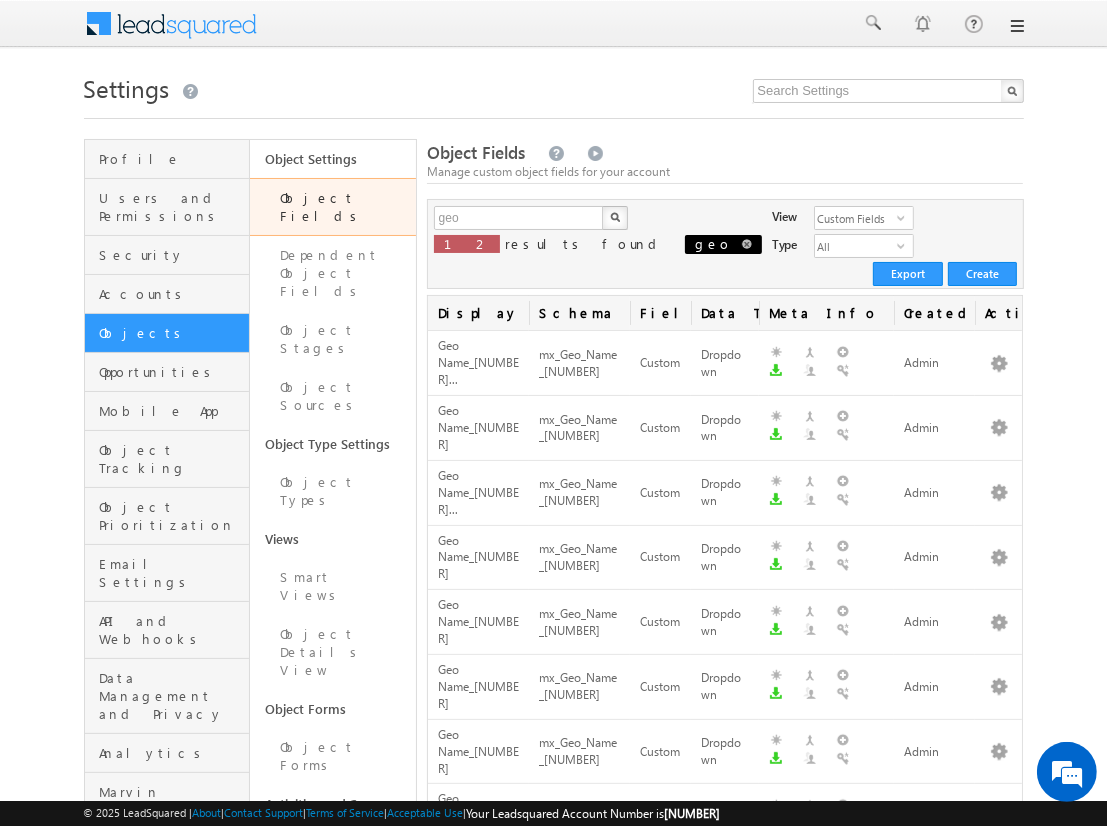 click at bounding box center (747, 244) 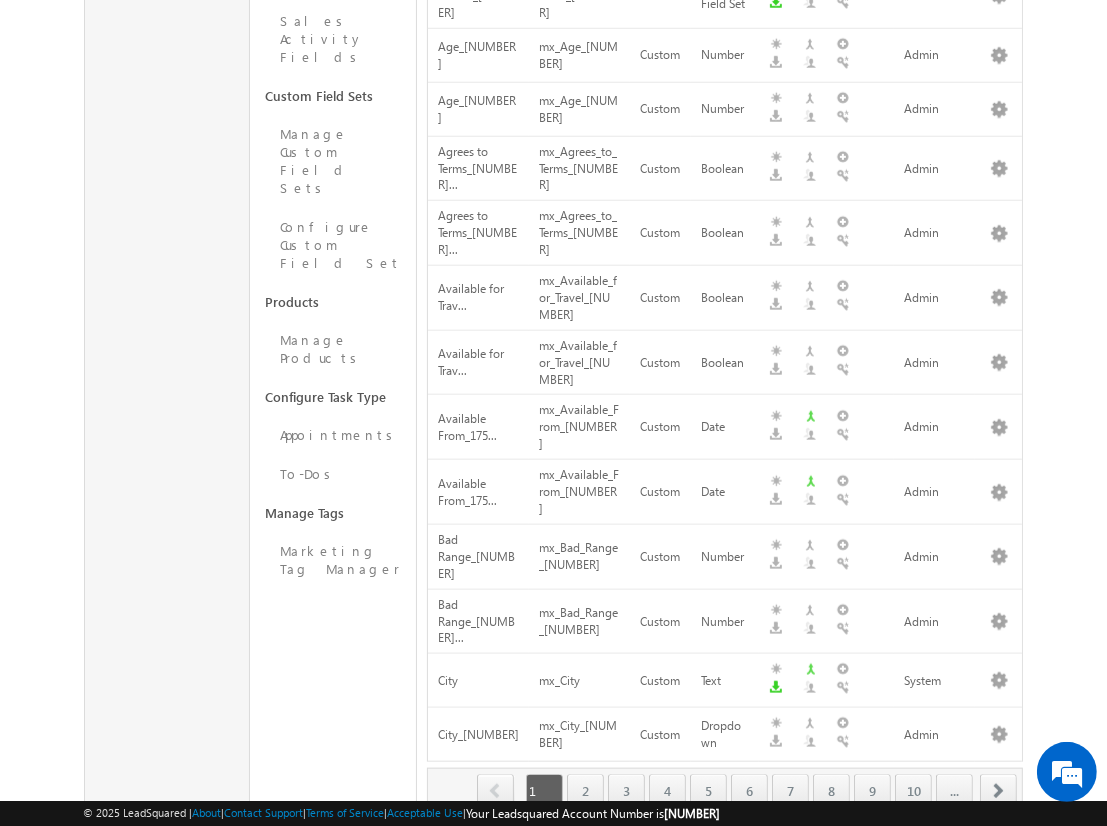 scroll, scrollTop: 1239, scrollLeft: 0, axis: vertical 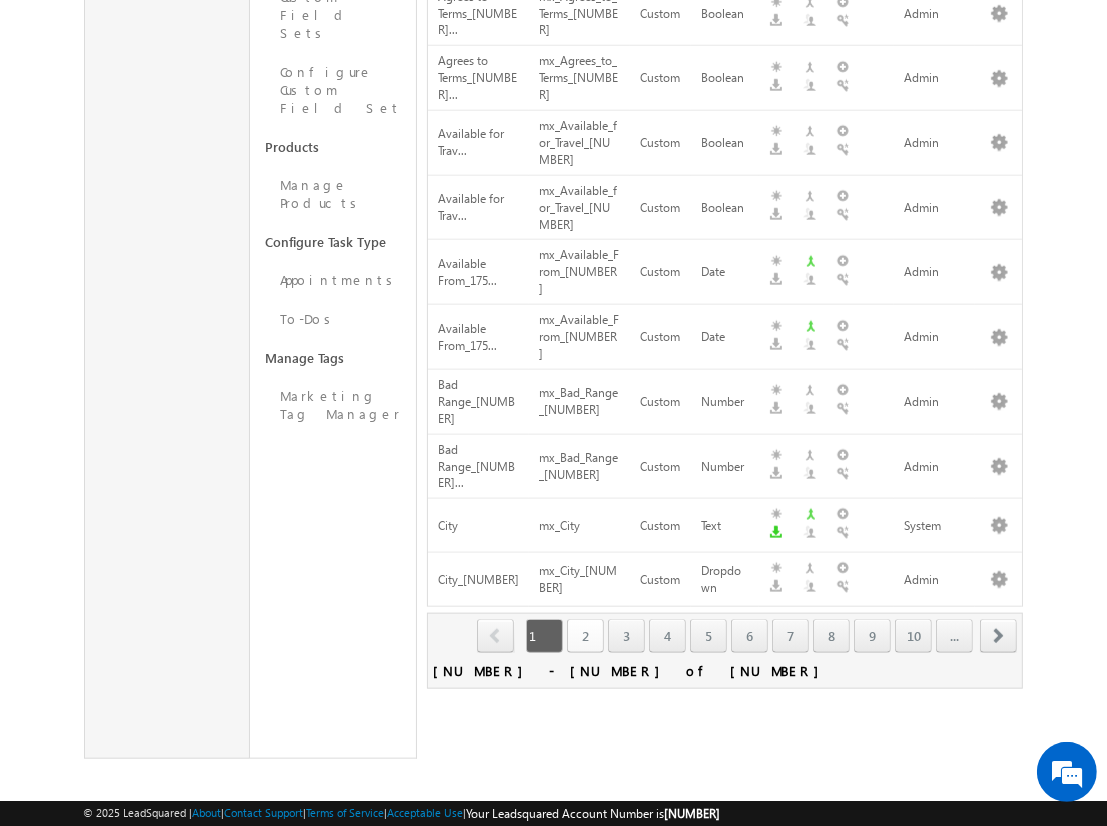 click on "2" at bounding box center [585, 636] 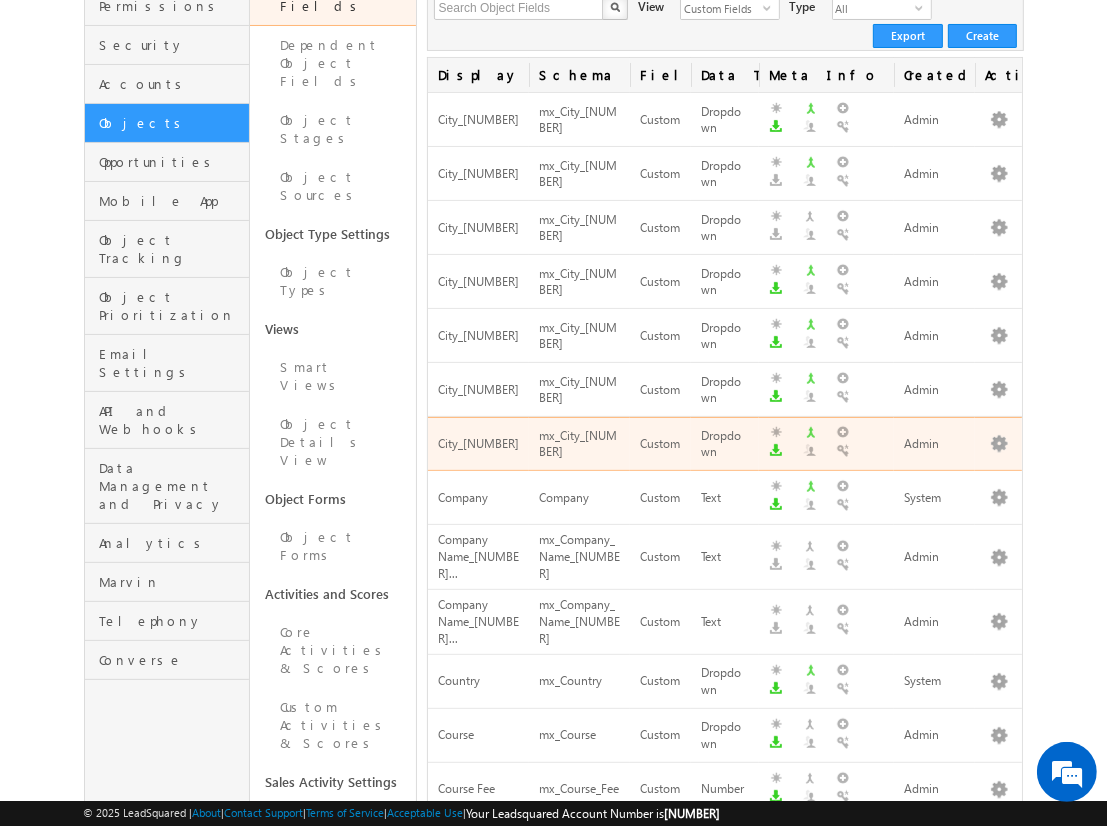 scroll, scrollTop: 0, scrollLeft: 0, axis: both 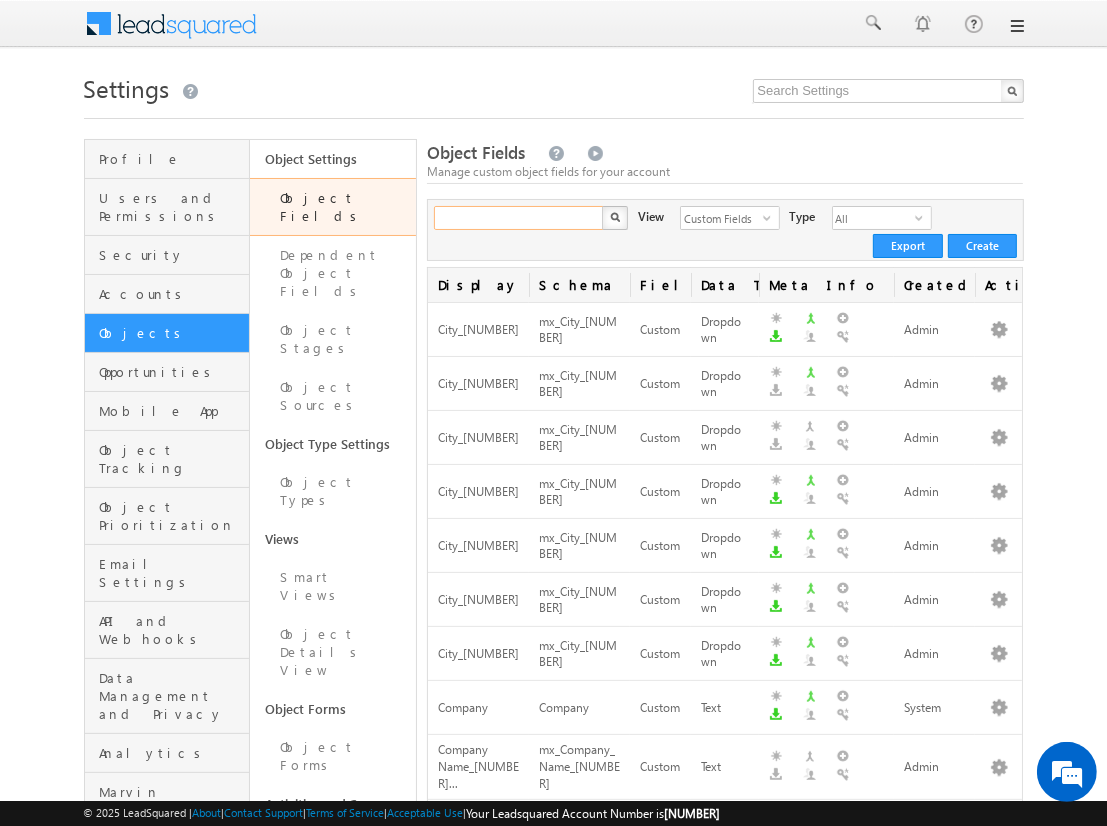 click at bounding box center (519, 218) 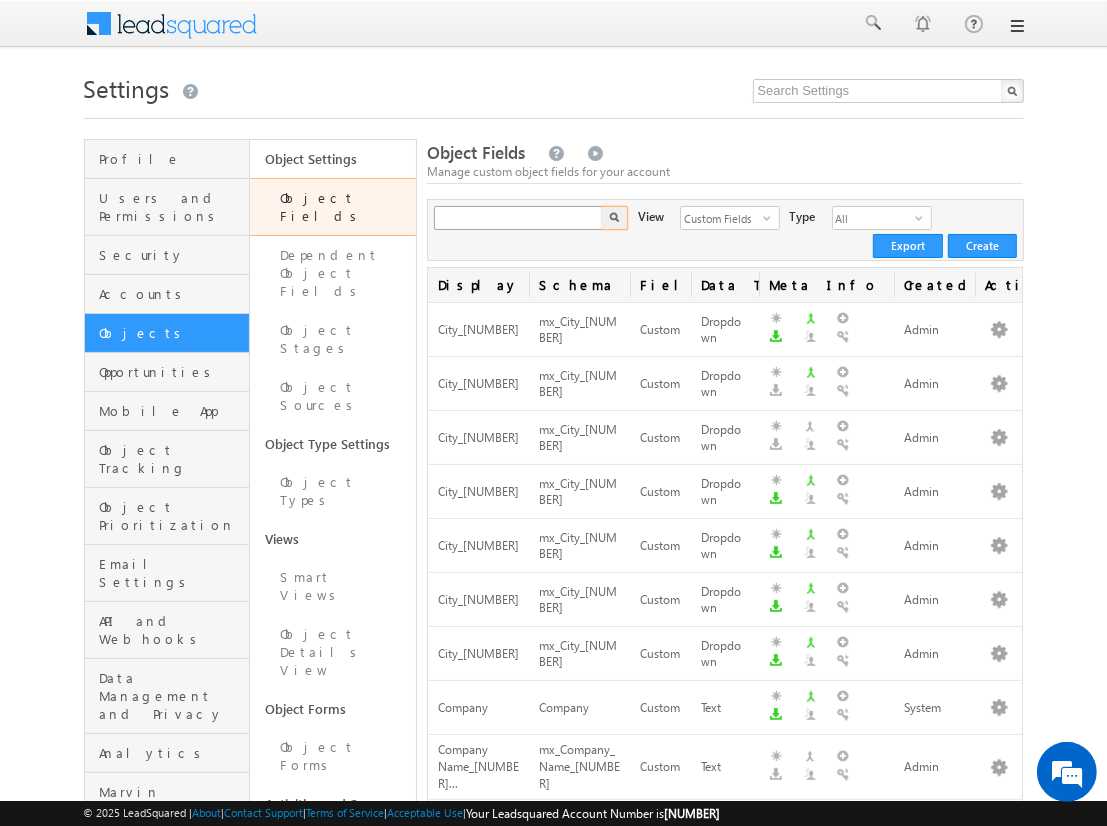click at bounding box center (615, 218) 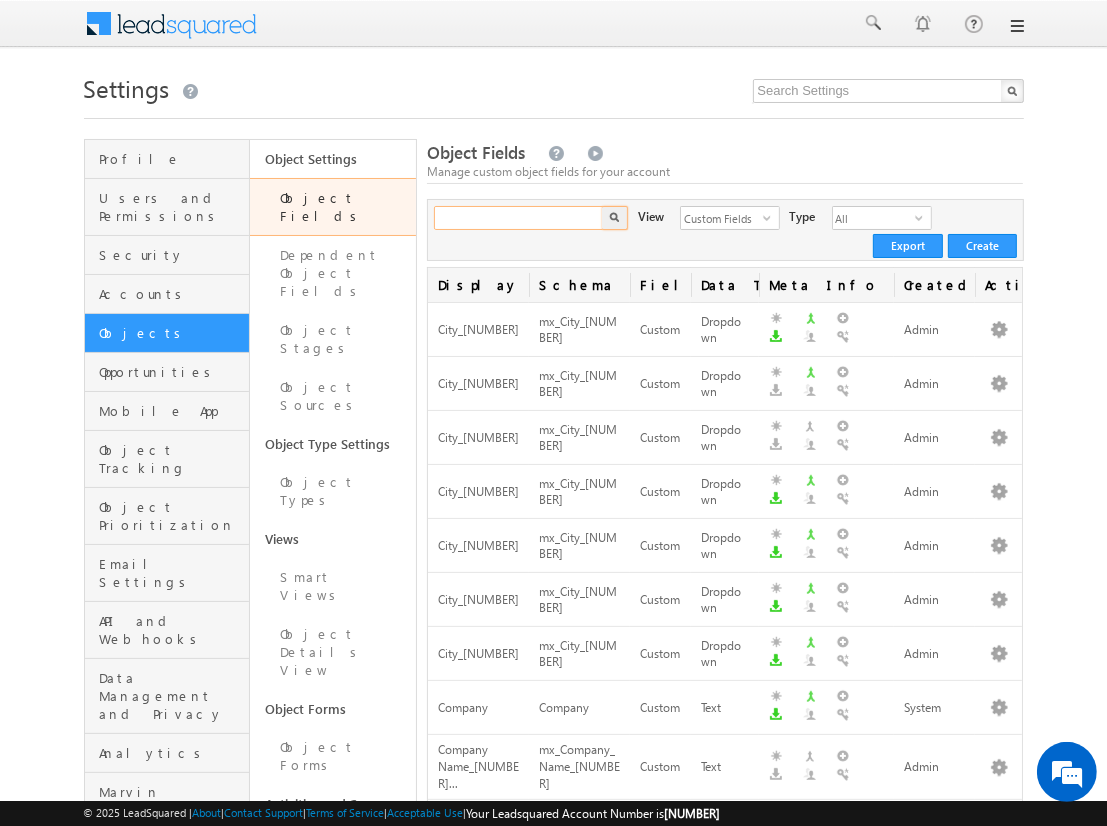click at bounding box center (519, 218) 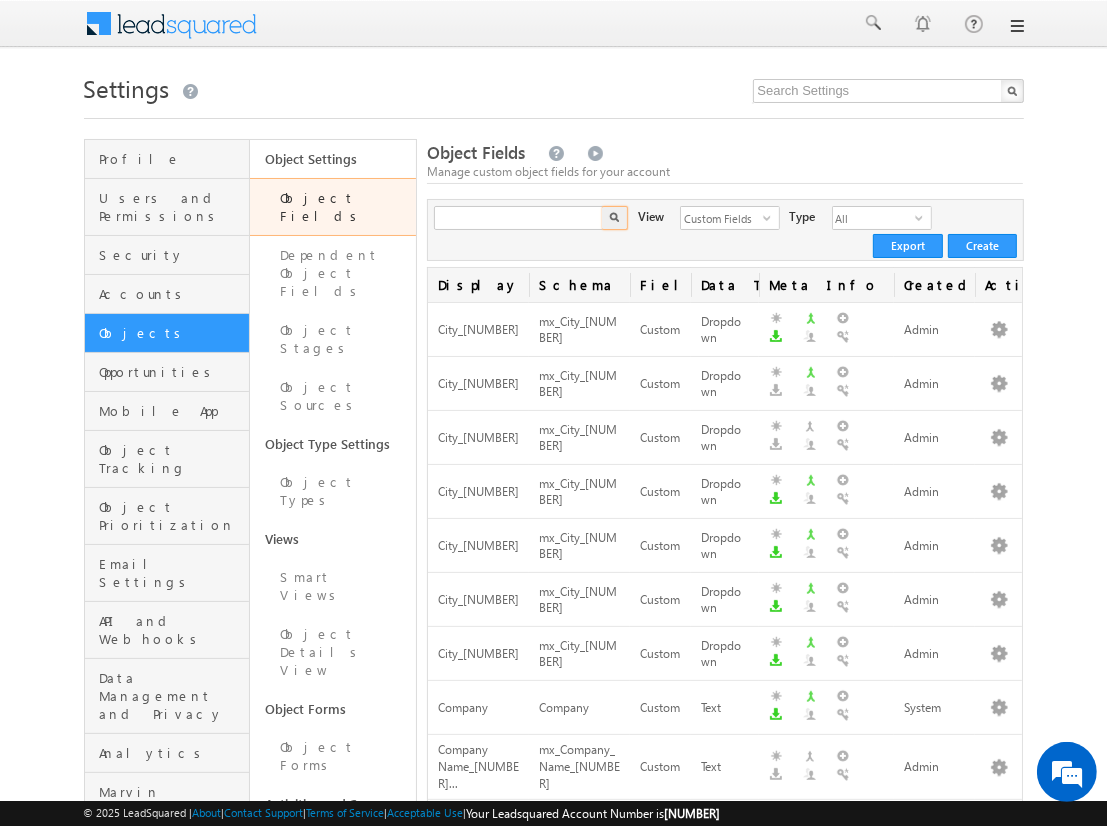 type on "Search Object Fields" 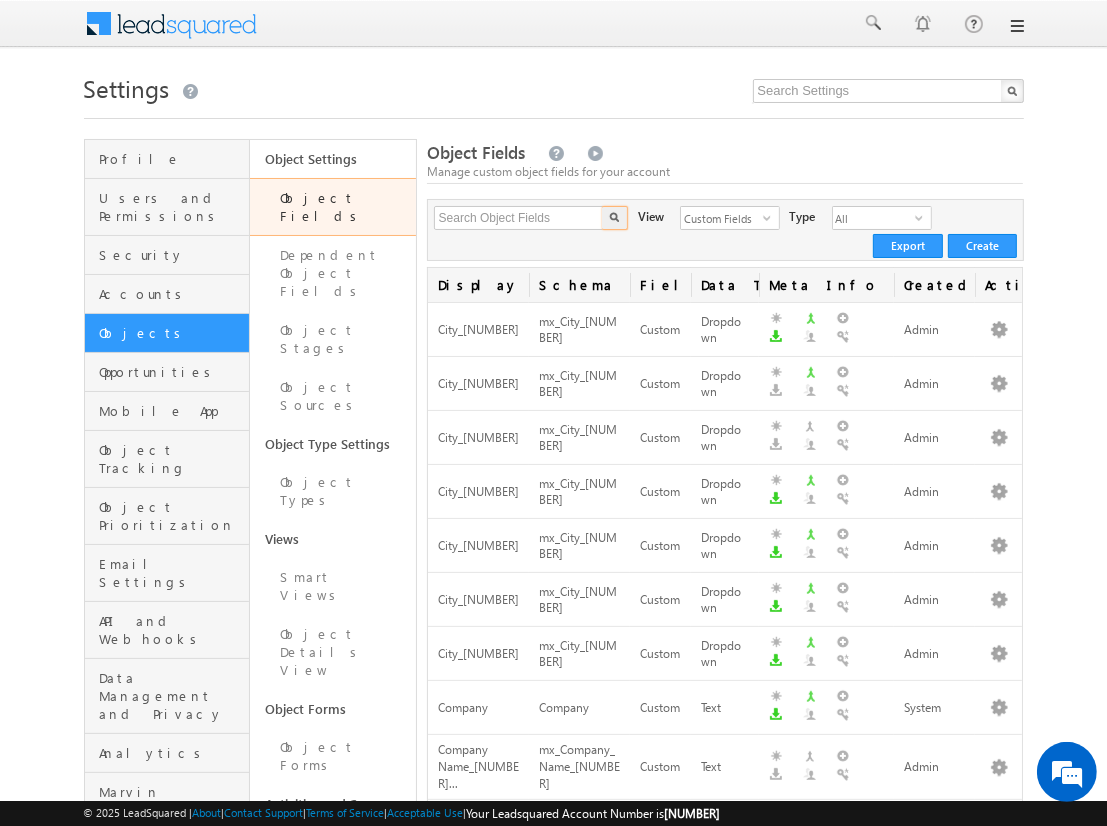click on "Search Object Fields X   351 results found
View
Custom Fields select 2
Type
All select 1
Create
Export
Display Name Schema Name Field Type Data Type Meta Info Created By Actions City_1754401441 mx_City_1754401441 Custom Dropdown                                           Admin         City_1754402834 mx_City_1754402834 Custom Dropdown                                           Admin         City_1754404478 mx_City_1754404478 Custom Dropdown                                           Admin         City_1754426926 mx_City_1754426926 Custom Dropdown" at bounding box center (725, 988) 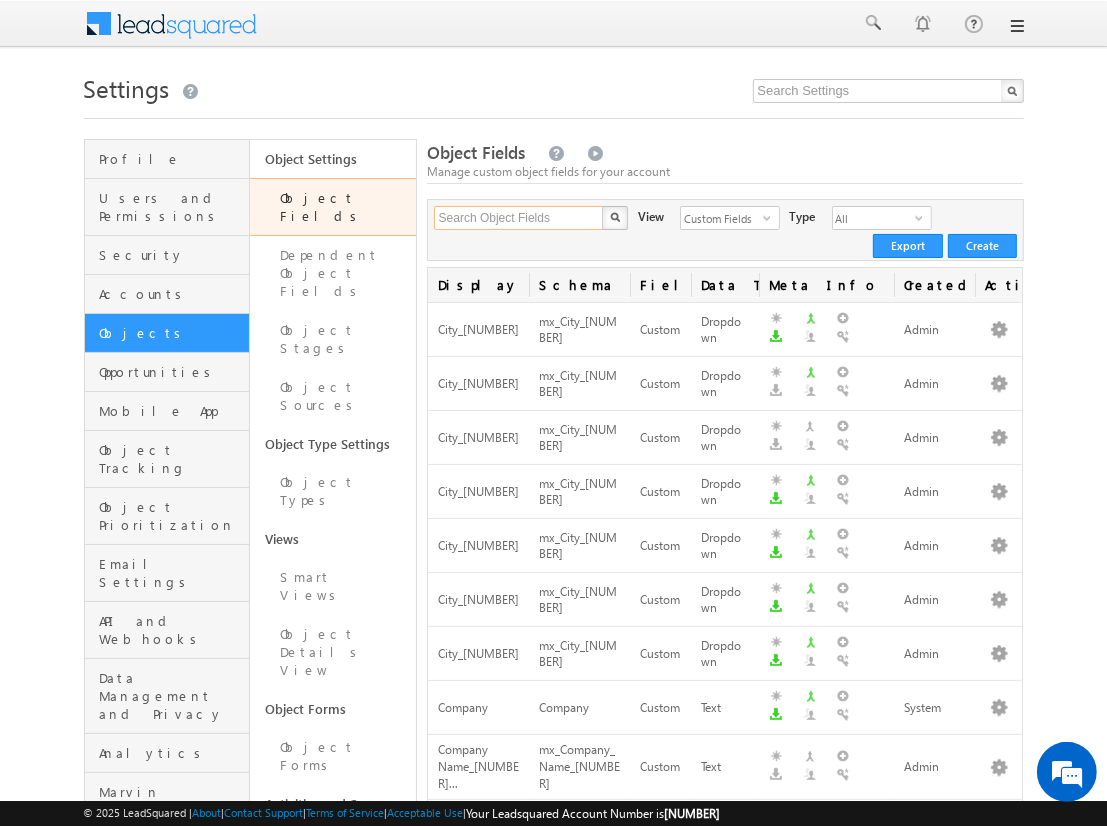 click on "Search Object Fields" at bounding box center (519, 218) 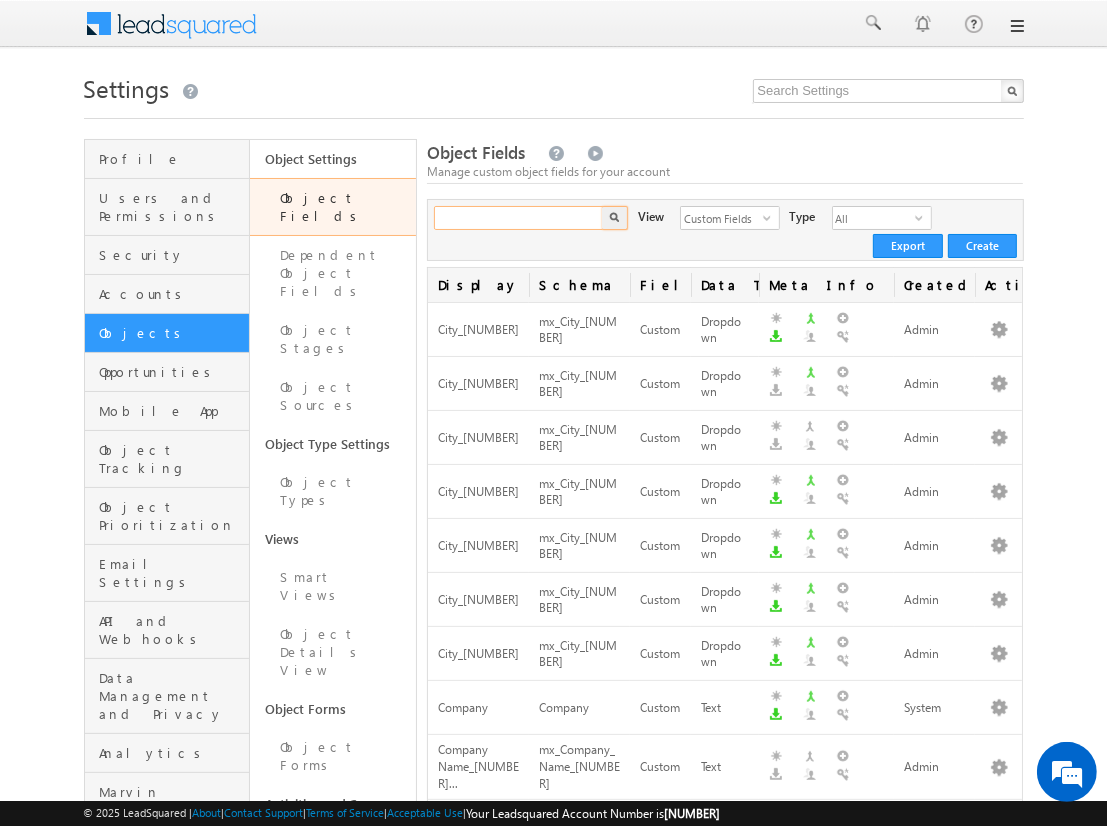 click at bounding box center (519, 218) 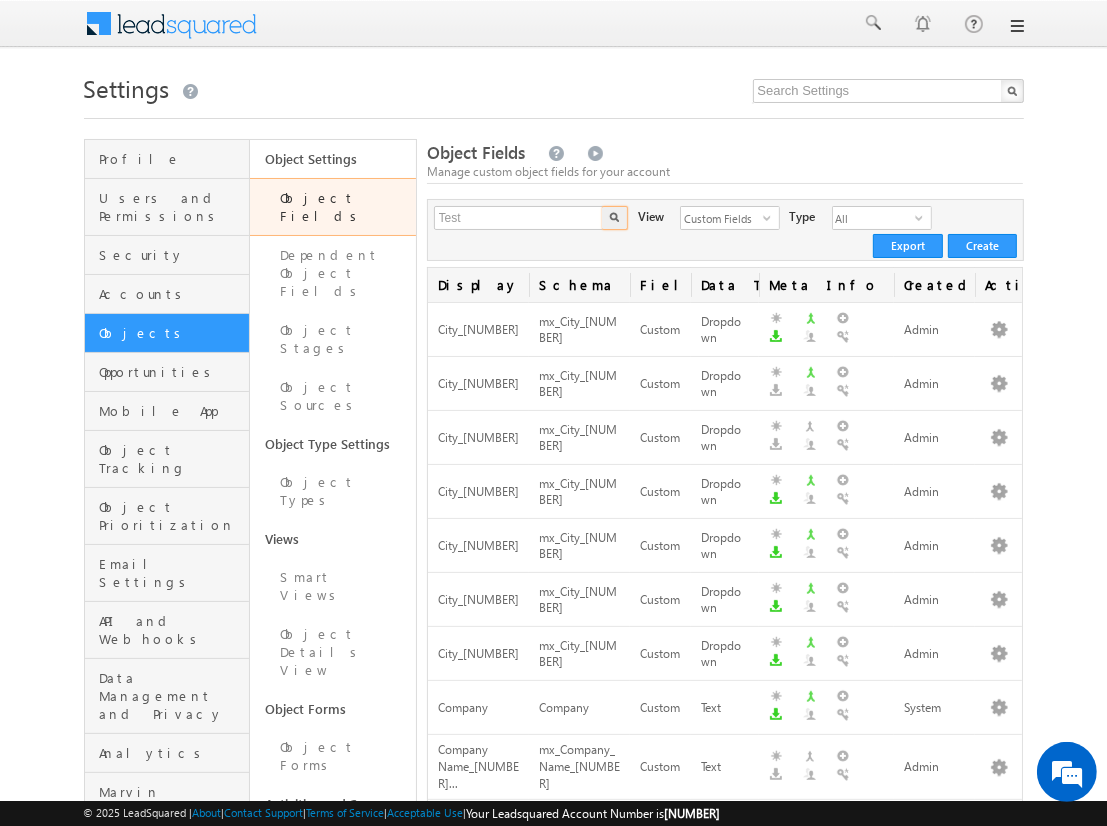 click at bounding box center (614, 217) 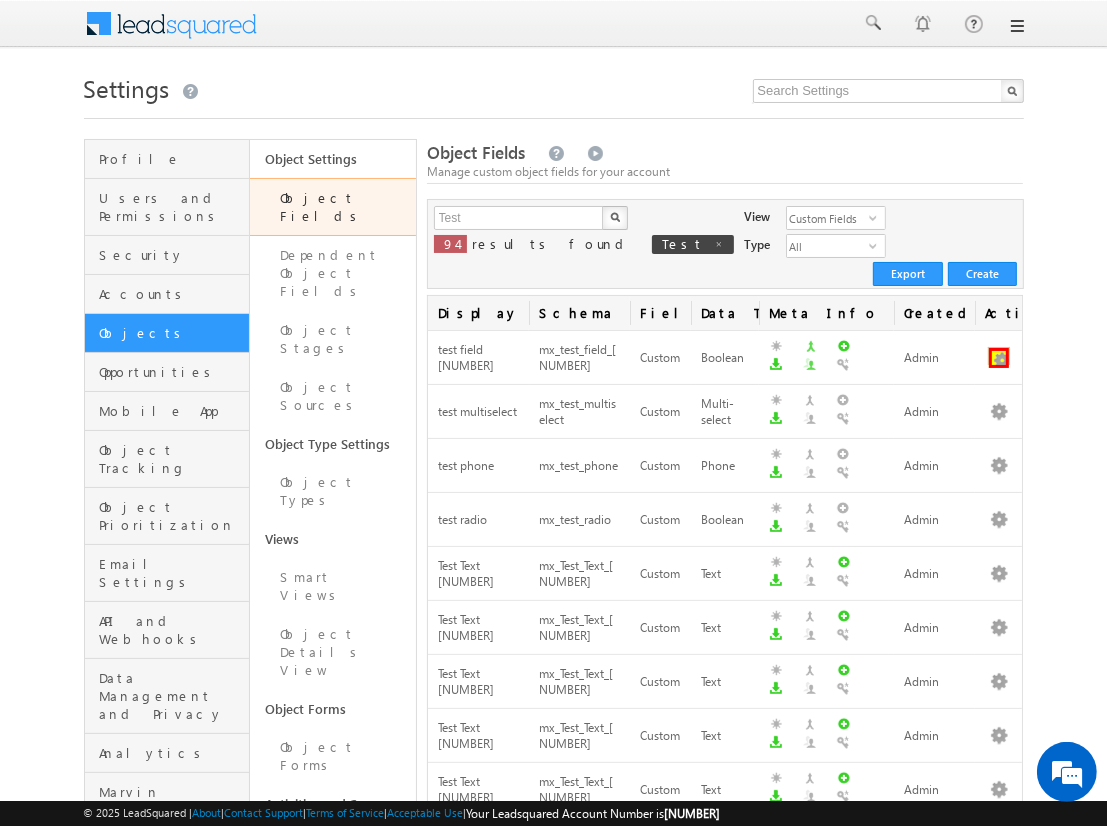 click at bounding box center [999, 358] 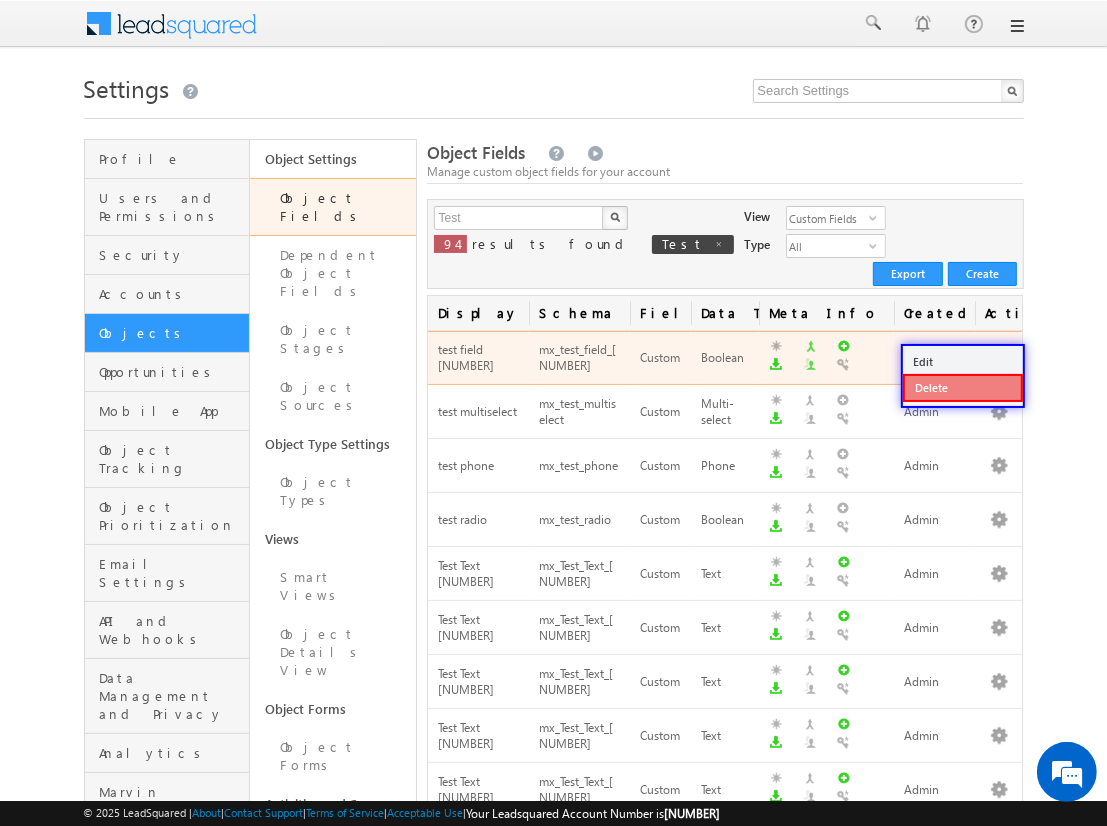 click on "Delete" at bounding box center (963, 388) 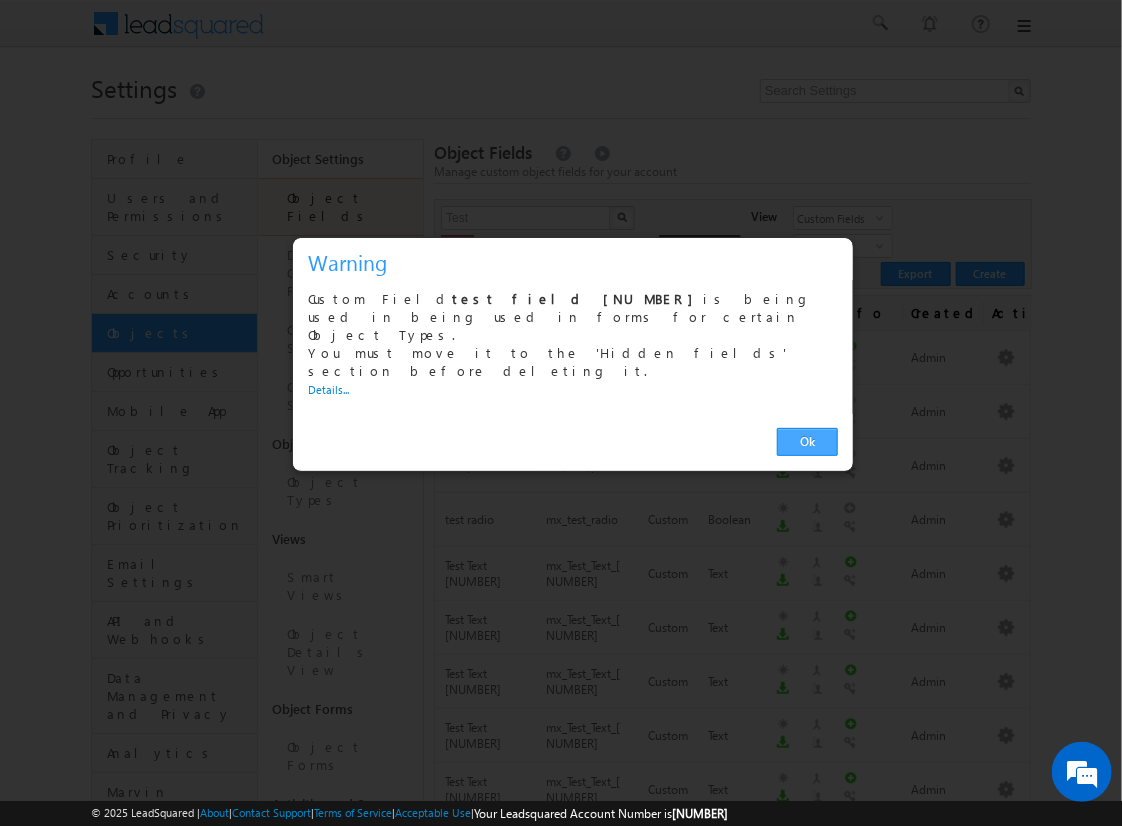 click on "Ok" at bounding box center [807, 442] 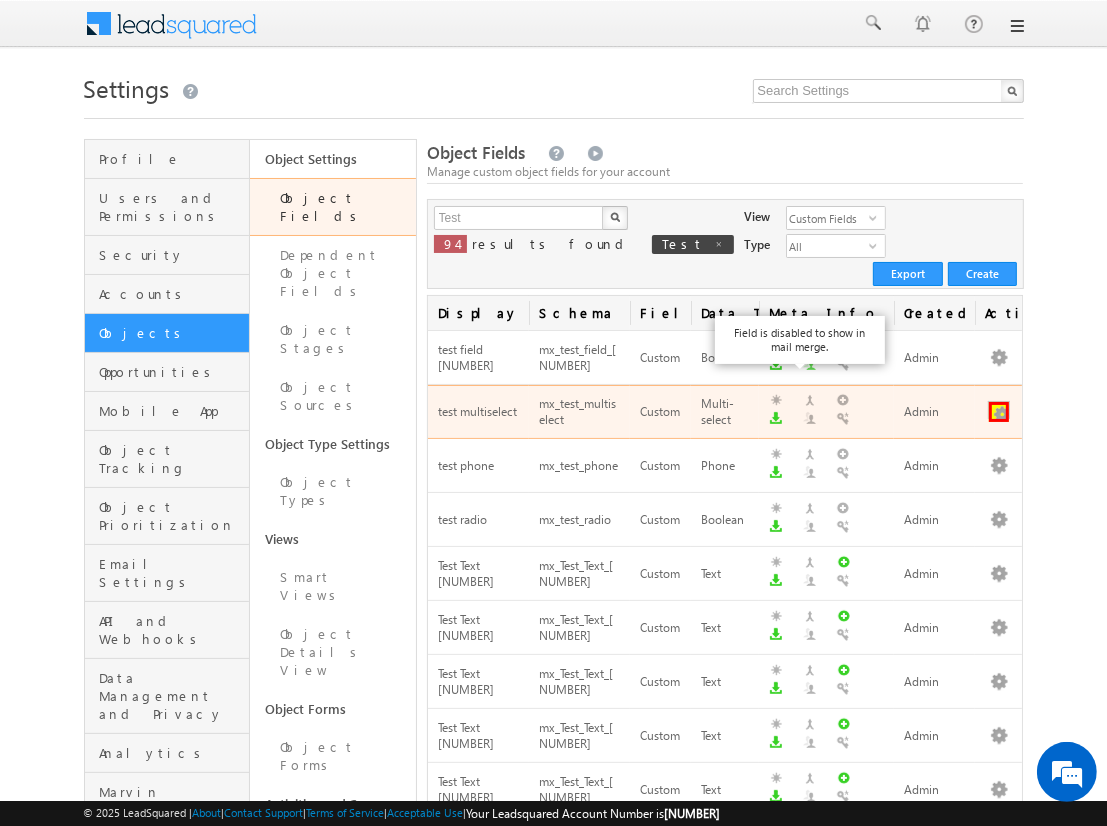 click at bounding box center [999, 412] 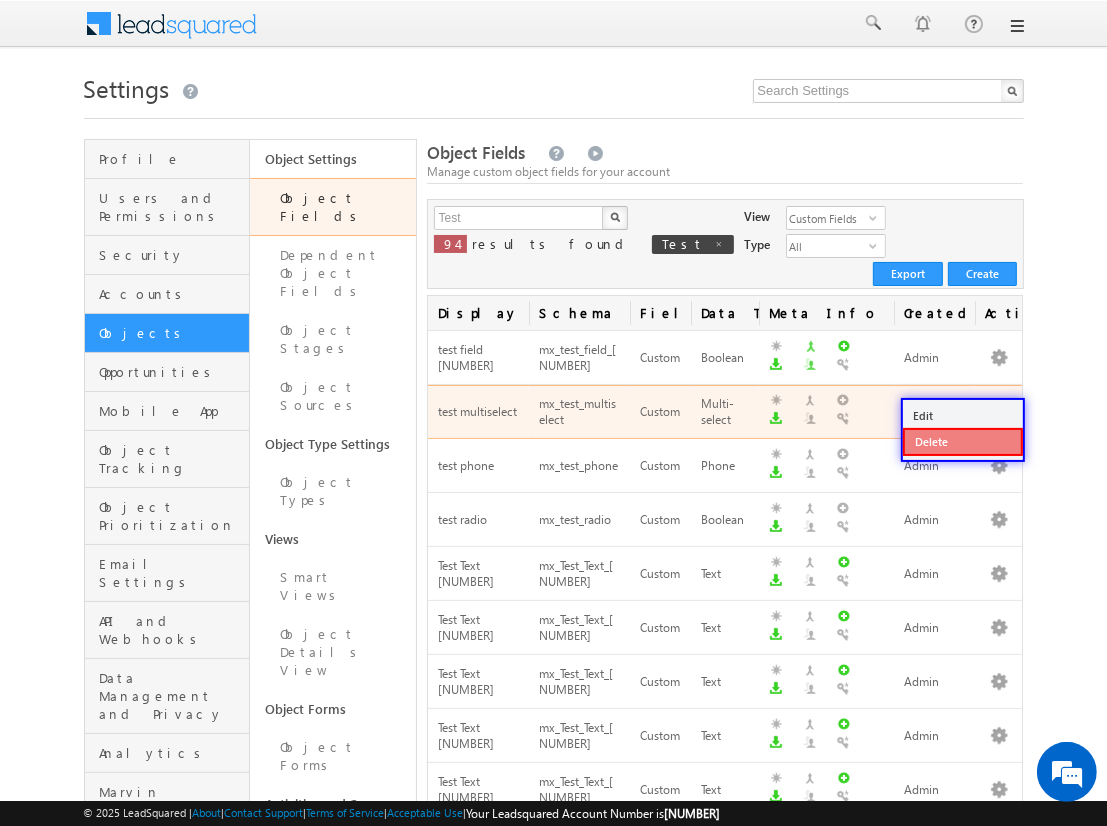click on "Delete" at bounding box center (963, 442) 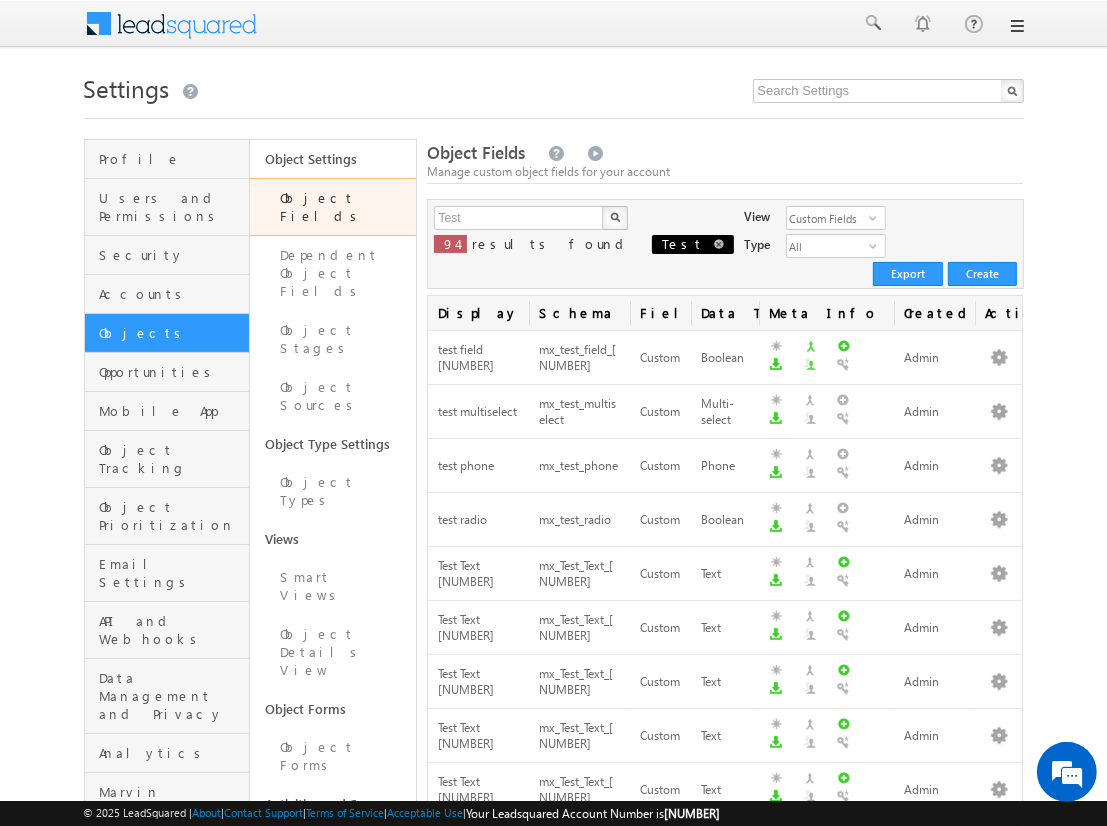 click at bounding box center (719, 244) 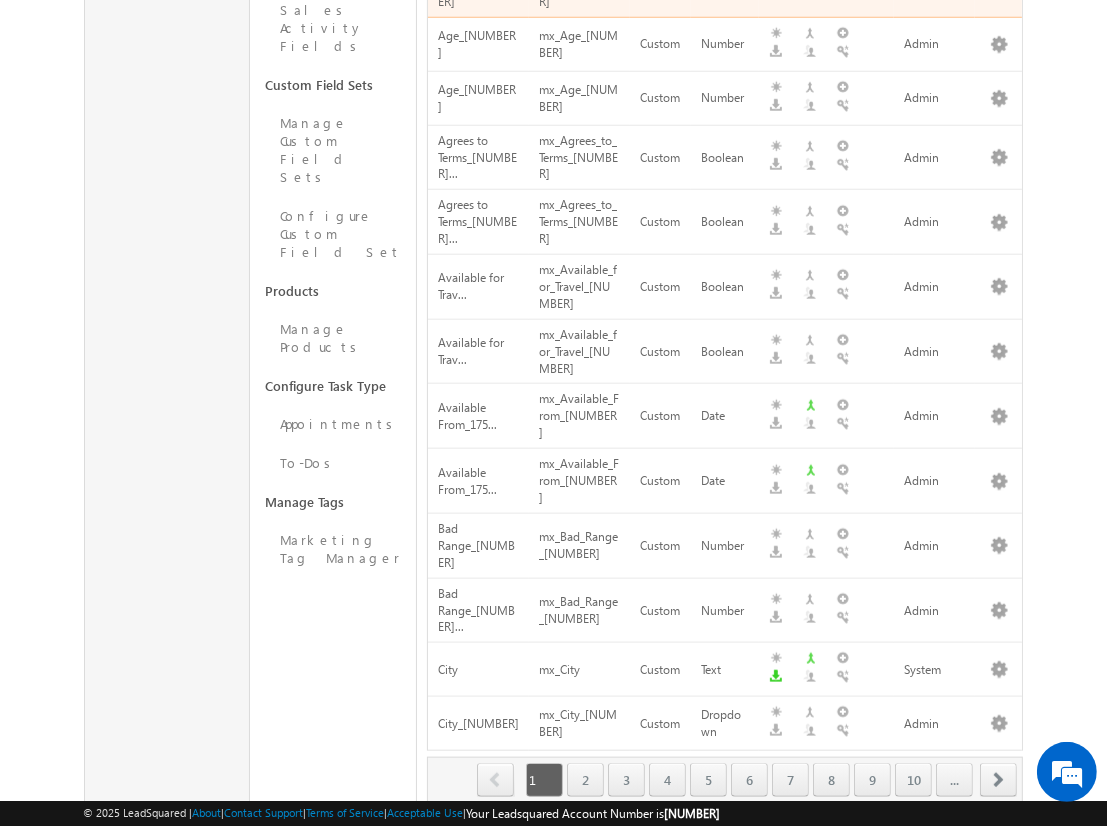 scroll, scrollTop: 1239, scrollLeft: 0, axis: vertical 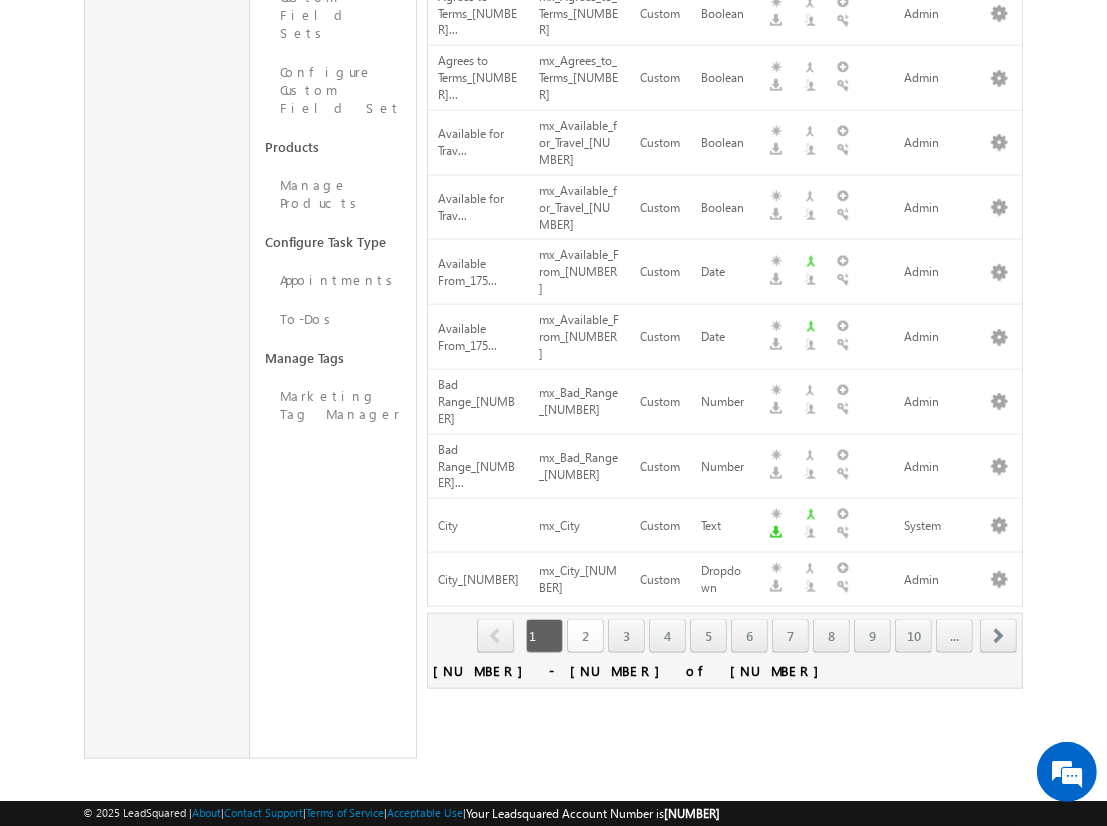 click on "2" at bounding box center (585, 636) 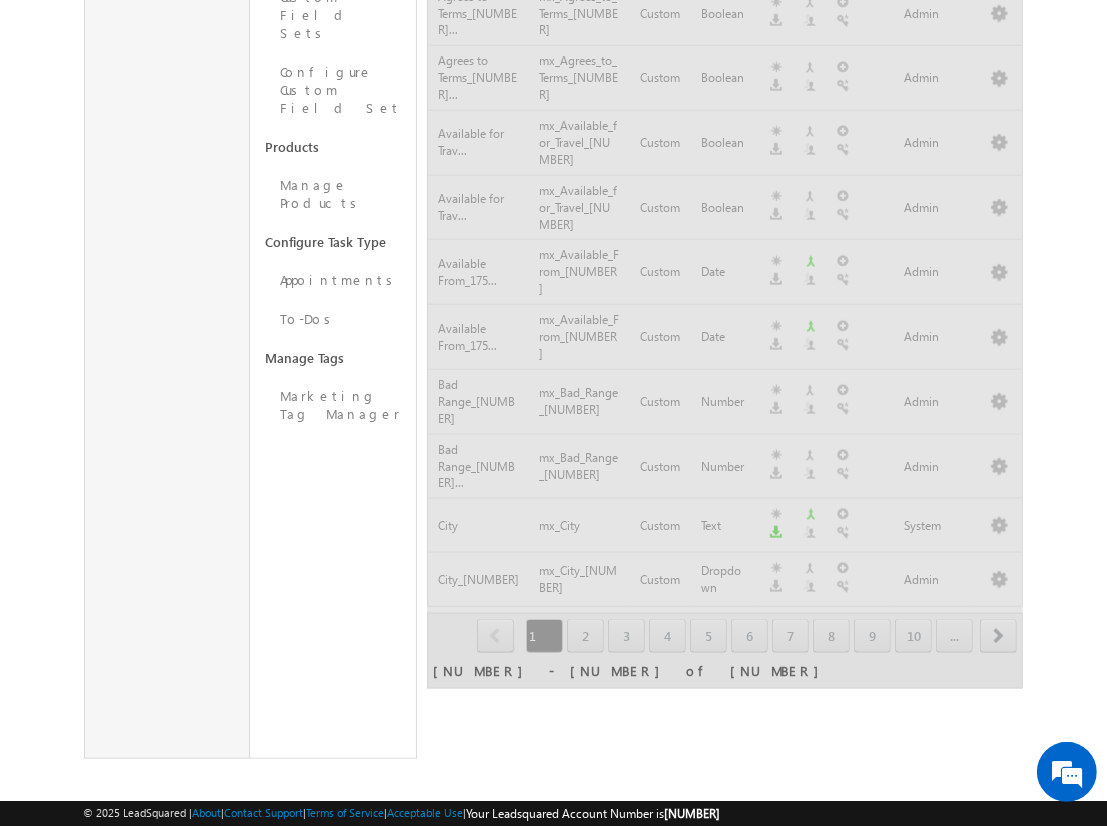 scroll, scrollTop: 1068, scrollLeft: 0, axis: vertical 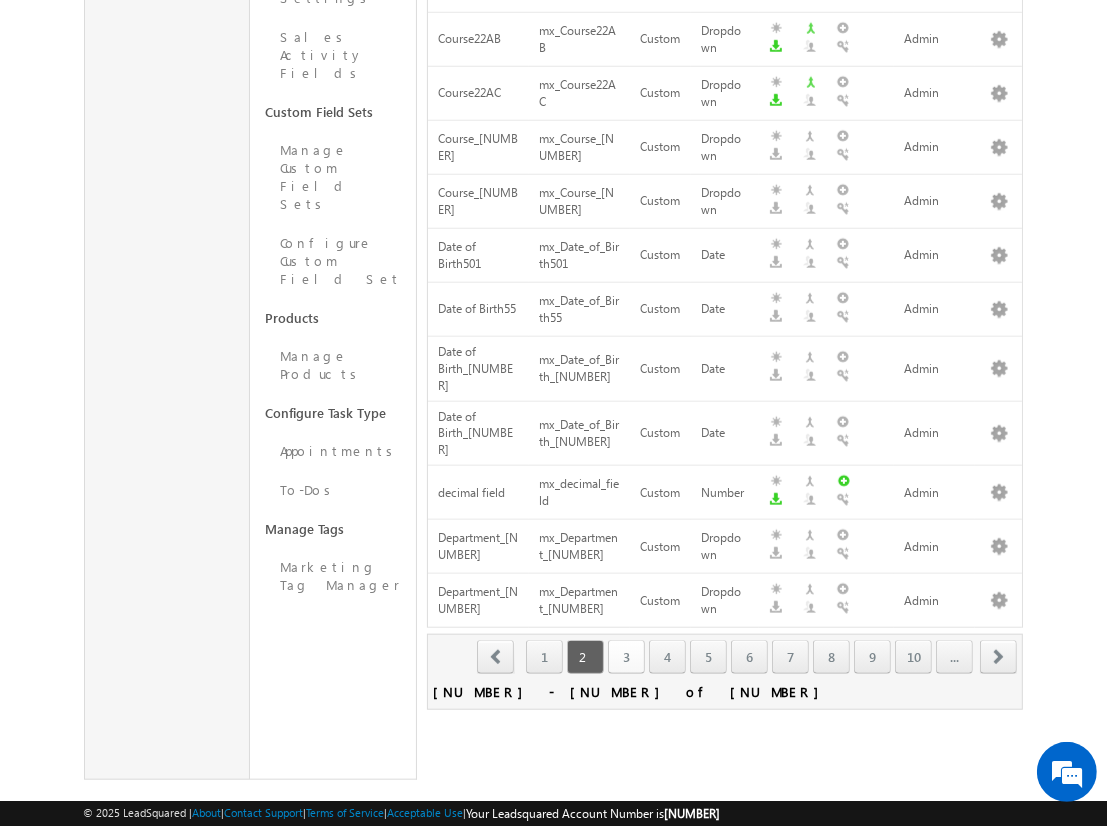 click on "3" at bounding box center [626, 657] 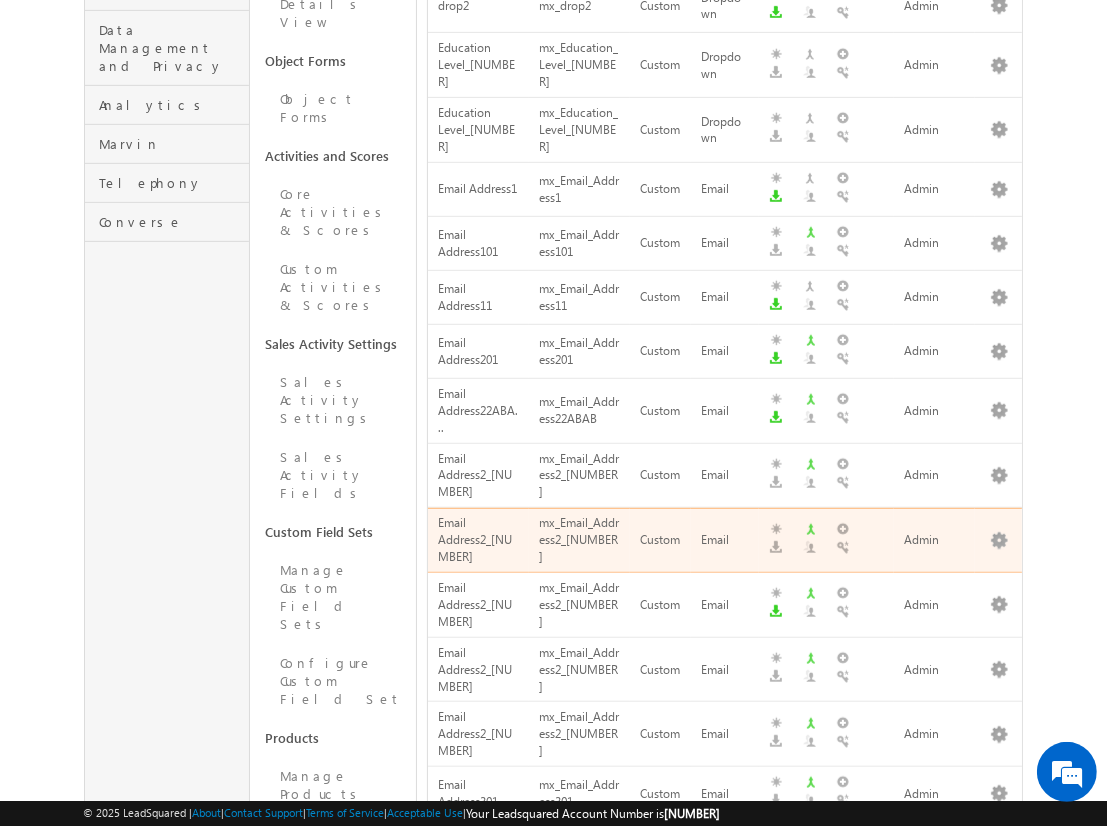 scroll, scrollTop: 539, scrollLeft: 0, axis: vertical 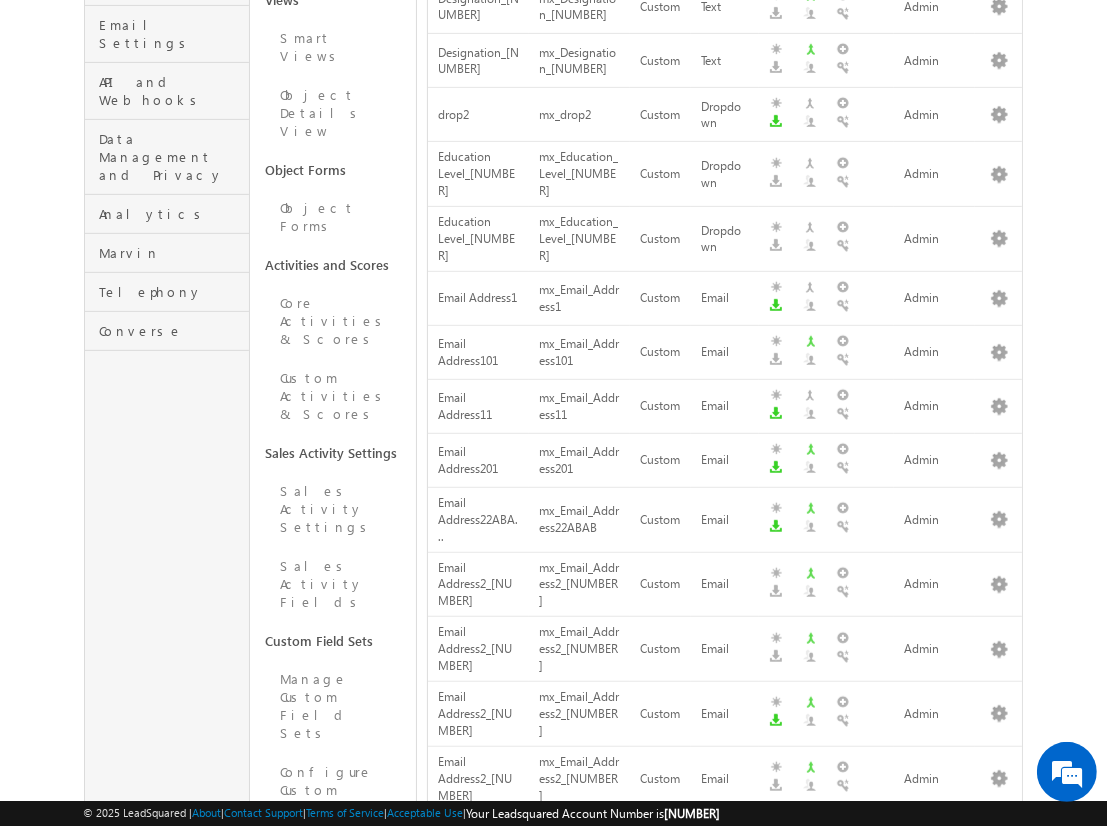 click on "Search Object Fields" at bounding box center (519, -321) 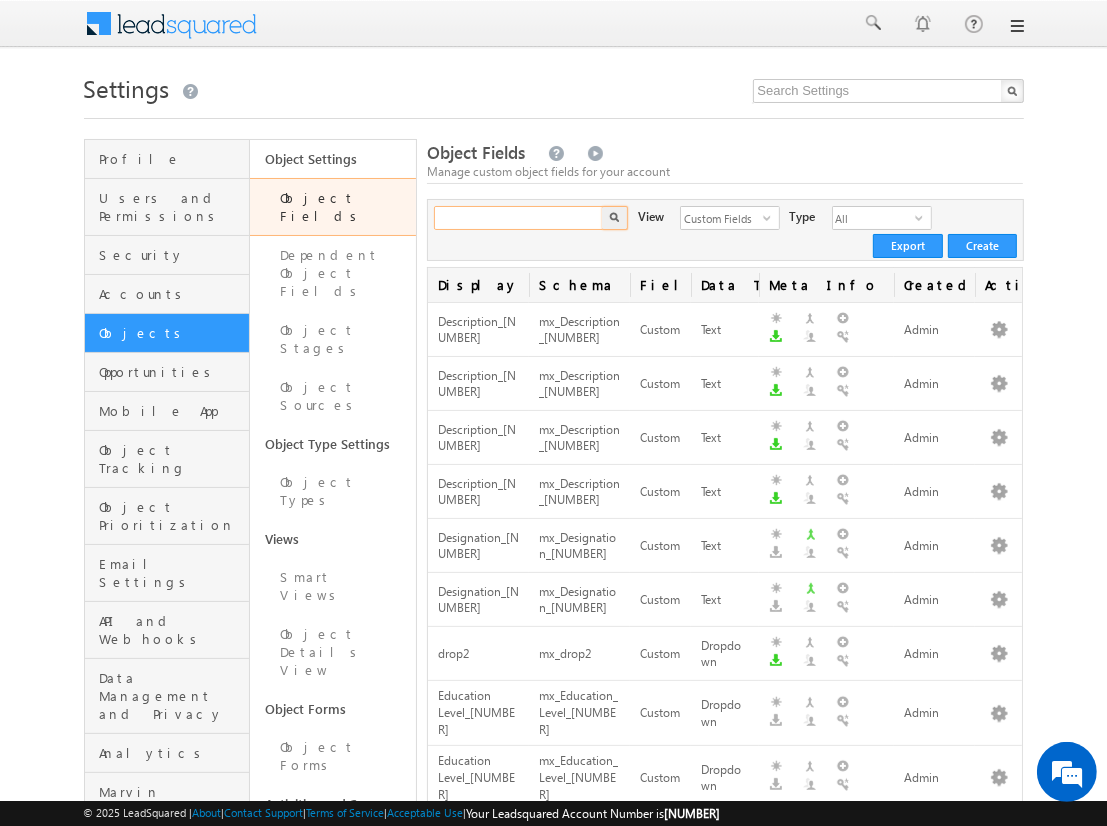 click at bounding box center (519, 218) 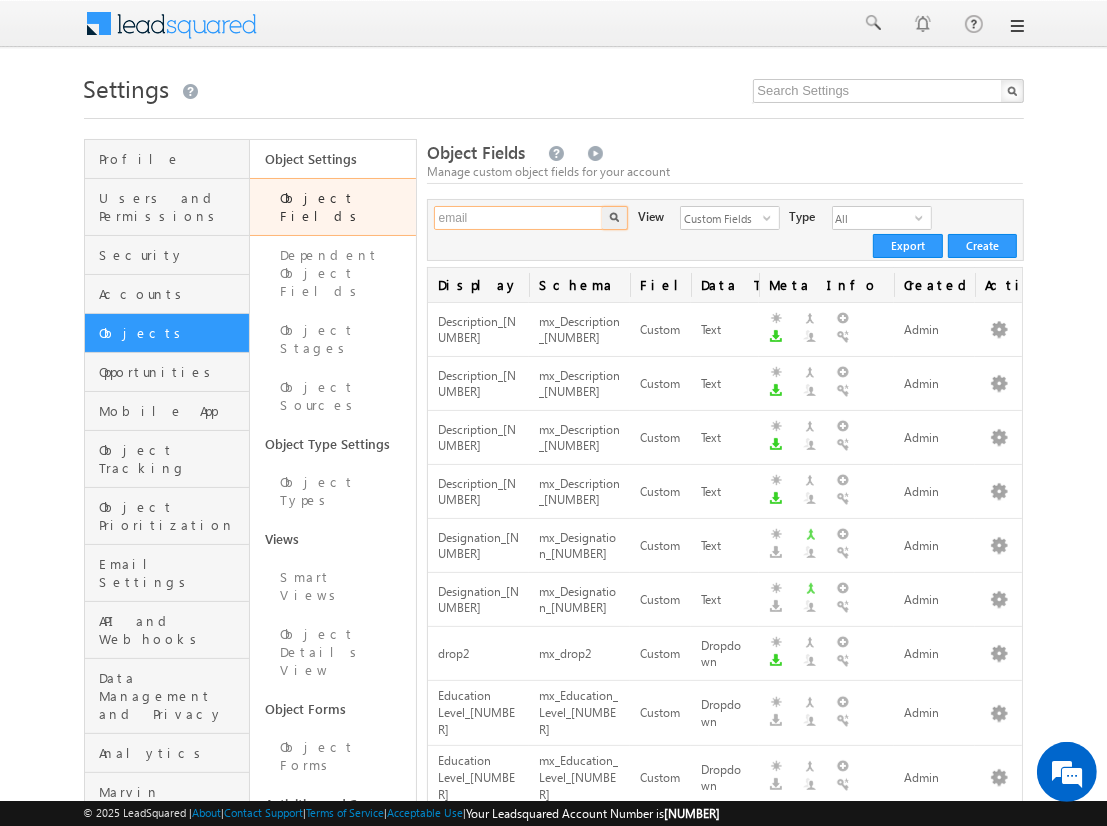 type on "email" 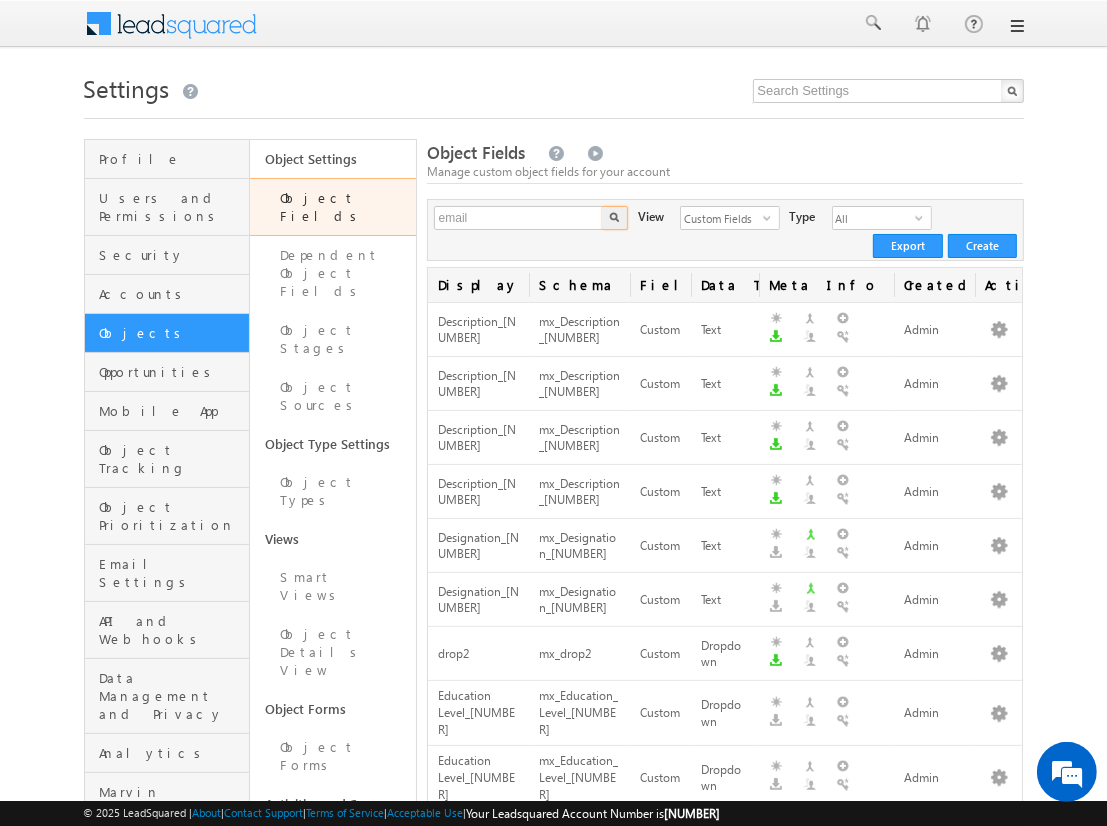 click at bounding box center [614, 217] 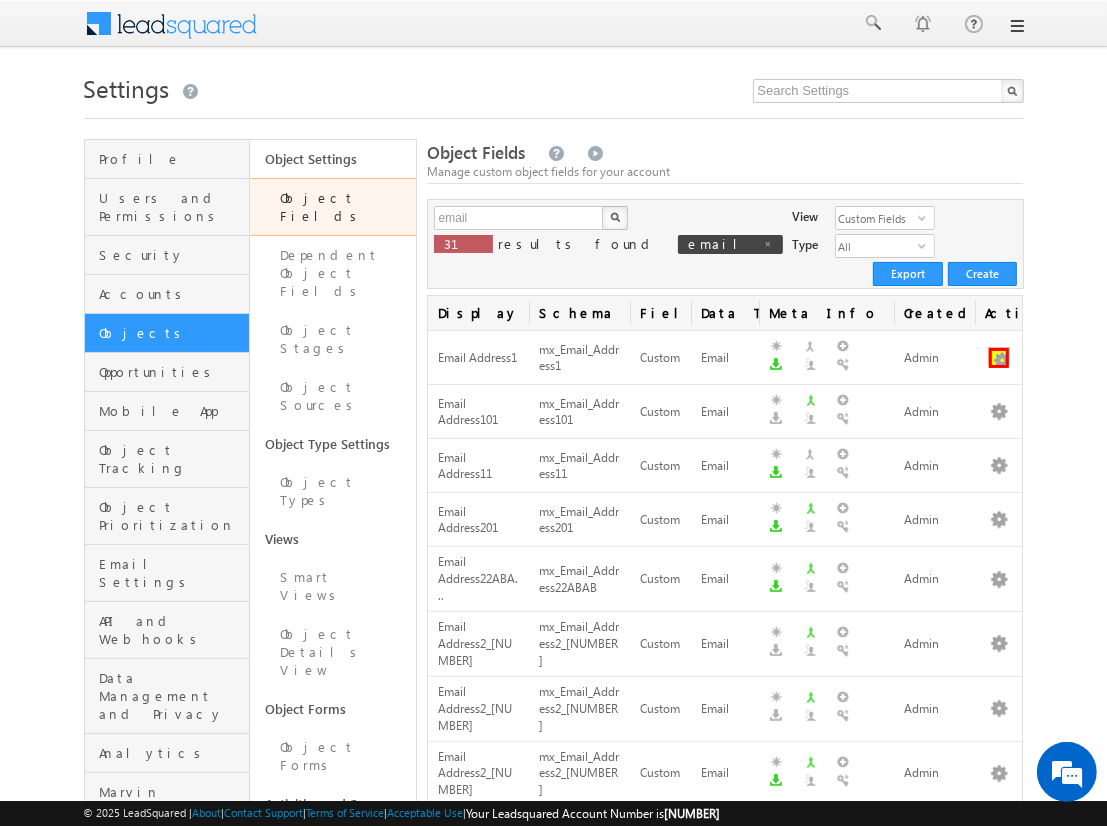 click at bounding box center (999, 358) 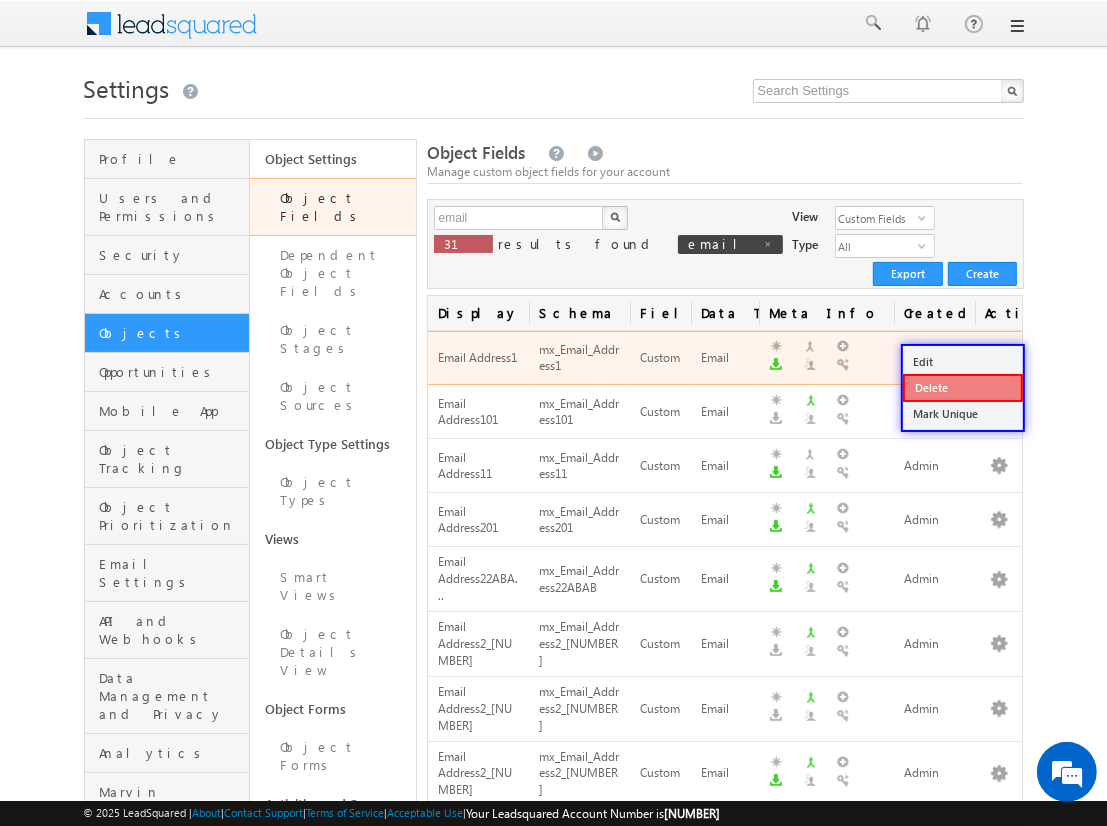 click on "Delete" at bounding box center [963, 388] 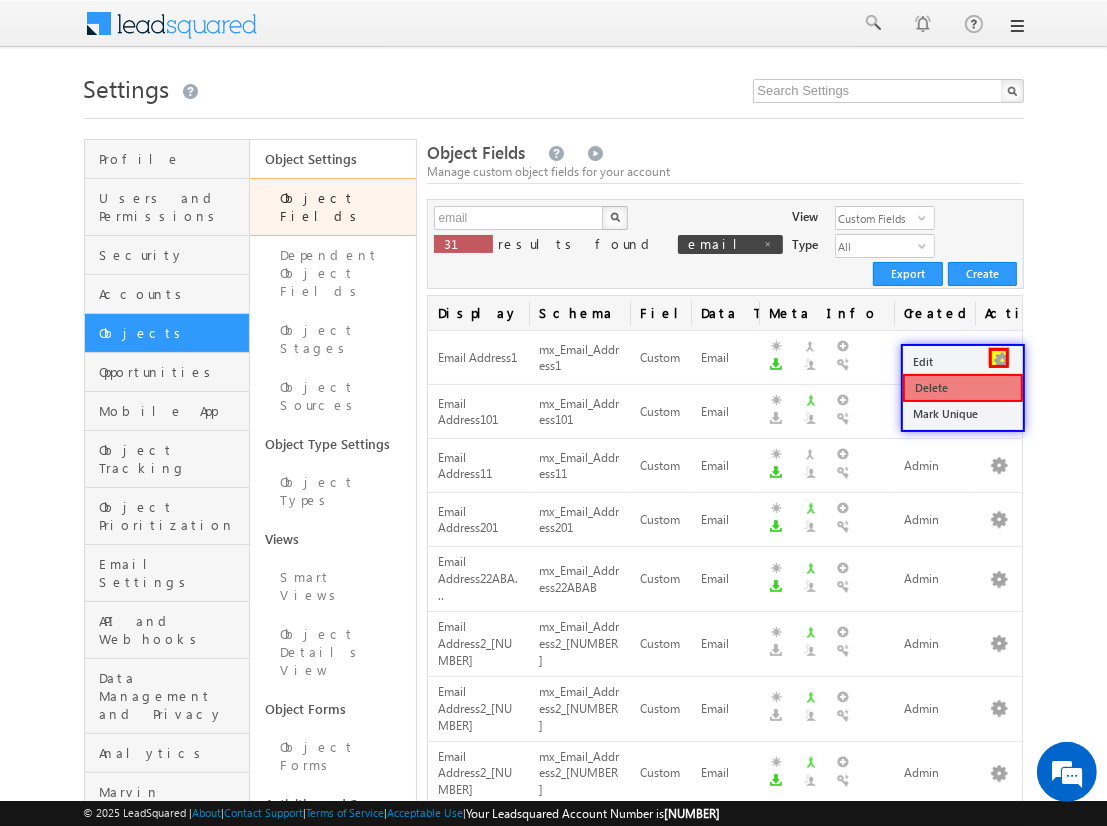 click at bounding box center [999, 358] 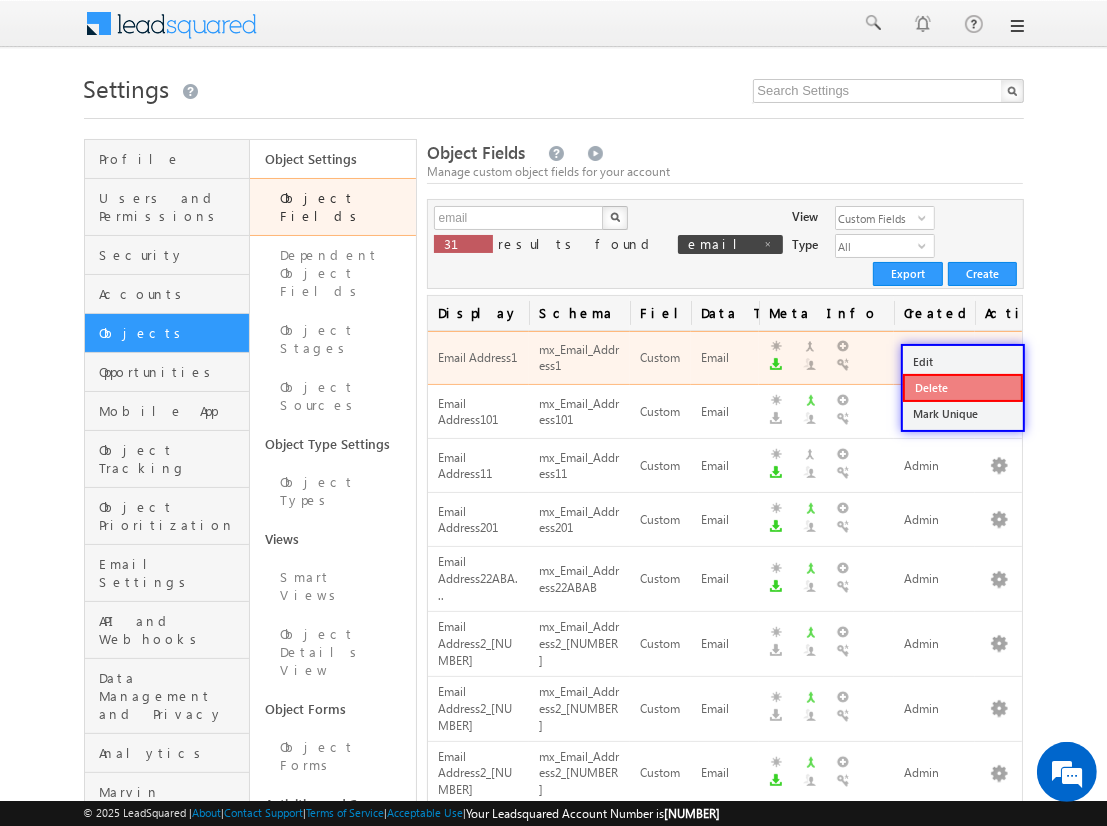 click on "Delete" at bounding box center [963, 388] 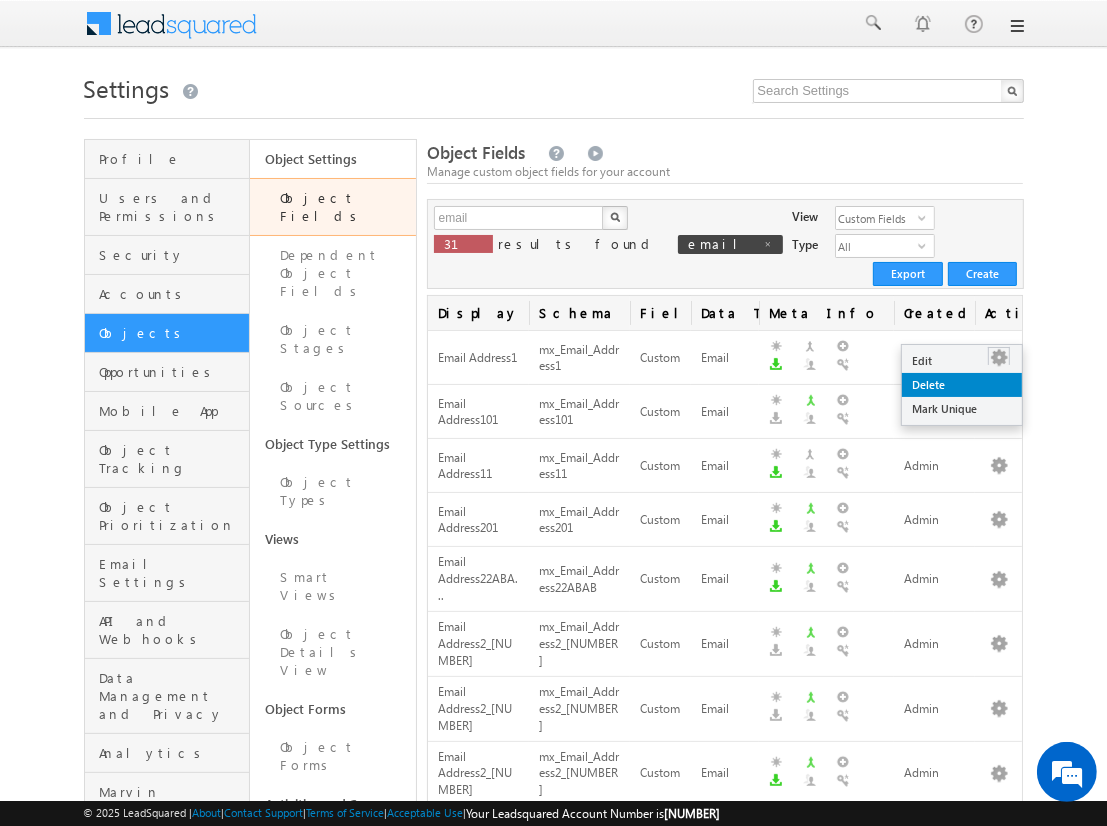 click on "Delete" at bounding box center (962, 385) 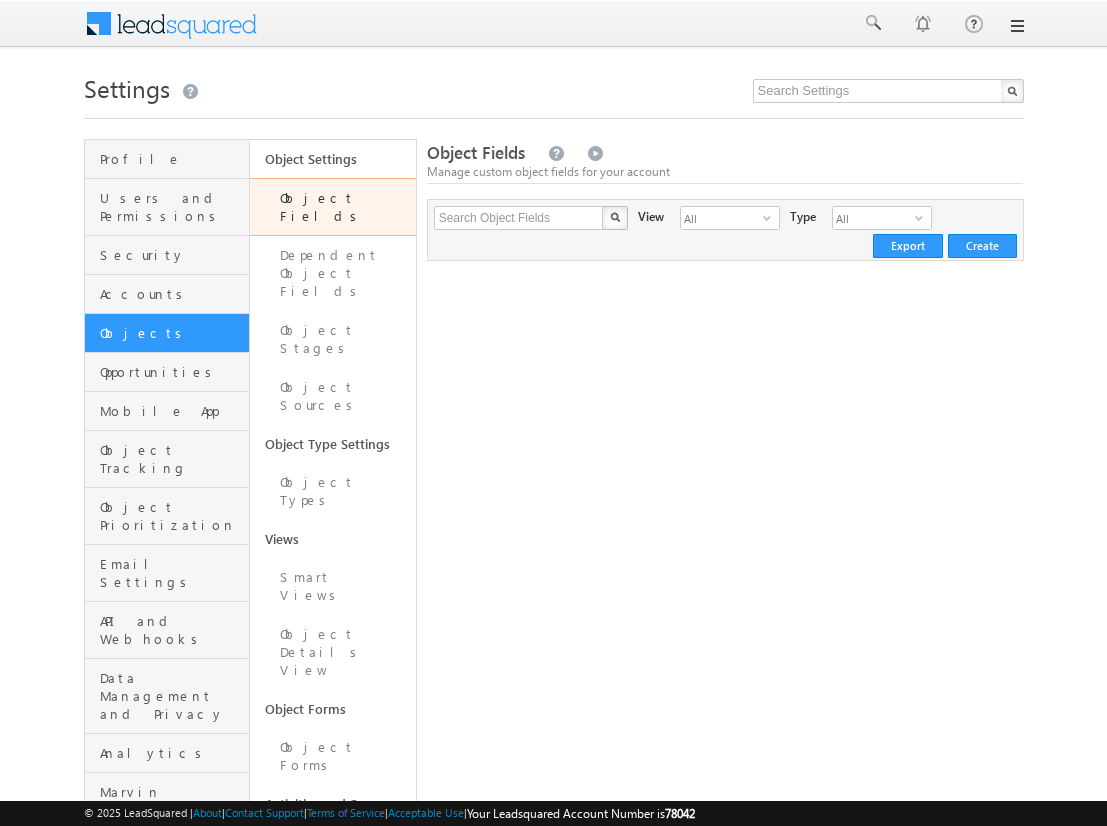 scroll, scrollTop: 0, scrollLeft: 0, axis: both 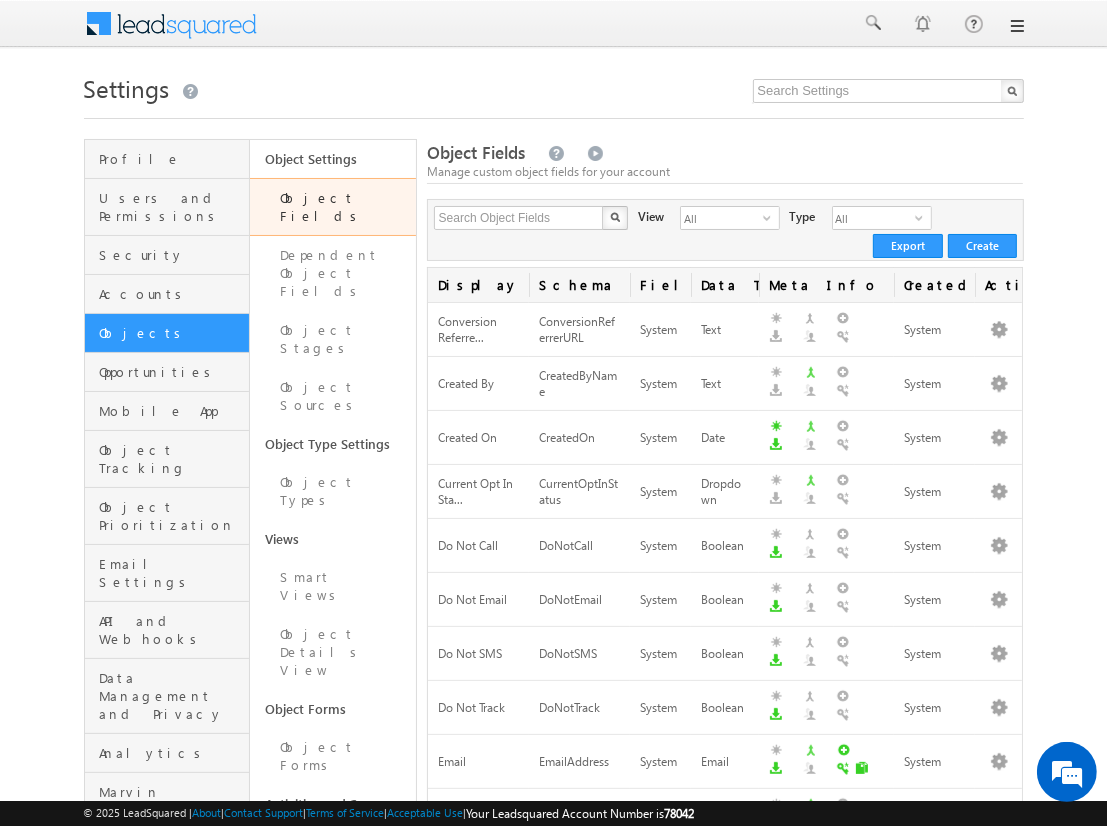 click on "next" at bounding box center [998, 1682] 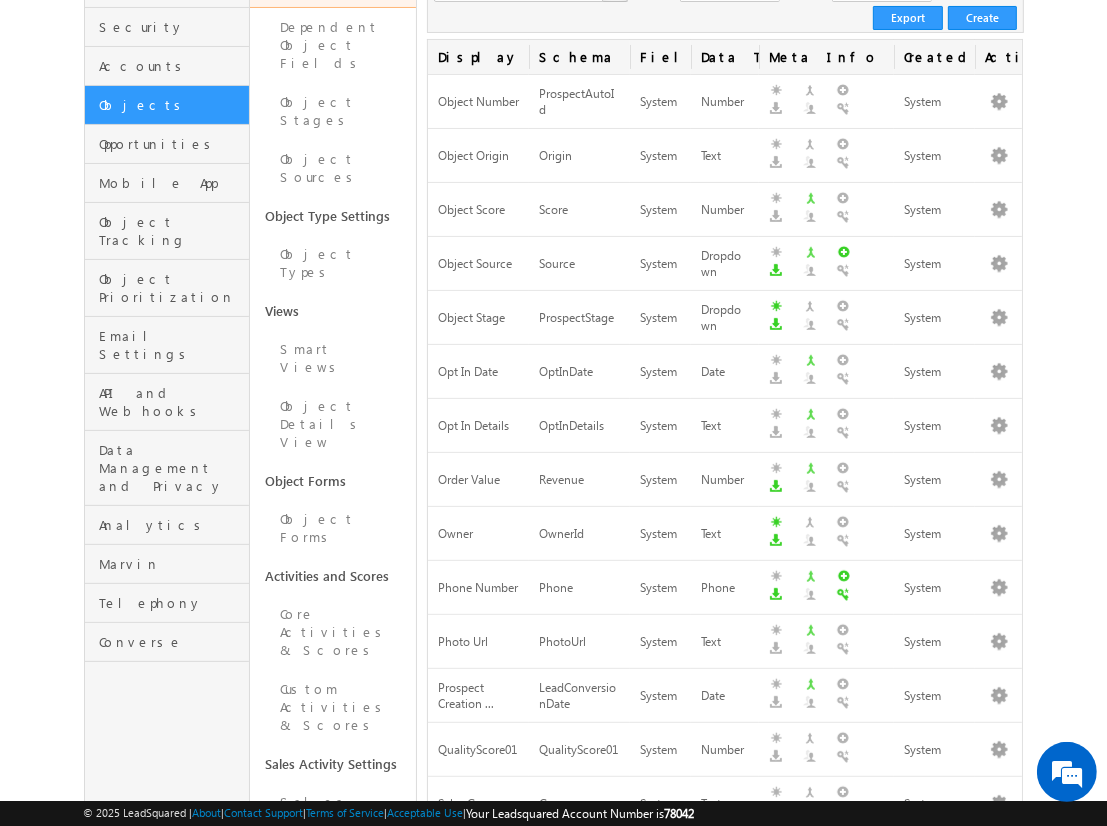 scroll, scrollTop: 0, scrollLeft: 0, axis: both 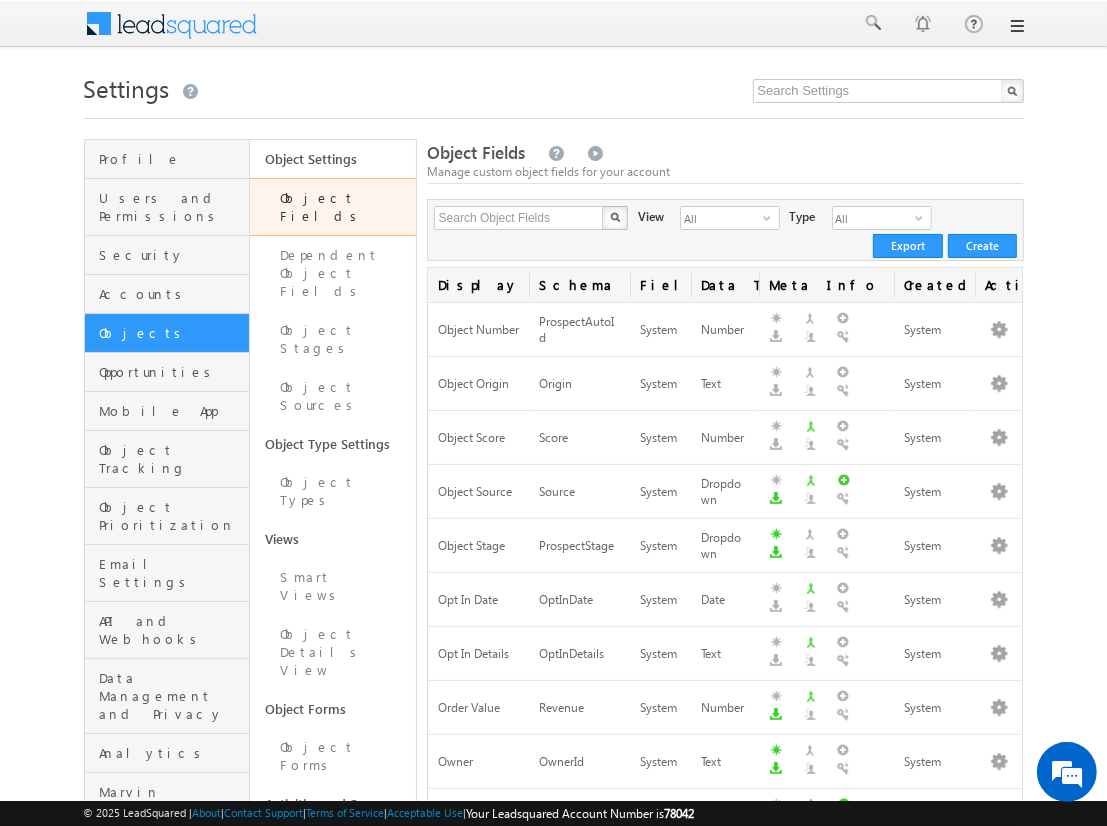 click at bounding box center [999, 816] 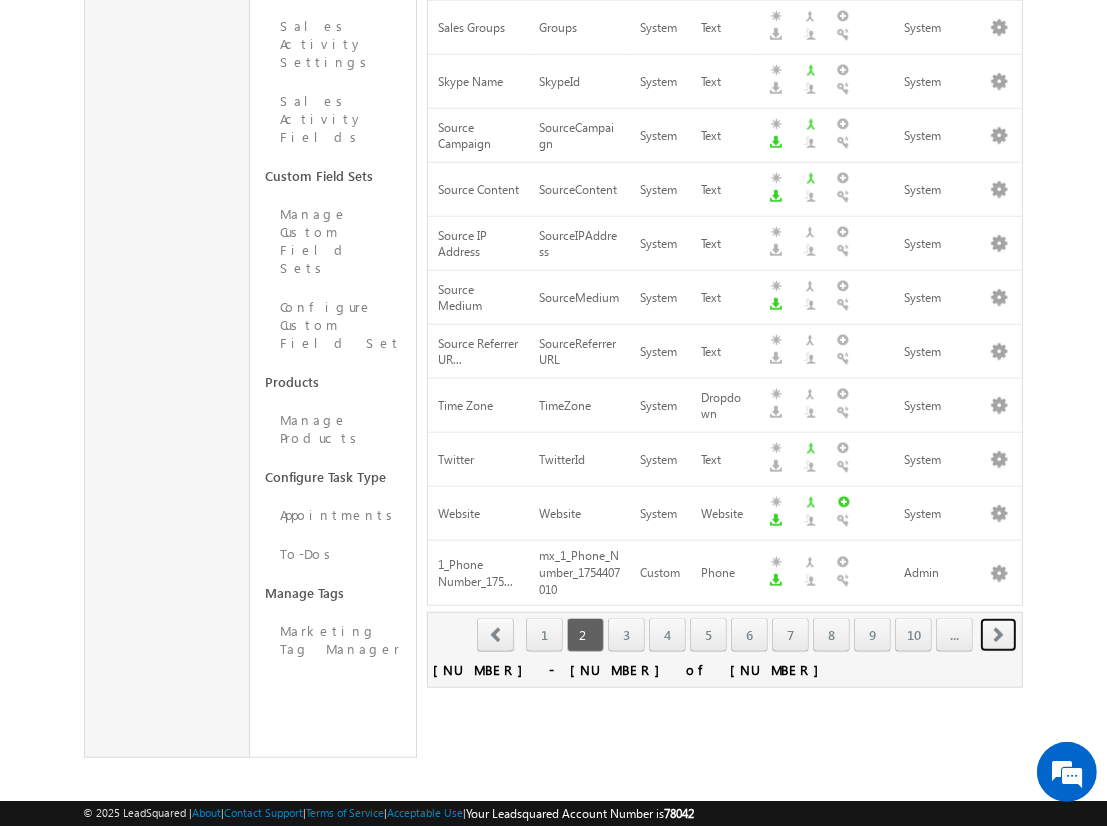 click on "next" at bounding box center (998, 635) 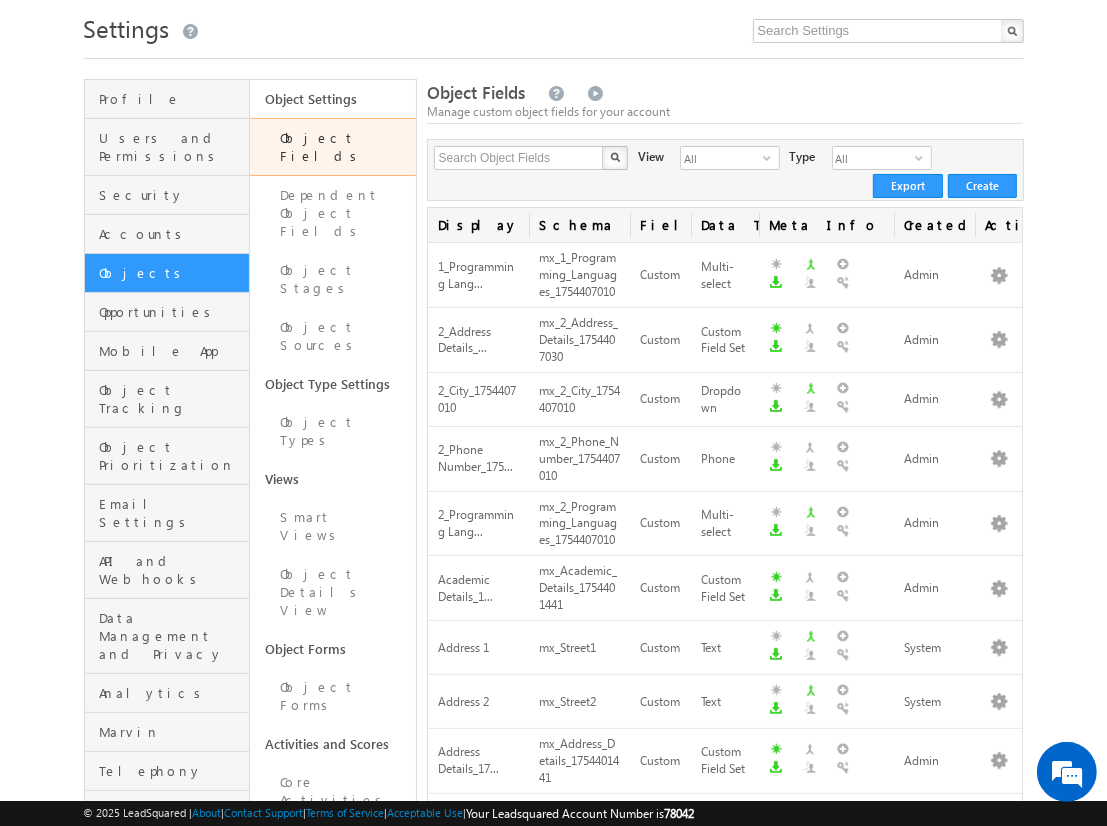 scroll, scrollTop: 0, scrollLeft: 0, axis: both 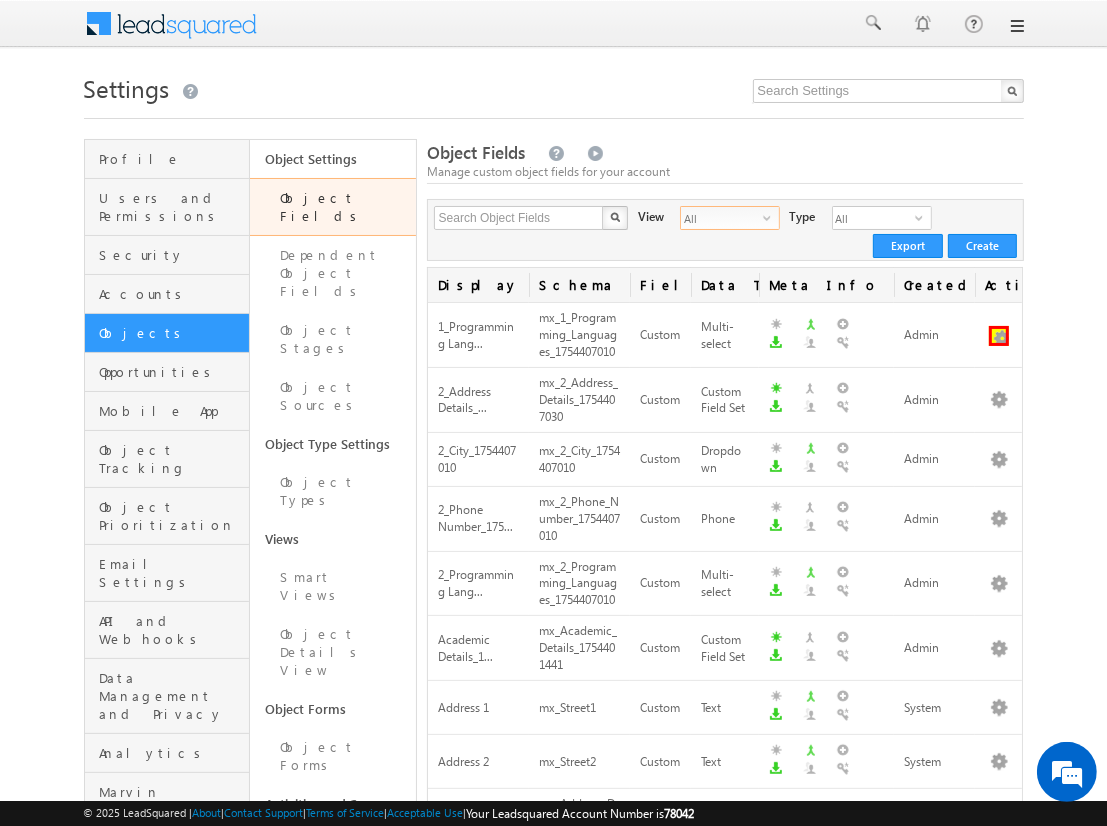 click on "All" at bounding box center [722, 218] 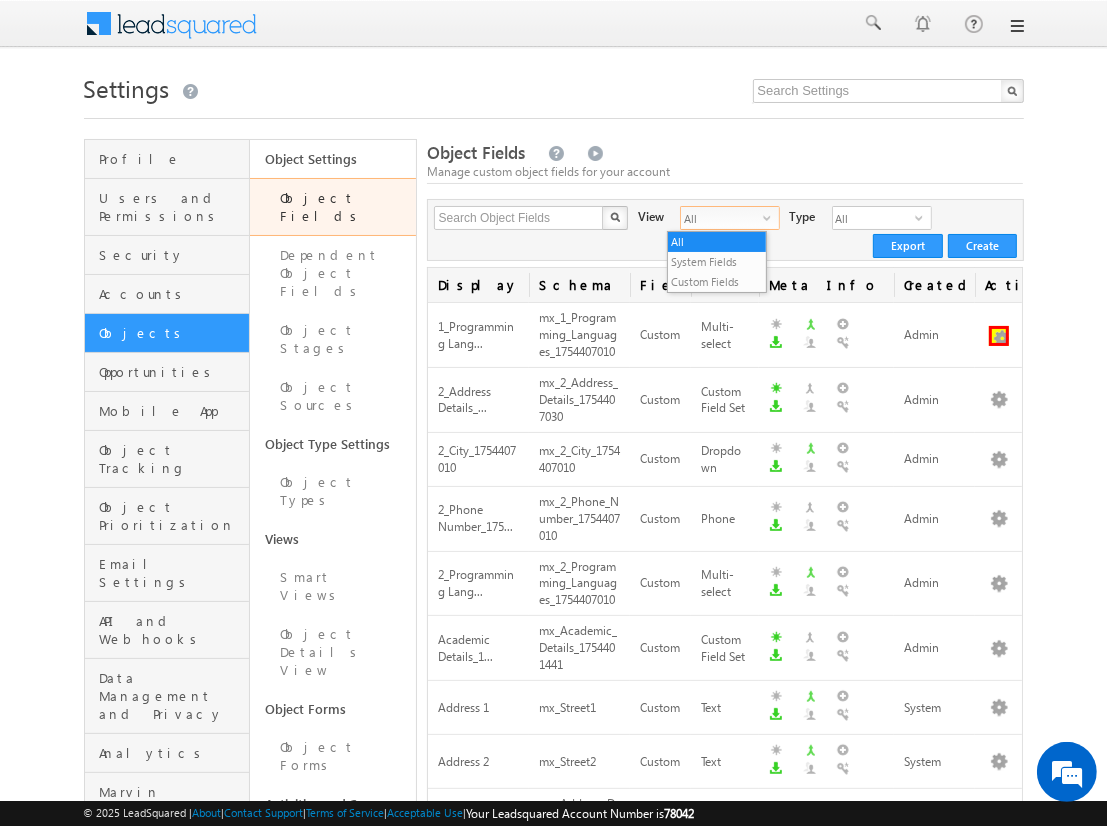 click at bounding box center [999, 336] 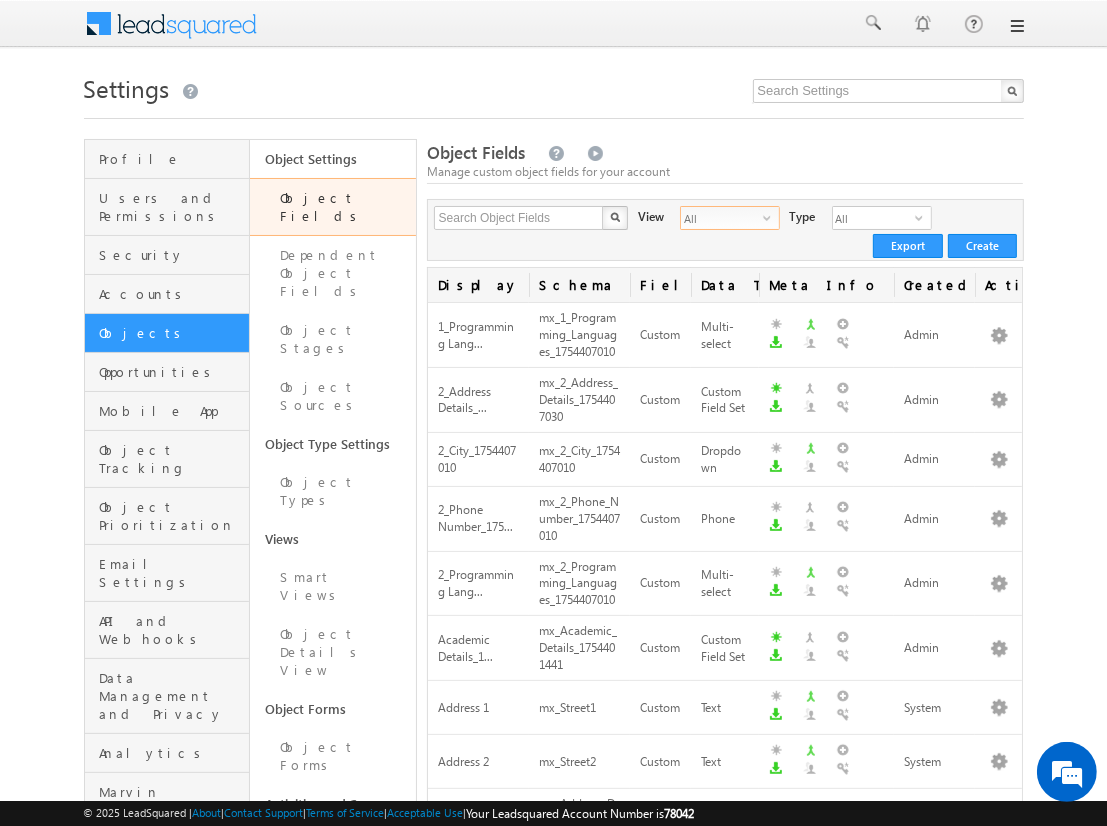 click on "All" at bounding box center (722, 218) 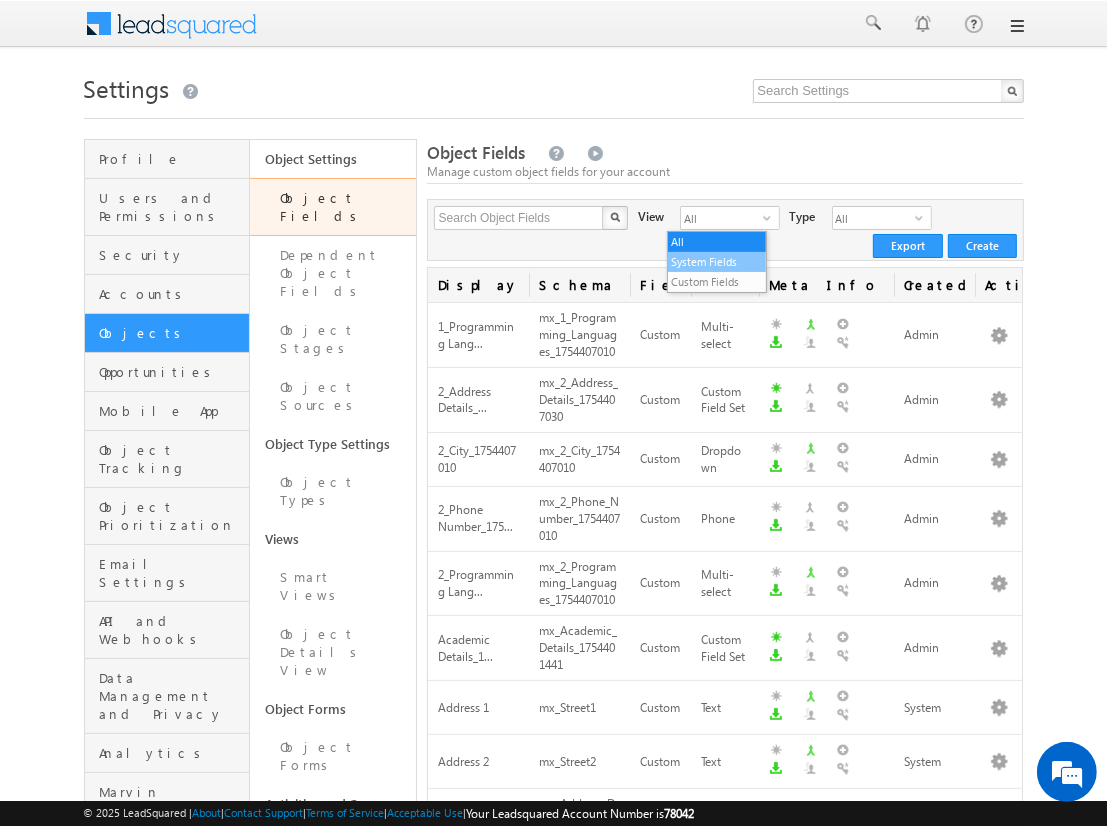 click on "System Fields" at bounding box center [717, 262] 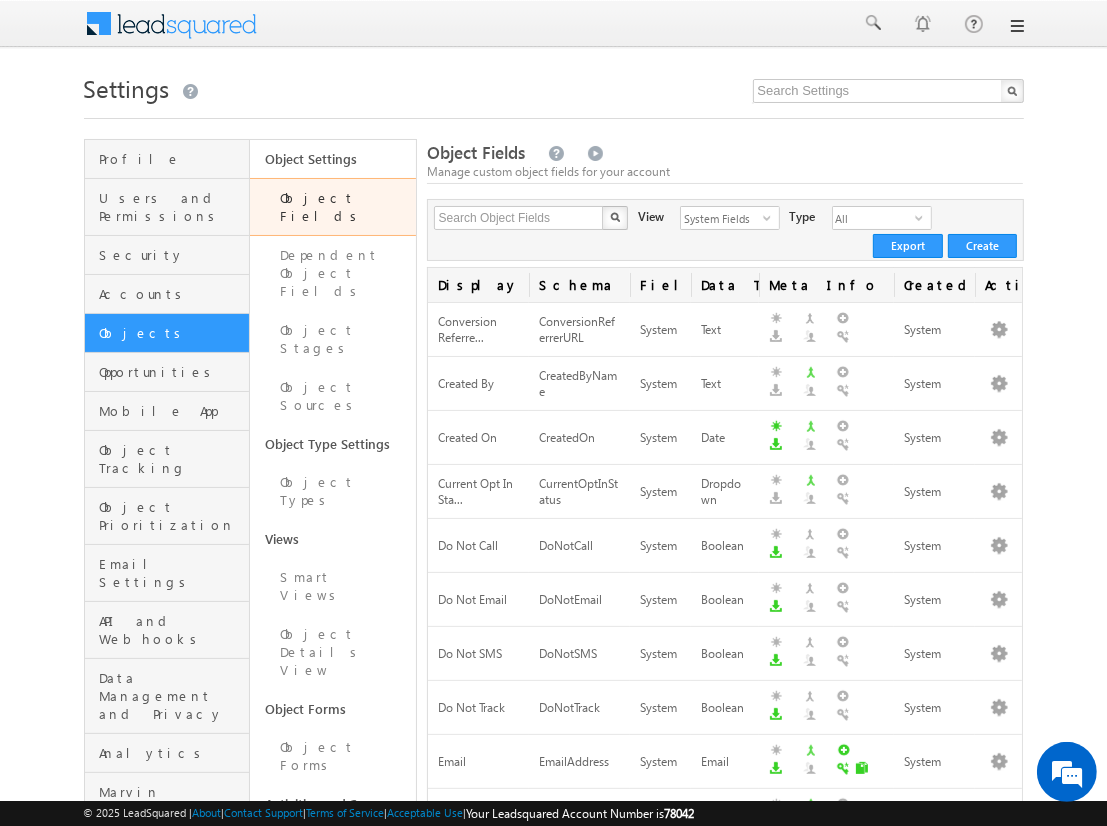 click on "System Fields select 1" at bounding box center (730, 220) 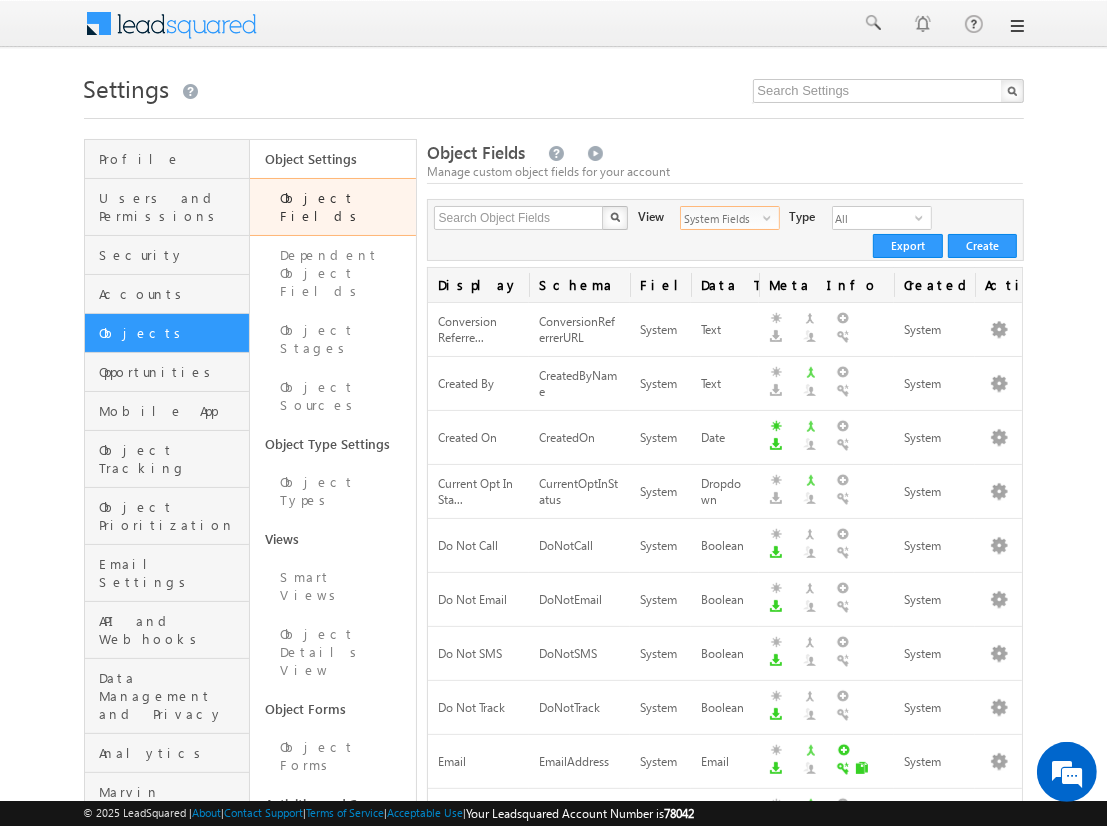 click on "System Fields" at bounding box center [722, 218] 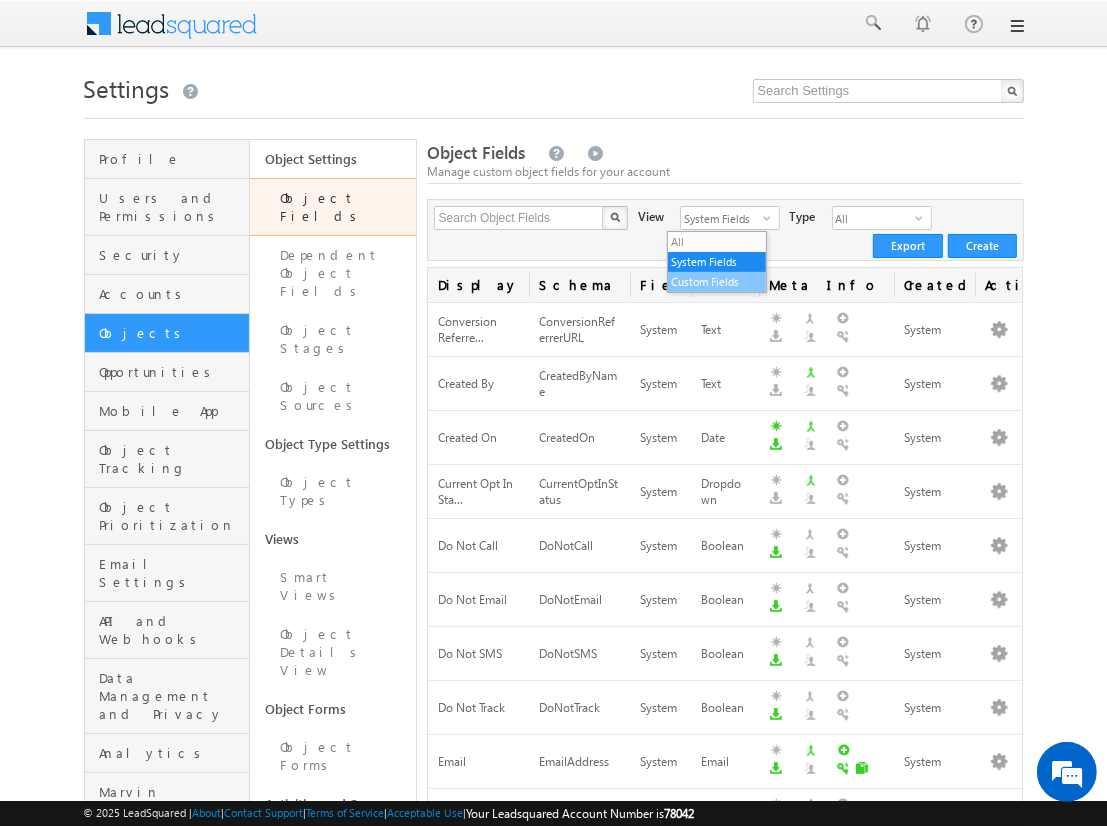 click on "Custom Fields" at bounding box center (717, 282) 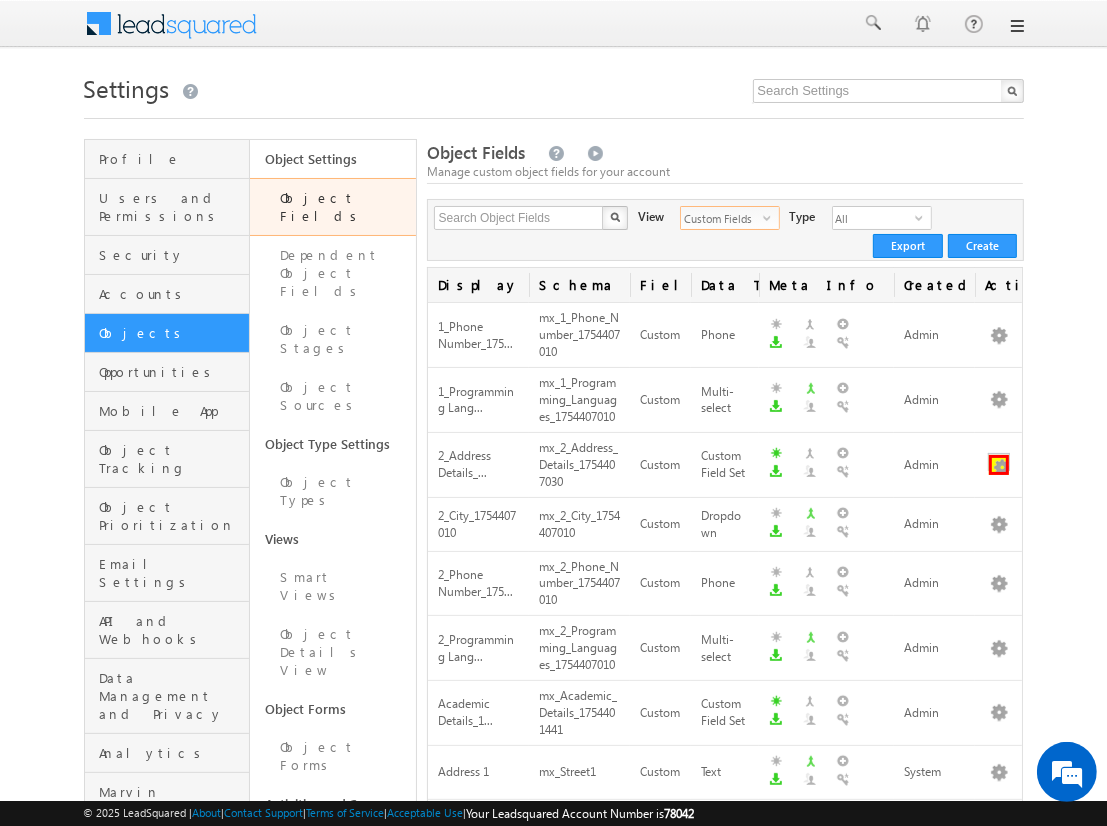 click at bounding box center [999, 465] 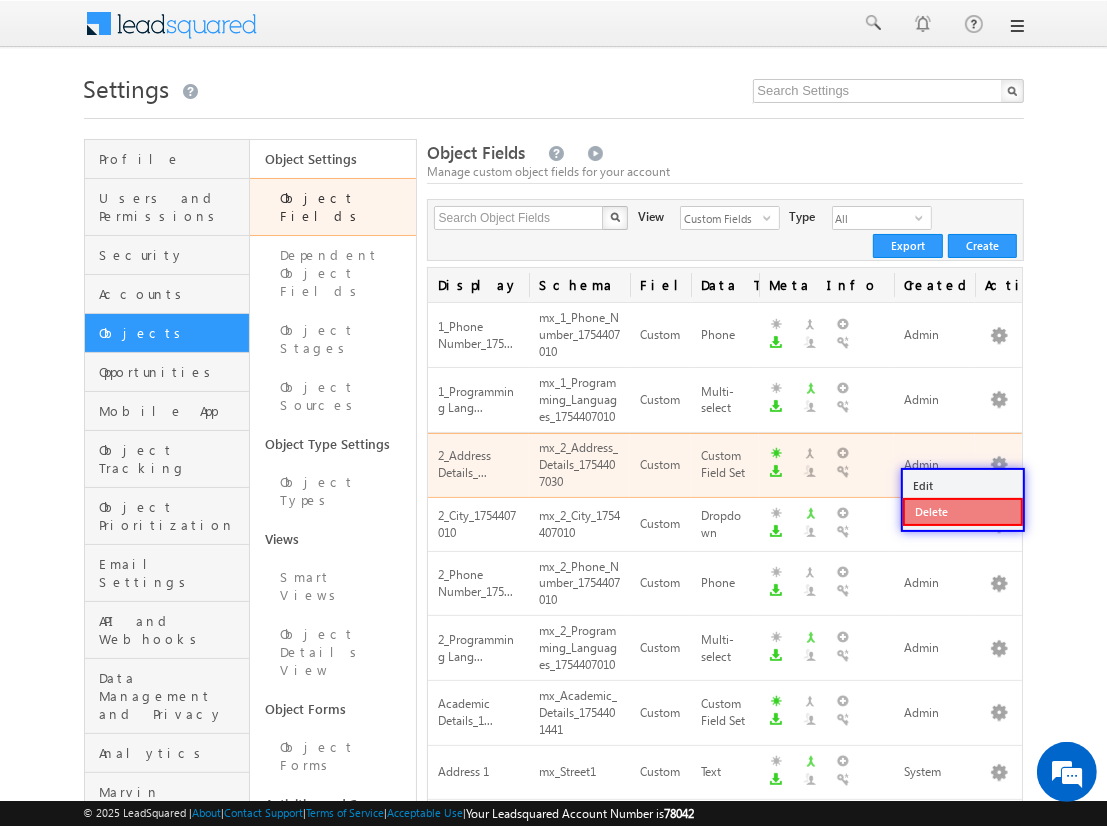 click on "Delete" at bounding box center (963, 512) 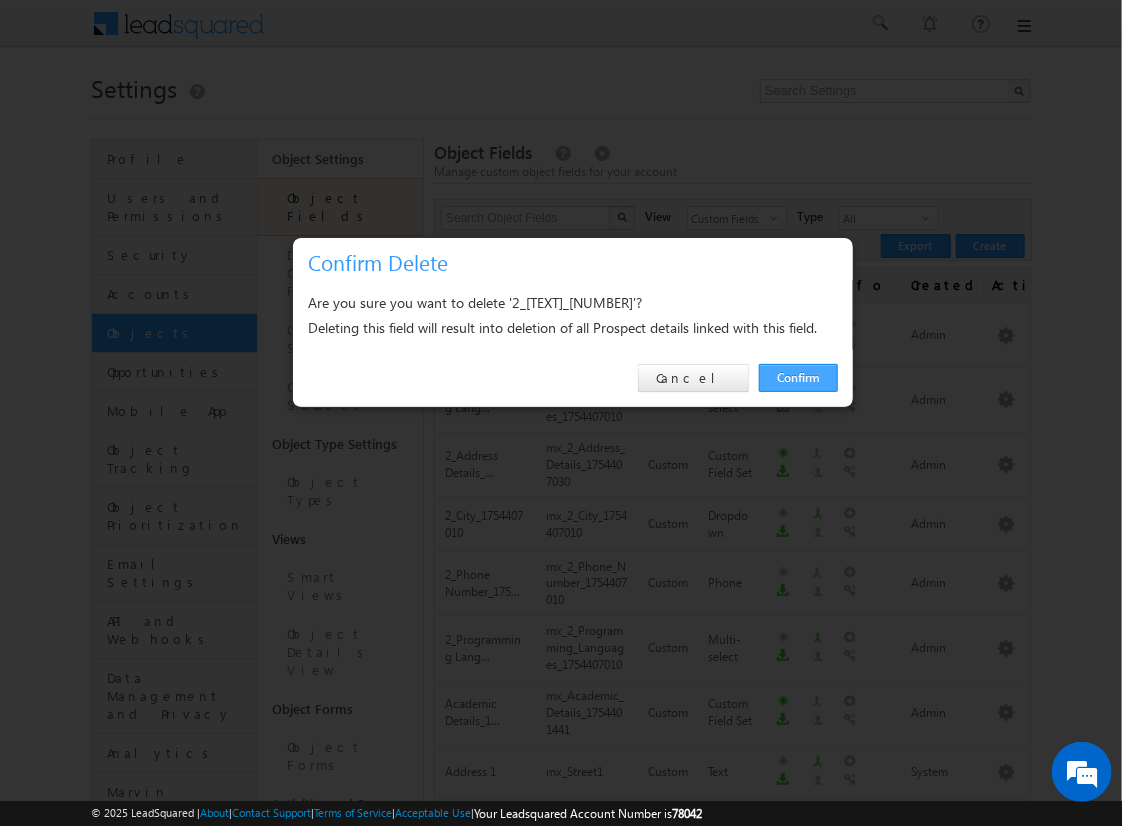 click on "Confirm" at bounding box center (798, 378) 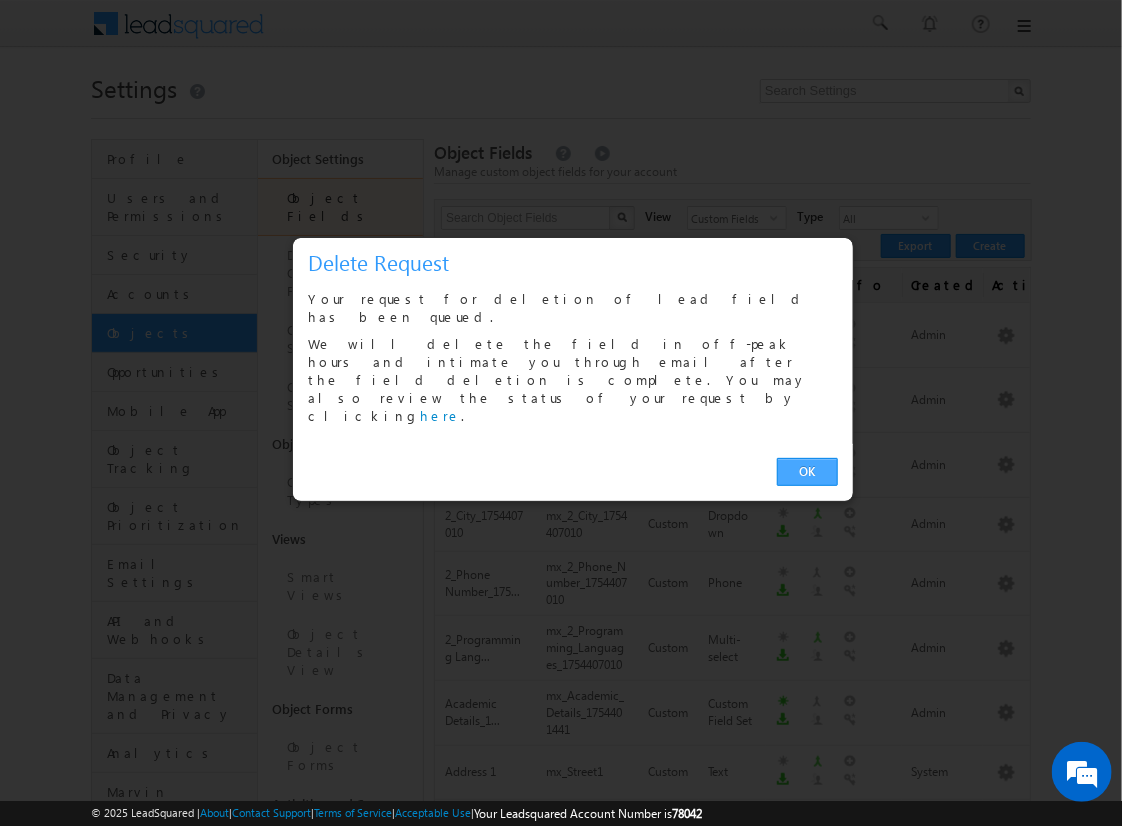 click on "OK" at bounding box center (807, 472) 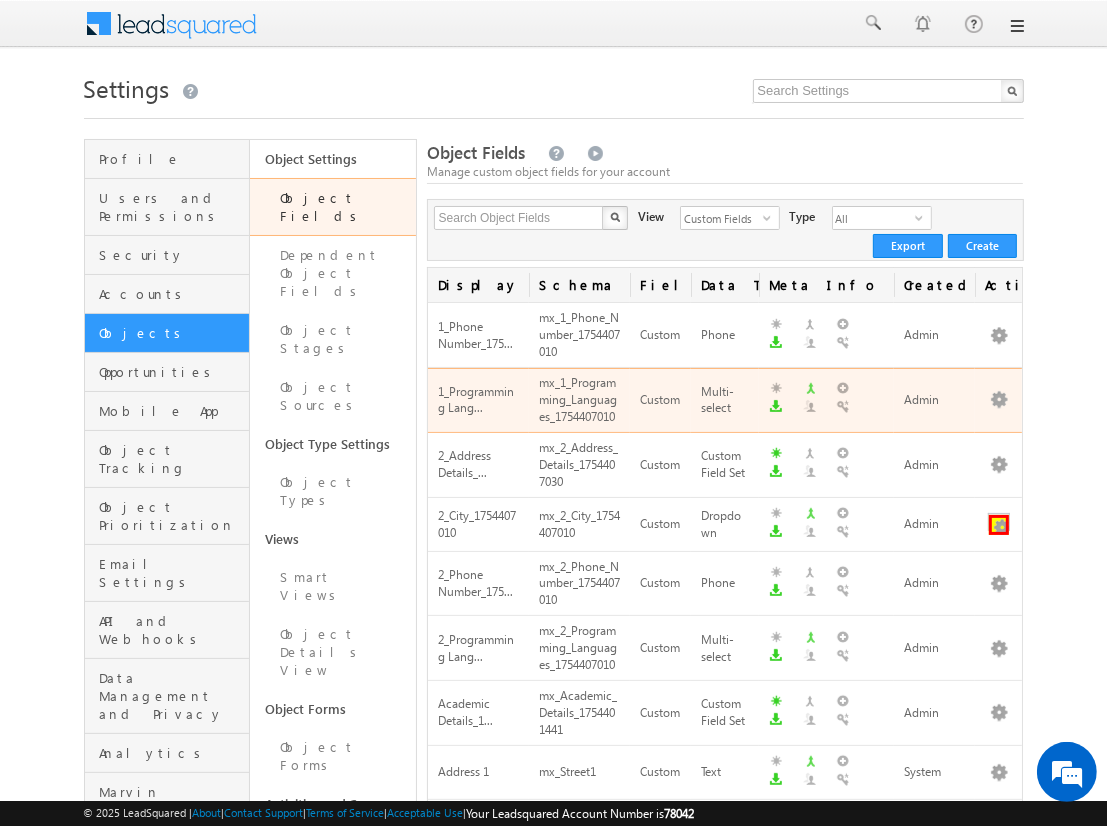 click at bounding box center (999, 525) 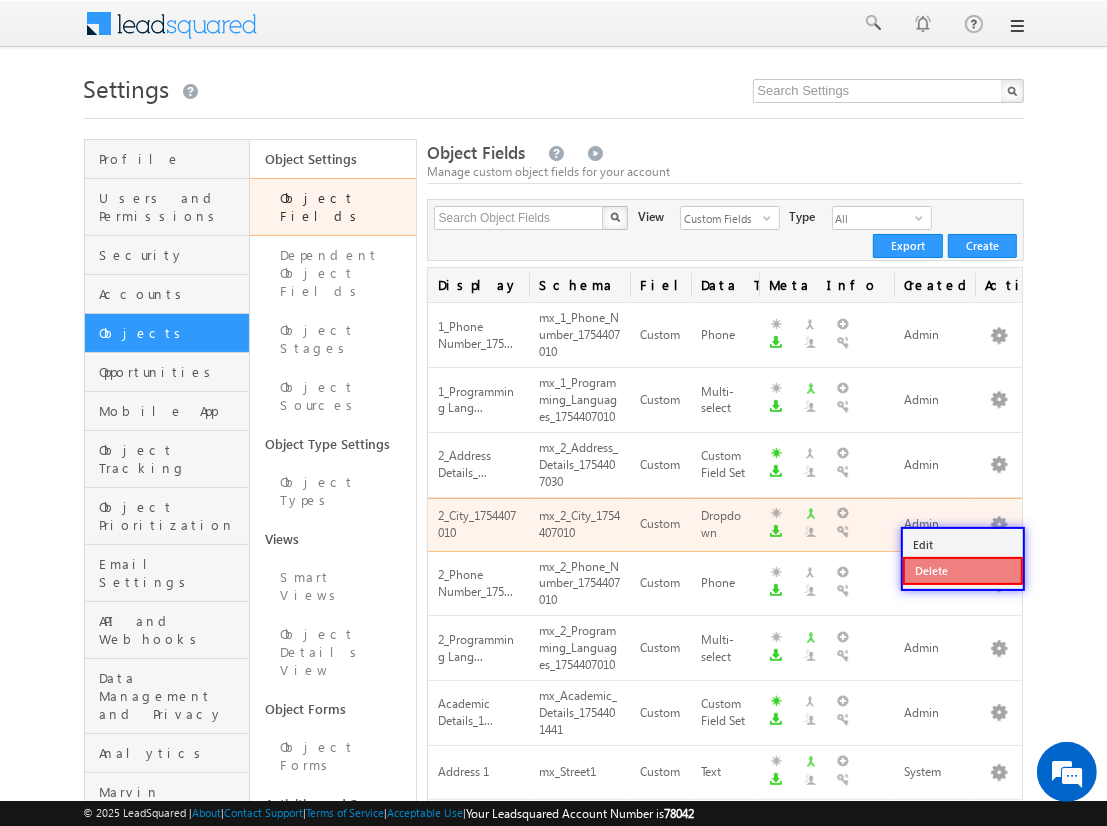 click on "Delete" at bounding box center (963, 571) 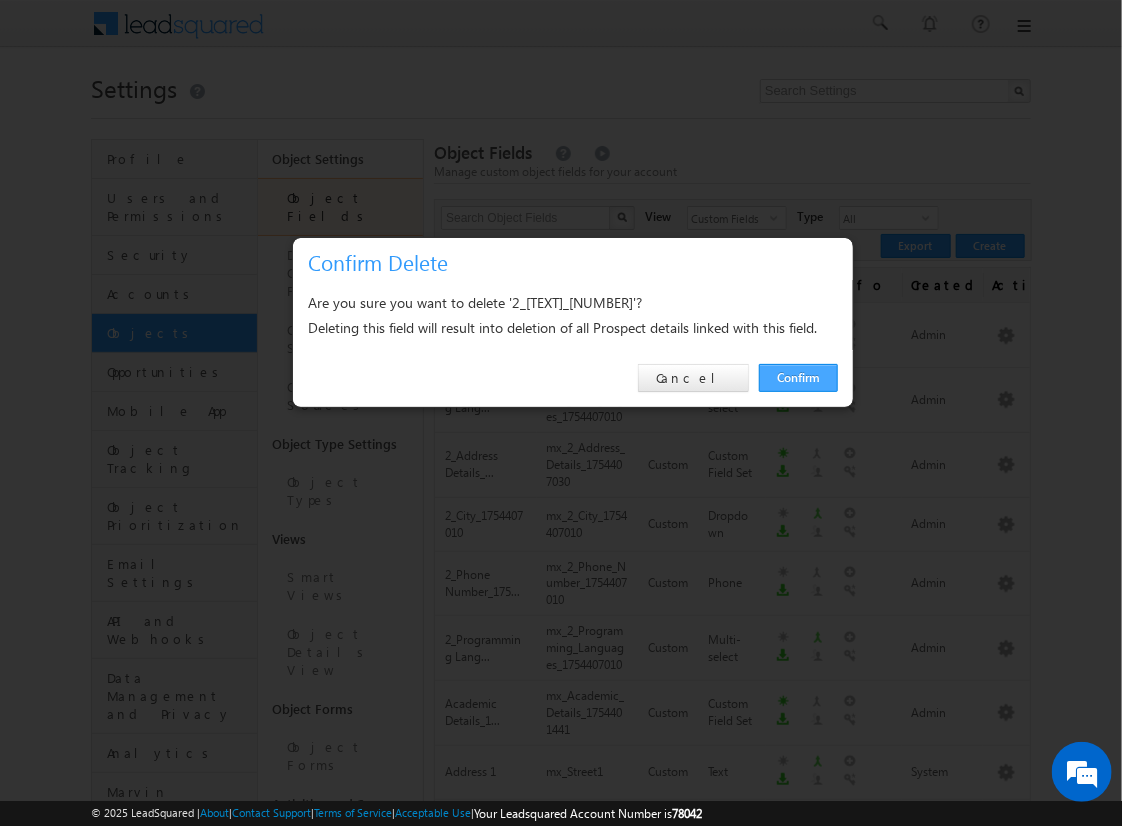 click on "Confirm" at bounding box center (798, 378) 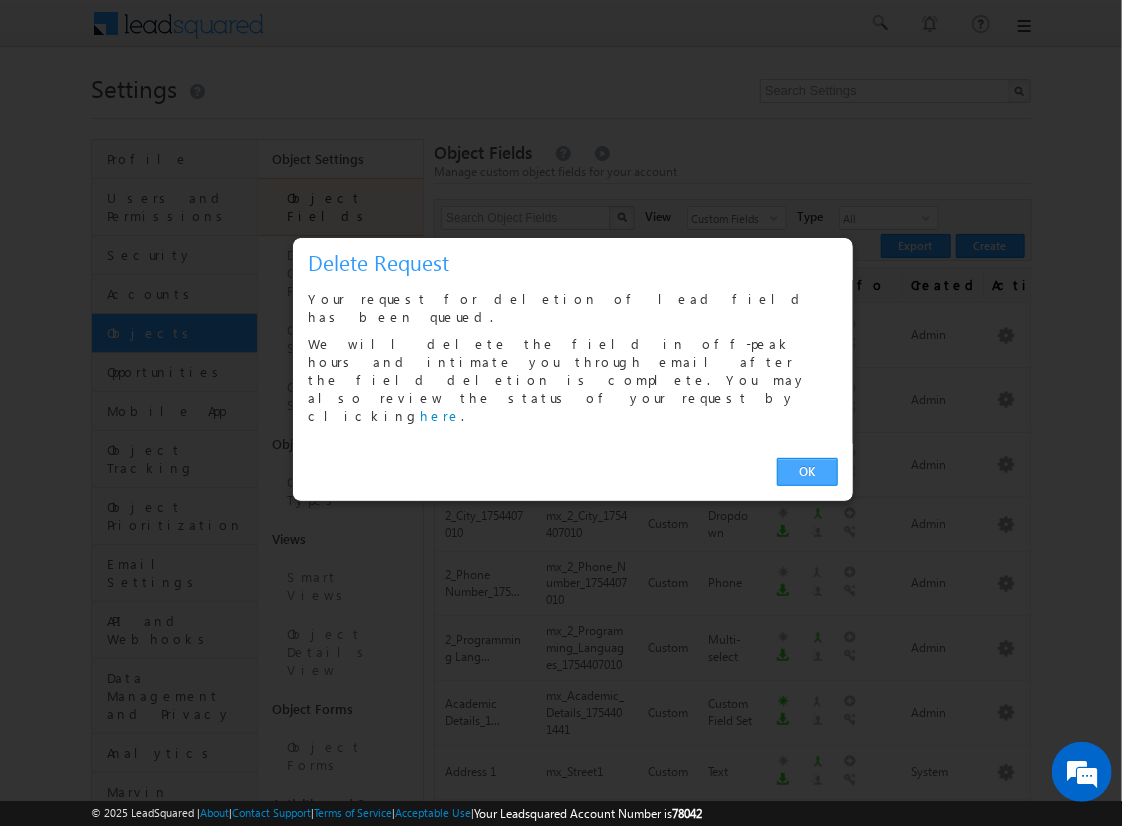 click on "OK" at bounding box center (807, 472) 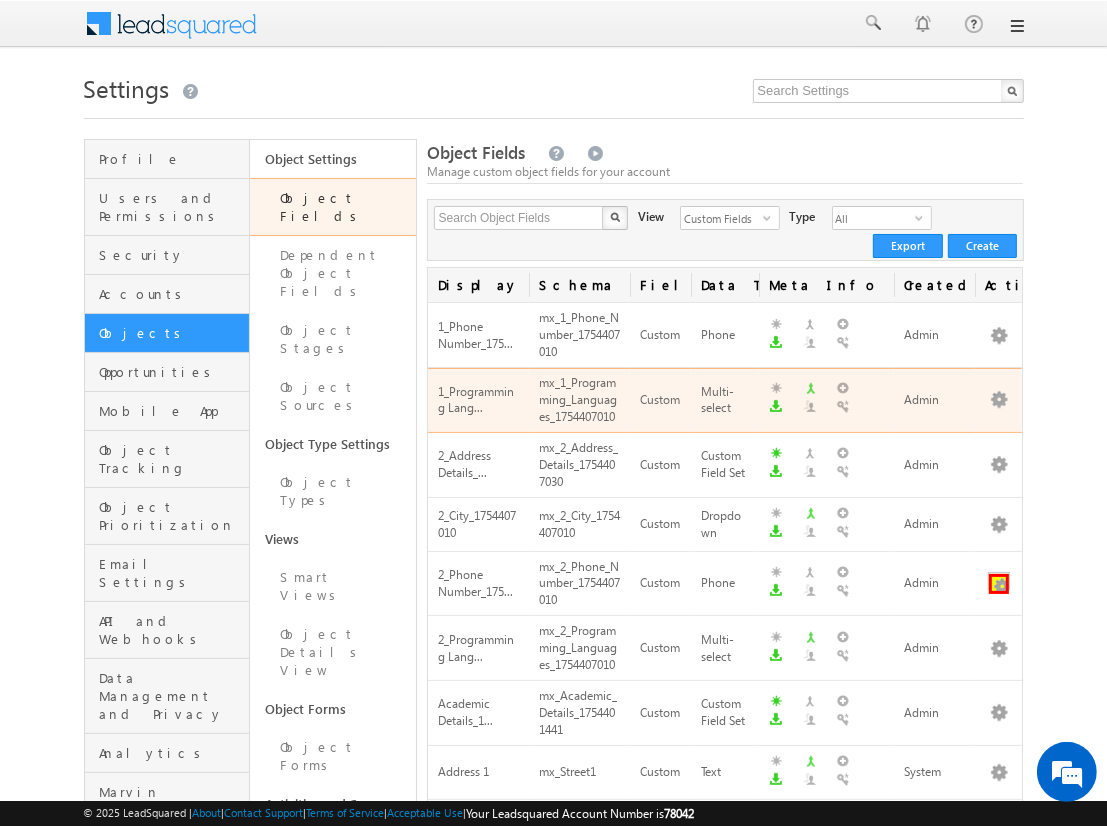 click at bounding box center [999, 584] 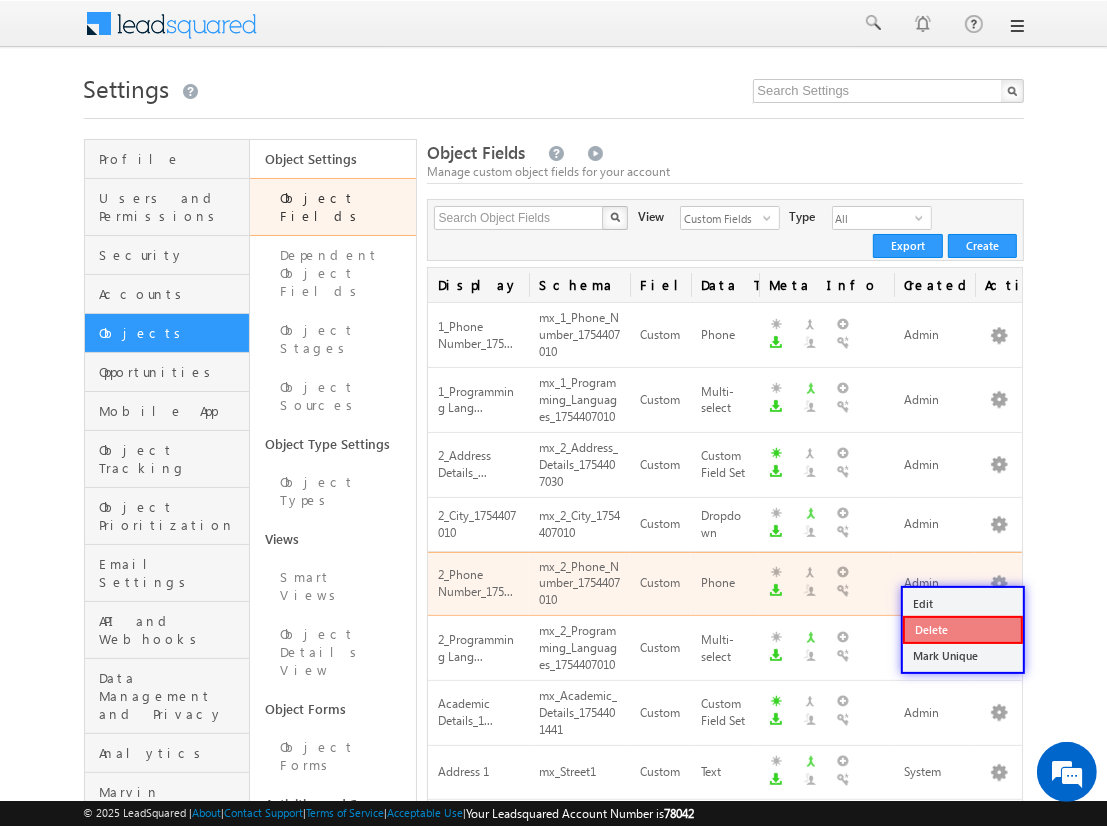 click on "Delete" at bounding box center (963, 630) 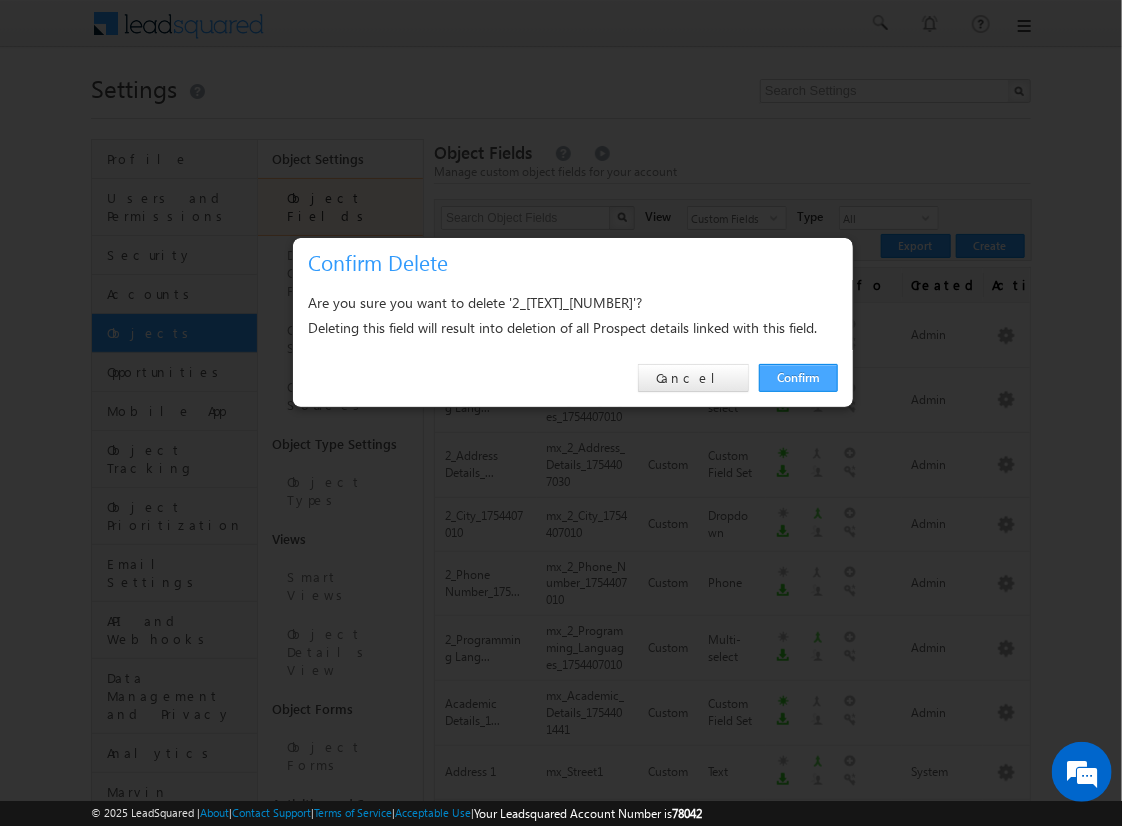 click on "Confirm" at bounding box center [798, 378] 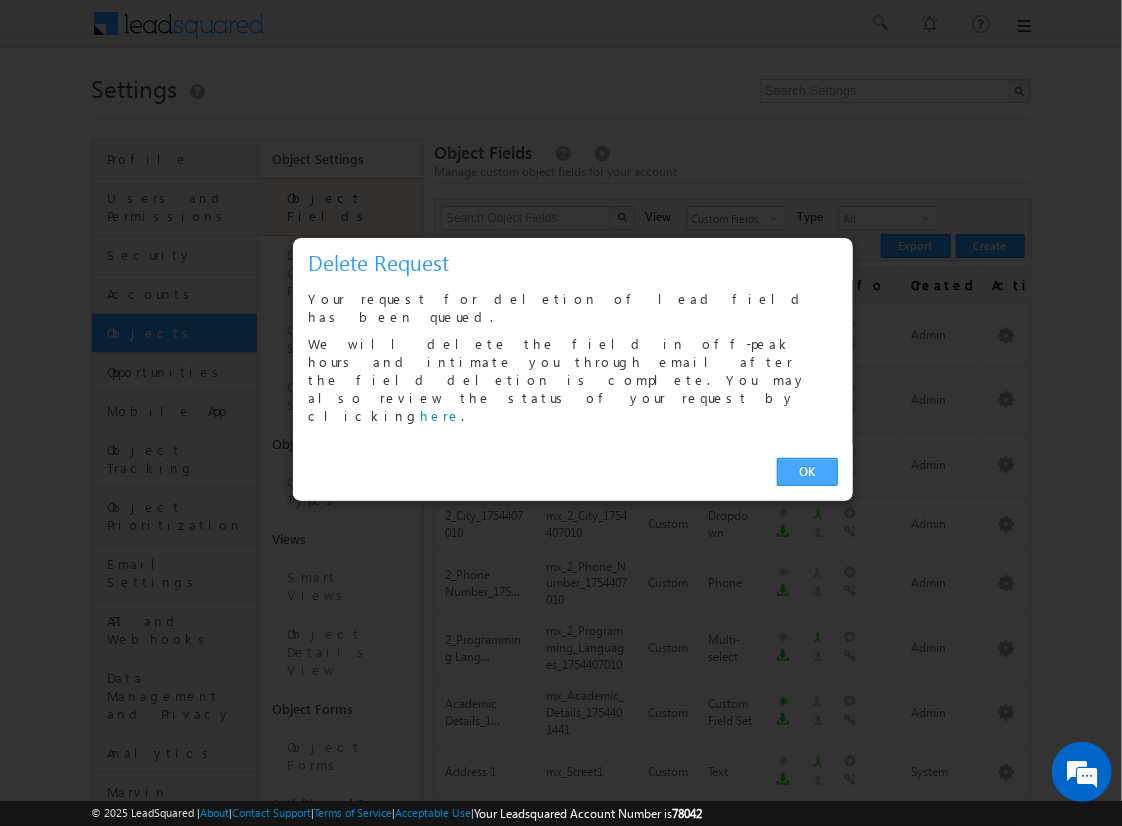 click on "OK" at bounding box center [807, 472] 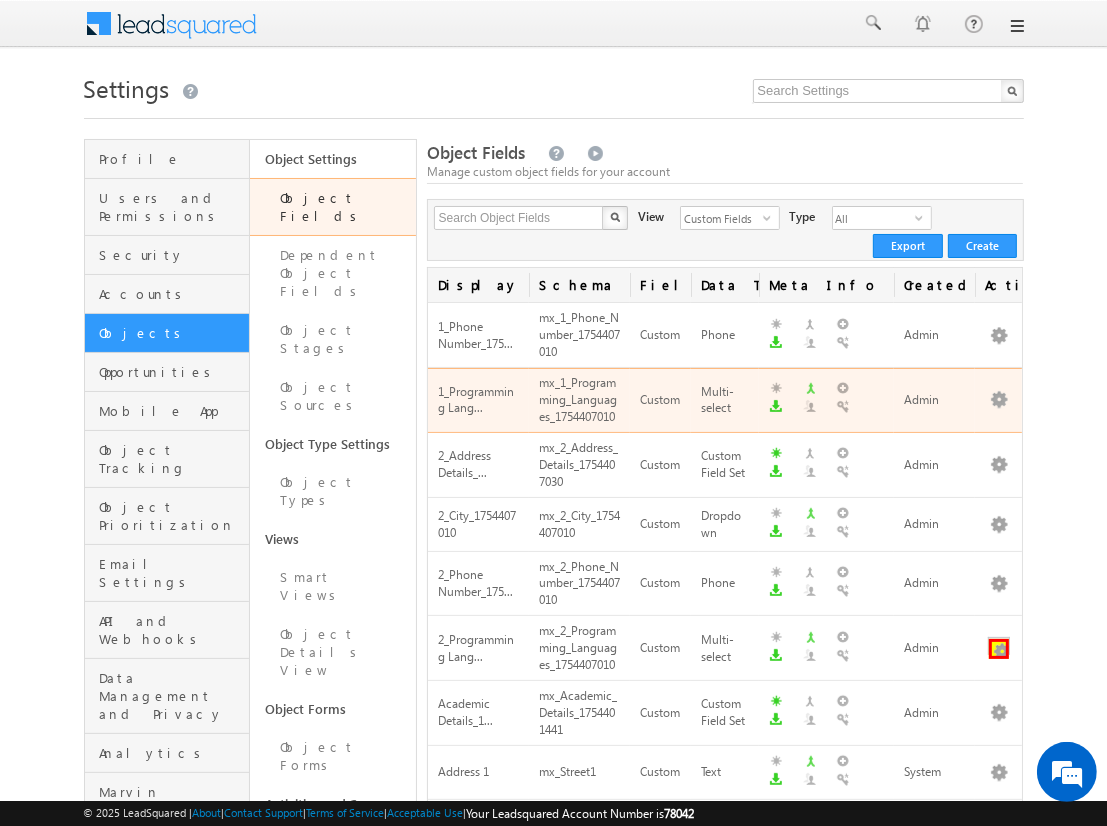 click at bounding box center (999, 649) 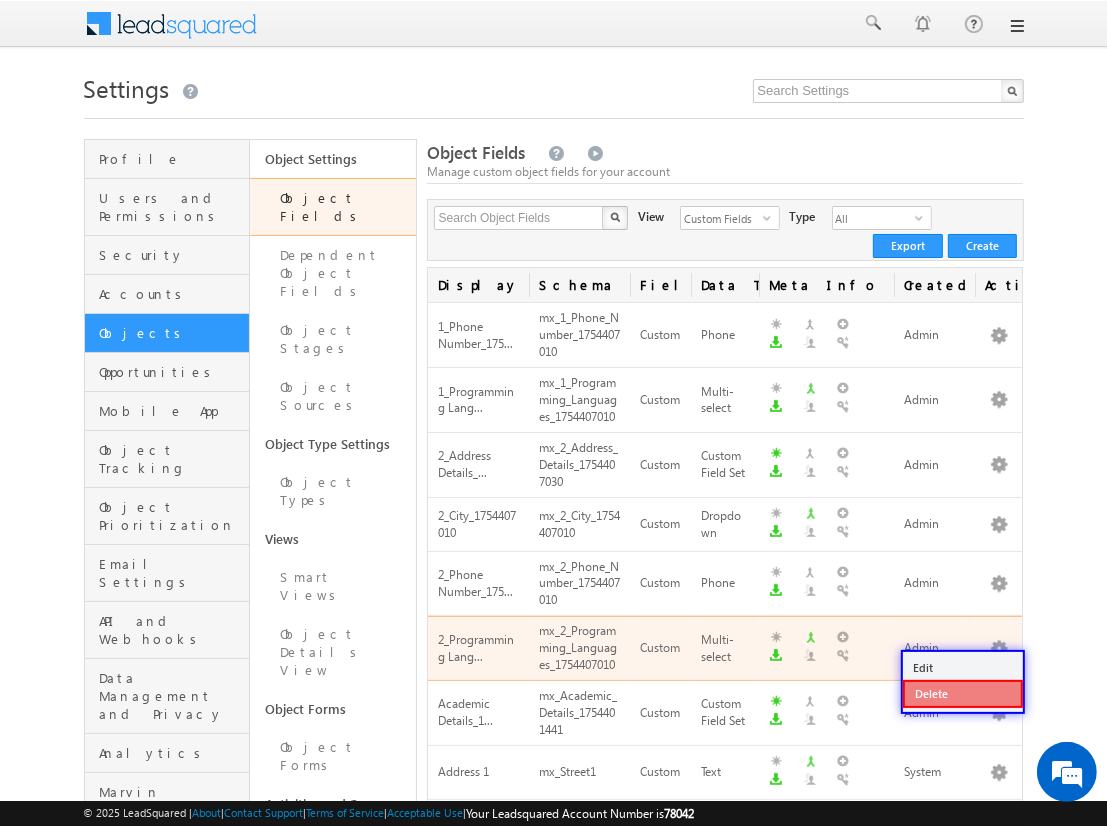 click on "Delete" at bounding box center [963, 694] 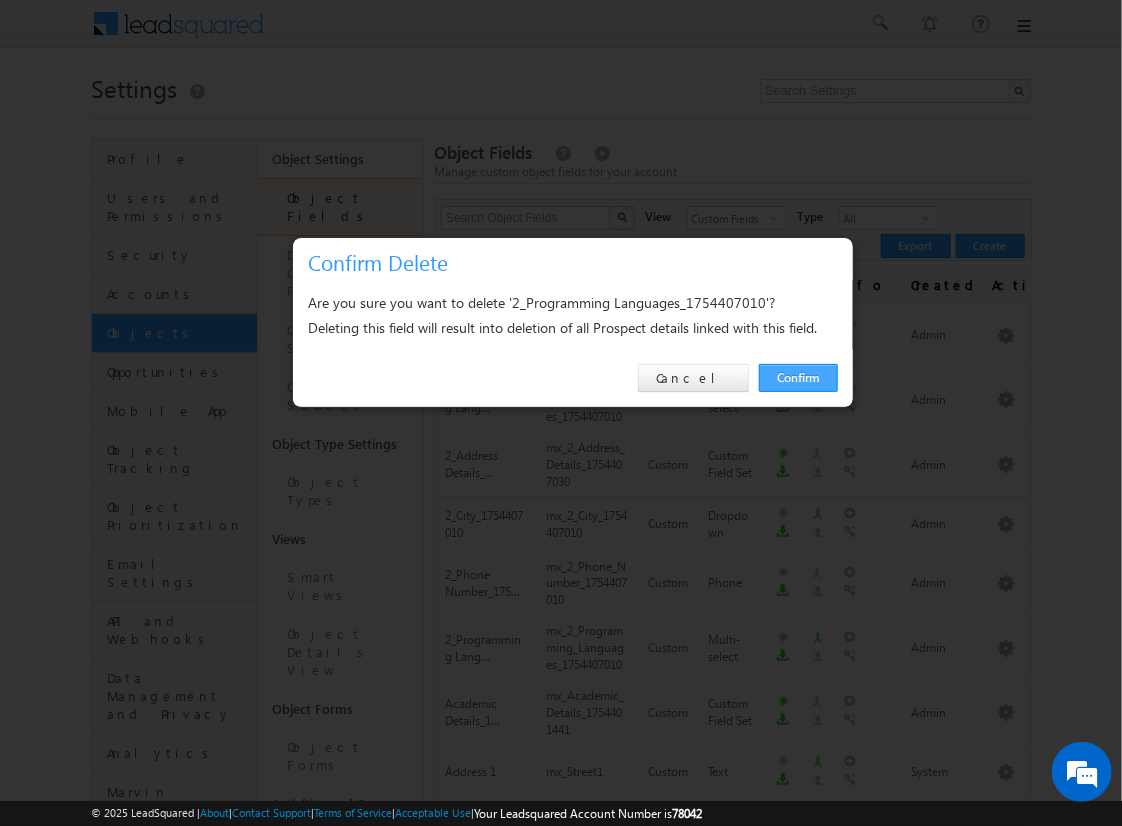 click on "Confirm" at bounding box center [798, 378] 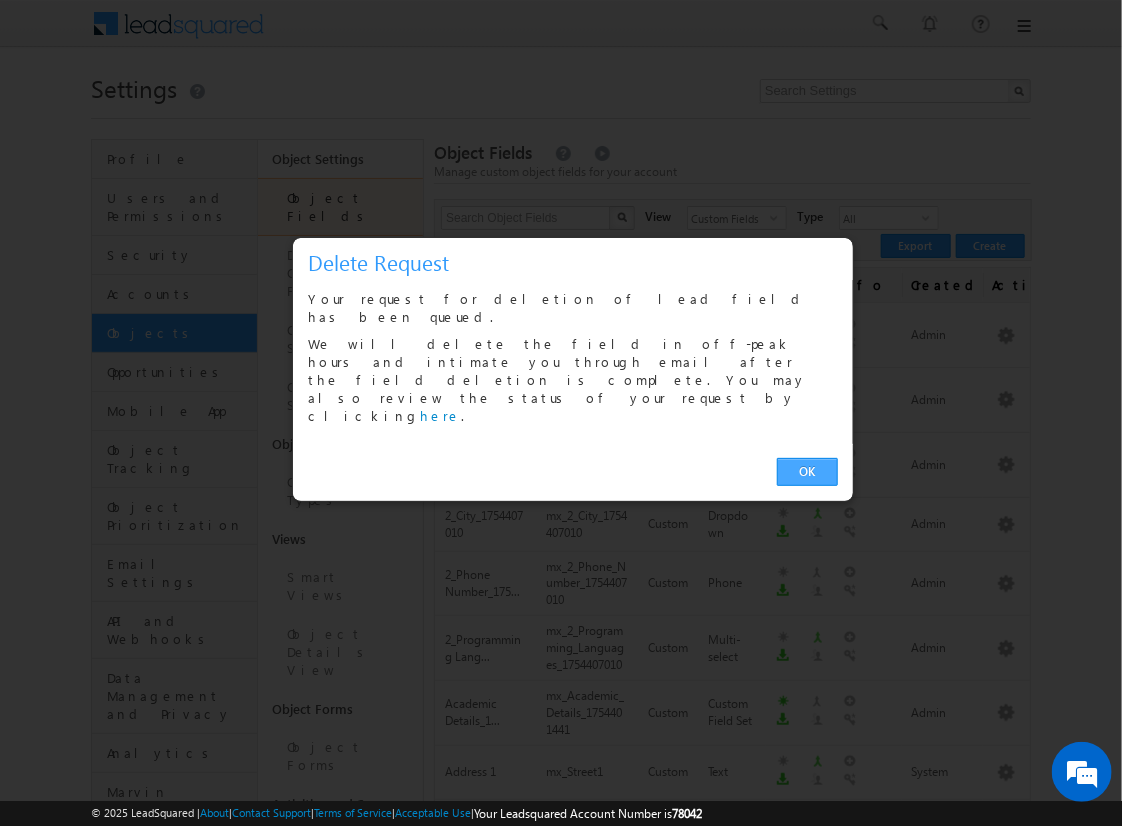 click on "OK" at bounding box center [807, 472] 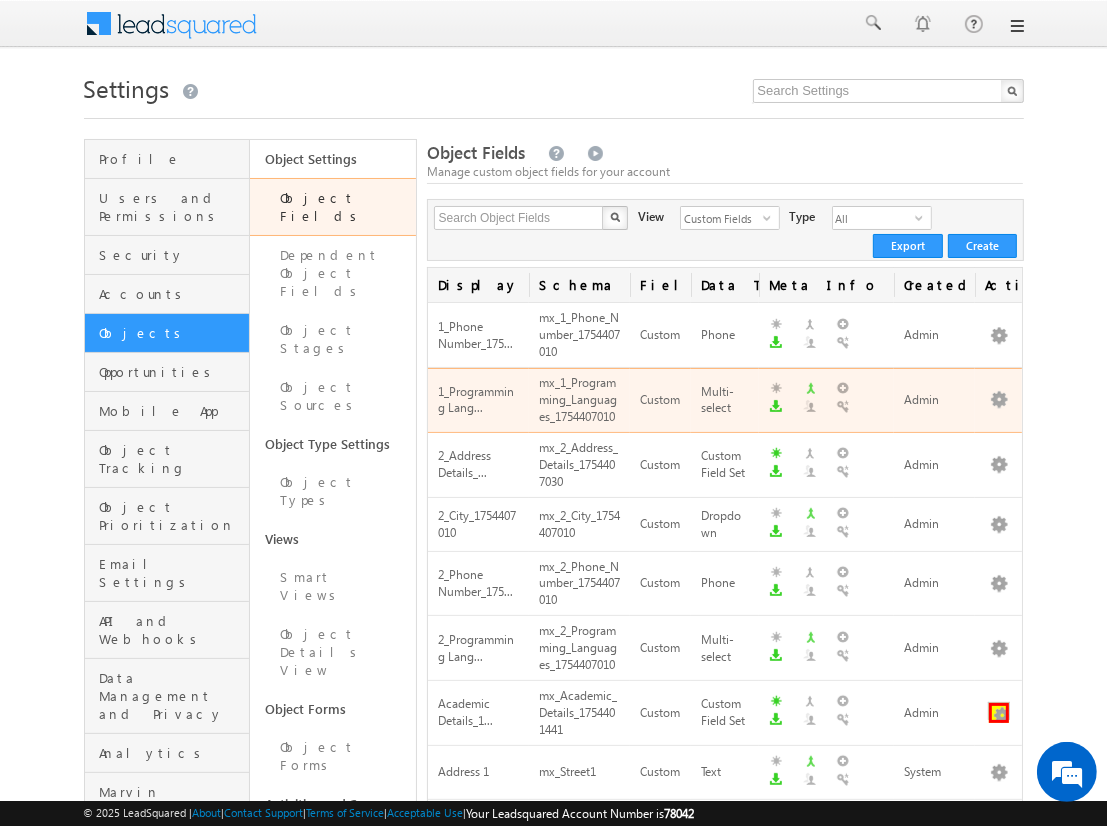 click at bounding box center (999, 713) 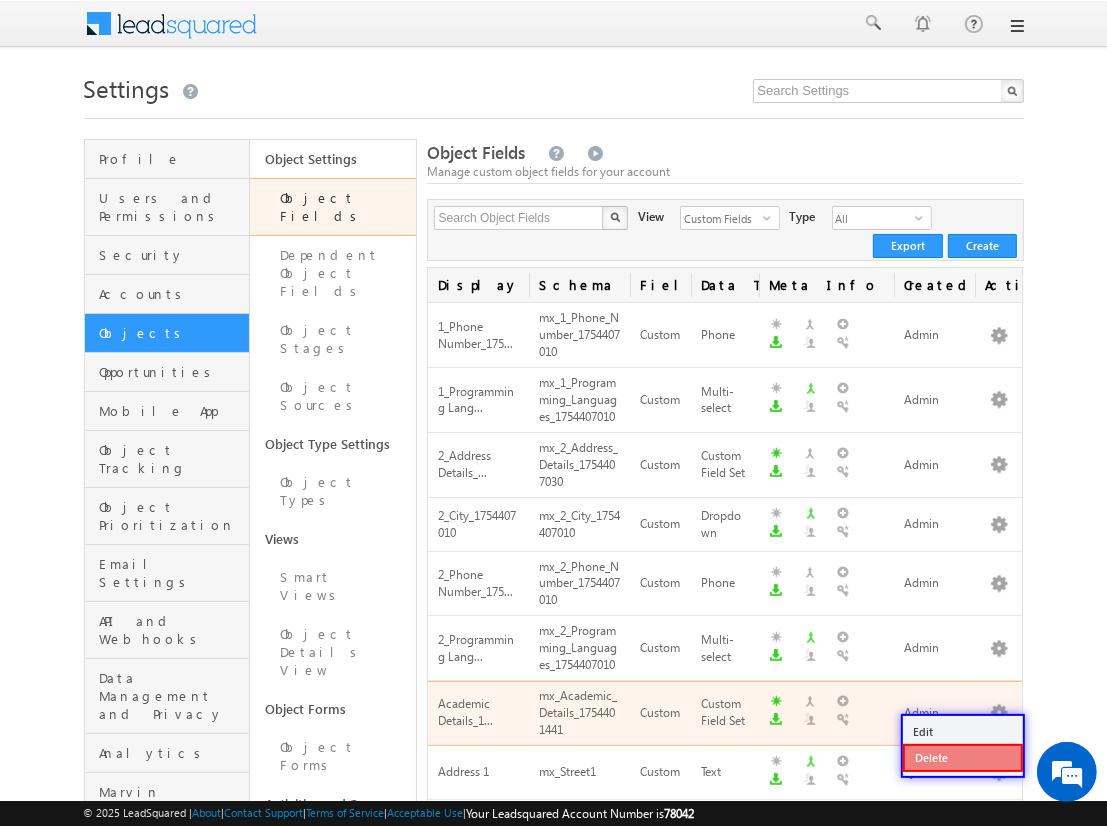 click on "Delete" at bounding box center [963, 758] 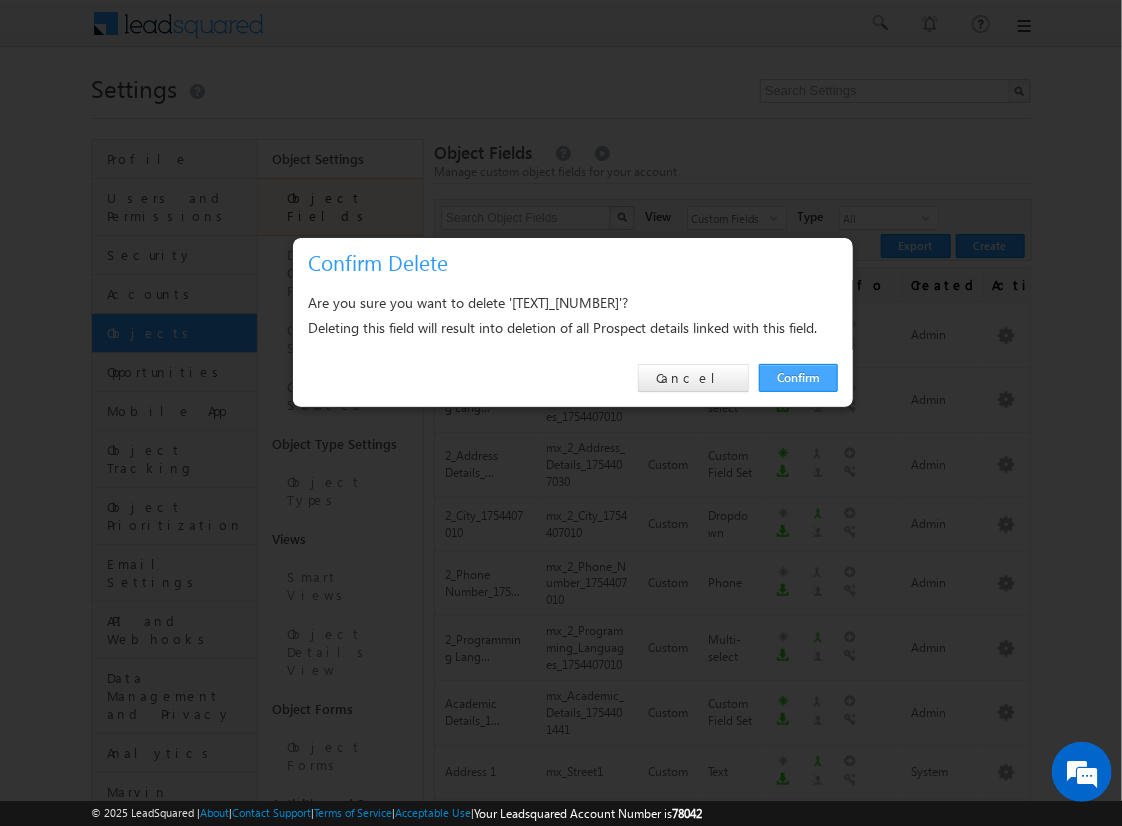 click on "Confirm" at bounding box center (798, 378) 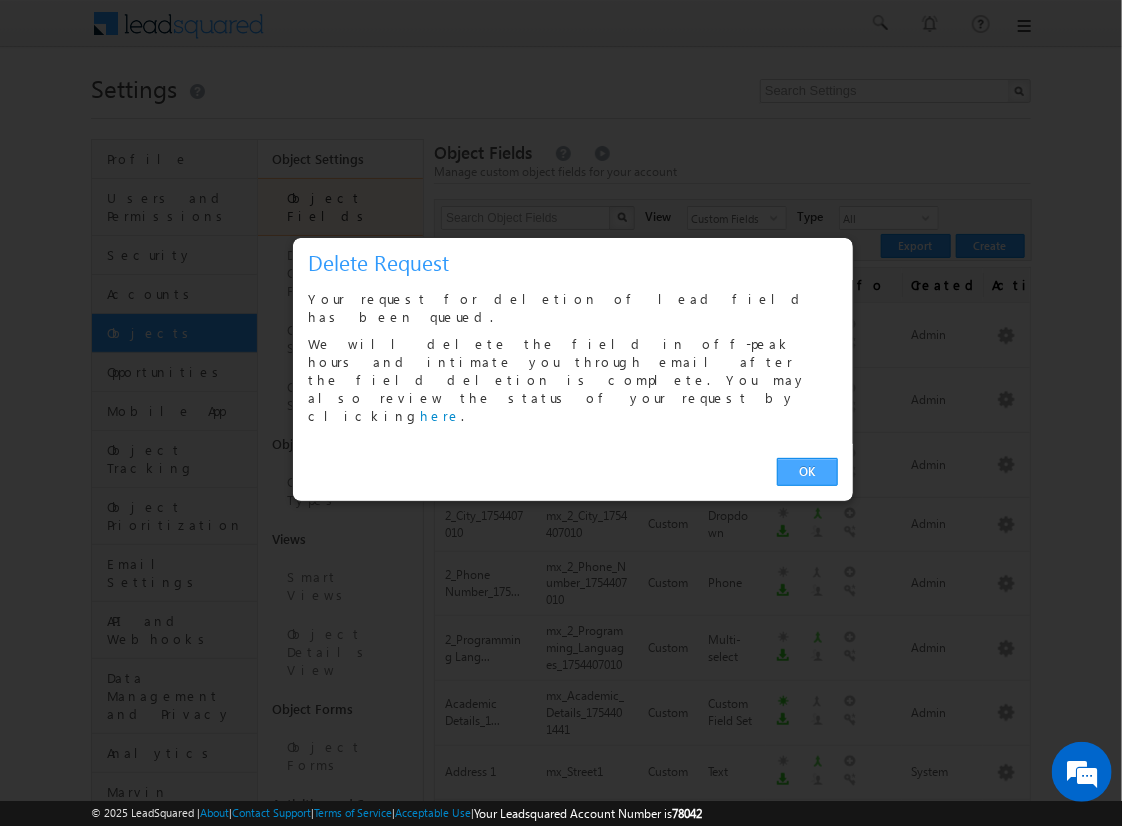 click on "OK" at bounding box center (807, 472) 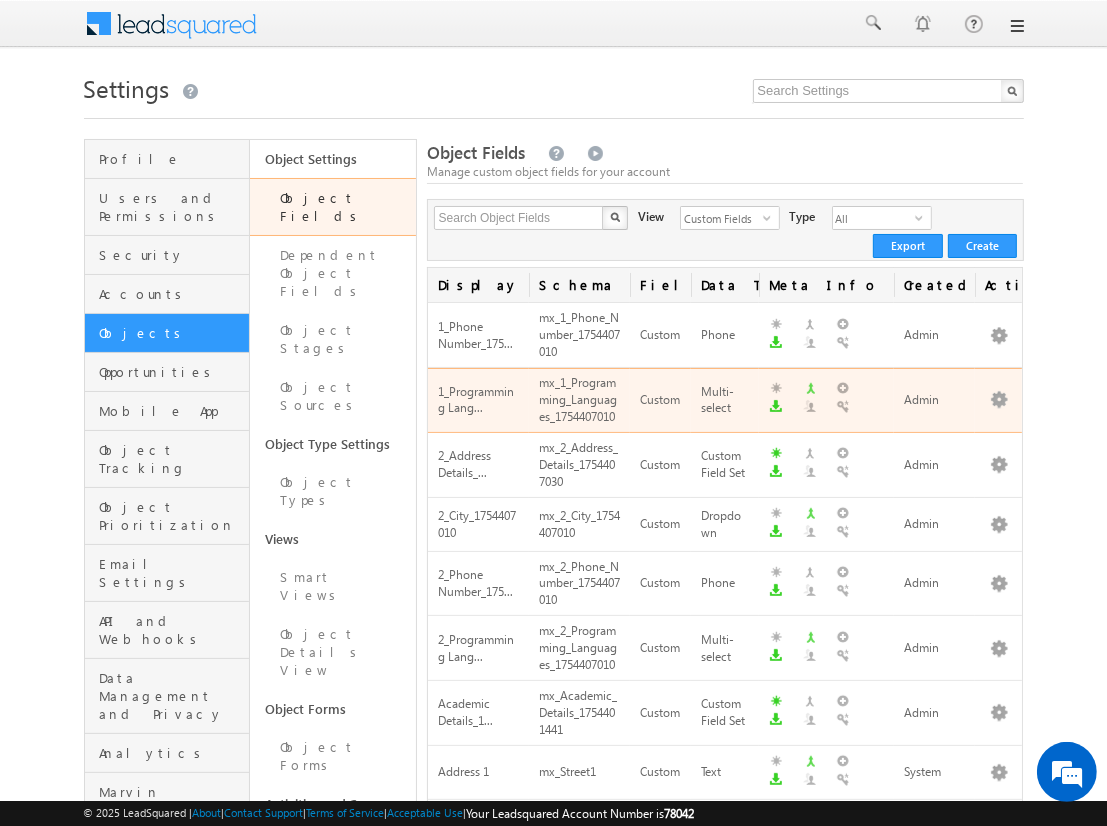 scroll, scrollTop: 468, scrollLeft: 0, axis: vertical 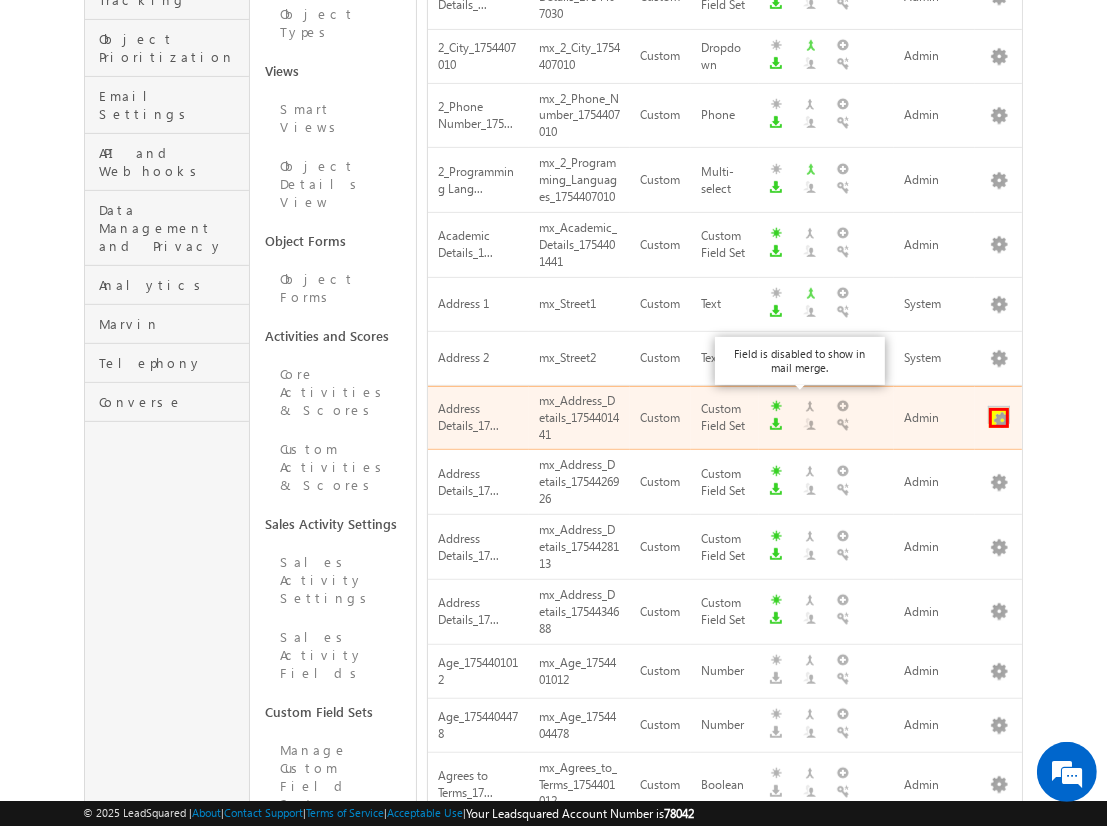 click at bounding box center (999, 418) 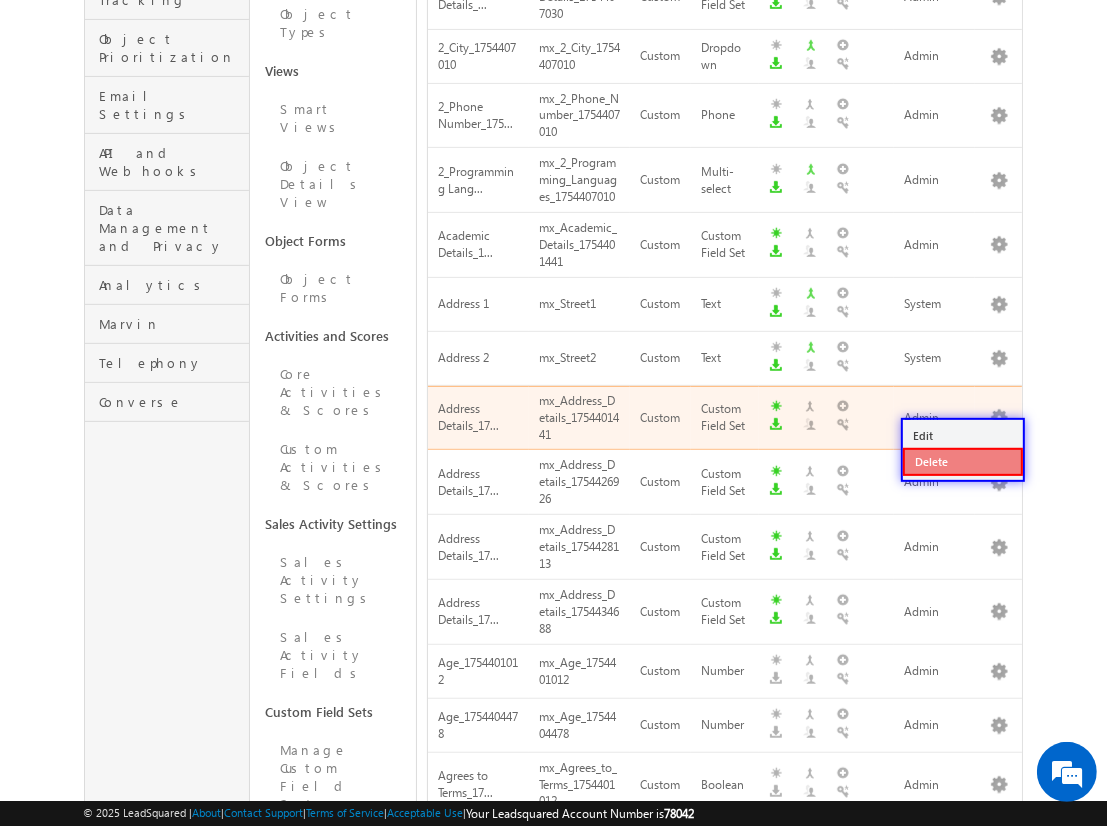 click on "Delete" at bounding box center (963, 462) 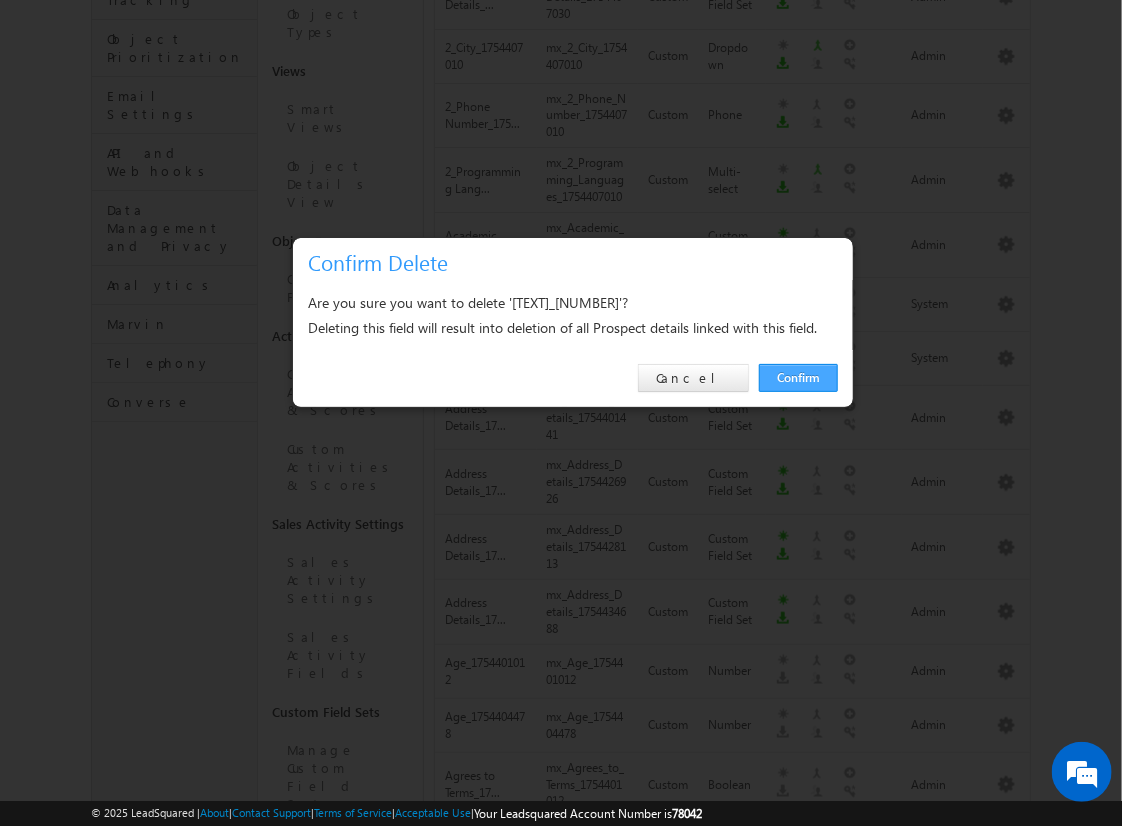 click on "Confirm" at bounding box center [798, 378] 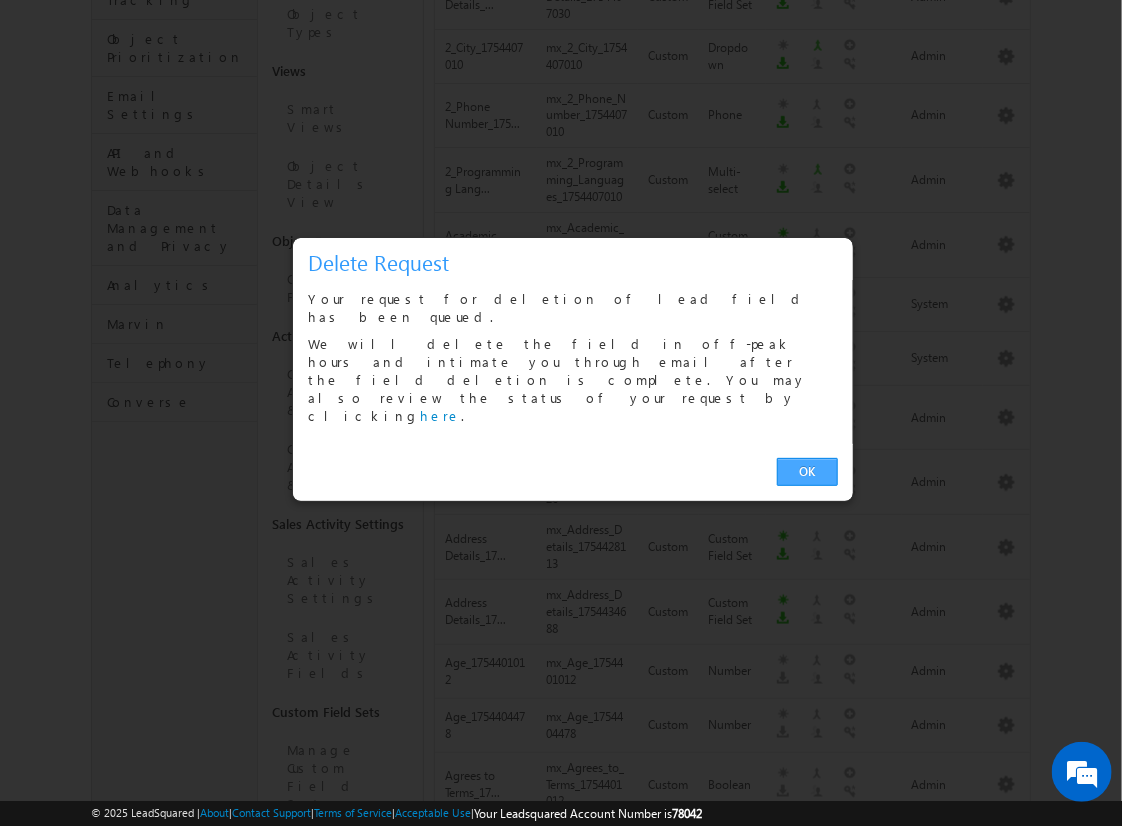 click on "OK" at bounding box center [807, 472] 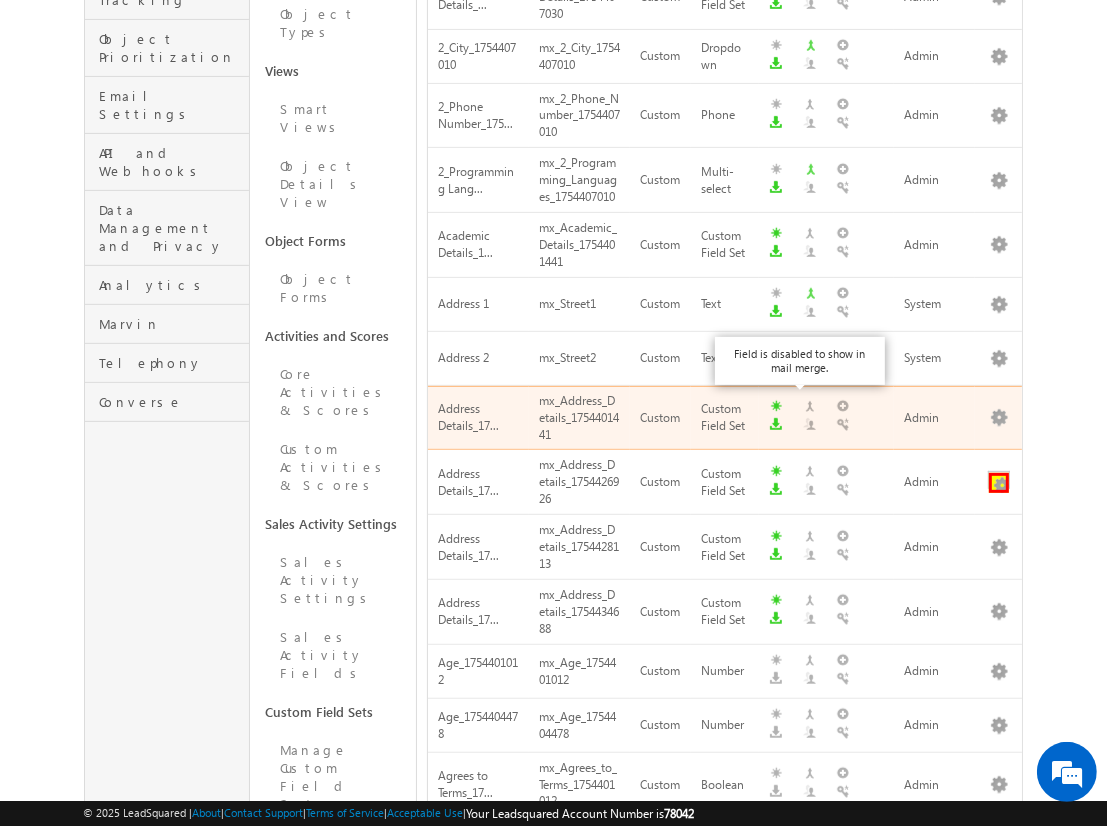 click at bounding box center [999, 483] 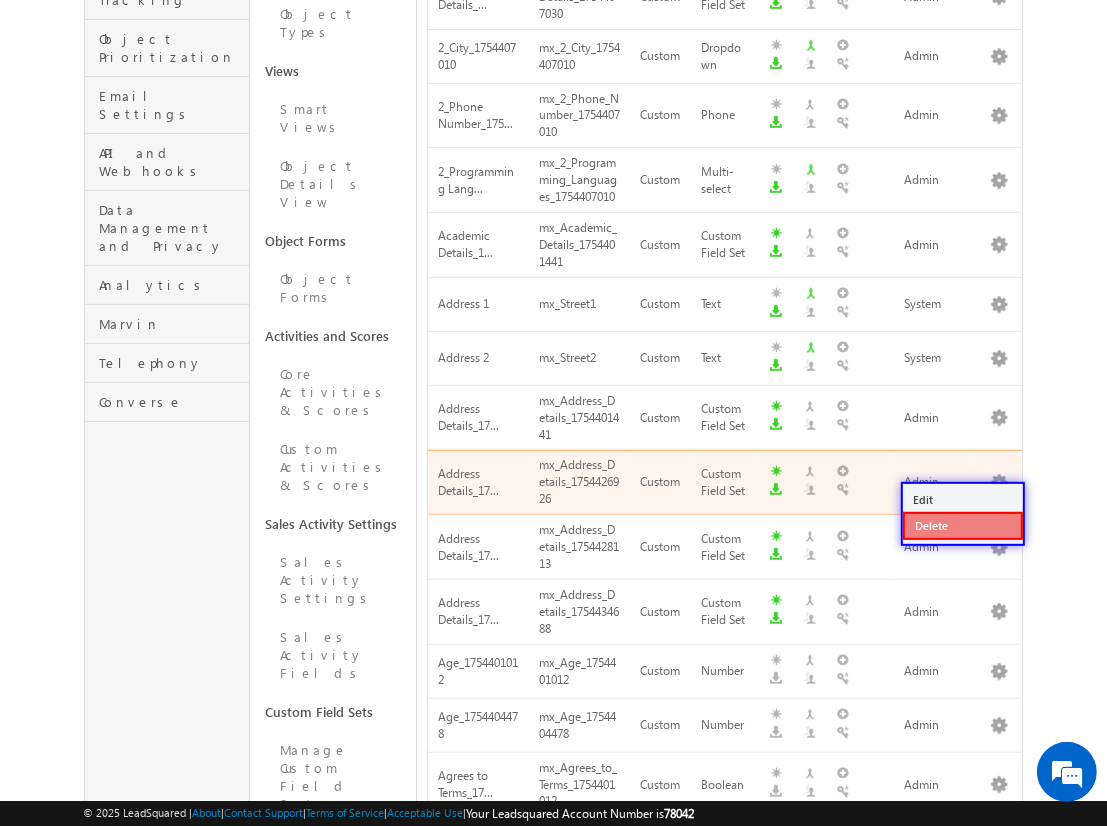 click on "Delete" at bounding box center (963, 526) 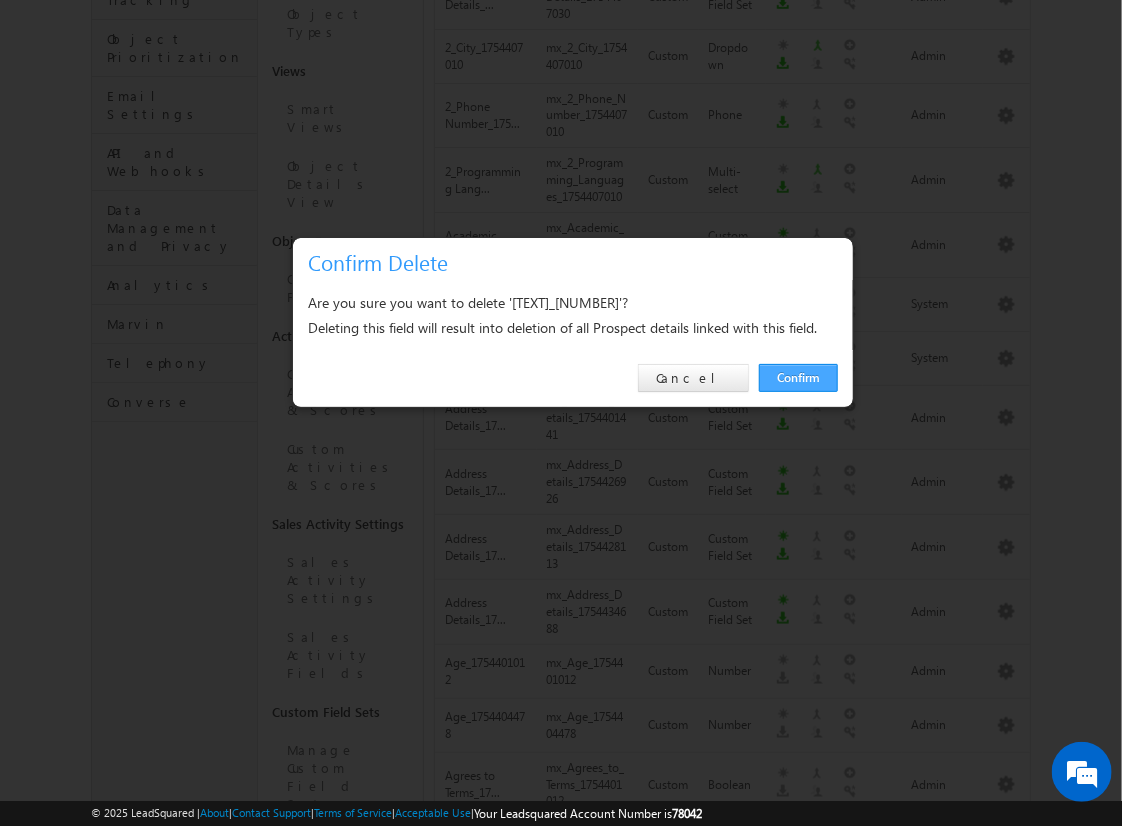 click on "Confirm" at bounding box center [798, 378] 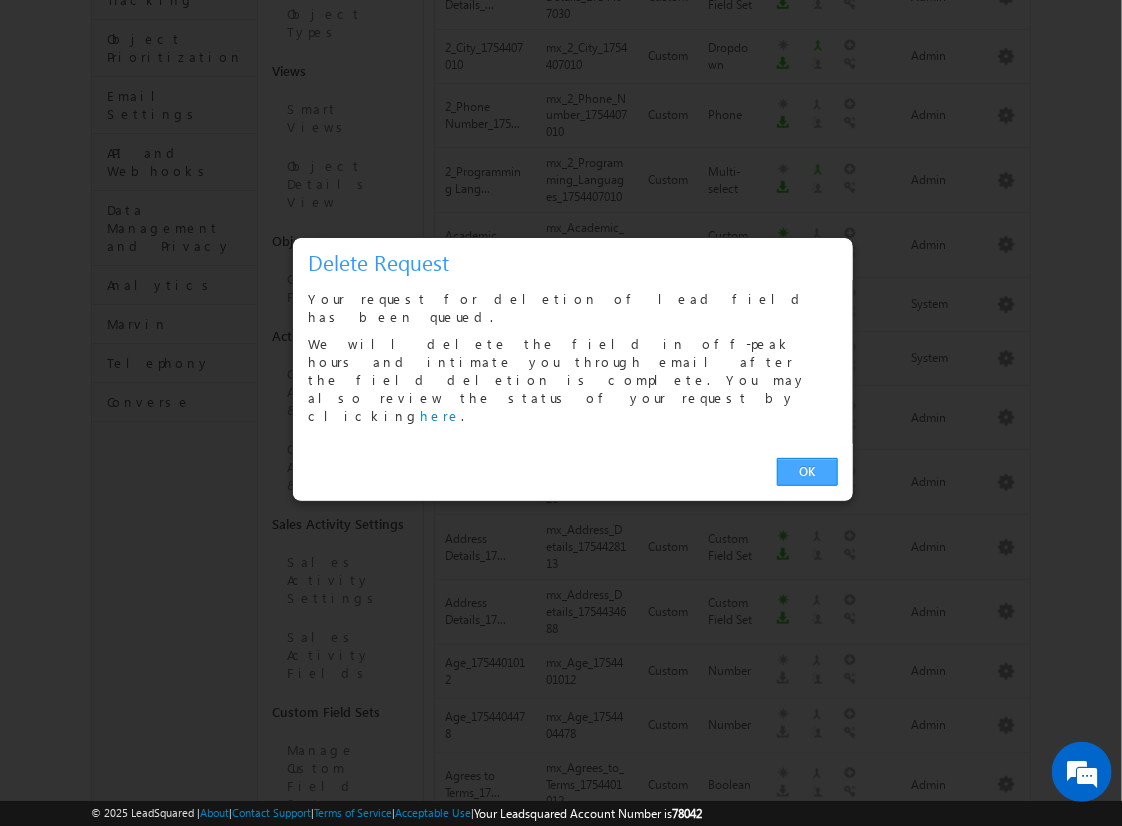 click on "OK" at bounding box center [807, 472] 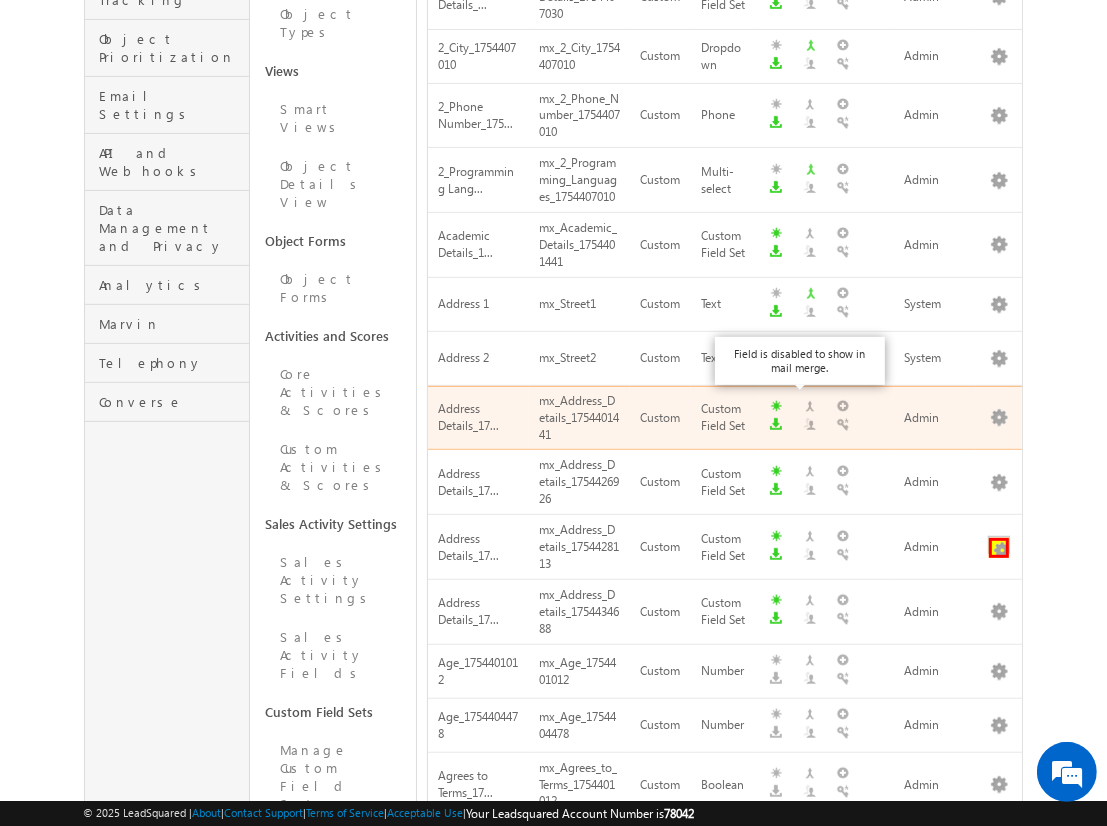 click at bounding box center [999, 548] 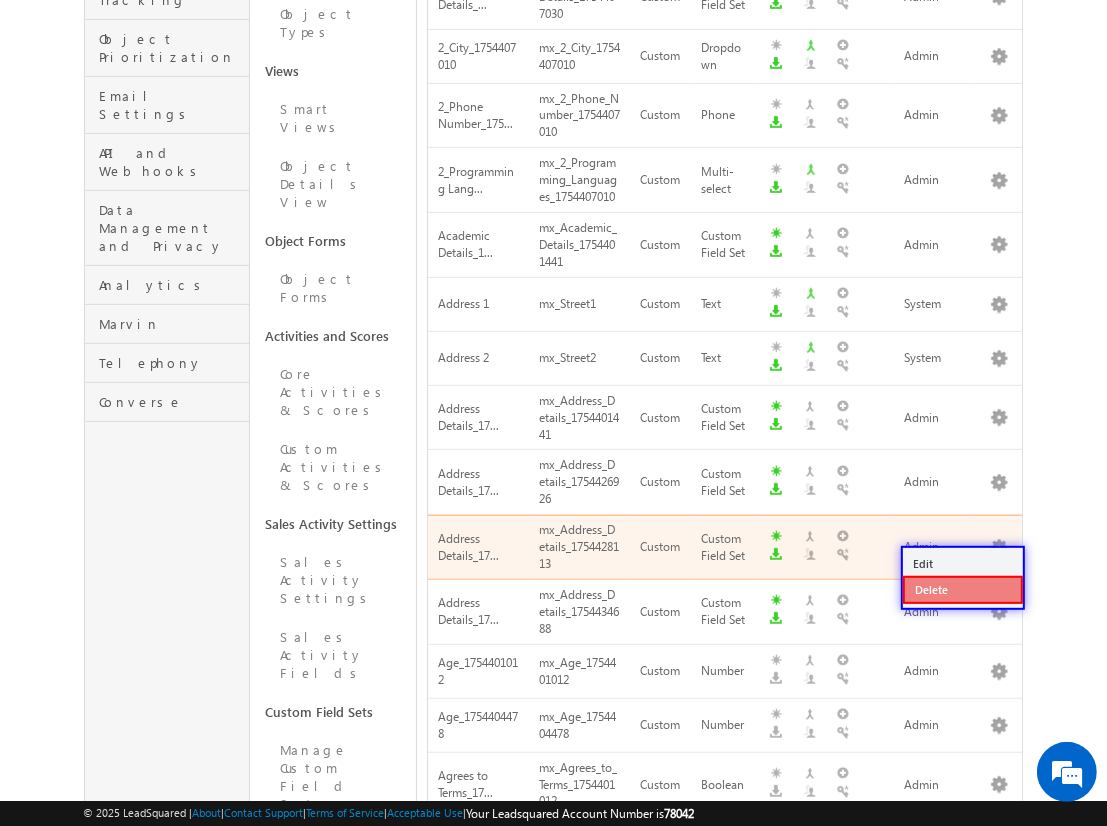 click on "Delete" at bounding box center [963, 590] 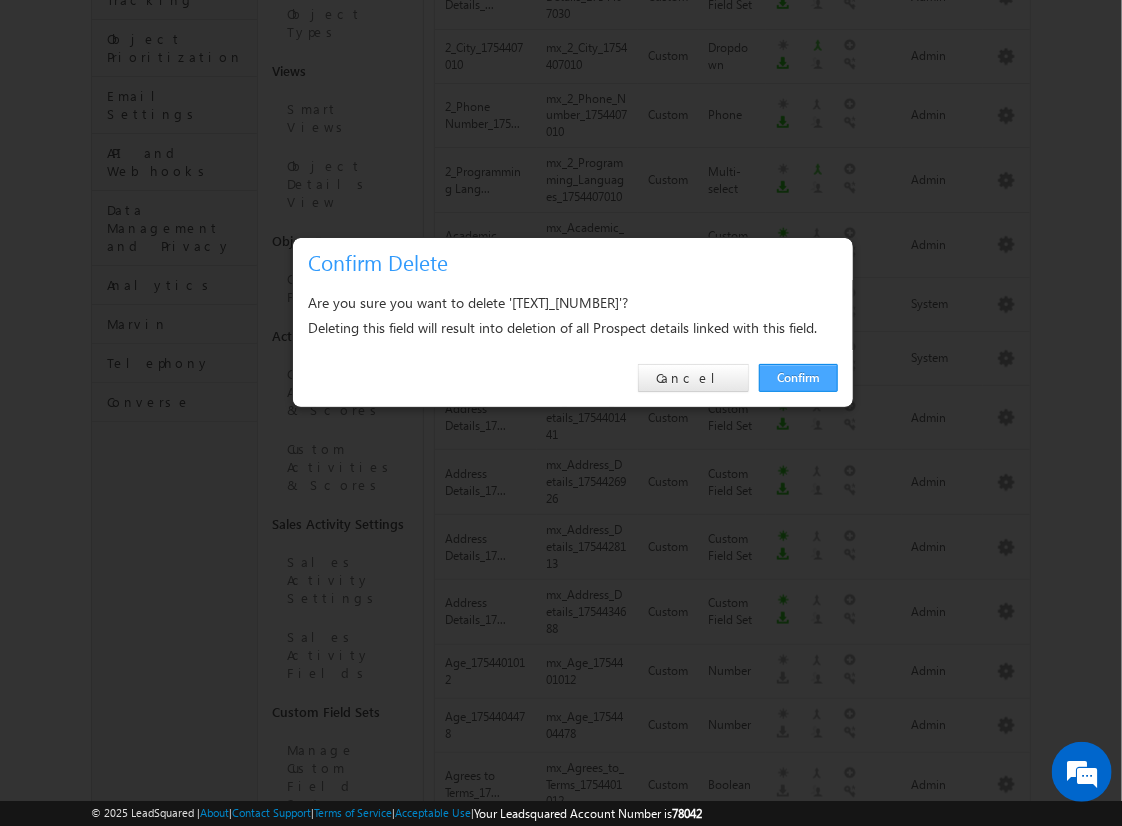 click on "Confirm" at bounding box center (798, 378) 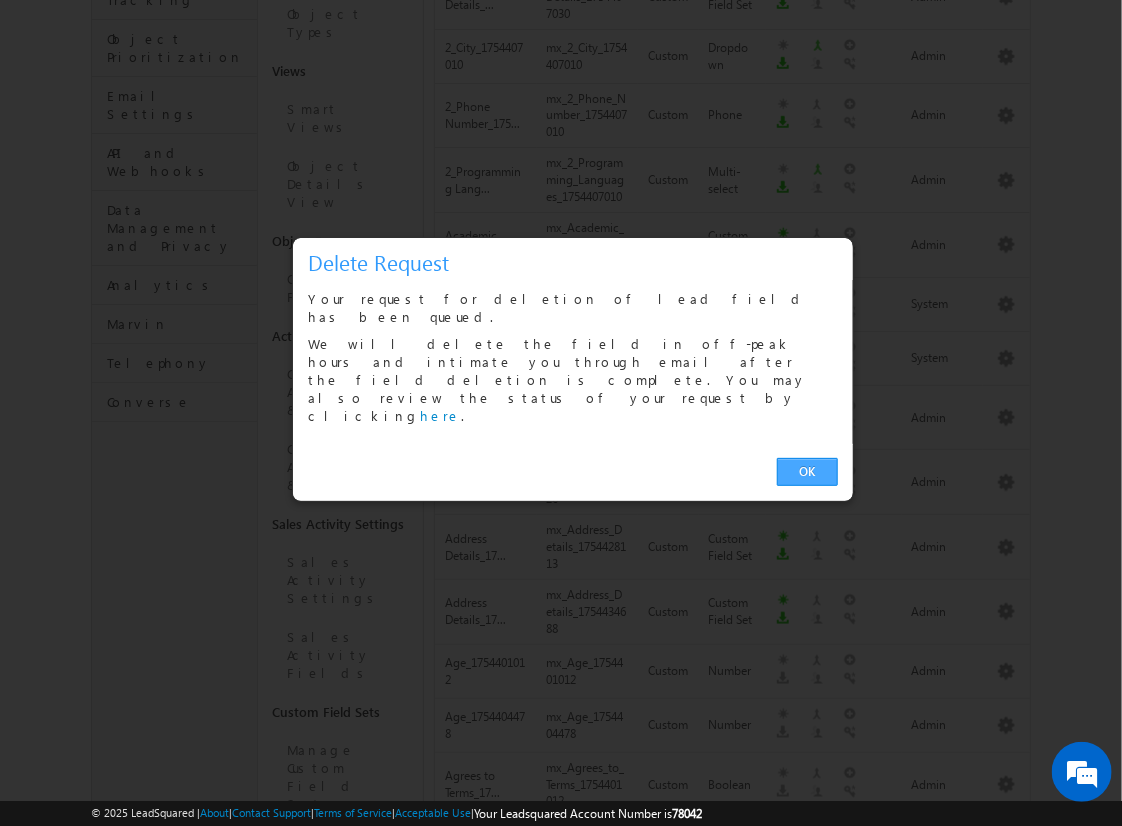 click on "OK" at bounding box center [807, 472] 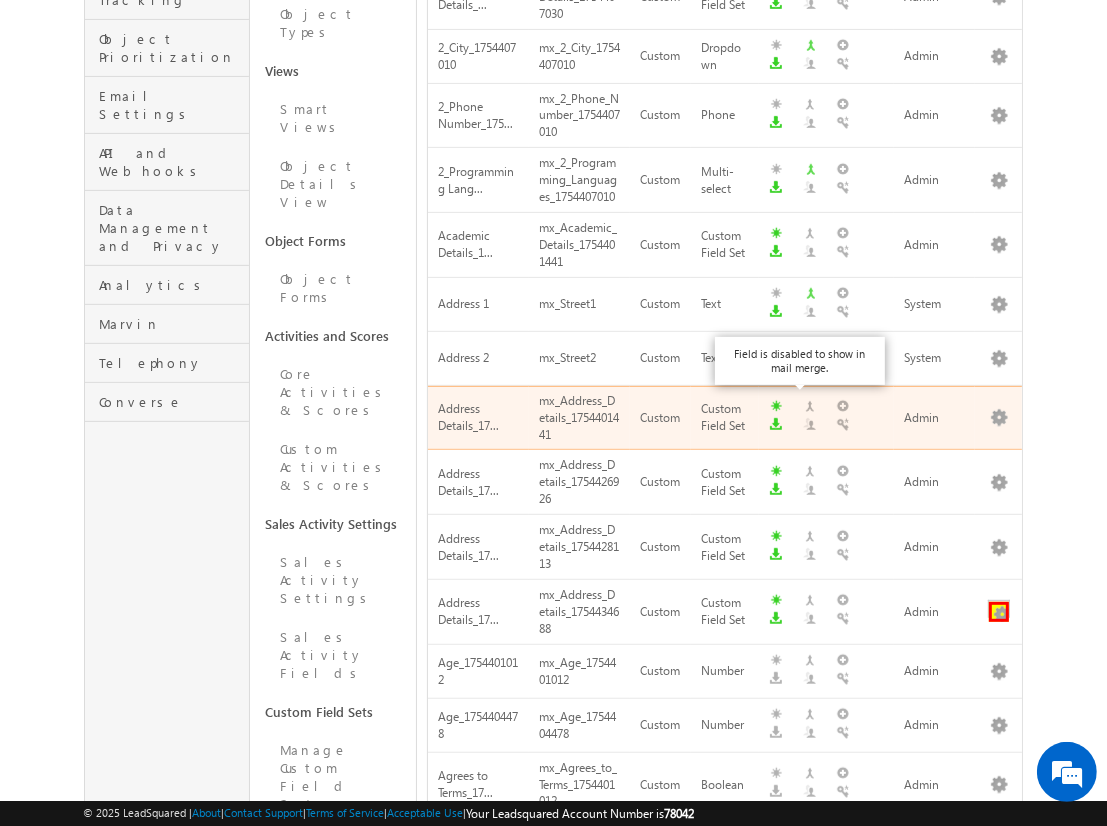 click at bounding box center (999, 612) 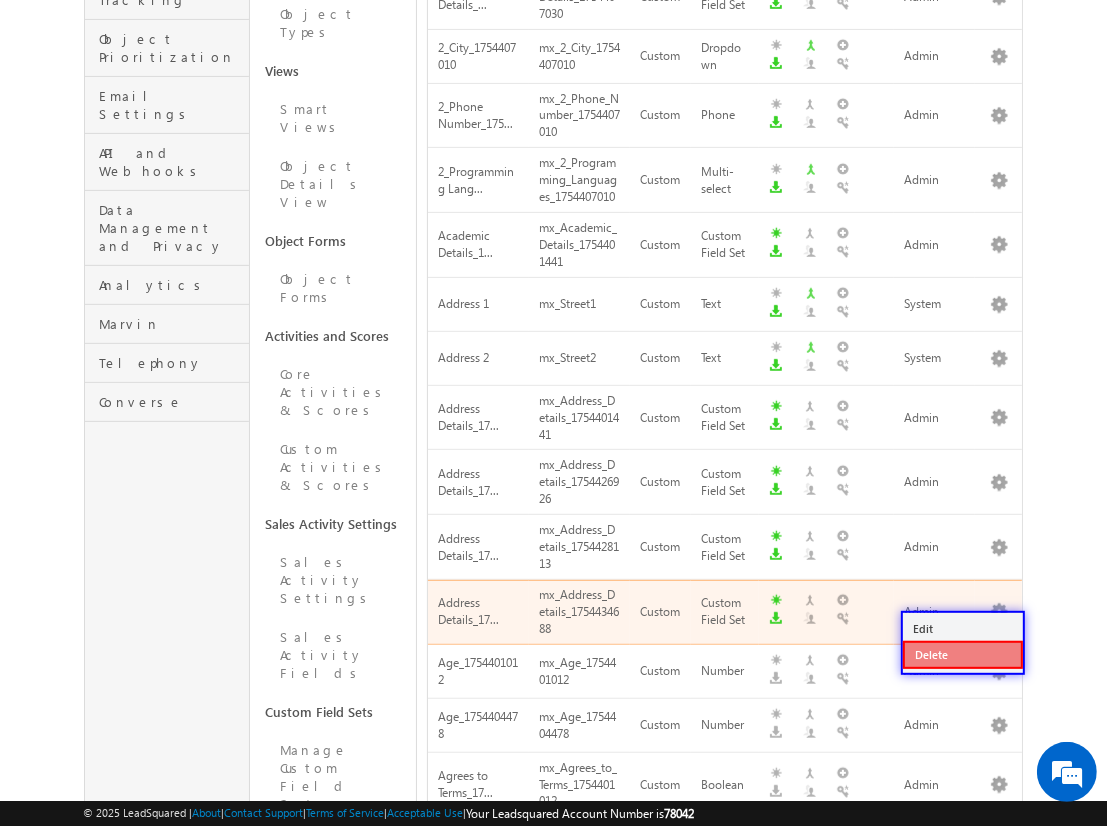 click on "Delete" at bounding box center [963, 655] 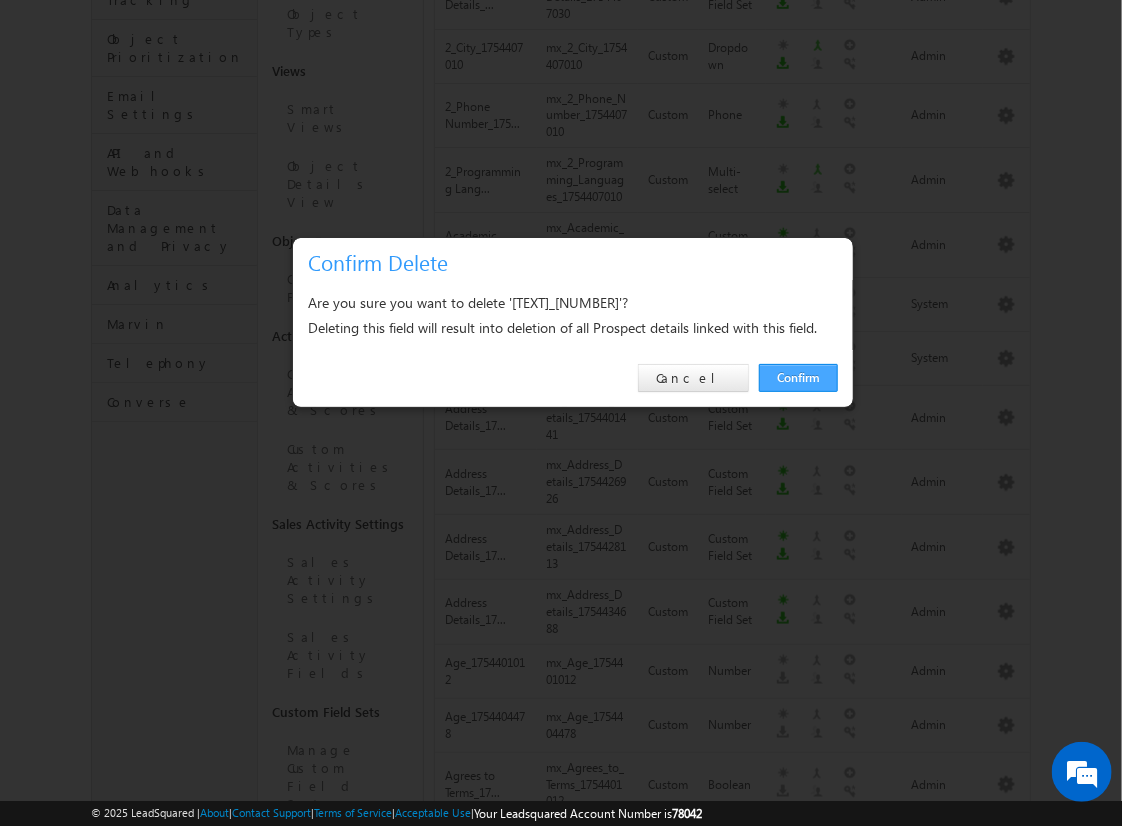 click on "Confirm" at bounding box center (798, 378) 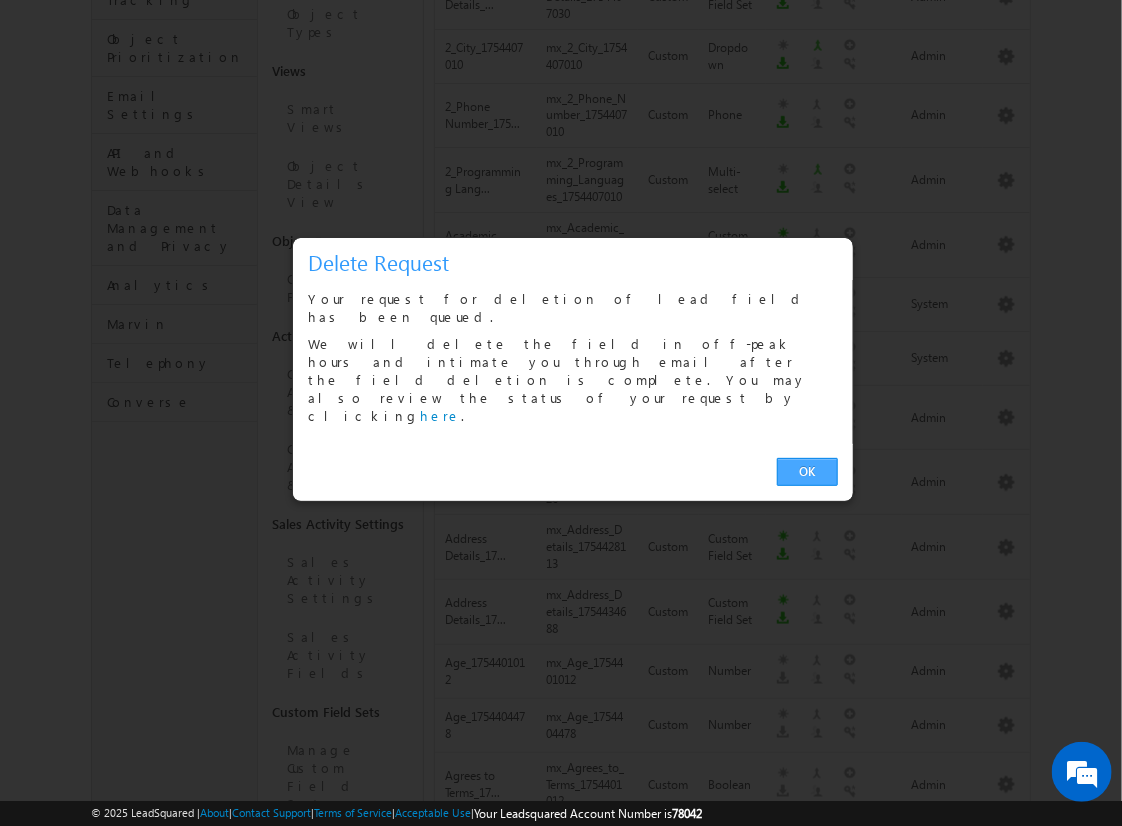 click on "OK" at bounding box center (807, 472) 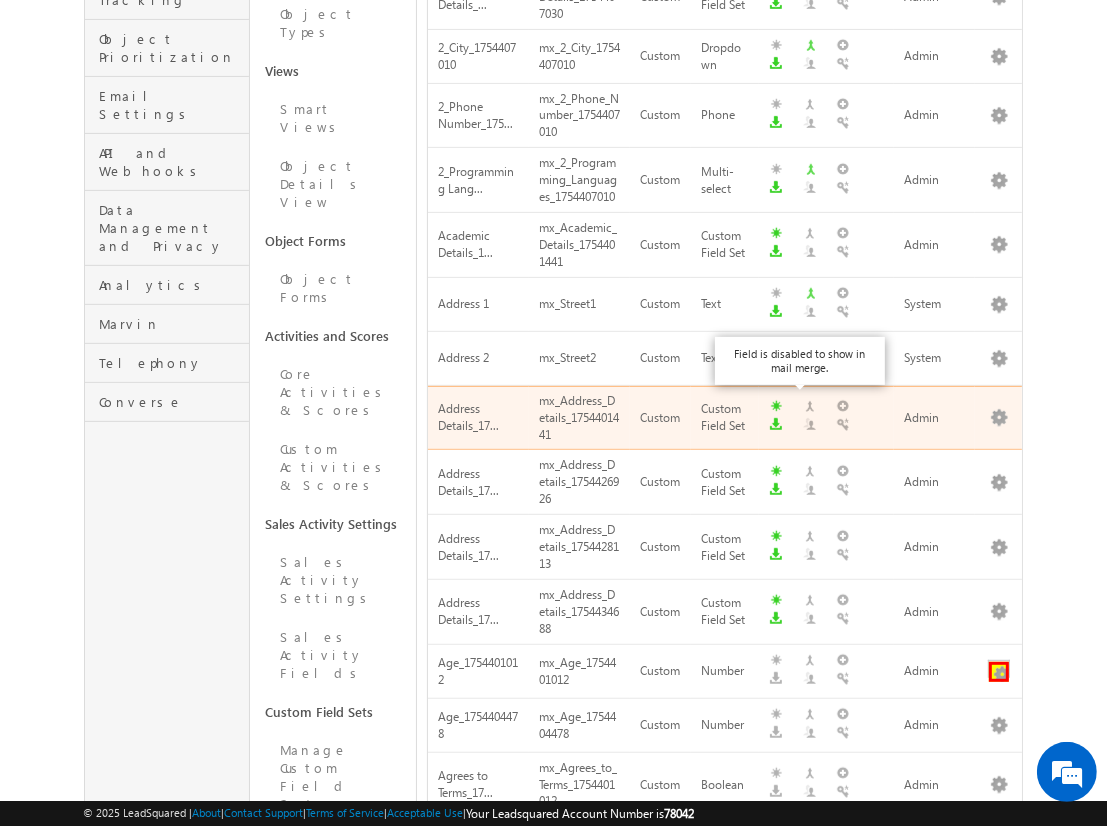 click at bounding box center (999, 672) 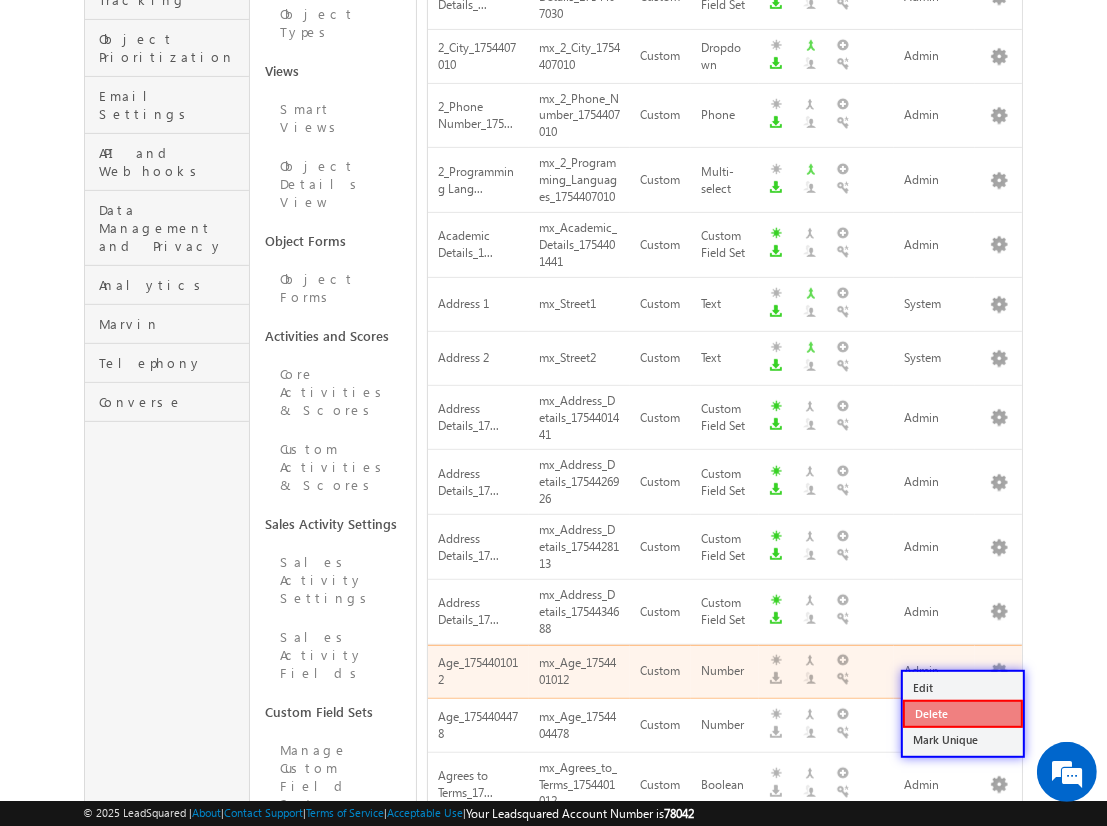 click on "Delete" at bounding box center [963, 714] 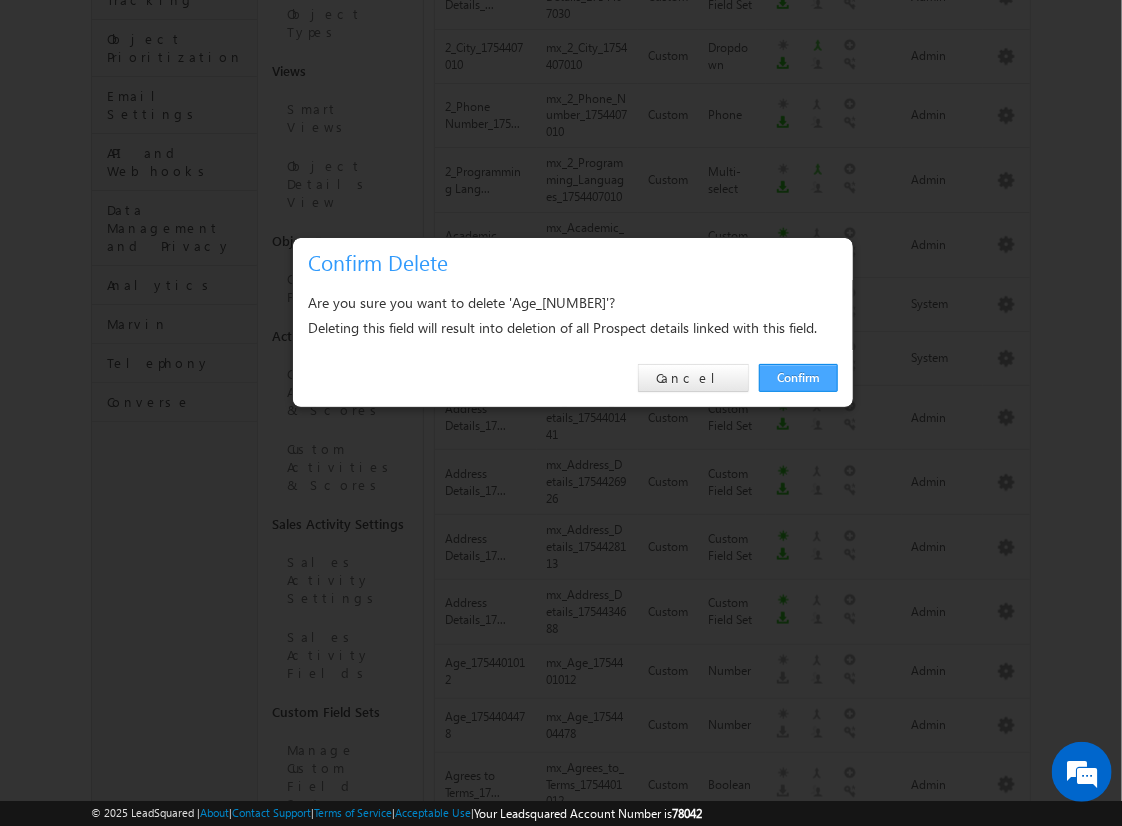 click on "Confirm" at bounding box center [798, 378] 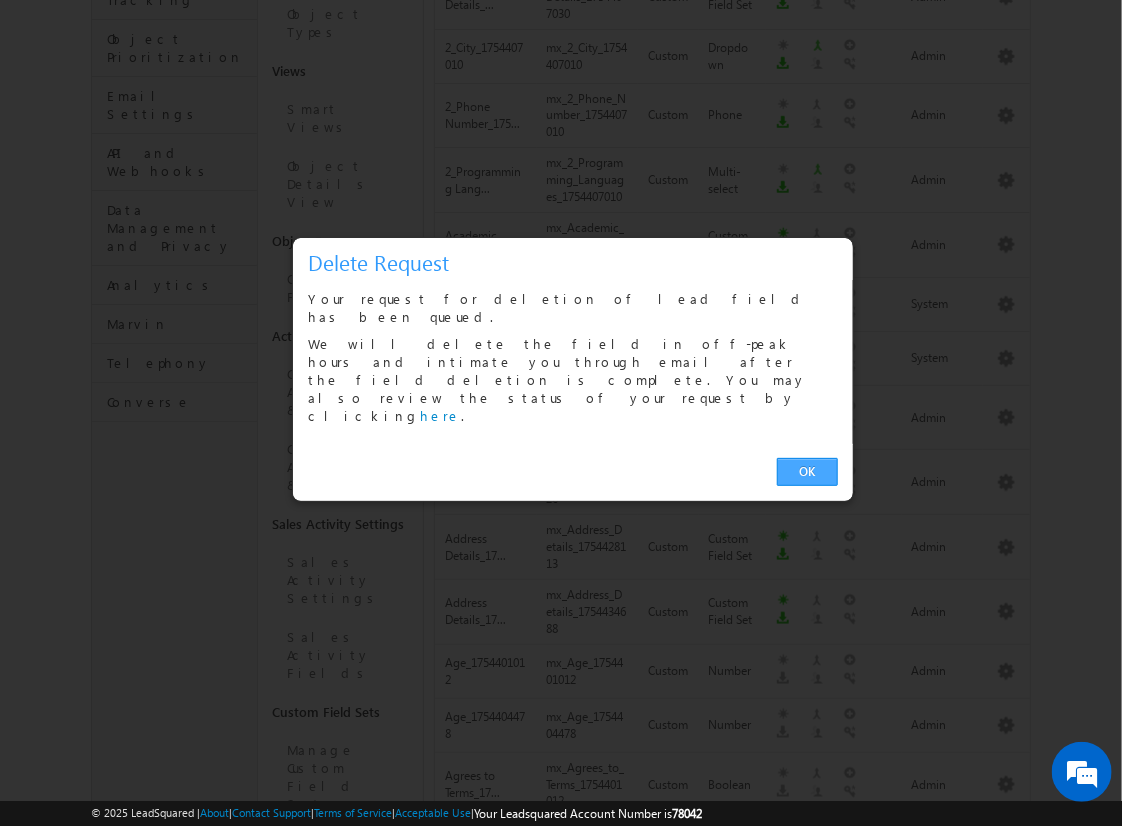 click on "OK" at bounding box center [807, 472] 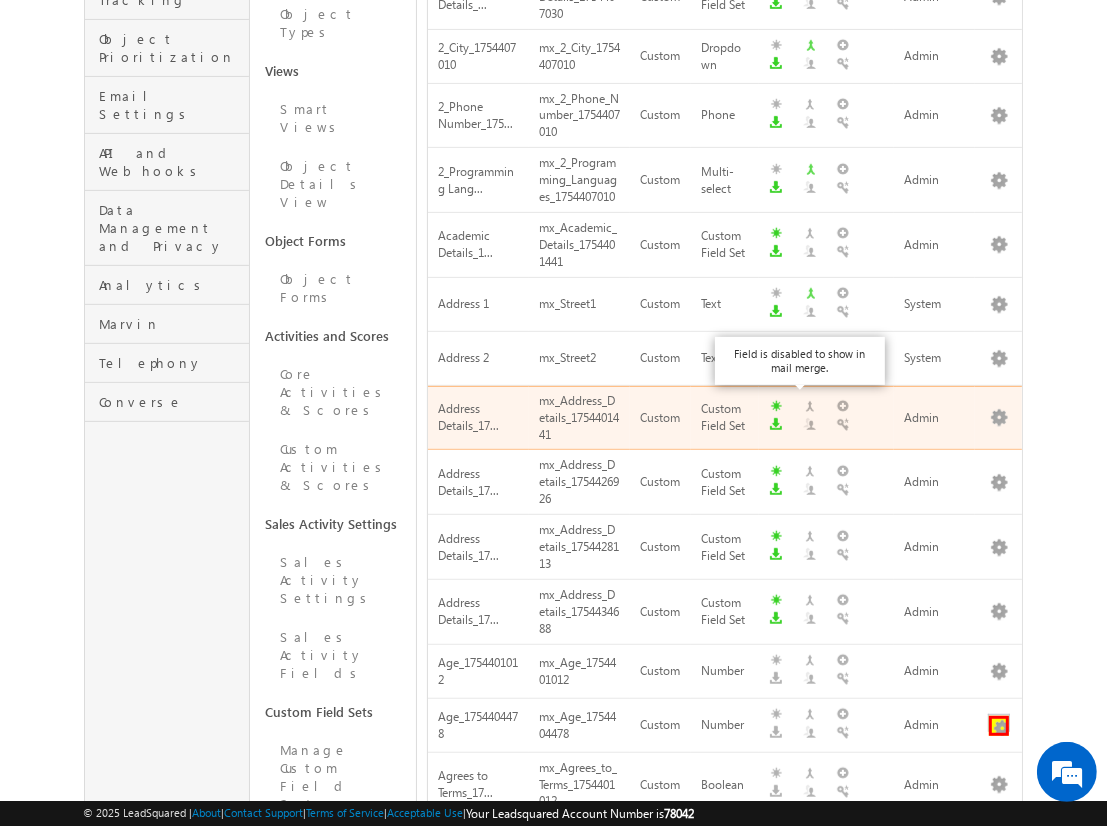 click at bounding box center [999, 726] 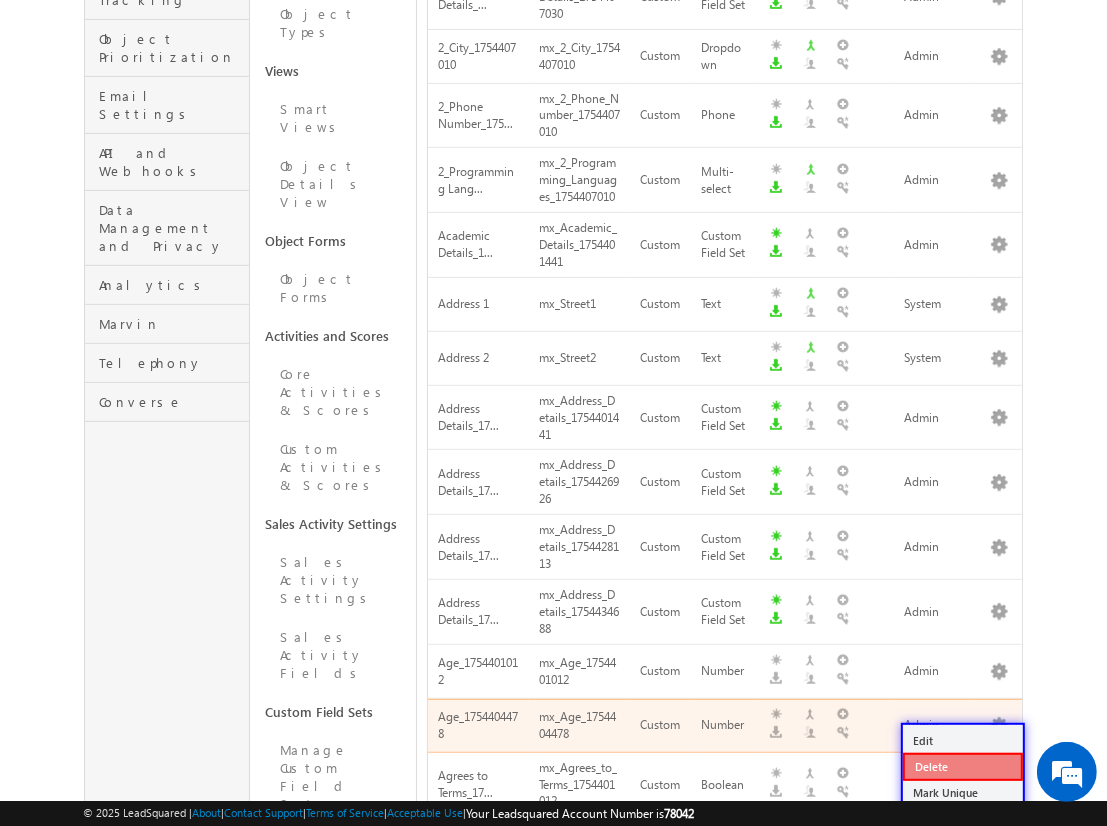 click on "Delete" at bounding box center (963, 767) 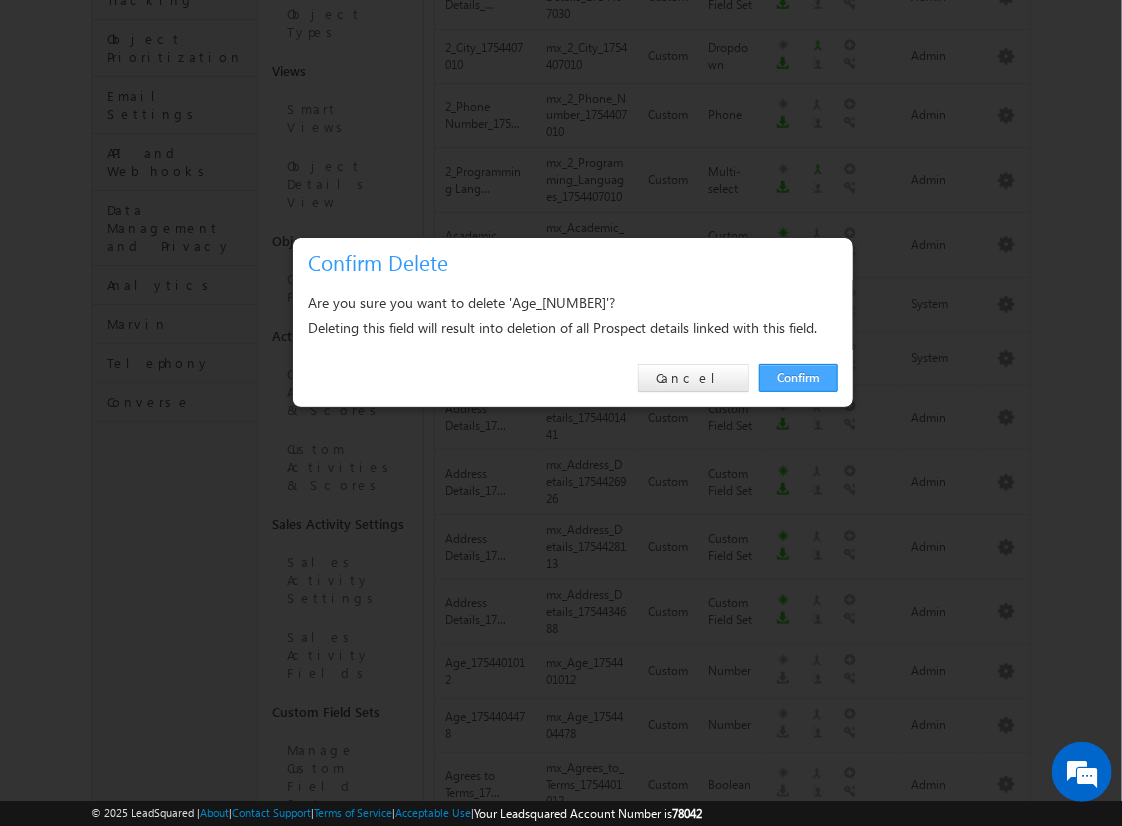 click on "Confirm" at bounding box center [798, 378] 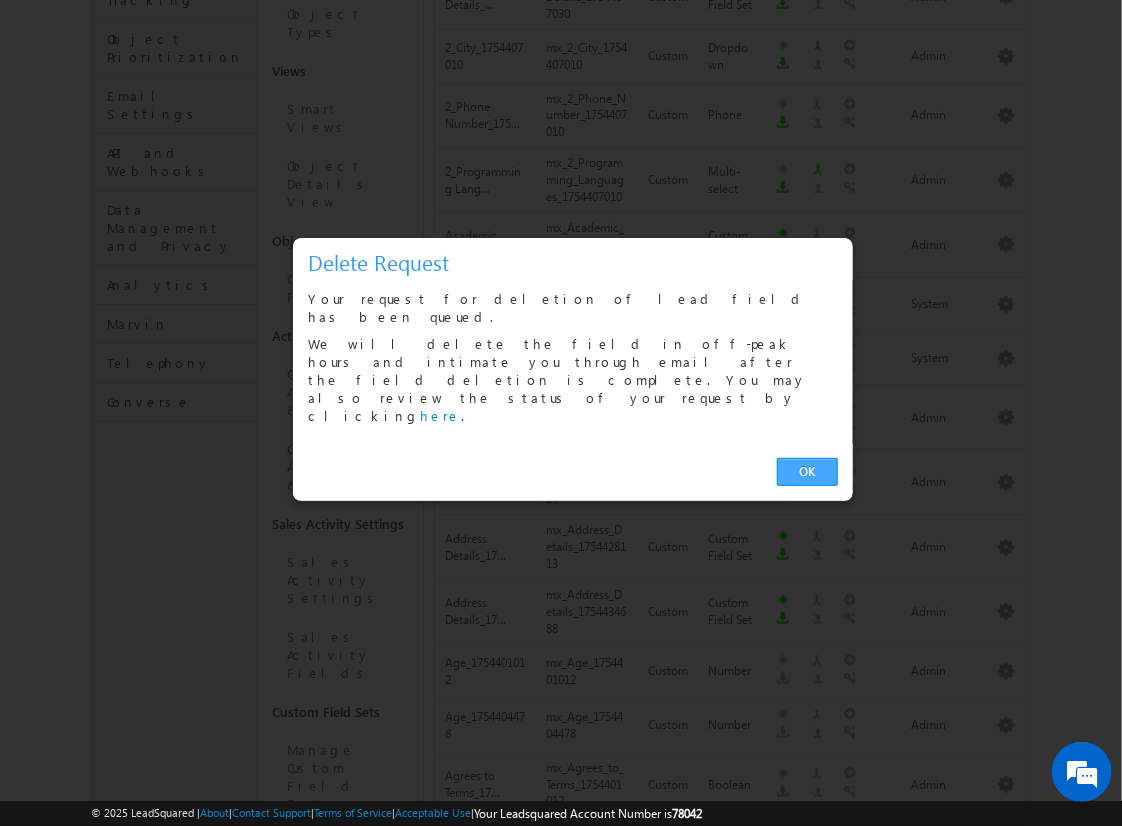 click on "OK" at bounding box center (807, 472) 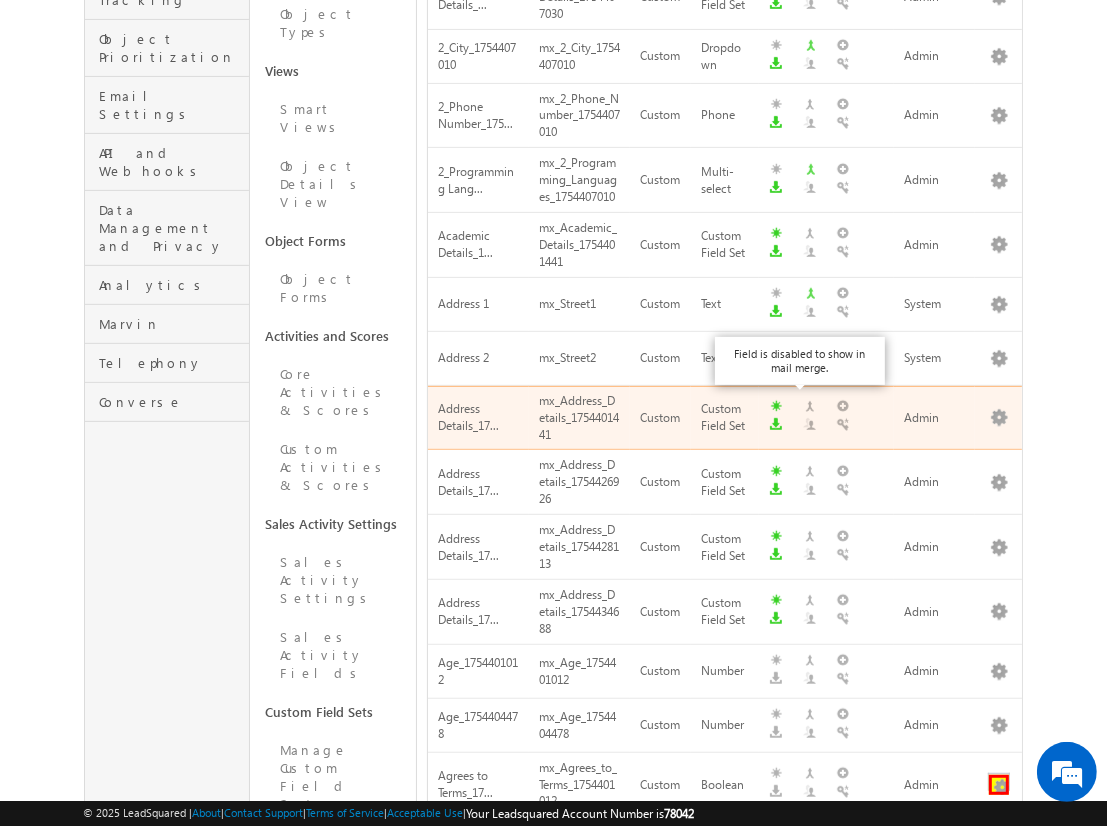 click at bounding box center (999, 785) 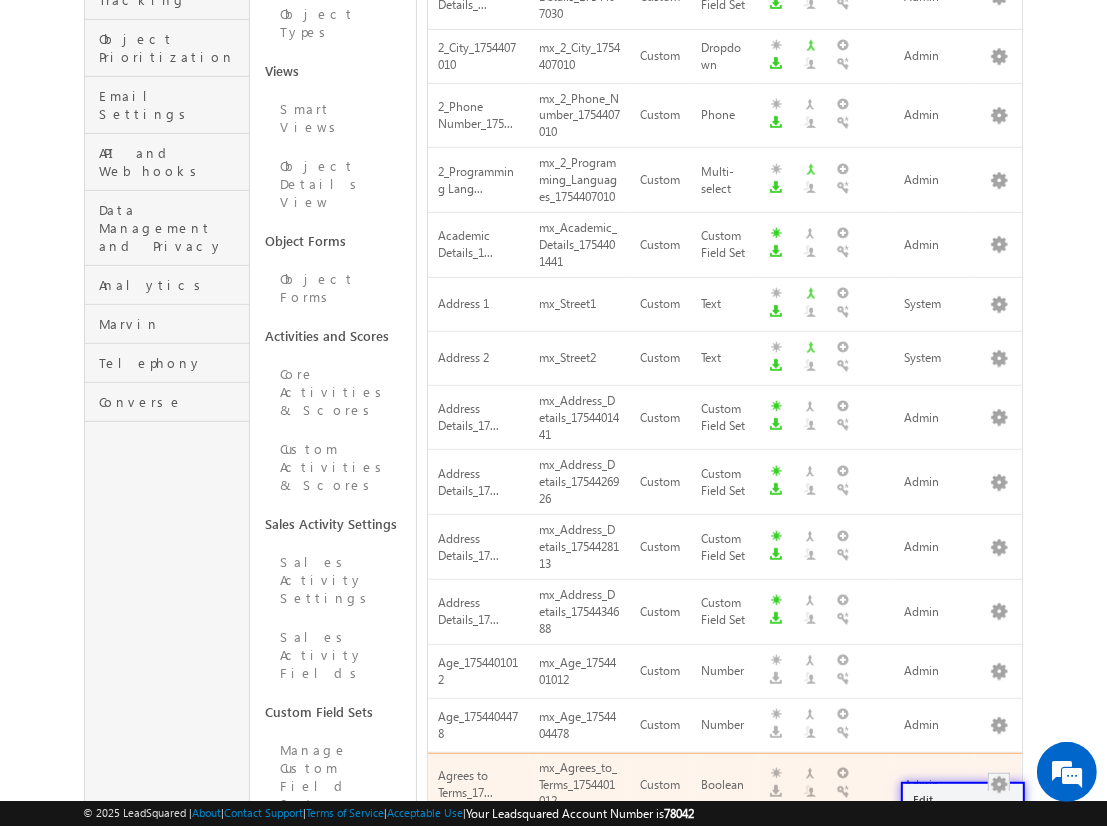 scroll, scrollTop: 481, scrollLeft: 0, axis: vertical 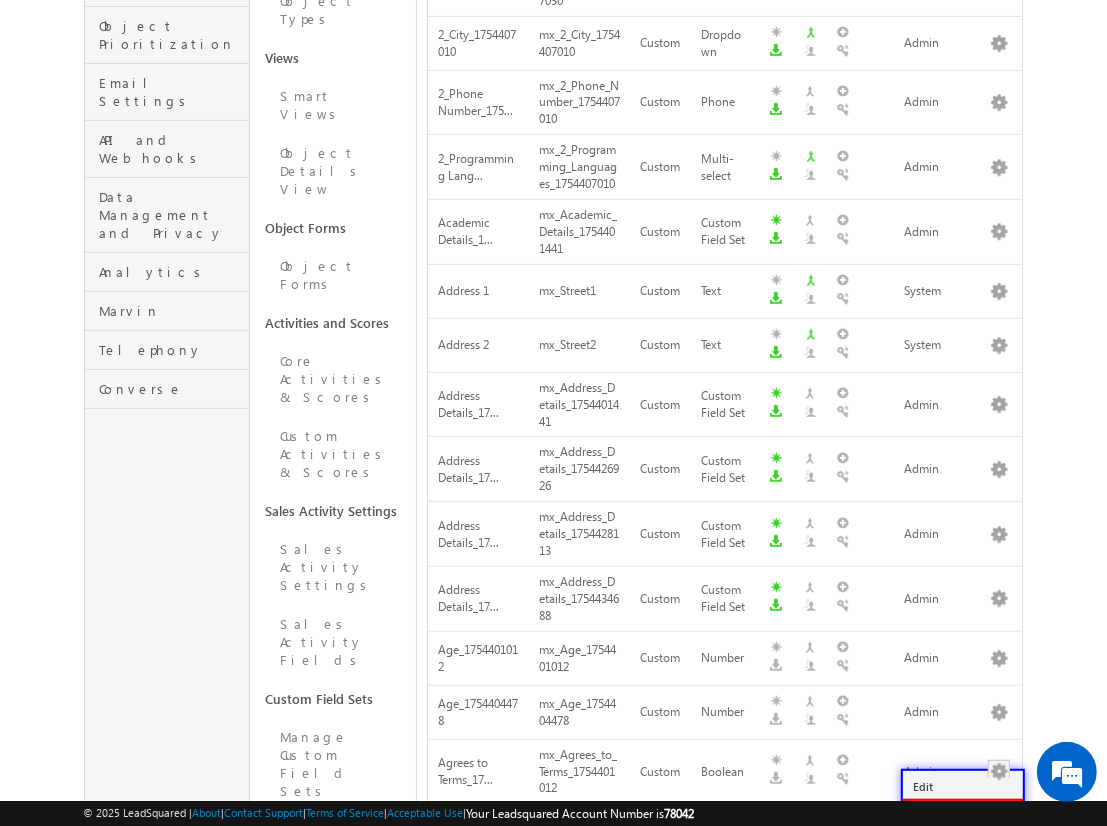 click on "Delete" at bounding box center [963, 813] 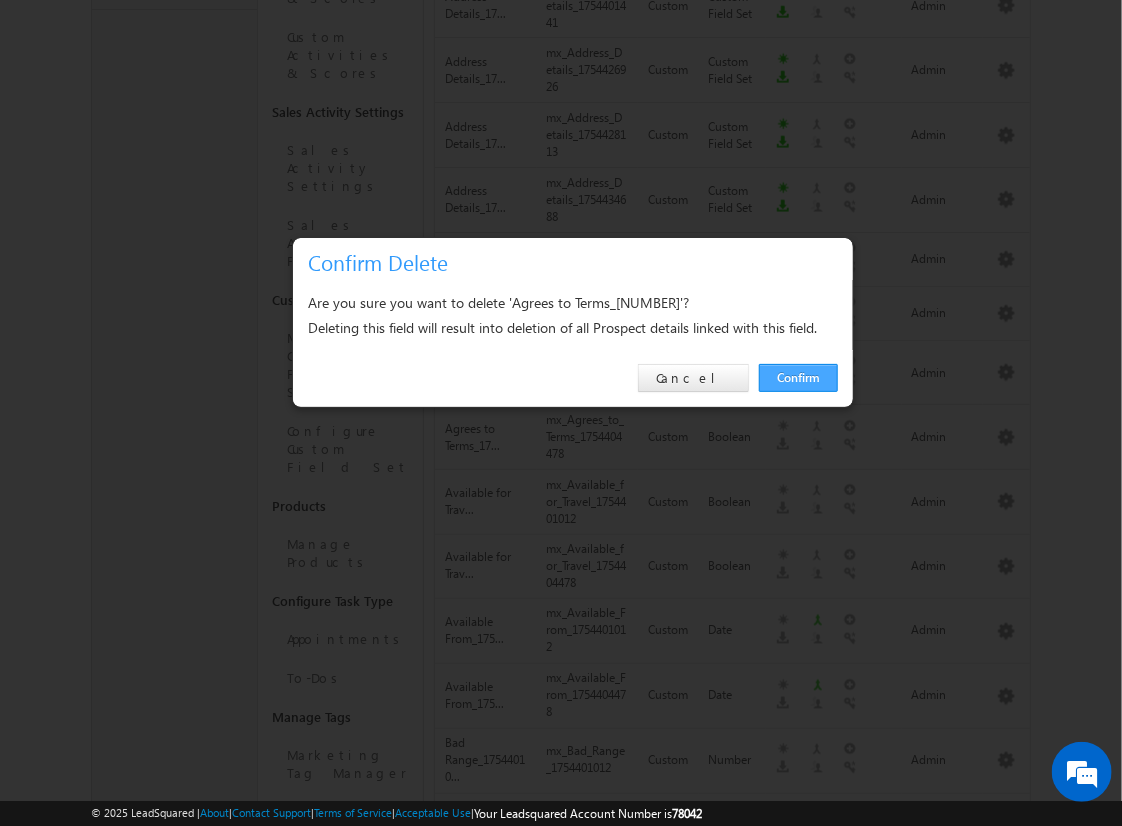 click on "Confirm" at bounding box center [798, 378] 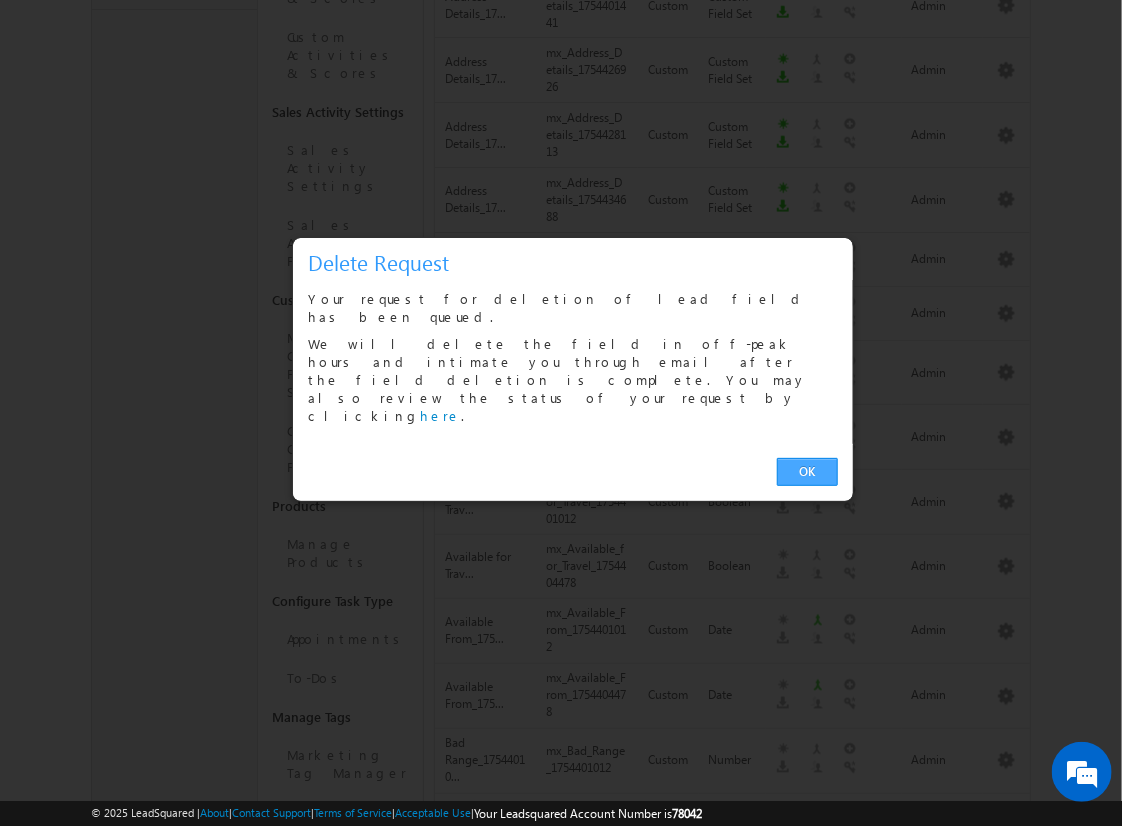 click on "OK" at bounding box center (807, 472) 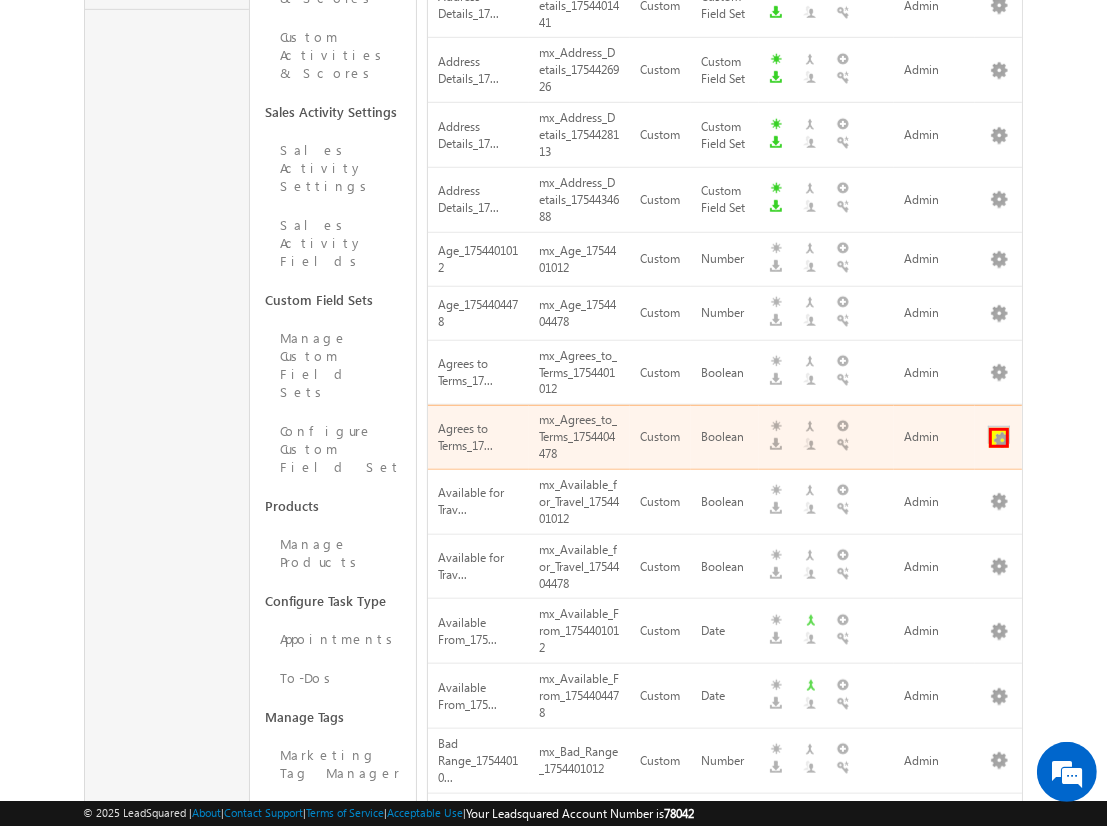 click at bounding box center (999, 438) 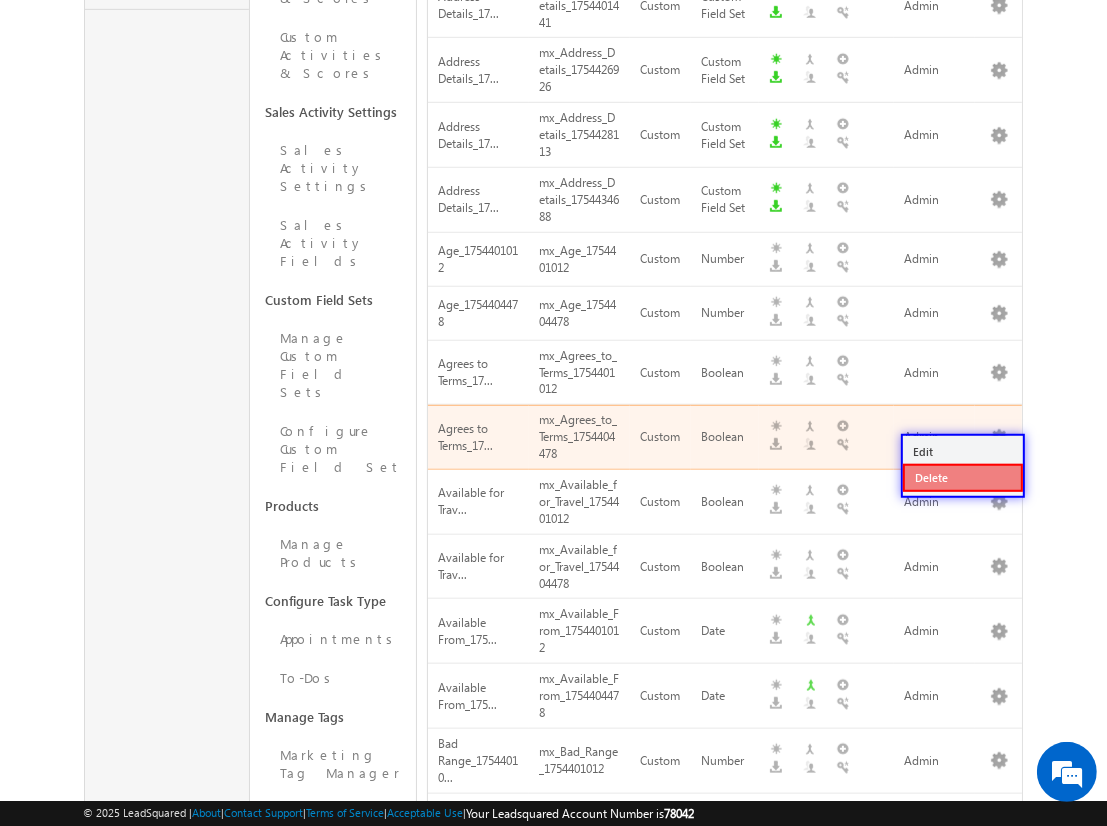 click on "Delete" at bounding box center [963, 478] 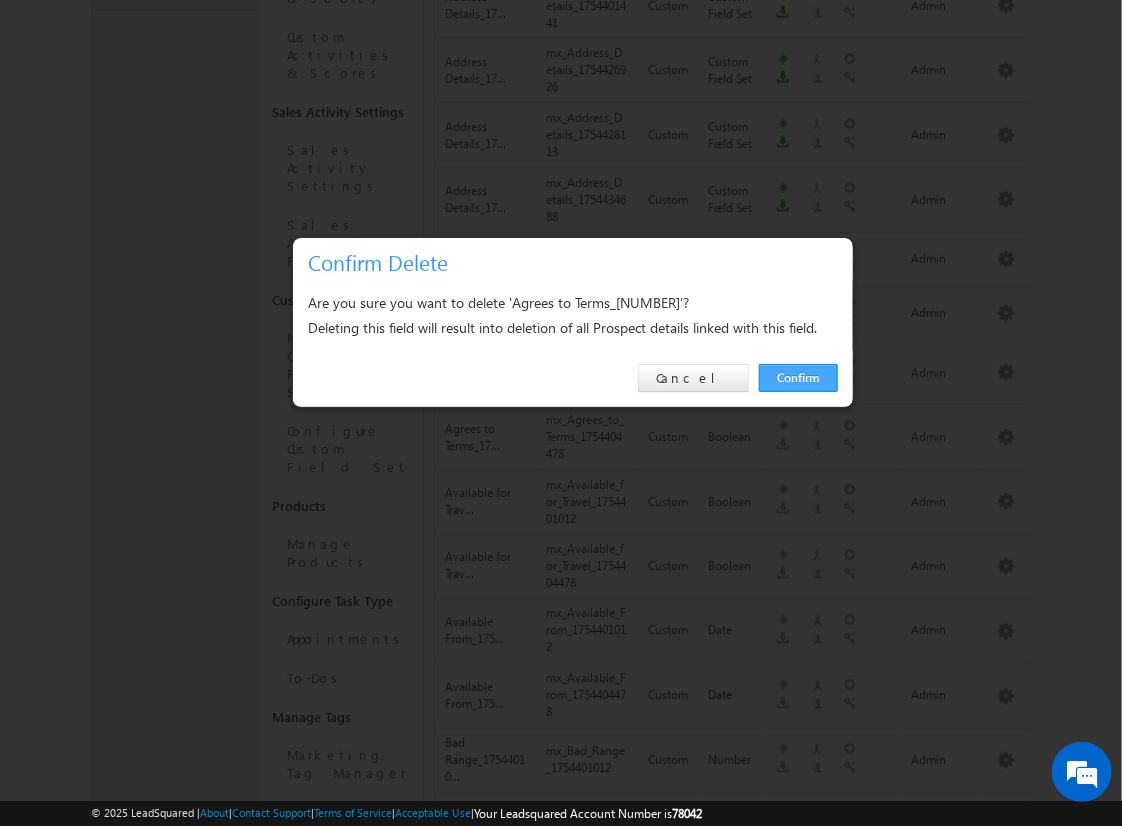 click on "Confirm" at bounding box center (798, 378) 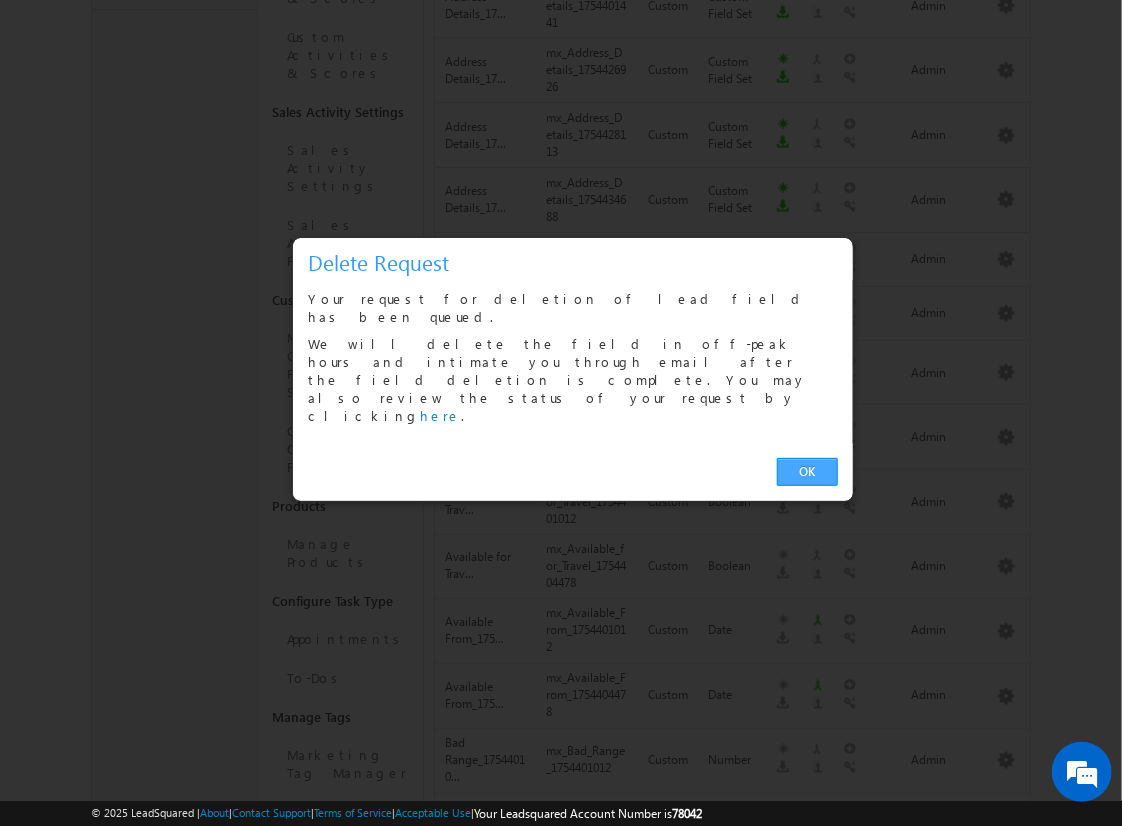 click on "OK" at bounding box center (807, 472) 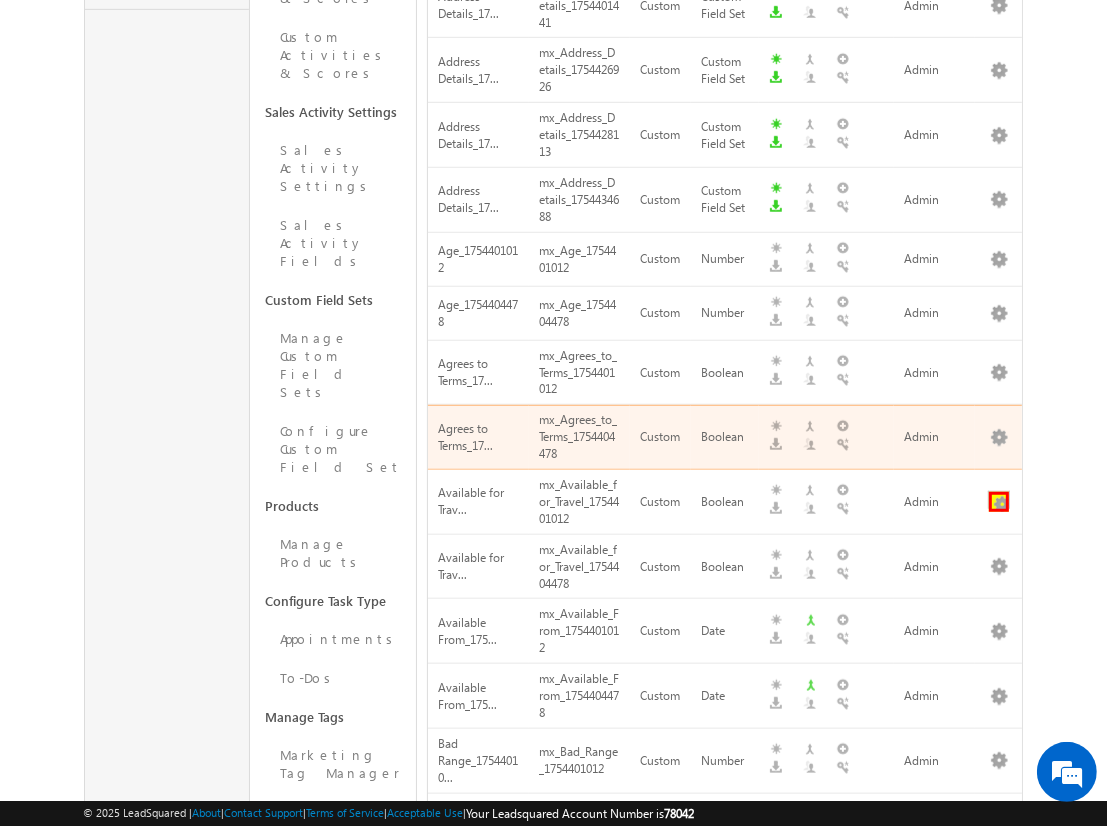 click at bounding box center [999, 502] 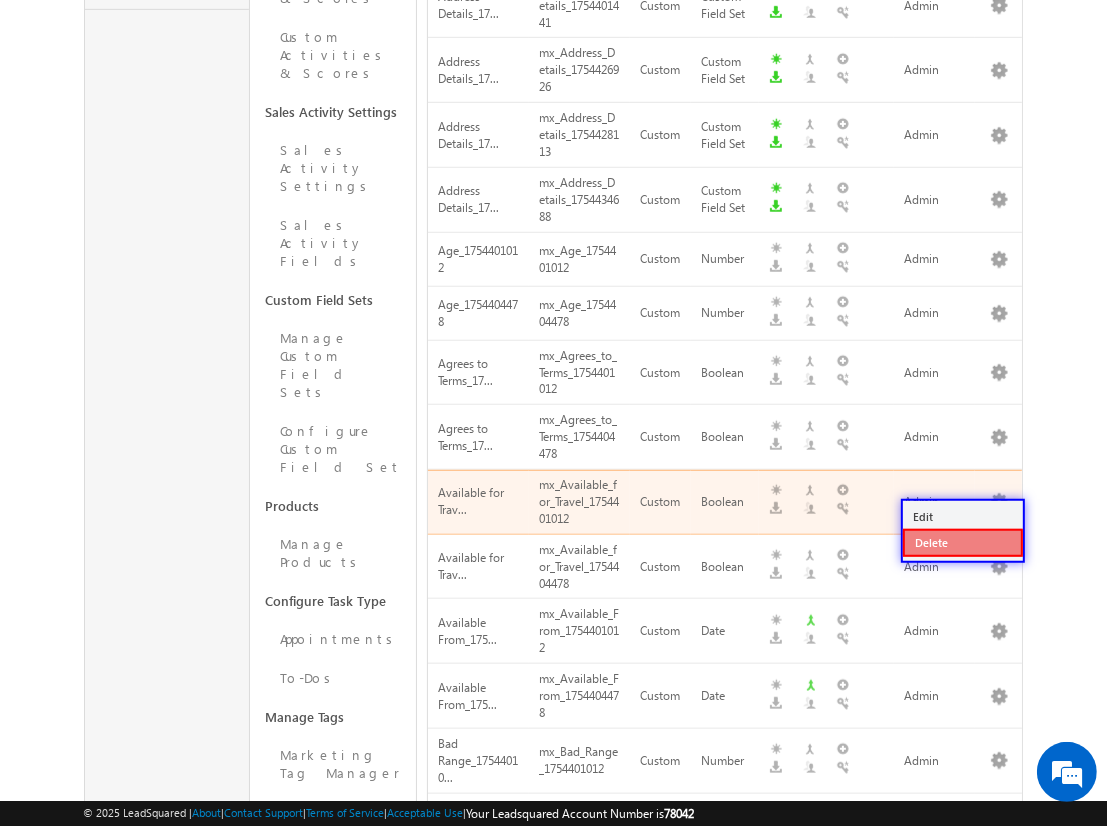 click on "Delete" at bounding box center (963, 543) 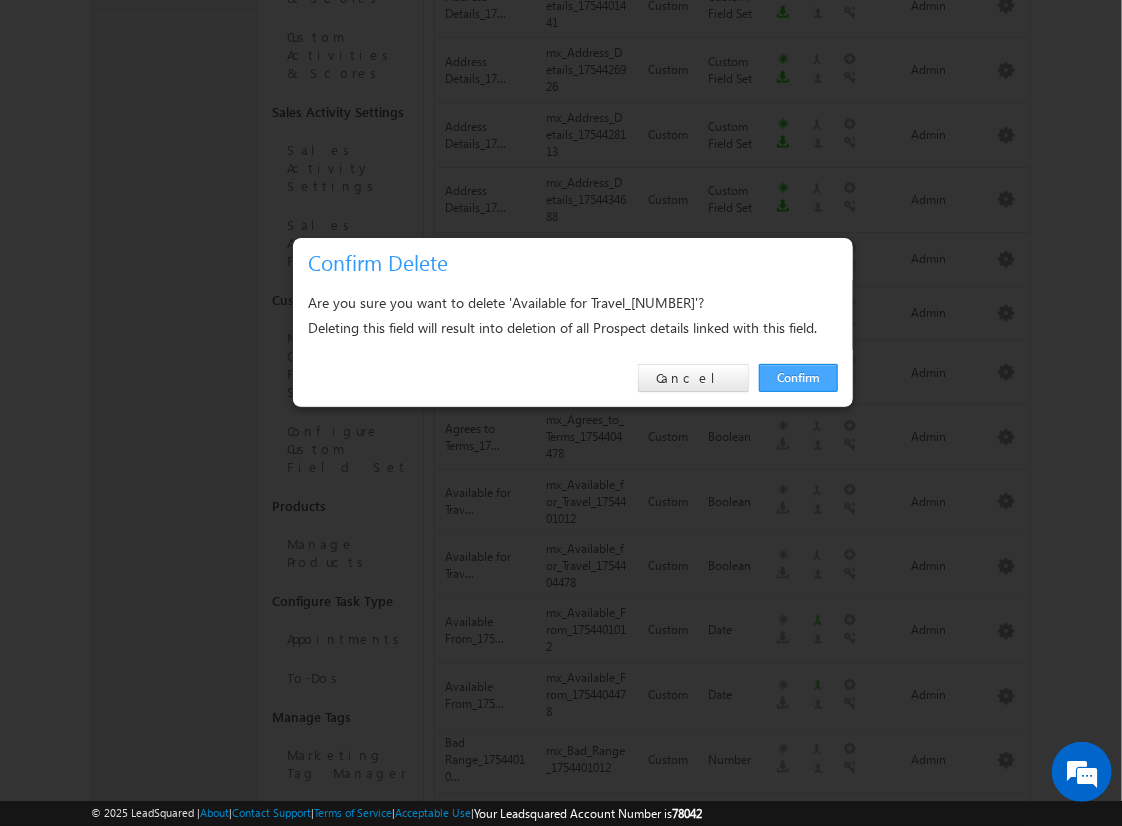 click on "Confirm" at bounding box center [798, 378] 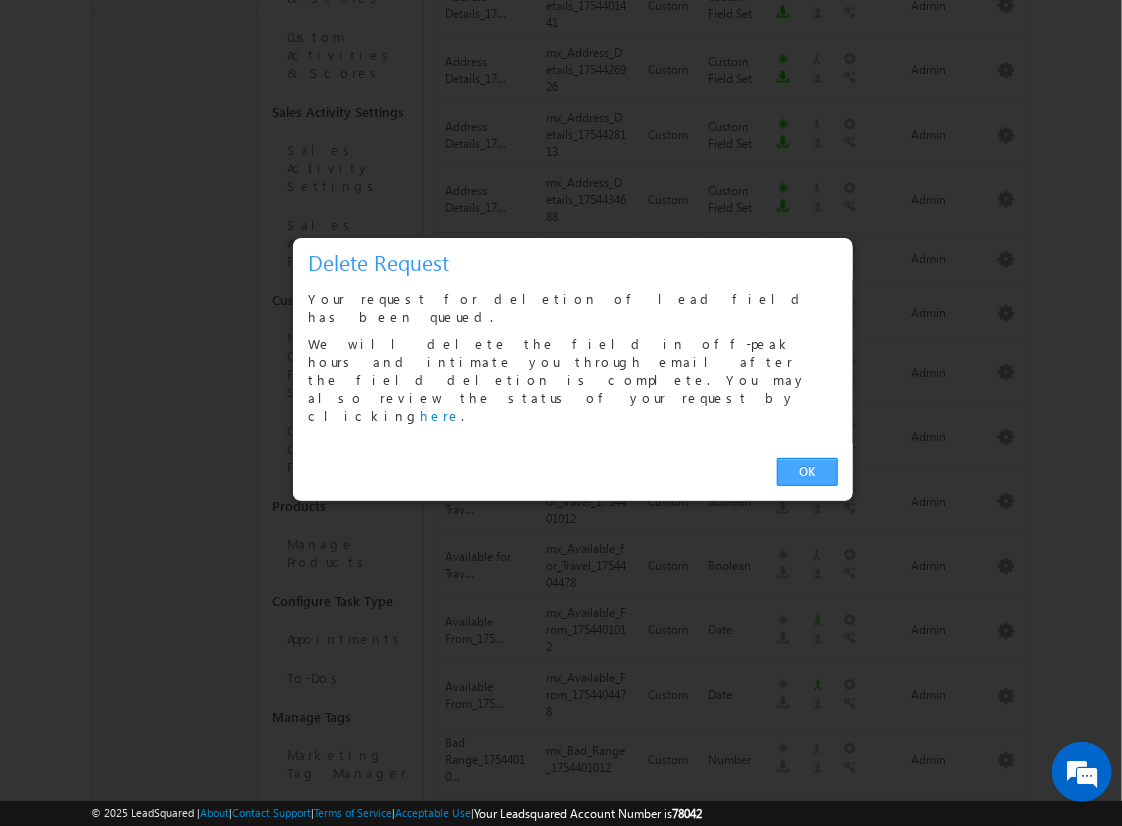 click on "OK" at bounding box center [807, 472] 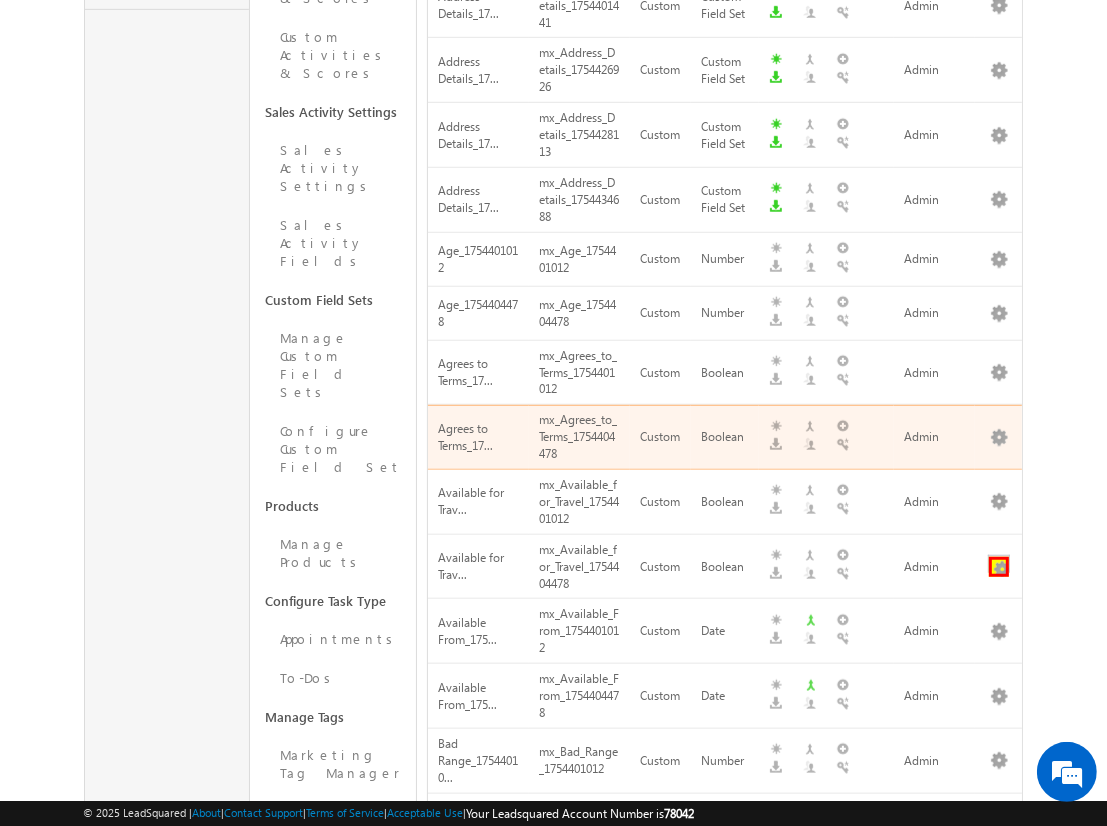 click at bounding box center [999, 567] 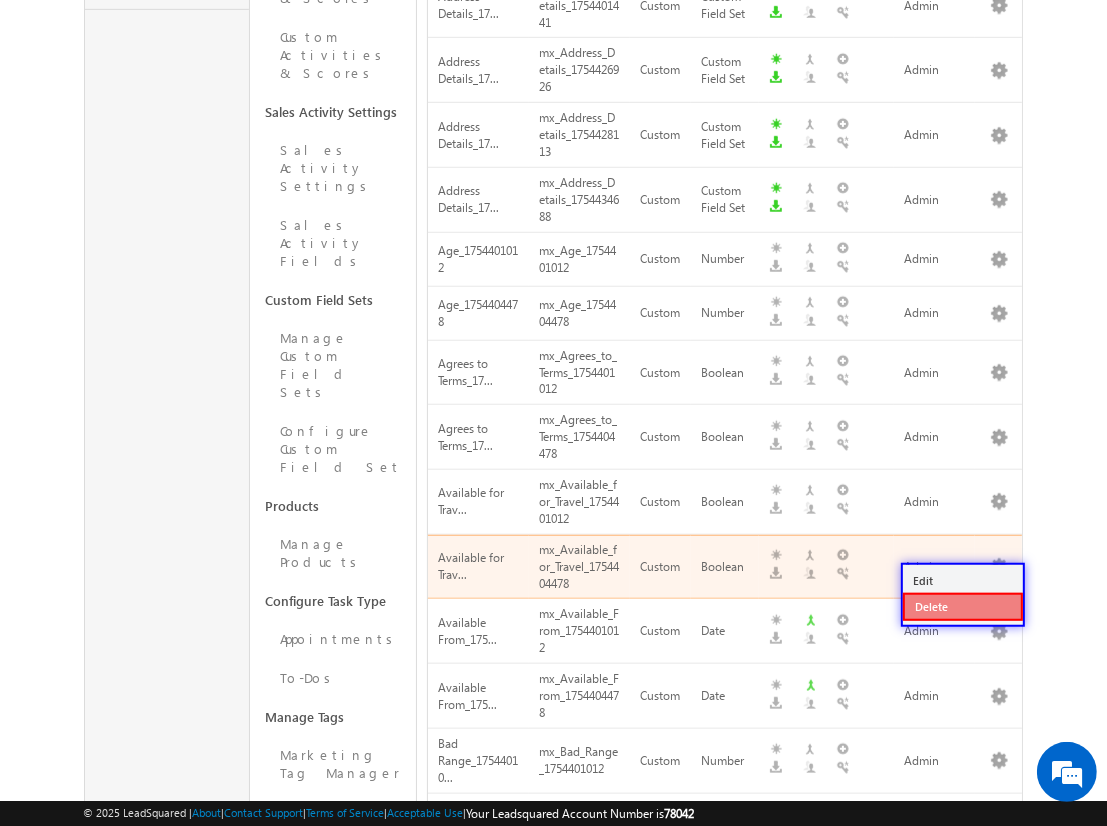 click on "Delete" at bounding box center [963, 607] 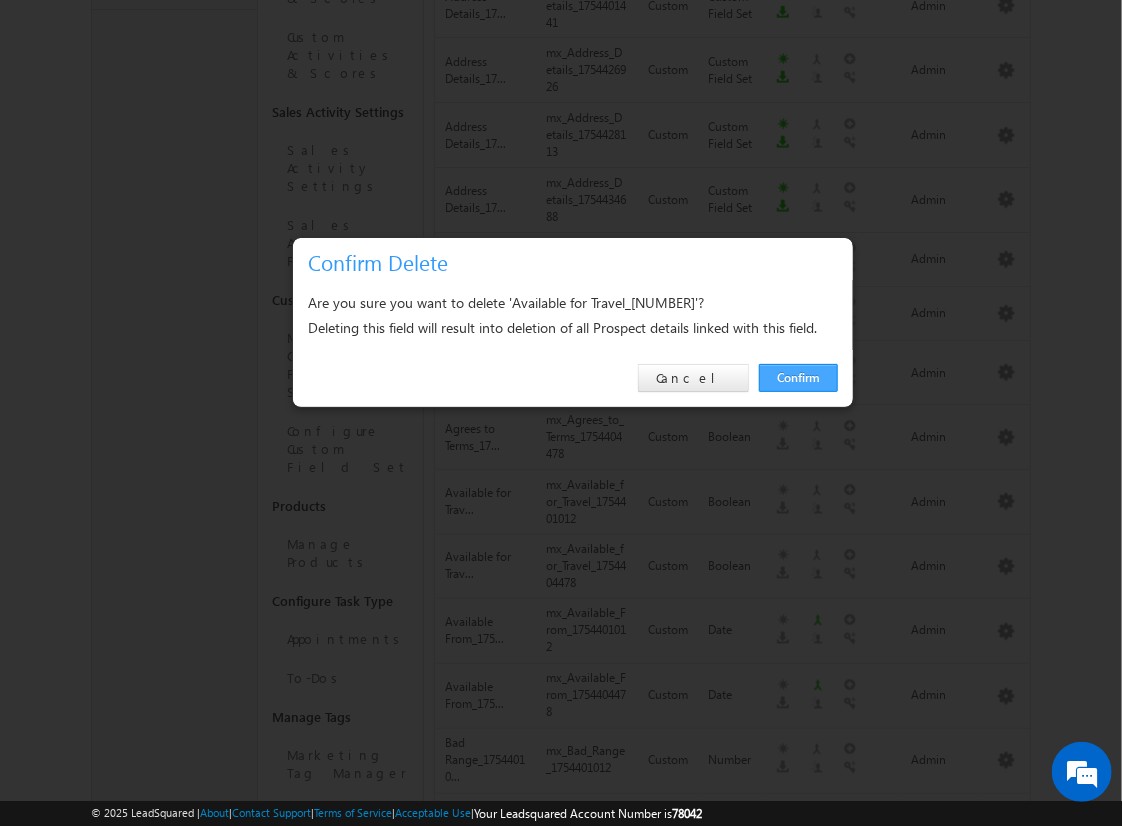 click on "Confirm" at bounding box center [798, 378] 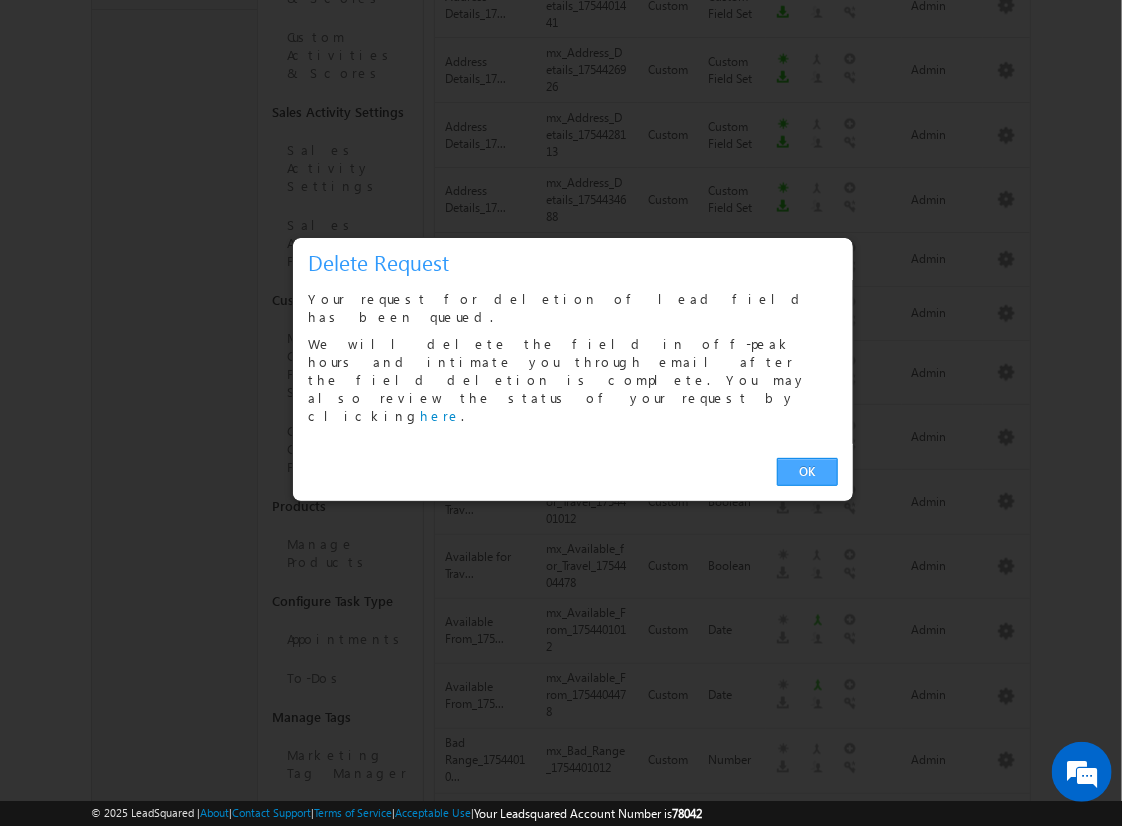 click on "OK" at bounding box center (807, 472) 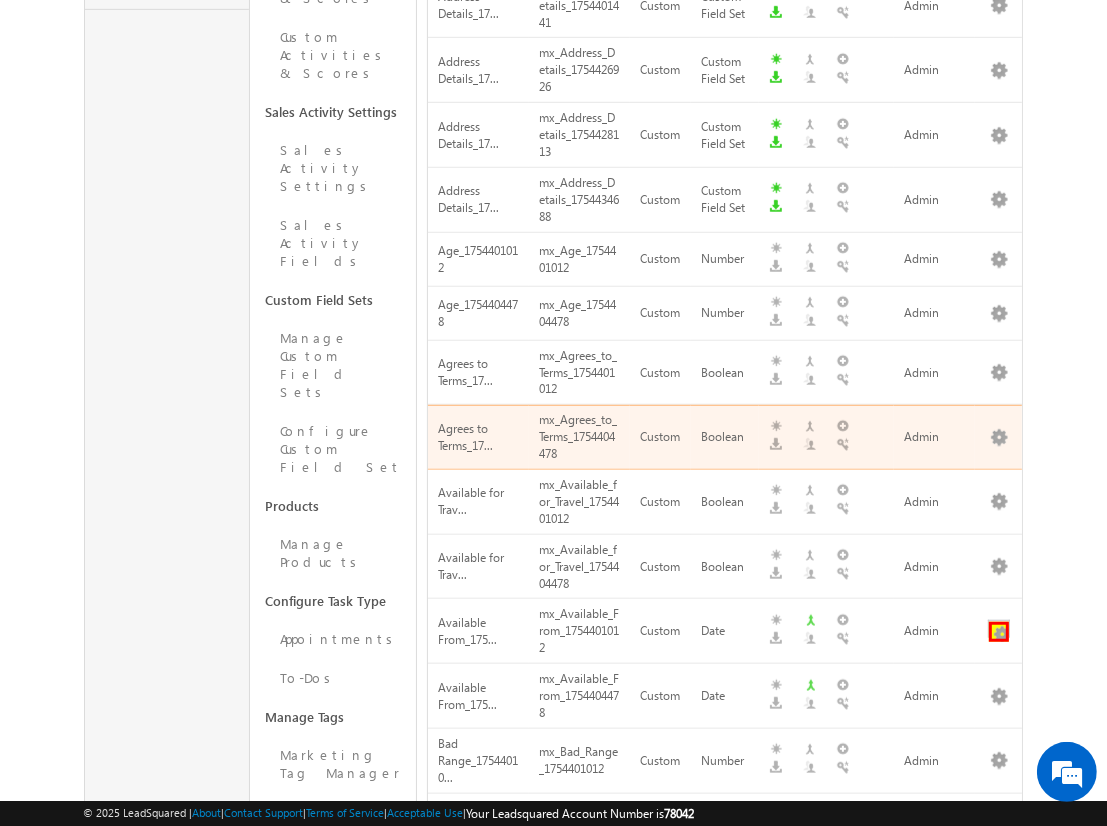 click at bounding box center (999, 632) 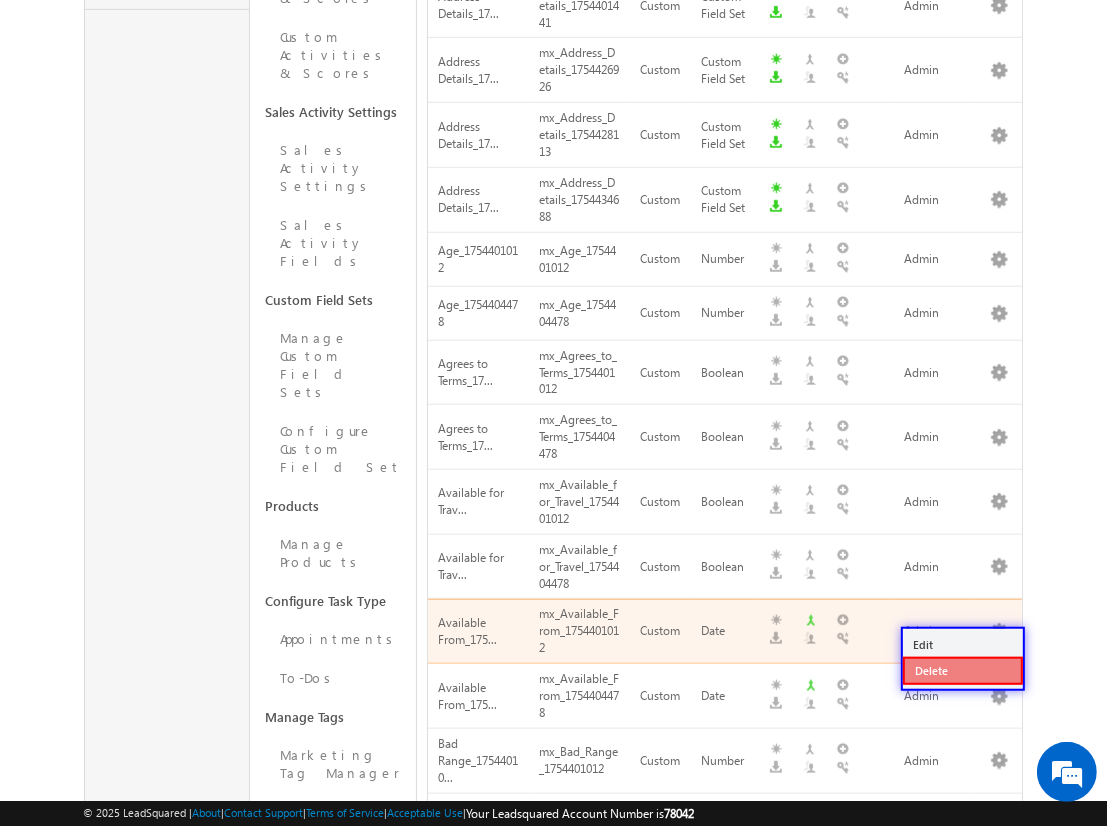 click on "Delete" at bounding box center (963, 671) 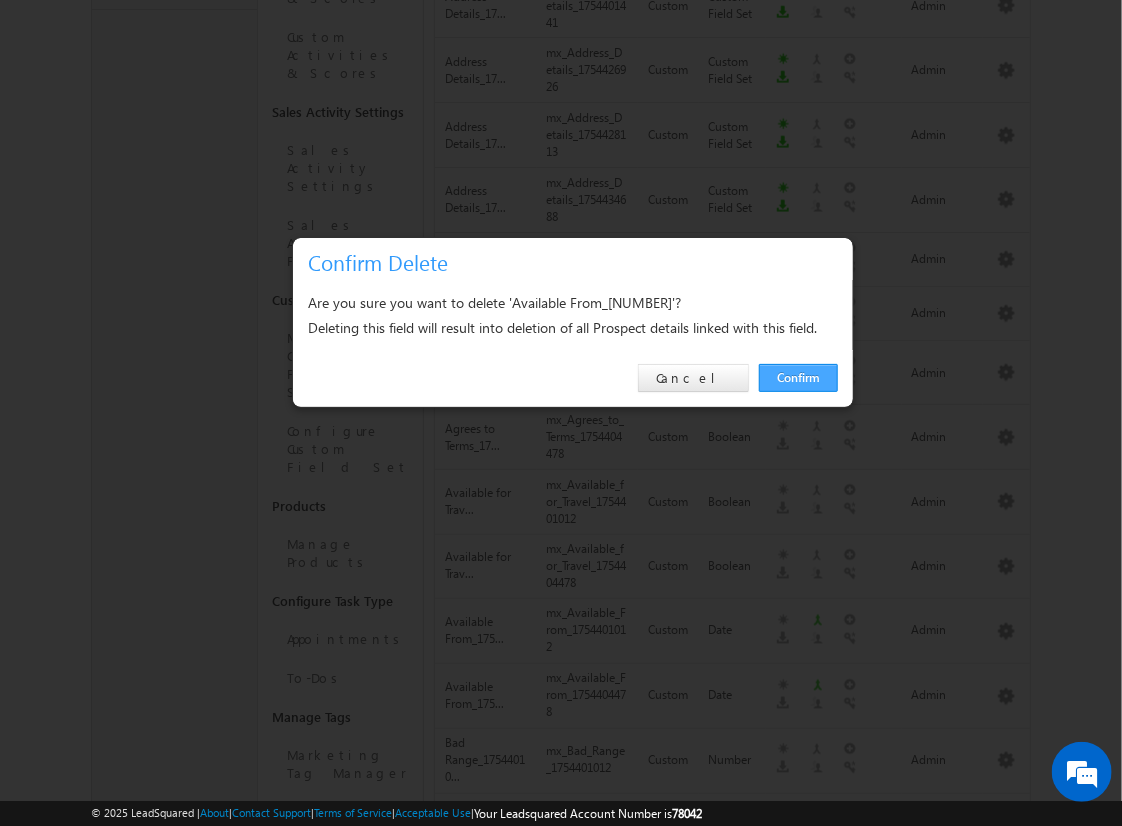 click on "Confirm" at bounding box center (798, 378) 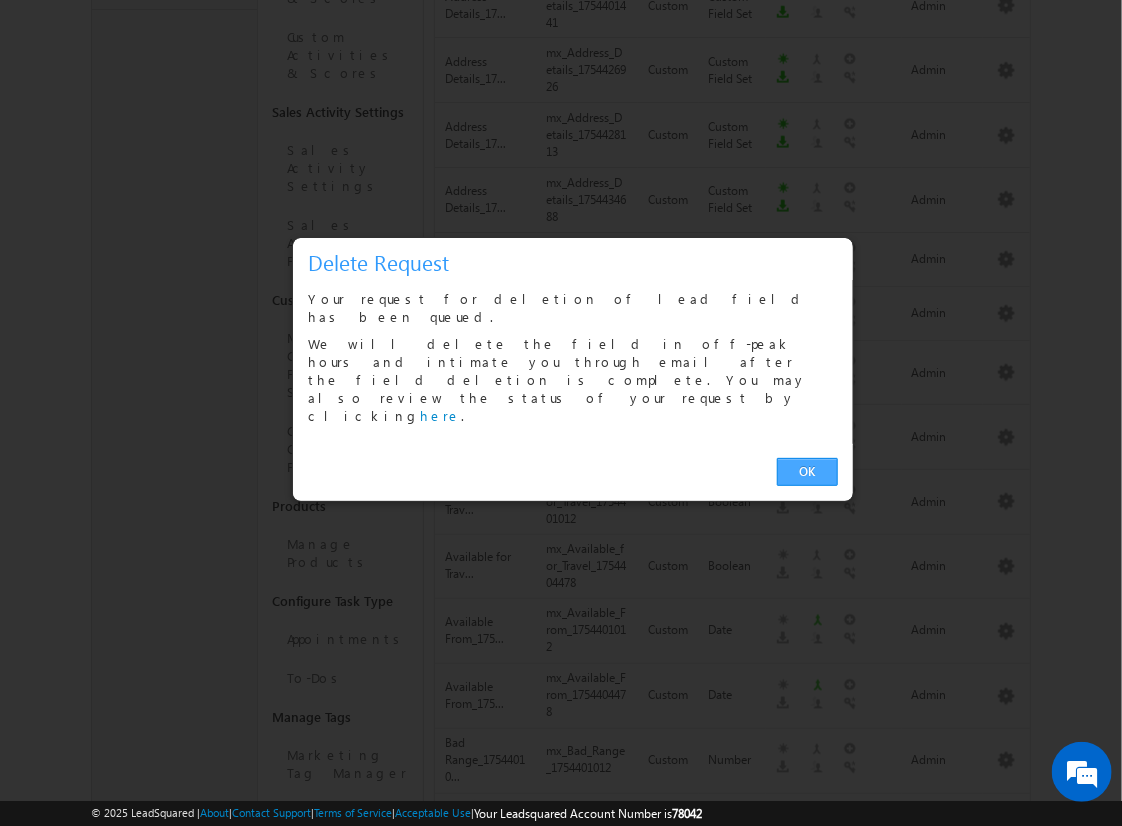 click on "OK" at bounding box center (807, 472) 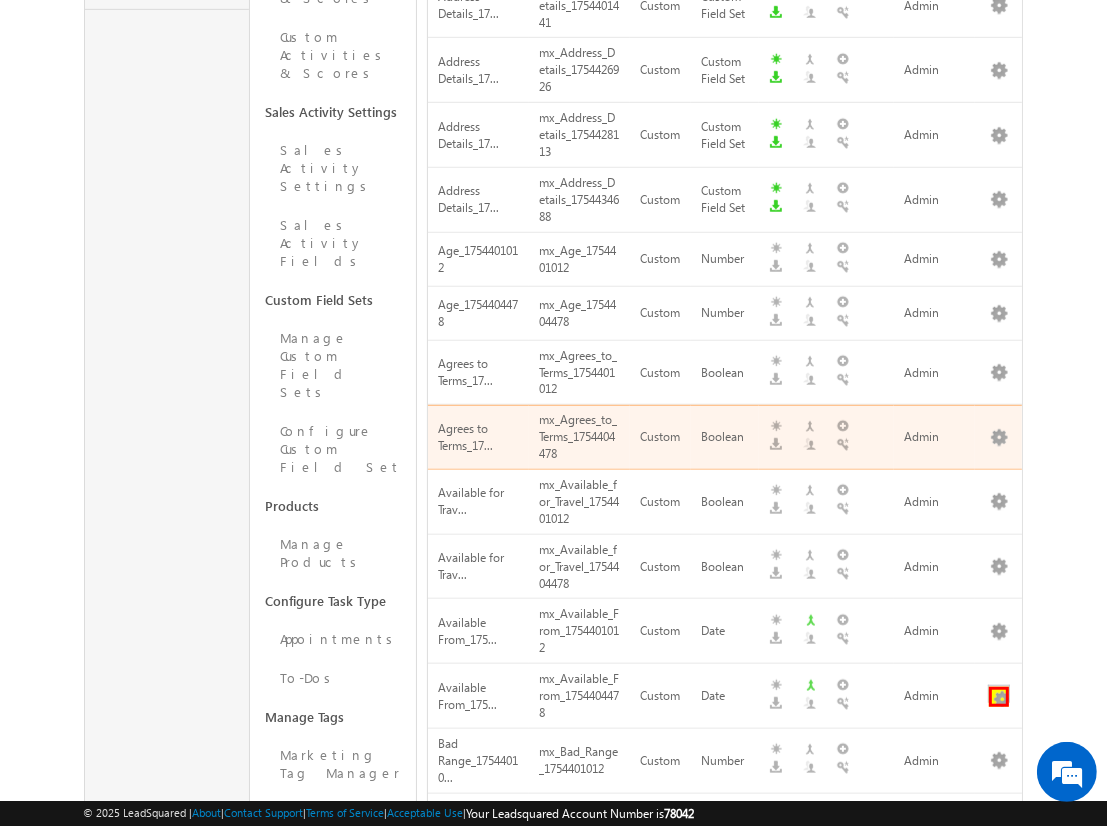 click at bounding box center [999, 697] 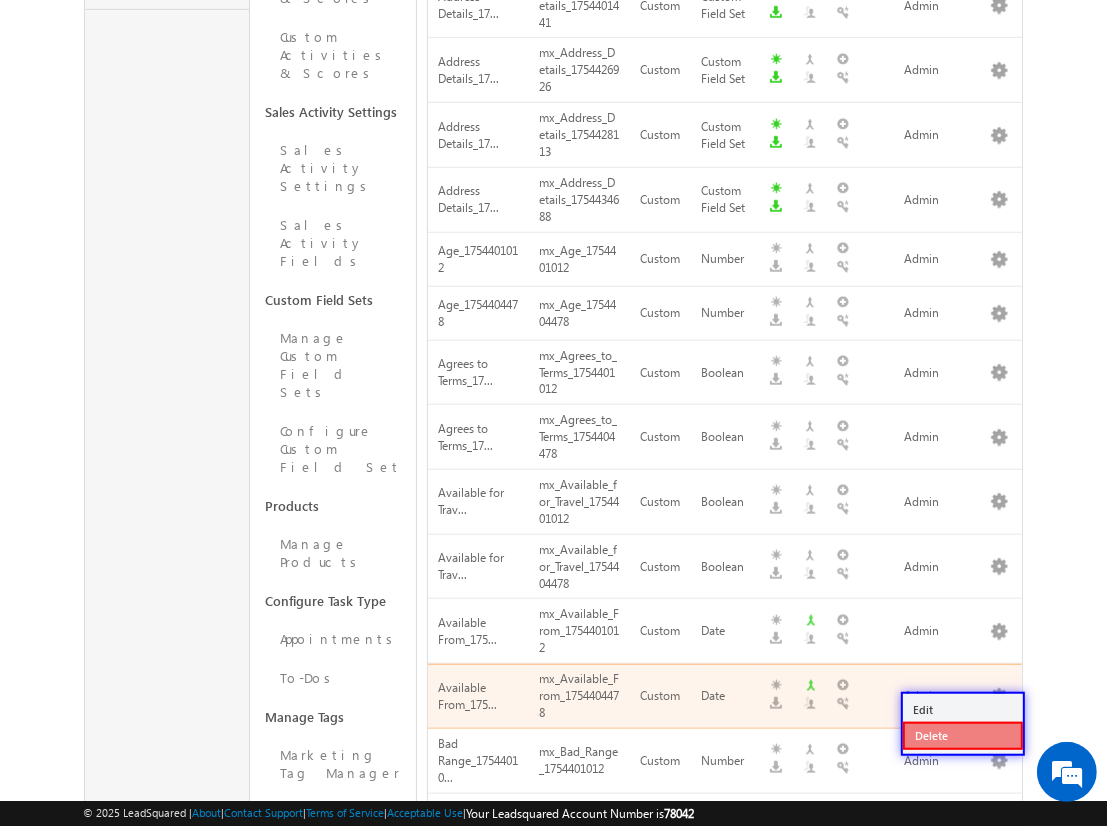 click on "Delete" at bounding box center (963, 736) 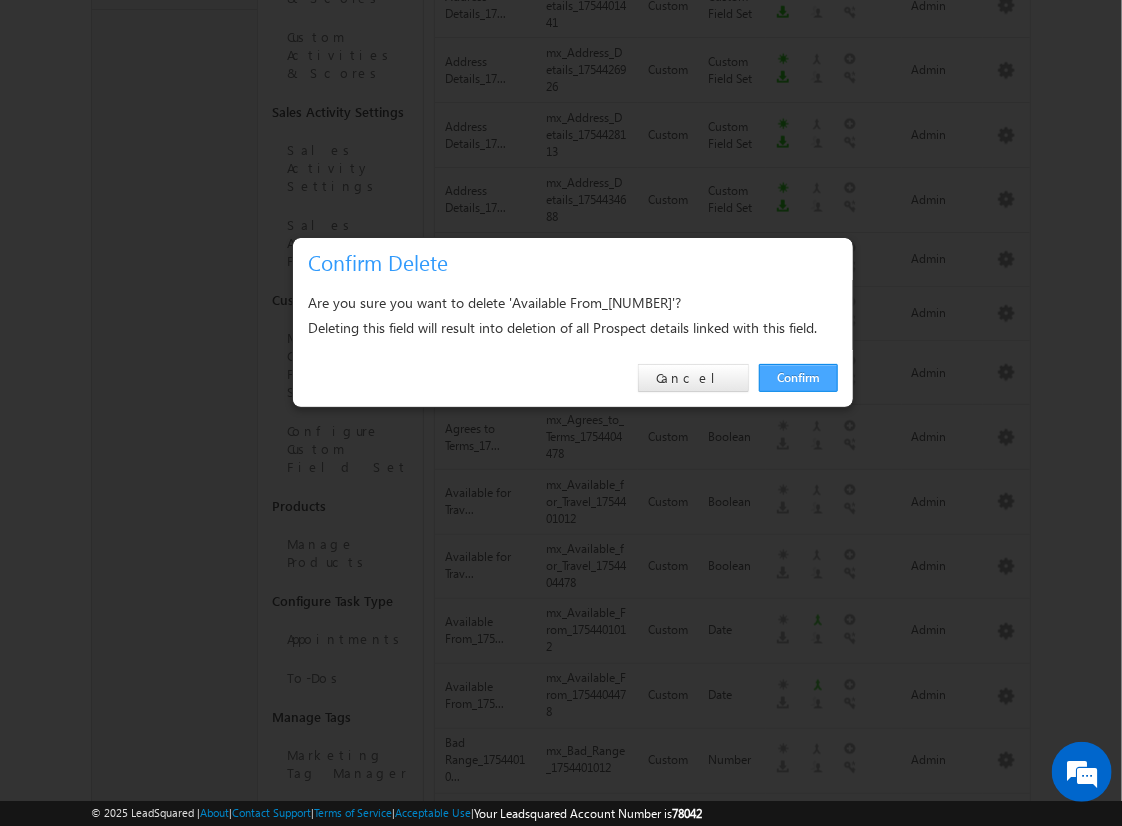 click on "Confirm" at bounding box center [798, 378] 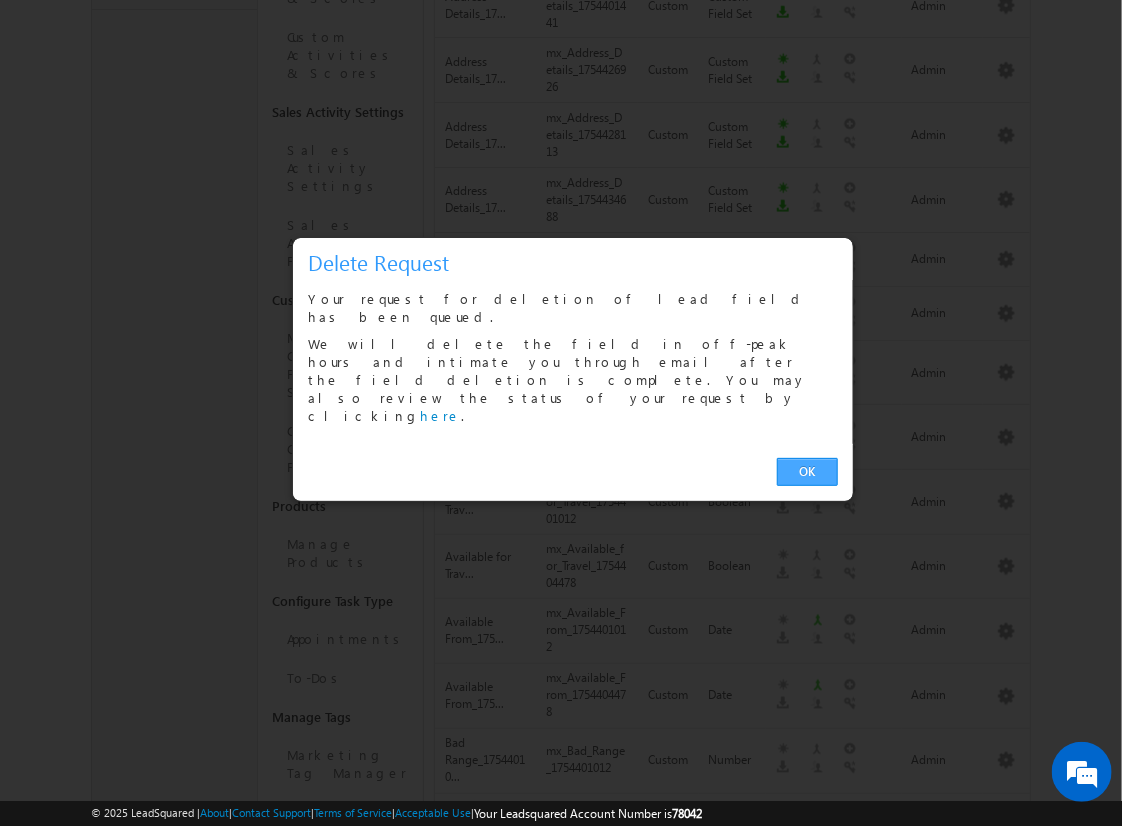 click on "OK" at bounding box center (807, 472) 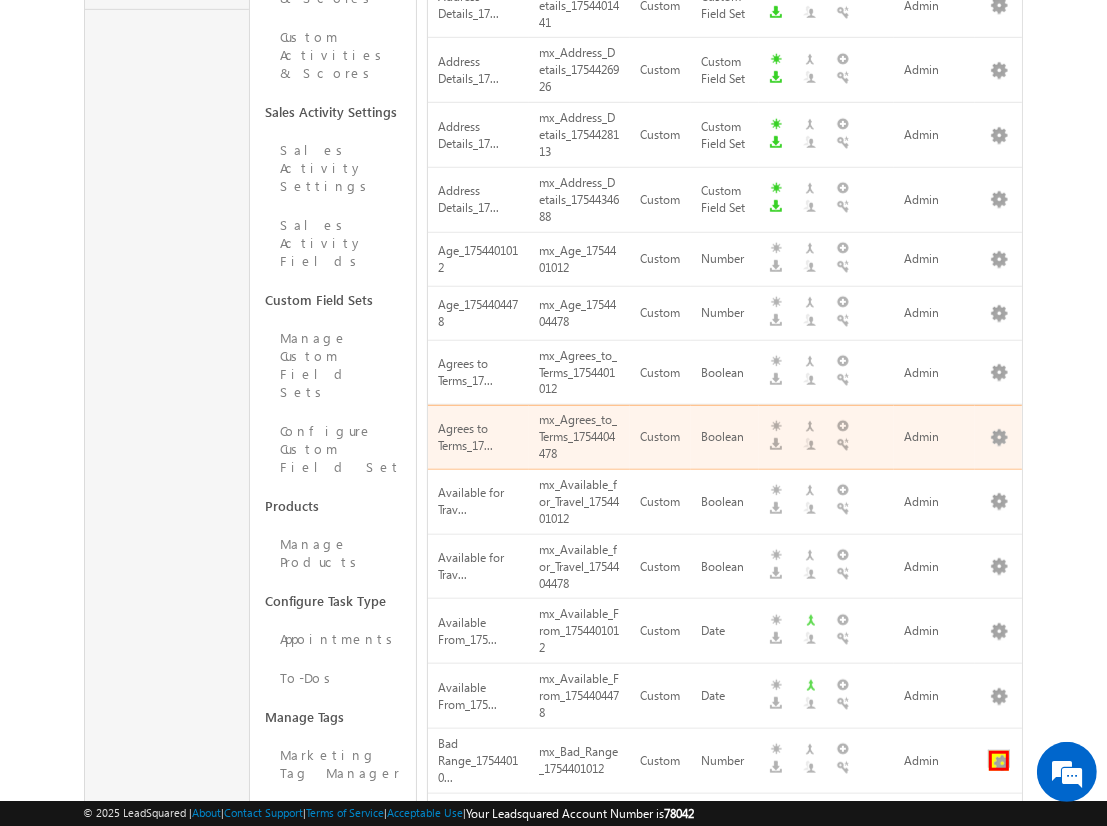 click at bounding box center (999, 761) 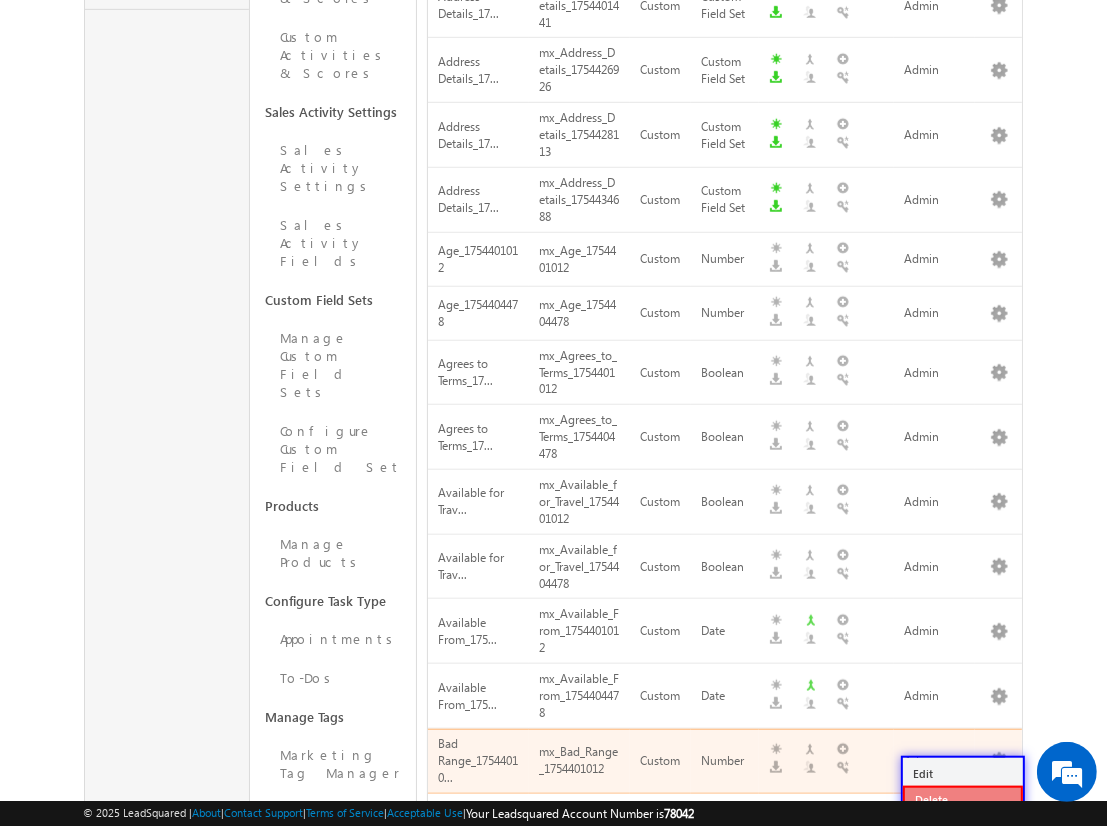 click on "Delete" at bounding box center (963, 800) 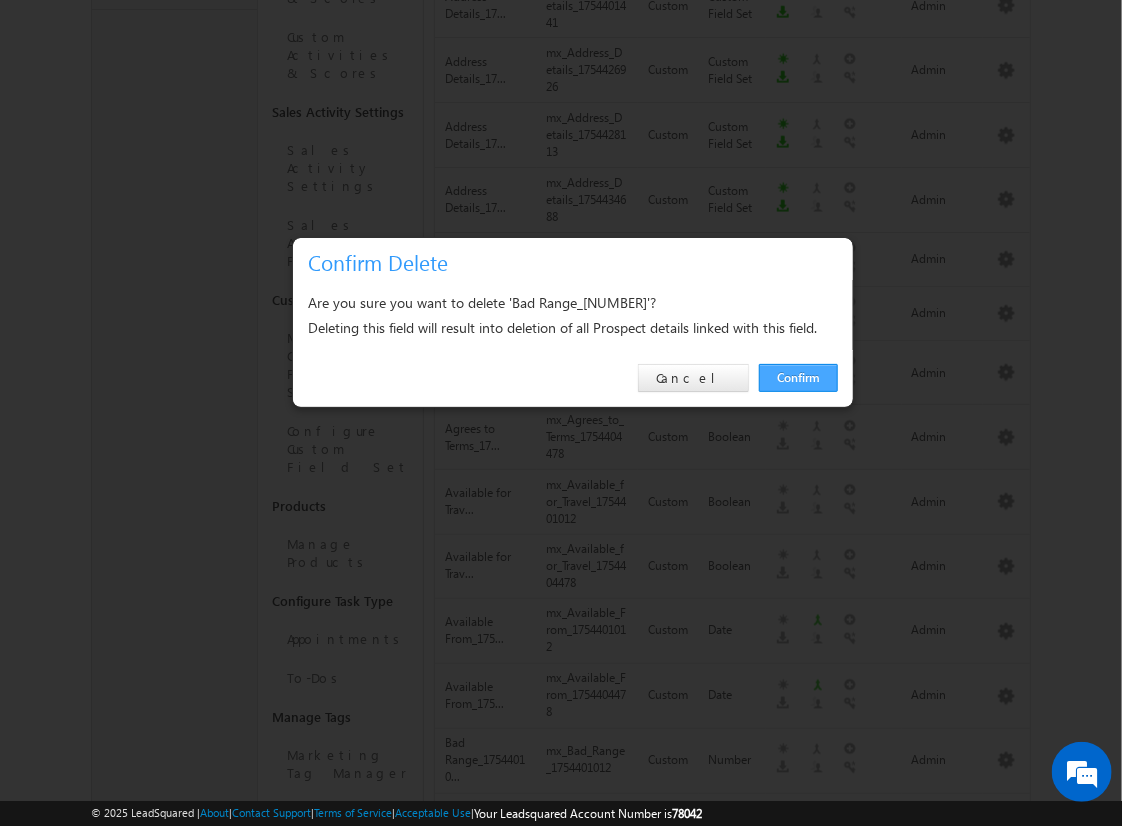 click on "Confirm" at bounding box center [798, 378] 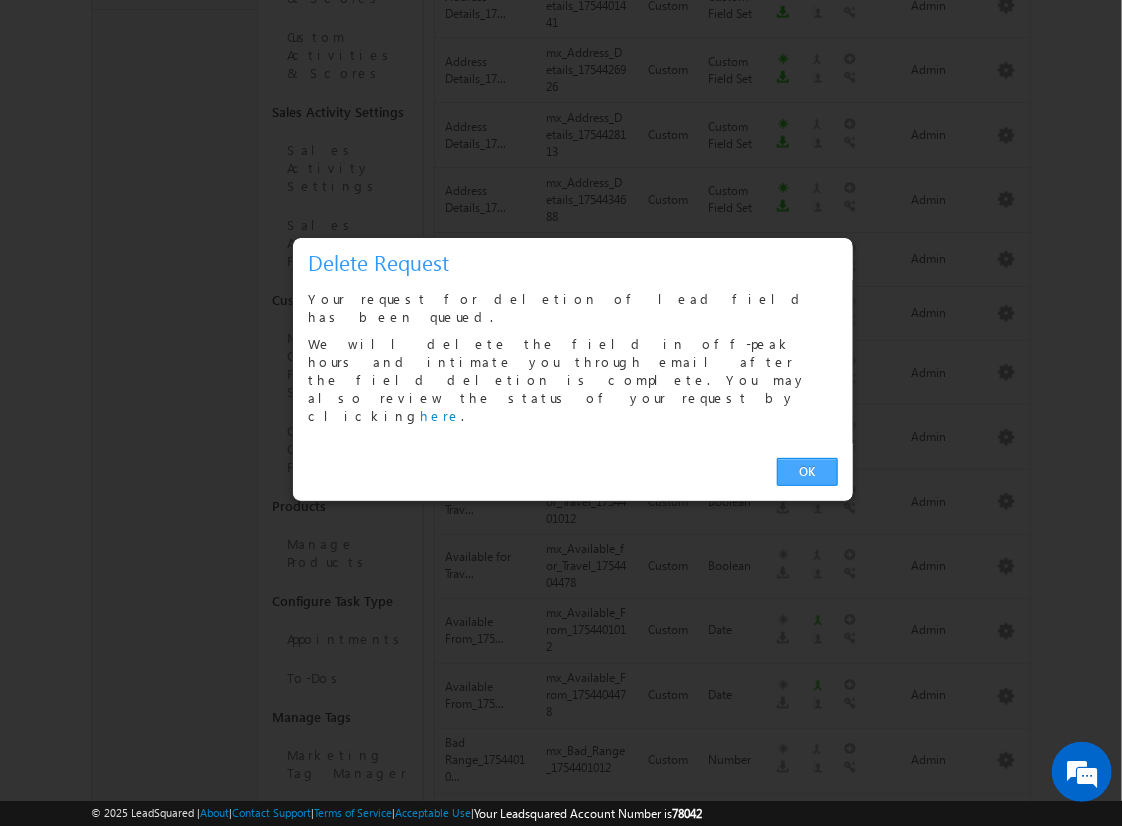 click on "OK" at bounding box center [807, 472] 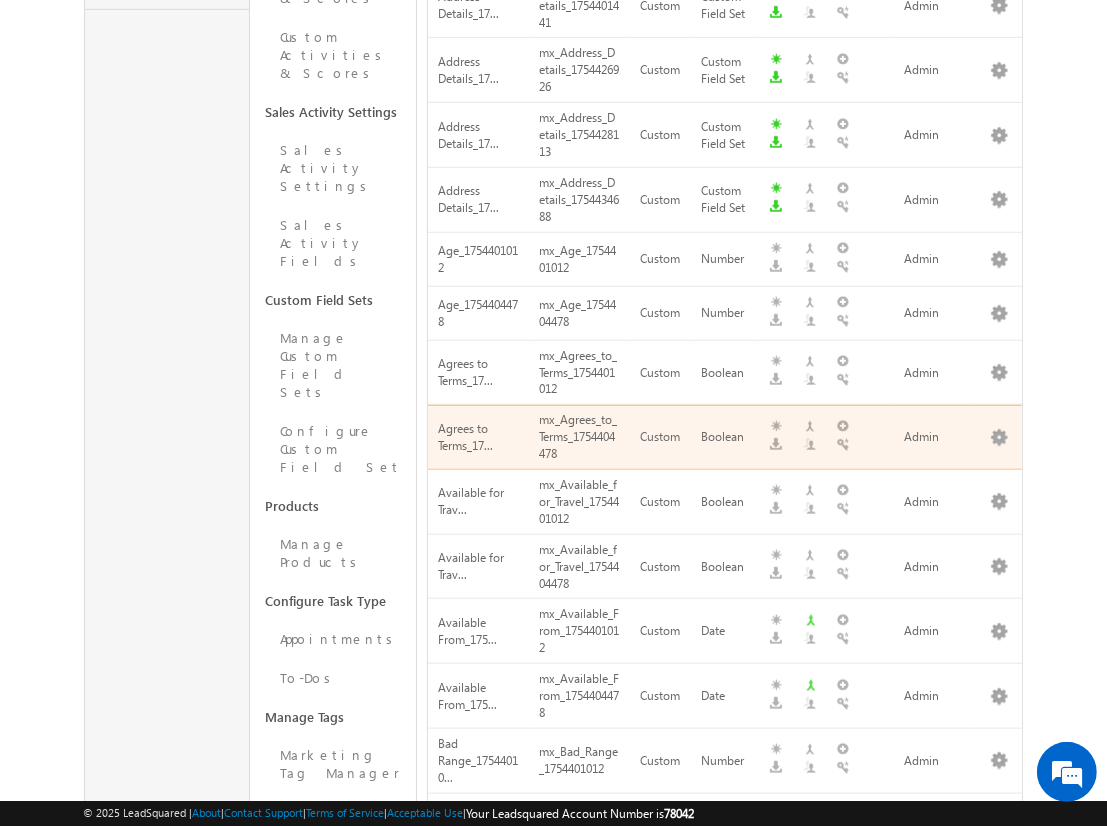 scroll, scrollTop: 1239, scrollLeft: 0, axis: vertical 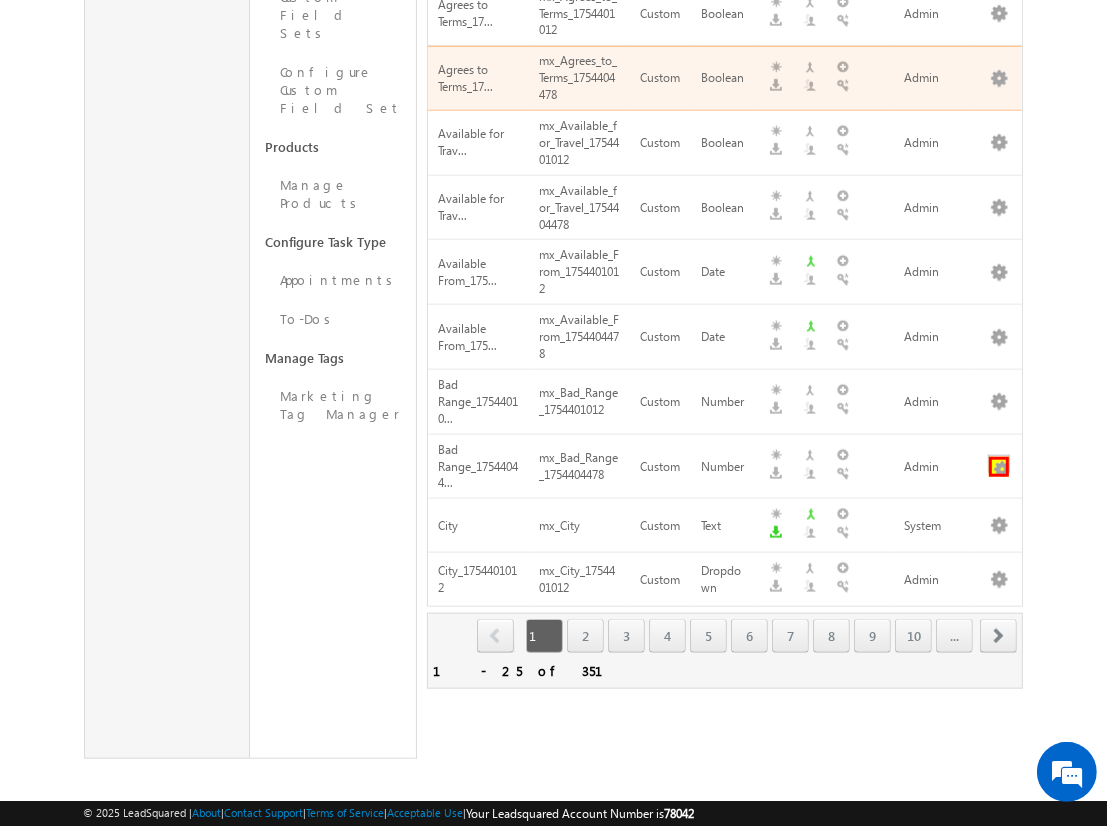 click at bounding box center (999, 467) 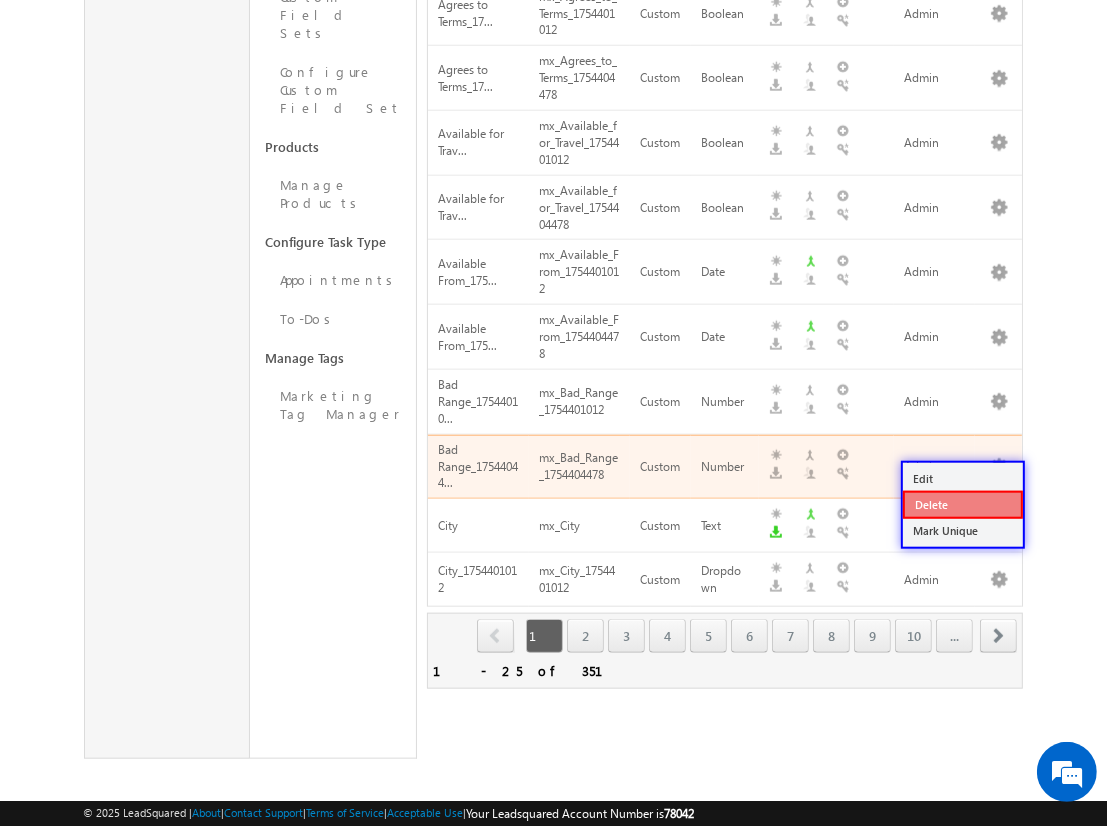 click on "Delete" at bounding box center [963, 505] 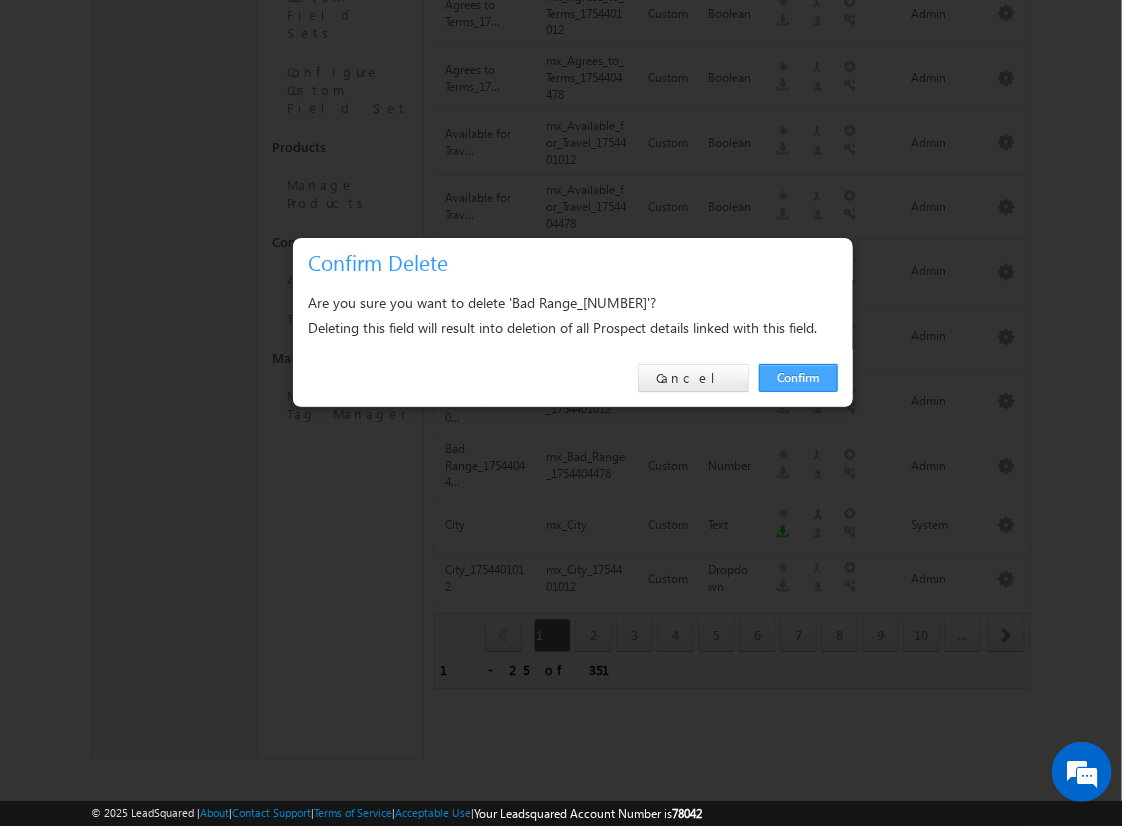 click on "Confirm" at bounding box center [798, 378] 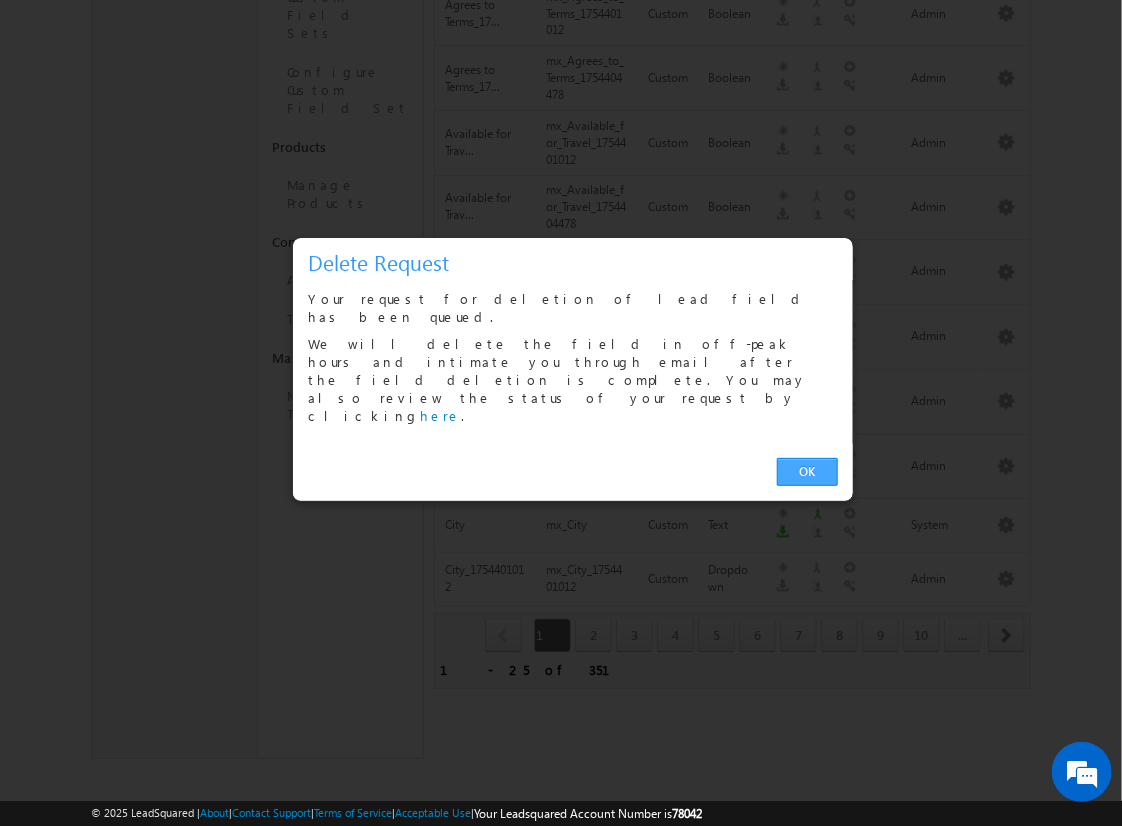 click on "OK" at bounding box center [807, 472] 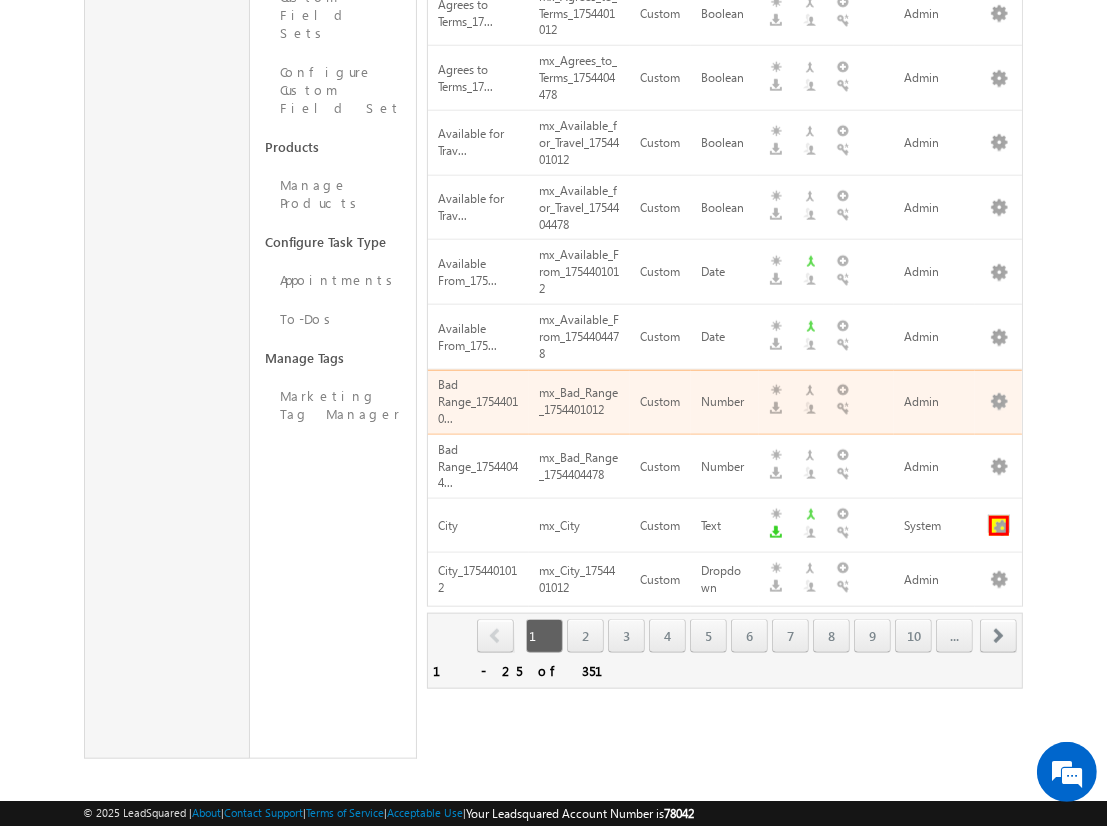 click at bounding box center (999, 526) 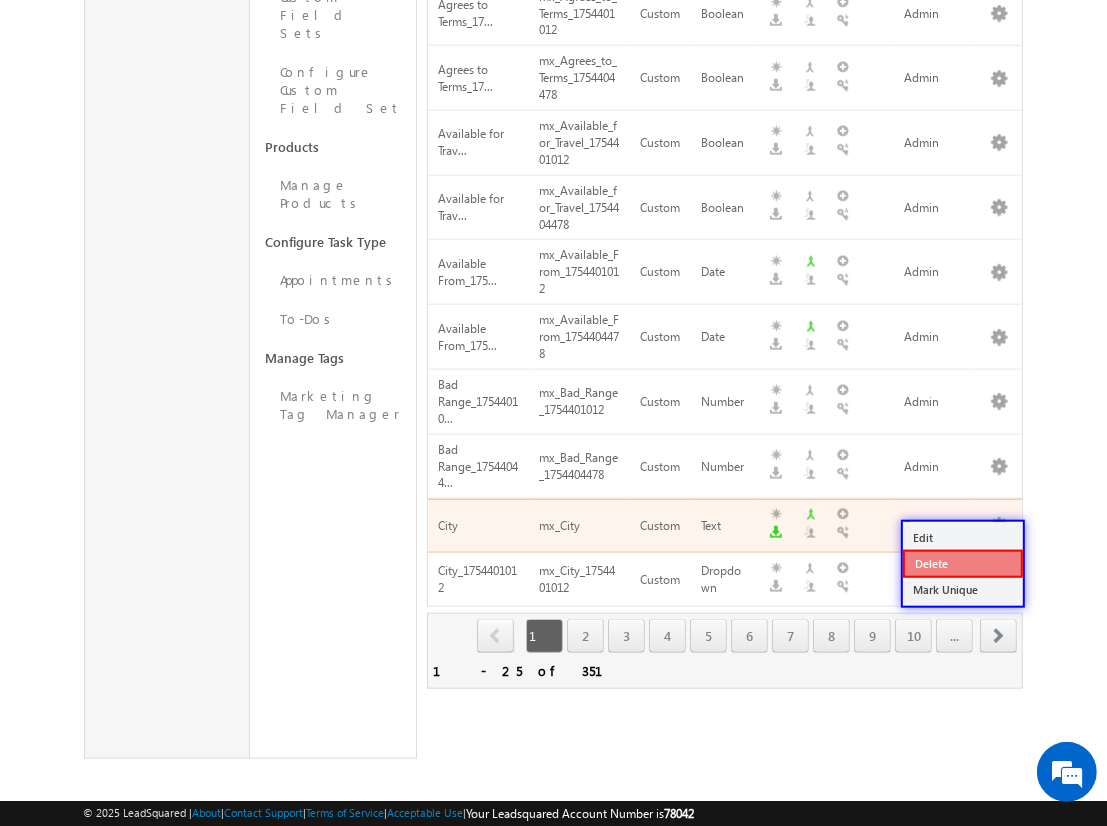 click on "Delete" at bounding box center (963, 564) 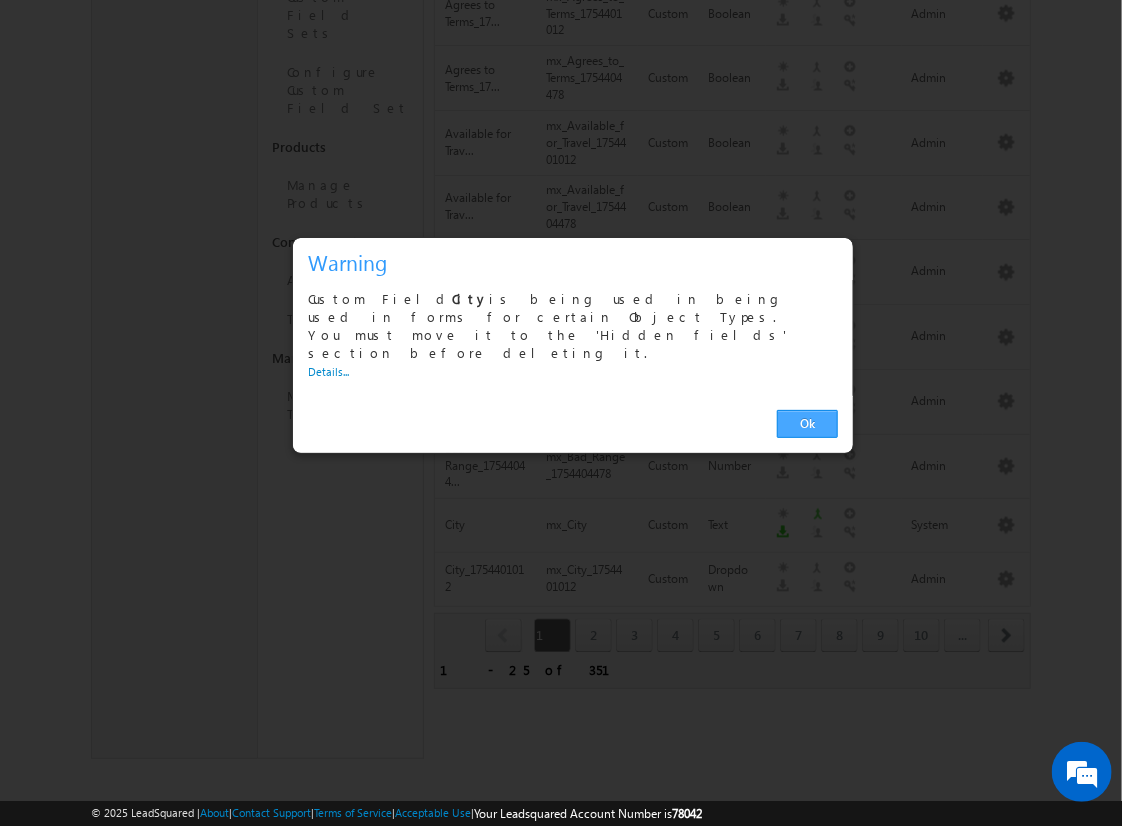 click on "Ok" at bounding box center [807, 424] 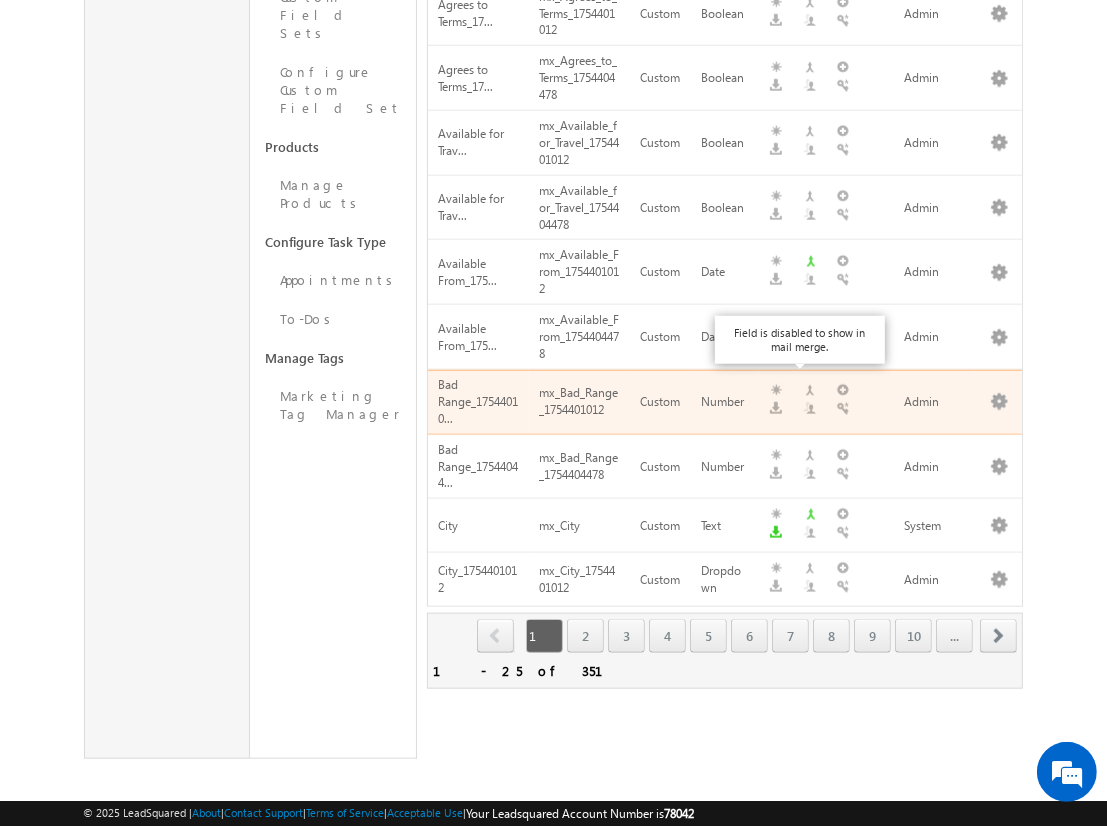 click on "next" at bounding box center (998, 636) 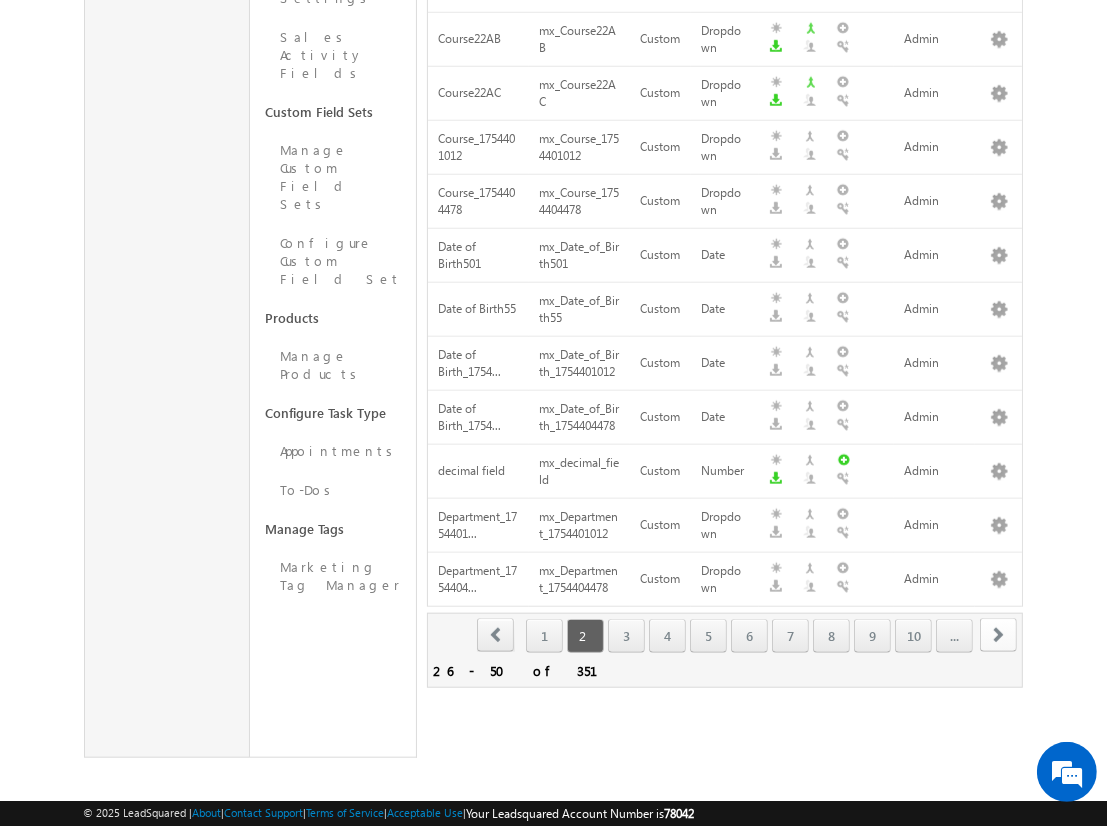 scroll, scrollTop: 0, scrollLeft: 0, axis: both 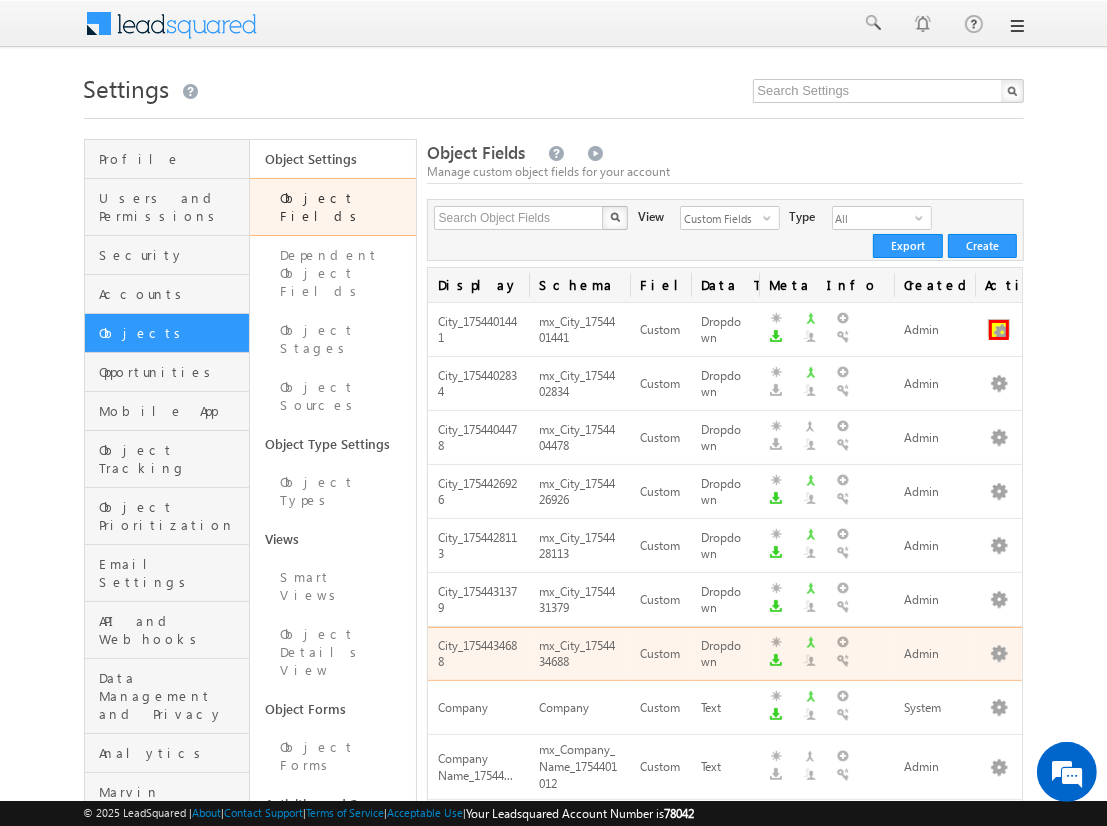 click at bounding box center (999, 330) 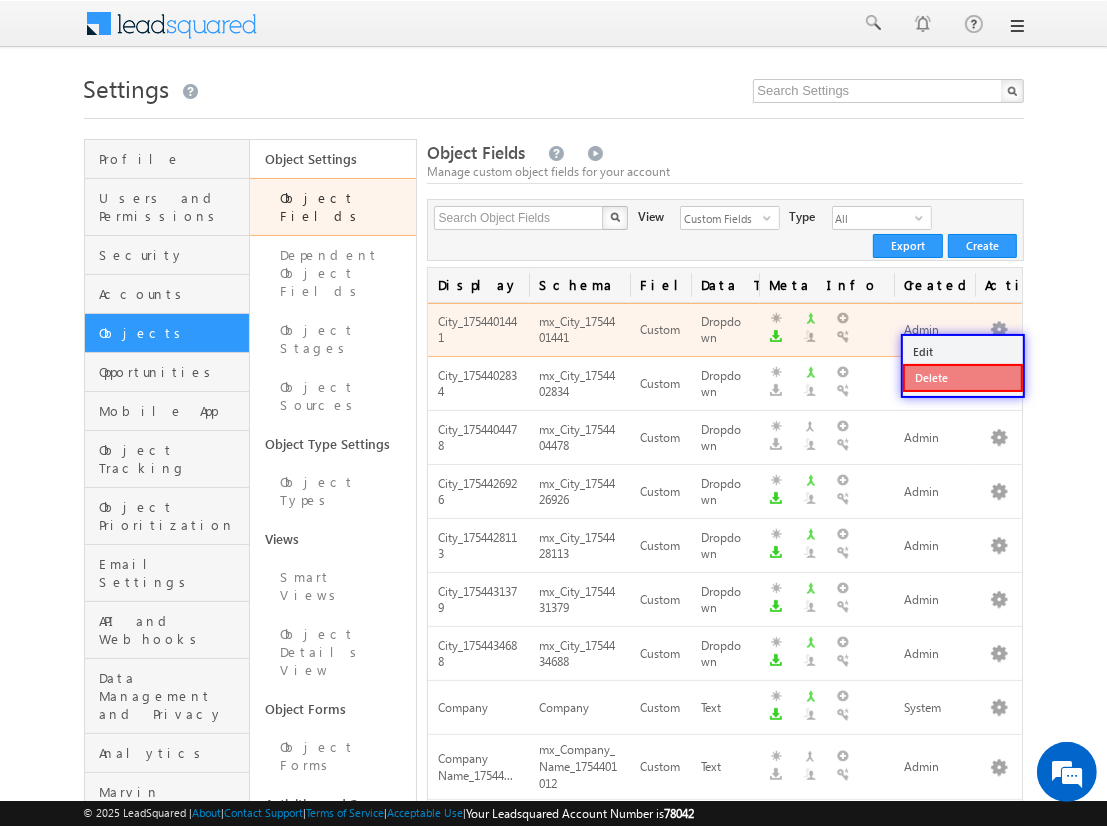 click on "Delete" at bounding box center [963, 378] 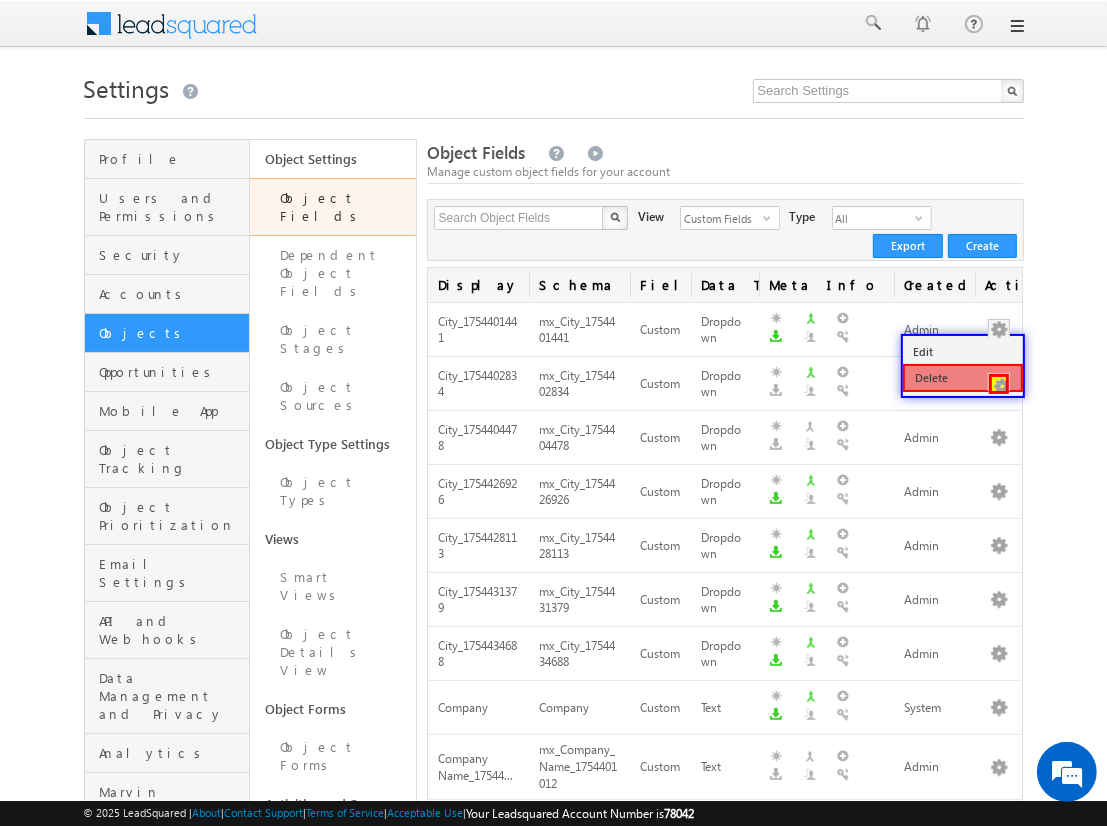 click at bounding box center [999, 384] 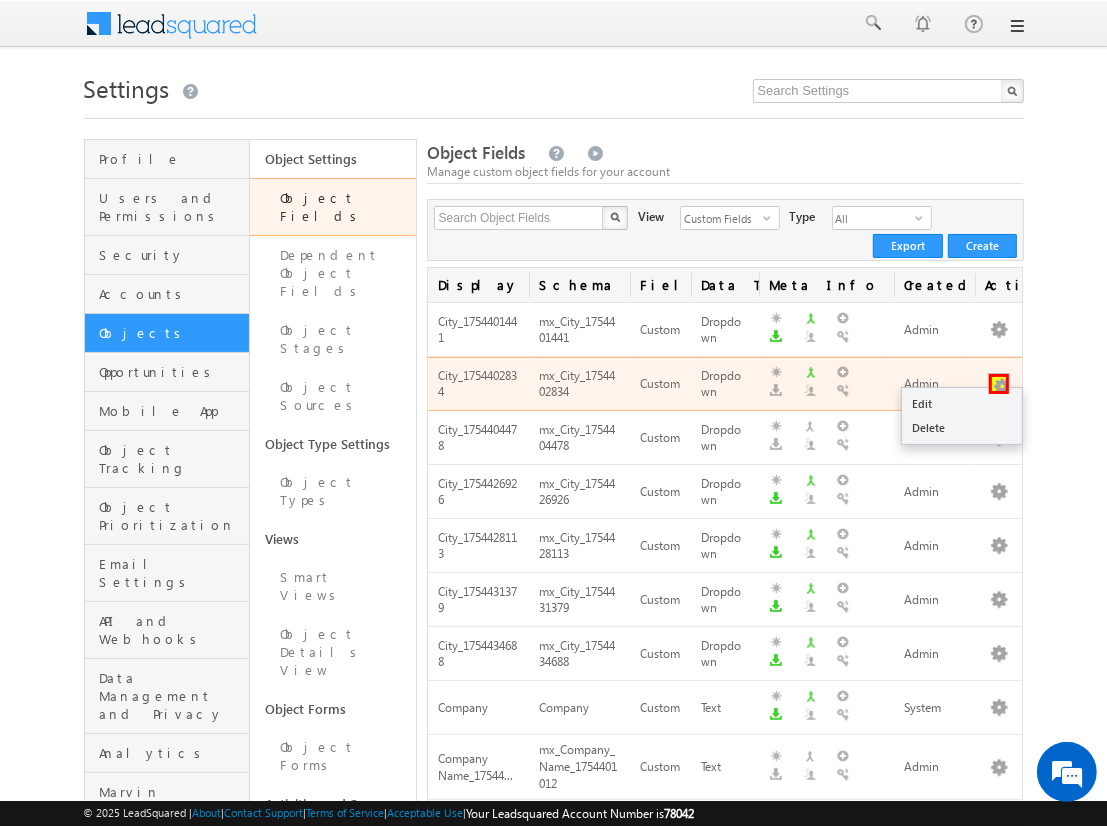 scroll, scrollTop: 372, scrollLeft: 0, axis: vertical 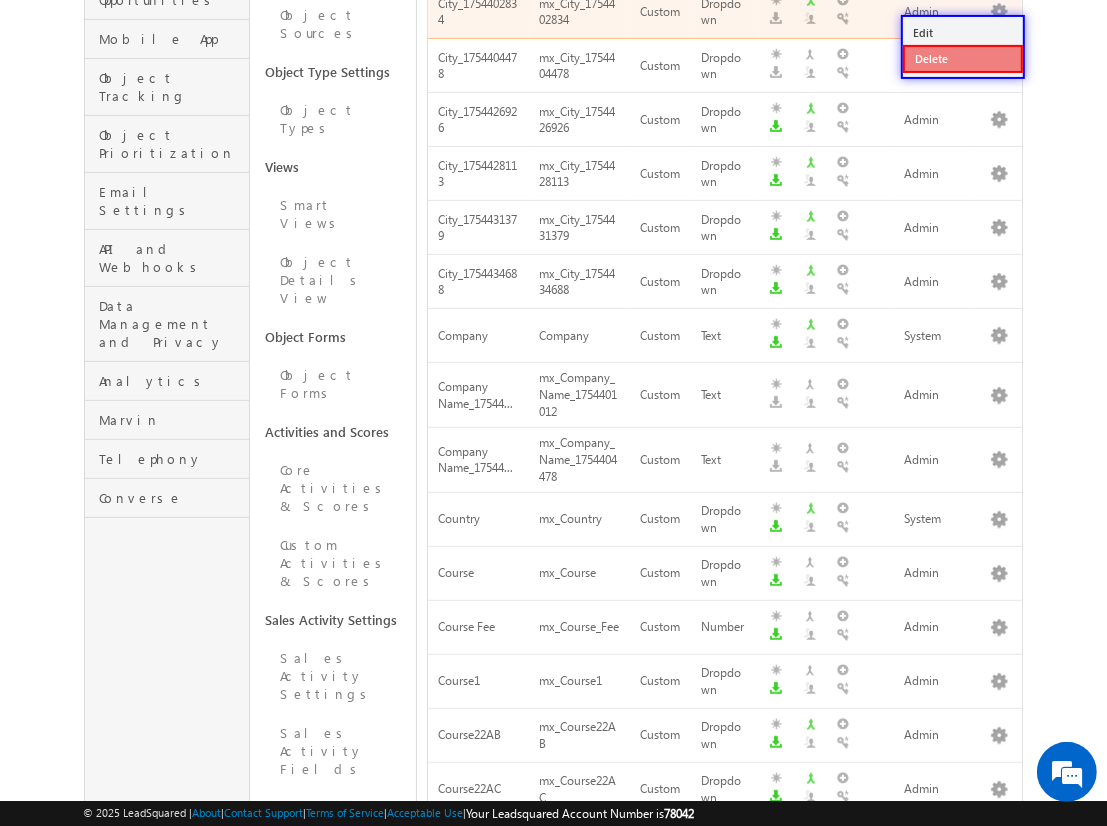 click on "Delete" at bounding box center [963, 59] 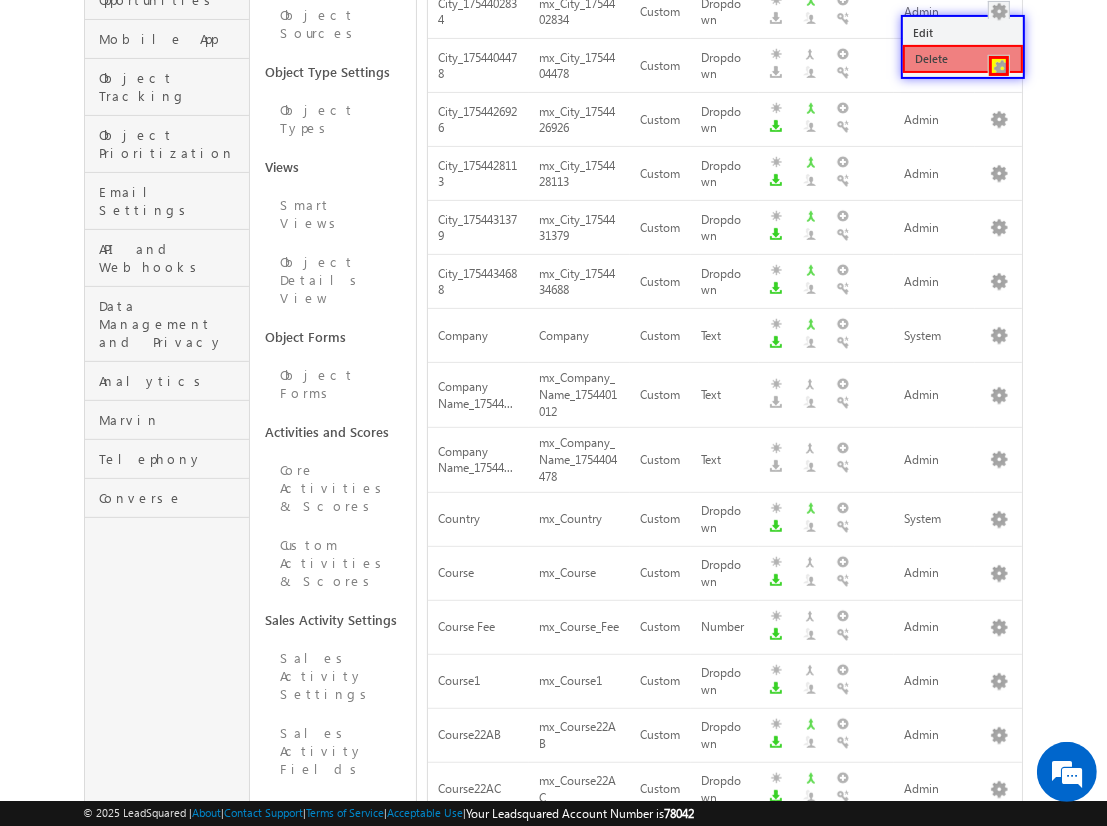 click at bounding box center (999, 66) 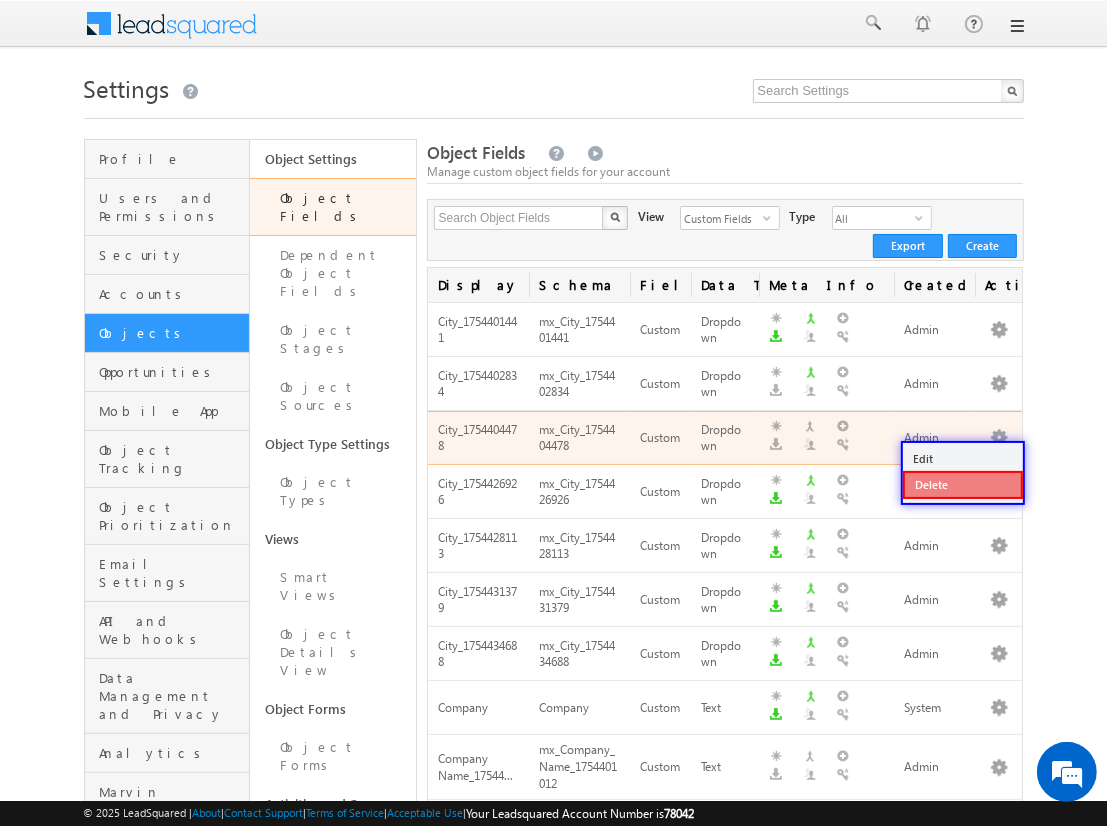 click on "Delete" at bounding box center [963, 485] 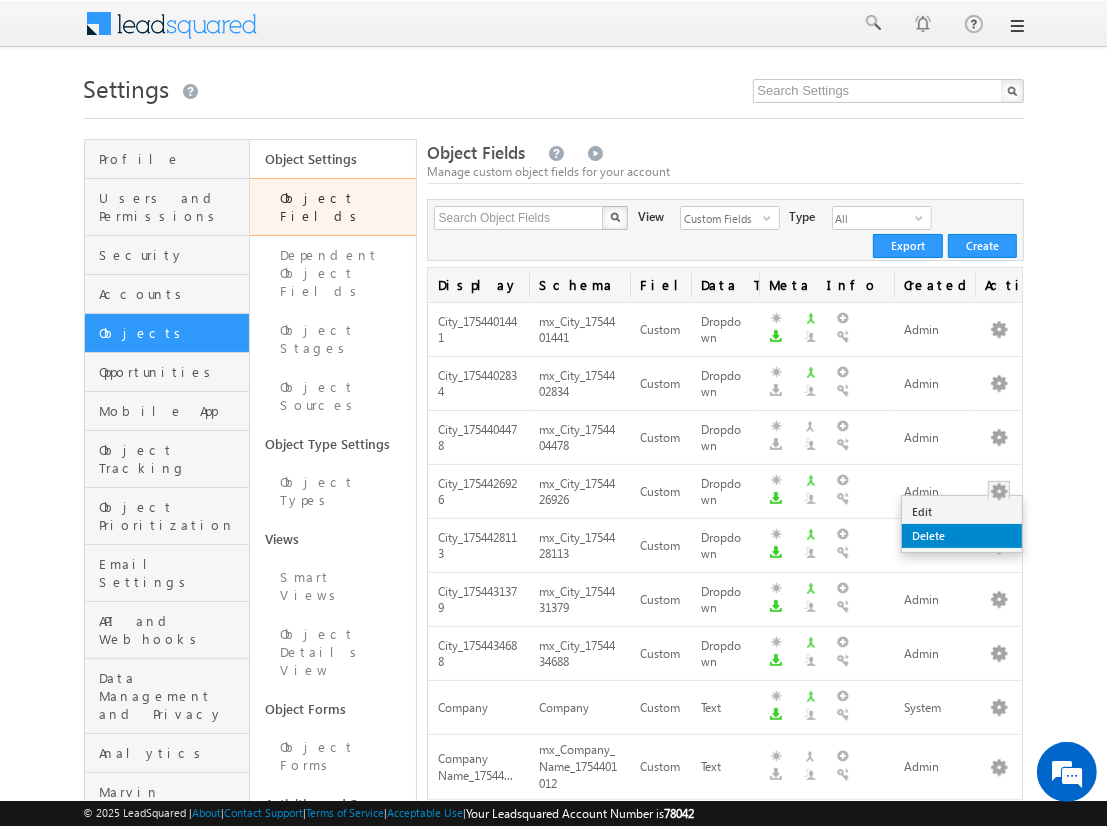 click on "Delete" at bounding box center (962, 536) 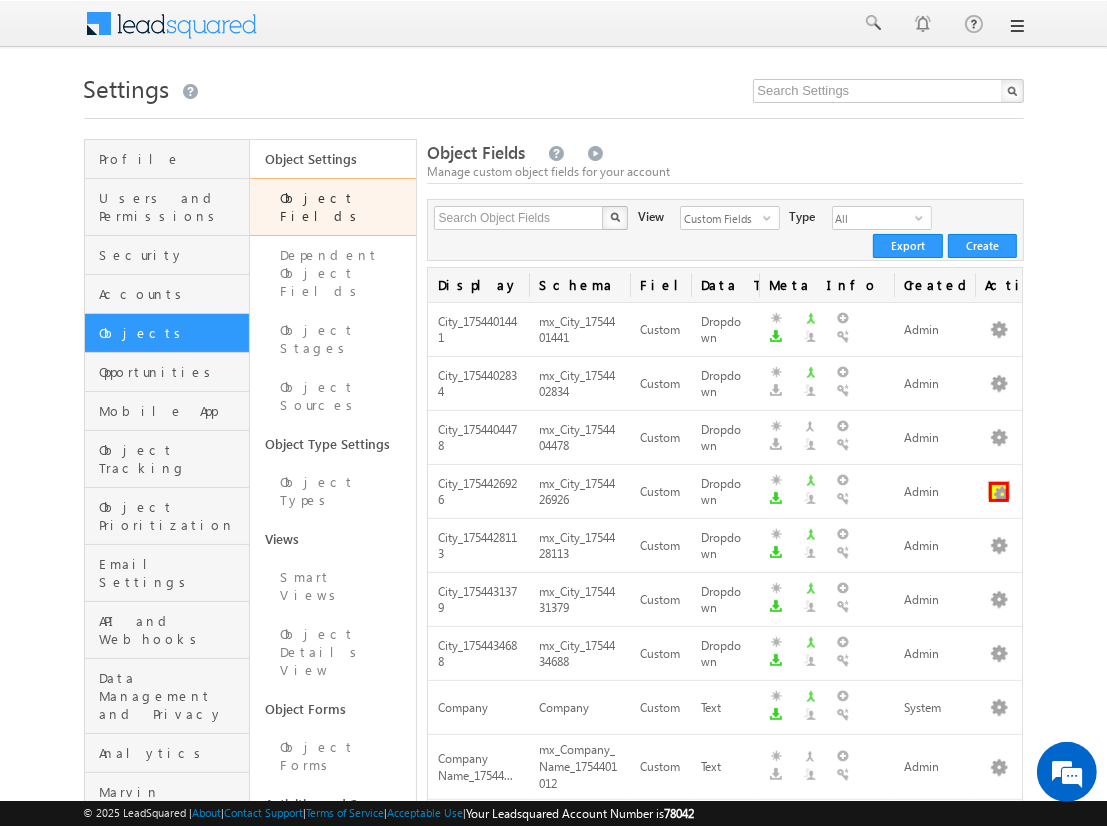 click at bounding box center [999, 492] 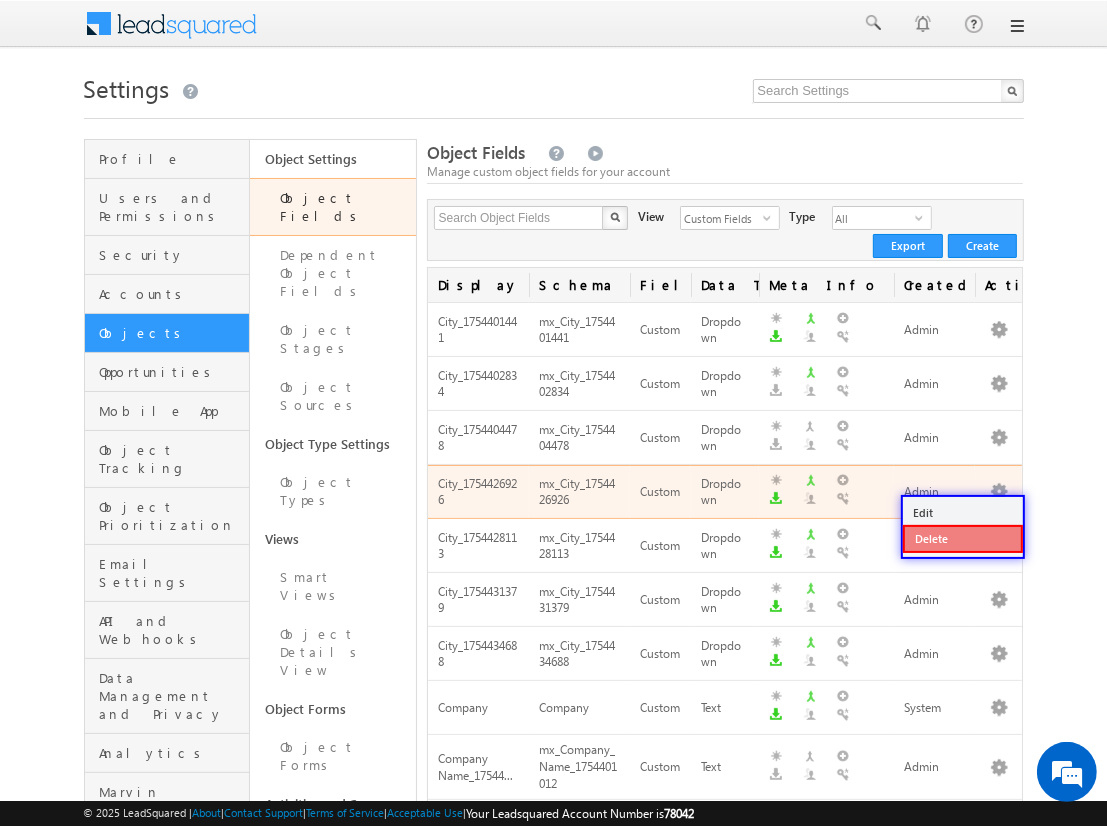 click on "Delete" at bounding box center (963, 539) 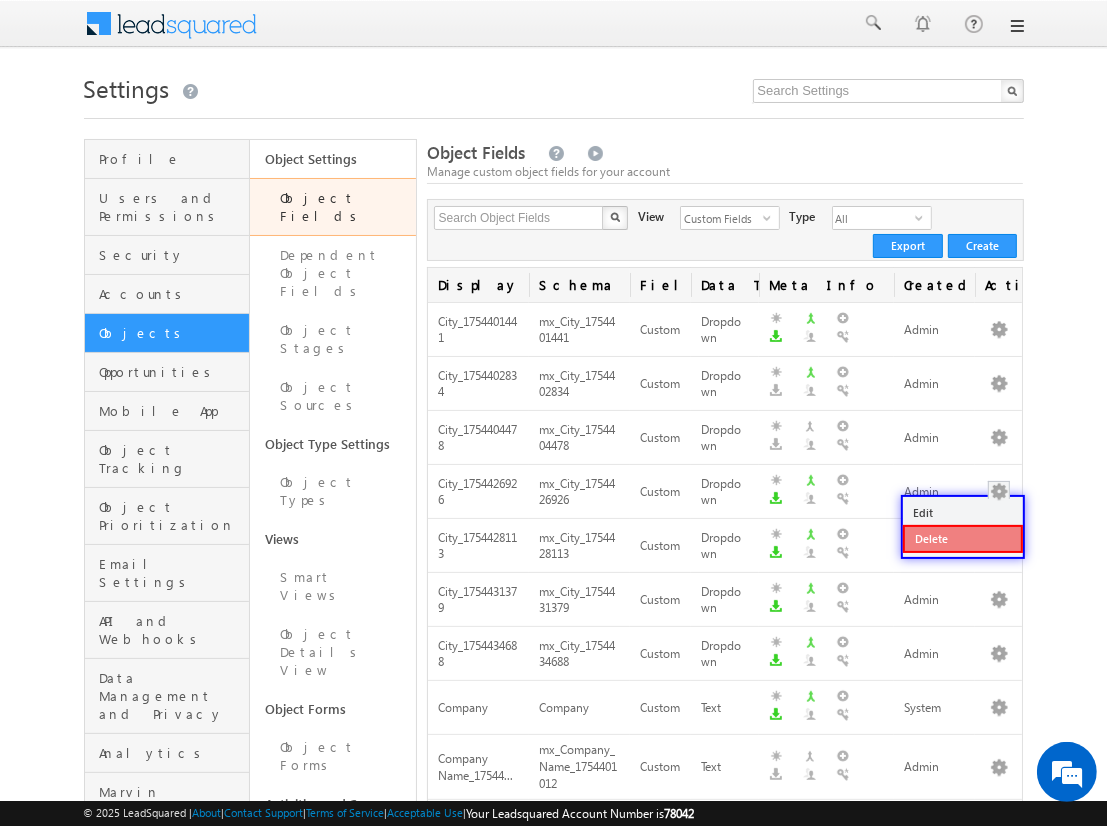 scroll, scrollTop: 130, scrollLeft: 0, axis: vertical 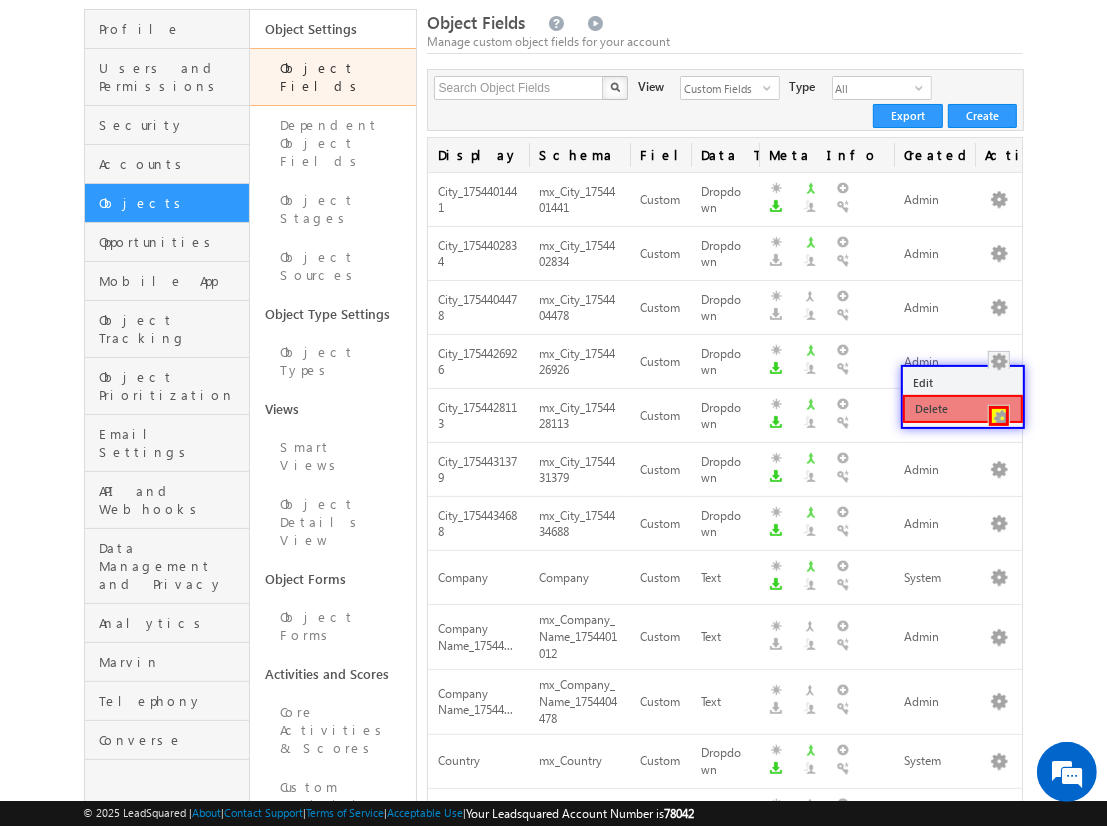 click at bounding box center [999, 416] 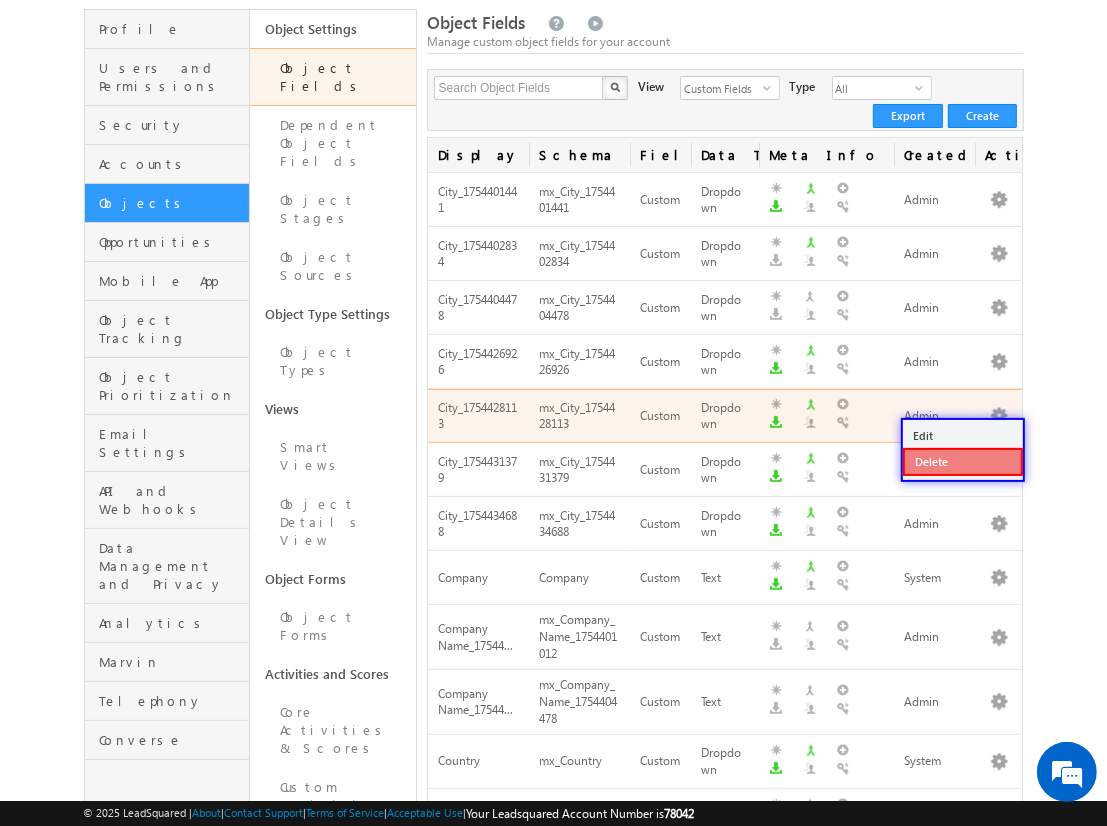 click on "Delete" at bounding box center (963, 462) 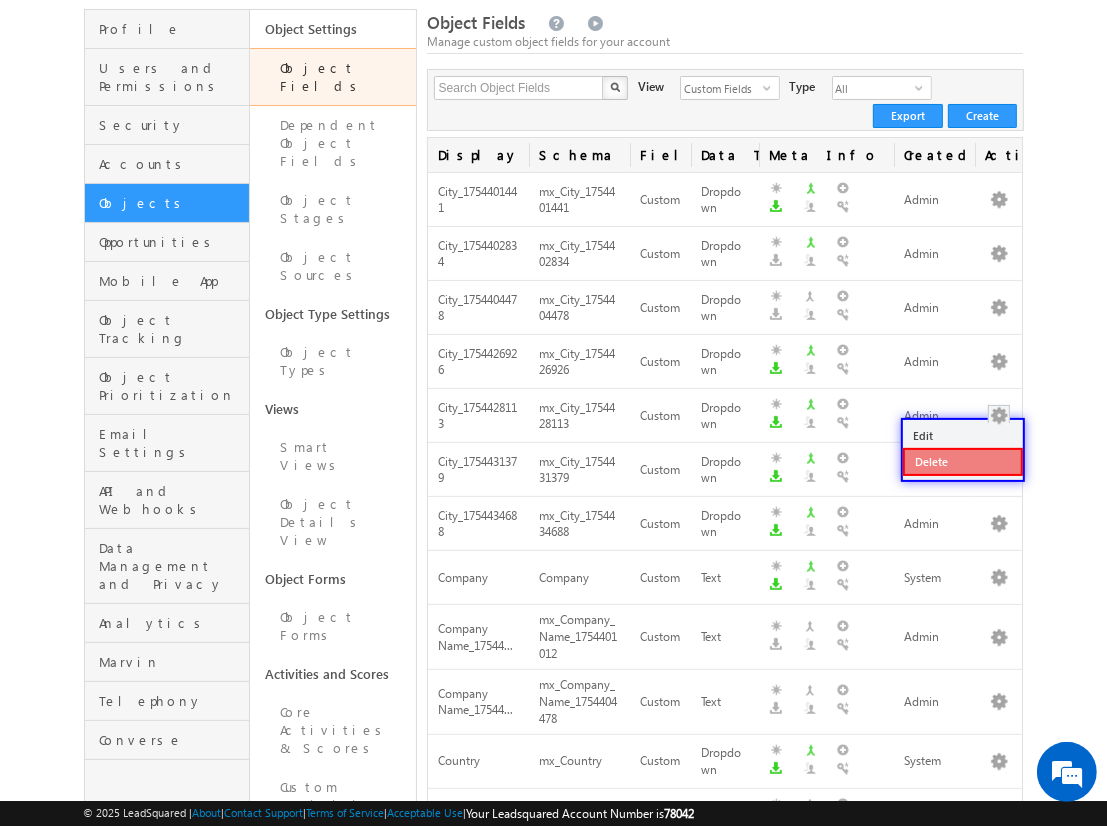 scroll, scrollTop: 184, scrollLeft: 0, axis: vertical 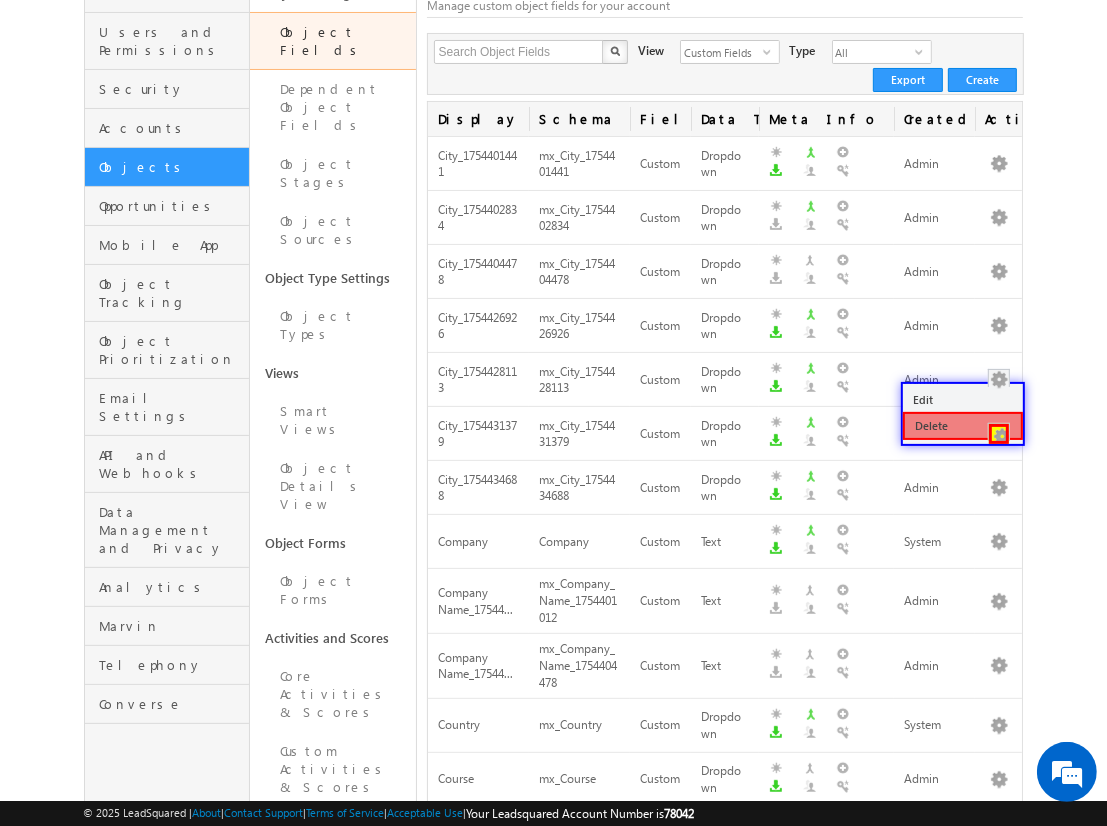 click at bounding box center (999, 434) 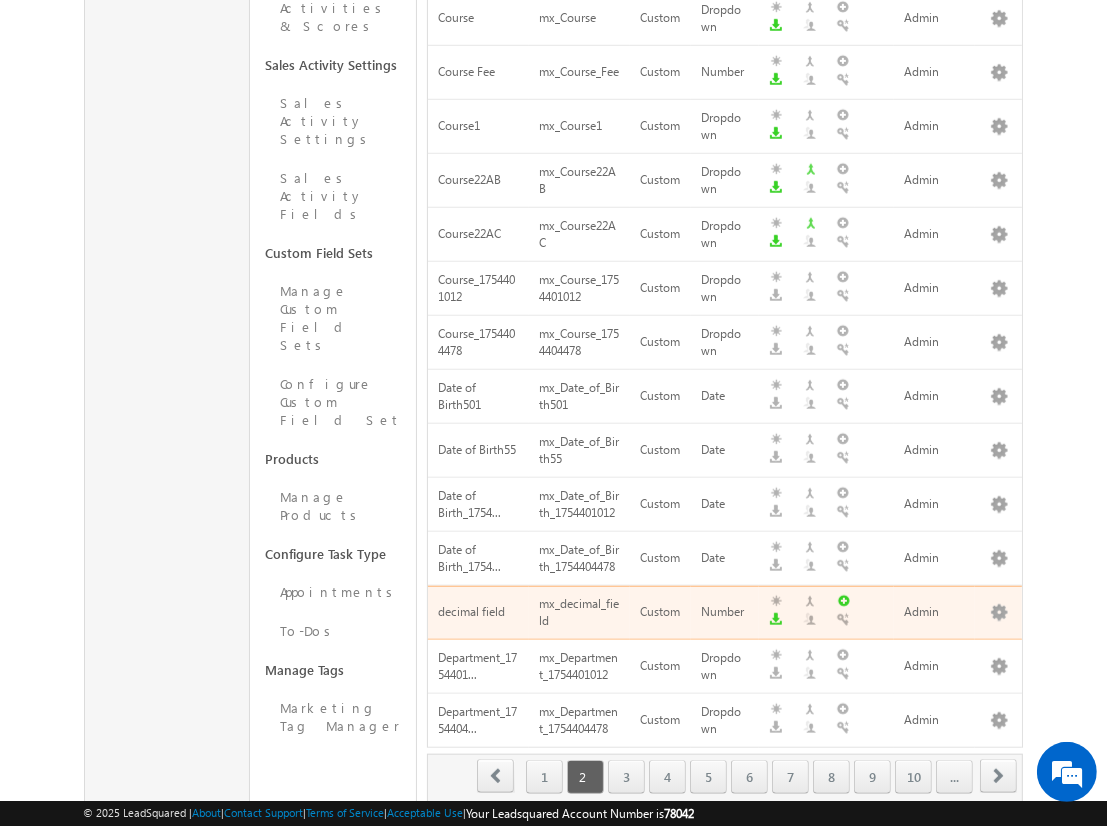scroll, scrollTop: 928, scrollLeft: 0, axis: vertical 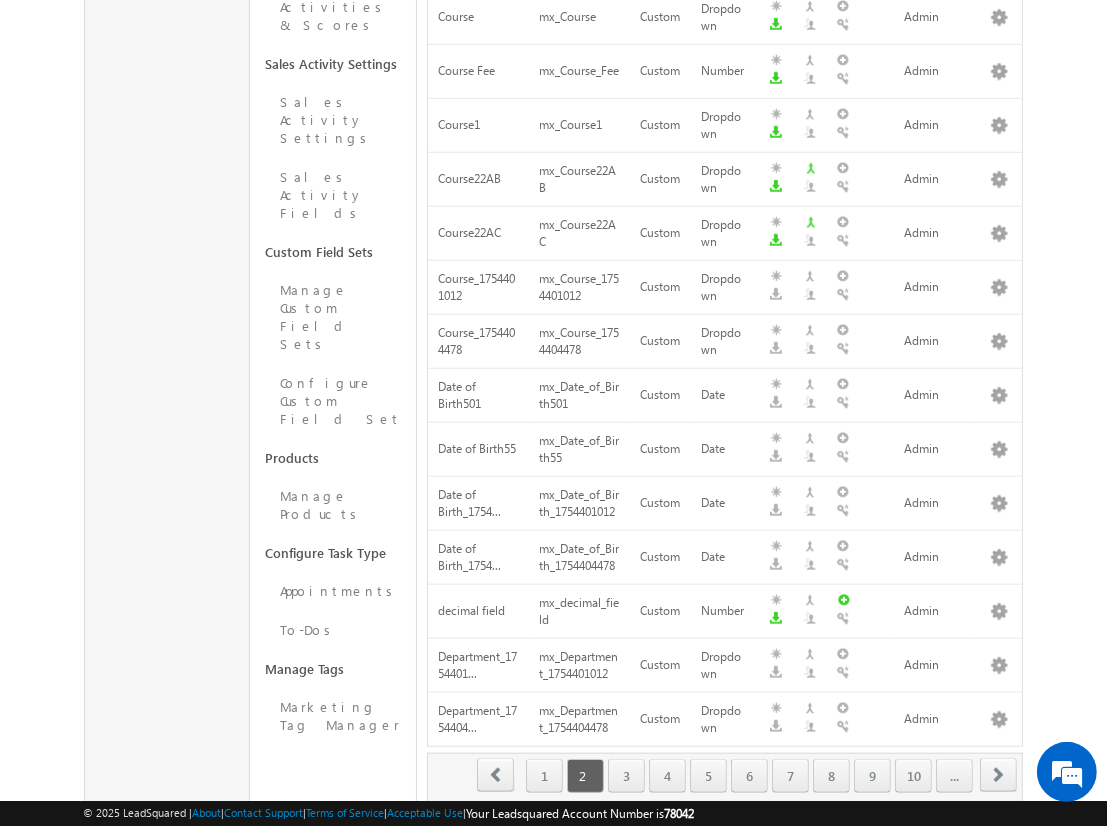 click on "Search Object Fields" at bounding box center (519, -710) 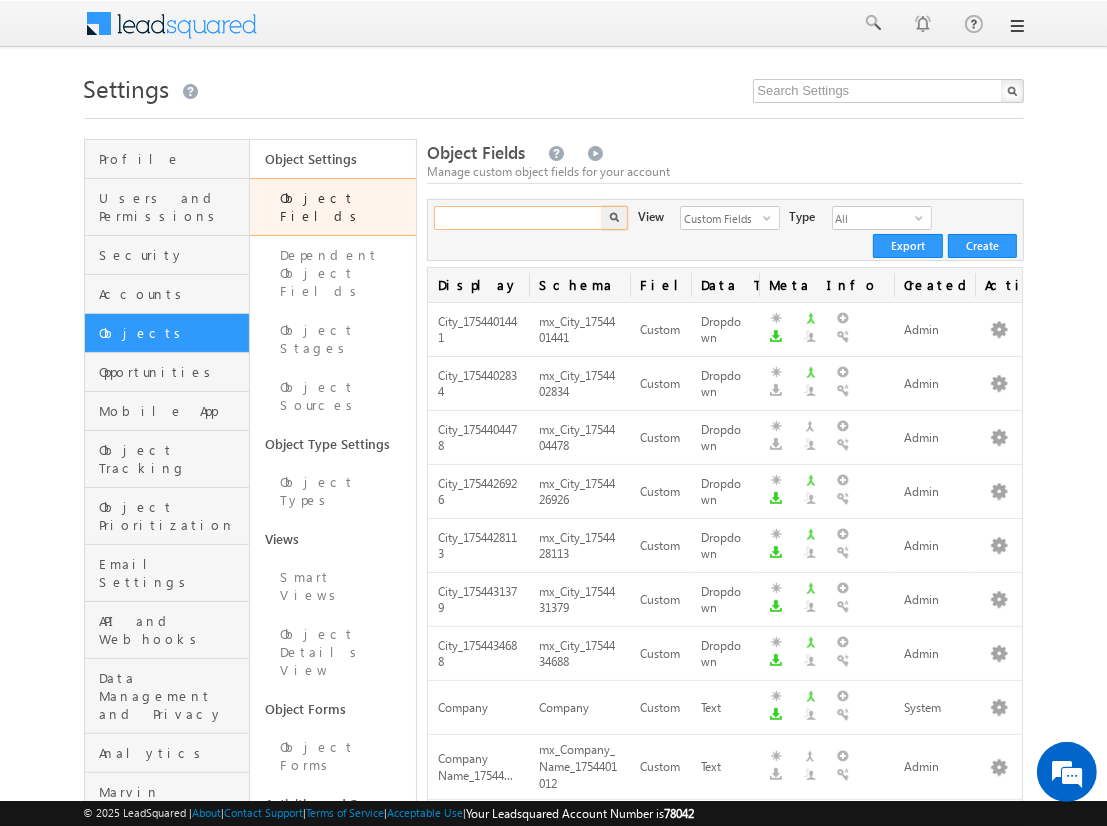 click at bounding box center [519, 218] 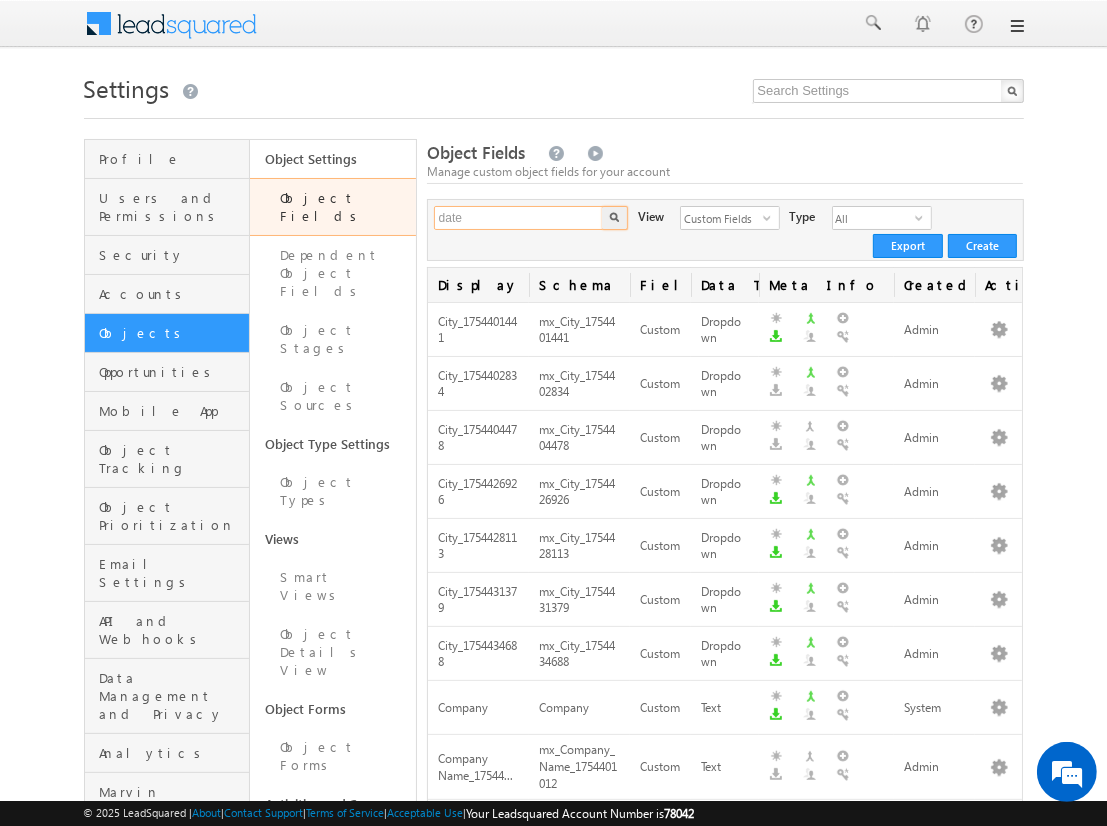 type on "date" 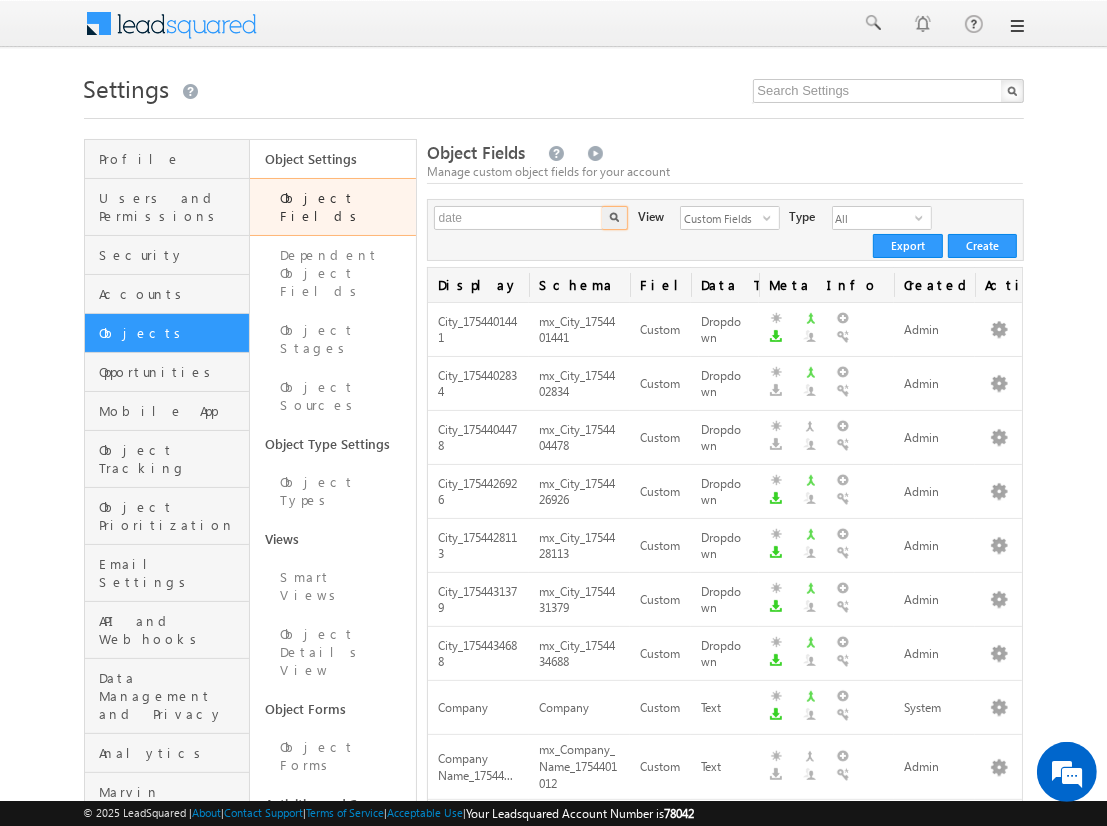 click at bounding box center [614, 217] 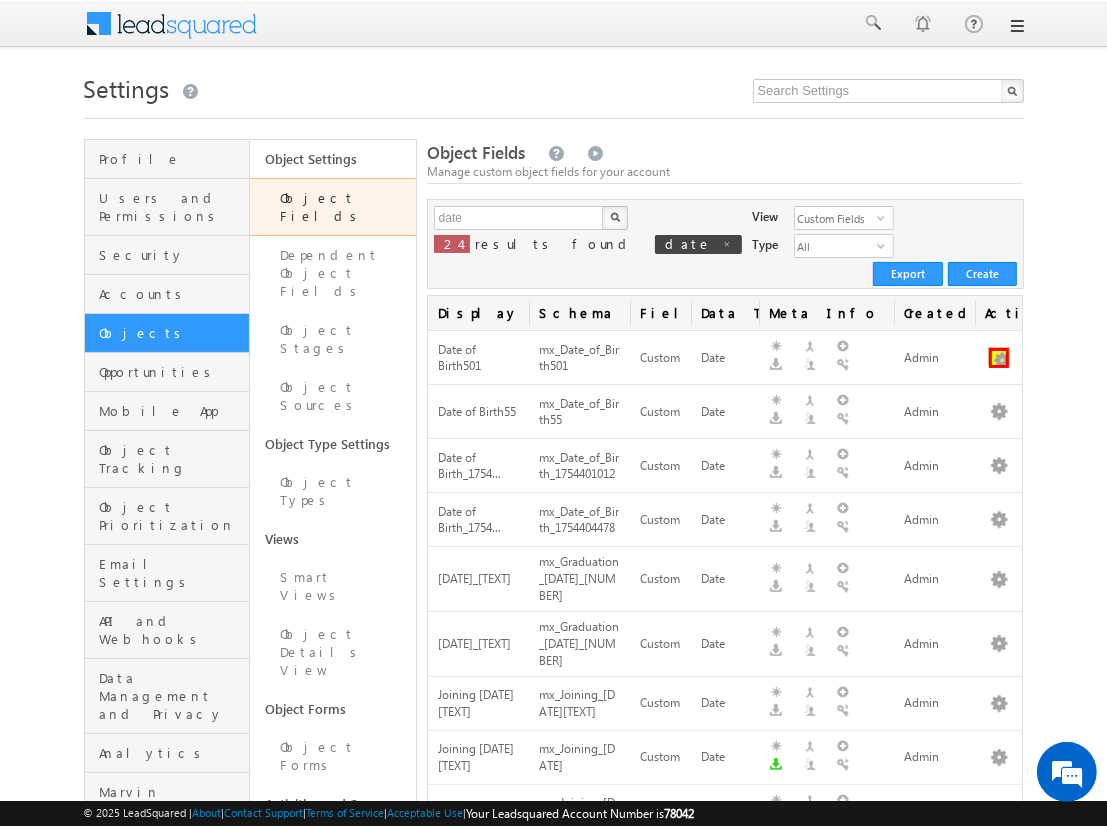 click at bounding box center (999, 358) 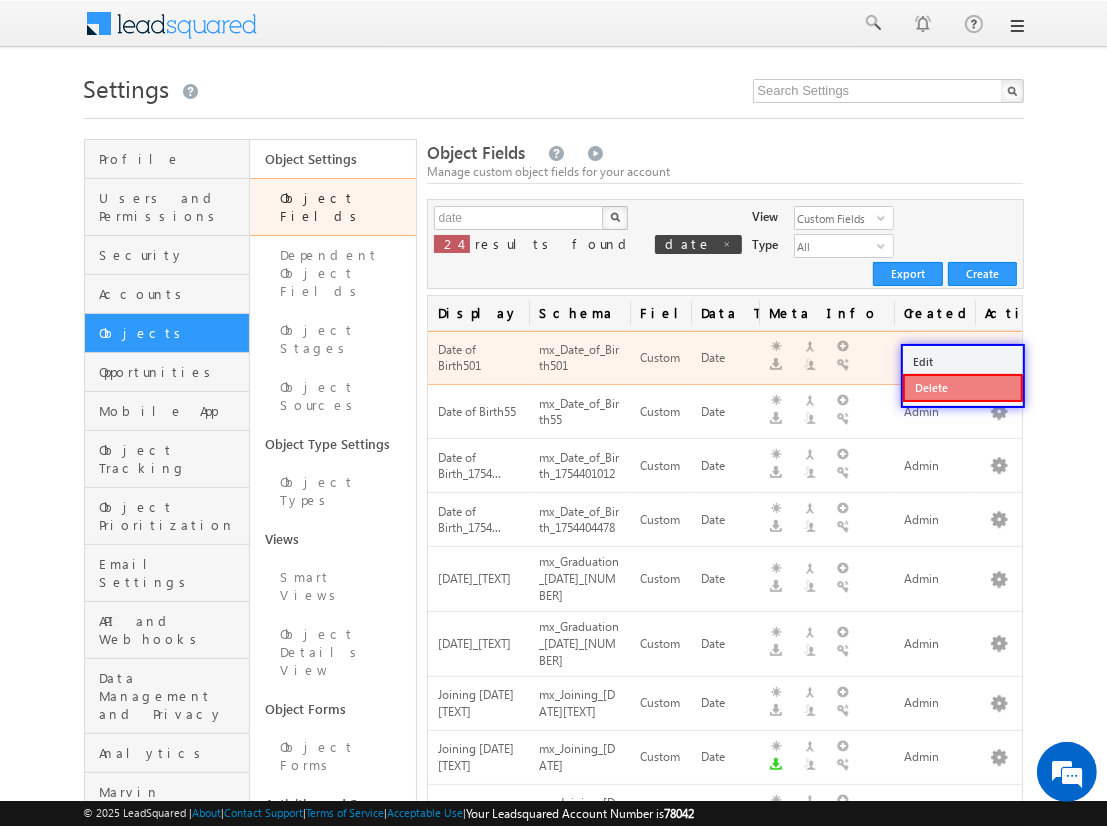click on "Delete" at bounding box center (963, 388) 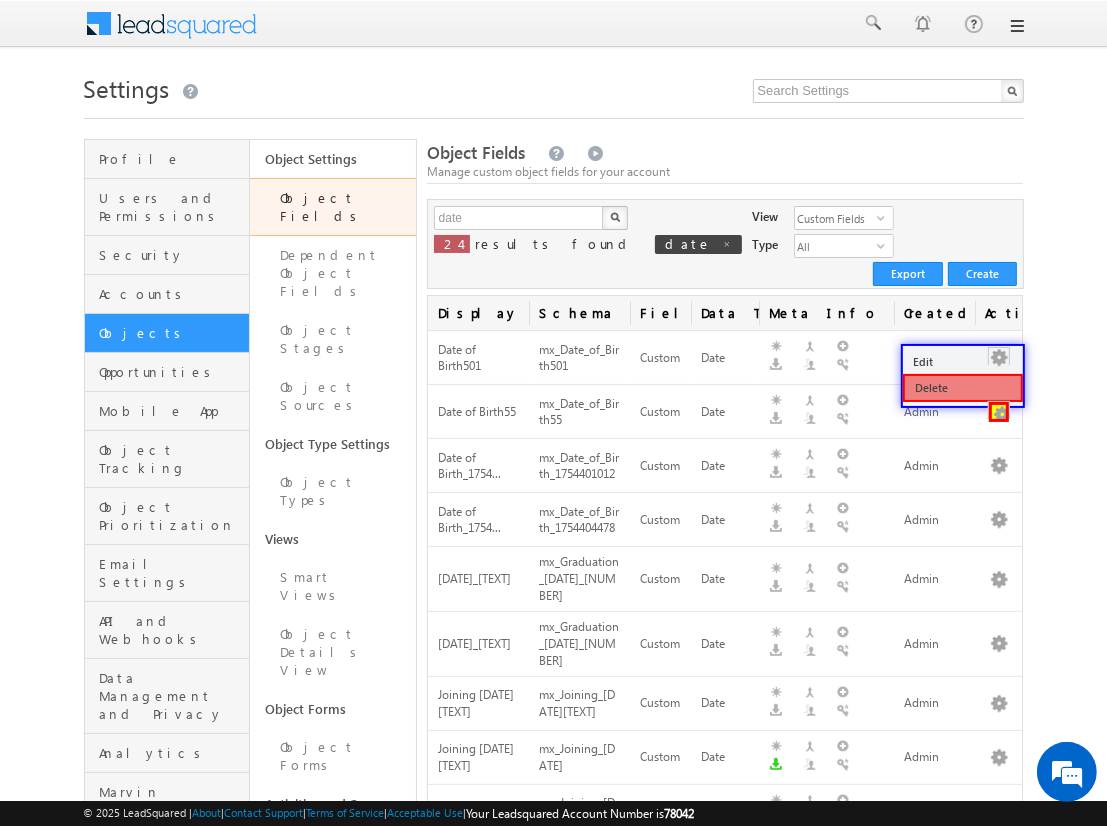 click at bounding box center [999, 412] 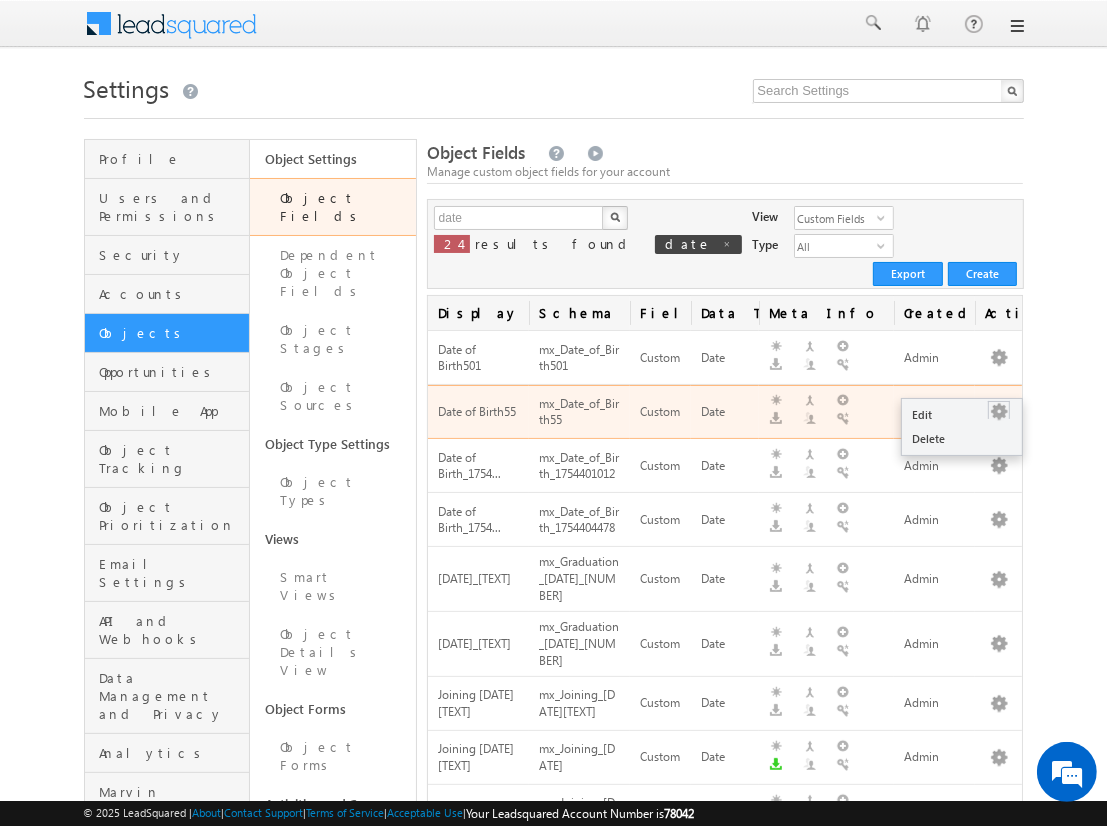 scroll, scrollTop: 382, scrollLeft: 0, axis: vertical 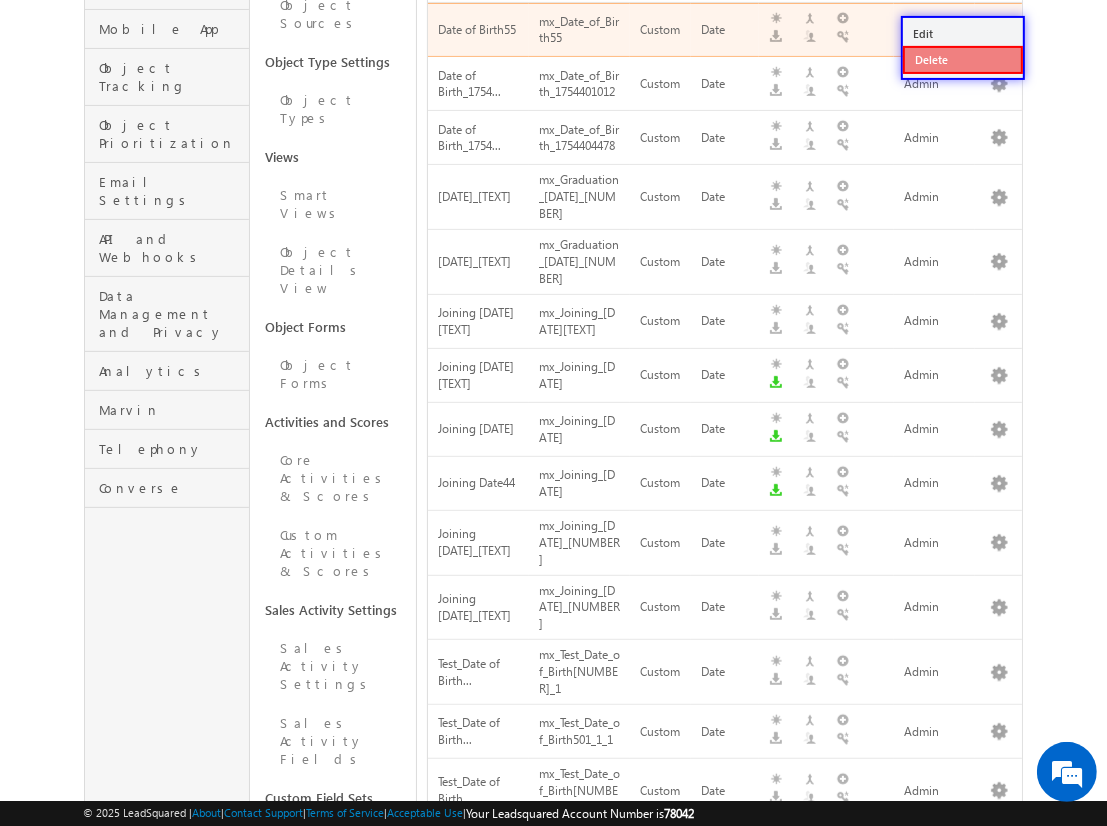 click on "Delete" at bounding box center (963, 60) 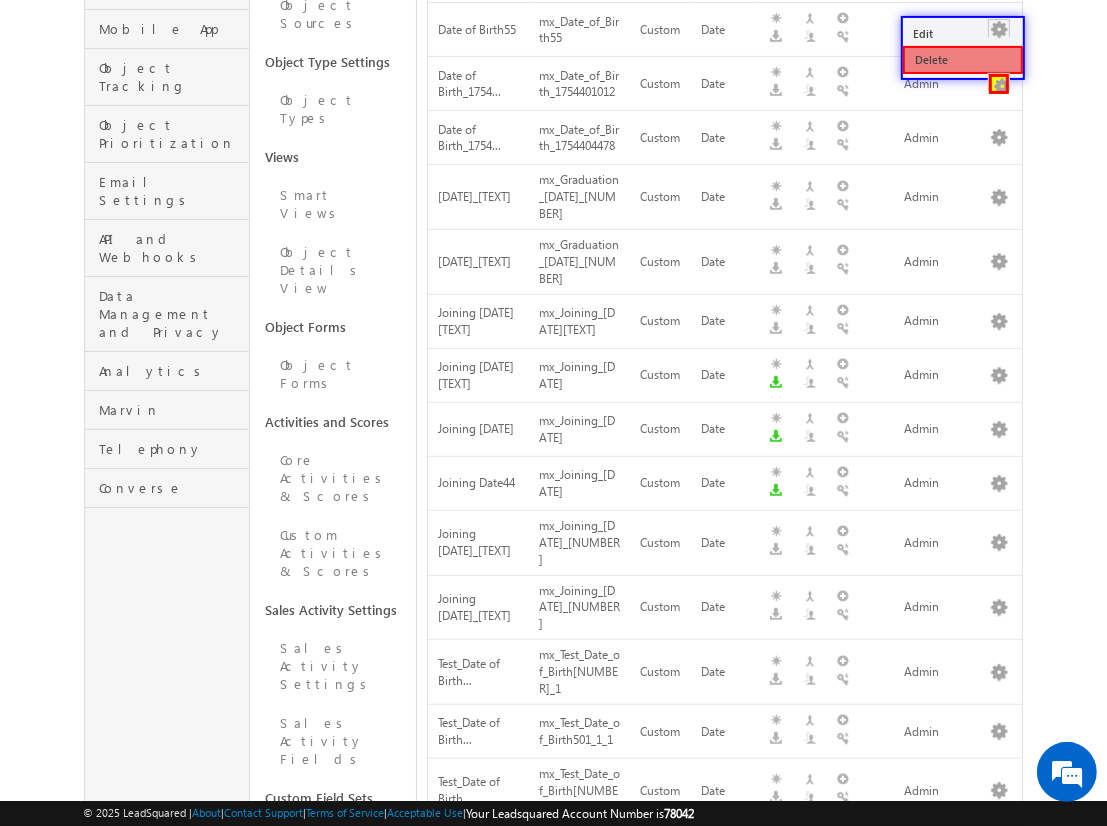 click at bounding box center (999, 84) 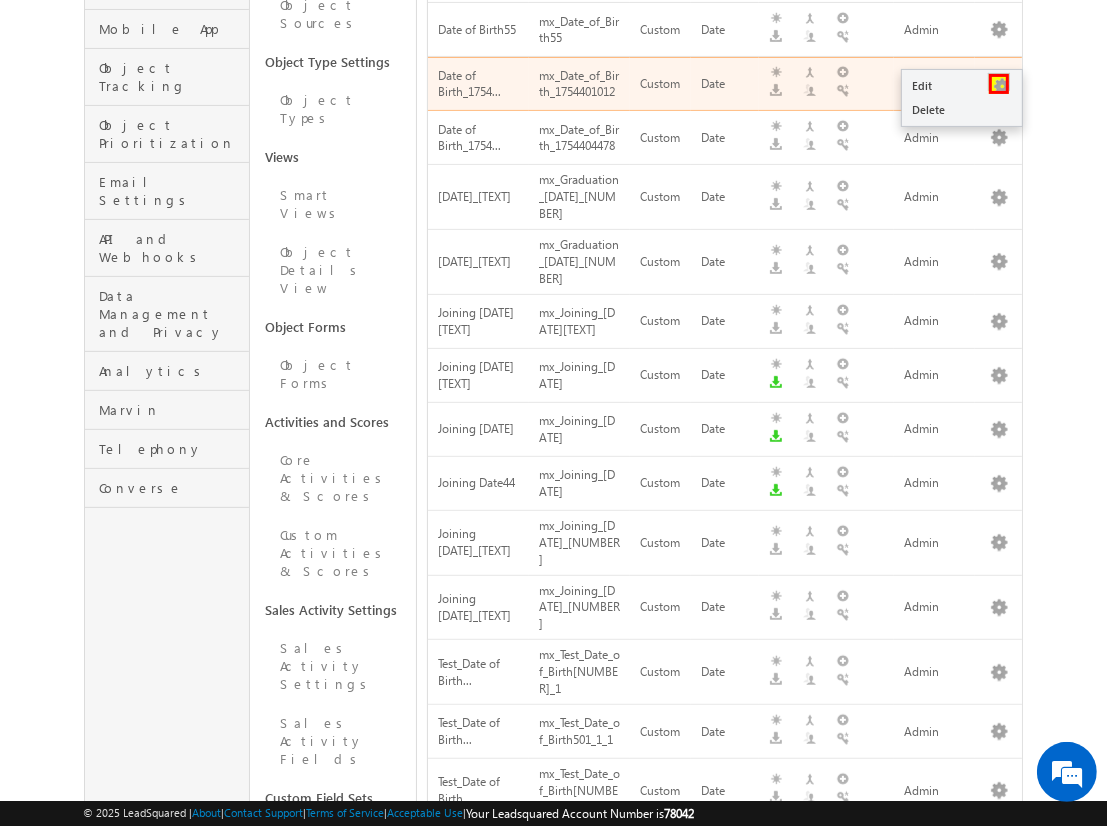 scroll, scrollTop: 0, scrollLeft: 0, axis: both 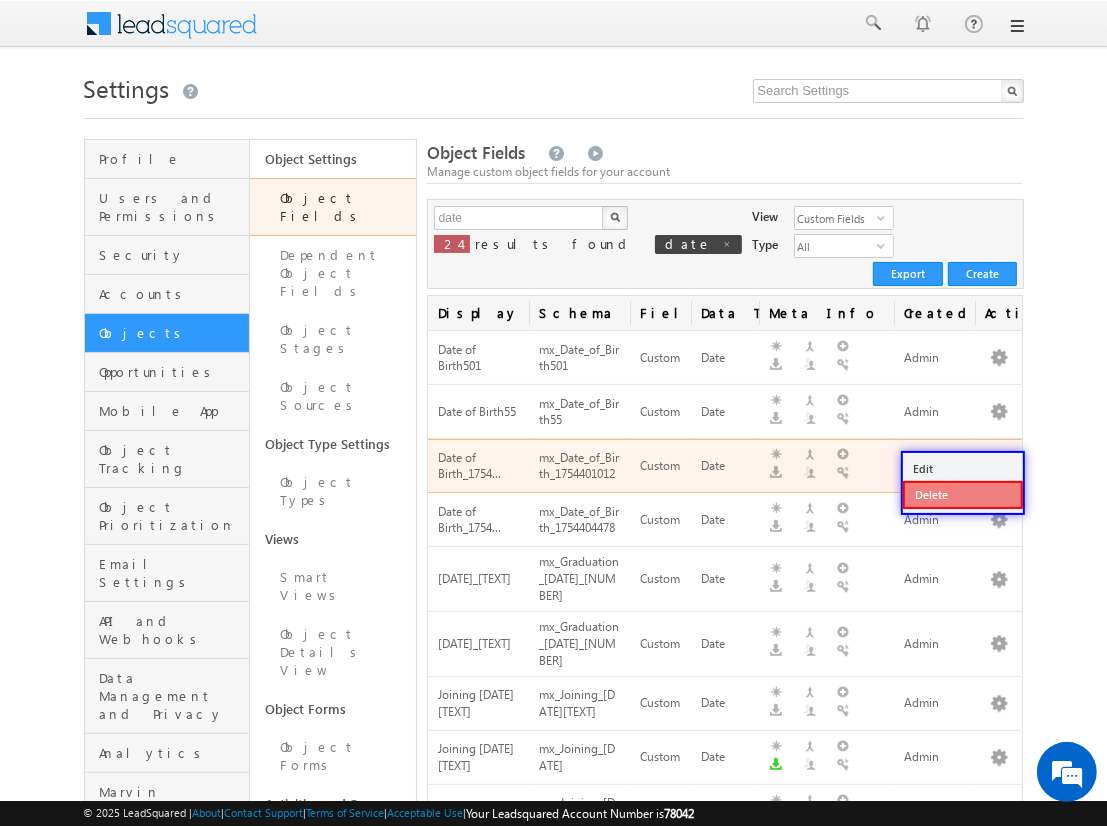 click on "Delete" at bounding box center [963, 495] 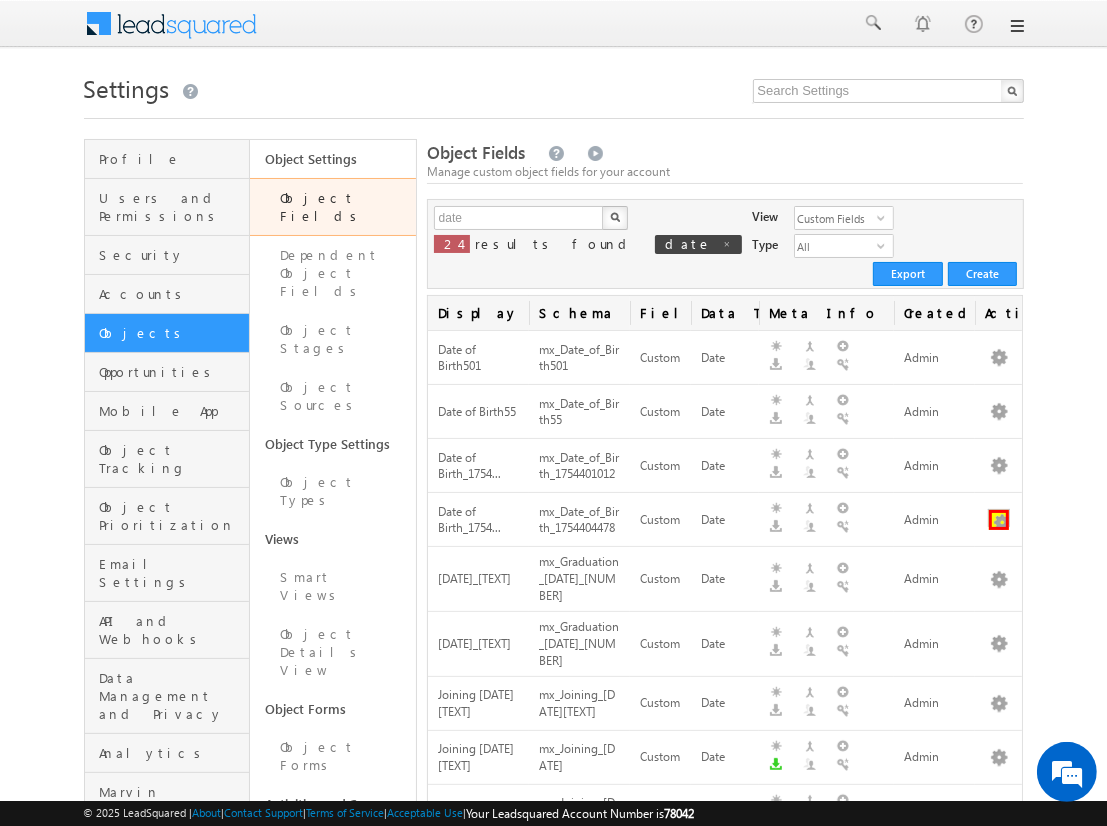 click at bounding box center (999, 520) 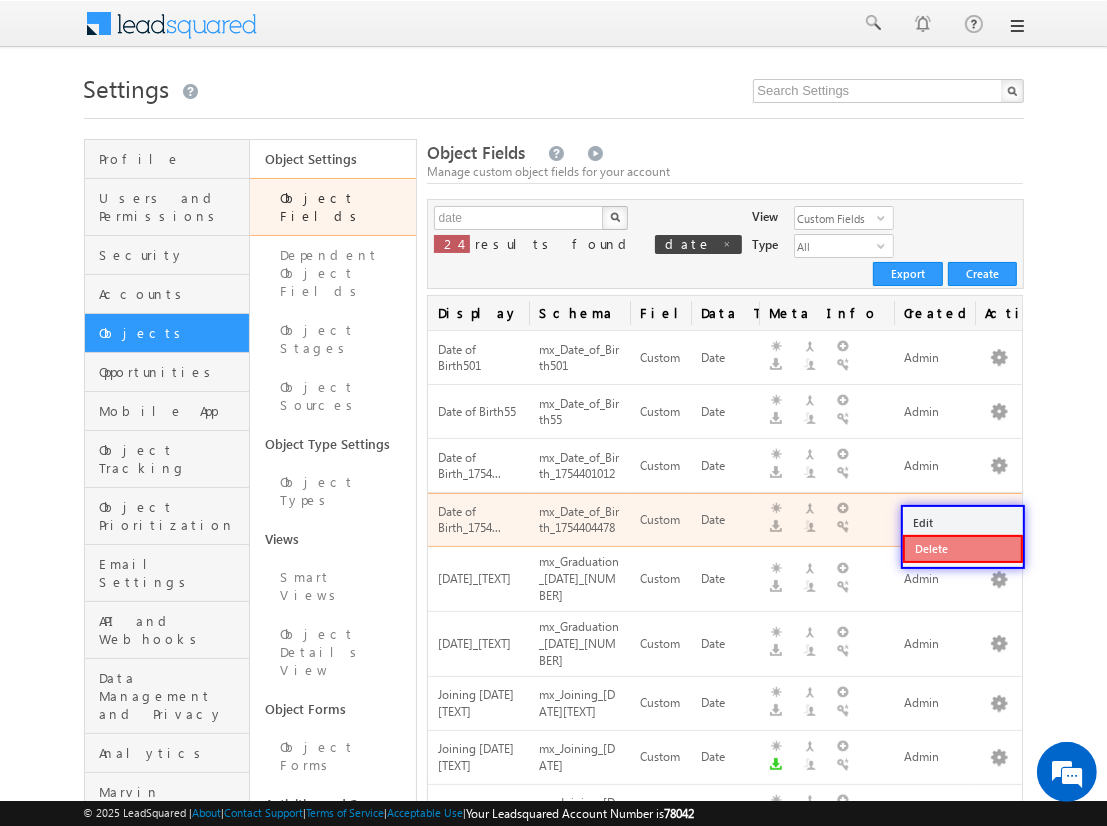 click on "Delete" at bounding box center (963, 549) 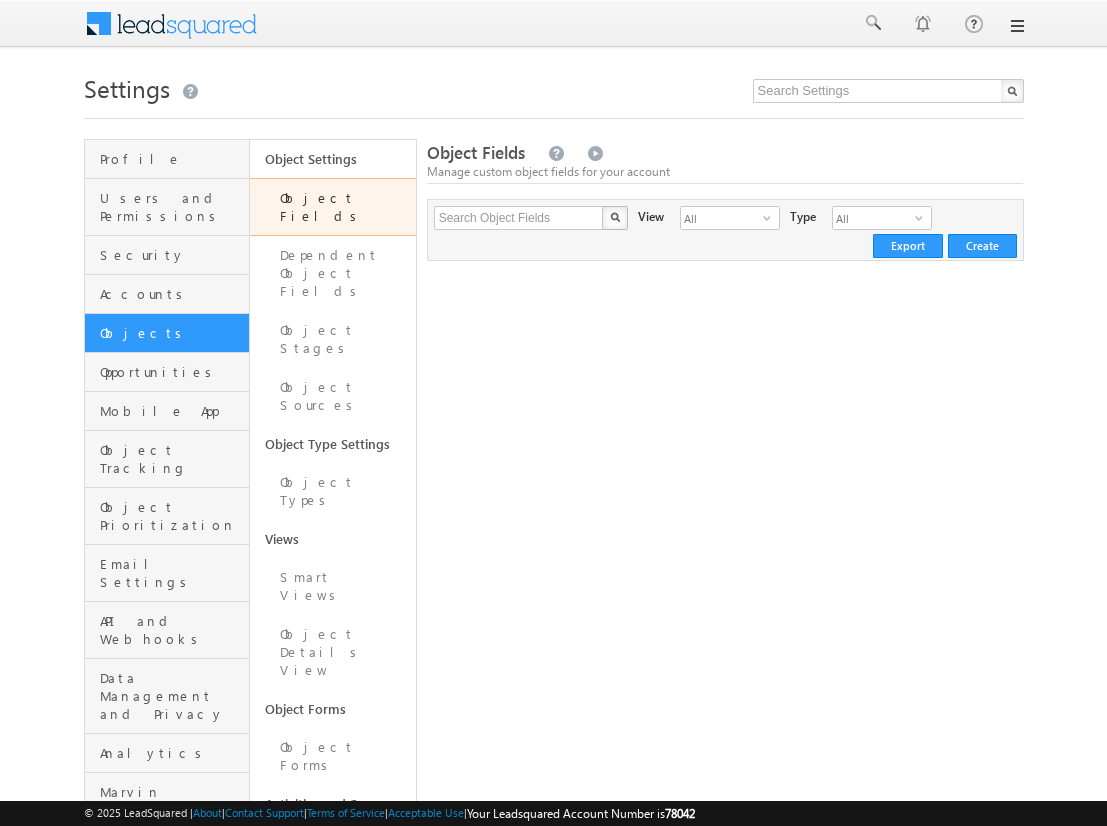 scroll, scrollTop: 0, scrollLeft: 0, axis: both 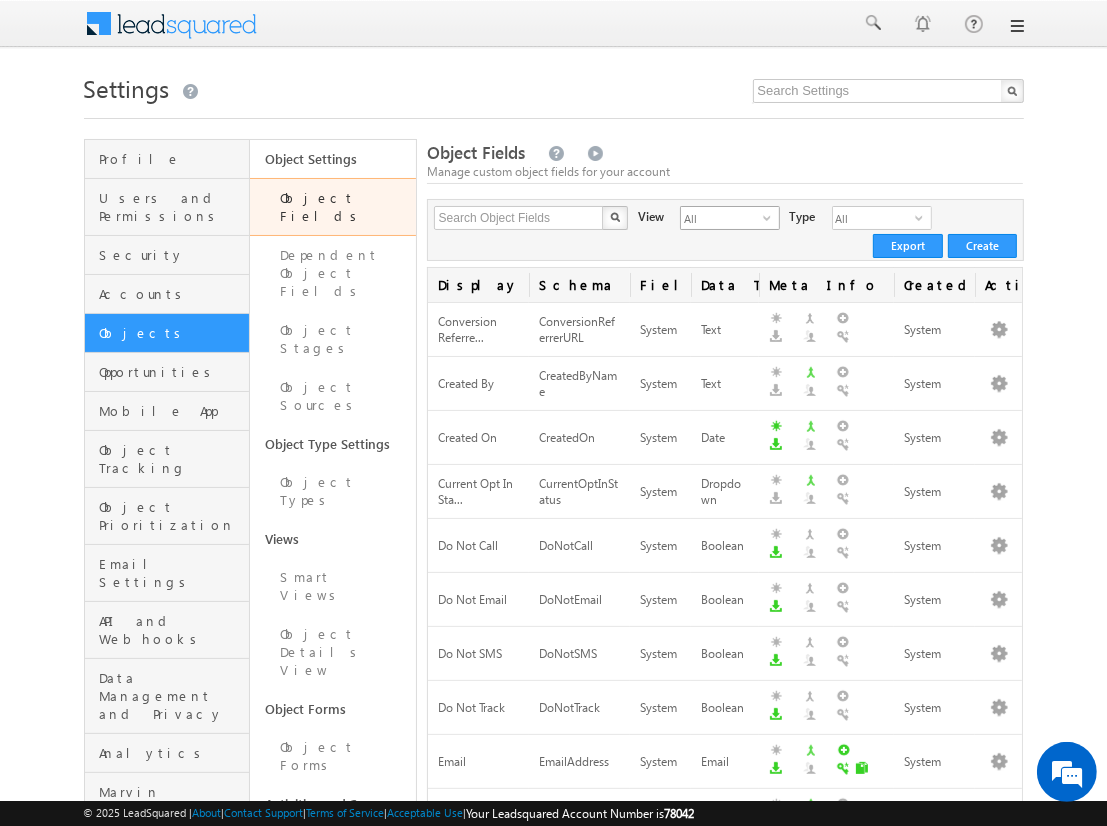 click on "All" at bounding box center [722, 218] 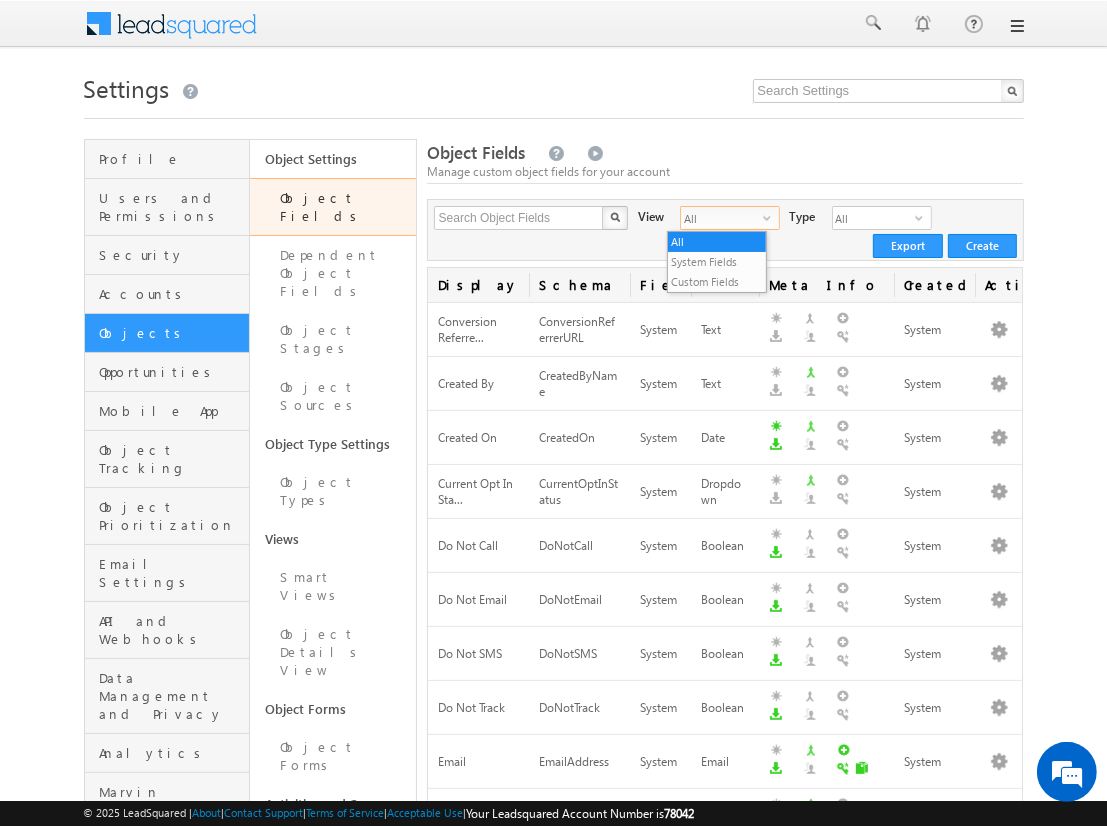 click on "Custom Fields" at bounding box center [717, 282] 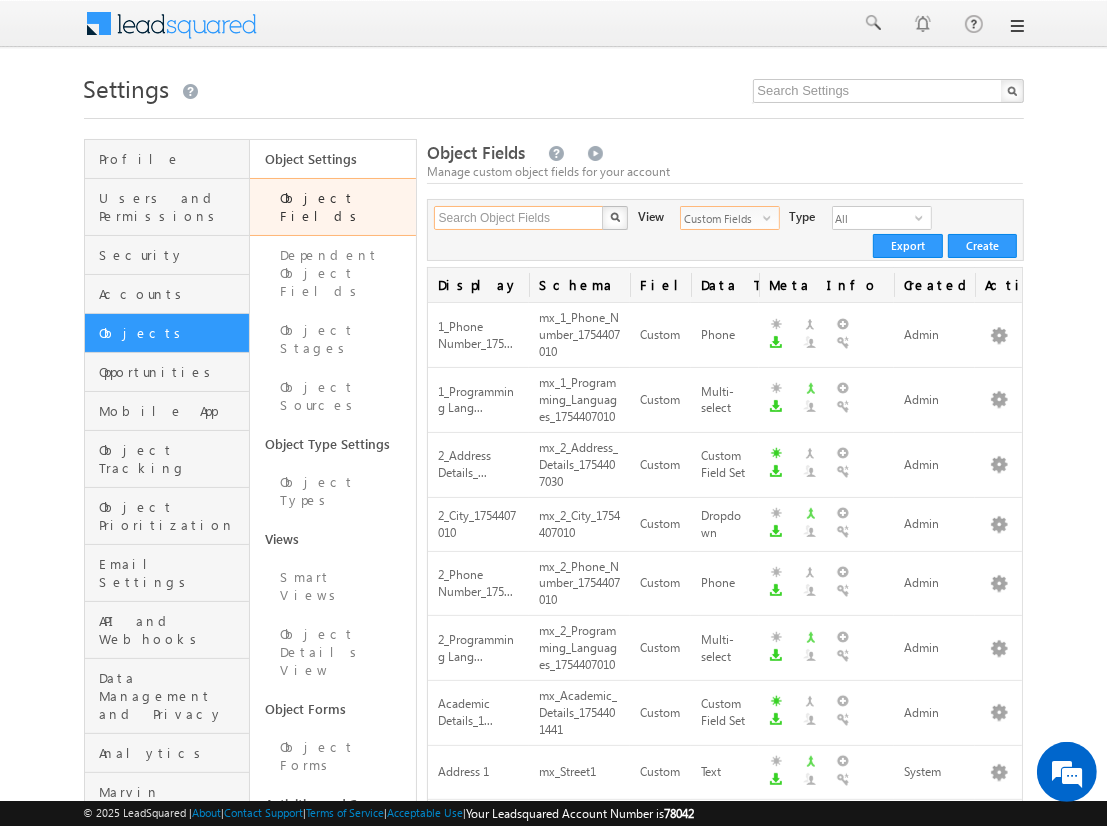 click on "Search Object Fields" at bounding box center (519, 218) 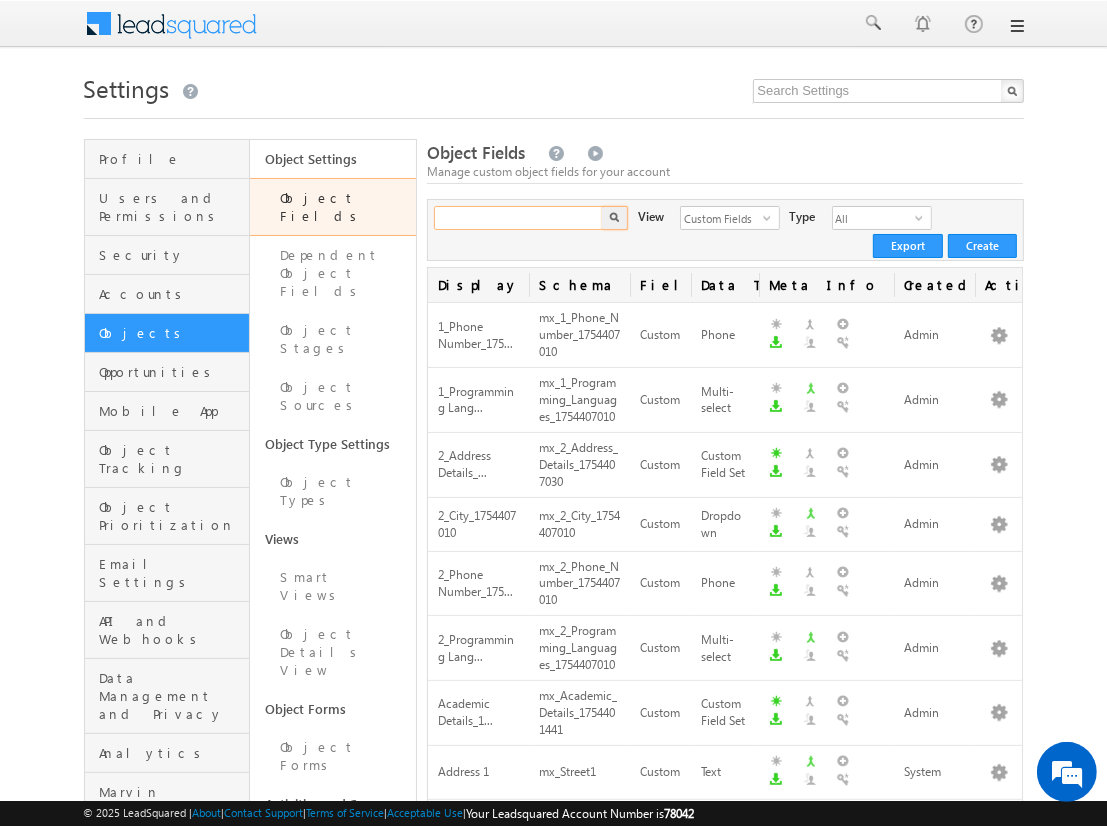 click at bounding box center [519, 218] 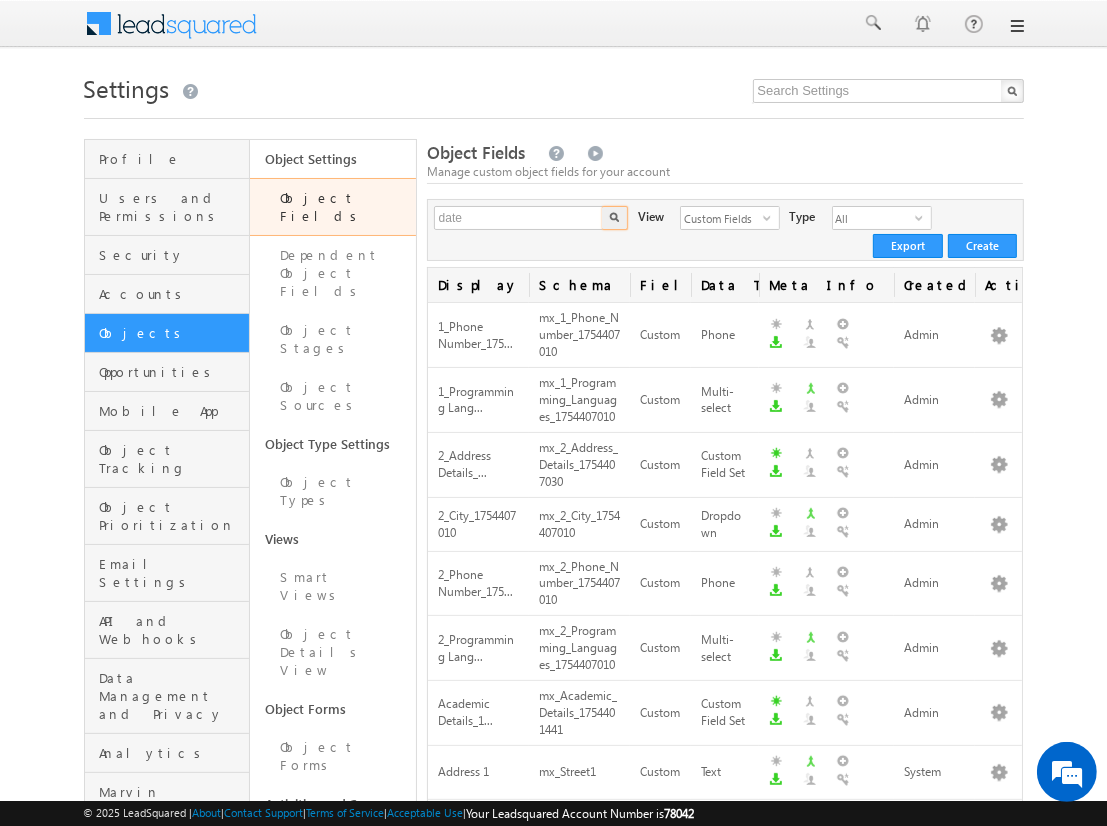 click at bounding box center [614, 217] 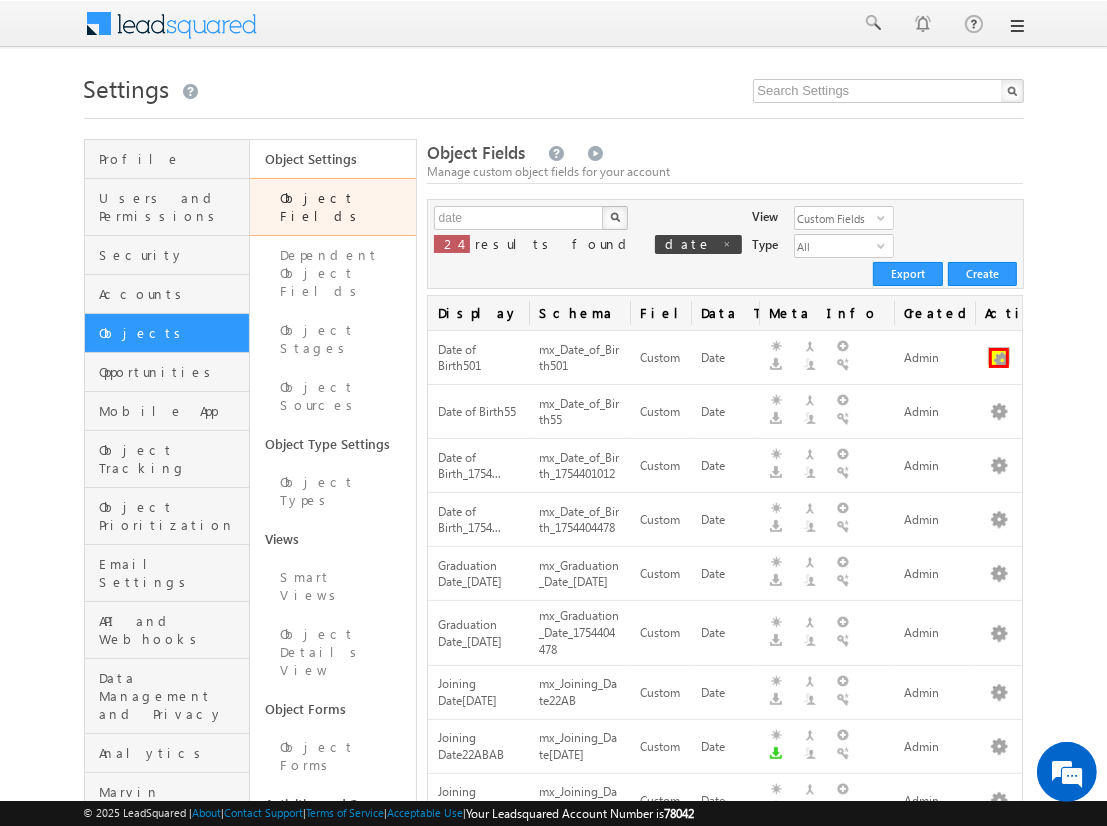 click at bounding box center [999, 358] 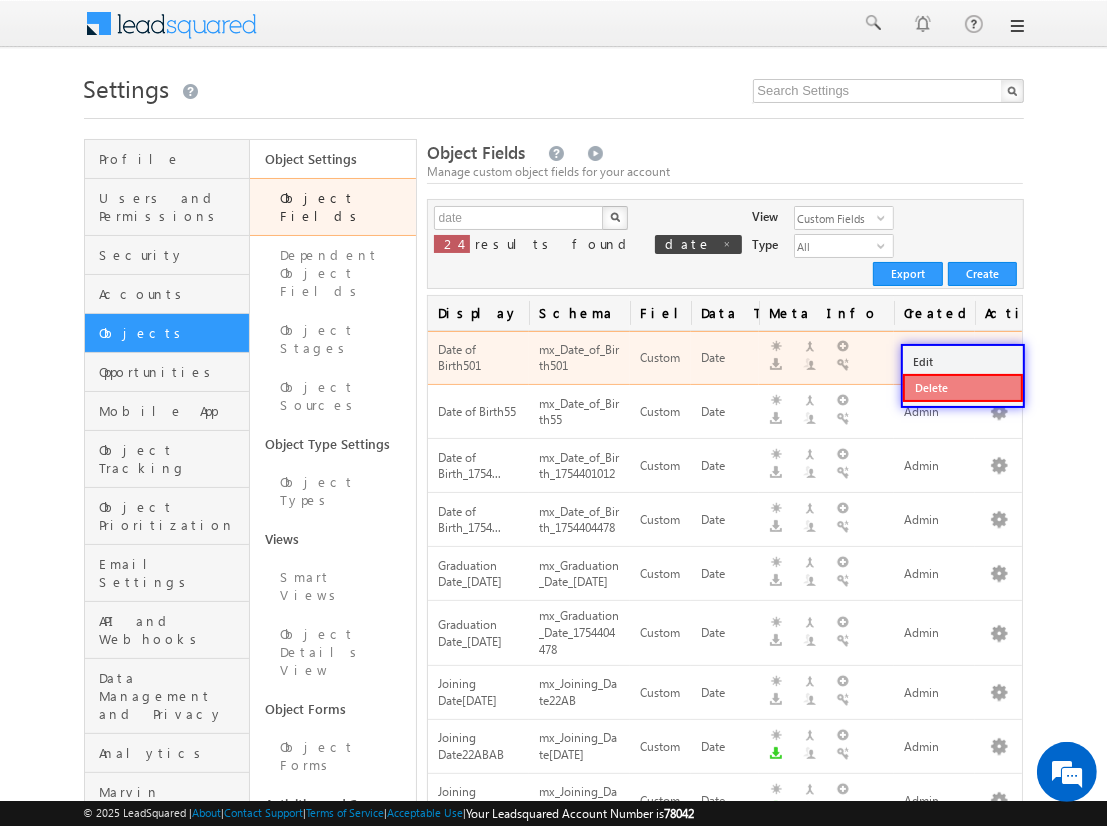 click on "Delete" at bounding box center [963, 388] 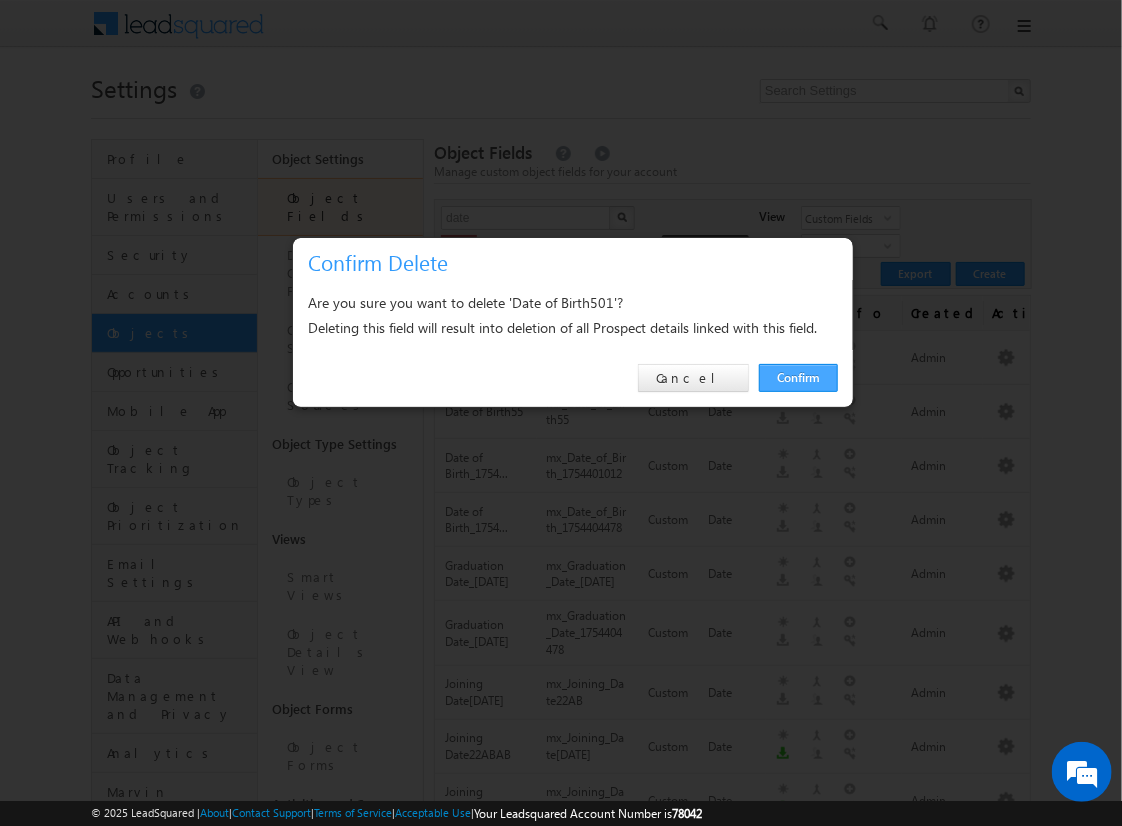 click on "Confirm" at bounding box center [798, 378] 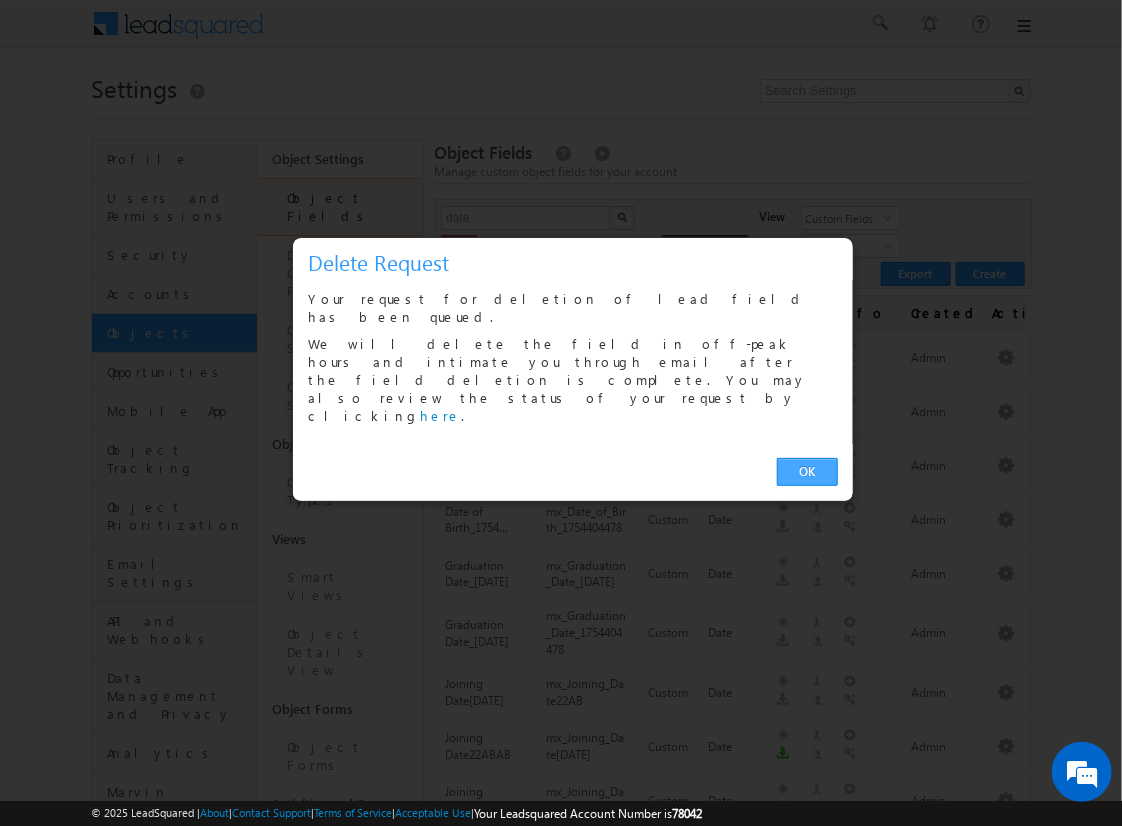 click on "OK" at bounding box center [807, 472] 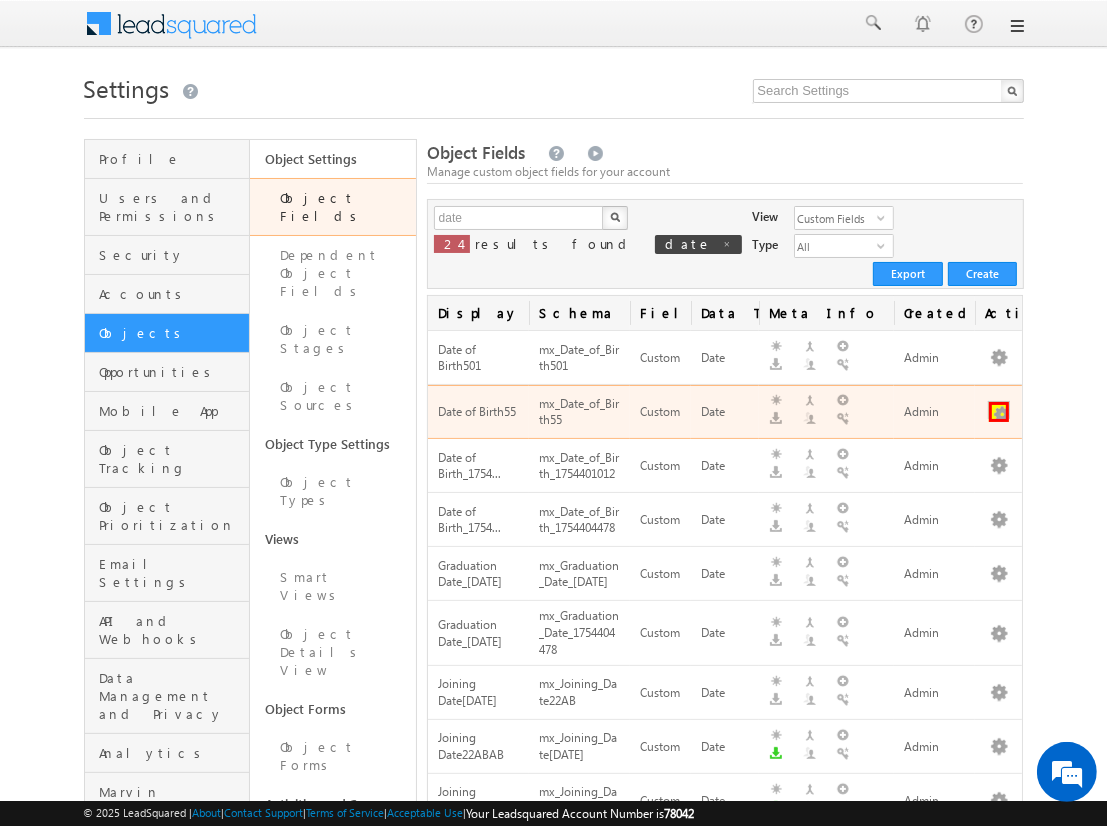click at bounding box center (999, 412) 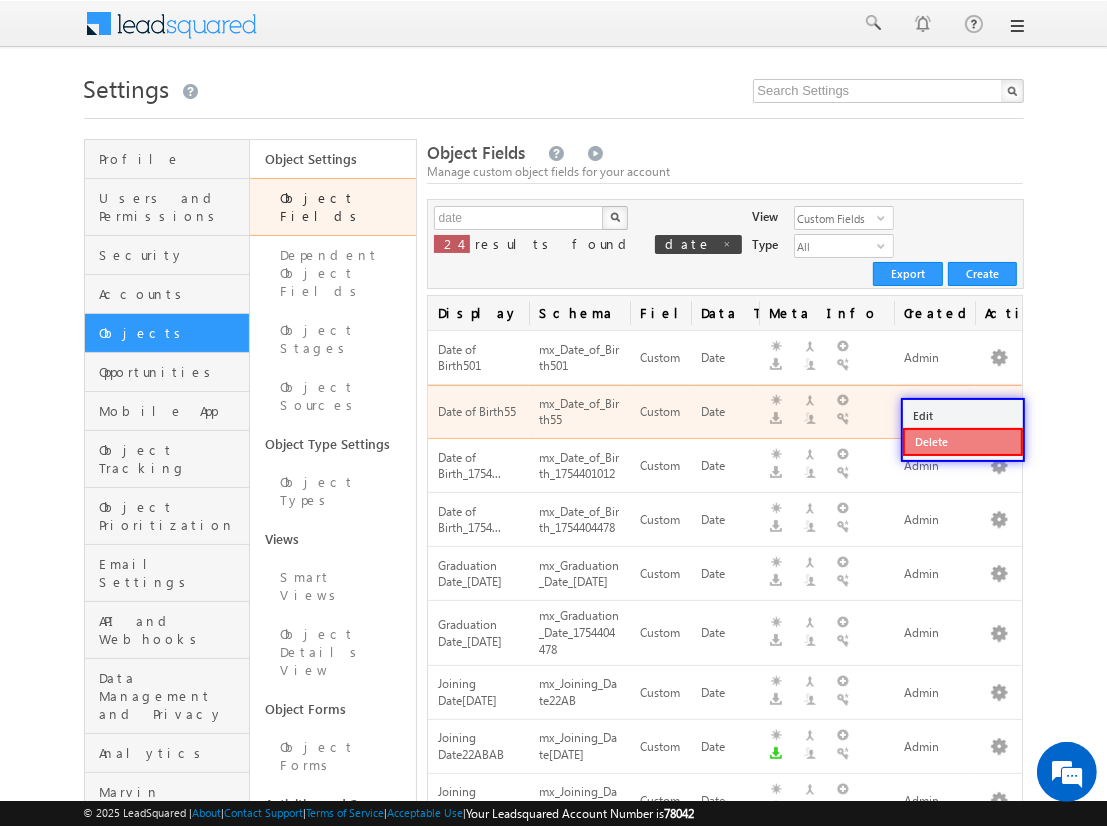 click on "Delete" at bounding box center (963, 442) 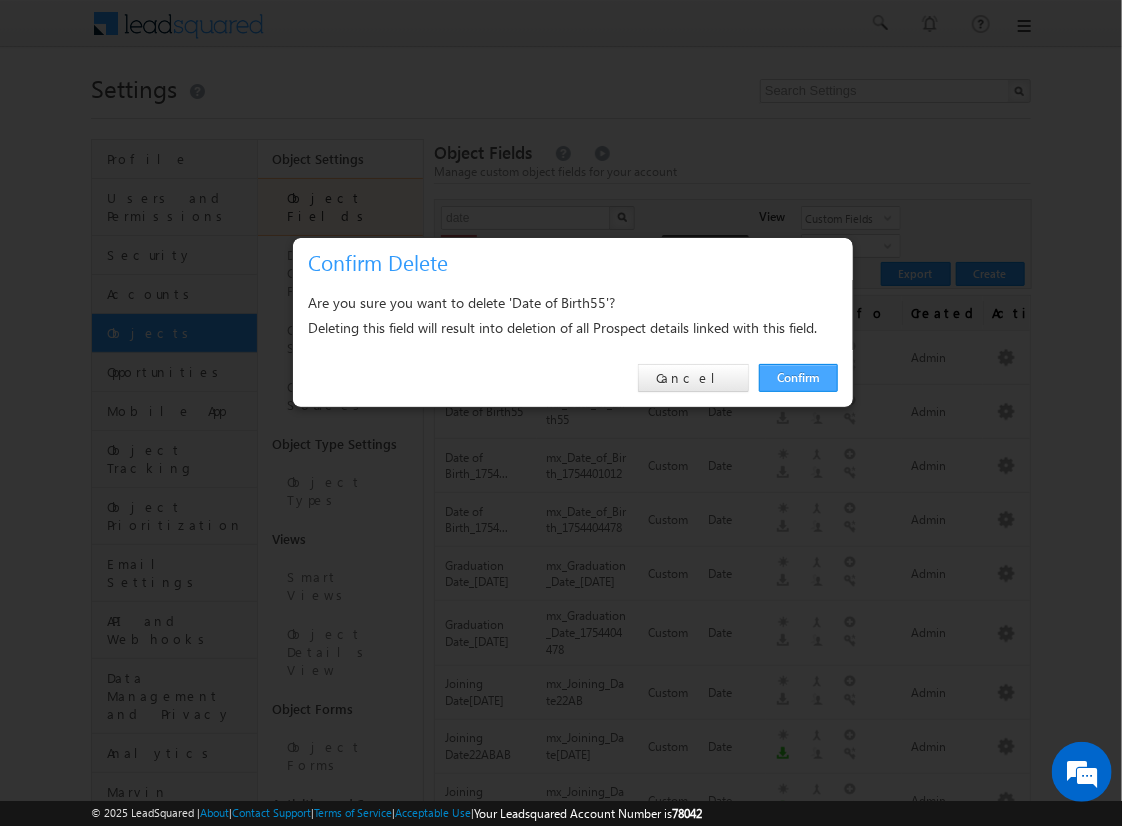 click on "Confirm" at bounding box center (798, 378) 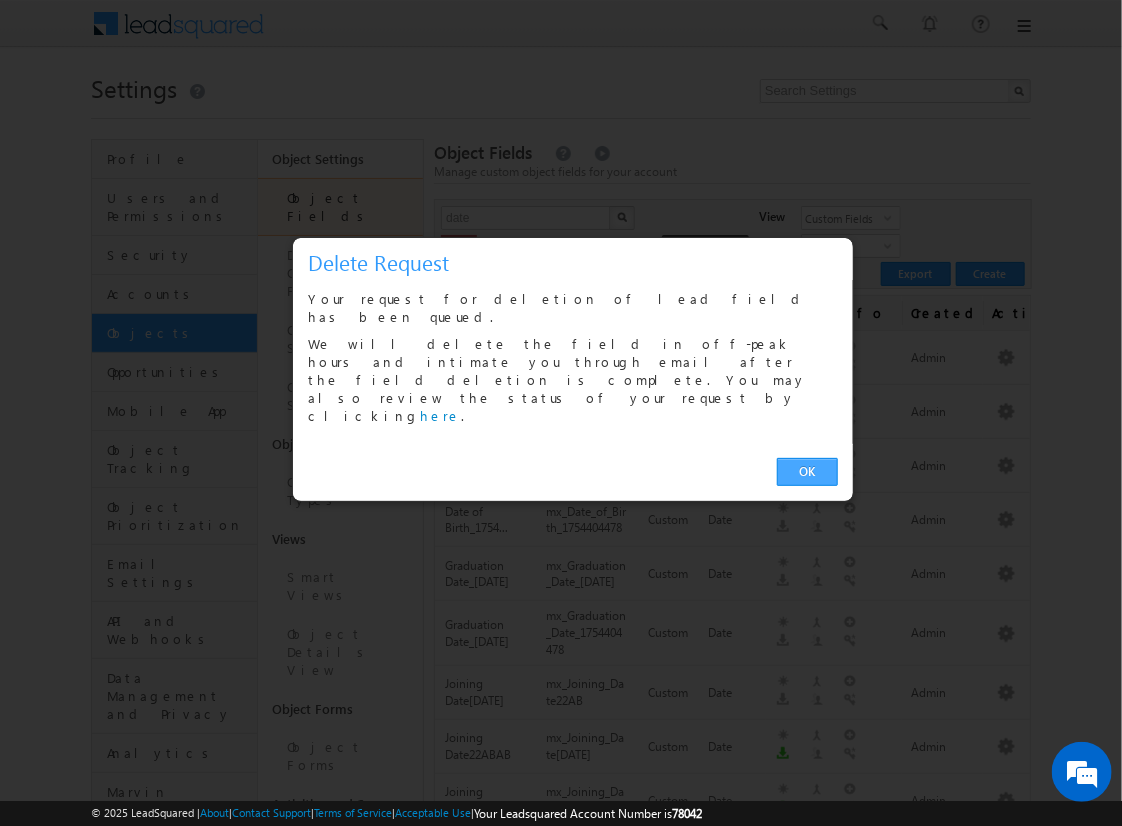 click on "OK" at bounding box center (807, 472) 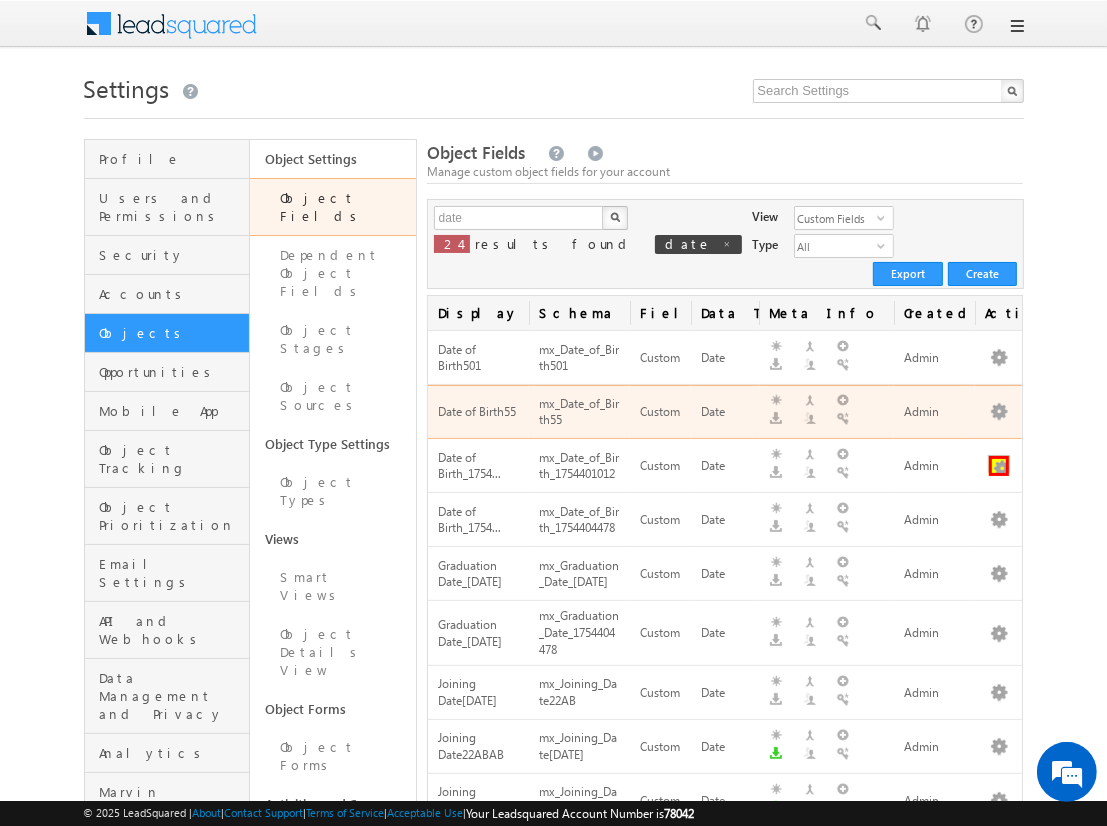 click at bounding box center (999, 466) 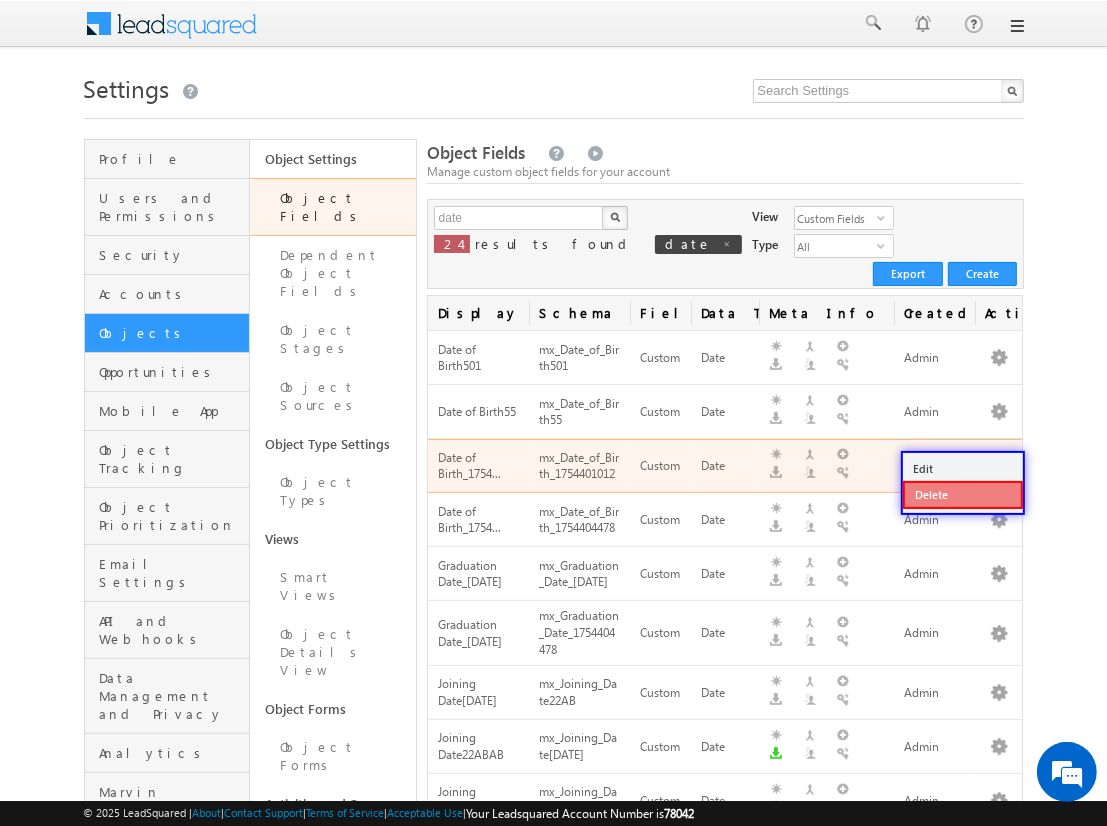 click on "Delete" at bounding box center (963, 495) 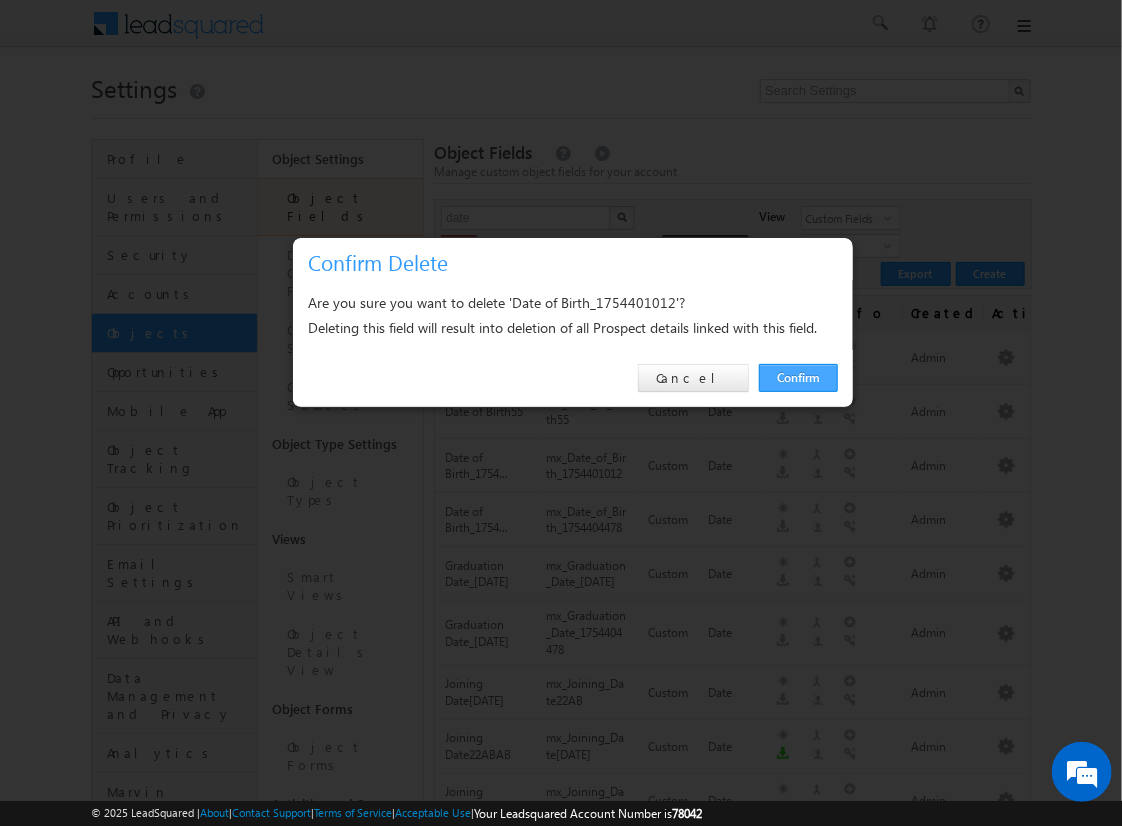 click on "Confirm" at bounding box center [798, 378] 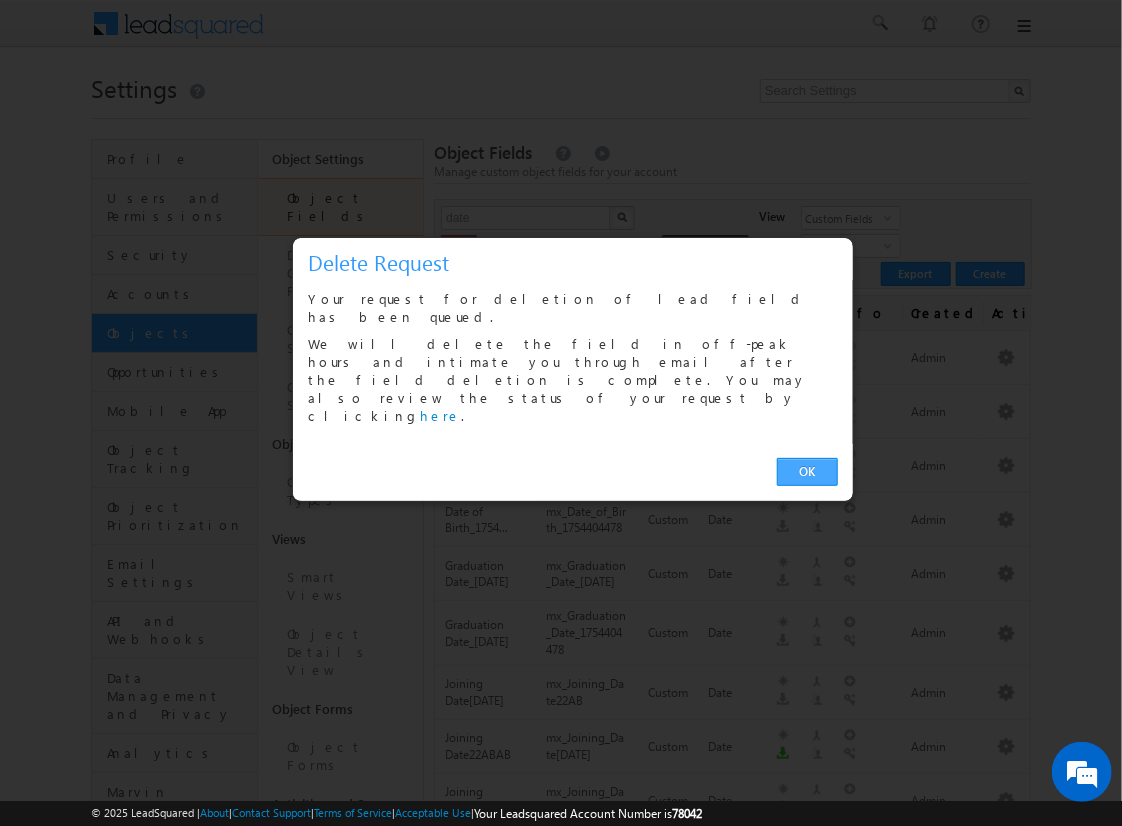 click on "OK" at bounding box center [807, 472] 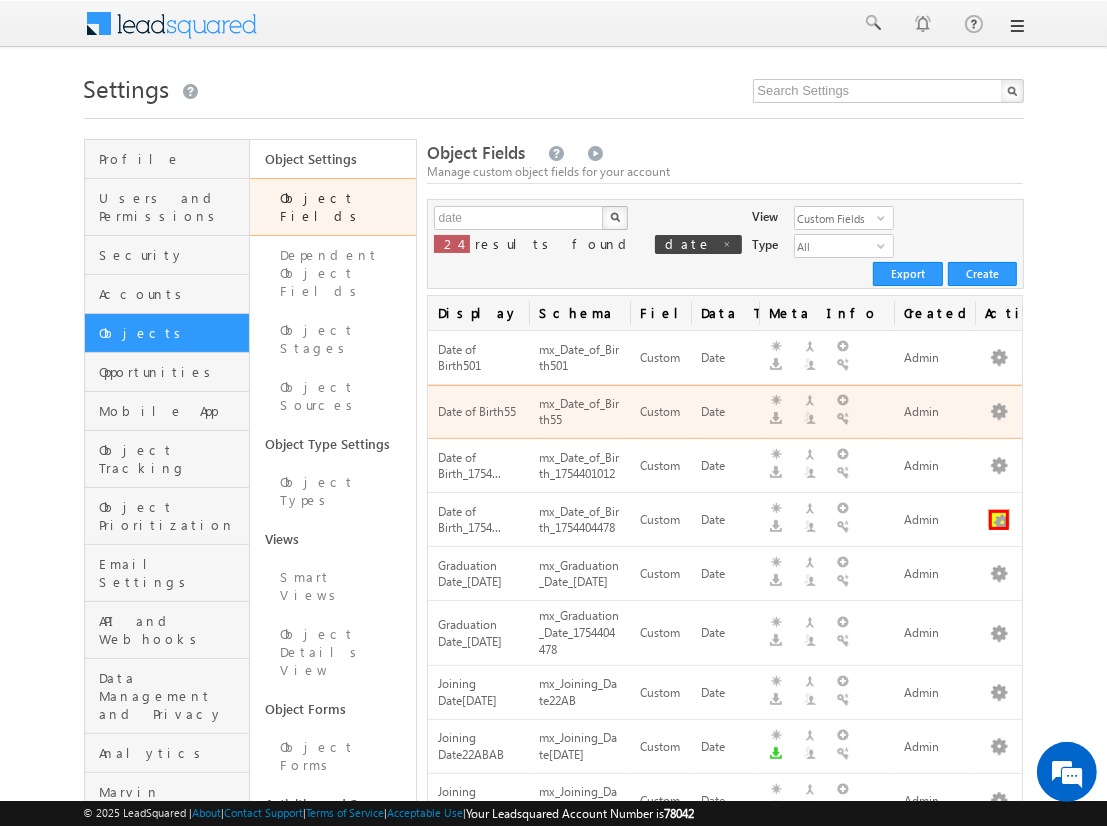 click at bounding box center [999, 520] 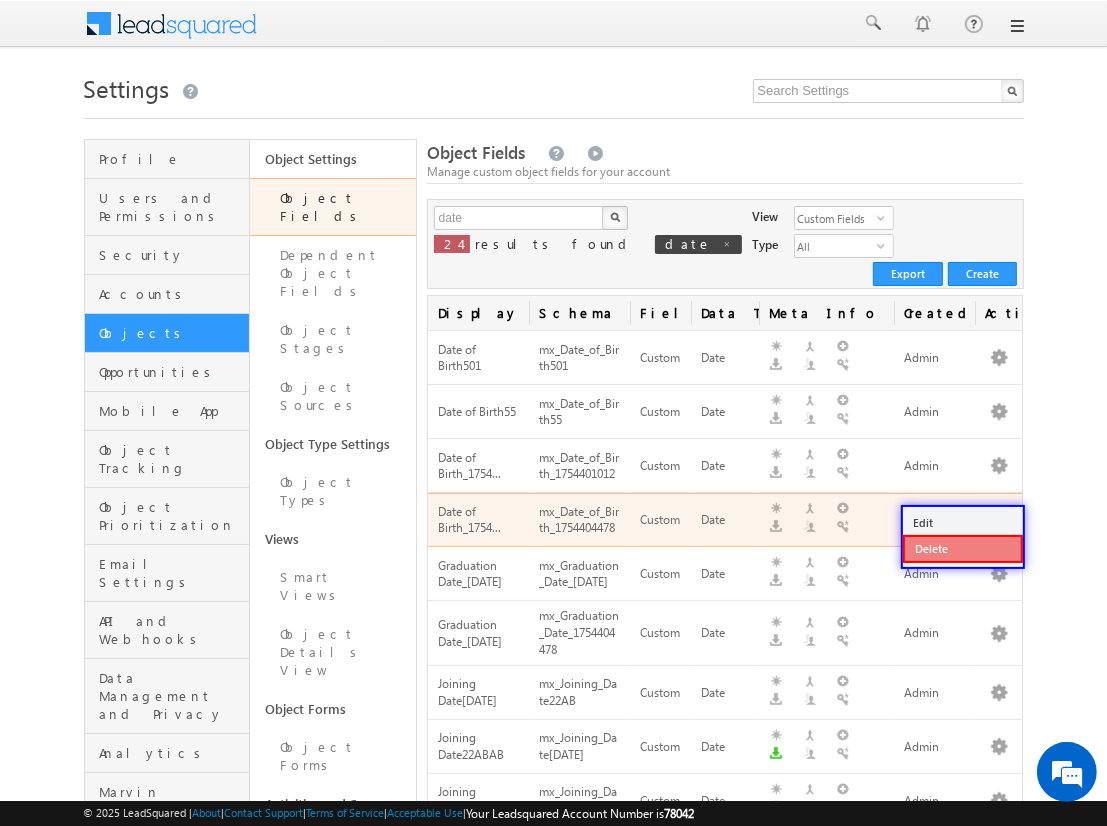 click on "Delete" at bounding box center (963, 549) 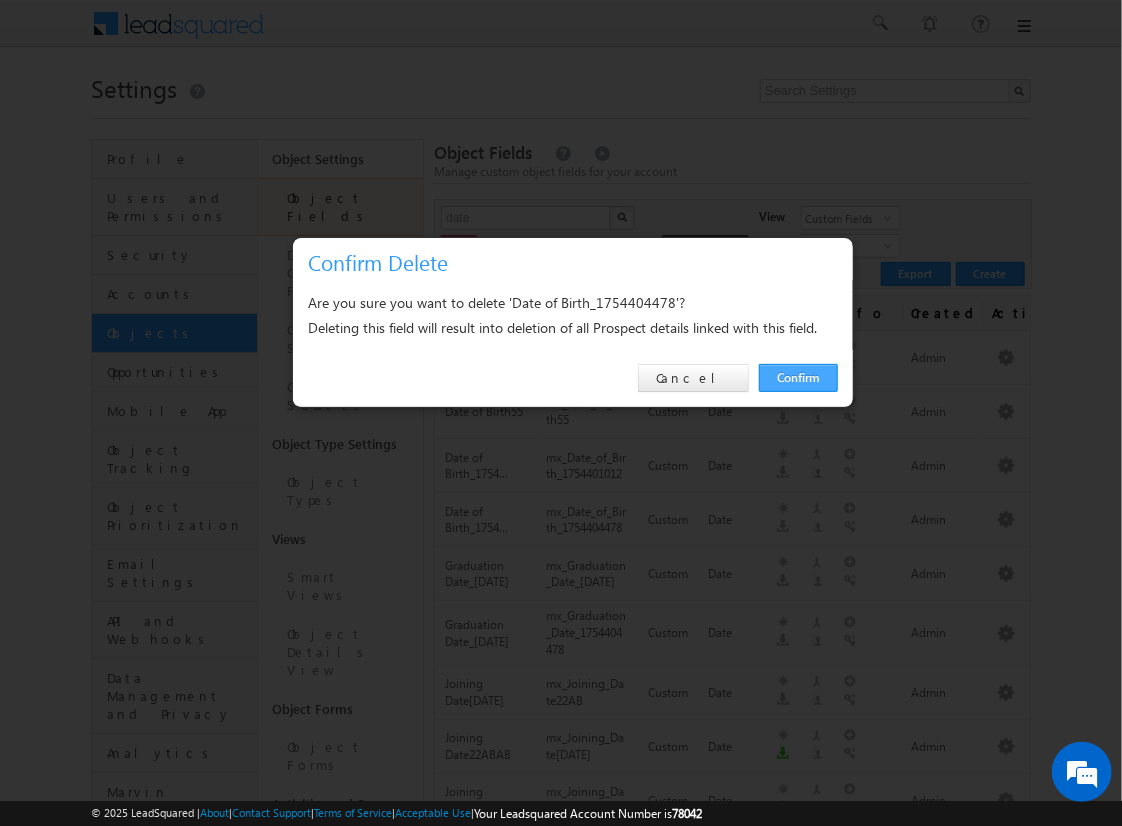 click on "Confirm" at bounding box center [798, 378] 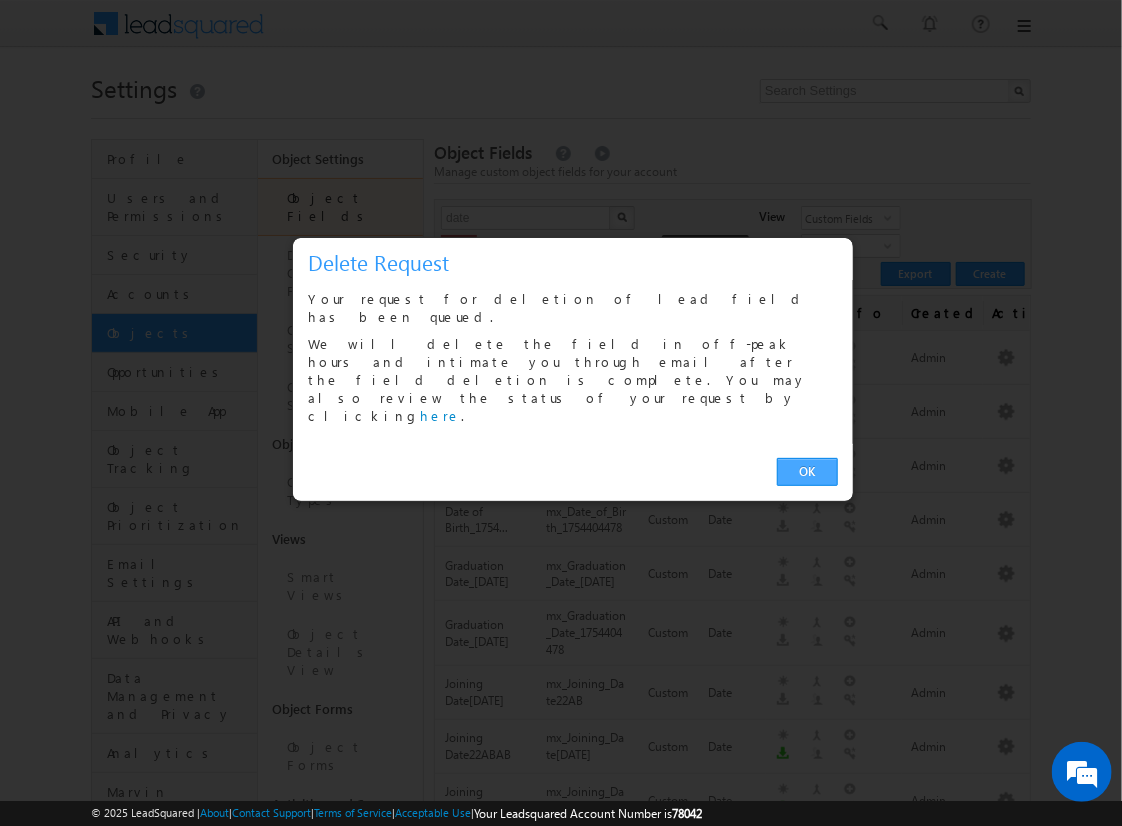 click on "OK" at bounding box center [807, 472] 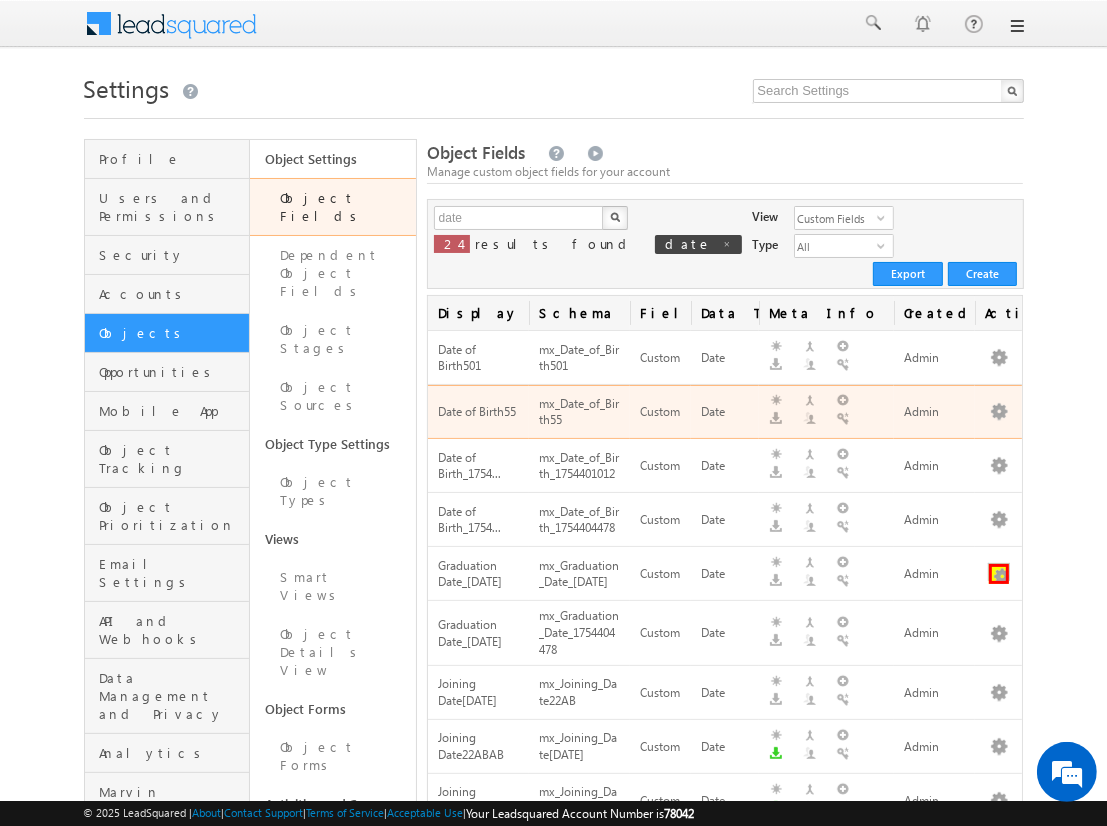 click at bounding box center (999, 574) 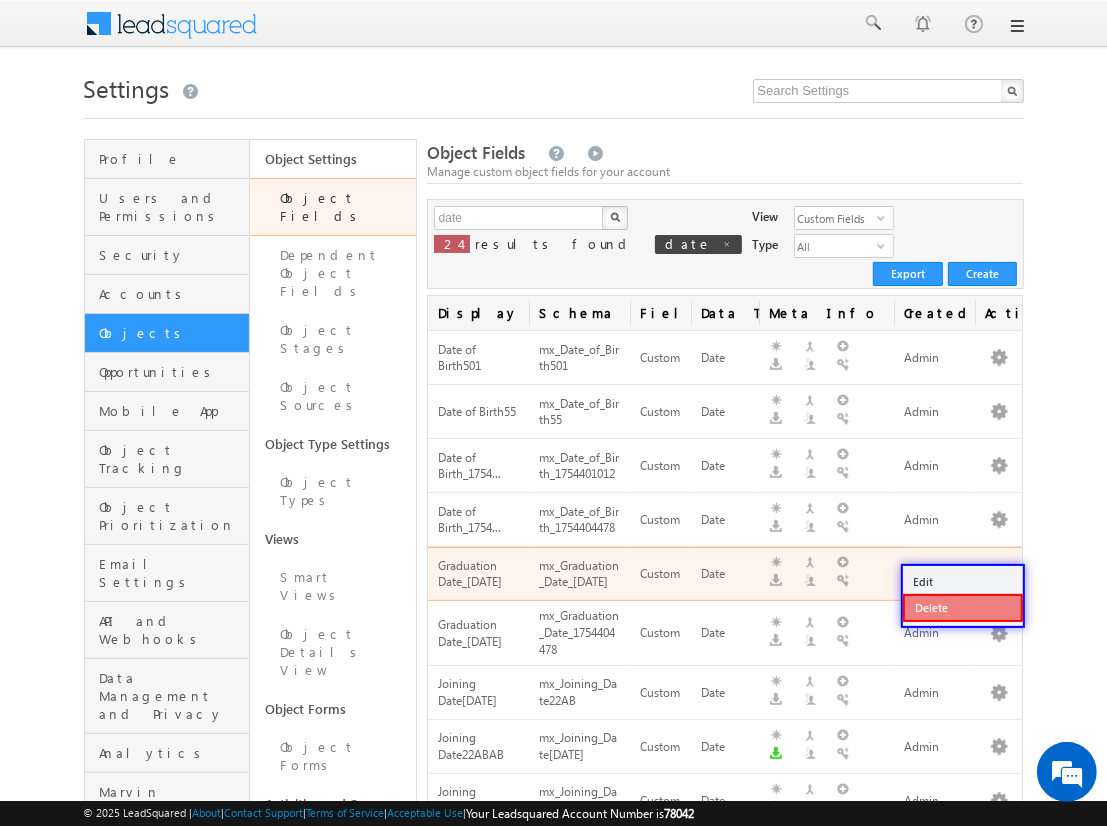 click on "Delete" at bounding box center [963, 608] 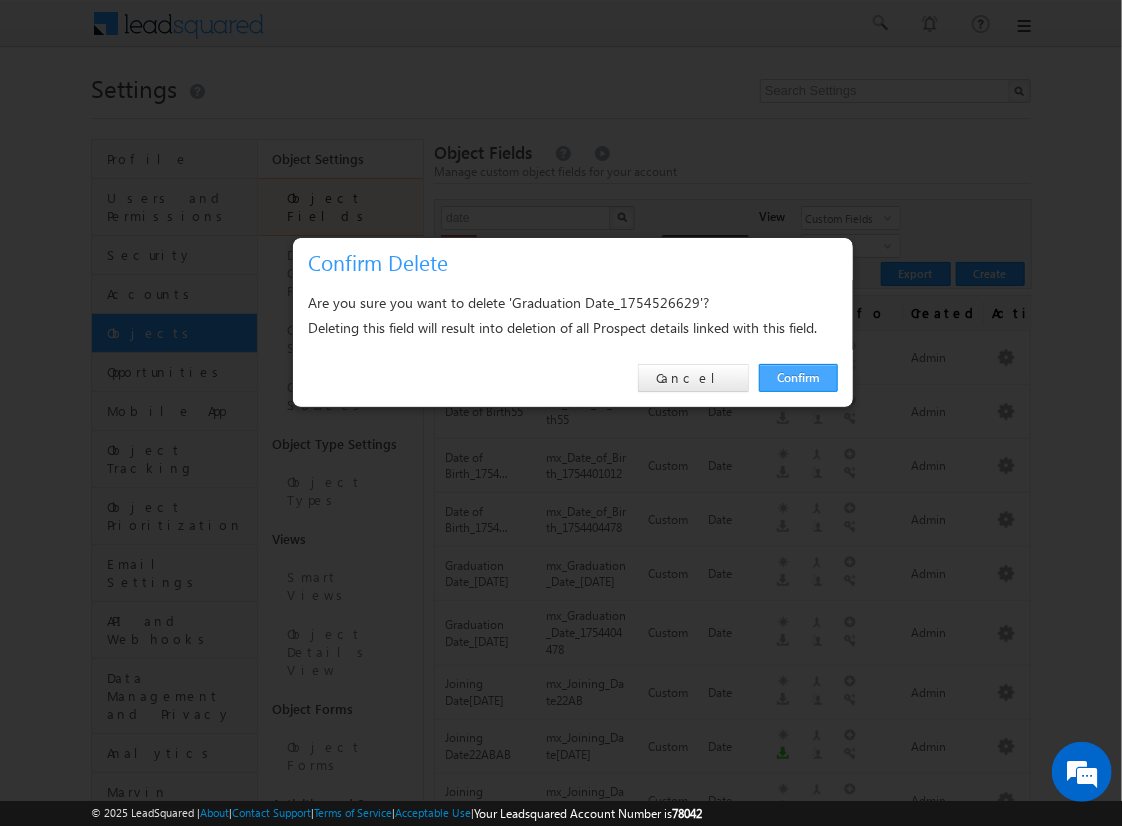 click on "Confirm" at bounding box center (798, 378) 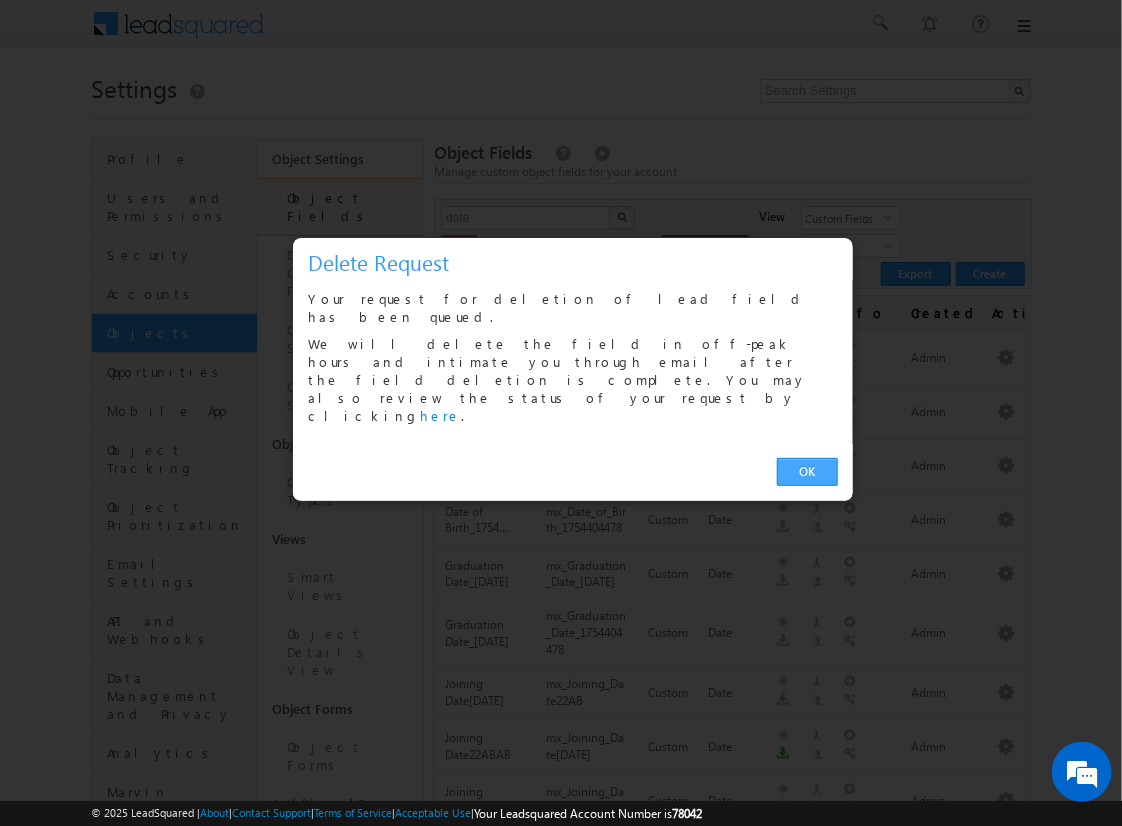 click on "OK" at bounding box center (807, 472) 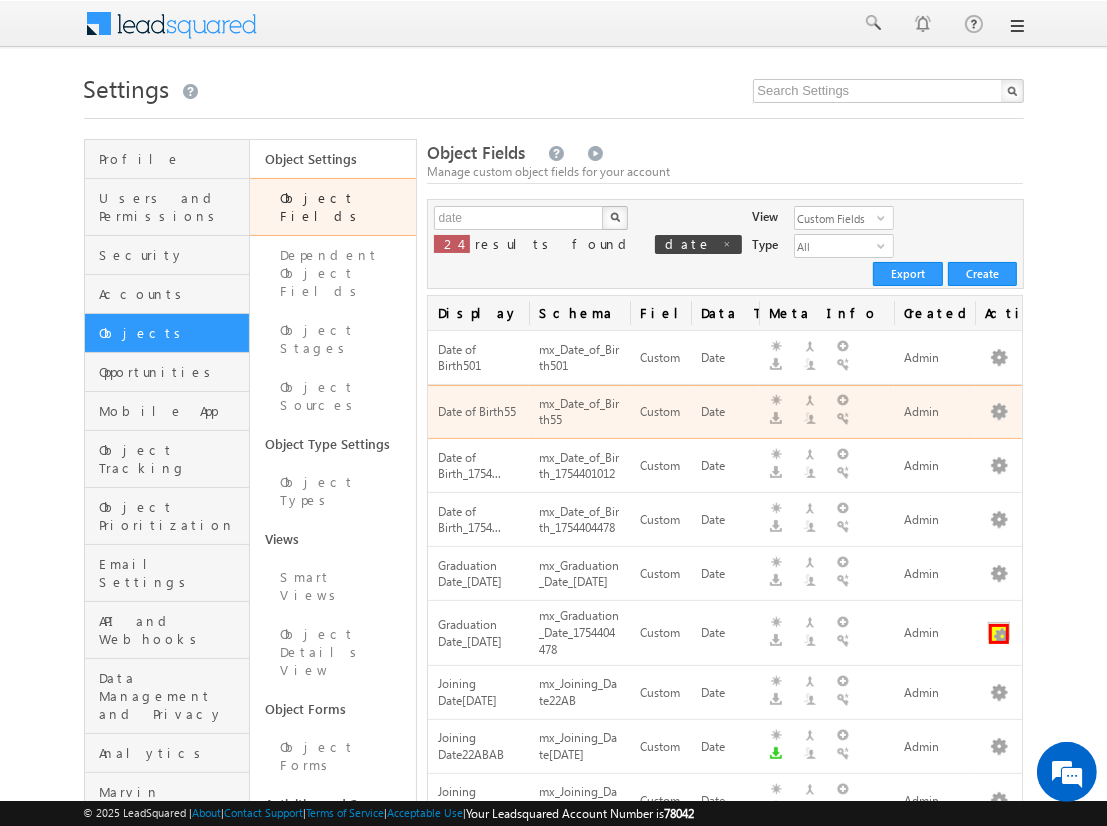 click at bounding box center [999, 634] 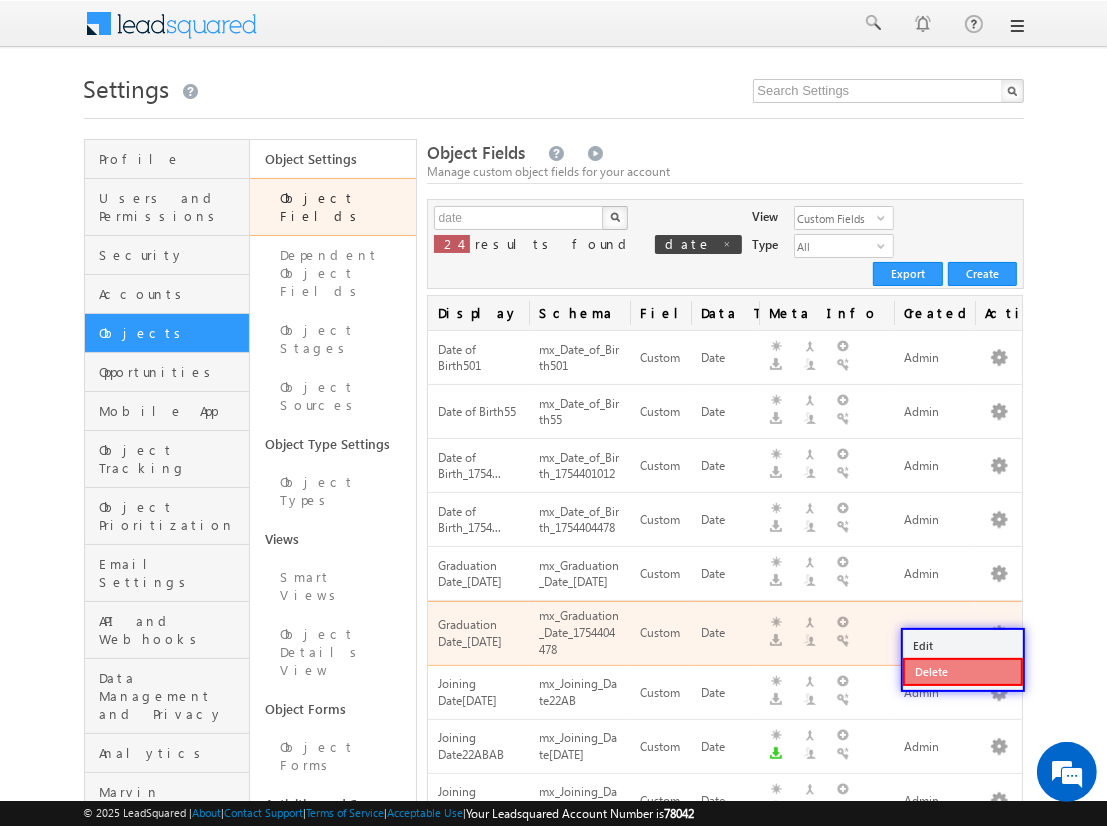 click on "Delete" at bounding box center (963, 672) 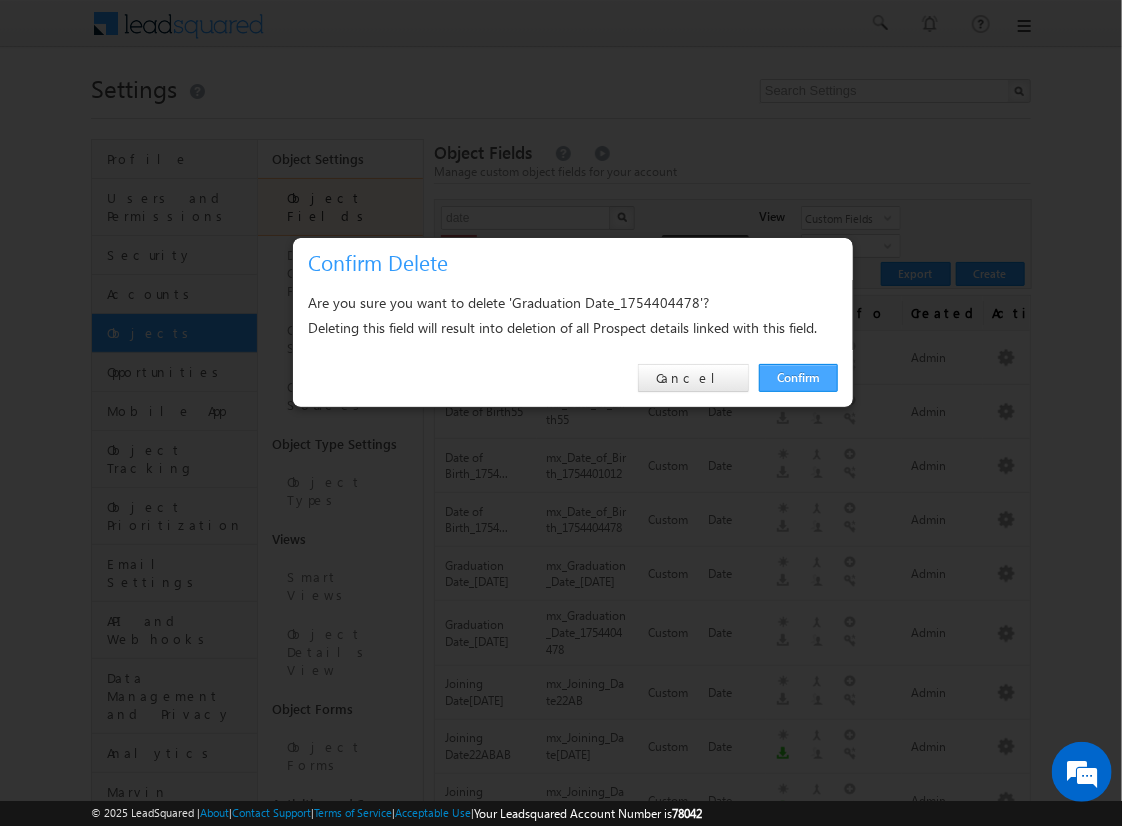 click on "Confirm" at bounding box center (798, 378) 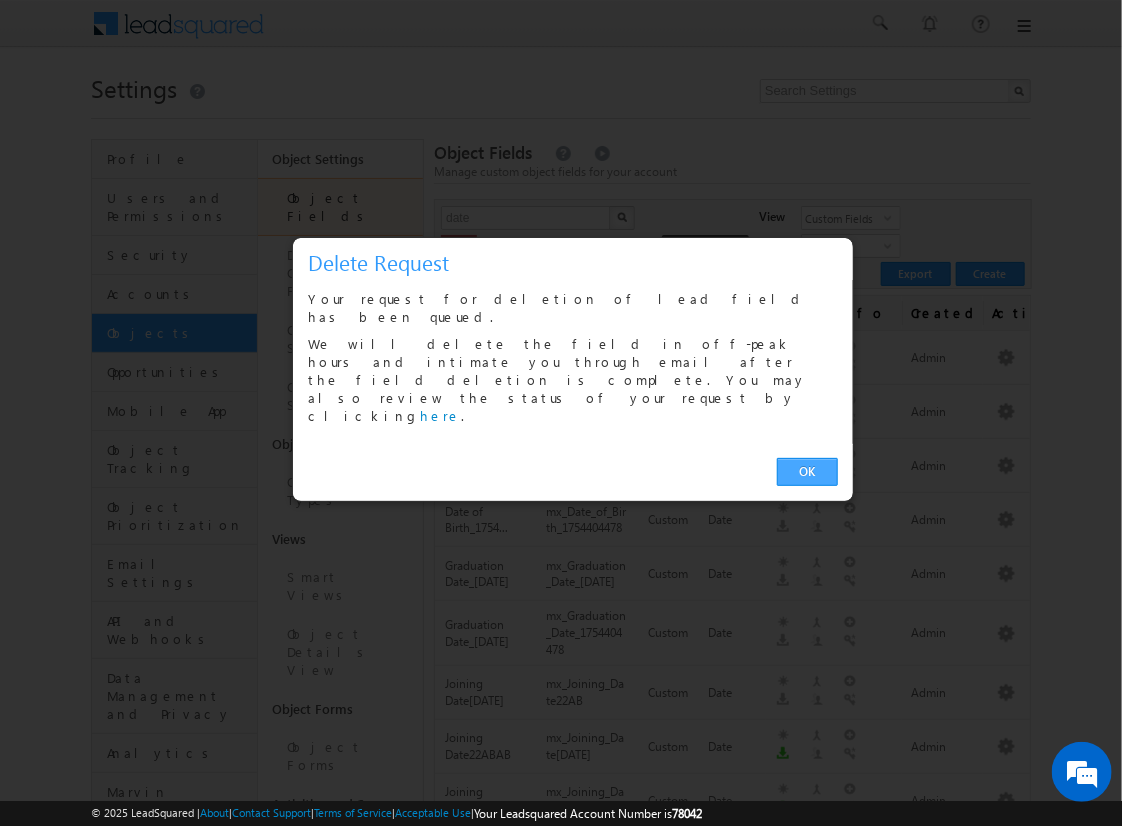 click on "OK" at bounding box center [807, 472] 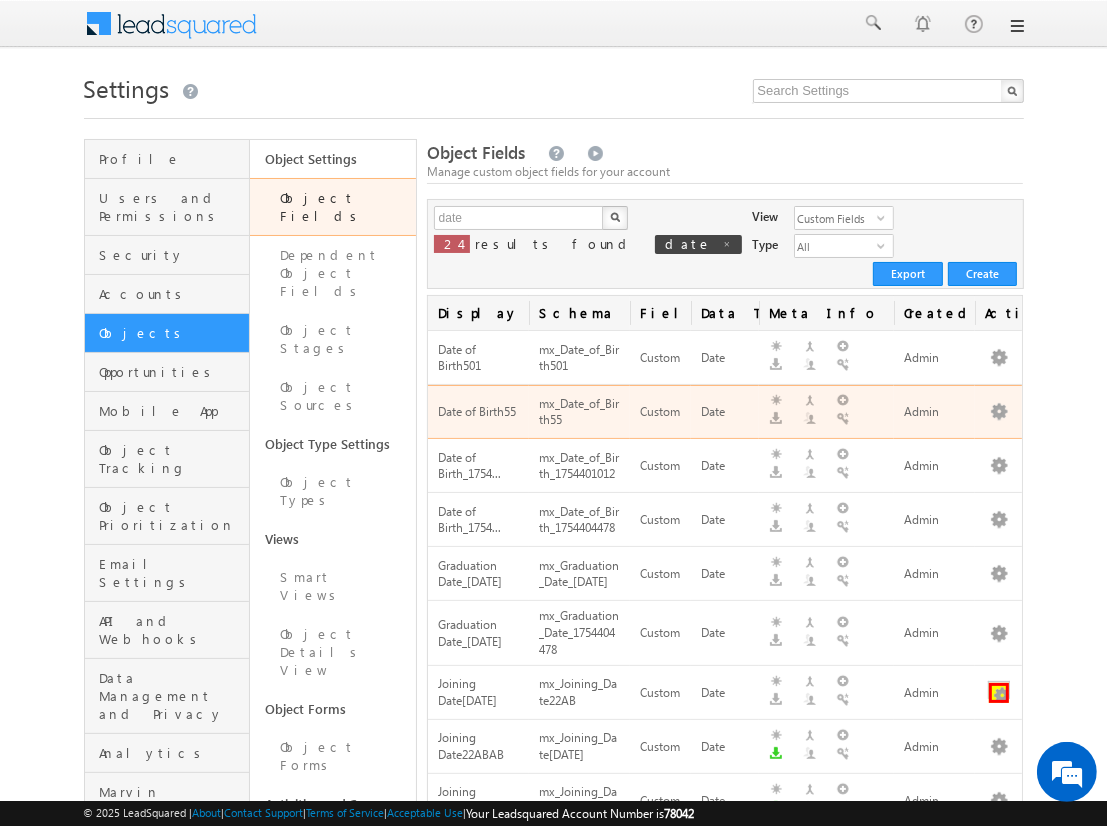 click at bounding box center [999, 693] 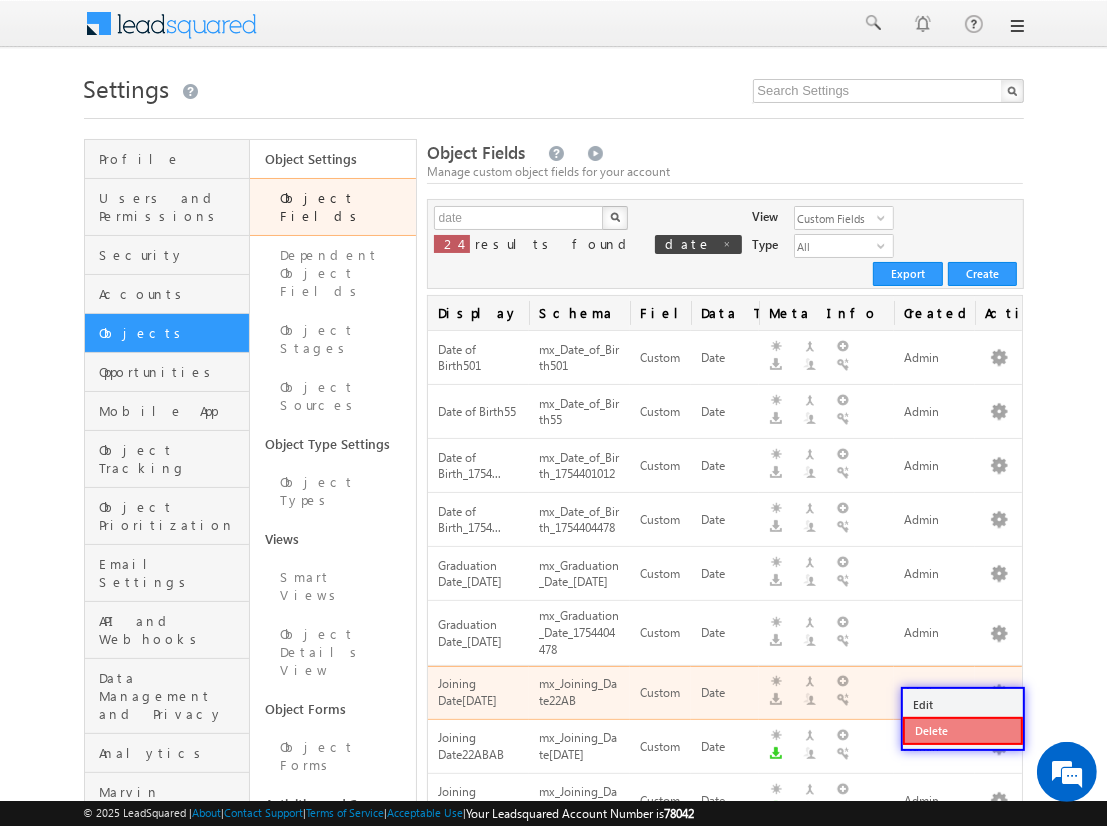 click on "Delete" at bounding box center [963, 731] 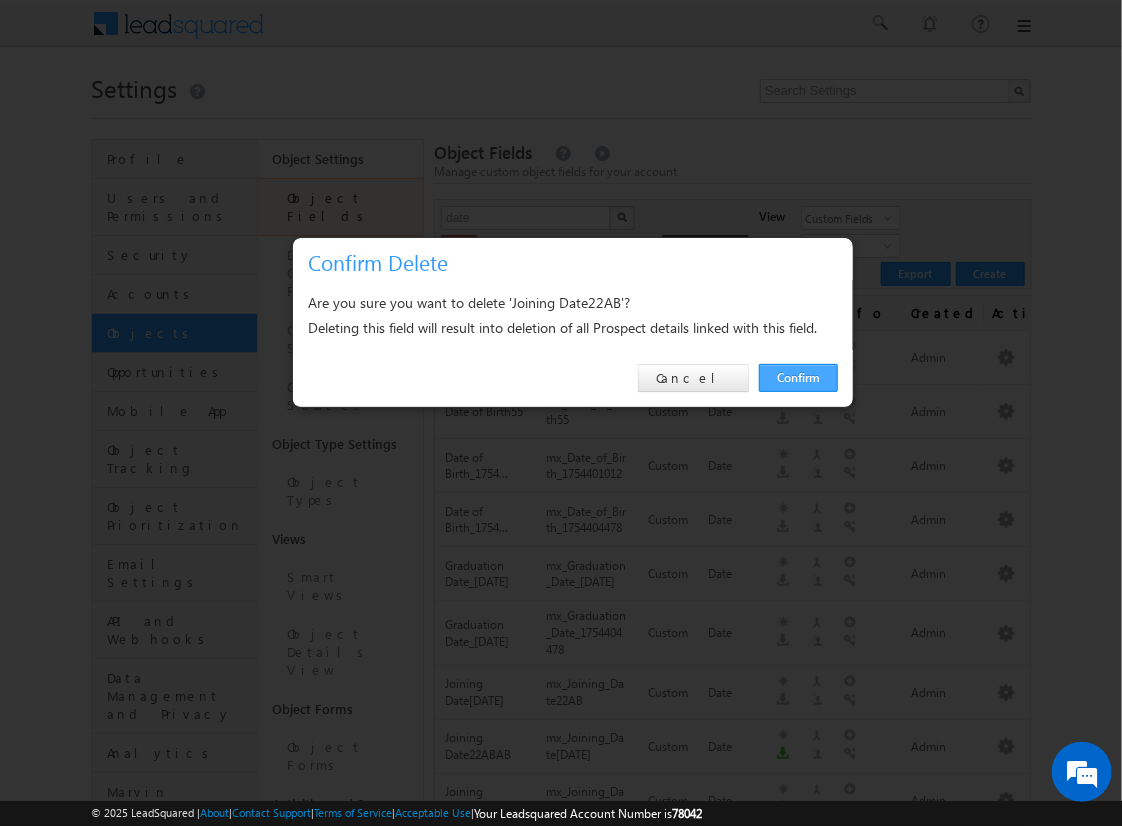 click on "Confirm" at bounding box center [798, 378] 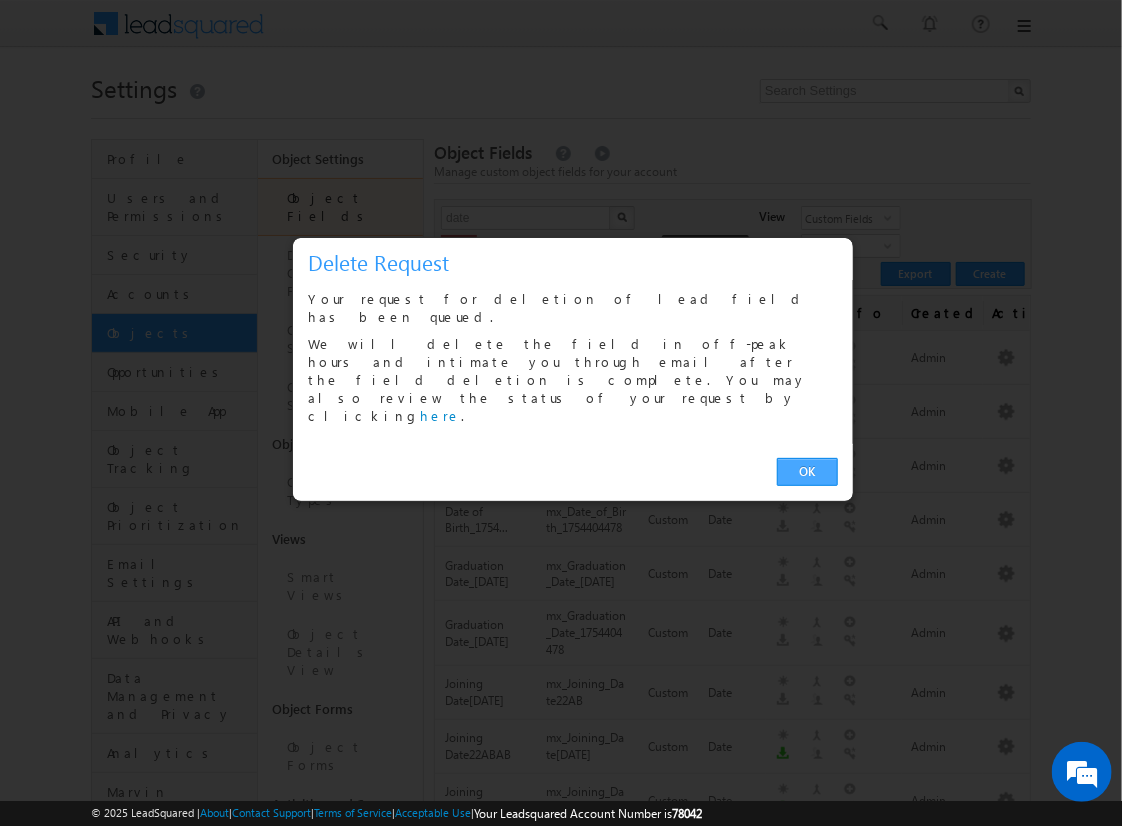 click on "OK" at bounding box center (807, 472) 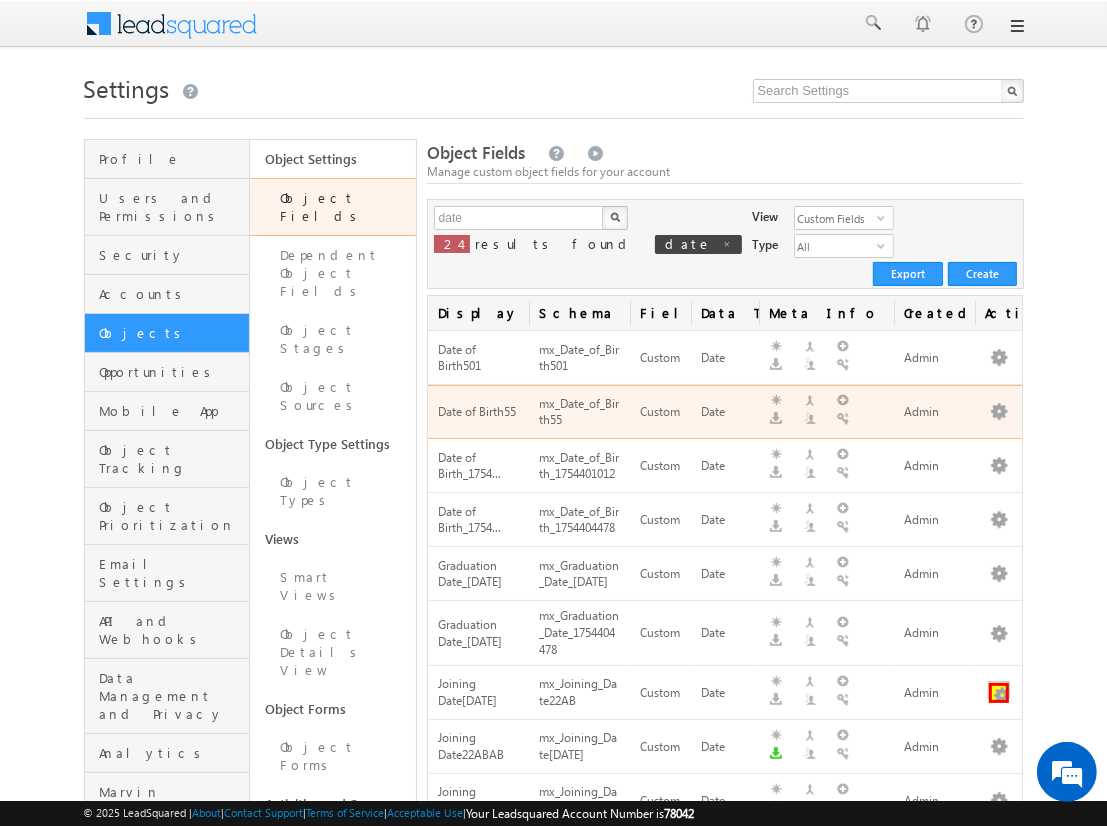 click at bounding box center [999, 693] 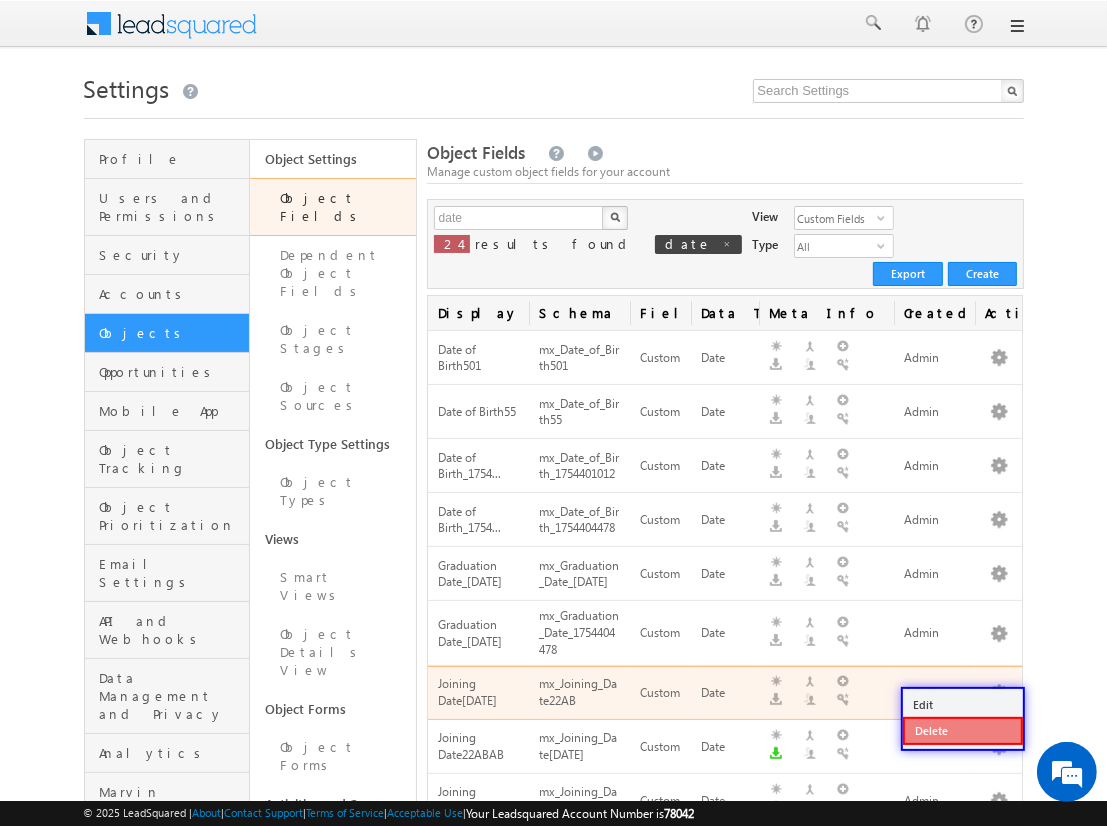 click on "Delete" at bounding box center [963, 731] 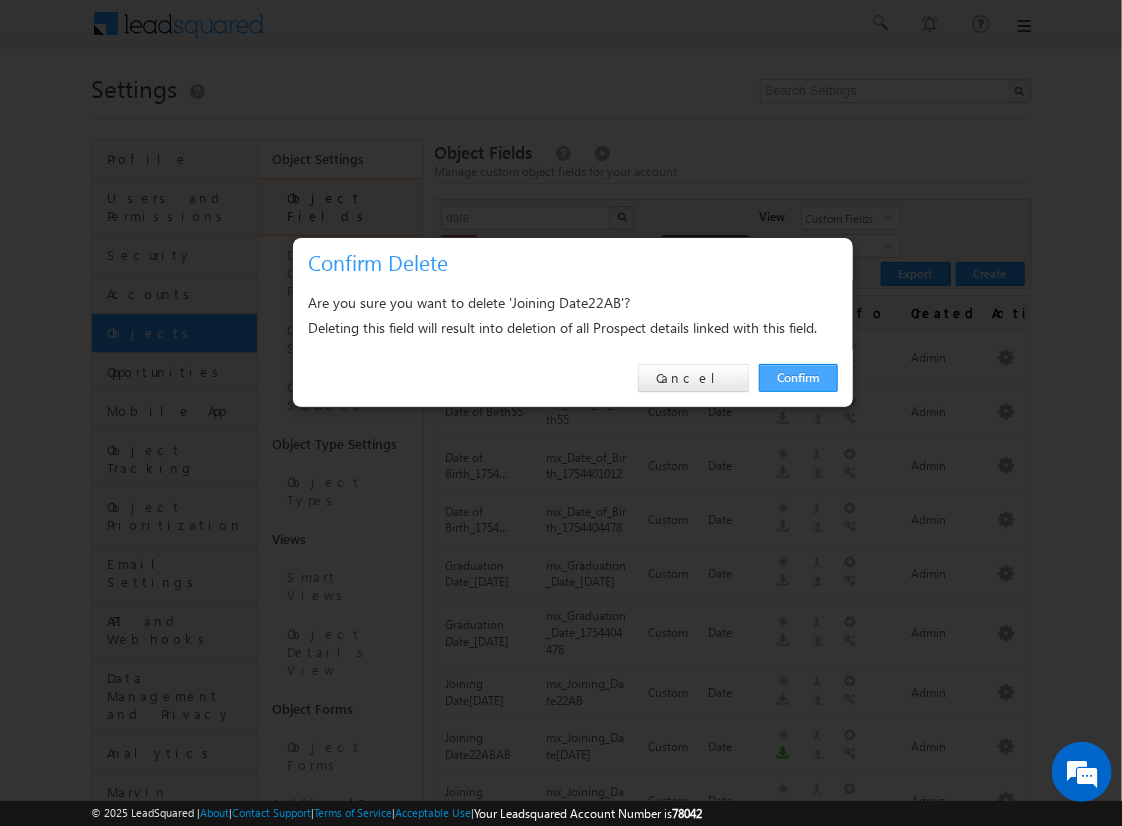 click on "Confirm" at bounding box center [798, 378] 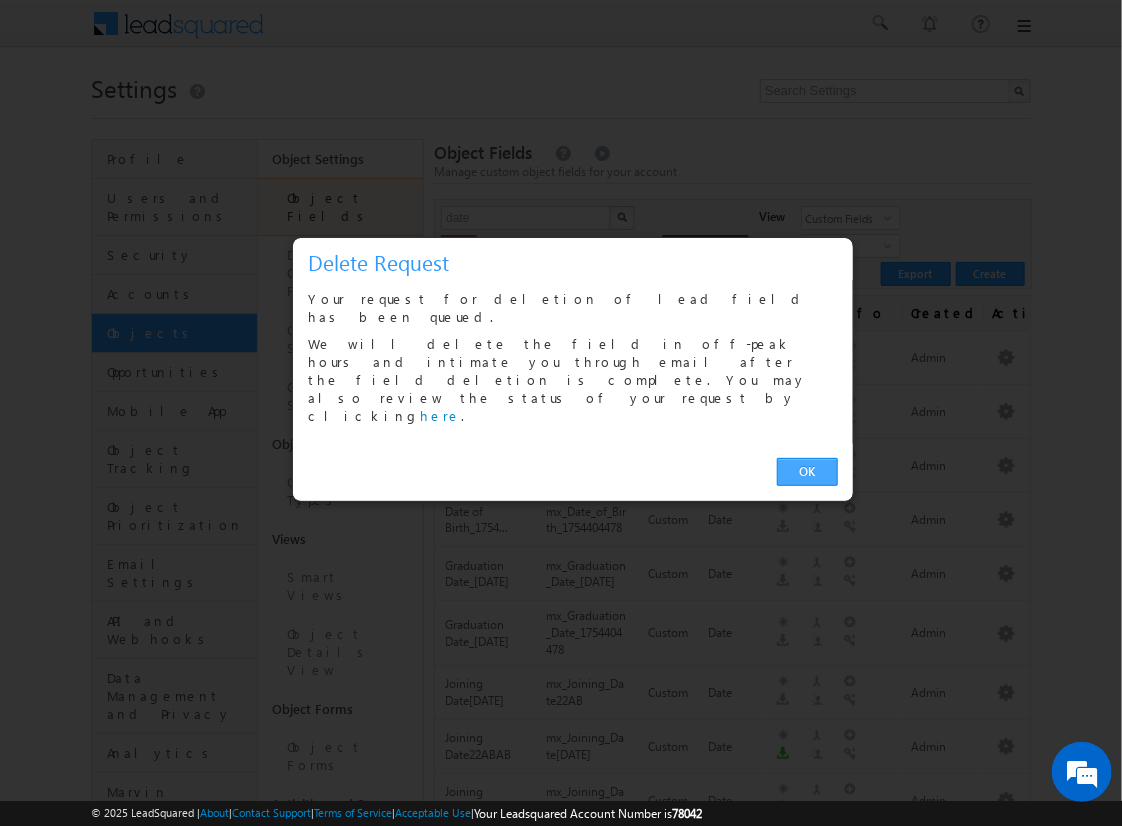click on "OK" at bounding box center (807, 472) 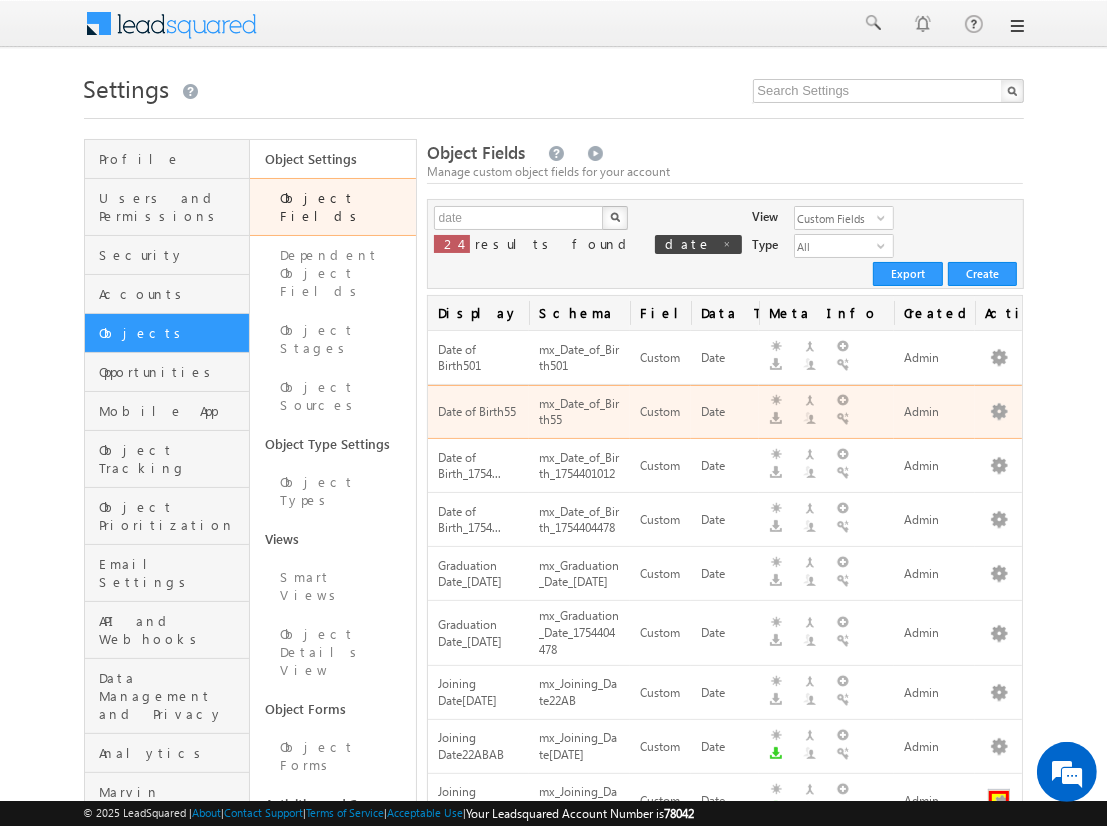 click at bounding box center [999, 801] 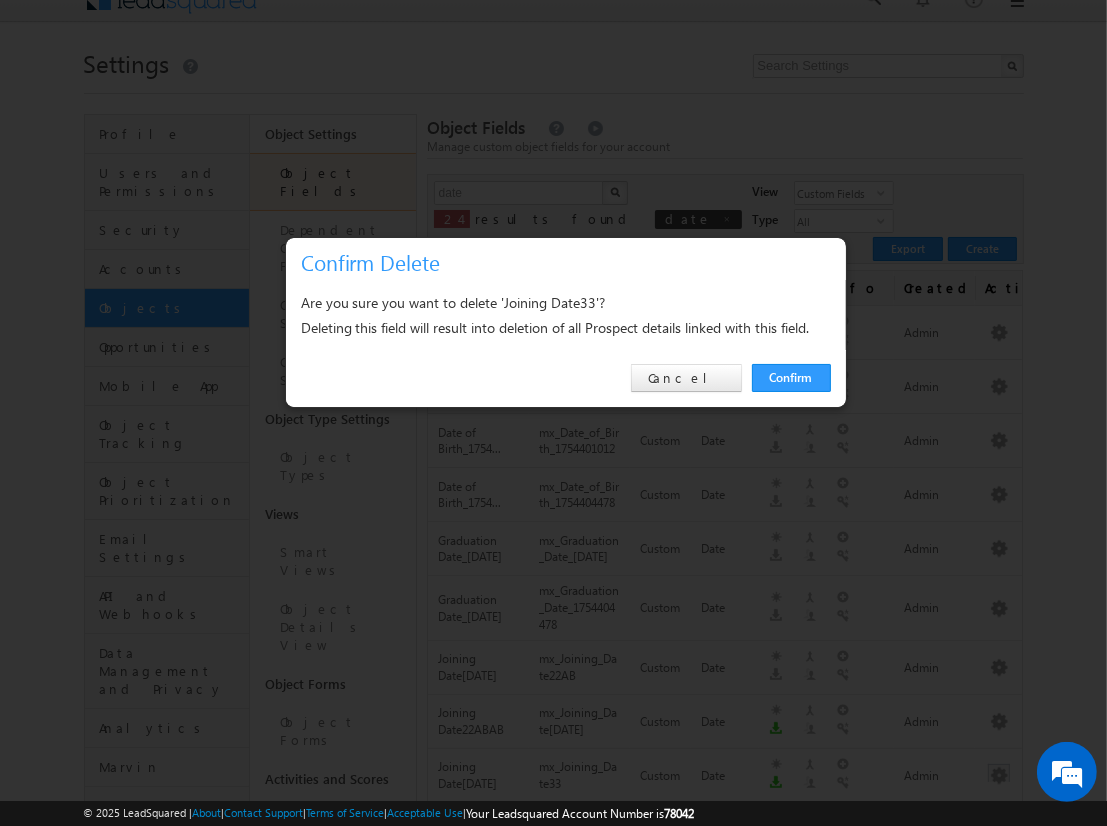scroll, scrollTop: 424, scrollLeft: 0, axis: vertical 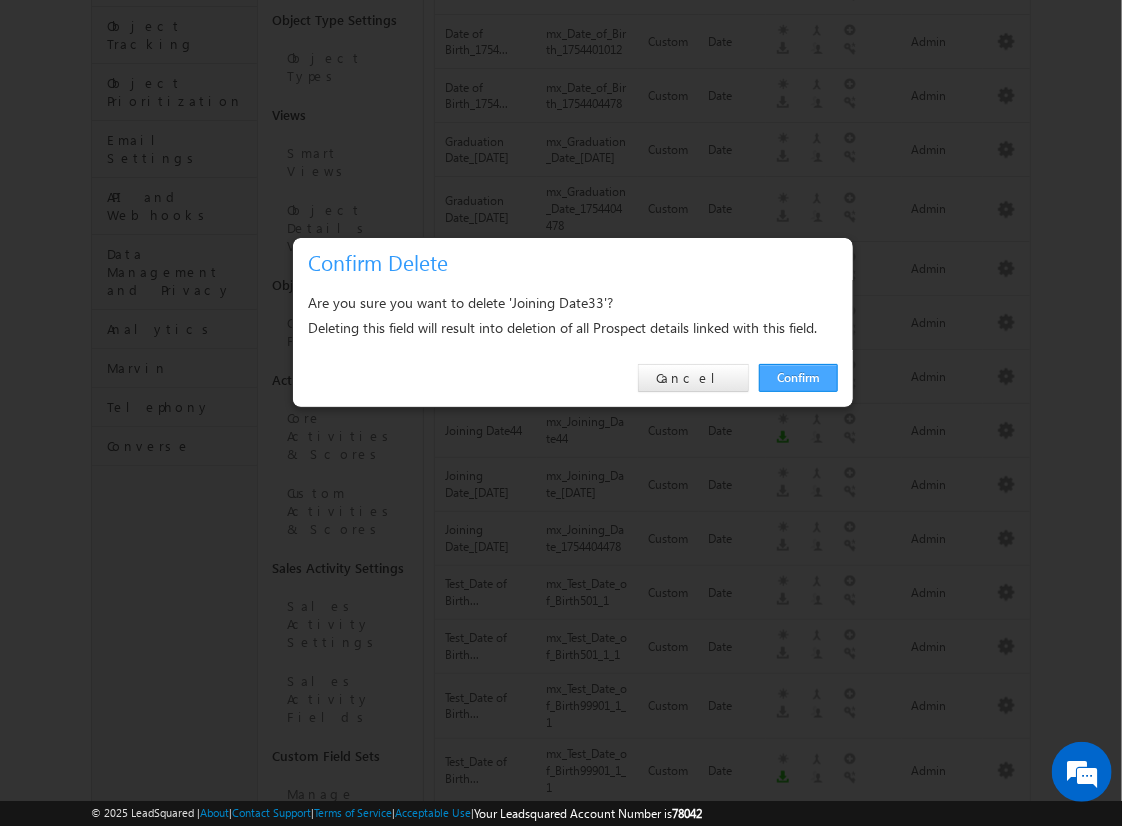 click on "Confirm" at bounding box center [798, 378] 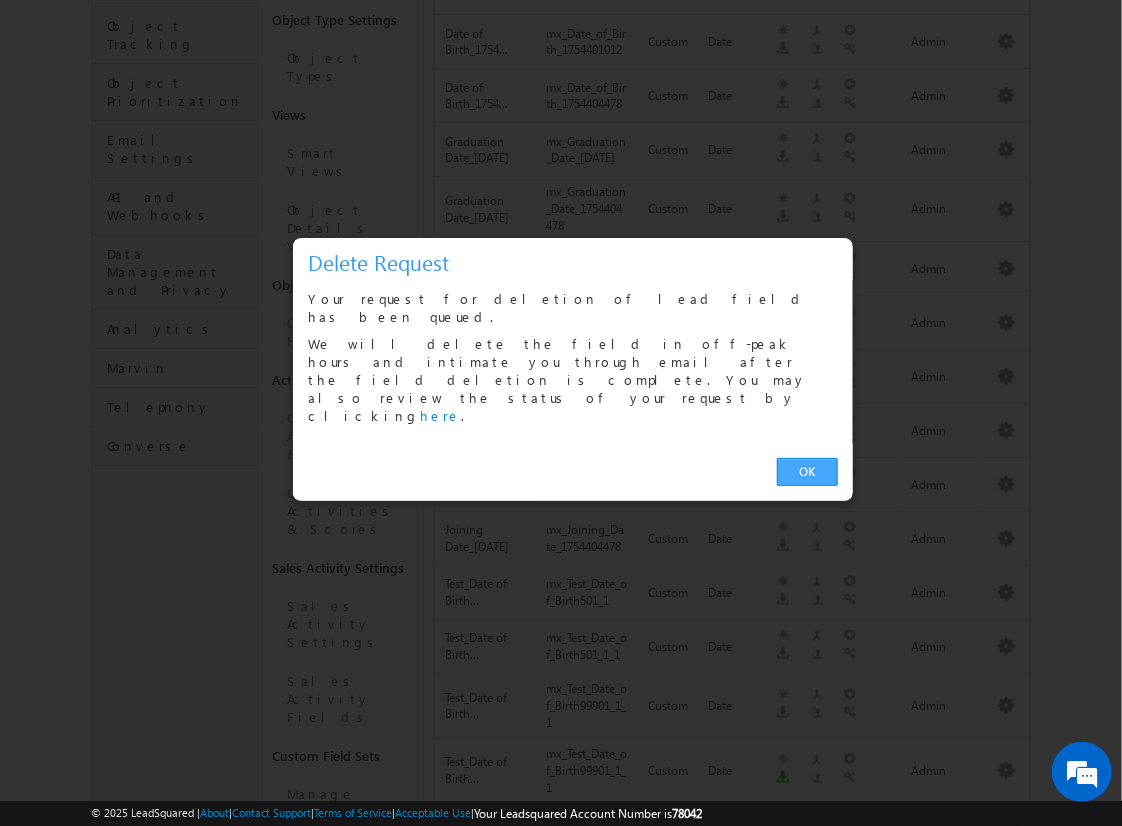 click on "OK" at bounding box center (807, 472) 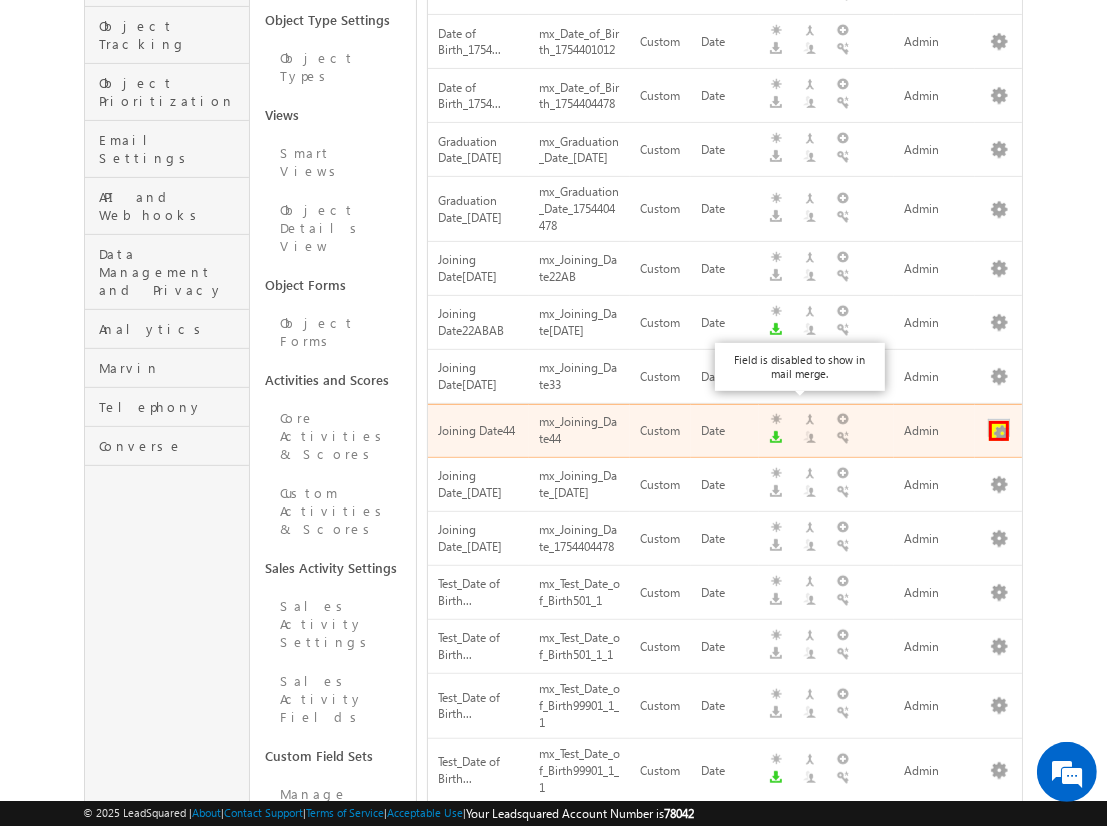 click at bounding box center [999, 431] 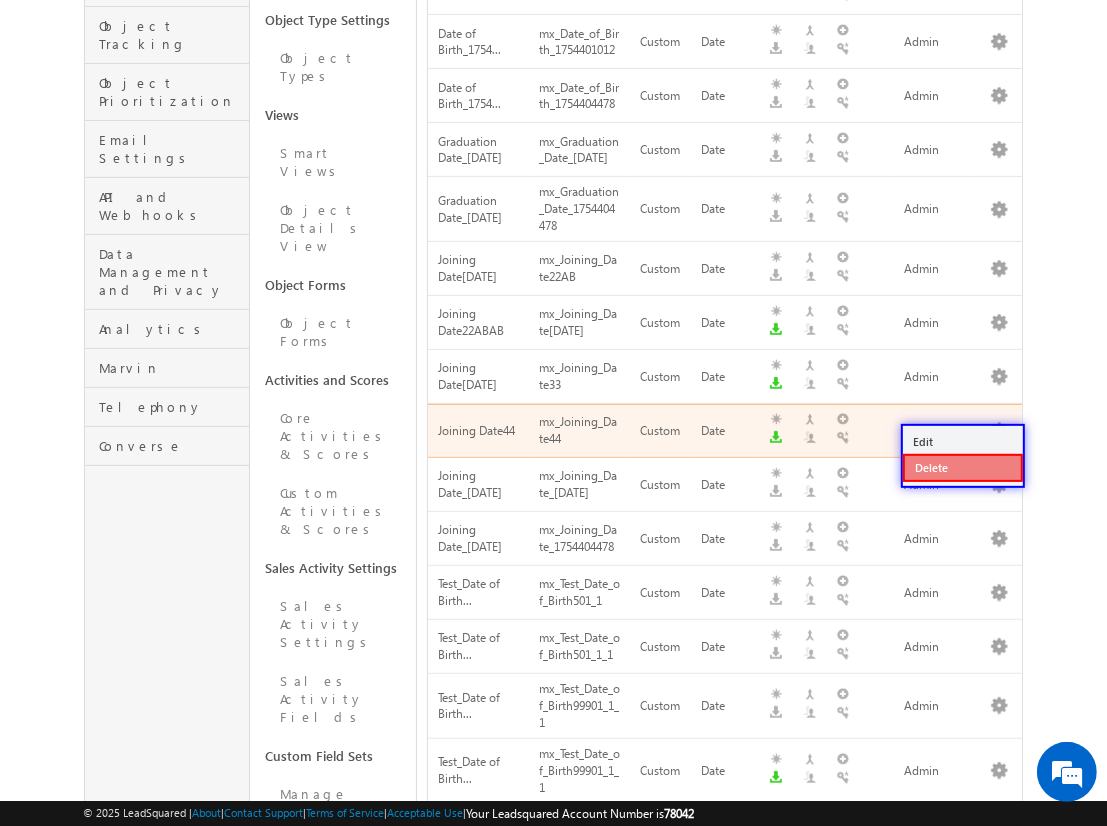 click on "Delete" at bounding box center [963, 468] 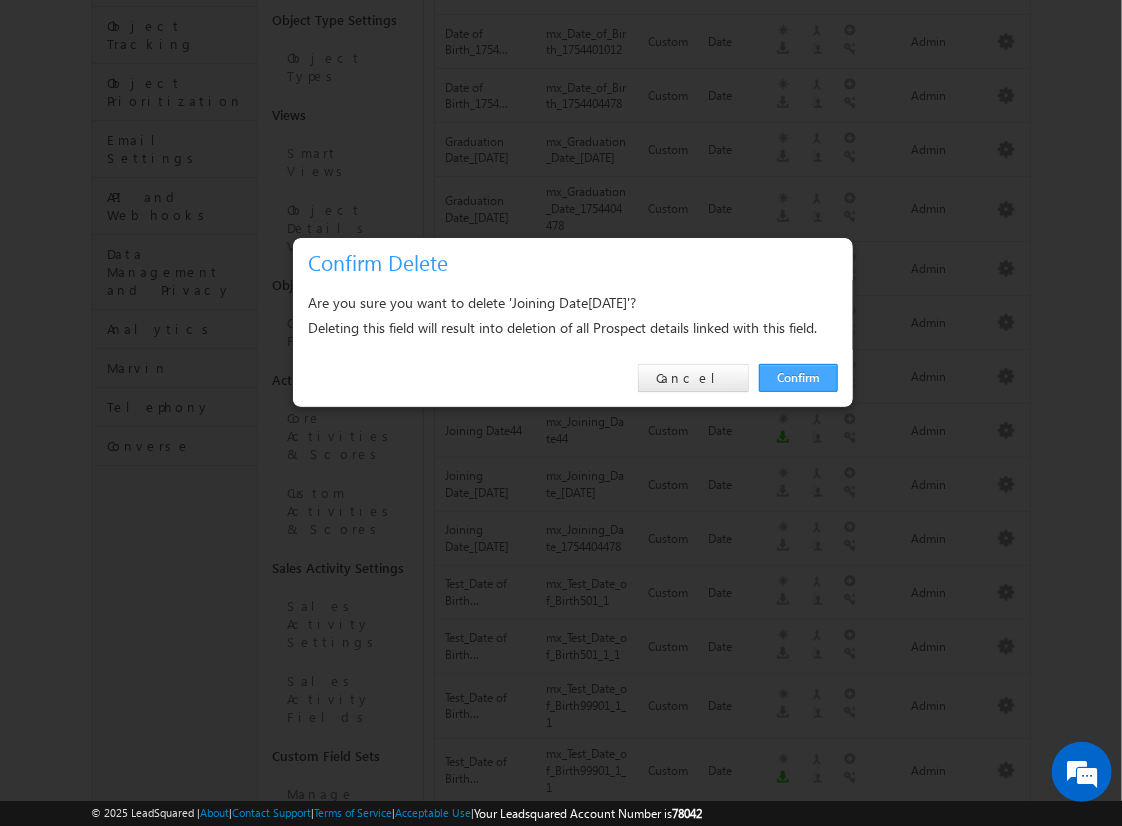 click on "Confirm" at bounding box center [798, 378] 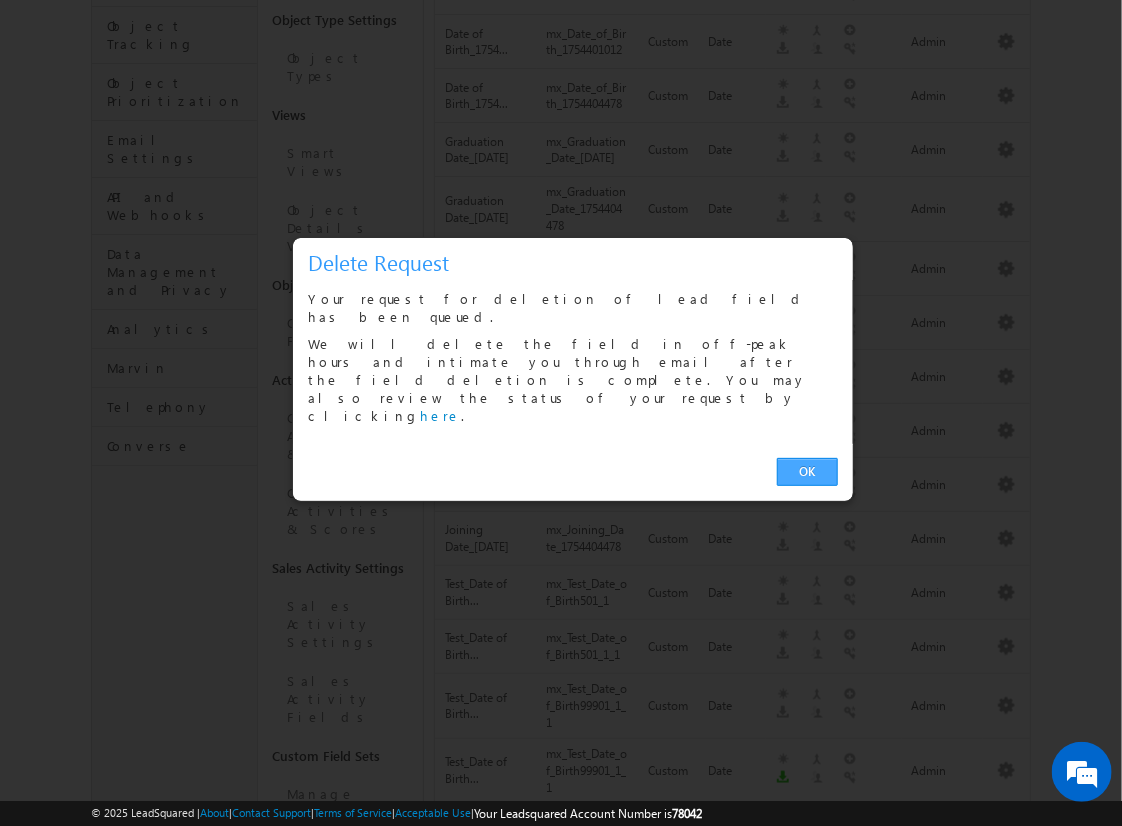 click on "OK" at bounding box center (807, 472) 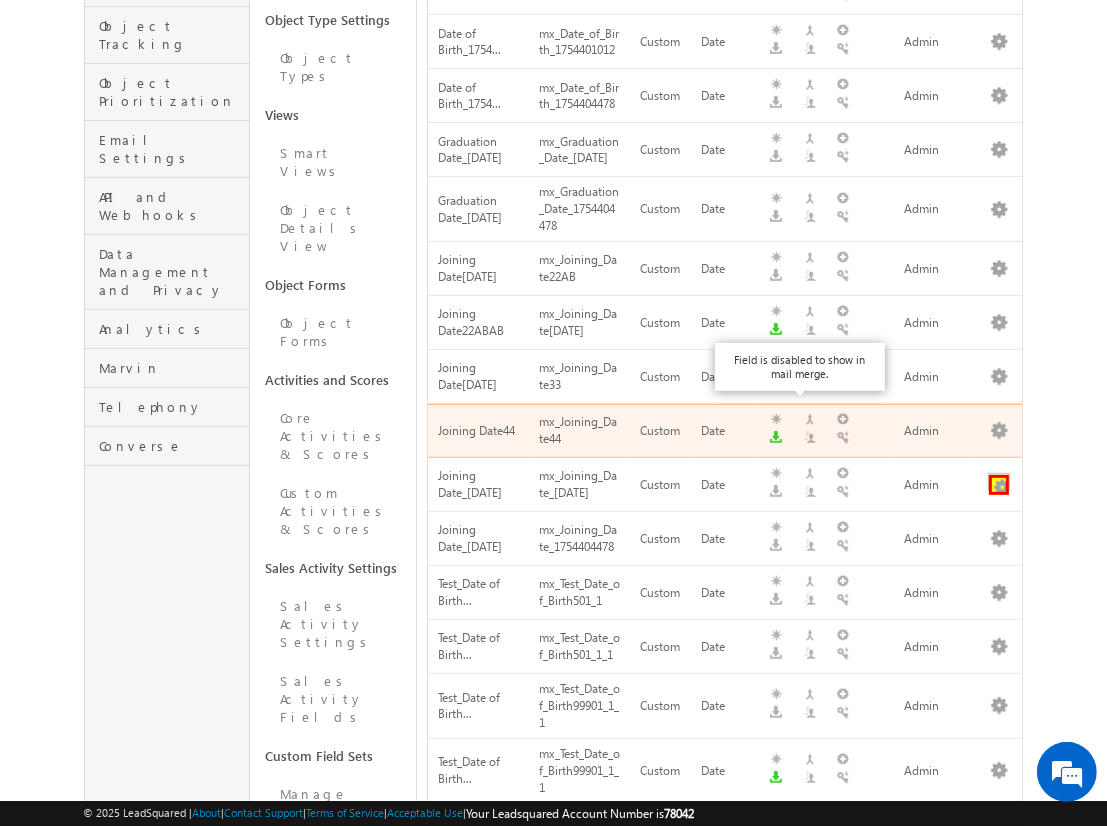 click at bounding box center (999, 485) 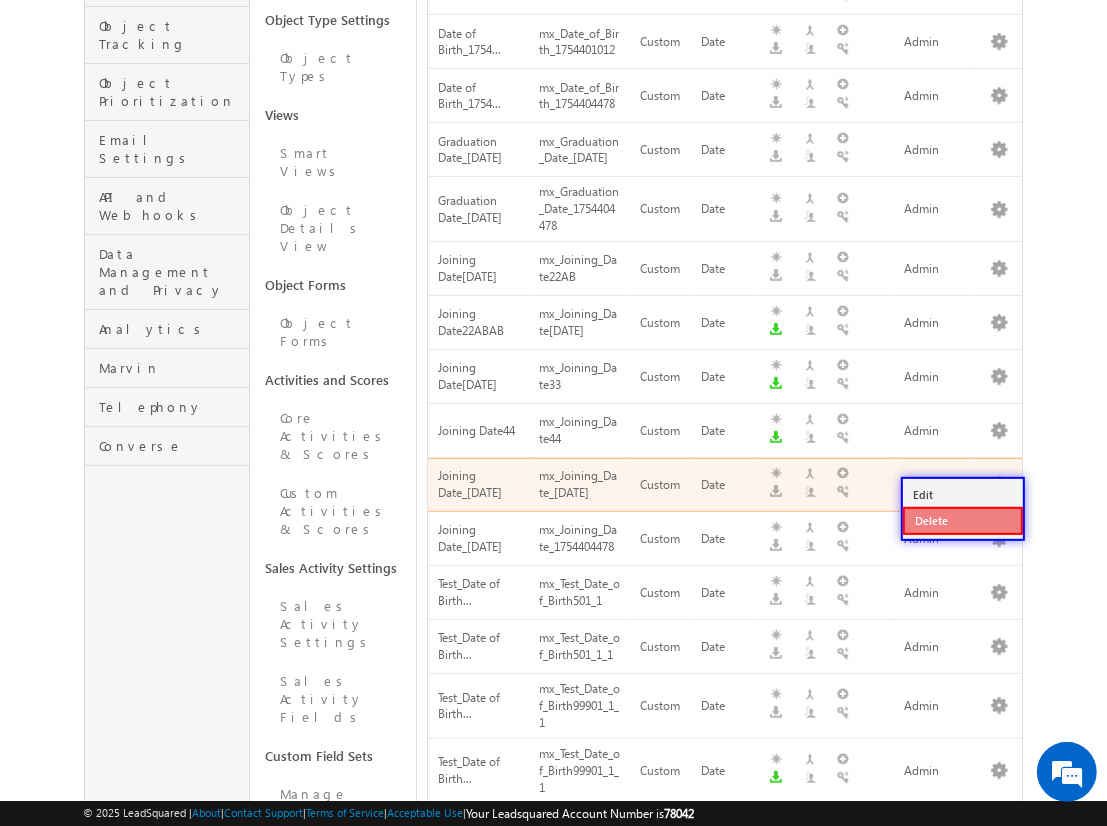 click on "Delete" at bounding box center (963, 521) 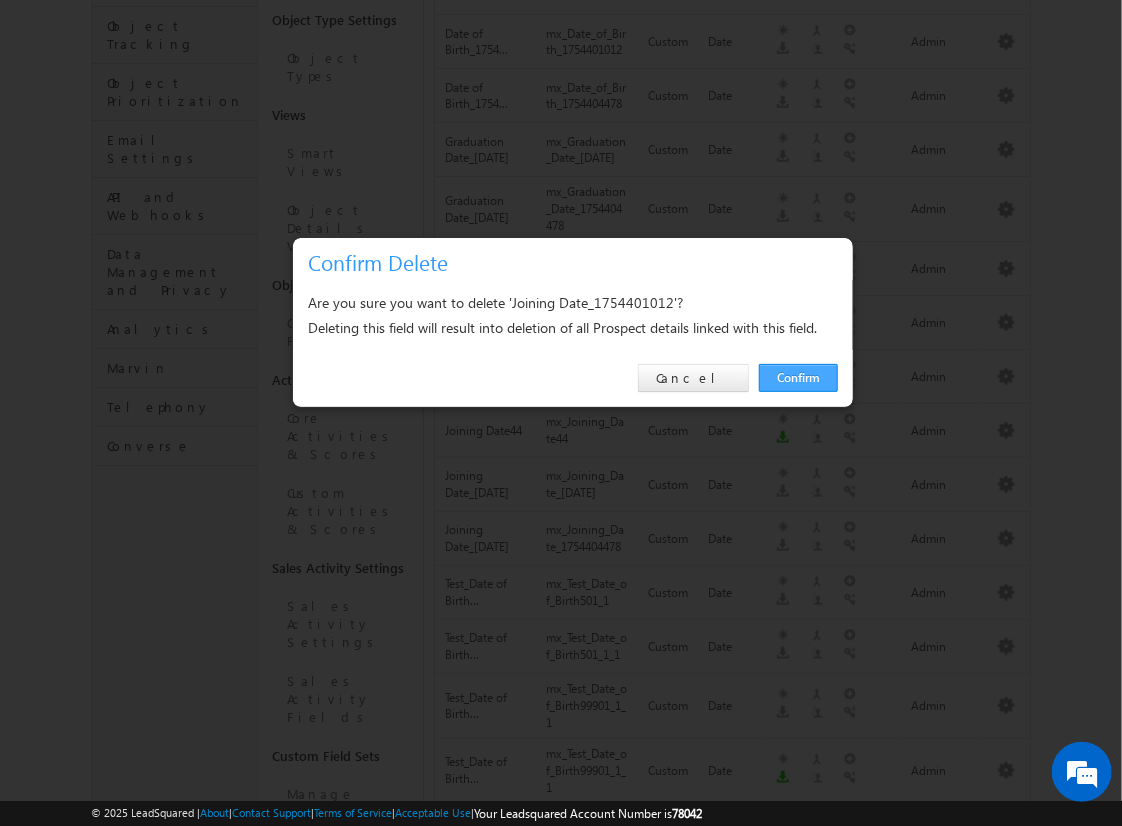 click on "Confirm" at bounding box center [798, 378] 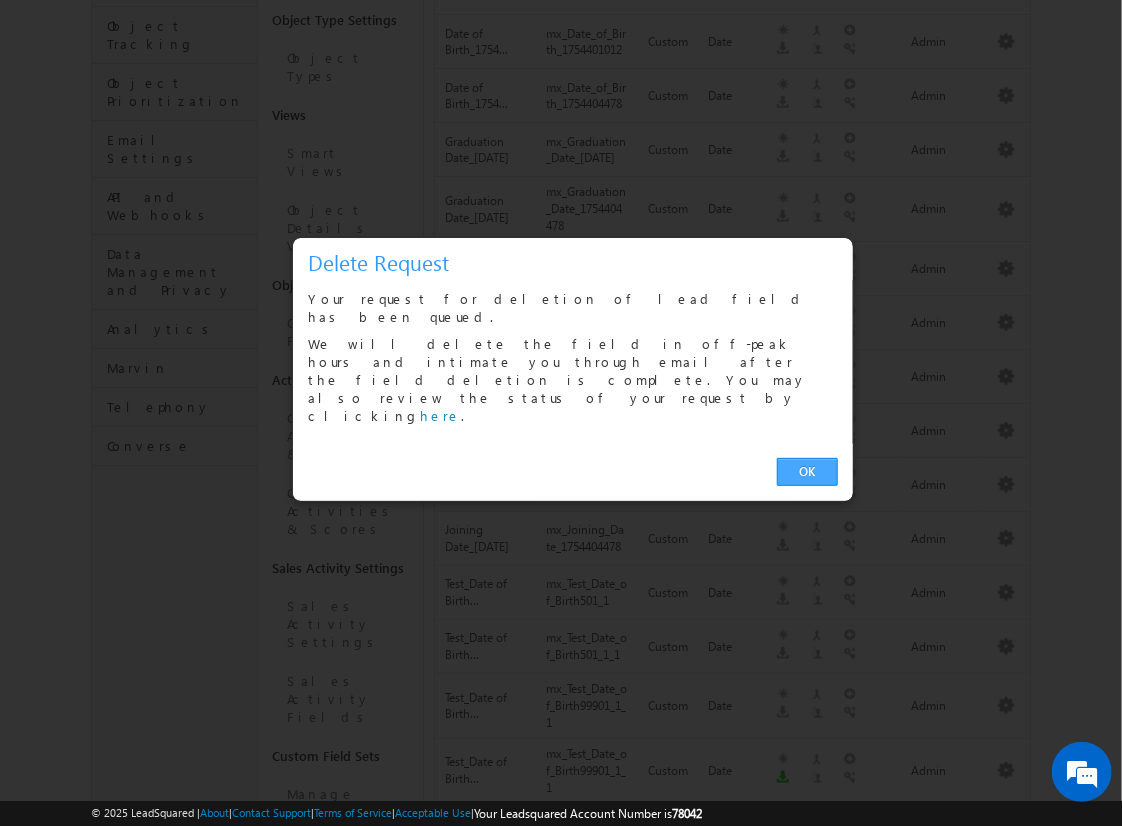 click on "OK" at bounding box center [807, 472] 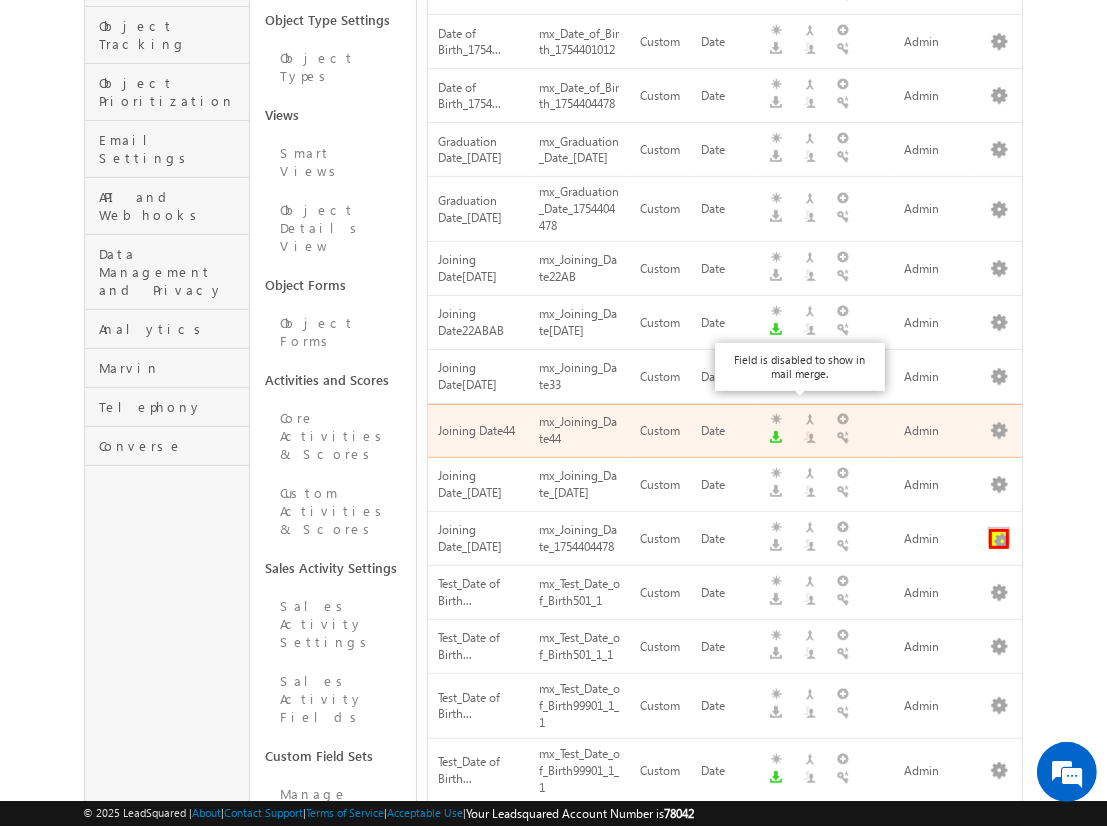 click at bounding box center (999, 539) 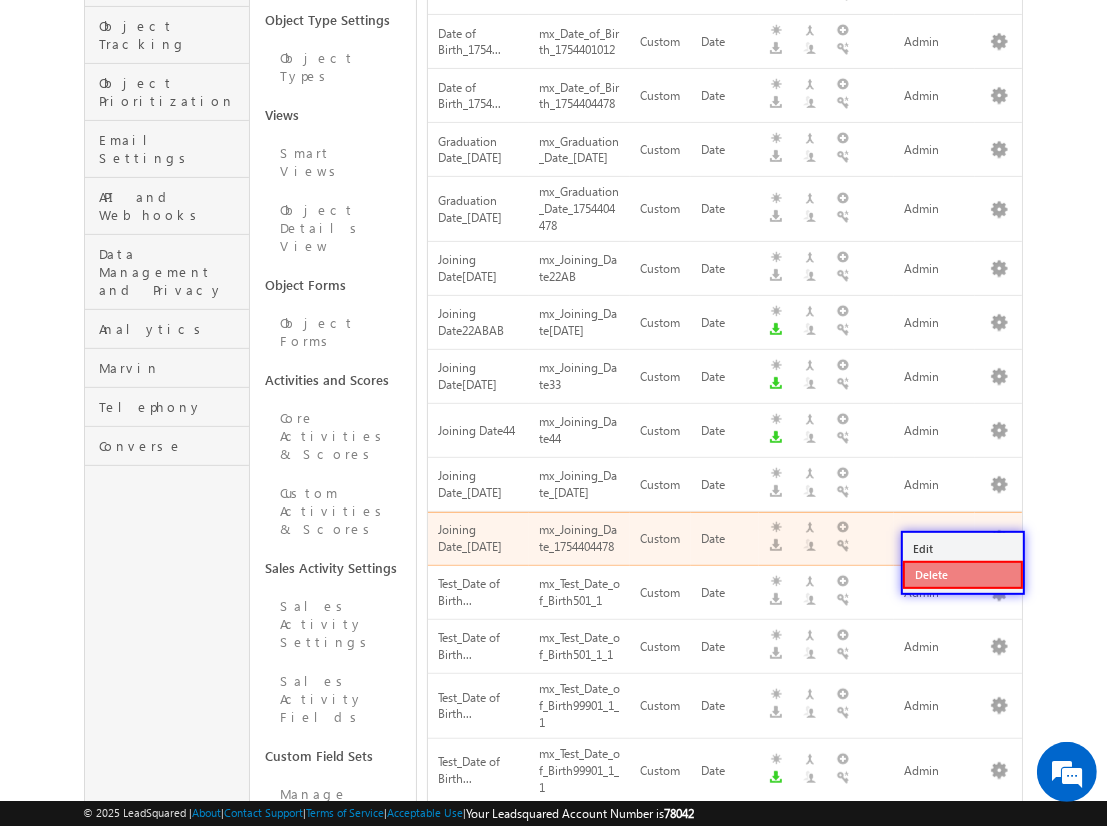 click on "Delete" at bounding box center [963, 575] 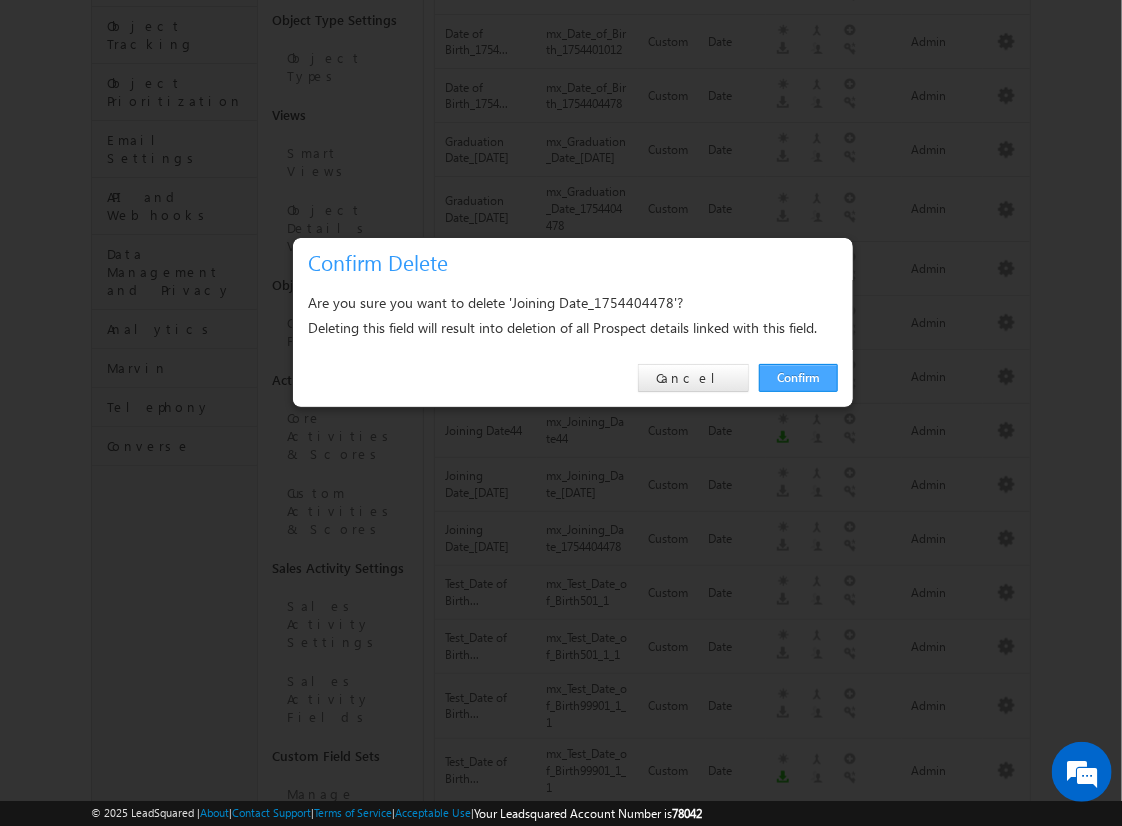 click on "Confirm" at bounding box center (798, 378) 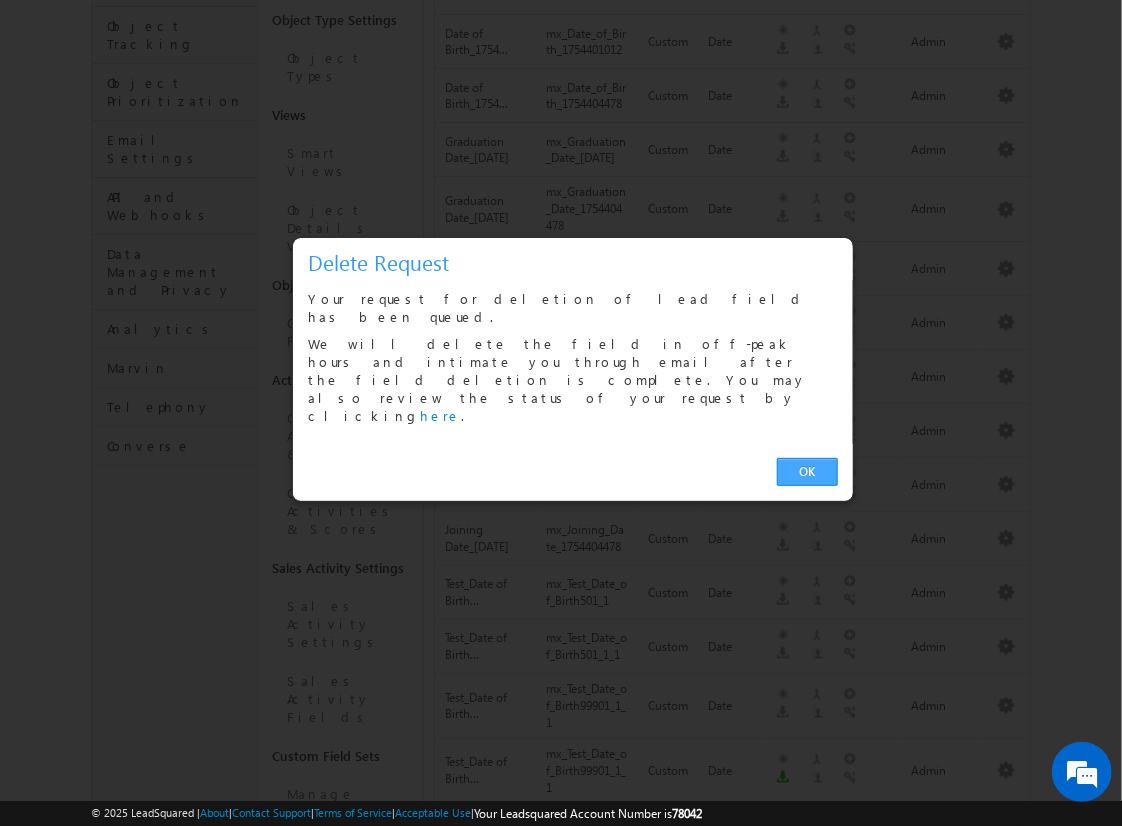 click on "OK" at bounding box center [807, 472] 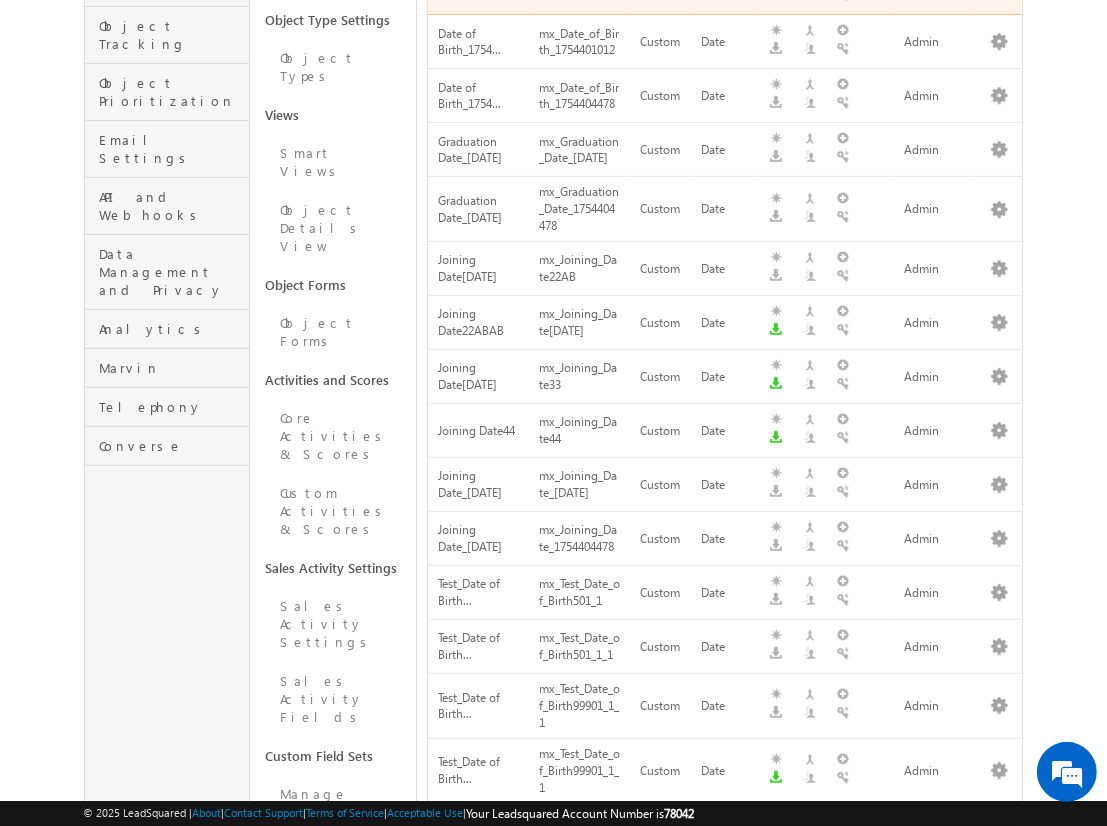 scroll, scrollTop: 0, scrollLeft: 0, axis: both 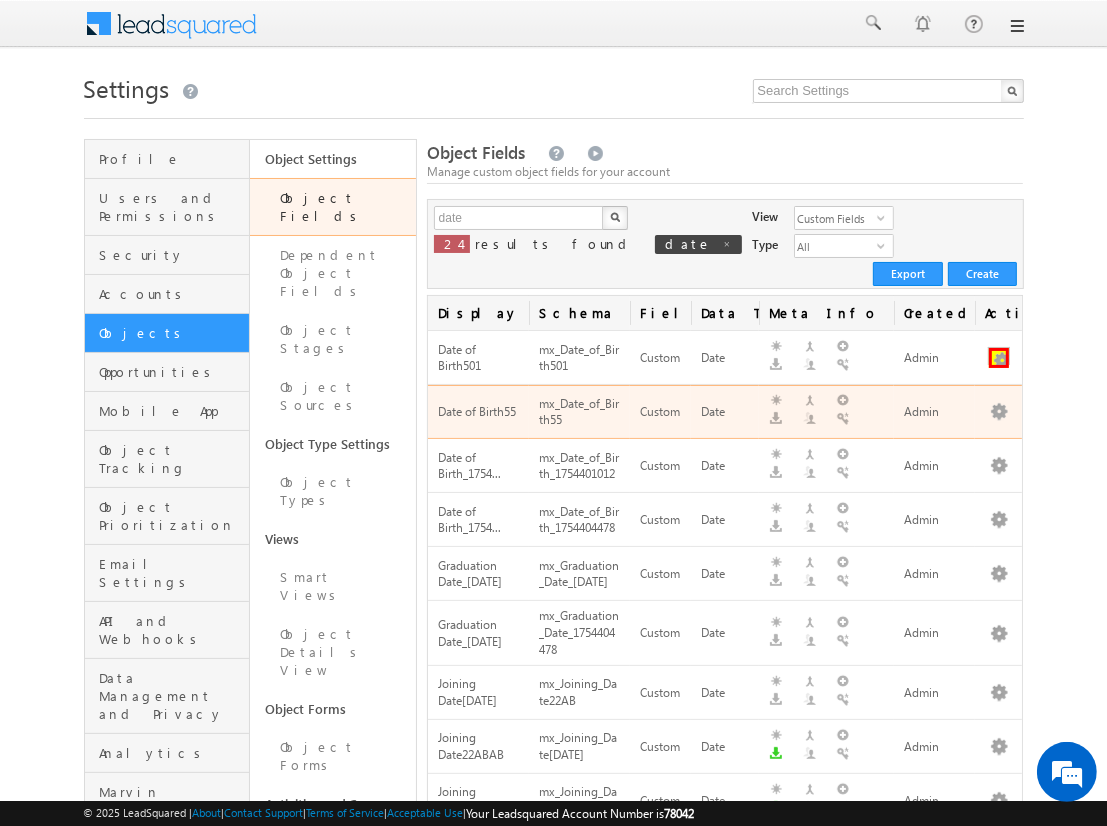 click at bounding box center (999, 358) 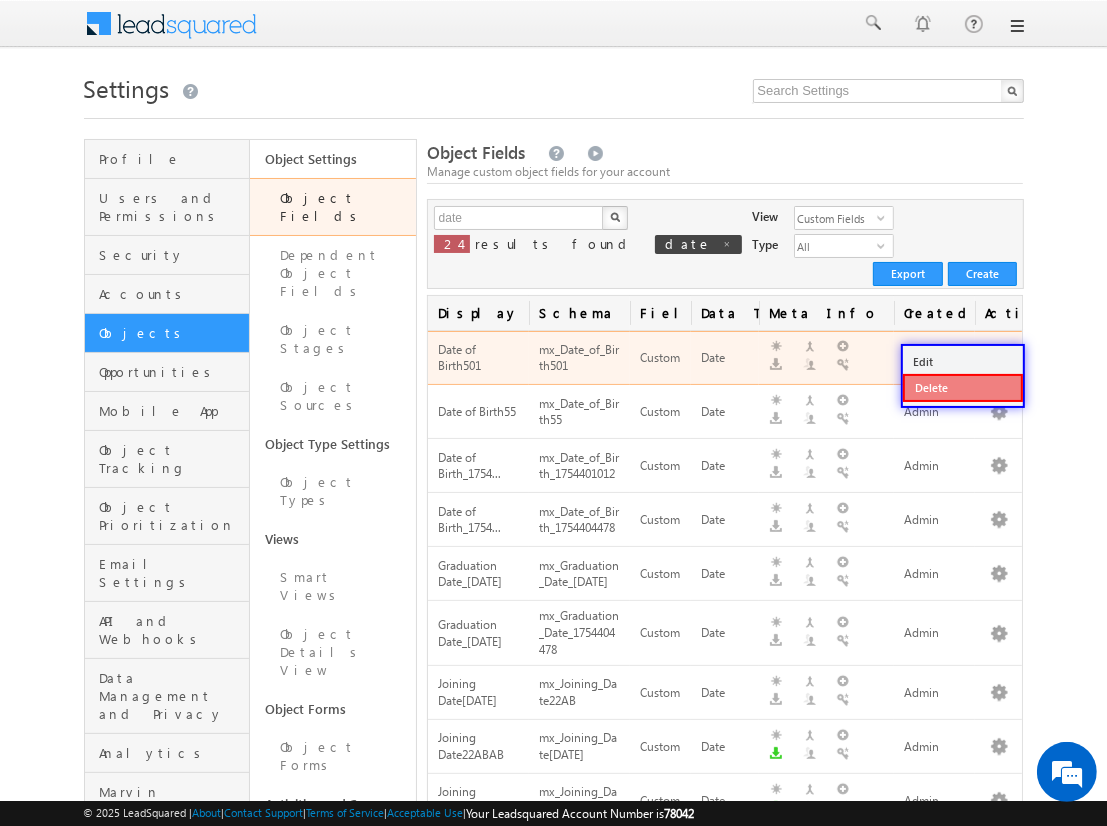 click on "Delete" at bounding box center (963, 388) 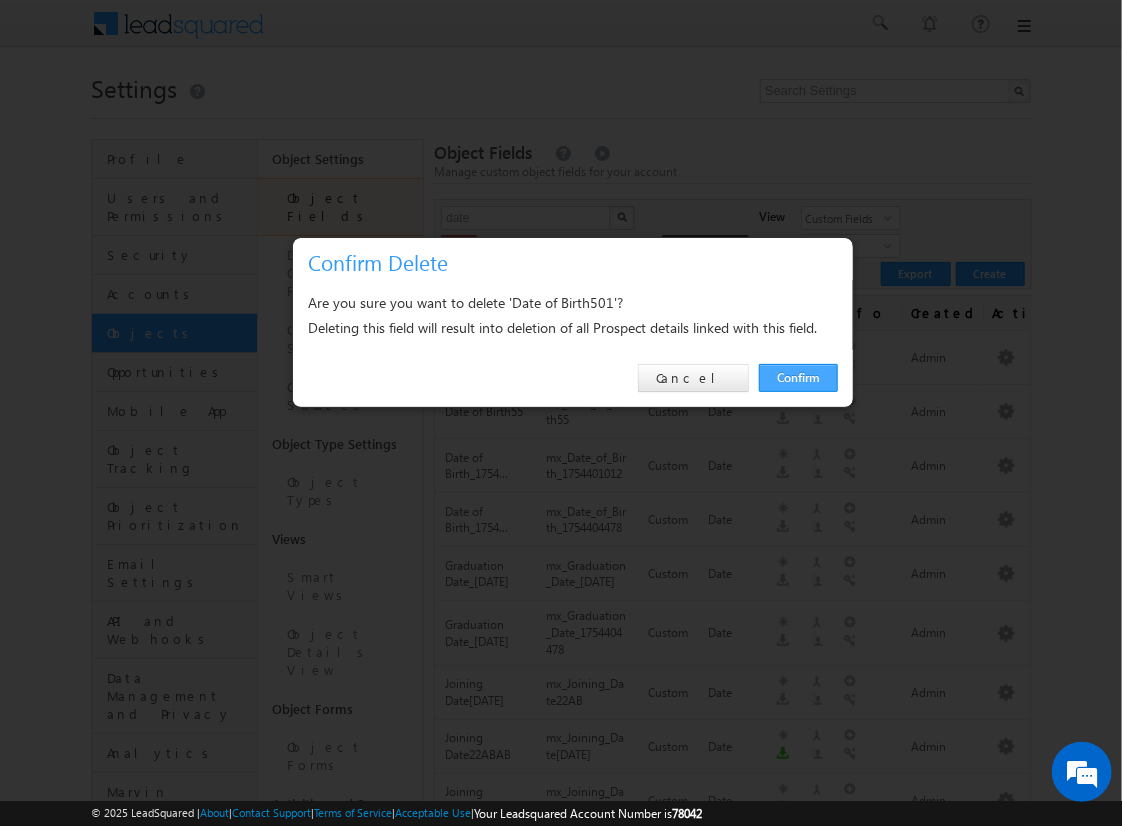 click on "Confirm" at bounding box center [798, 378] 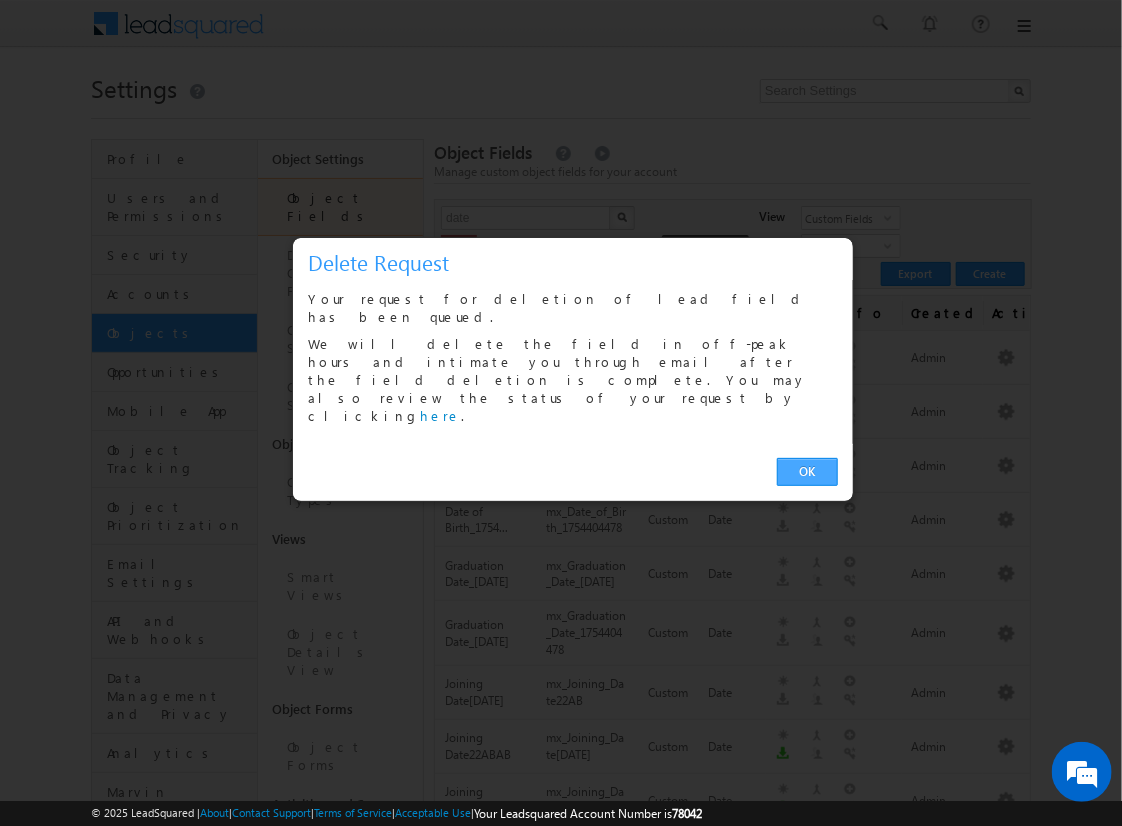click on "OK" at bounding box center (807, 472) 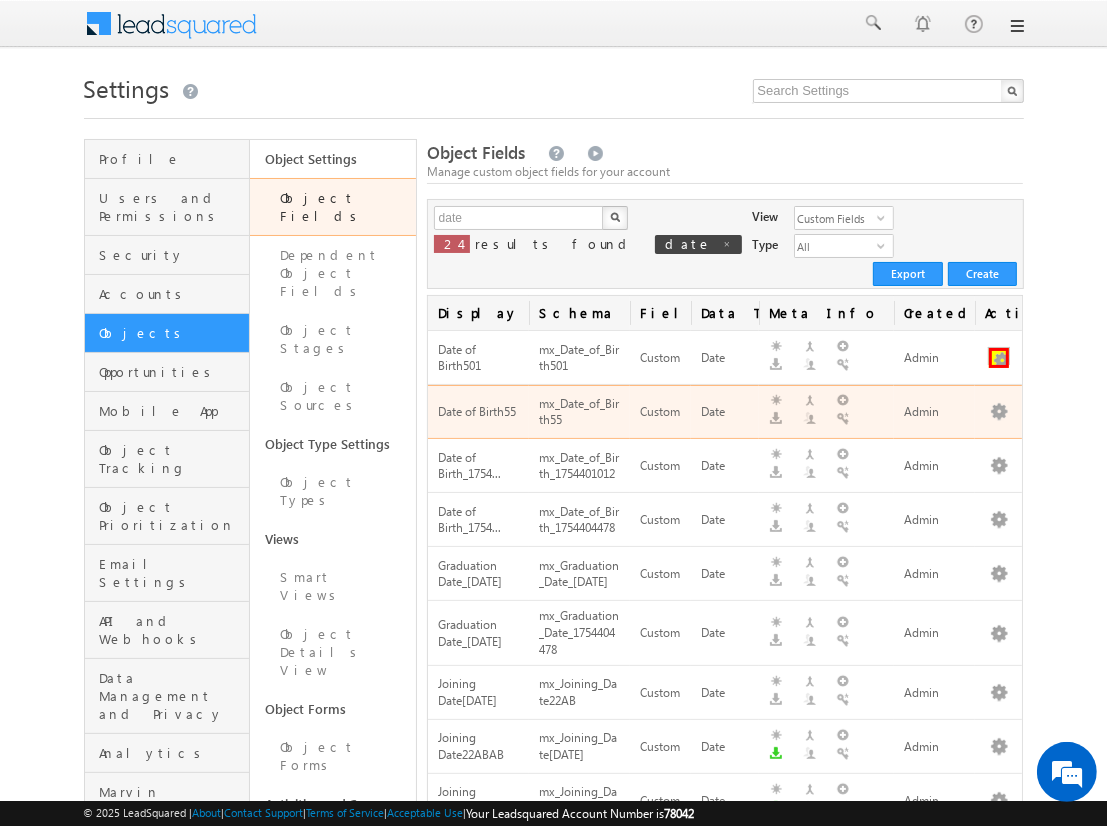 click at bounding box center (999, 358) 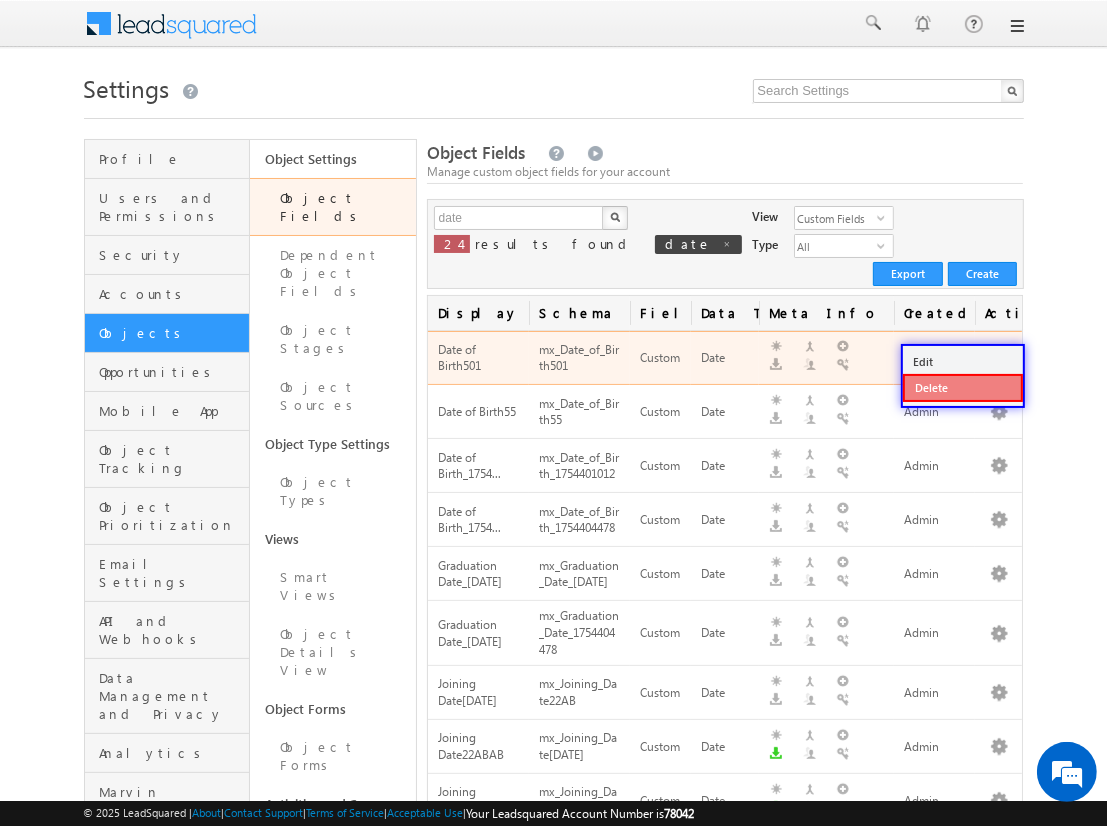 click on "Delete" at bounding box center [963, 388] 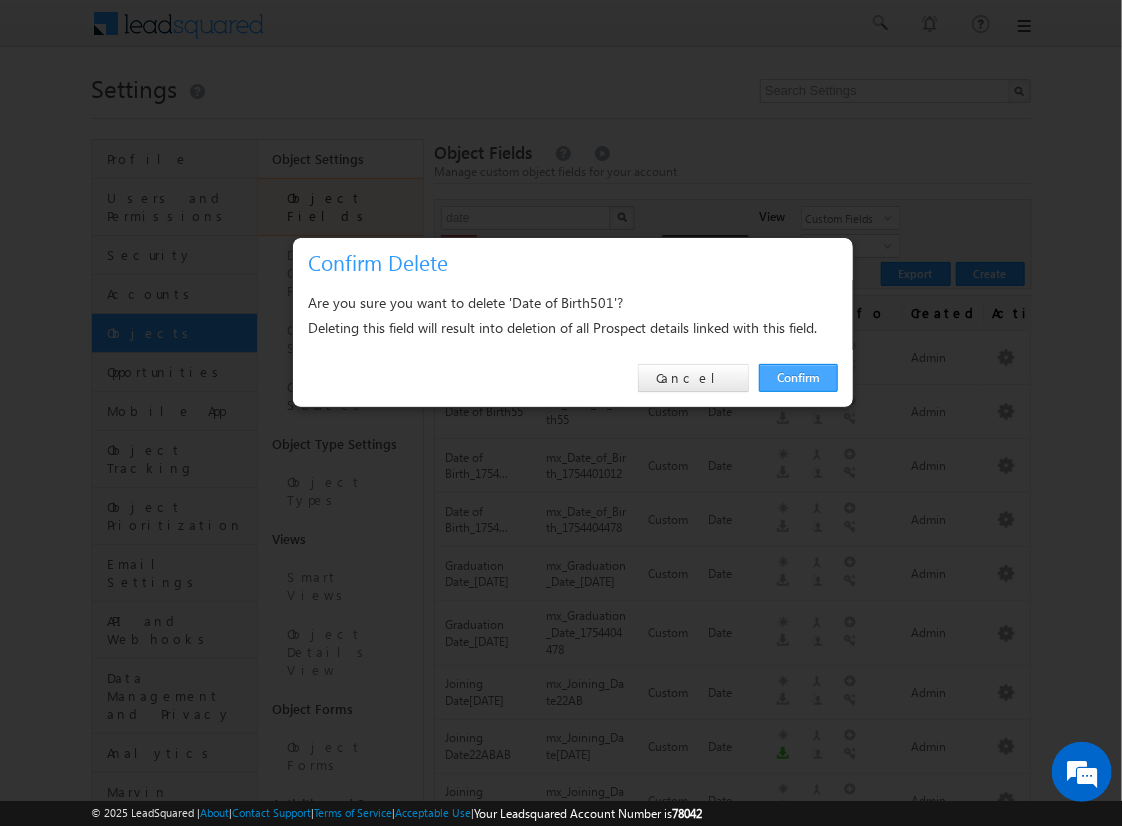 click on "Confirm" at bounding box center (798, 378) 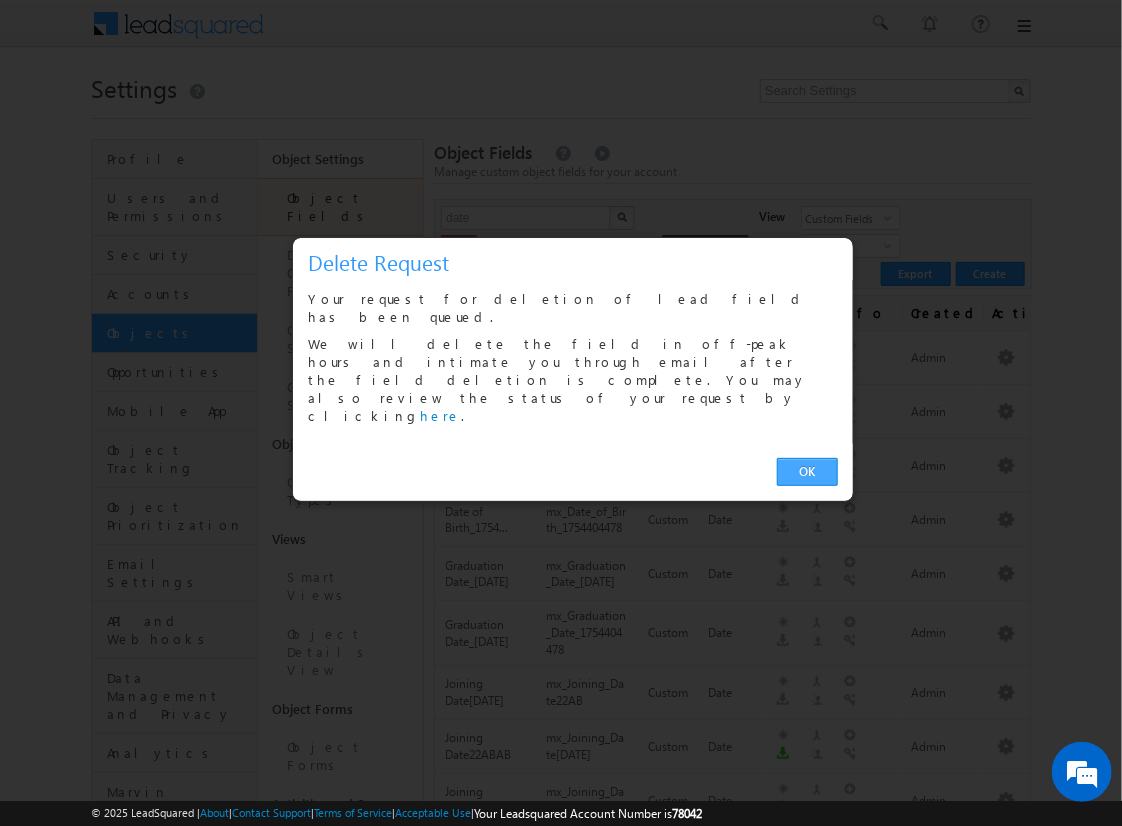 click on "OK" at bounding box center (807, 472) 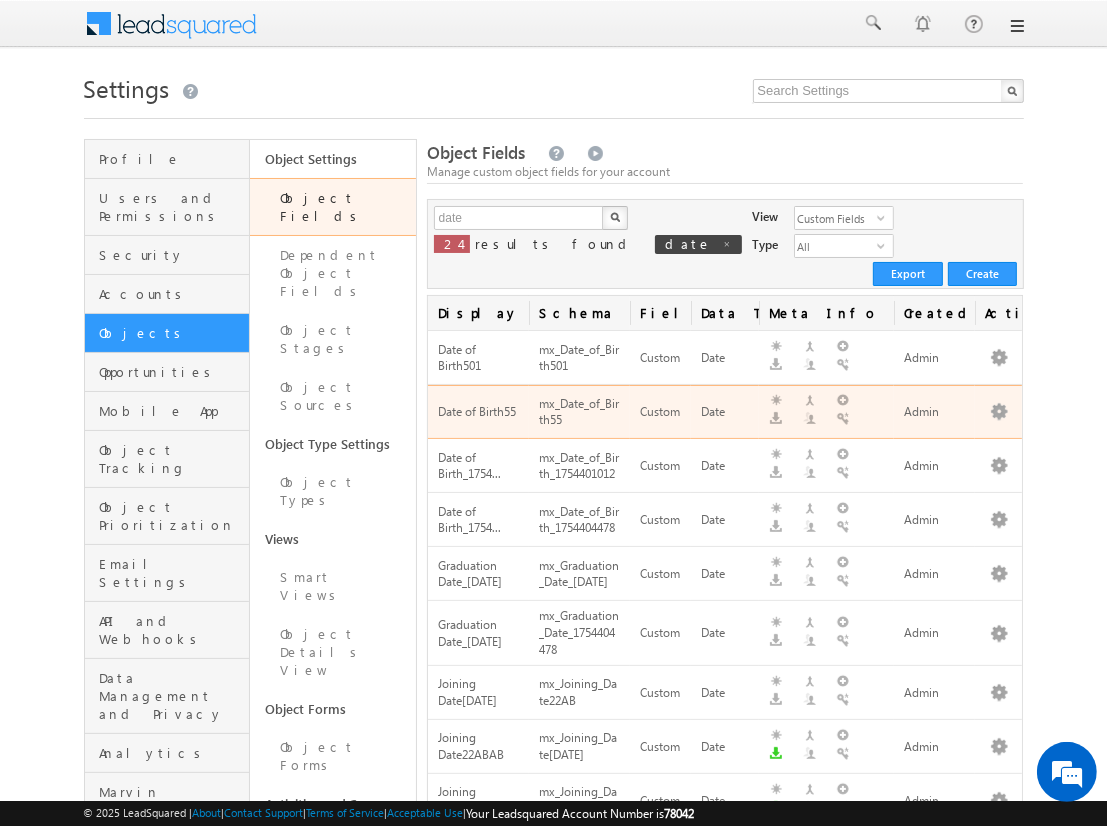 scroll, scrollTop: 714, scrollLeft: 0, axis: vertical 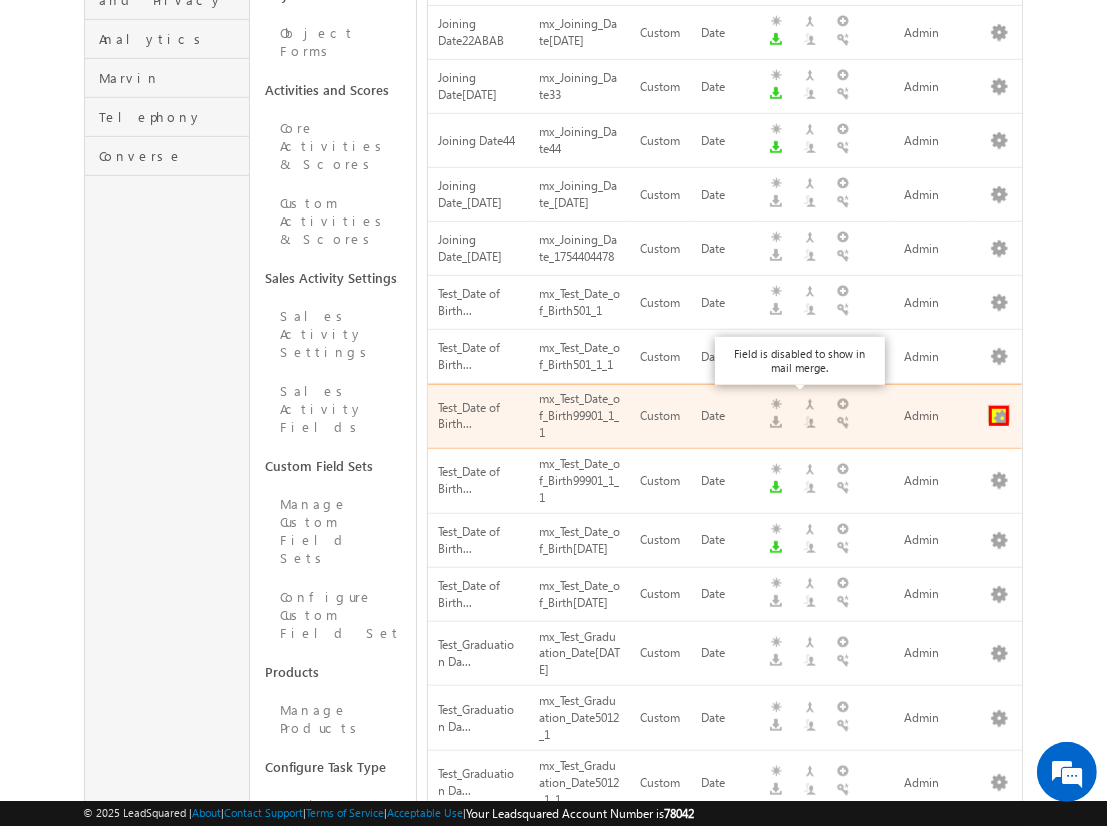 click at bounding box center (999, 416) 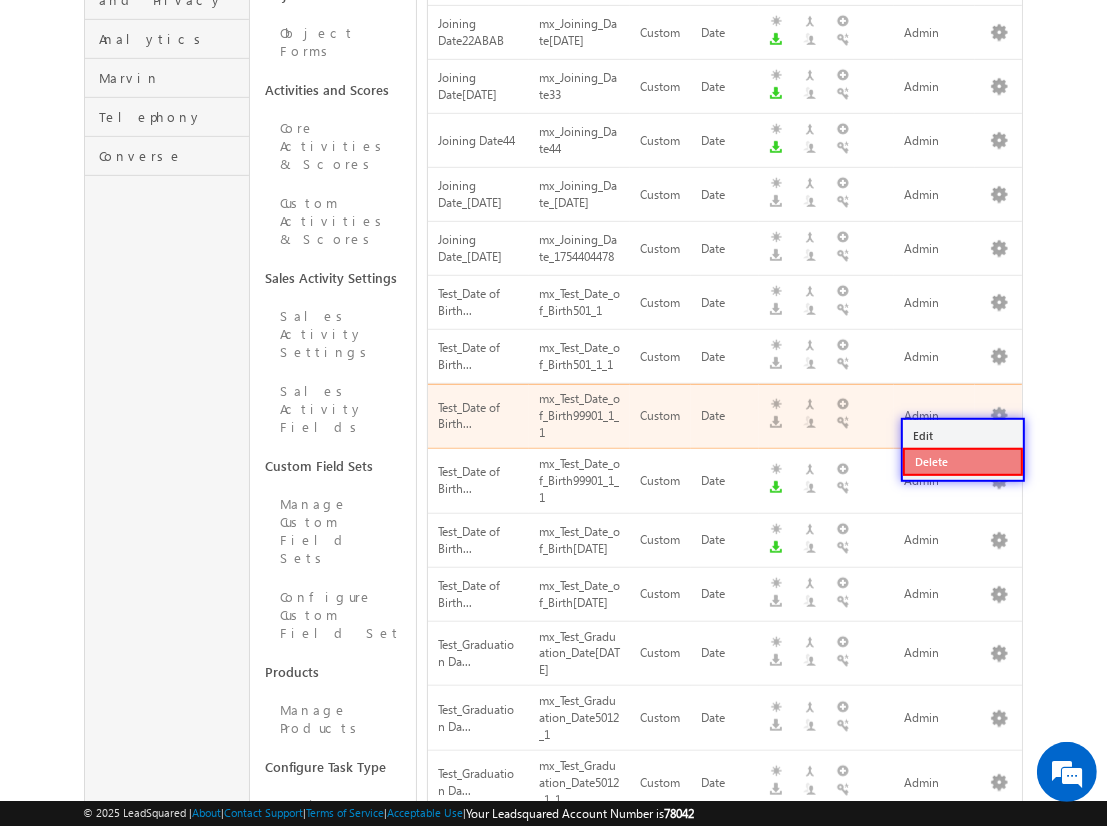 click on "Delete" at bounding box center [963, 462] 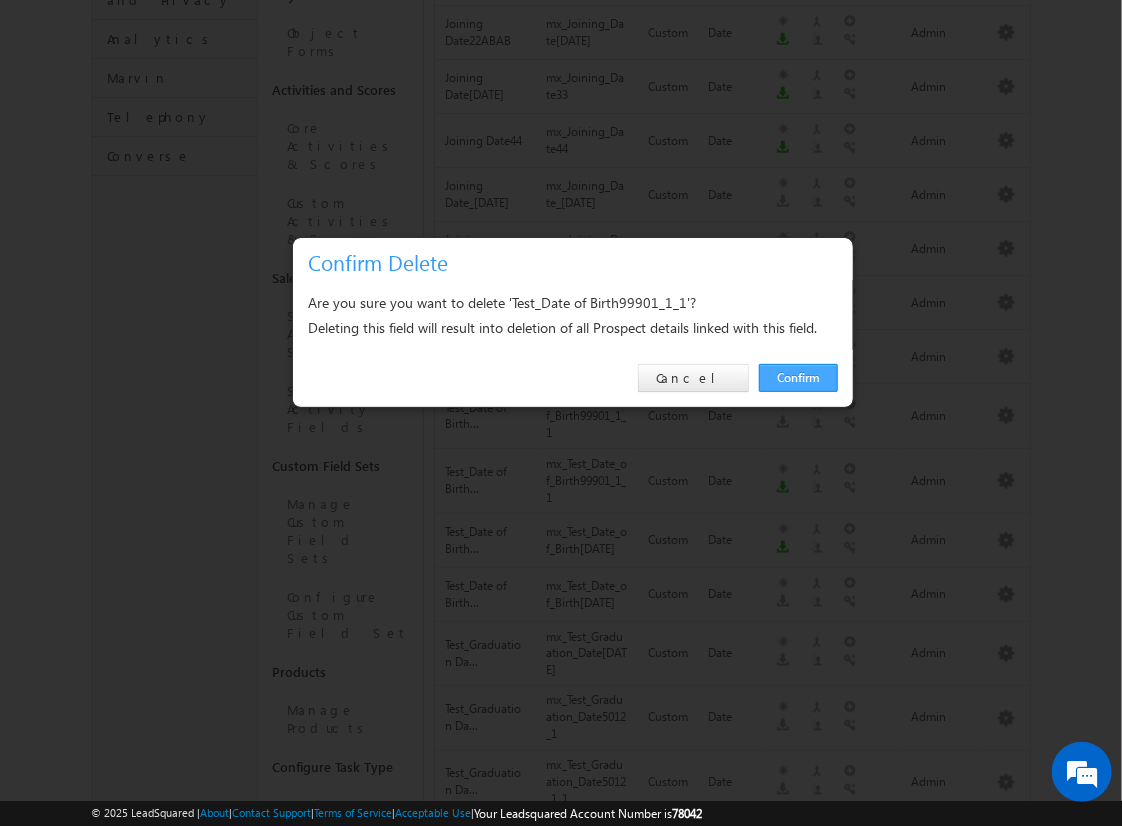 click on "Confirm" at bounding box center (798, 378) 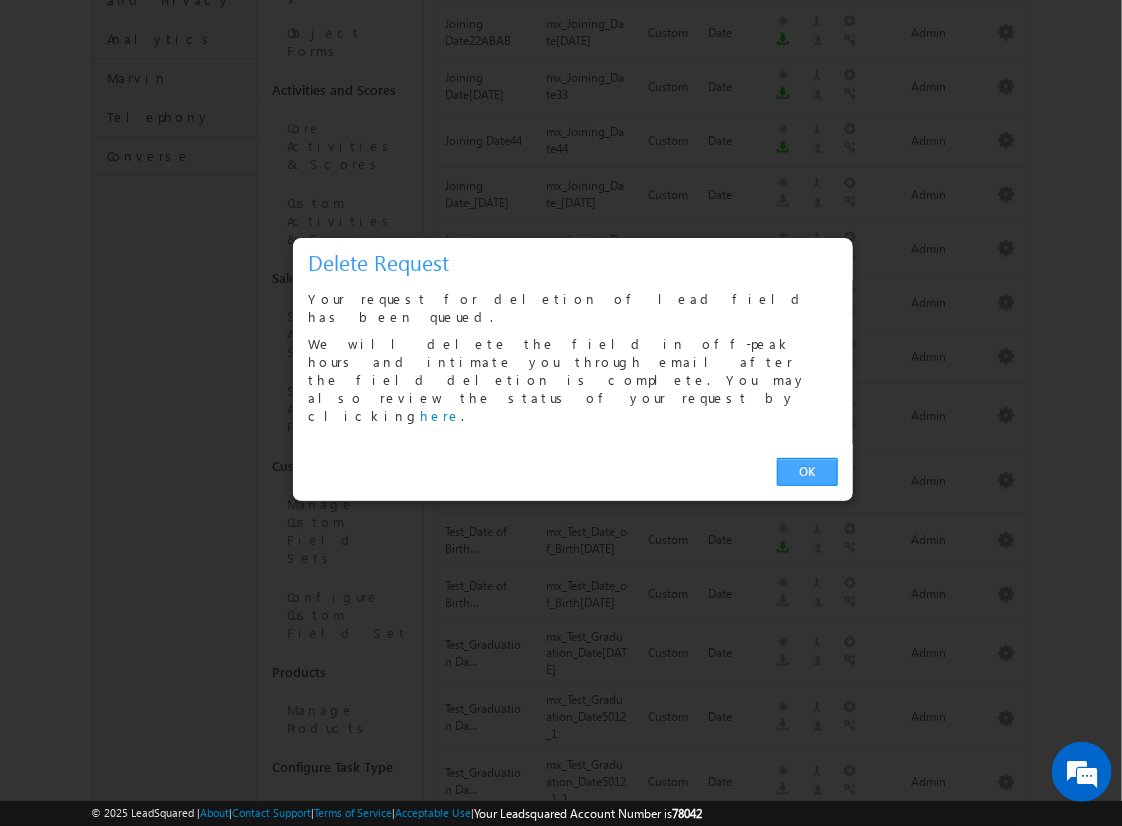 click on "OK" at bounding box center (807, 472) 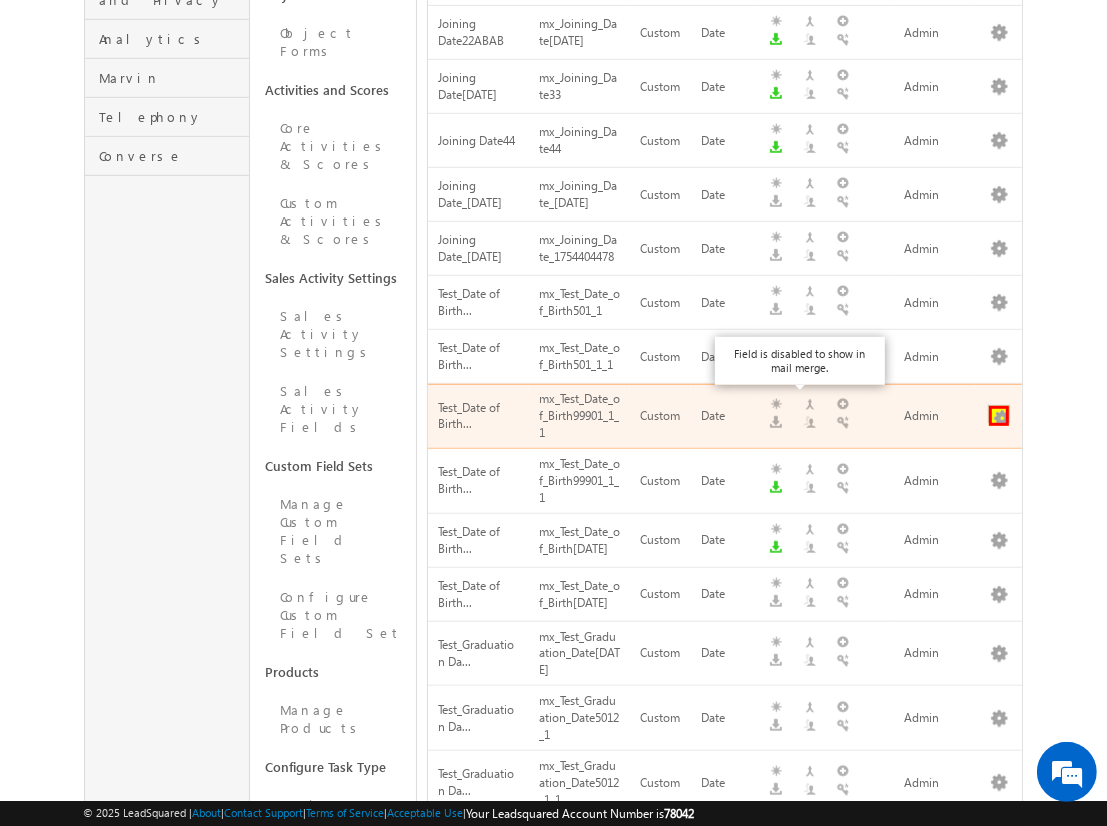 click at bounding box center (999, 416) 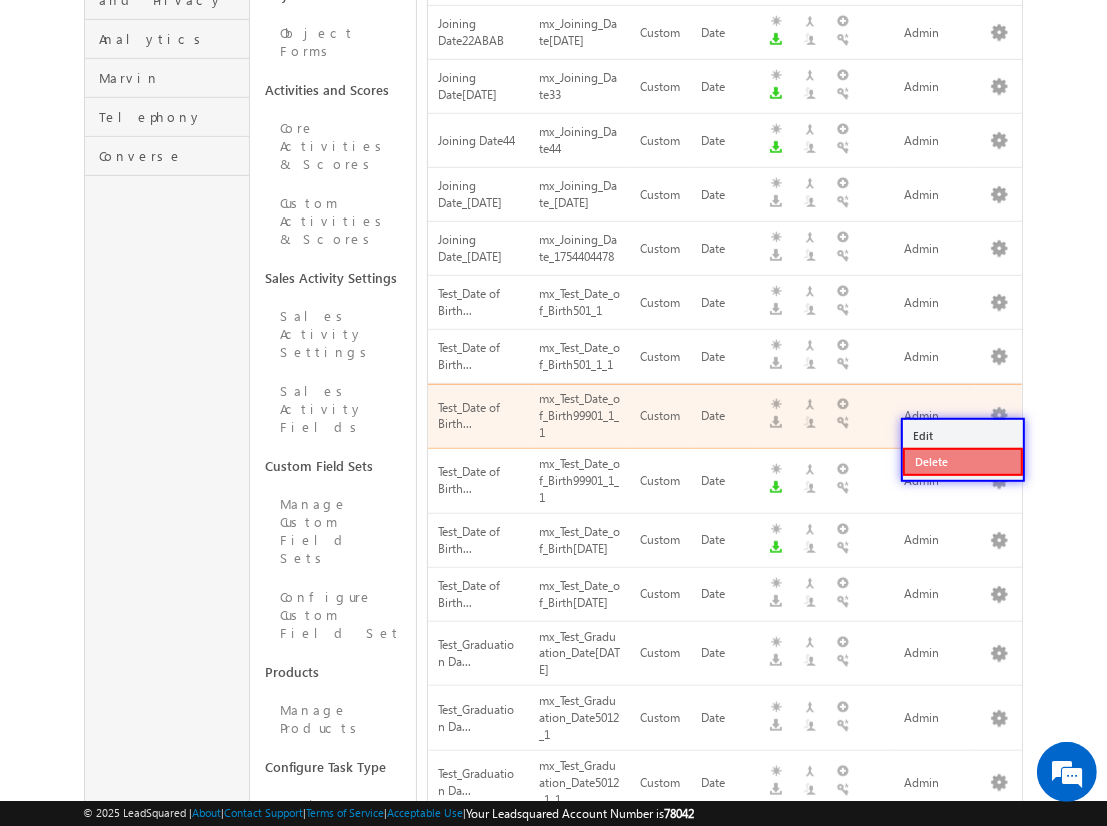 click on "Delete" at bounding box center [963, 462] 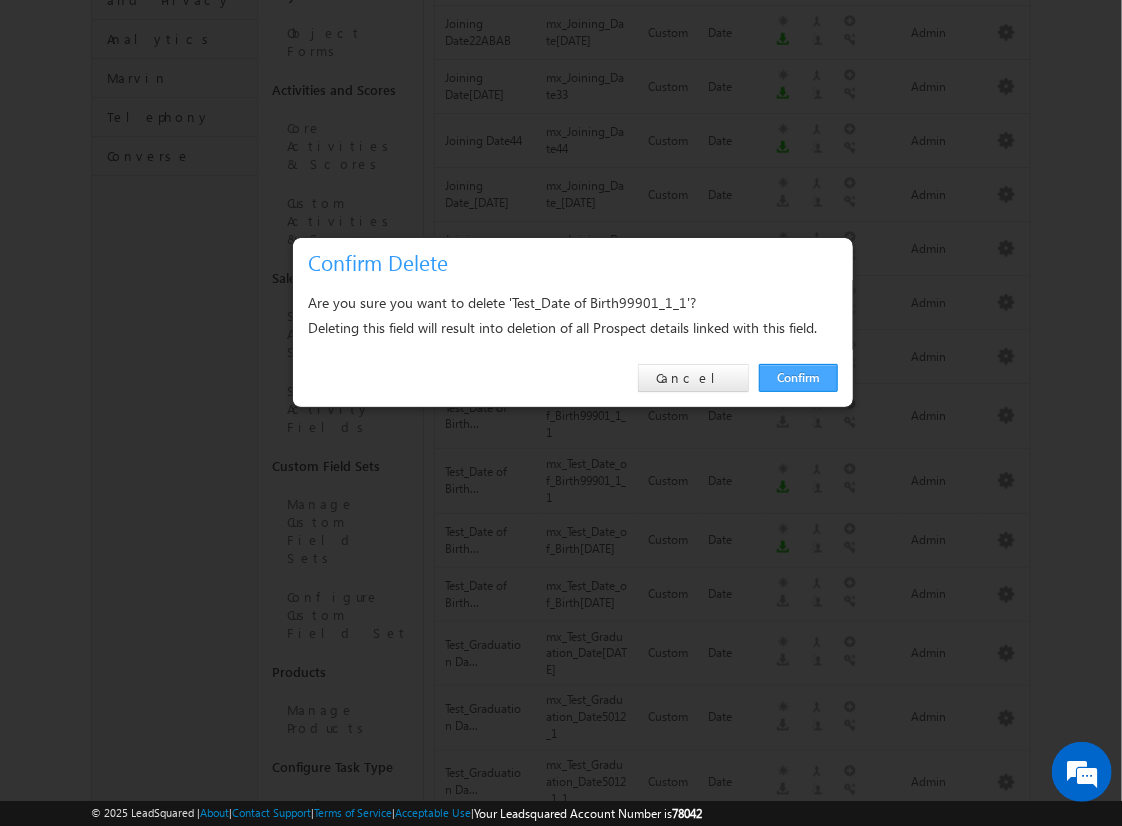 click on "Confirm" at bounding box center (798, 378) 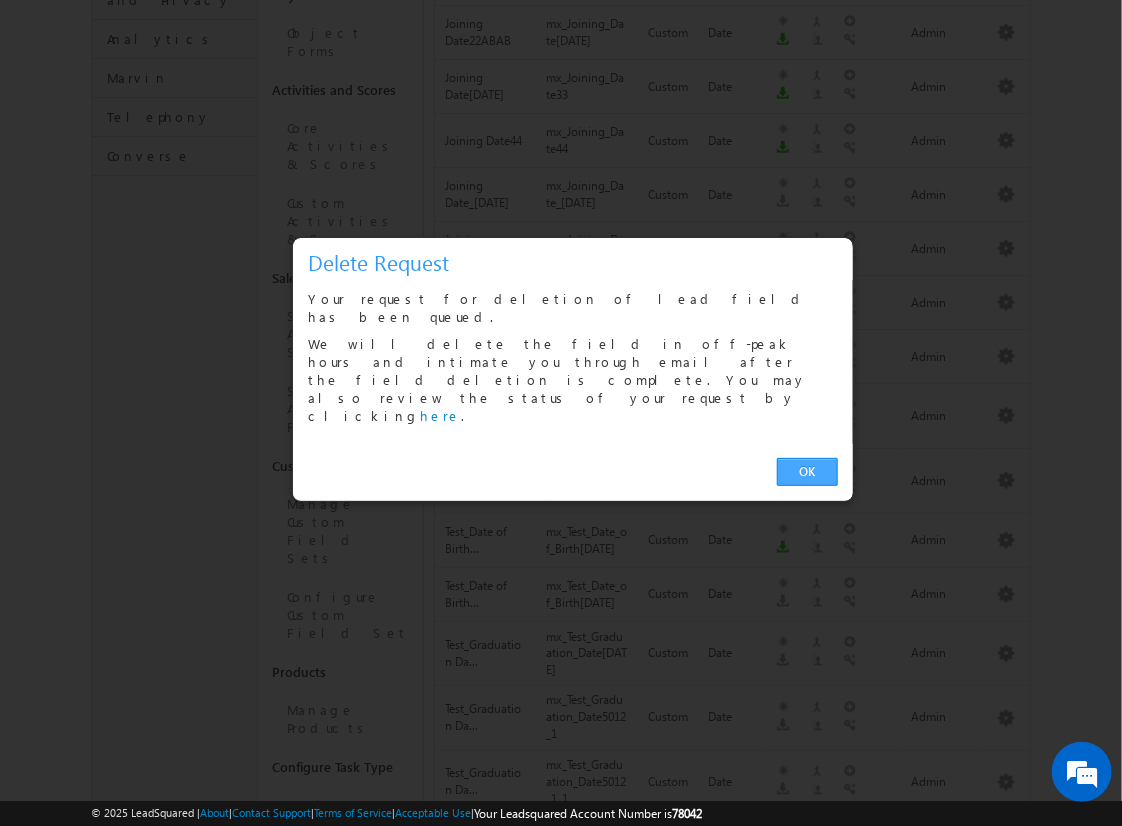 click on "OK" at bounding box center [807, 472] 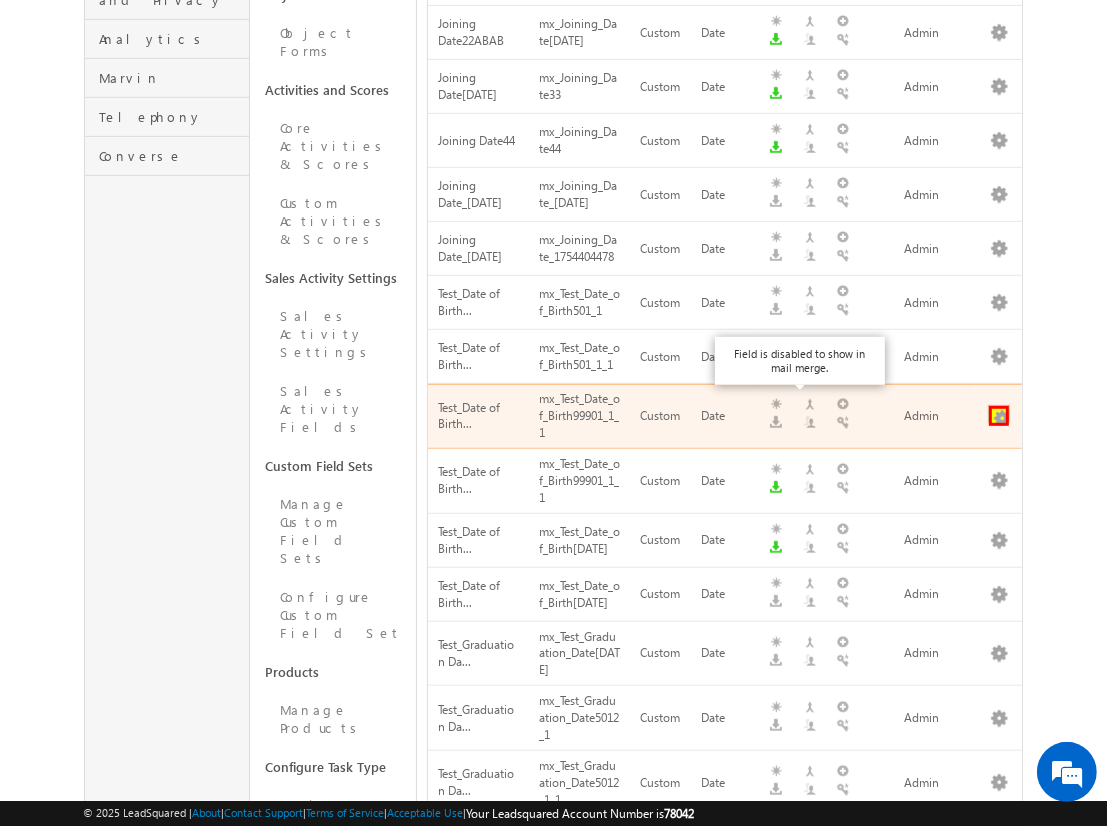 click at bounding box center [999, 416] 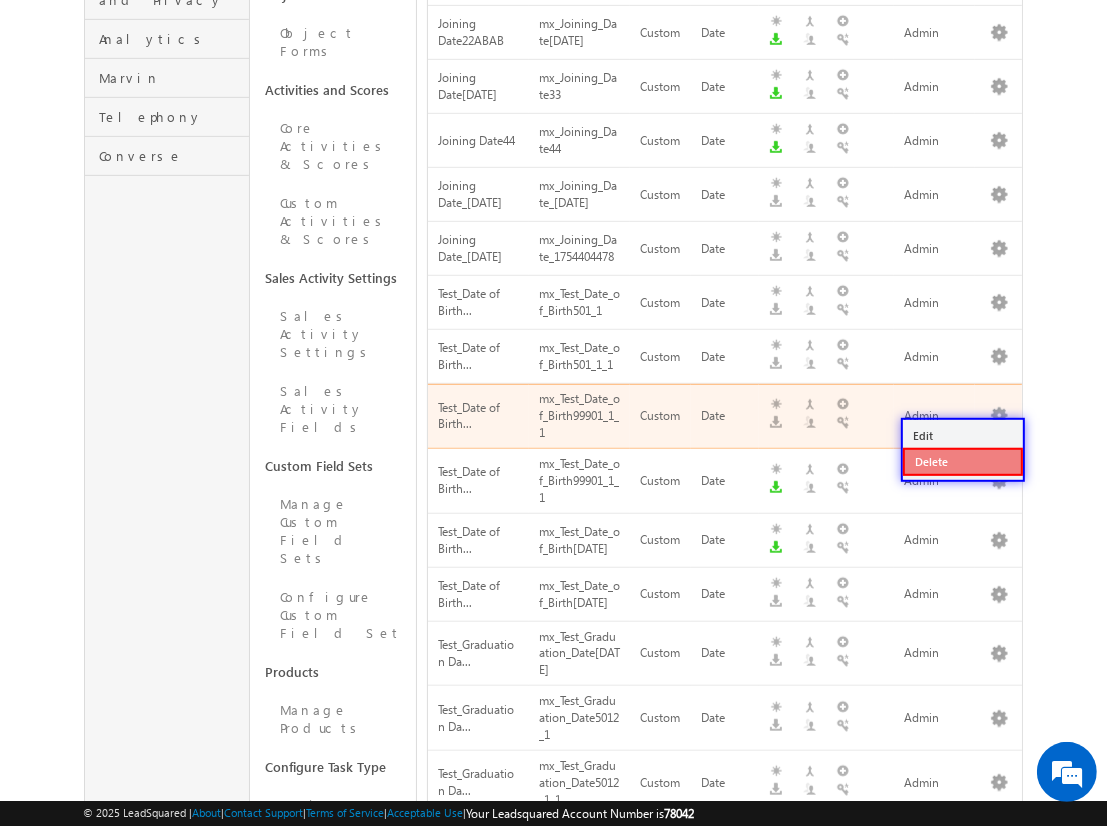 click on "Delete" at bounding box center [963, 462] 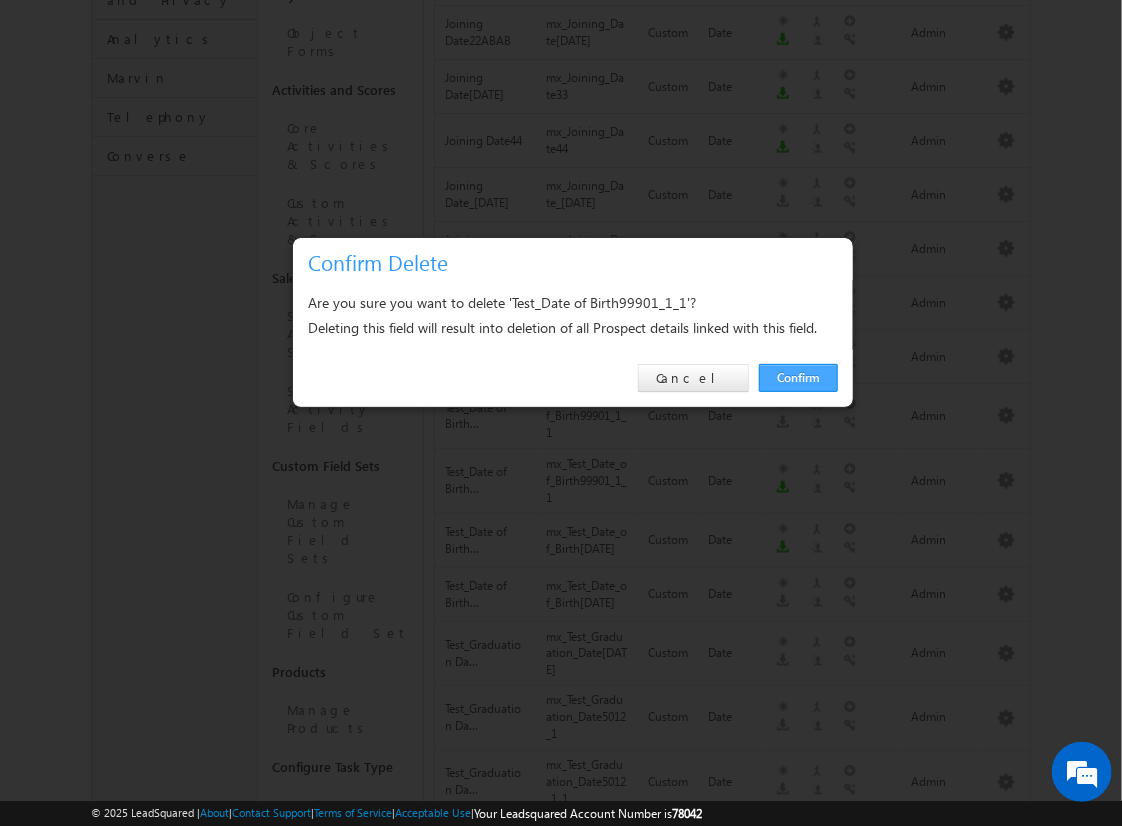 click on "Confirm" at bounding box center (798, 378) 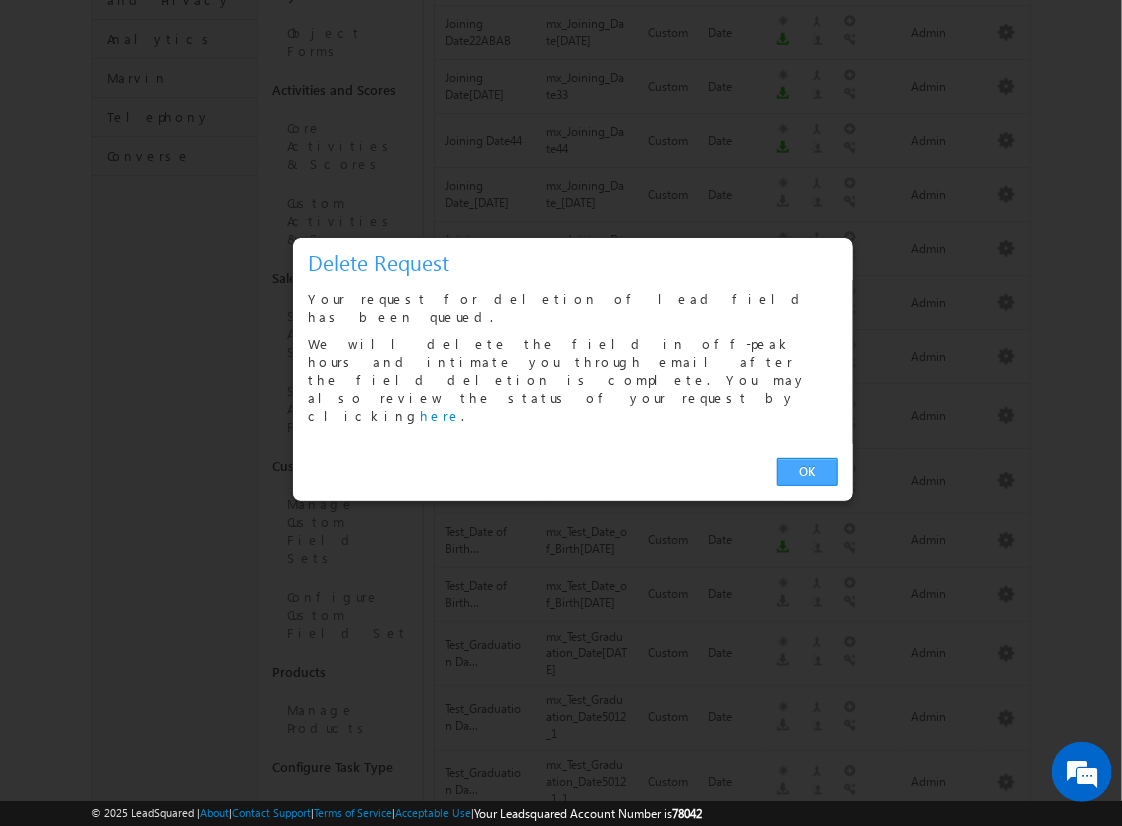 click on "OK" at bounding box center [807, 472] 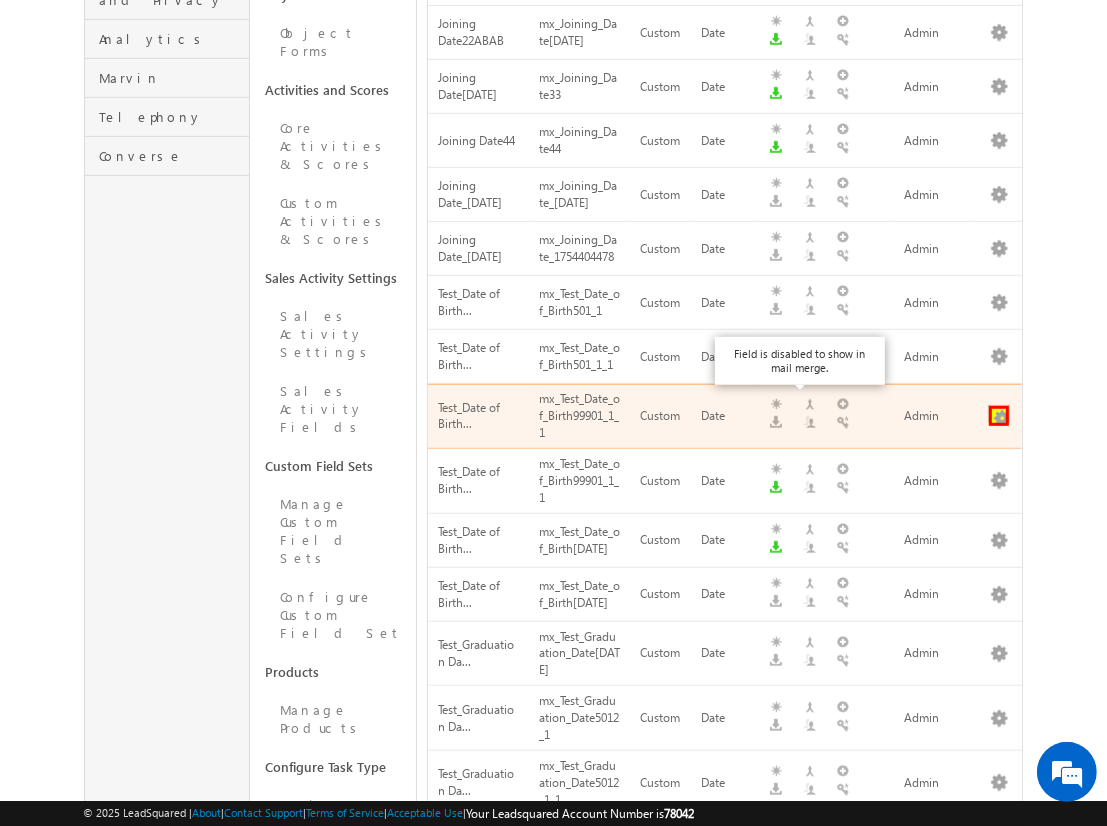 click at bounding box center [999, 416] 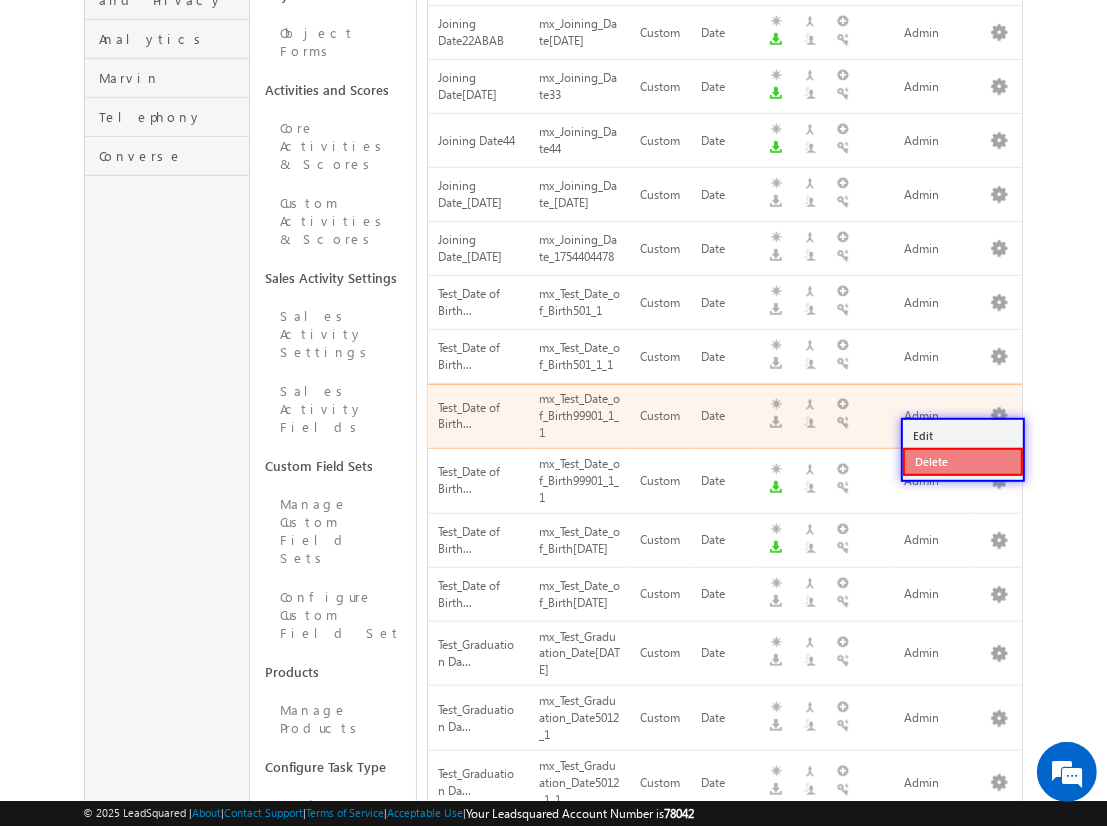 click on "Delete" at bounding box center [963, 462] 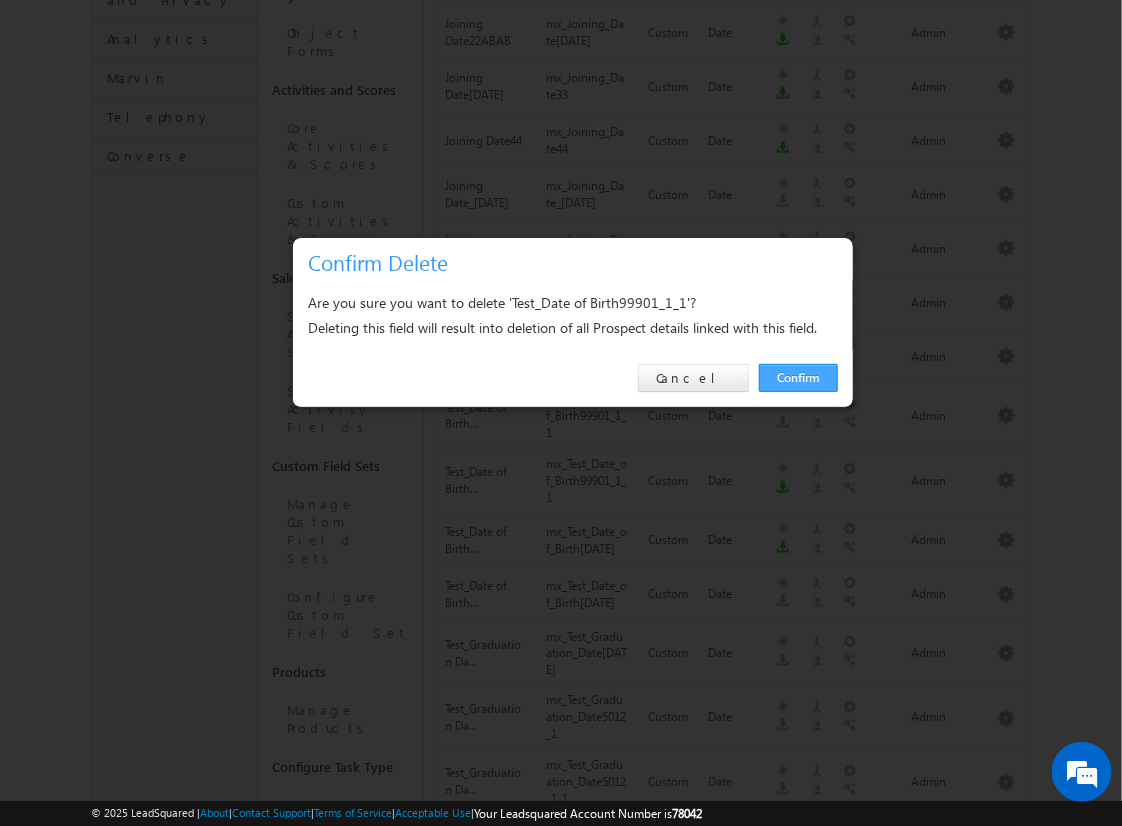 click on "Confirm" at bounding box center [798, 378] 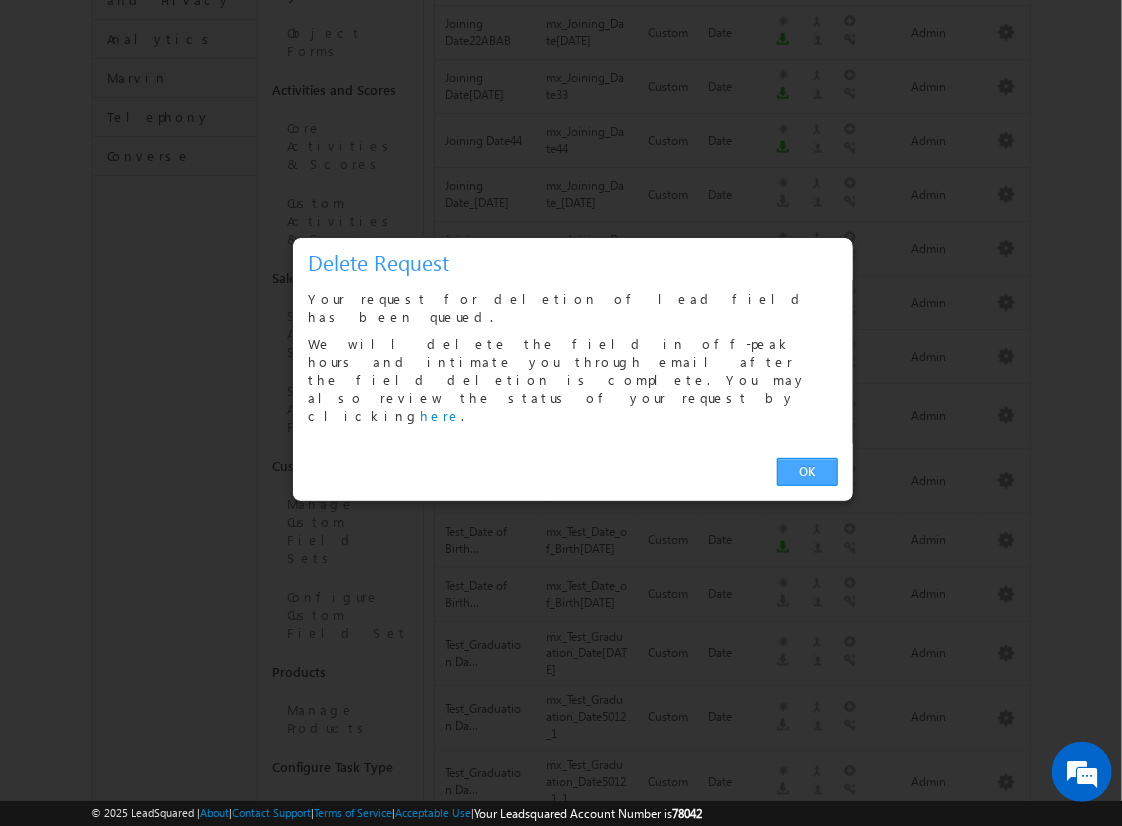 click on "OK" at bounding box center (807, 472) 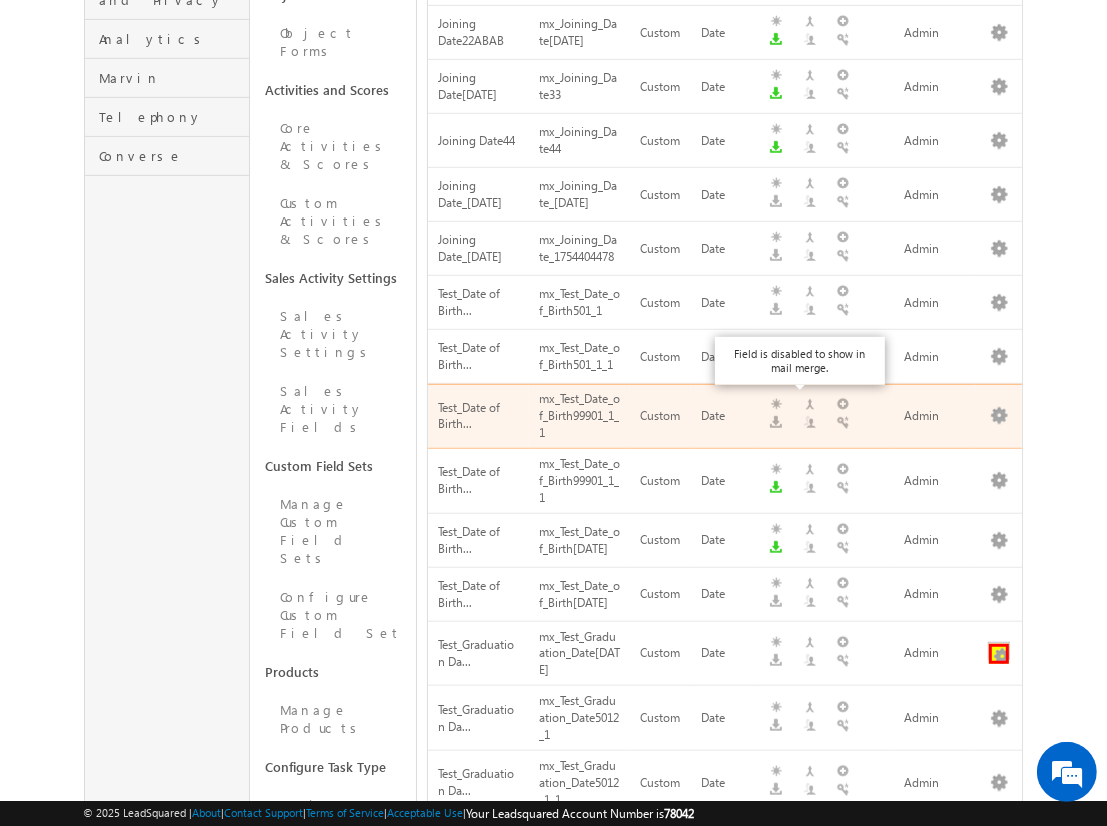 click at bounding box center (999, 654) 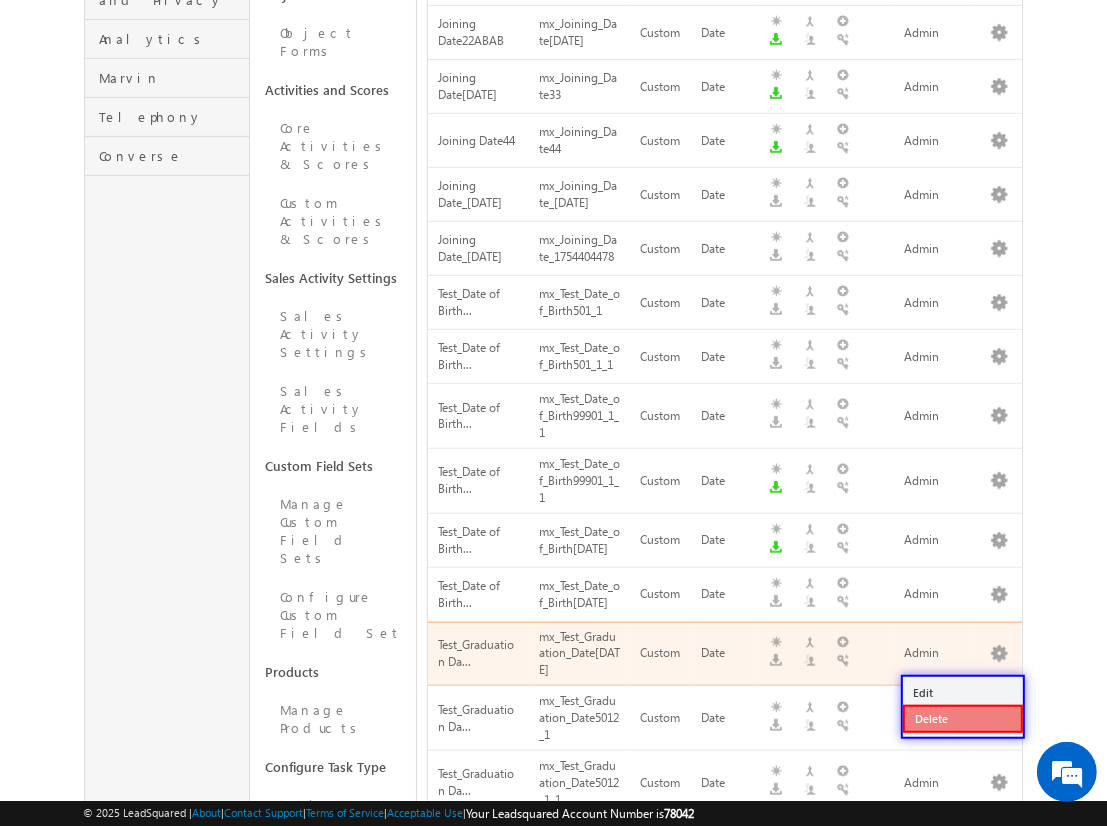 click on "Delete" at bounding box center [963, 719] 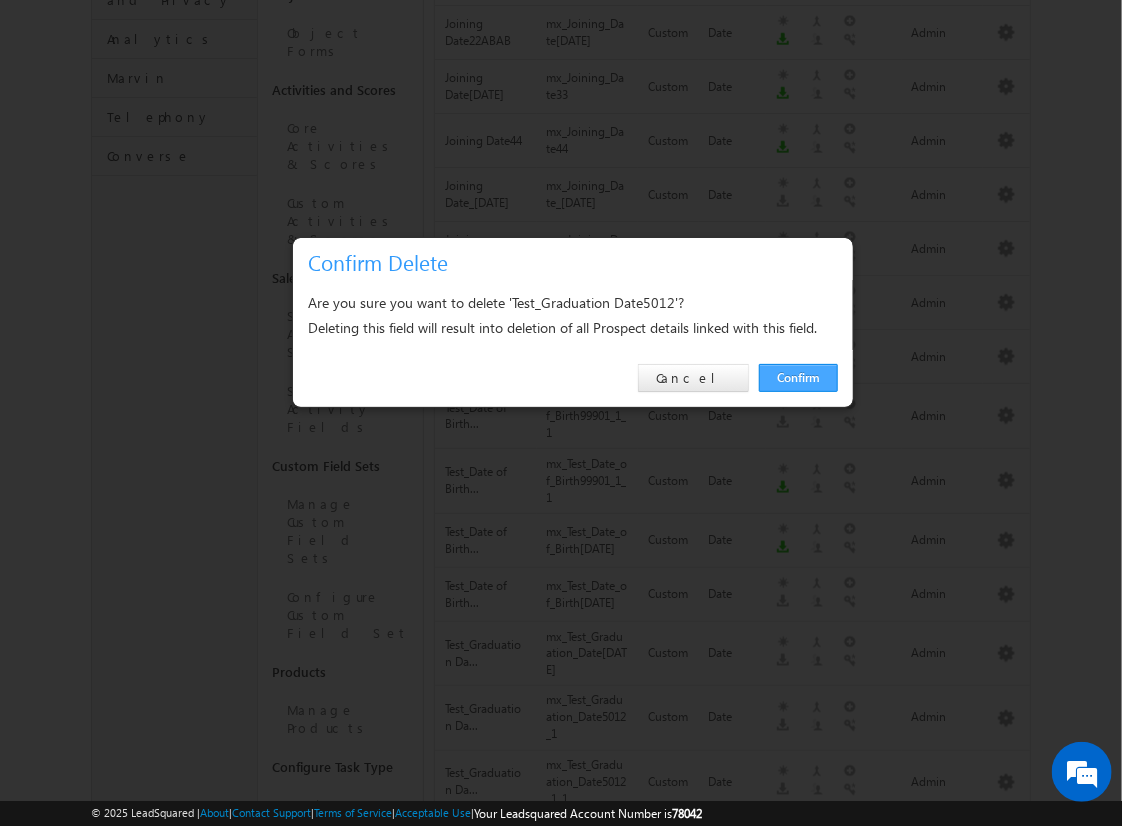 click on "Confirm" at bounding box center (798, 378) 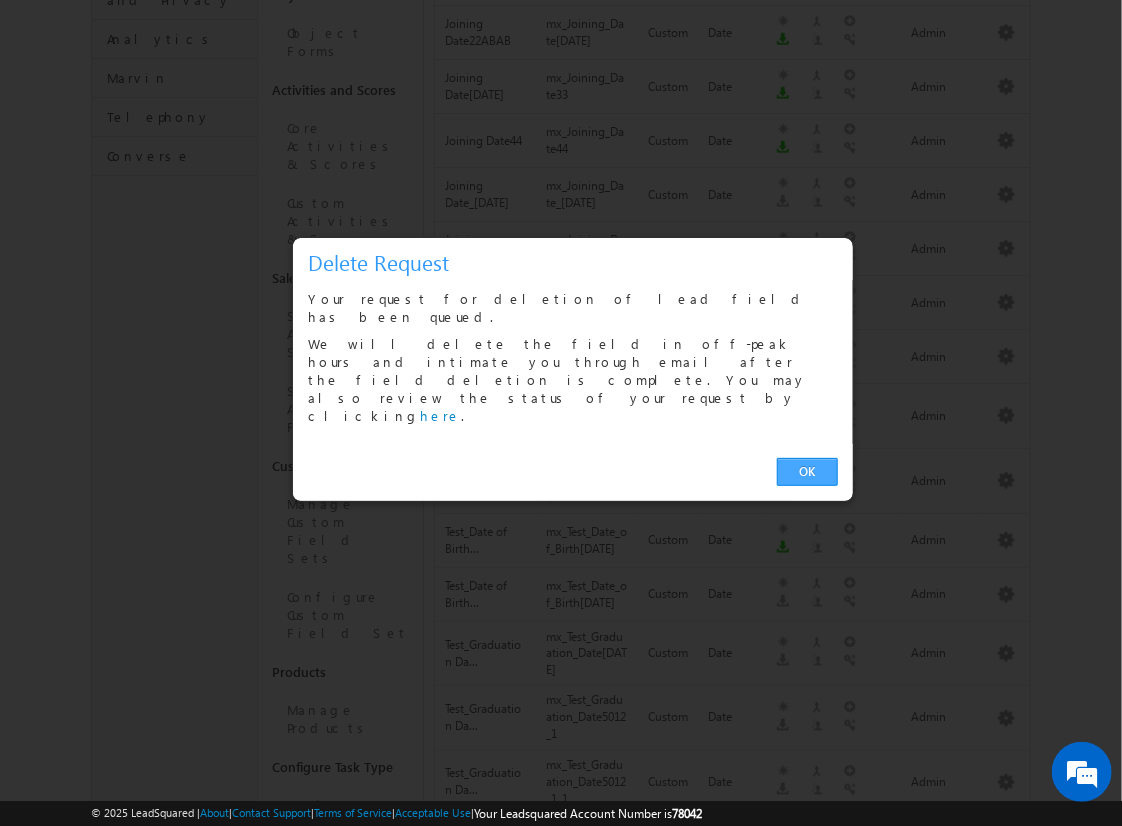 click on "OK" at bounding box center (807, 472) 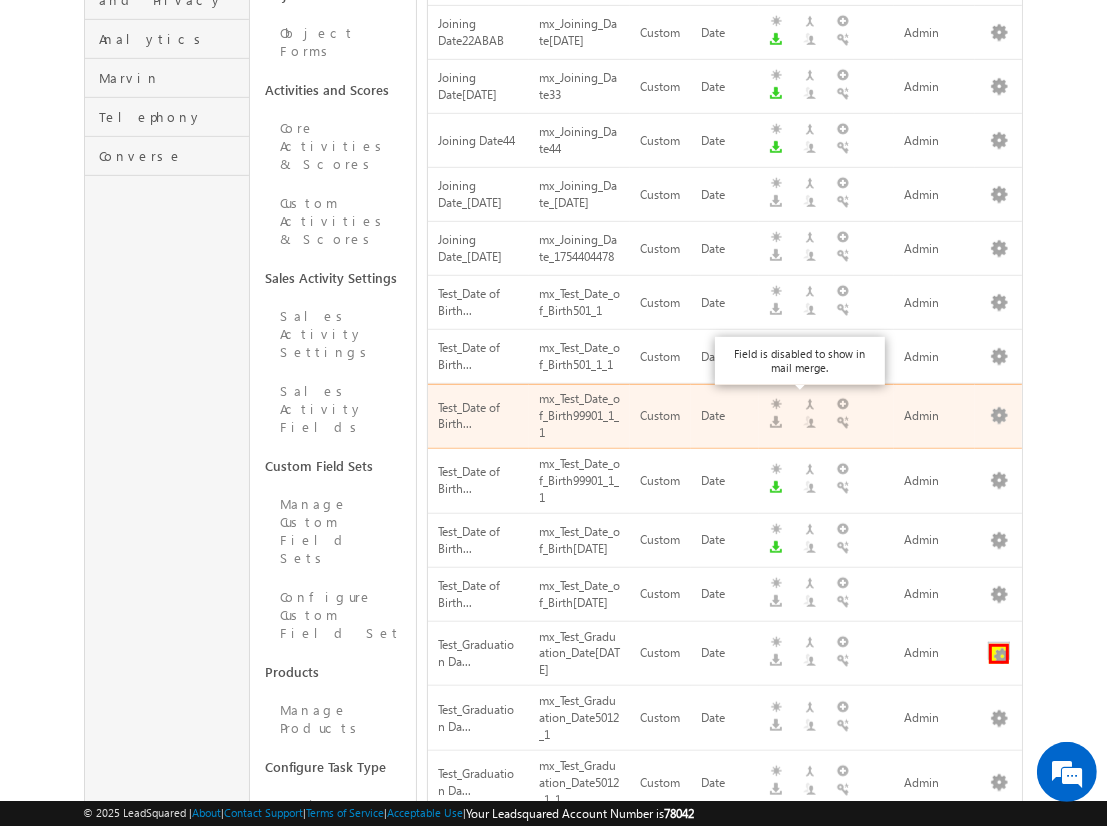 click at bounding box center [999, 654] 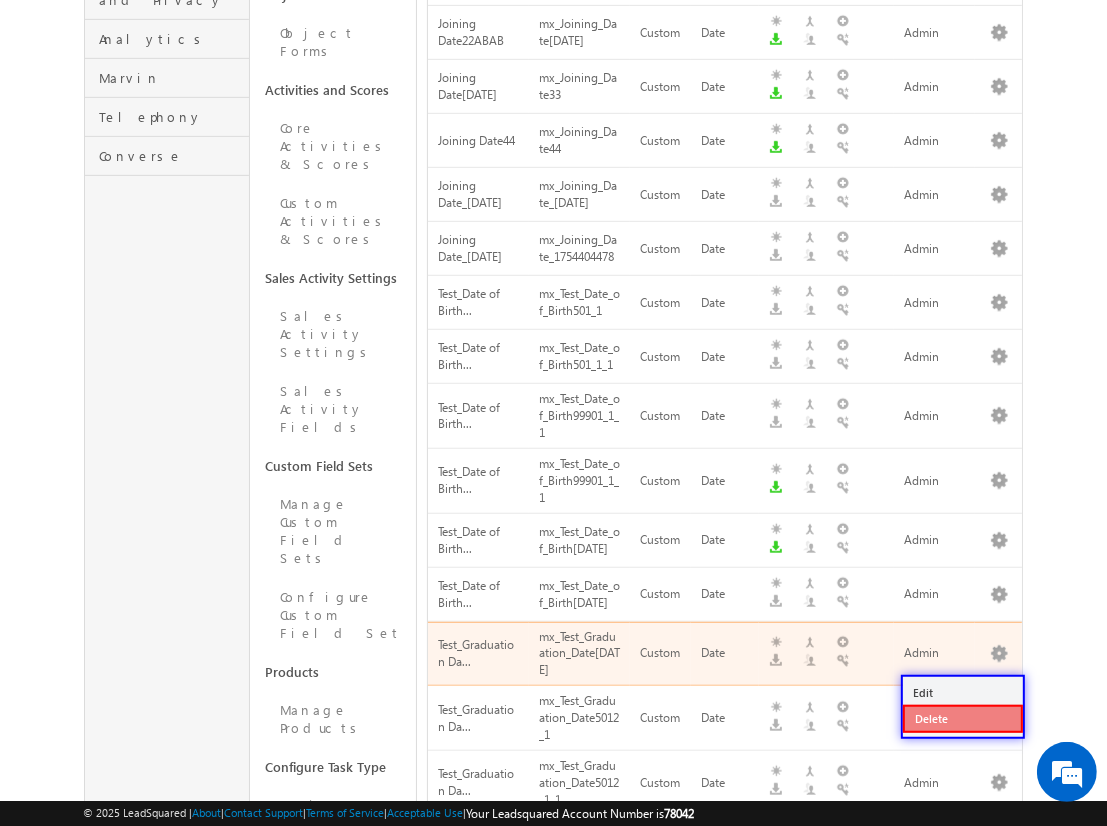 click on "Delete" at bounding box center [963, 719] 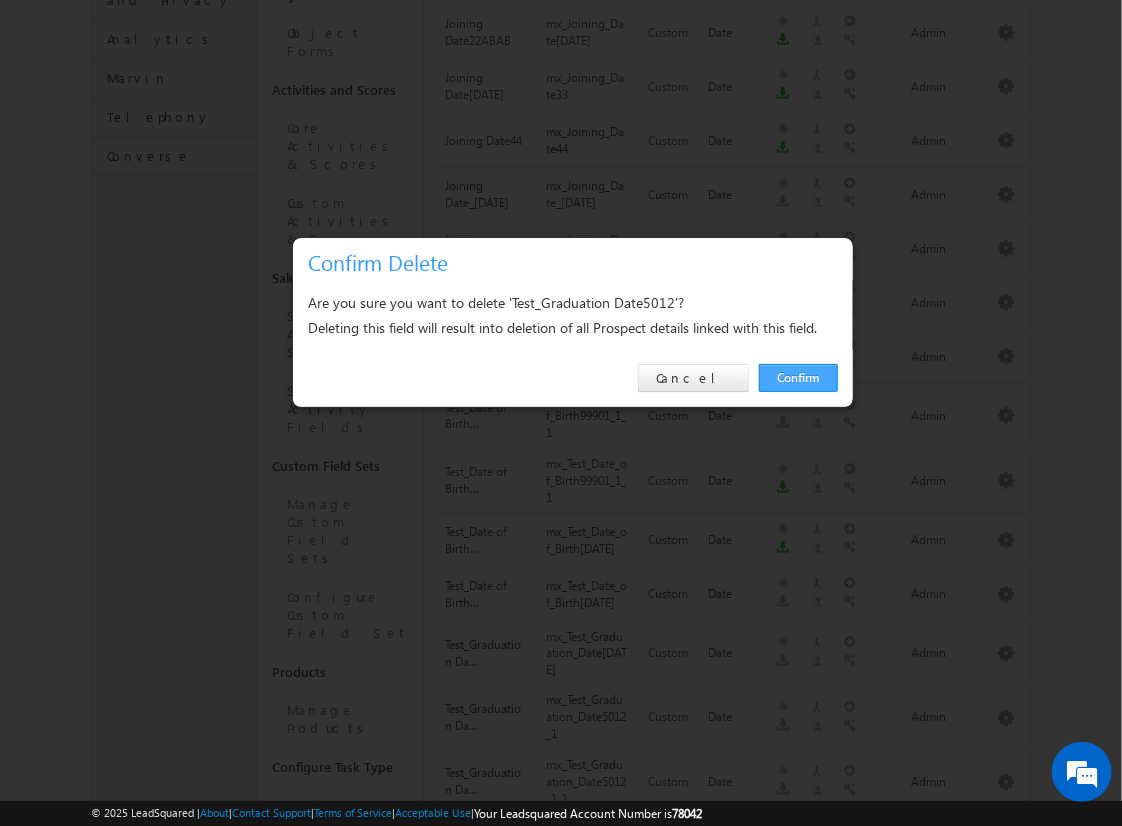 click on "Confirm" at bounding box center (798, 378) 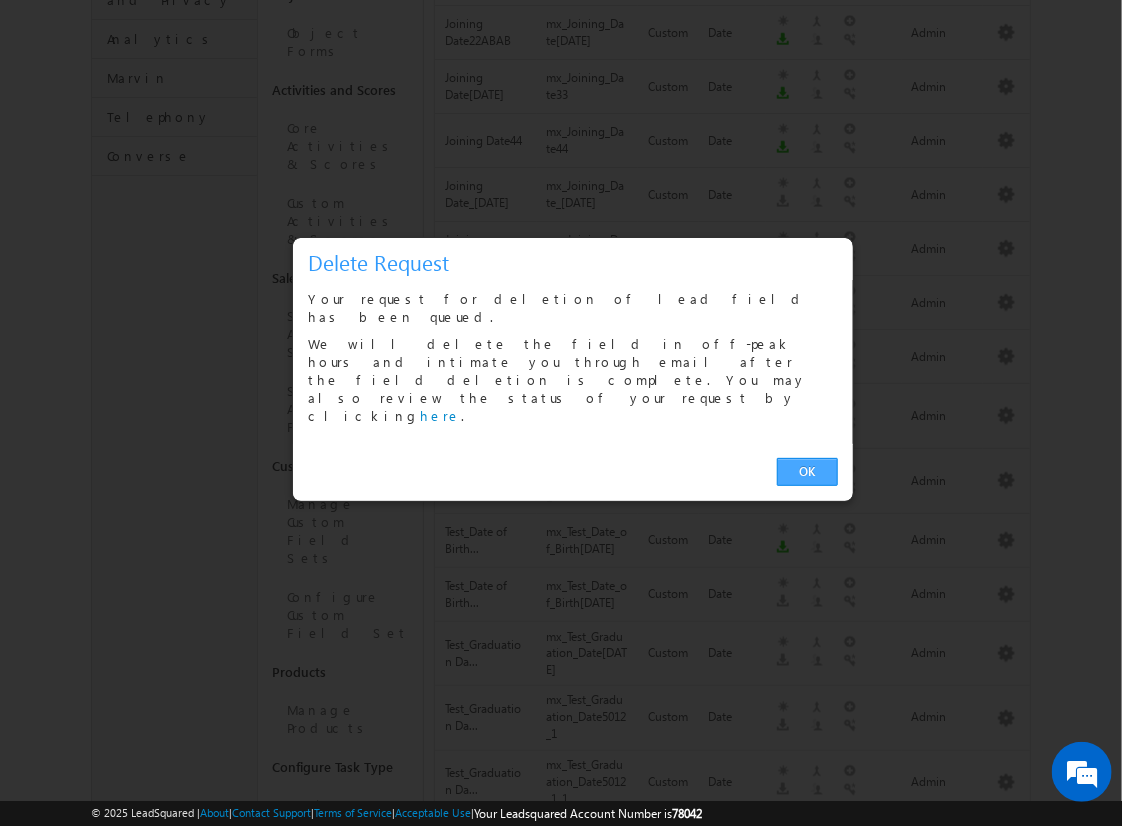 click on "OK" at bounding box center [807, 472] 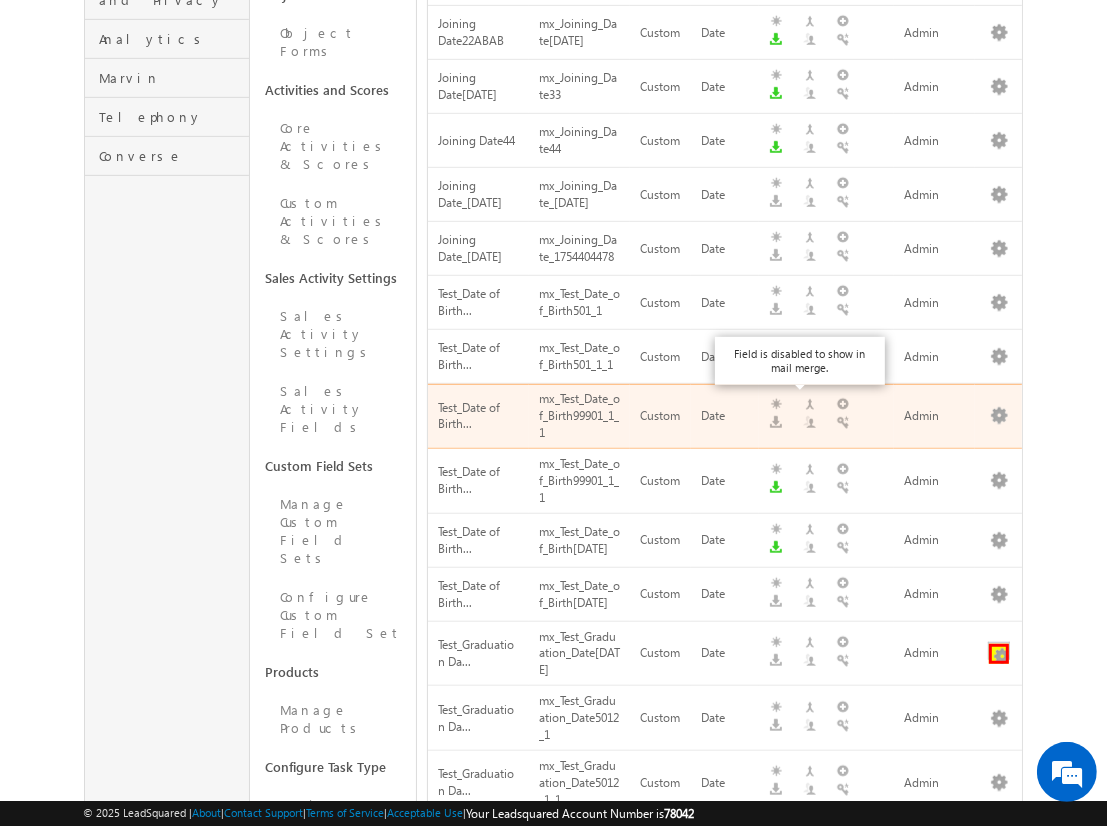 click at bounding box center [999, 654] 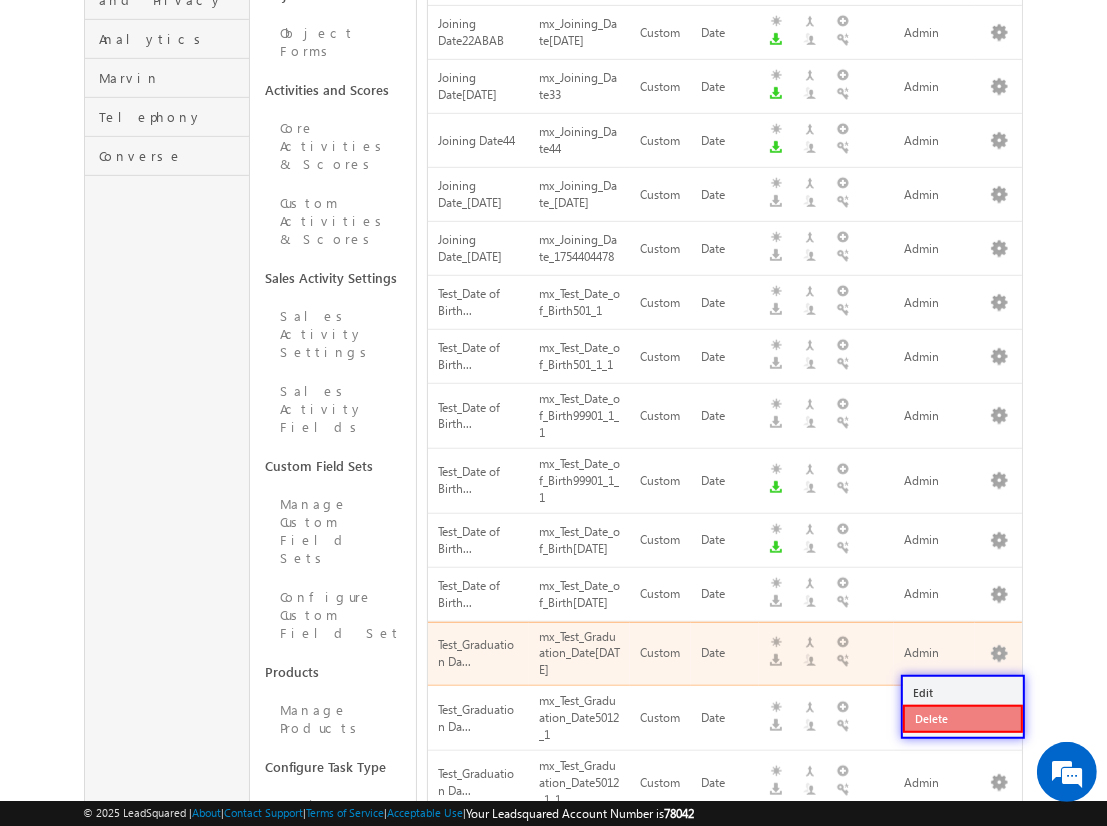 click on "Delete" at bounding box center (963, 719) 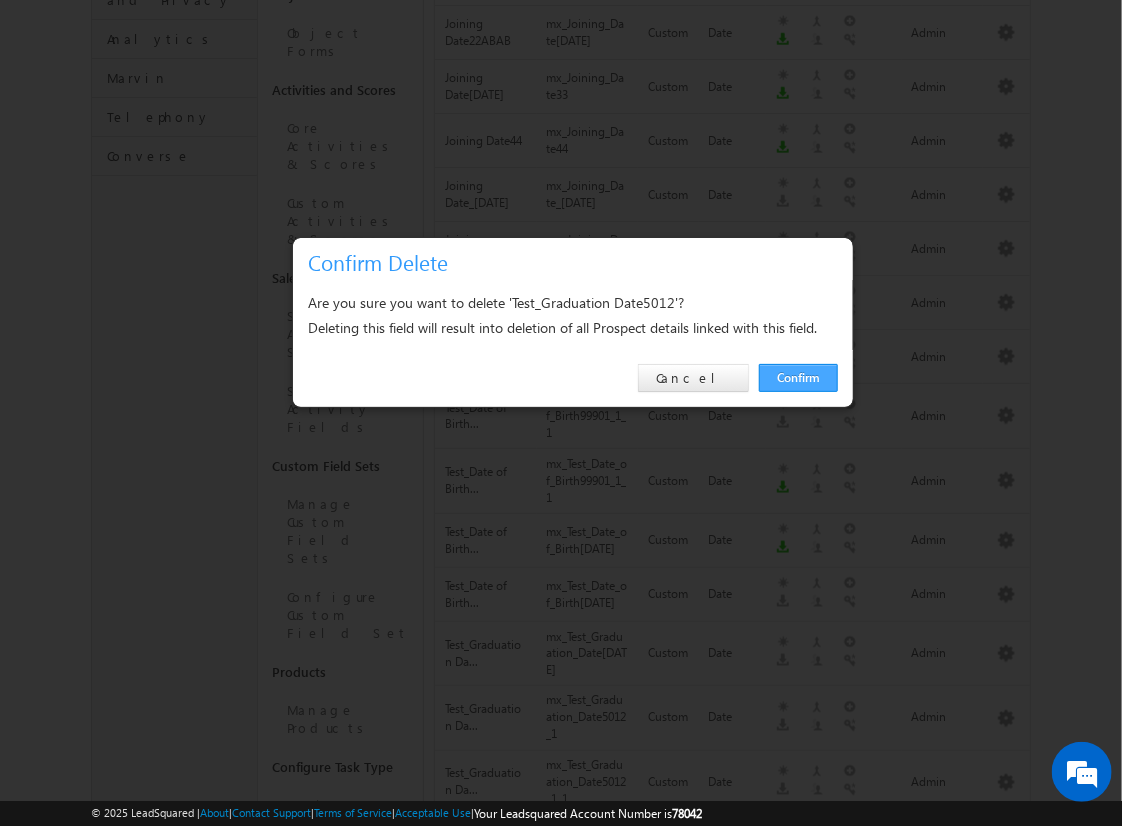 click on "Confirm" at bounding box center [798, 378] 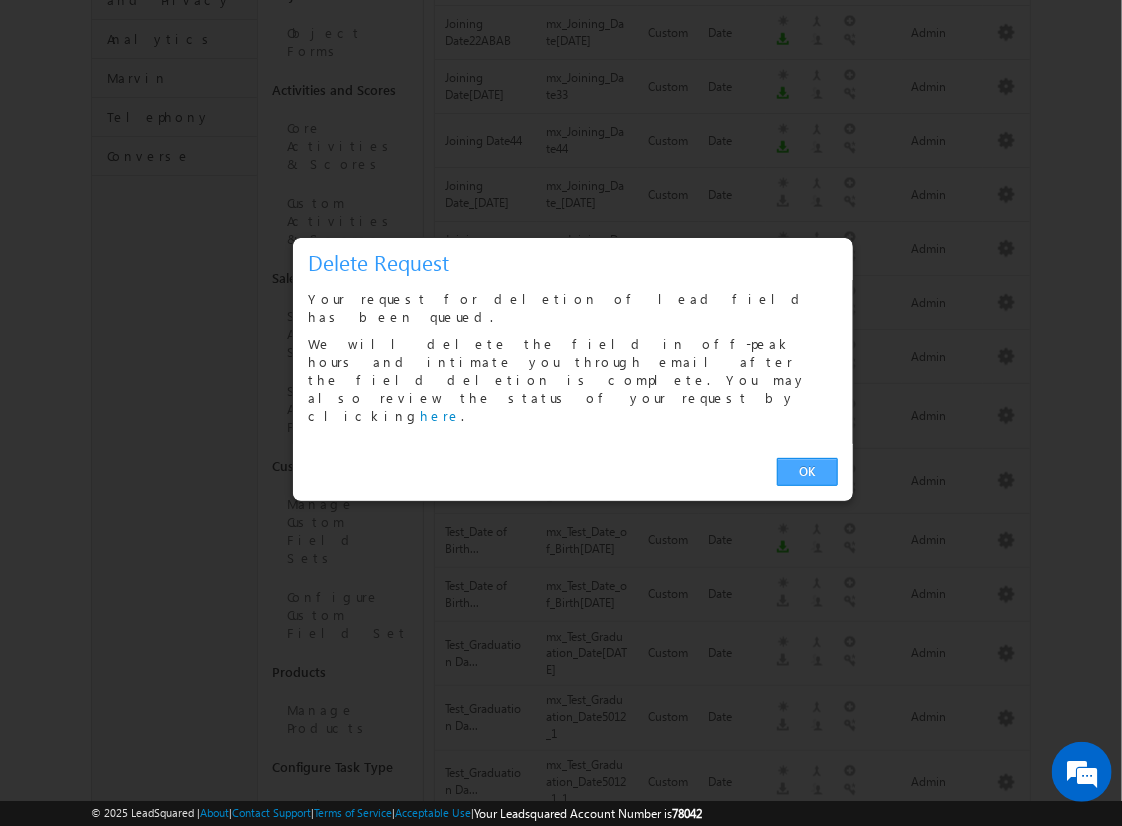 click on "OK" at bounding box center (807, 472) 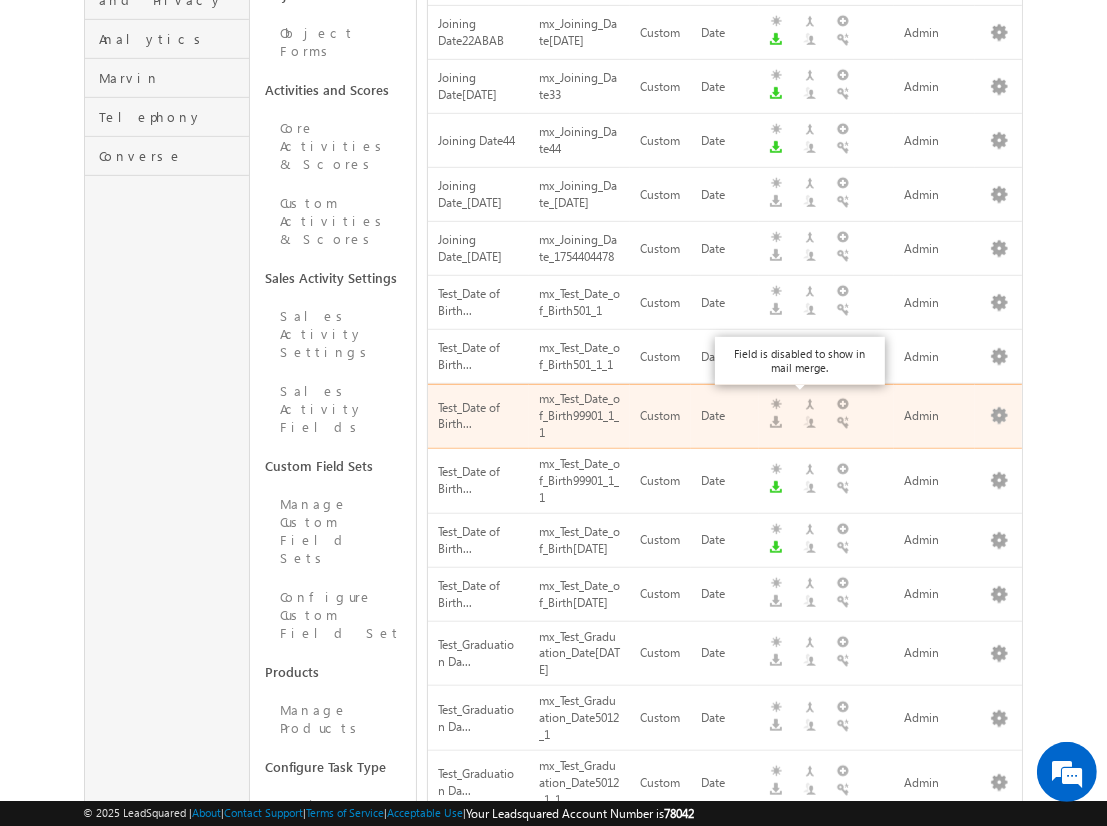 scroll, scrollTop: 1112, scrollLeft: 0, axis: vertical 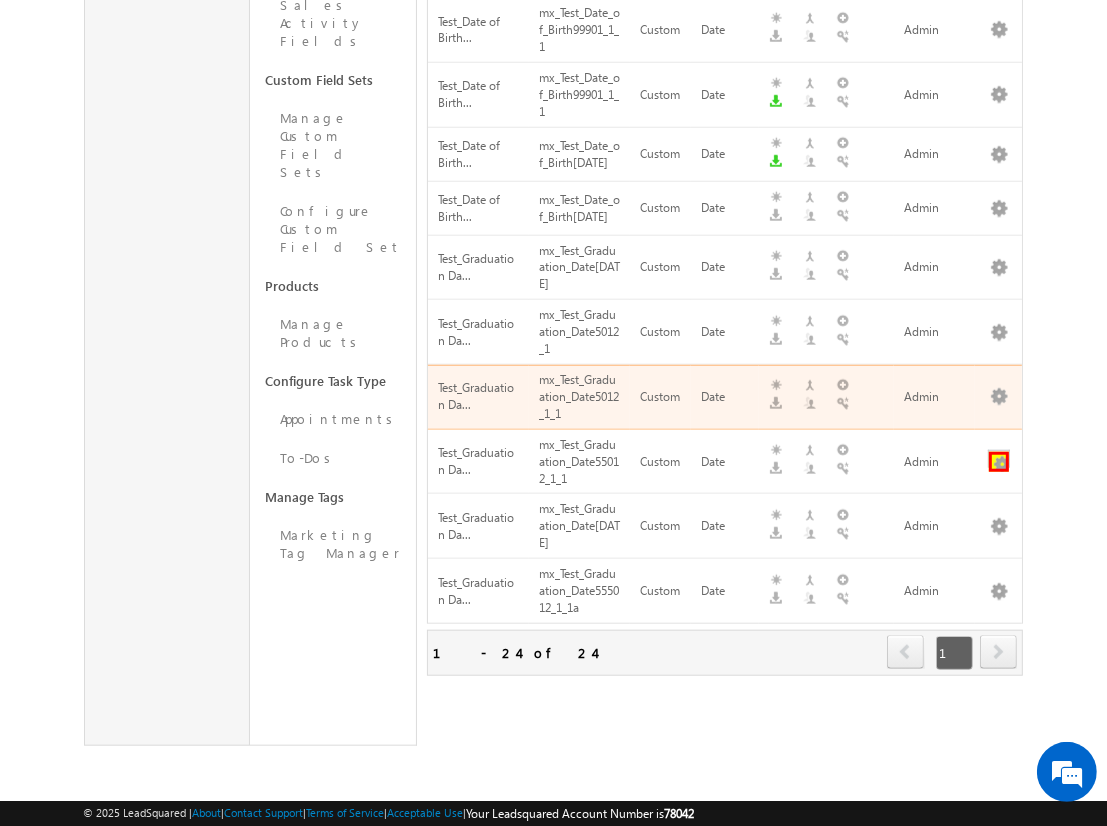 click at bounding box center (999, 462) 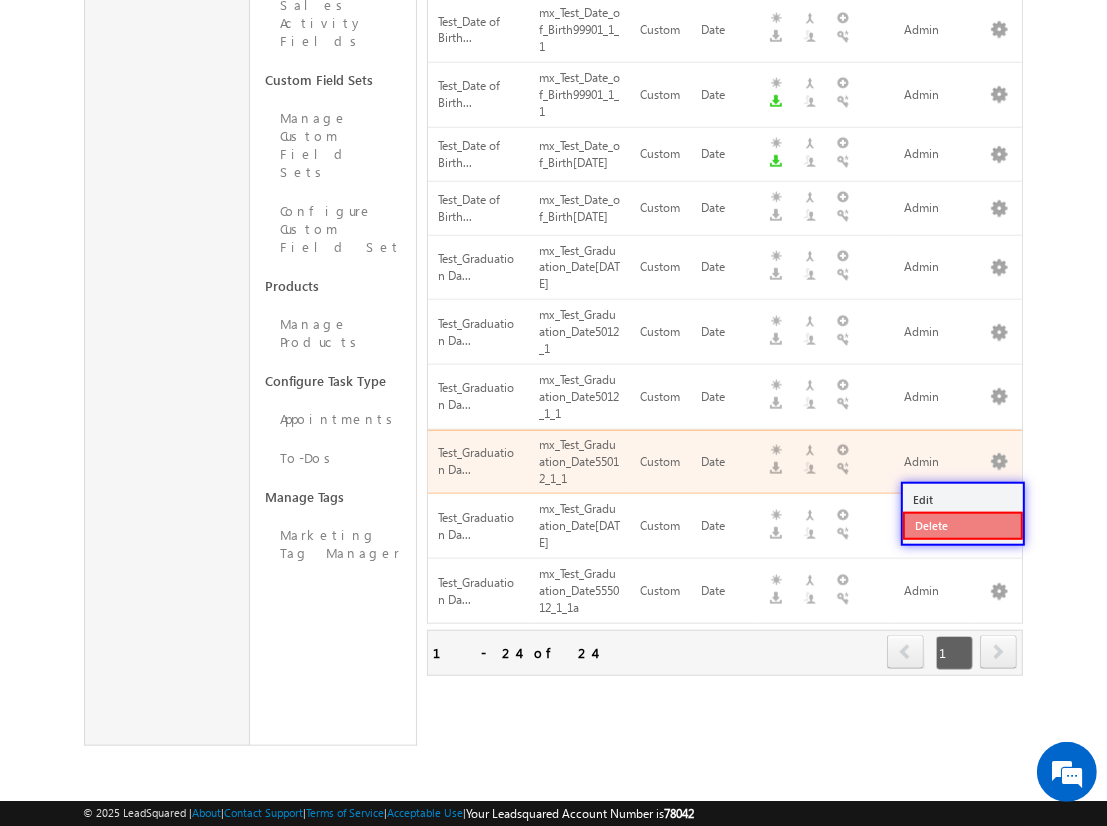 click on "Delete" at bounding box center (963, 526) 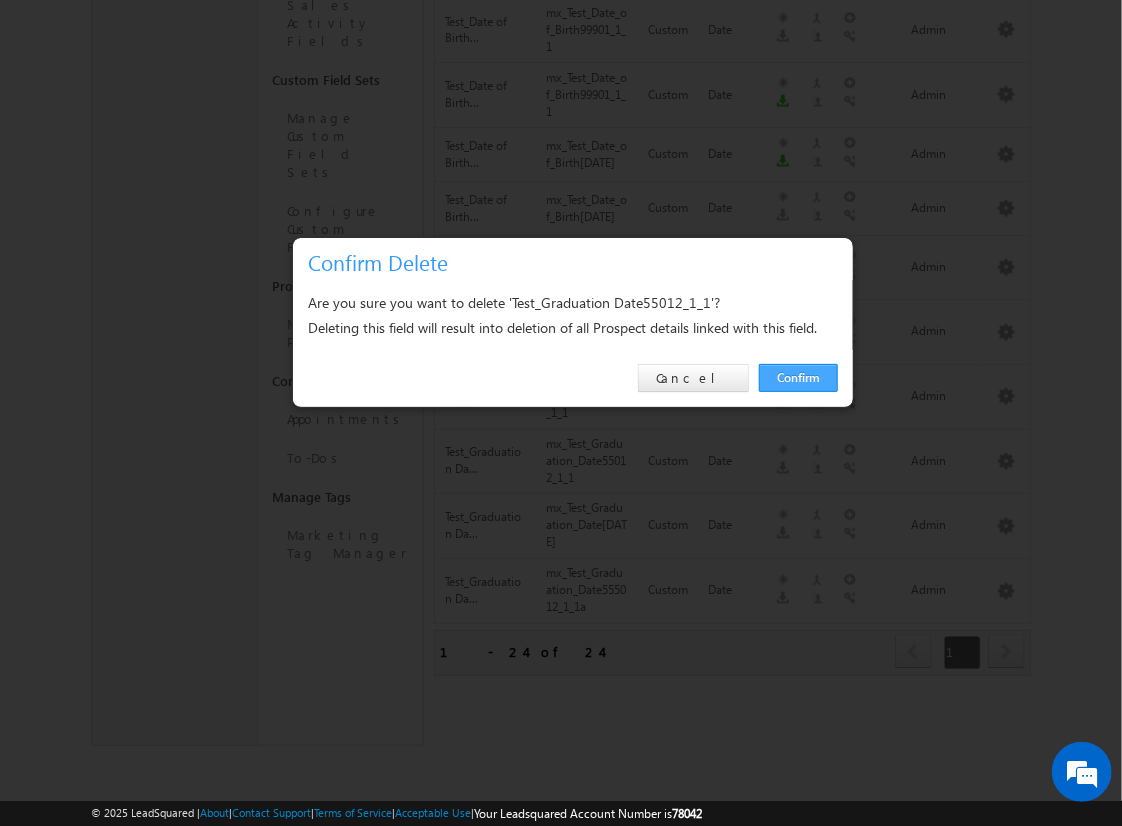 click on "Confirm" at bounding box center [798, 378] 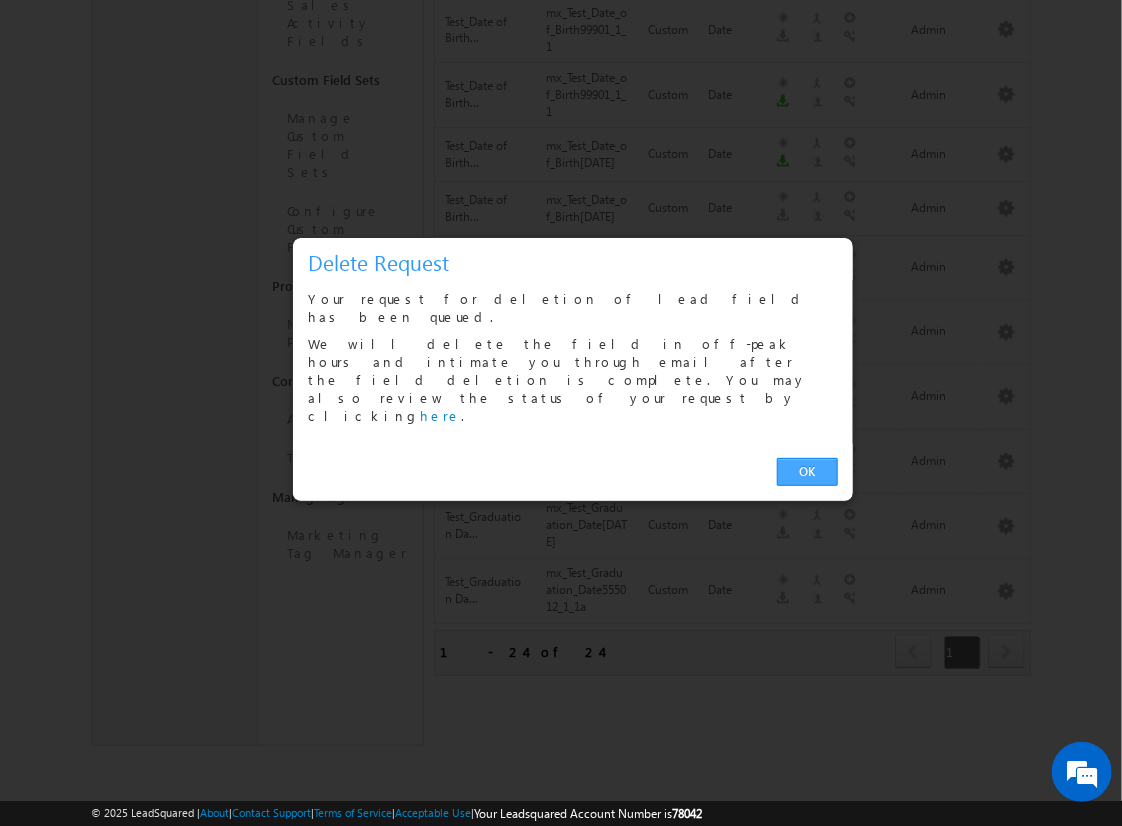 click on "OK" at bounding box center [807, 472] 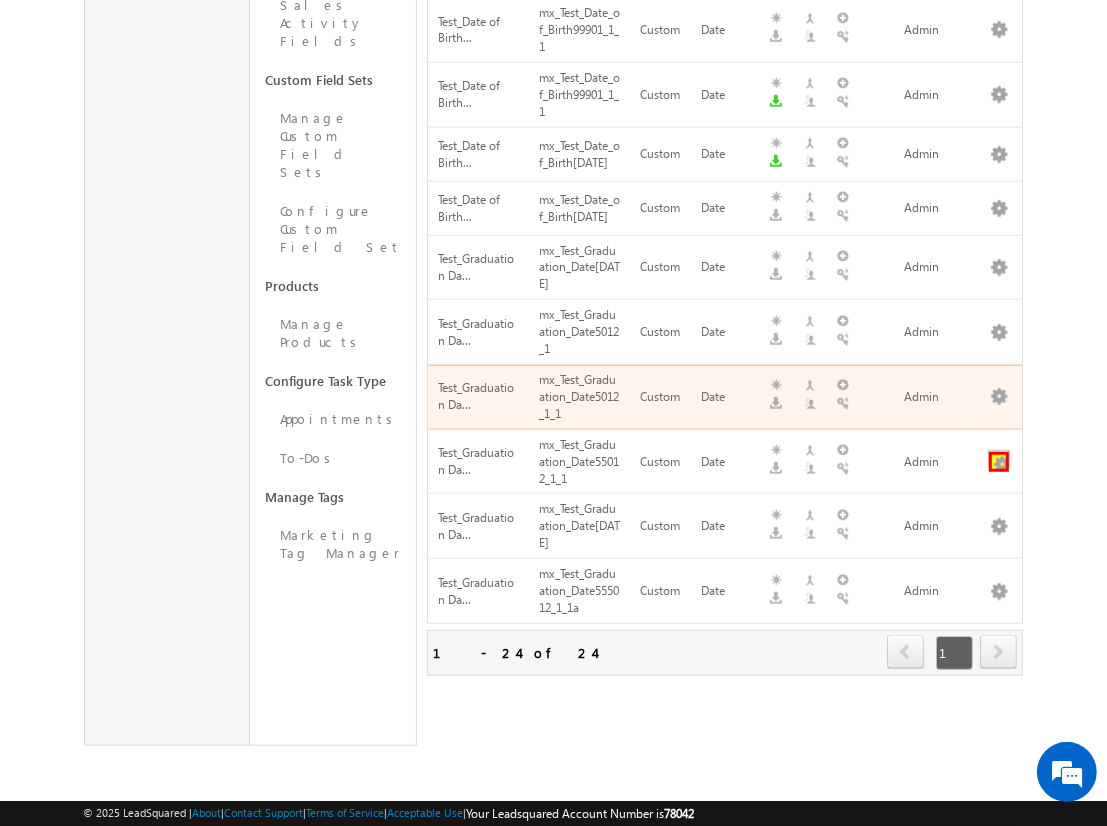 click at bounding box center (999, 462) 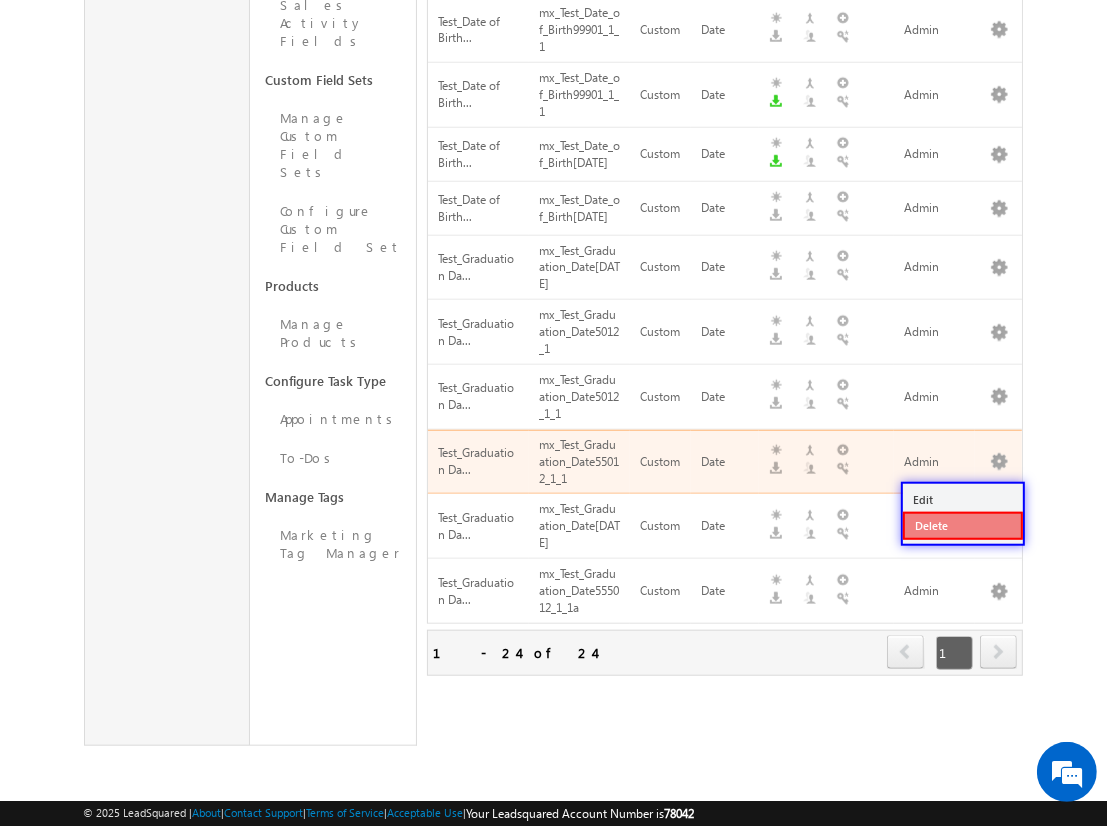 click on "Delete" at bounding box center (963, 526) 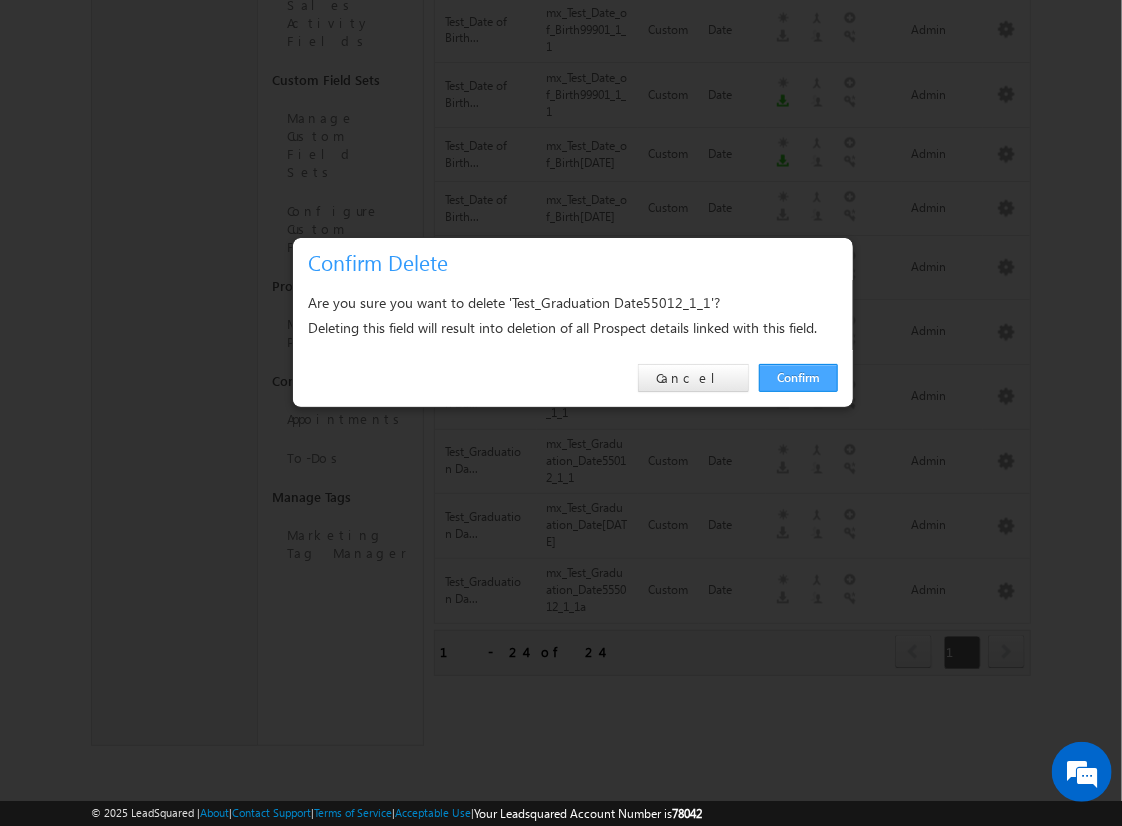 click on "Confirm" at bounding box center [798, 378] 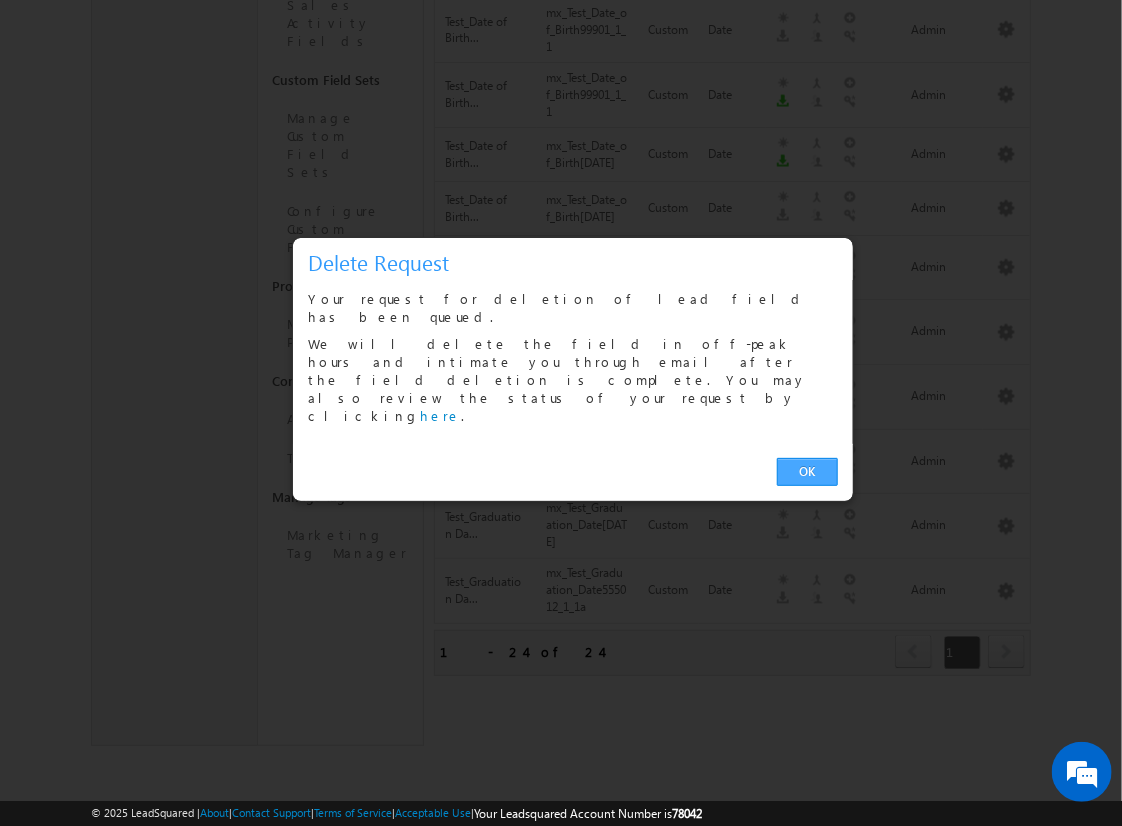 click on "OK" at bounding box center (807, 472) 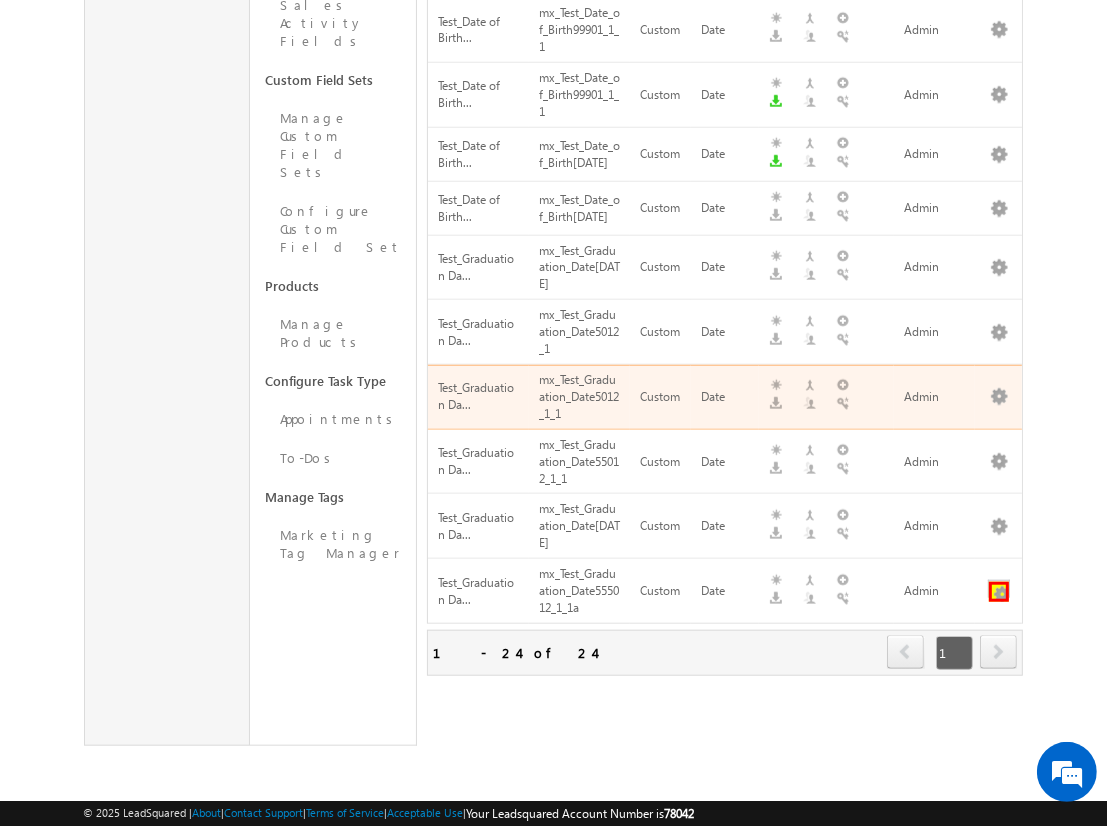 click at bounding box center (999, 592) 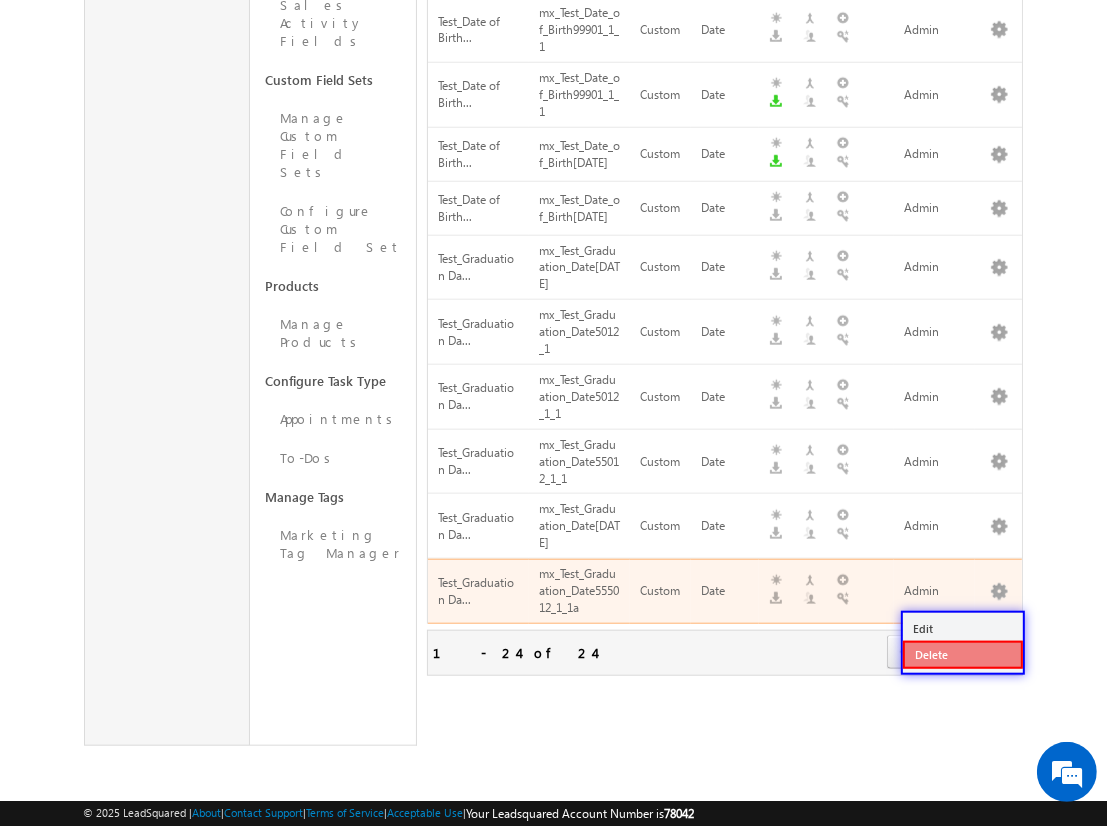 click on "Delete" at bounding box center [963, 655] 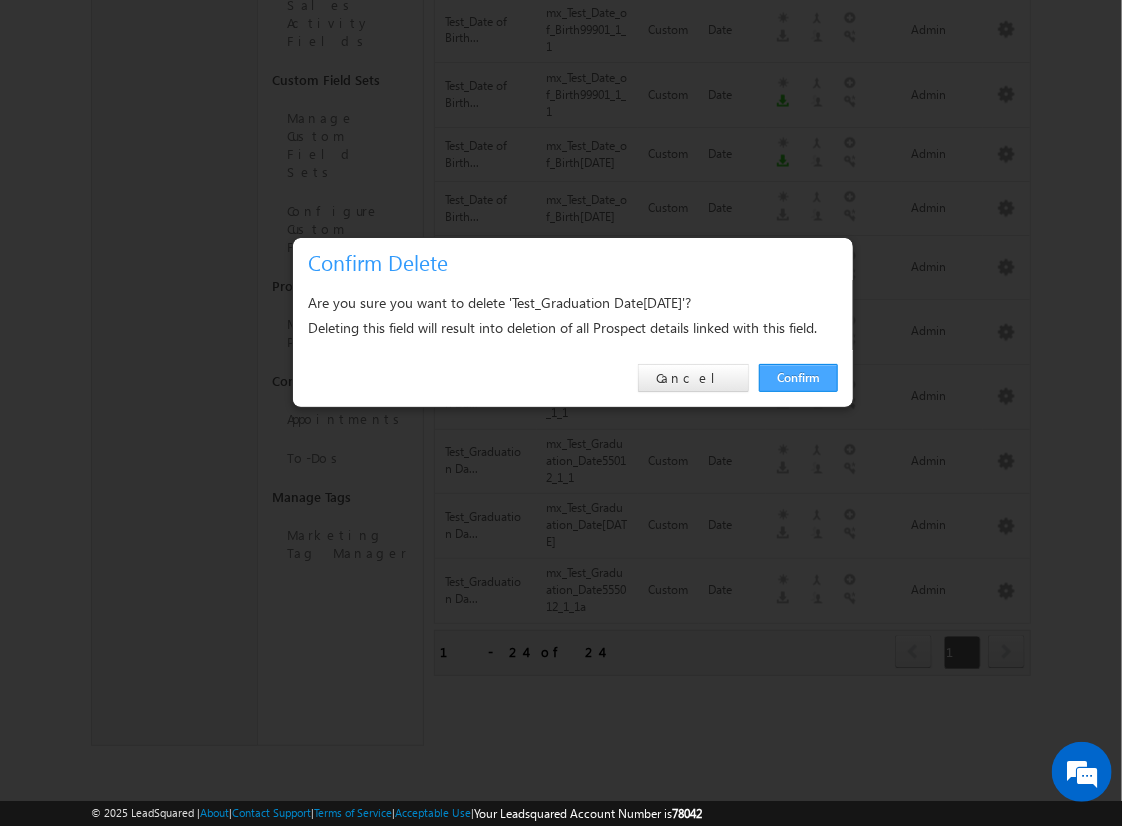 click on "Confirm" at bounding box center (798, 378) 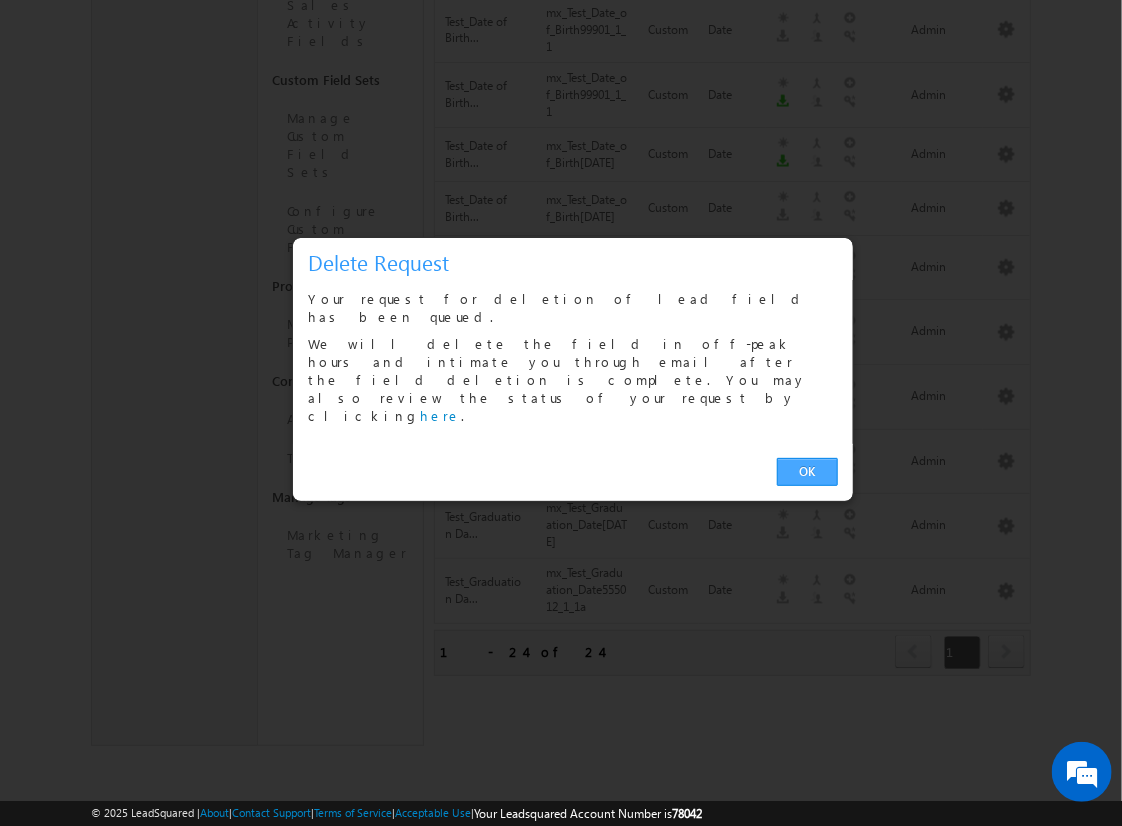 click on "OK" at bounding box center [807, 472] 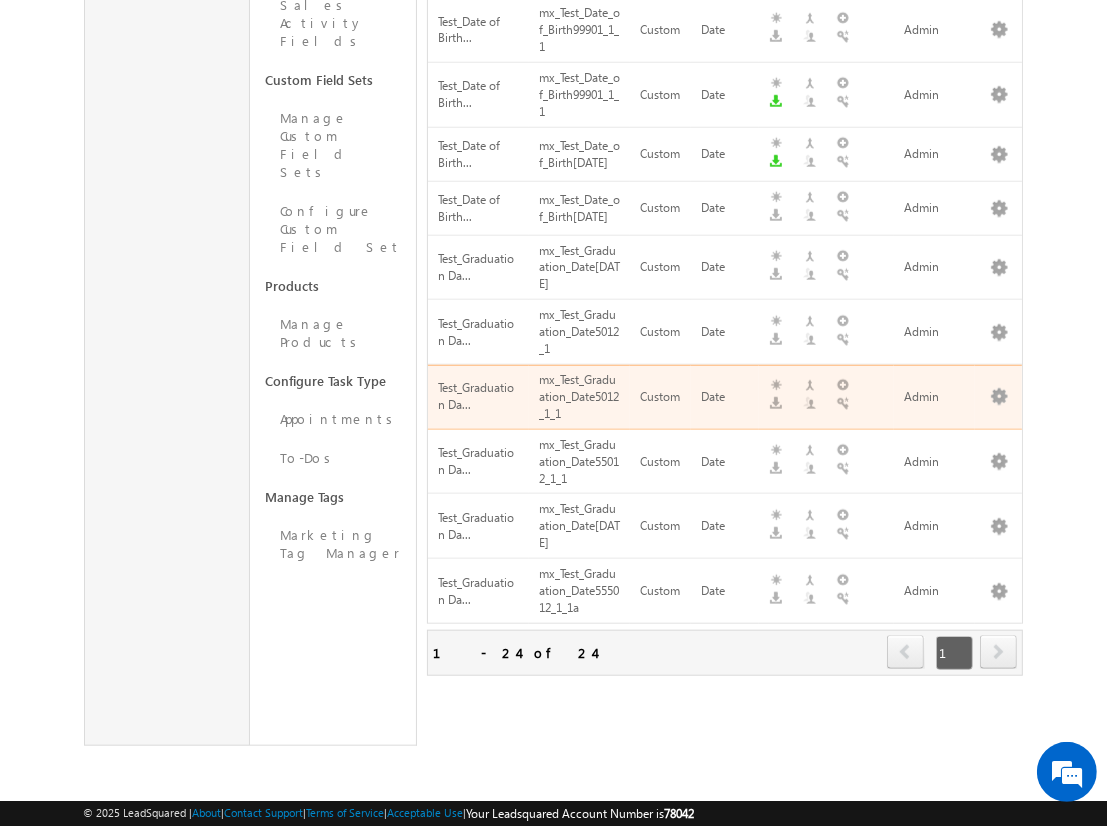 click on "next" at bounding box center [998, 652] 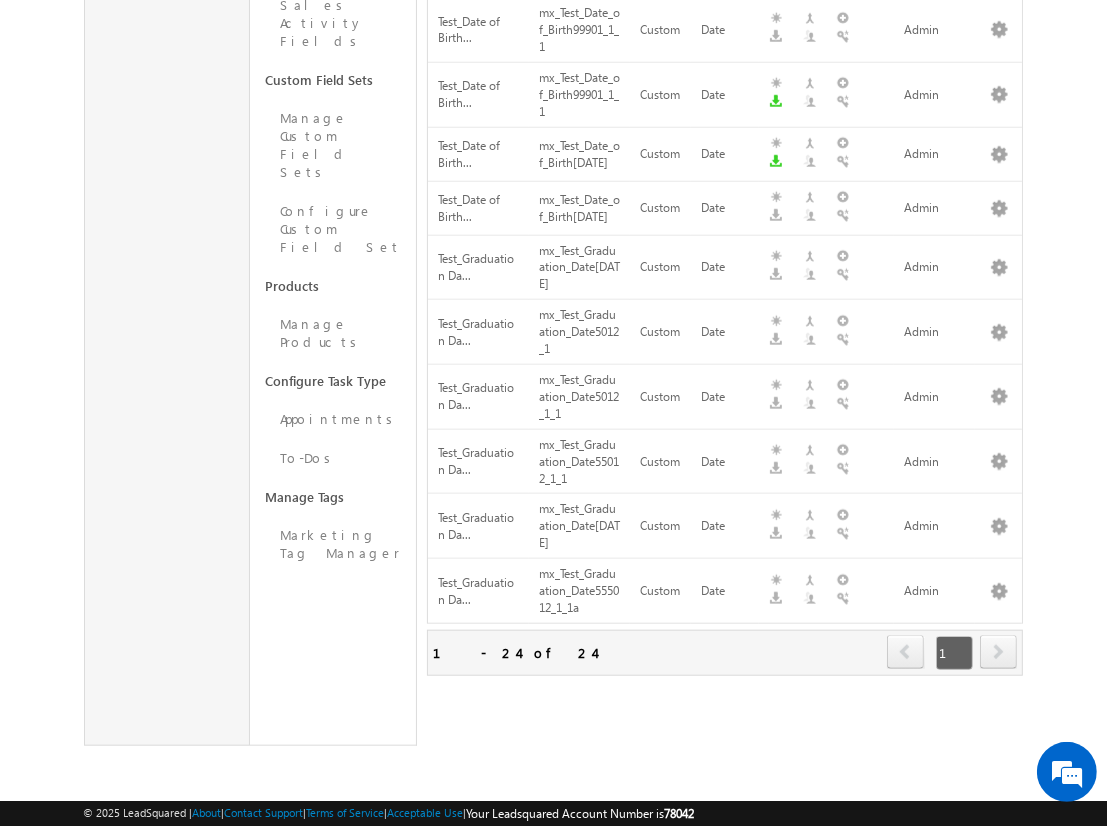 click on "next" at bounding box center [998, 652] 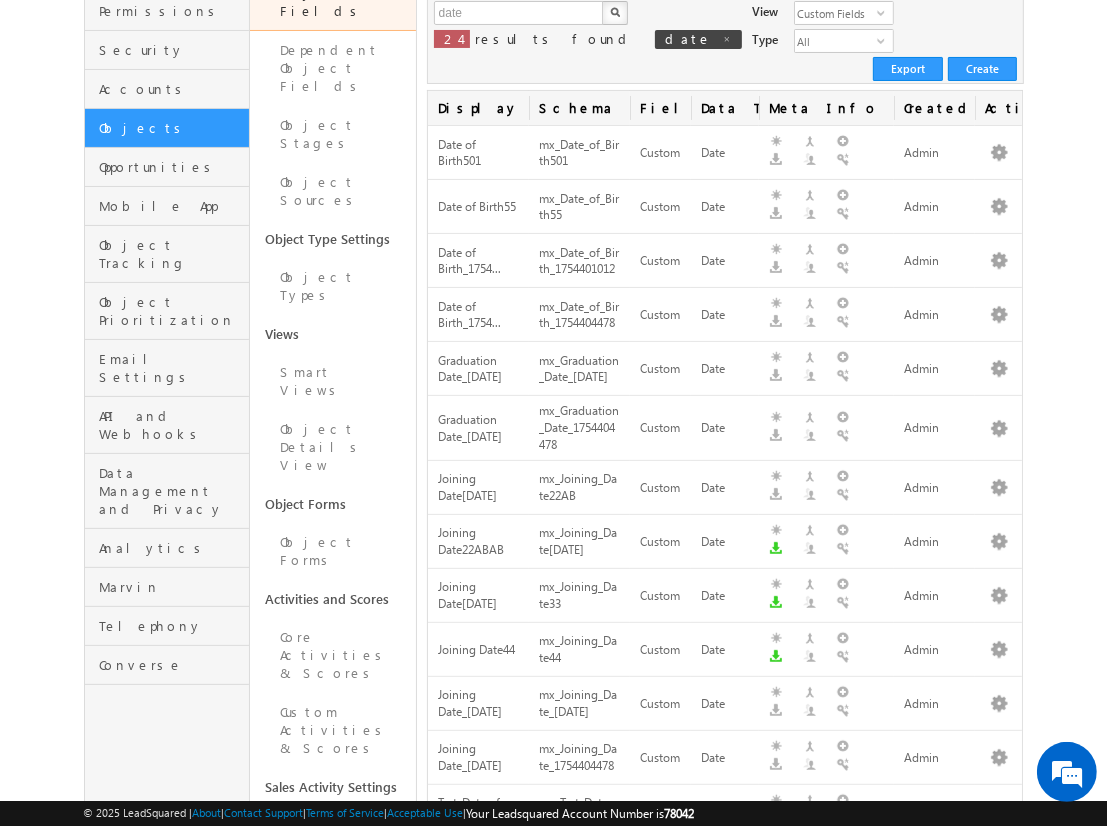 scroll, scrollTop: 0, scrollLeft: 0, axis: both 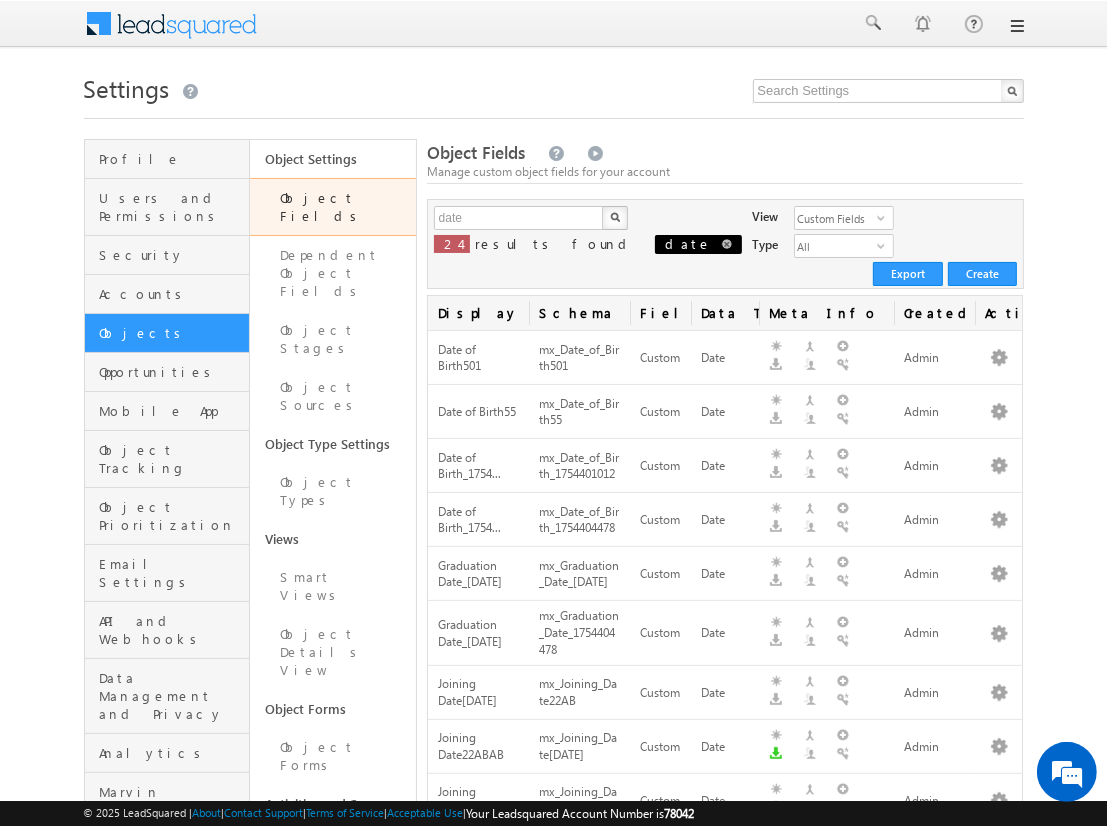 click at bounding box center (727, 244) 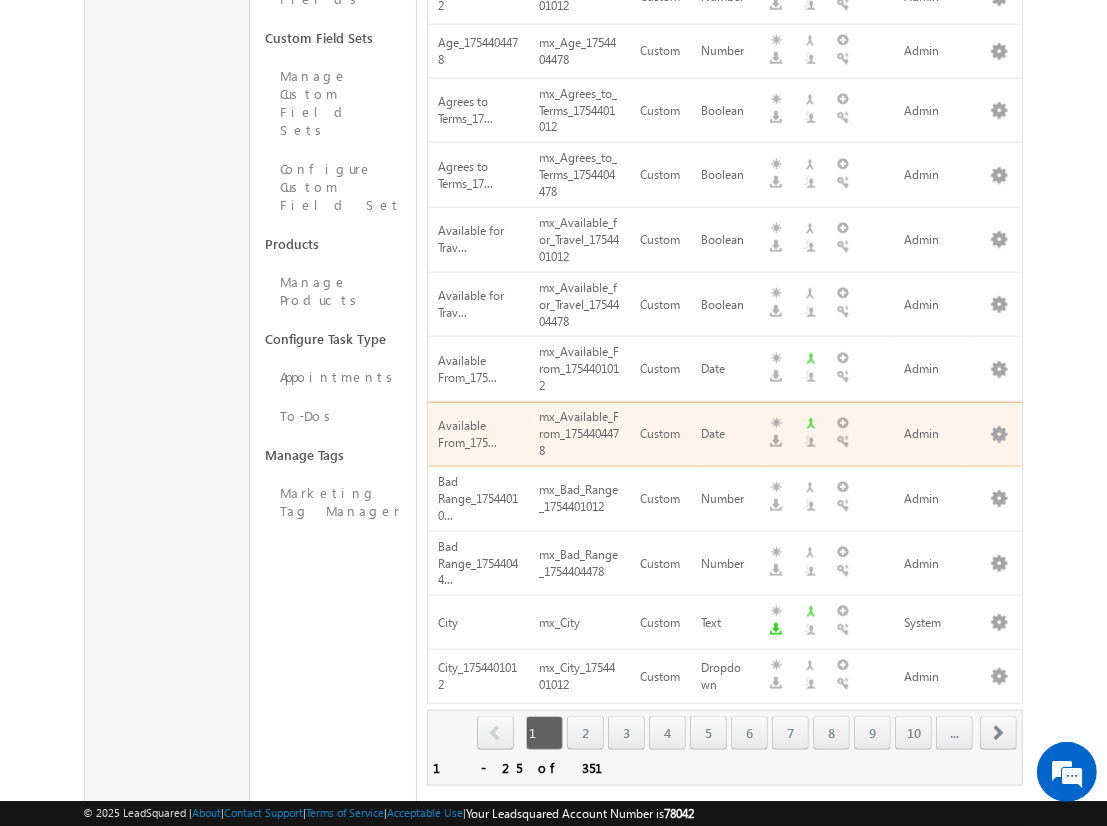 scroll, scrollTop: 1239, scrollLeft: 0, axis: vertical 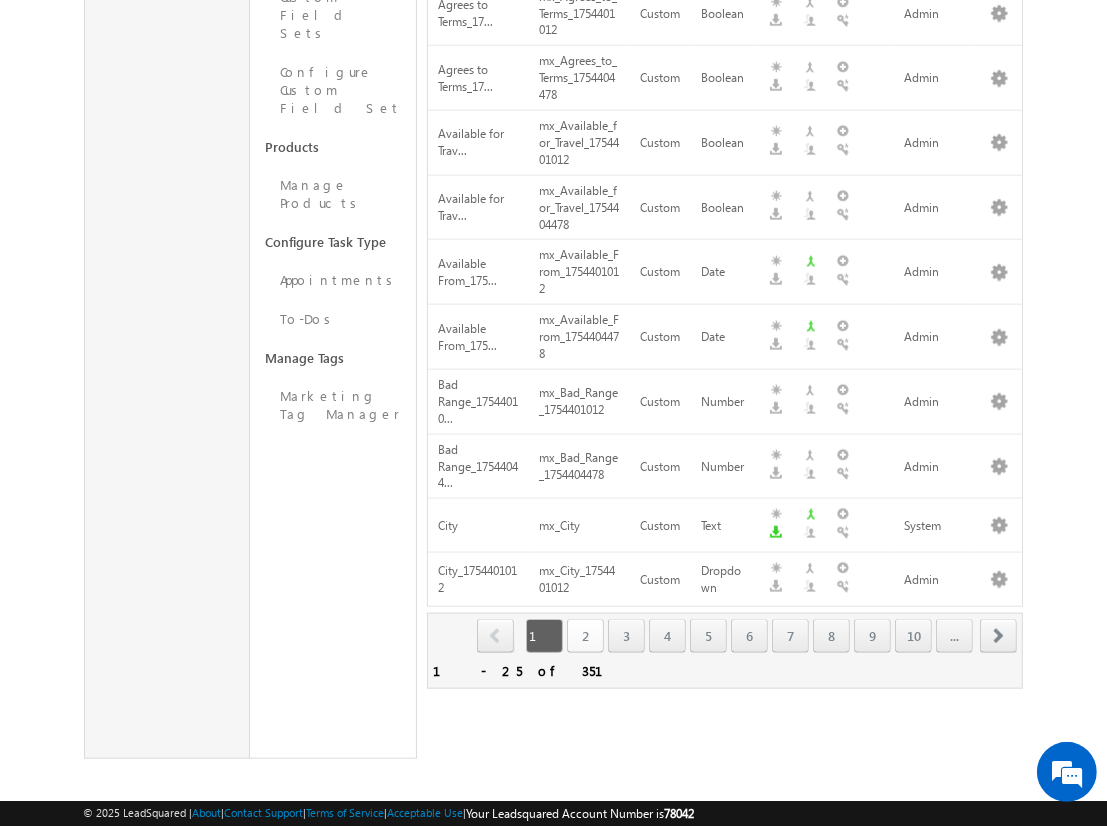 click on "2" at bounding box center (585, 636) 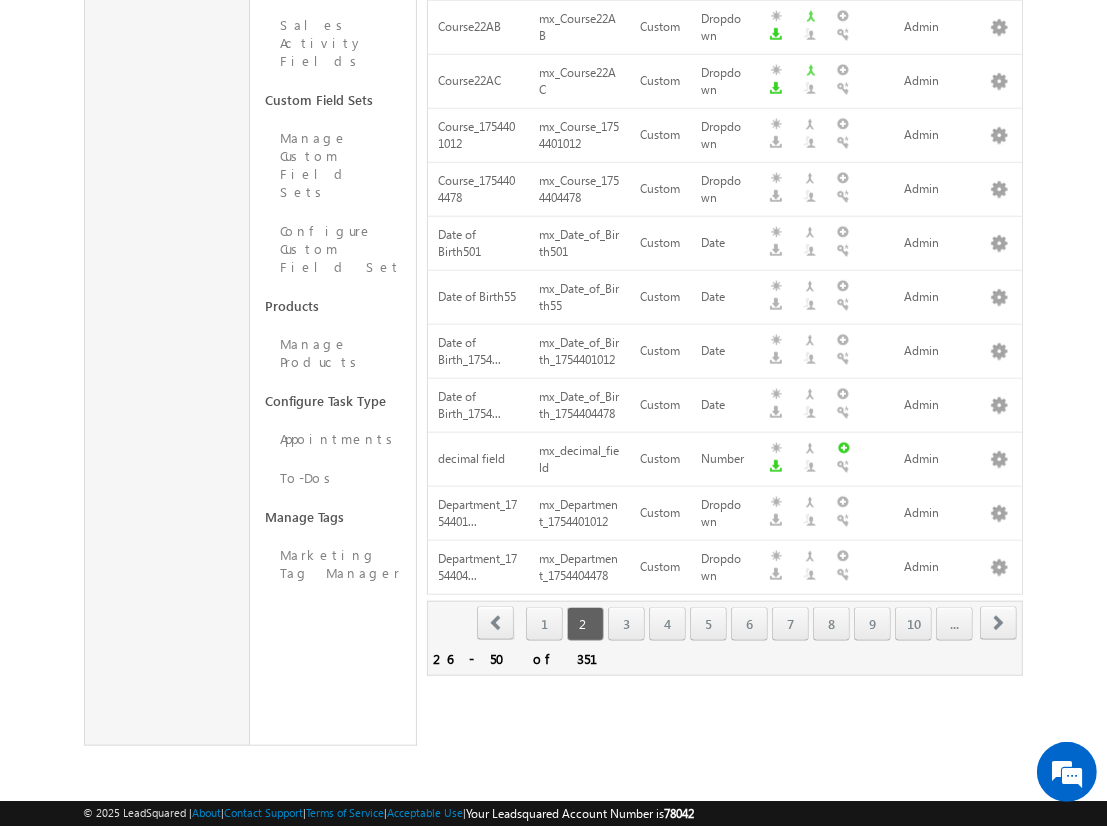 scroll, scrollTop: 1068, scrollLeft: 0, axis: vertical 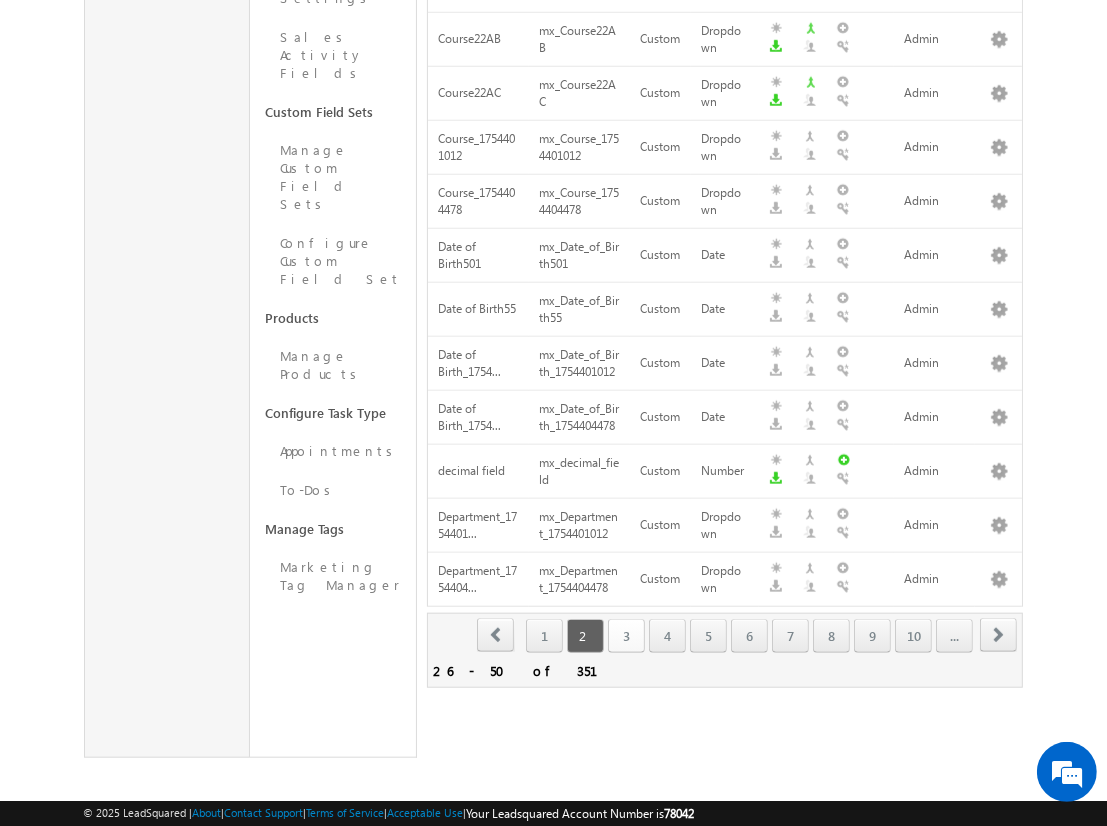 click on "3" at bounding box center [626, 636] 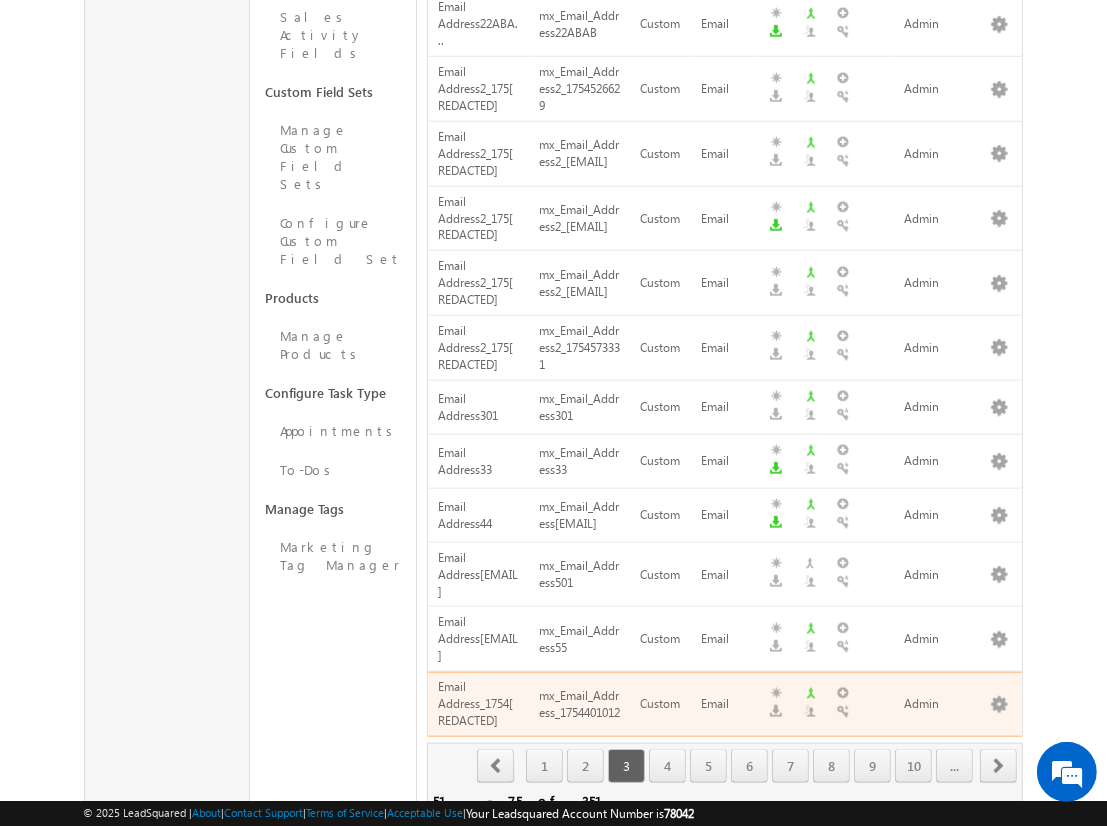 scroll, scrollTop: 1143, scrollLeft: 0, axis: vertical 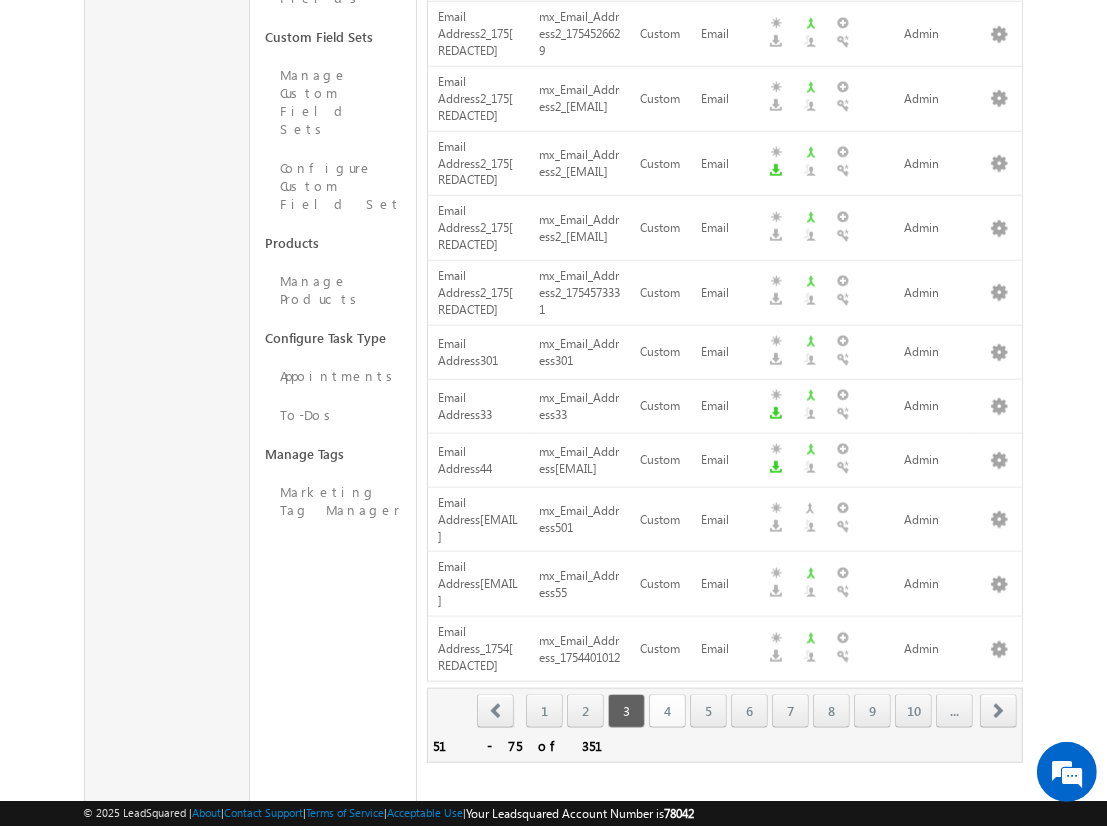 click on "4" at bounding box center (667, 711) 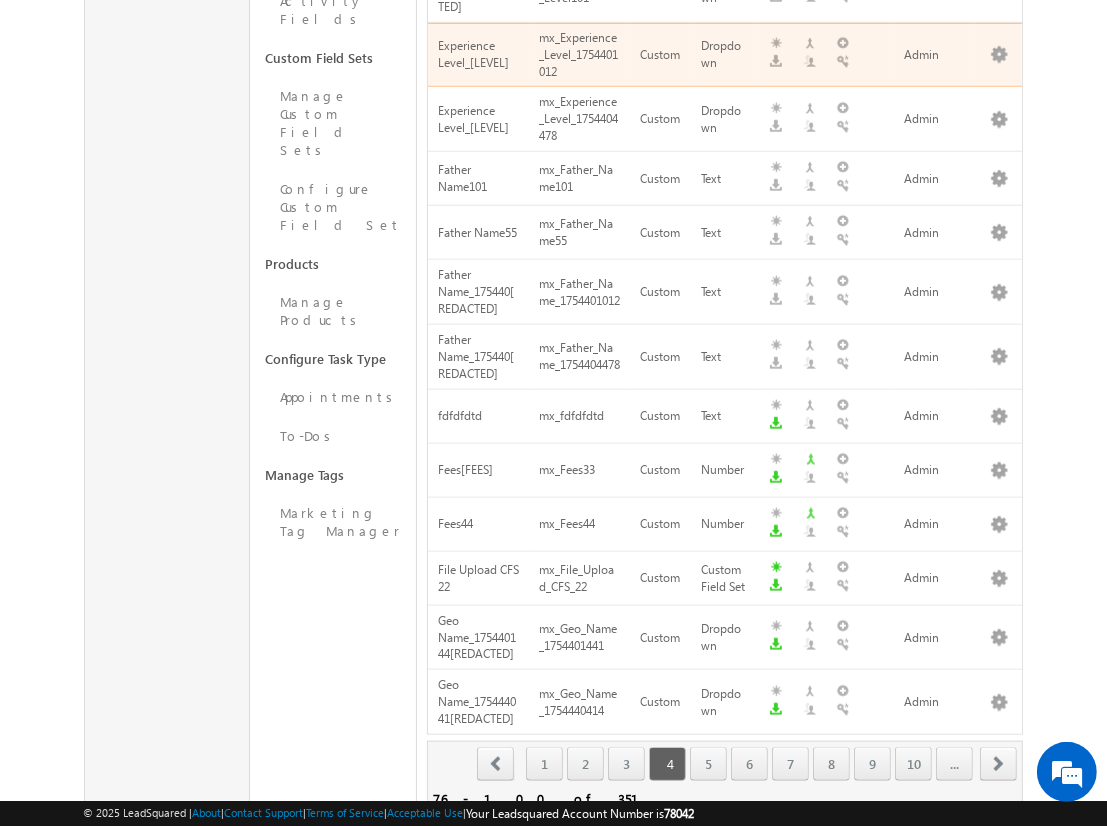 scroll, scrollTop: 1121, scrollLeft: 0, axis: vertical 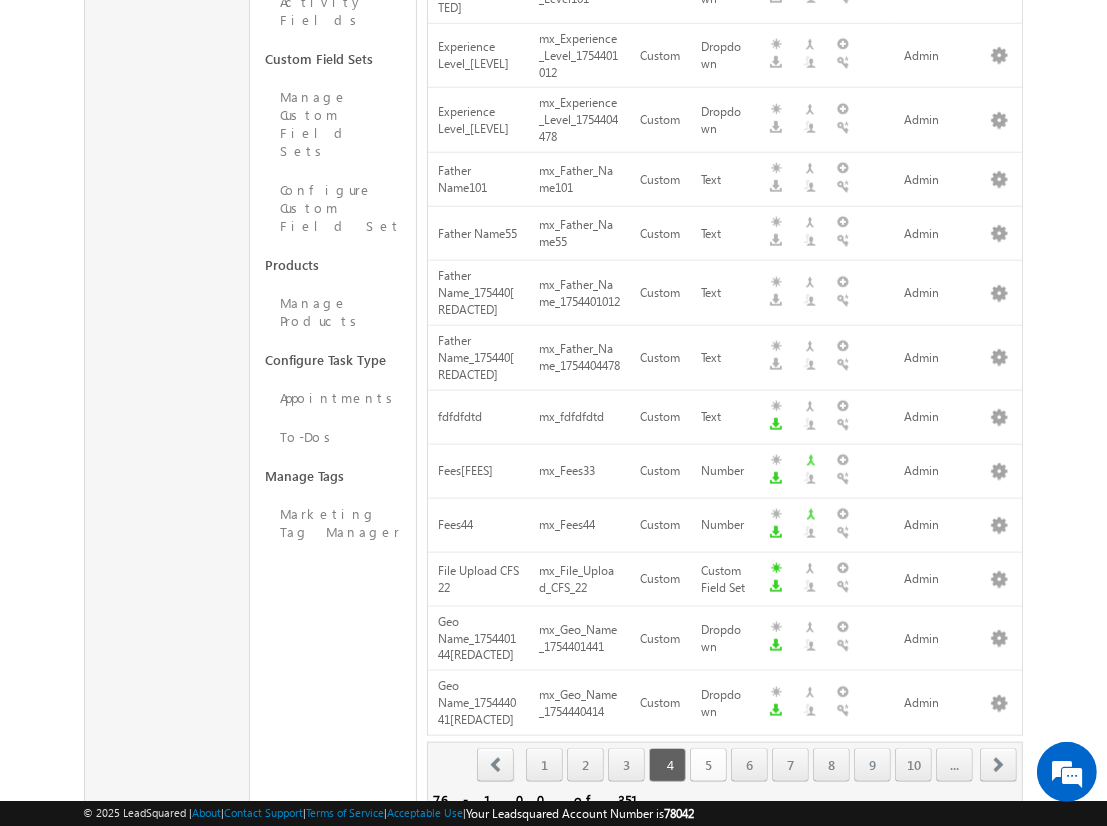 click on "5" at bounding box center (708, 765) 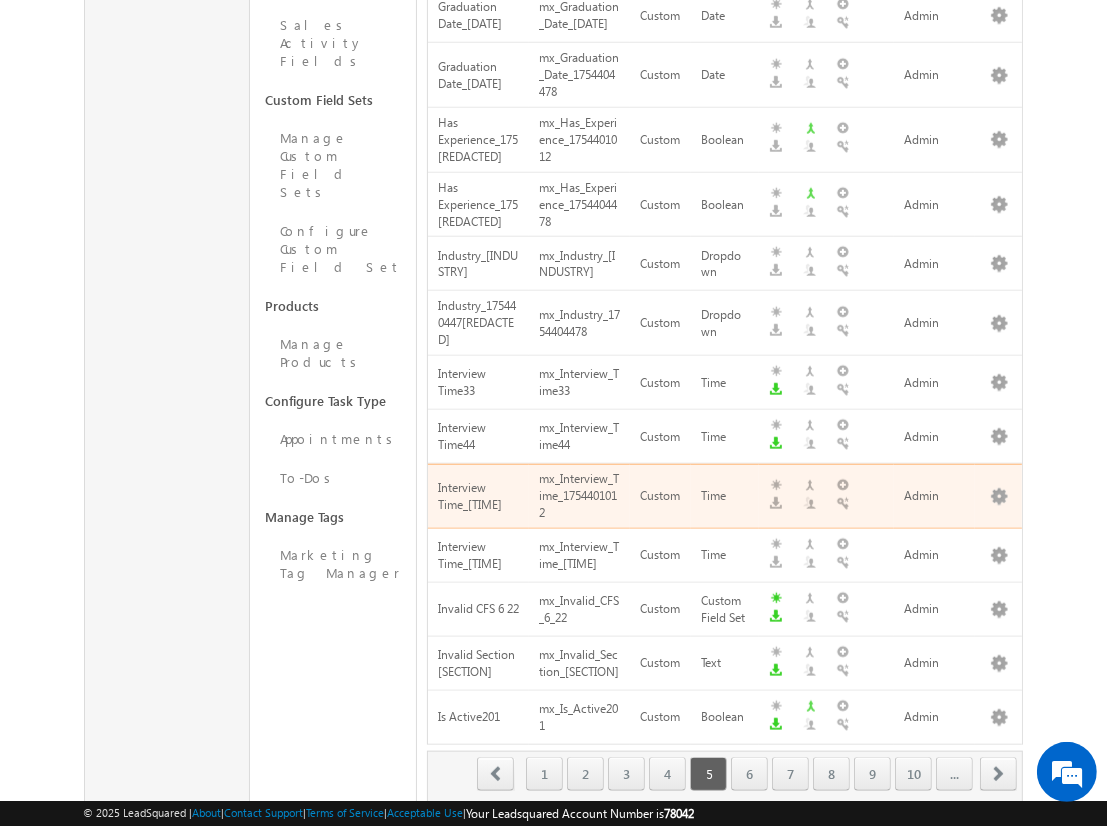 scroll, scrollTop: 1105, scrollLeft: 0, axis: vertical 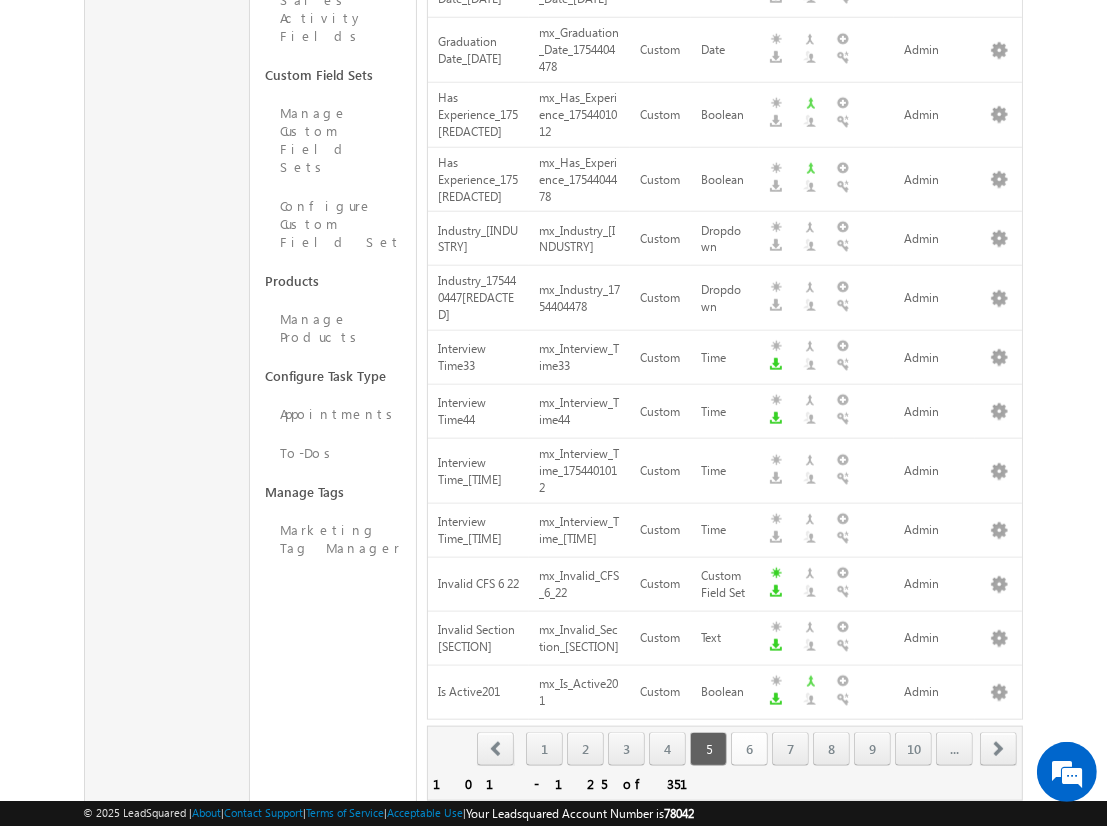 click on "6" at bounding box center [749, 749] 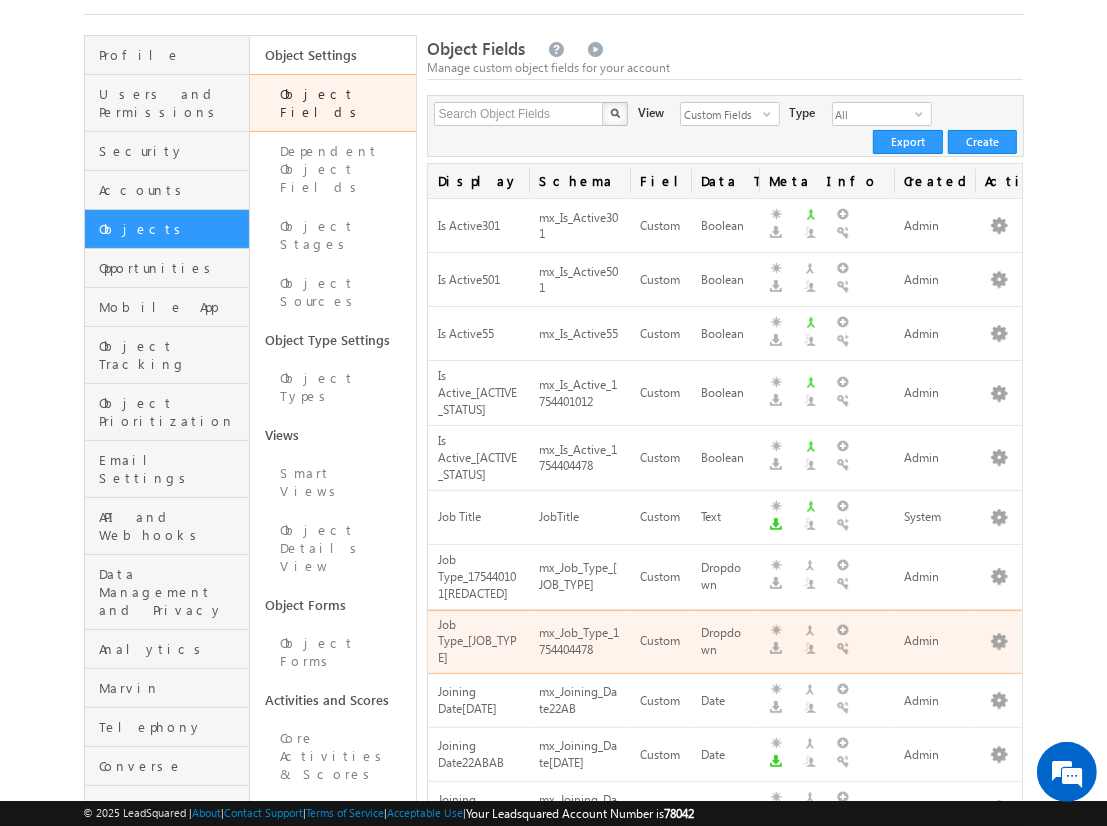 scroll, scrollTop: 98, scrollLeft: 0, axis: vertical 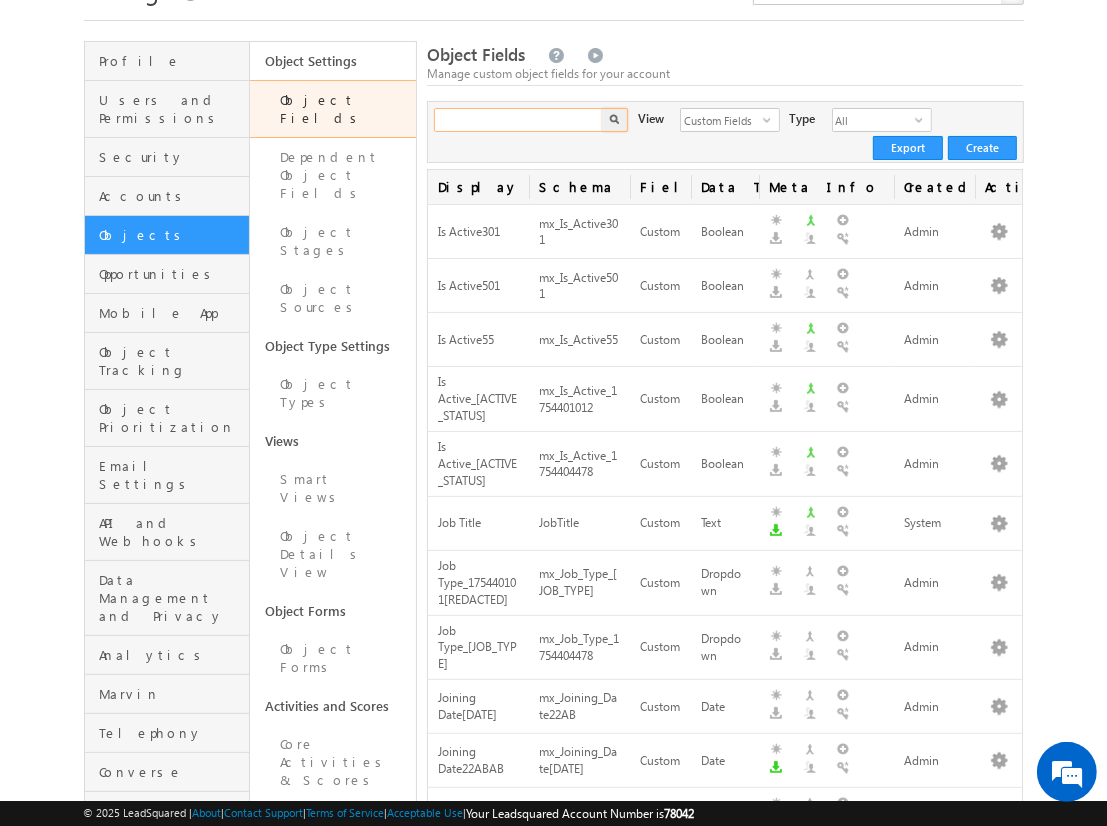 click at bounding box center [519, 120] 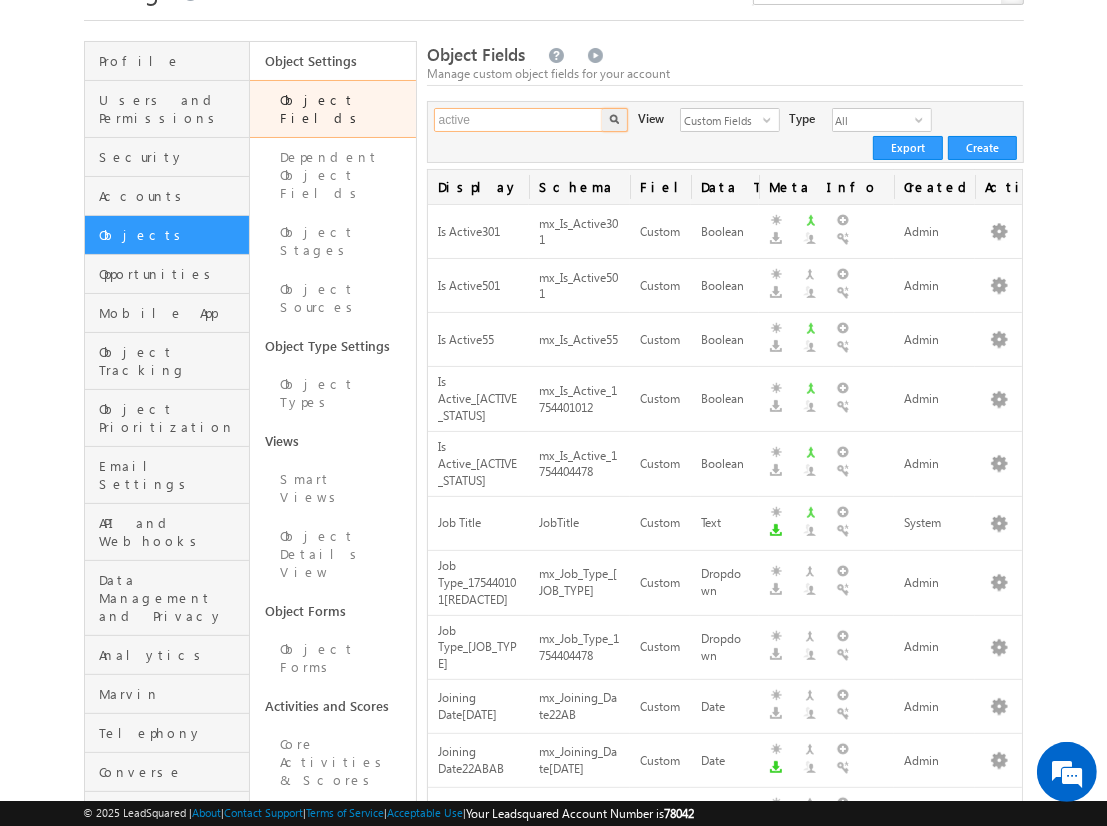 type on "active" 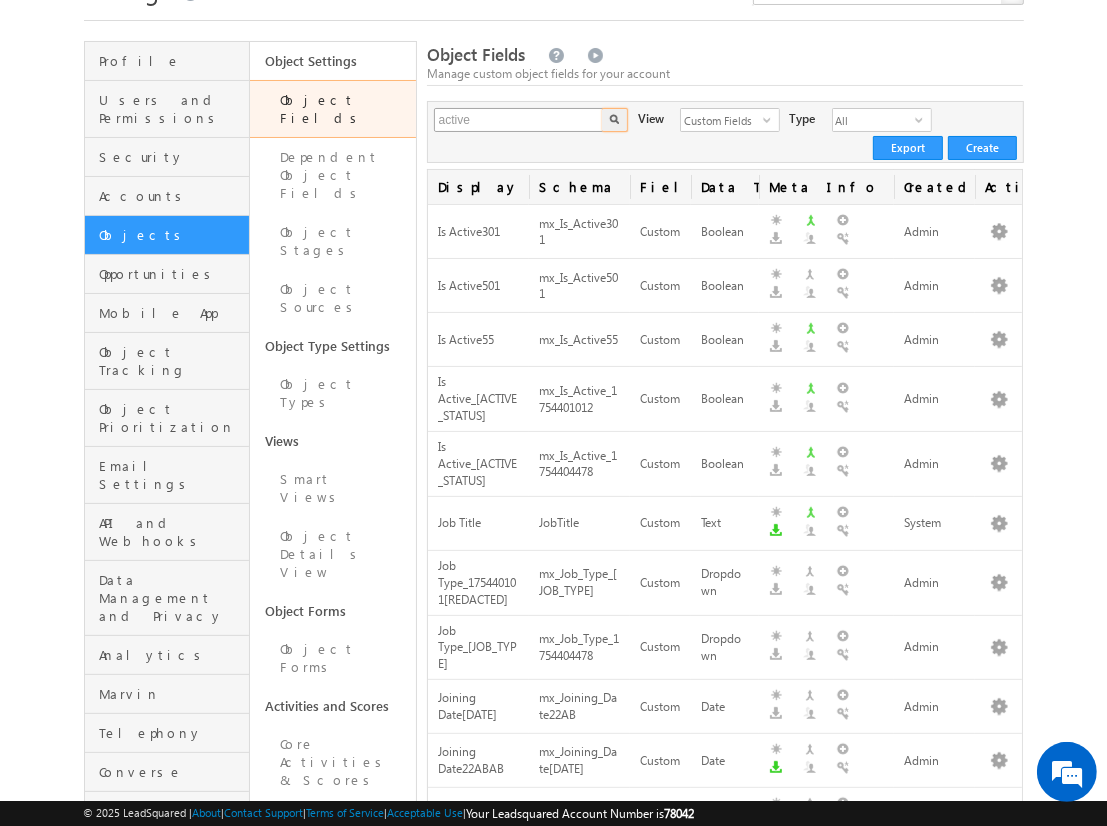 click at bounding box center (615, 120) 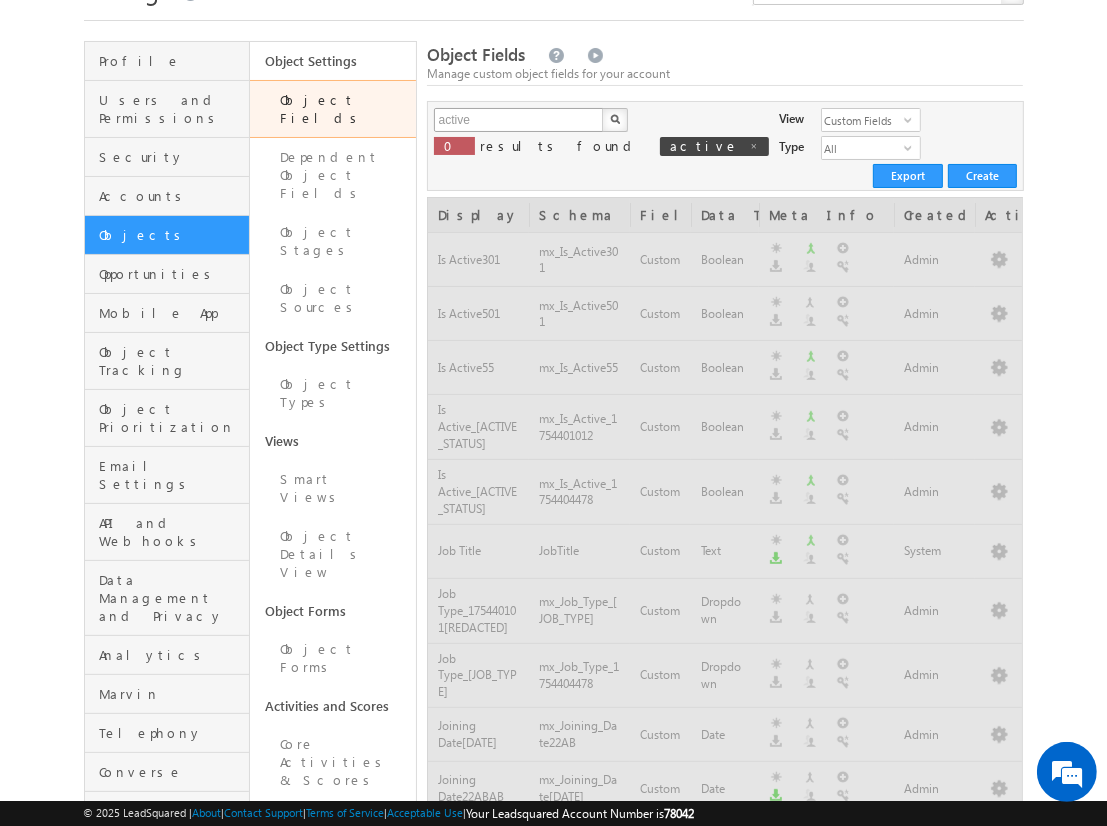 type 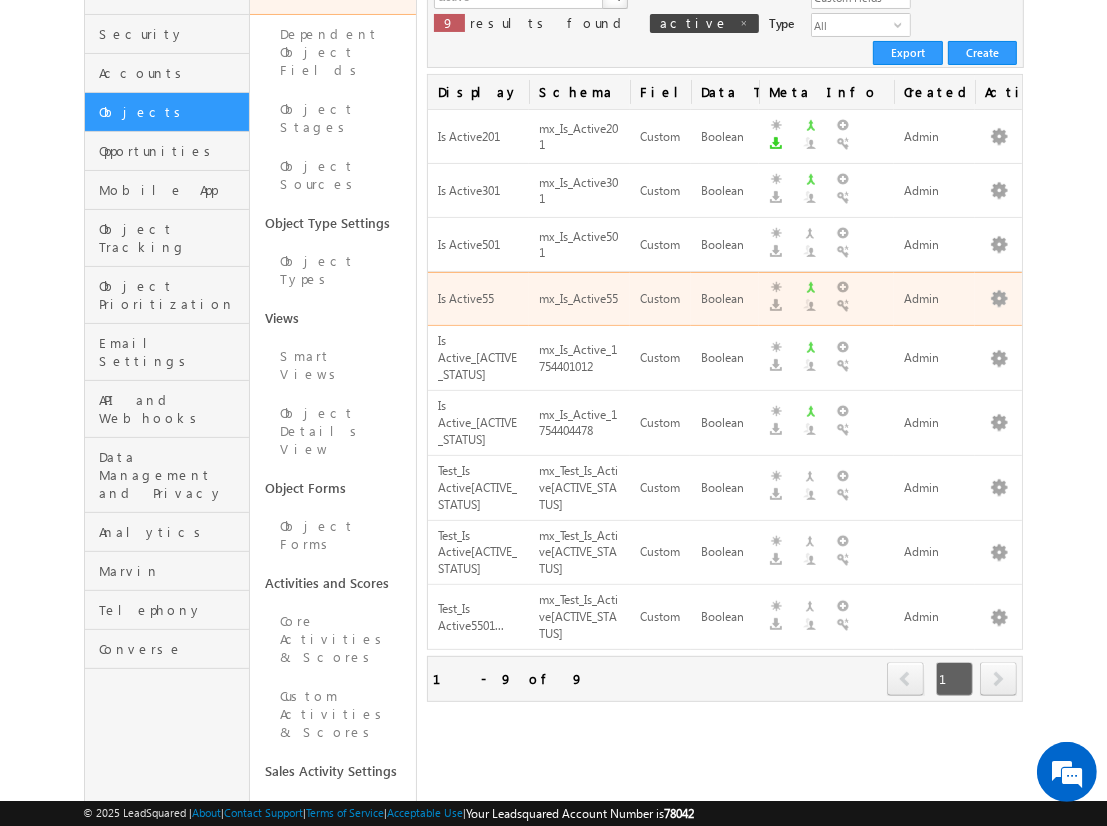 scroll, scrollTop: 222, scrollLeft: 0, axis: vertical 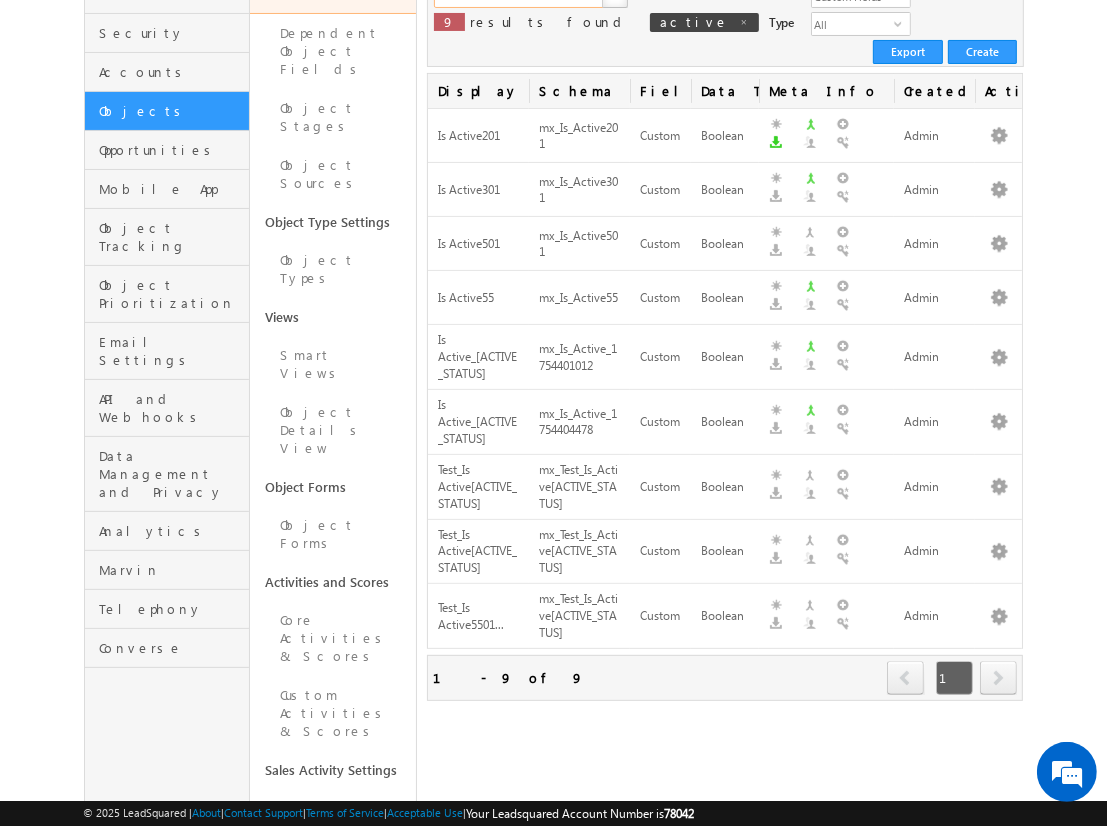 click on "active" at bounding box center (519, -4) 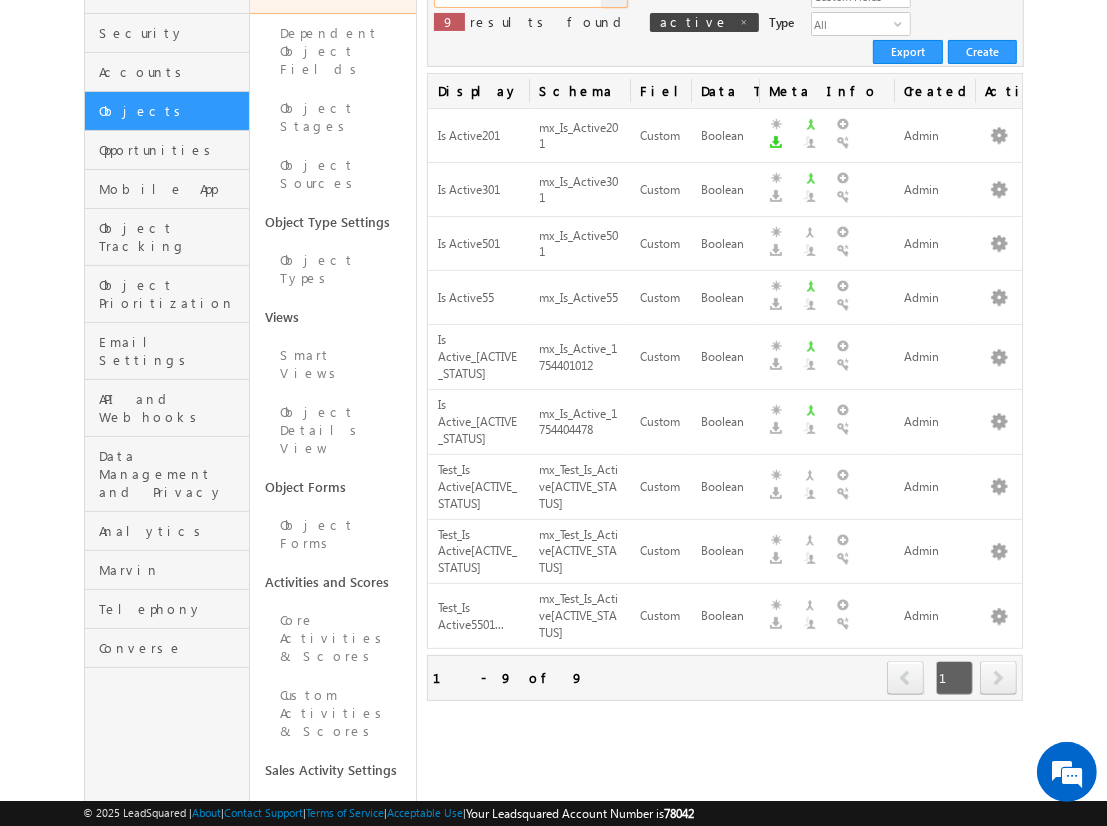 scroll, scrollTop: 206, scrollLeft: 0, axis: vertical 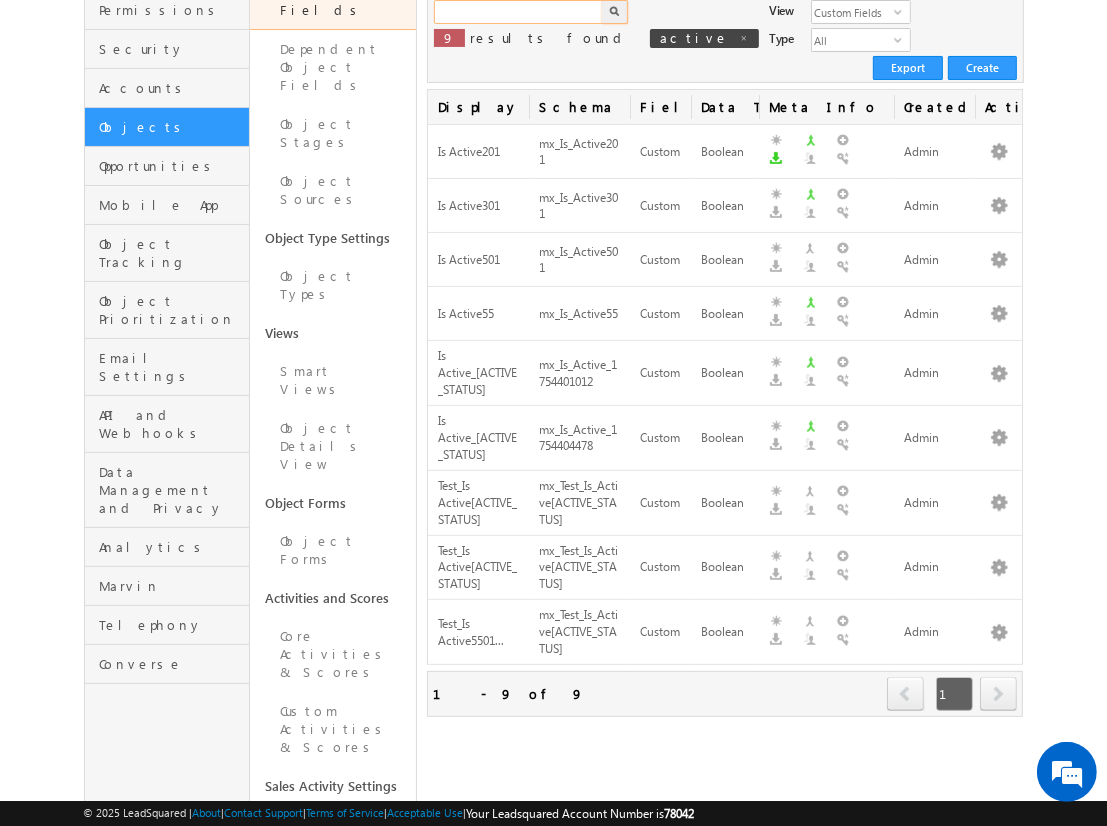 click at bounding box center (519, 12) 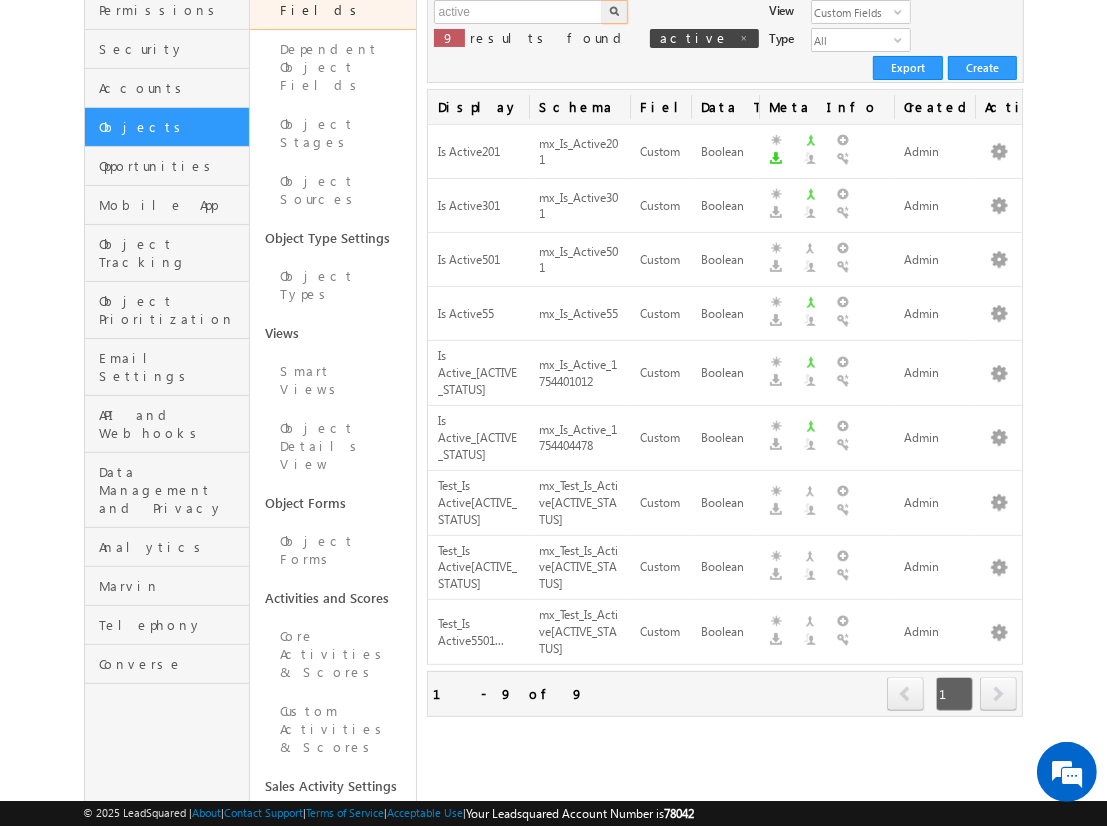click at bounding box center [614, 11] 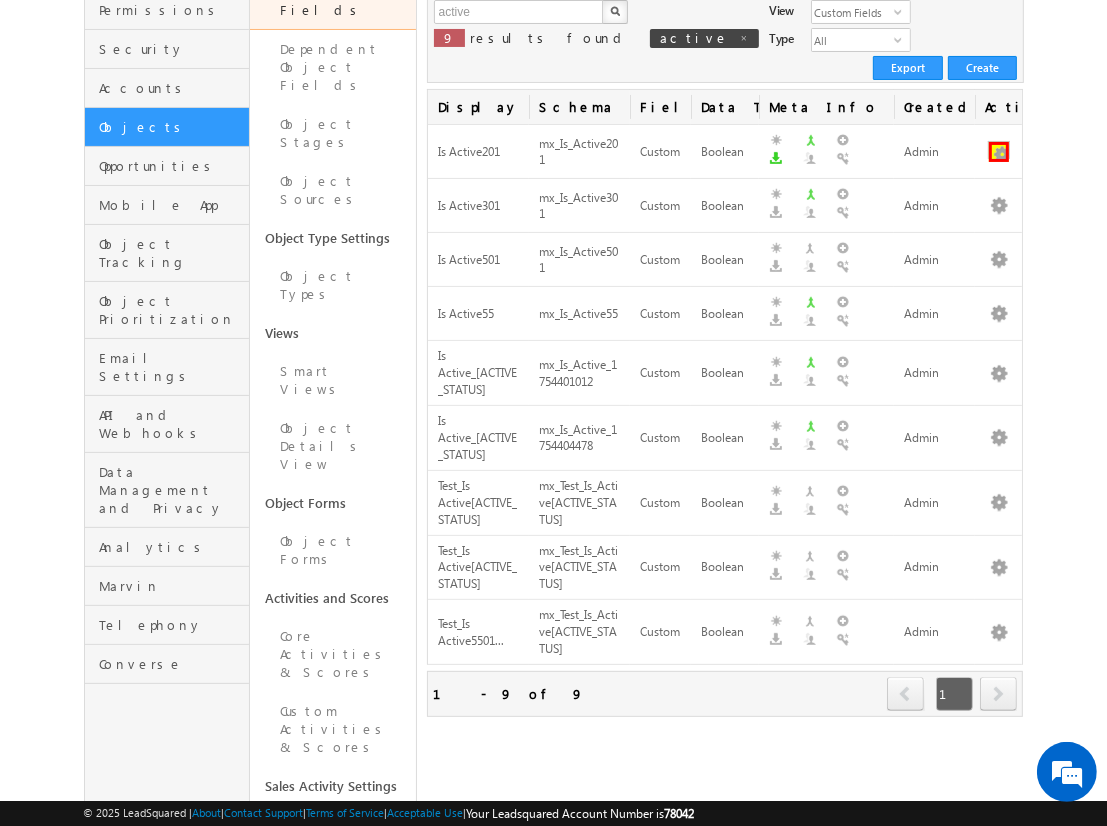 click at bounding box center [999, 152] 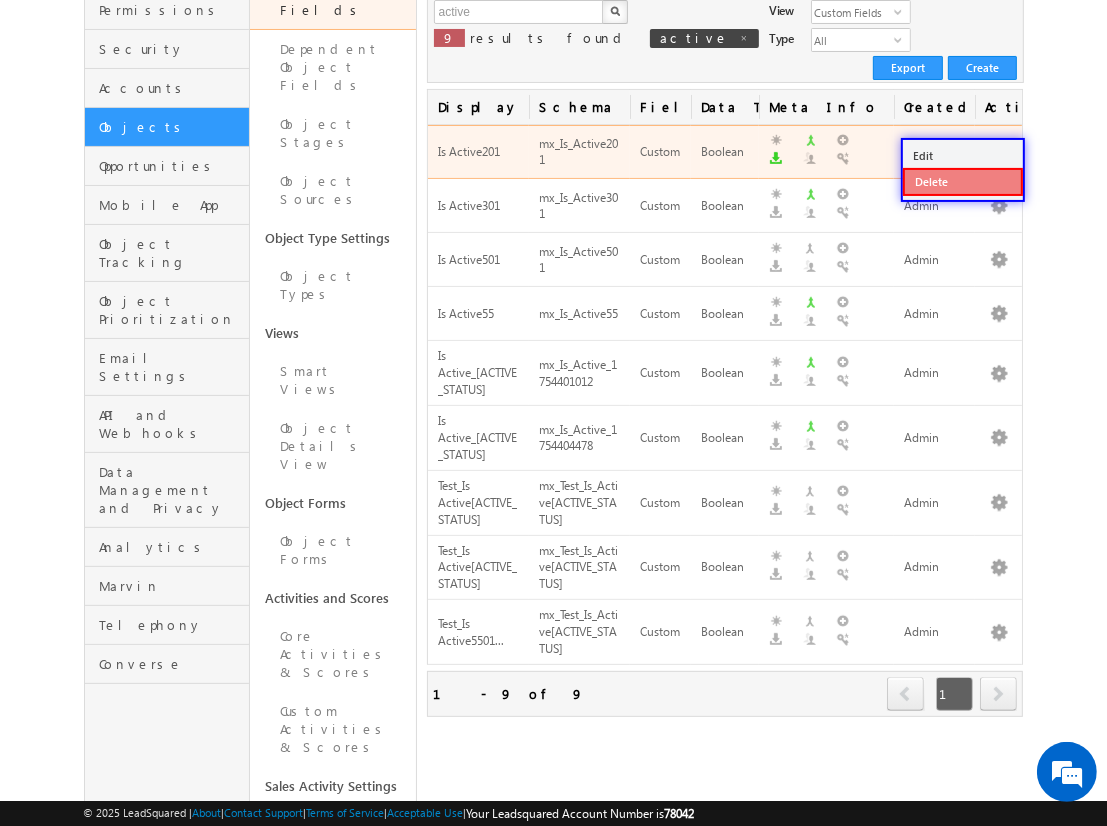 click on "Delete" at bounding box center (963, 182) 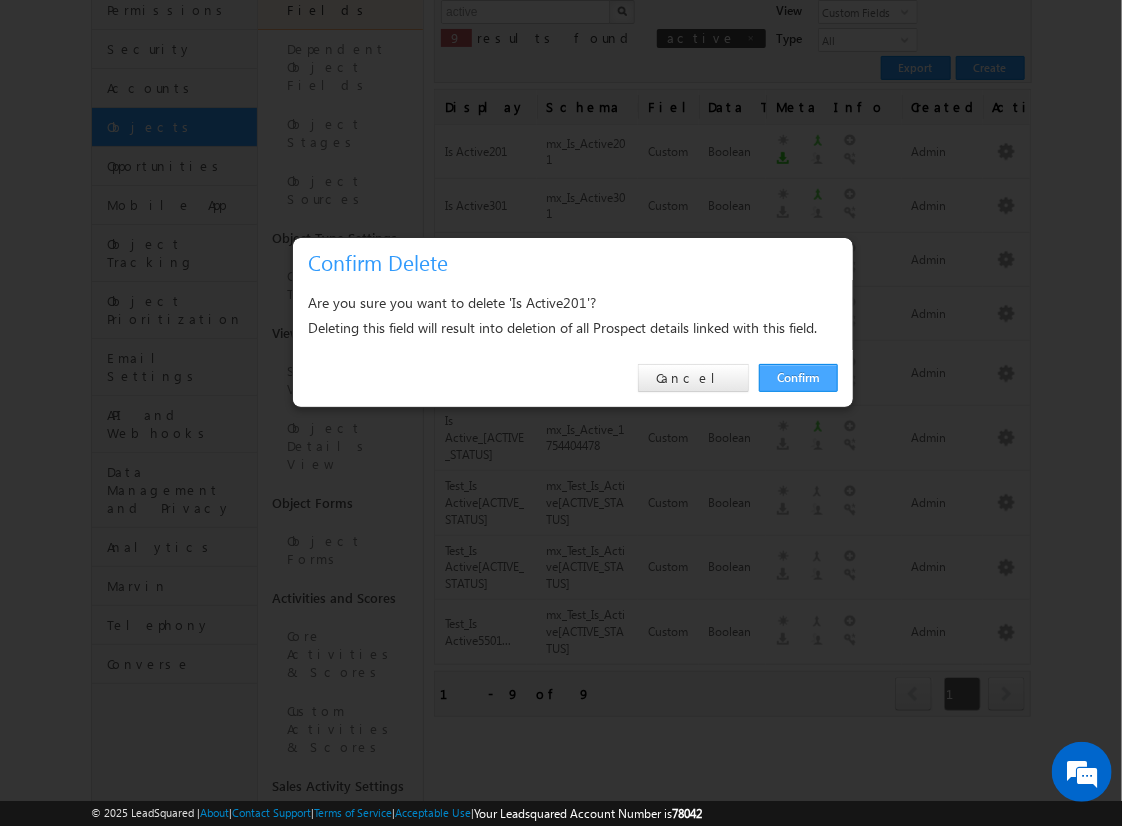 click on "Confirm" at bounding box center [798, 378] 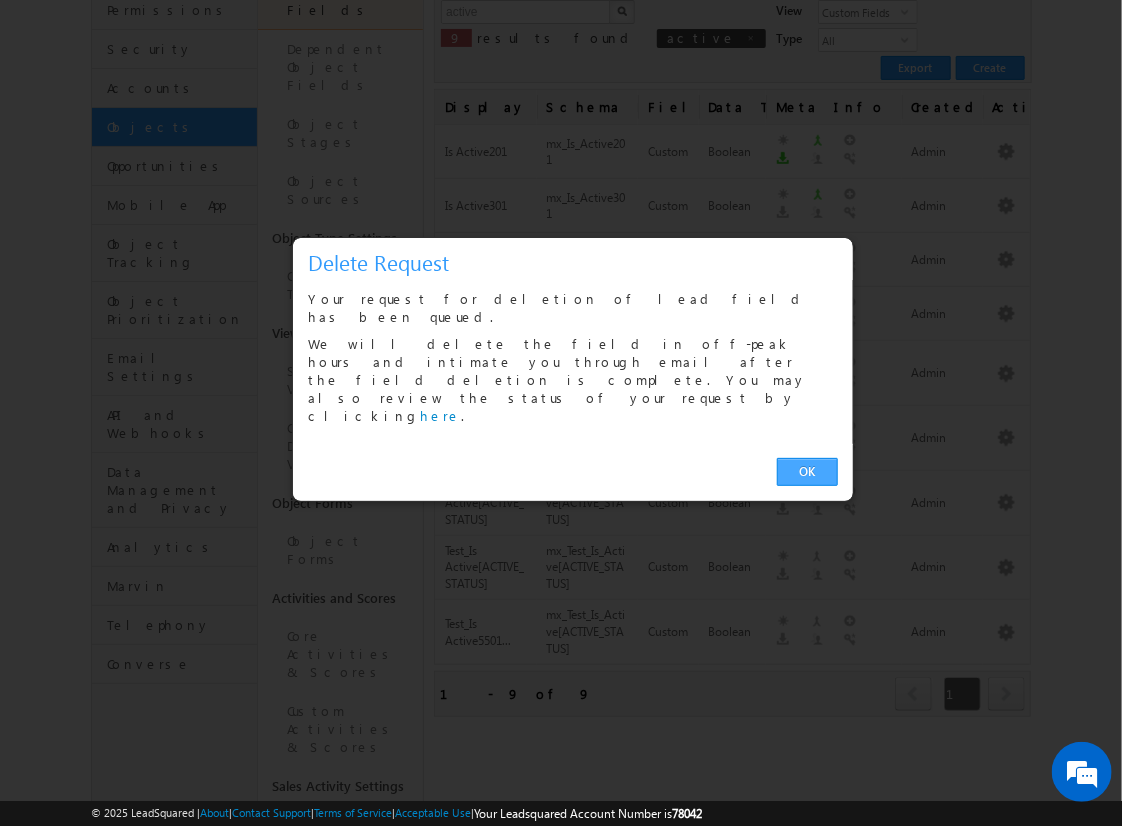 click on "OK" at bounding box center [807, 472] 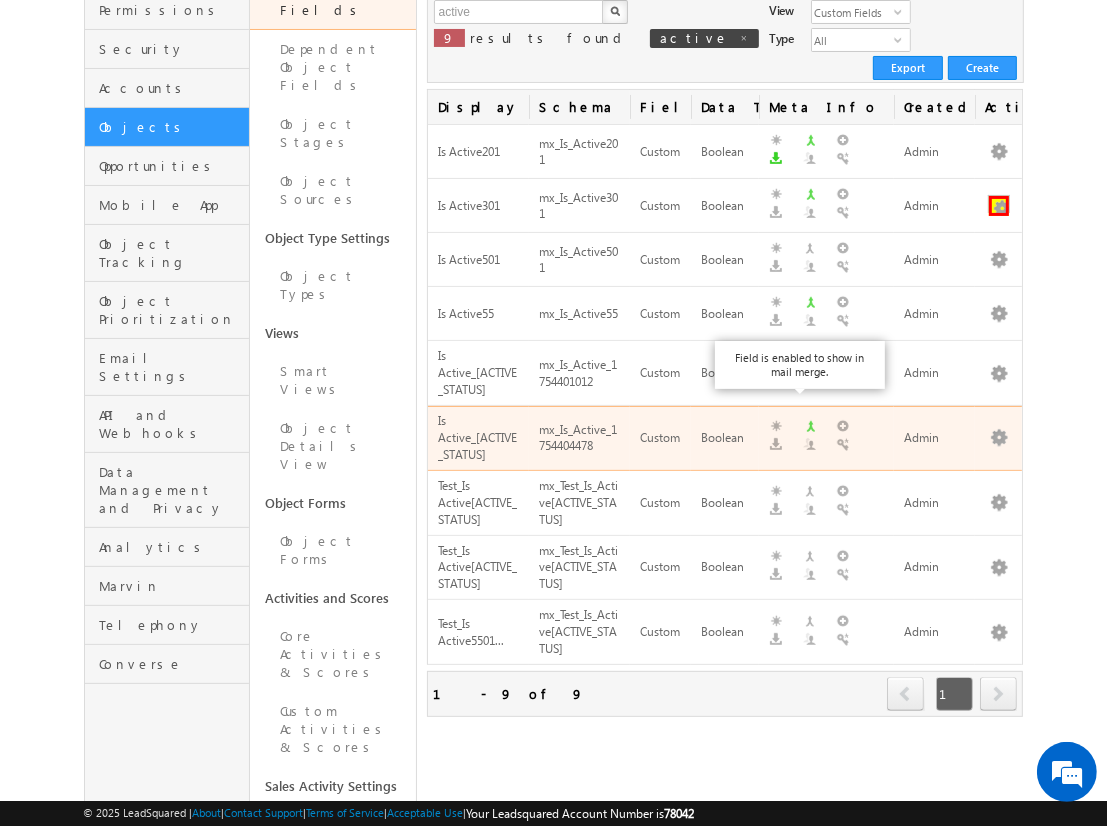 click at bounding box center [999, 206] 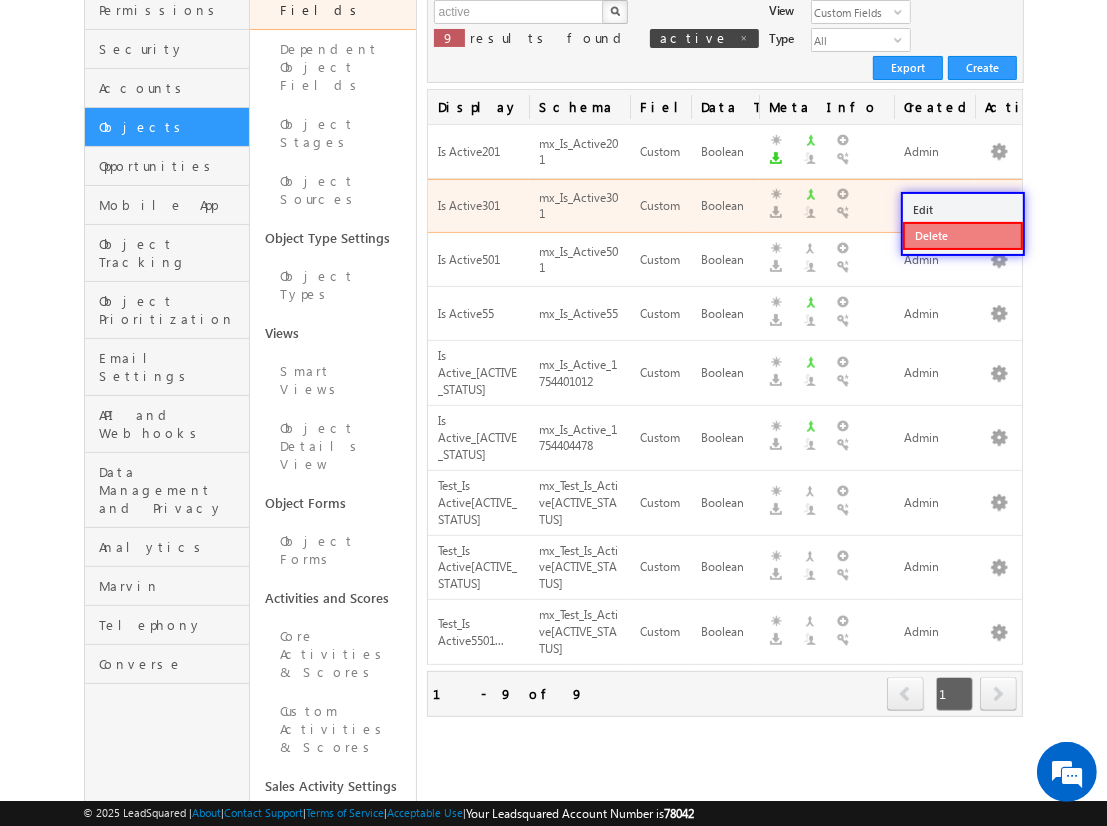 click on "Delete" at bounding box center (963, 236) 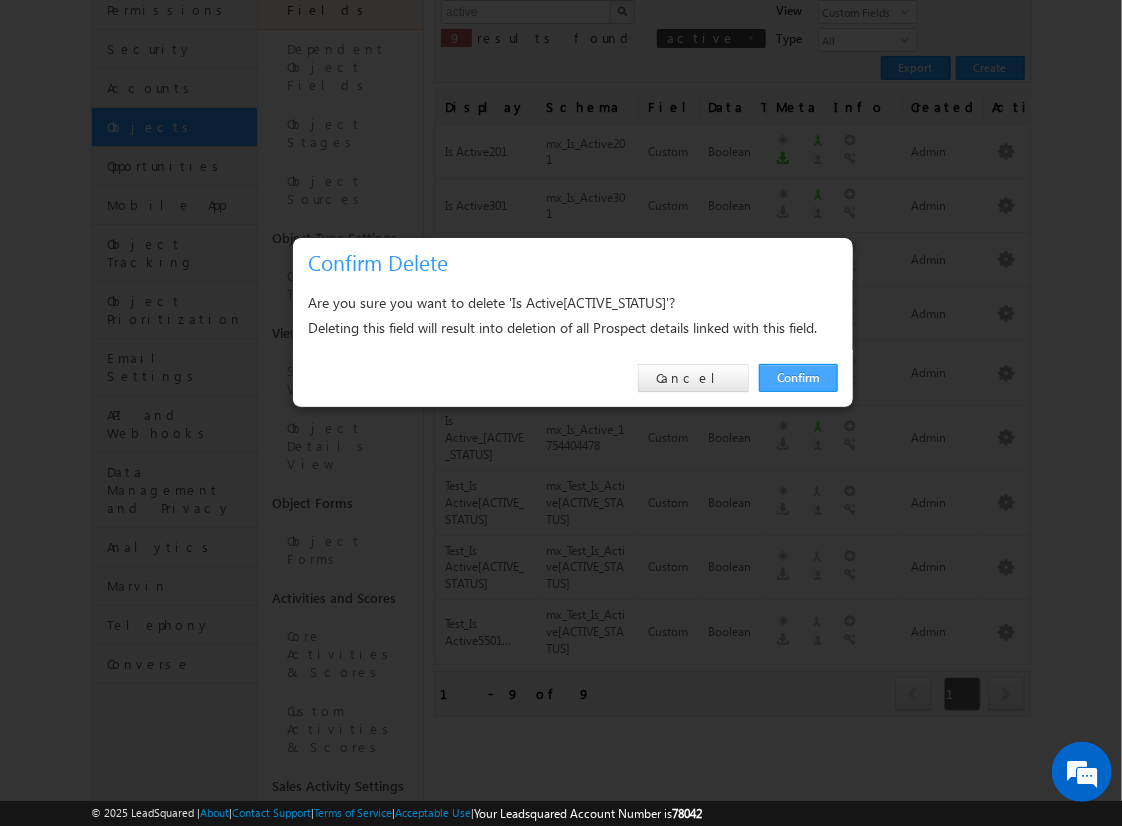click on "Confirm" at bounding box center (798, 378) 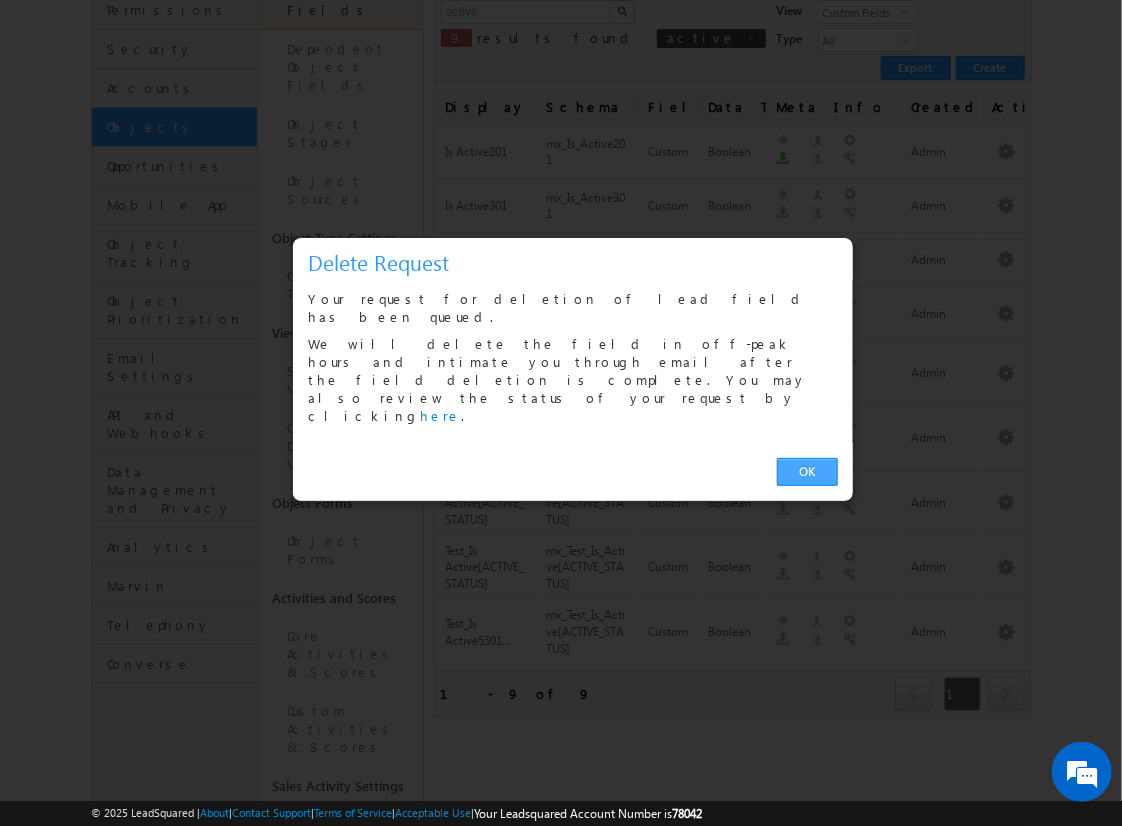 click on "OK" at bounding box center [807, 472] 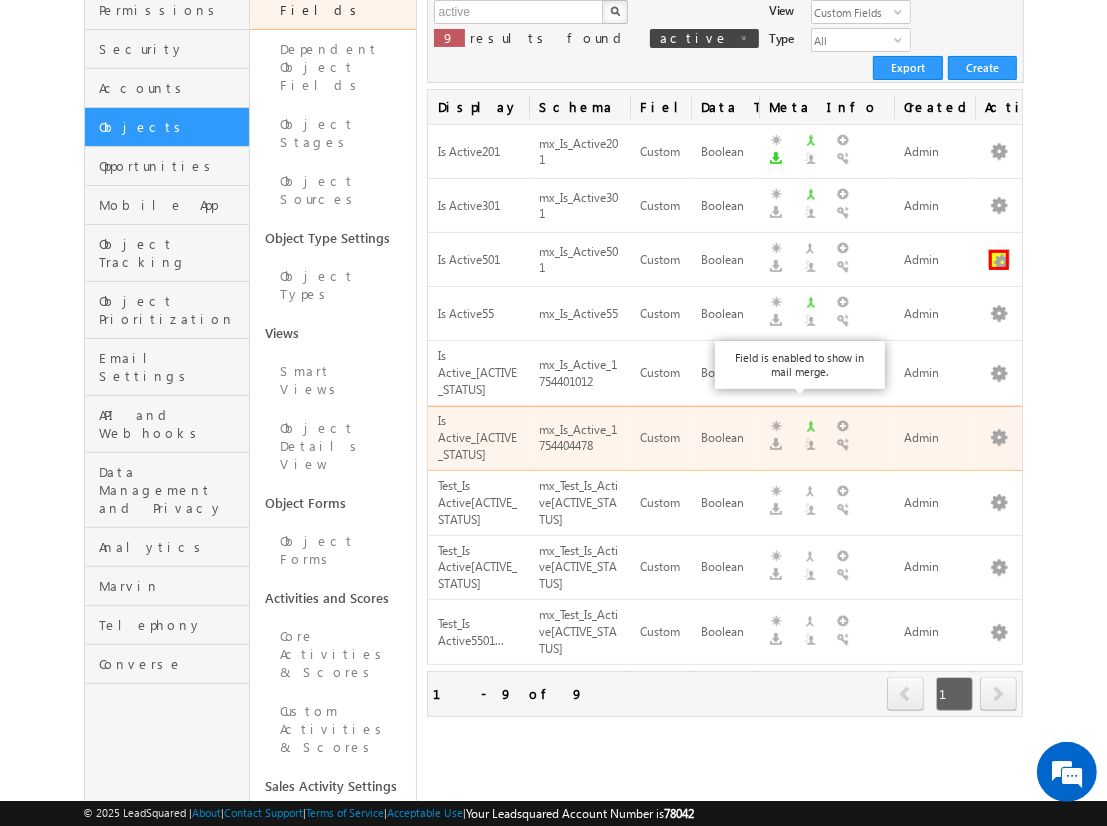 click at bounding box center (999, 260) 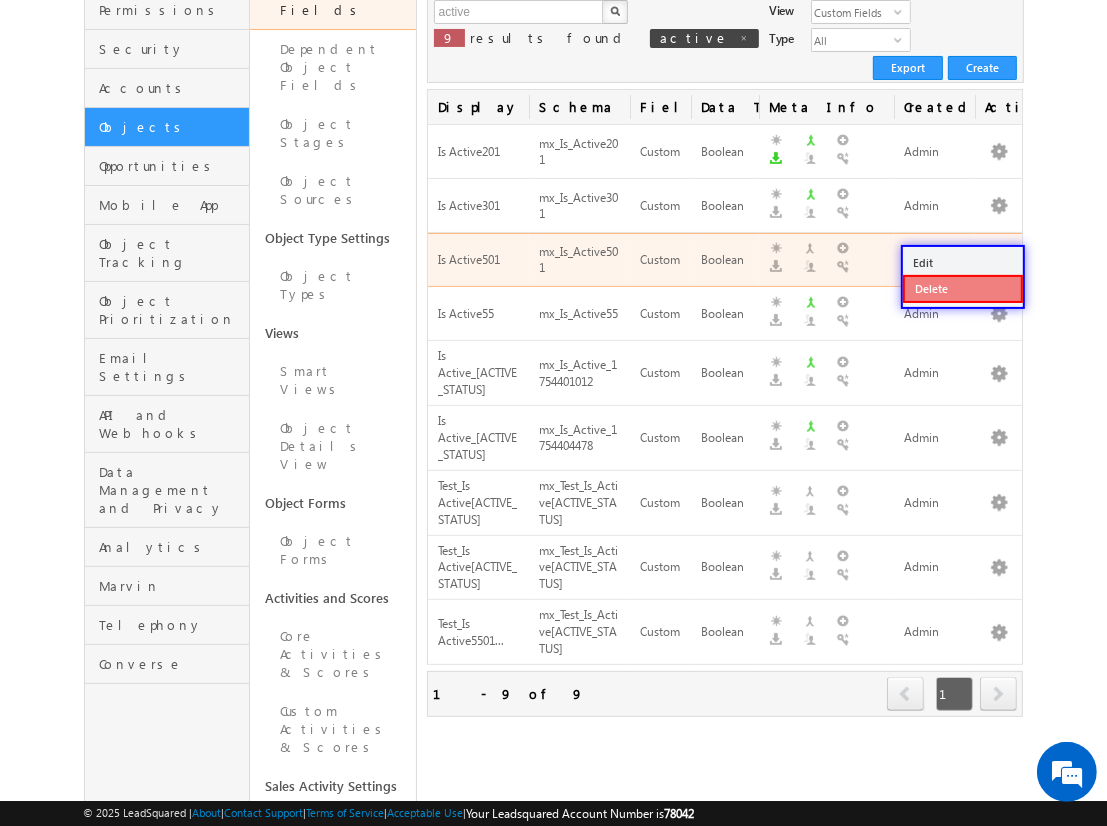 click on "Delete" at bounding box center [963, 289] 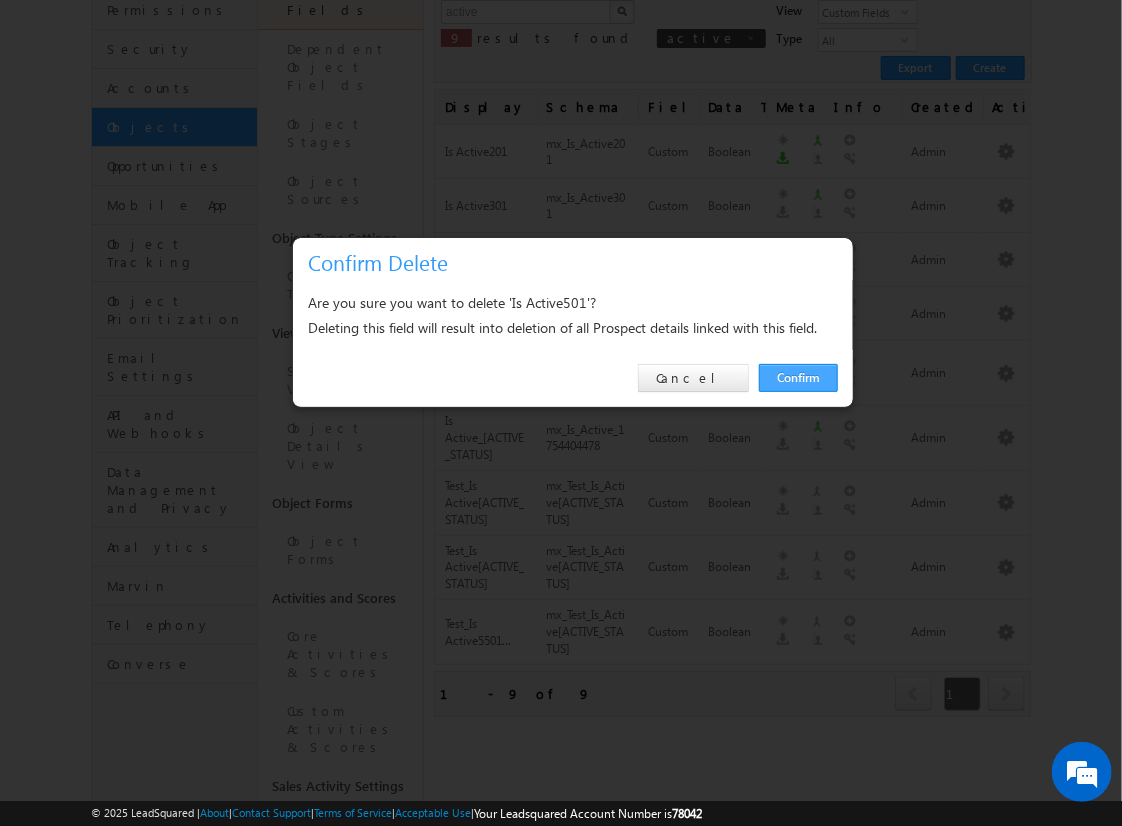 click on "Confirm" at bounding box center (798, 378) 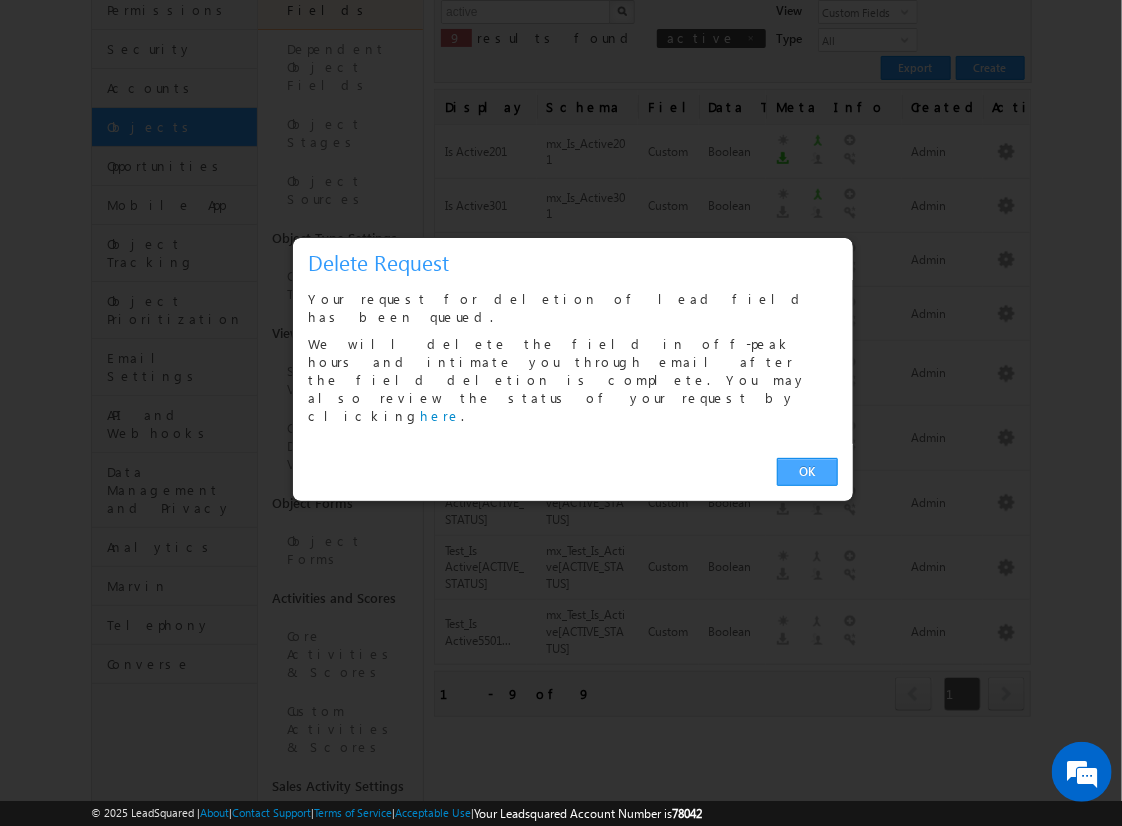 click on "OK" at bounding box center [807, 472] 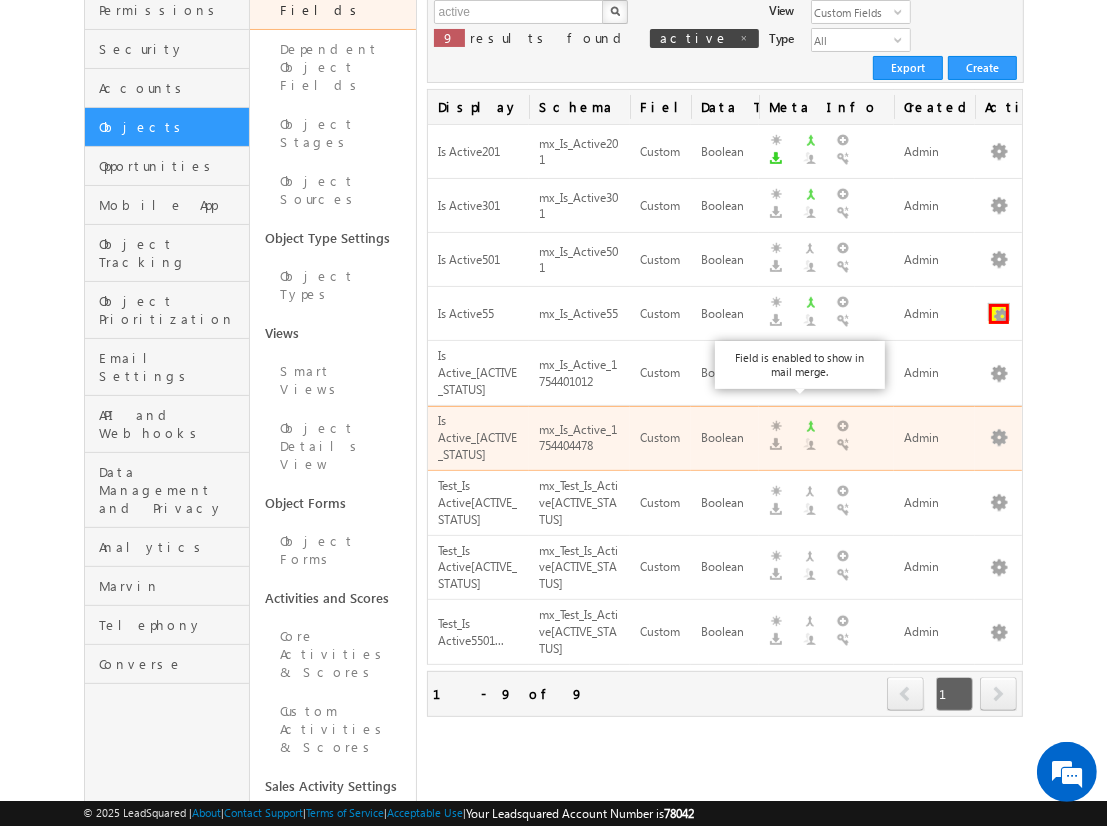 click at bounding box center [999, 314] 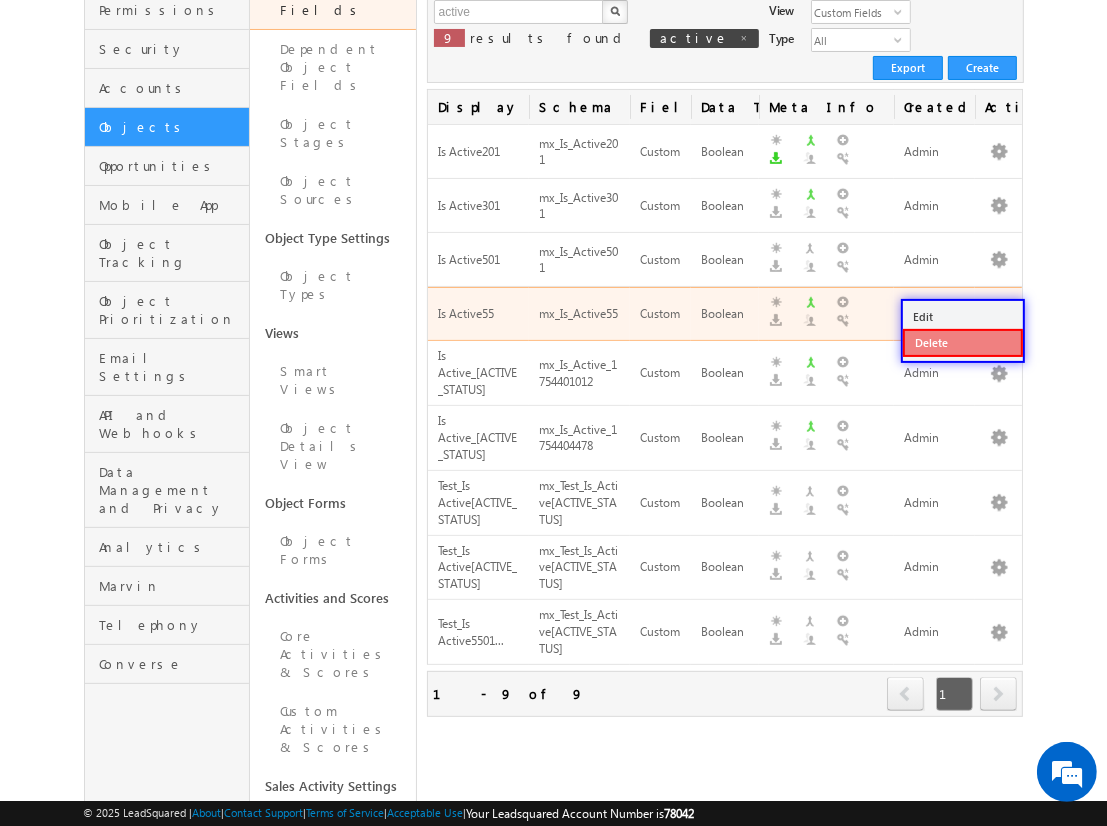 click on "Delete" at bounding box center [963, 343] 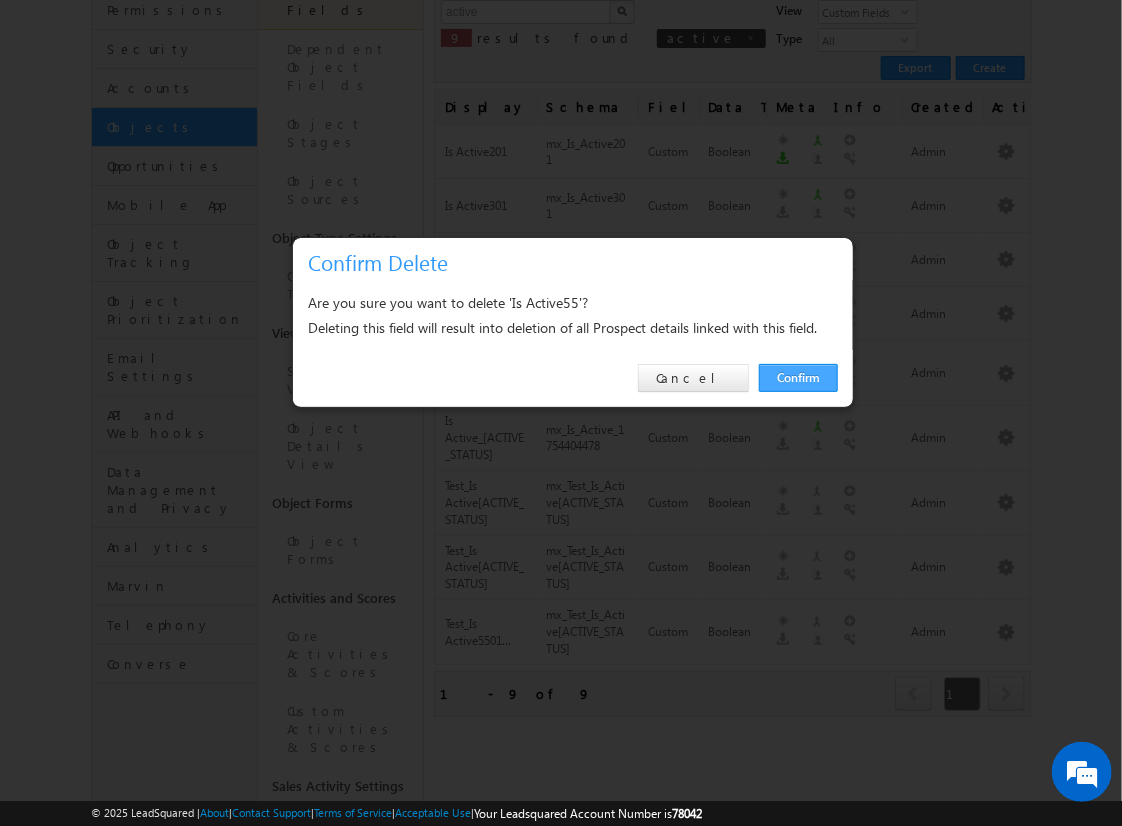 click on "Confirm" at bounding box center [798, 378] 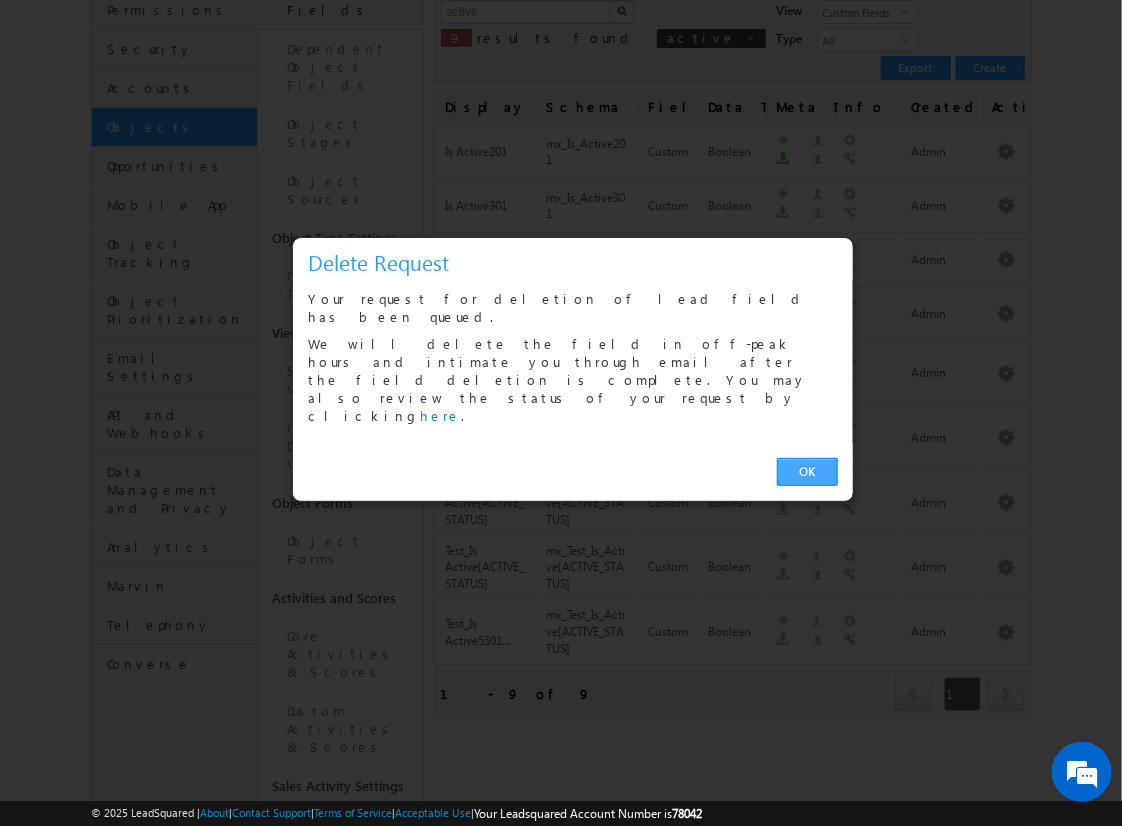 click on "OK" at bounding box center (807, 472) 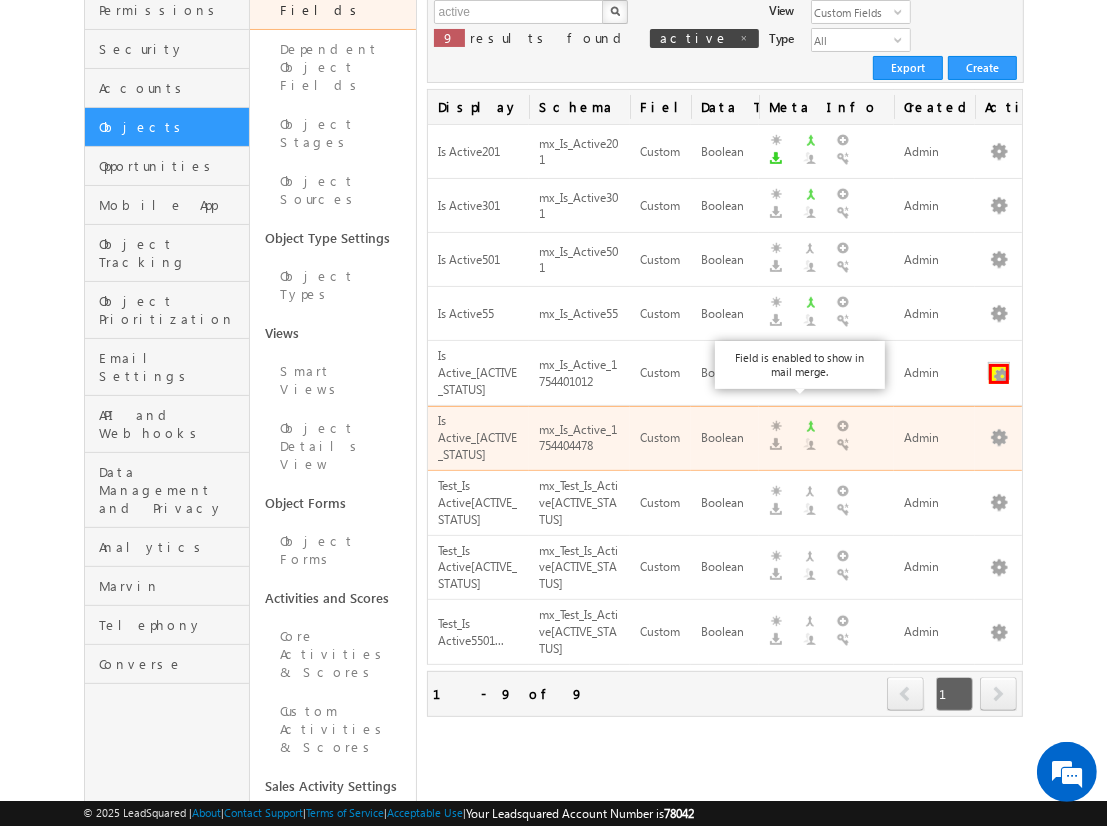 click at bounding box center (999, 374) 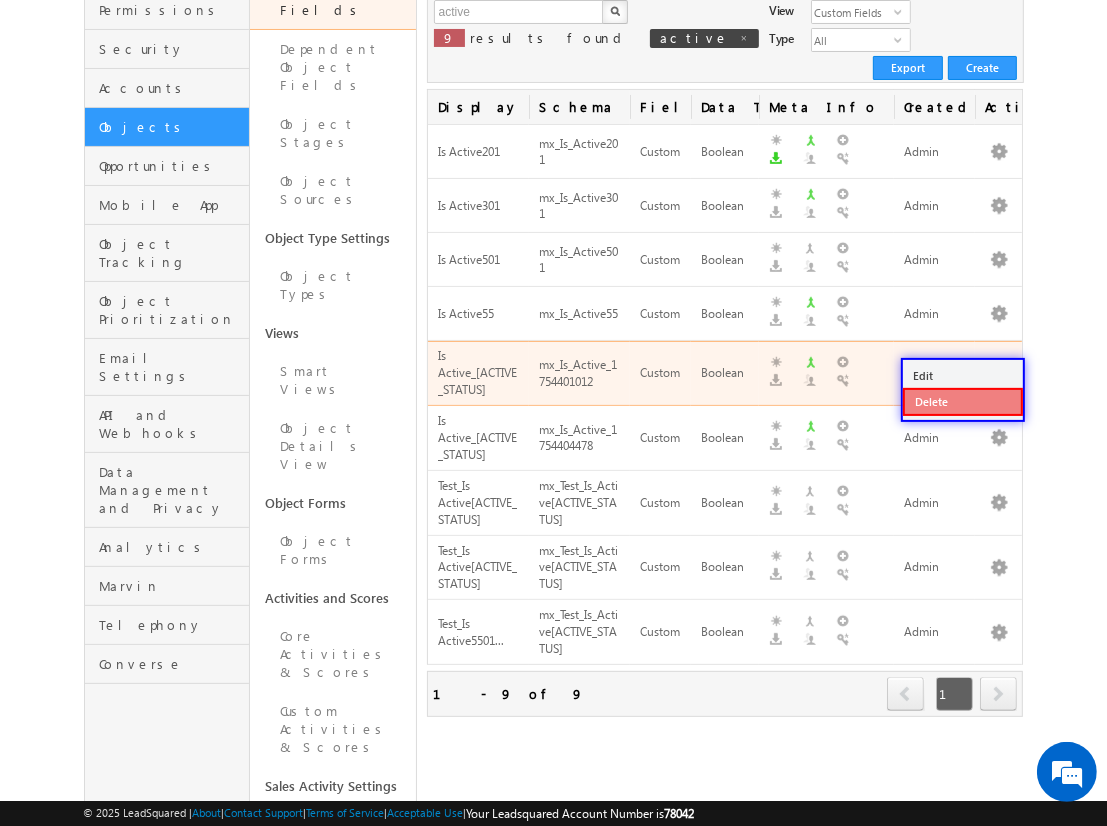 click on "Delete" at bounding box center [963, 402] 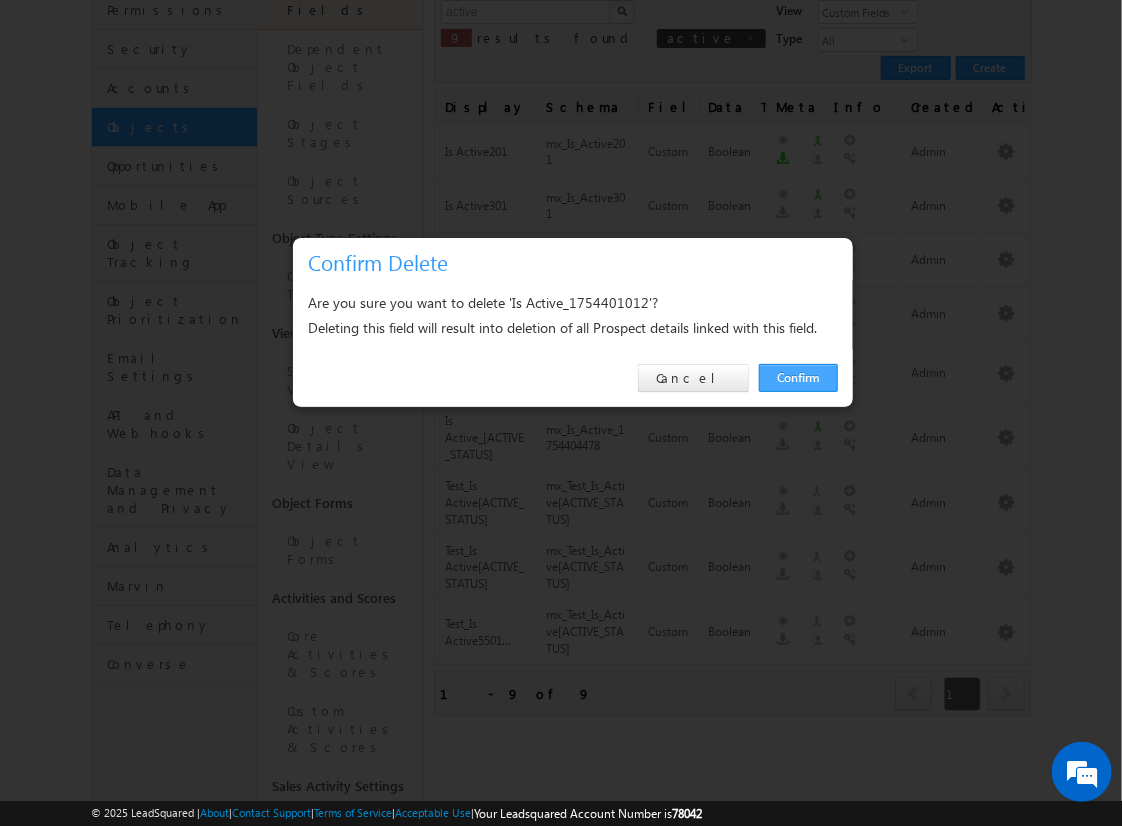 click on "Confirm" at bounding box center [798, 378] 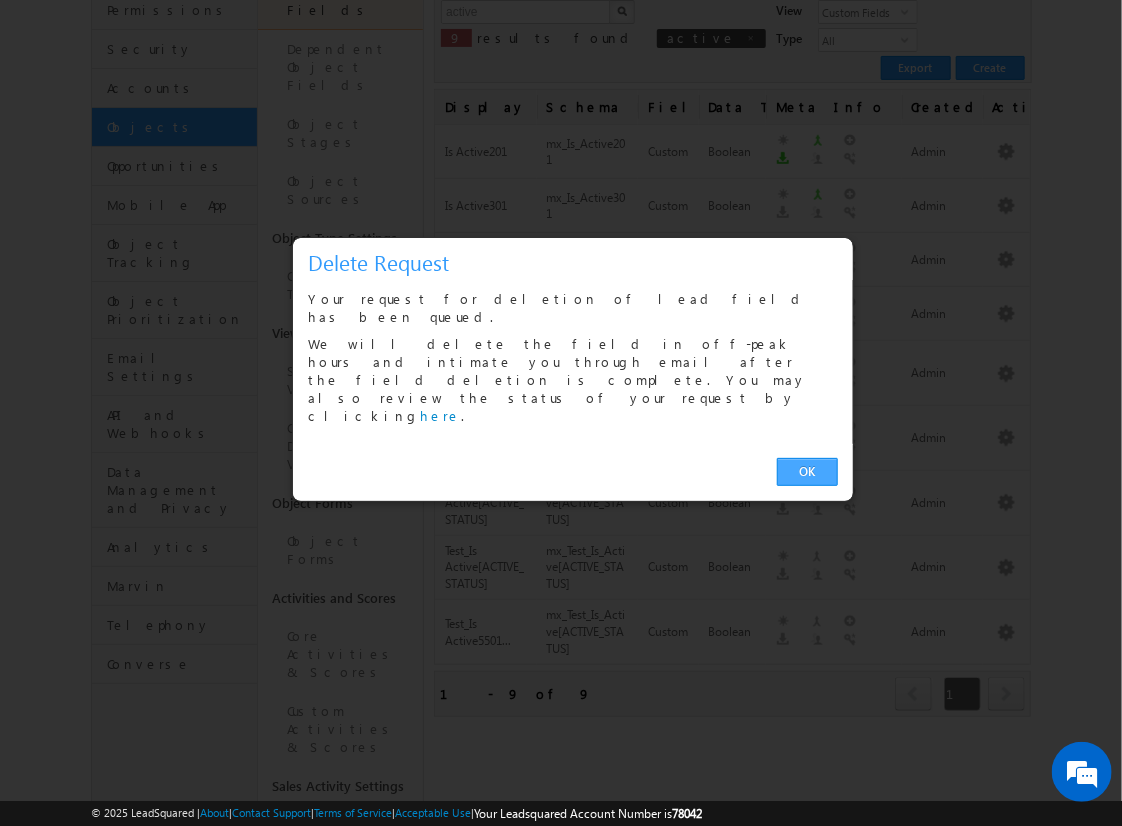click on "OK" at bounding box center (807, 472) 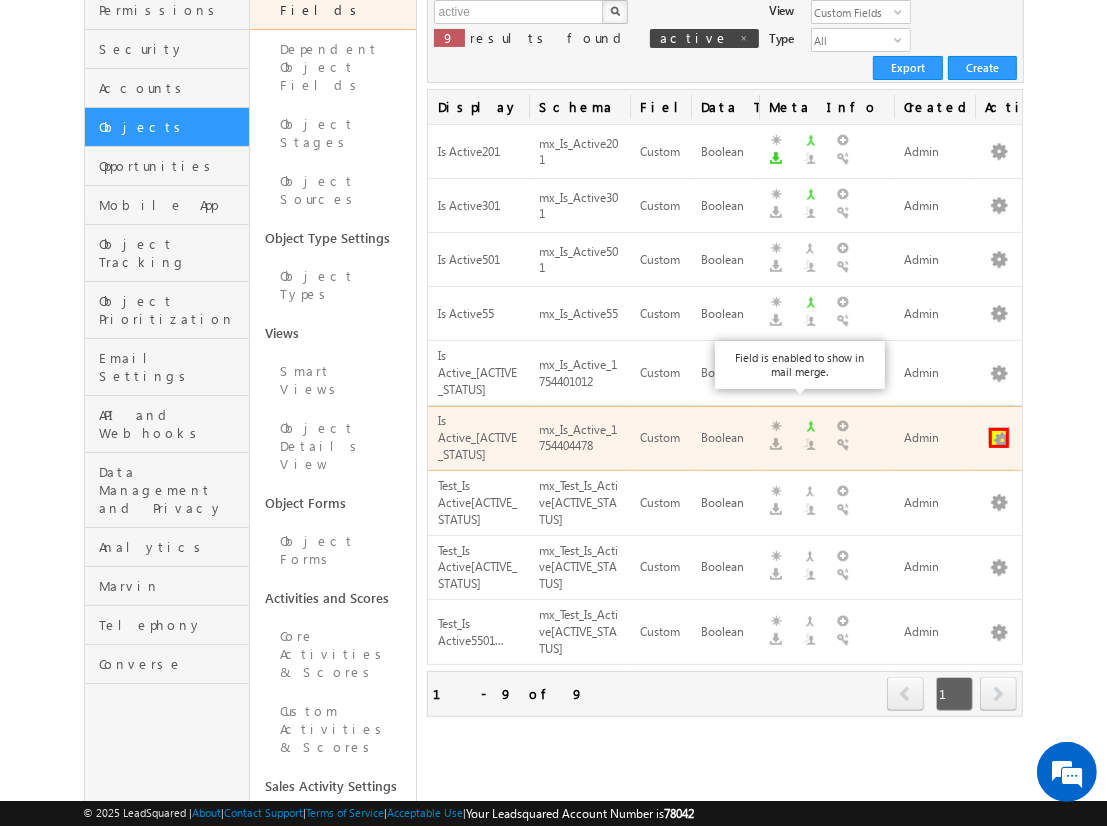 click at bounding box center [999, 438] 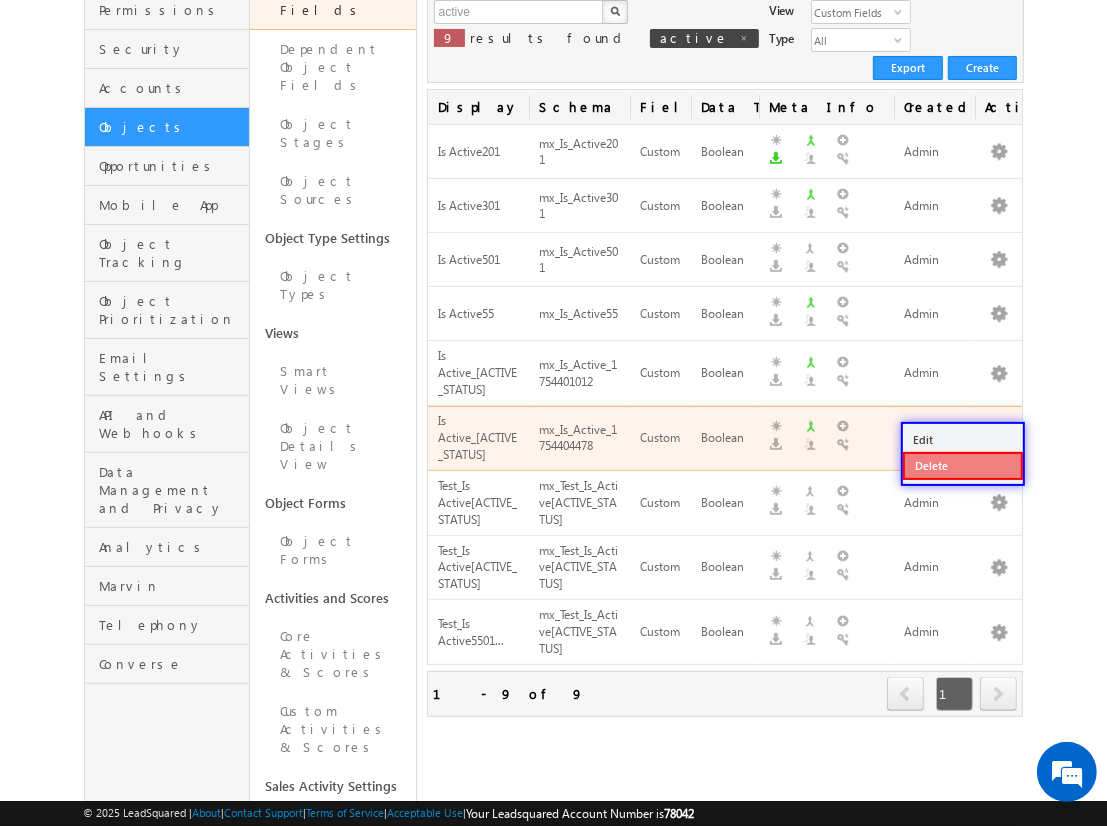 click on "Delete" at bounding box center (963, 466) 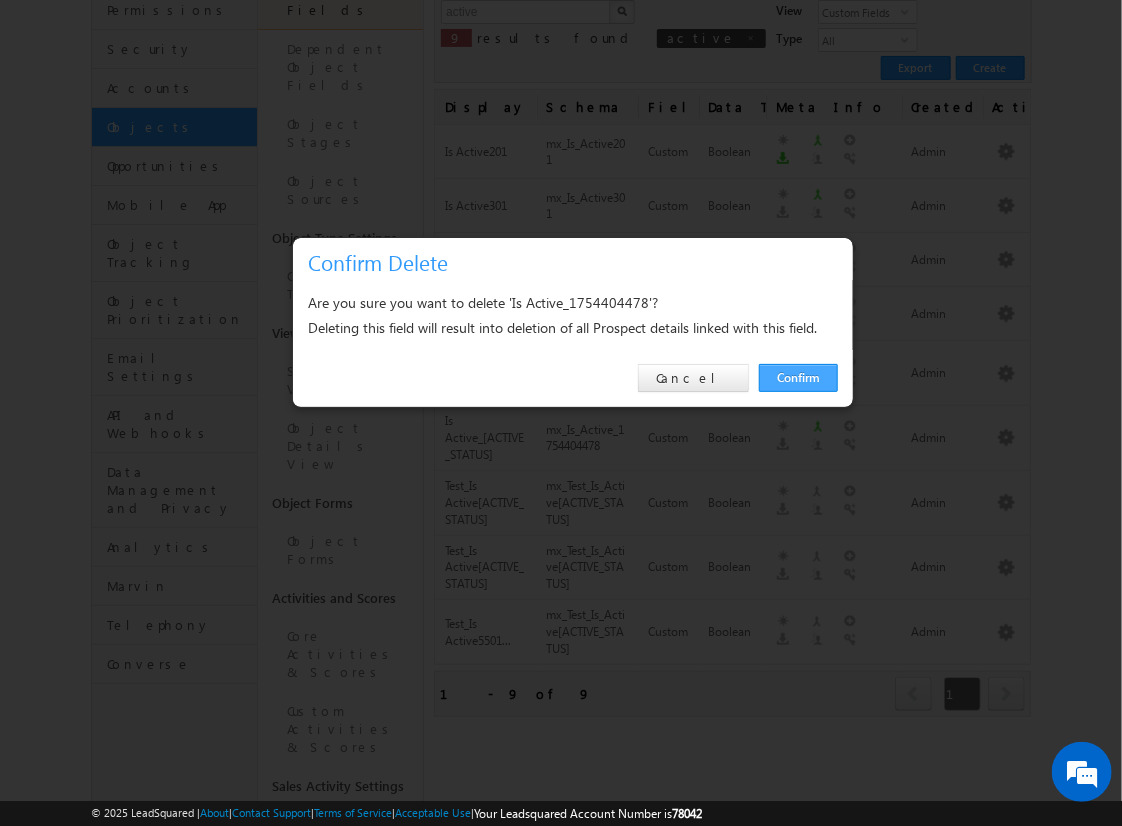 click on "Confirm" at bounding box center (798, 378) 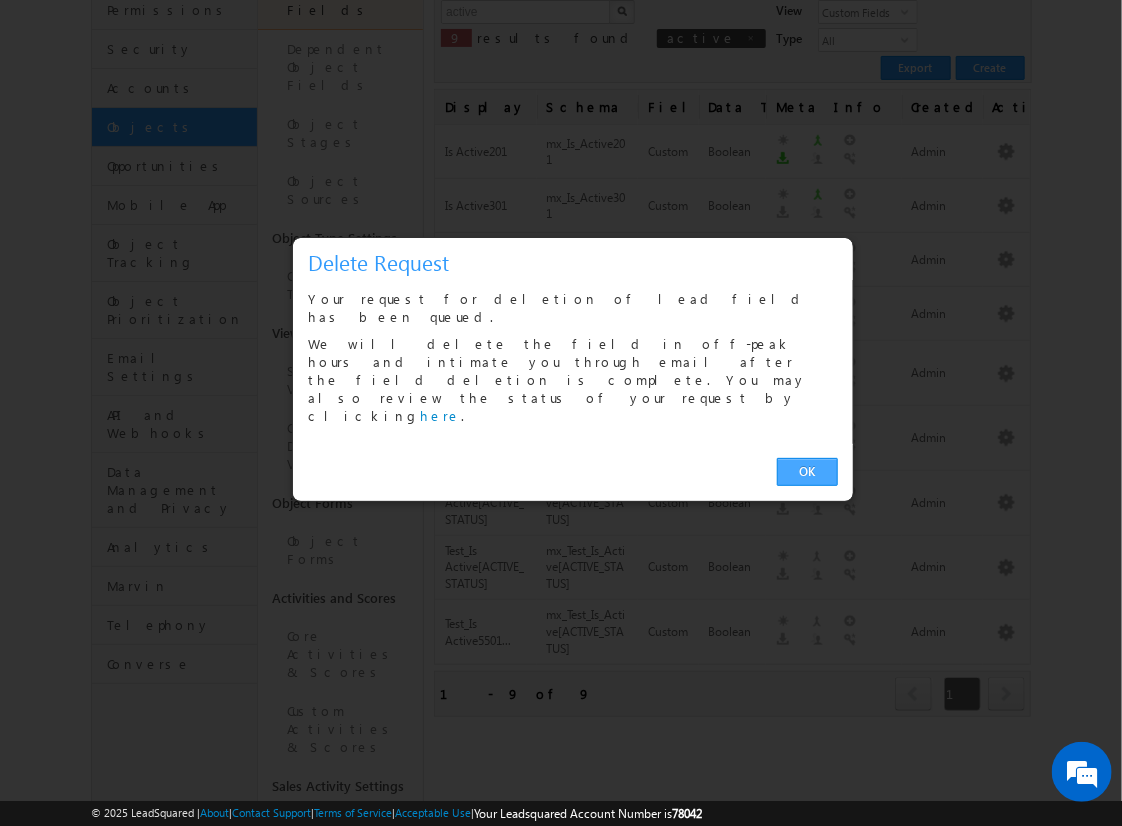click on "OK" at bounding box center (807, 472) 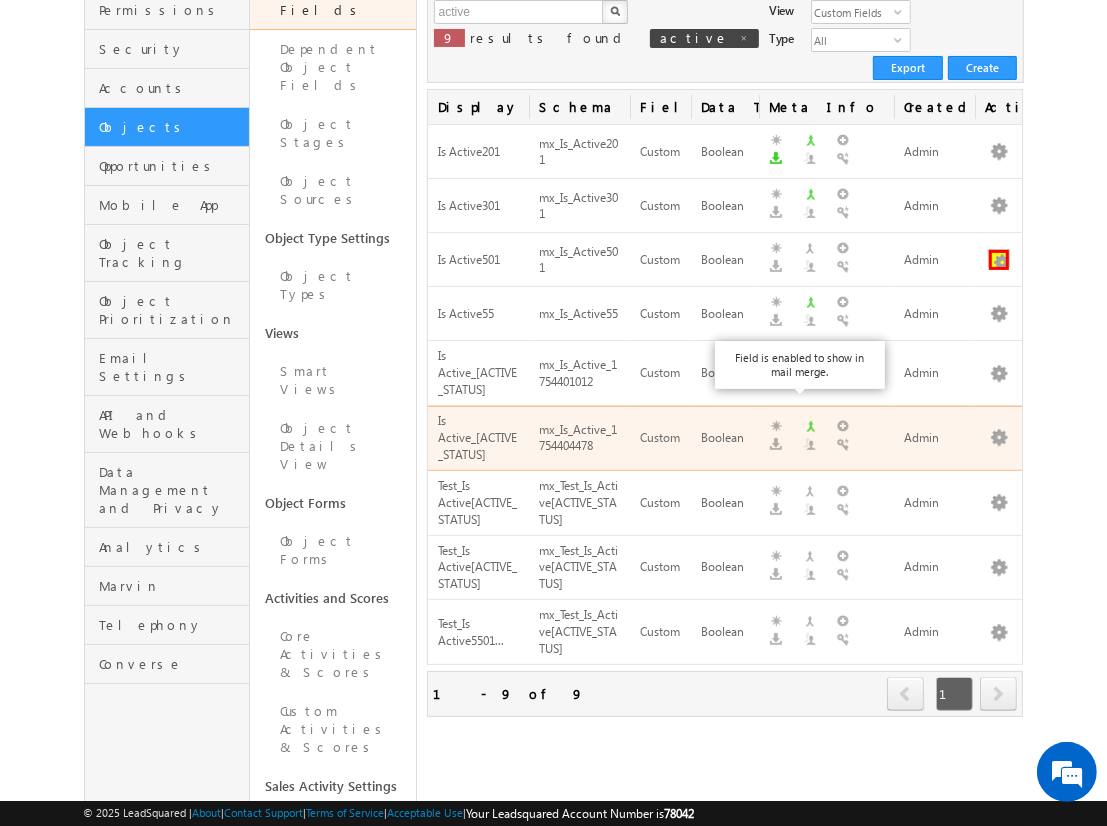 click at bounding box center (999, 260) 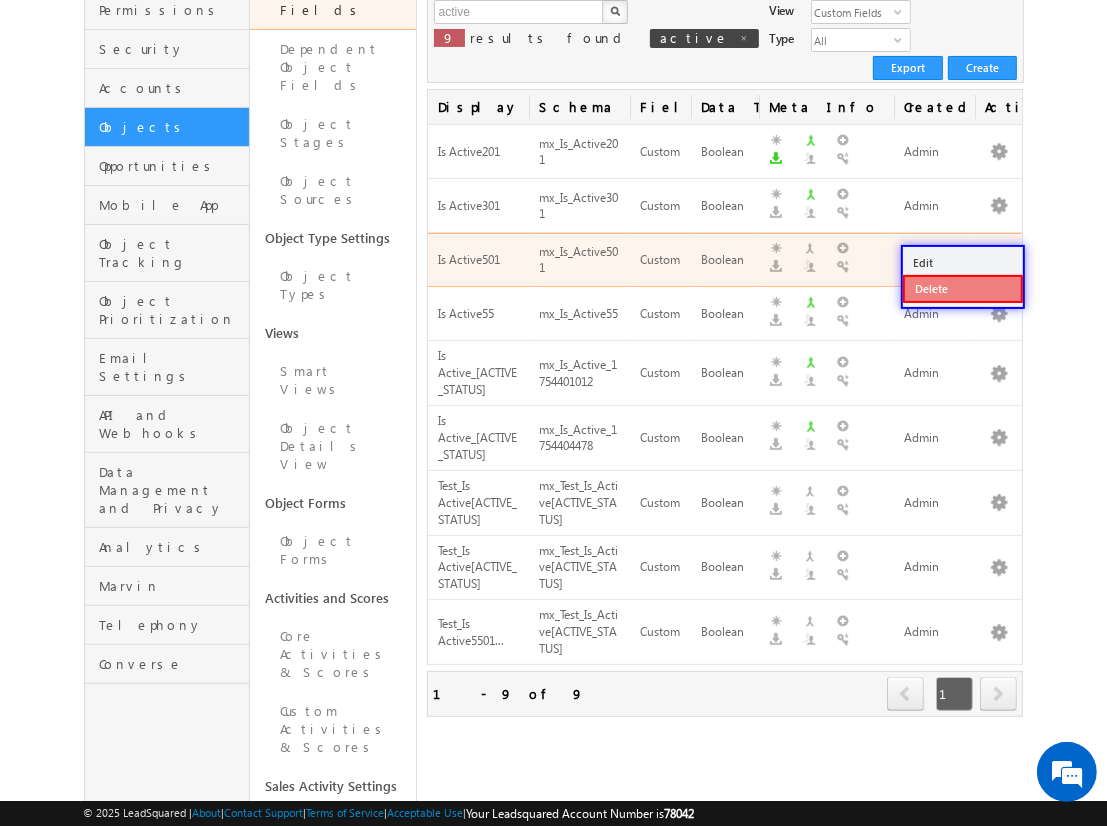 click on "Delete" at bounding box center [963, 289] 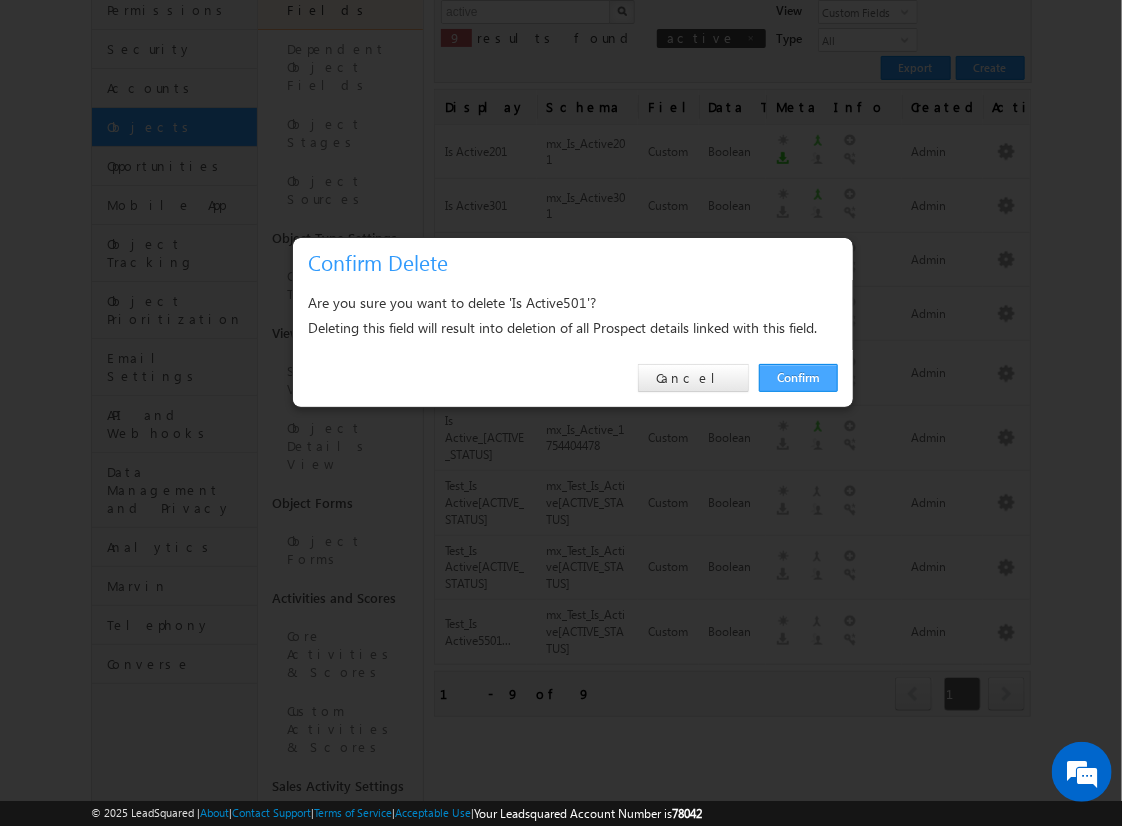 click on "Confirm" at bounding box center (798, 378) 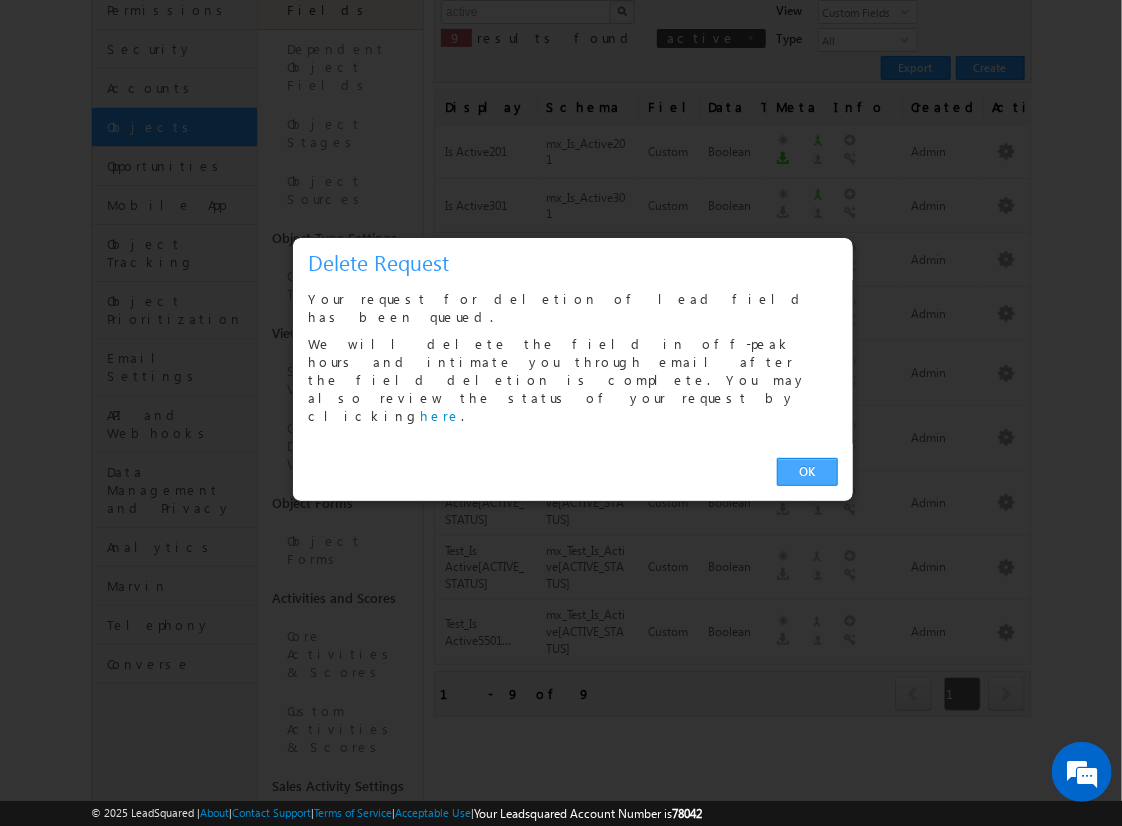 click on "OK" at bounding box center (807, 472) 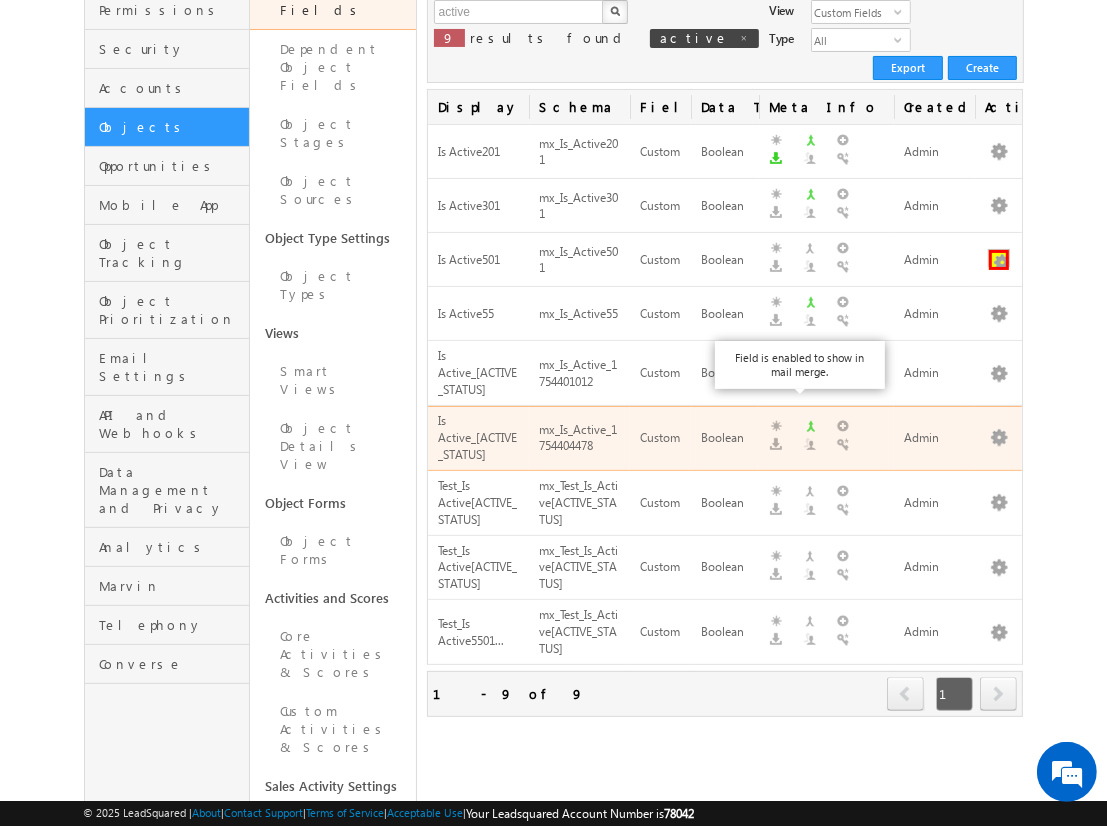 click at bounding box center (999, 260) 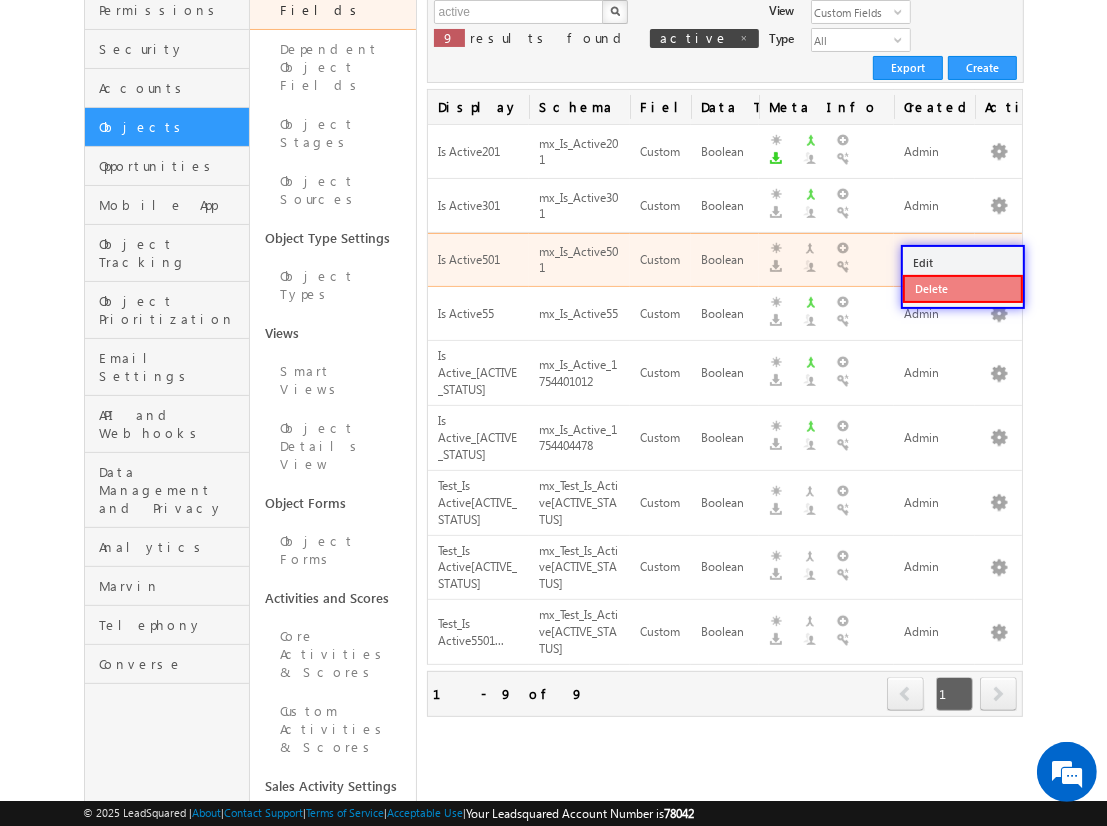 click on "Delete" at bounding box center (963, 289) 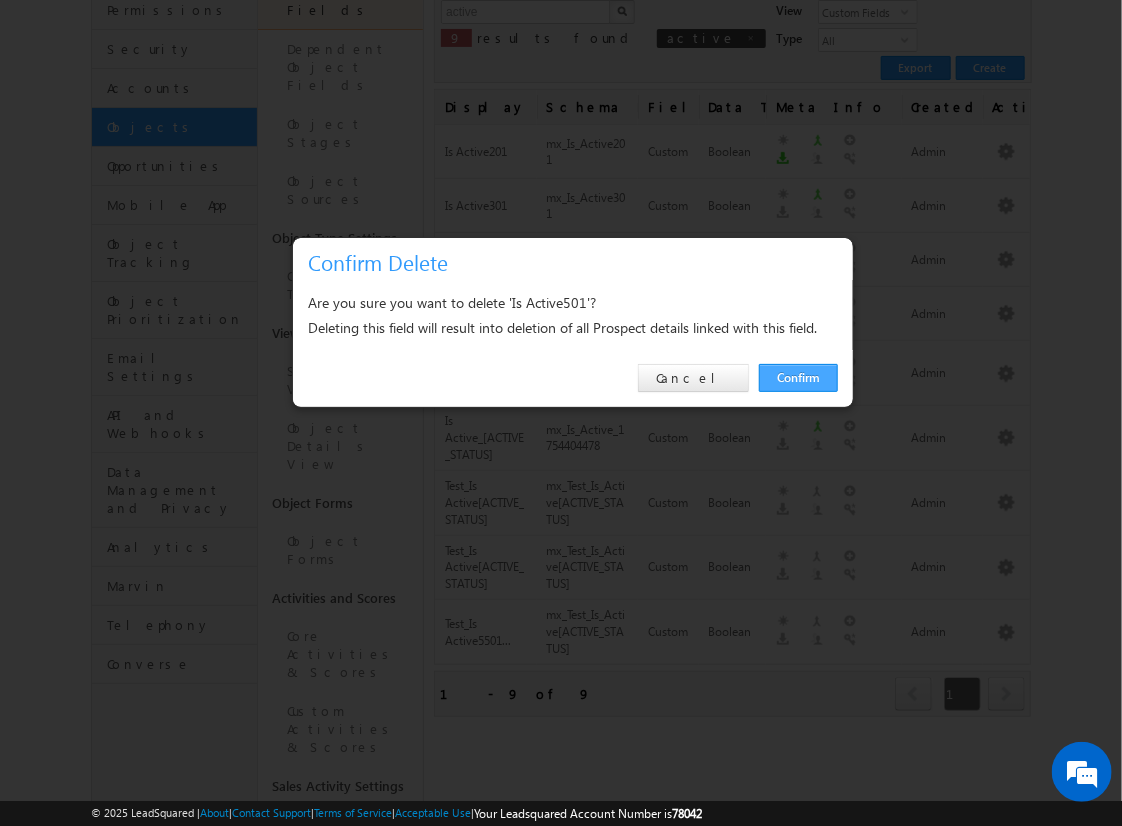 click on "Confirm" at bounding box center [798, 378] 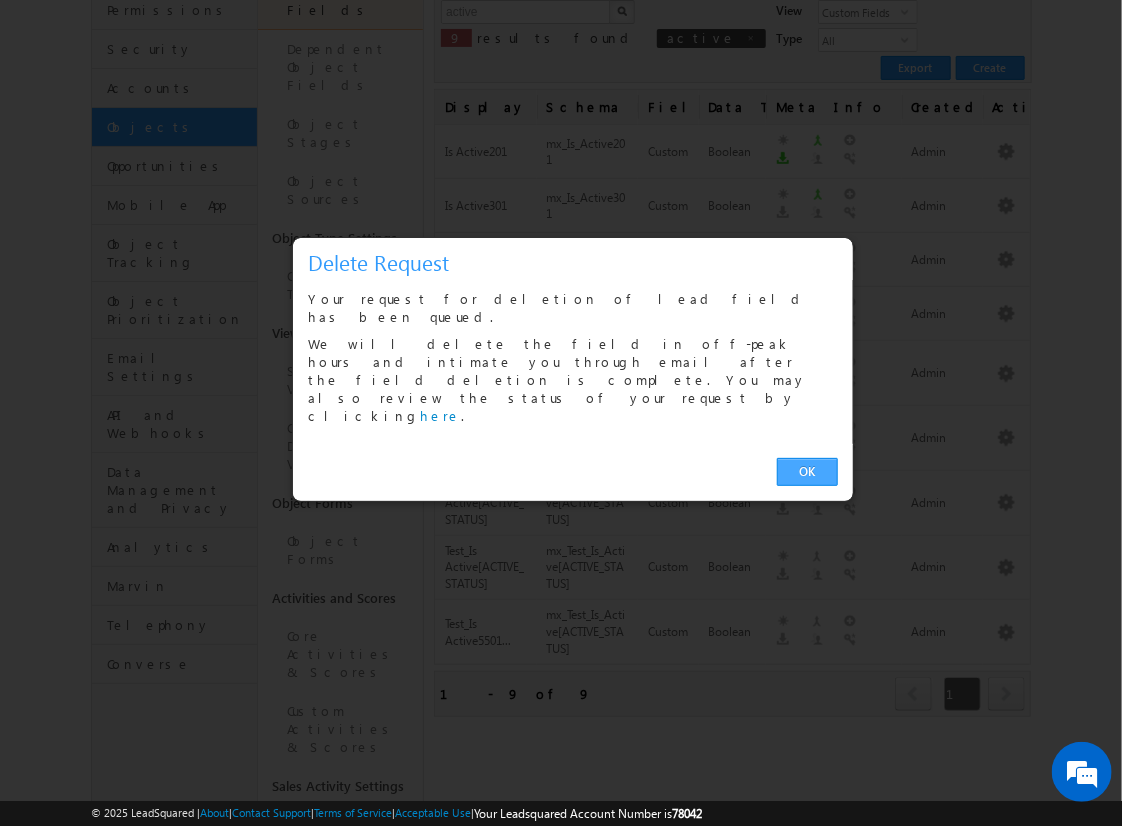 click on "OK" at bounding box center [807, 472] 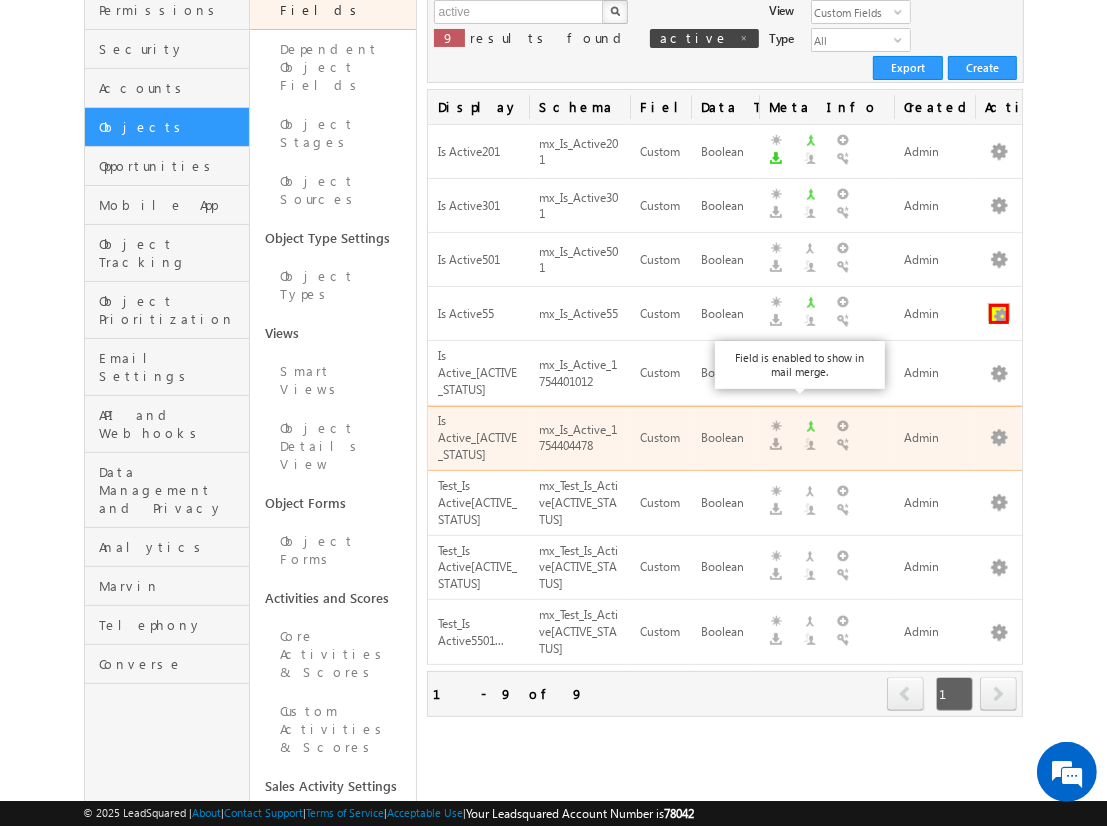 click at bounding box center (999, 314) 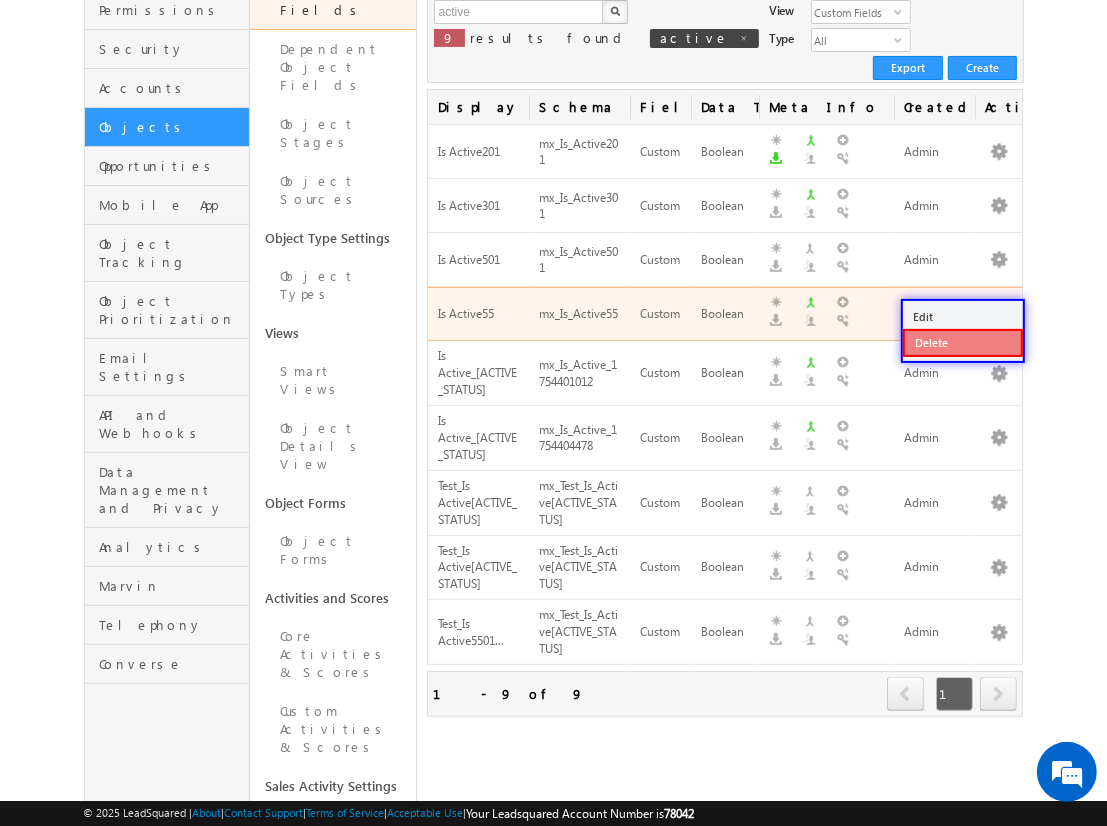 click on "Delete" at bounding box center (963, 343) 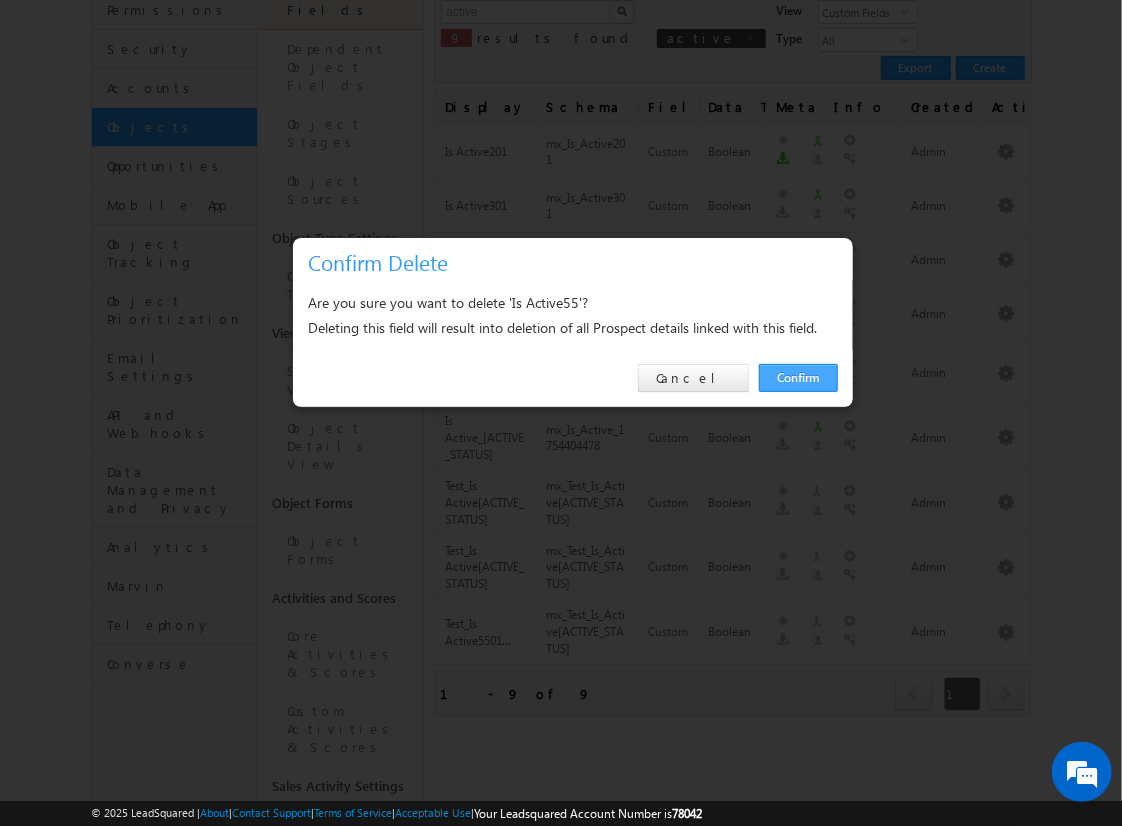 click on "Confirm" at bounding box center [798, 378] 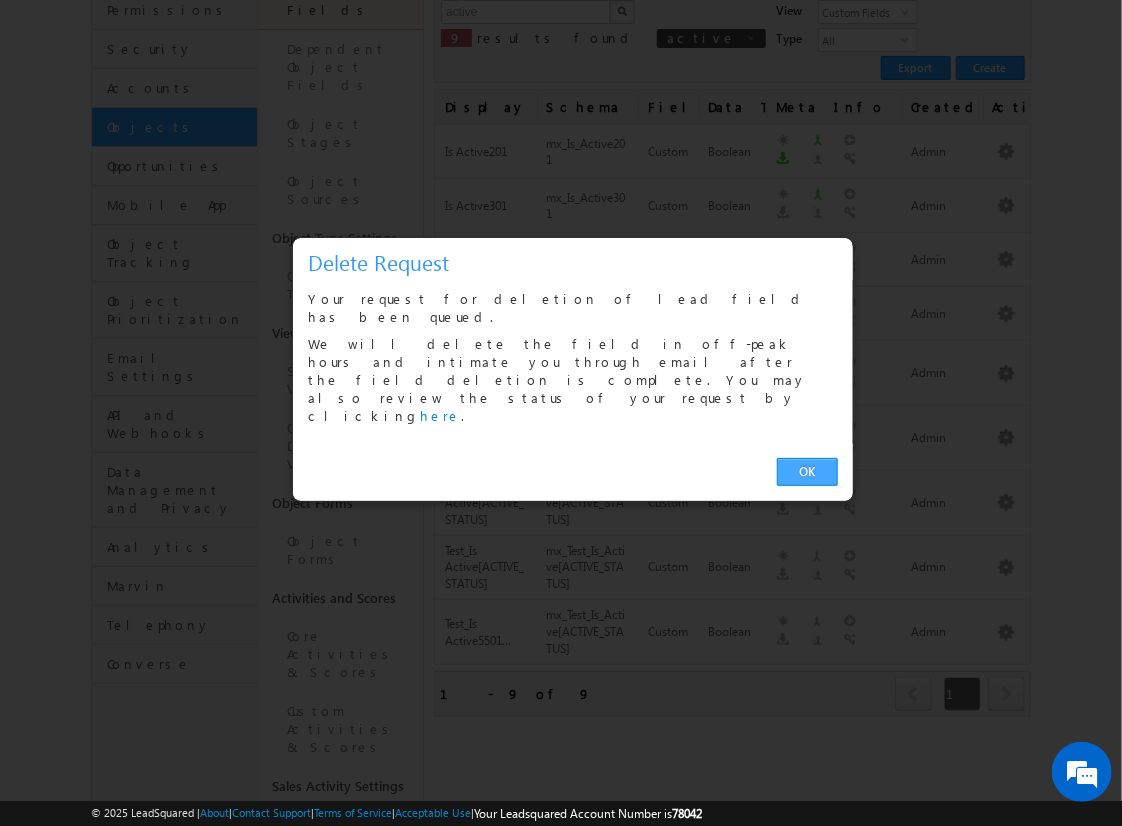 click on "OK" at bounding box center [807, 472] 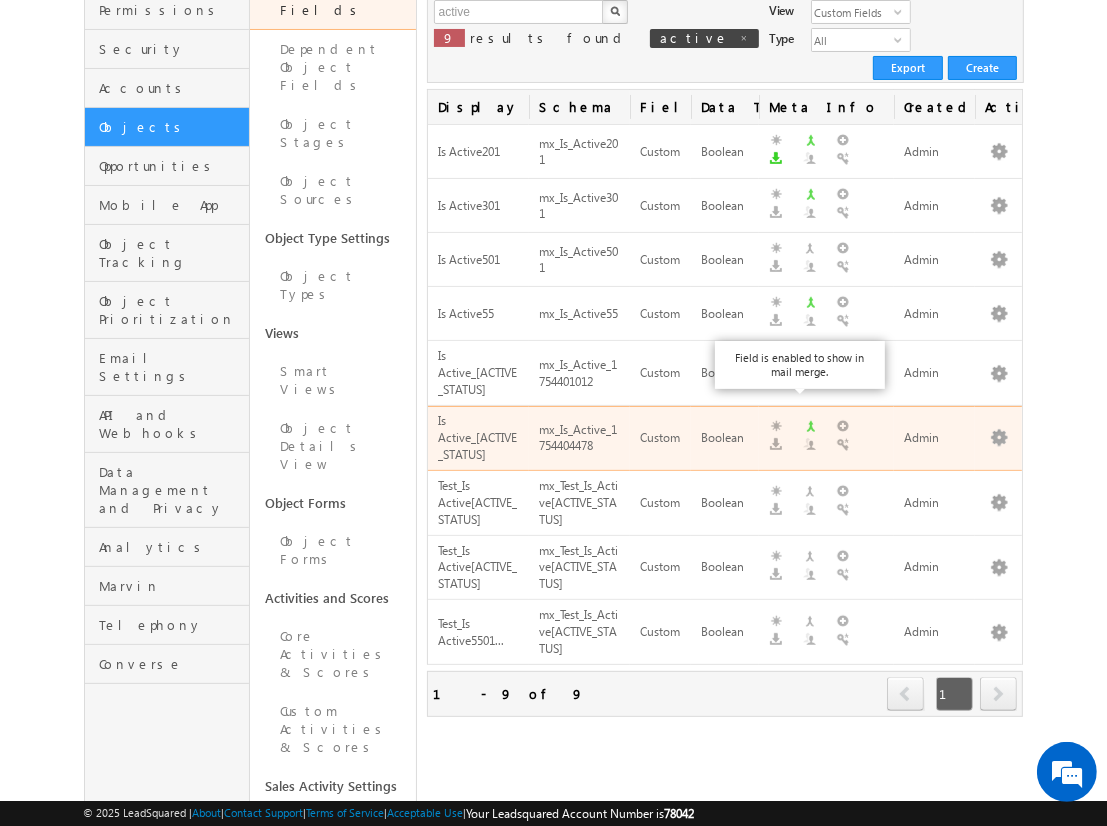 click on "next" at bounding box center [998, 694] 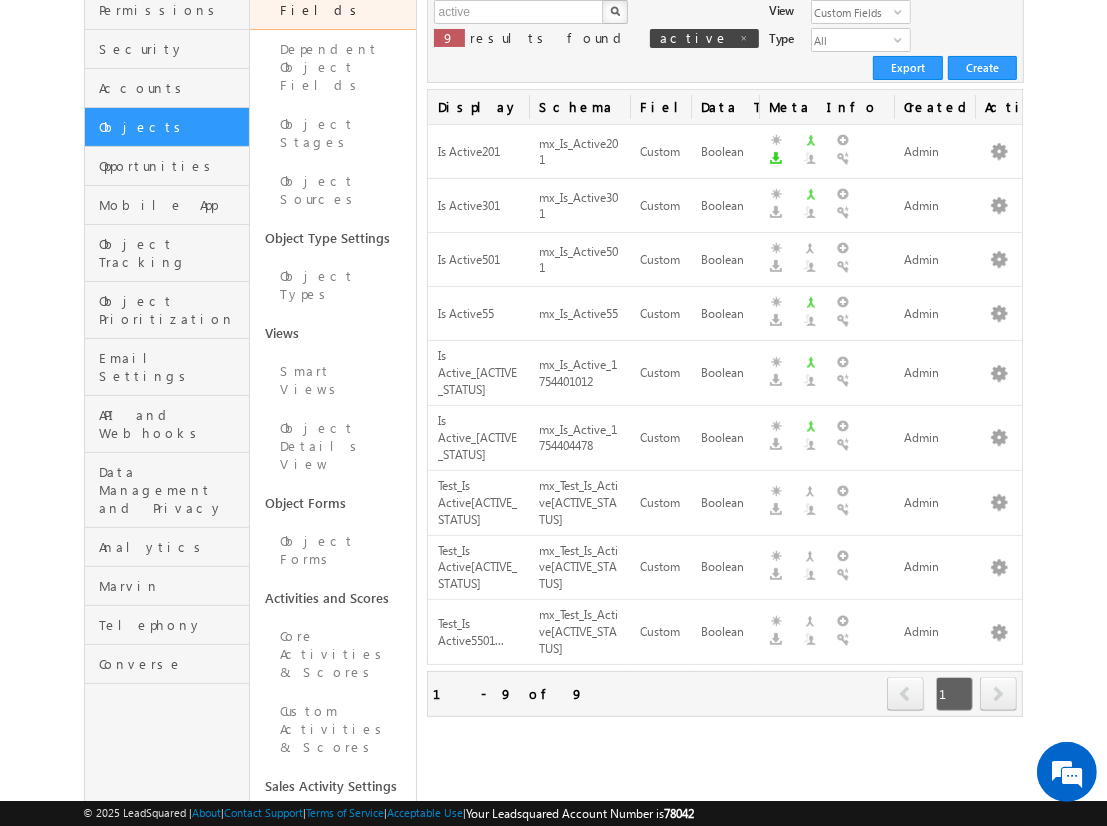 click on "next" at bounding box center (998, 694) 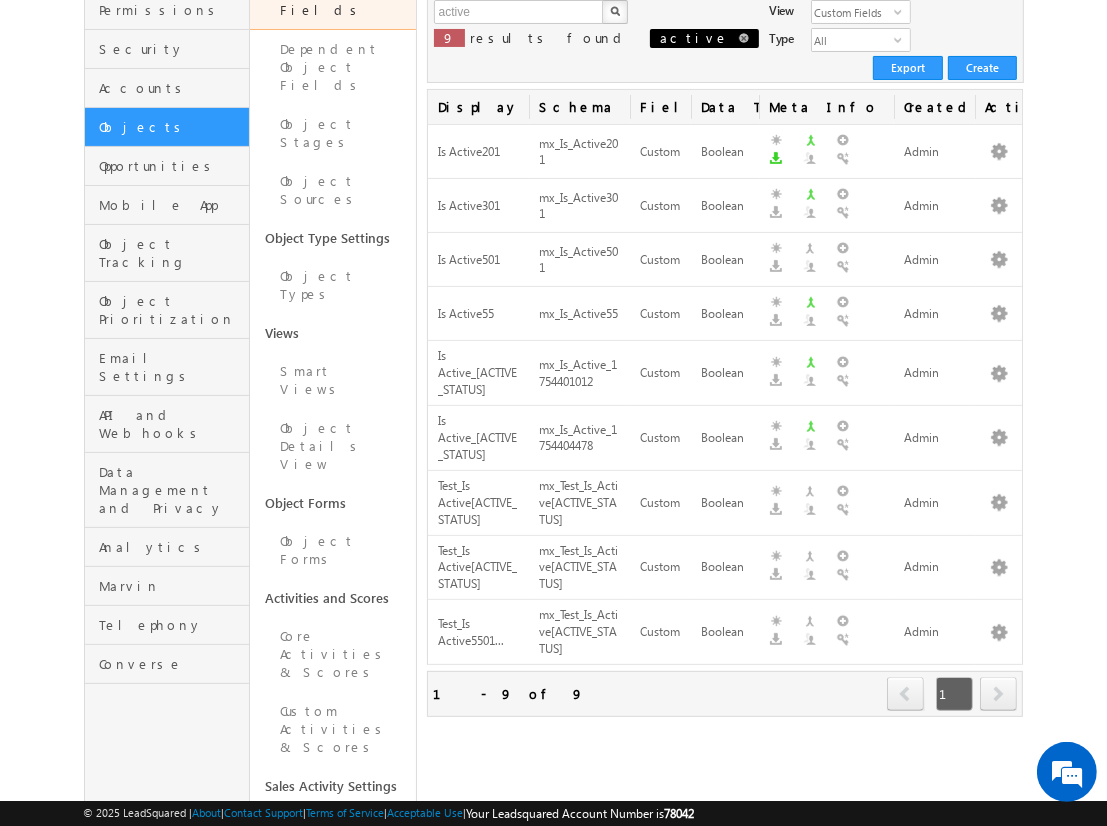 click at bounding box center [744, 37] 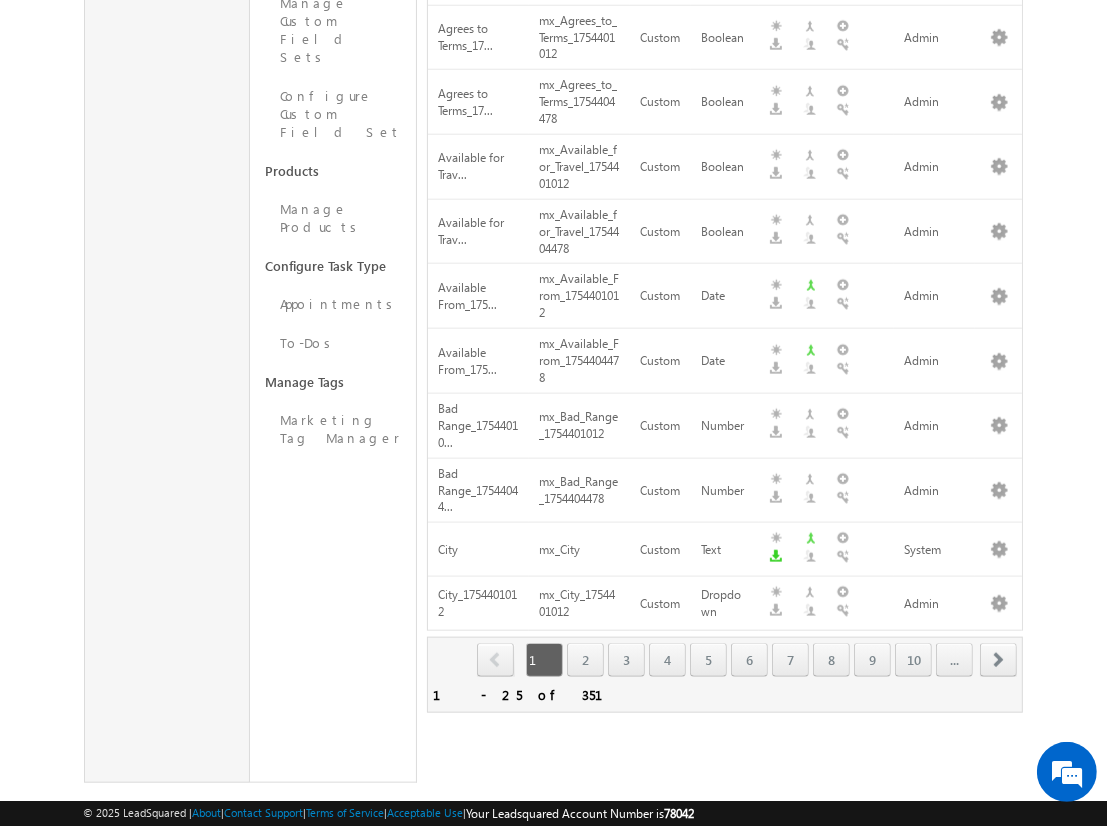scroll, scrollTop: 1239, scrollLeft: 0, axis: vertical 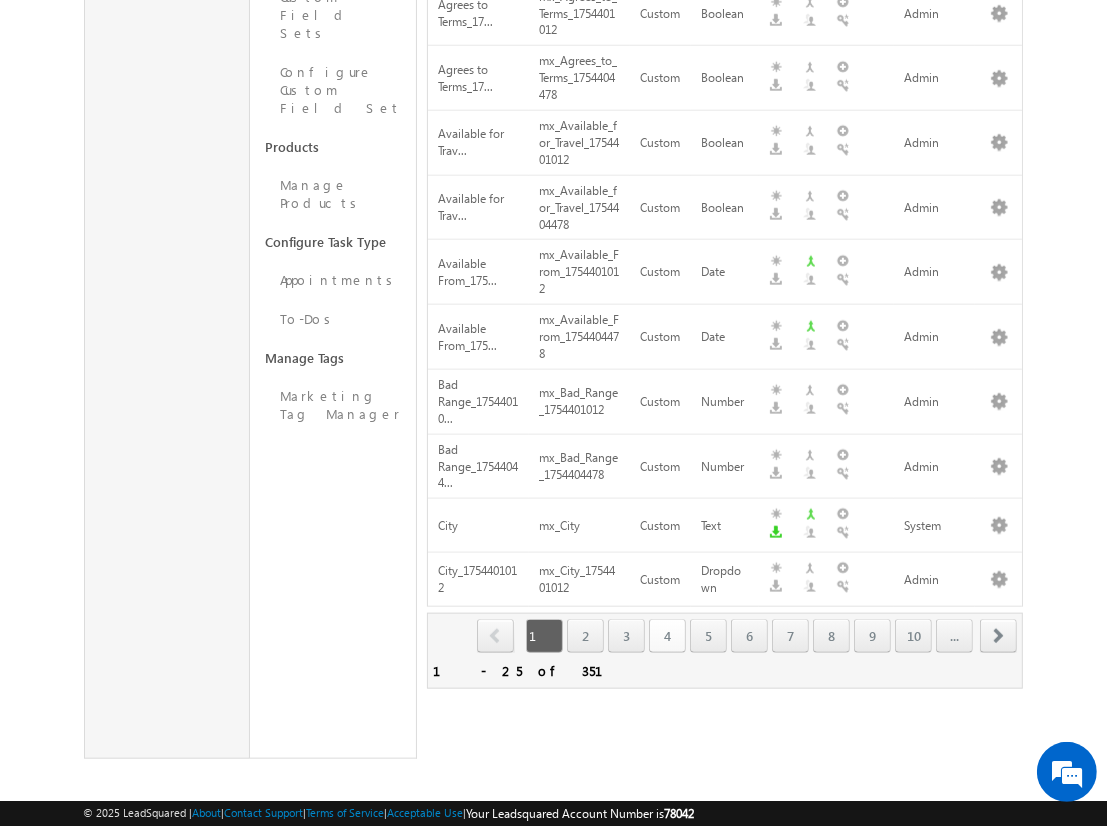 click on "4" at bounding box center (667, 636) 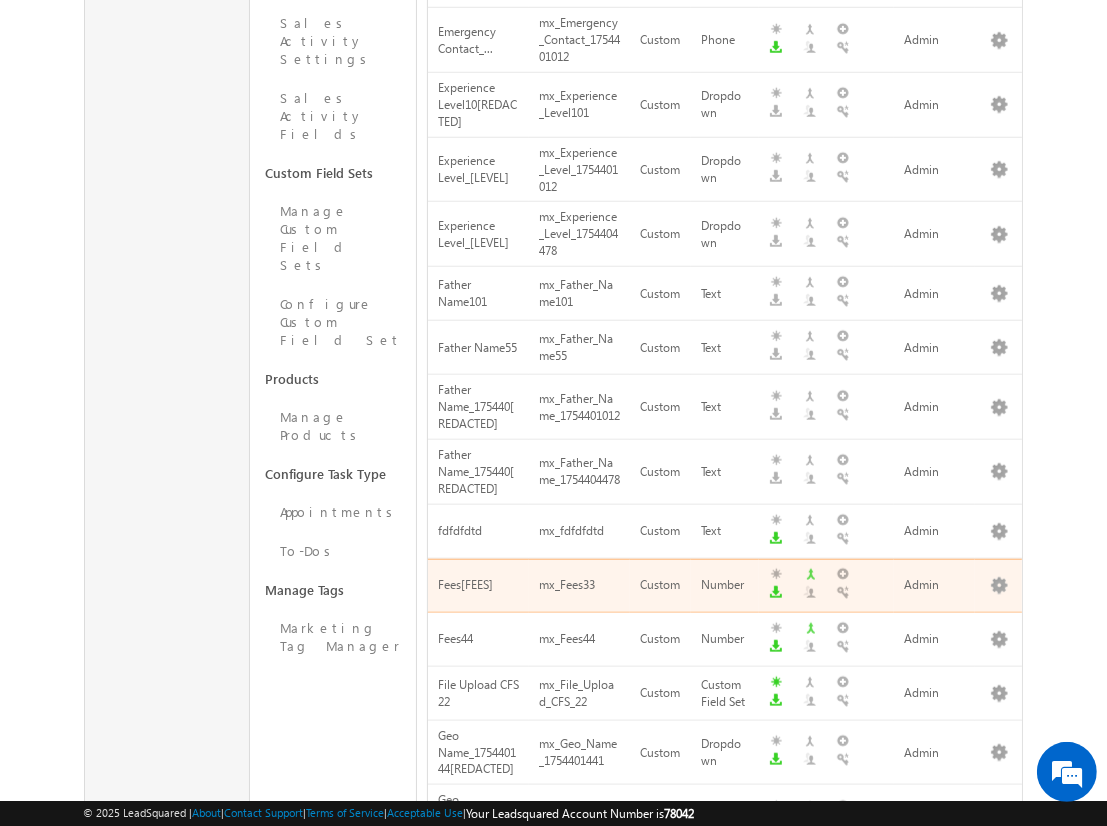 scroll, scrollTop: 1218, scrollLeft: 0, axis: vertical 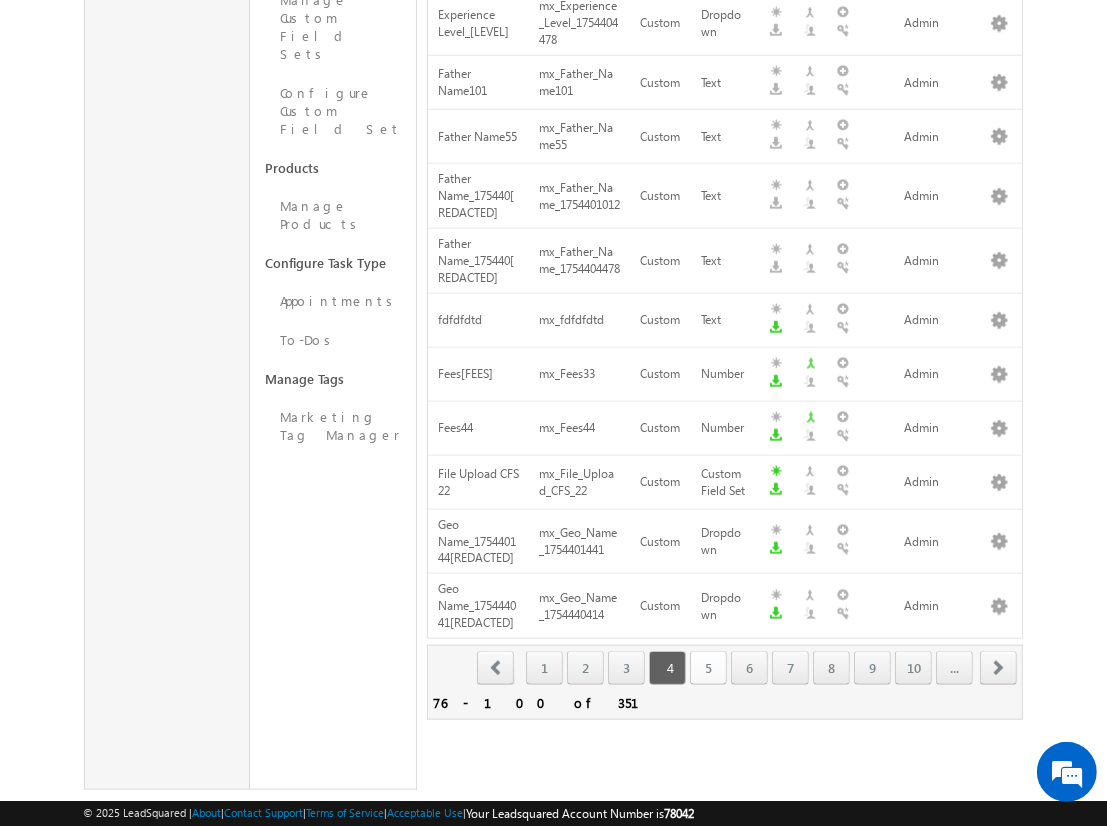 click on "5" at bounding box center [708, 668] 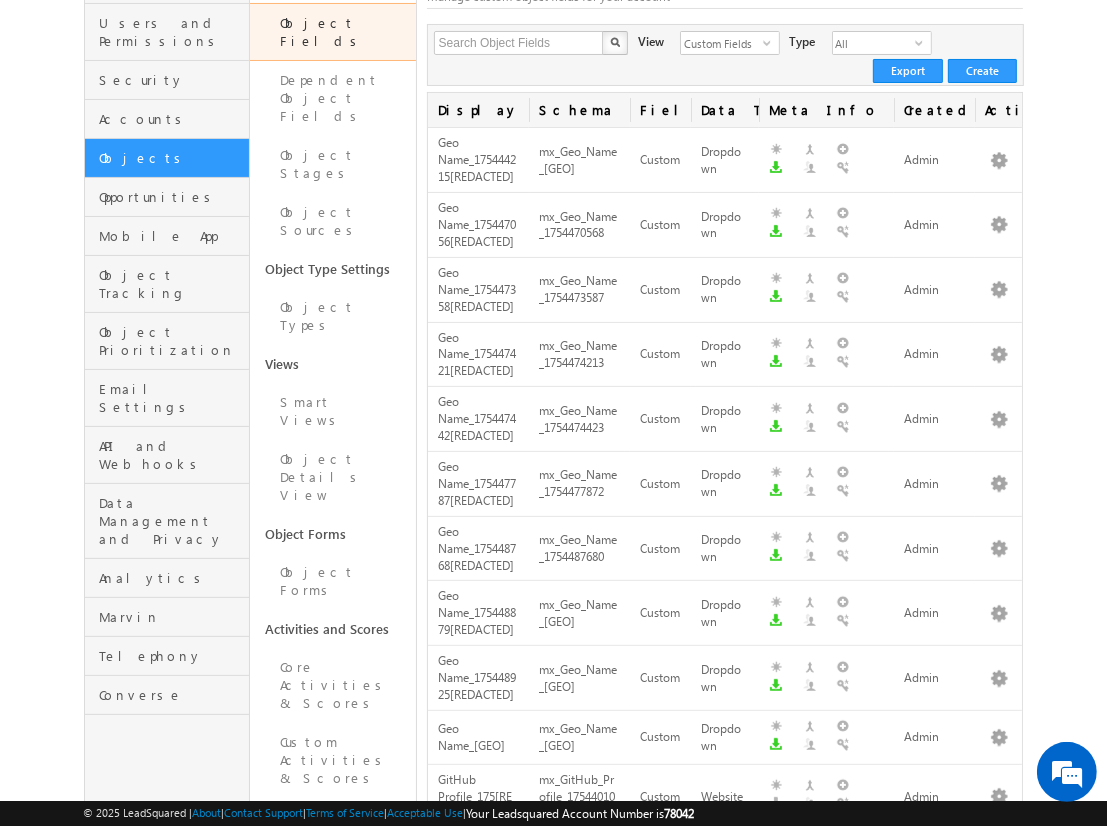 scroll, scrollTop: 0, scrollLeft: 0, axis: both 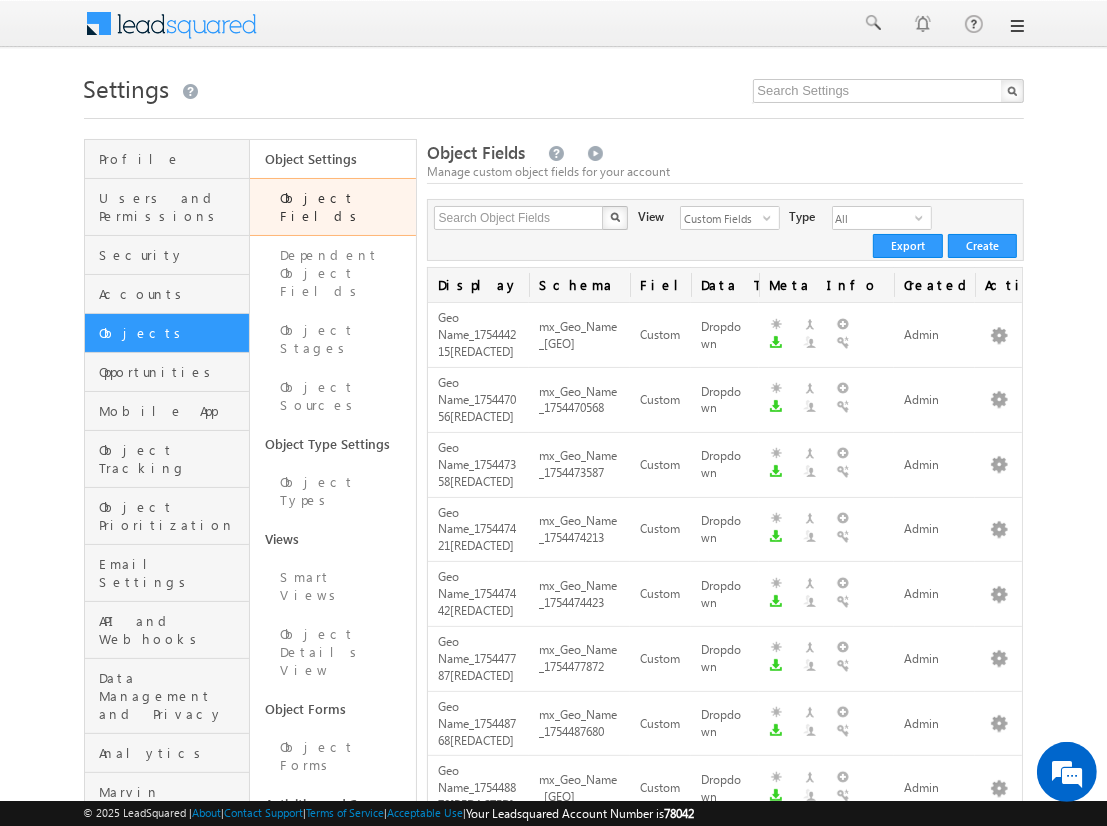 click on "Search Object Fields X   351 results found
View
Custom Fields select 2
Type
All select 1
Create
Export" at bounding box center (726, 230) 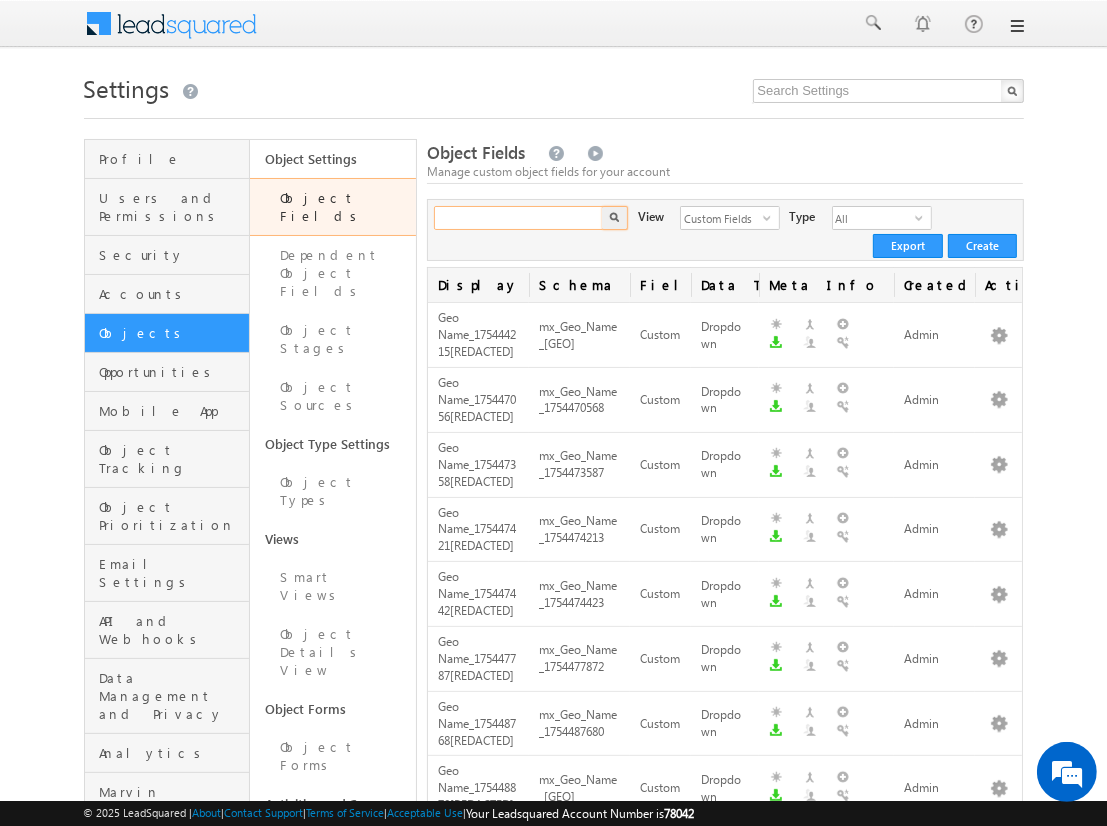 click at bounding box center [519, 218] 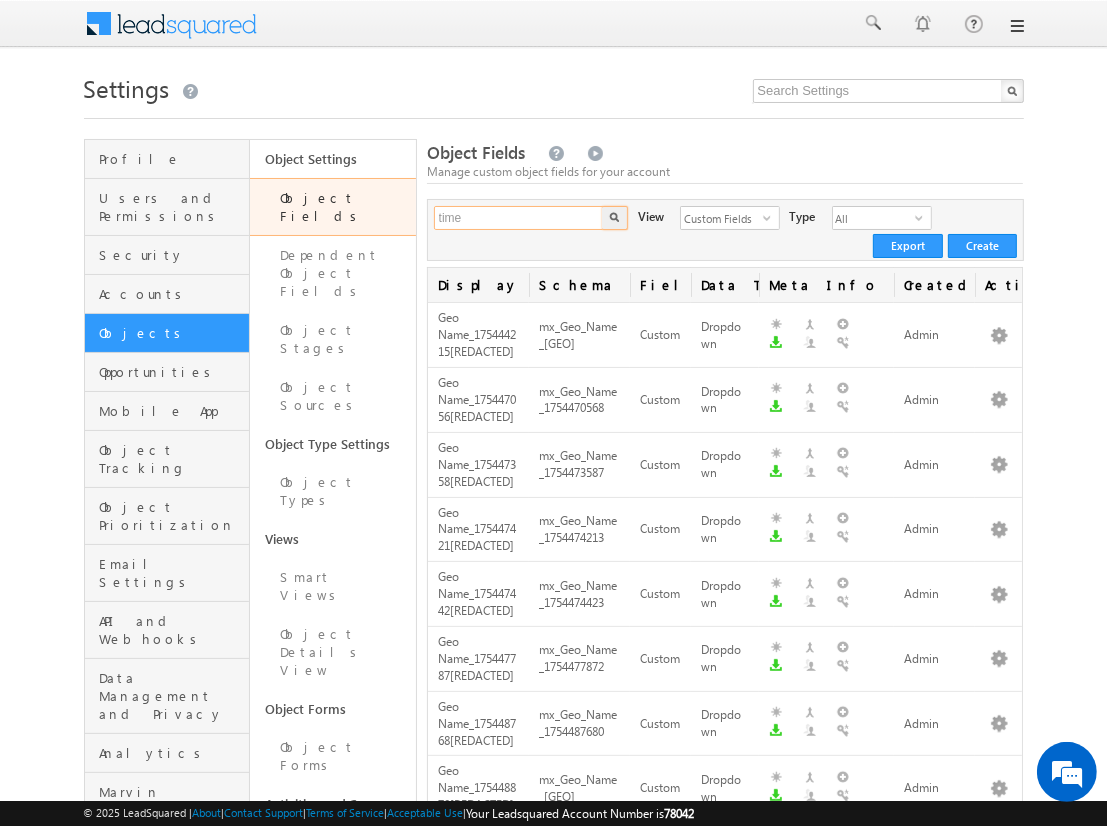 type on "time" 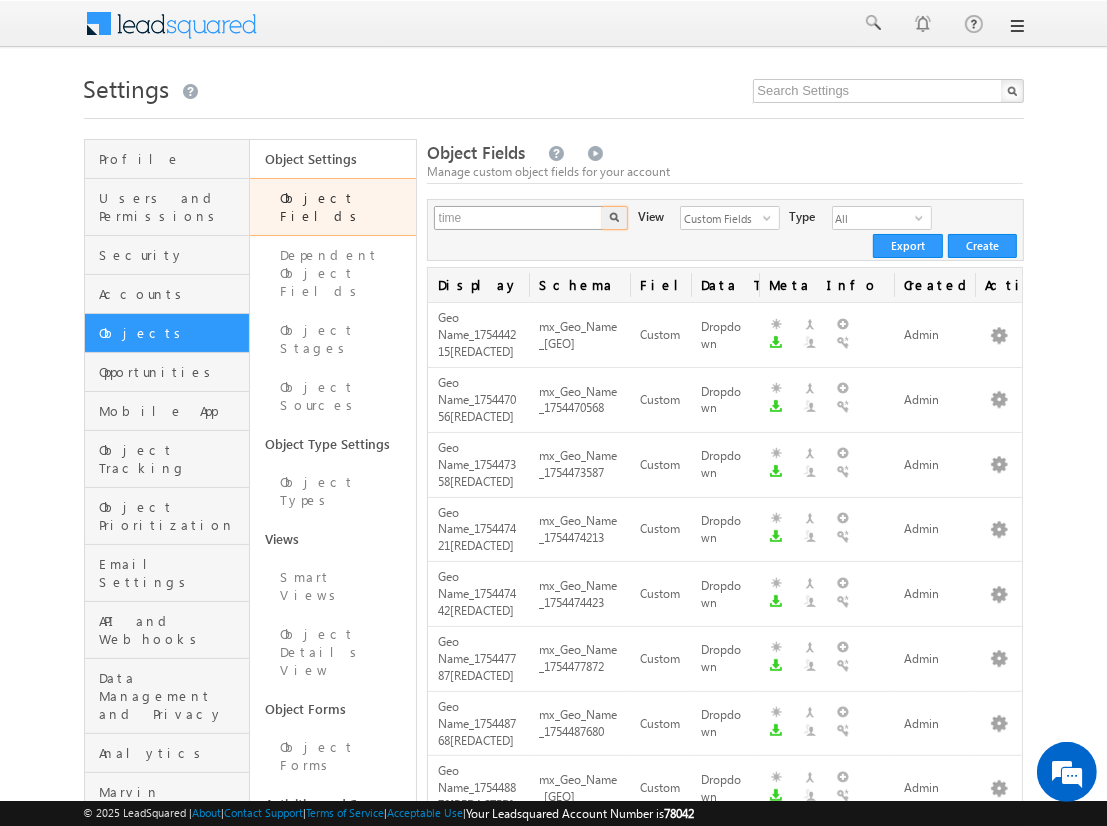 click at bounding box center (615, 218) 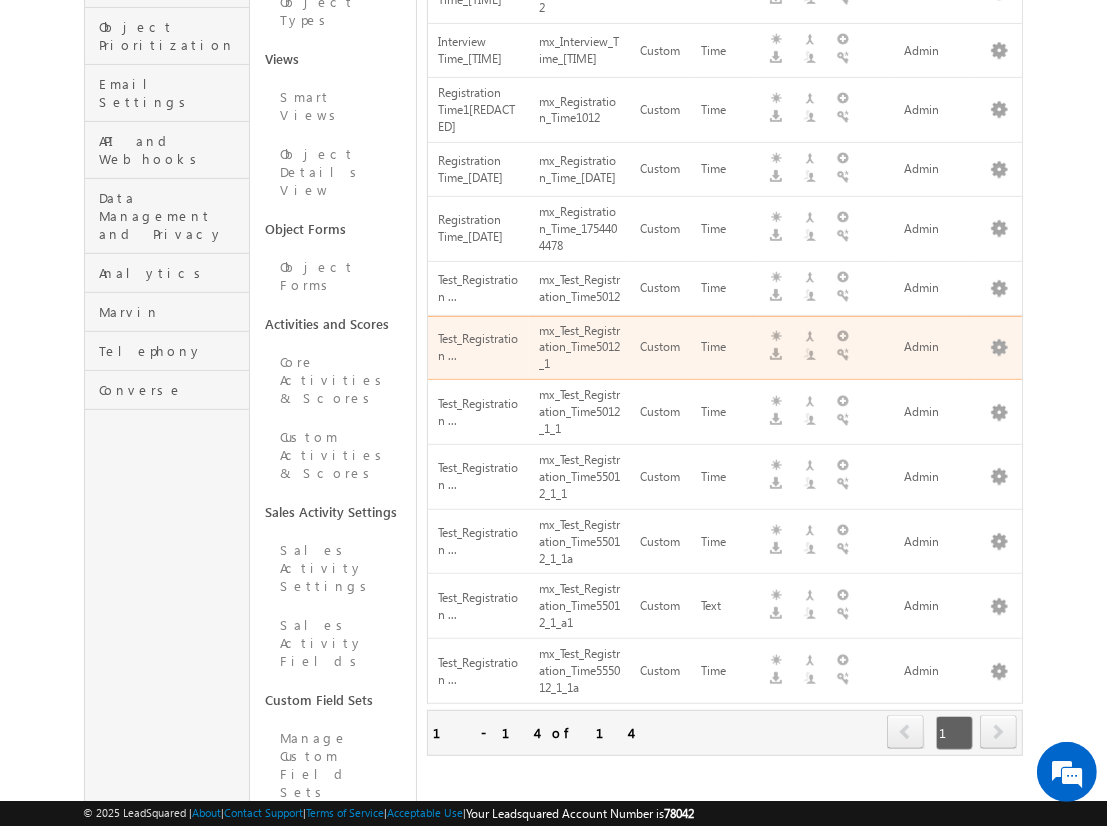 scroll, scrollTop: 580, scrollLeft: 0, axis: vertical 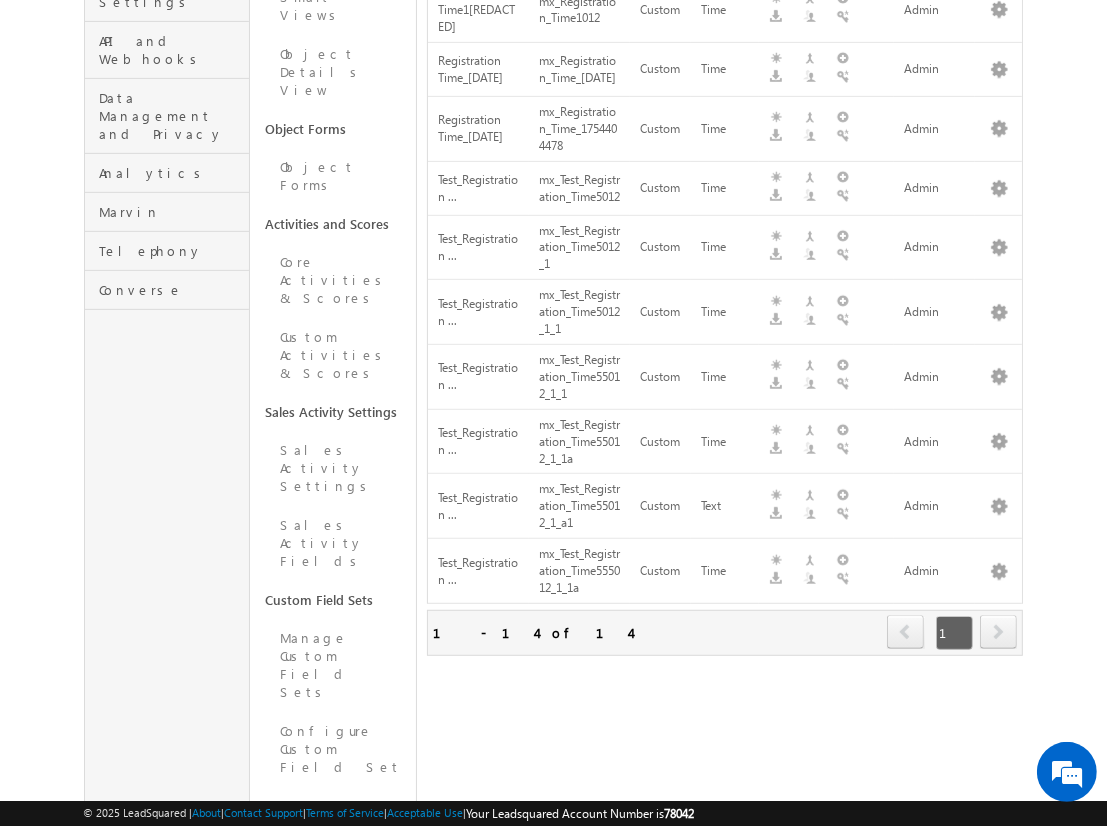 click on "time" at bounding box center [519, -362] 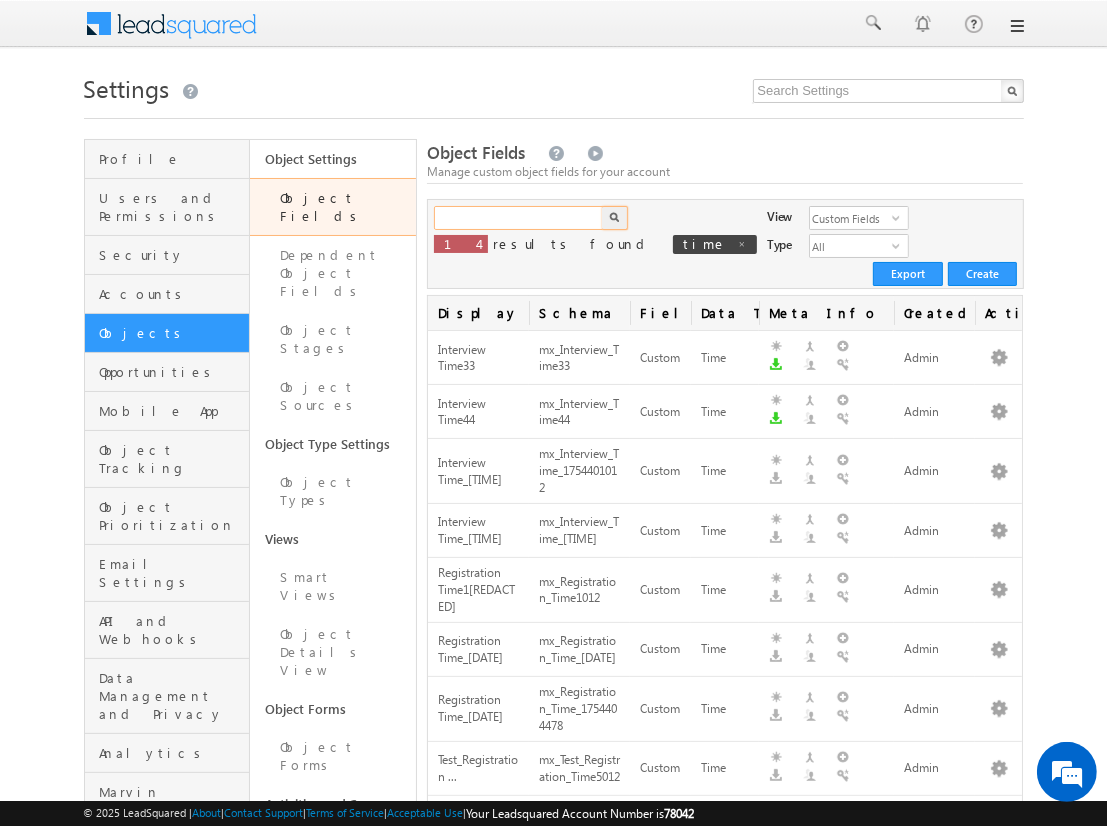 click at bounding box center (519, 218) 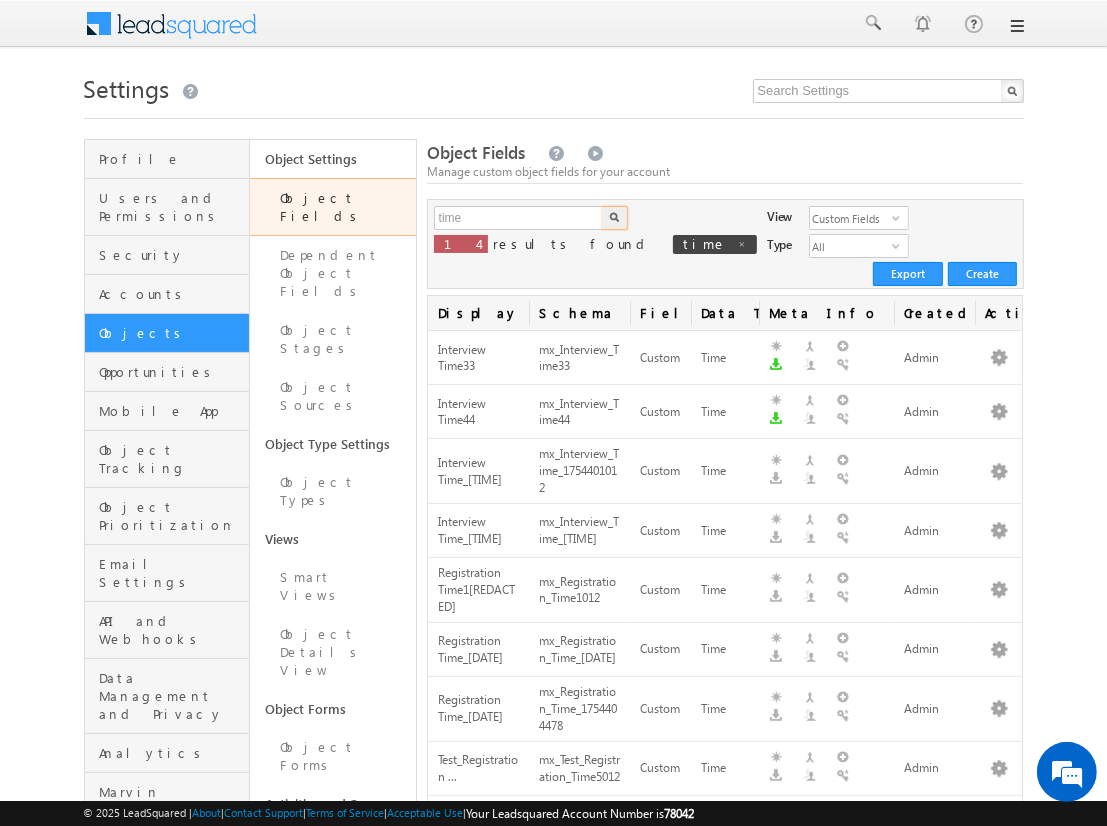 click at bounding box center (614, 217) 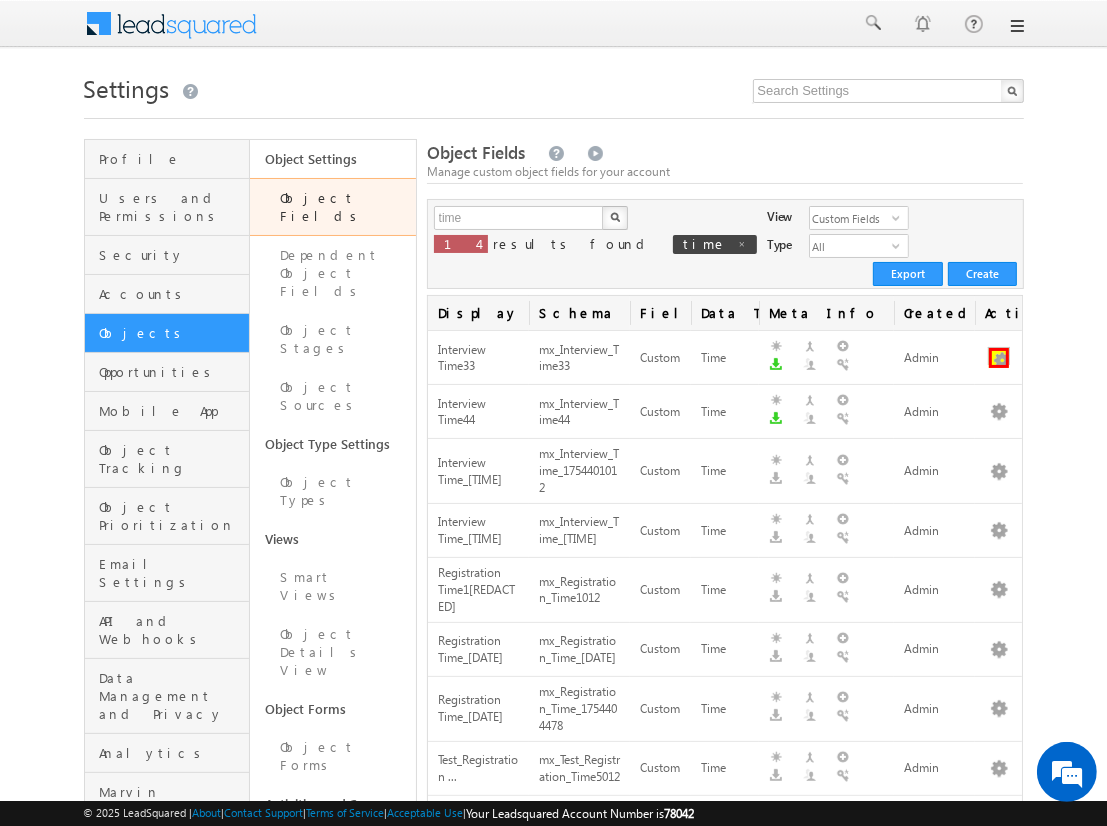 click at bounding box center (999, 358) 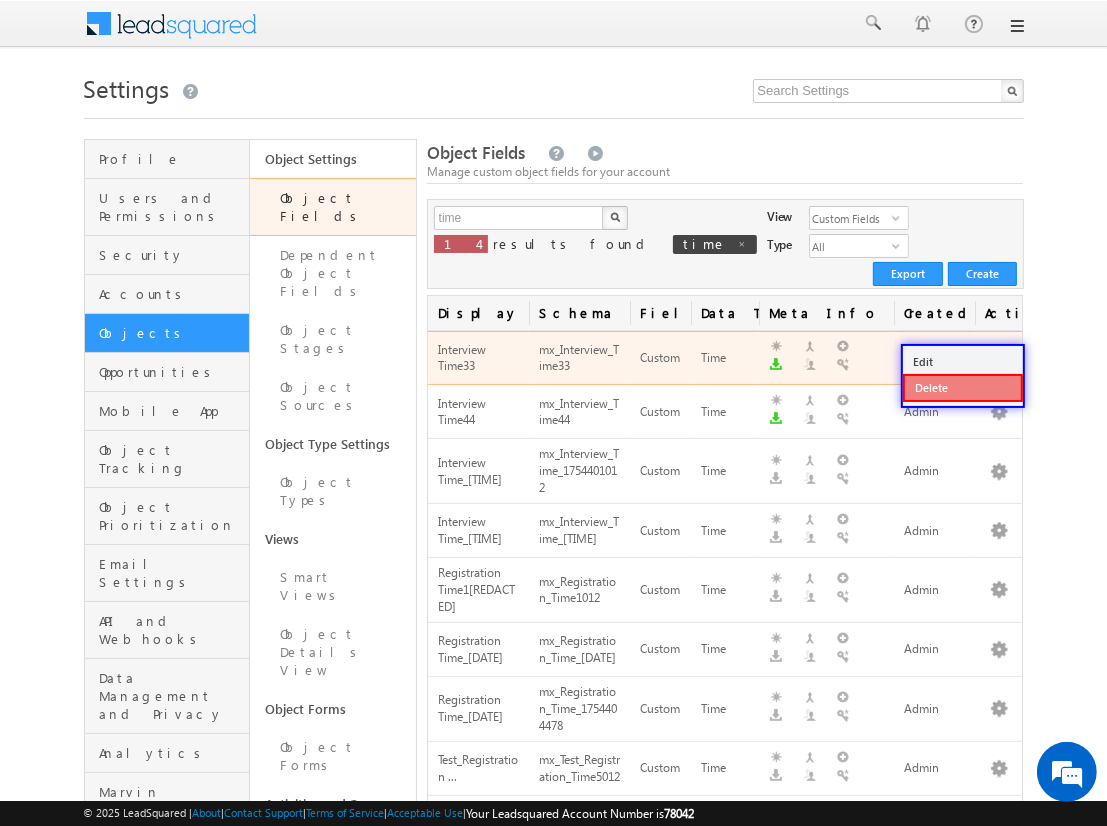 click on "Delete" at bounding box center [963, 388] 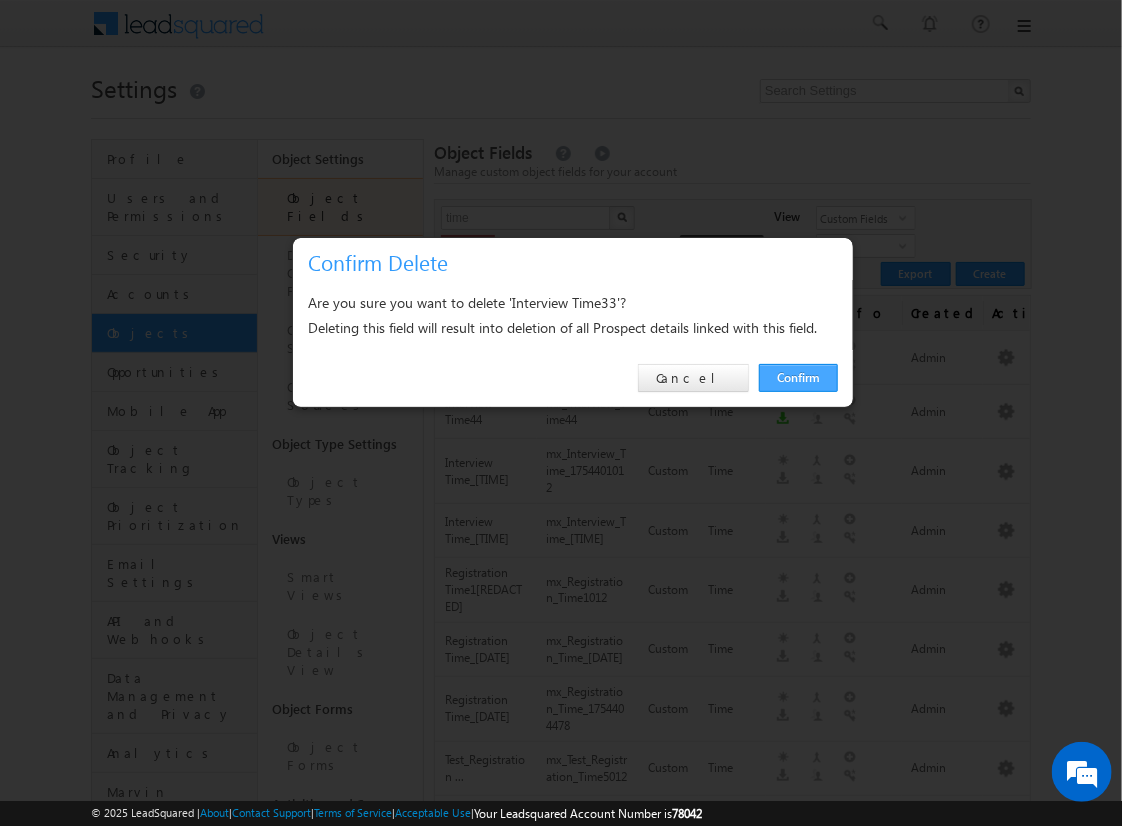 click on "Confirm" at bounding box center [798, 378] 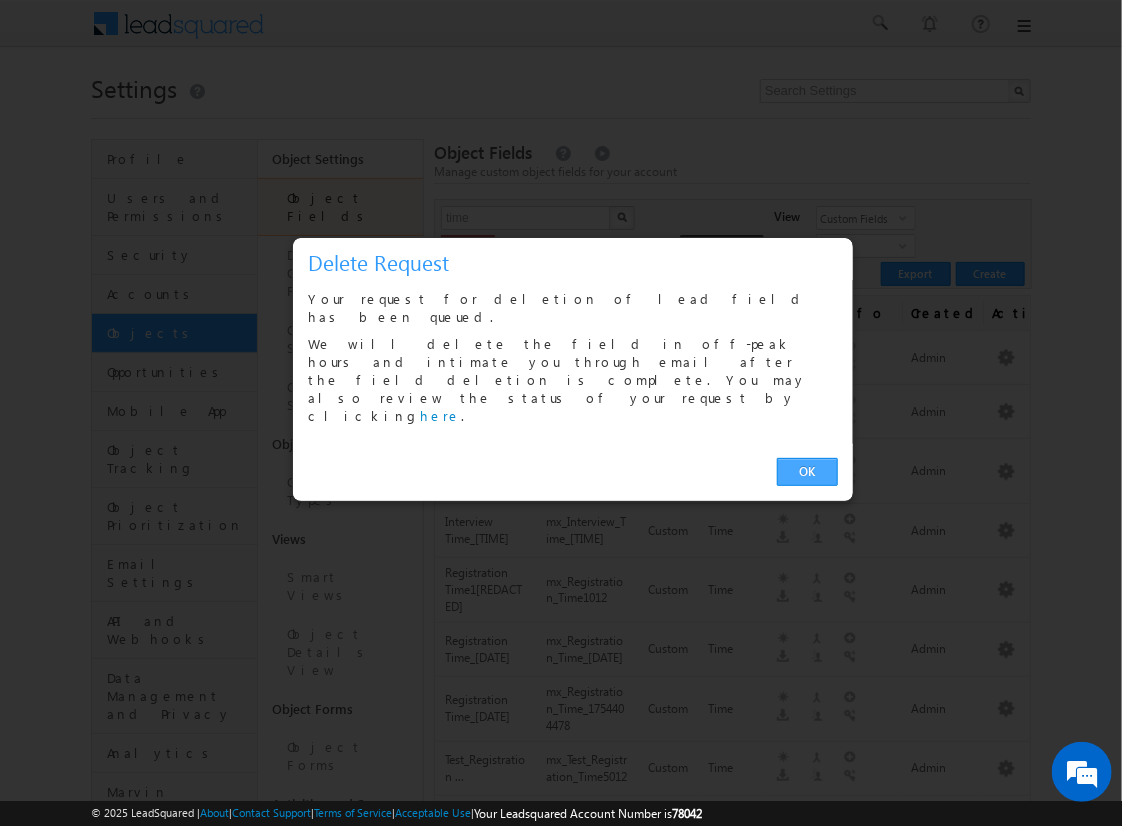click on "OK" at bounding box center (807, 472) 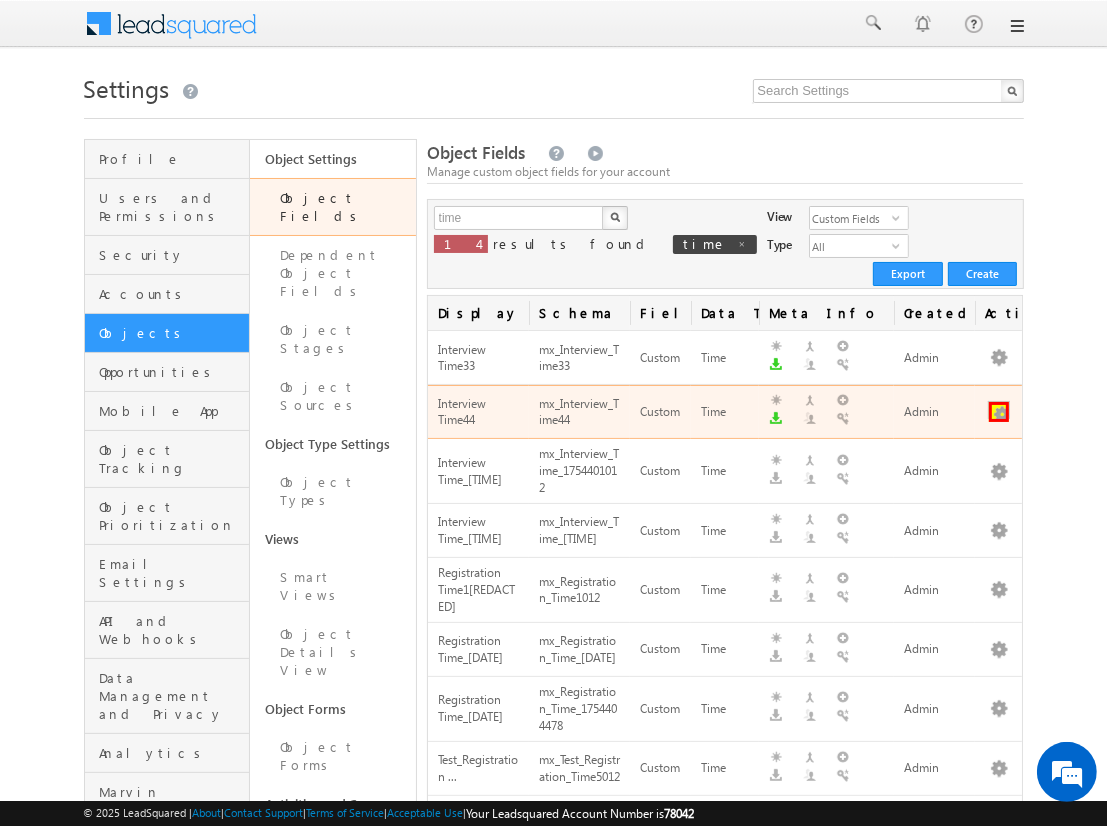 click at bounding box center (999, 412) 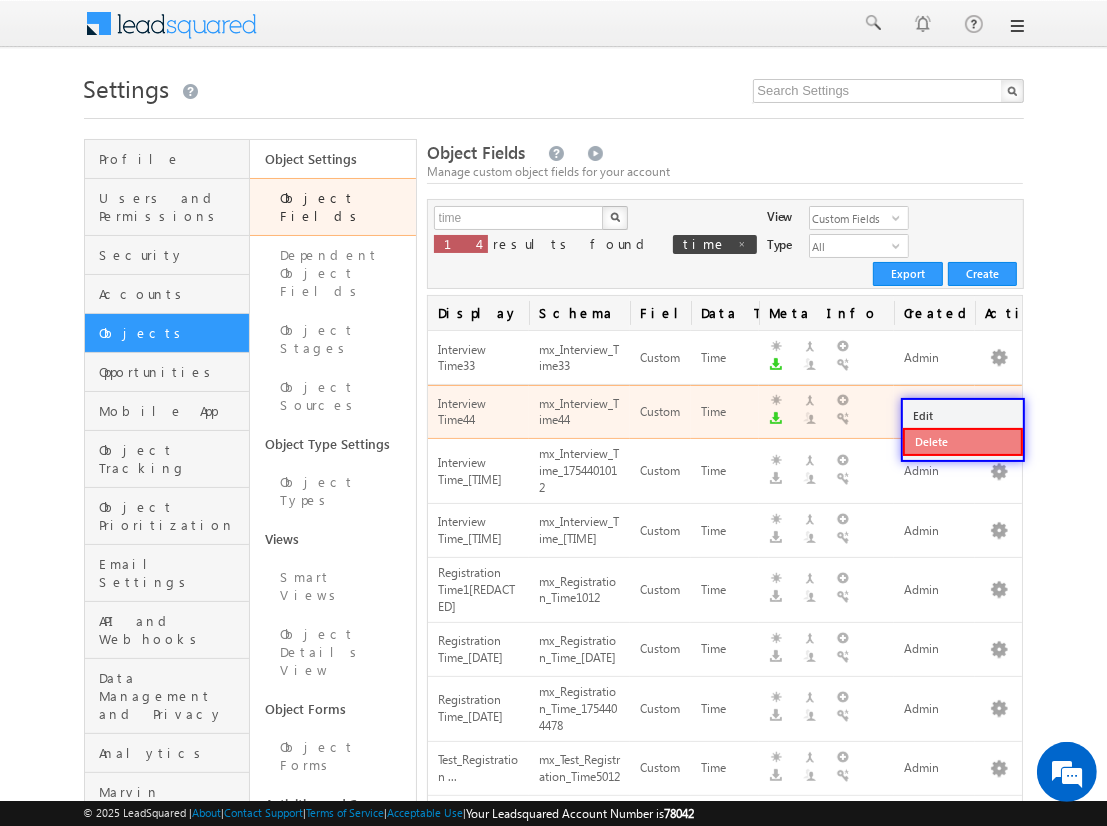 click on "Delete" at bounding box center [963, 442] 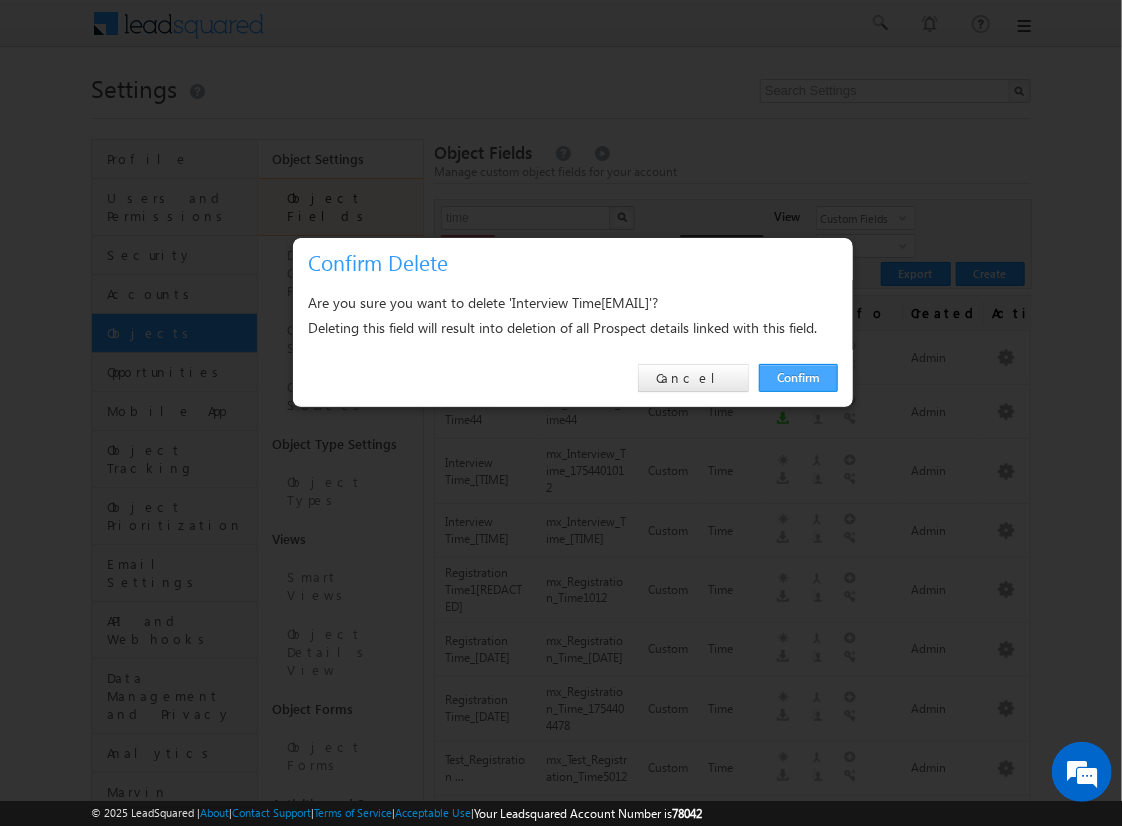 click on "Confirm" at bounding box center [798, 378] 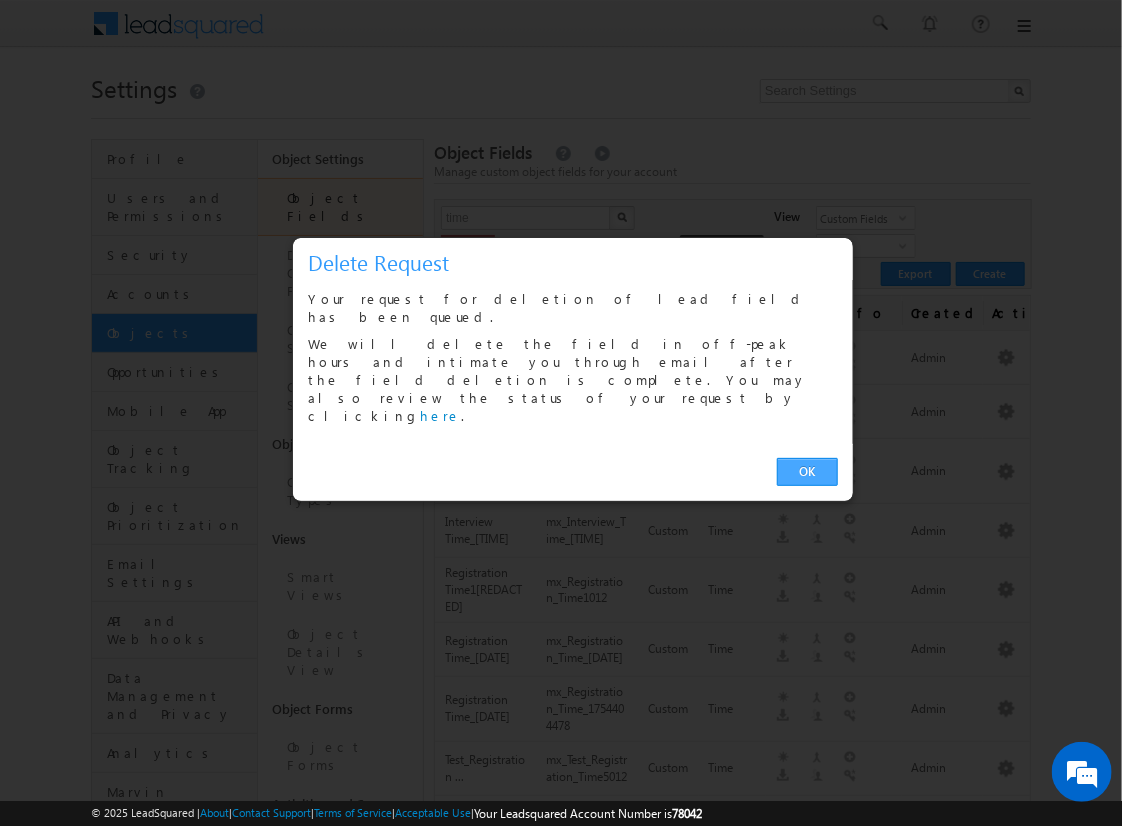 click on "OK" at bounding box center (807, 472) 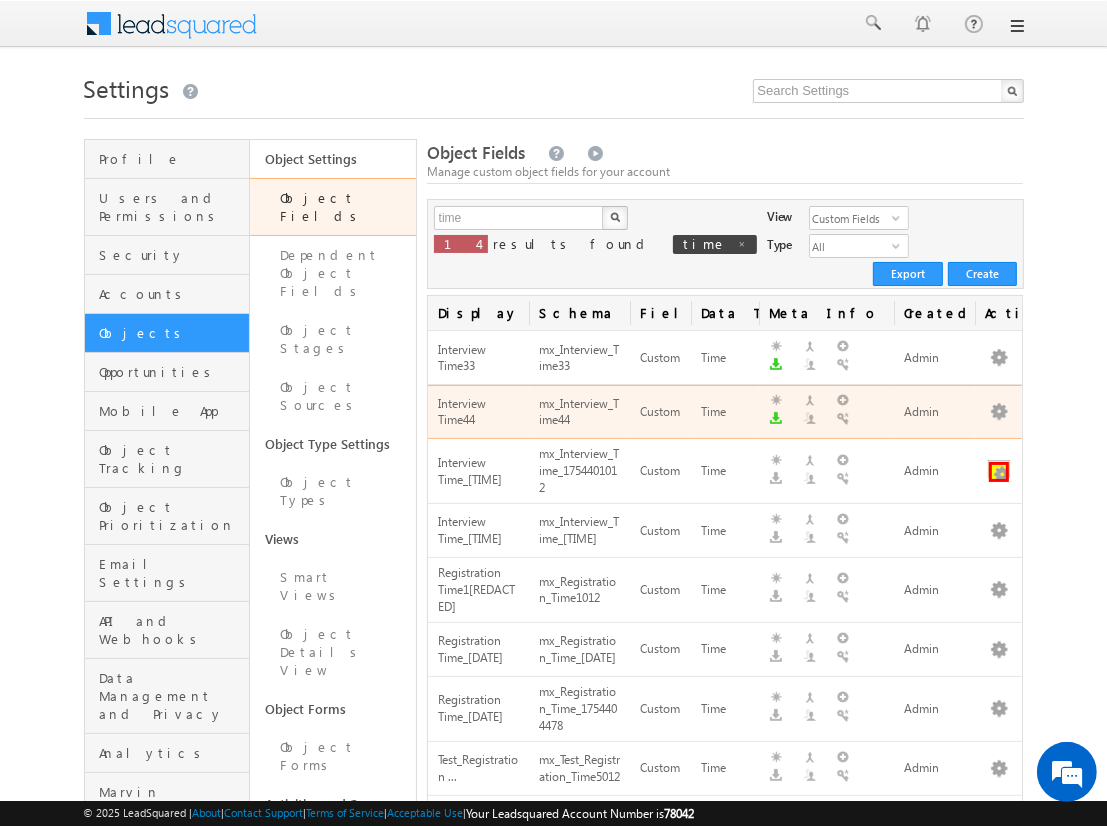 click at bounding box center (999, 472) 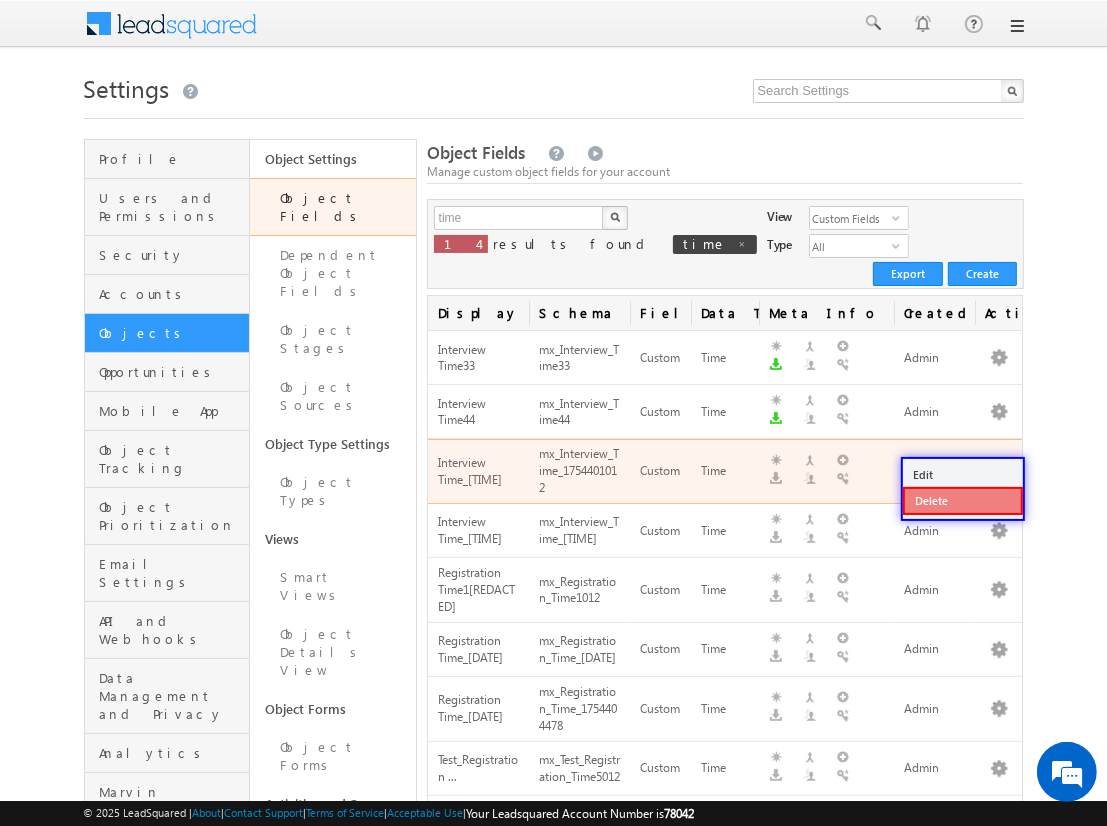 click on "Delete" at bounding box center (963, 501) 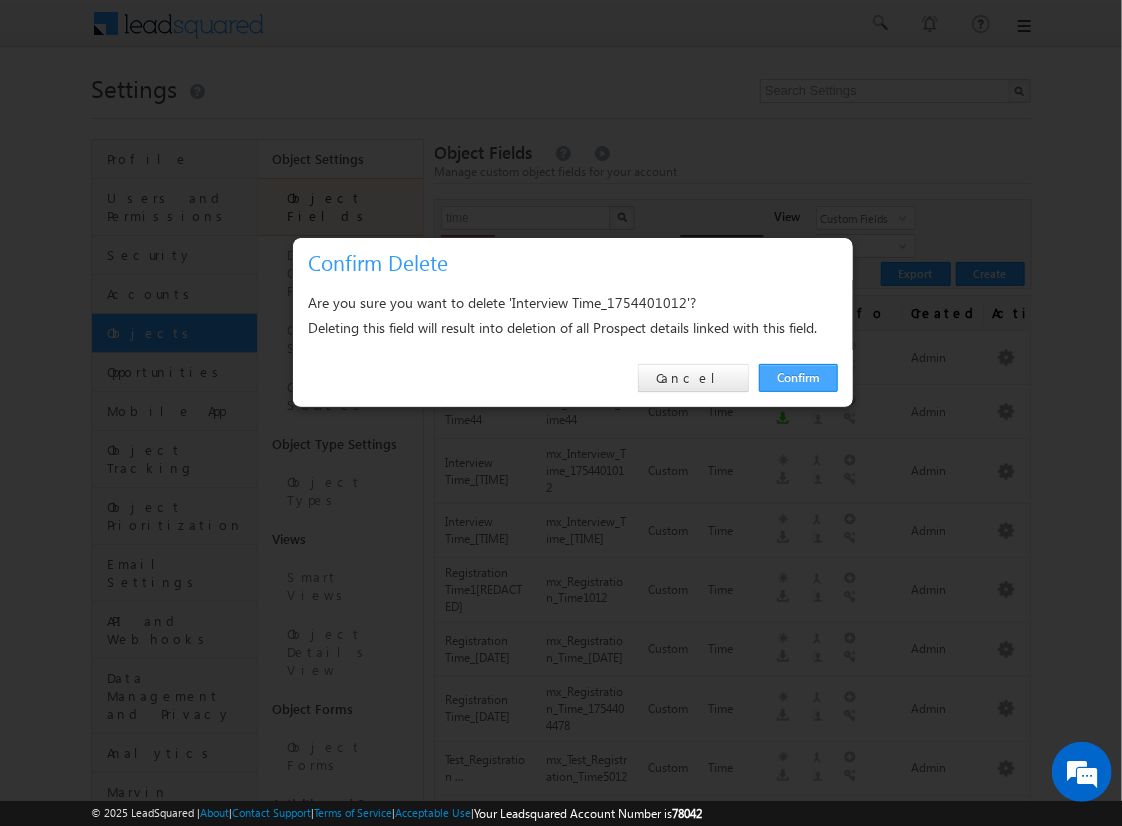 click on "Confirm" at bounding box center (798, 378) 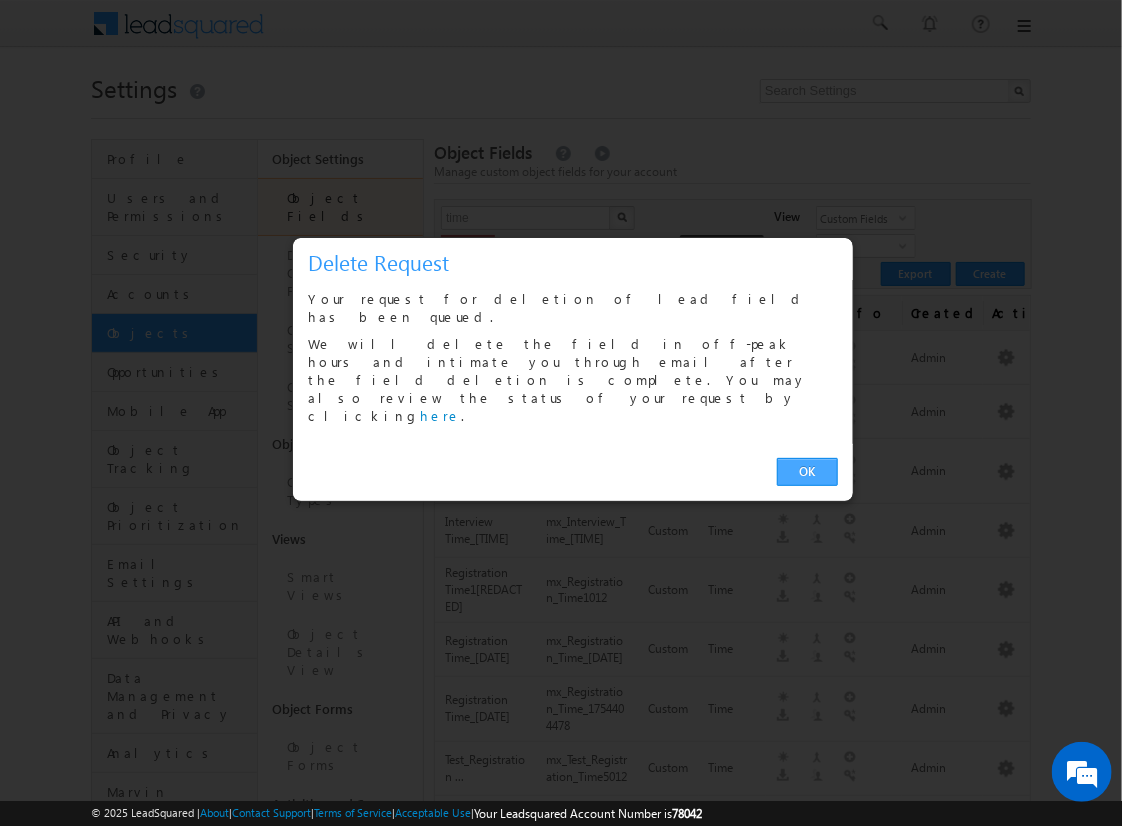 click on "OK" at bounding box center [807, 472] 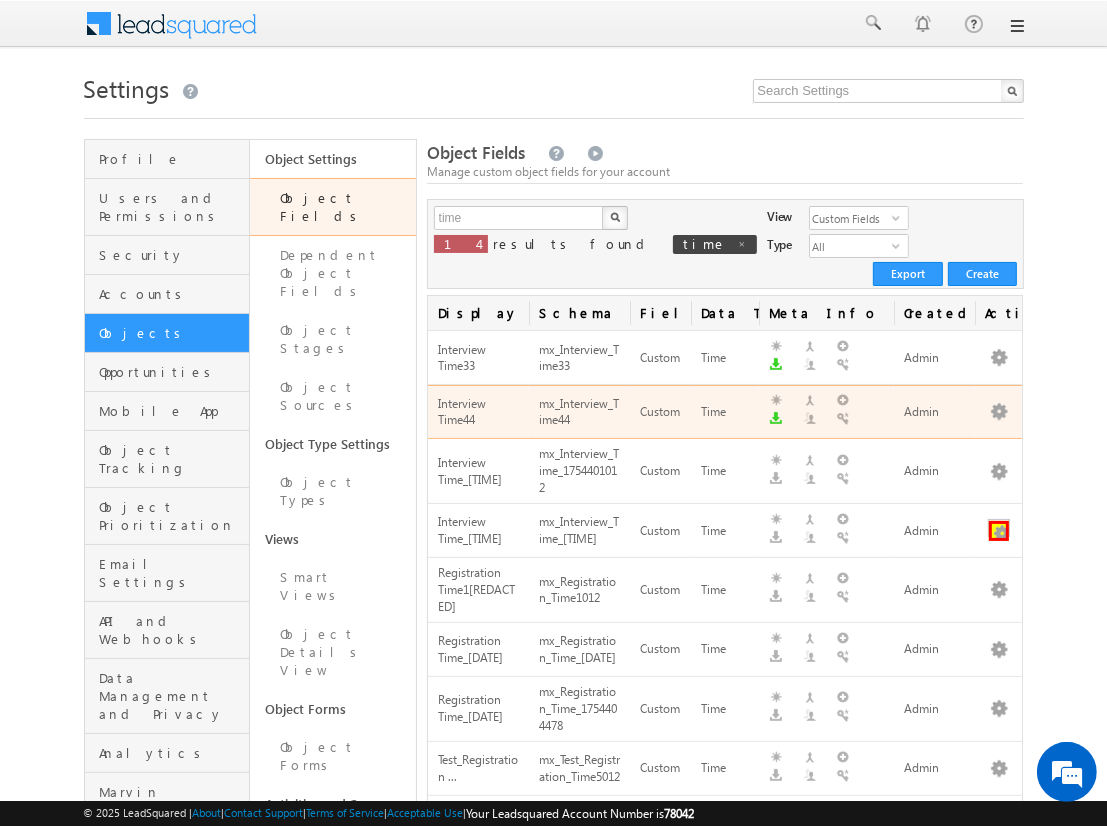 click at bounding box center [999, 531] 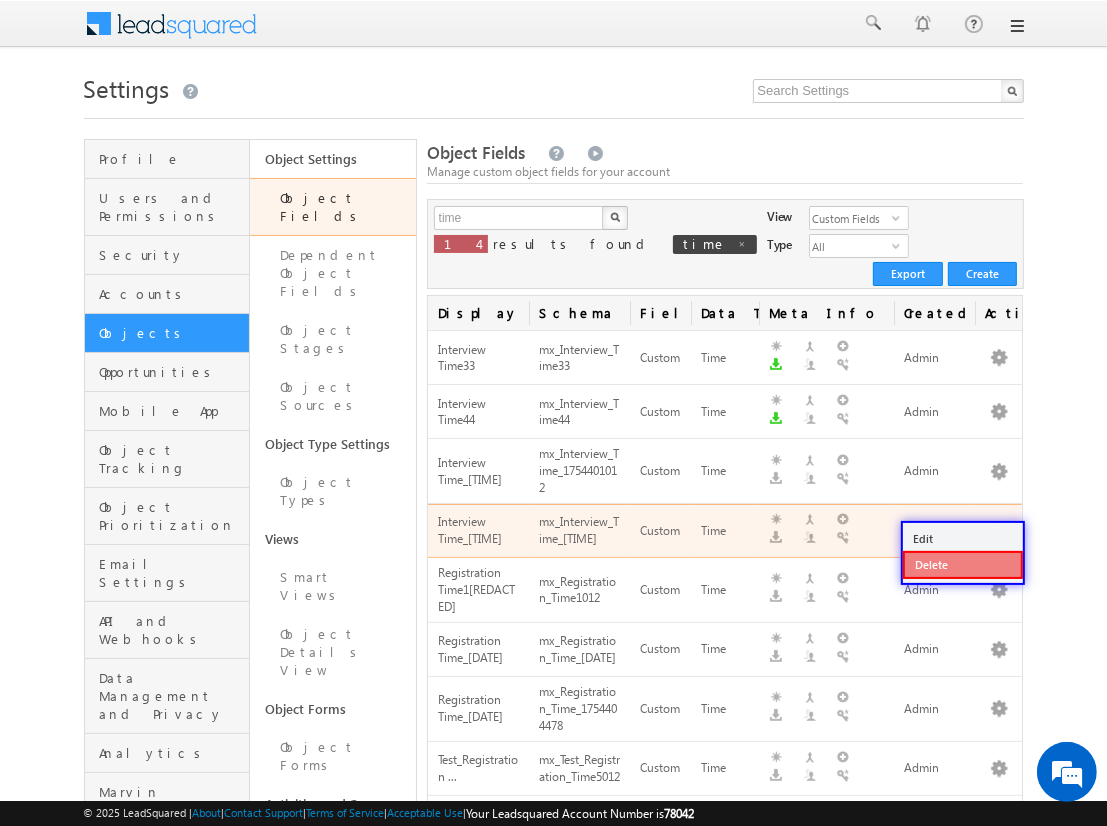 click on "Delete" at bounding box center [963, 565] 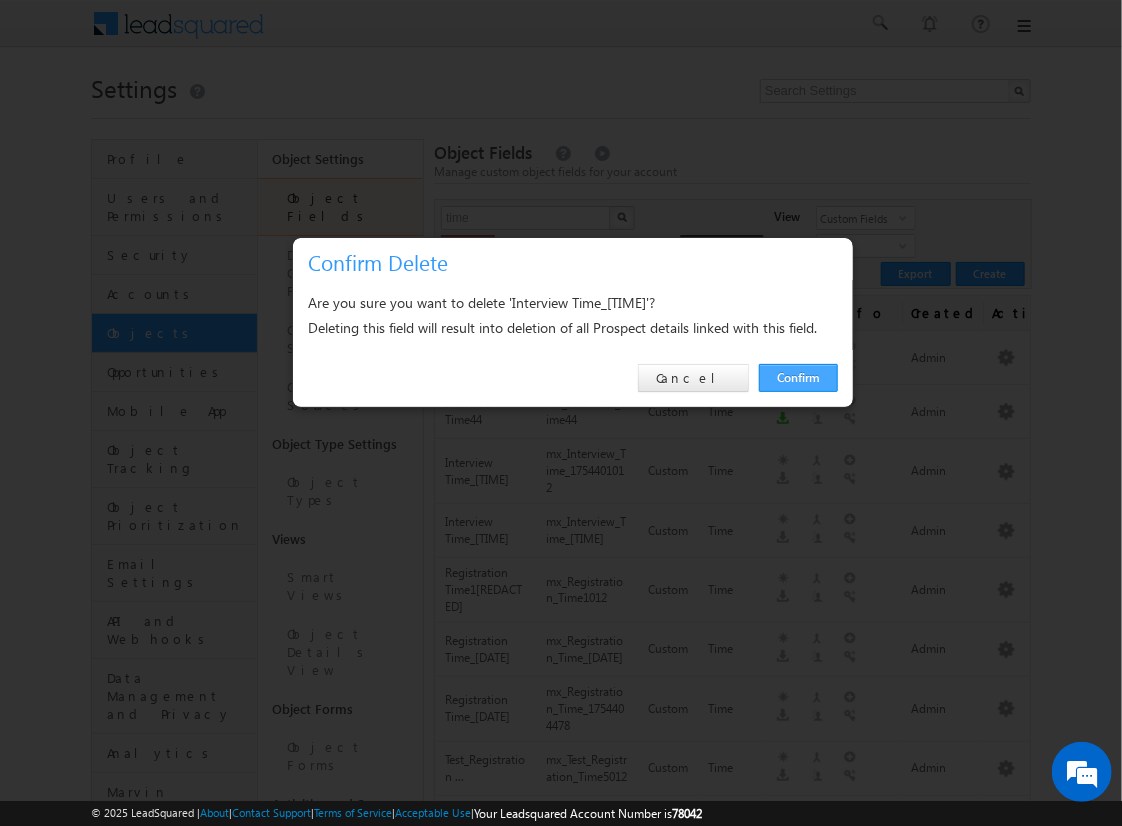 click on "Confirm" at bounding box center (798, 378) 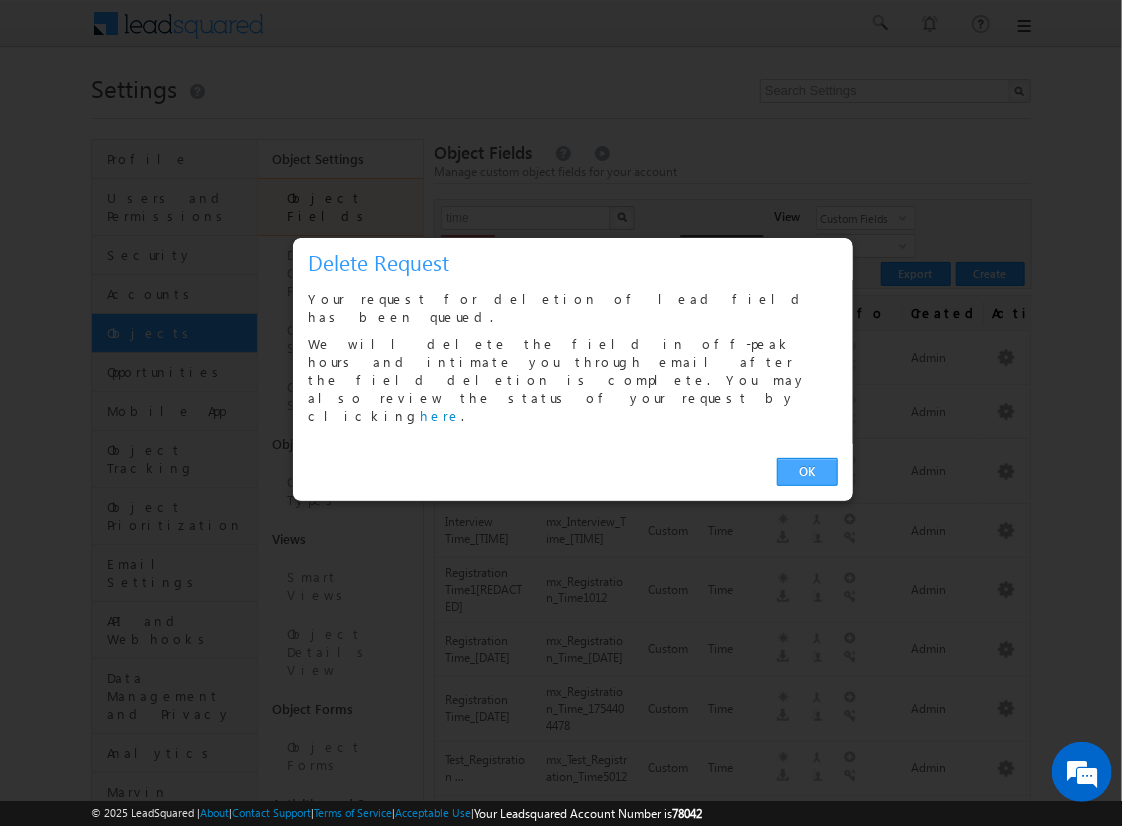 click on "OK" at bounding box center [807, 472] 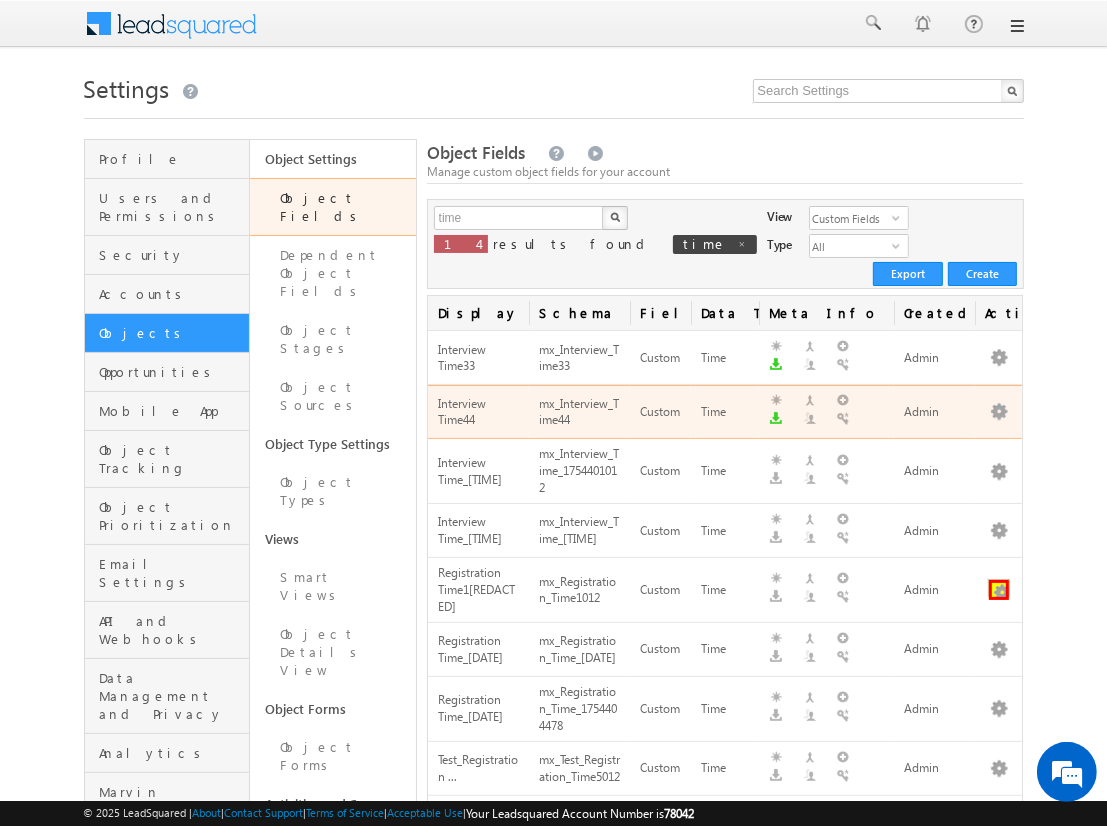 click at bounding box center (999, 590) 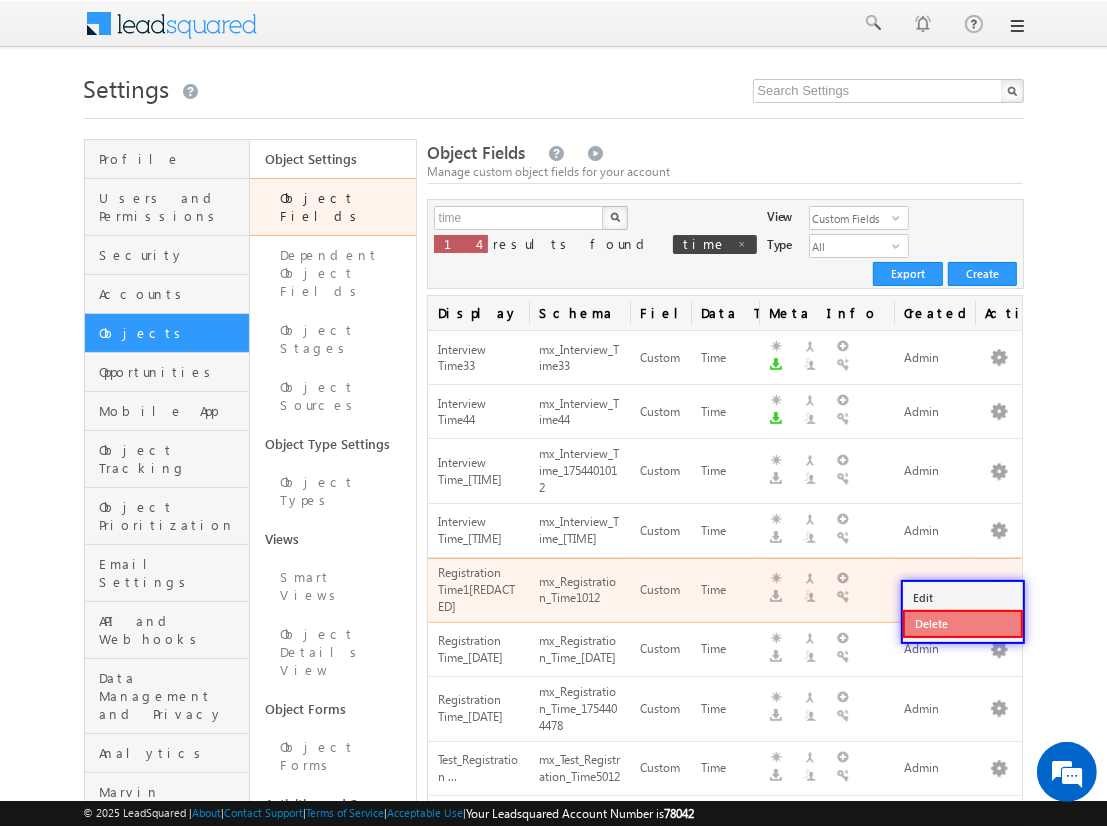 click on "Delete" at bounding box center (963, 624) 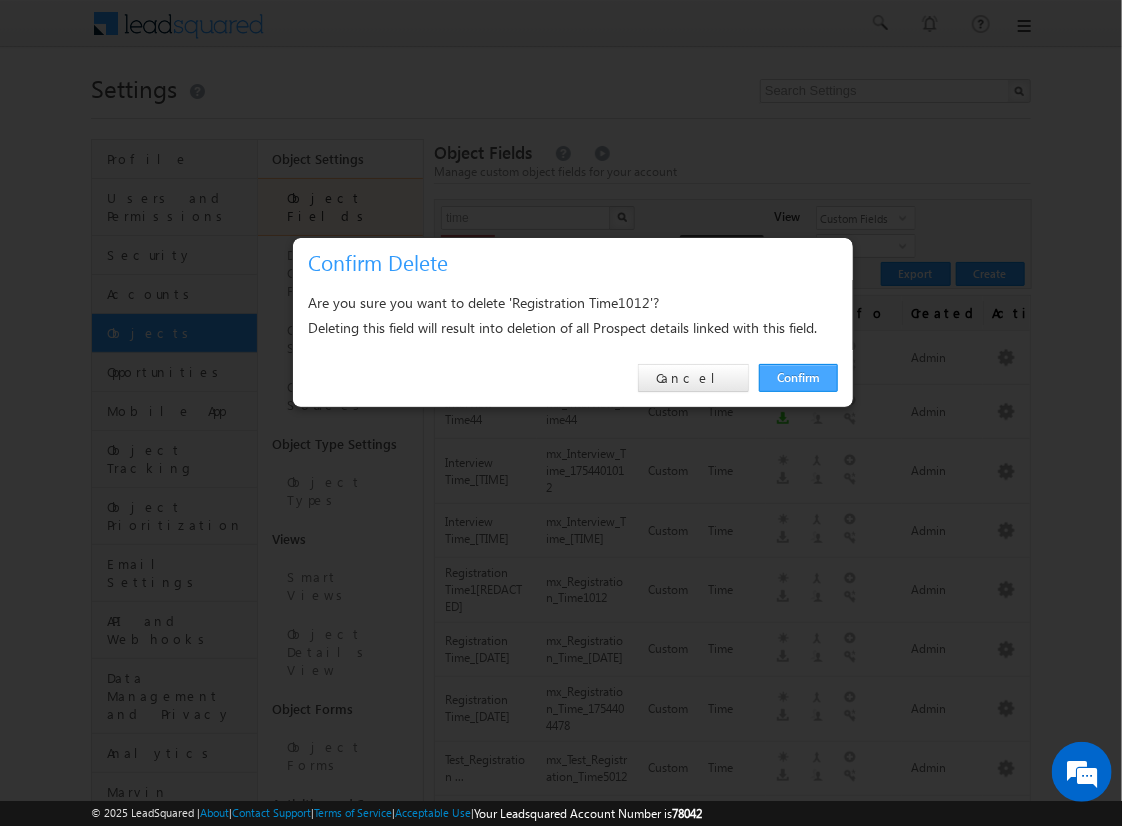 click on "Confirm" at bounding box center [798, 378] 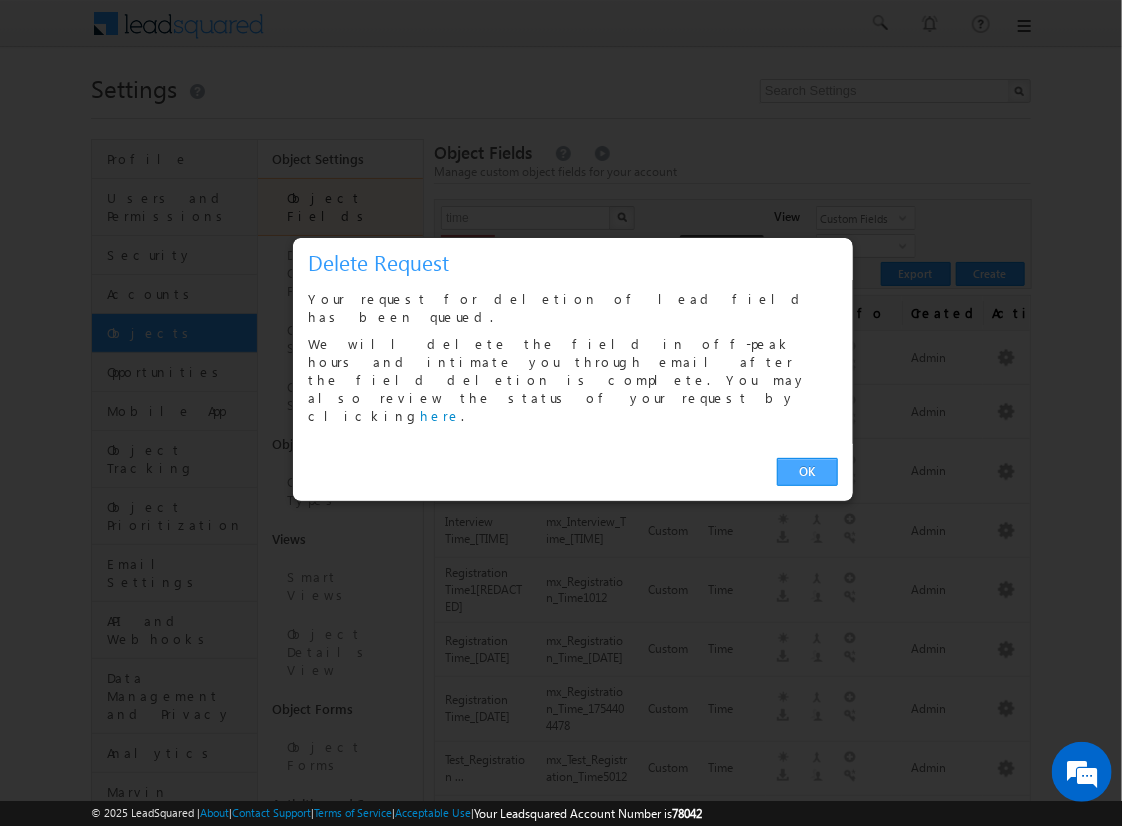click on "OK" at bounding box center (807, 472) 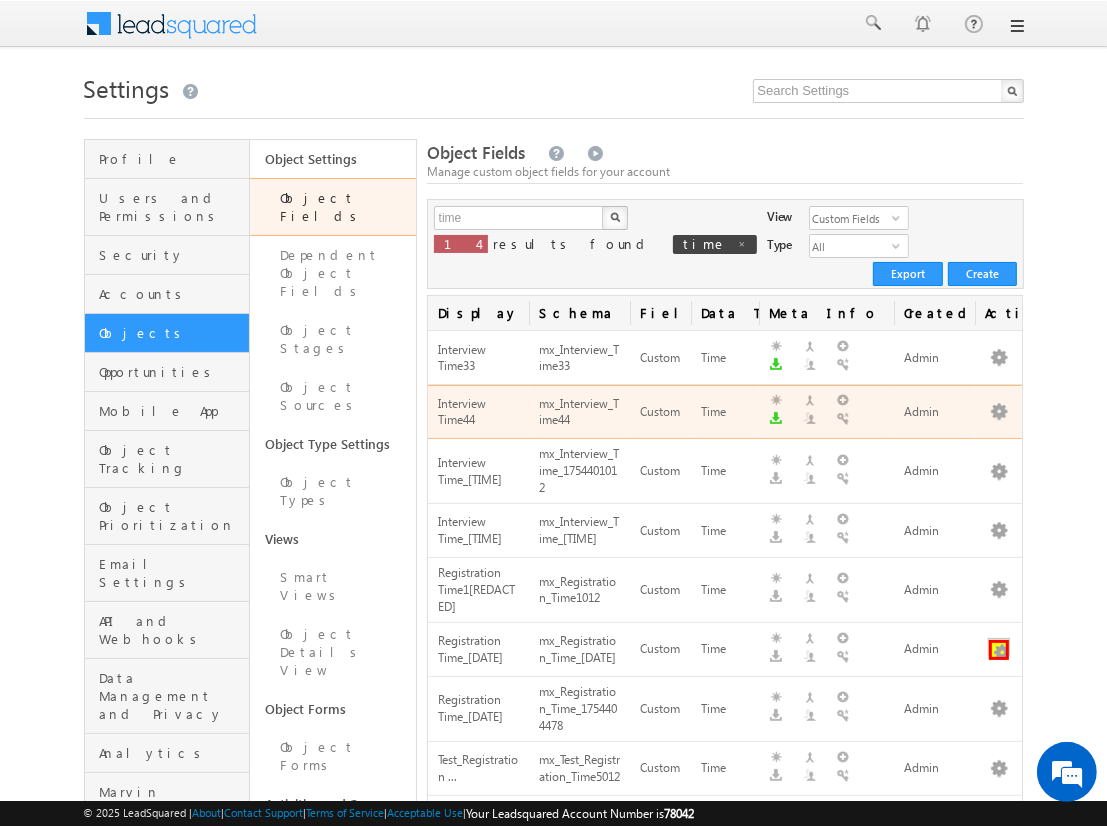 click at bounding box center (999, 650) 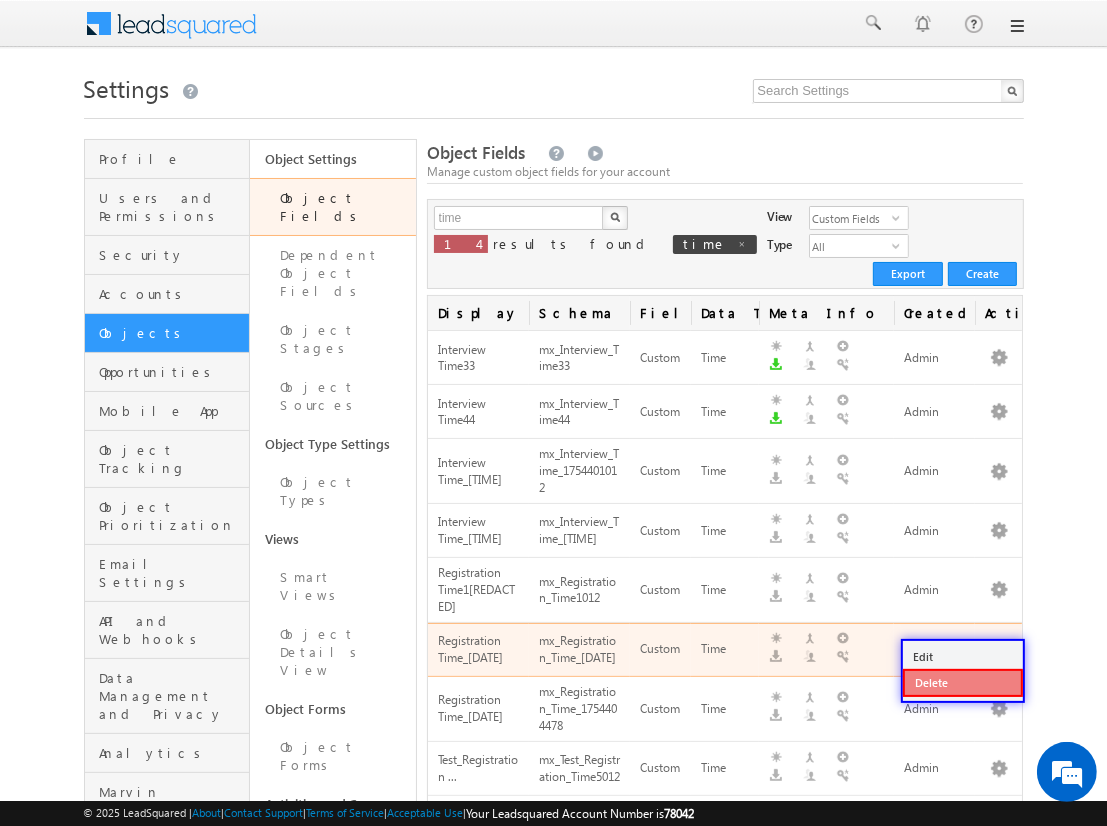 click on "Delete" at bounding box center (963, 683) 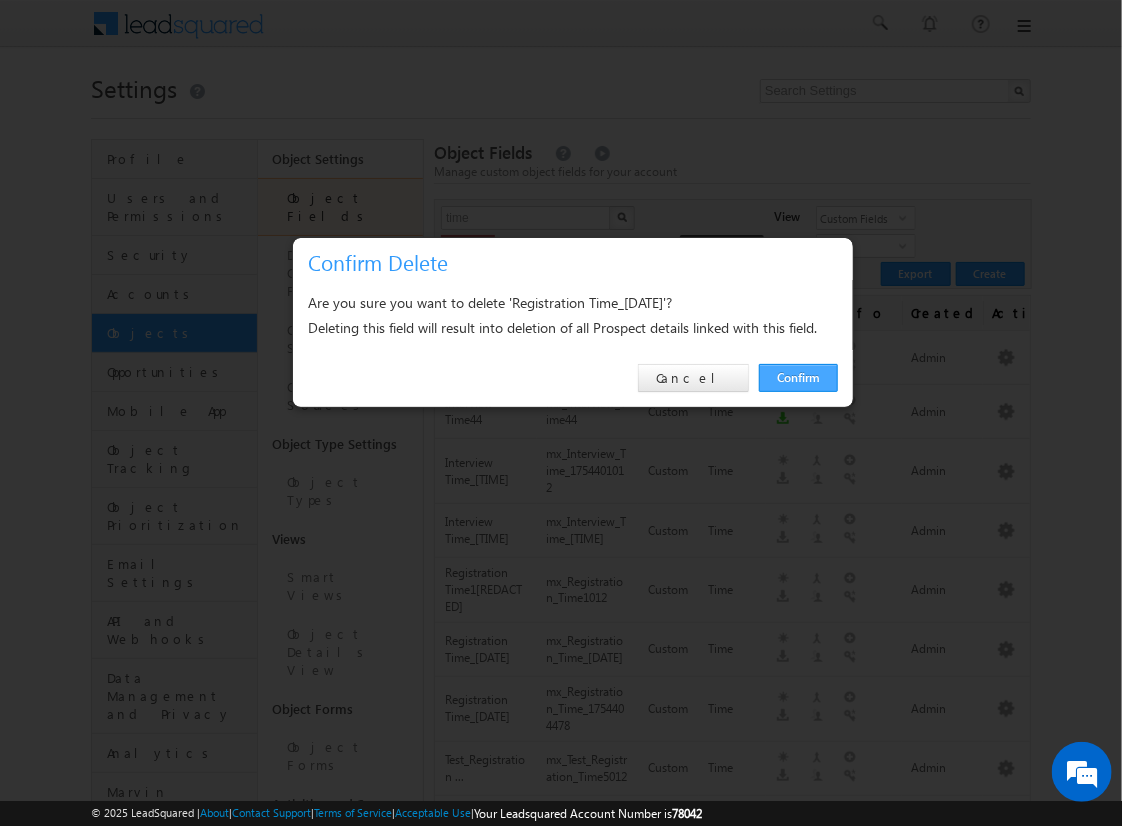 click on "Confirm" at bounding box center [798, 378] 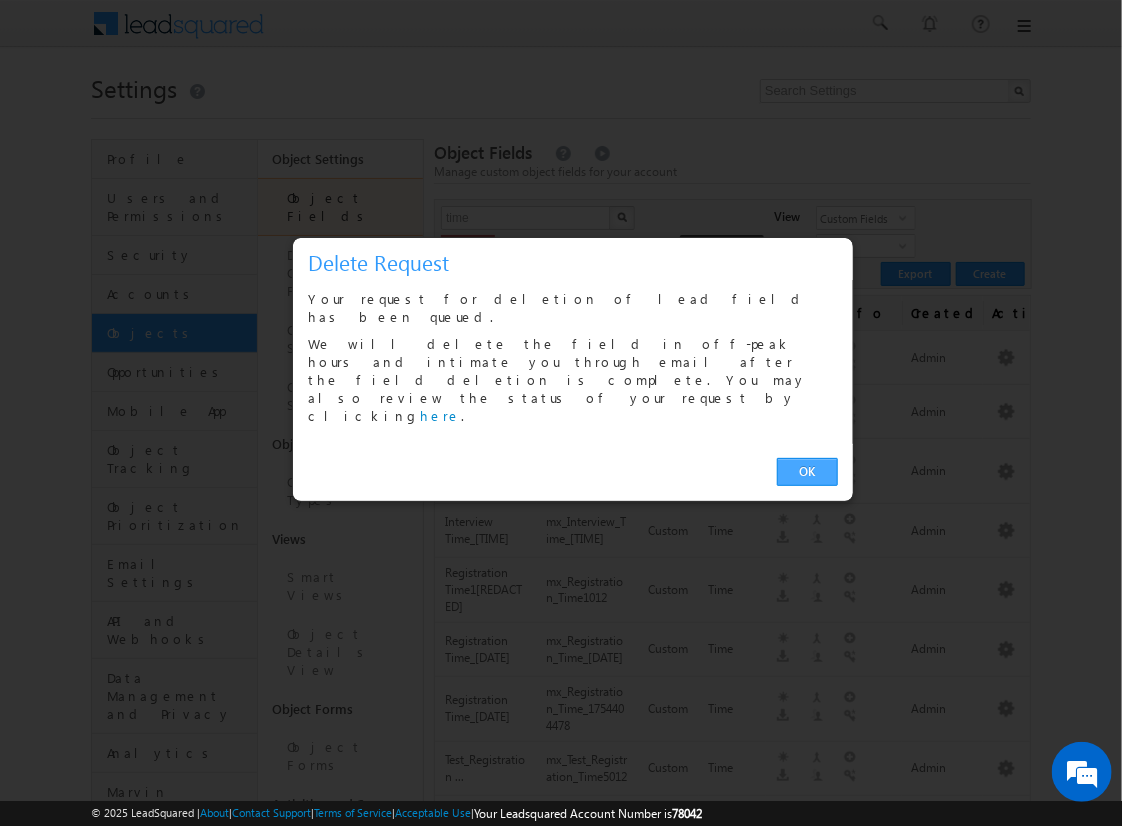 click on "OK" at bounding box center [807, 472] 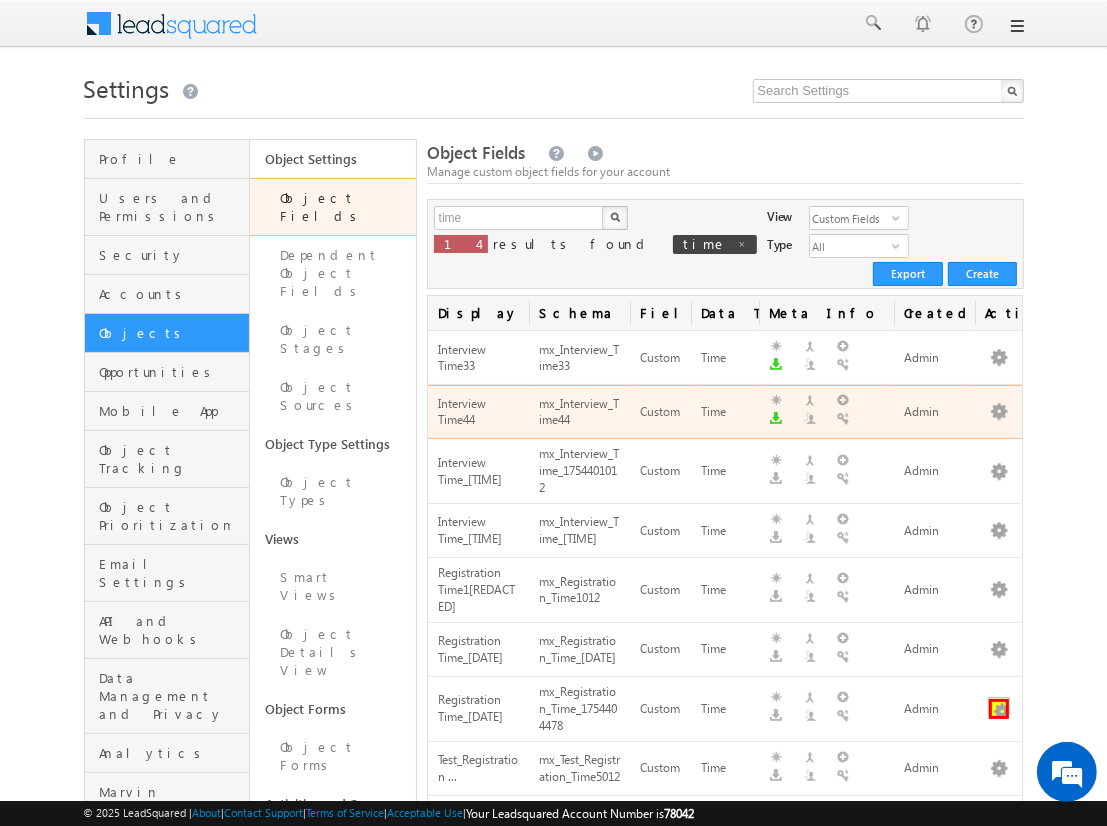click at bounding box center [999, 709] 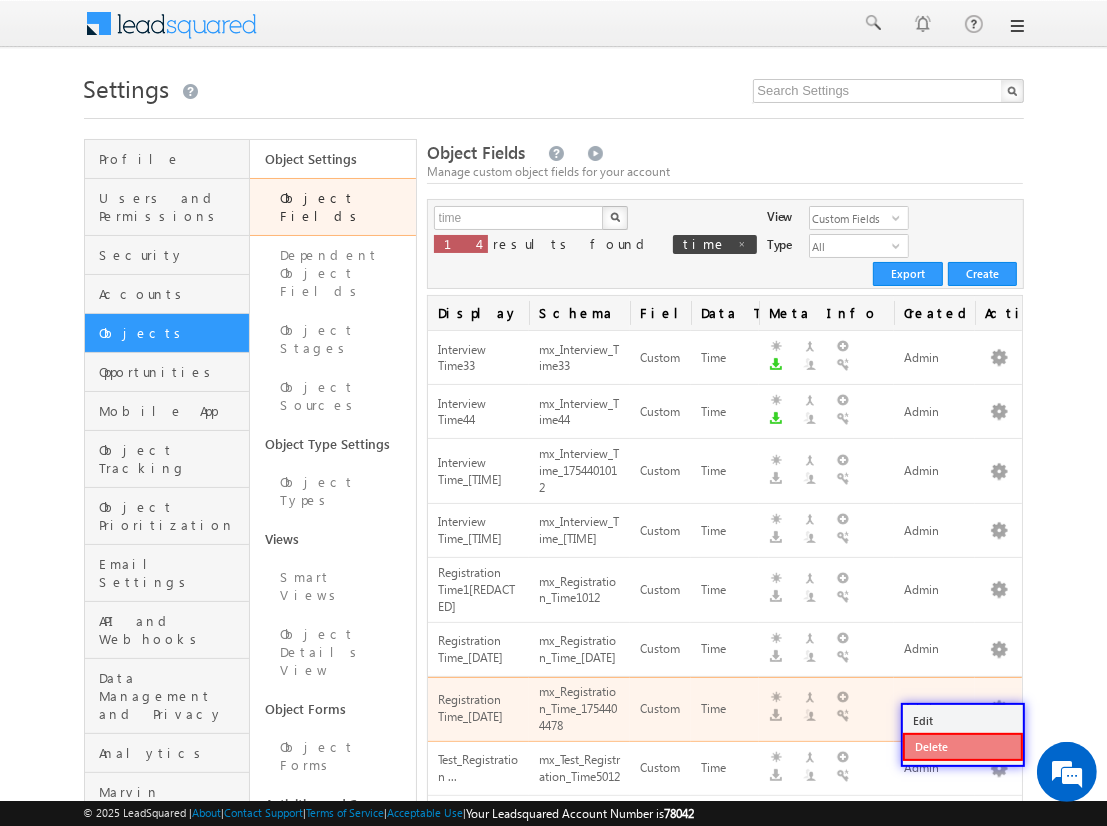 click on "Delete" at bounding box center (963, 747) 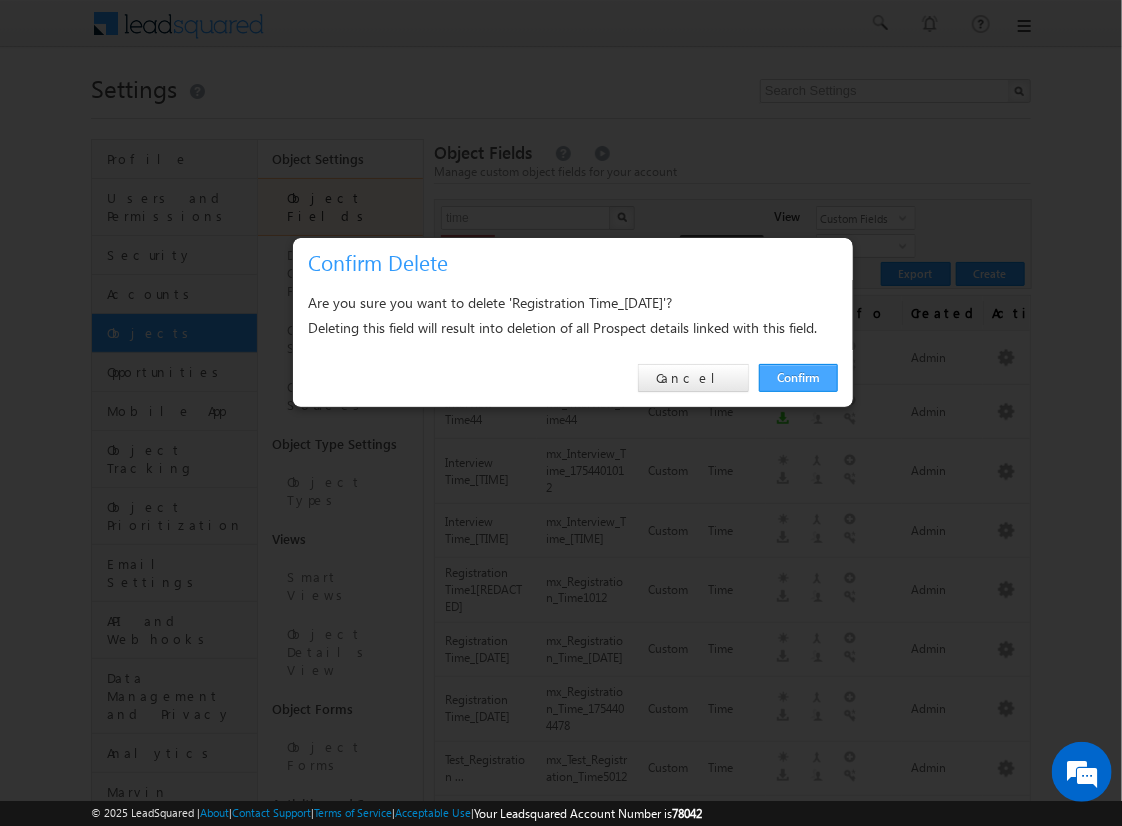click on "Confirm" at bounding box center (798, 378) 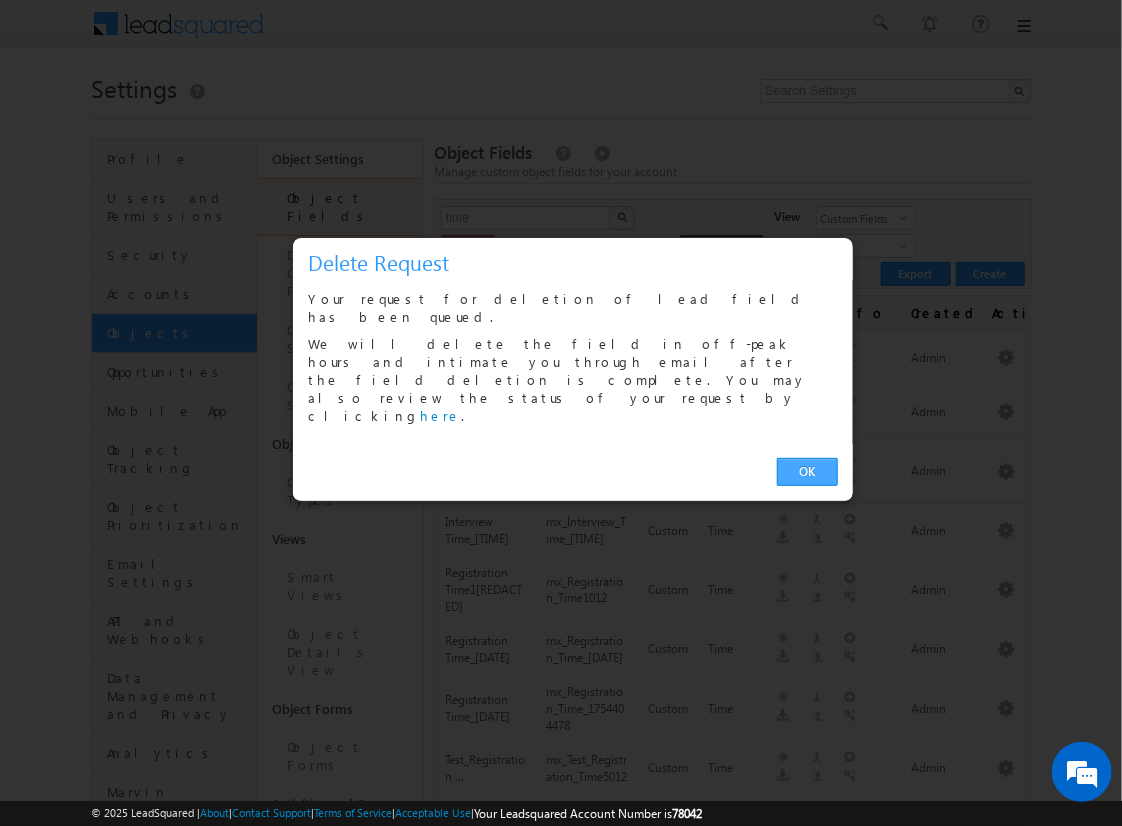 click on "OK" at bounding box center (807, 472) 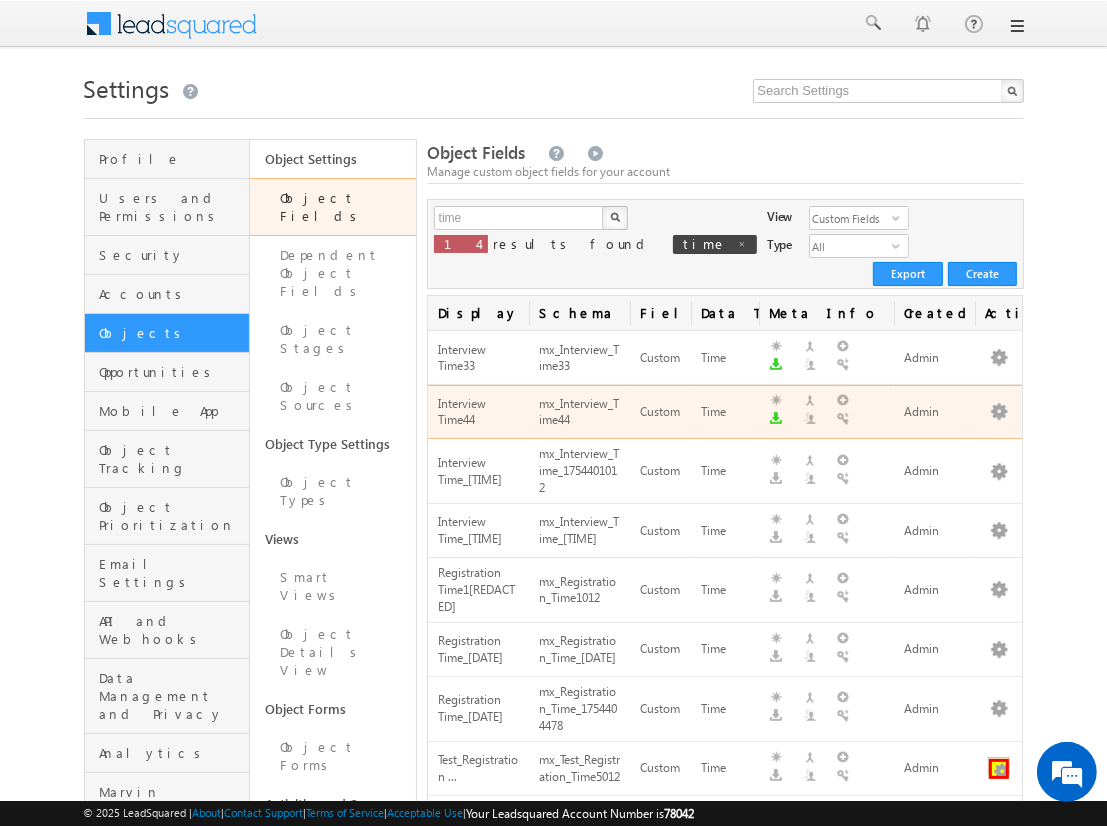 click at bounding box center (999, 769) 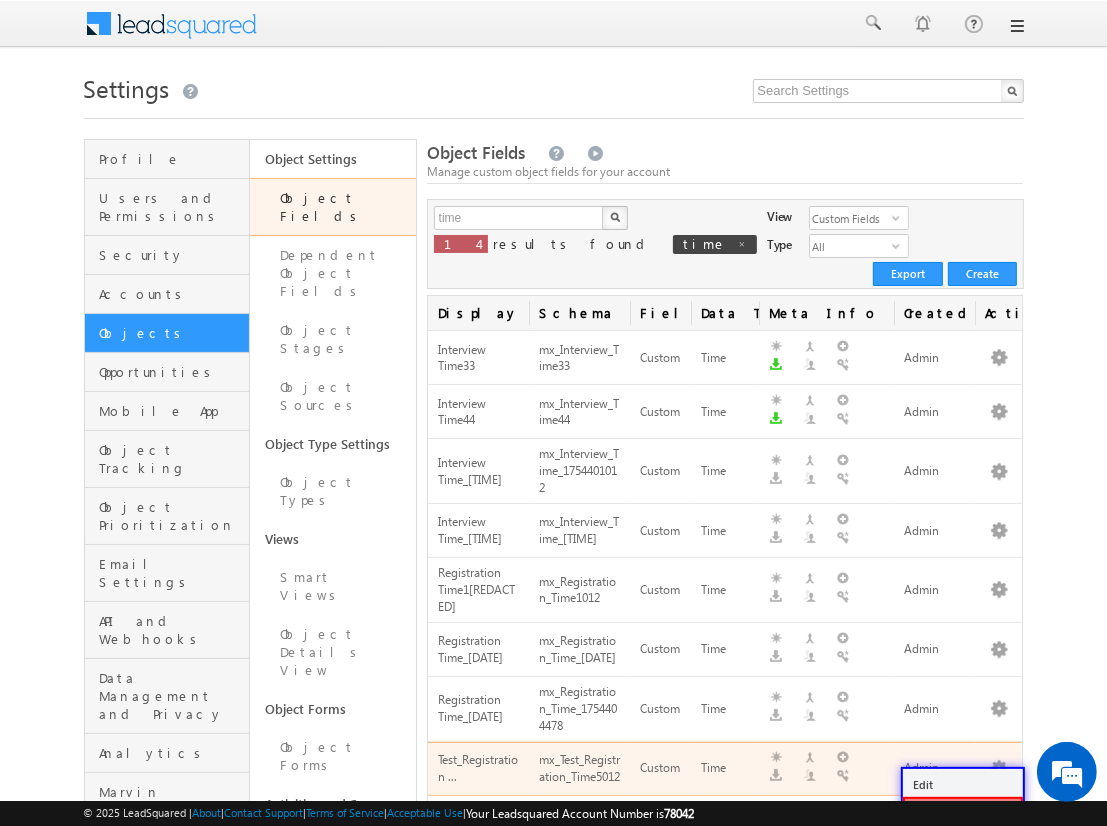 click on "Admin" at bounding box center [934, 828] 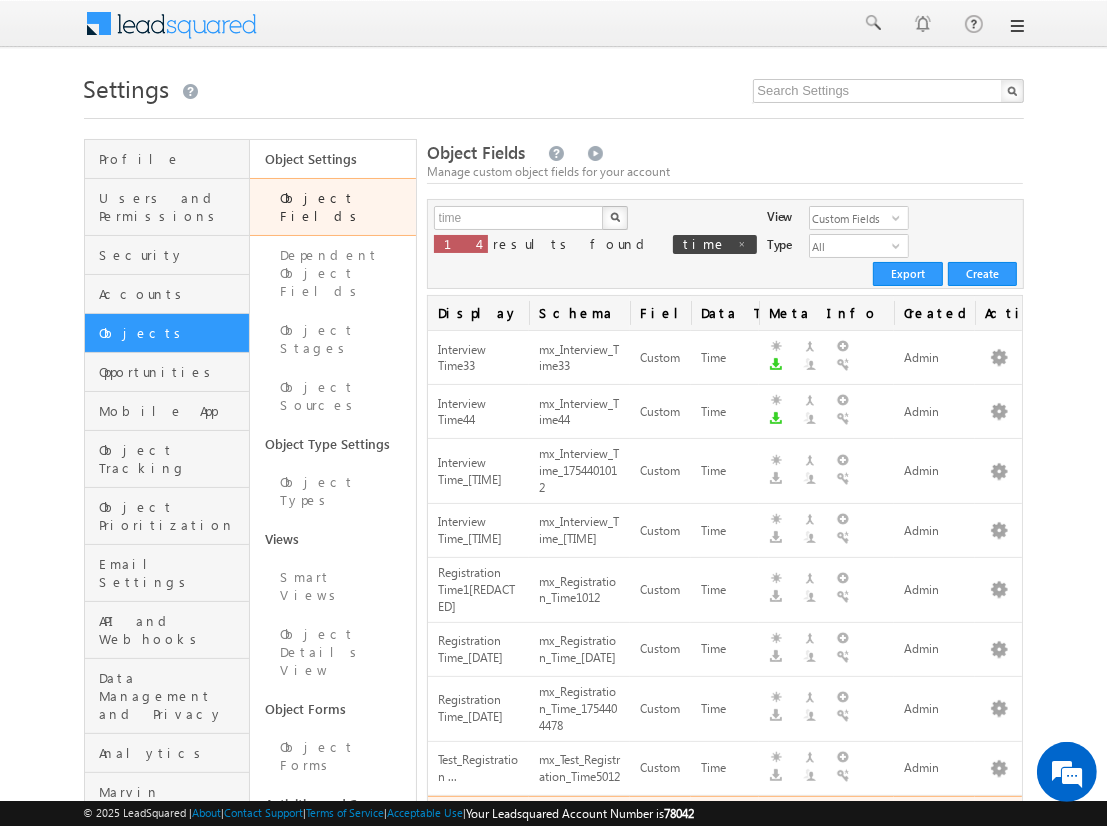 scroll, scrollTop: 397, scrollLeft: 0, axis: vertical 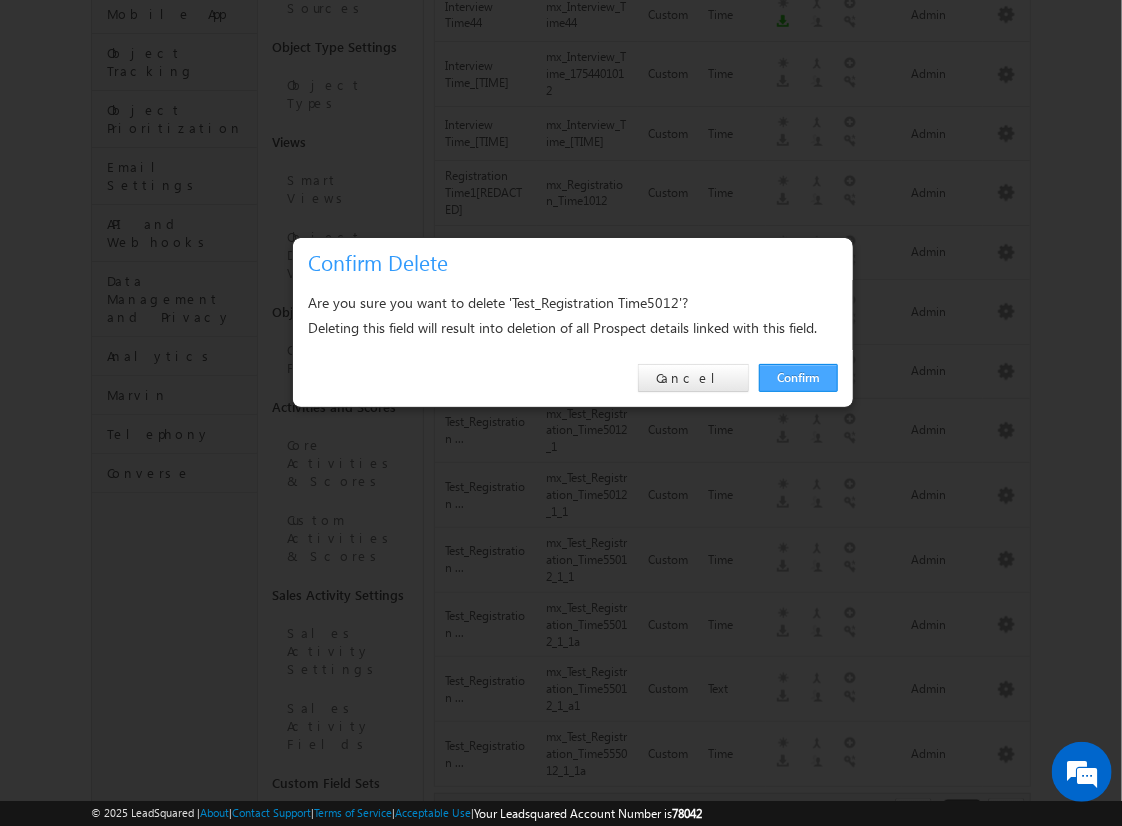 click on "Confirm" at bounding box center (798, 378) 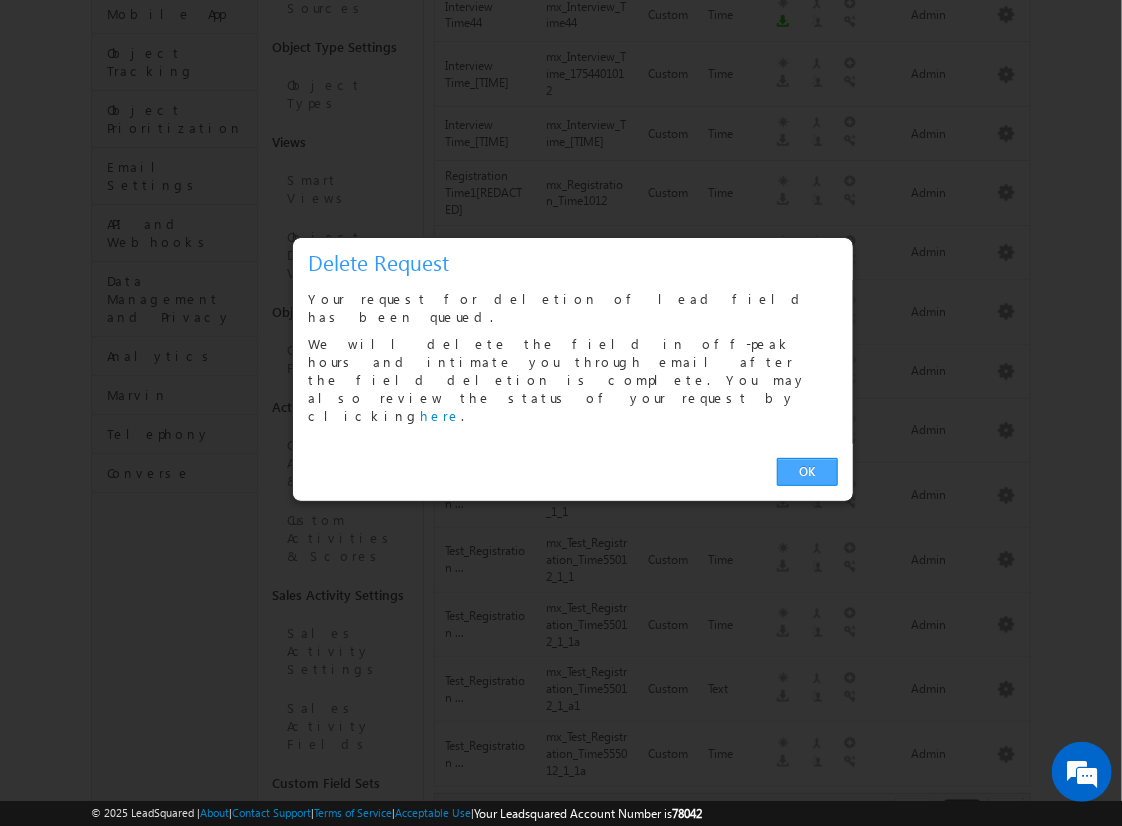 click on "OK" at bounding box center (807, 472) 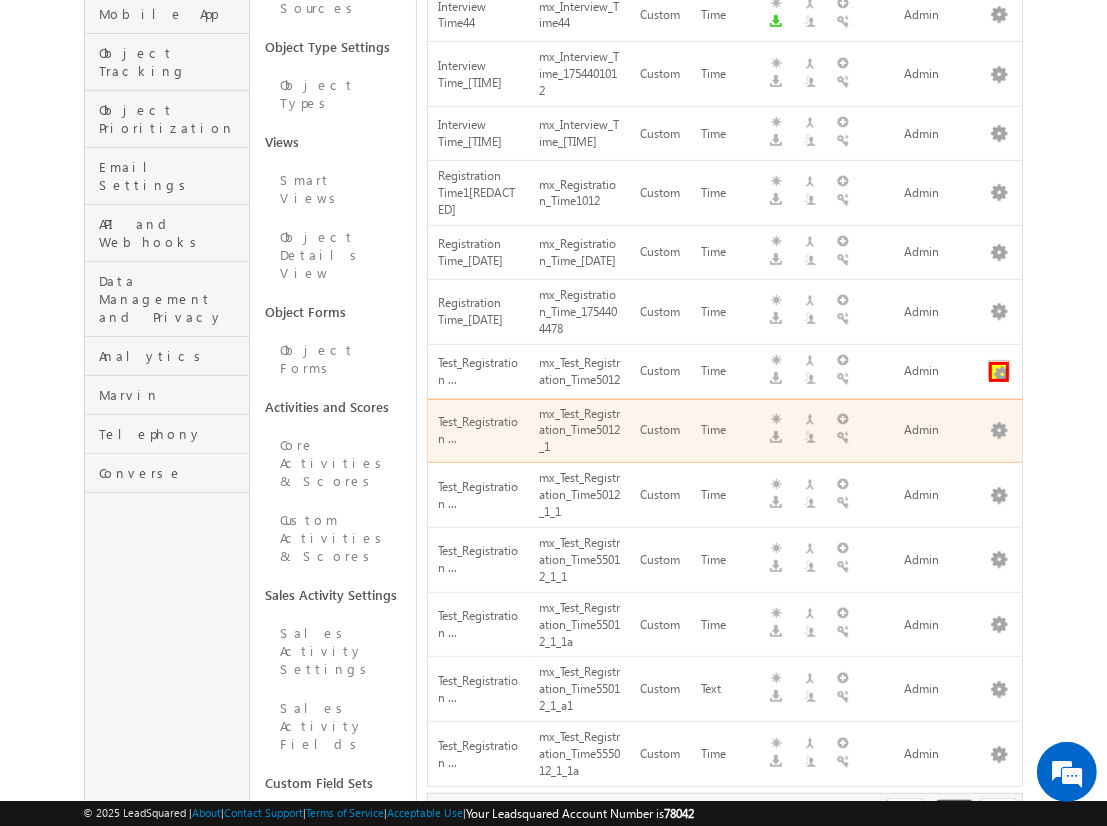 click at bounding box center [999, 372] 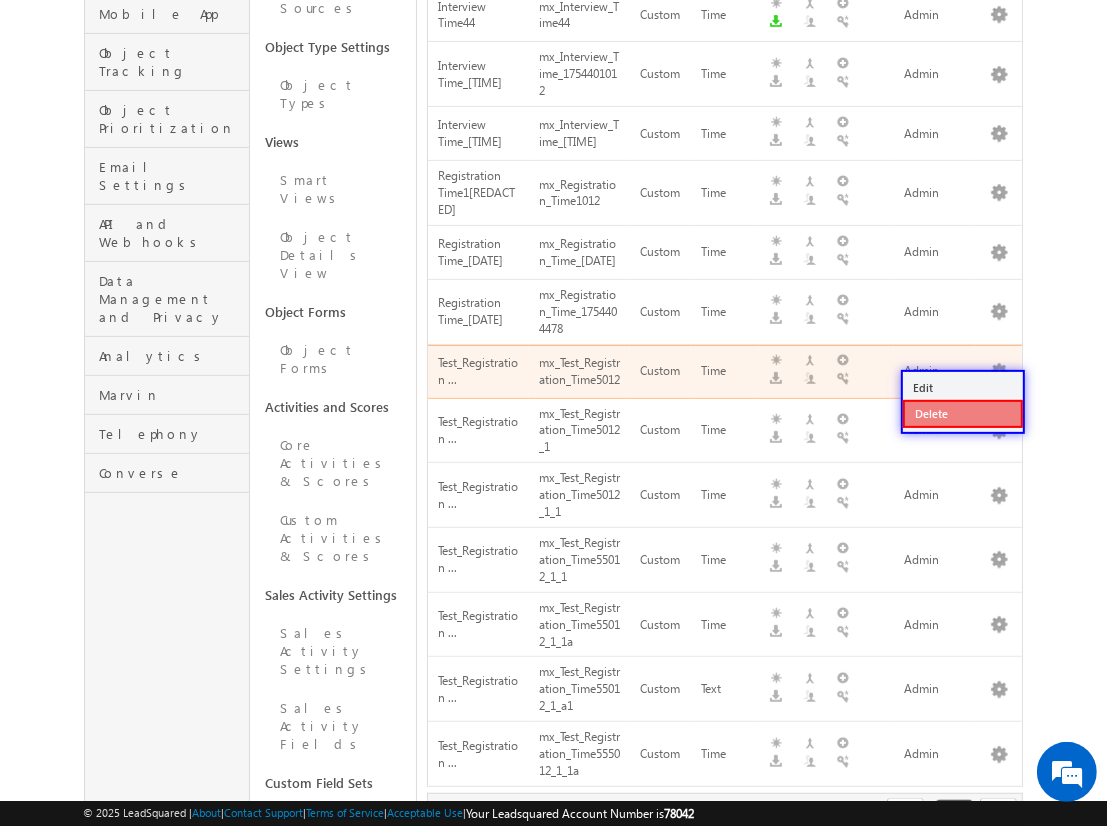 click on "Delete" at bounding box center [963, 414] 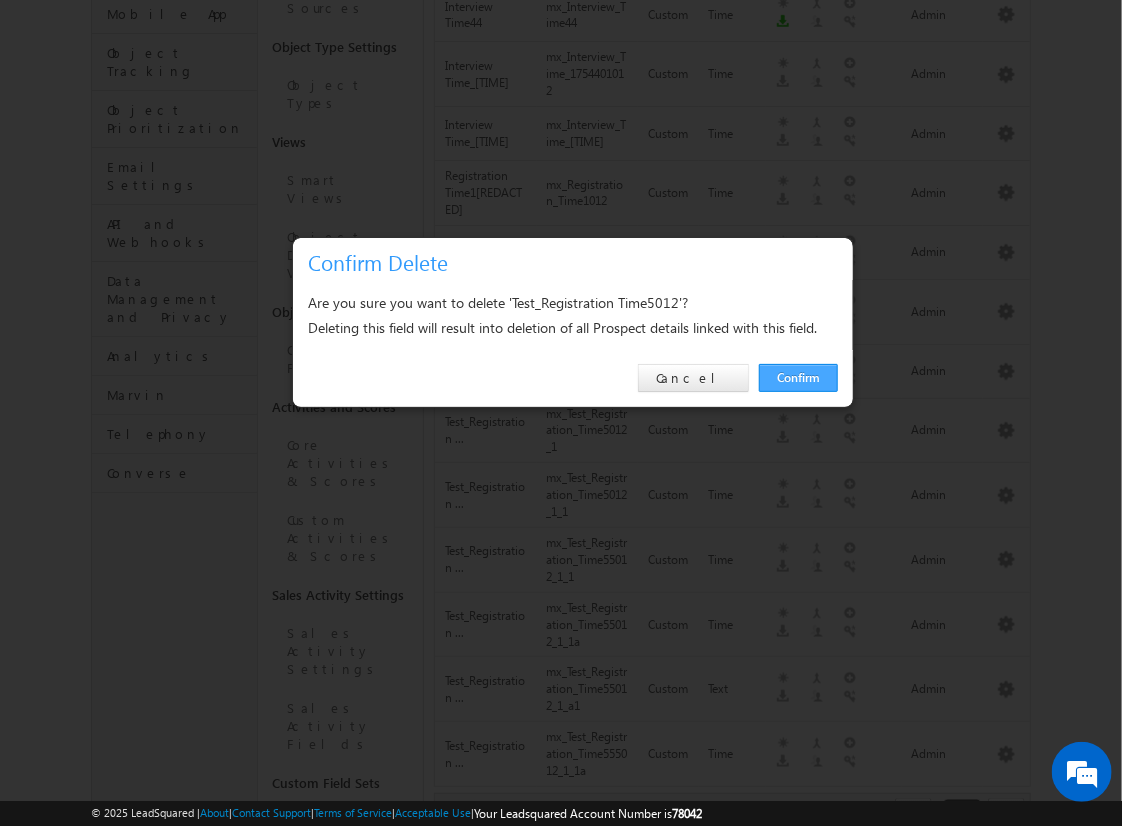 click on "Confirm" at bounding box center [798, 378] 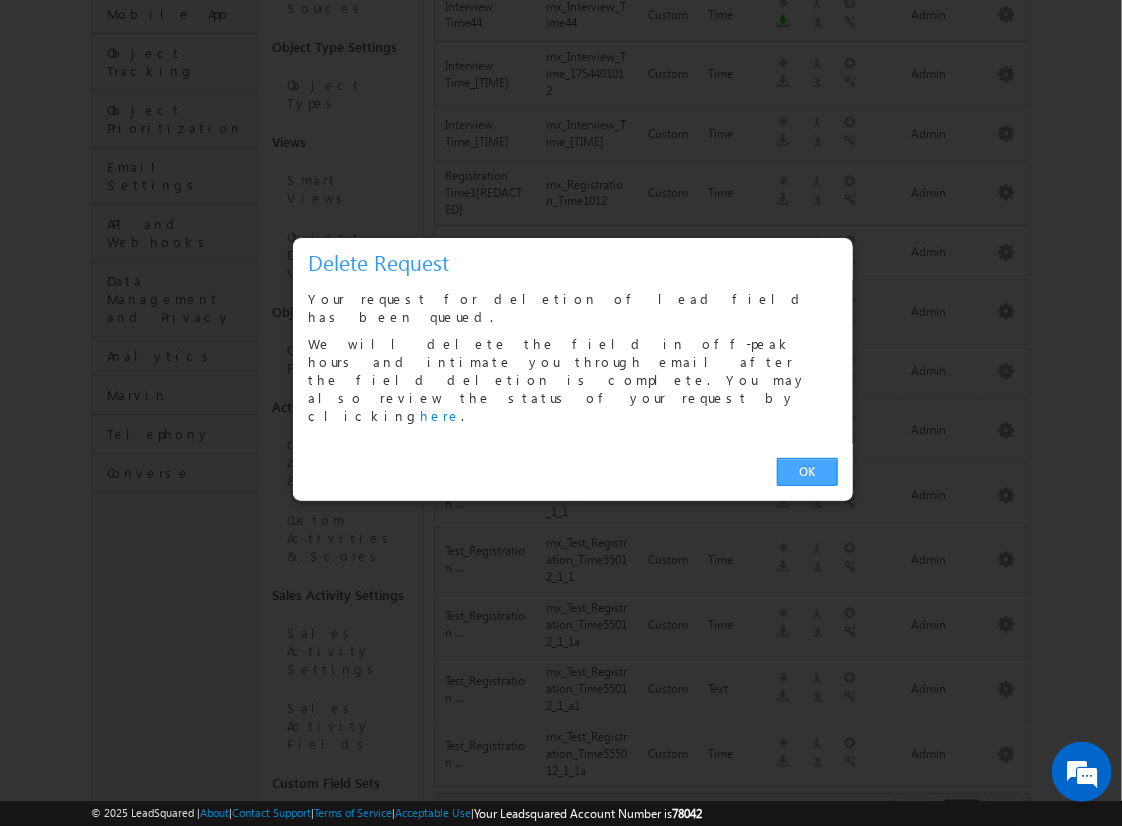 click on "OK" at bounding box center [807, 472] 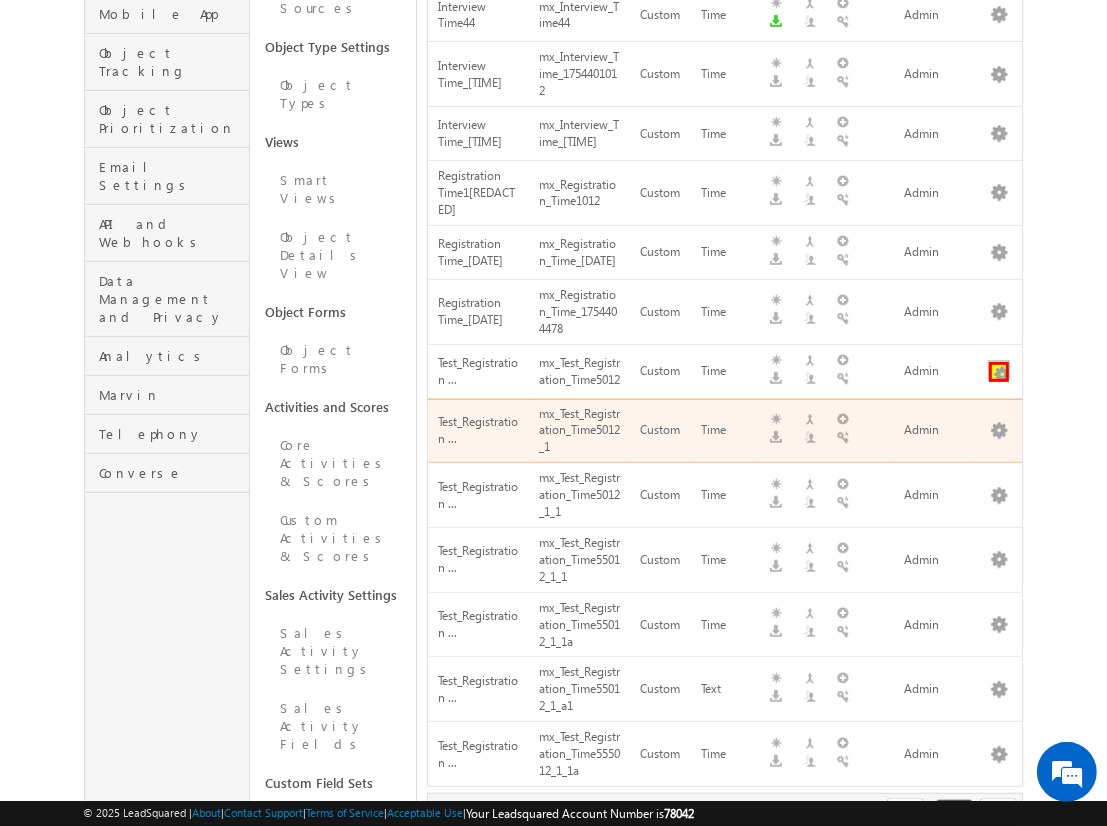 click at bounding box center [999, 372] 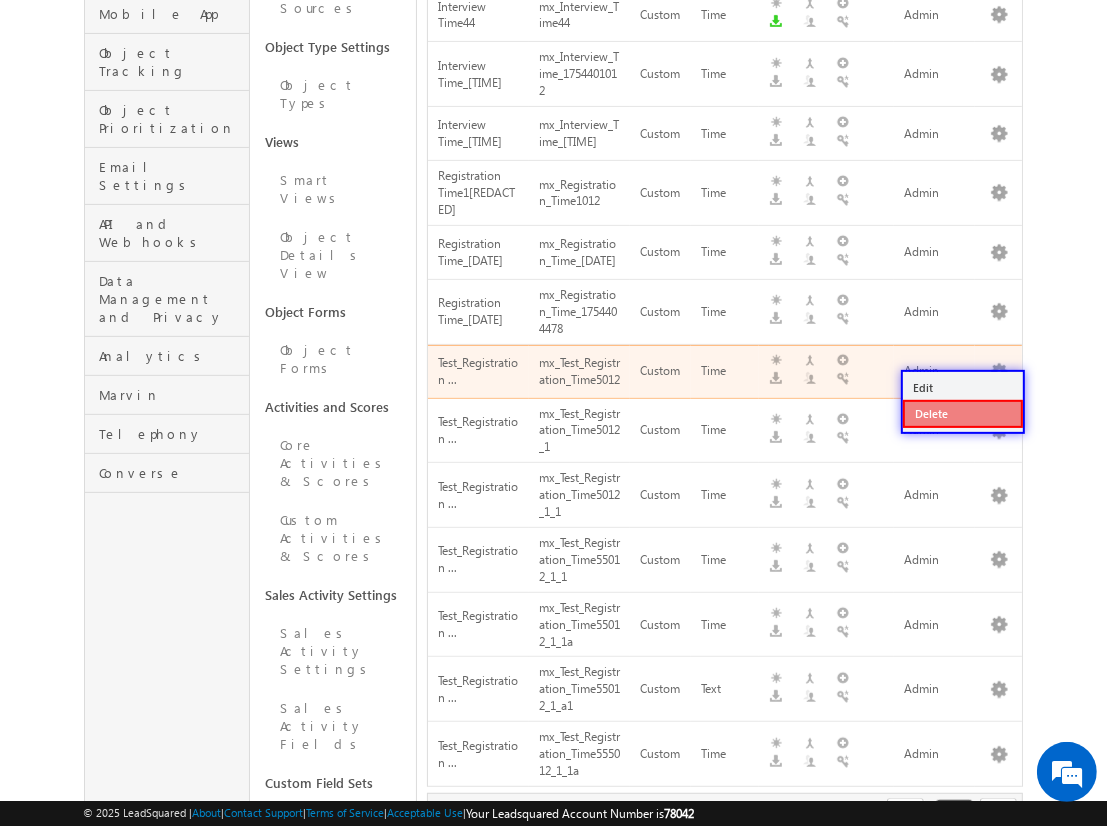 click on "Delete" at bounding box center (963, 414) 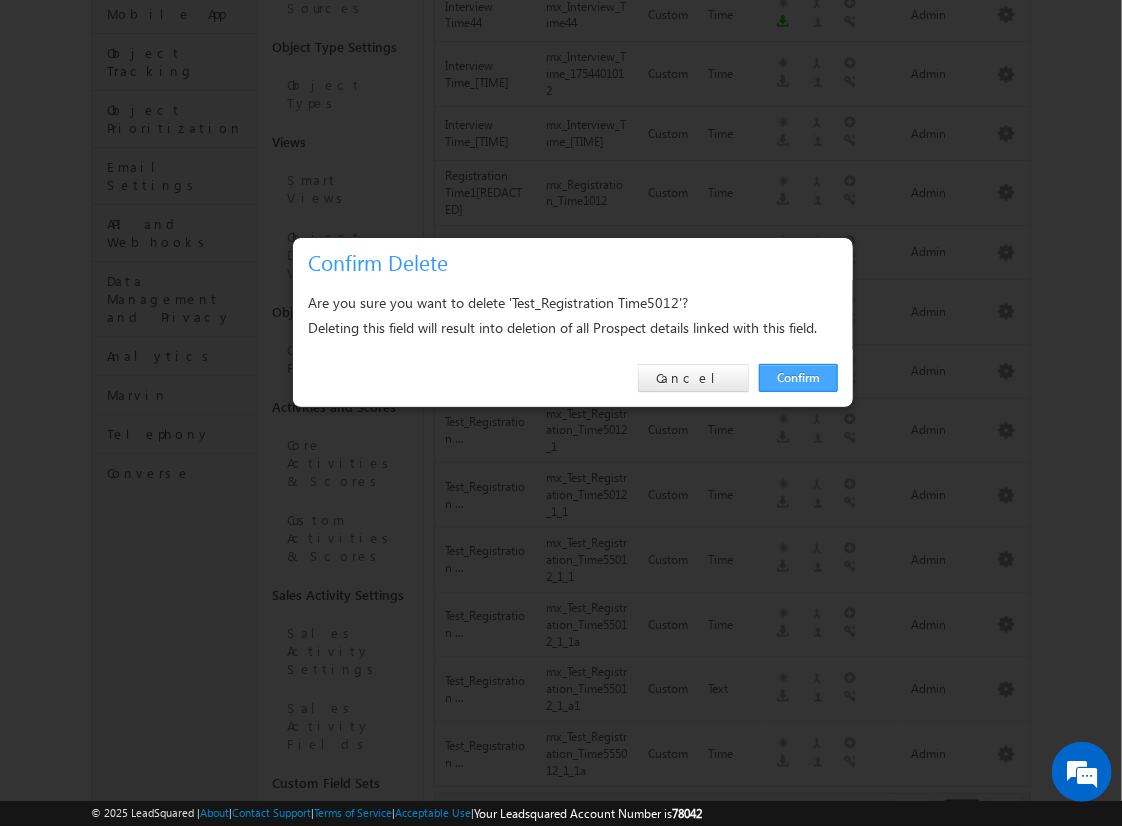 click on "Confirm" at bounding box center [798, 378] 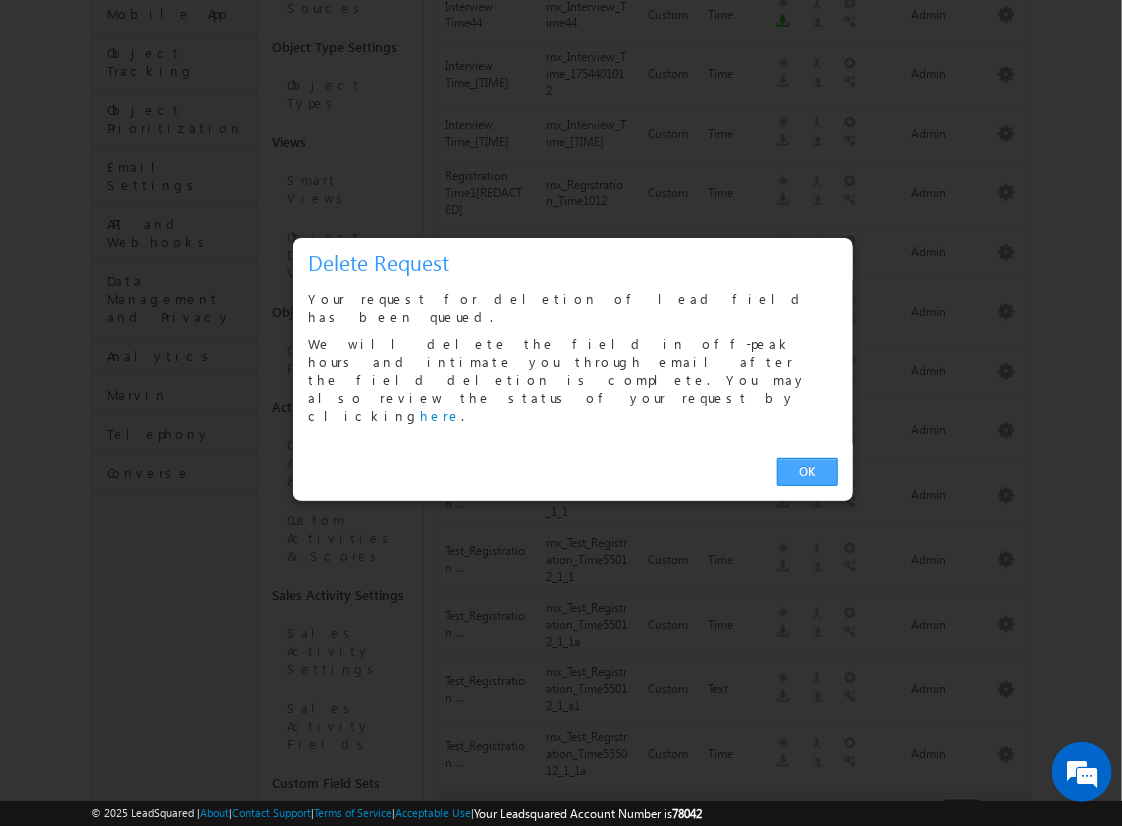 click on "OK" at bounding box center (807, 472) 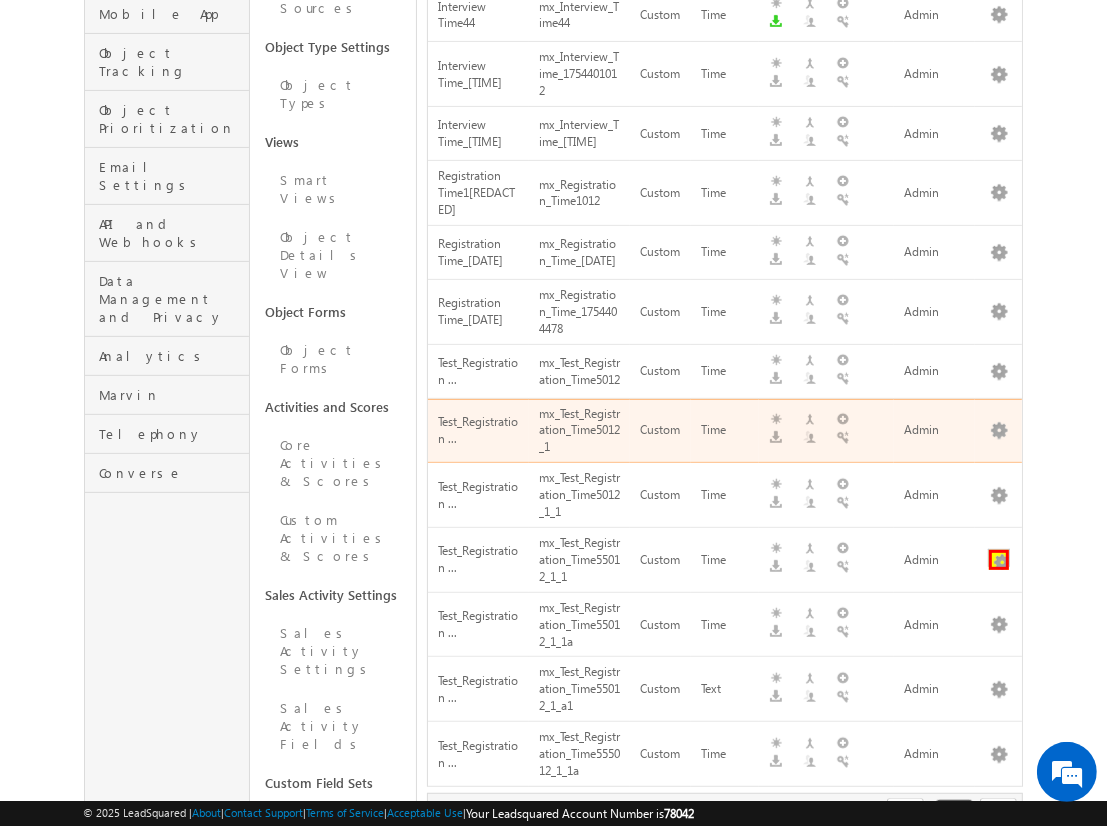 click at bounding box center [999, 560] 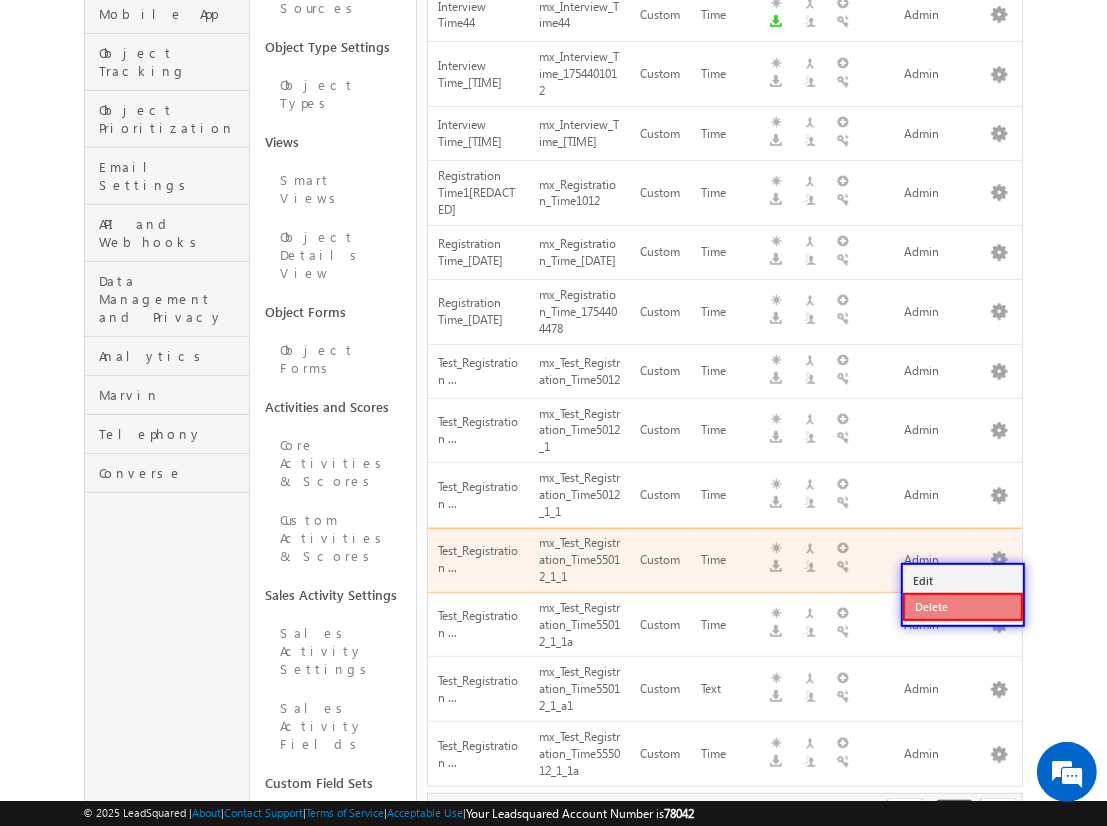 click on "Delete" at bounding box center [963, 607] 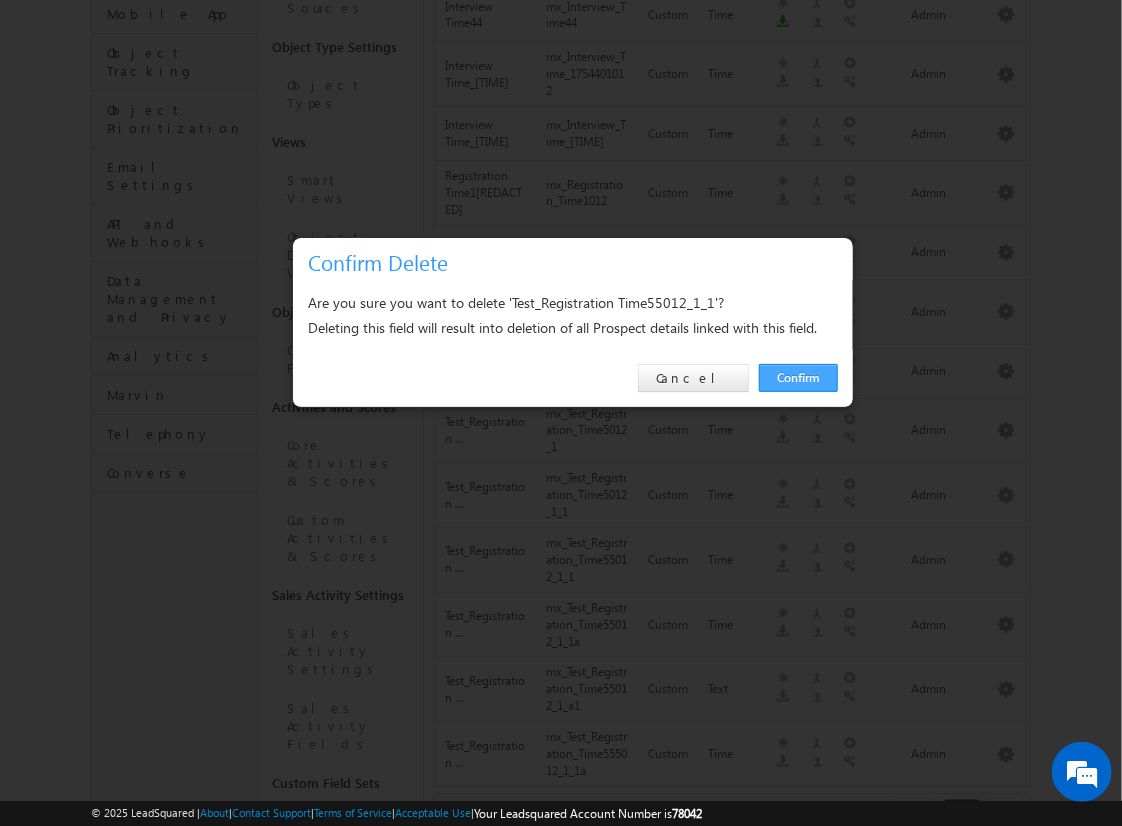 click on "Confirm" at bounding box center (798, 378) 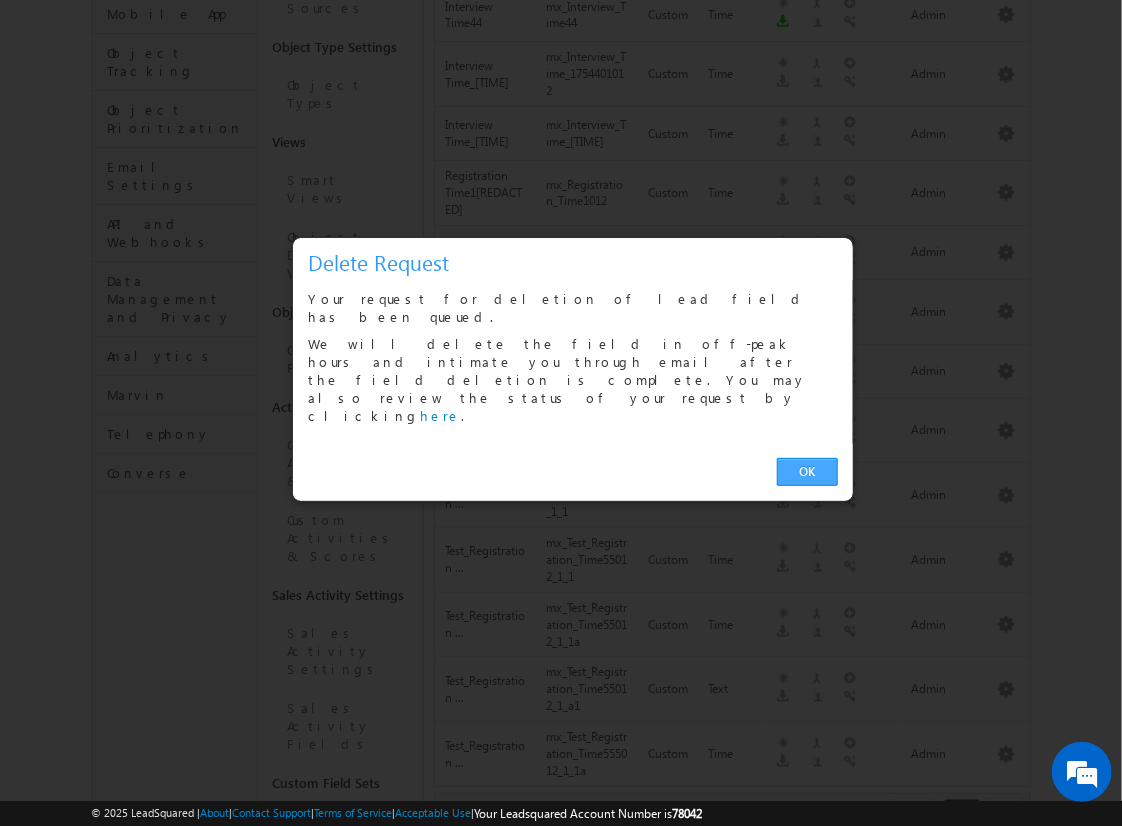 click on "OK" at bounding box center (807, 472) 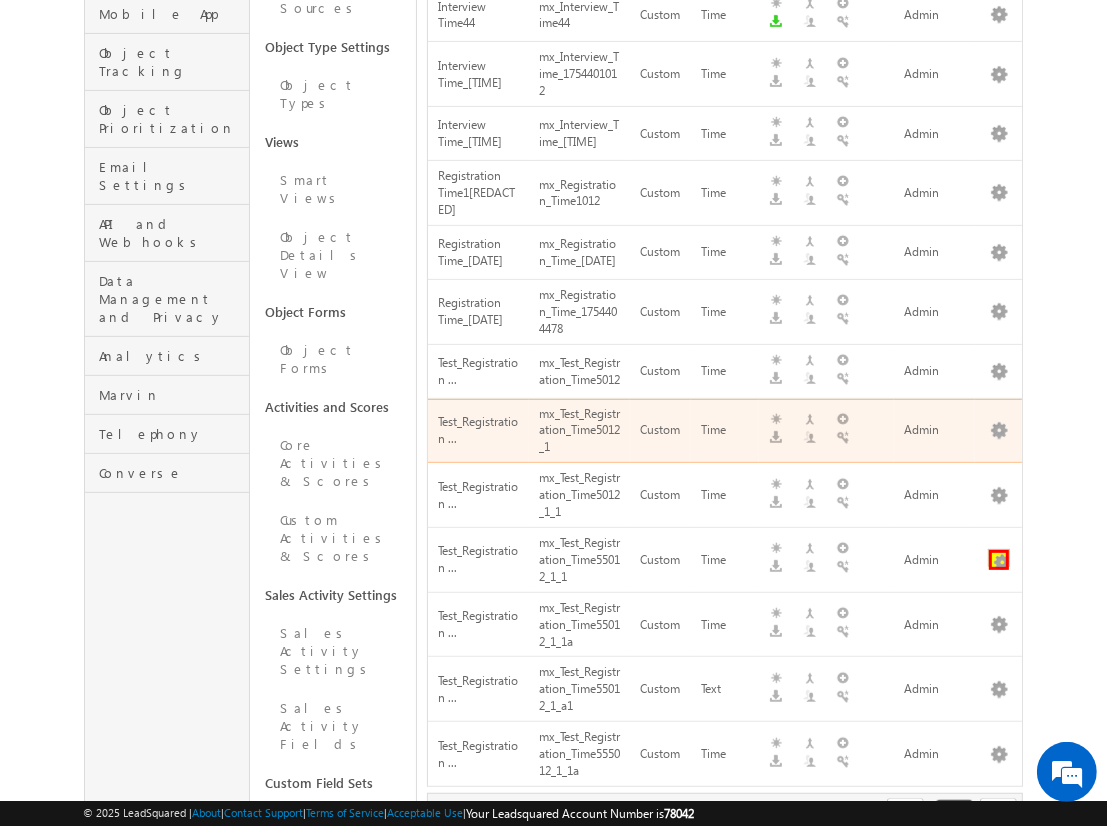 click at bounding box center [999, 560] 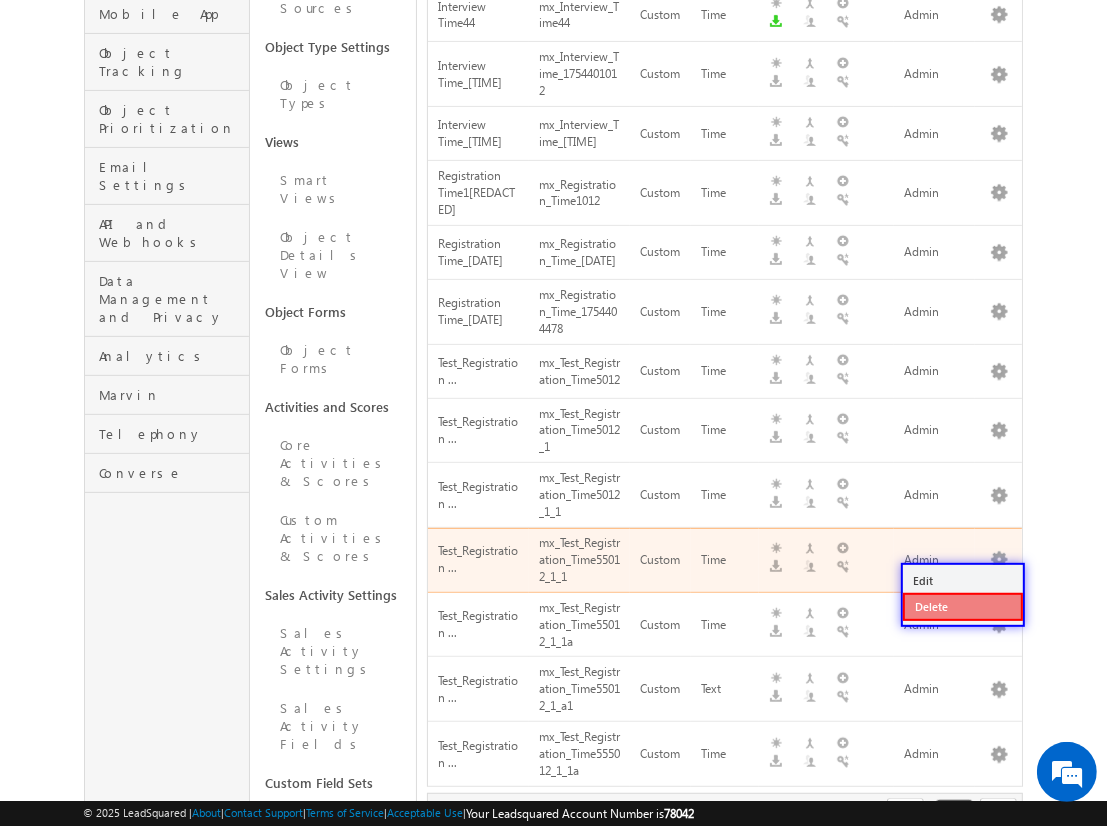 click on "Delete" at bounding box center [963, 607] 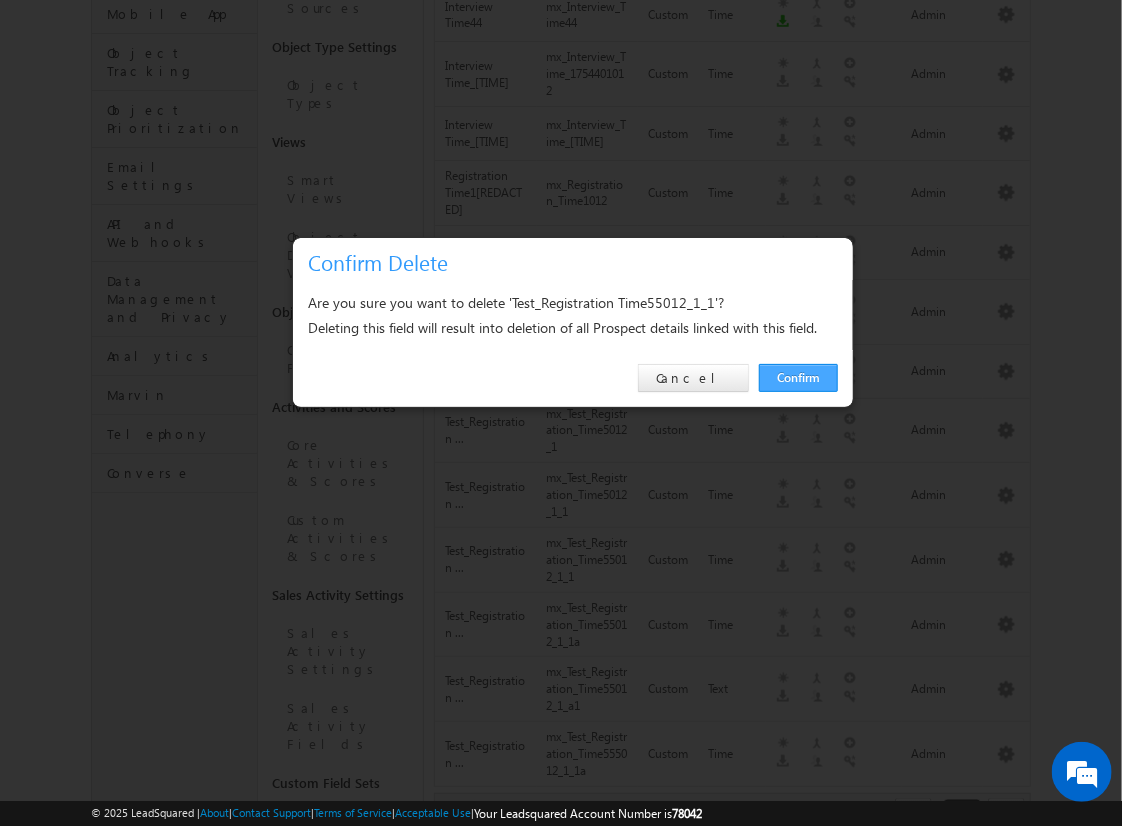 click on "Confirm" at bounding box center [798, 378] 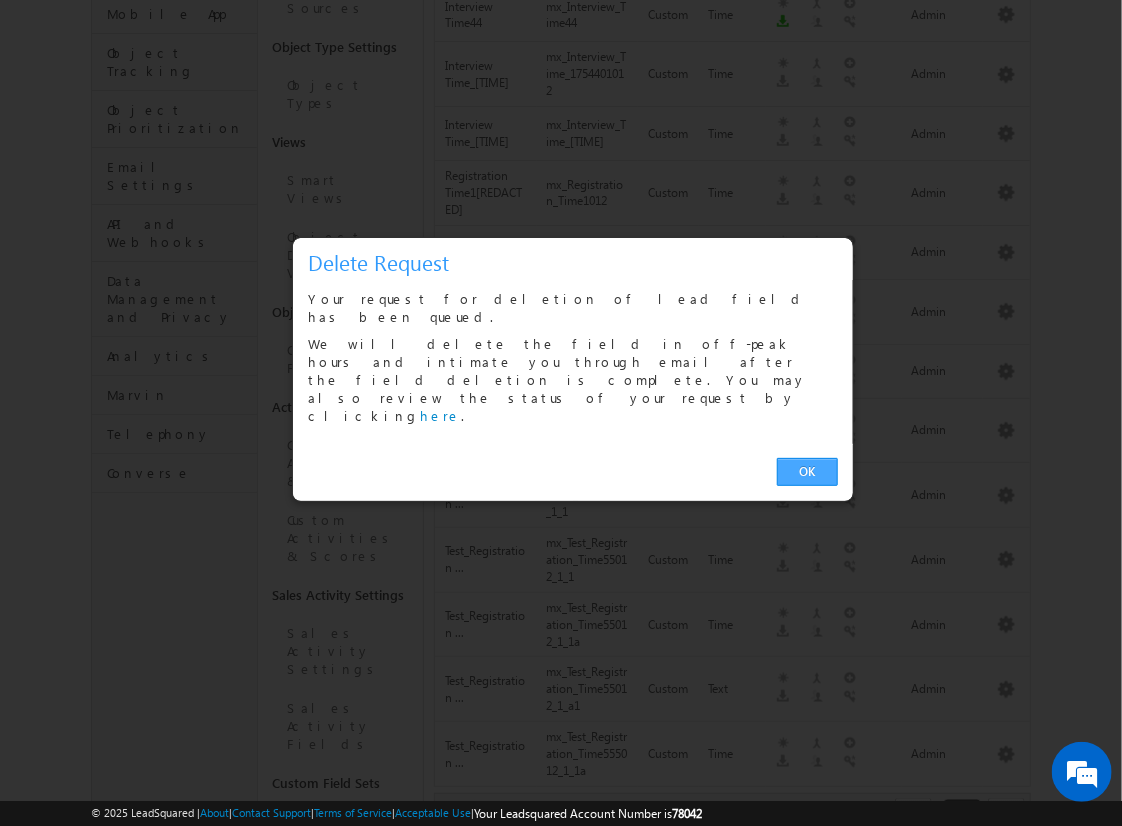 click on "OK" at bounding box center [807, 472] 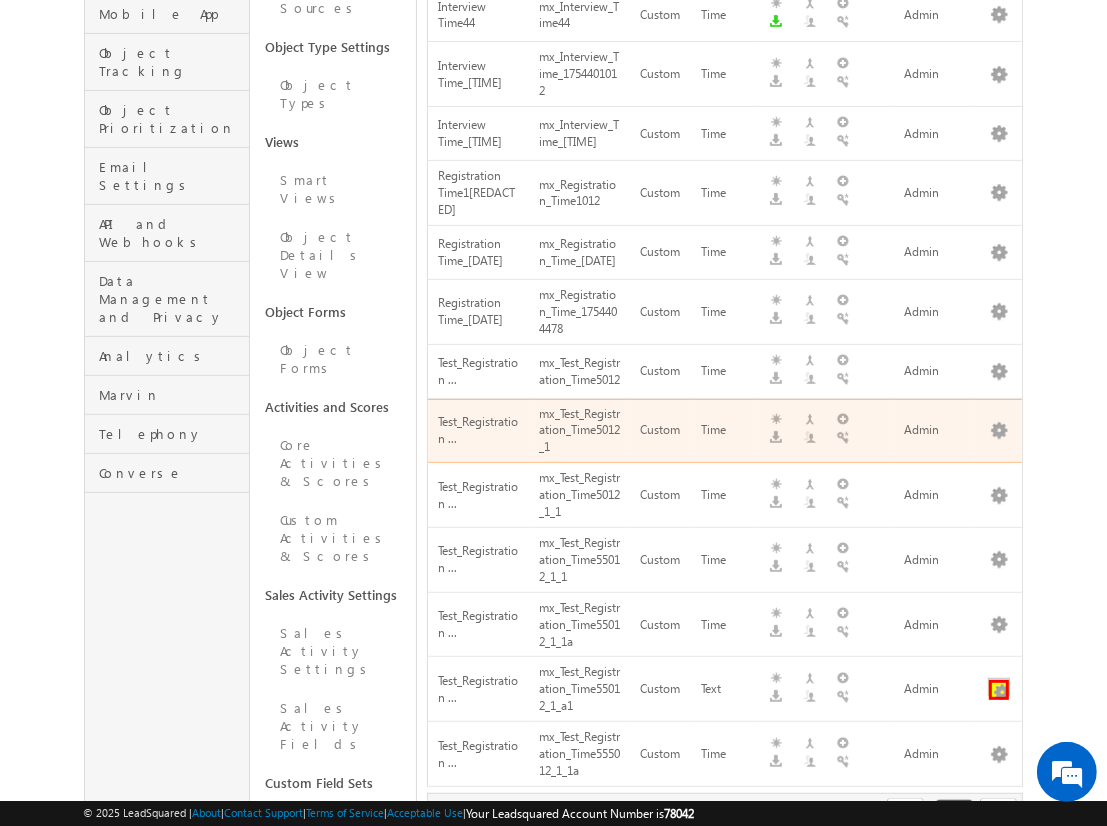 click at bounding box center (999, 690) 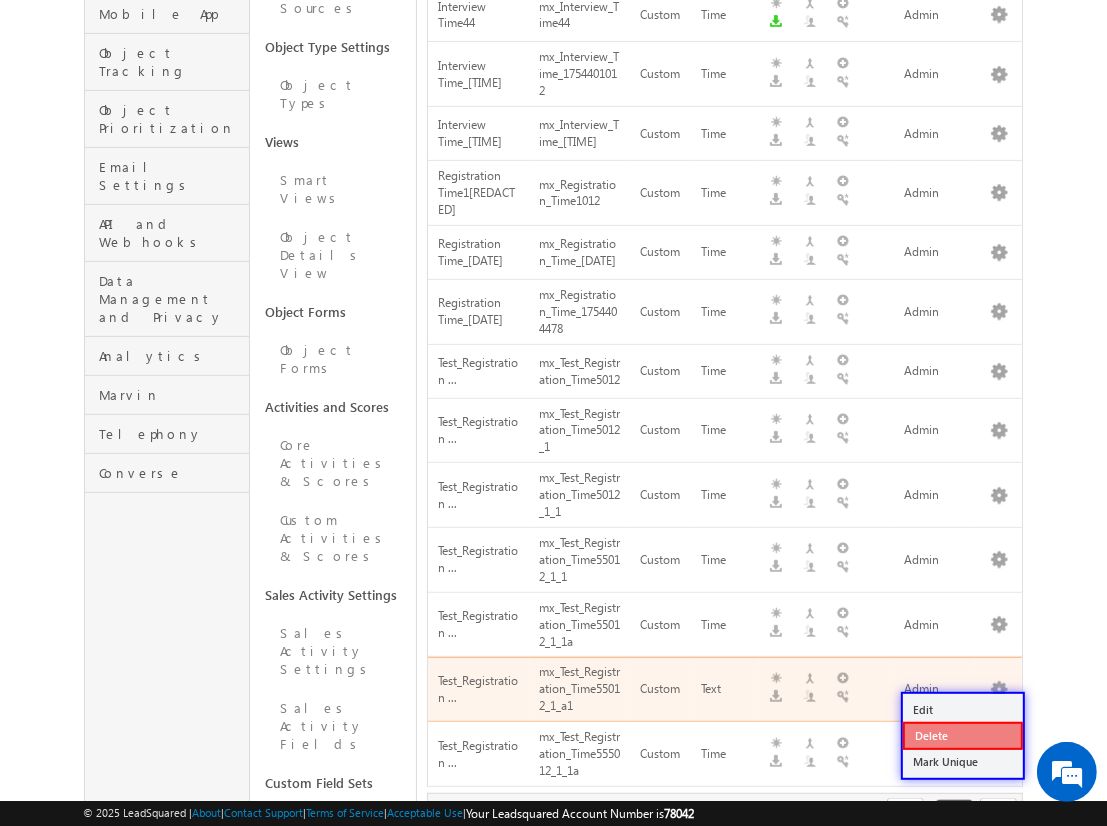 click on "Delete" at bounding box center (963, 736) 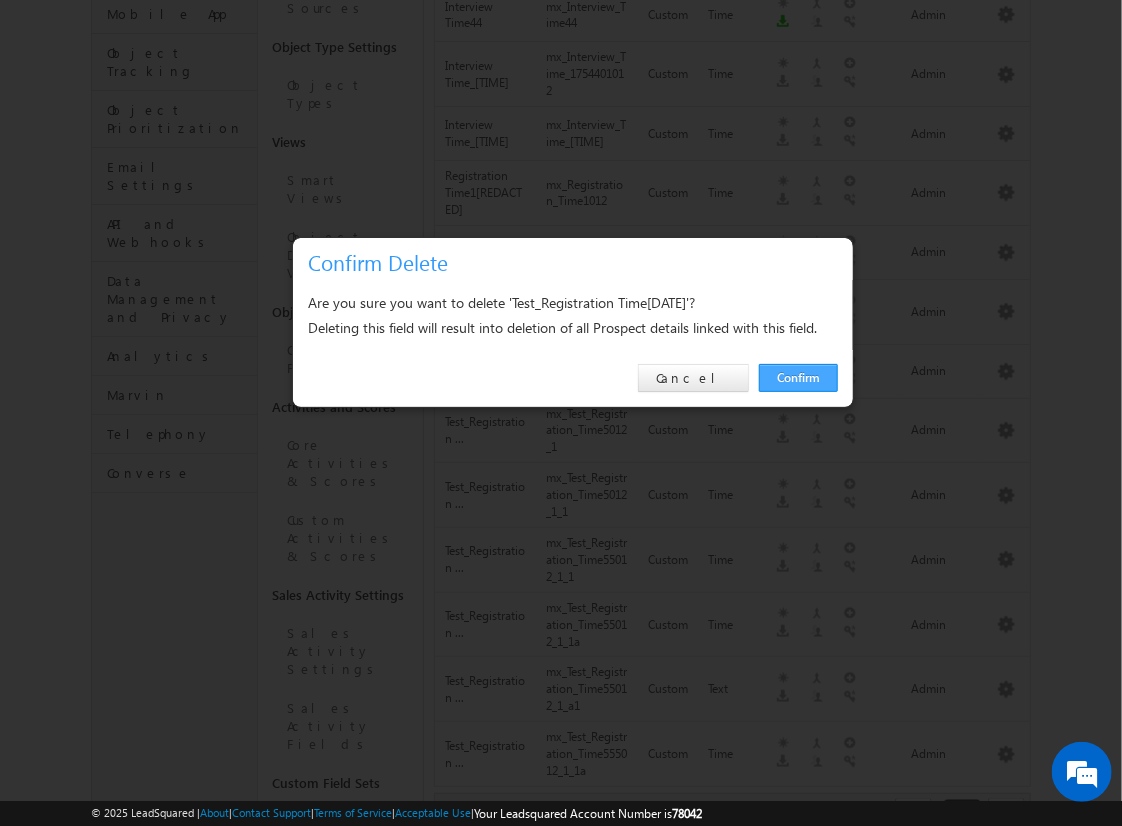 click on "Confirm" at bounding box center (798, 378) 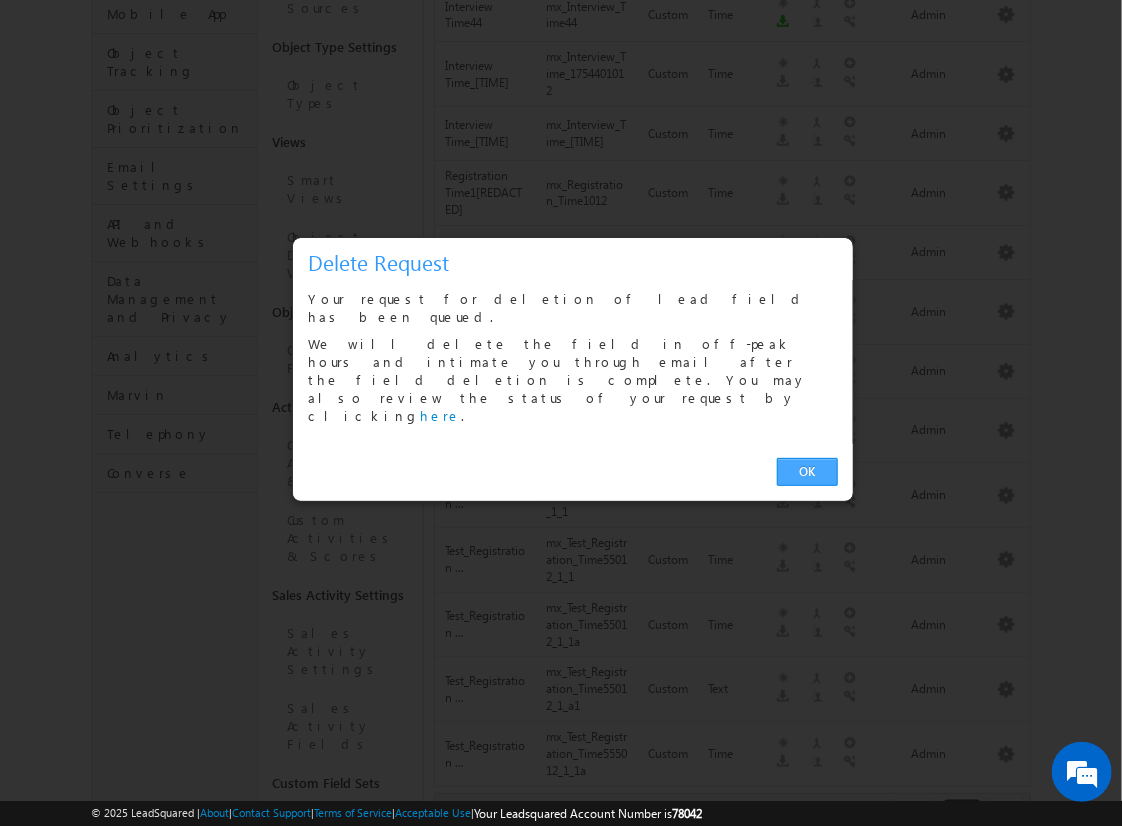 click on "OK" at bounding box center [807, 472] 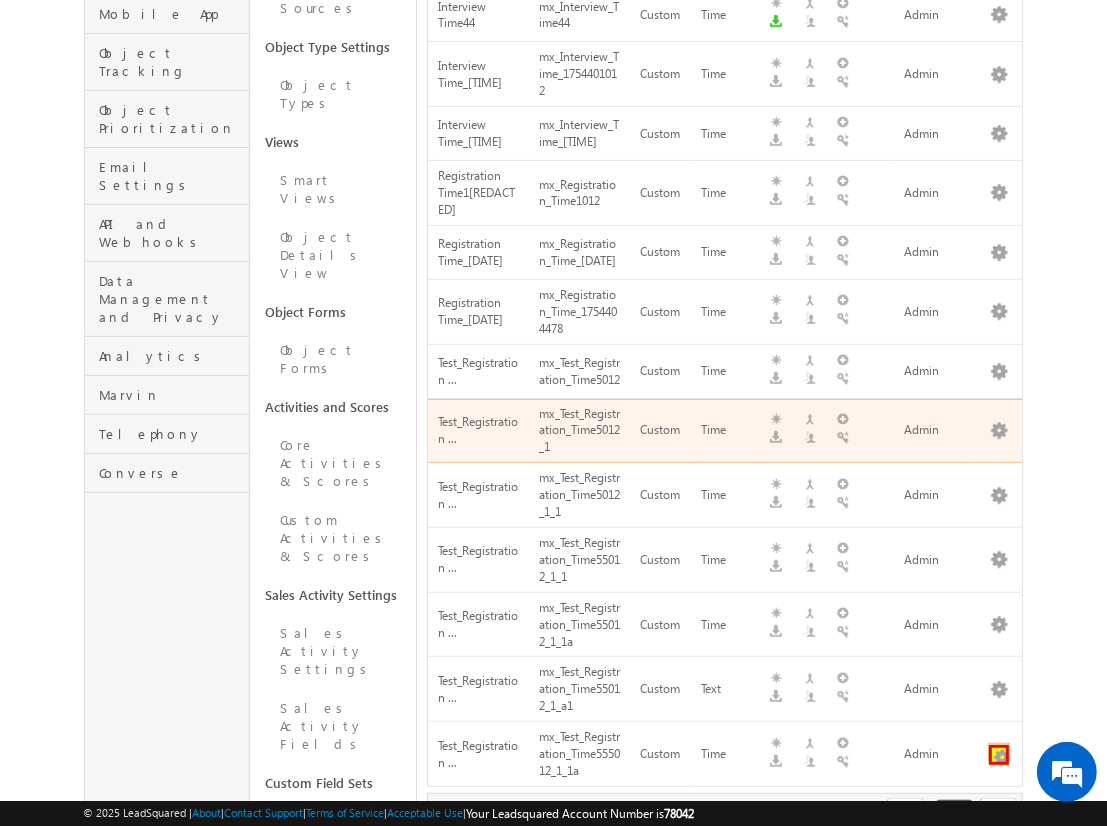 click at bounding box center [999, 755] 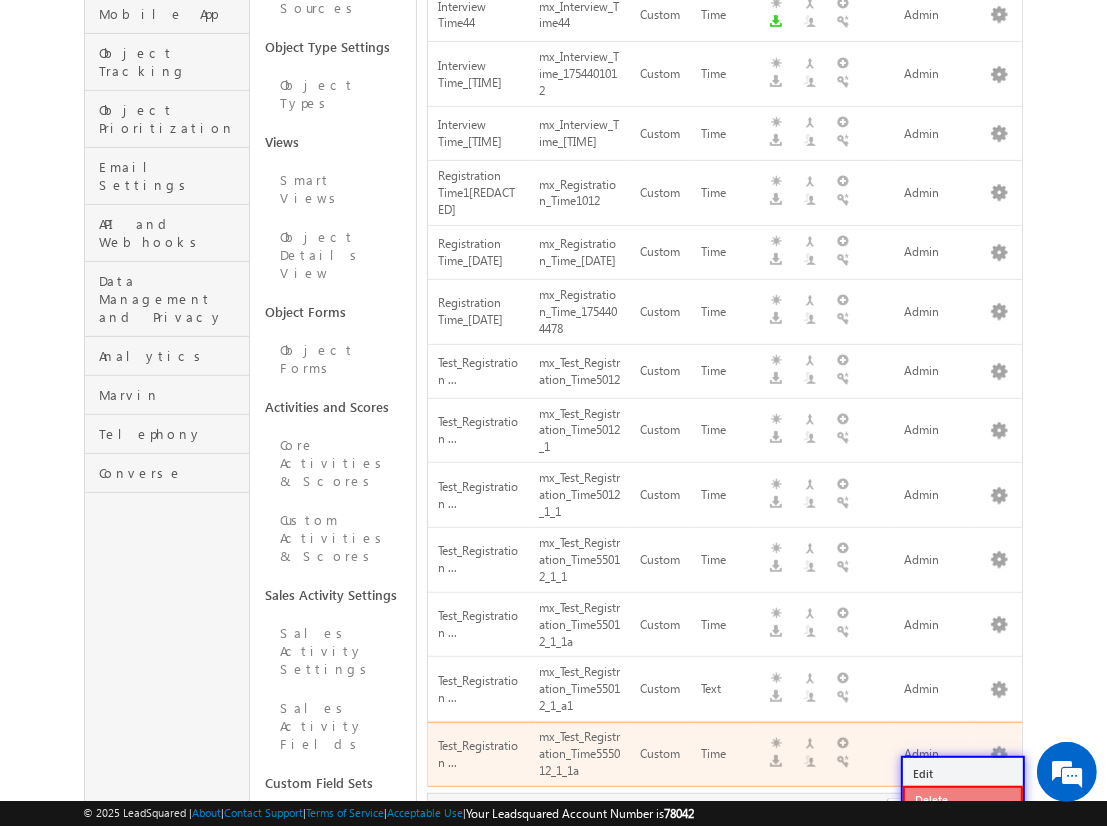 click on "Delete" at bounding box center (963, 800) 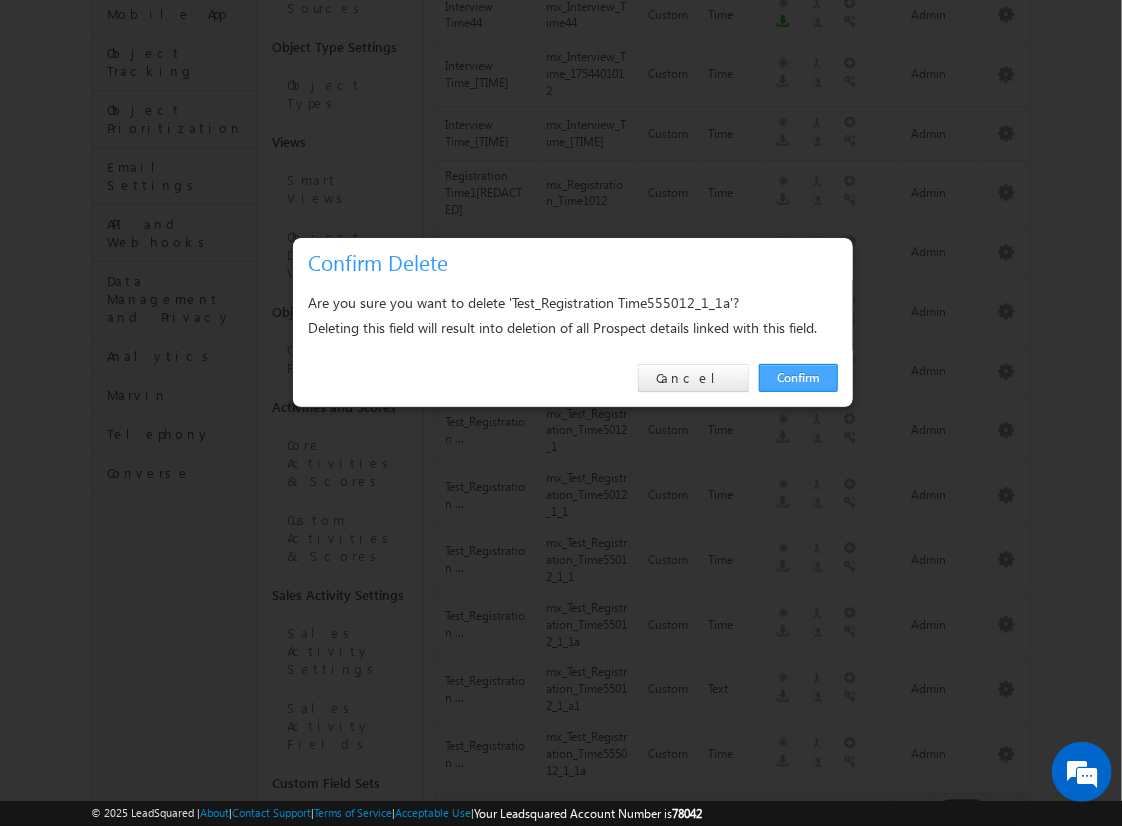 click on "Confirm" at bounding box center (798, 378) 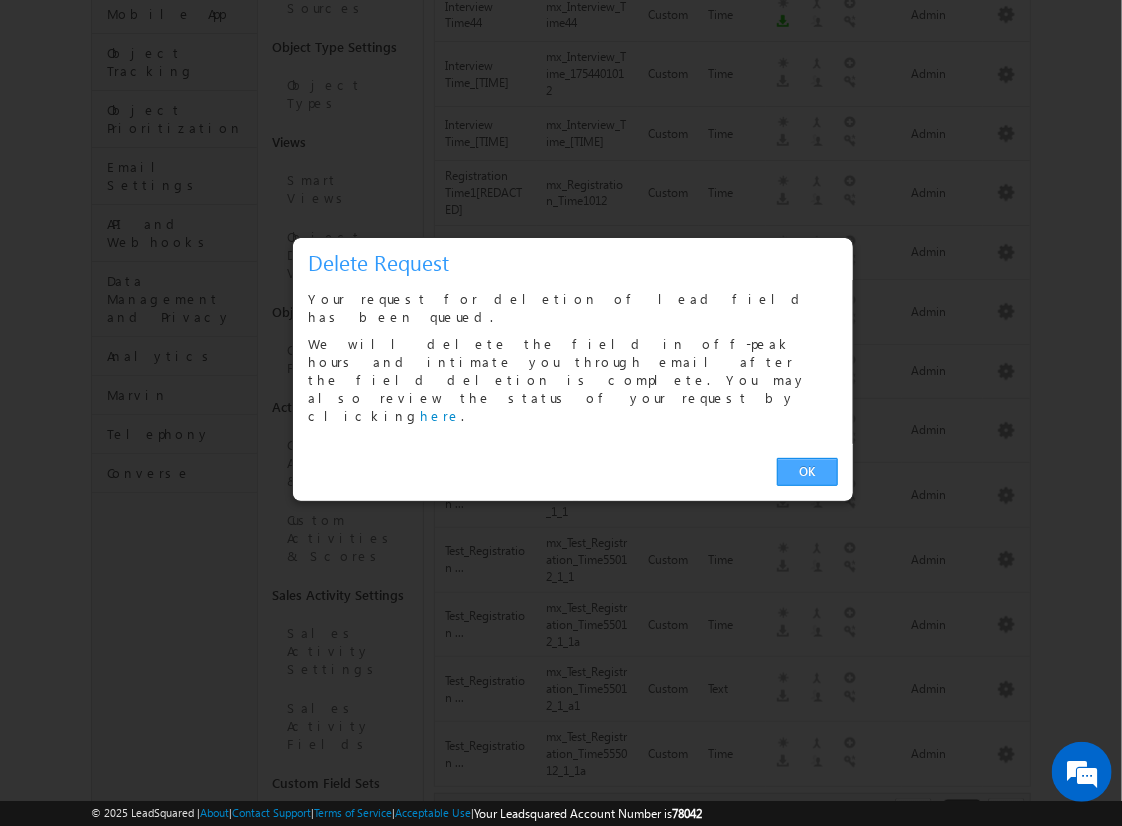 click on "OK" at bounding box center (807, 472) 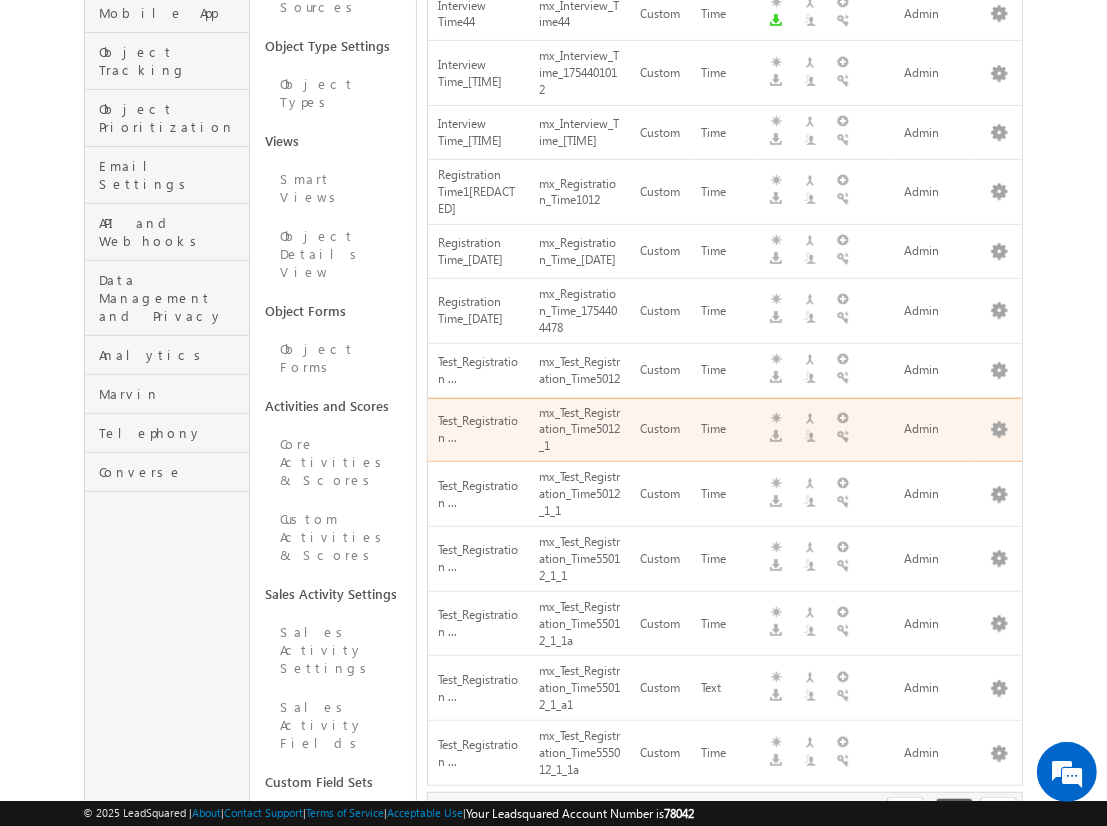 click on "next" at bounding box center [998, 814] 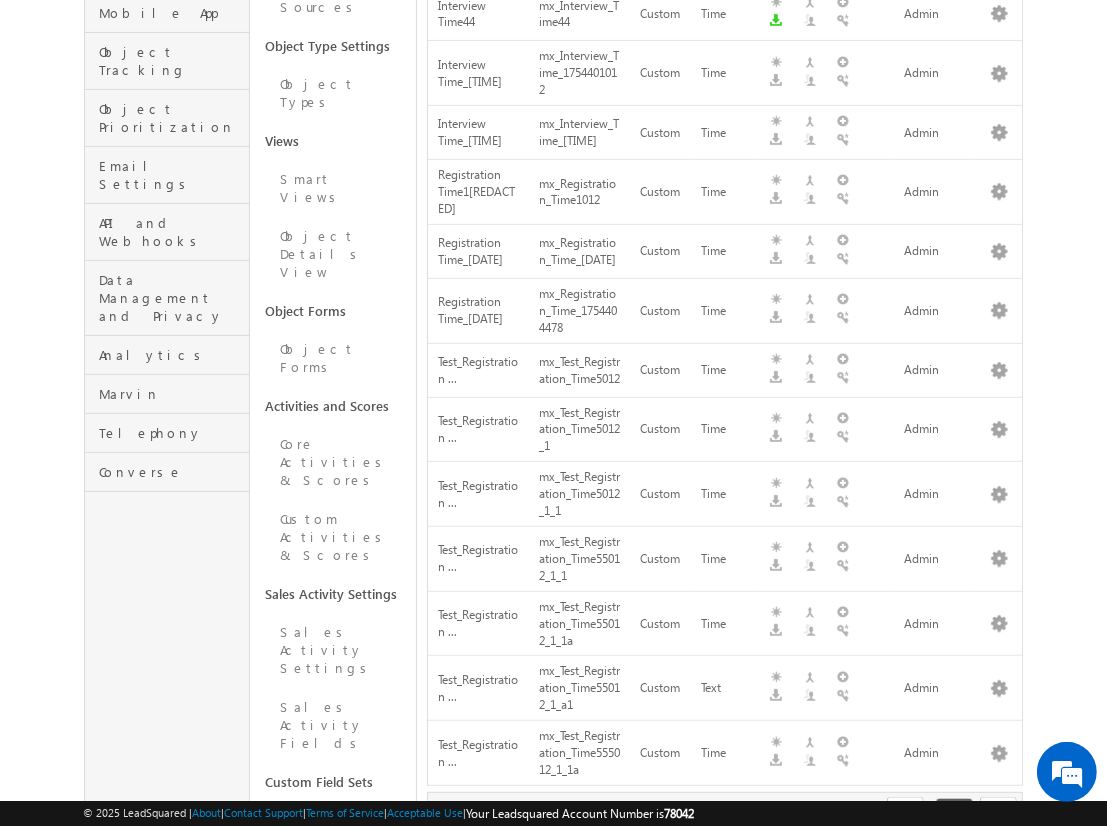 scroll, scrollTop: 580, scrollLeft: 0, axis: vertical 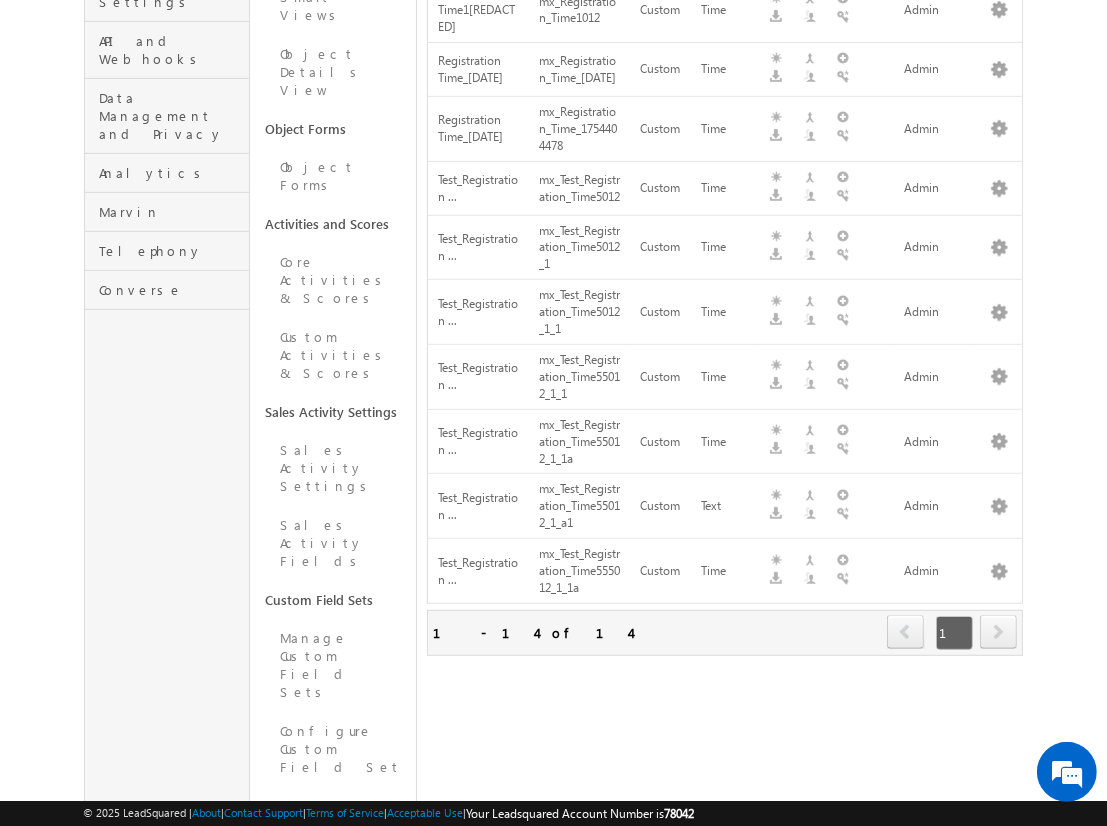 click on "next" at bounding box center (998, 632) 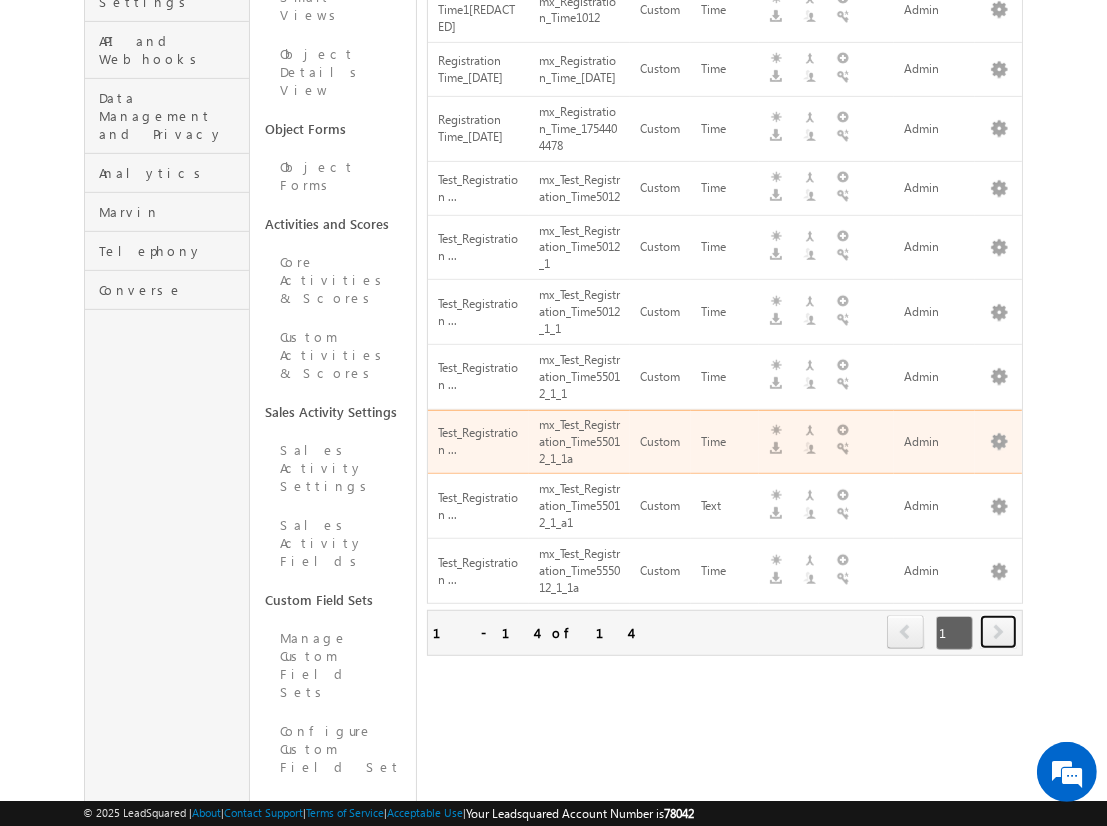 scroll, scrollTop: 0, scrollLeft: 0, axis: both 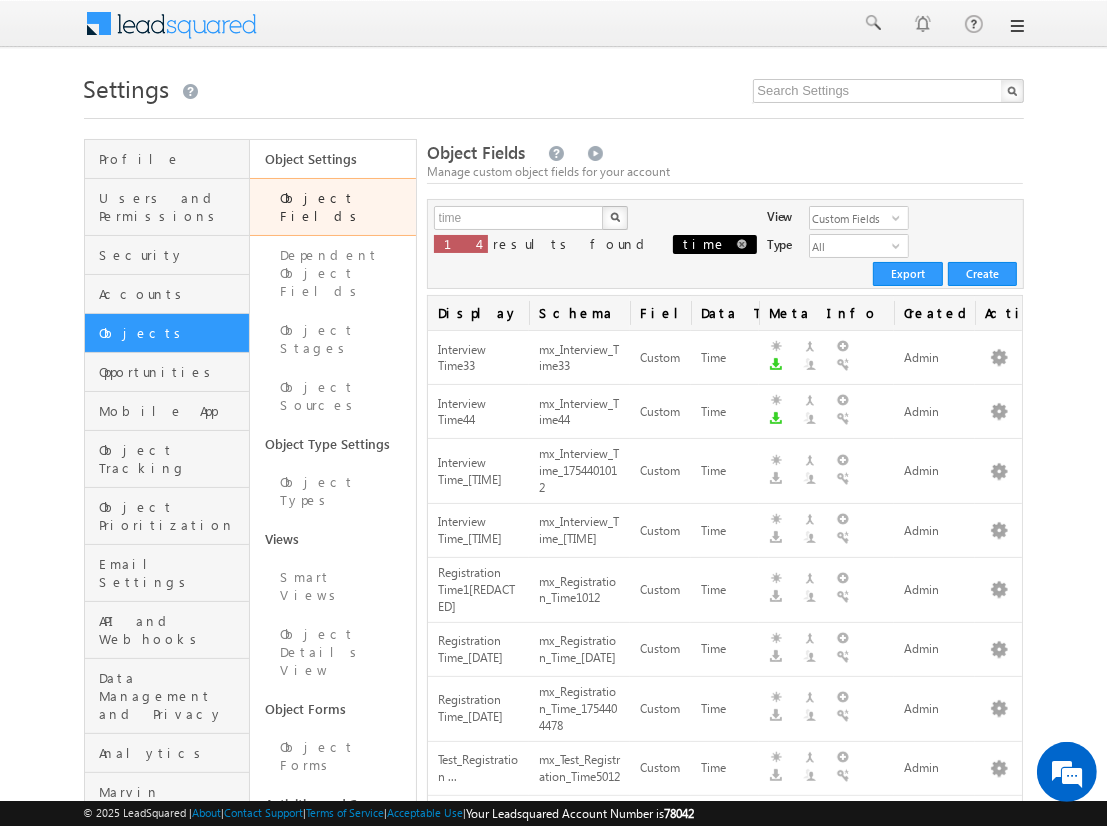 click on "time" at bounding box center [715, 244] 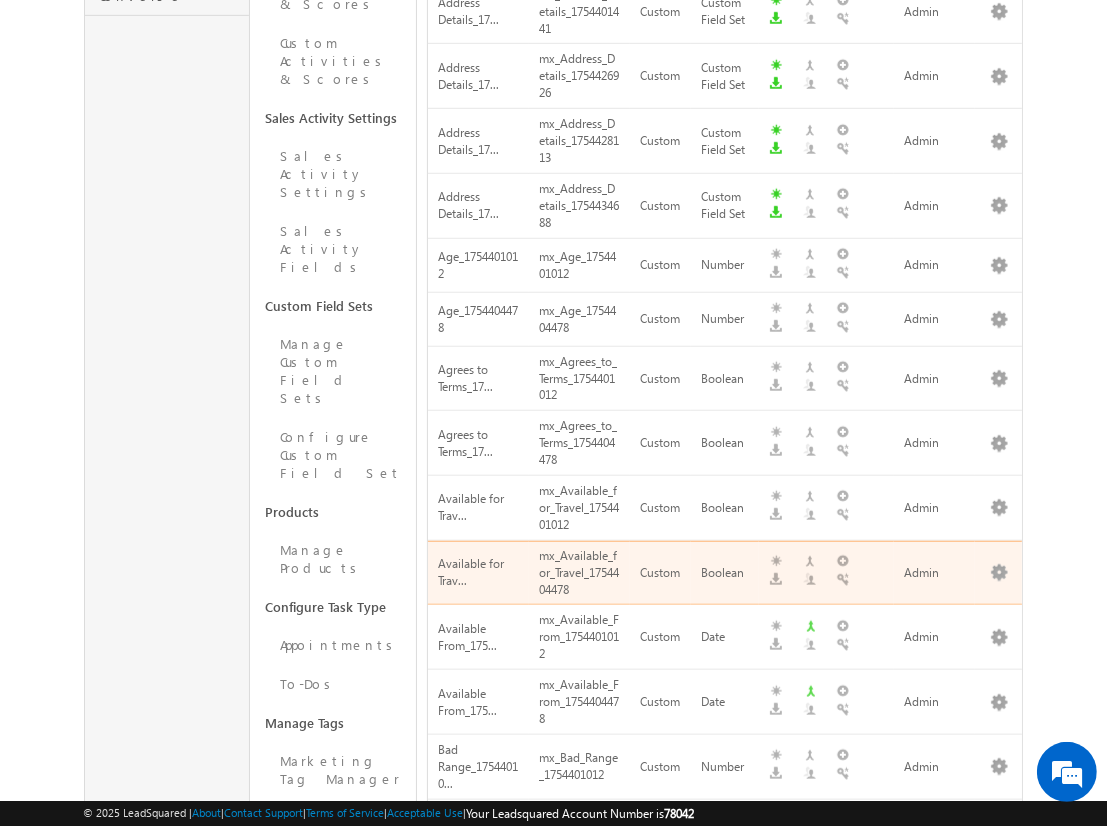 scroll, scrollTop: 1239, scrollLeft: 0, axis: vertical 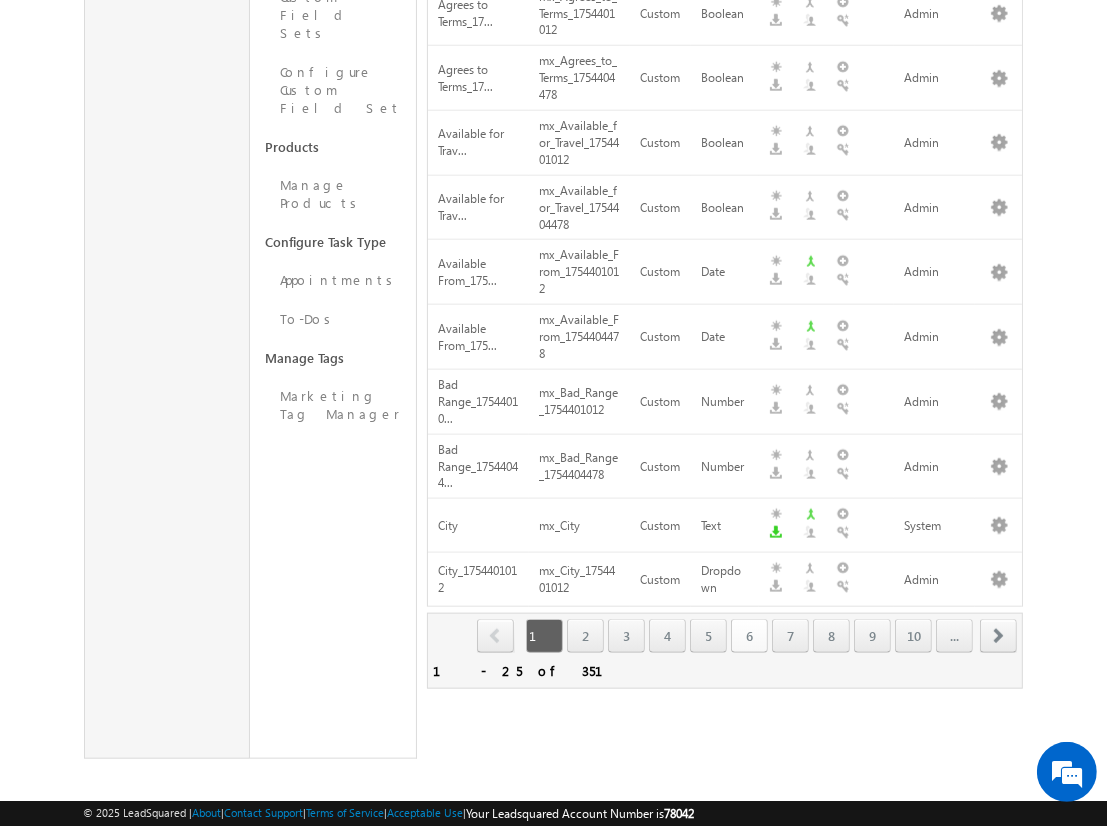 click on "6" at bounding box center (749, 636) 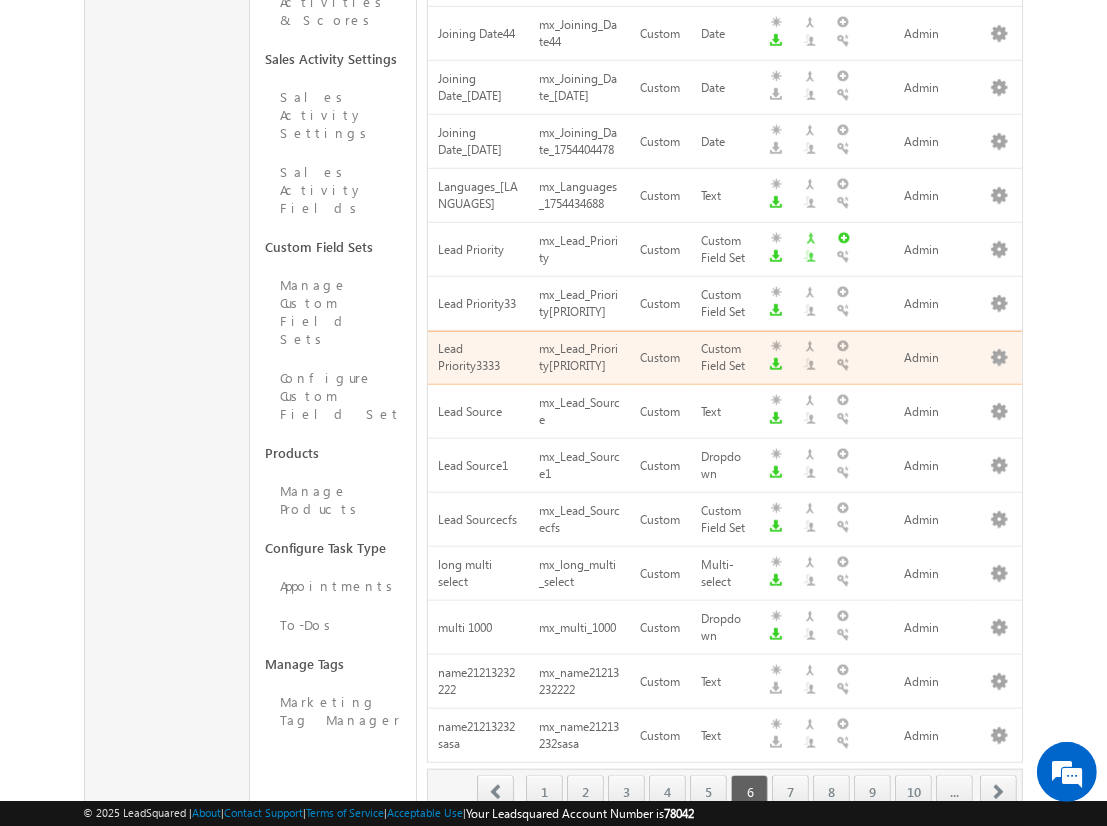 scroll, scrollTop: 1089, scrollLeft: 0, axis: vertical 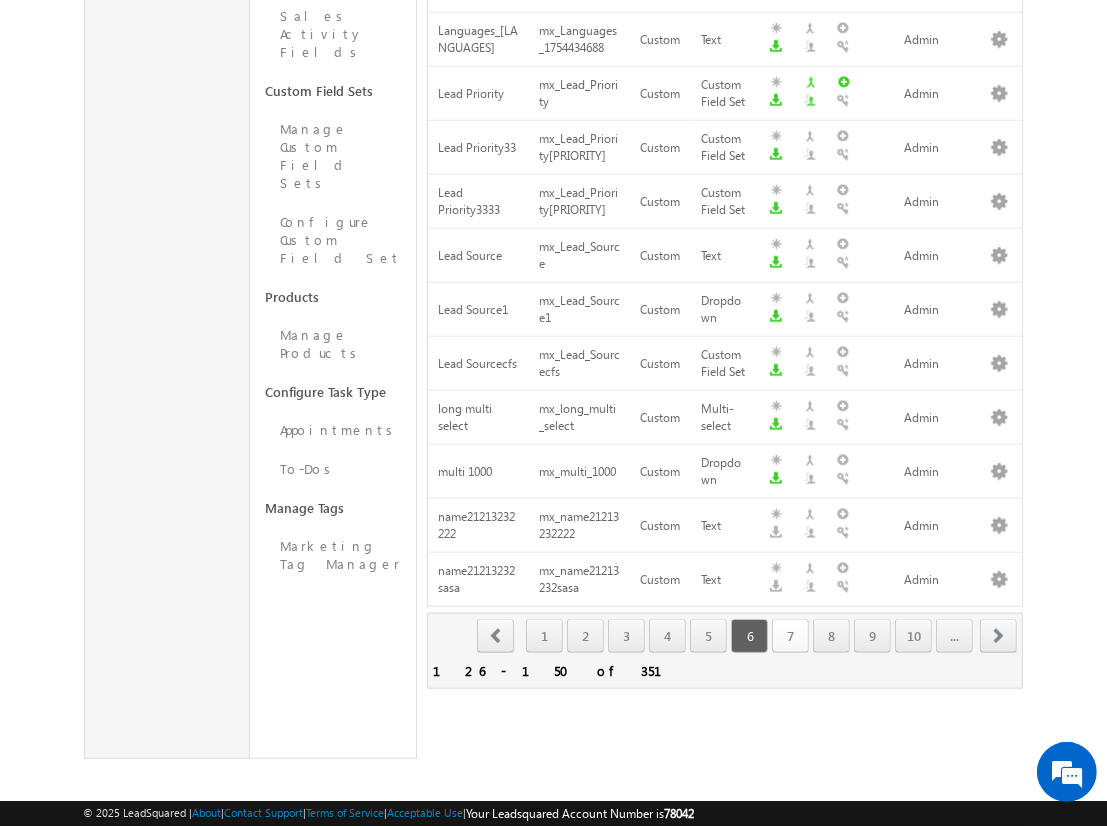 click on "7" at bounding box center [790, 636] 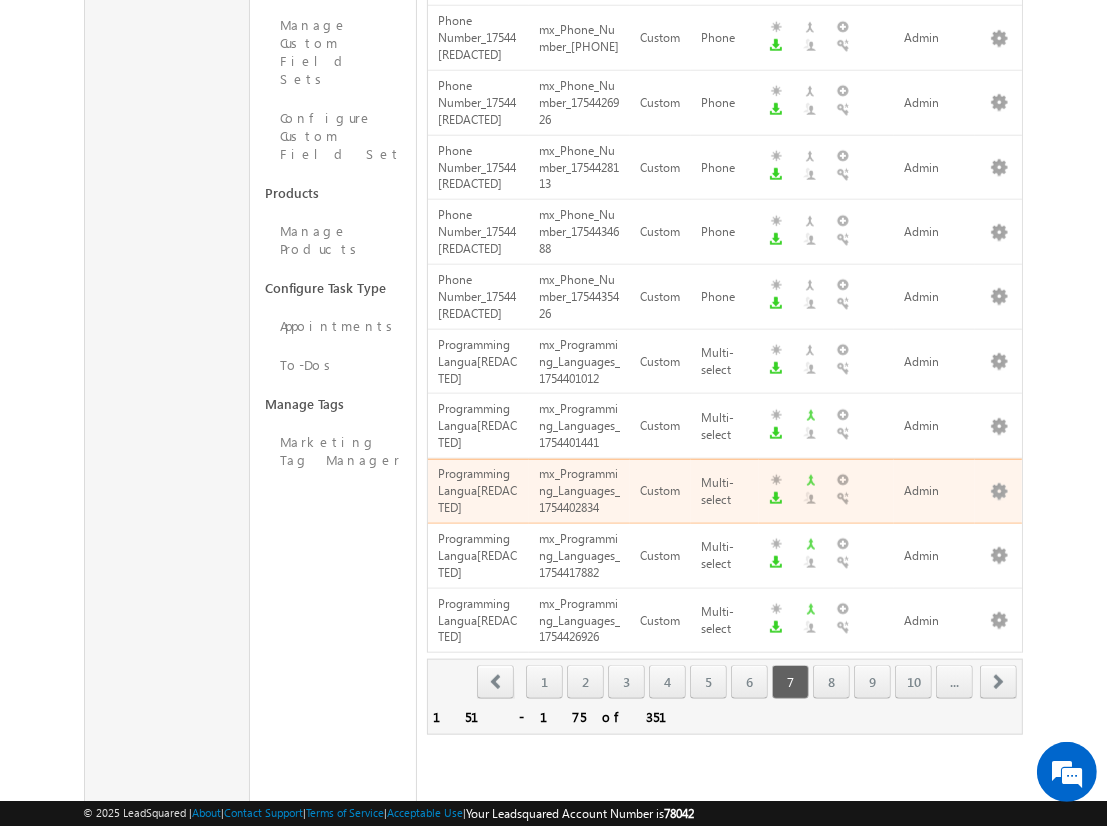 scroll, scrollTop: 1218, scrollLeft: 0, axis: vertical 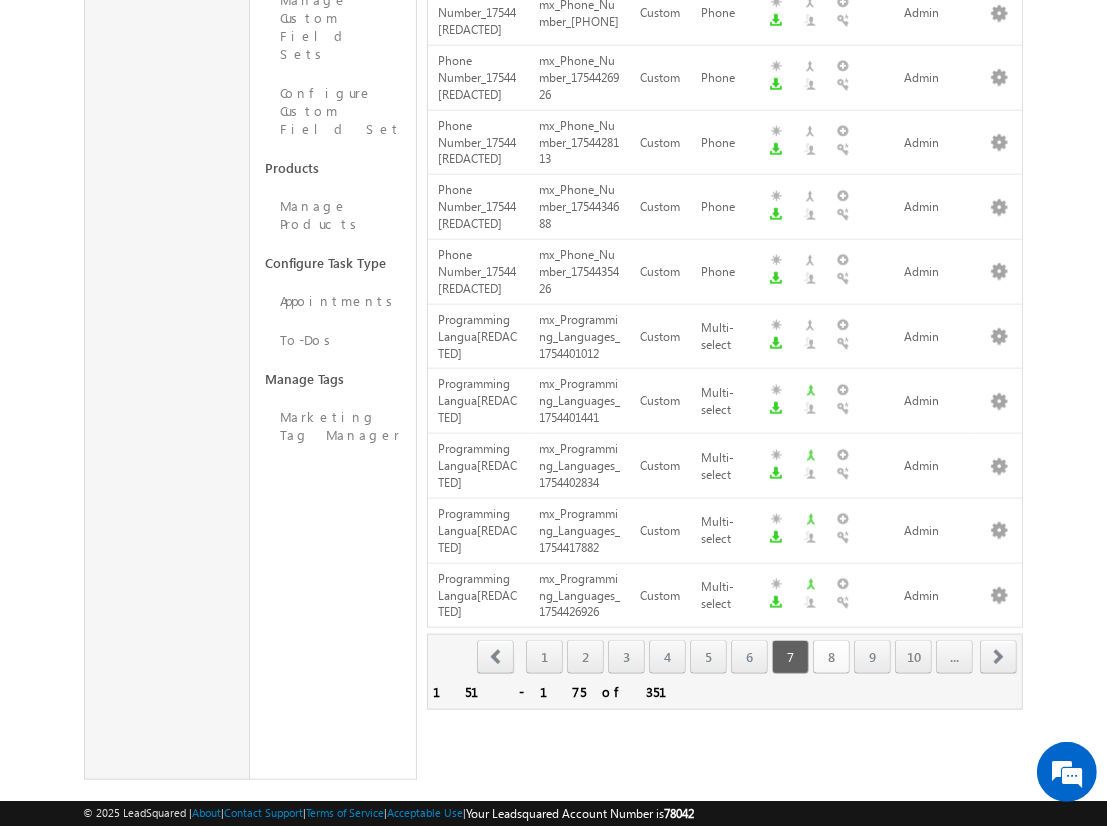 click on "8" at bounding box center [831, 657] 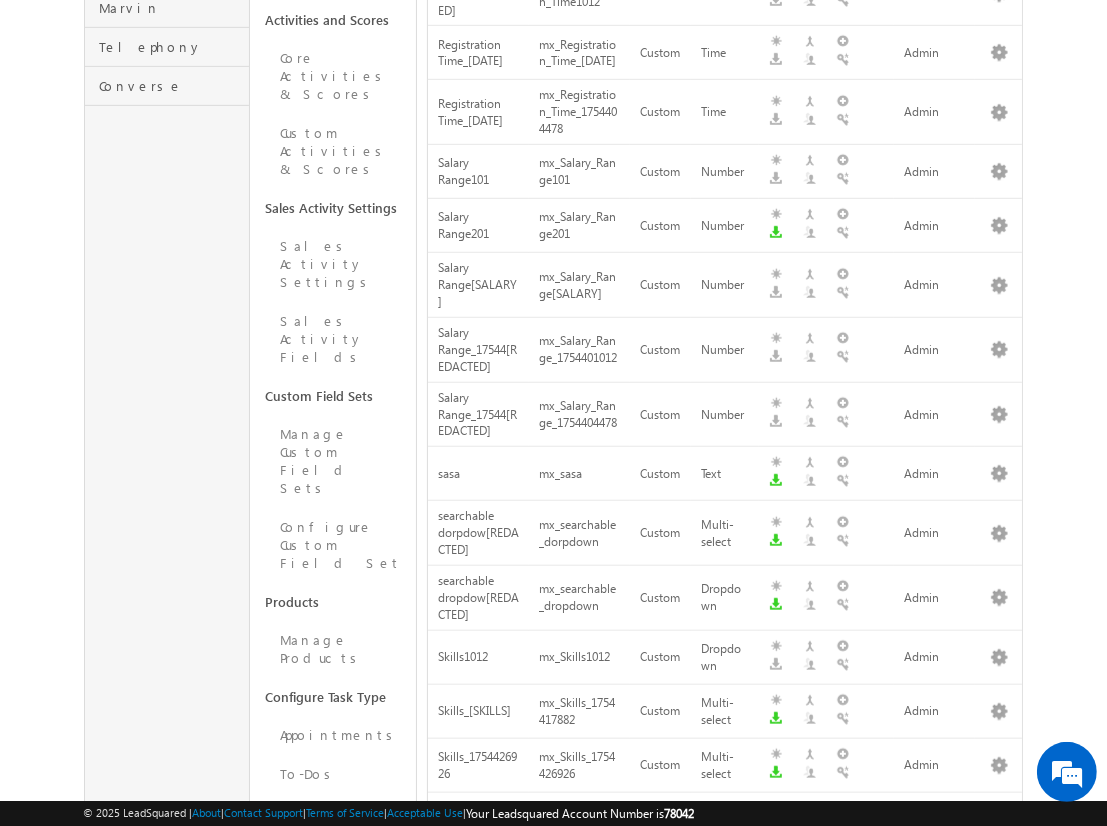scroll, scrollTop: 1153, scrollLeft: 0, axis: vertical 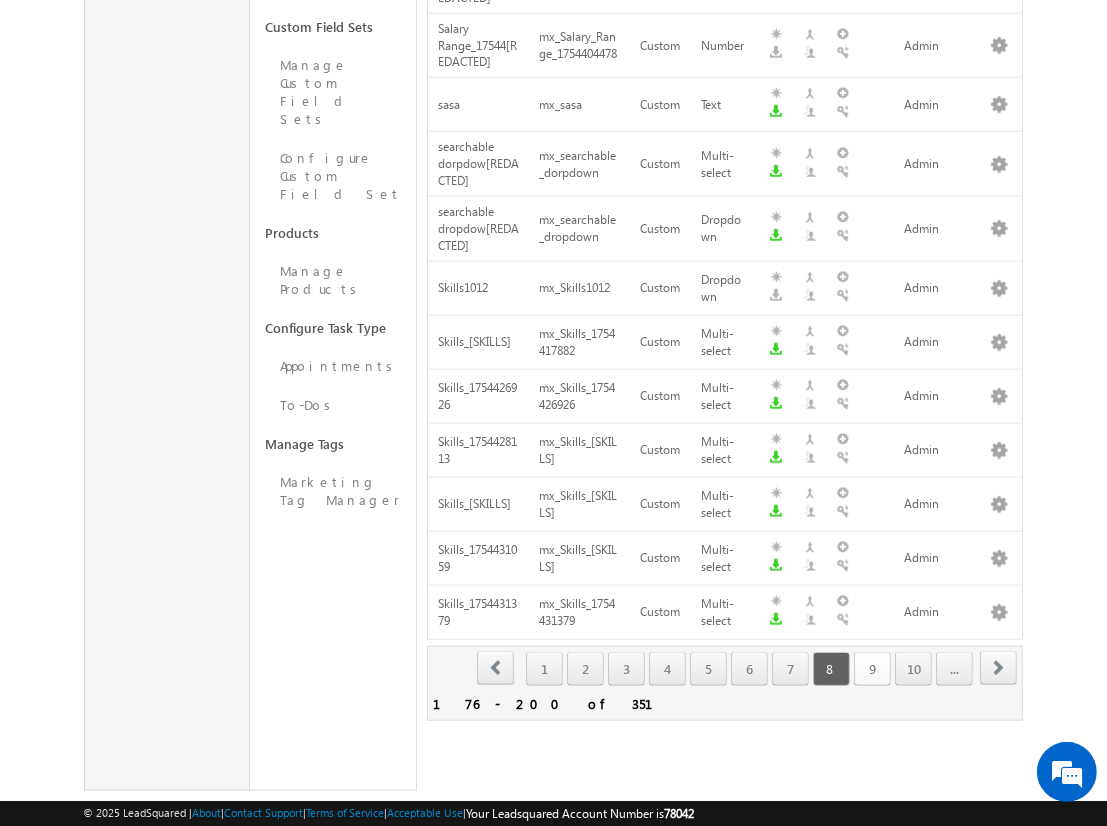click on "9" at bounding box center [872, 669] 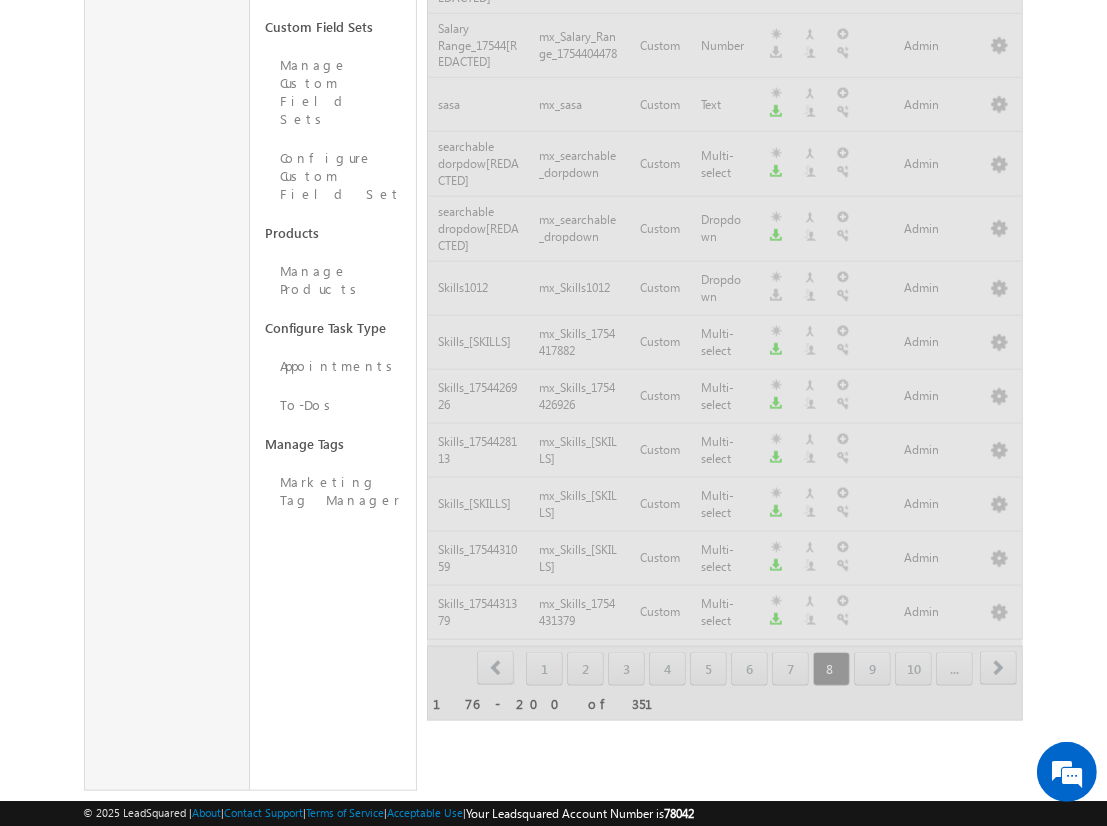 click at bounding box center [725, -83] 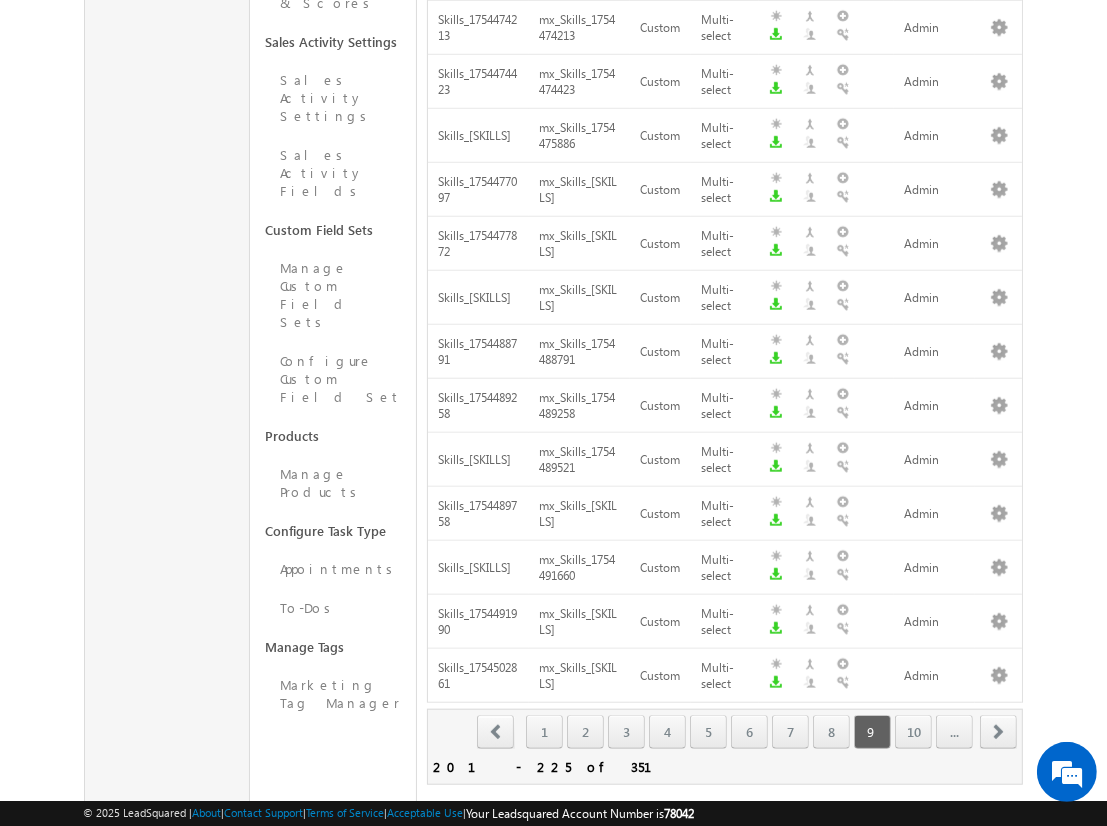 scroll, scrollTop: 1047, scrollLeft: 0, axis: vertical 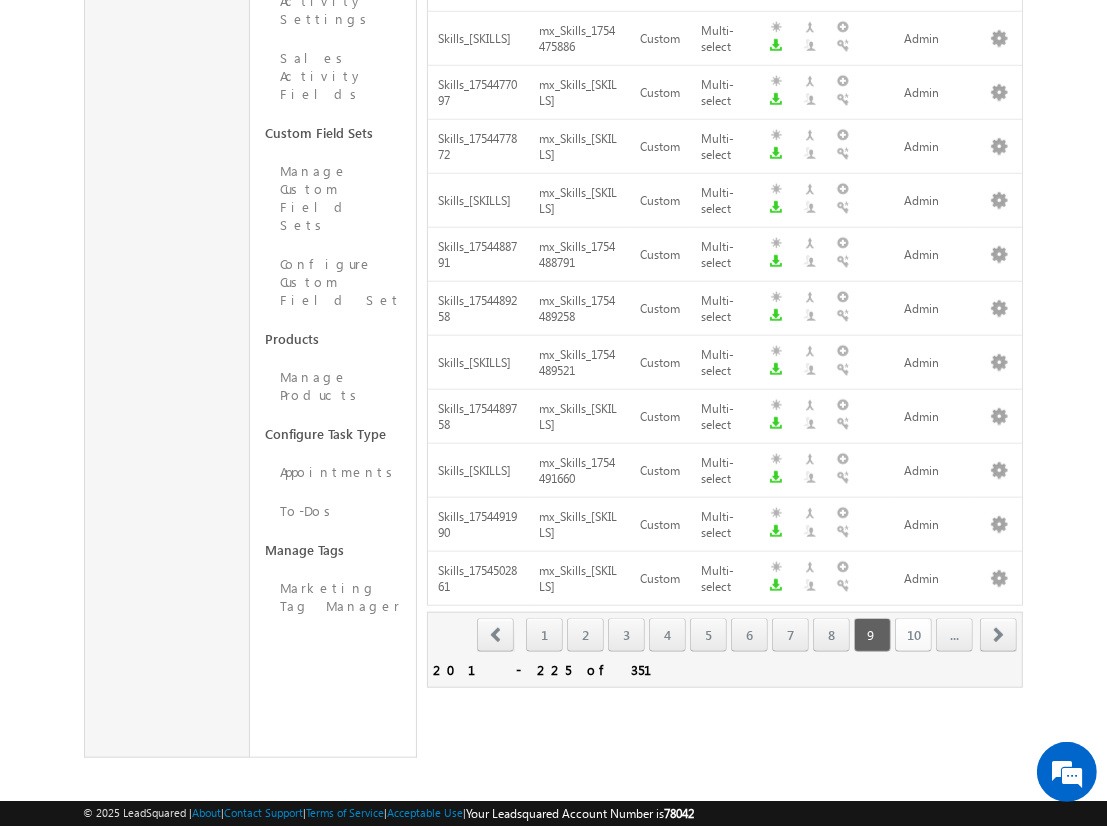 click on "10" at bounding box center [913, 635] 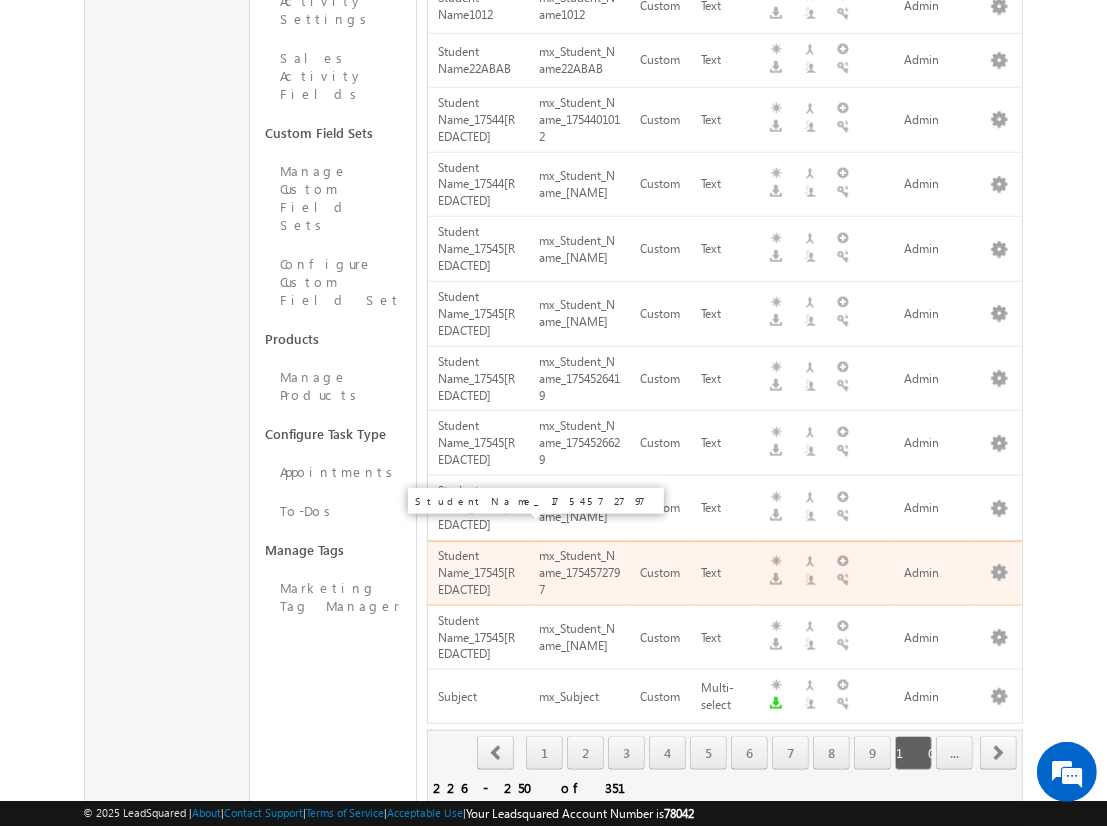 scroll, scrollTop: 1143, scrollLeft: 0, axis: vertical 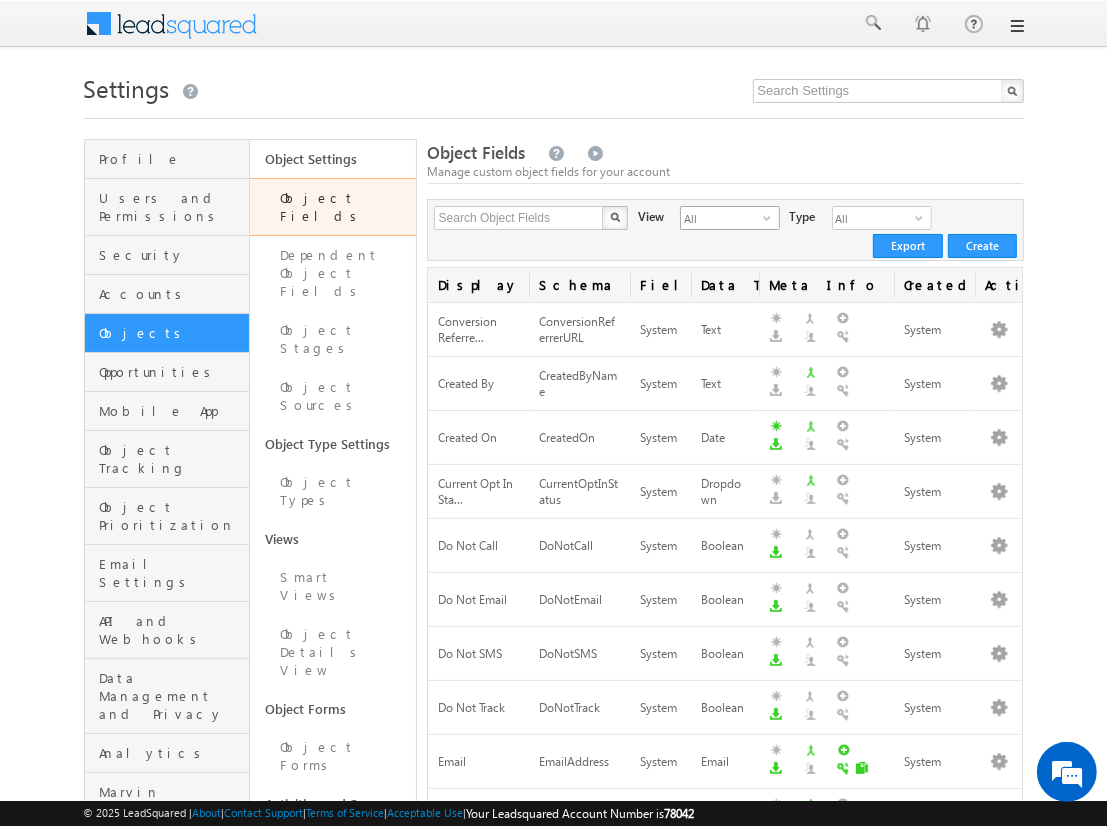 click on "All" at bounding box center [722, 218] 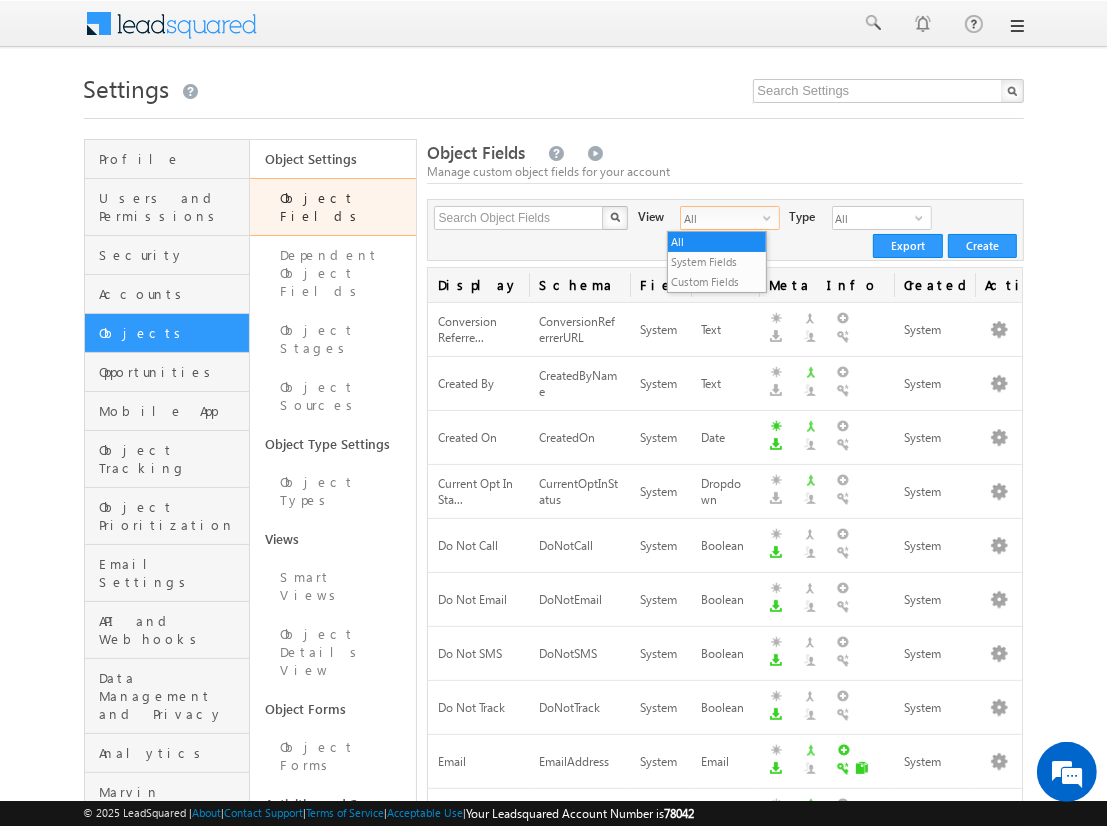 click on "Custom Fields" at bounding box center (717, 282) 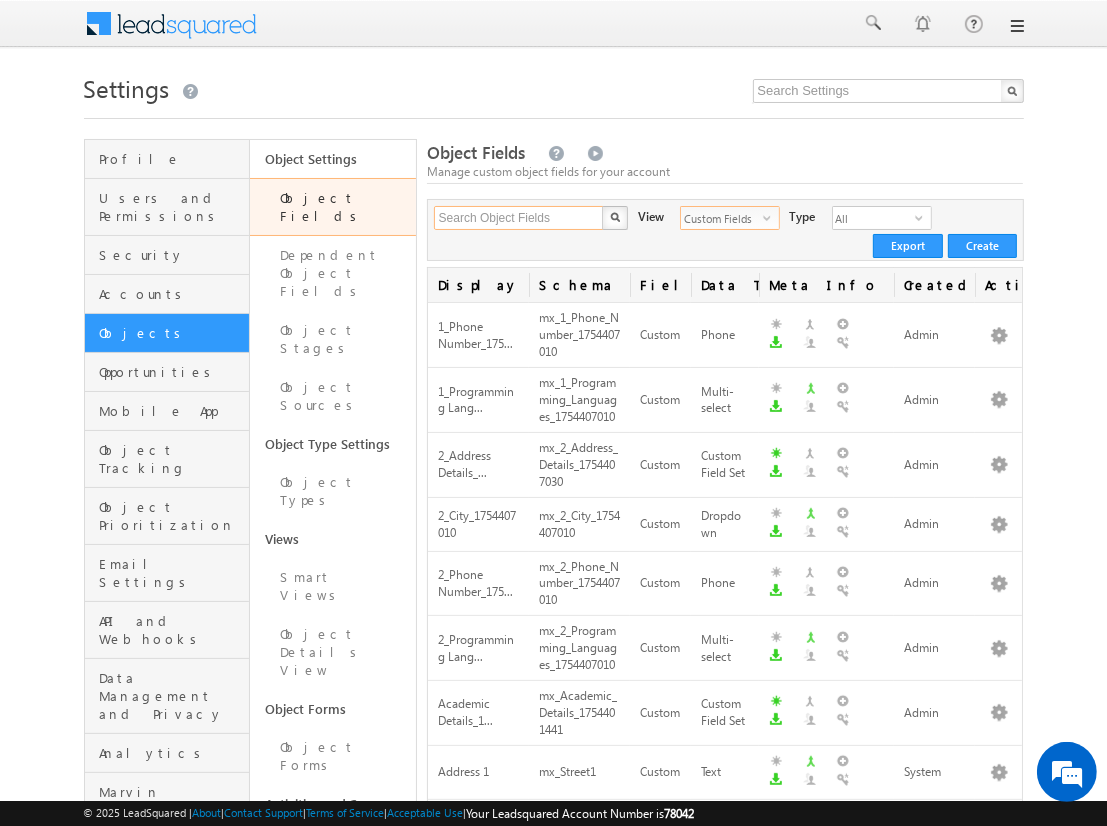 click on "Search Object Fields" at bounding box center (519, 218) 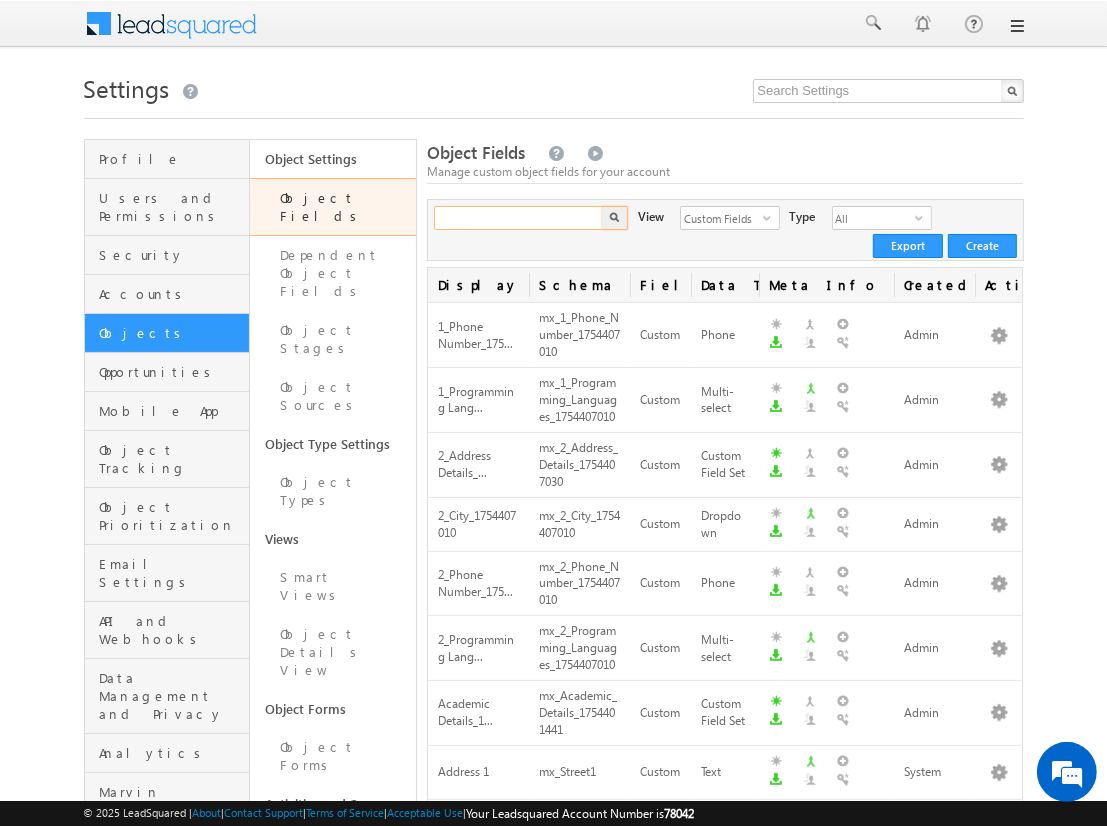 click at bounding box center [519, 218] 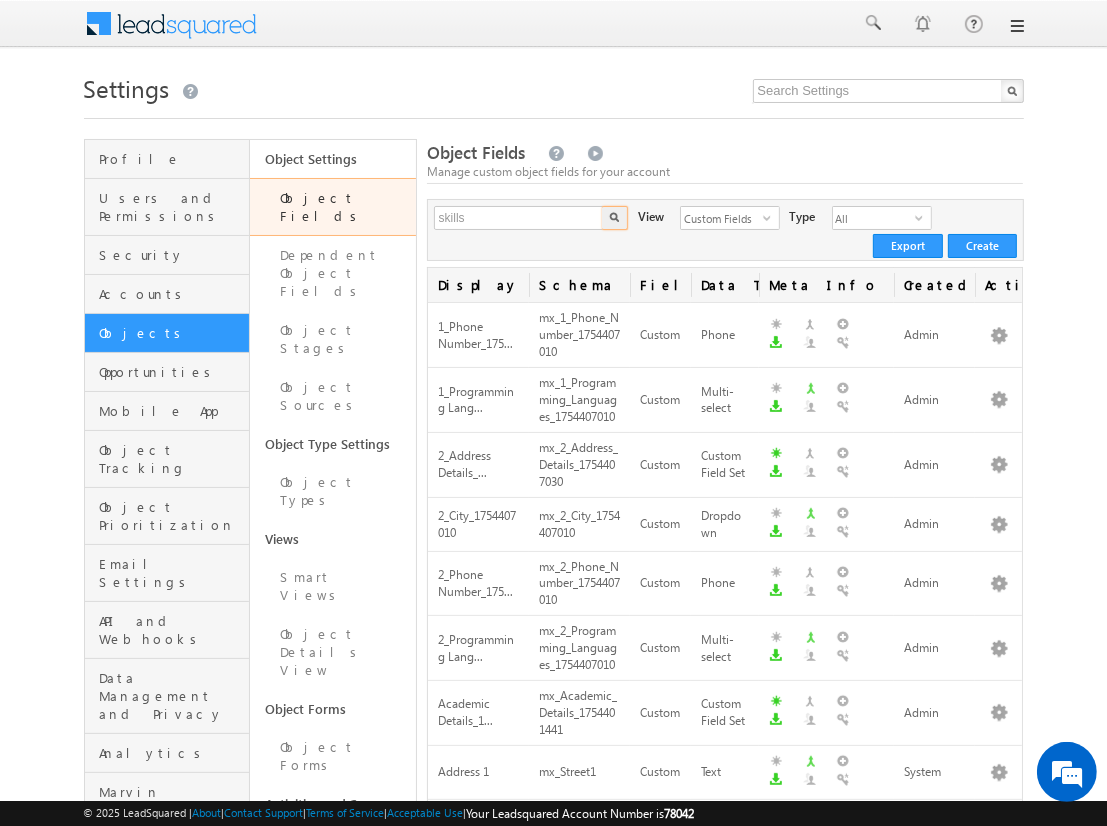 click at bounding box center (614, 217) 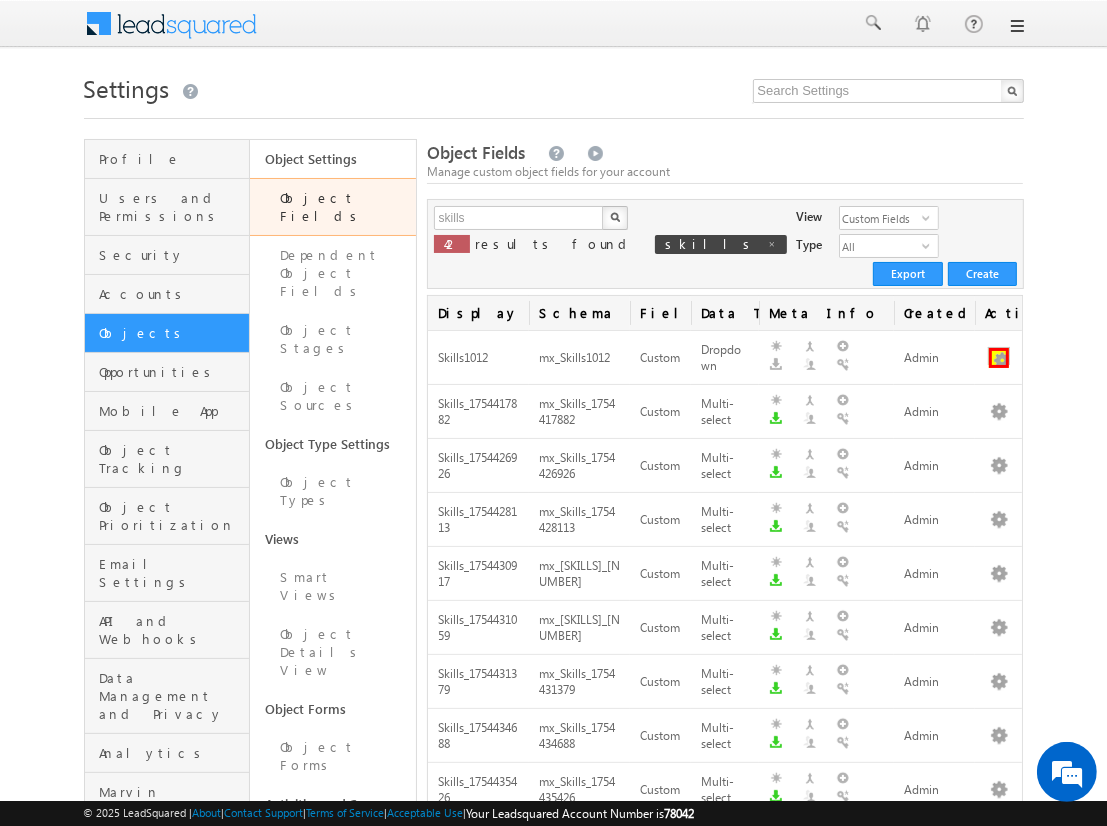 click at bounding box center (999, 358) 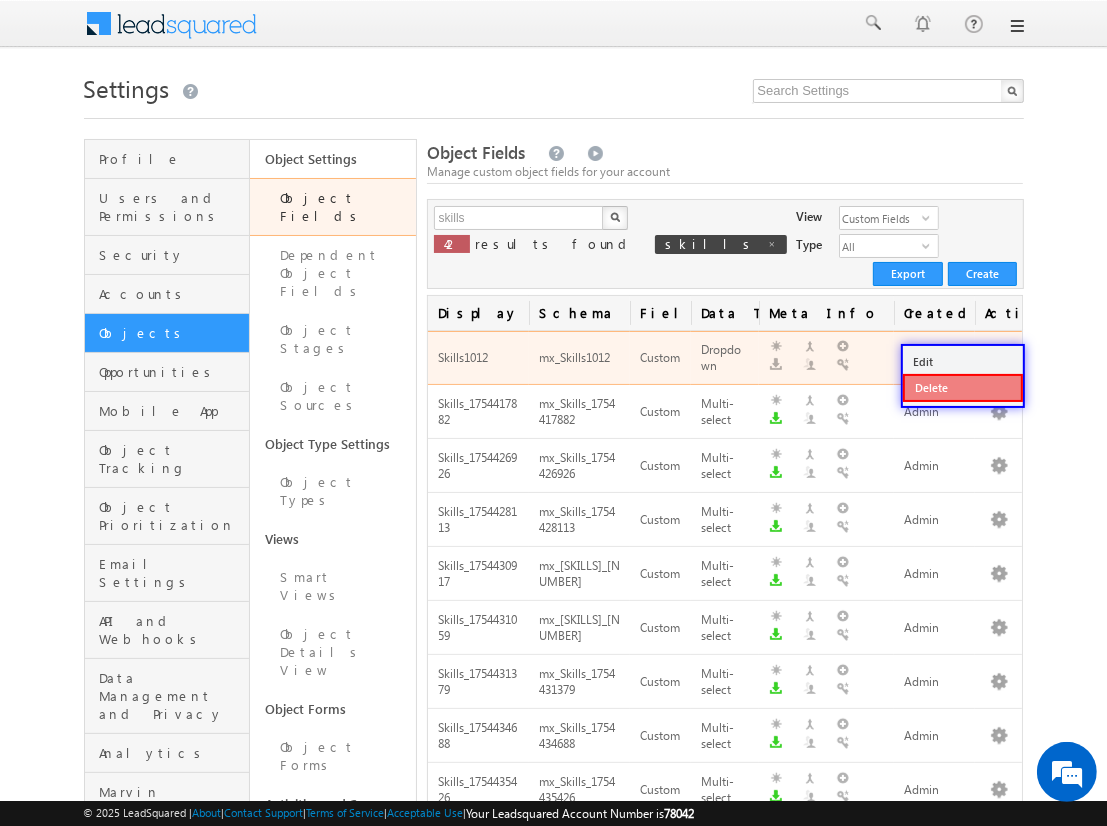 click on "Delete" at bounding box center [963, 388] 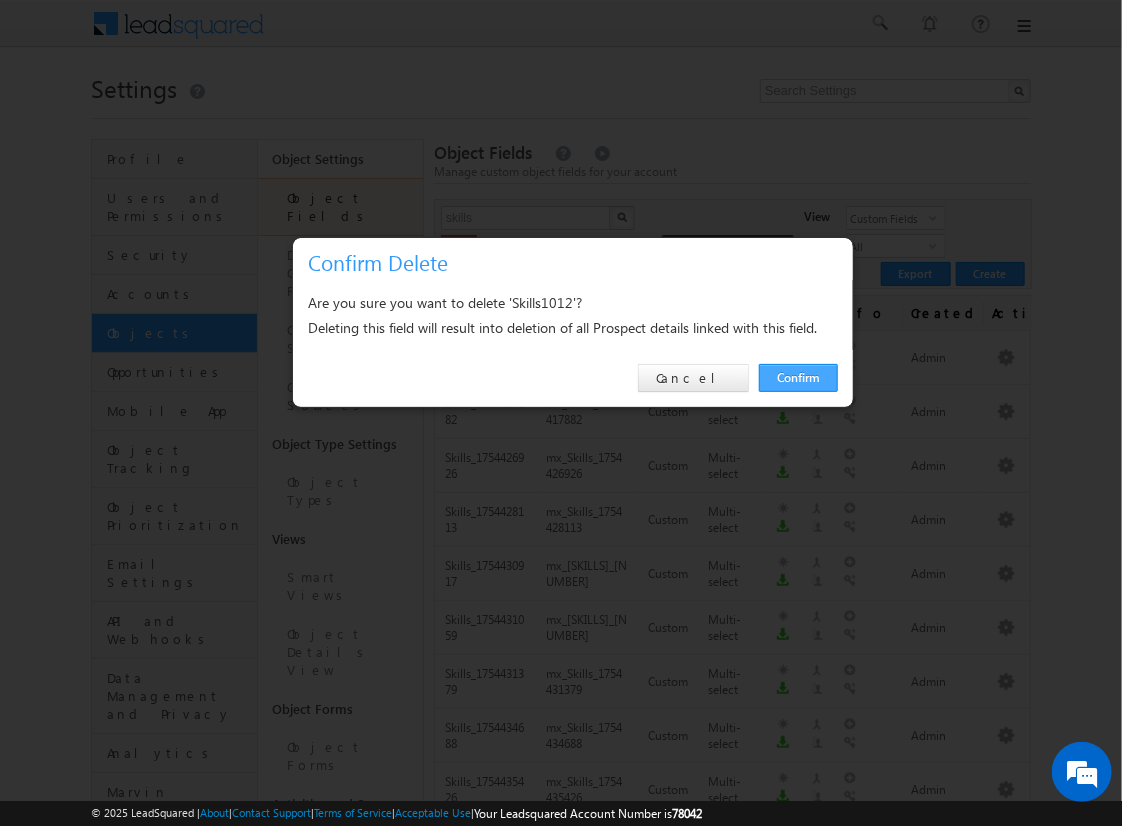 click on "Confirm" at bounding box center [798, 378] 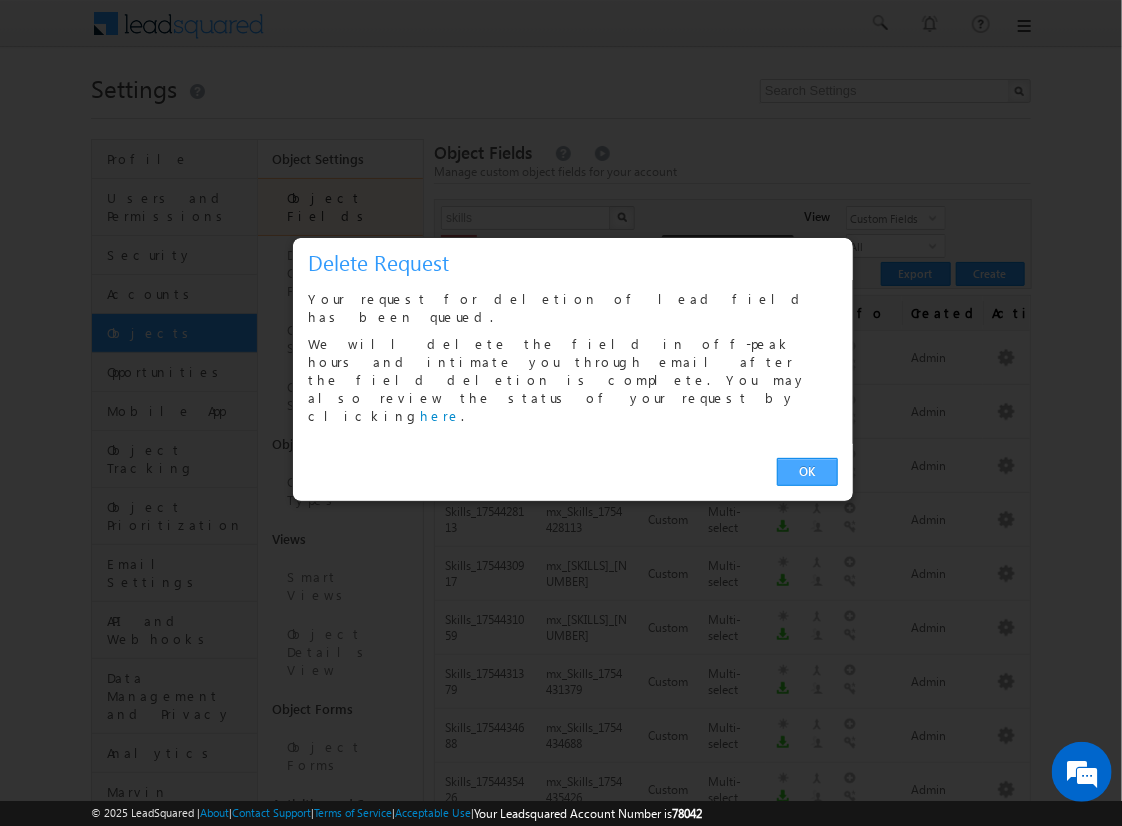 click on "OK" at bounding box center [807, 472] 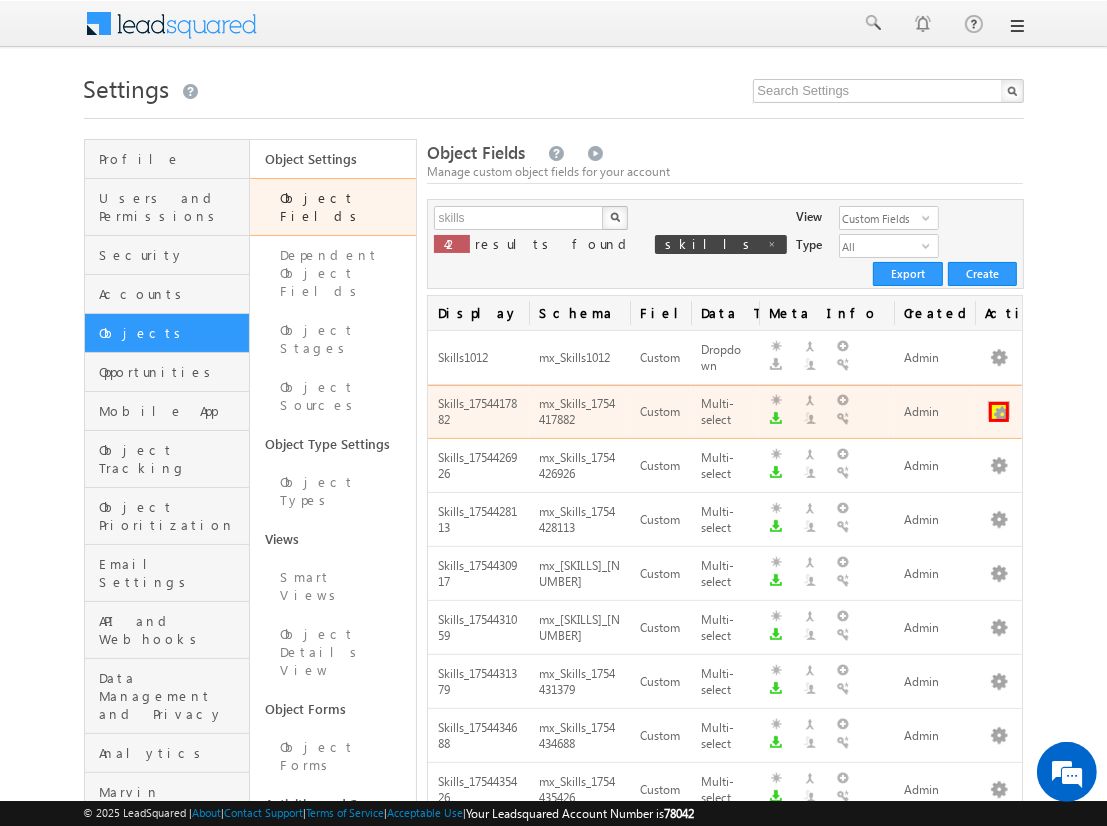 click at bounding box center (999, 412) 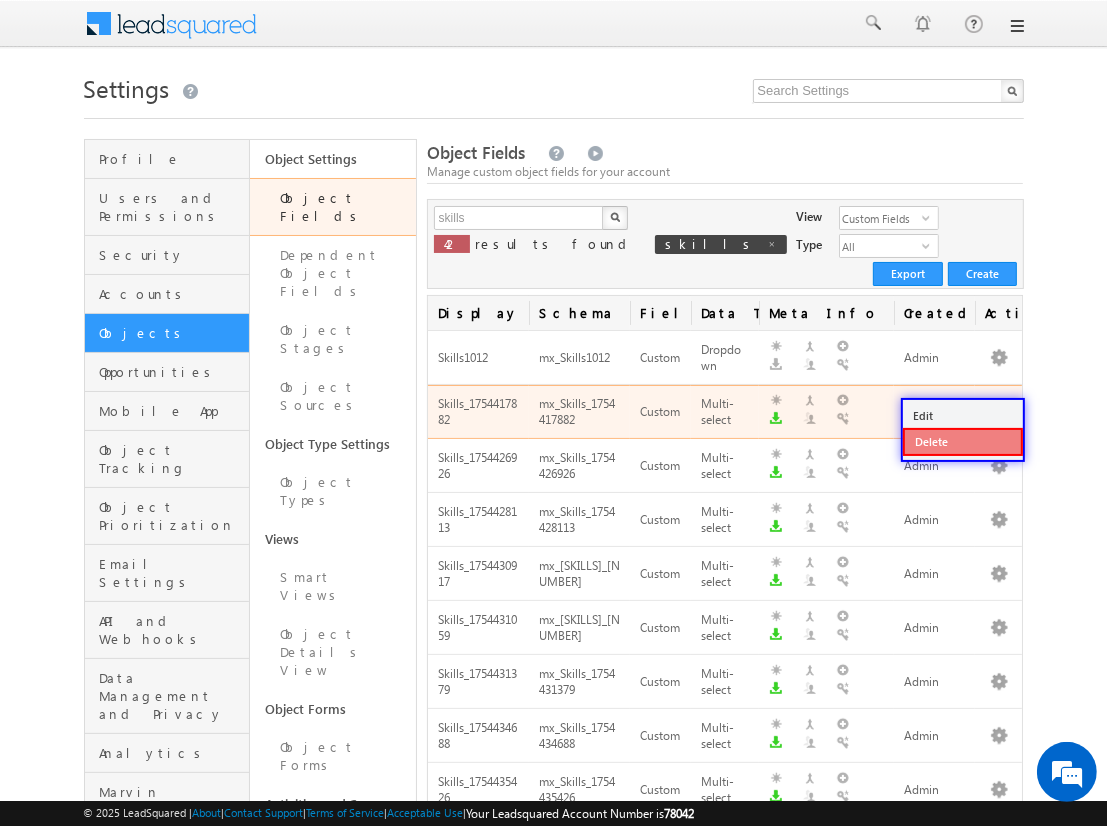 click on "Delete" at bounding box center [963, 442] 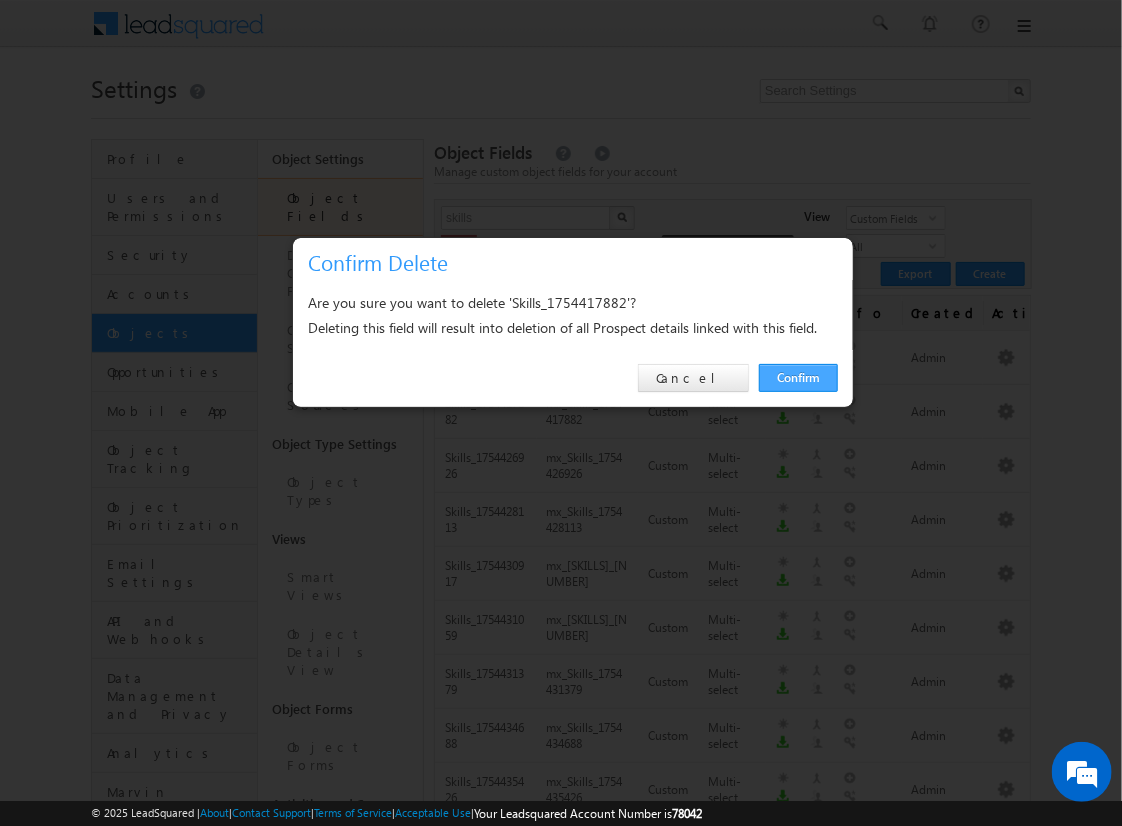 click on "Confirm" at bounding box center (798, 378) 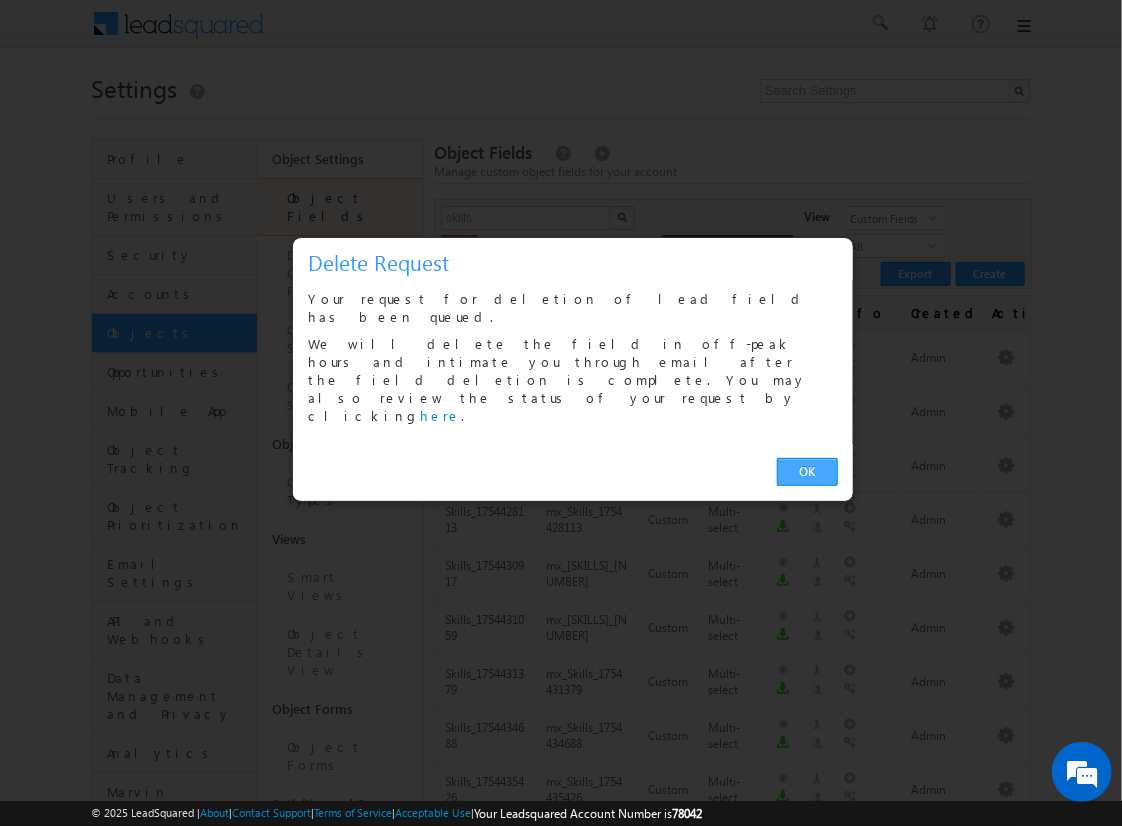 click on "OK" at bounding box center (807, 472) 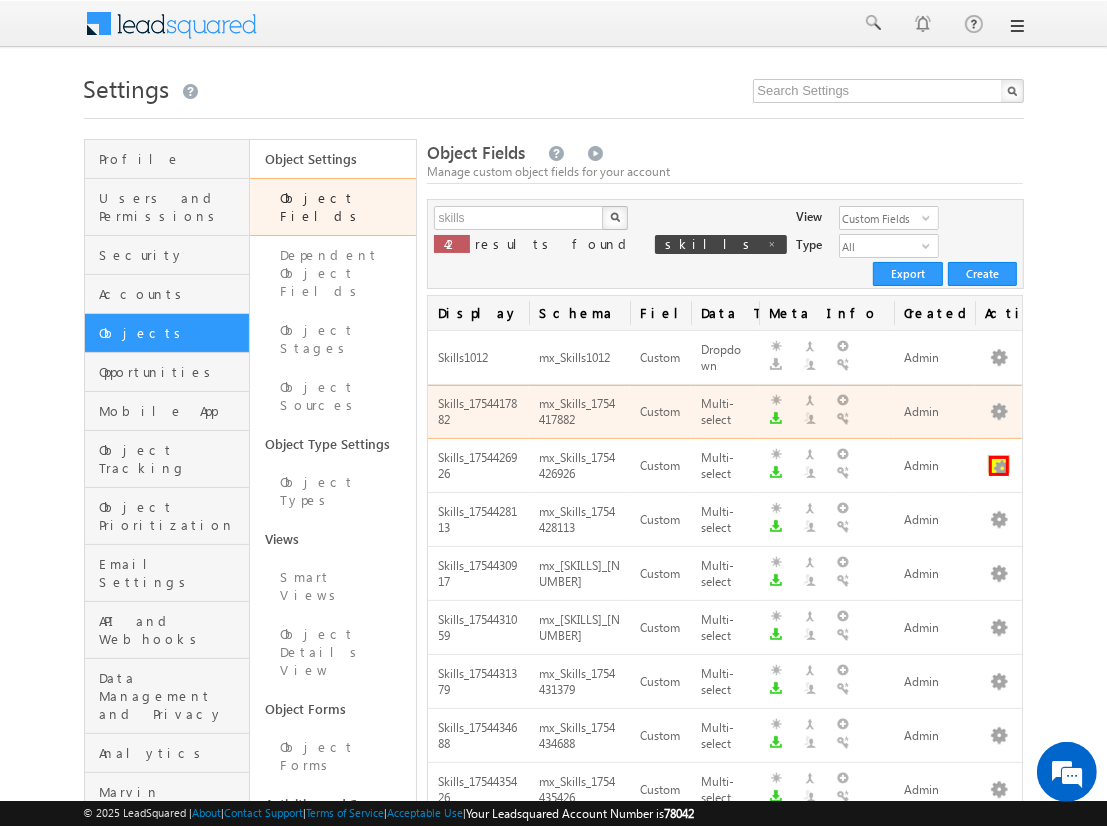 click at bounding box center (999, 466) 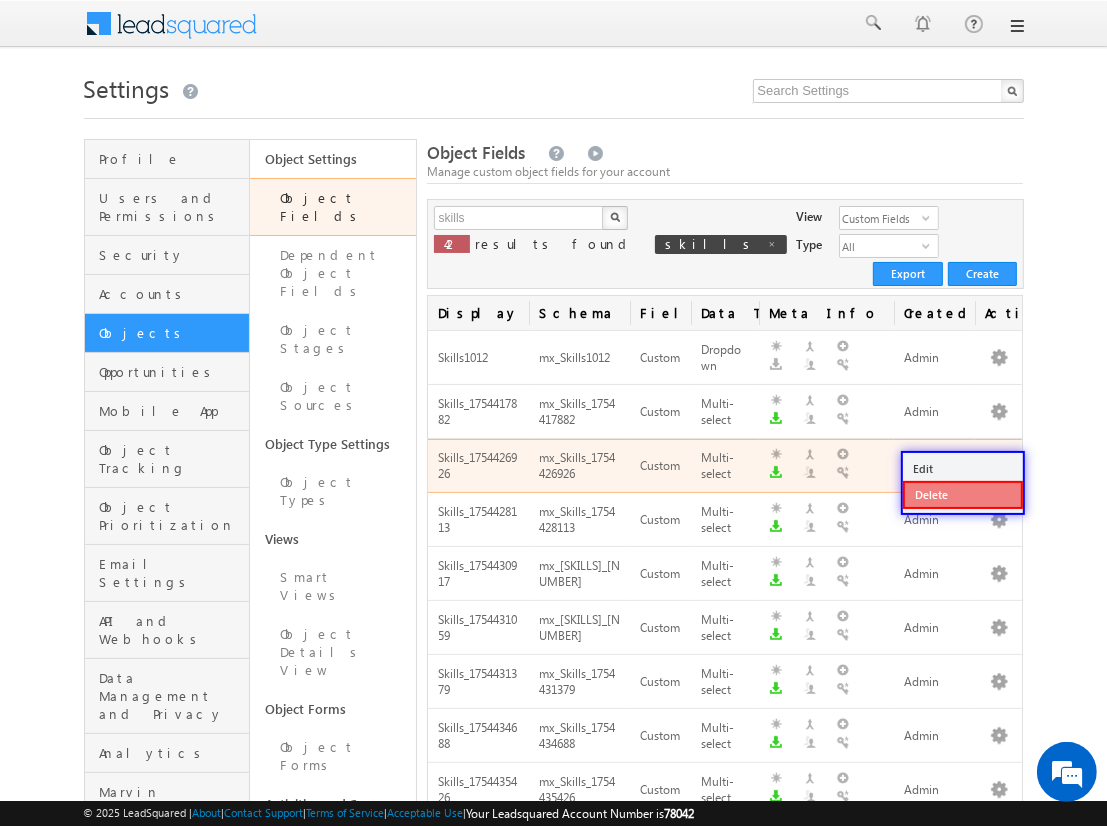 click on "Delete" at bounding box center [963, 495] 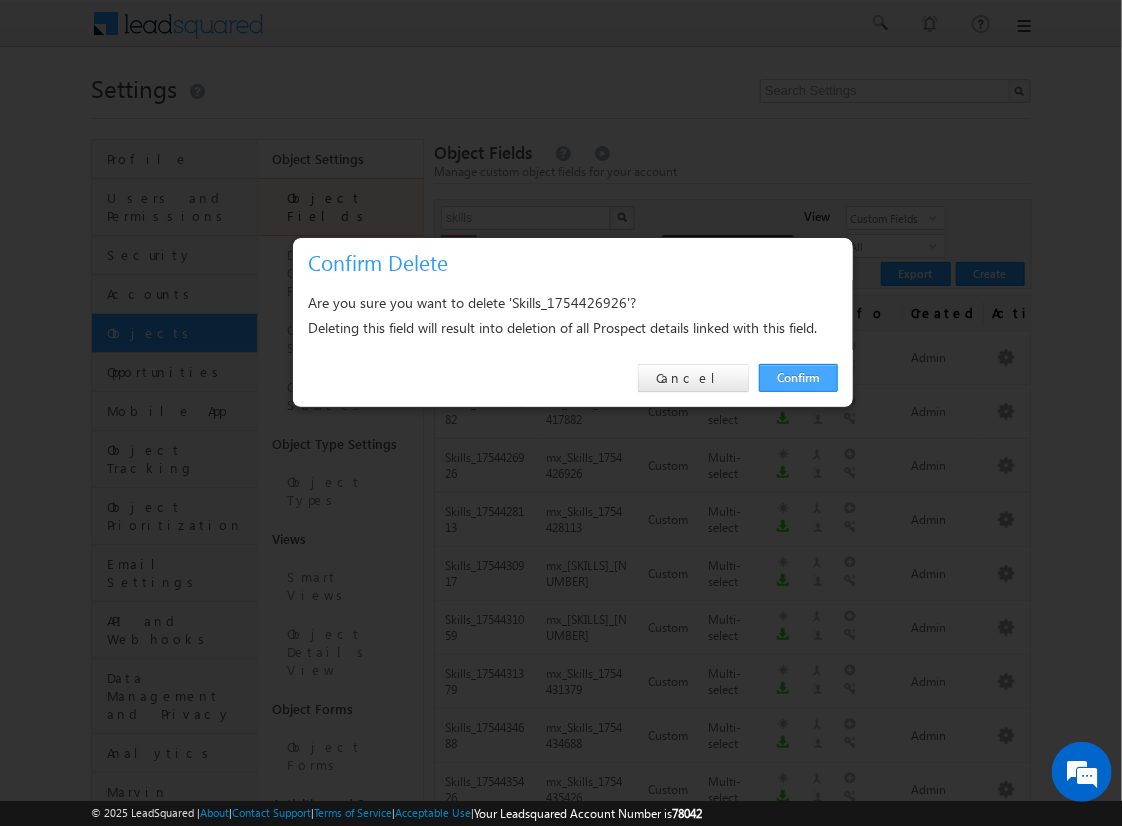 click on "Confirm" at bounding box center (798, 378) 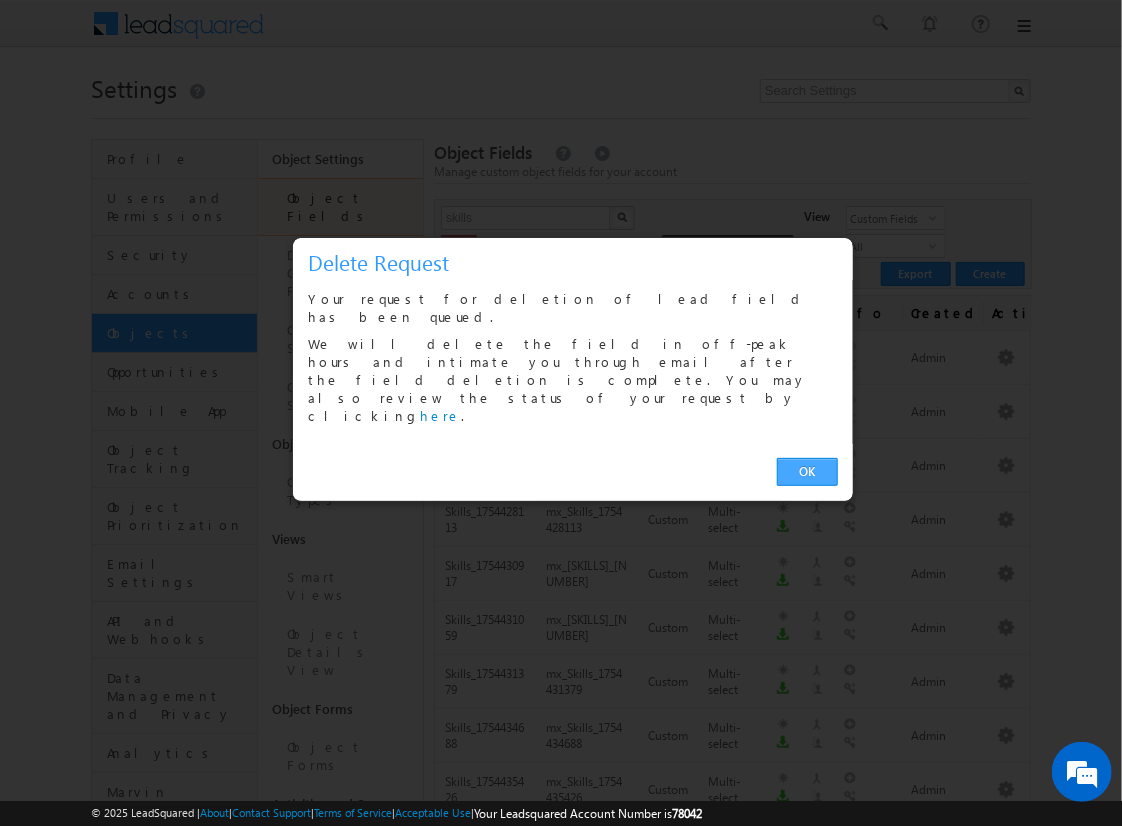 click on "OK" at bounding box center (807, 472) 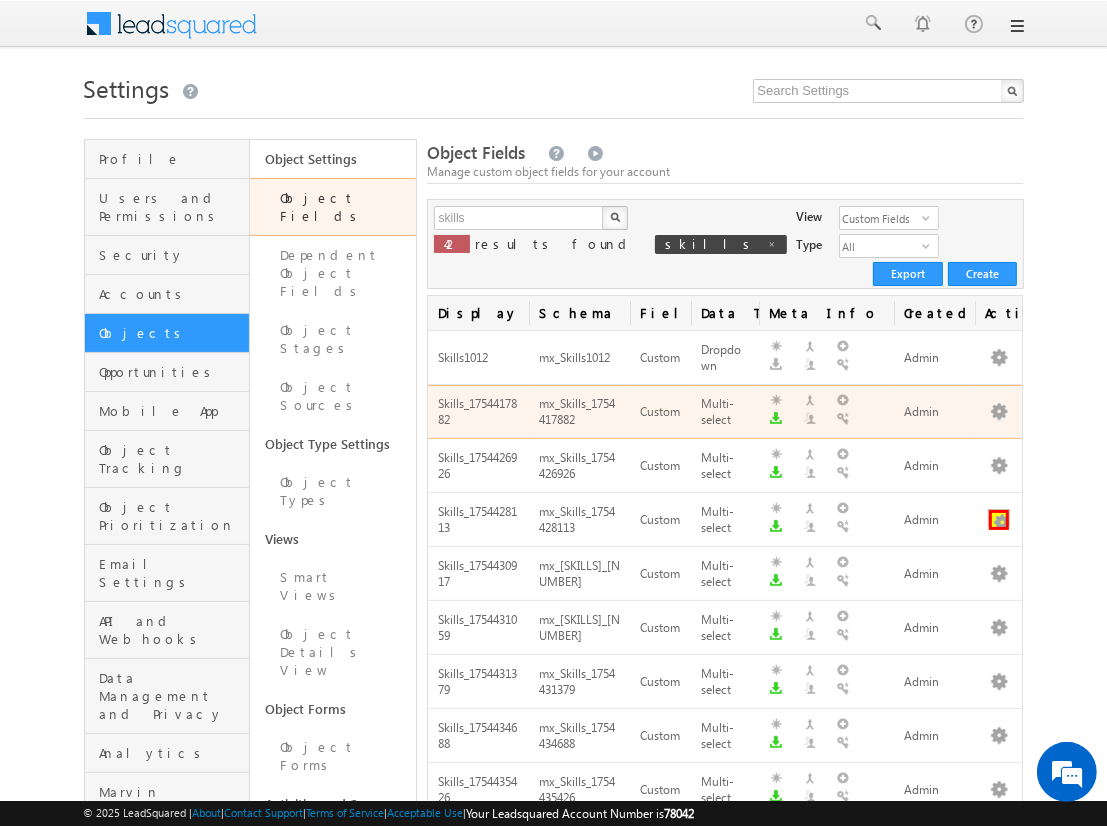 click at bounding box center [999, 520] 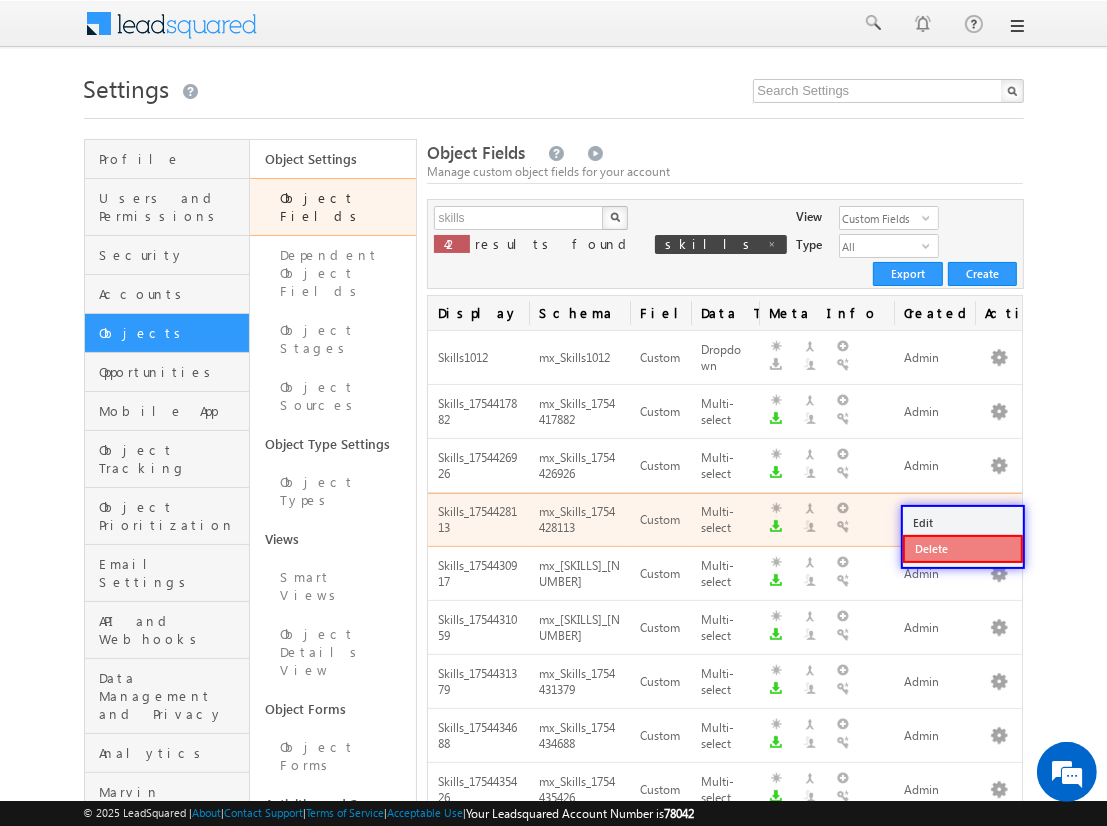 click on "Delete" at bounding box center (963, 549) 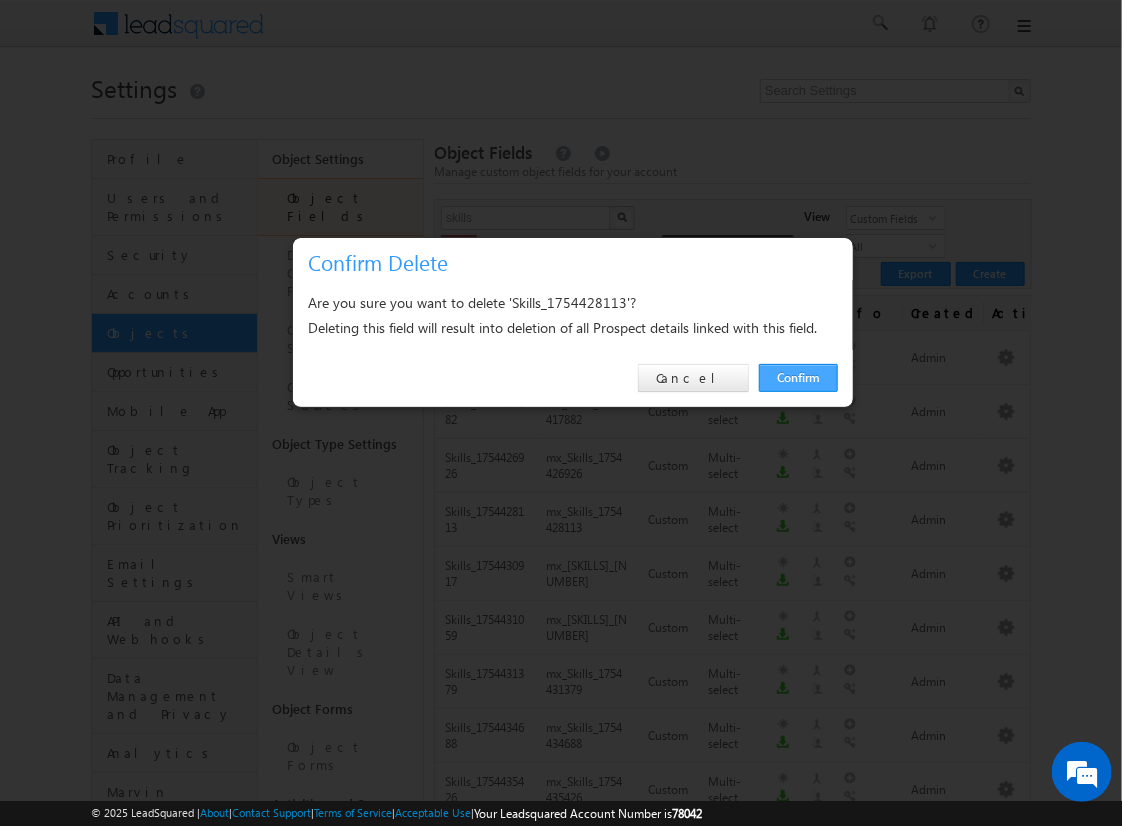 click on "Confirm" at bounding box center (798, 378) 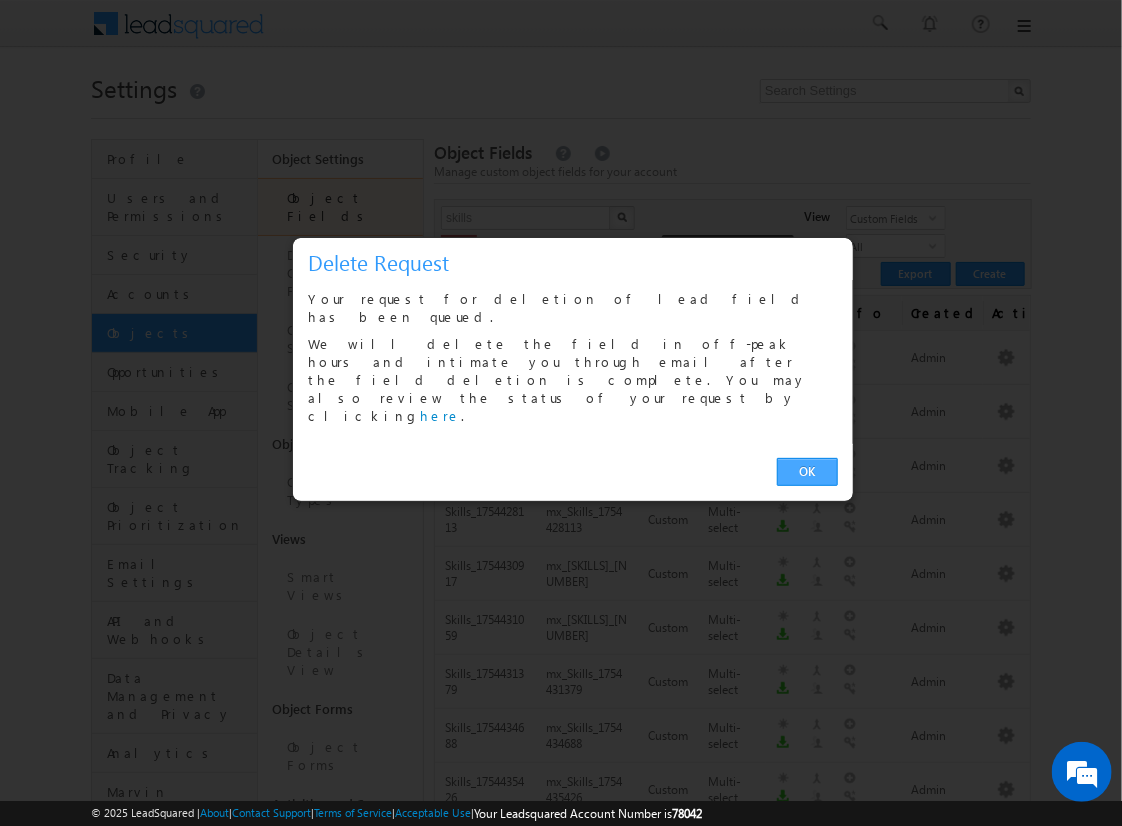 click on "OK" at bounding box center (807, 472) 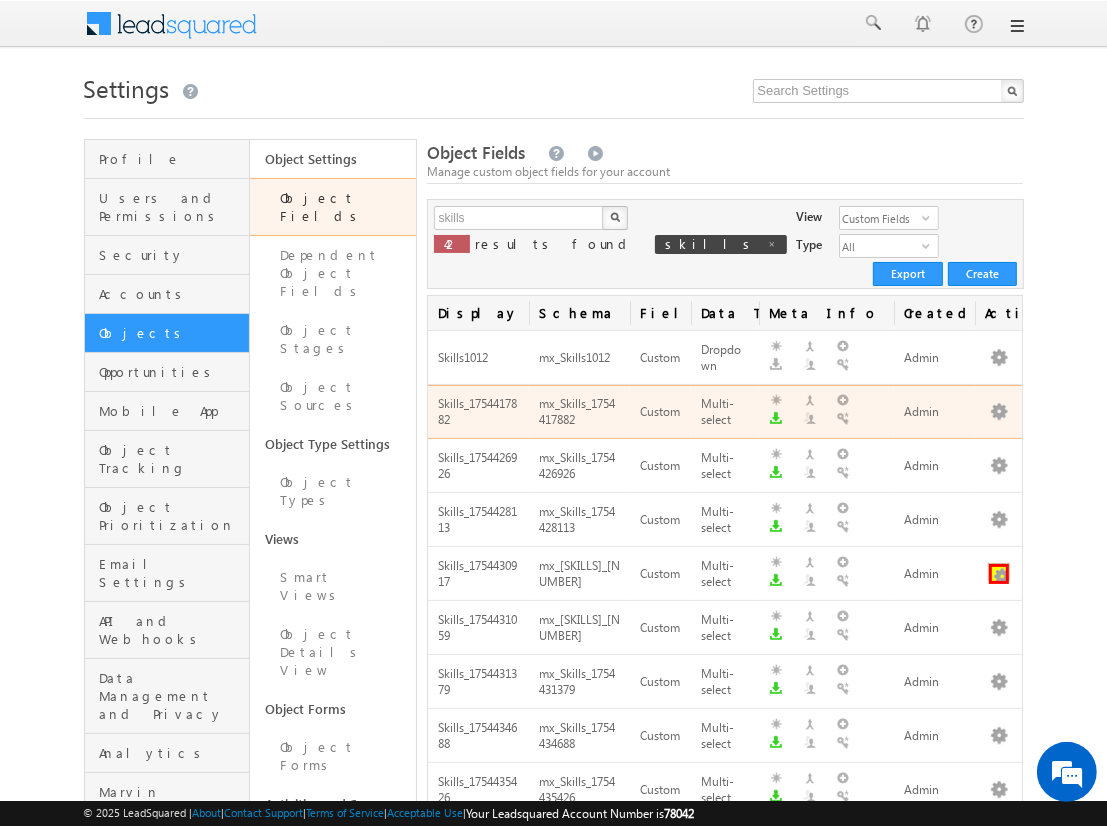 click at bounding box center [999, 574] 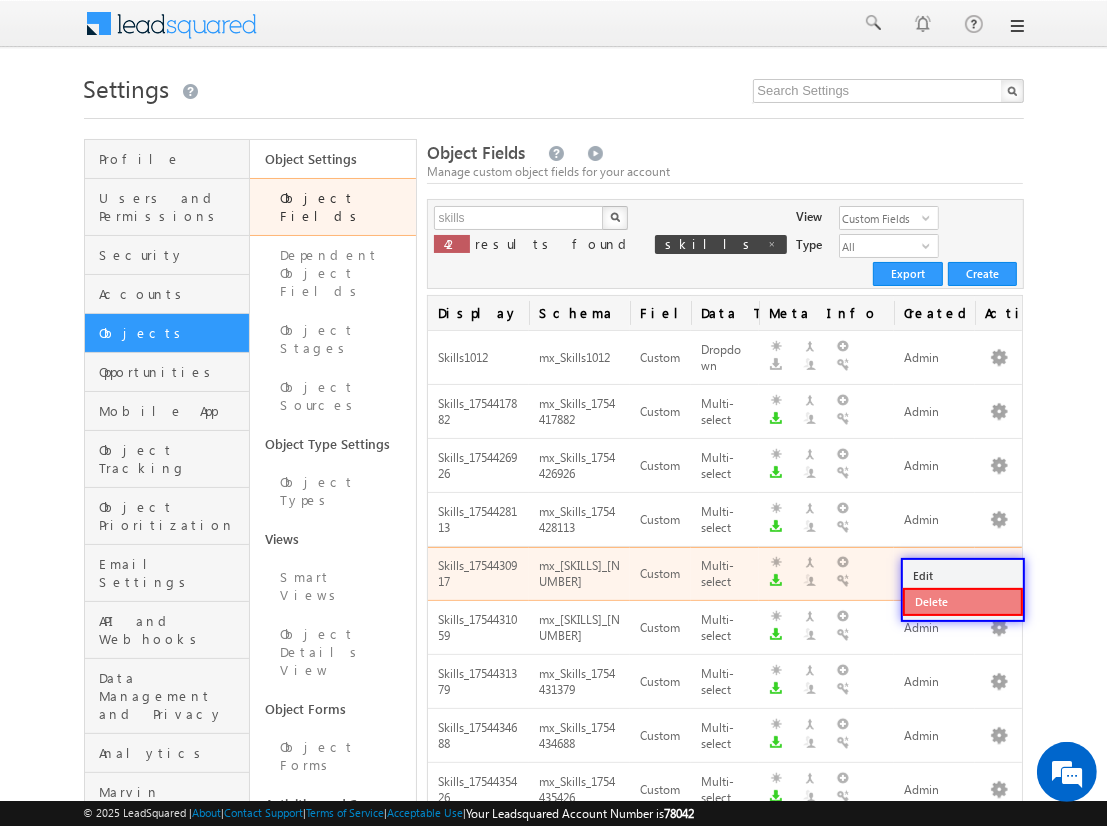 click on "Delete" at bounding box center (963, 602) 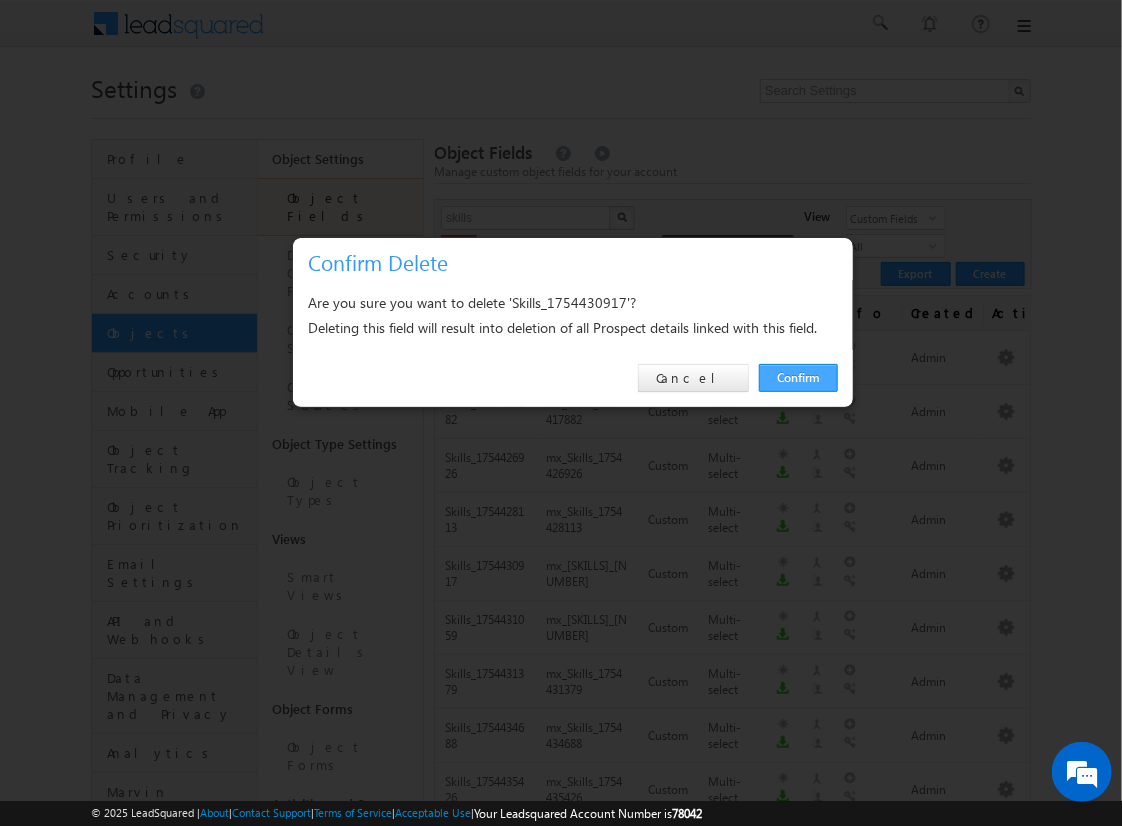 click on "Confirm" at bounding box center [798, 378] 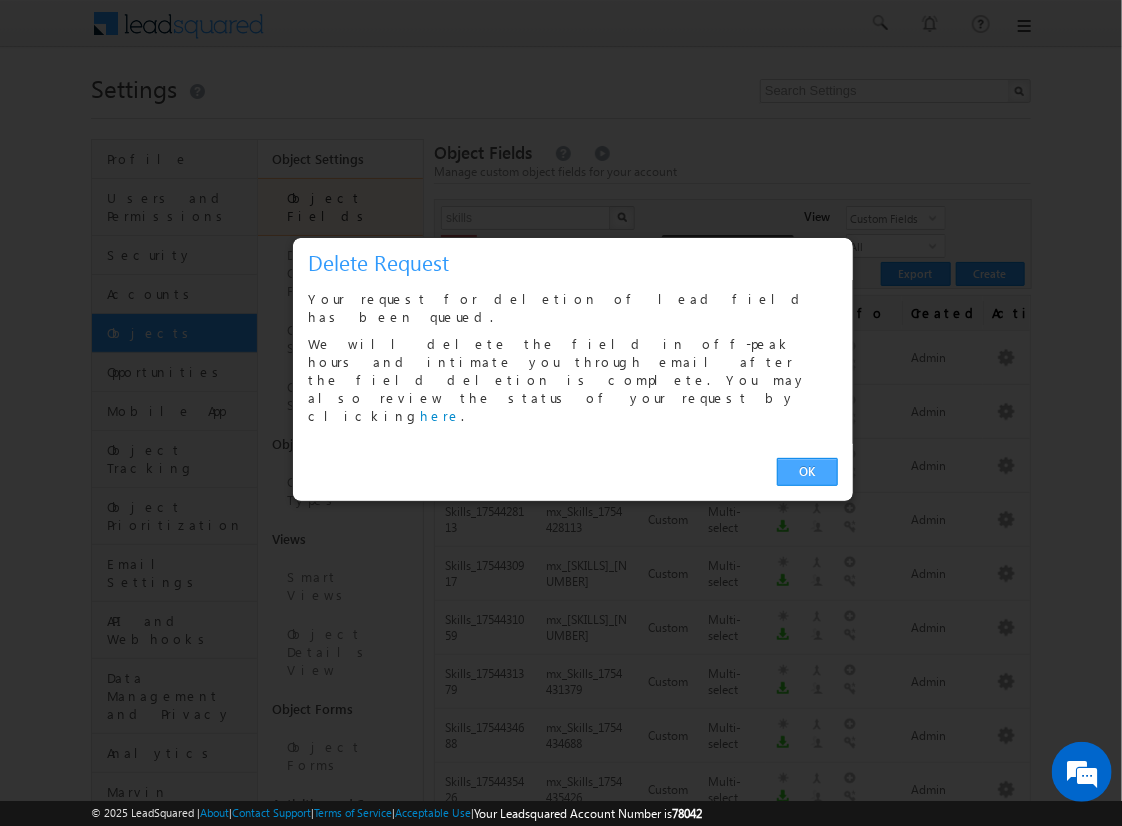 click on "OK" at bounding box center (807, 472) 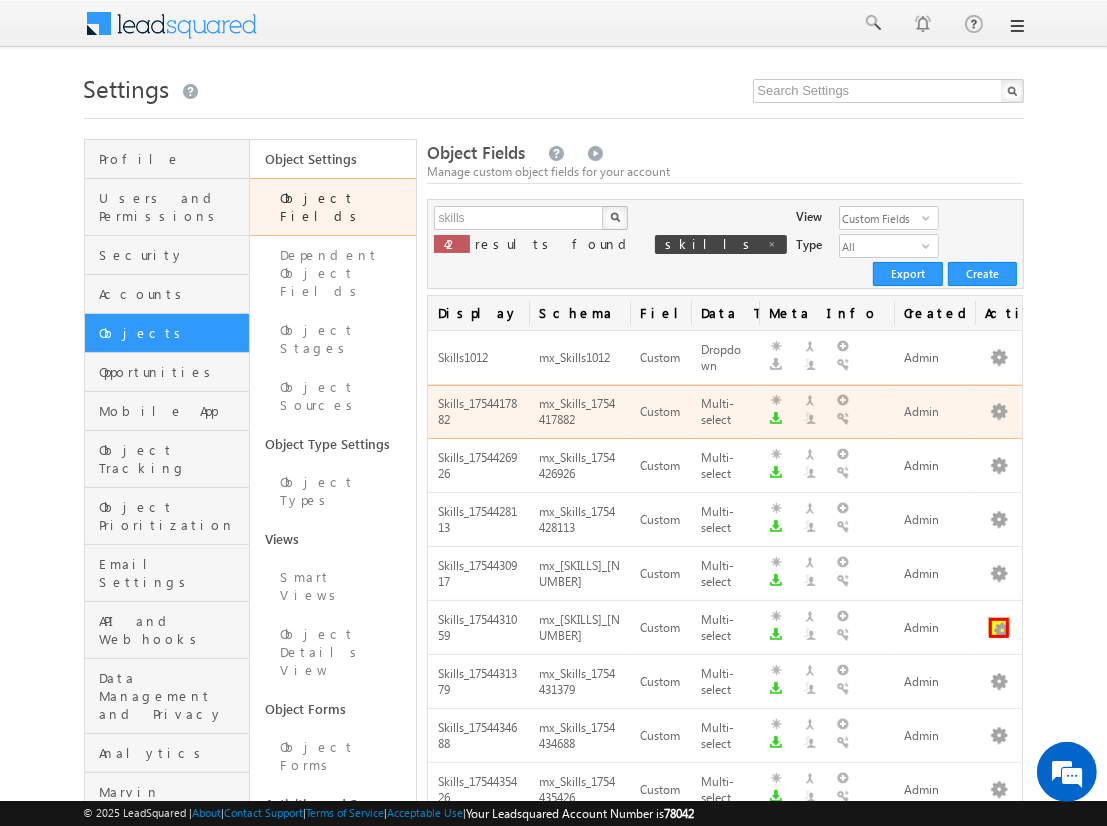 click at bounding box center (999, 628) 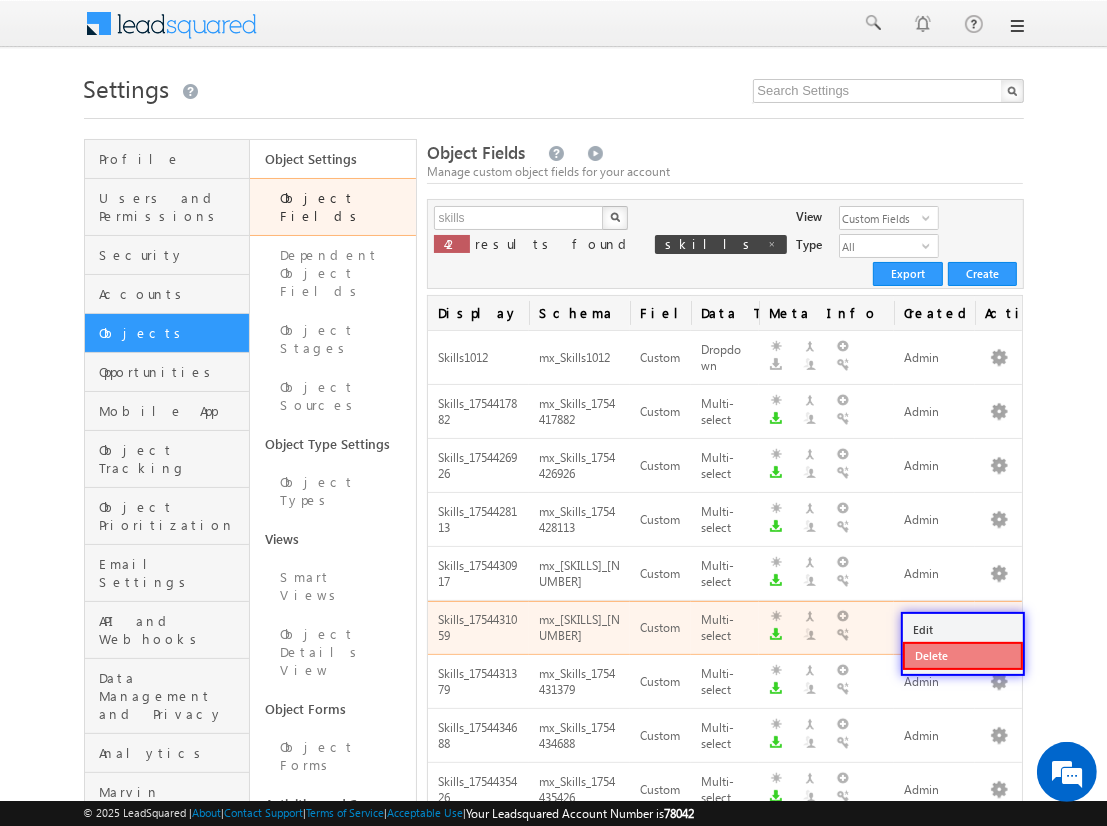 click on "Delete" at bounding box center (963, 656) 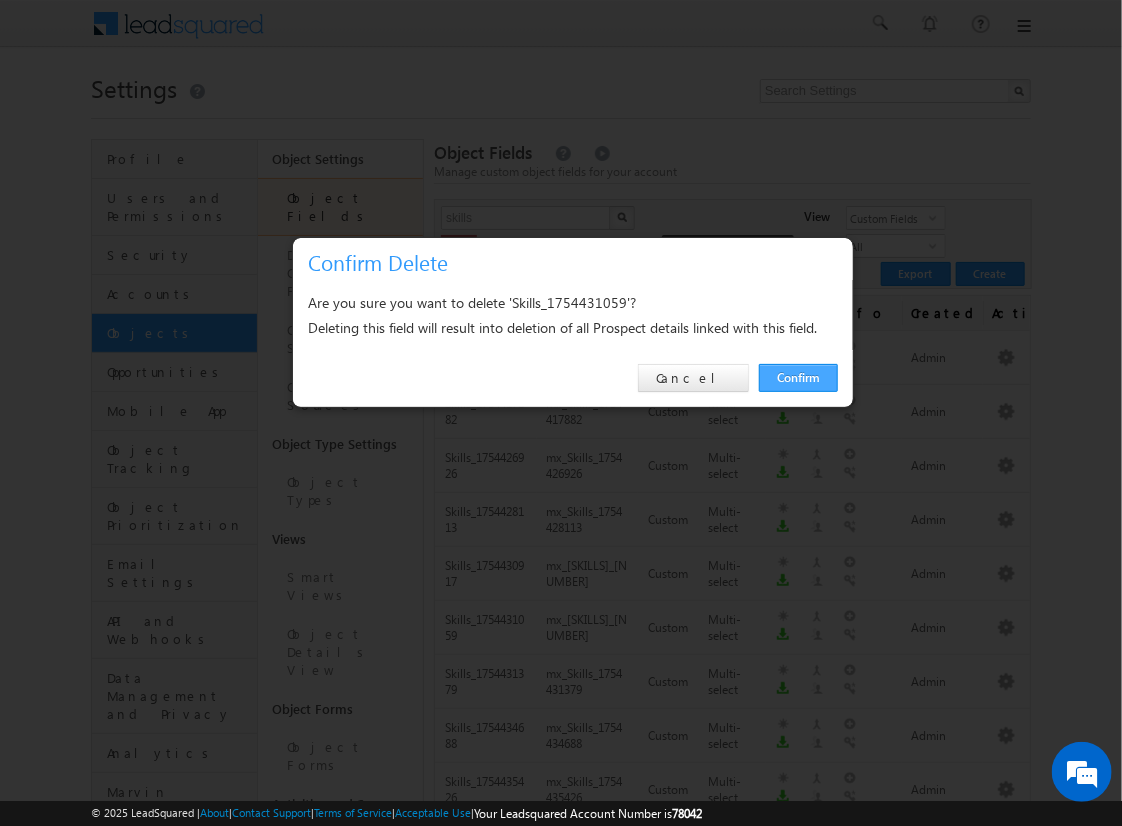 click on "Confirm" at bounding box center (798, 378) 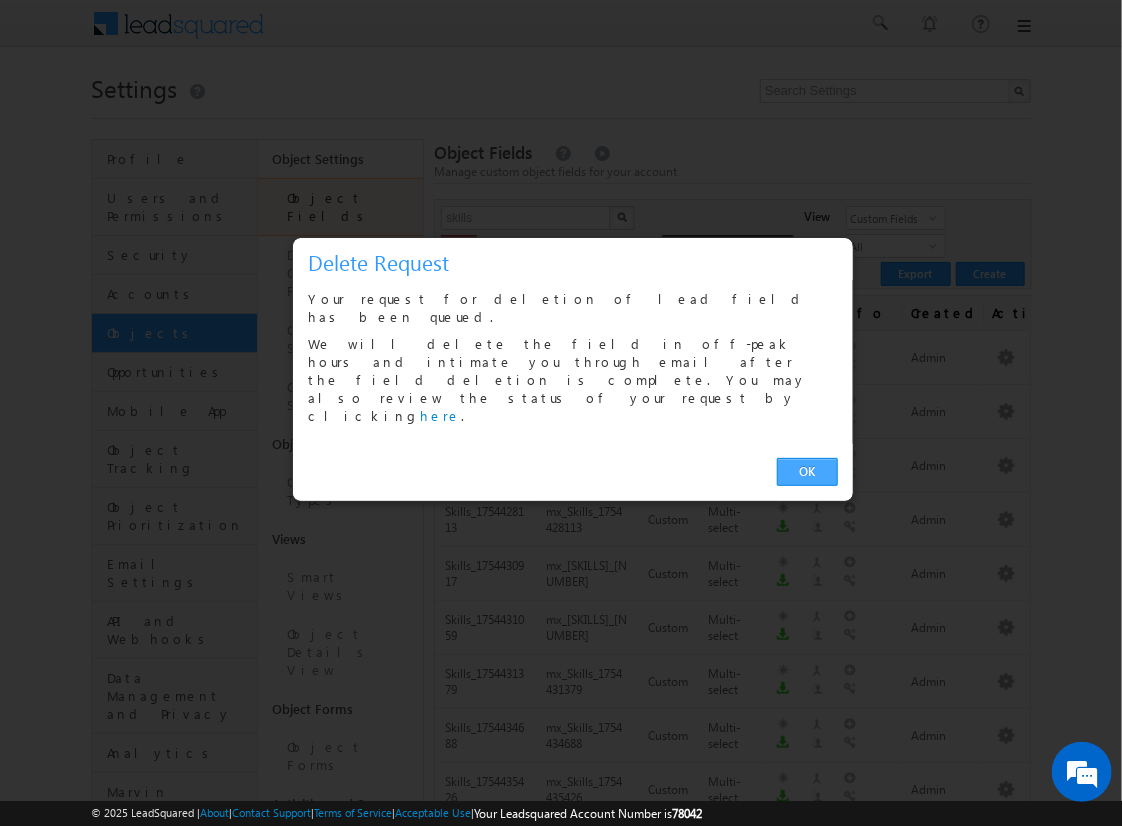 click on "OK" at bounding box center (807, 472) 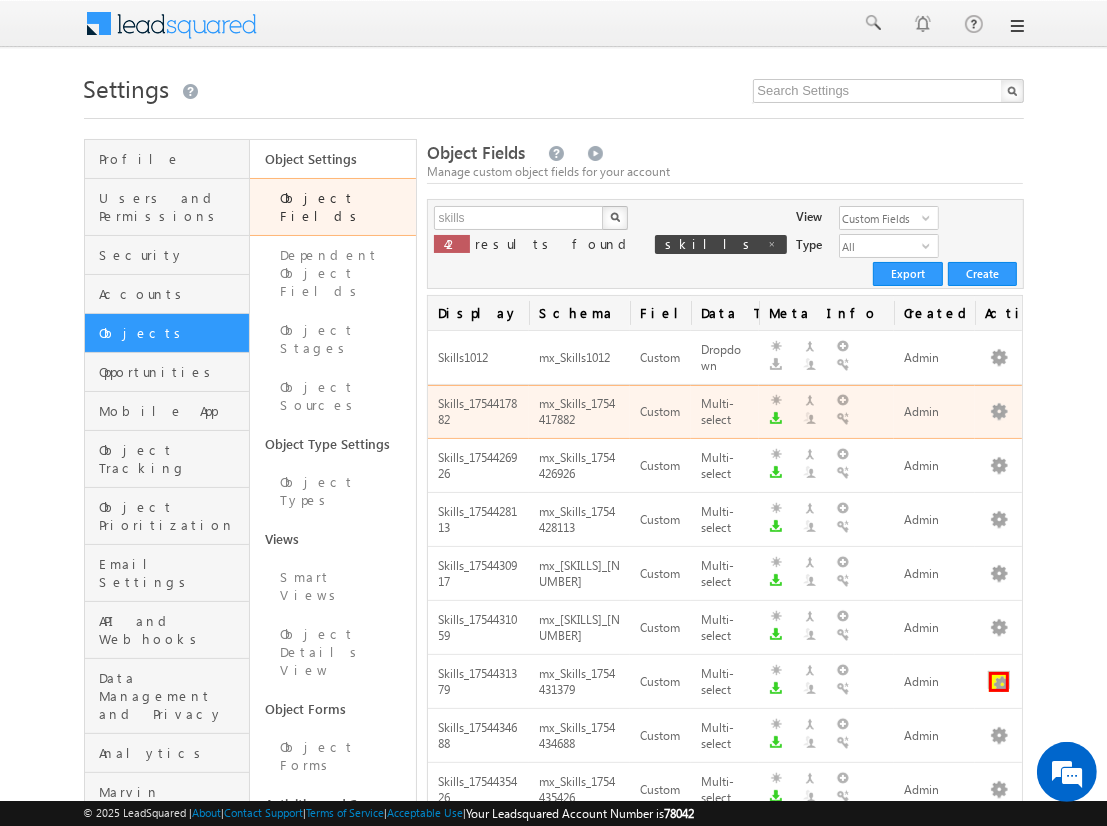 click at bounding box center [999, 682] 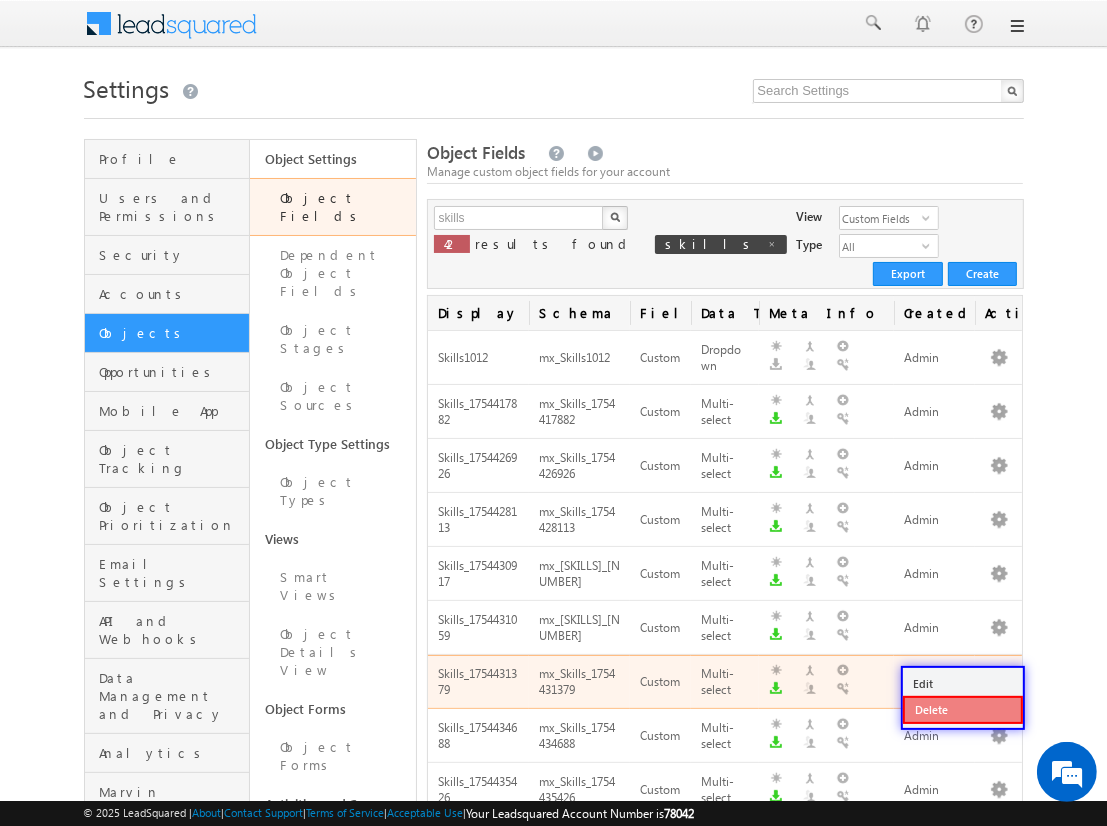 click on "Delete" at bounding box center [963, 710] 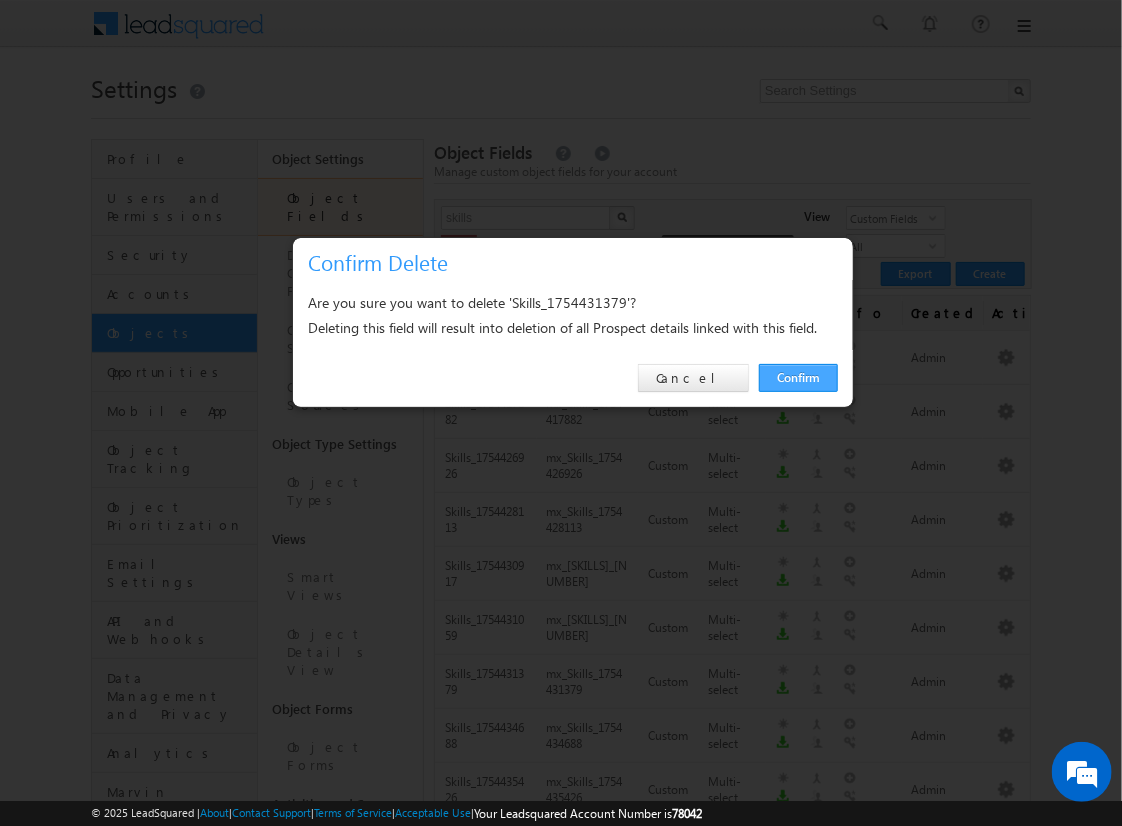 click on "Confirm" at bounding box center (798, 378) 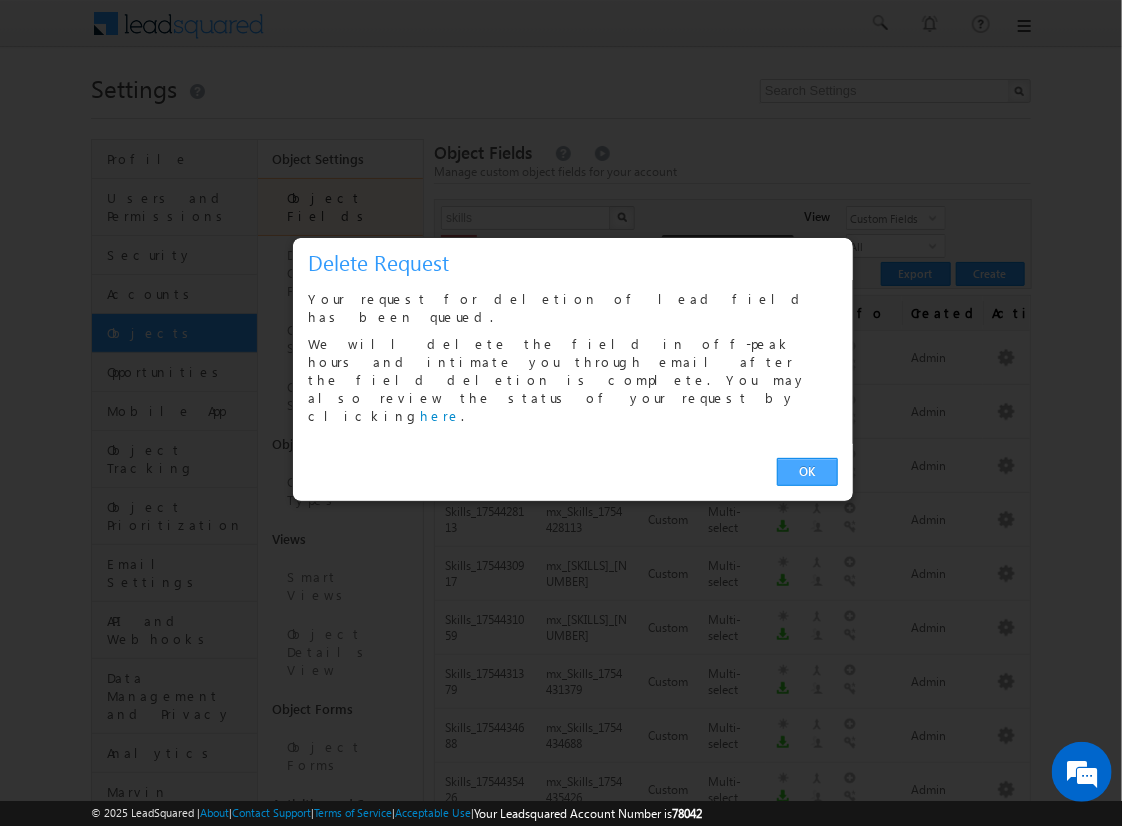 click on "OK" at bounding box center (807, 472) 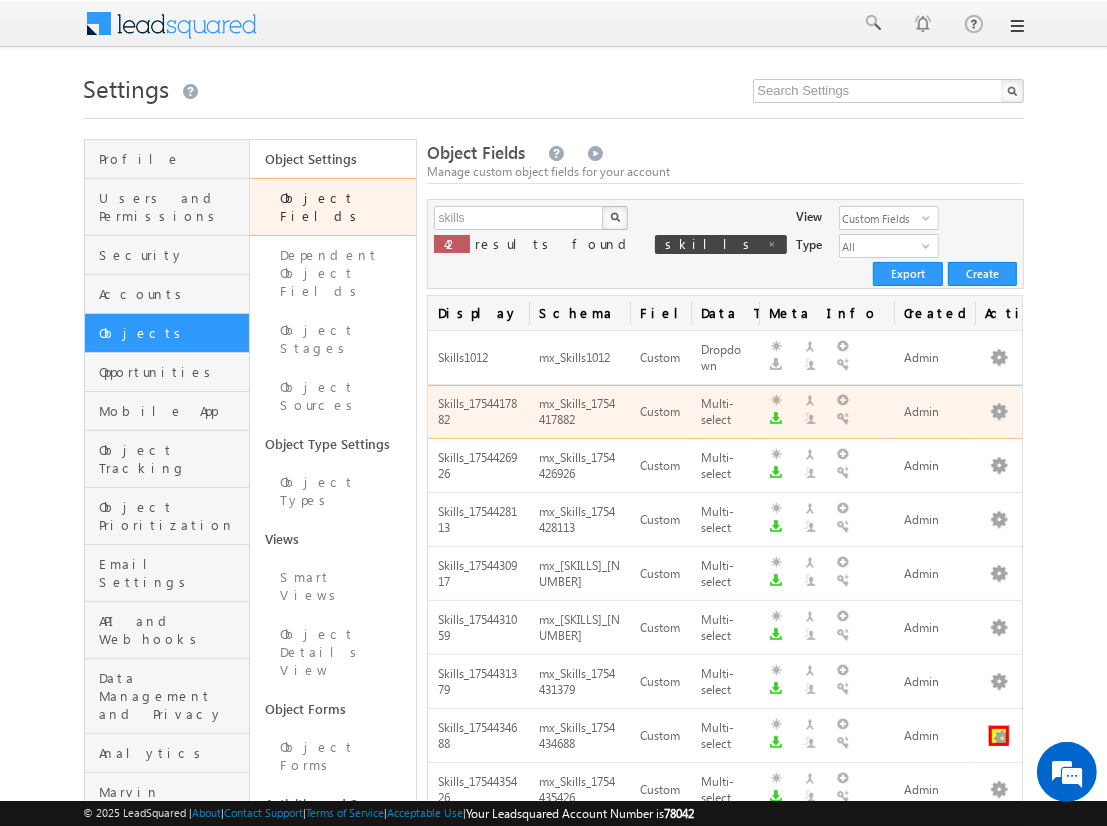 click at bounding box center (999, 736) 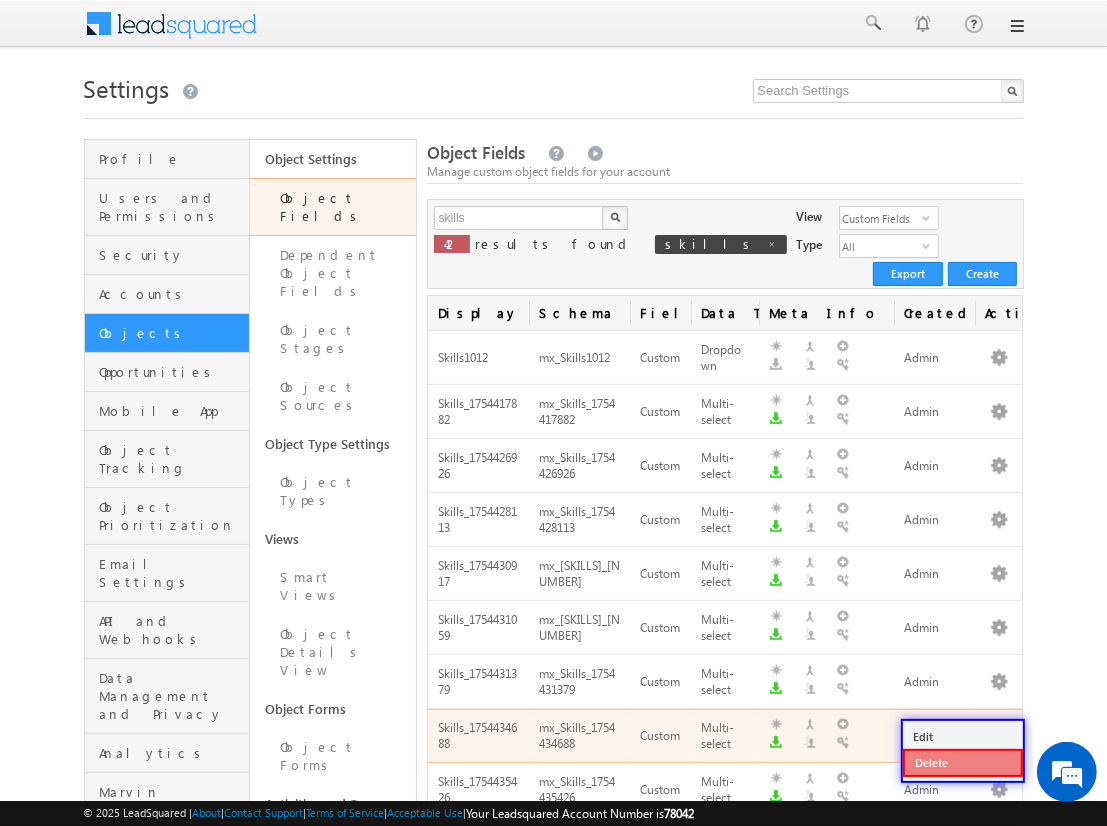 click on "Delete" at bounding box center [963, 763] 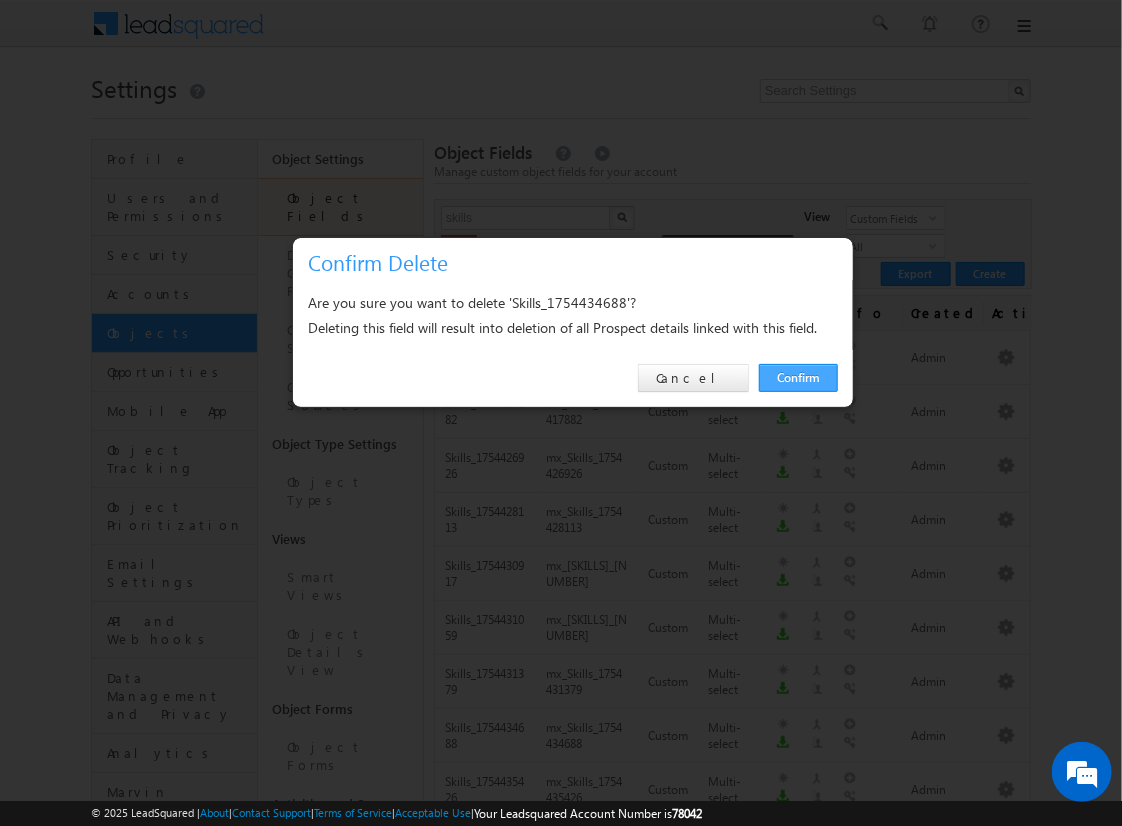 click on "Confirm" at bounding box center [798, 378] 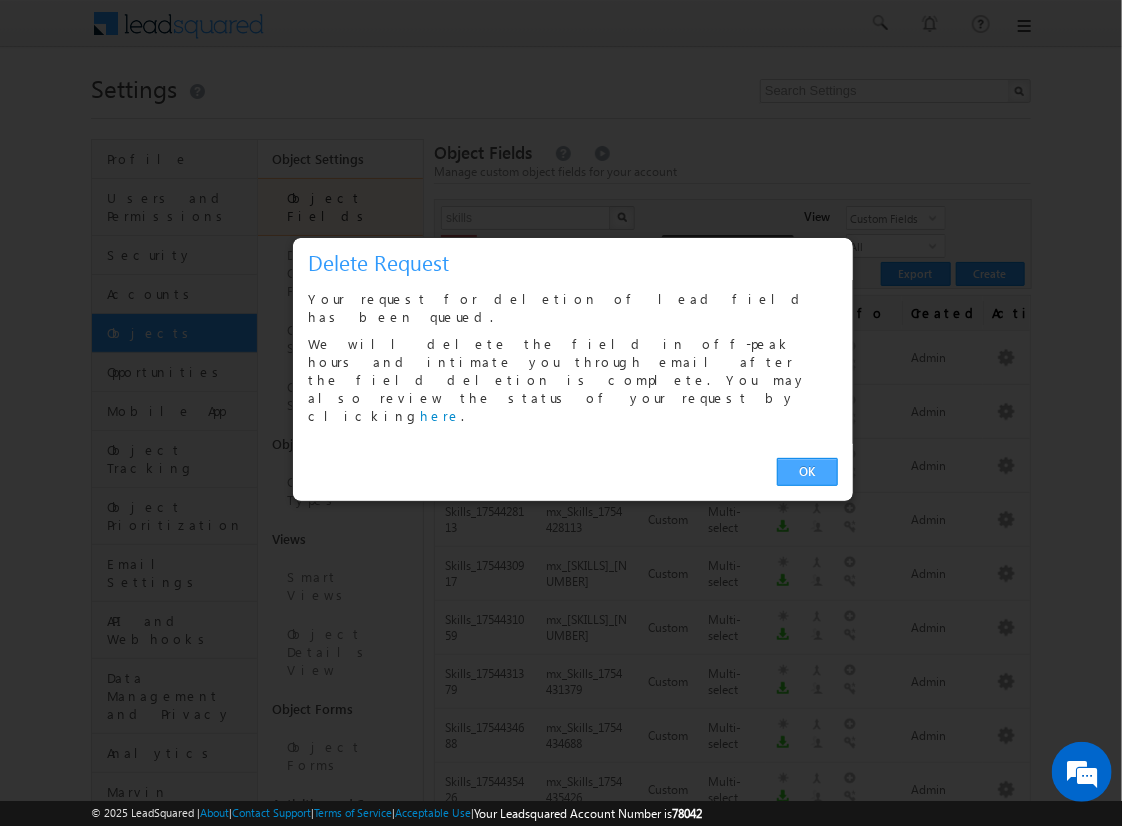 click on "OK" at bounding box center [807, 472] 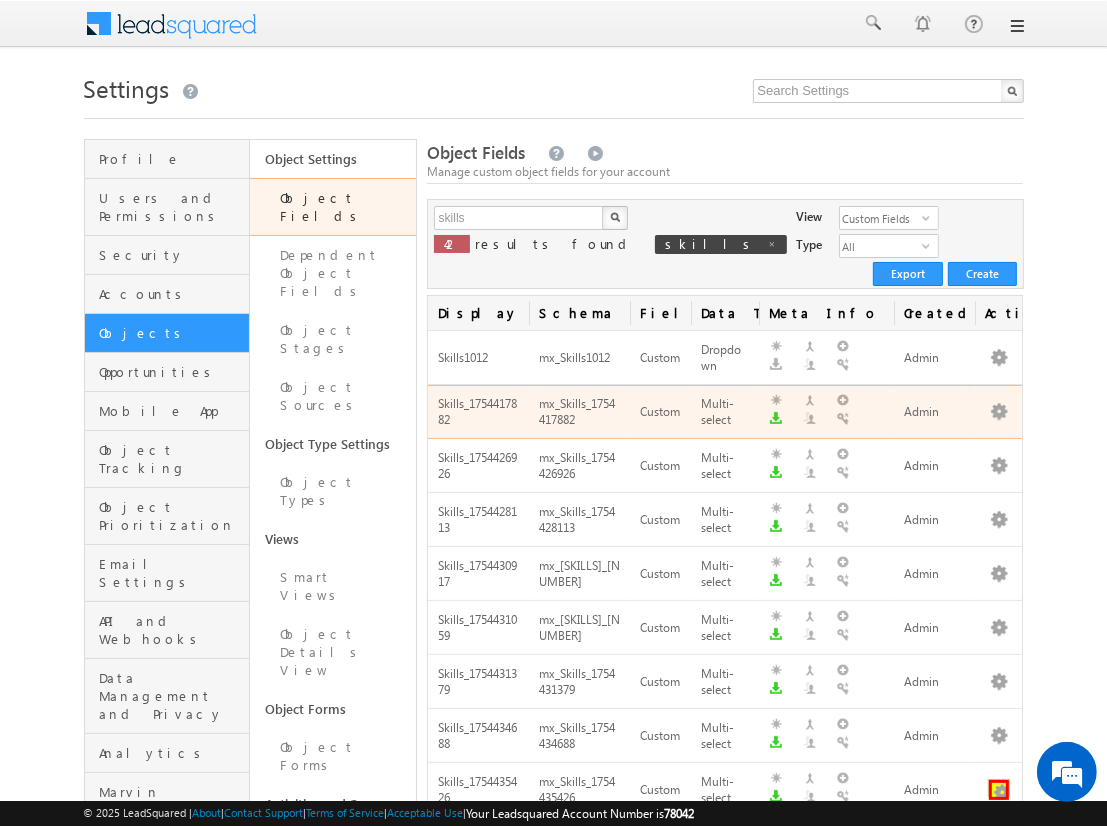 click at bounding box center [999, 790] 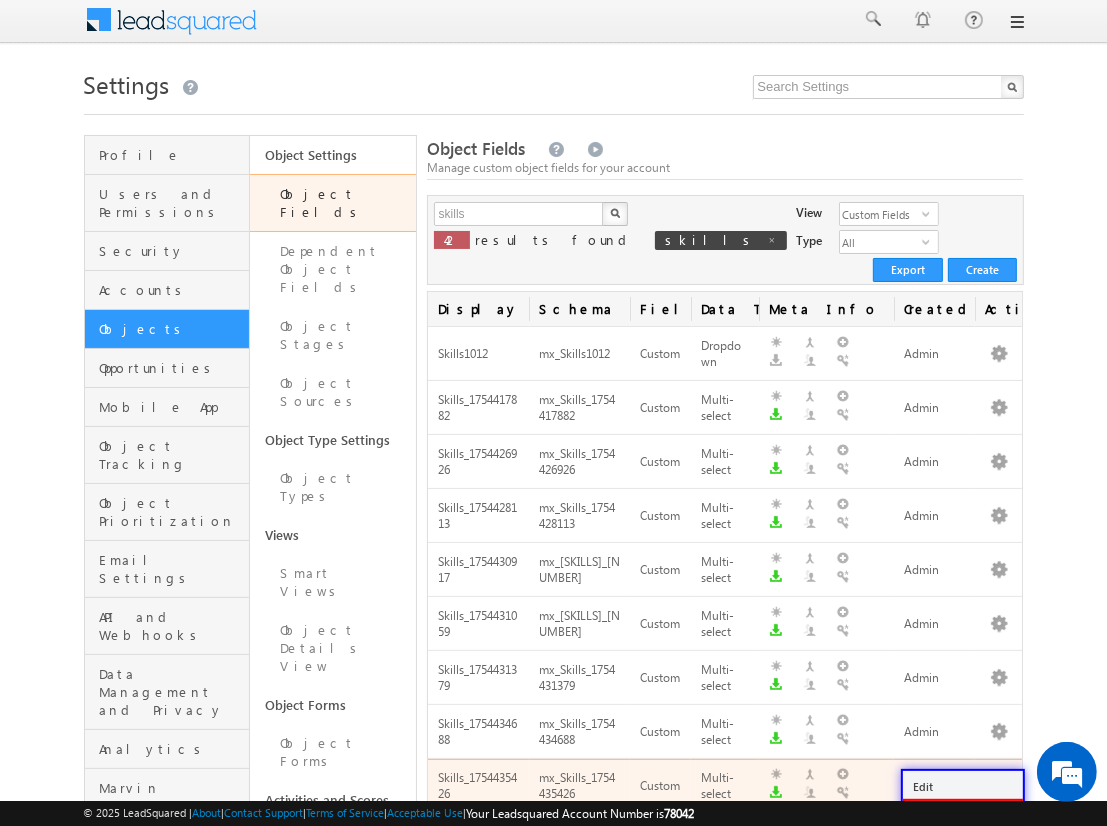 scroll, scrollTop: 403, scrollLeft: 0, axis: vertical 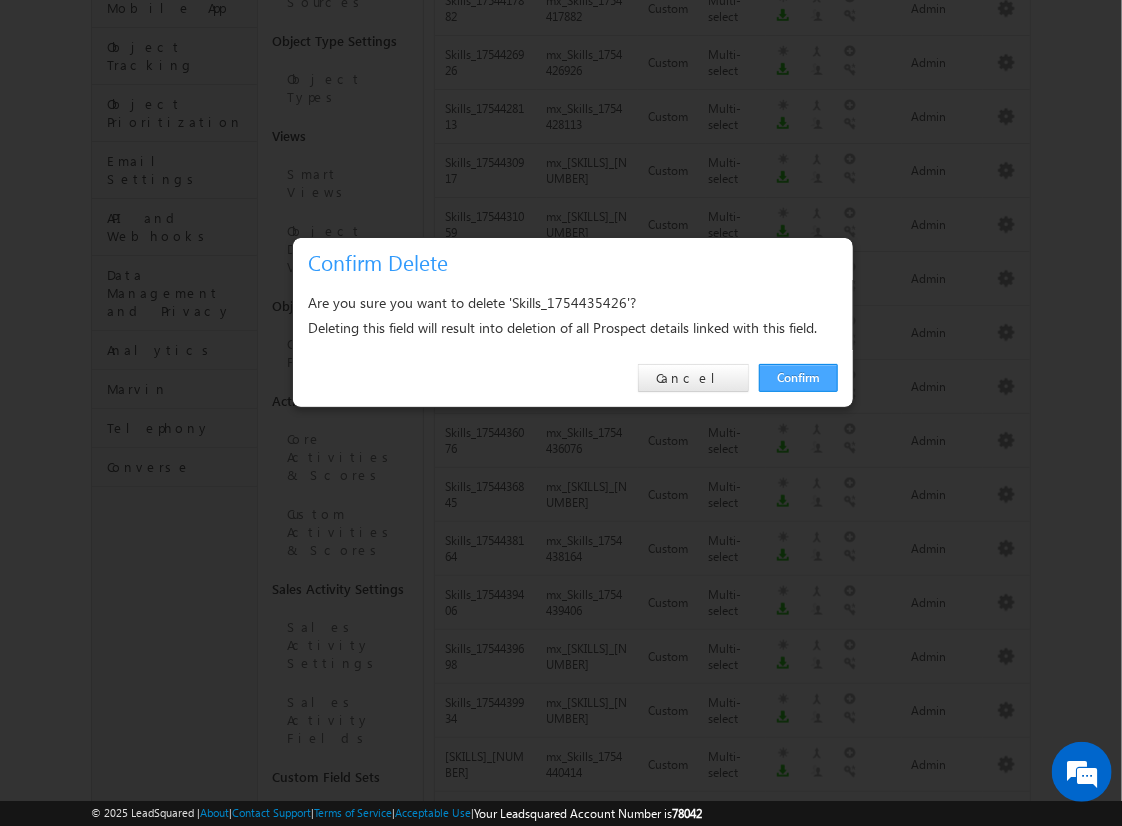 click on "Confirm" at bounding box center (798, 378) 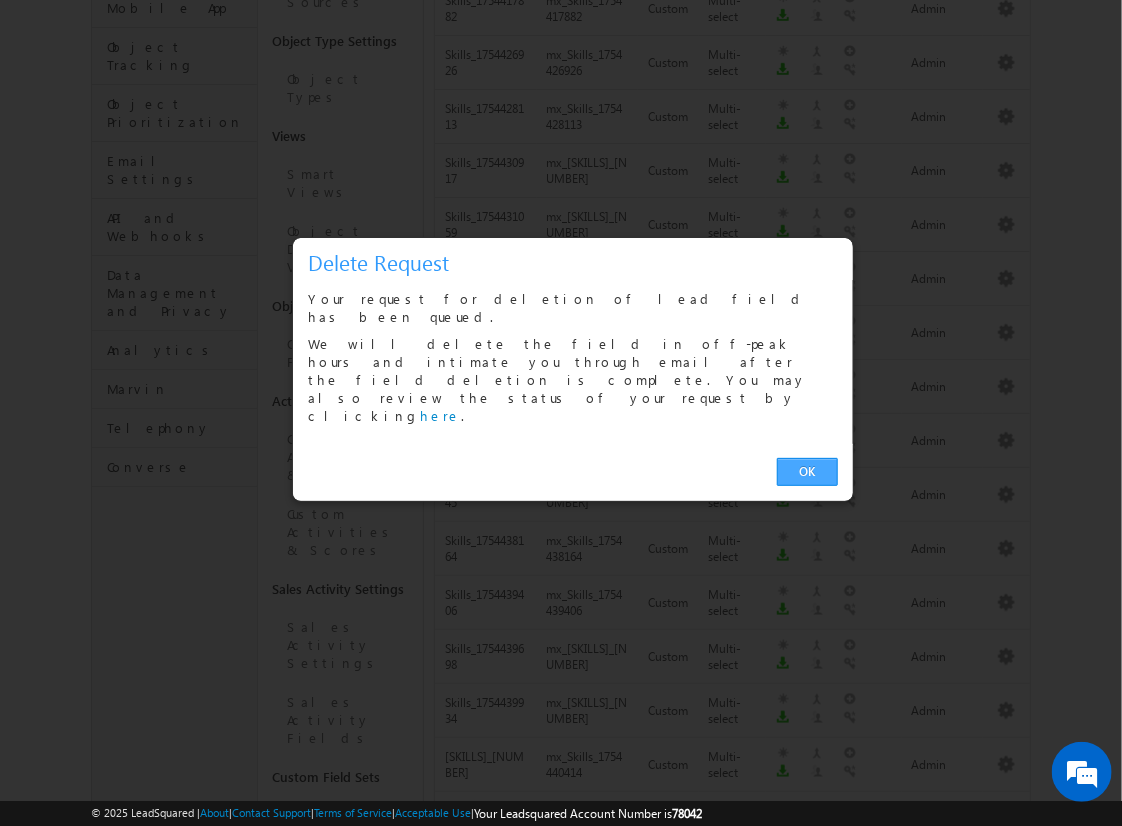 click on "OK" at bounding box center (807, 472) 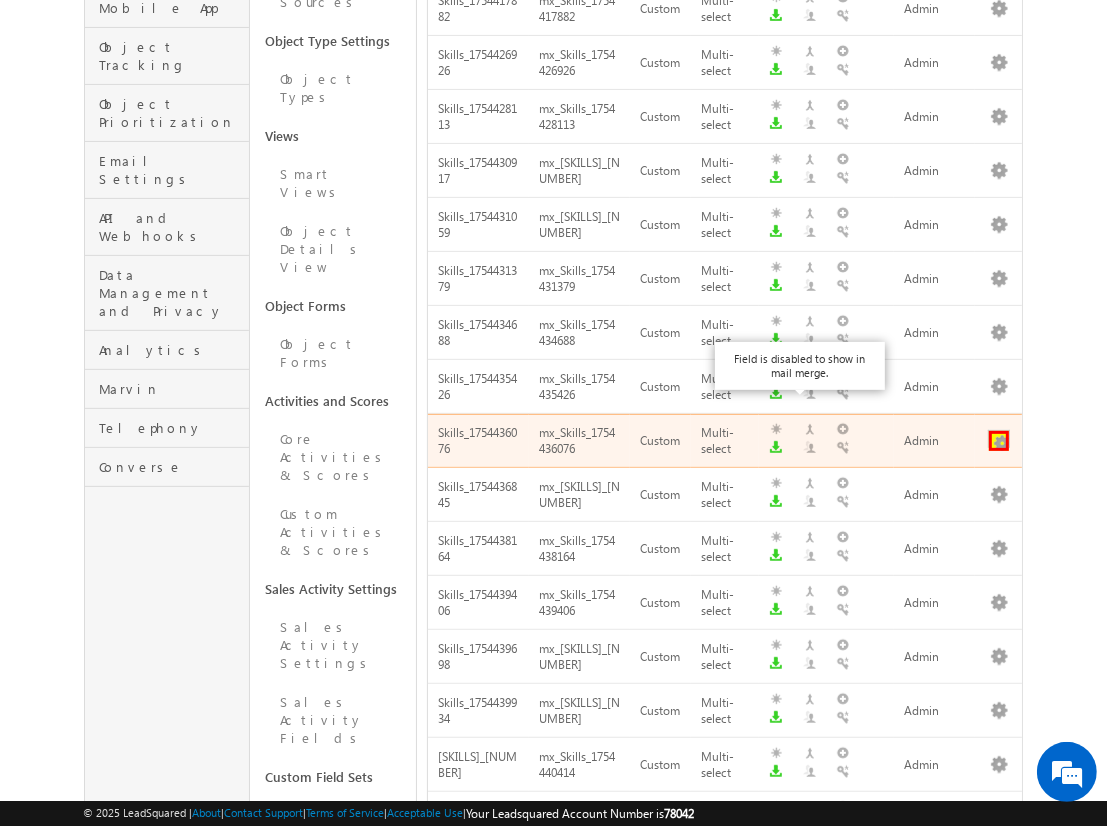 click at bounding box center (999, 441) 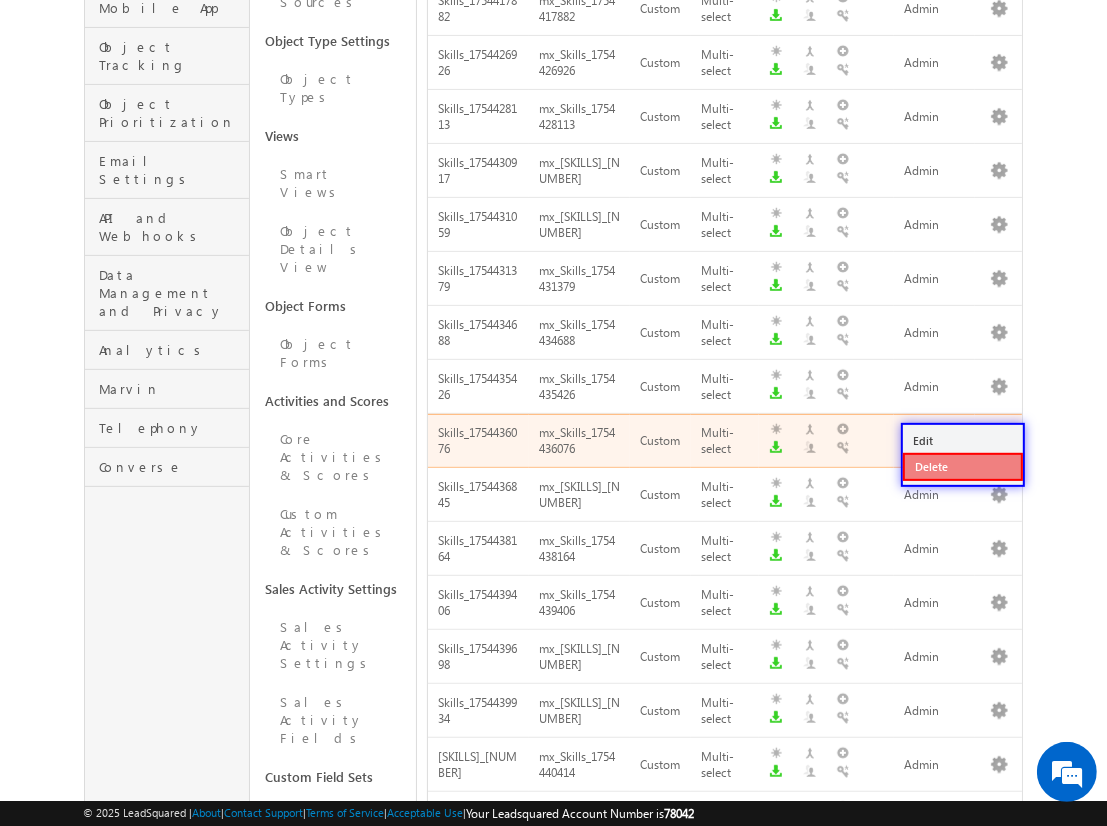 click on "Delete" at bounding box center (963, 467) 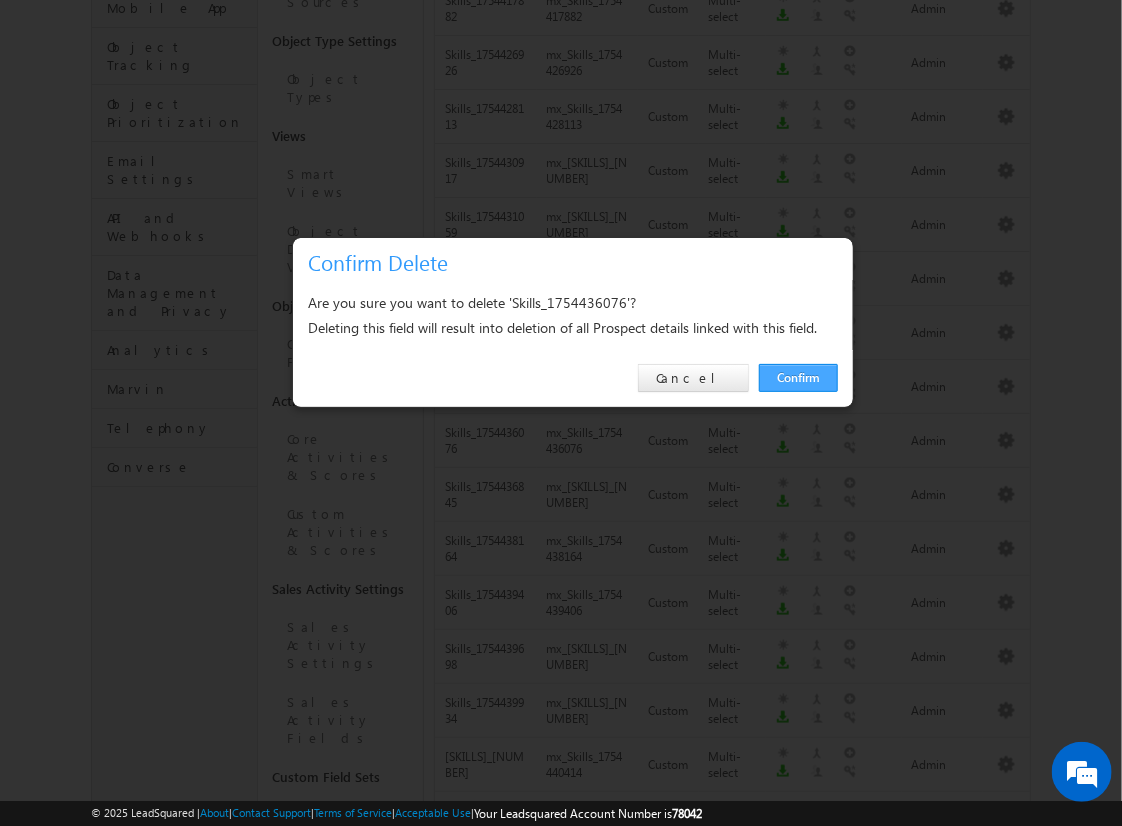 click on "Confirm" at bounding box center (798, 378) 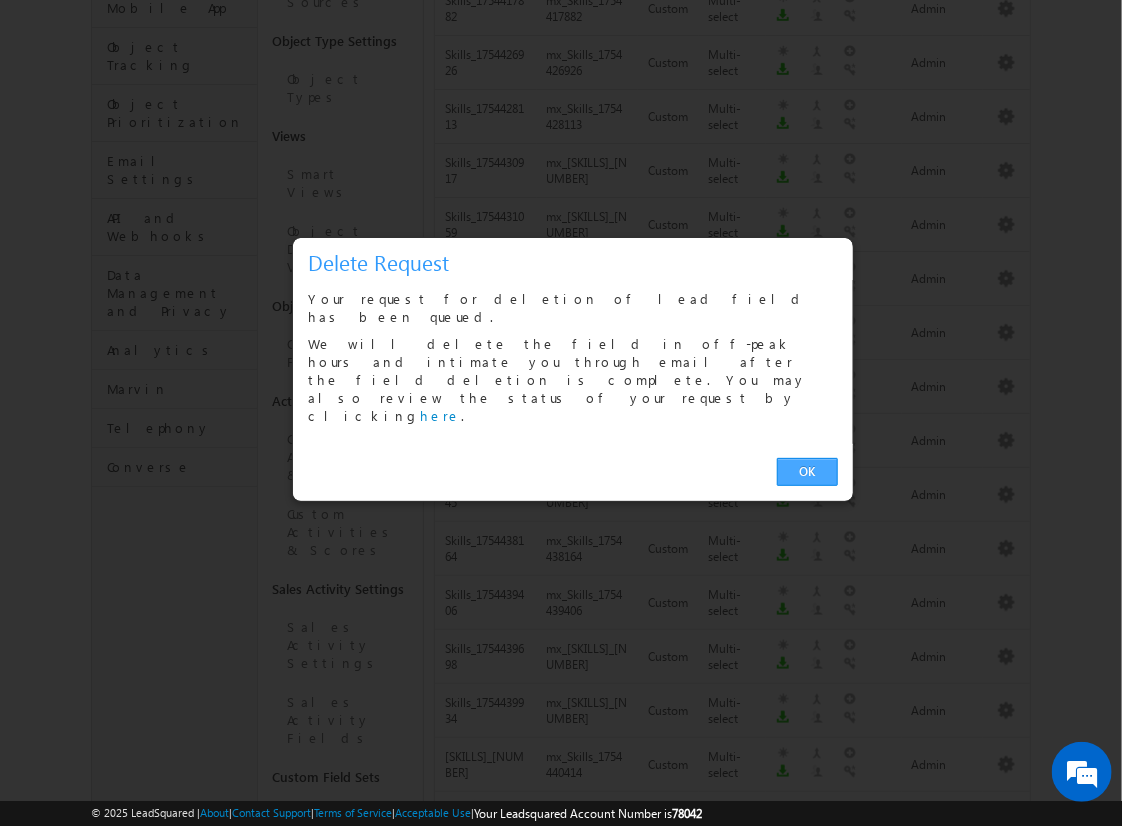 click on "OK" at bounding box center (807, 472) 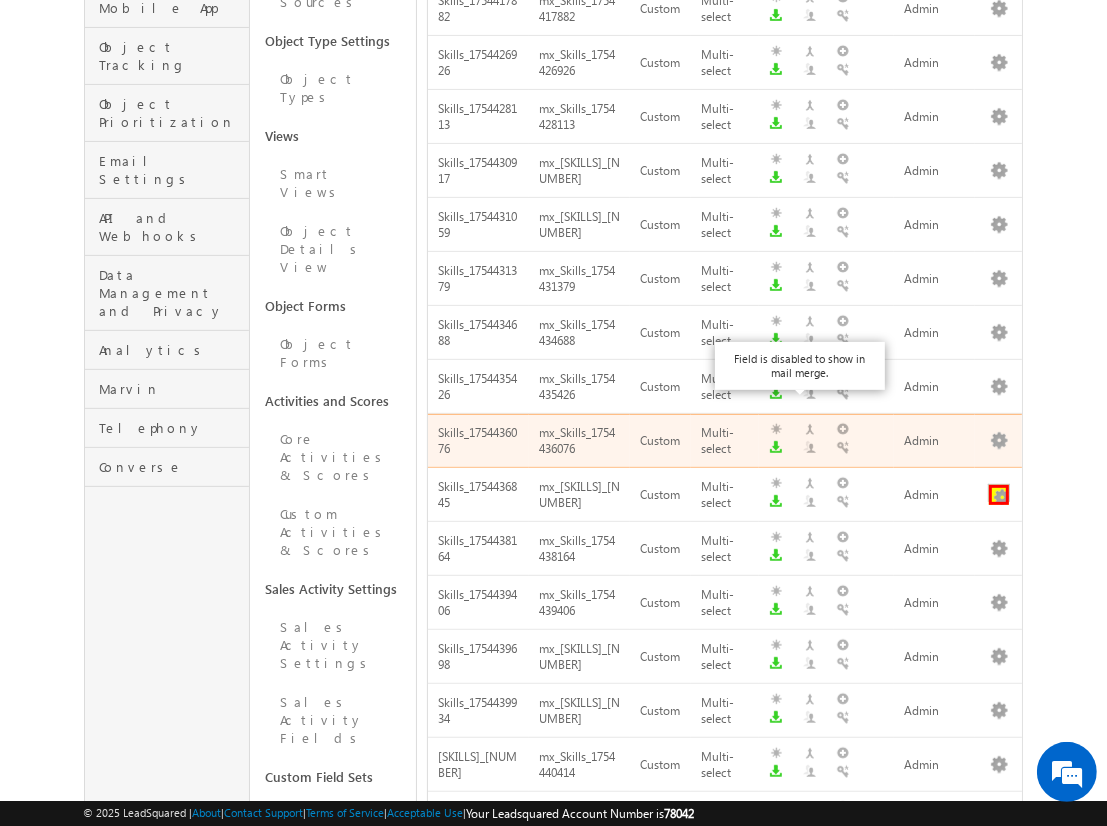 click at bounding box center (999, 495) 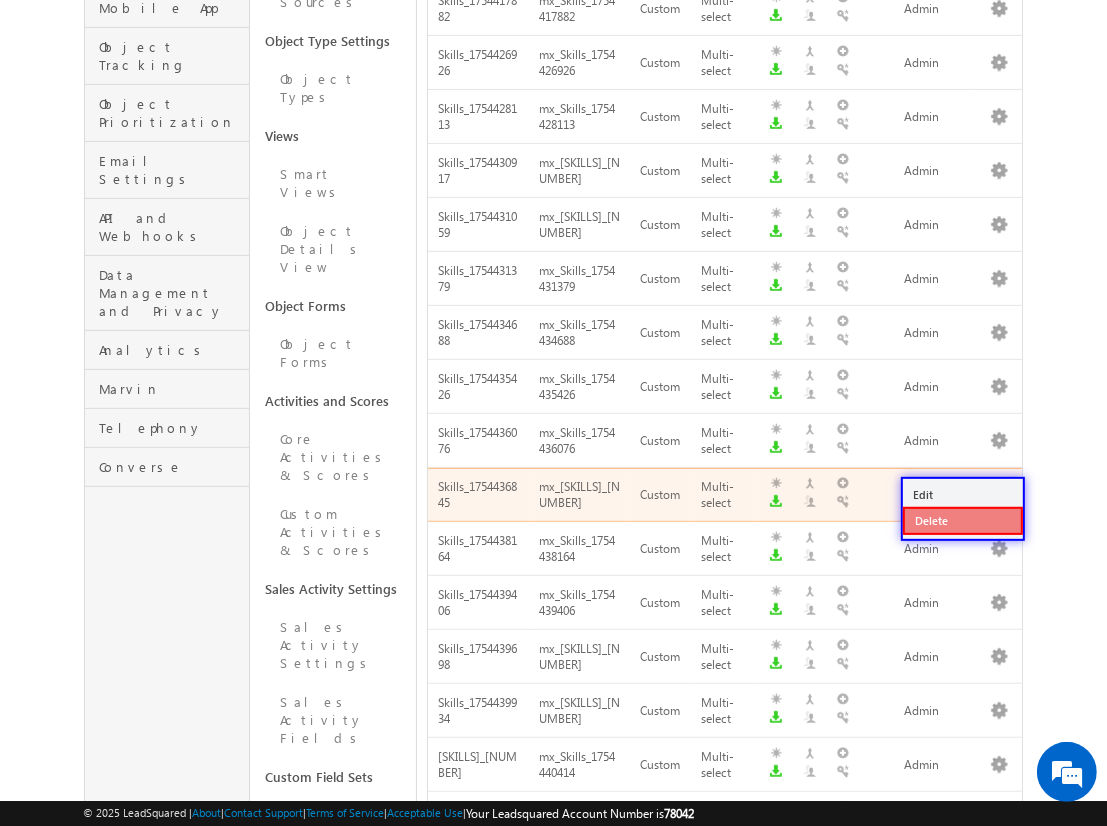 click on "Delete" at bounding box center (963, 521) 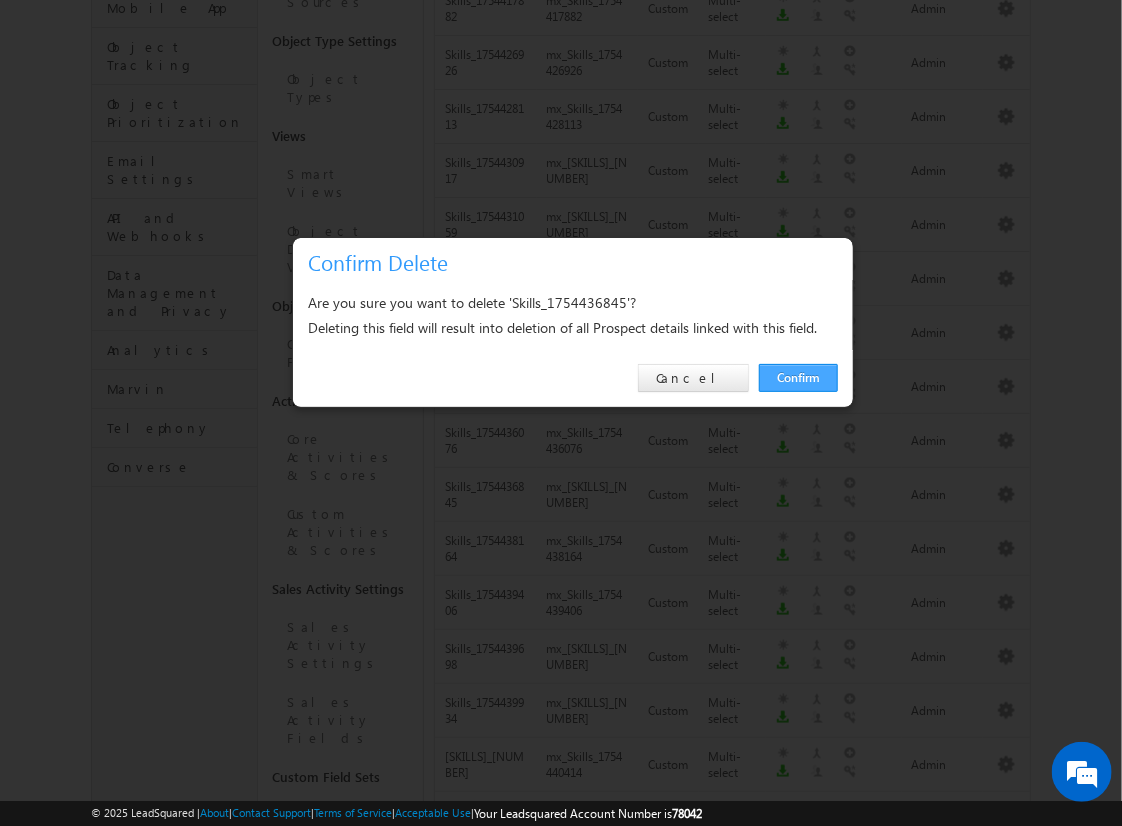 click on "Confirm" at bounding box center [798, 378] 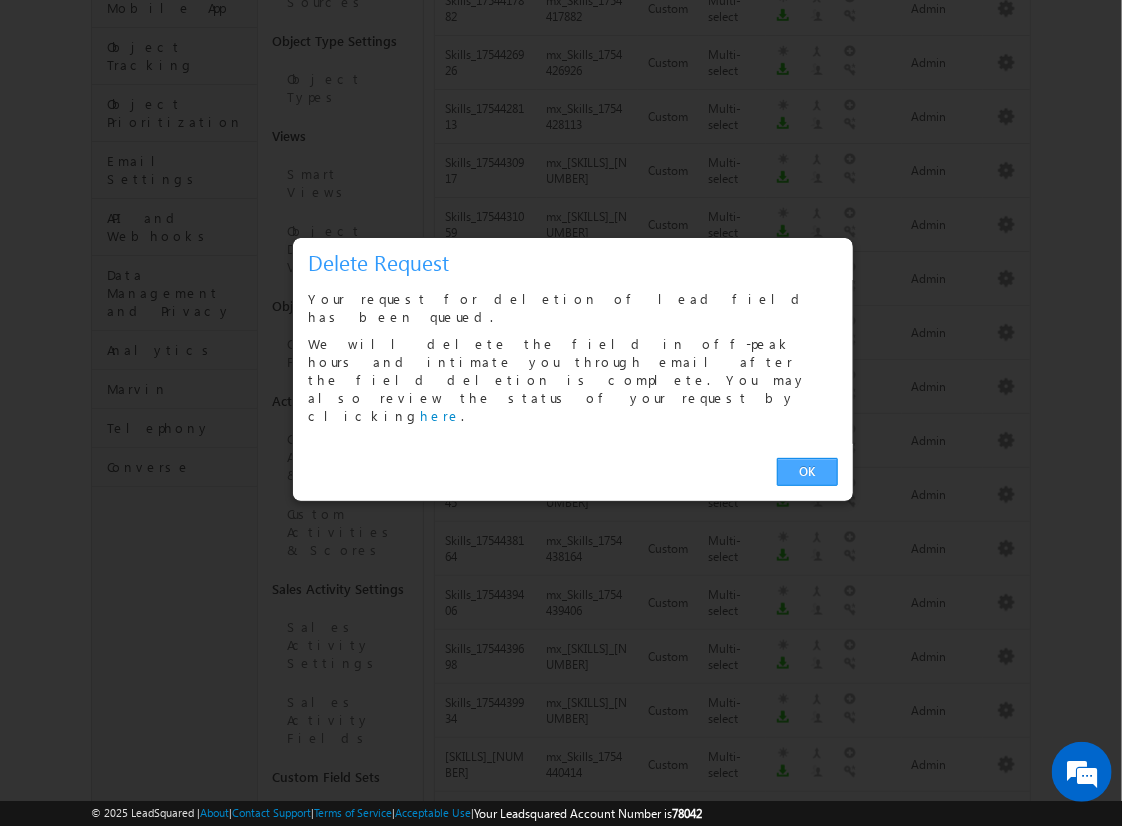 click on "OK" at bounding box center (807, 472) 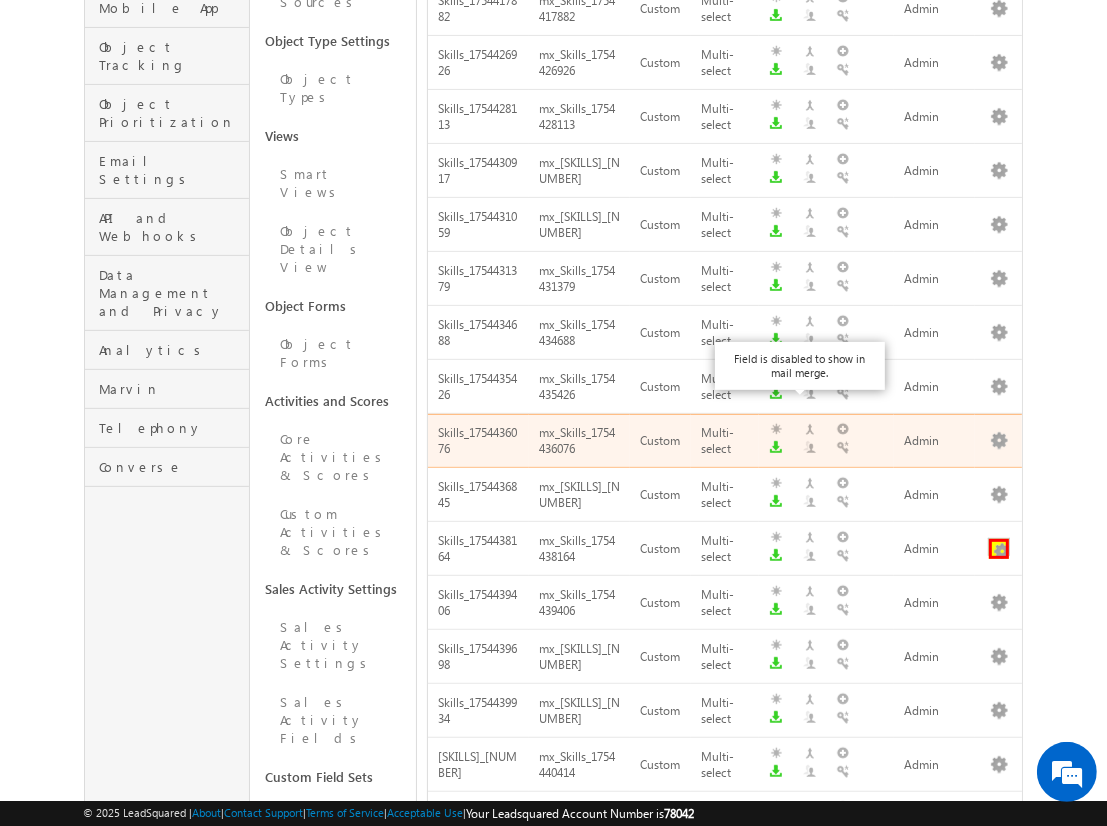 click at bounding box center [999, 549] 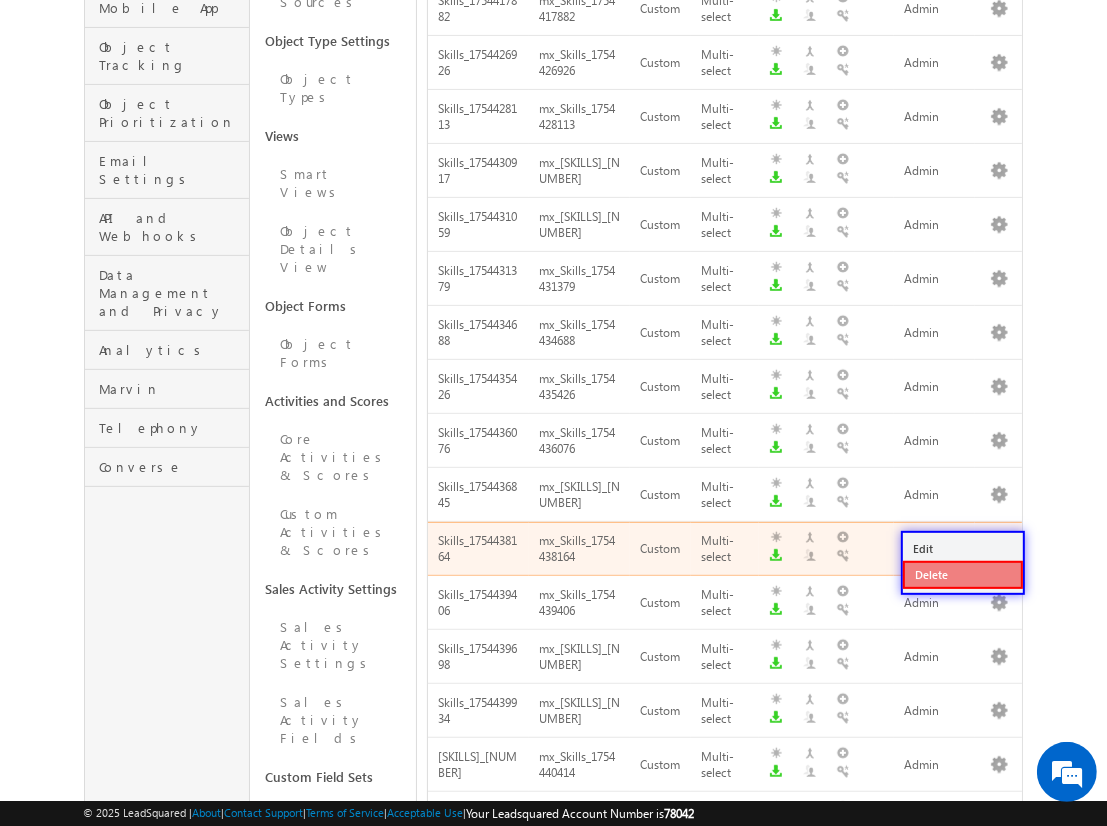 click on "Delete" at bounding box center [963, 575] 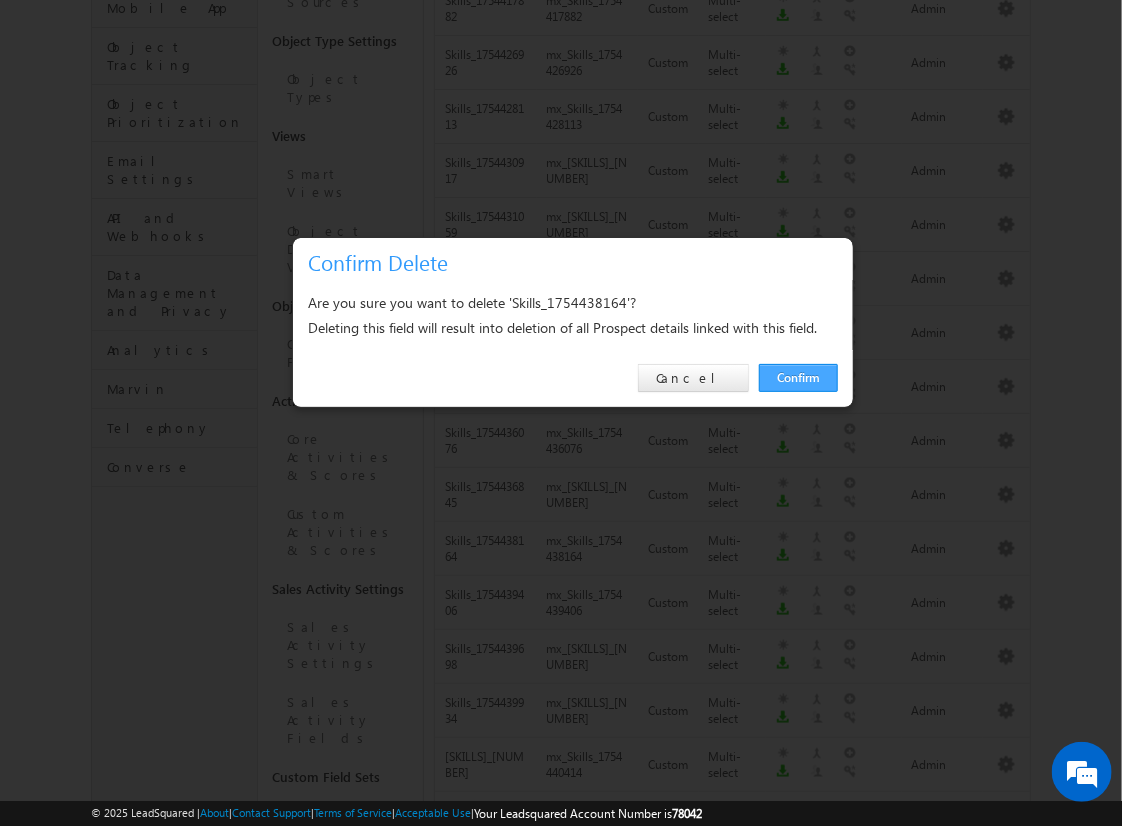click on "Confirm" at bounding box center (798, 378) 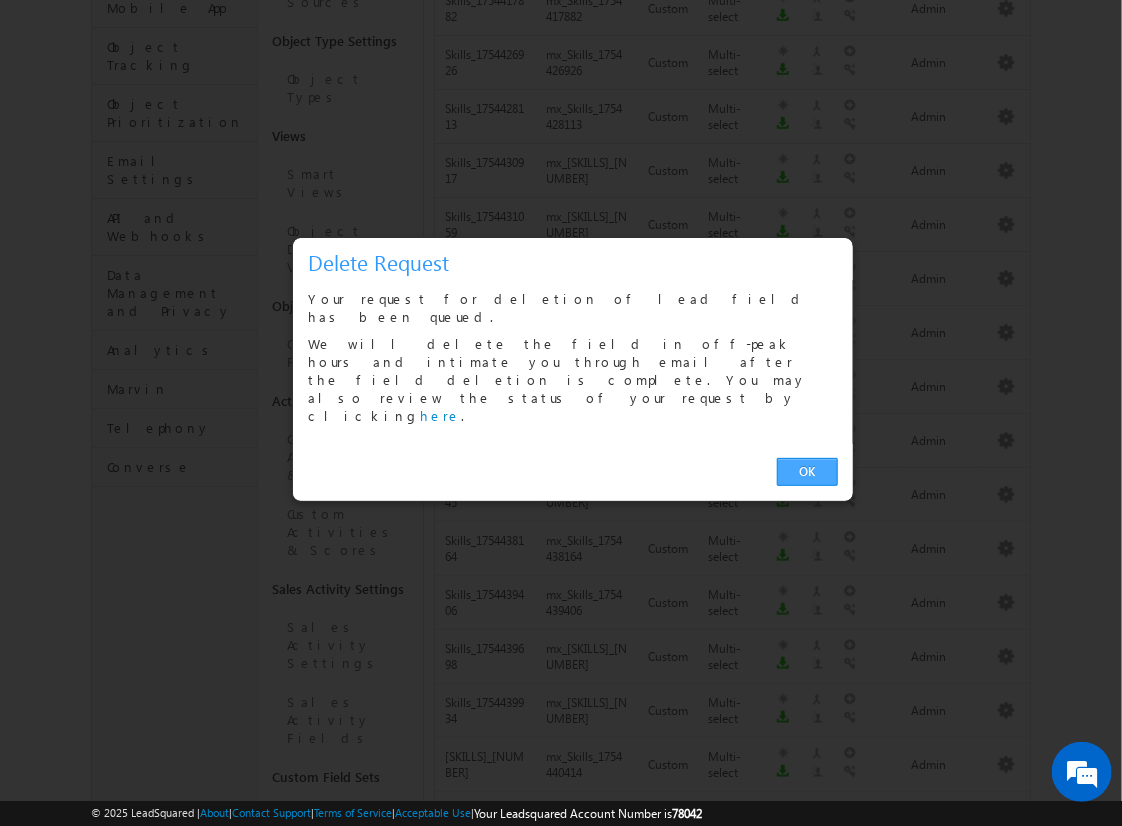 click on "OK" at bounding box center [807, 472] 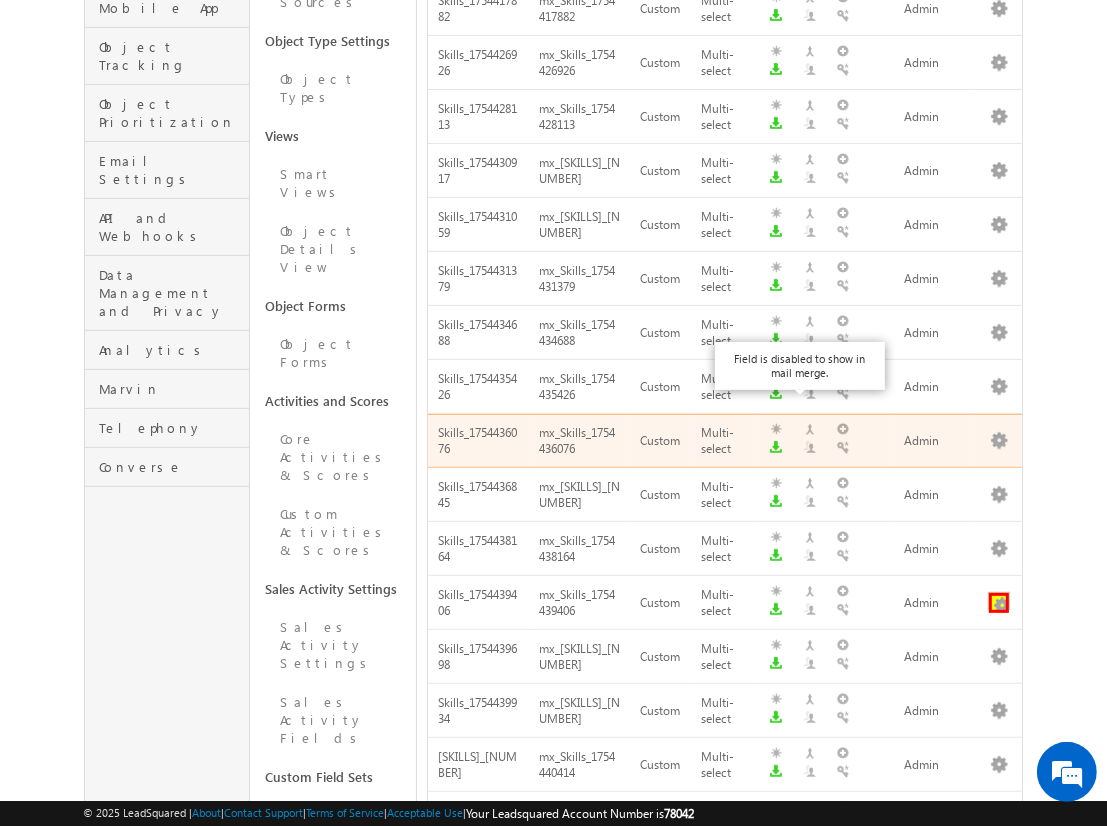 click at bounding box center (999, 603) 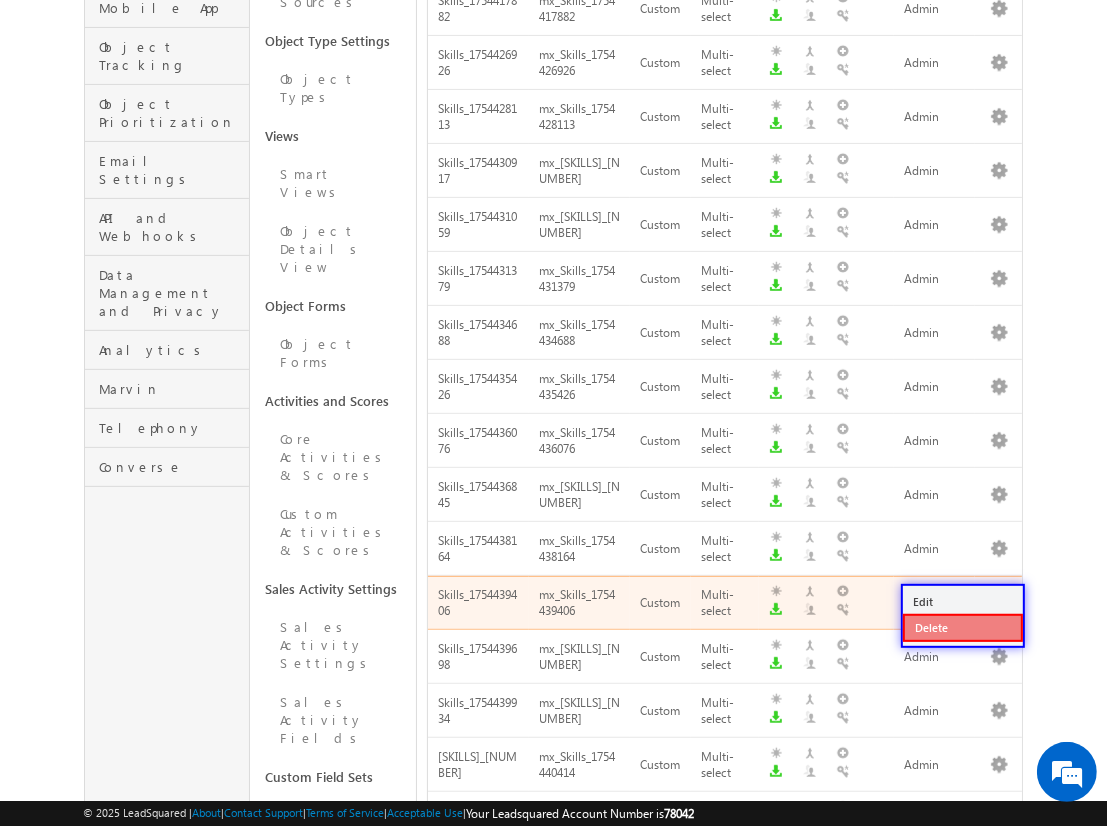click on "Delete" at bounding box center (963, 628) 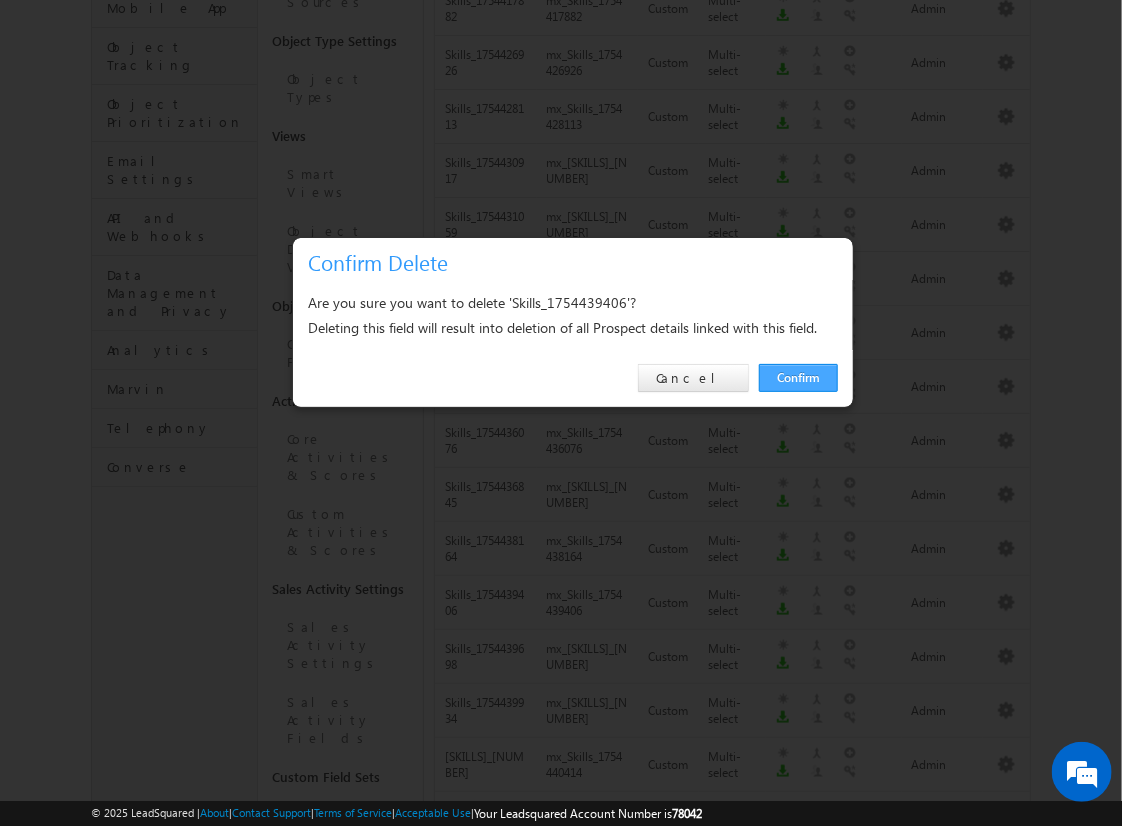click on "Confirm" at bounding box center [798, 378] 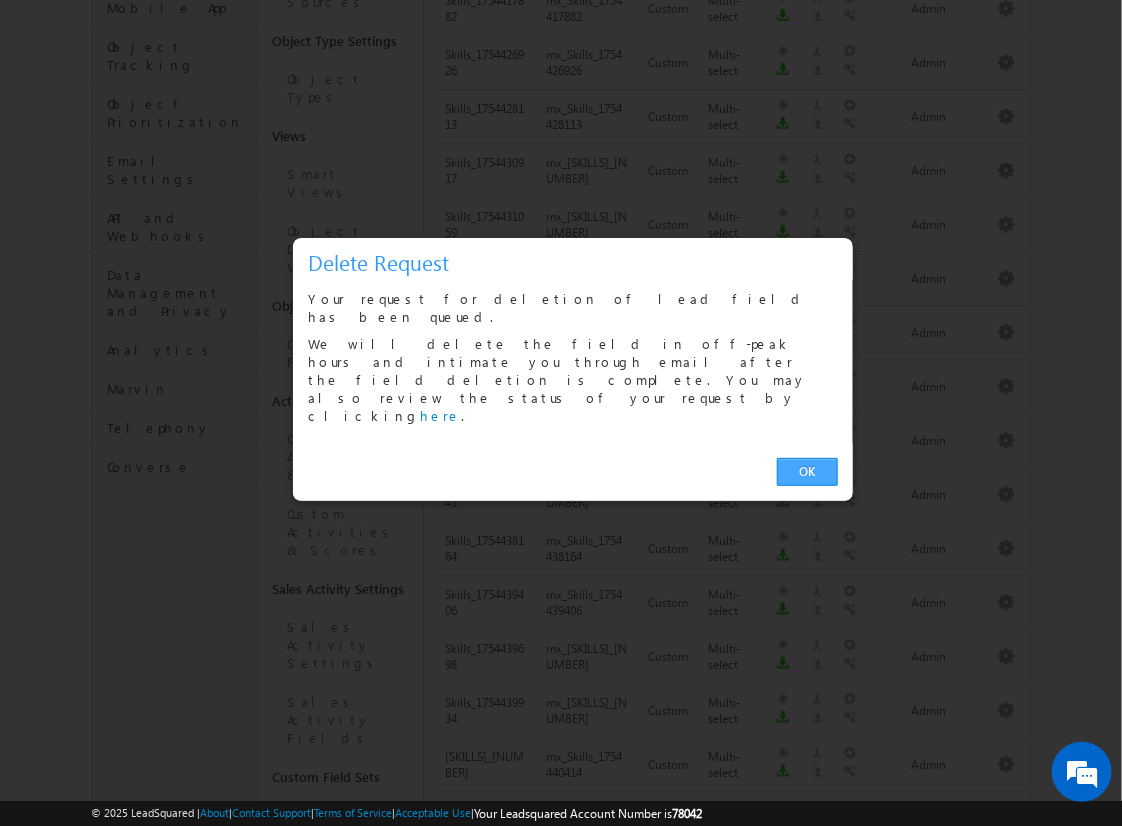 click on "OK" at bounding box center (807, 472) 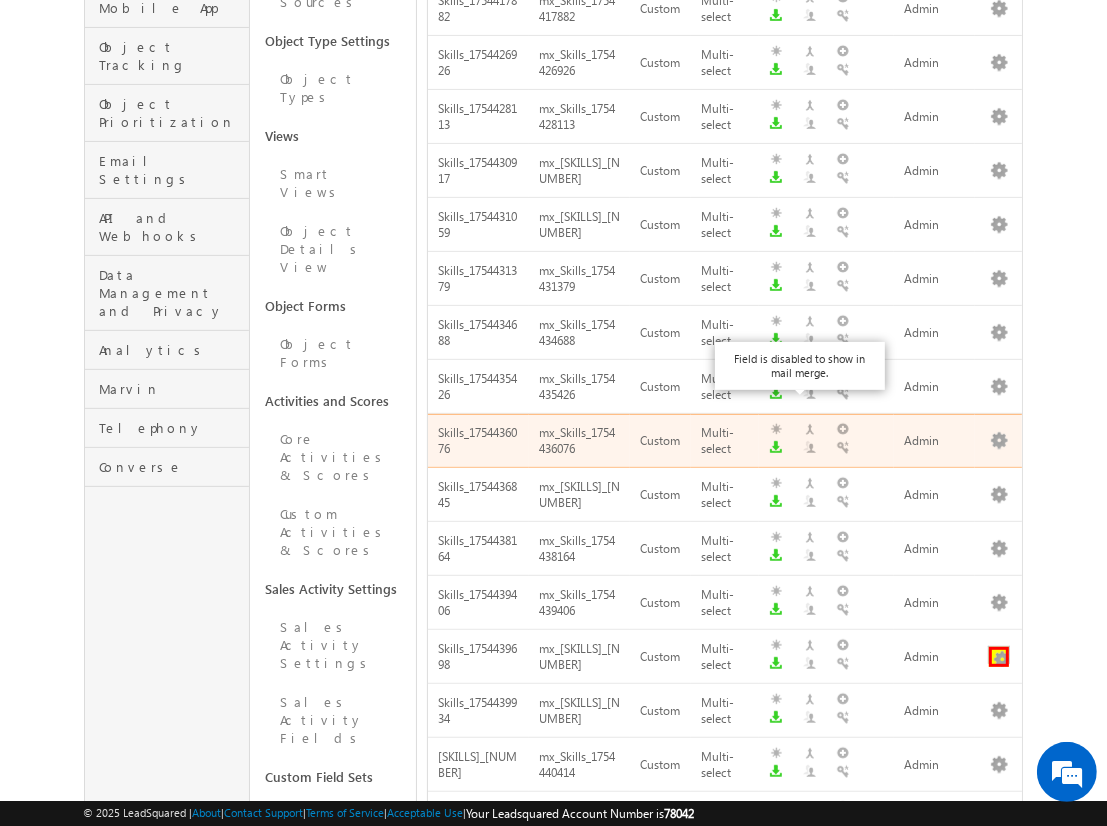 click at bounding box center [999, 657] 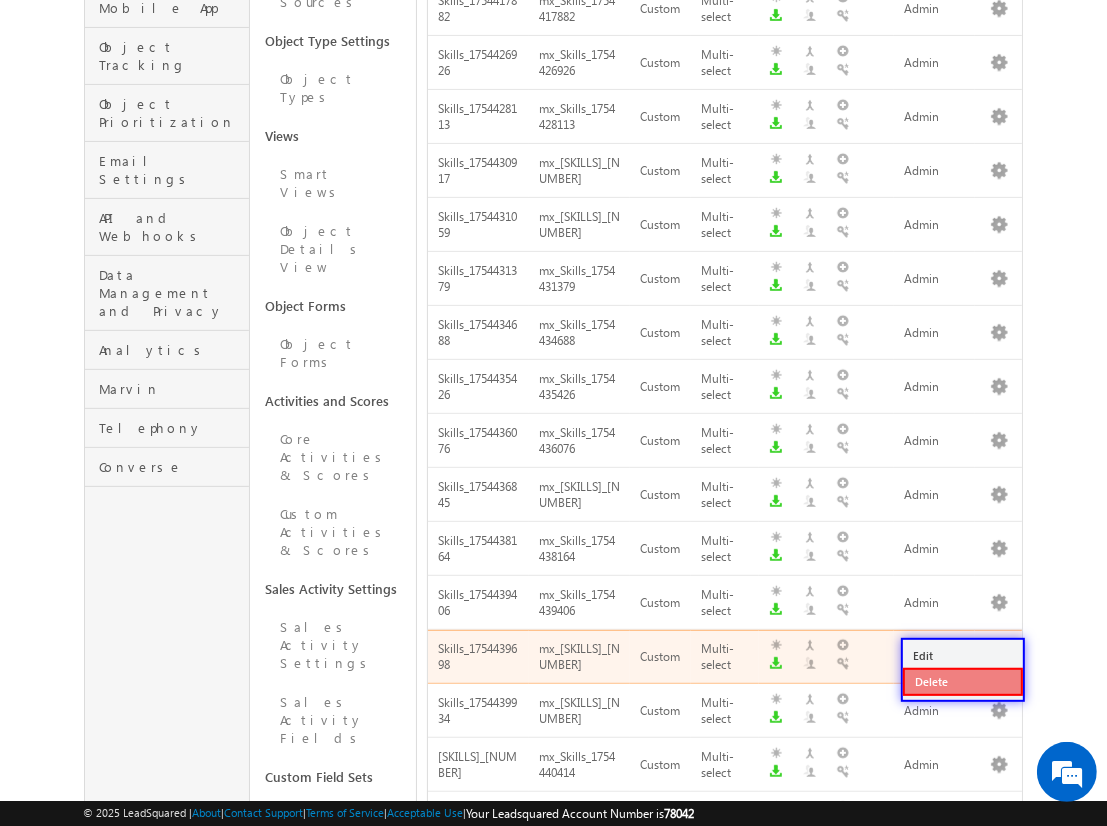 click on "Delete" at bounding box center [963, 682] 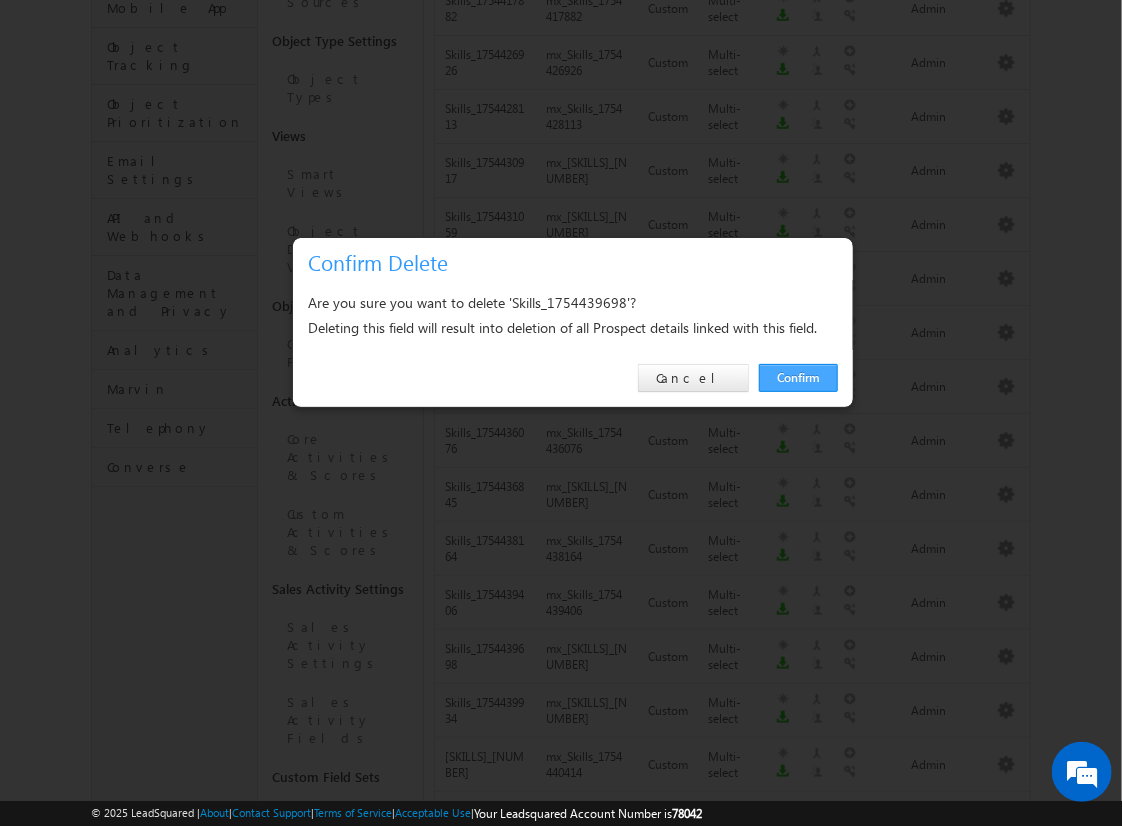 click on "Confirm" at bounding box center (798, 378) 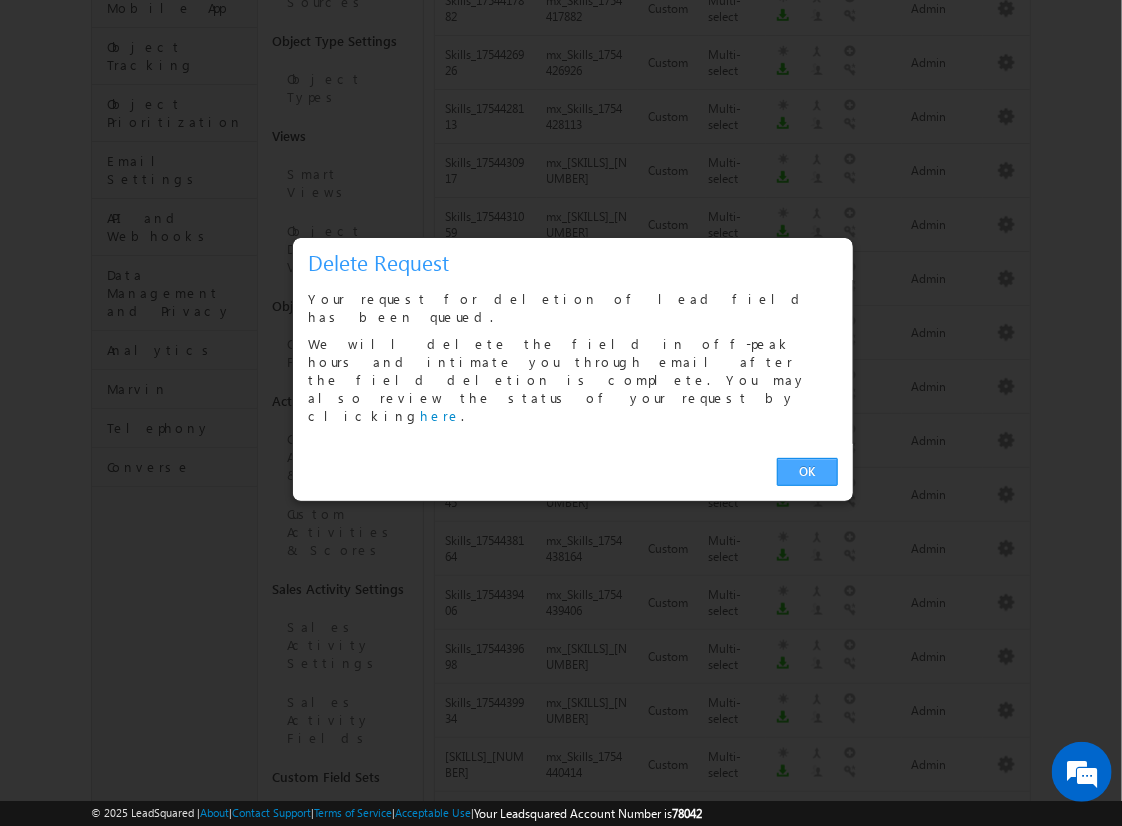 click on "OK" at bounding box center (807, 472) 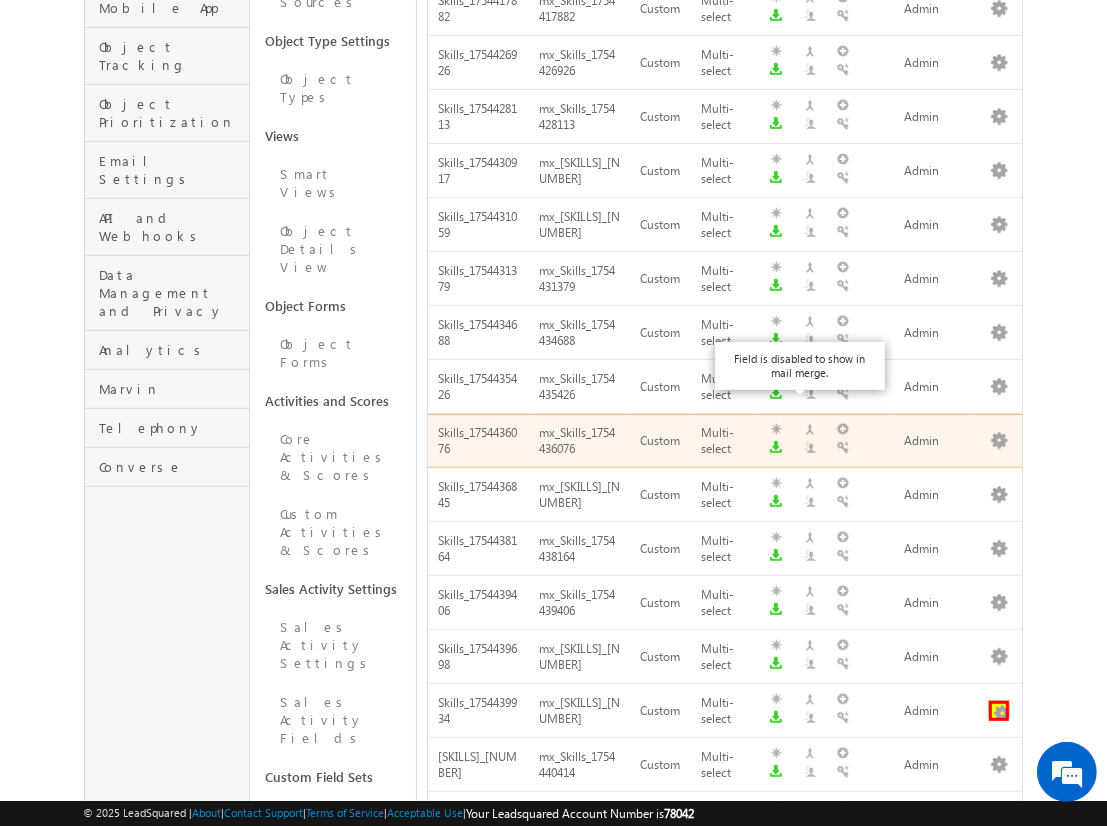 click at bounding box center [999, 711] 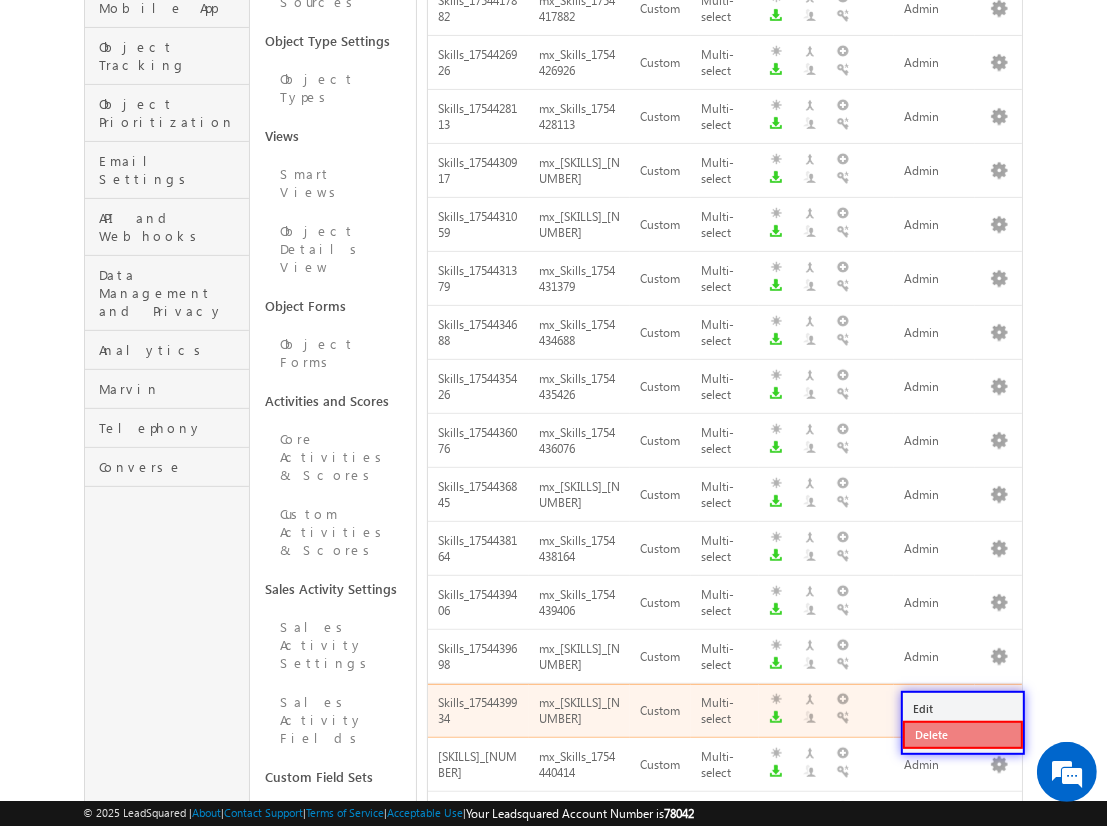 click on "Delete" at bounding box center [963, 735] 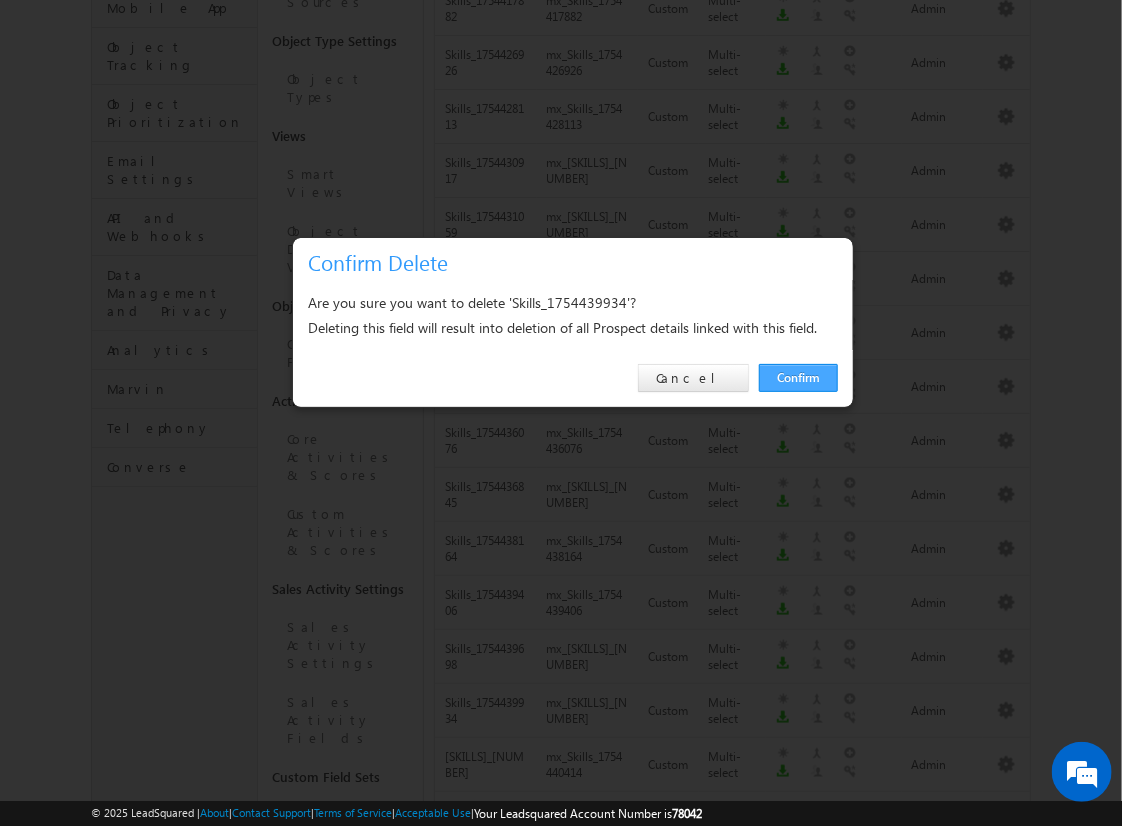 click on "Confirm" at bounding box center (798, 378) 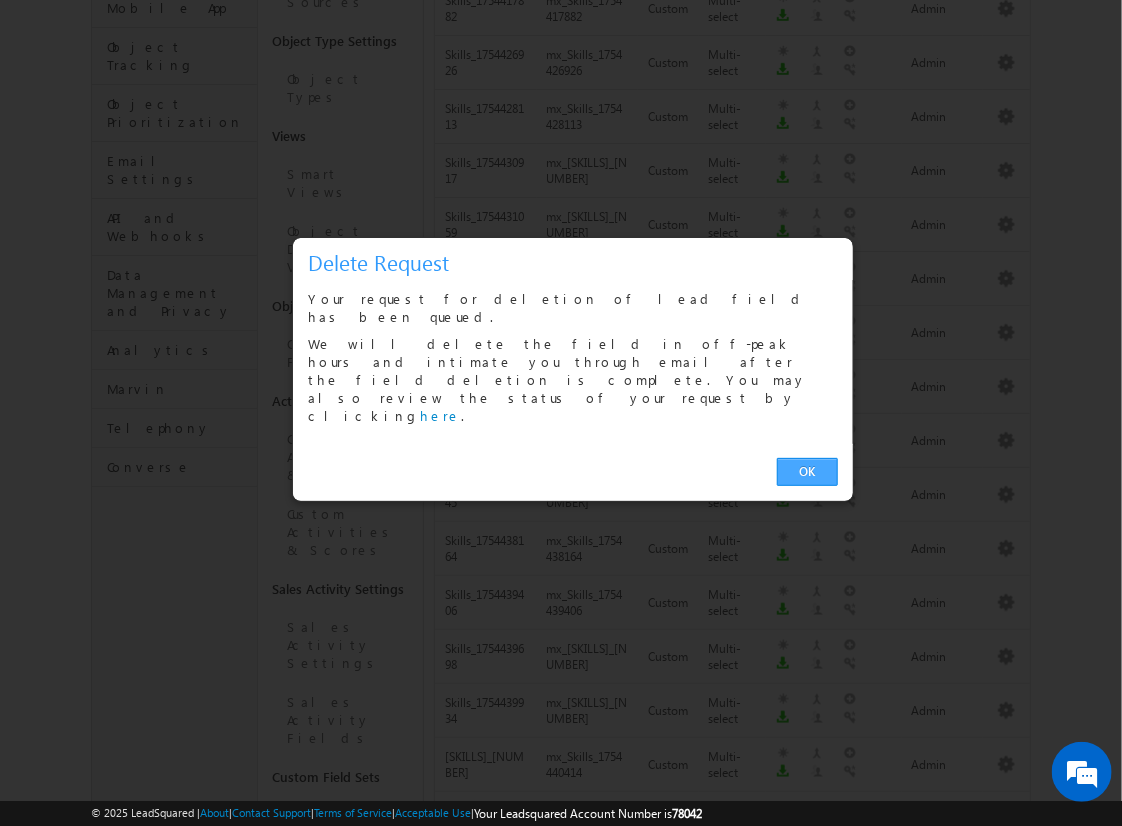 click on "OK" at bounding box center (807, 472) 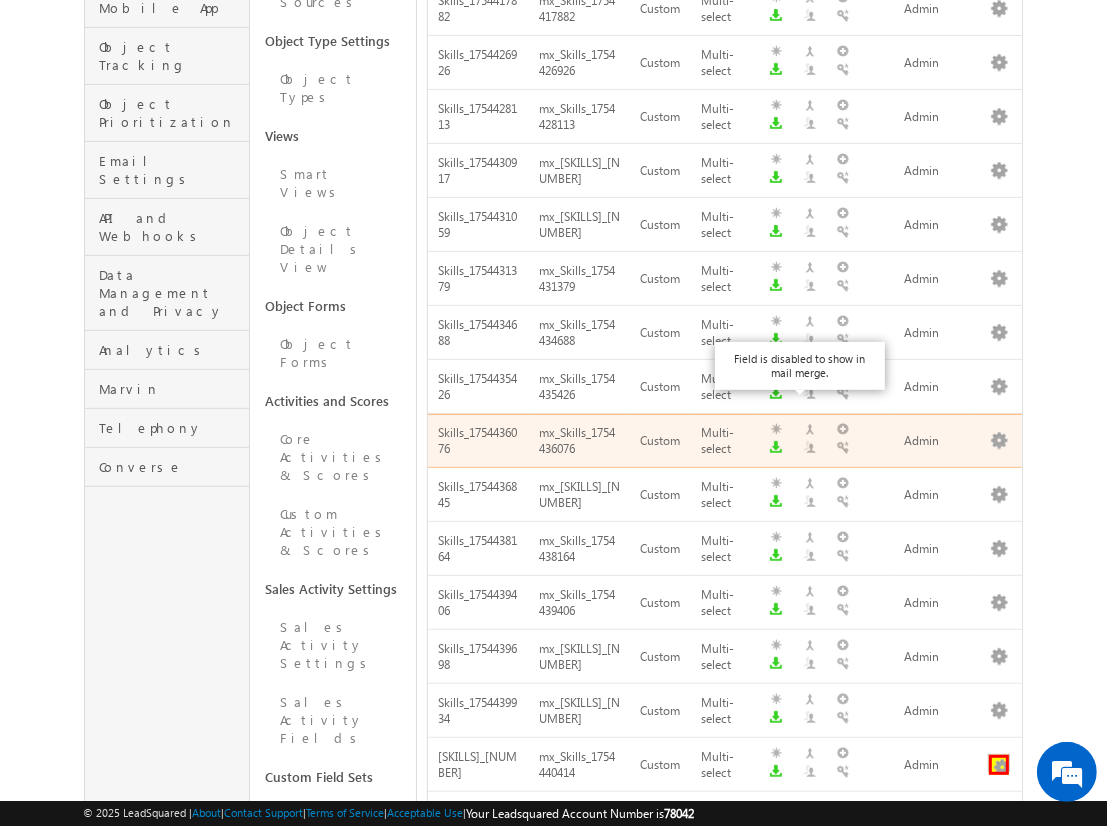 click at bounding box center [999, 765] 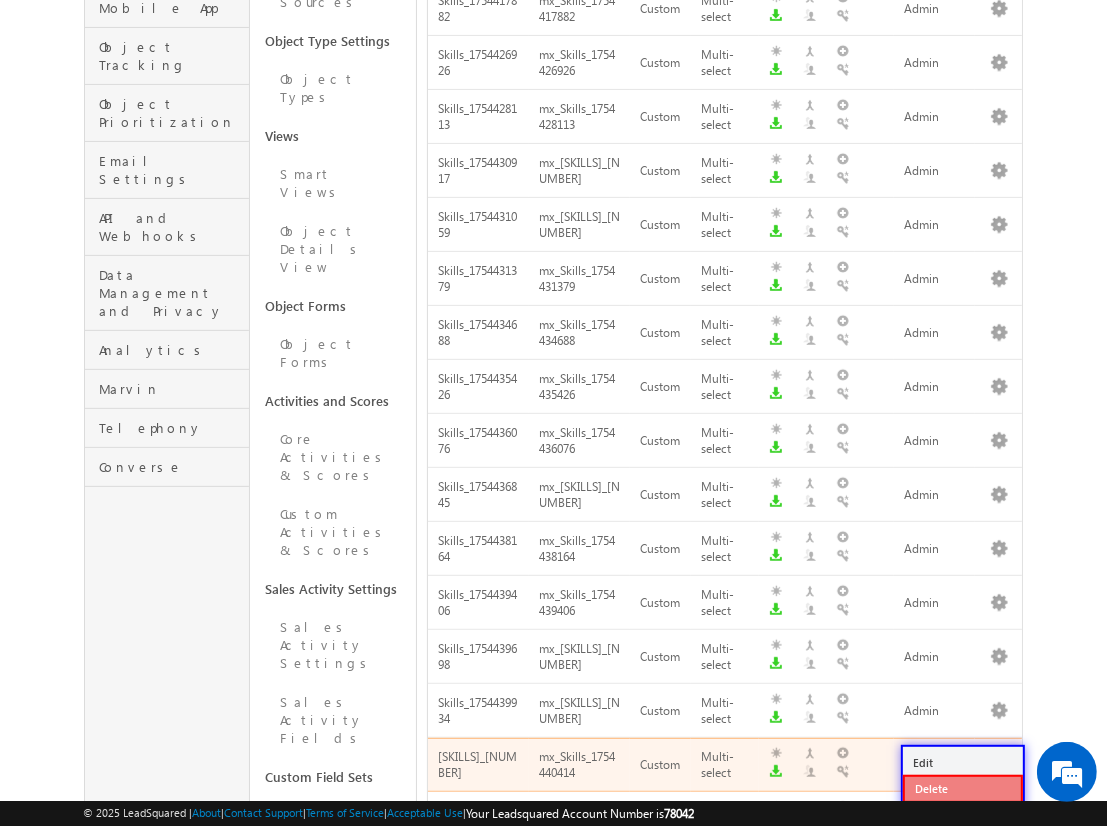 click on "Delete" at bounding box center (963, 789) 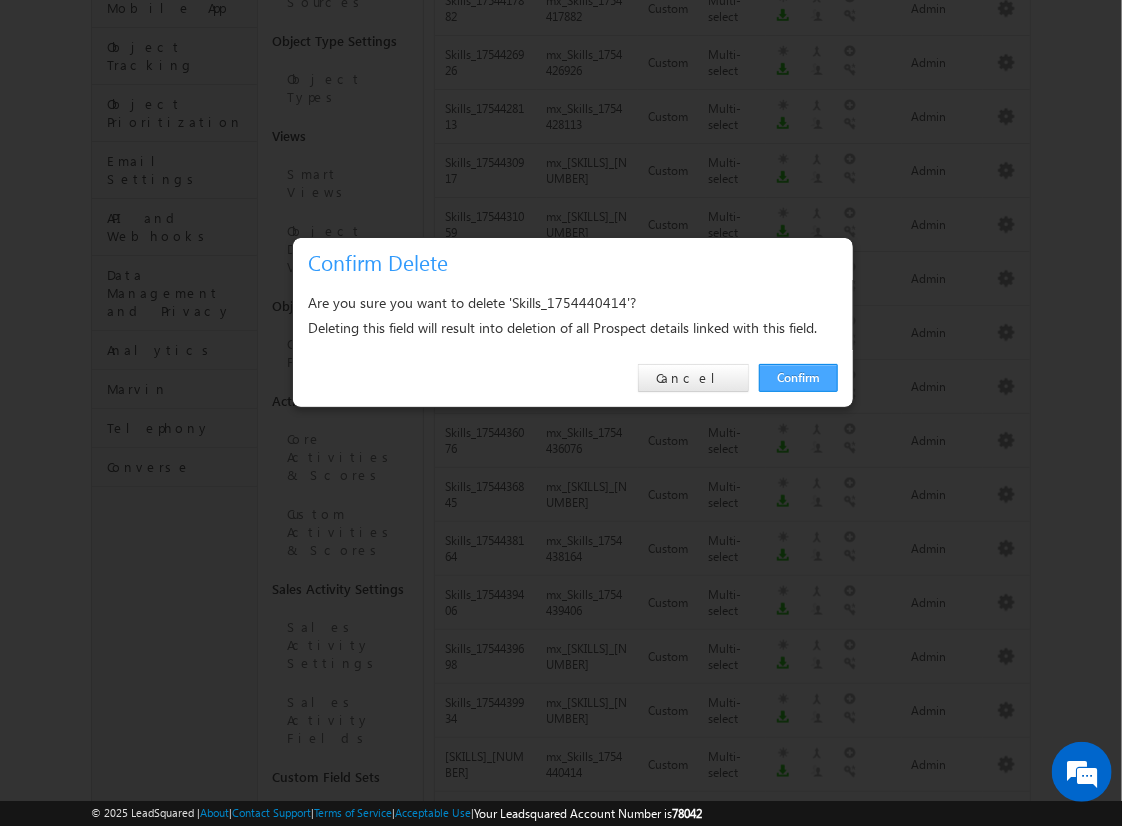 click on "Confirm" at bounding box center [798, 378] 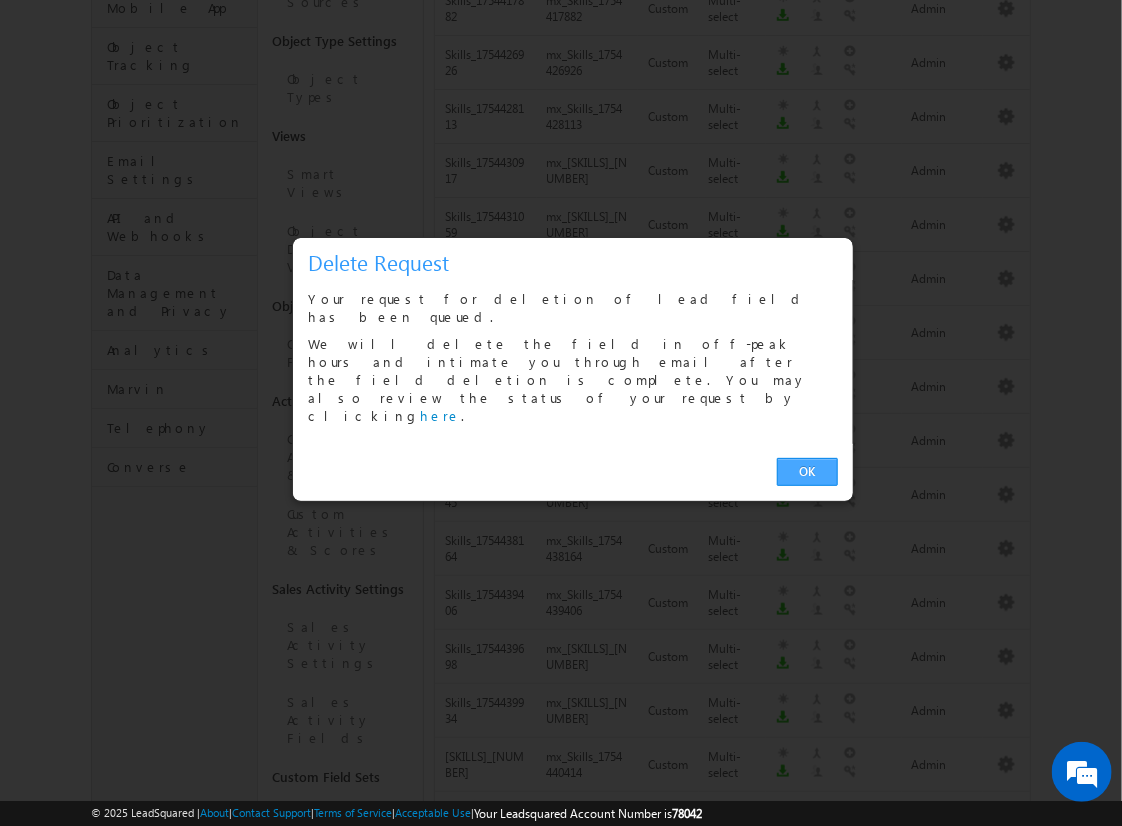 click on "OK" at bounding box center (807, 472) 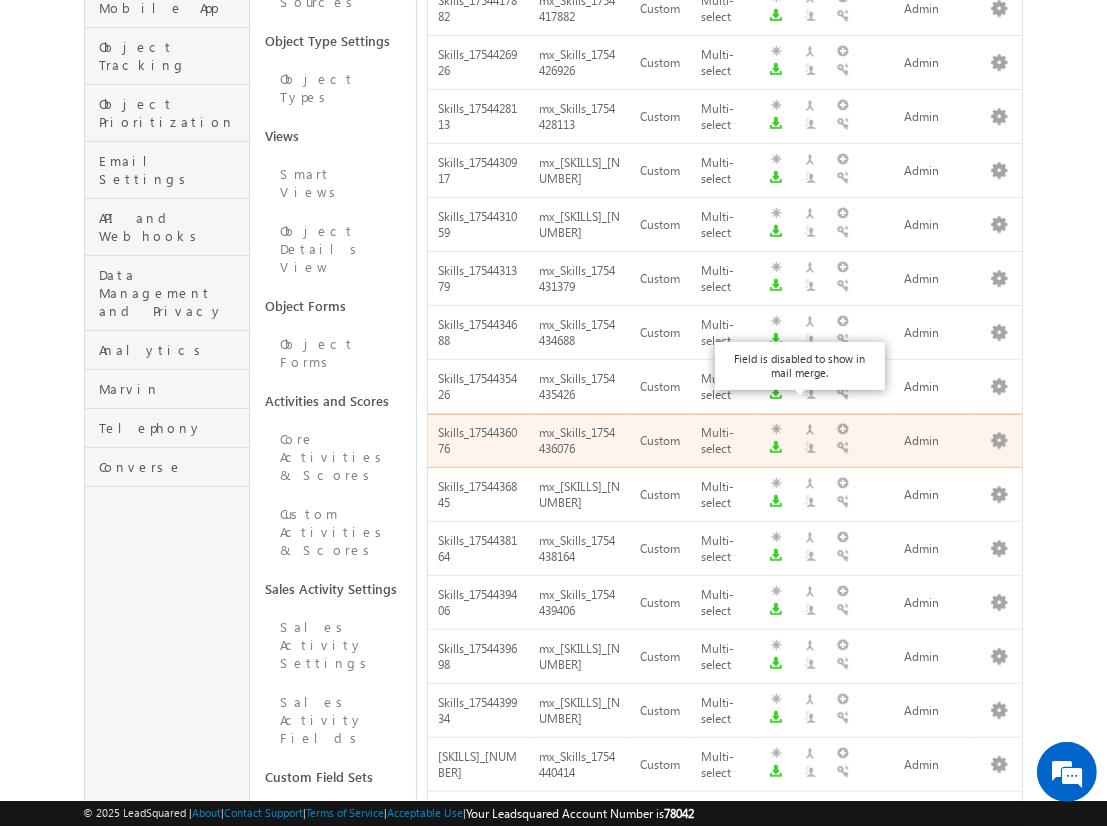 click at bounding box center [999, 819] 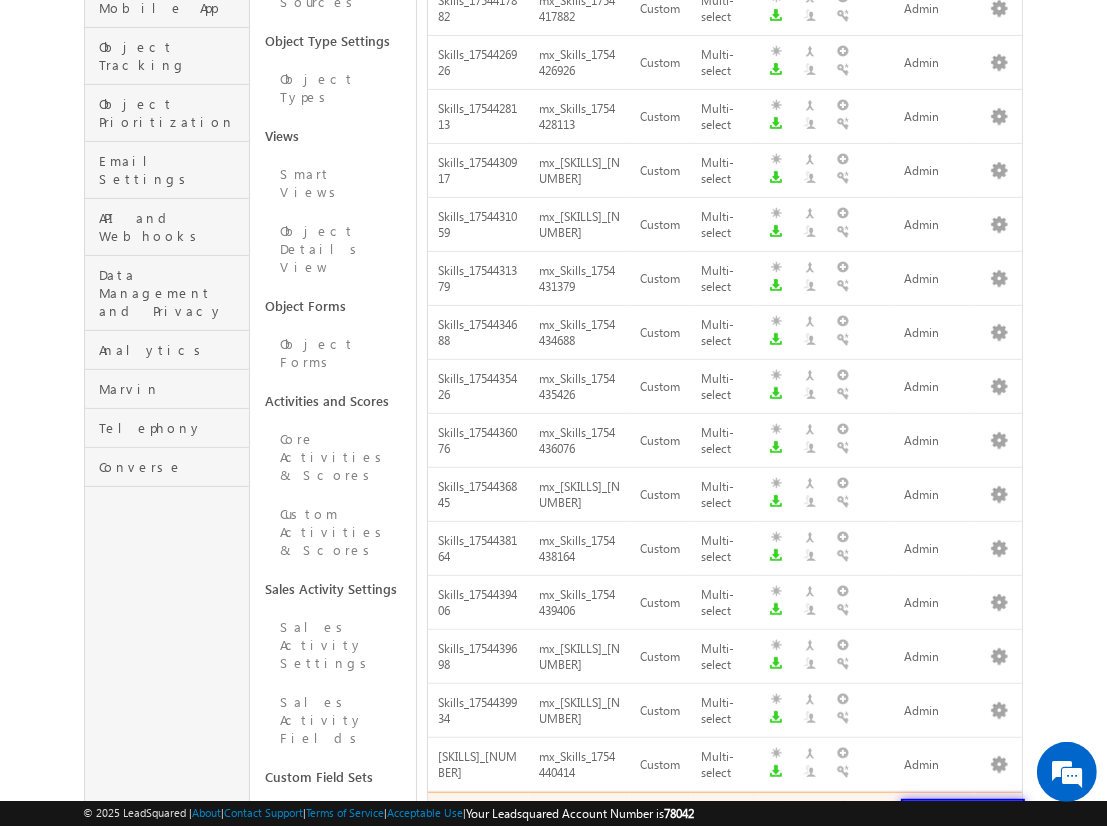 scroll, scrollTop: 832, scrollLeft: 0, axis: vertical 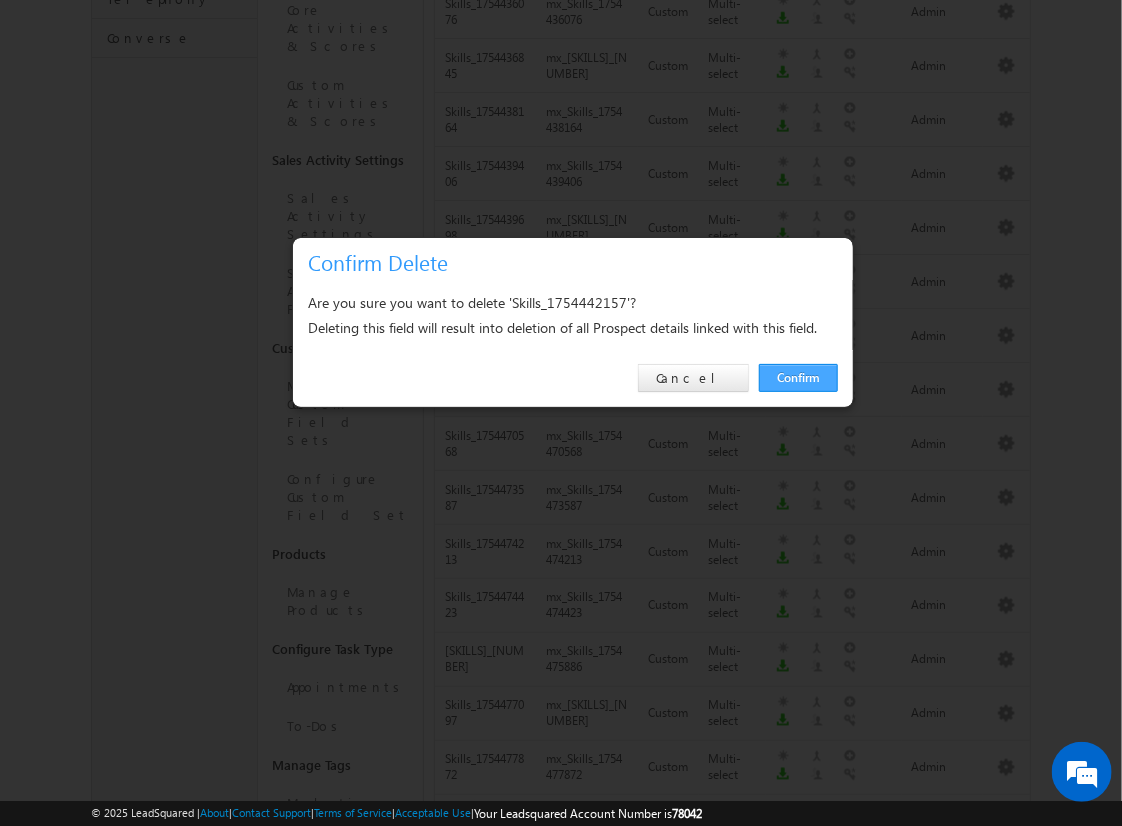 click on "Confirm" at bounding box center (798, 378) 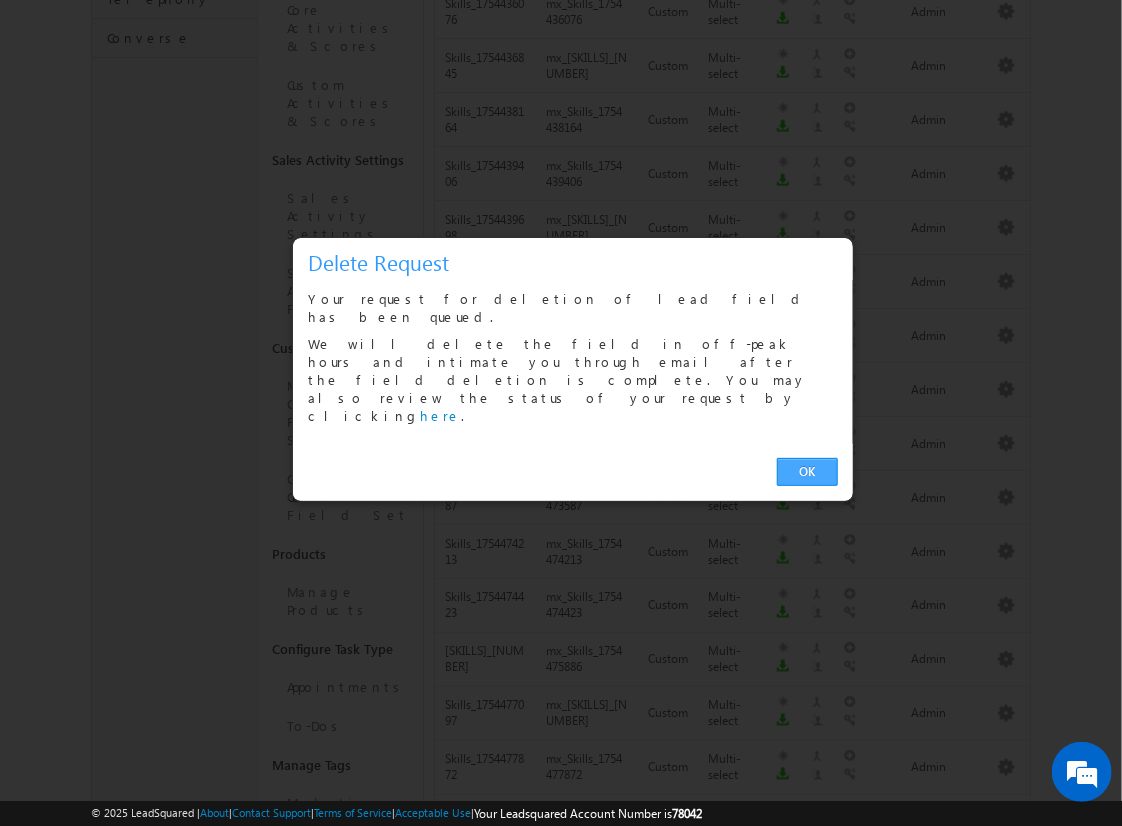 click on "OK" at bounding box center [807, 472] 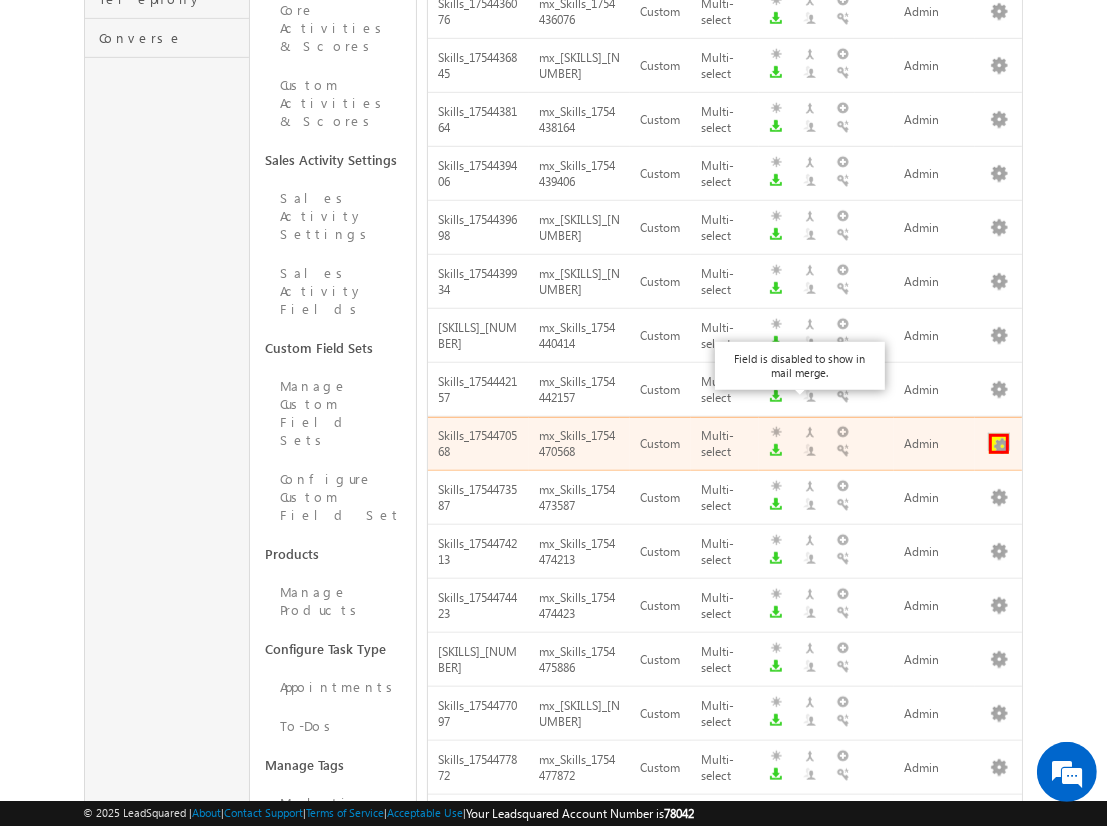 click at bounding box center [999, 444] 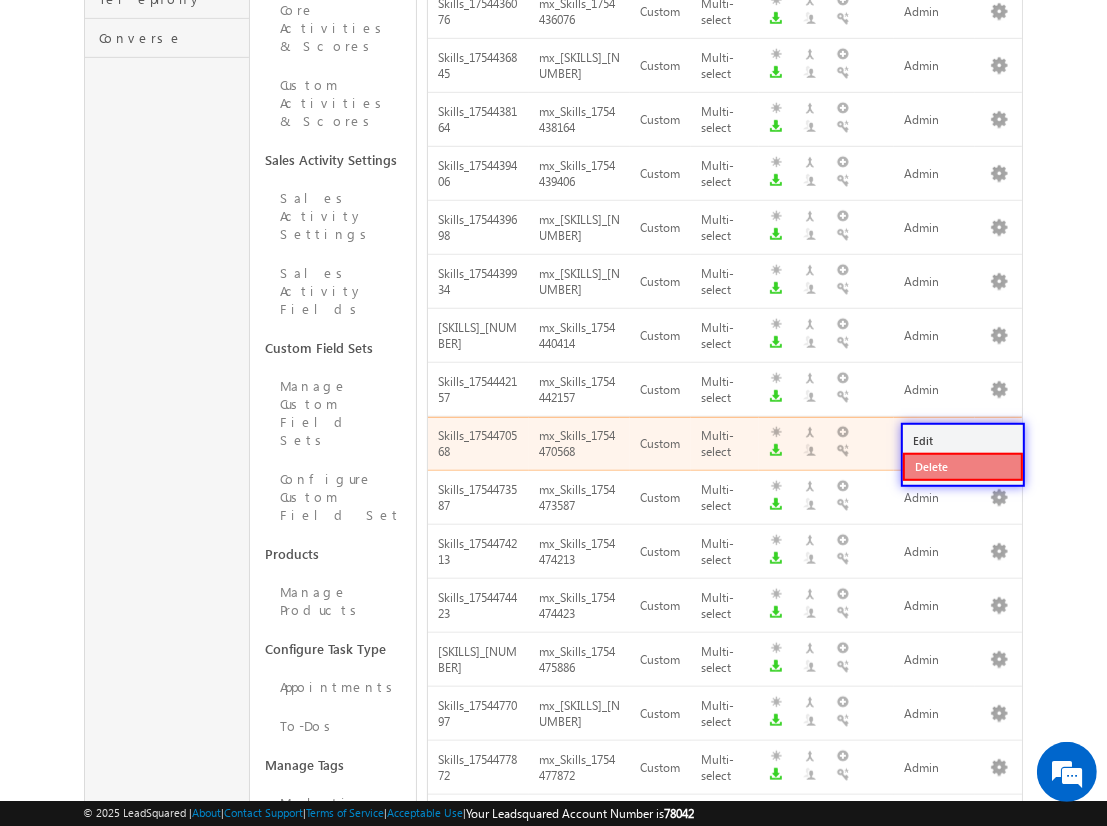 click on "Delete" at bounding box center (963, 467) 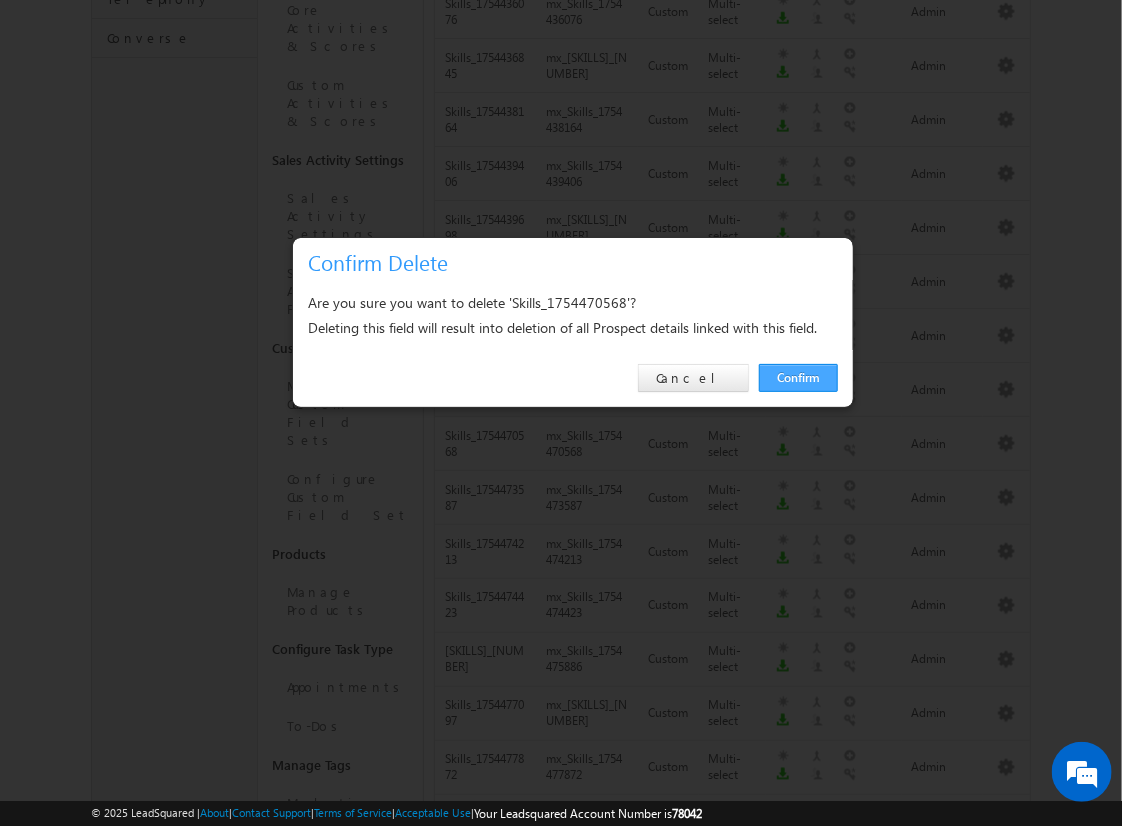 click on "Confirm" at bounding box center [798, 378] 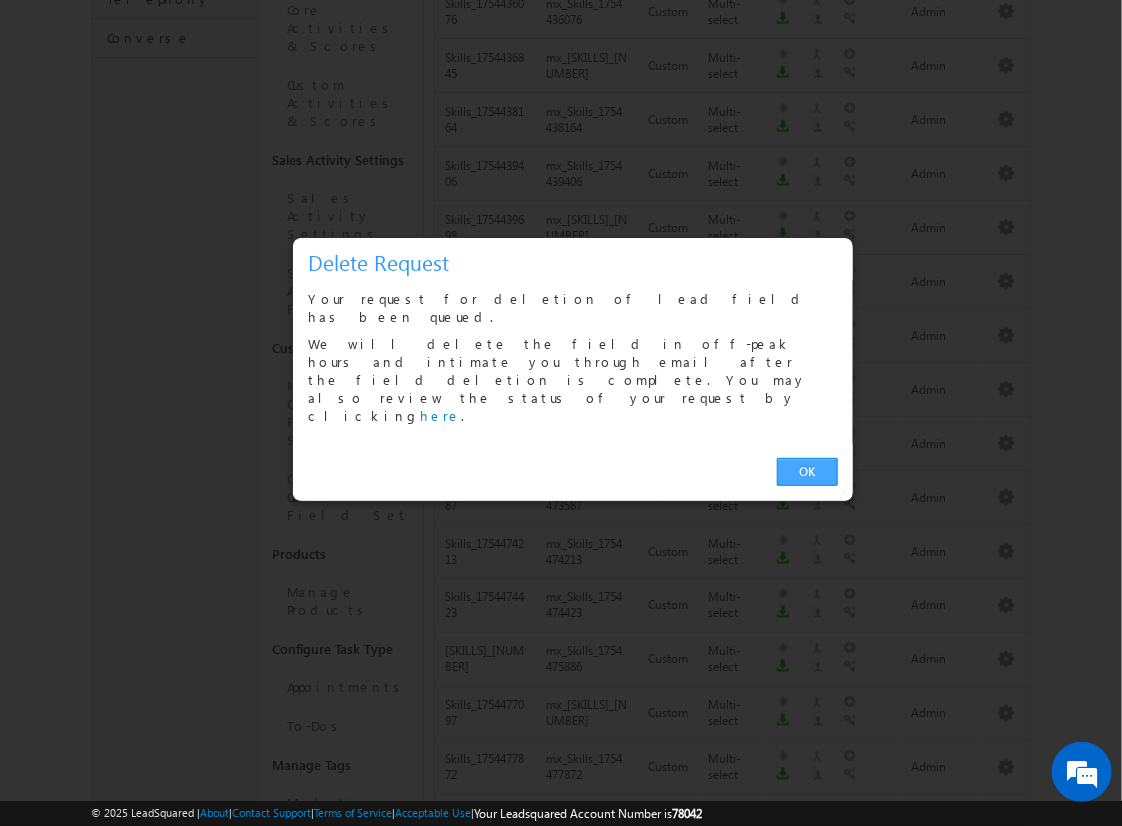 click on "OK" at bounding box center [807, 472] 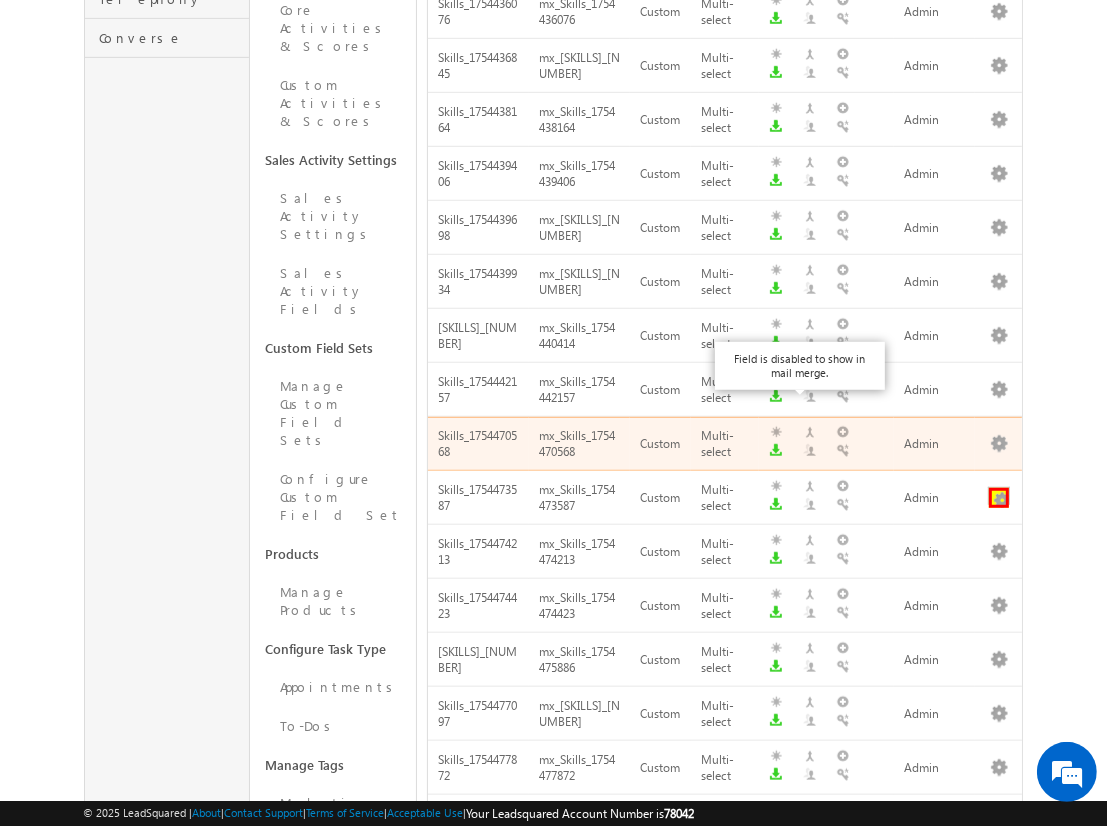 click at bounding box center (999, 498) 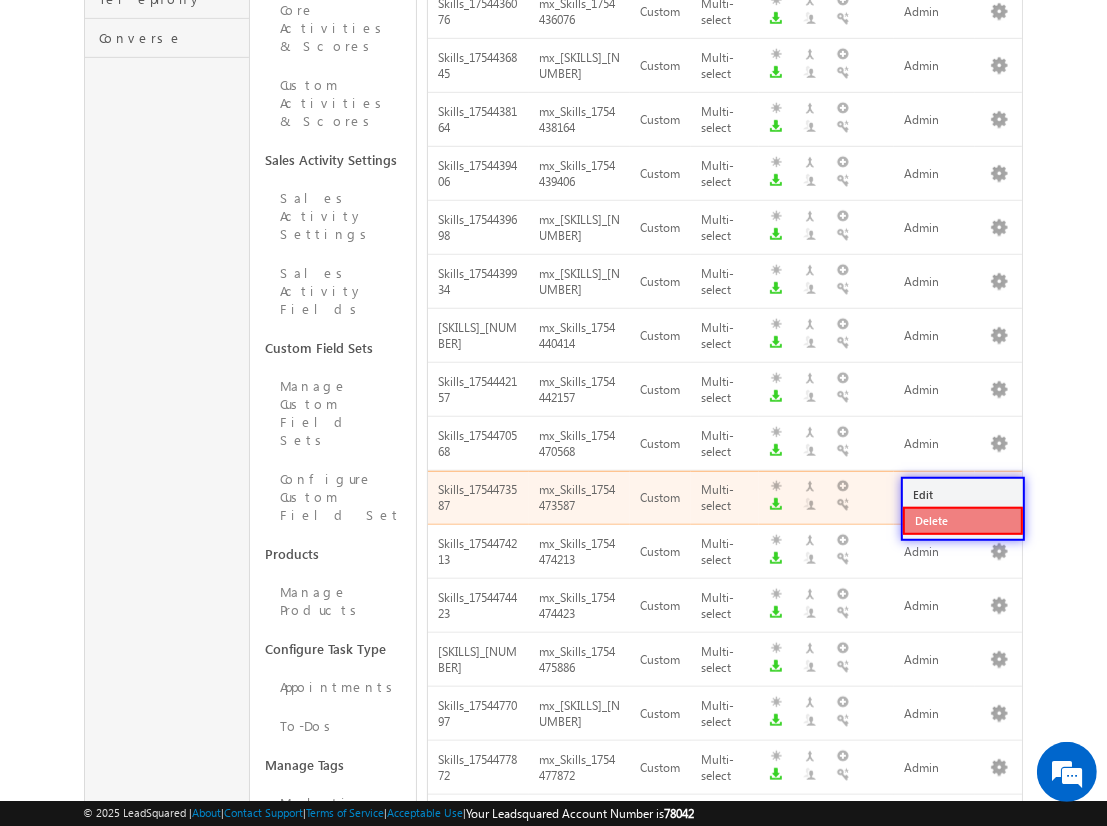 click on "Delete" at bounding box center [963, 521] 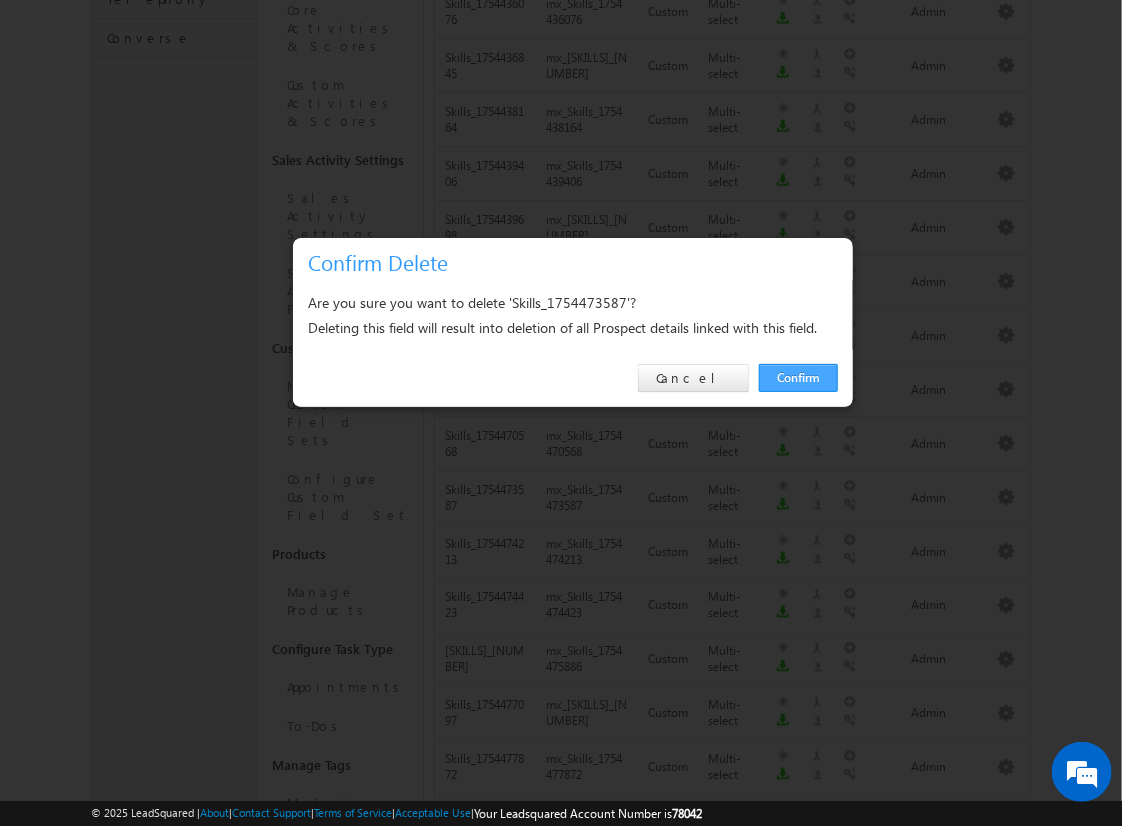 click on "Confirm" at bounding box center (798, 378) 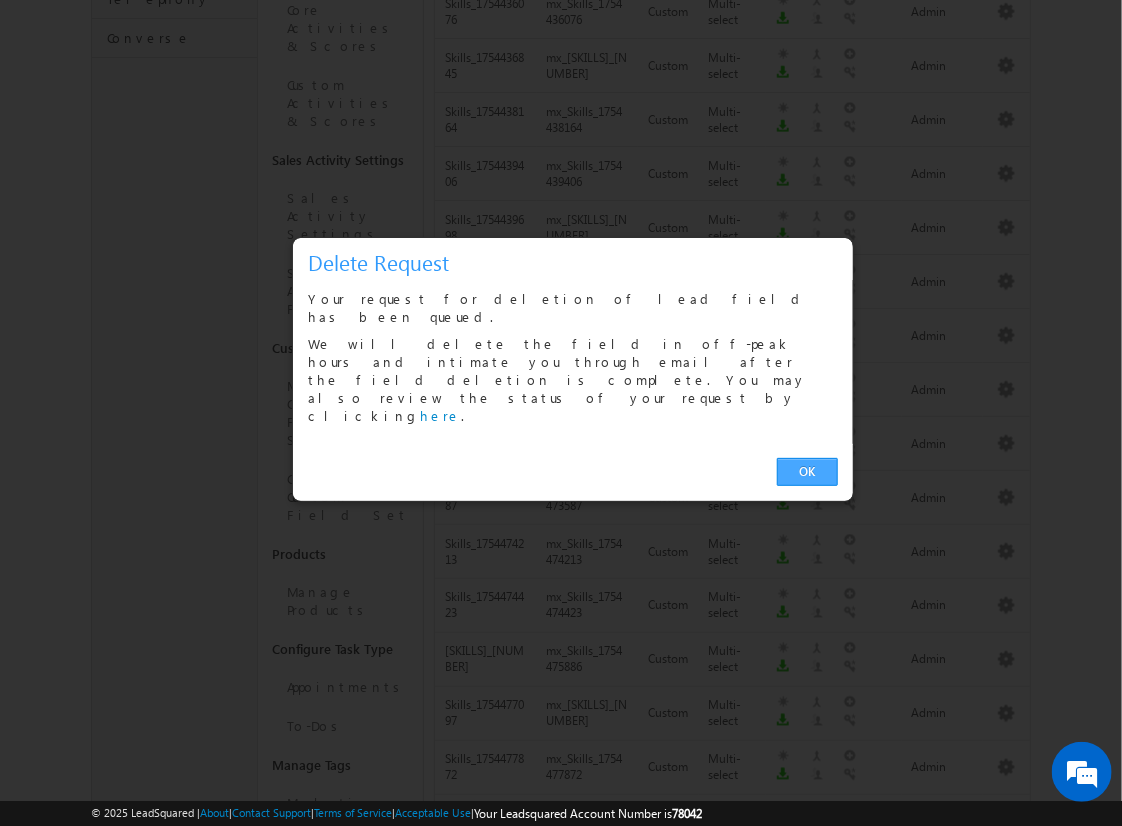 click on "OK" at bounding box center (807, 472) 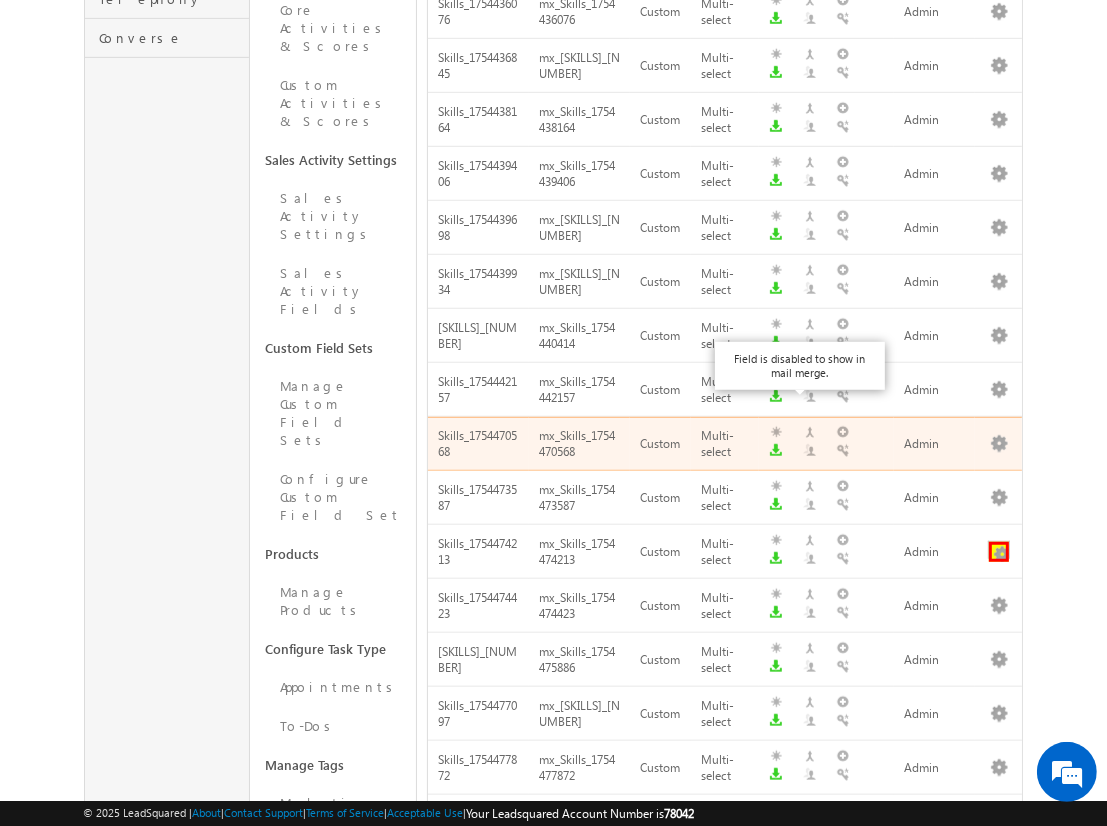 click at bounding box center (999, 552) 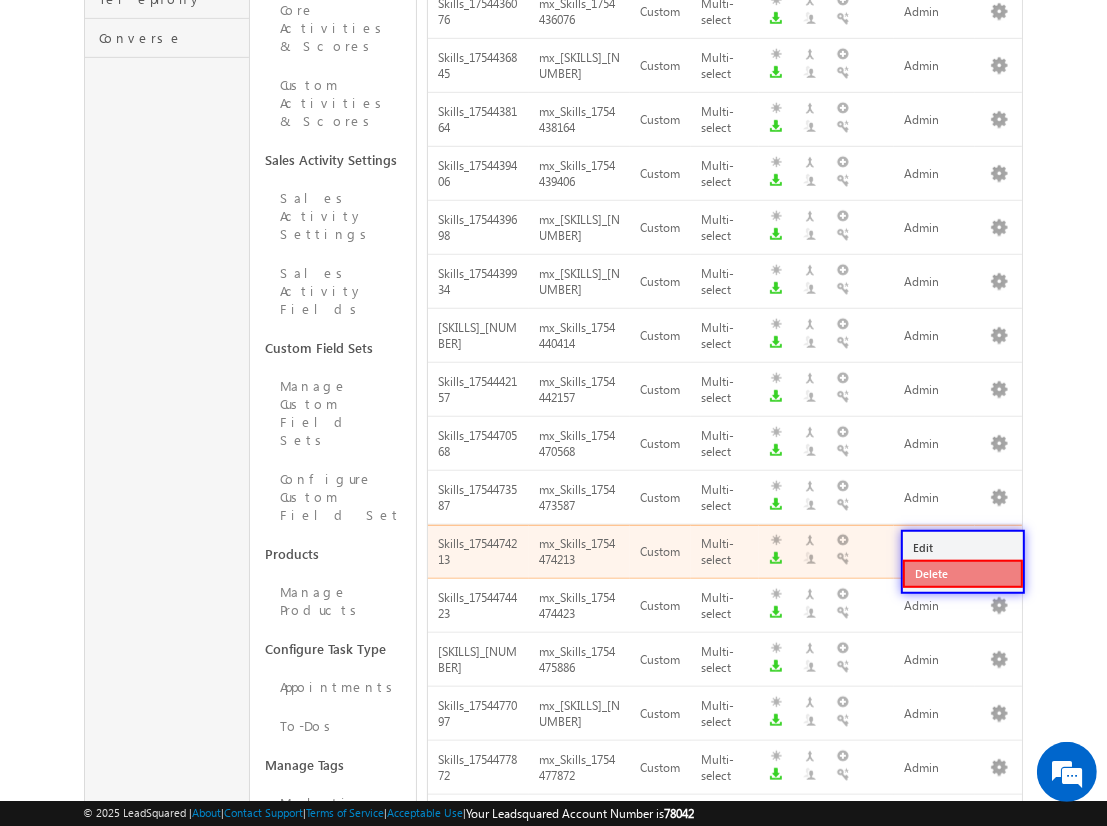 click on "Delete" at bounding box center [963, 574] 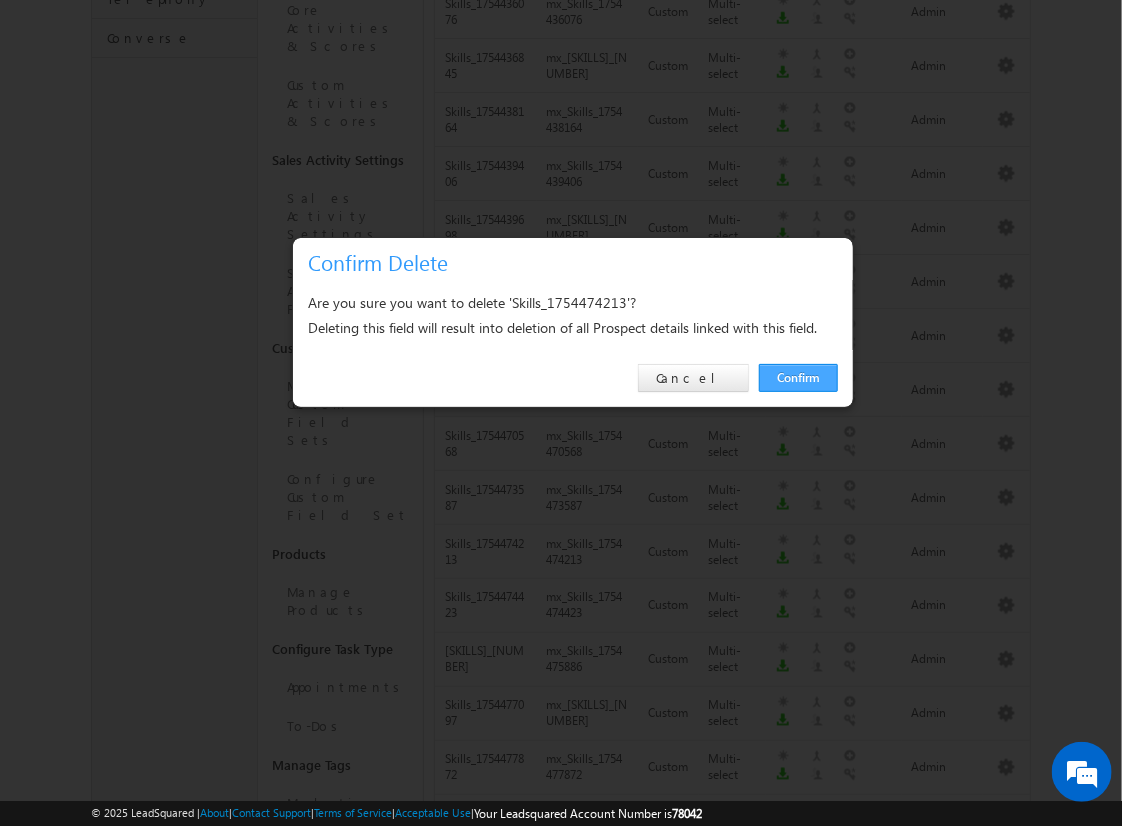 click on "Confirm" at bounding box center (798, 378) 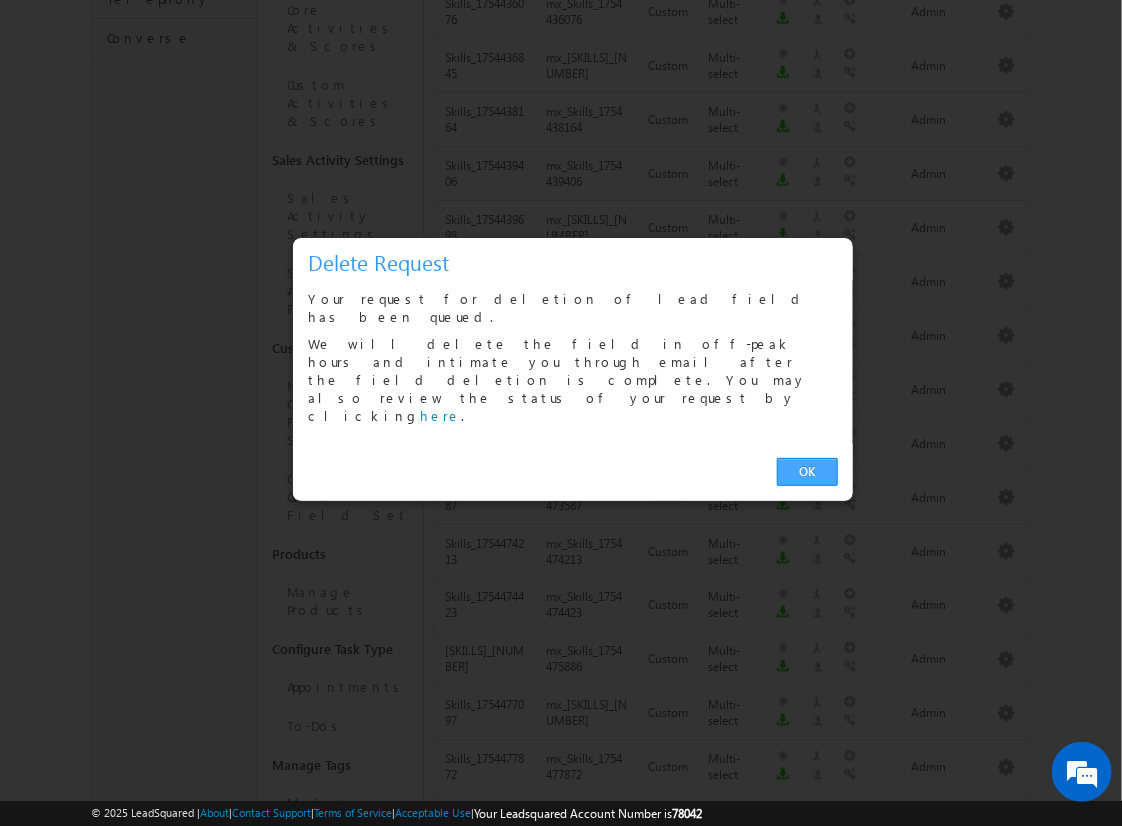 click on "OK" at bounding box center [807, 472] 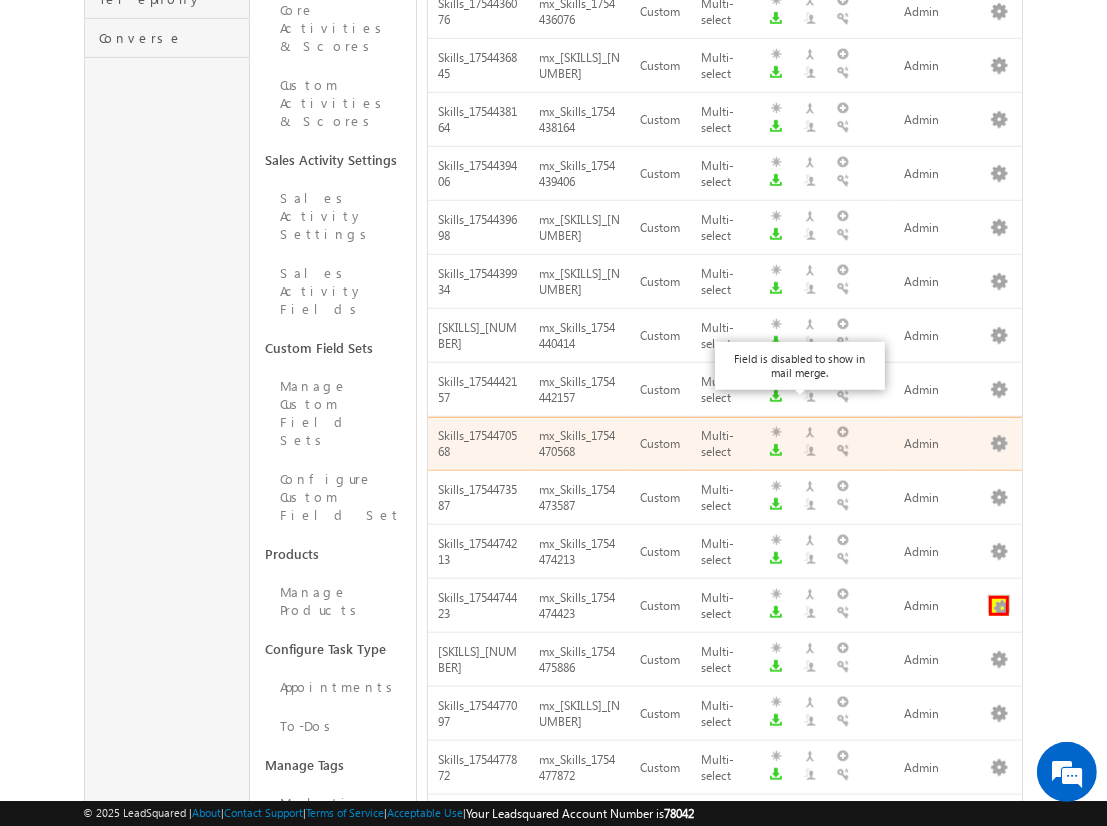 click at bounding box center (999, 606) 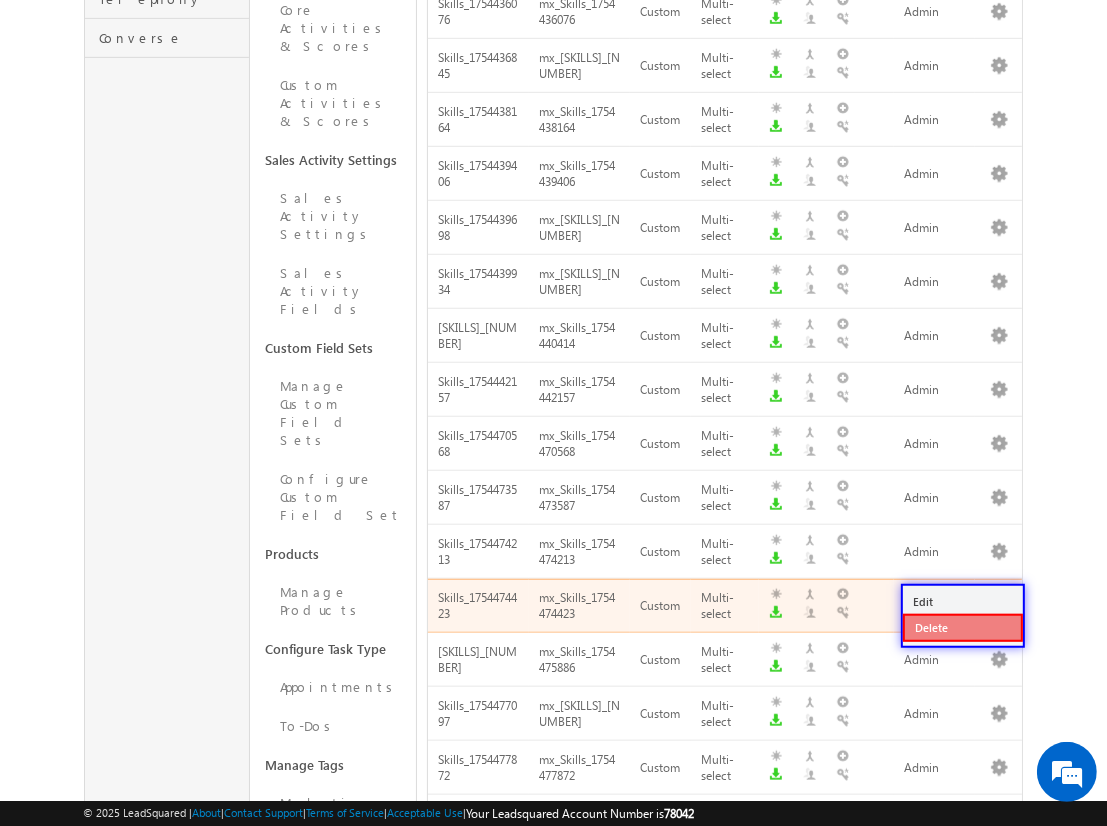 click on "Delete" at bounding box center [963, 628] 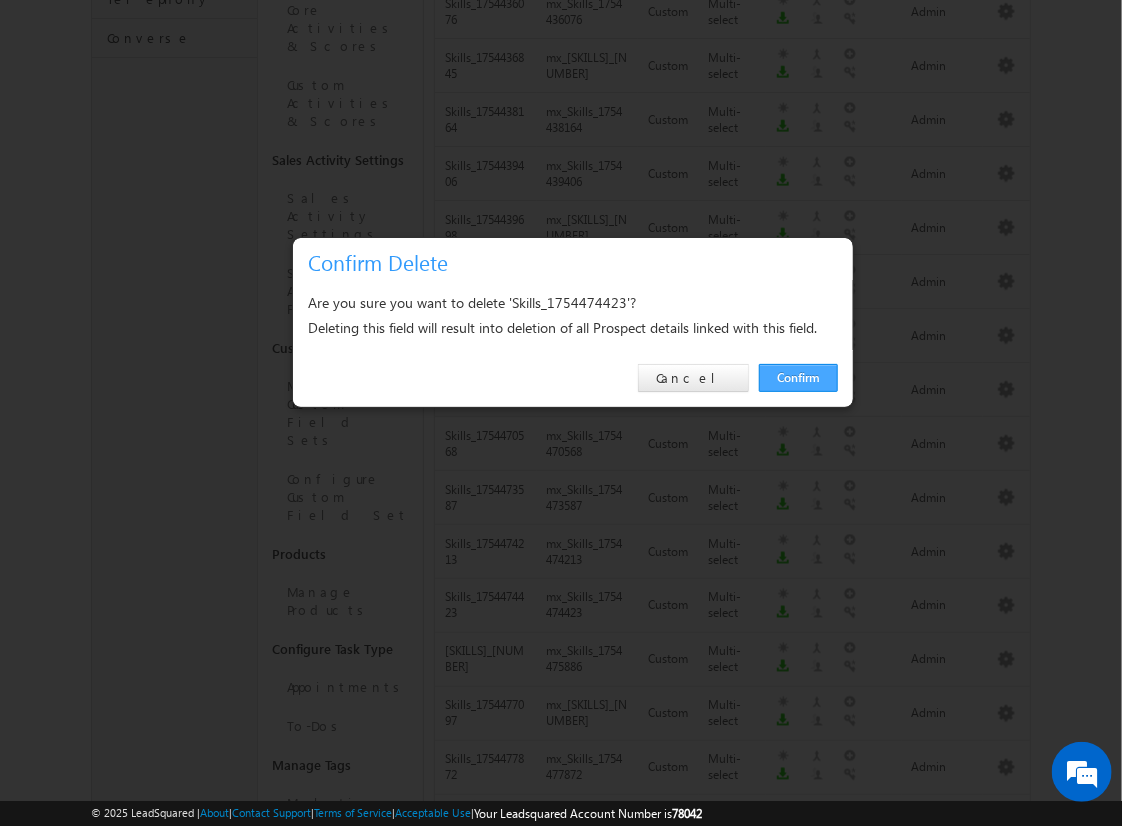 click on "Confirm" at bounding box center (798, 378) 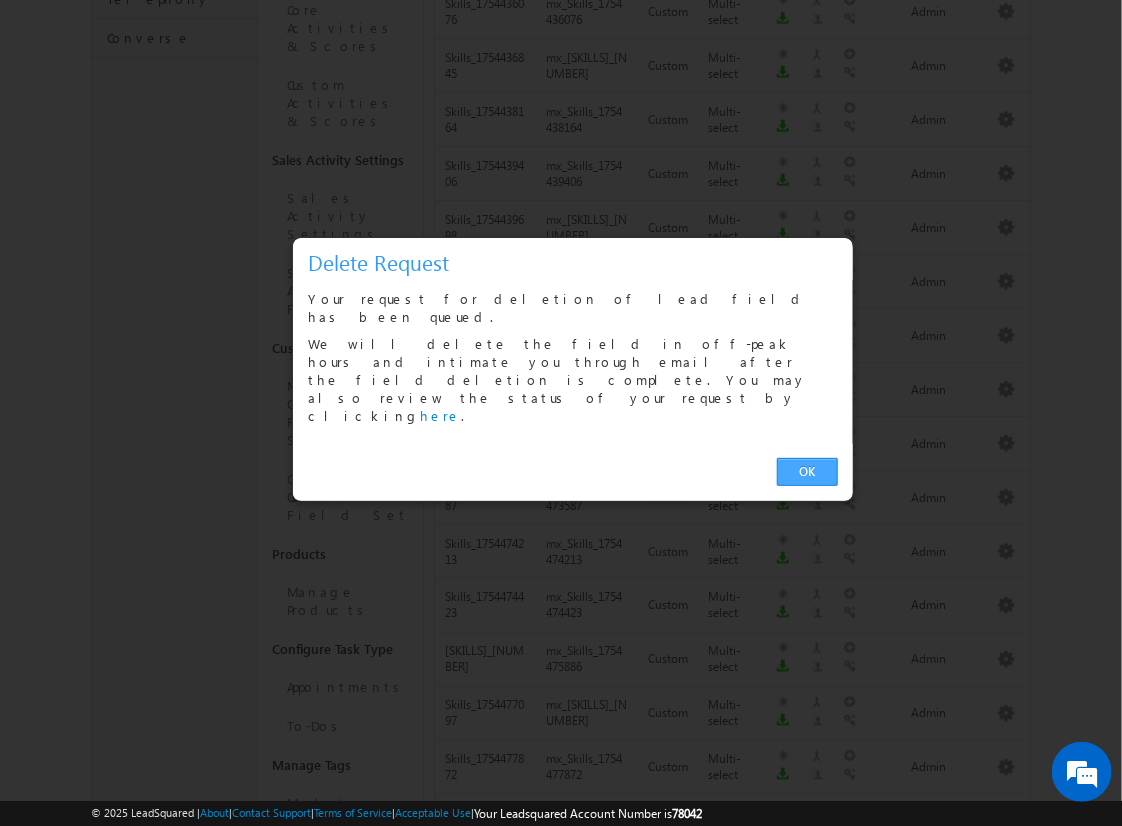 click on "OK" at bounding box center [807, 472] 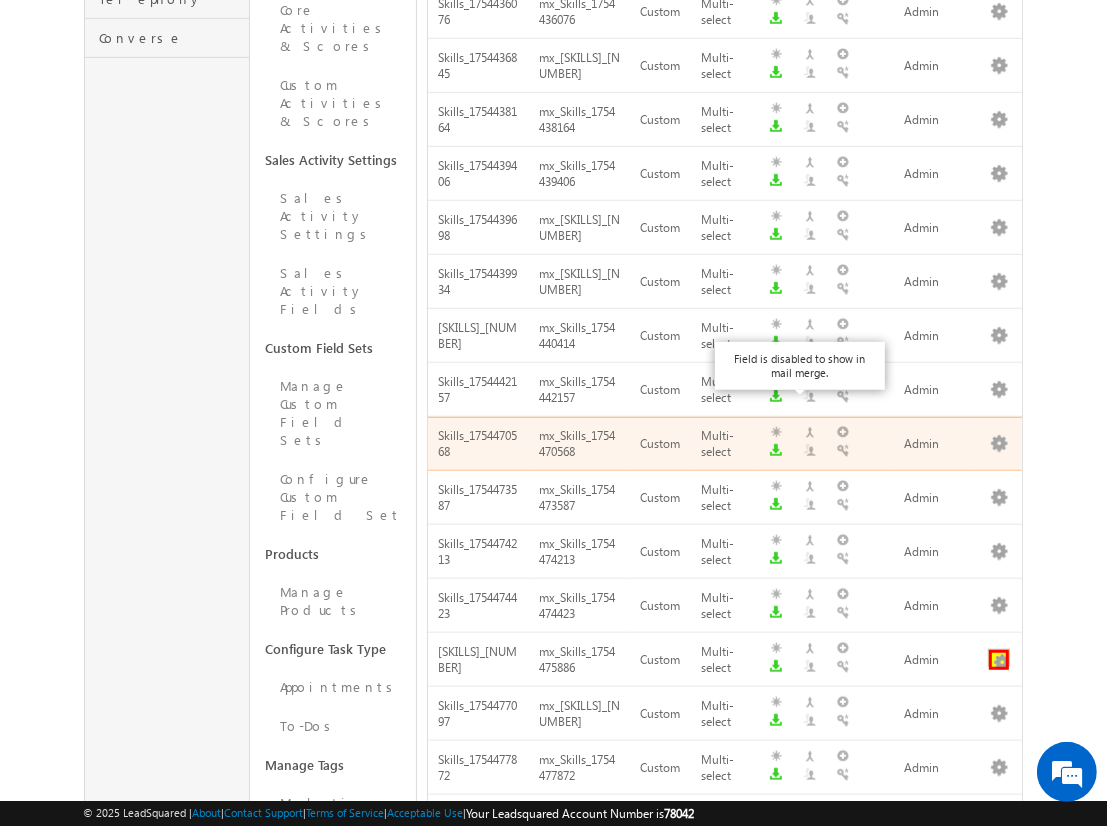 click at bounding box center [999, 660] 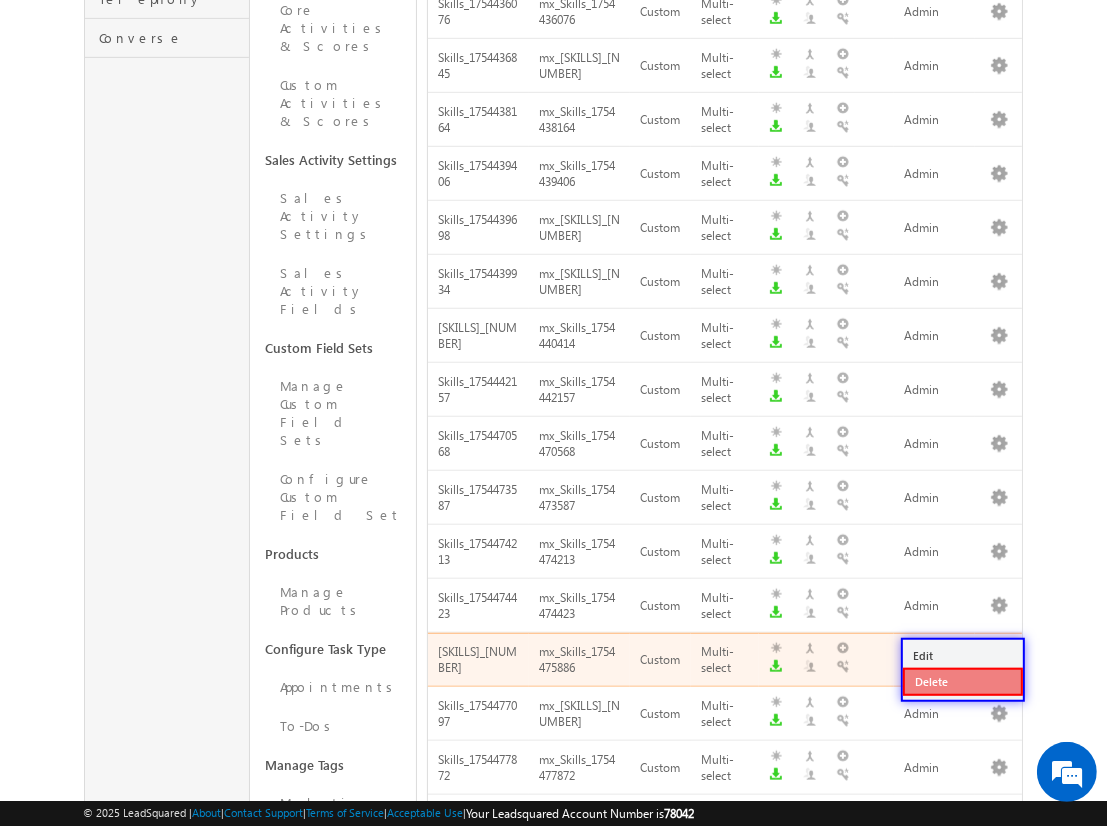 click on "Delete" at bounding box center [963, 682] 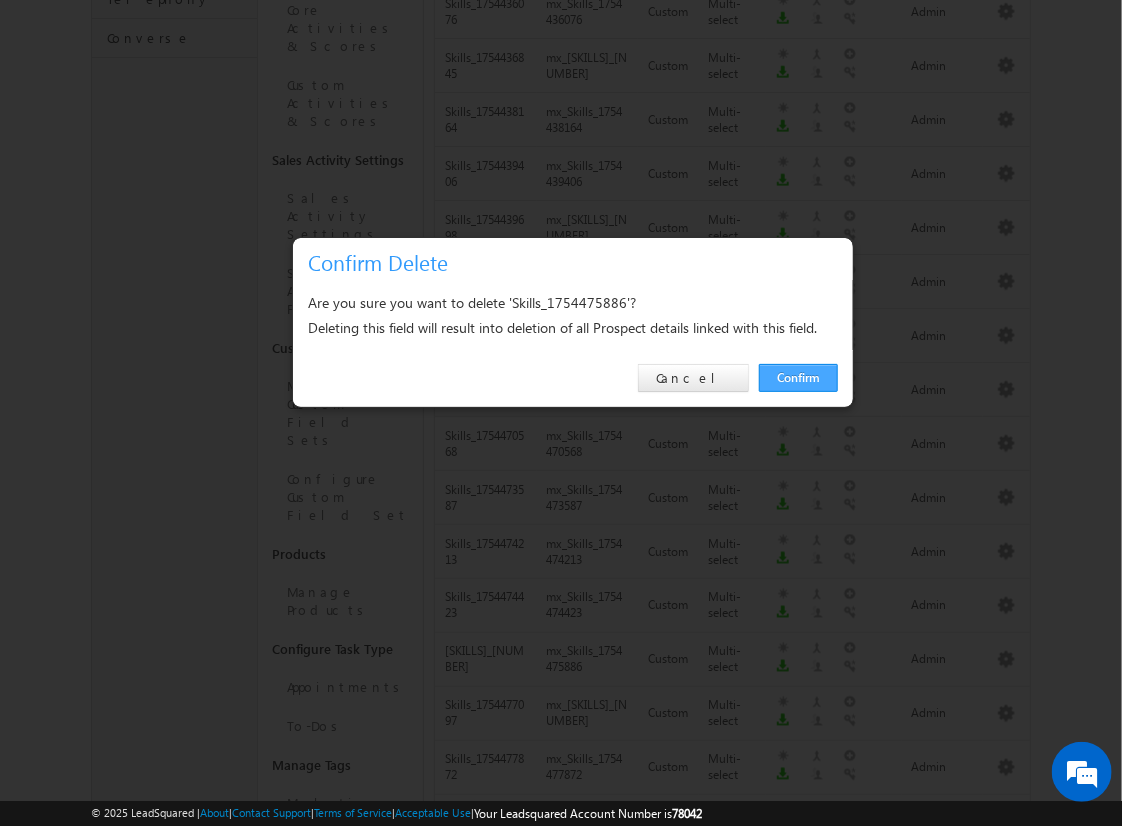 click on "Confirm" at bounding box center (798, 378) 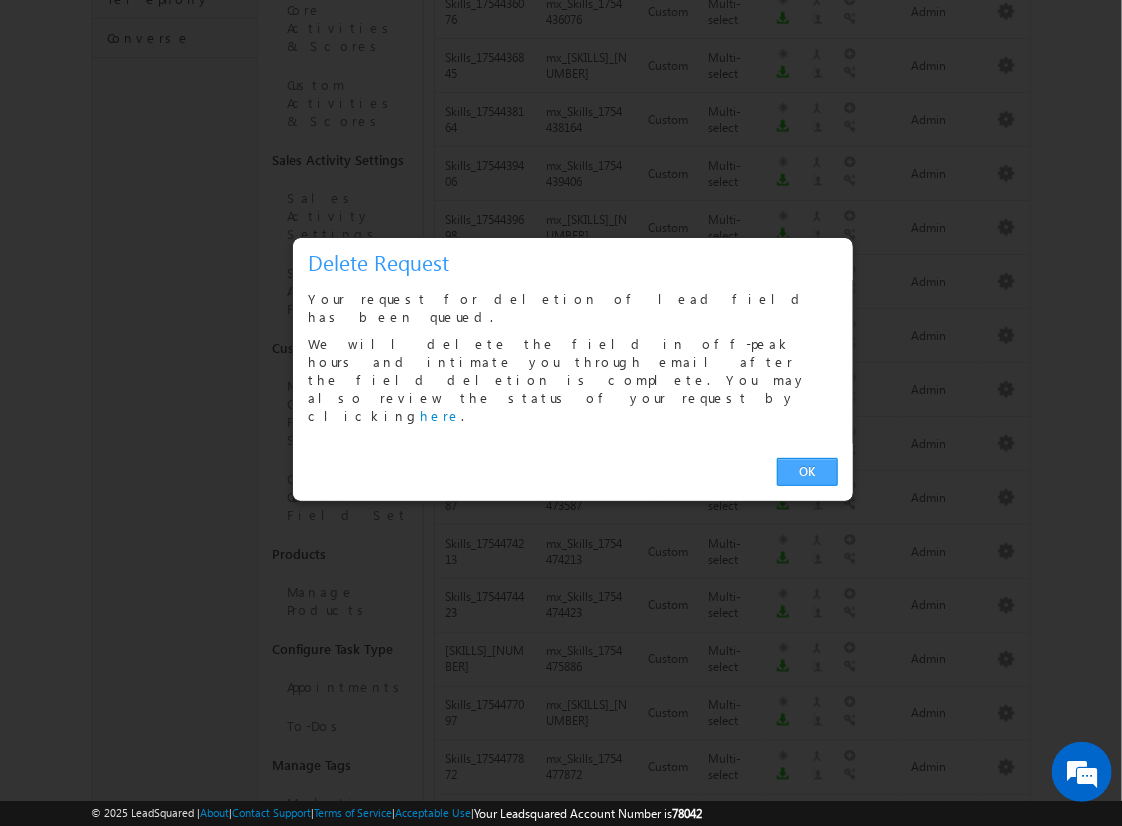 click on "OK" at bounding box center (807, 472) 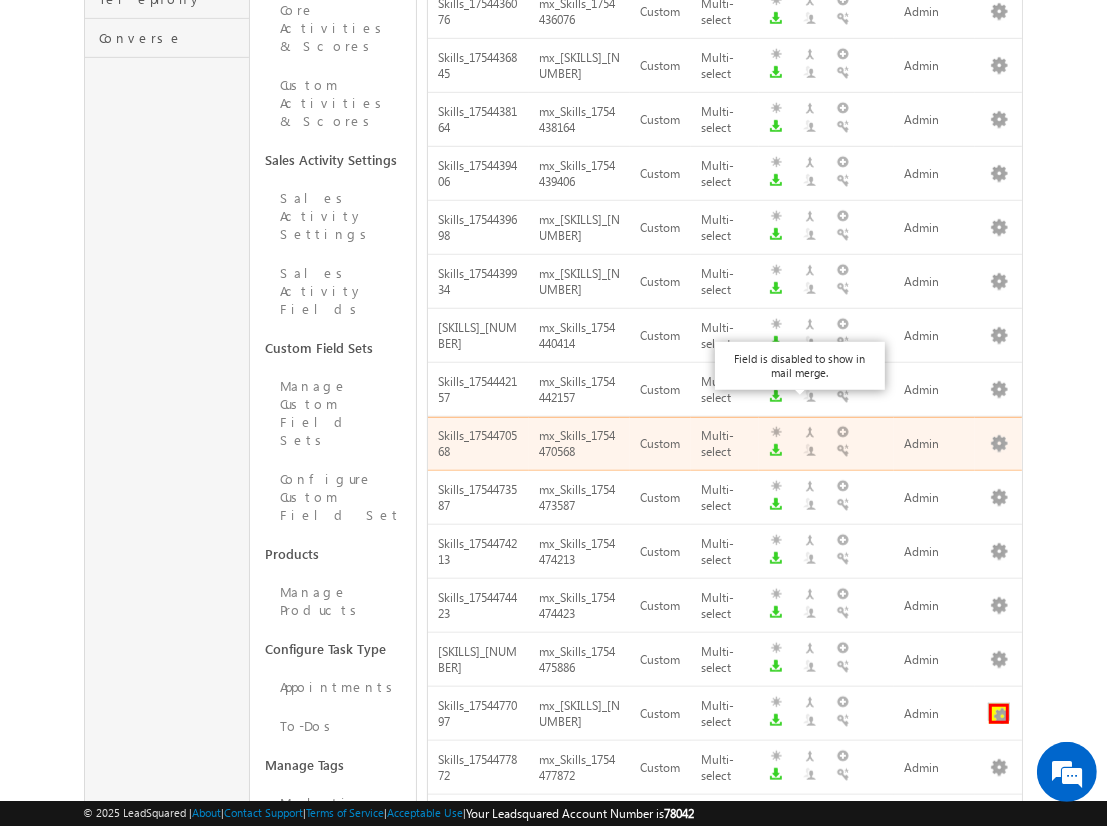 click at bounding box center [999, 714] 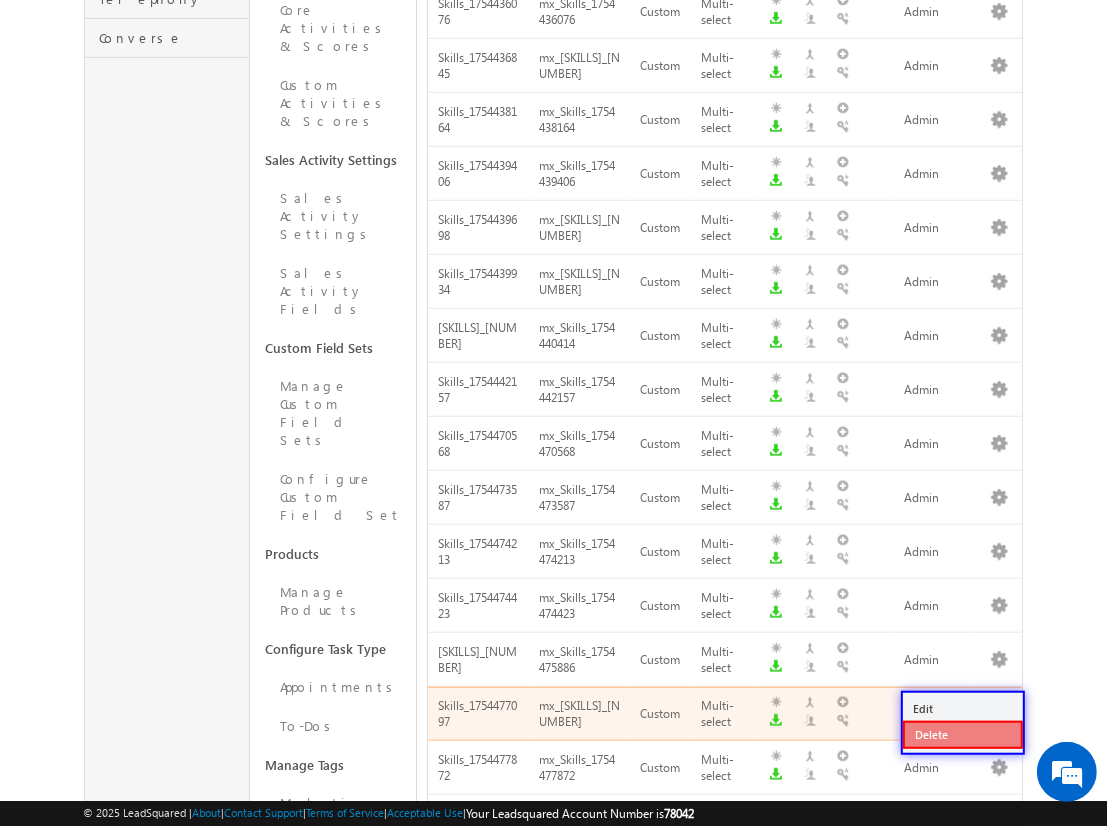 click on "Delete" at bounding box center [963, 735] 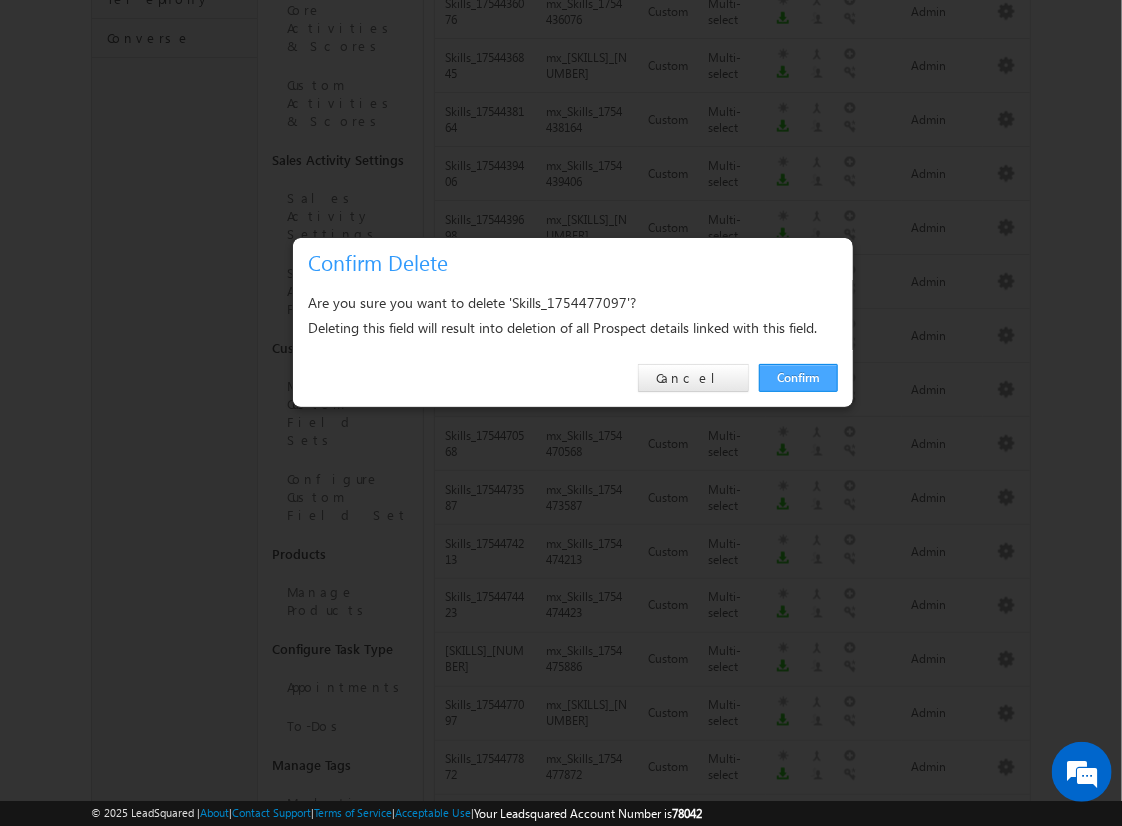 click on "Confirm" at bounding box center [798, 378] 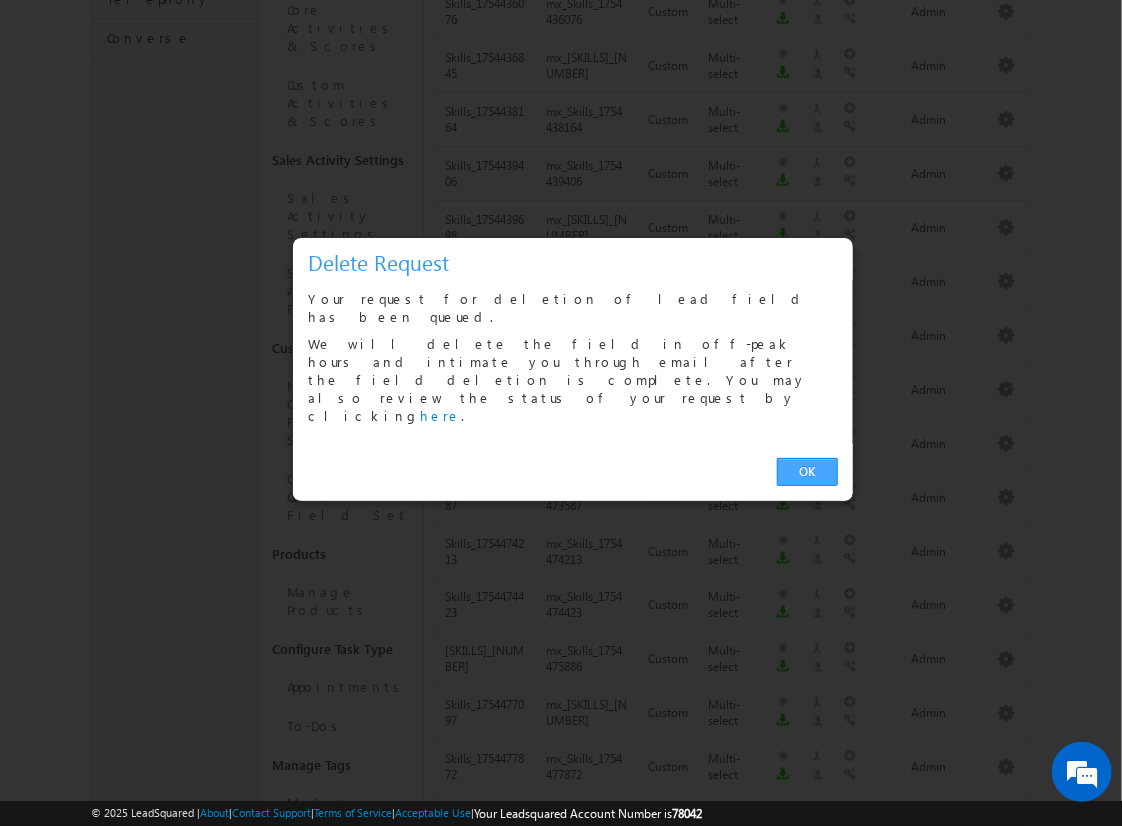 click on "OK" at bounding box center [807, 472] 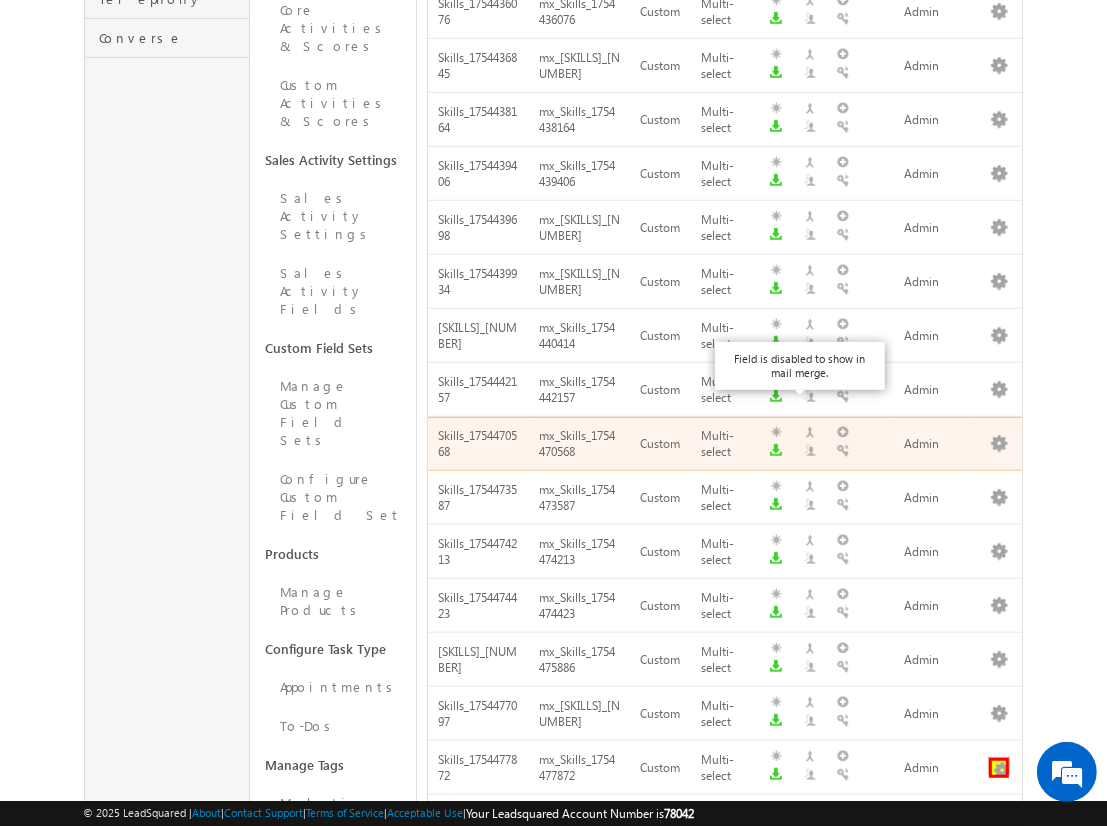 click at bounding box center (999, 768) 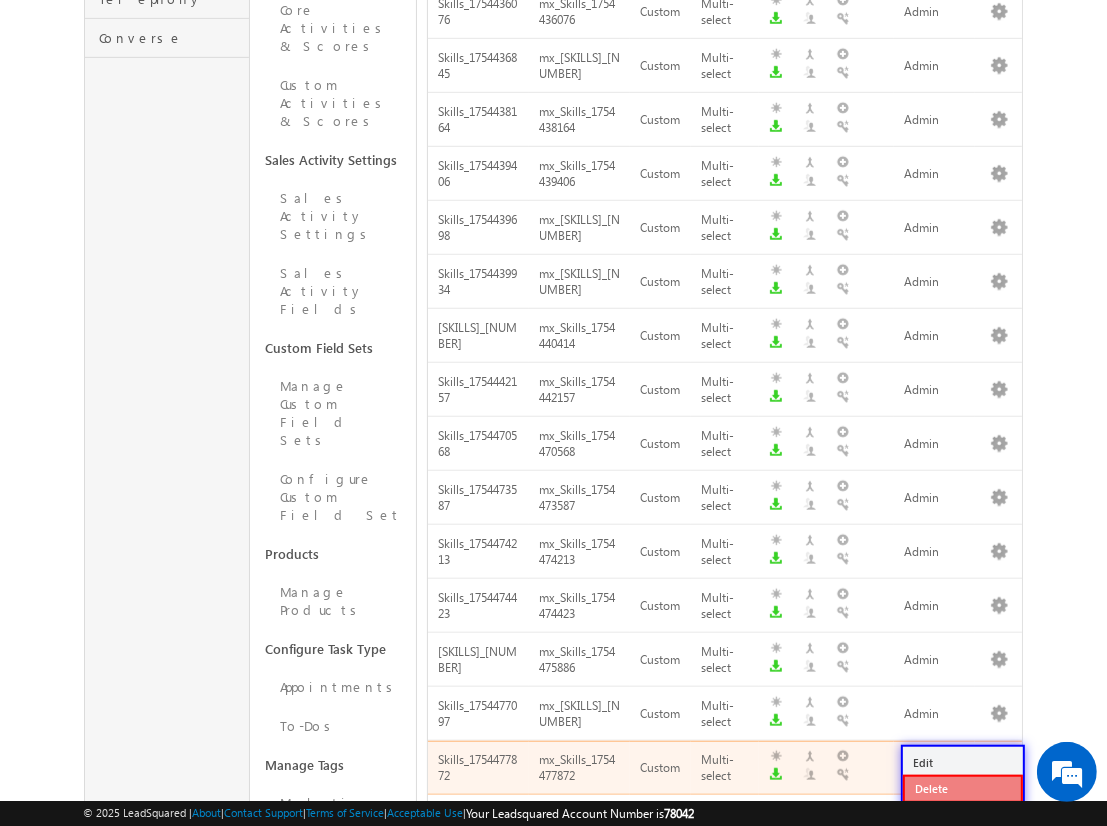 click on "Delete" at bounding box center [963, 789] 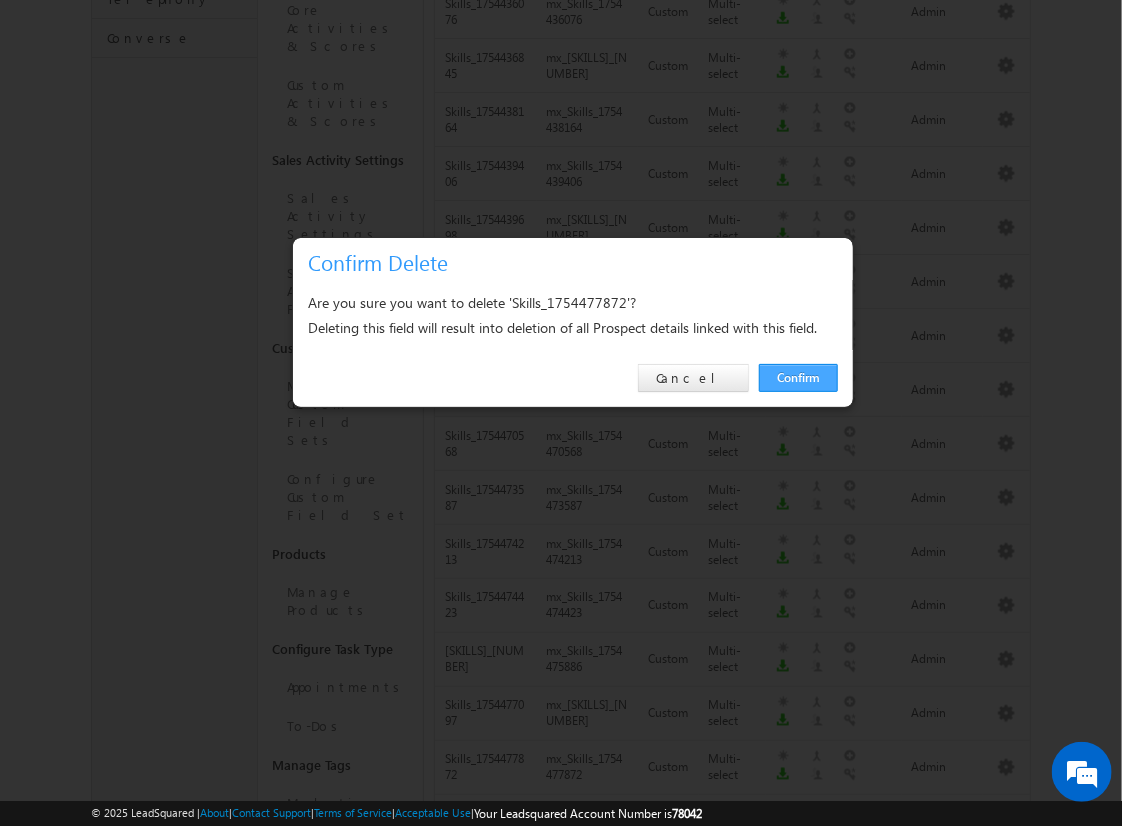 click on "Confirm" at bounding box center (798, 378) 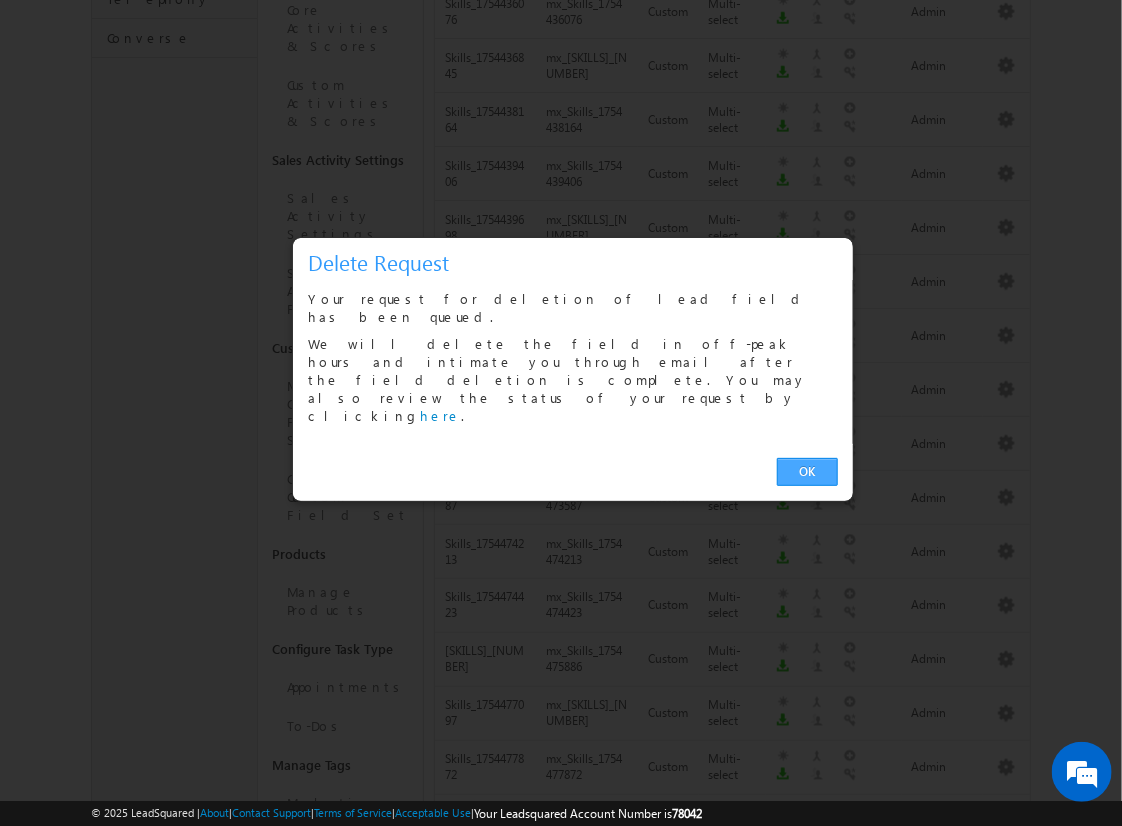 click on "OK" at bounding box center [807, 472] 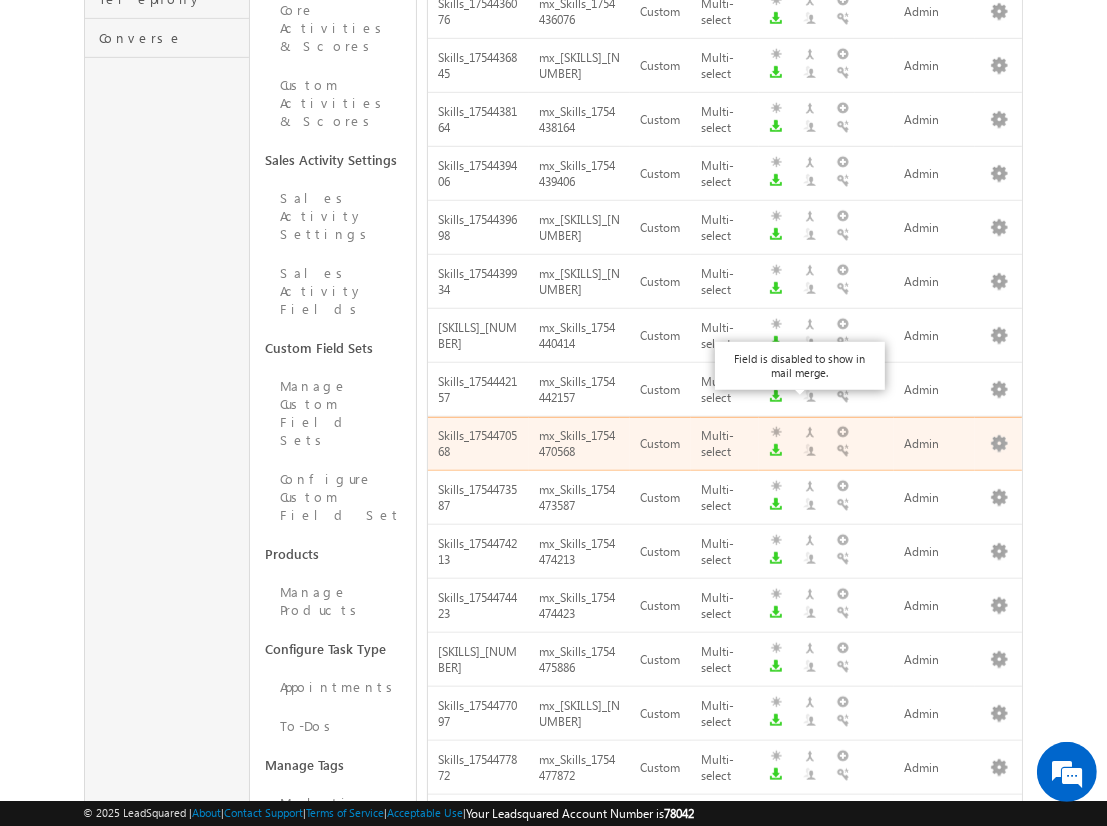 click at bounding box center [999, 822] 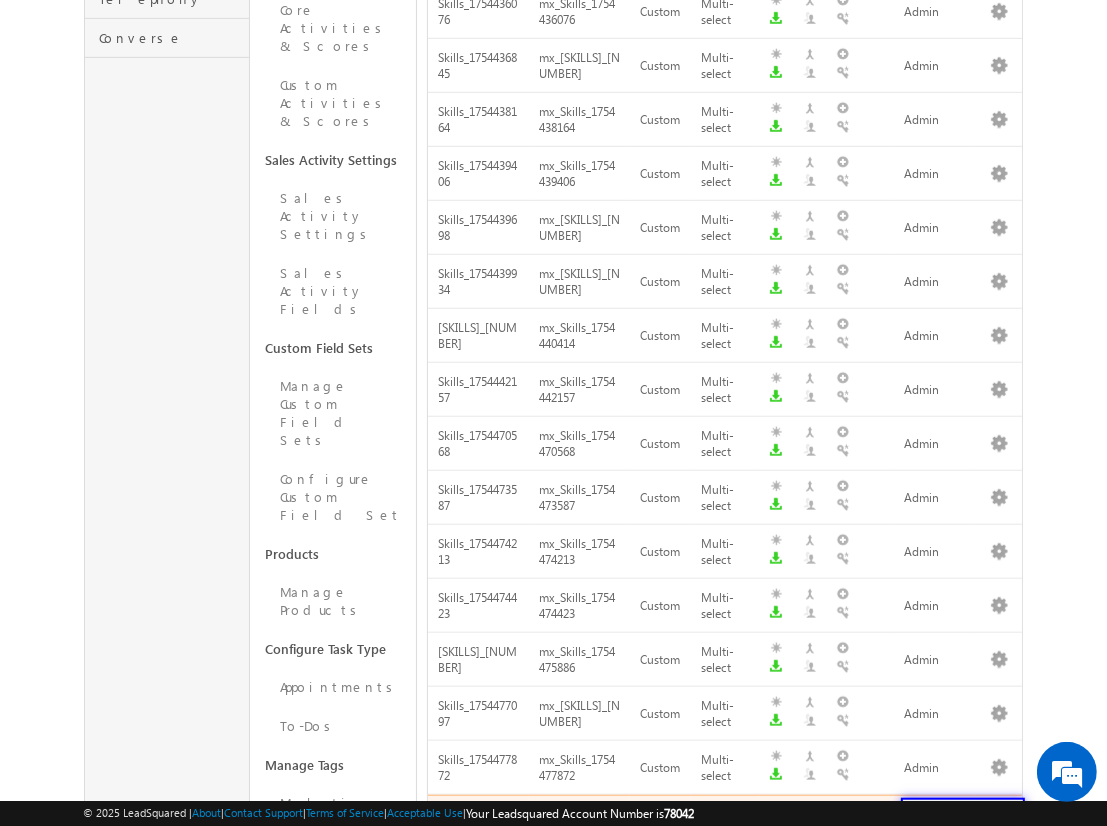 click on "2" at bounding box center (954, 878) 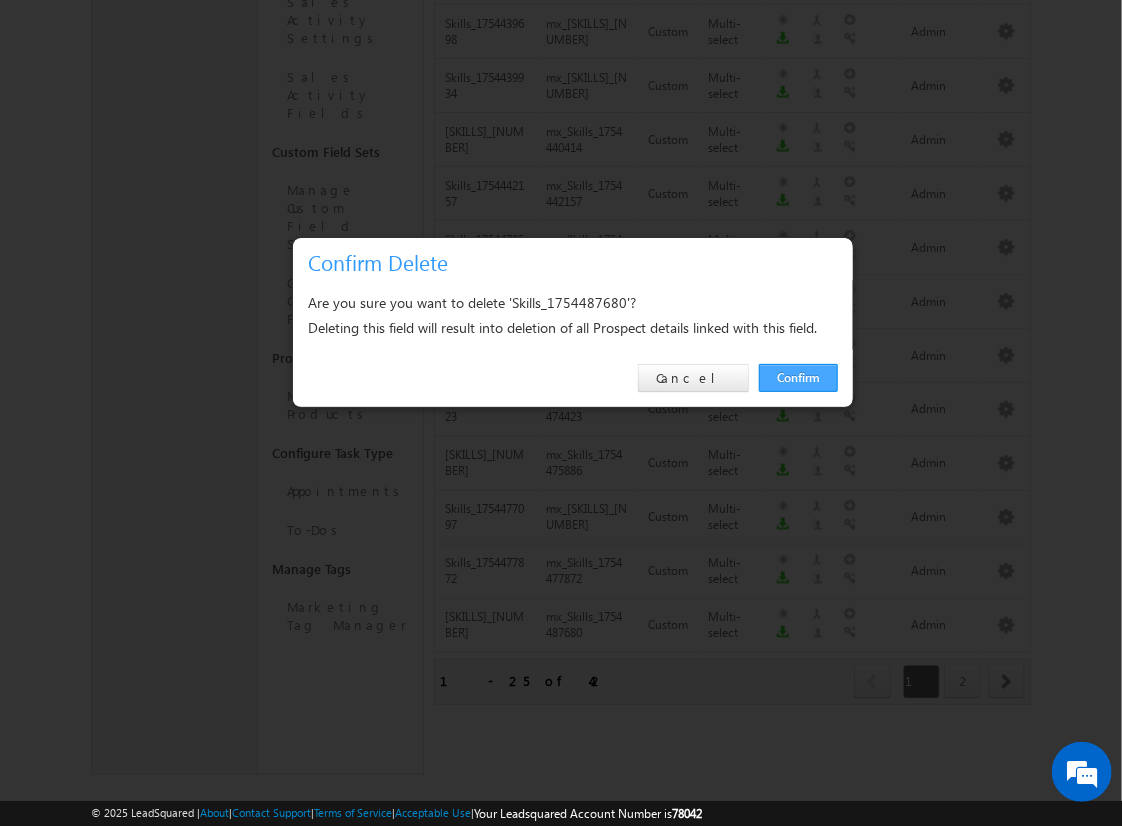 click on "Confirm" at bounding box center [798, 378] 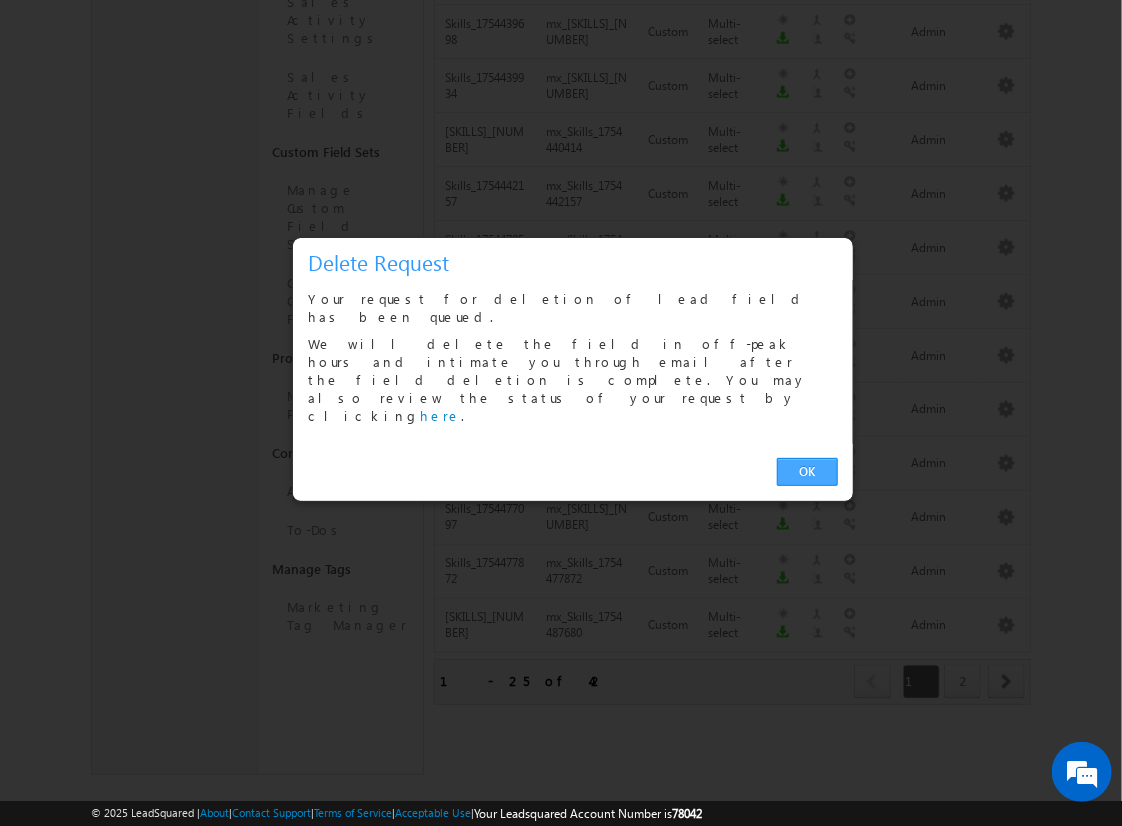click on "OK" at bounding box center [807, 472] 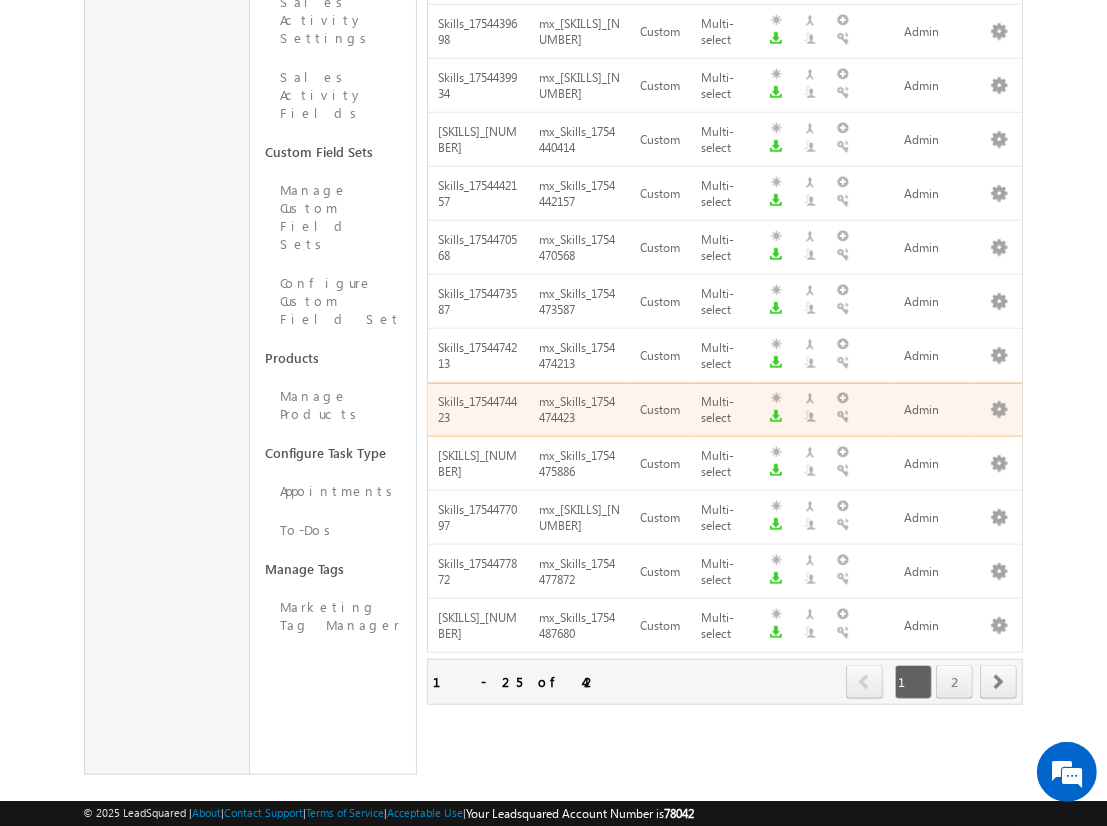click on "next" at bounding box center [998, 682] 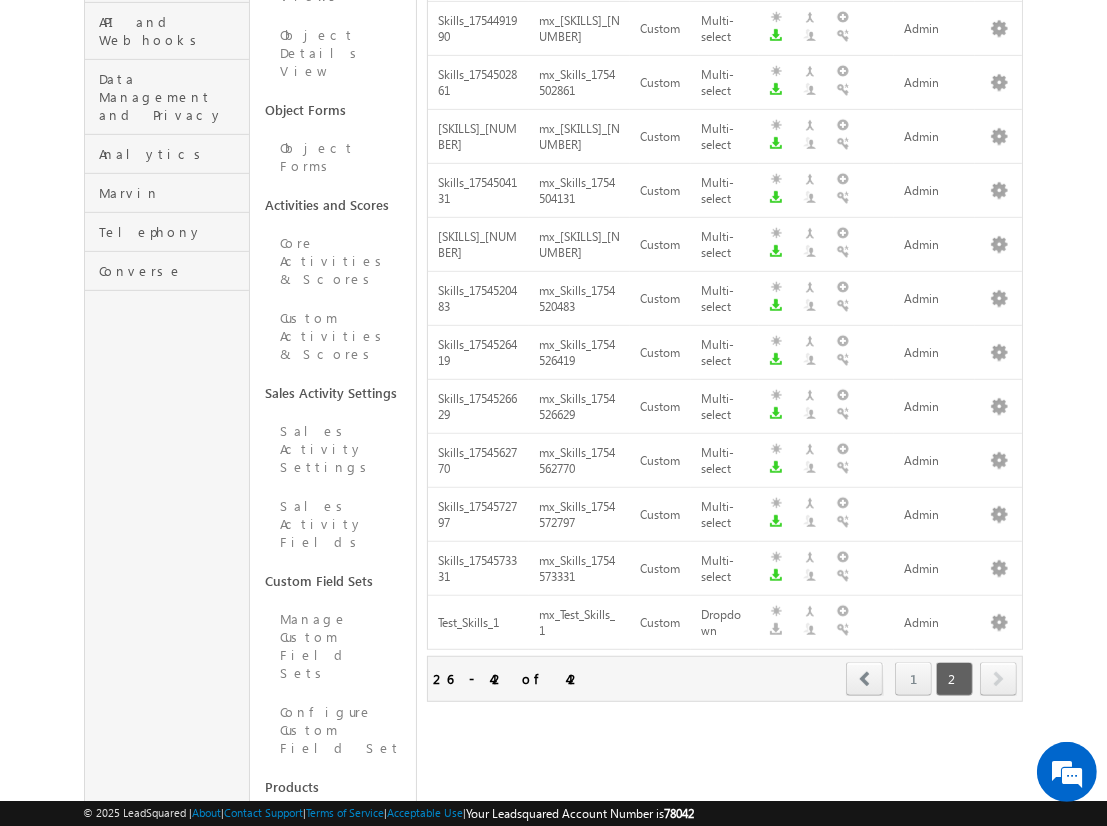 scroll, scrollTop: 0, scrollLeft: 0, axis: both 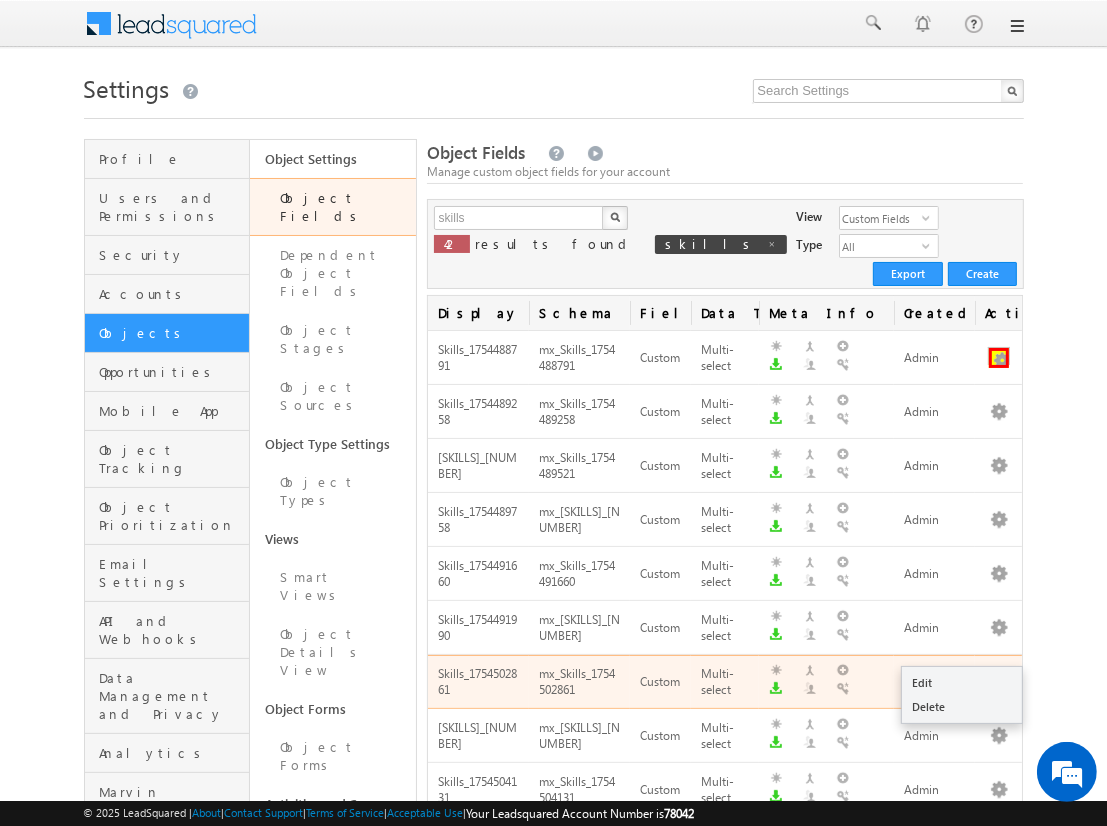 click at bounding box center (999, 358) 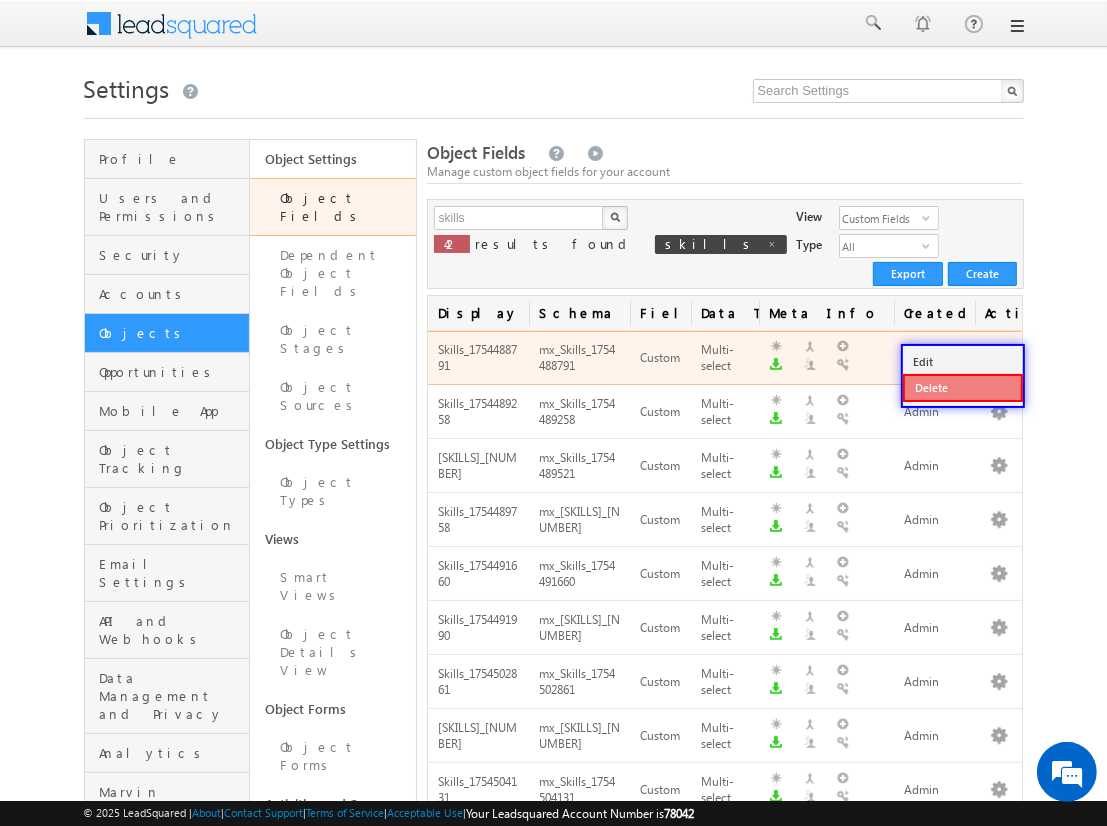 click on "Delete" at bounding box center (963, 388) 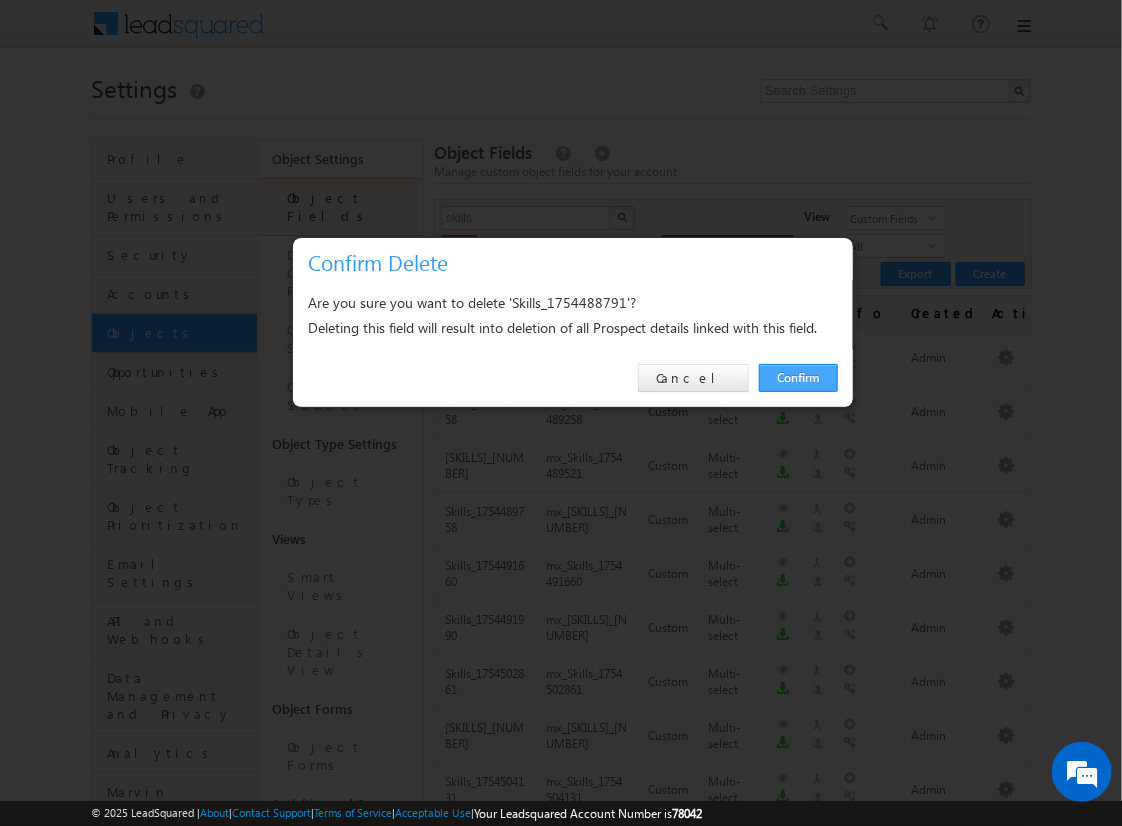 click on "Confirm" at bounding box center (798, 378) 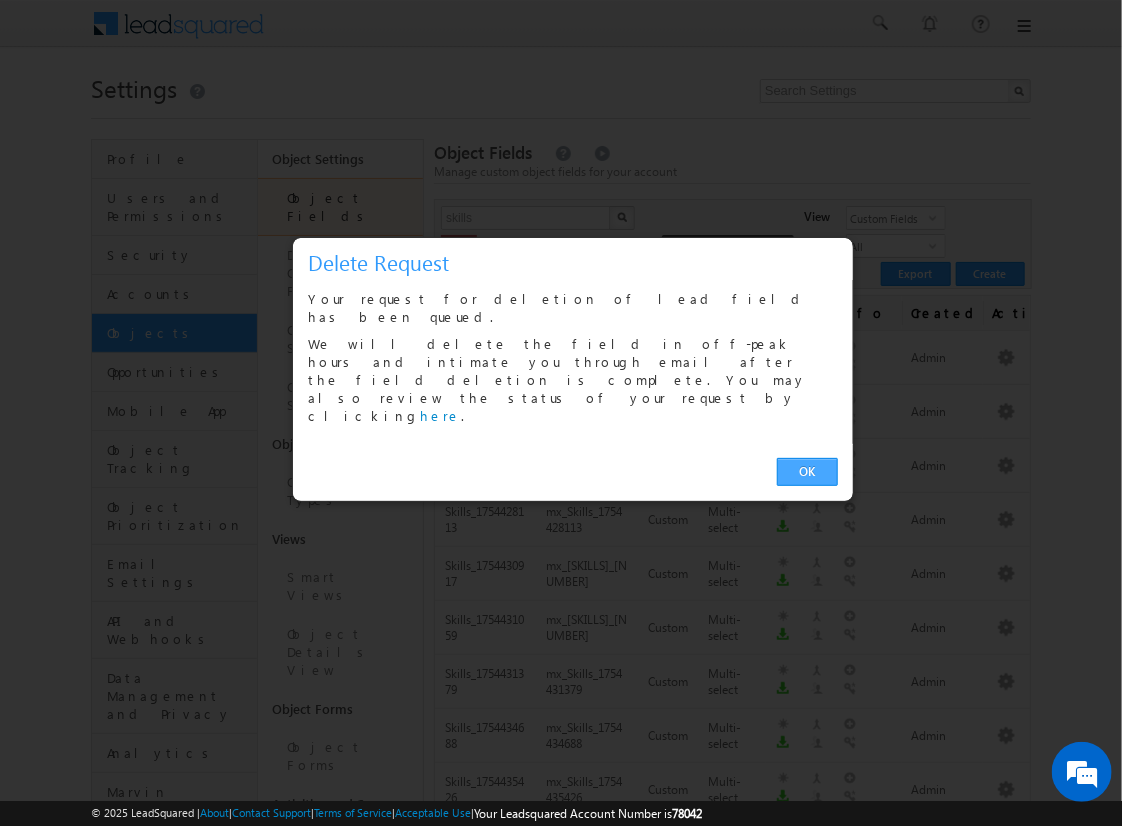 click on "OK" at bounding box center [807, 472] 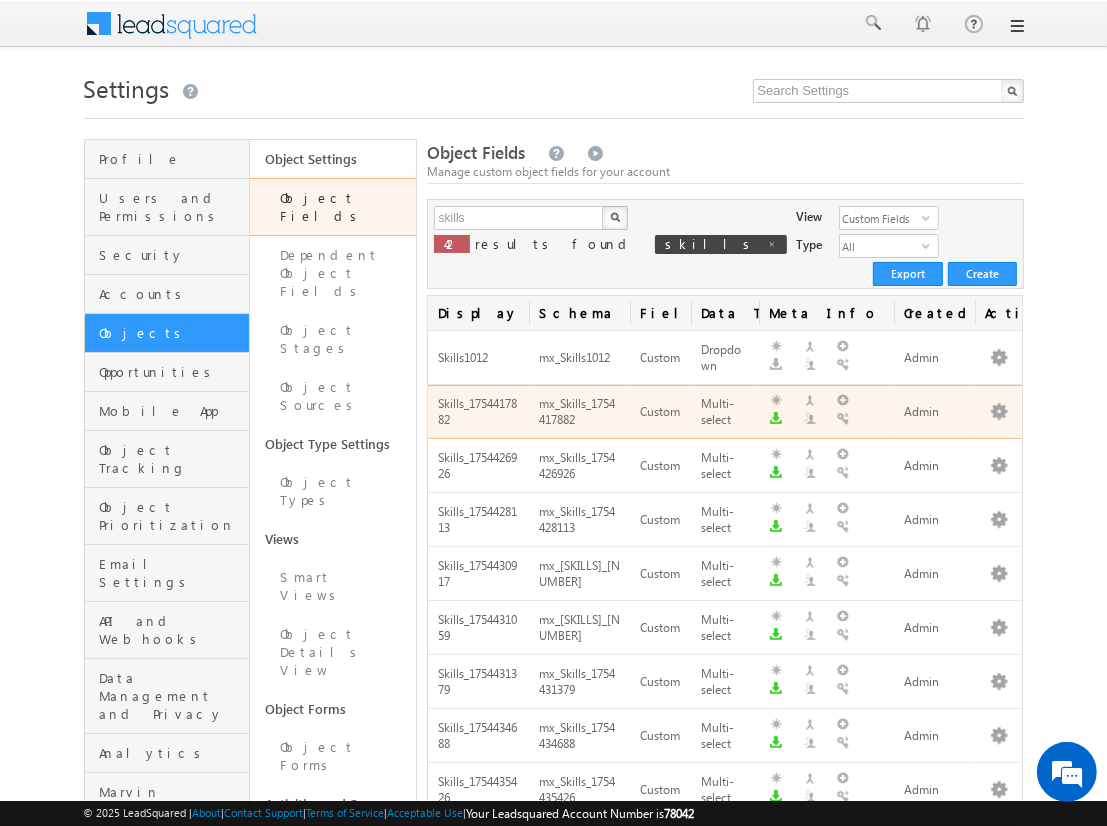 click on "next" at bounding box center (998, 1710) 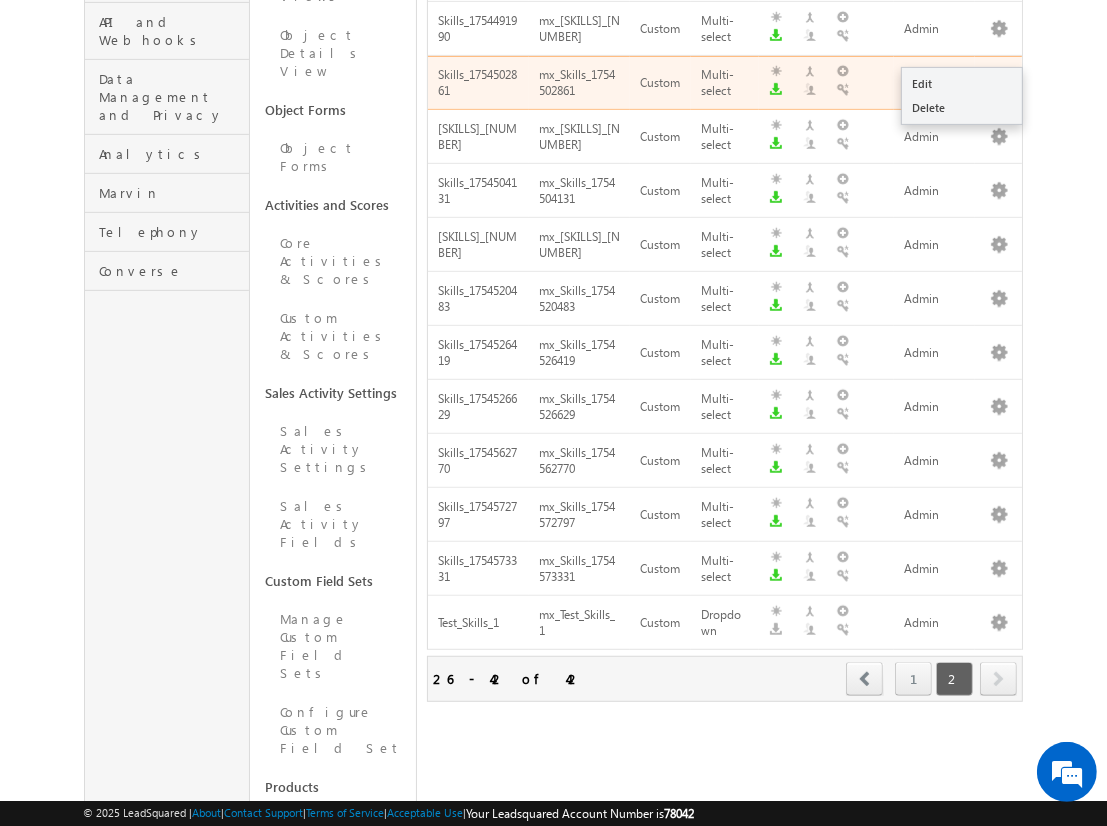 scroll, scrollTop: 0, scrollLeft: 0, axis: both 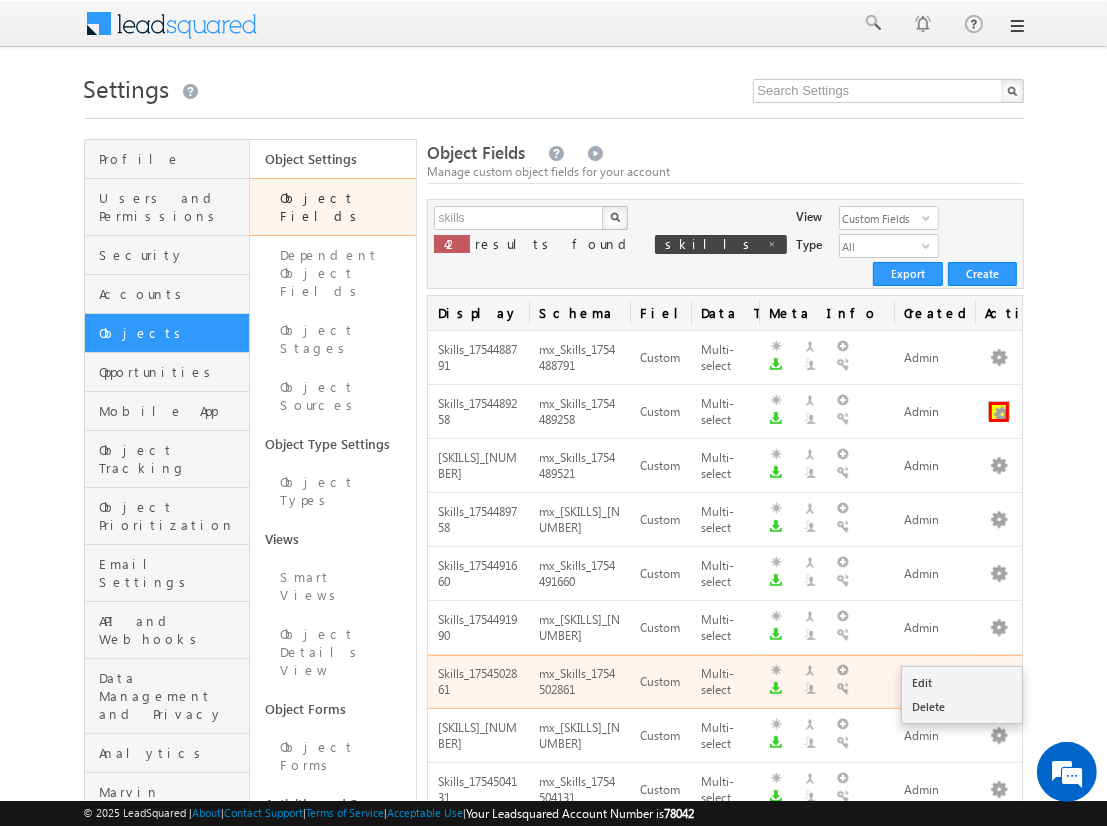 click at bounding box center [999, 412] 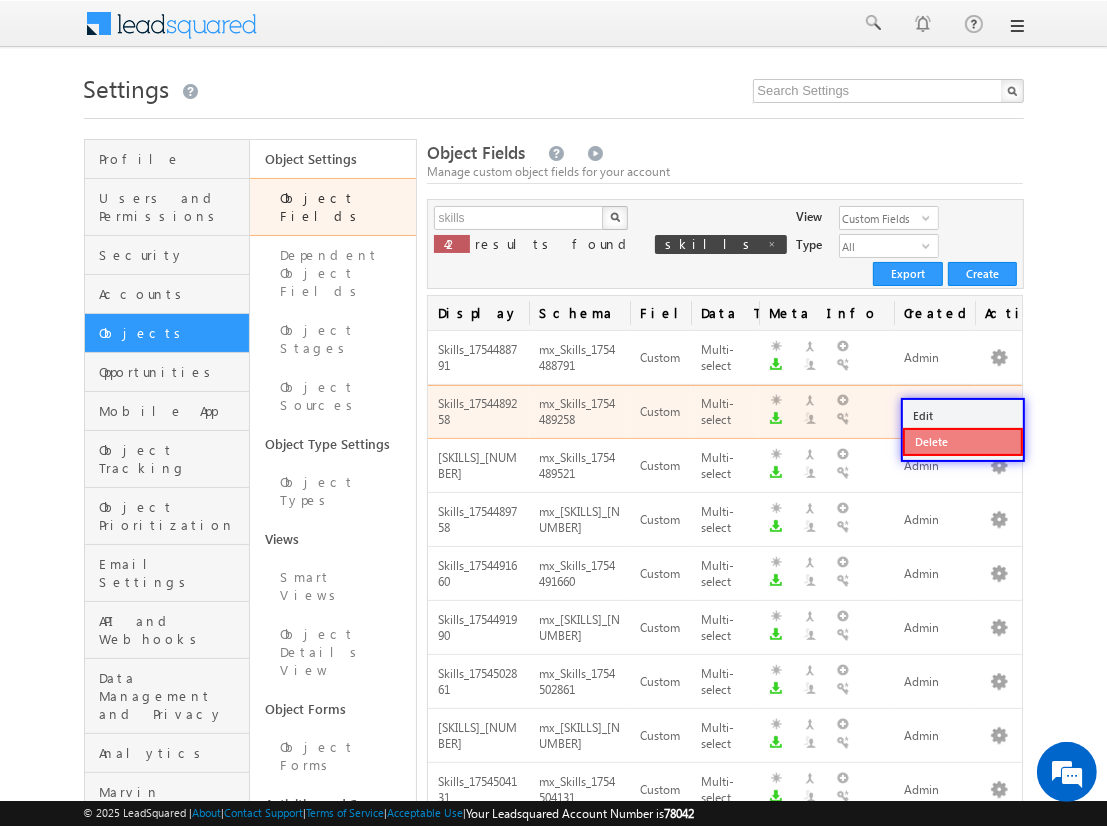click on "Delete" at bounding box center (963, 442) 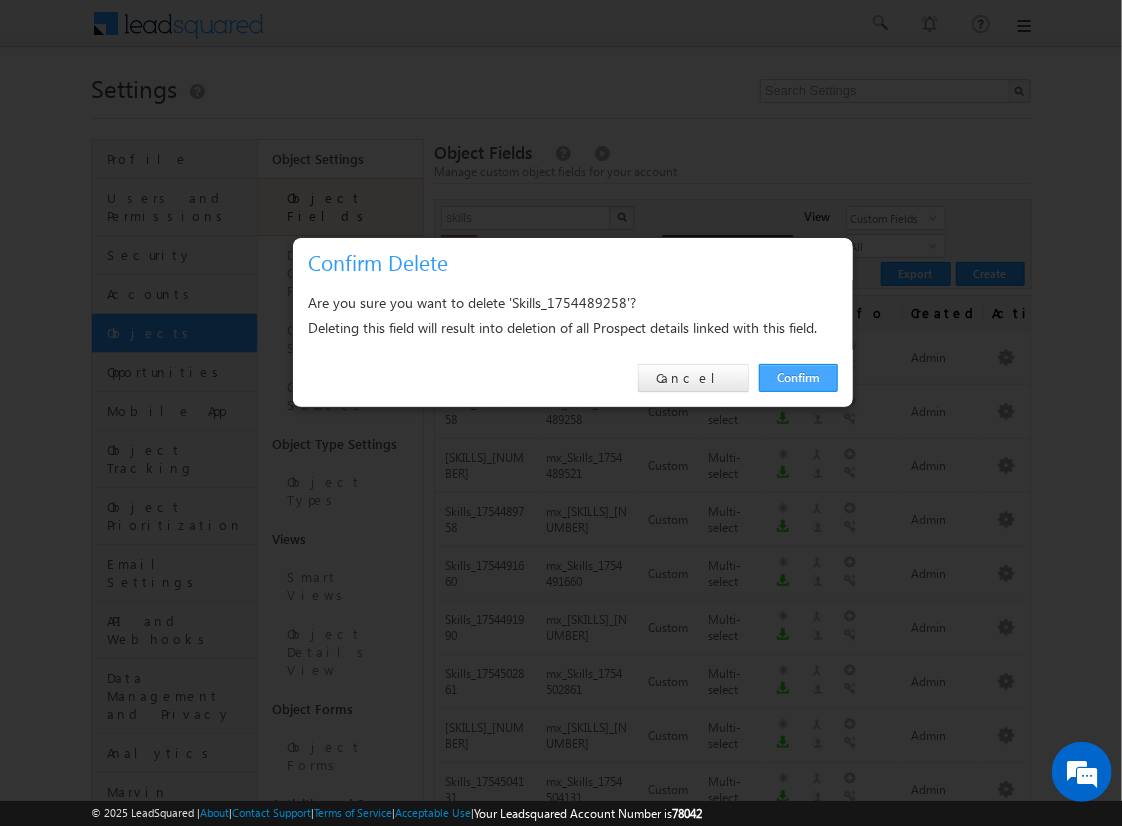 click on "Confirm" at bounding box center (798, 378) 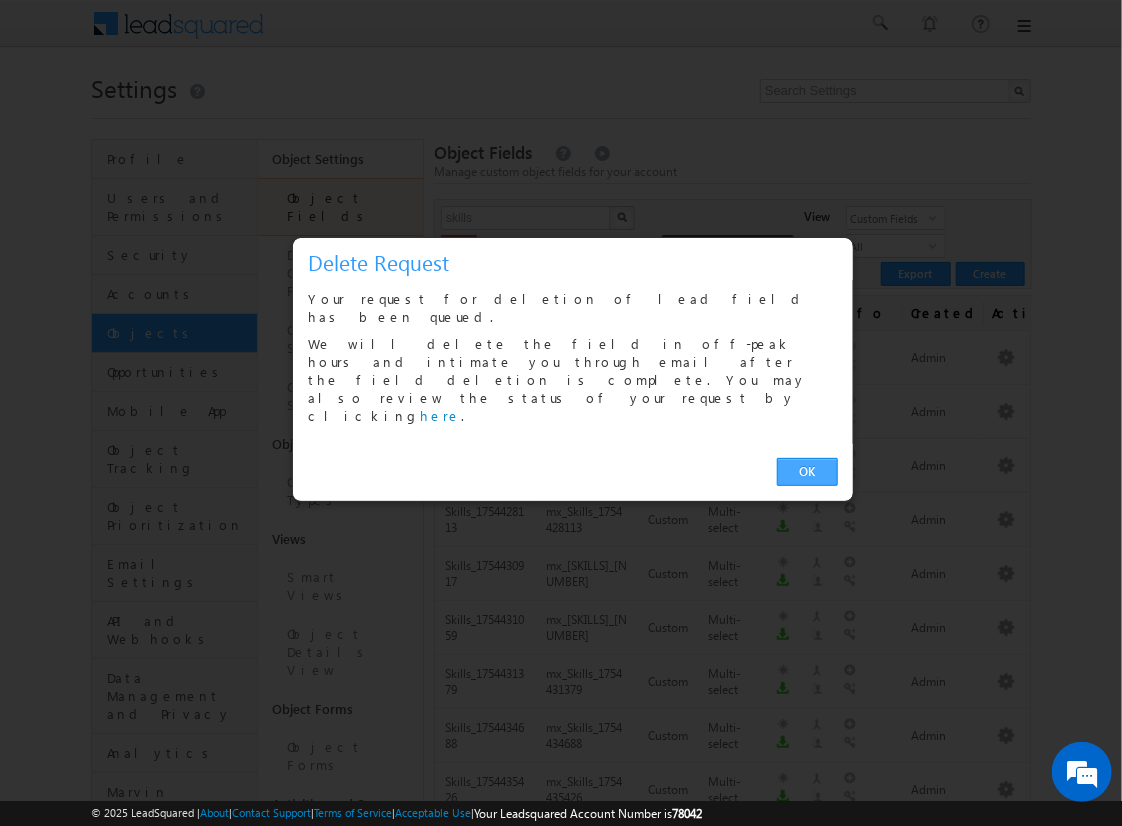 click on "OK" at bounding box center (807, 472) 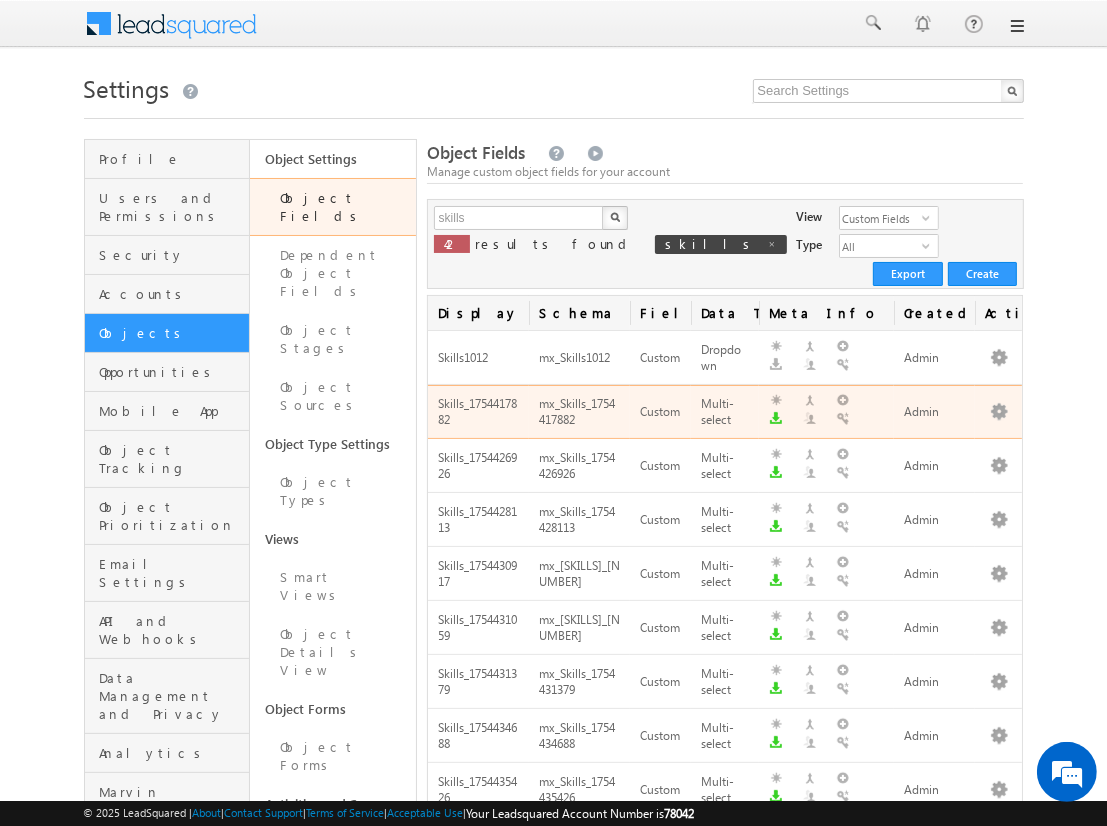 click on "next" at bounding box center (998, 1710) 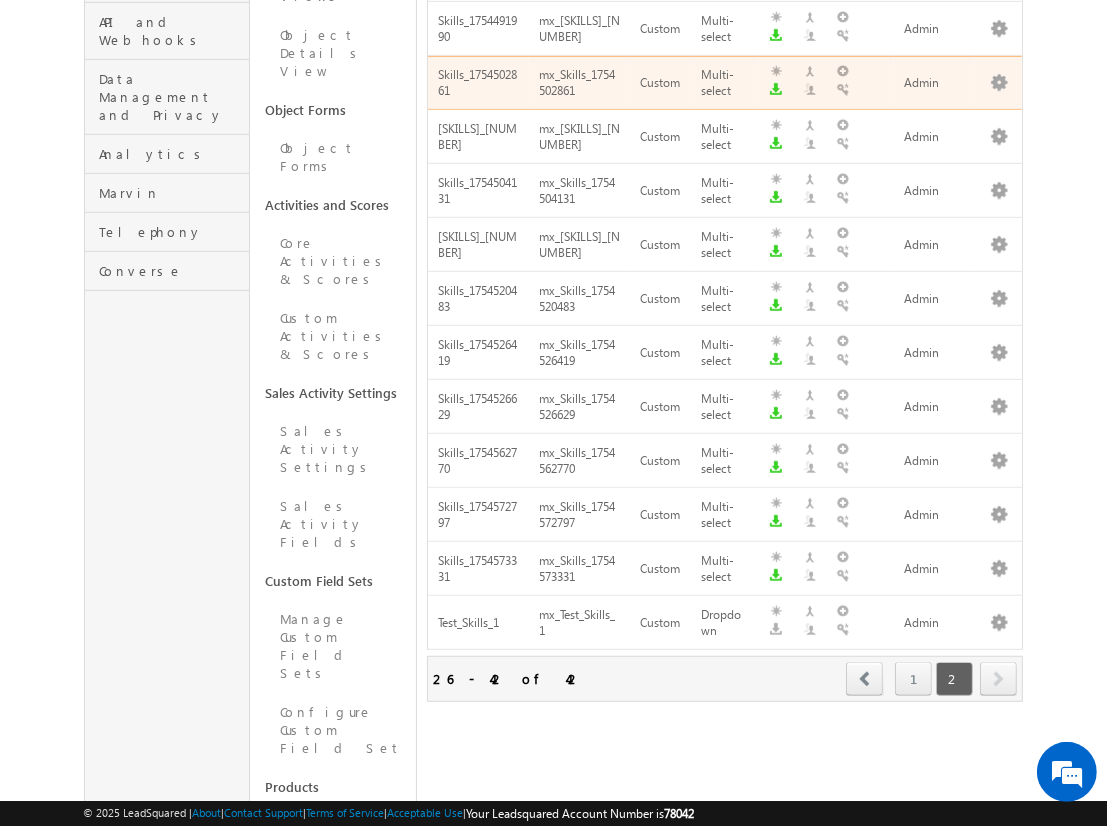 scroll, scrollTop: 33, scrollLeft: 0, axis: vertical 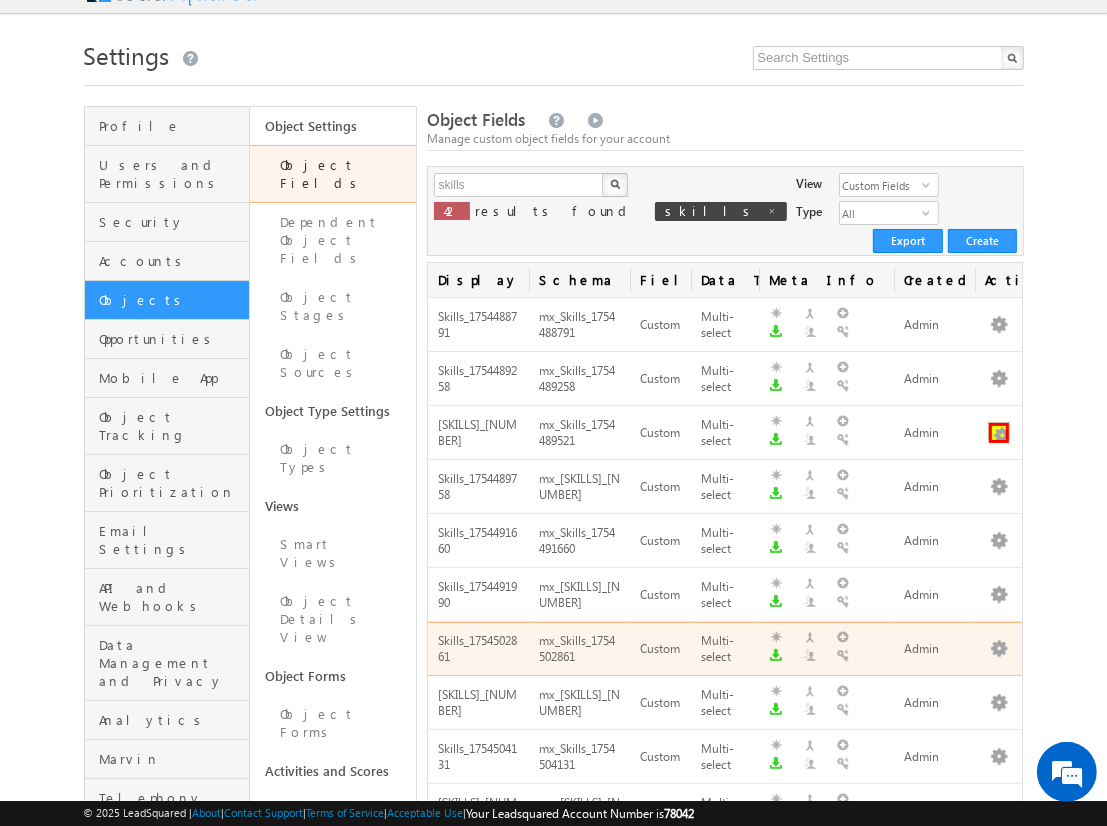 click at bounding box center (999, 433) 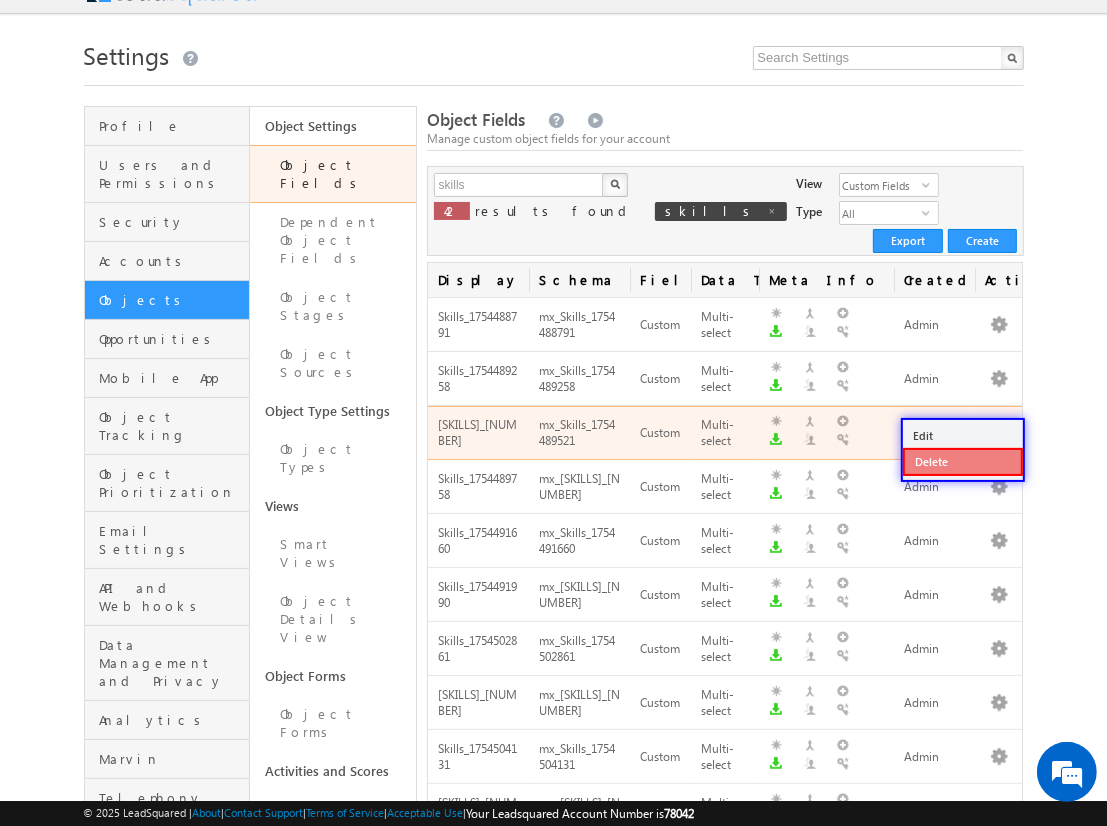 click on "Delete" at bounding box center [963, 462] 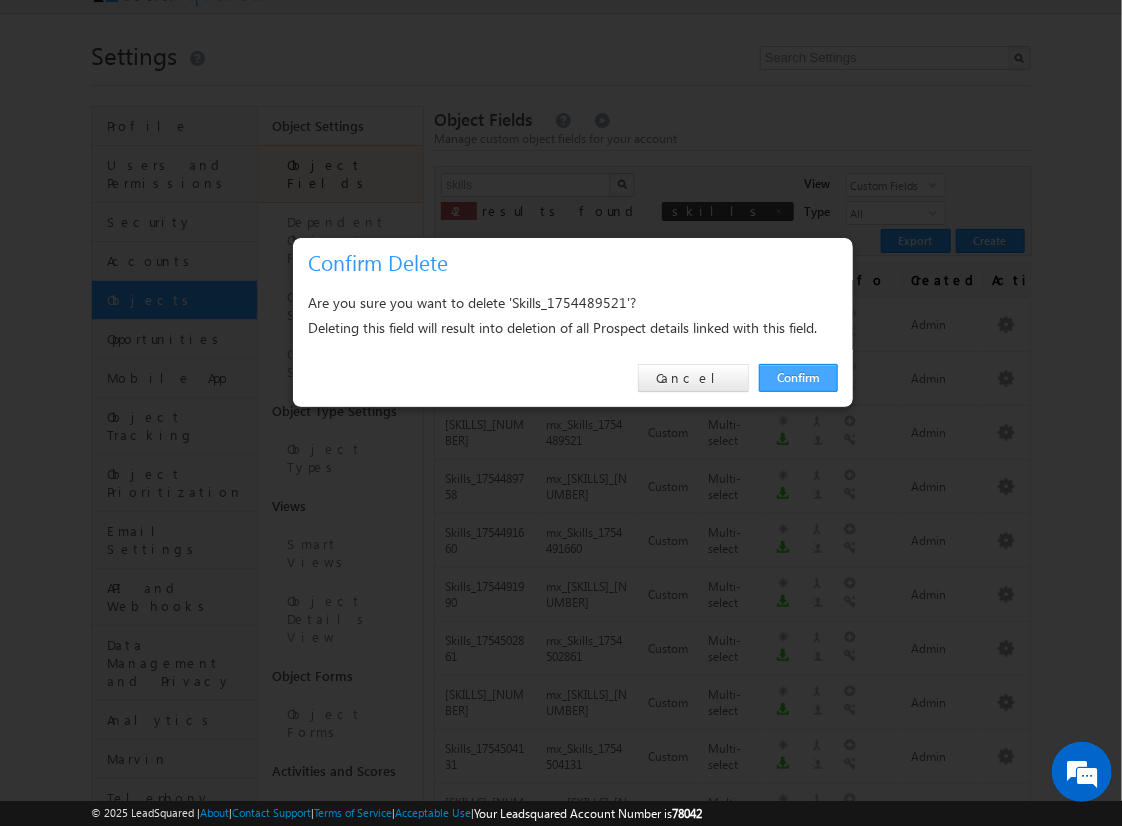 click on "Confirm" at bounding box center (798, 378) 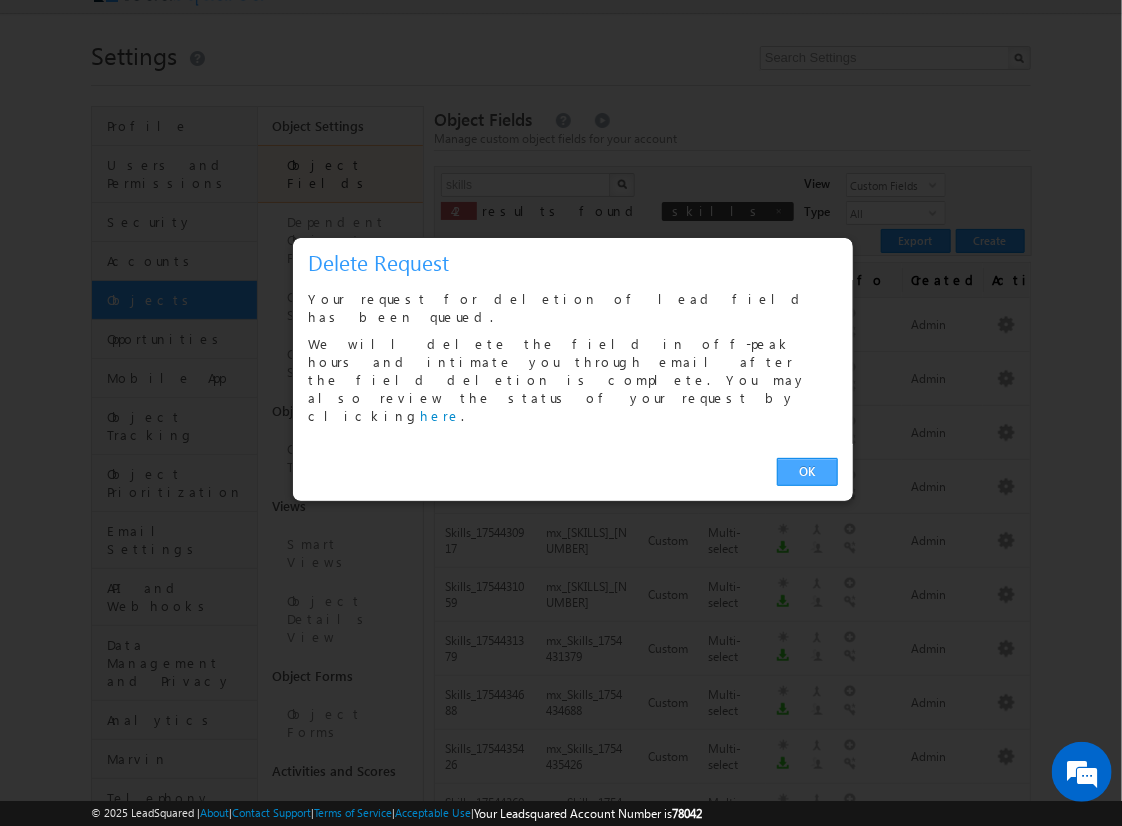 click on "OK" at bounding box center (807, 472) 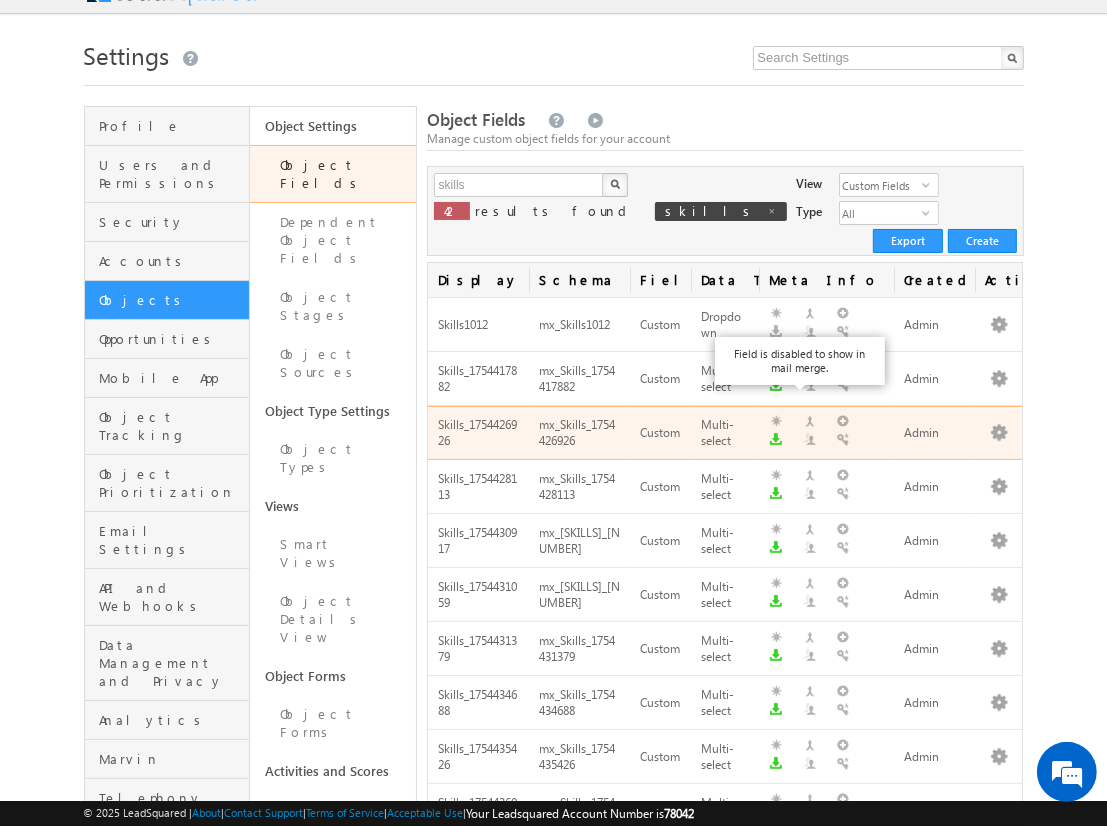 click on "next" at bounding box center [998, 1677] 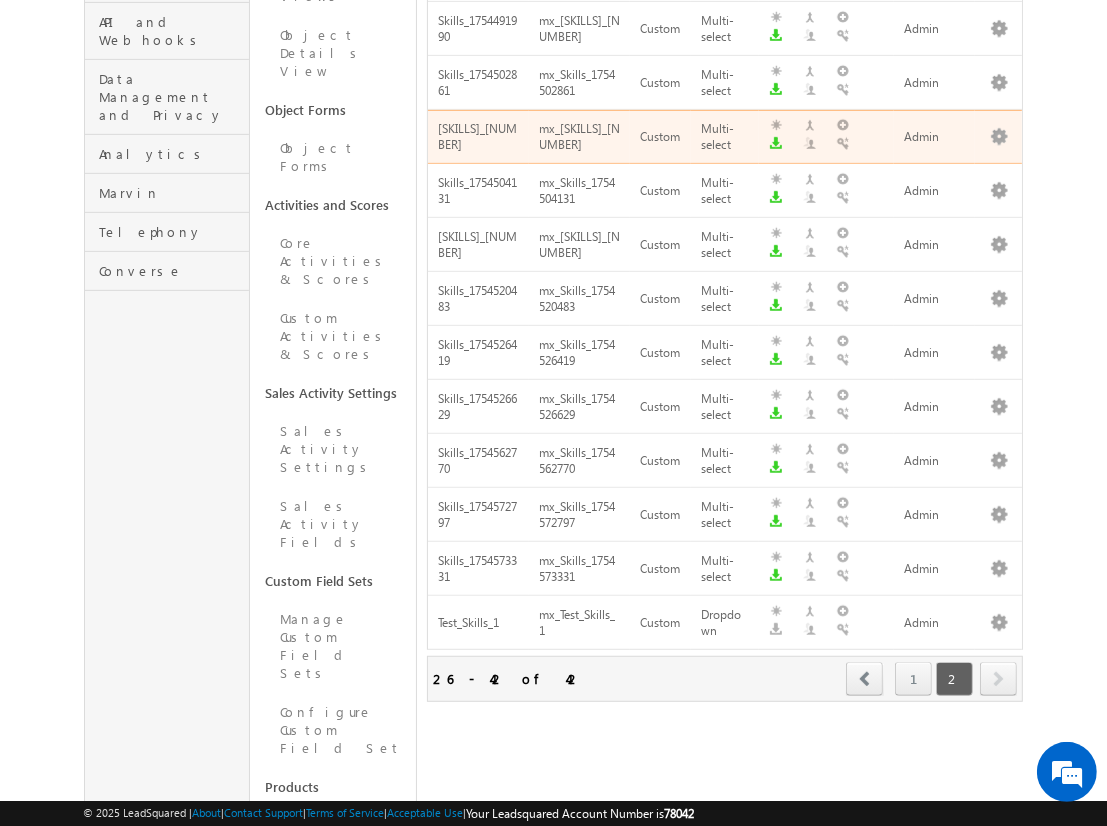 scroll, scrollTop: 87, scrollLeft: 0, axis: vertical 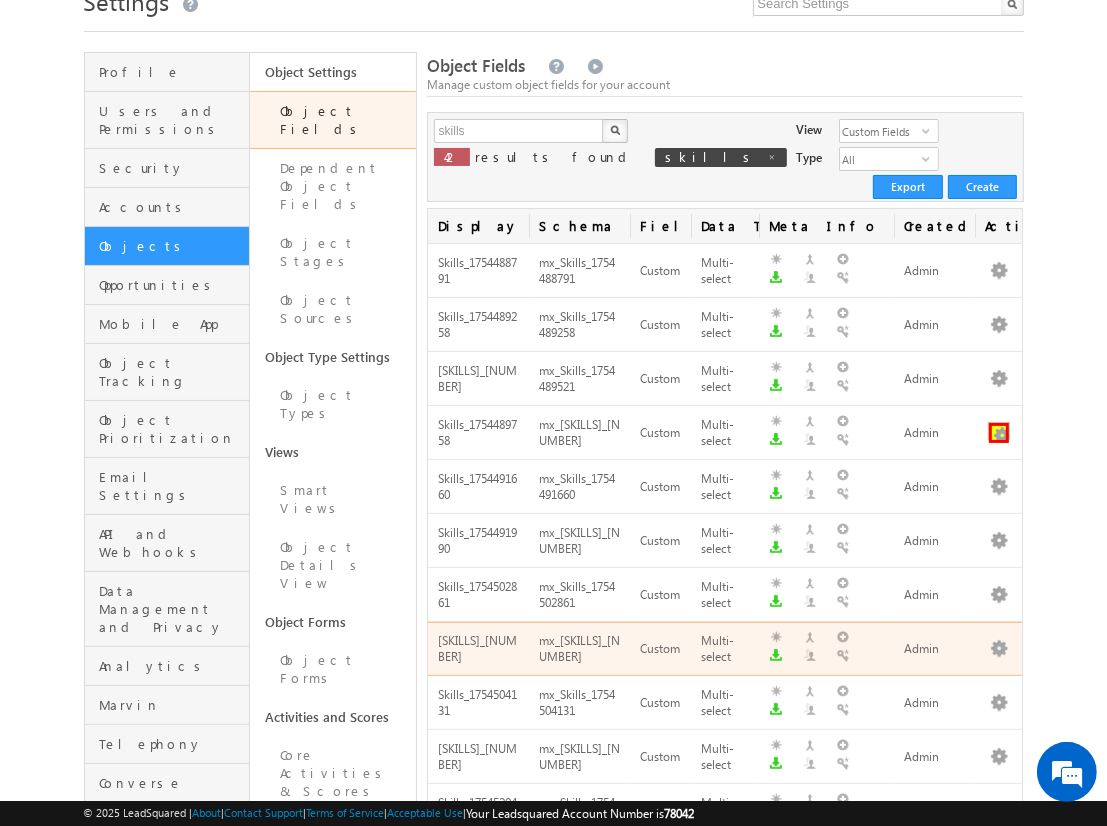 click at bounding box center [999, 433] 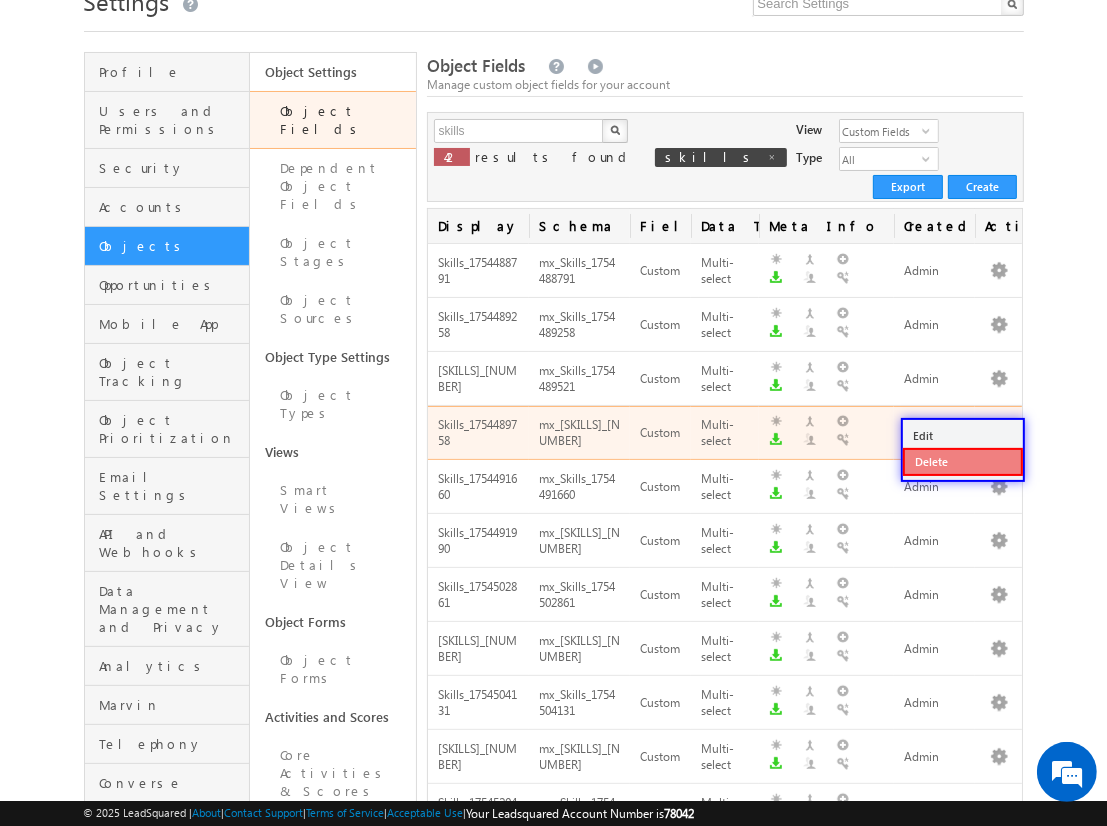 click on "Delete" at bounding box center [963, 462] 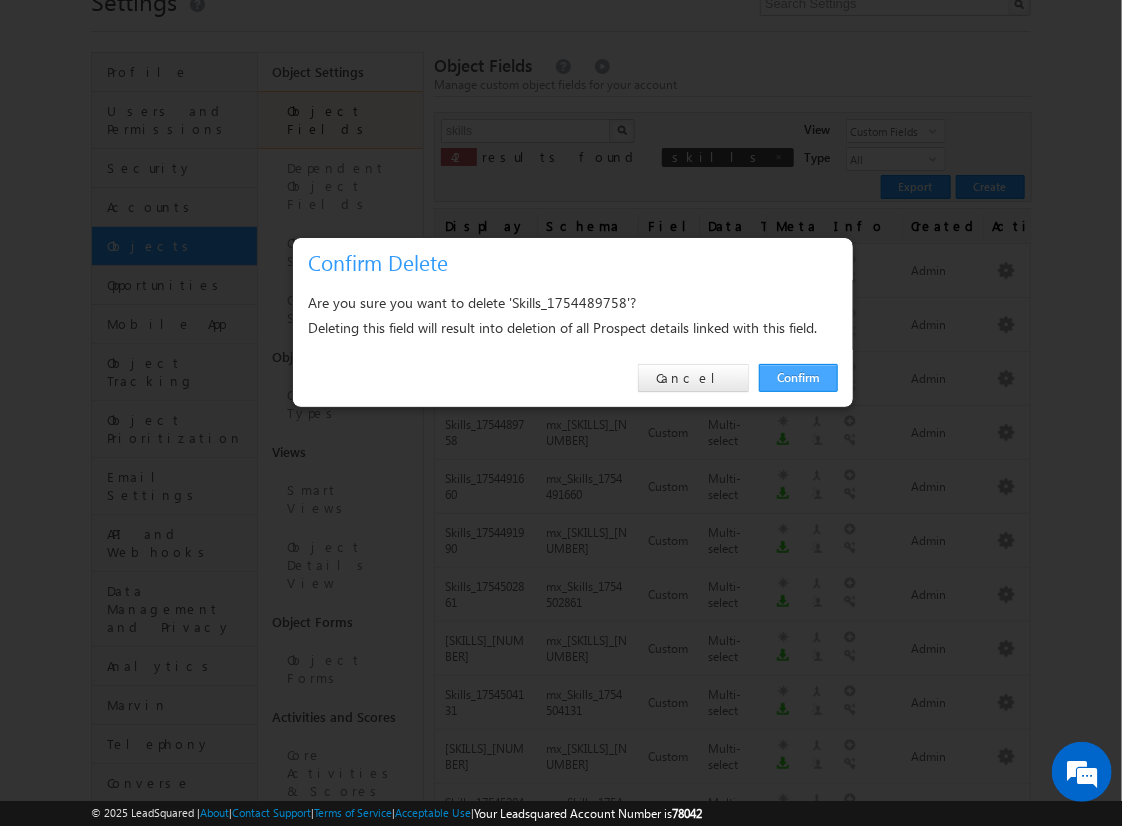 click on "Confirm" at bounding box center (798, 378) 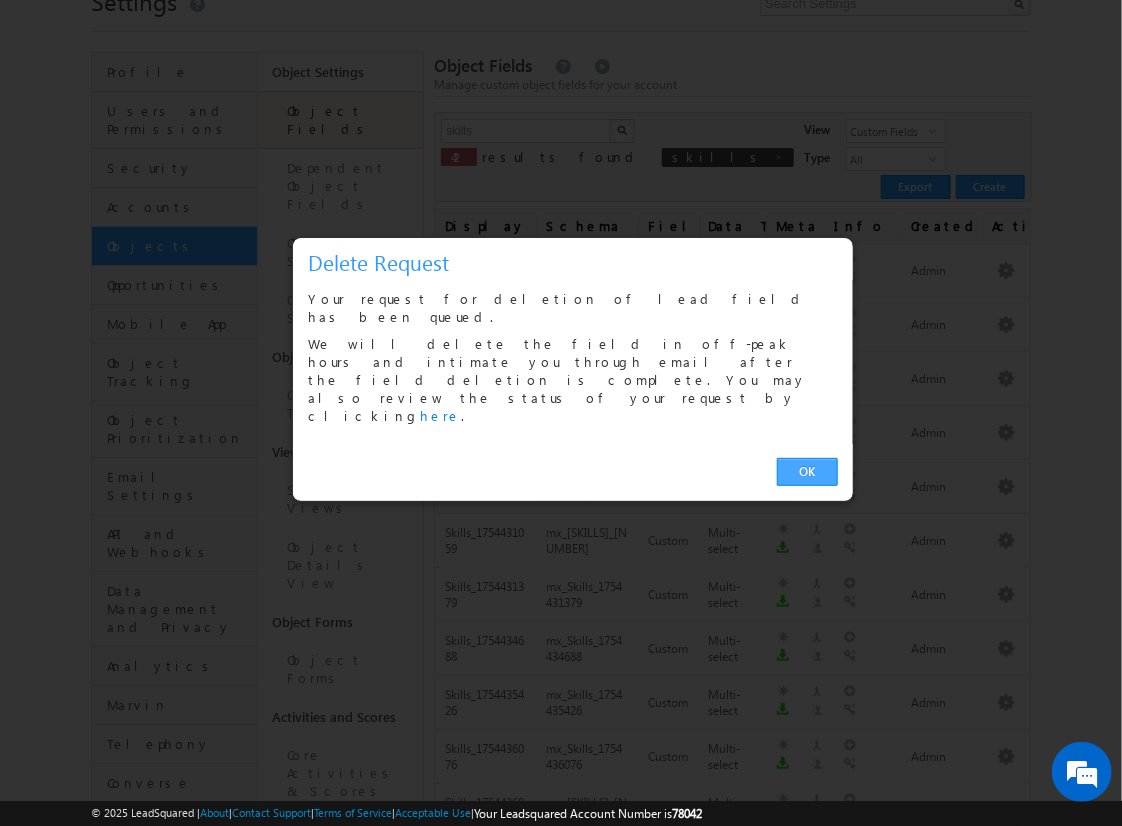 click on "OK" at bounding box center (807, 472) 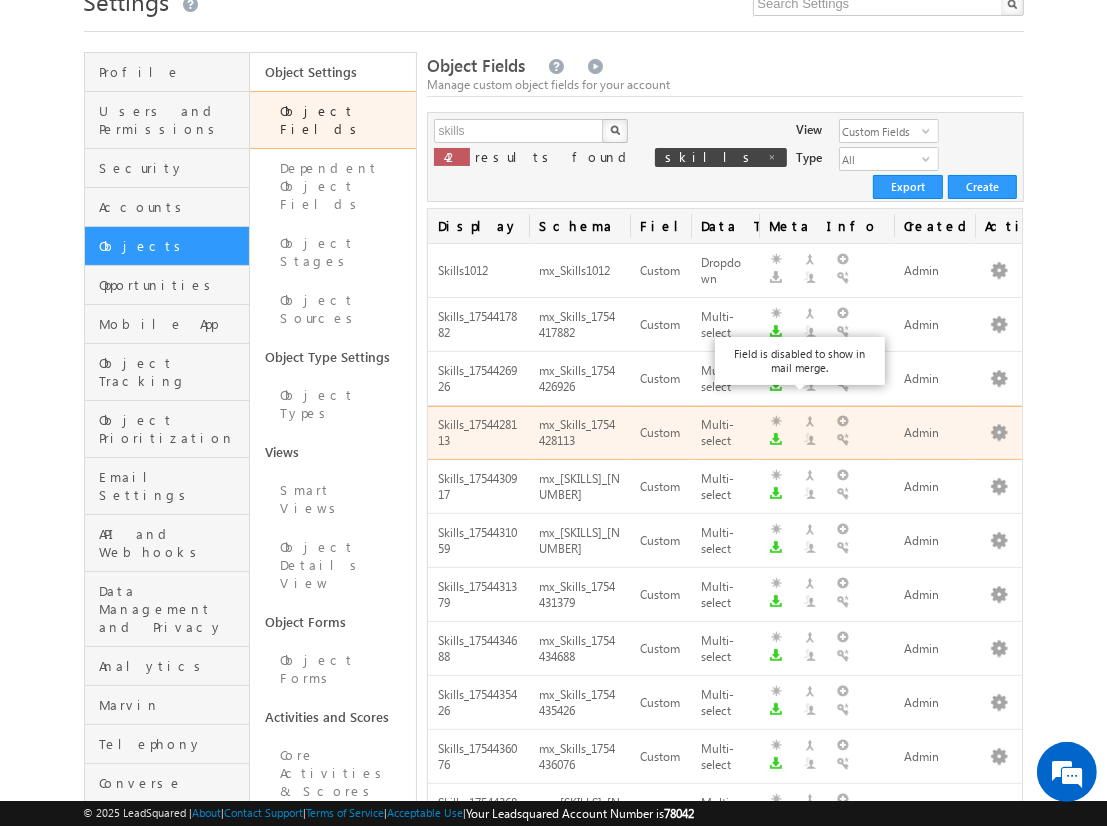 click on "next" at bounding box center (998, 1623) 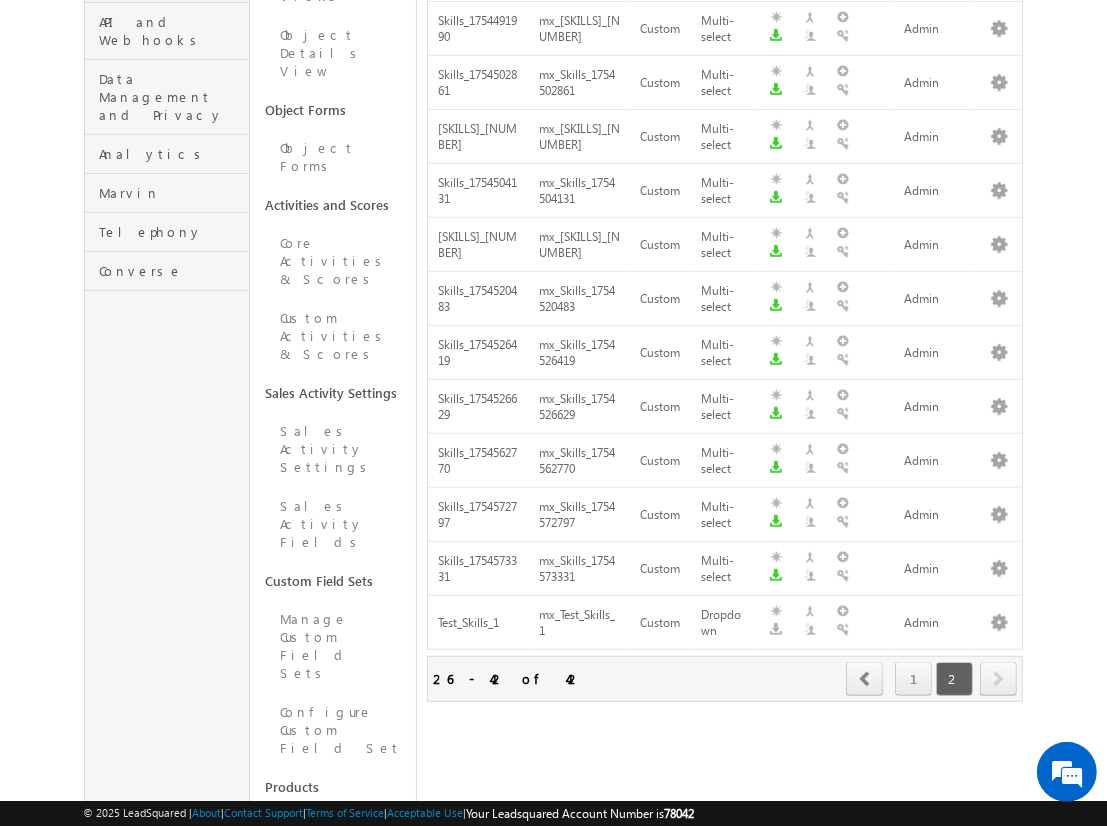 scroll, scrollTop: 140, scrollLeft: 0, axis: vertical 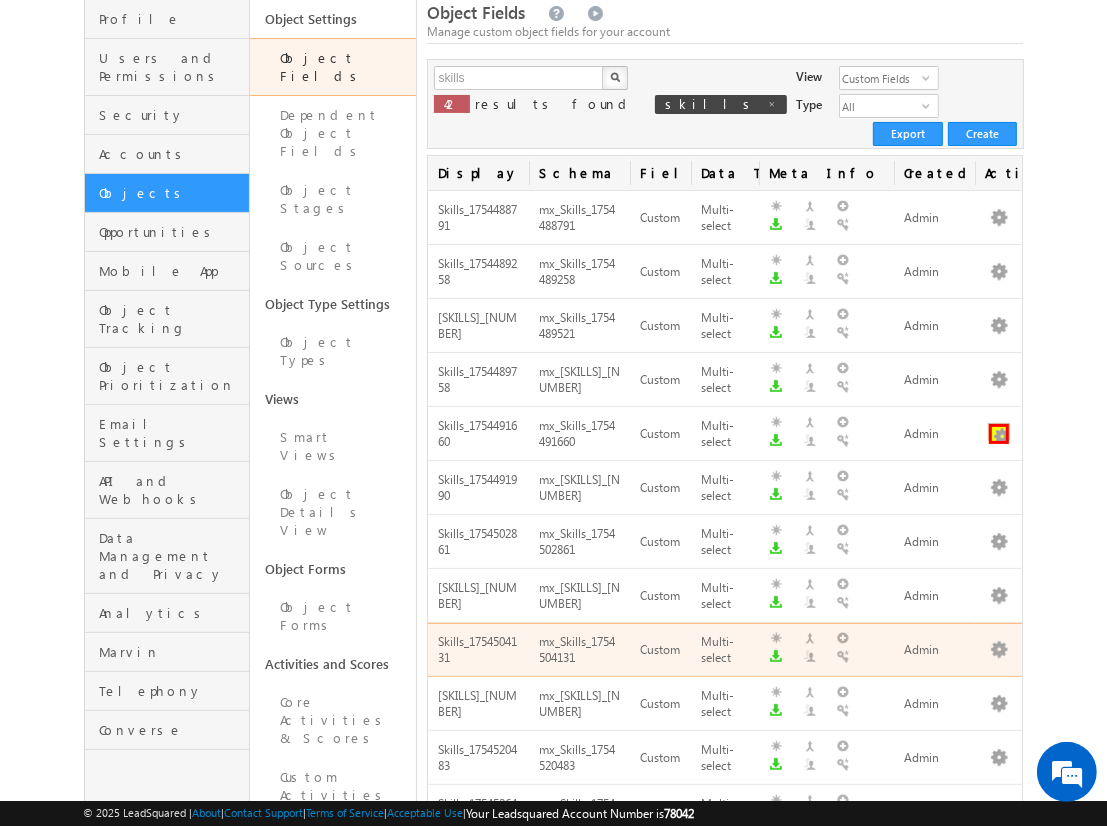 click at bounding box center (999, 434) 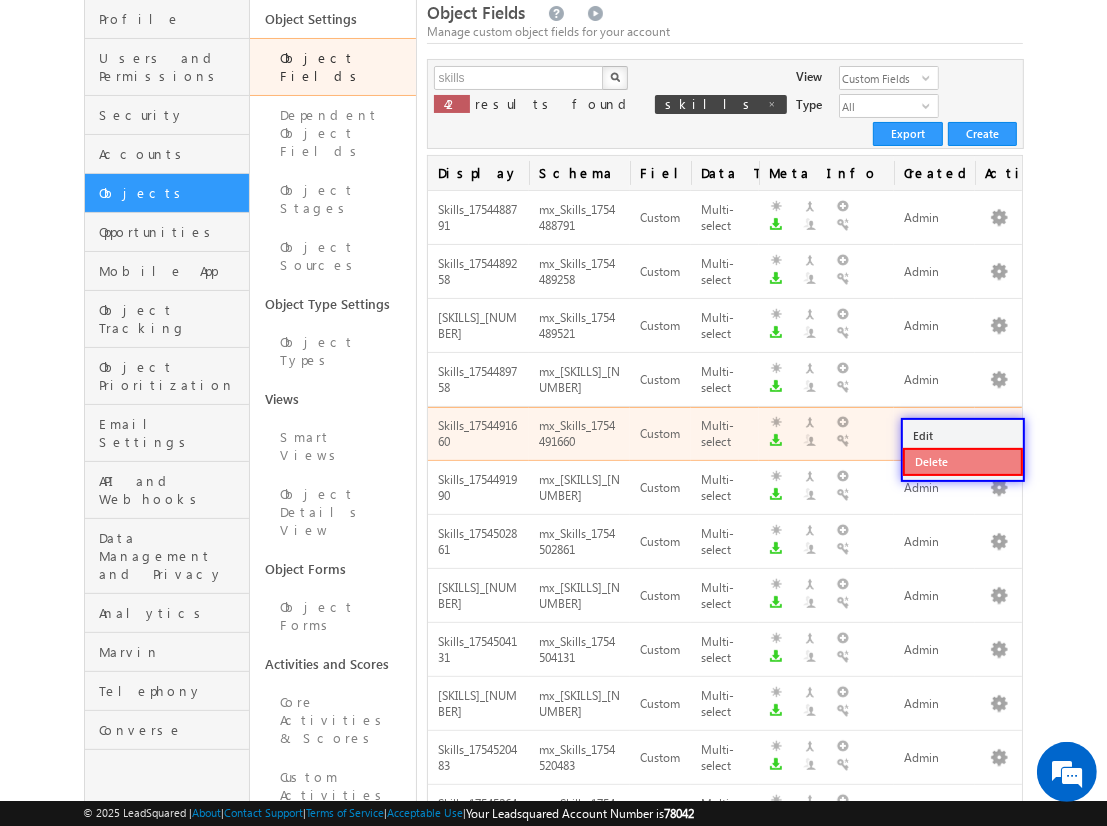 click on "Delete" at bounding box center (963, 462) 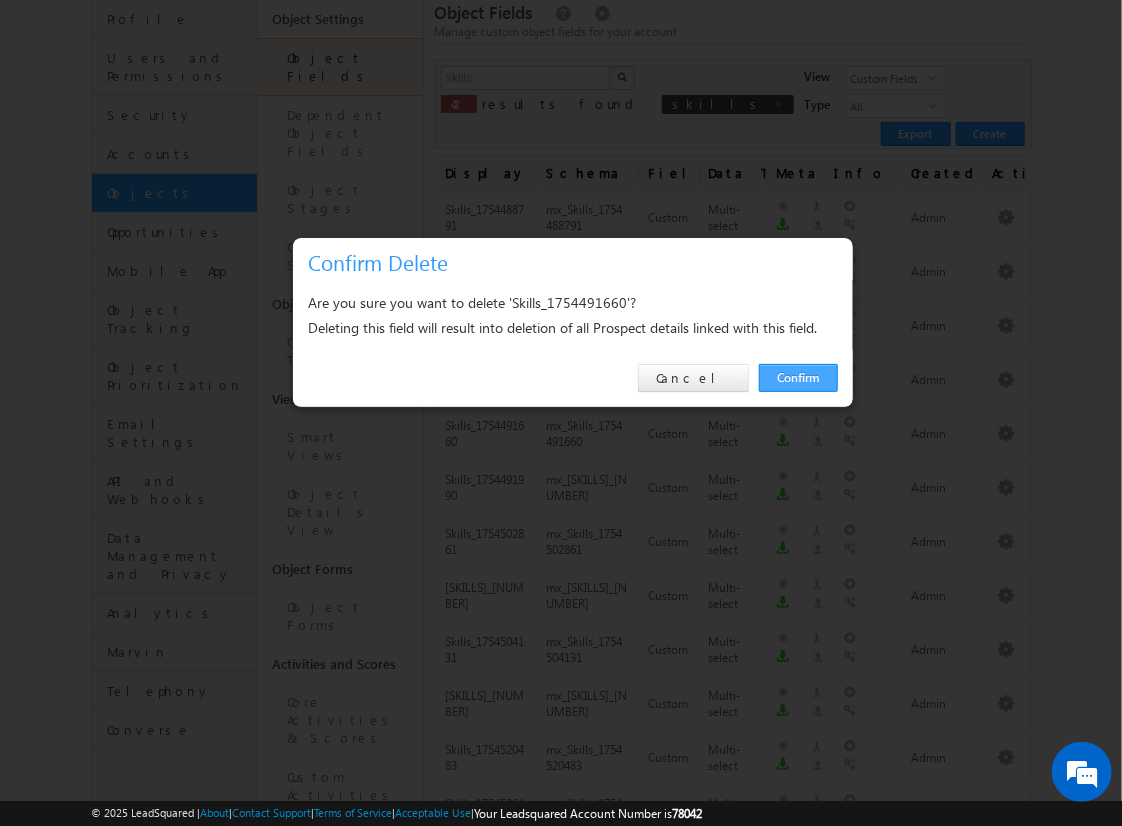 click on "Confirm" at bounding box center (798, 378) 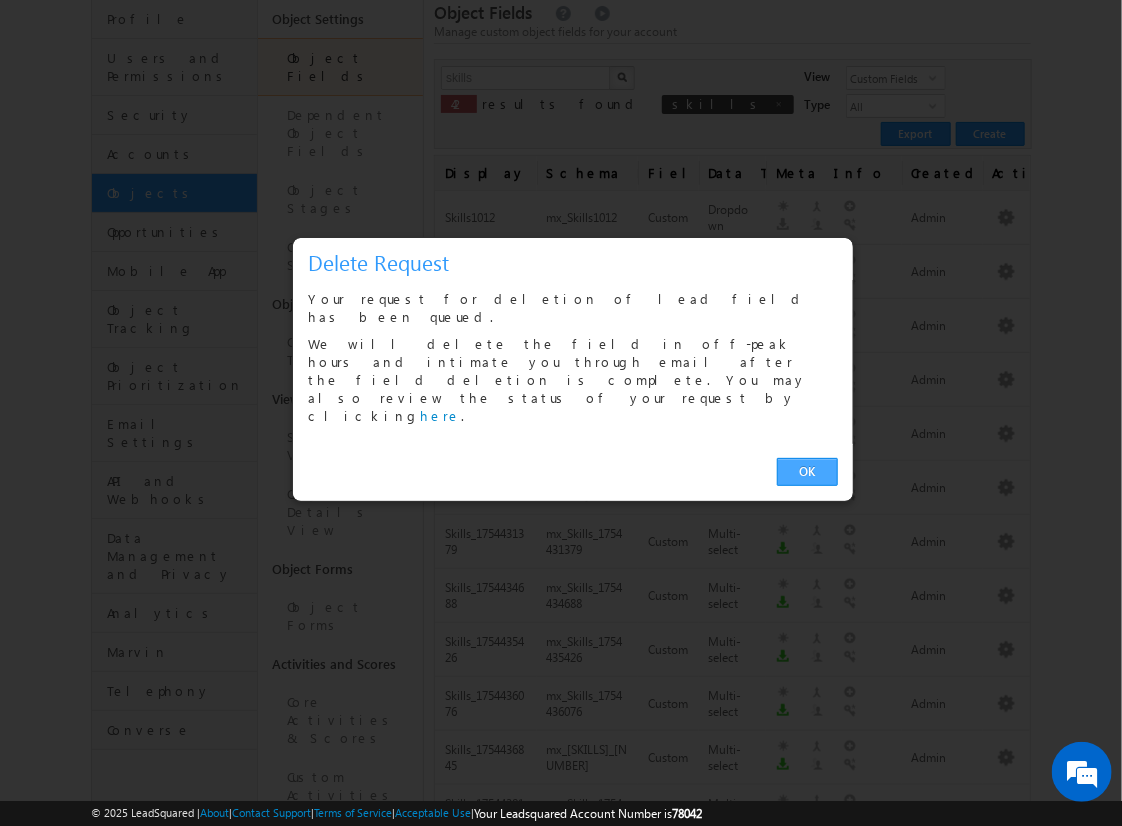 click on "OK" at bounding box center (807, 472) 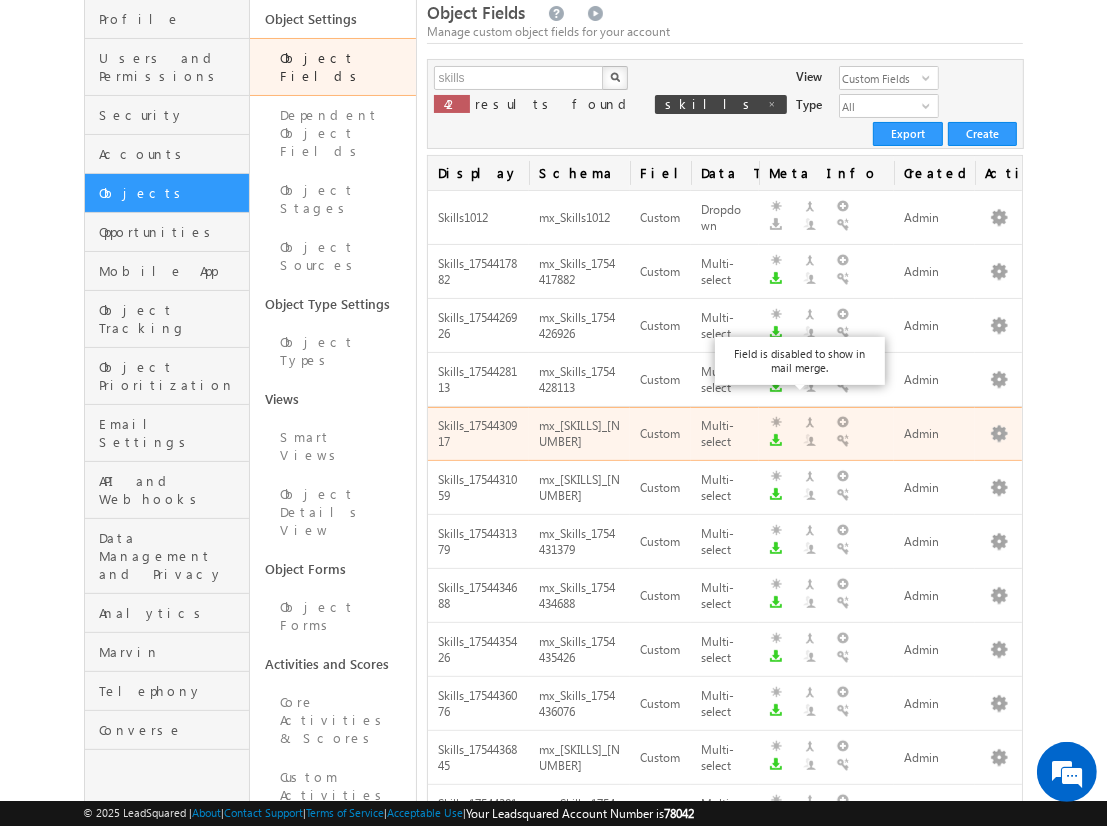 click on "next" at bounding box center (998, 1570) 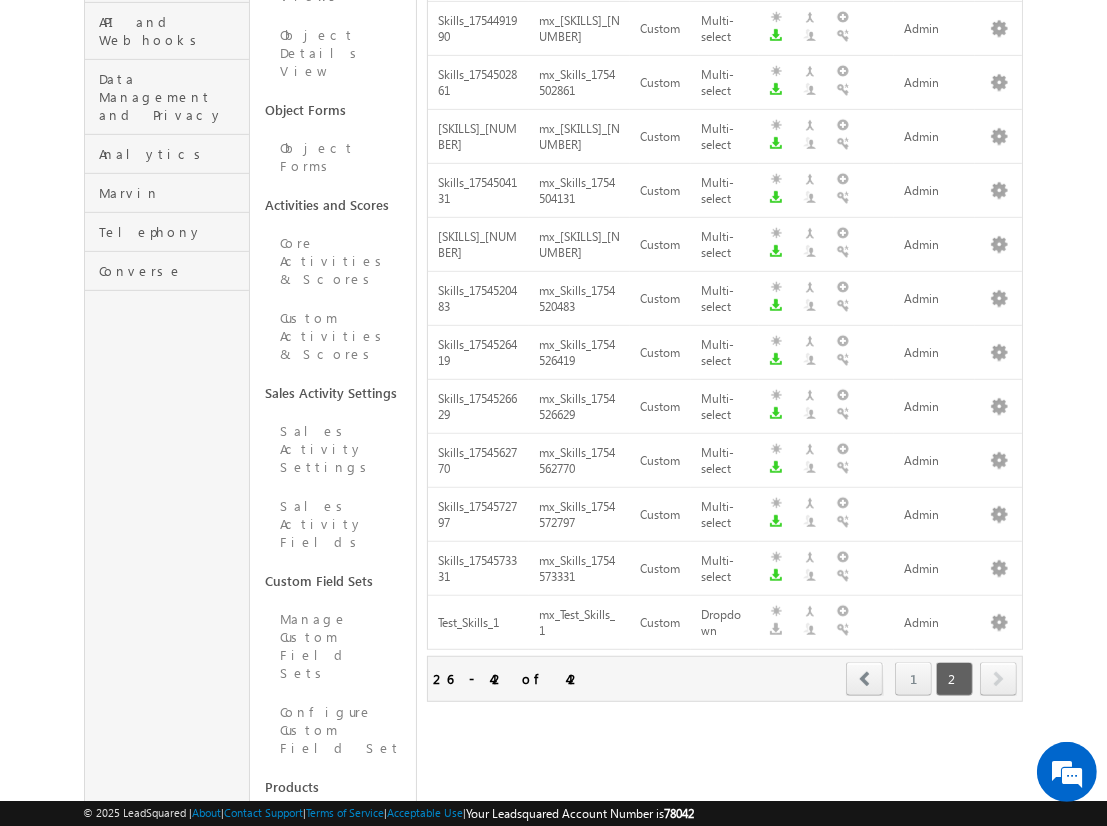 scroll, scrollTop: 596, scrollLeft: 0, axis: vertical 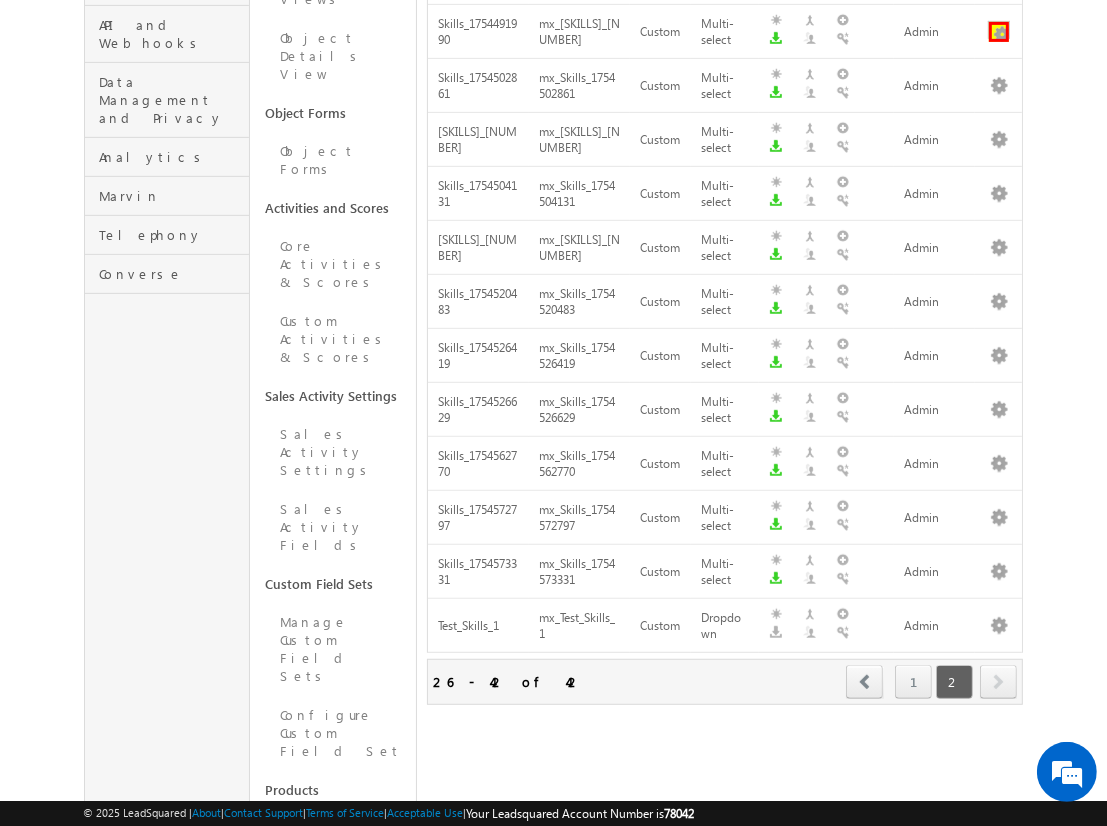 click at bounding box center [999, 32] 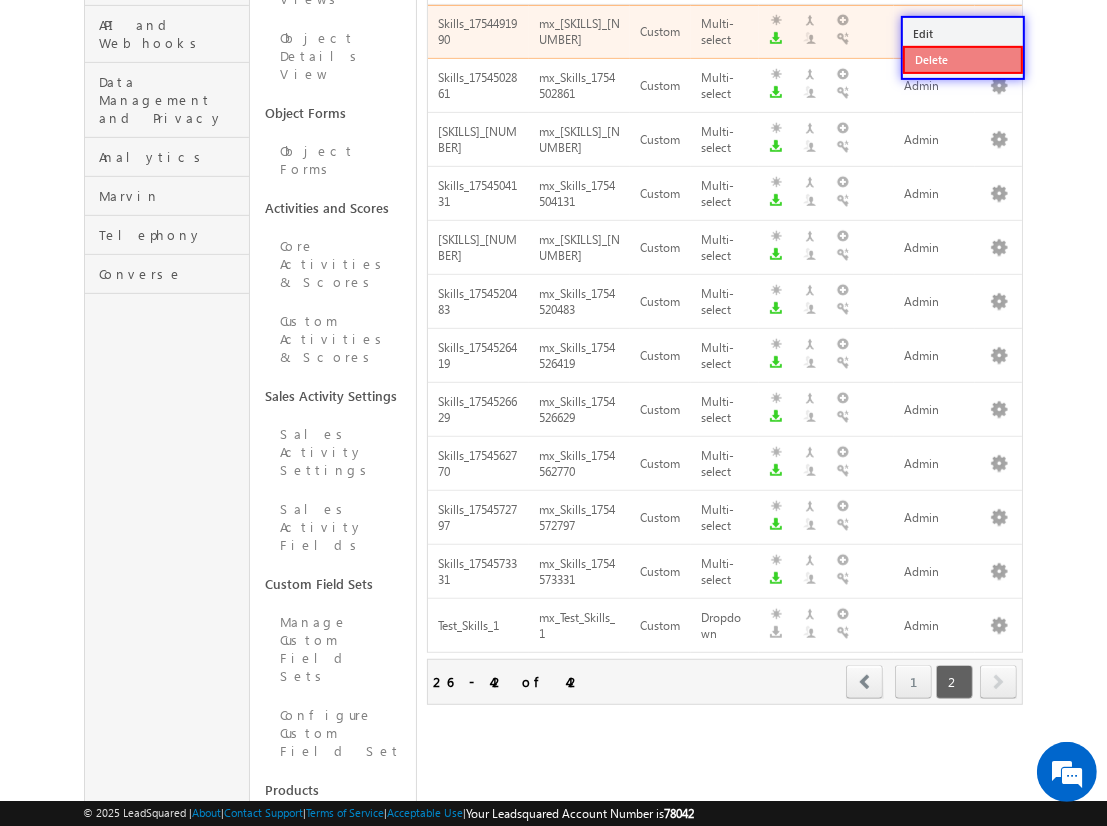 click on "Delete" at bounding box center (963, 60) 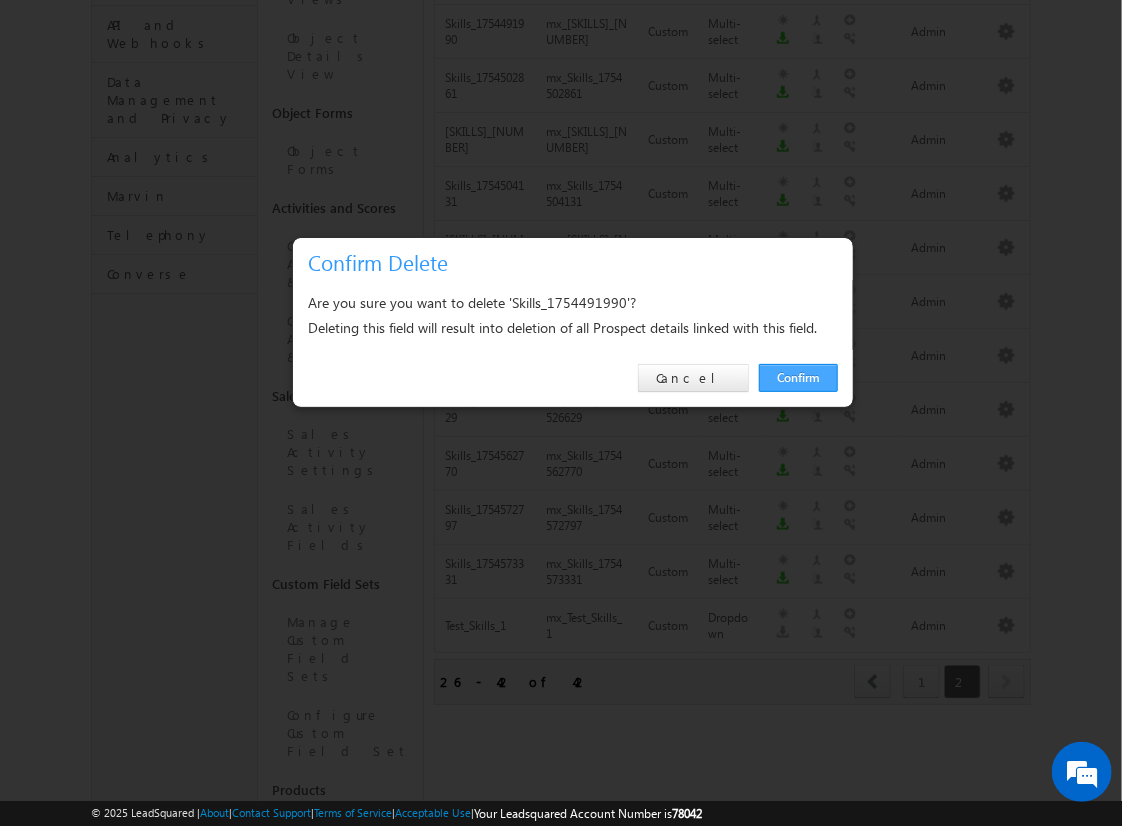 click on "Confirm" at bounding box center (798, 378) 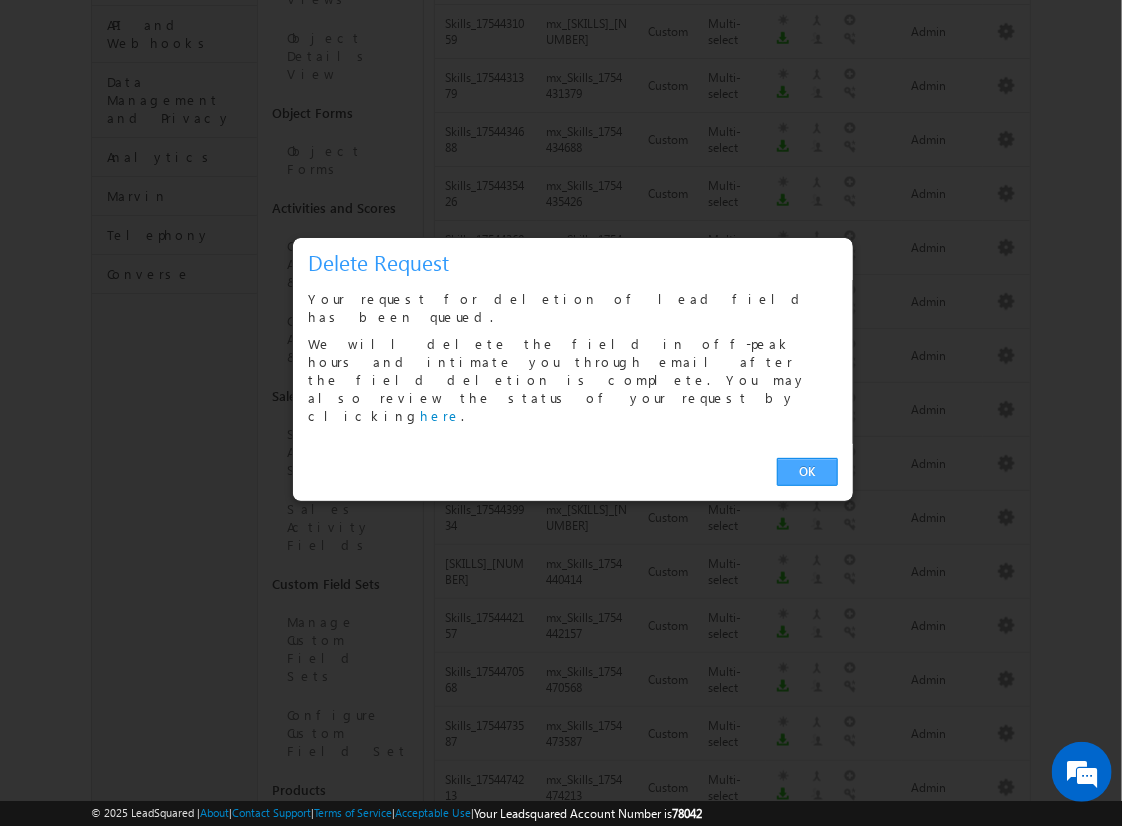 click on "OK" at bounding box center (807, 472) 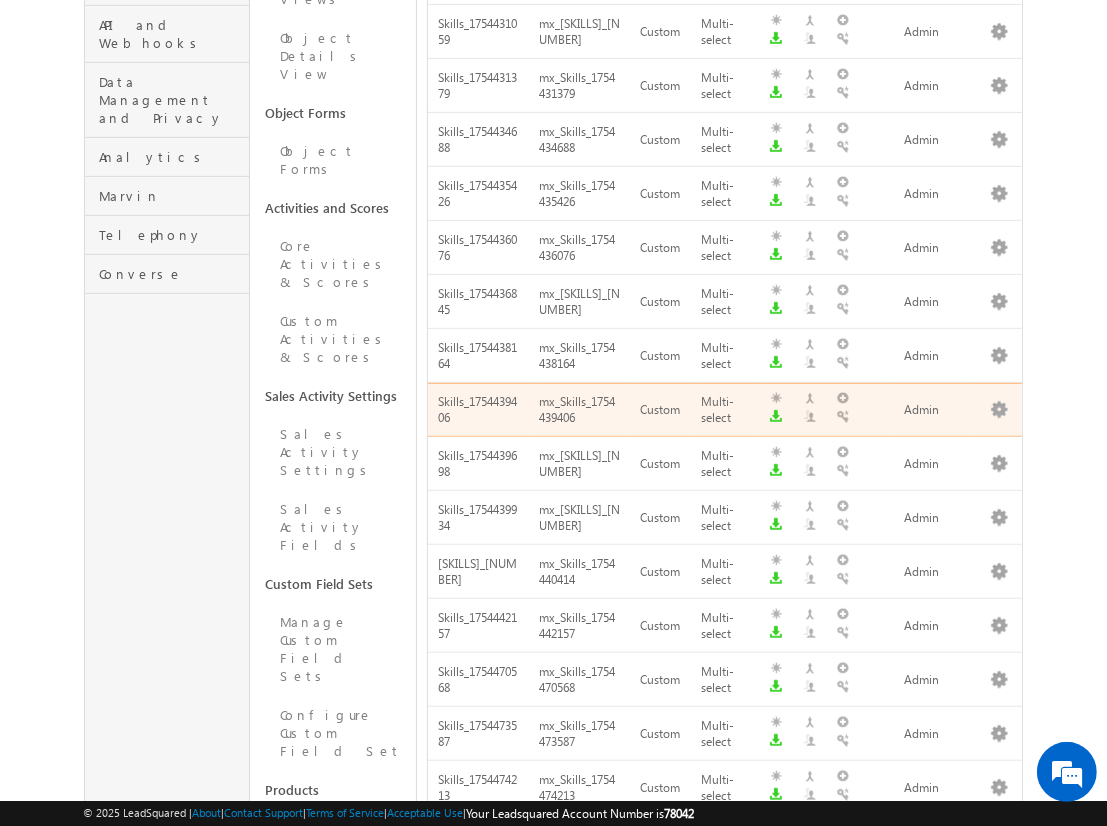 click on "next" at bounding box center (998, 1114) 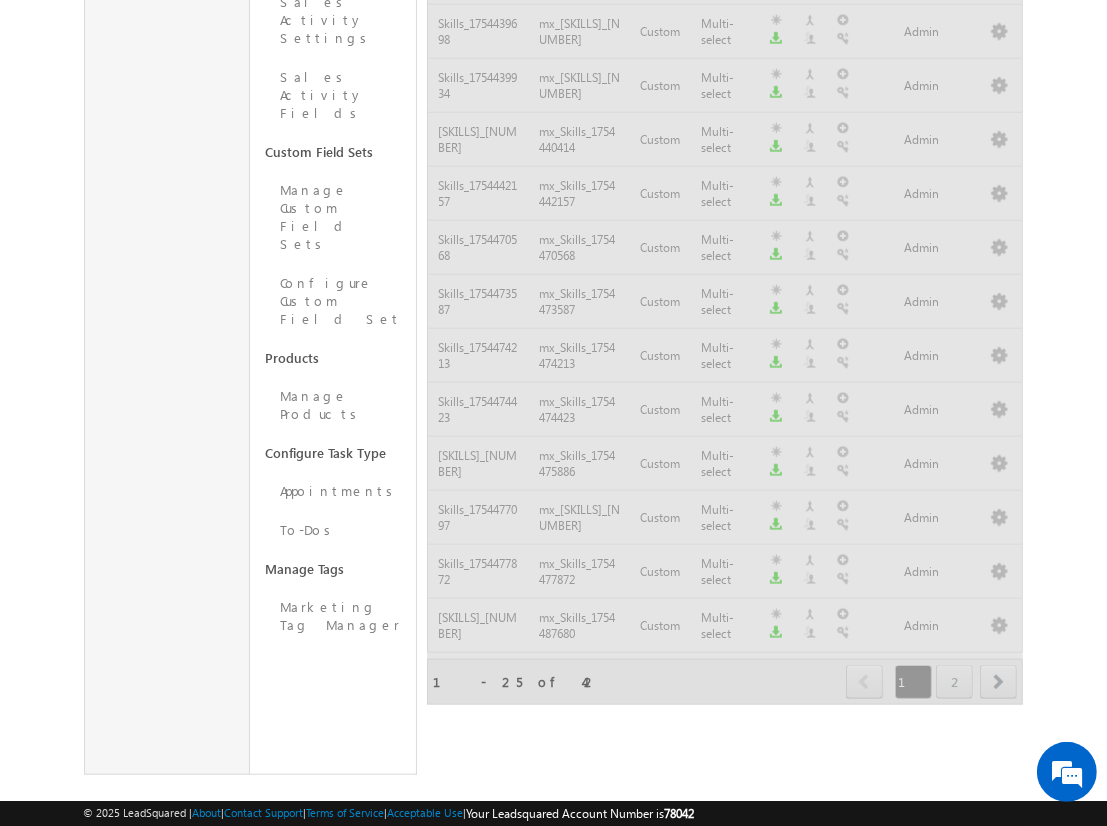 scroll, scrollTop: 599, scrollLeft: 0, axis: vertical 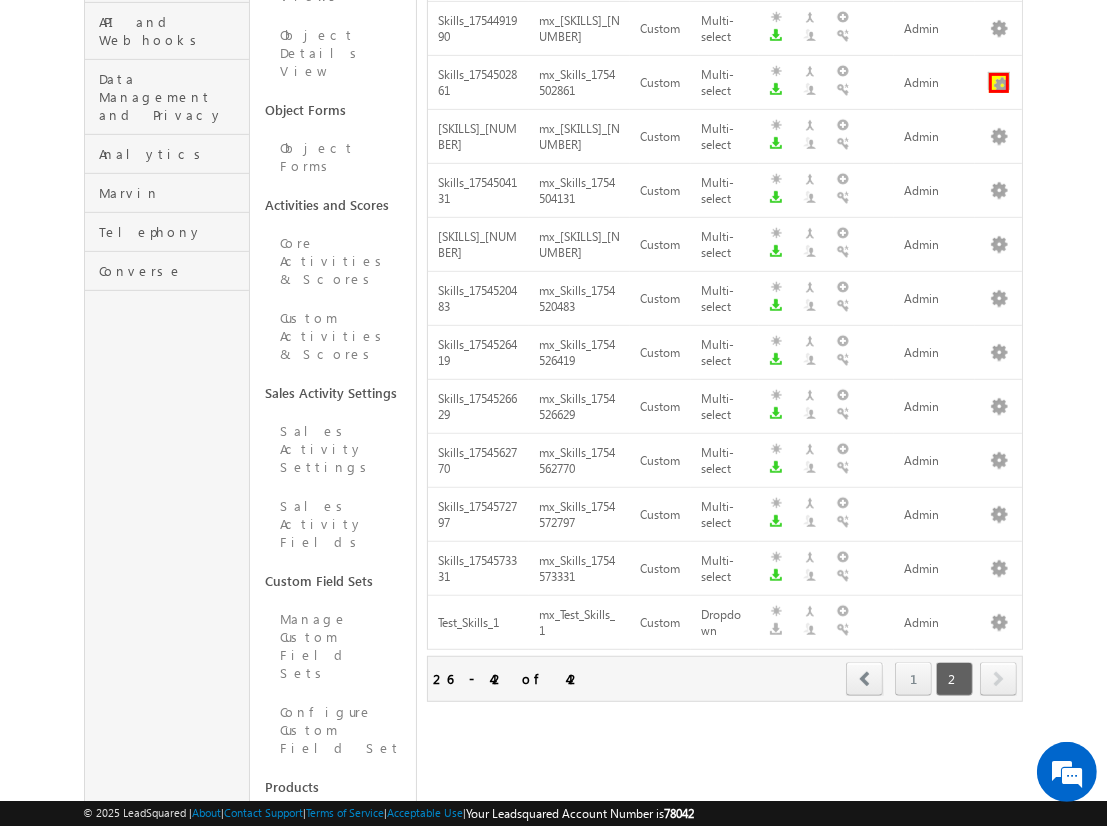click at bounding box center [999, 83] 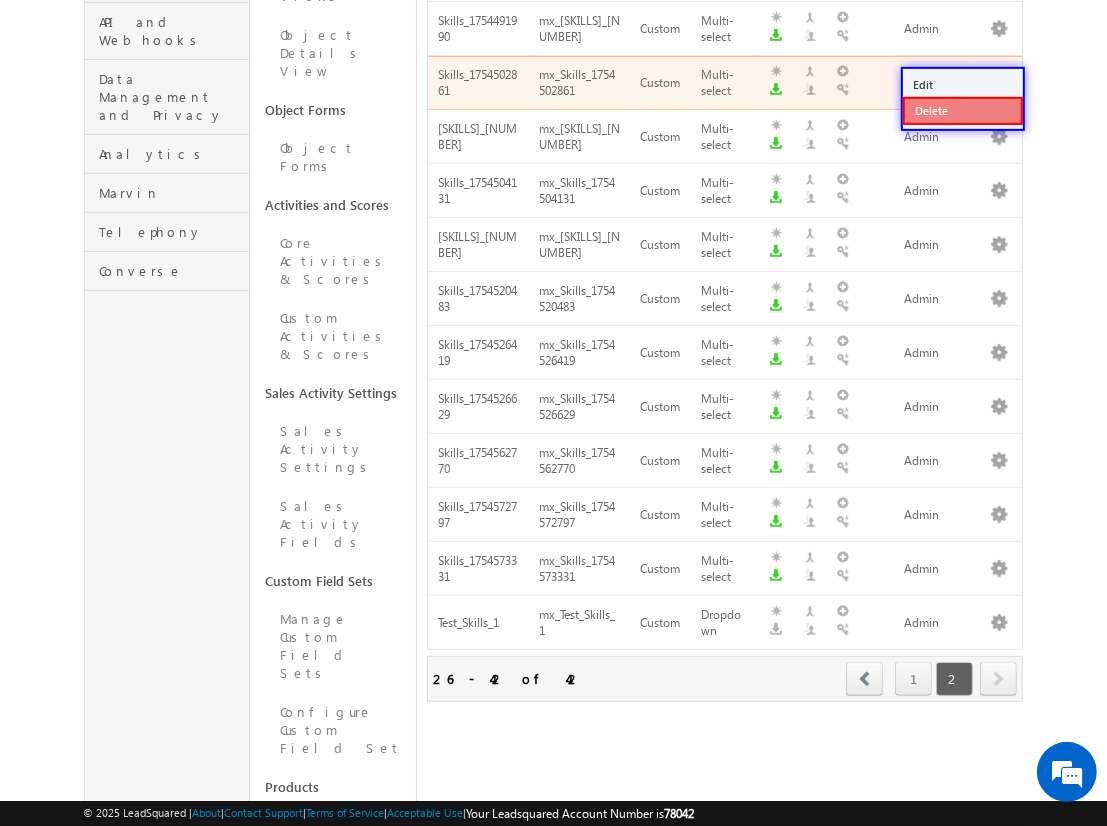 click on "Delete" at bounding box center [963, 111] 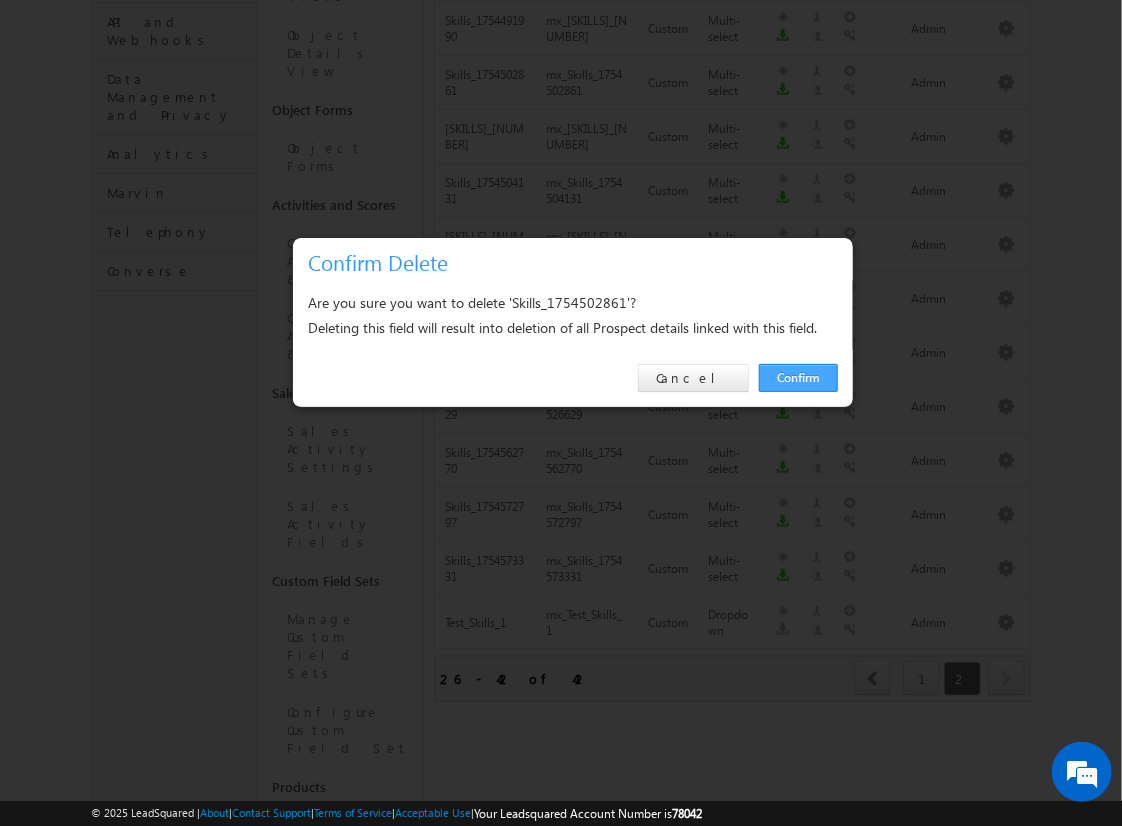 click on "Confirm" at bounding box center [798, 378] 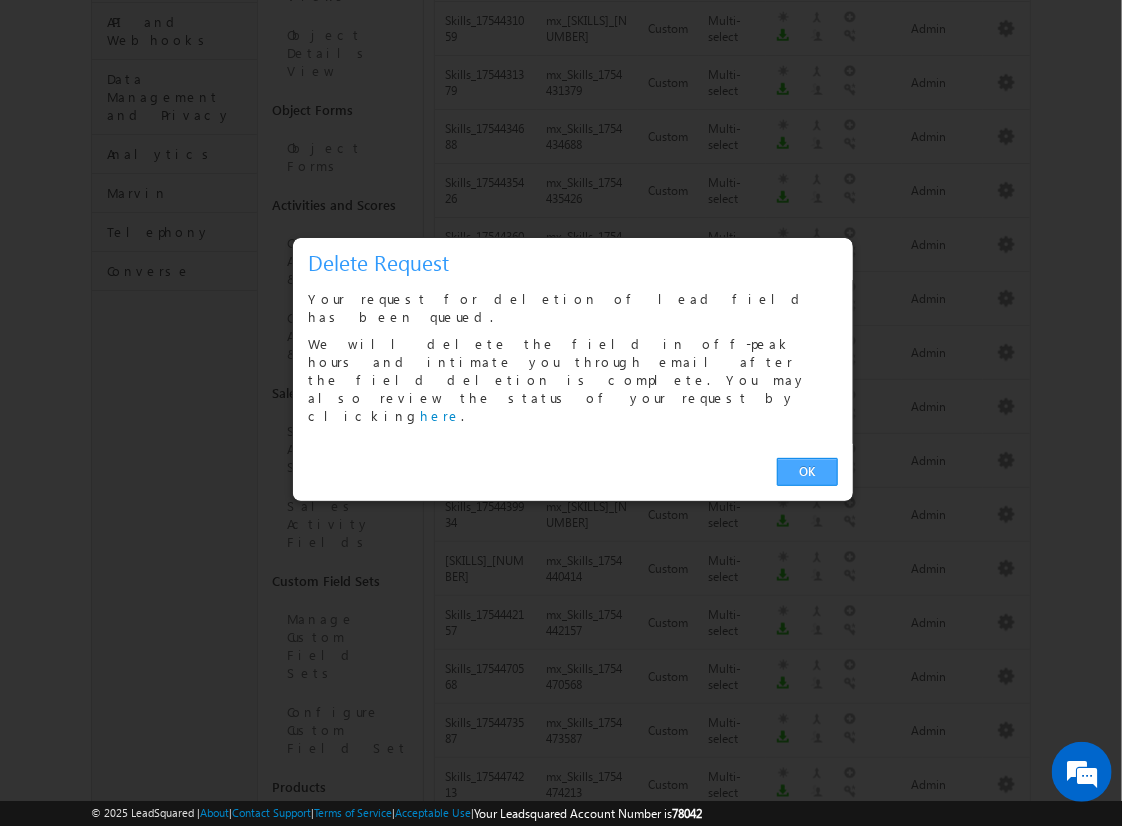 click on "OK" at bounding box center [807, 472] 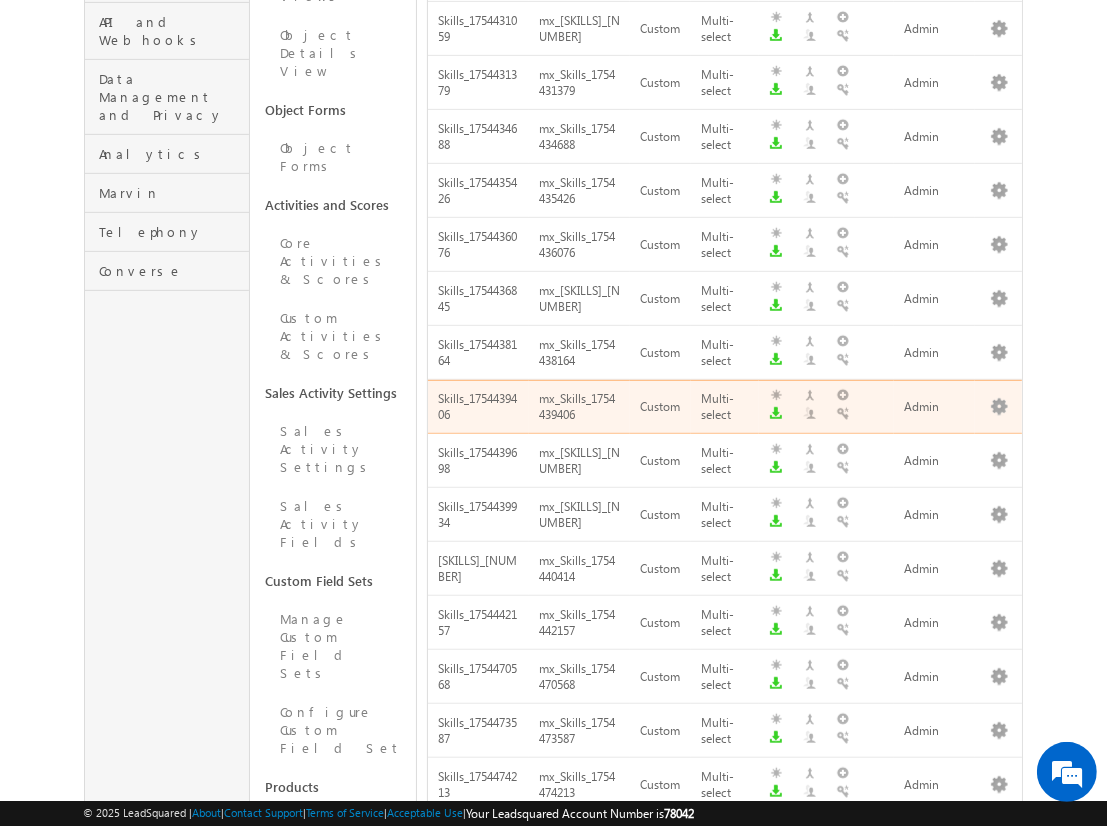 click on "next" at bounding box center [998, 1111] 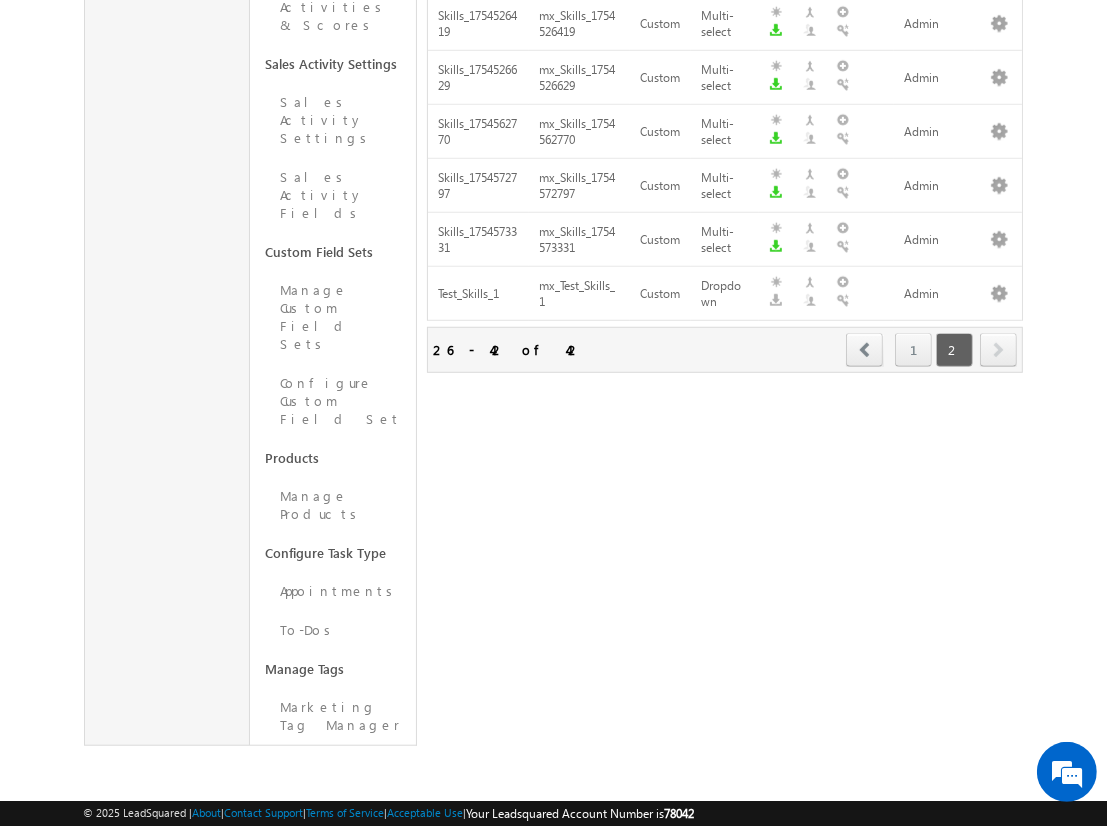 scroll, scrollTop: 599, scrollLeft: 0, axis: vertical 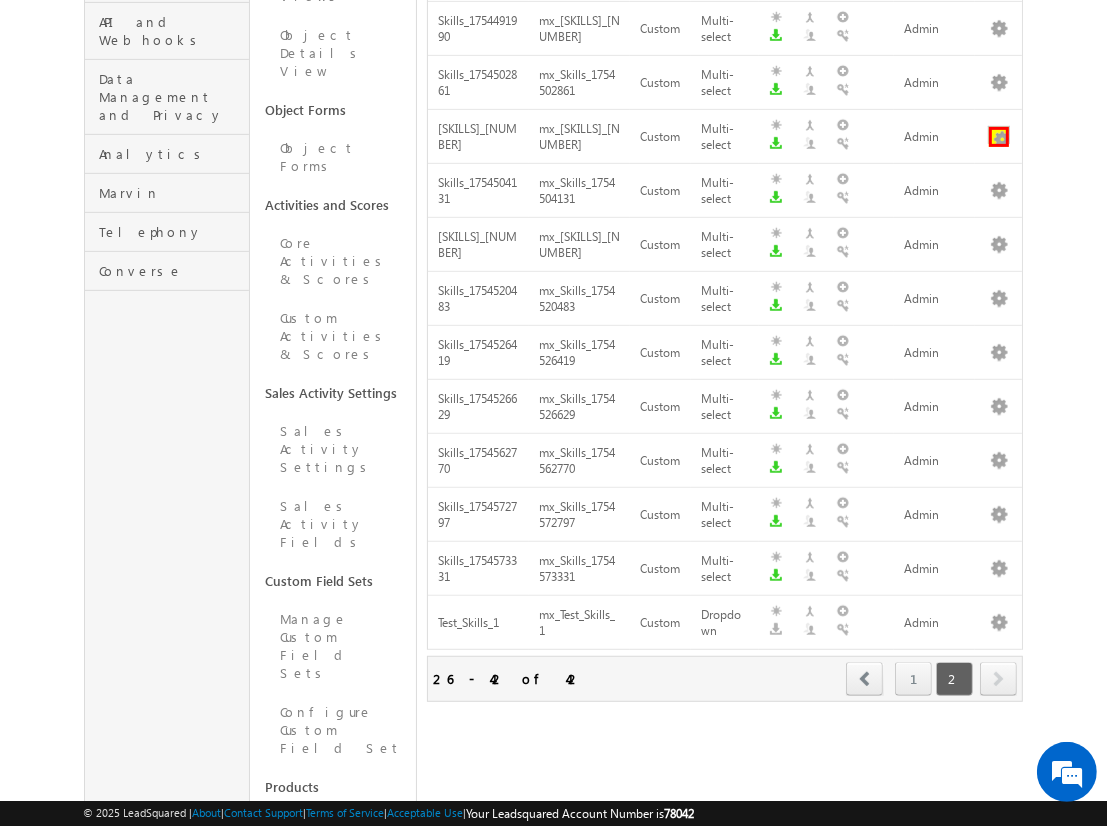 click at bounding box center (999, 137) 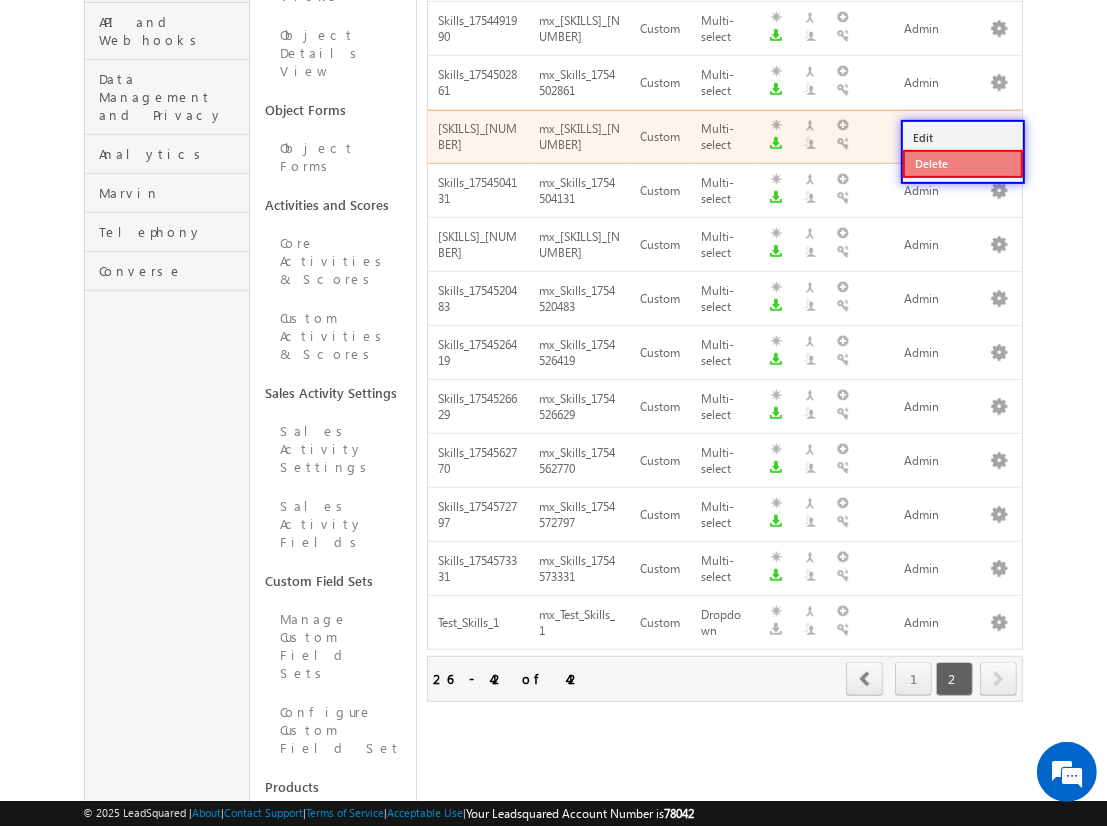 click on "Delete" at bounding box center (963, 164) 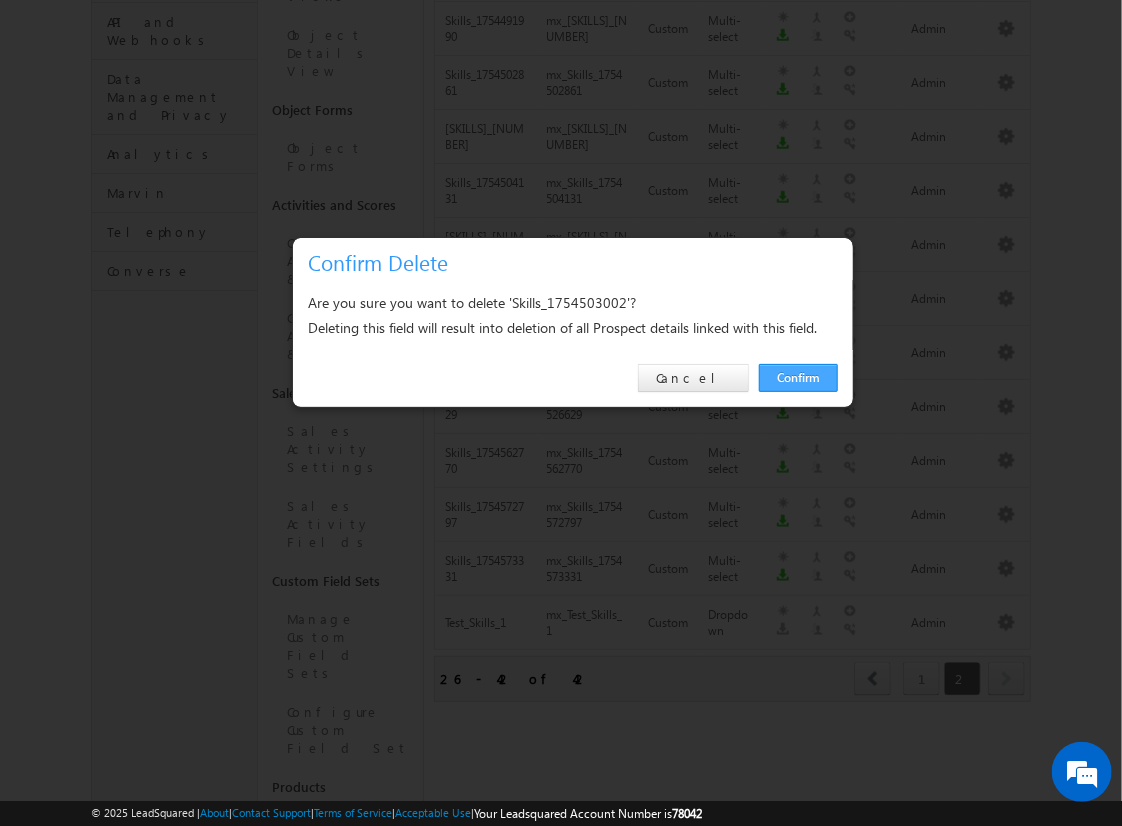 click on "Confirm" at bounding box center (798, 378) 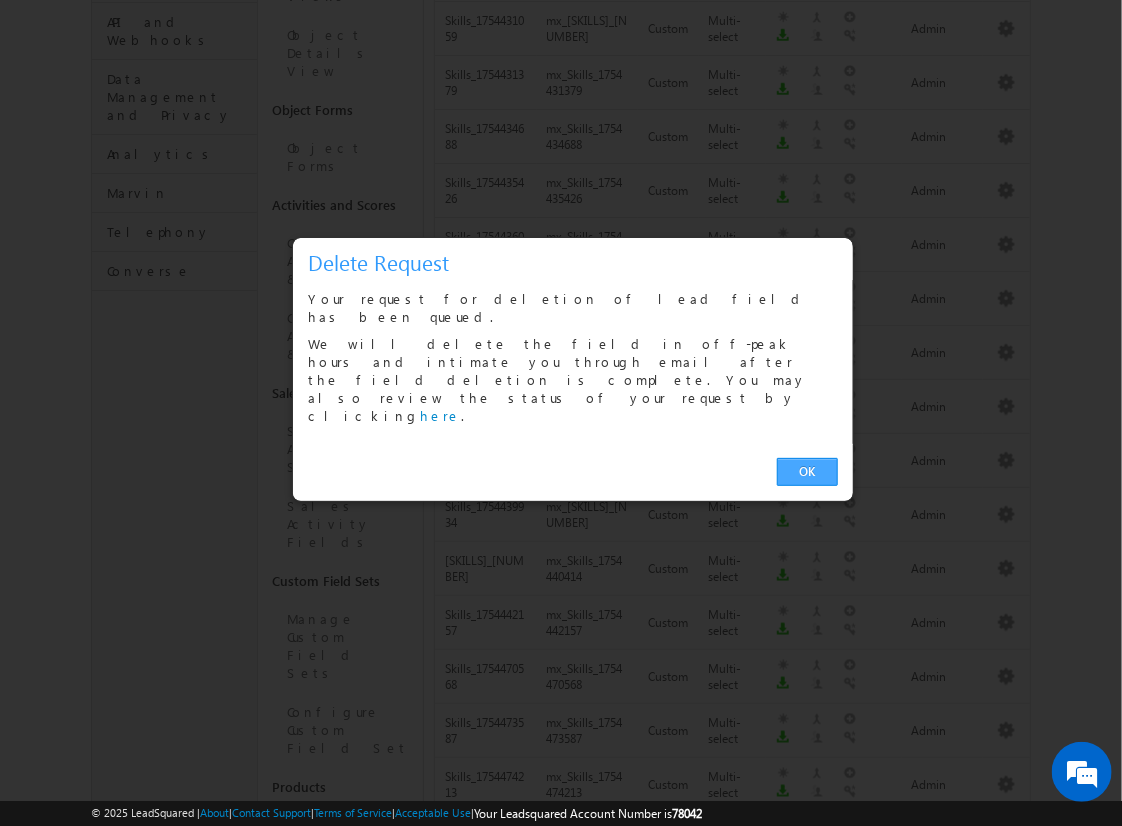click on "OK" at bounding box center (807, 472) 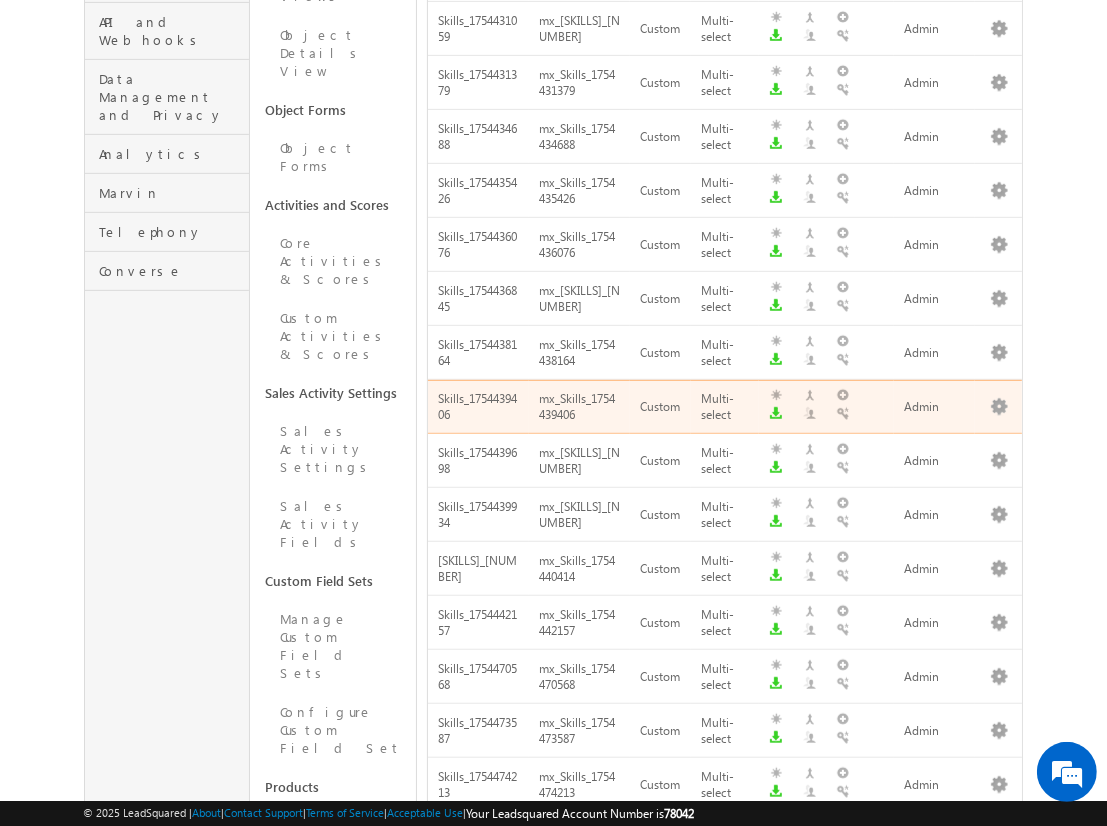 click on "next" at bounding box center (998, 1111) 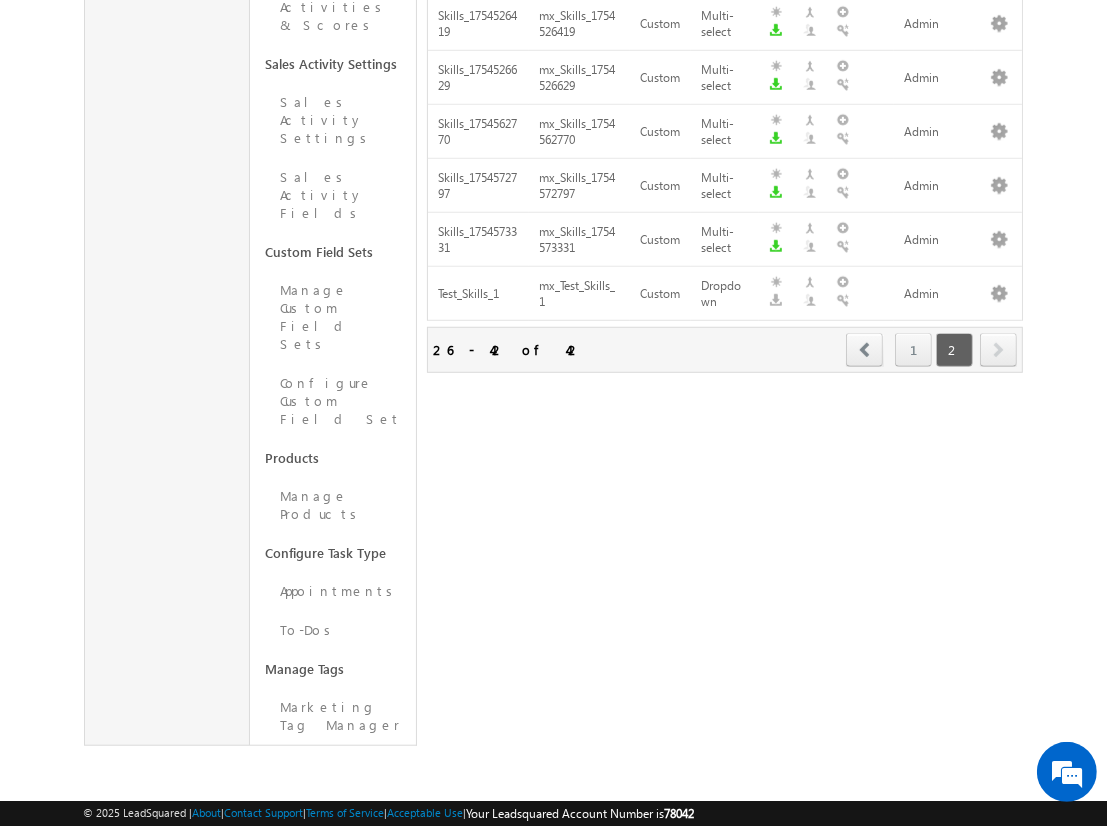 scroll, scrollTop: 599, scrollLeft: 0, axis: vertical 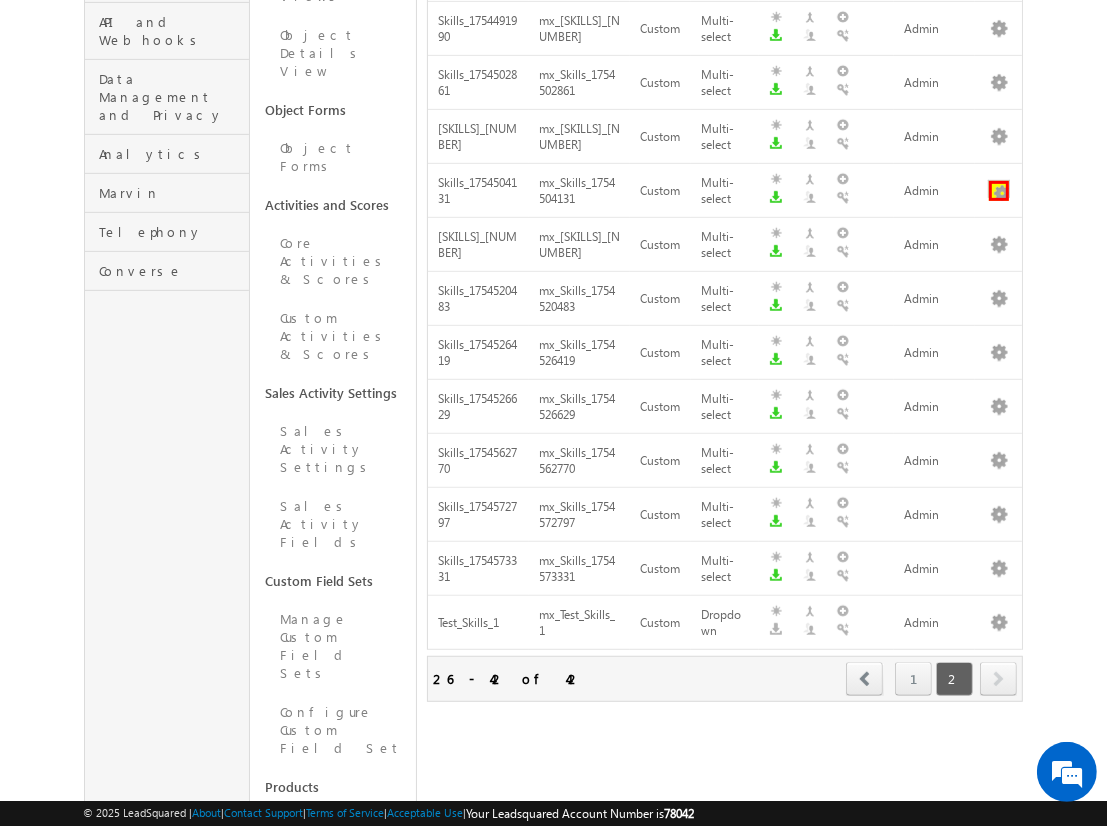 click at bounding box center (999, 191) 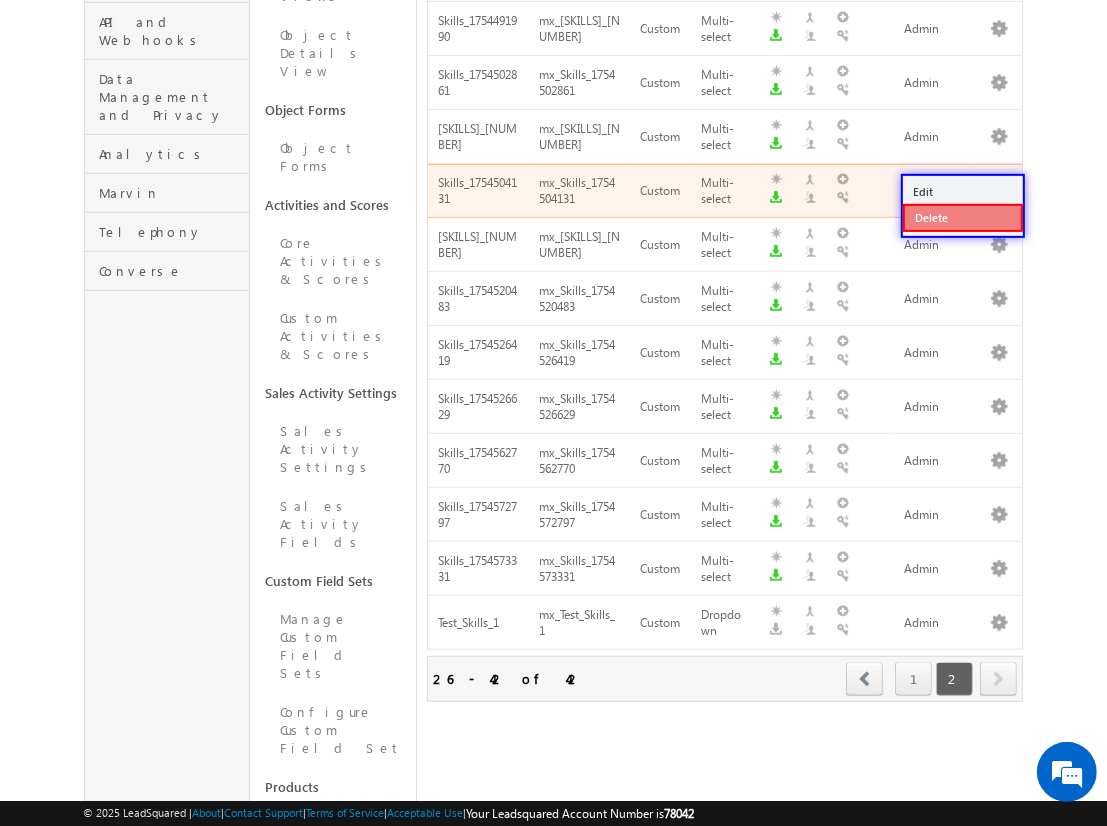 click on "Delete" at bounding box center (963, 218) 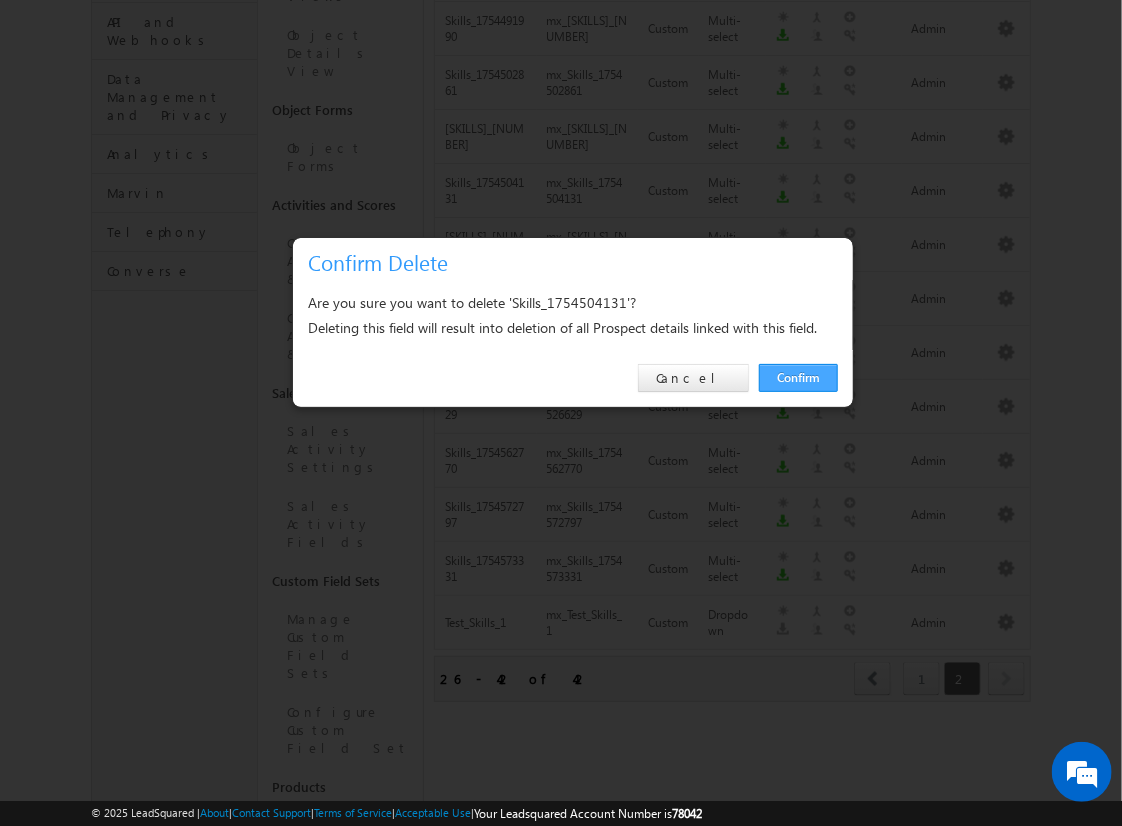 click on "Confirm" at bounding box center [798, 378] 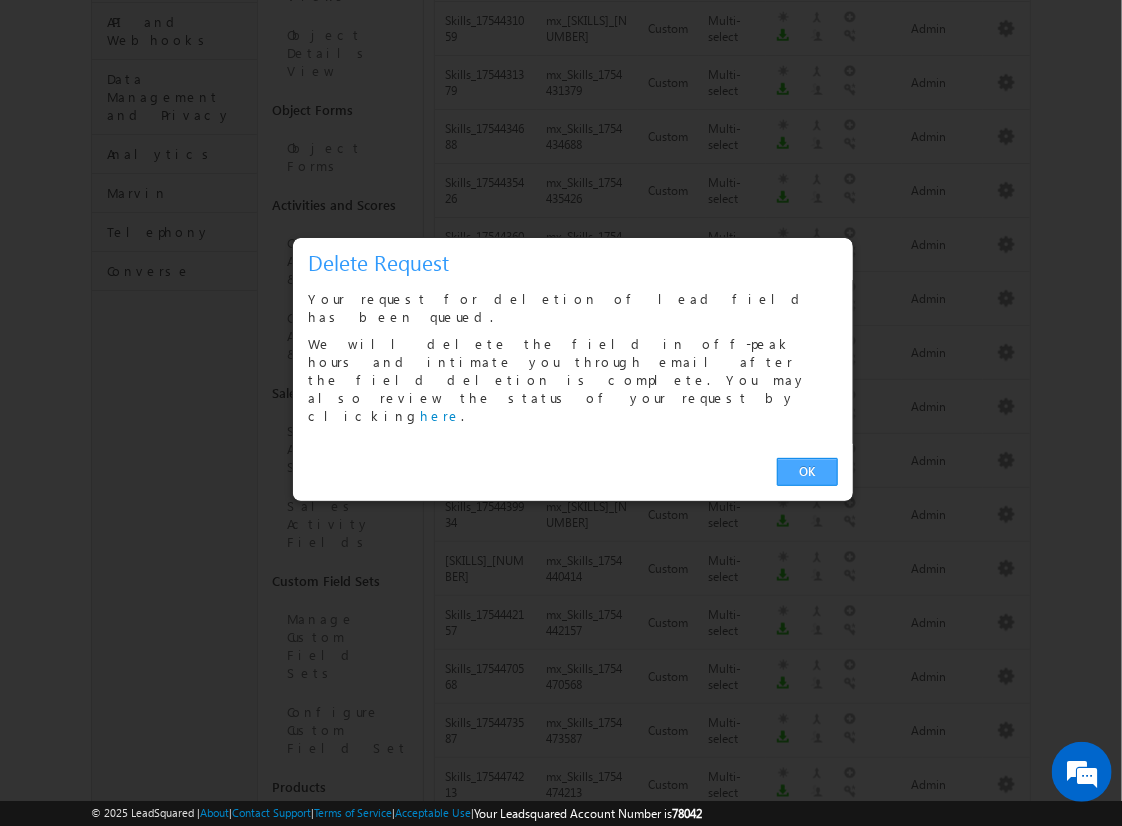 click on "OK" at bounding box center (807, 472) 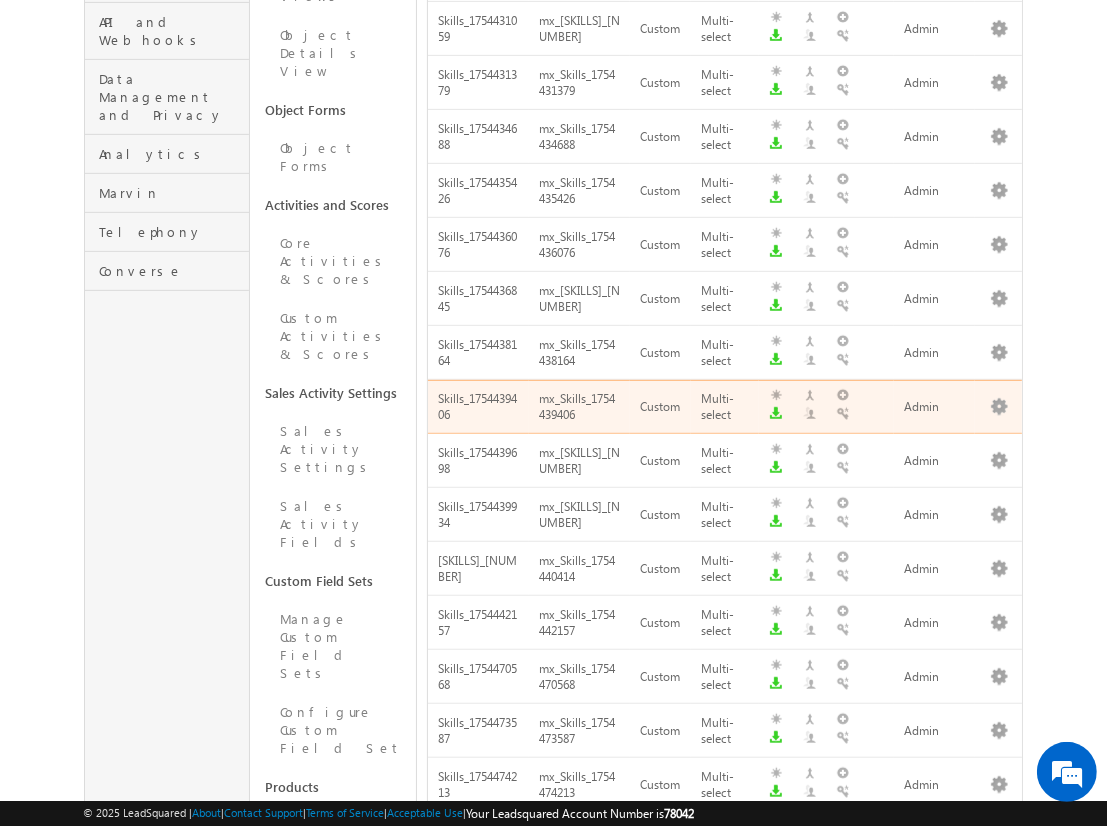 click on "next" at bounding box center [998, 1111] 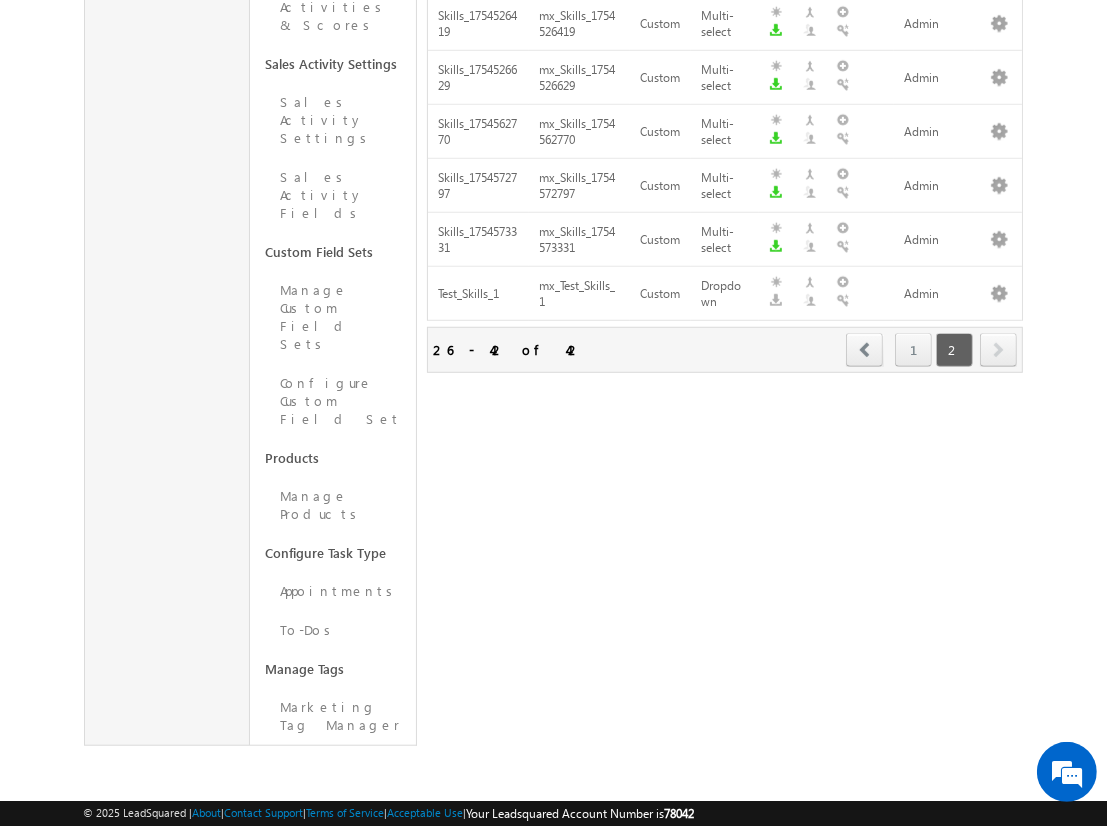 scroll, scrollTop: 599, scrollLeft: 0, axis: vertical 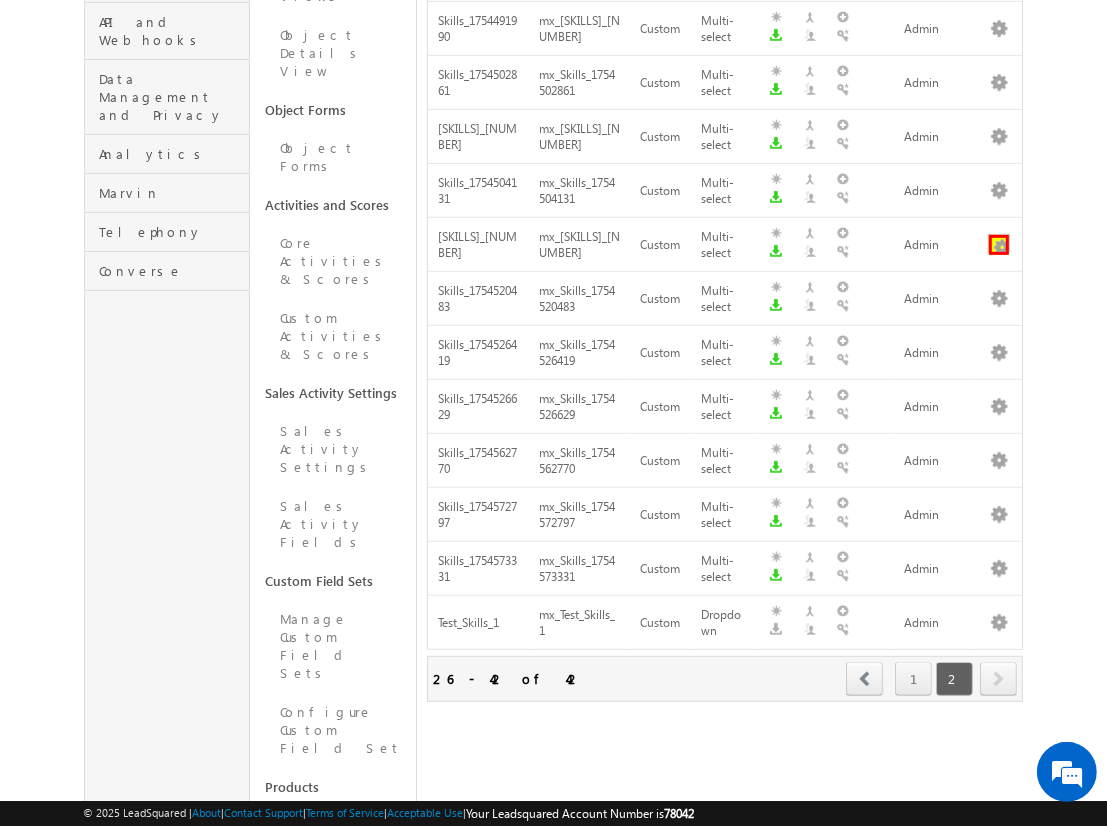 click at bounding box center [999, 245] 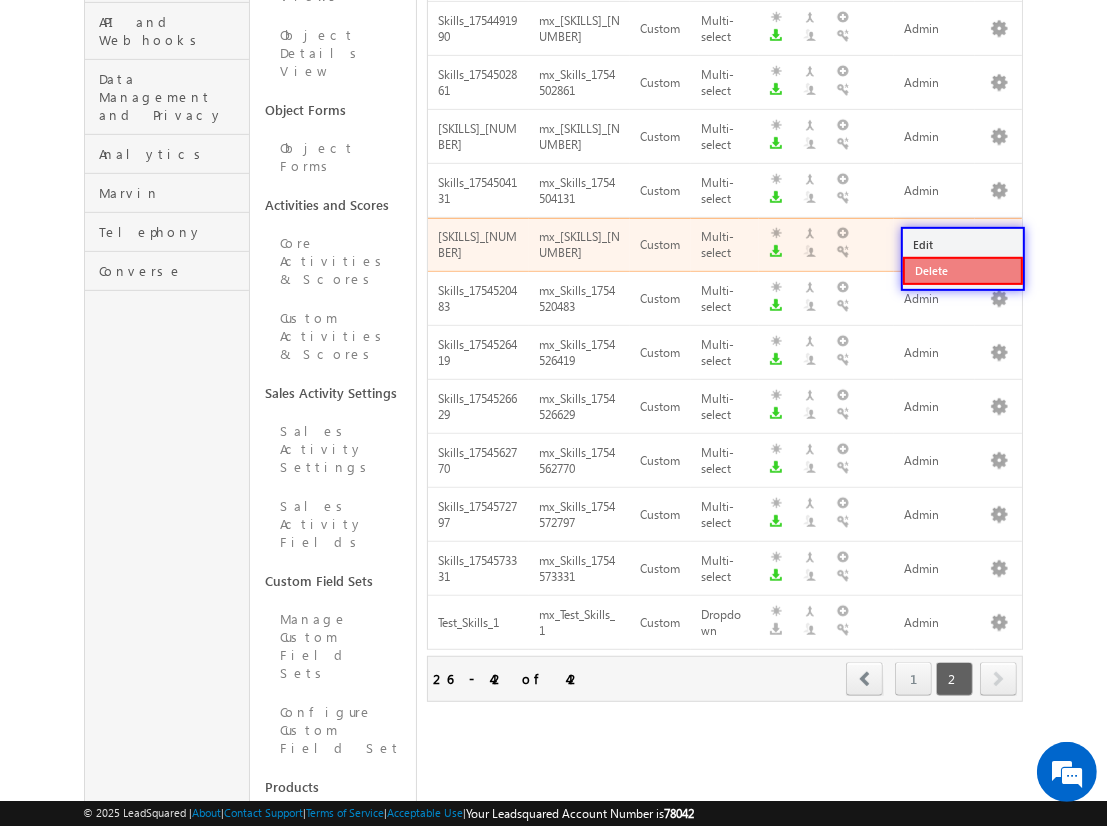 click on "Delete" at bounding box center [963, 271] 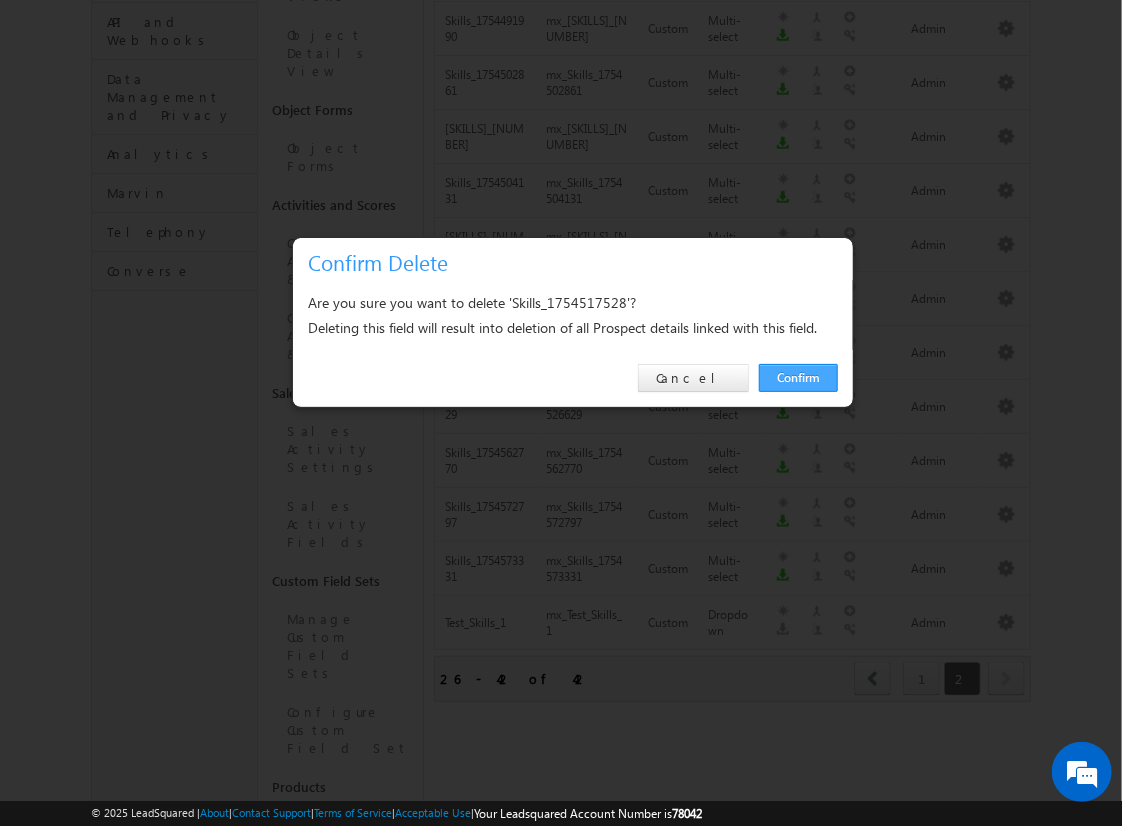 click on "Confirm" at bounding box center [798, 378] 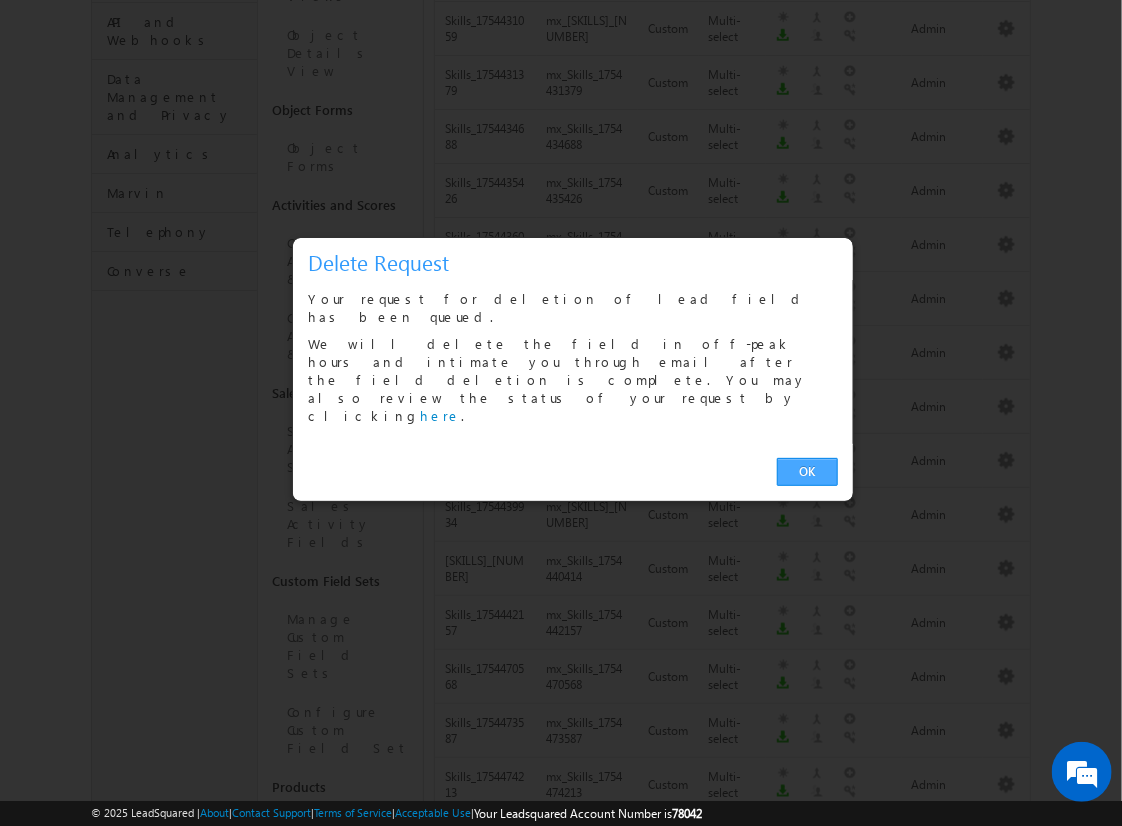 click on "OK" at bounding box center [807, 472] 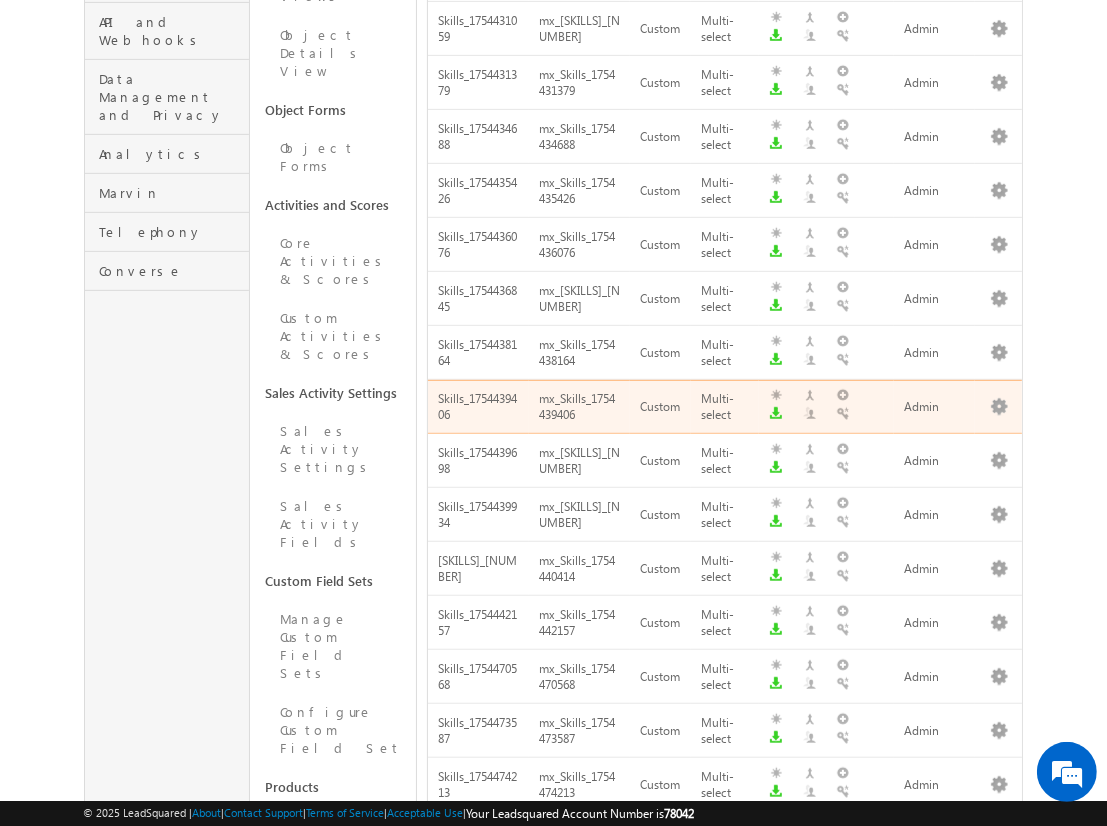 click on "next" at bounding box center [998, 1111] 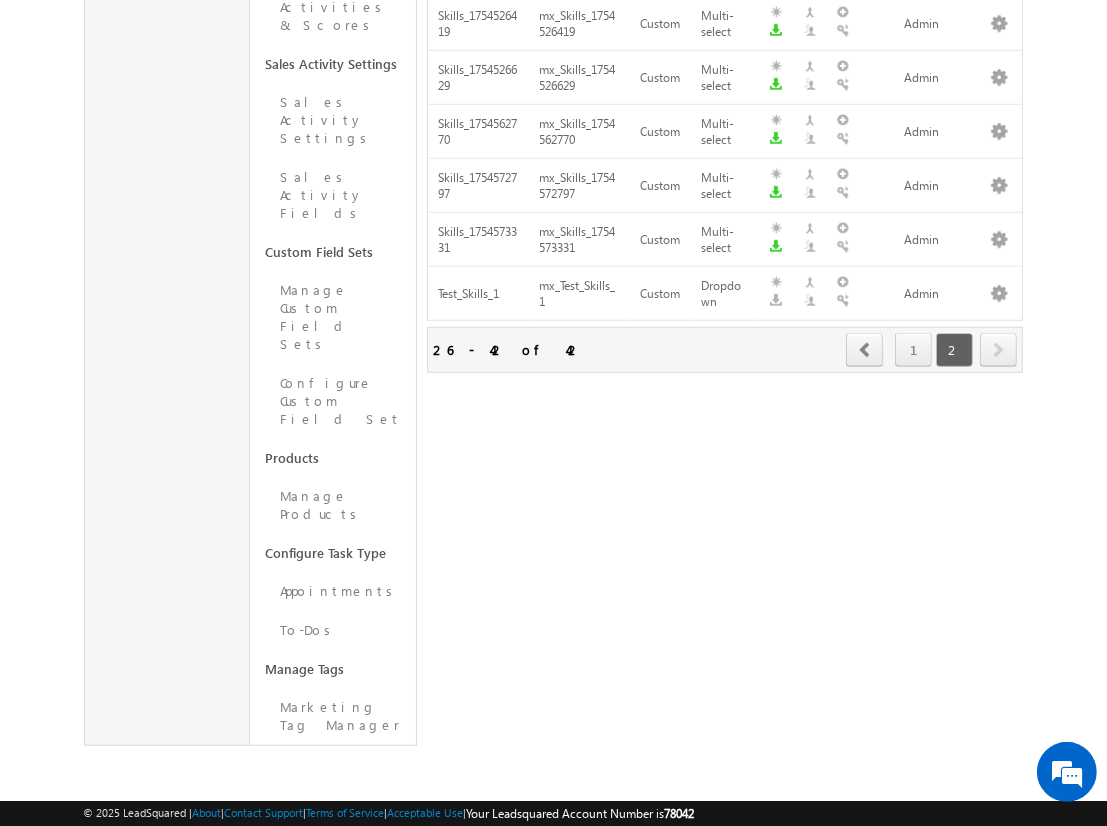 scroll, scrollTop: 599, scrollLeft: 0, axis: vertical 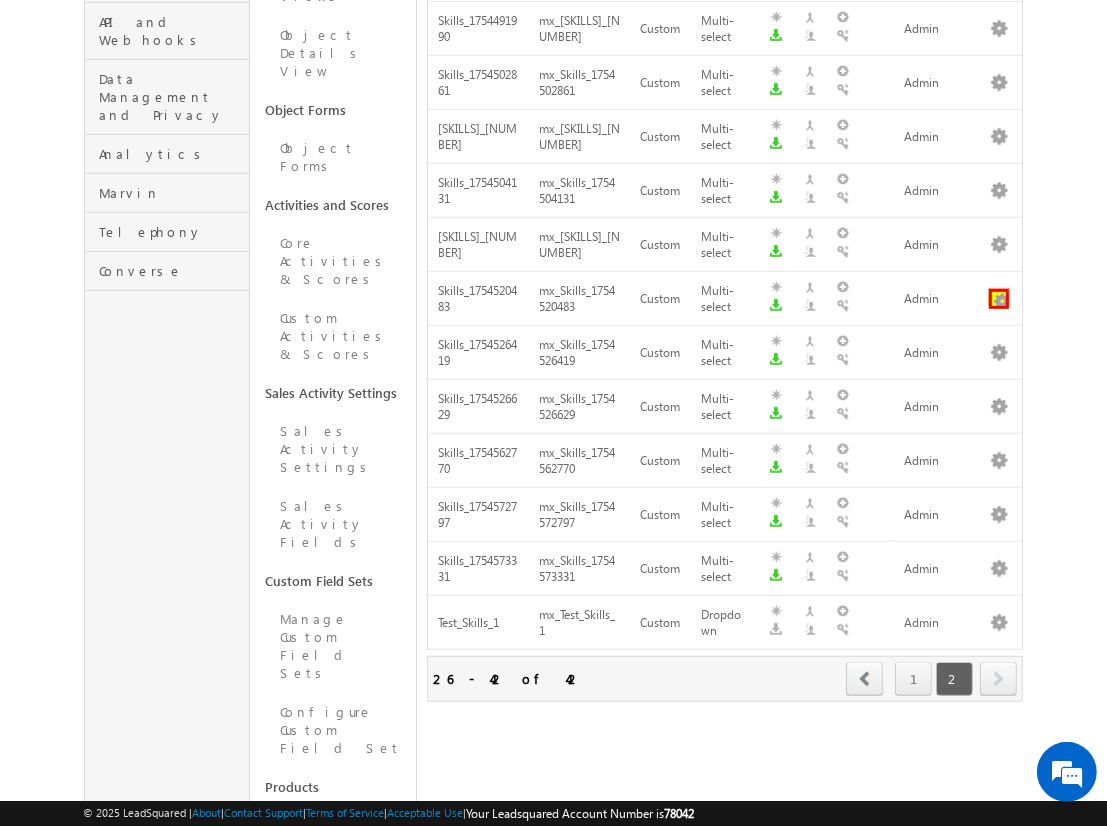 click at bounding box center (999, 299) 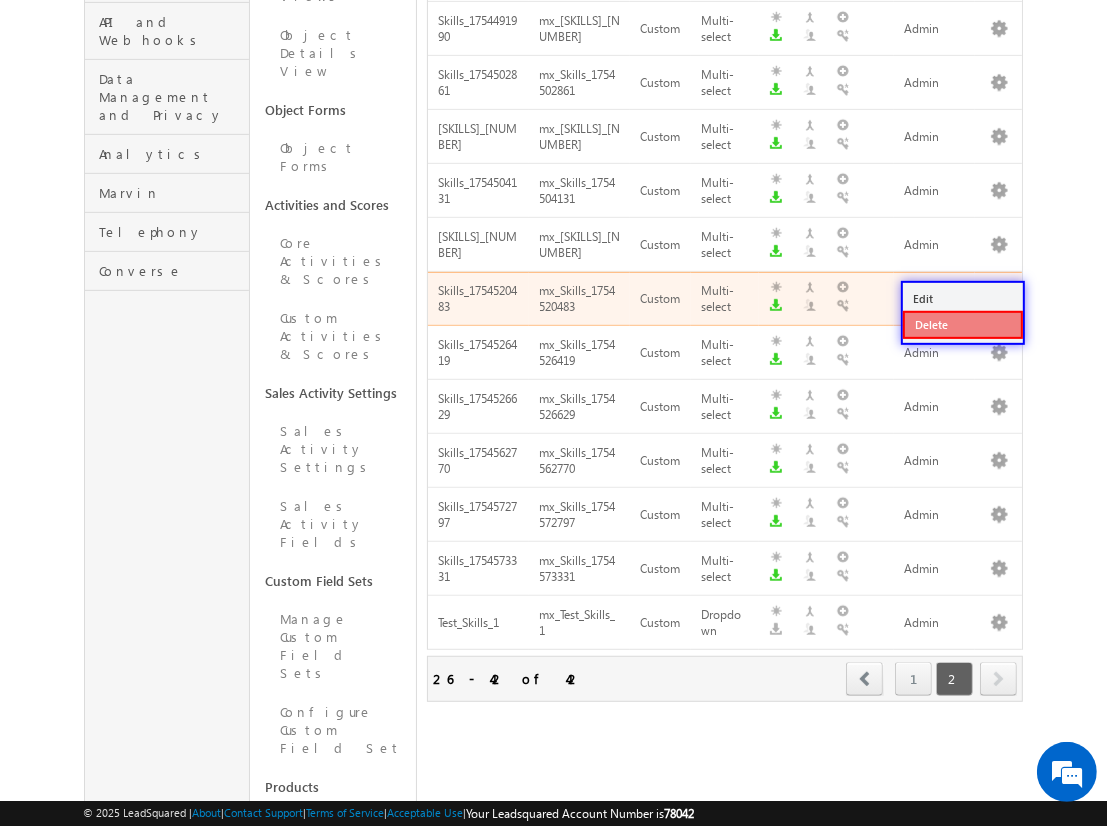 click on "Delete" at bounding box center [963, 325] 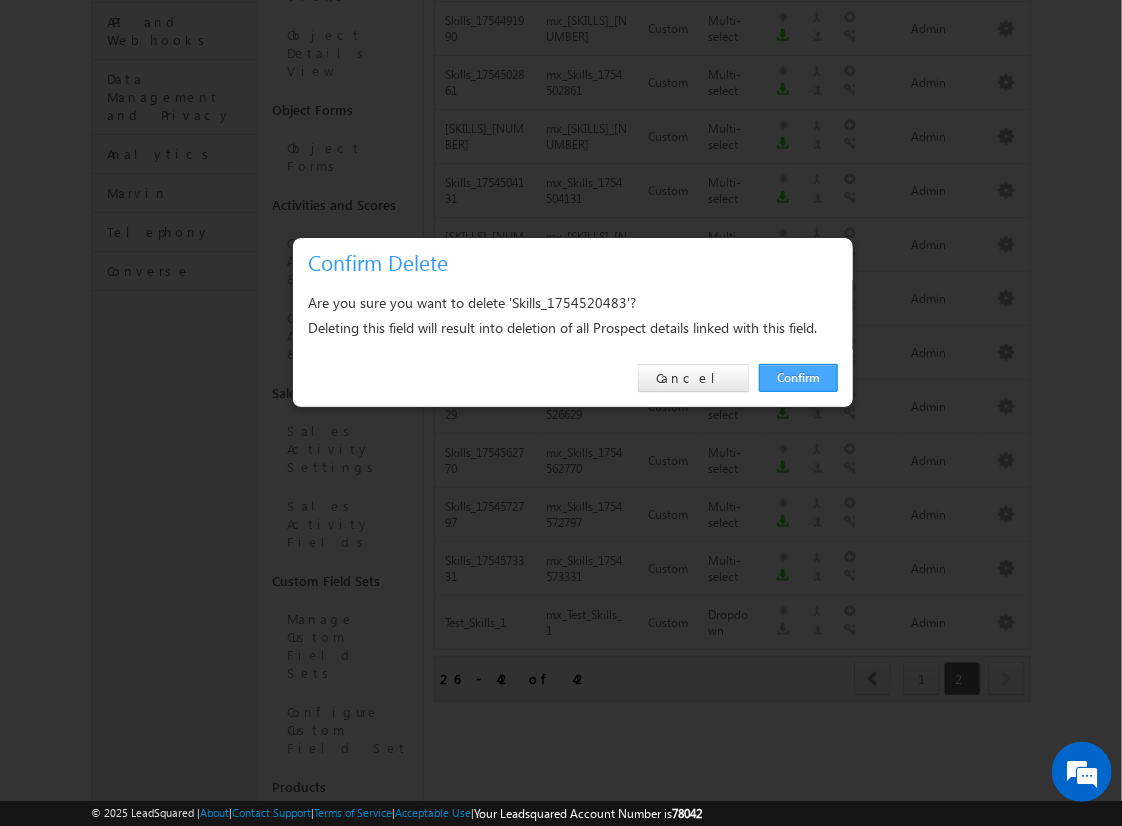 click on "Confirm" at bounding box center (798, 378) 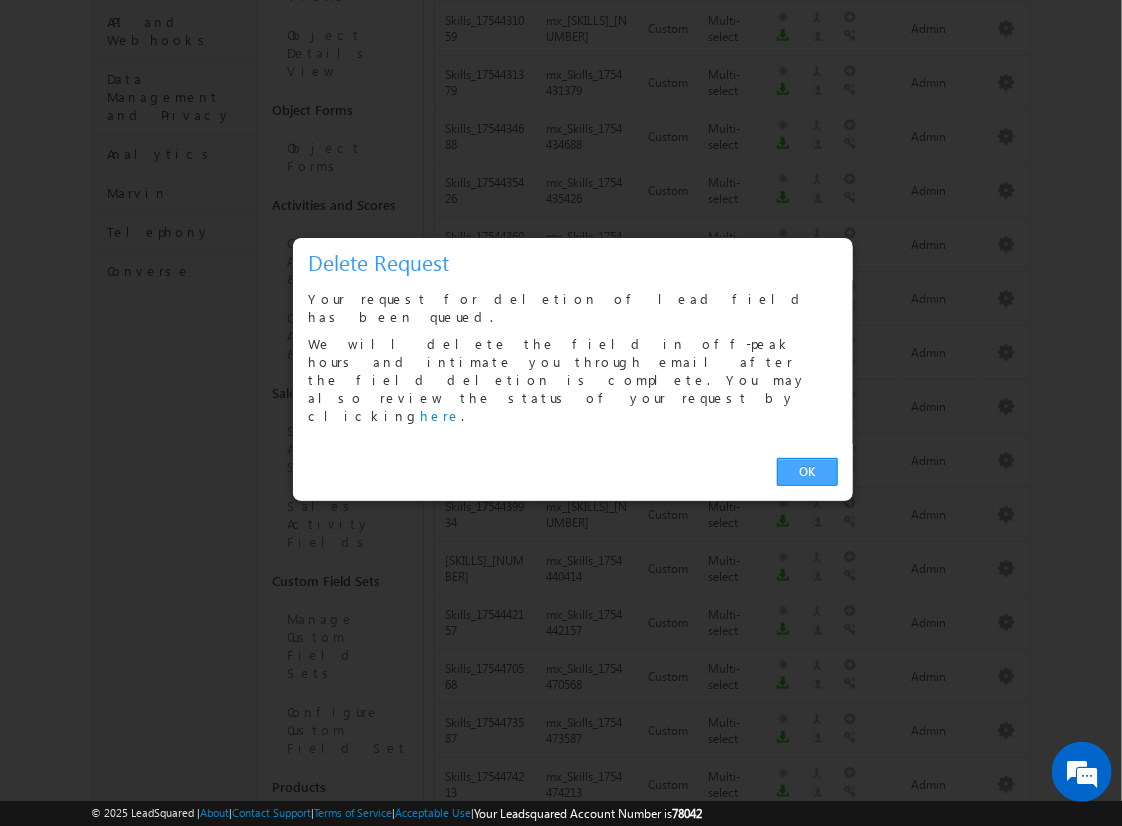 click on "OK" at bounding box center [807, 472] 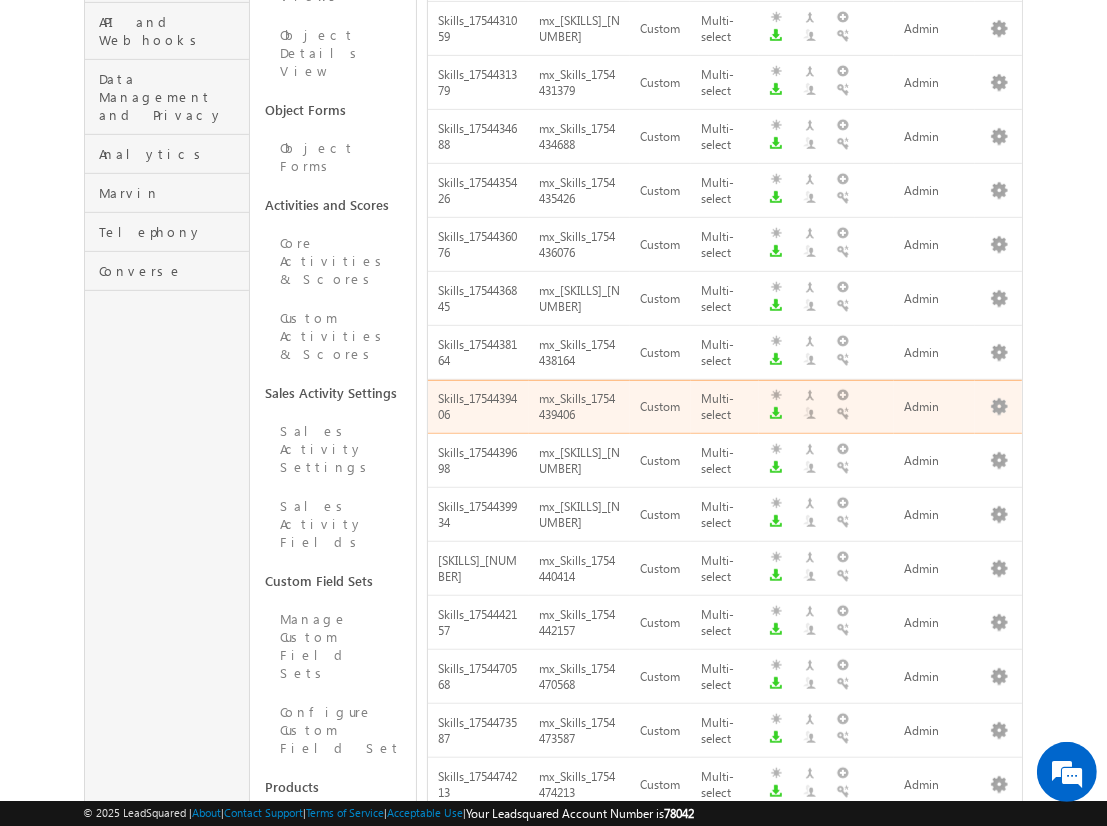 click on "next" at bounding box center (998, 1111) 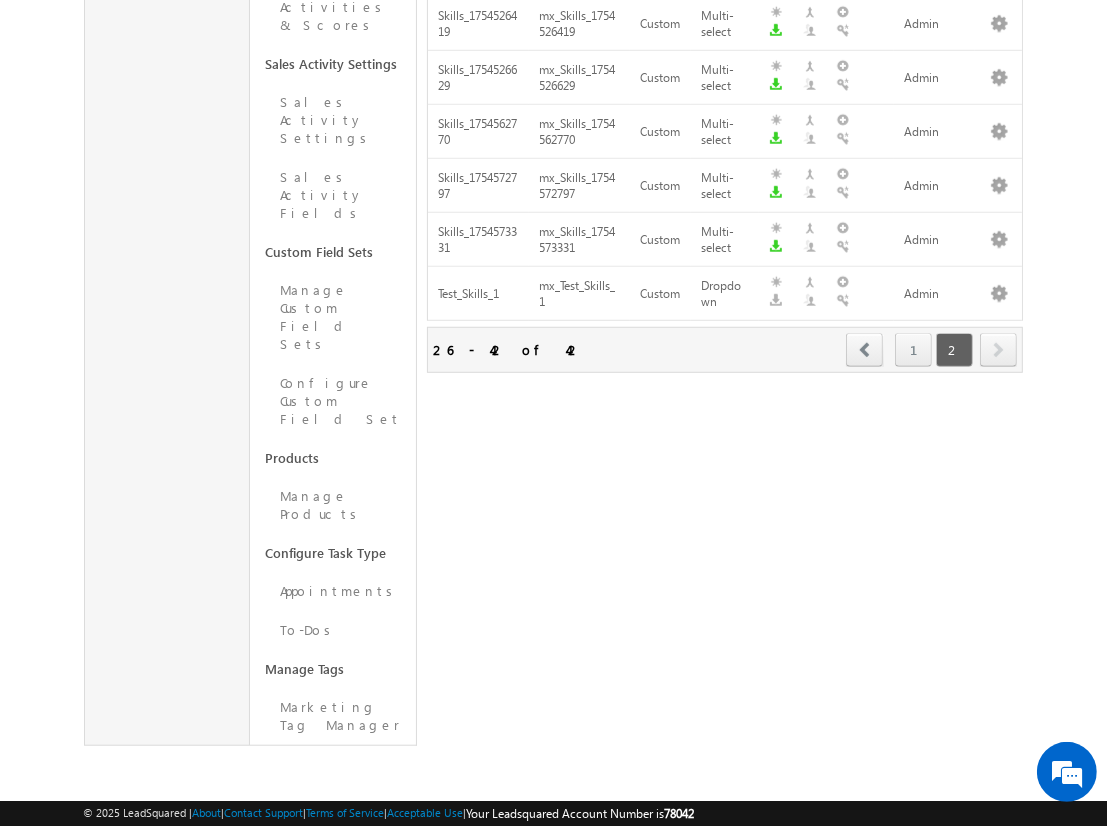 scroll, scrollTop: 599, scrollLeft: 0, axis: vertical 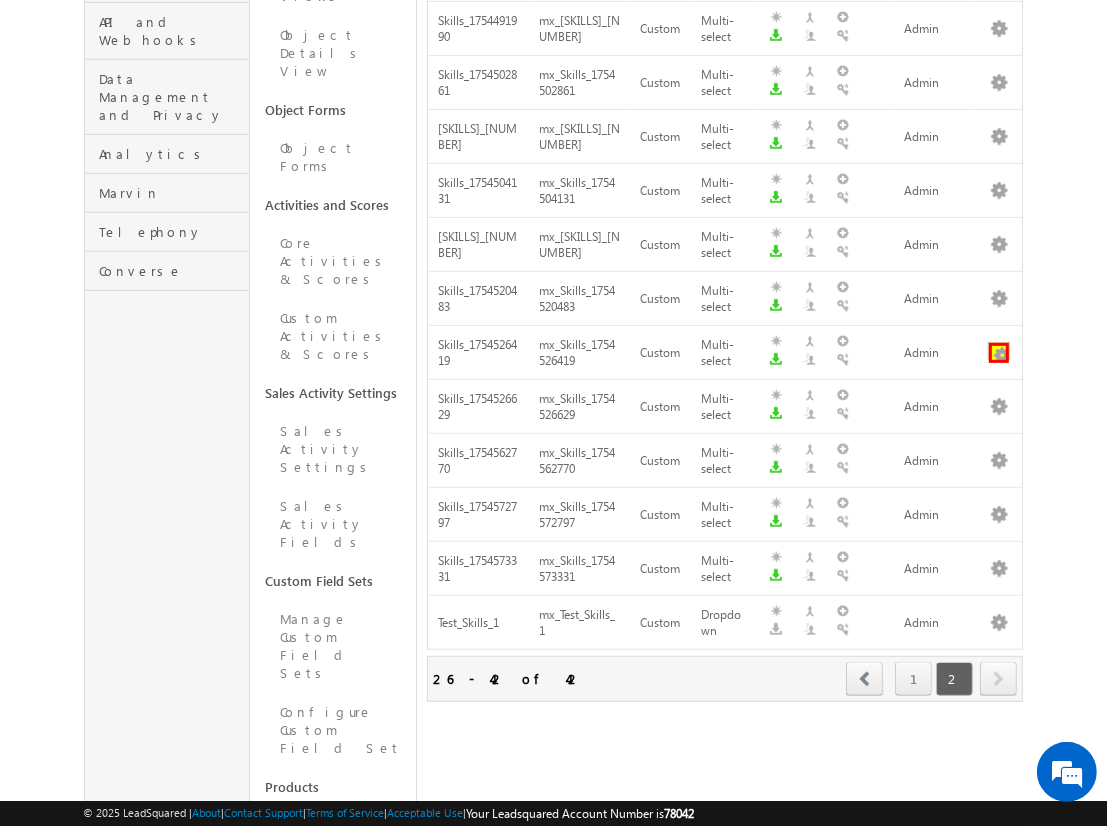 click at bounding box center [999, 353] 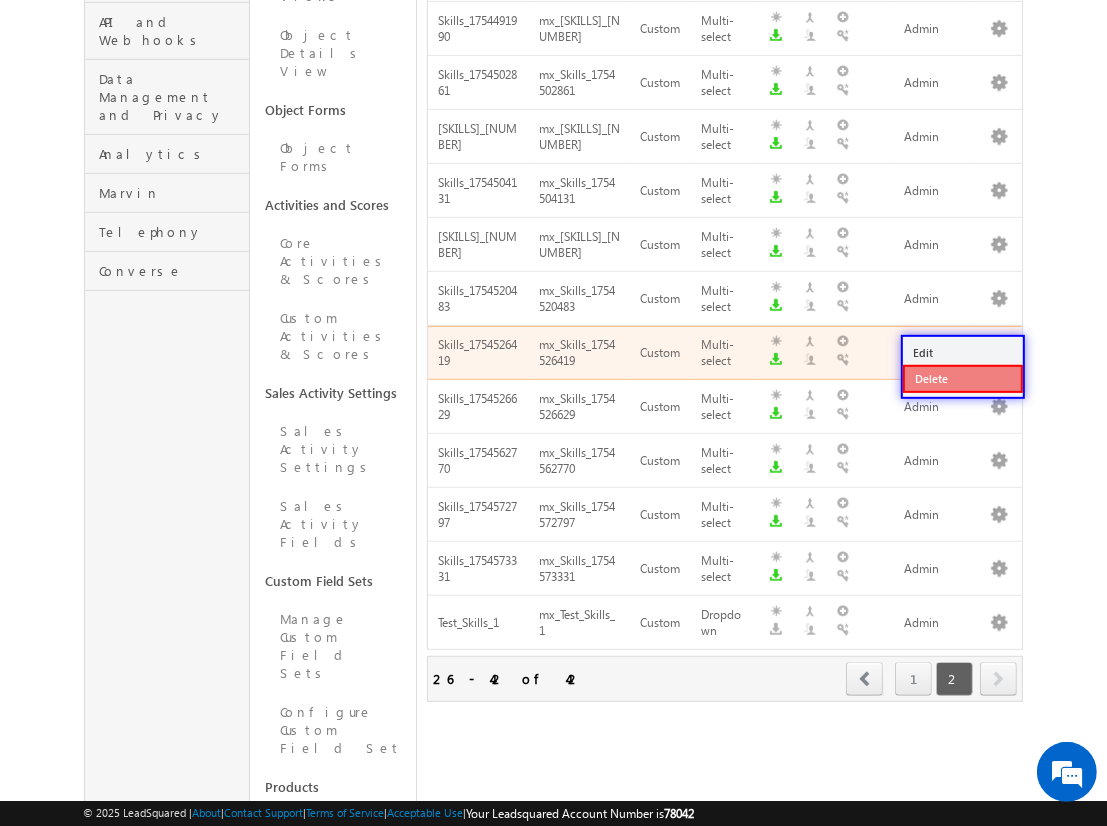 click on "Delete" at bounding box center (963, 379) 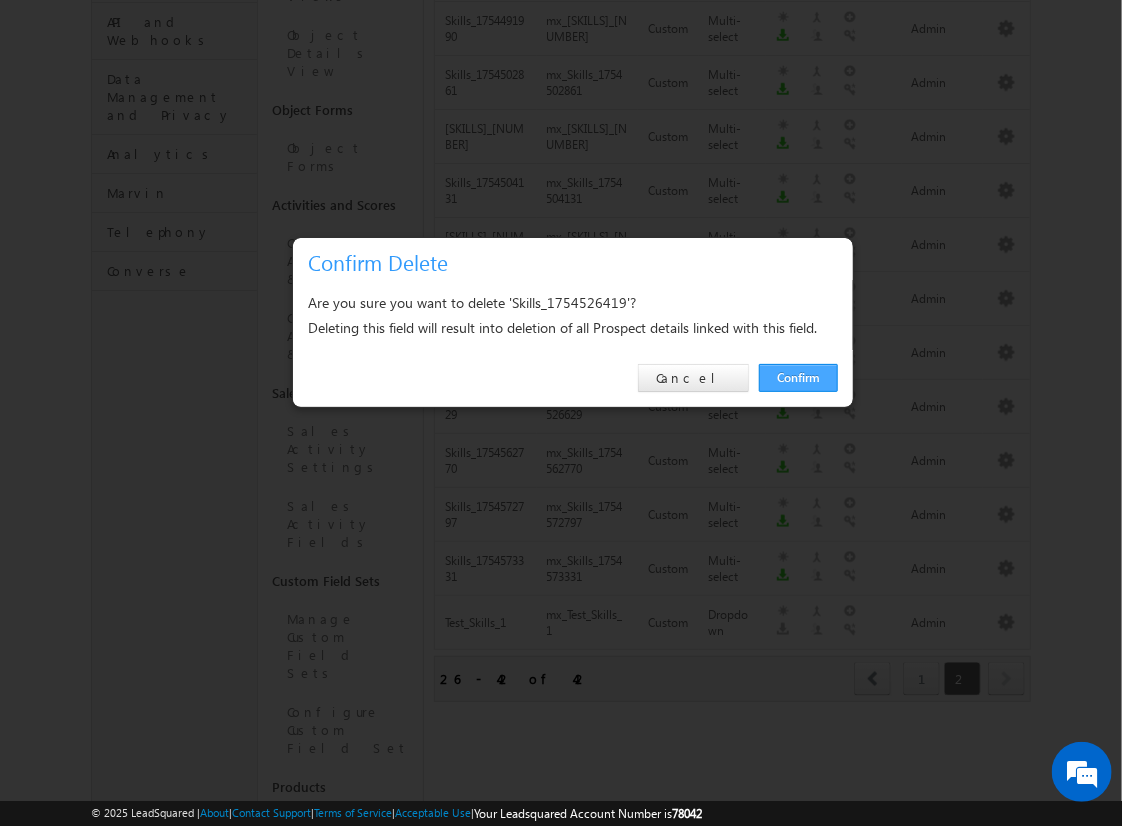 click on "Confirm" at bounding box center [798, 378] 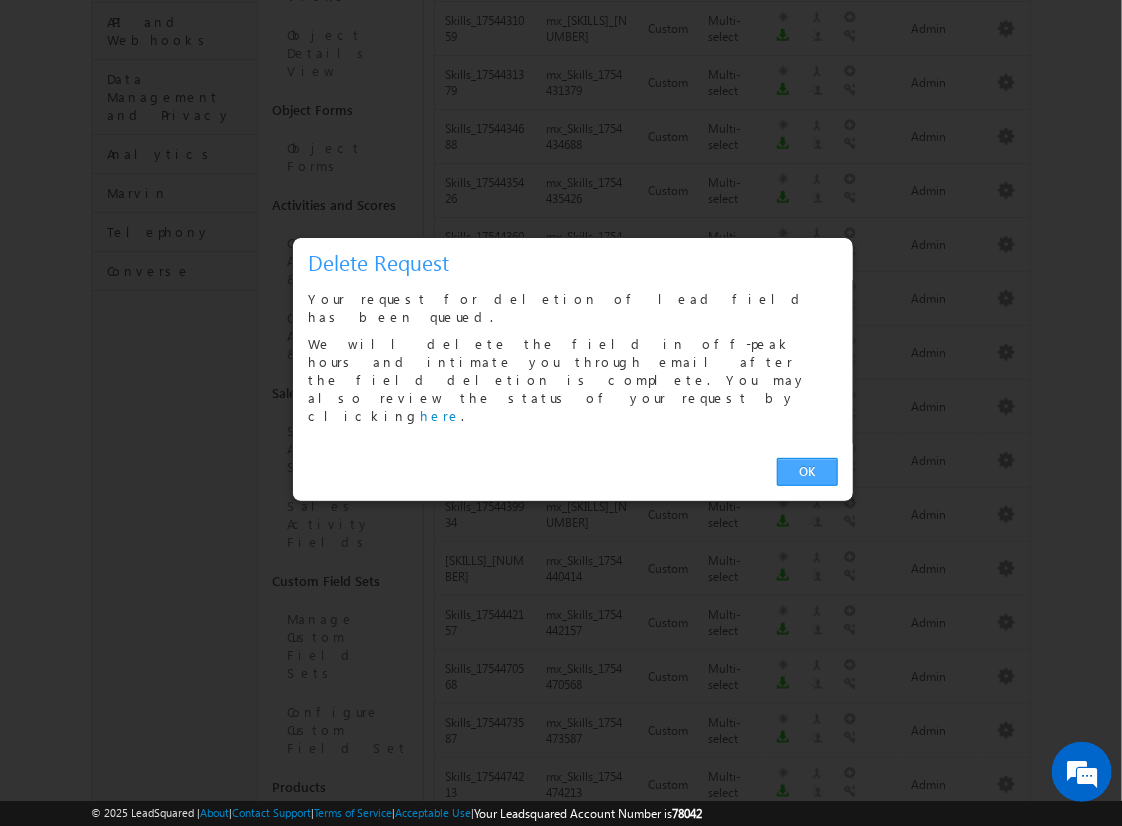 click on "OK" at bounding box center [807, 472] 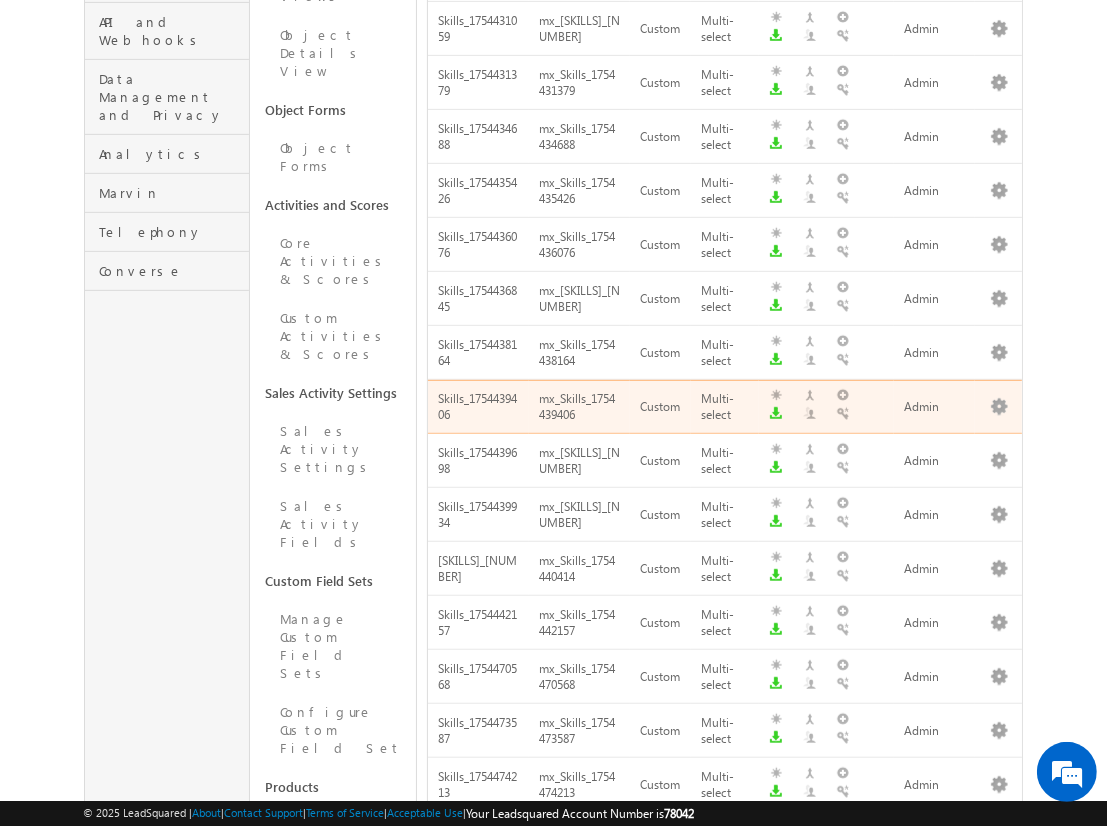 click on "next" at bounding box center (998, 1111) 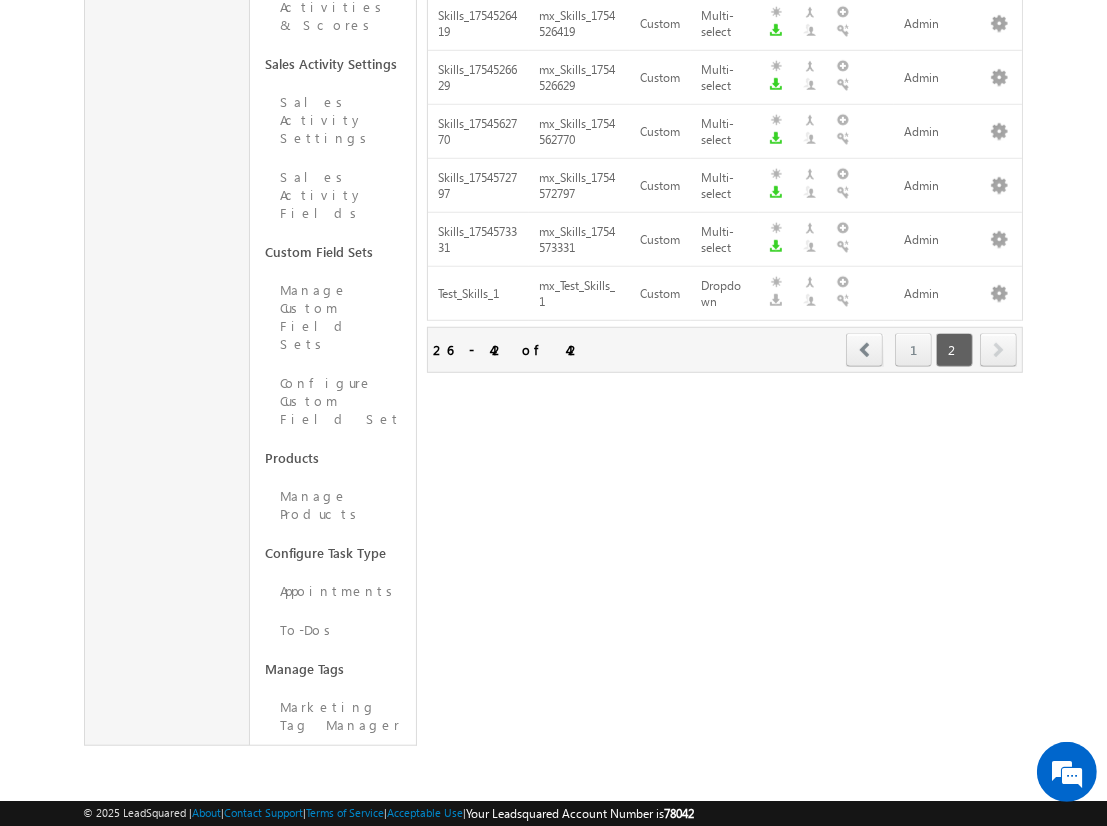 scroll, scrollTop: 599, scrollLeft: 0, axis: vertical 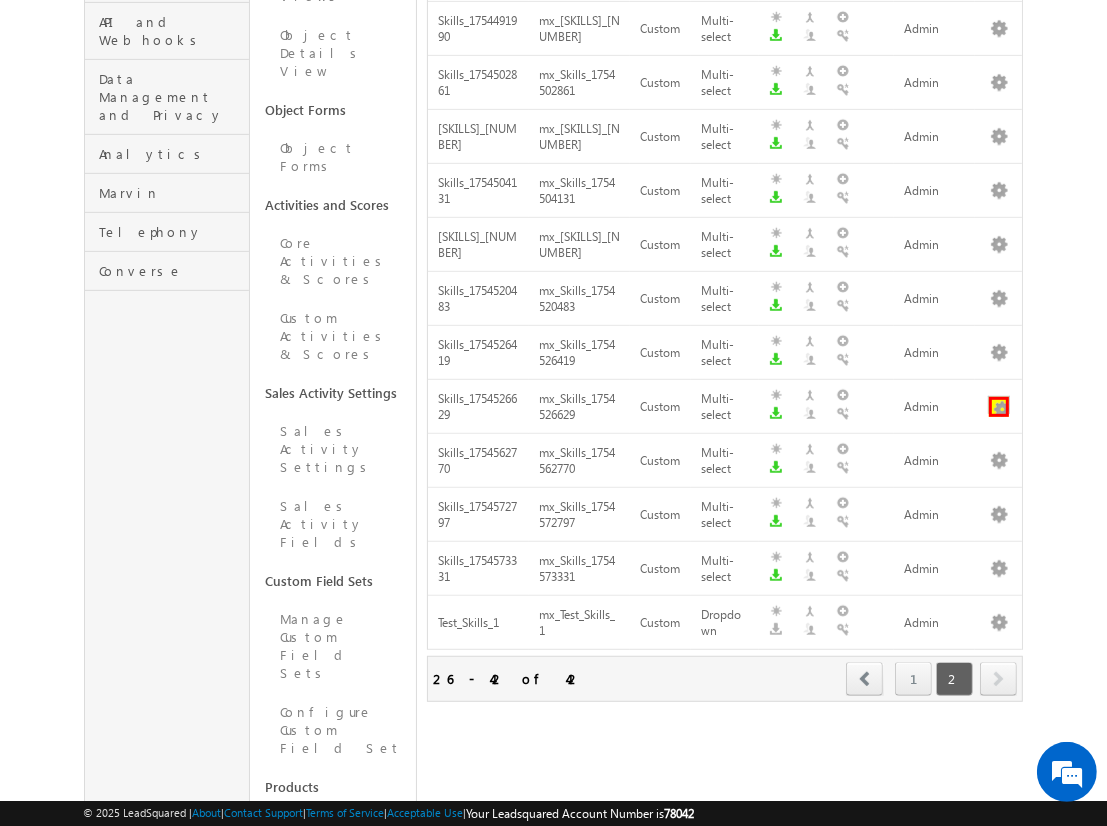 click at bounding box center (999, 407) 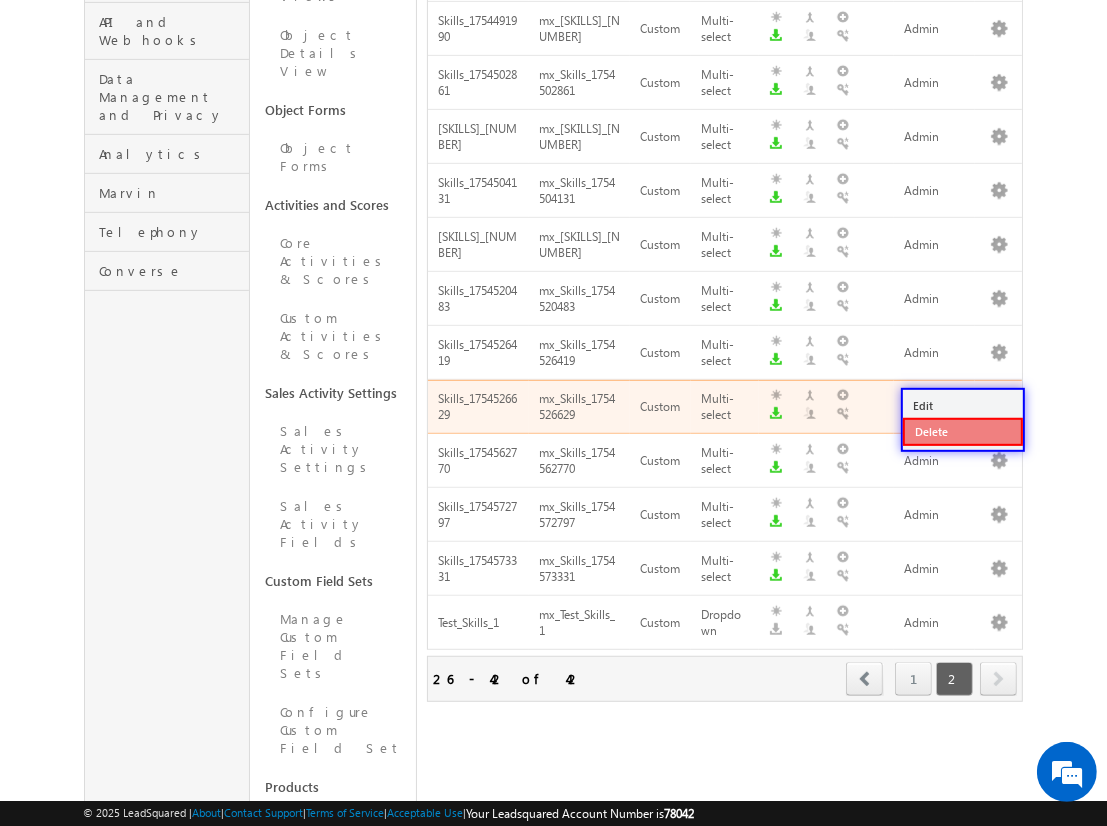 click on "Delete" at bounding box center (963, 432) 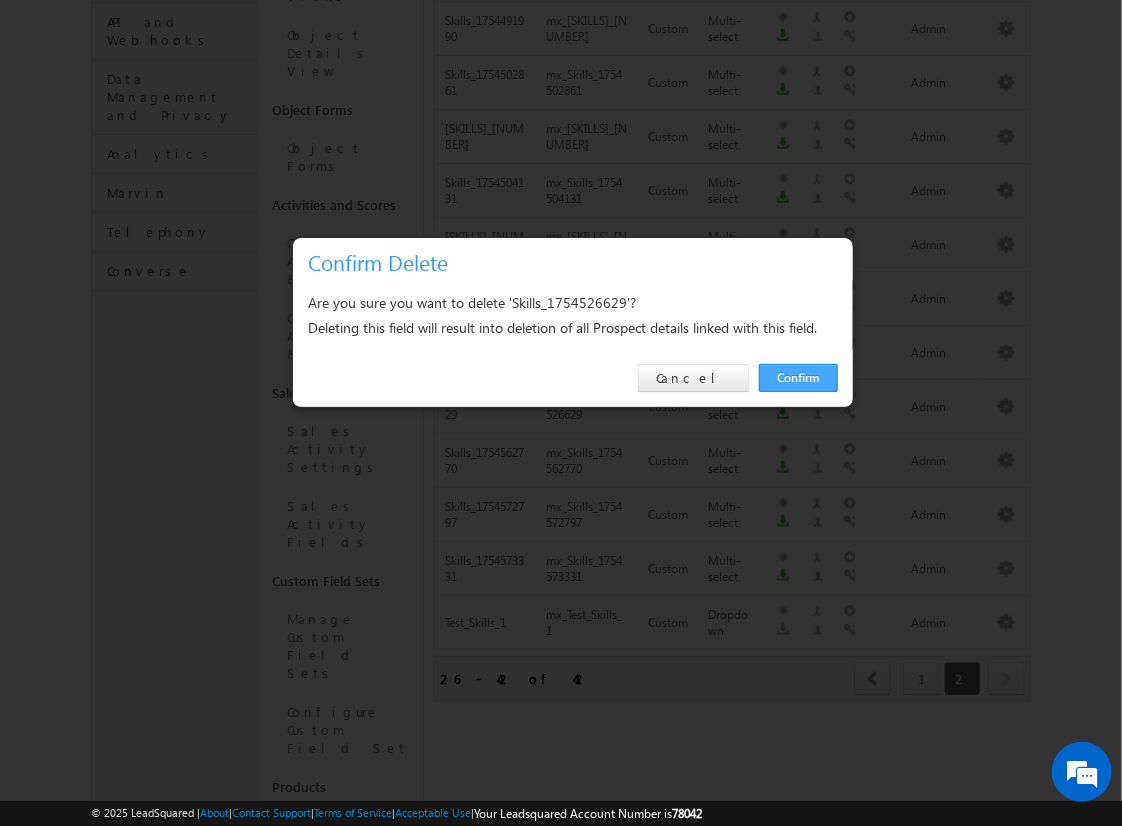 click on "Confirm" at bounding box center [798, 378] 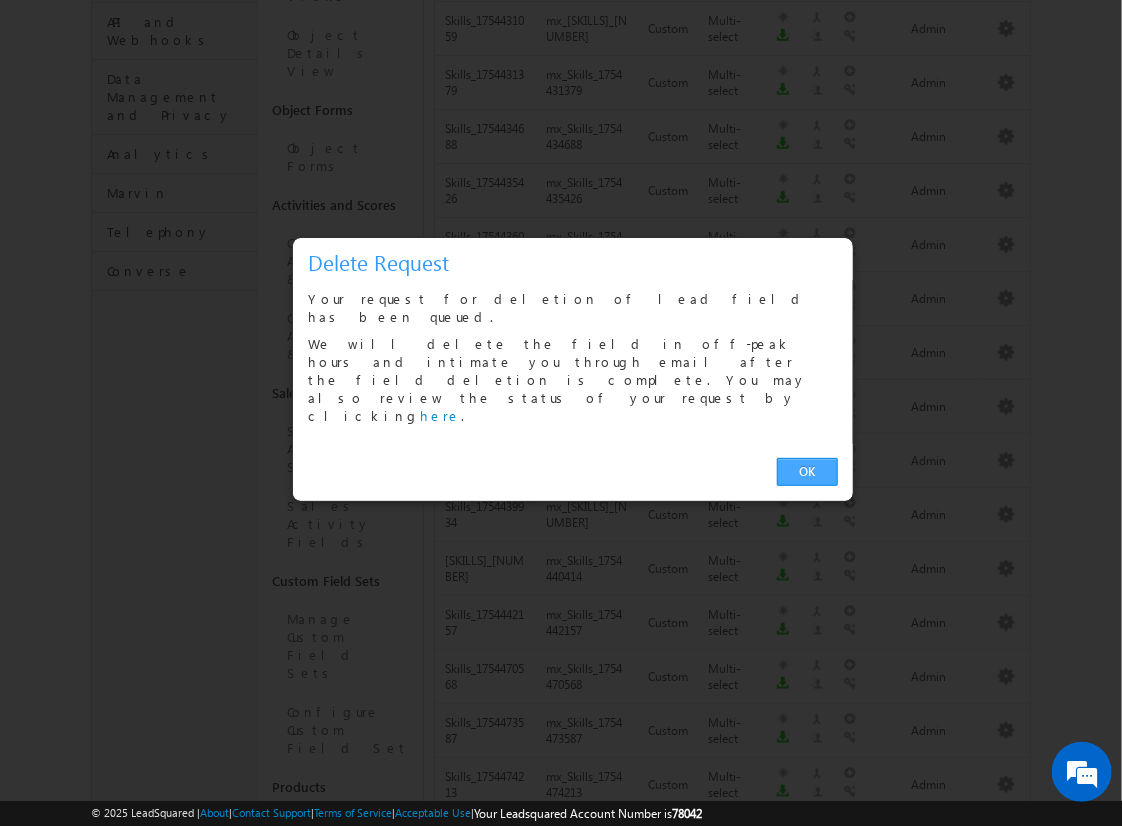click on "OK" at bounding box center [807, 472] 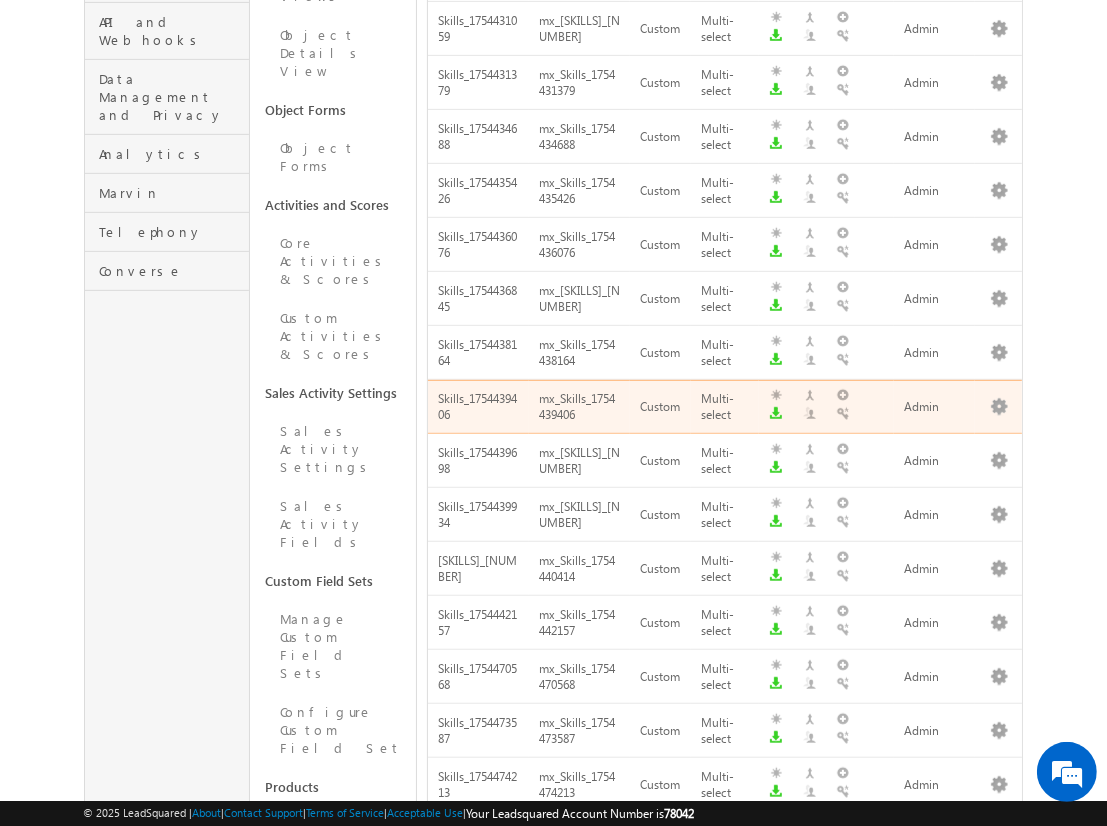 click on "next" at bounding box center (998, 1111) 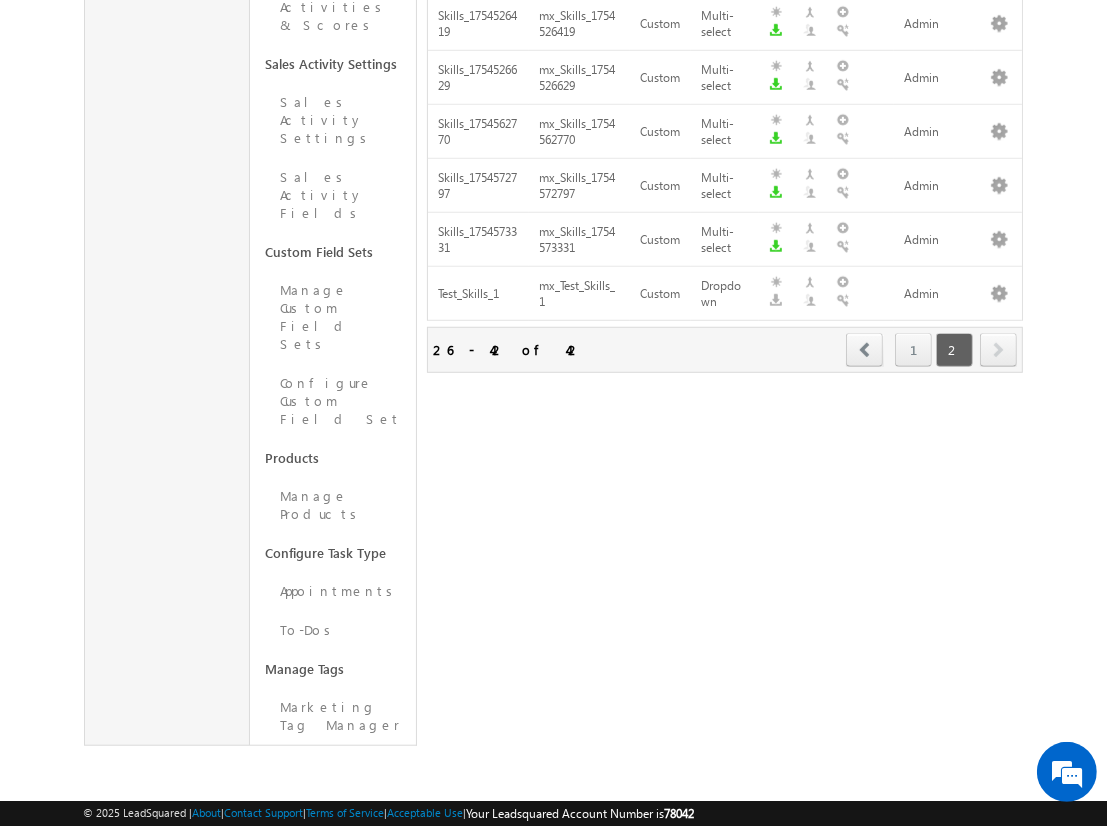 scroll, scrollTop: 599, scrollLeft: 0, axis: vertical 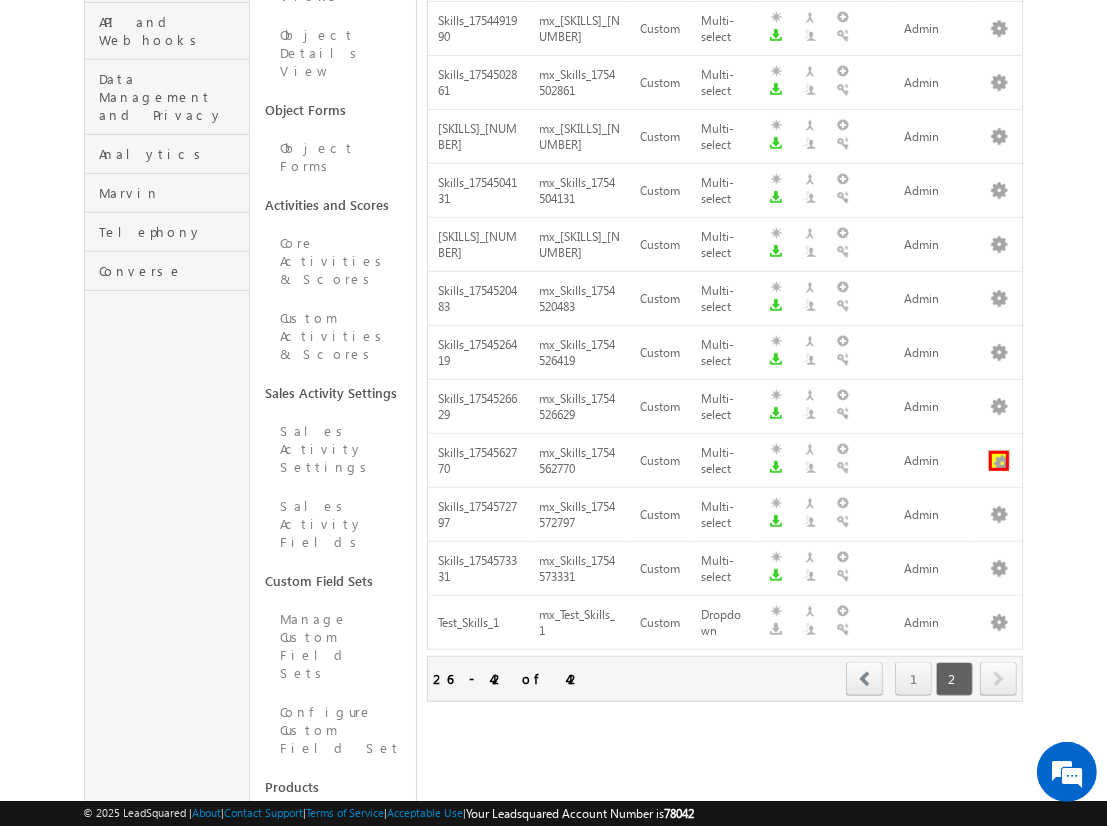 click at bounding box center (999, 461) 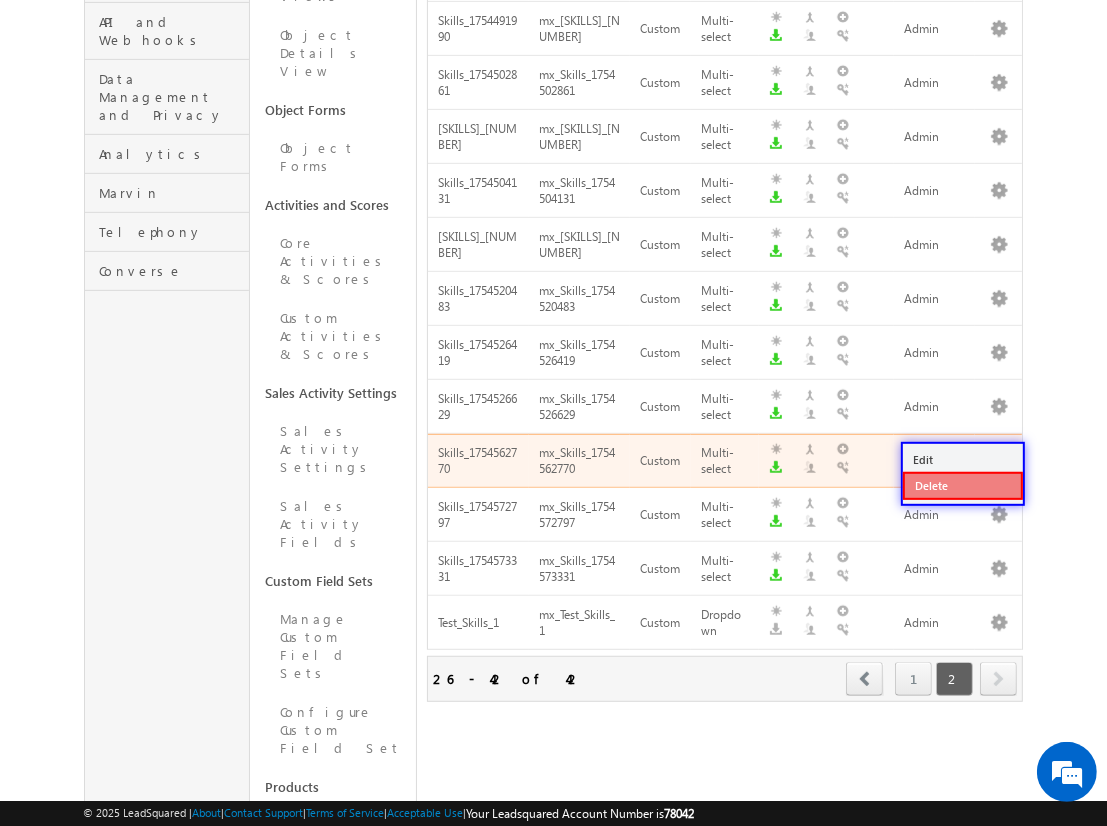 click on "Delete" at bounding box center [963, 486] 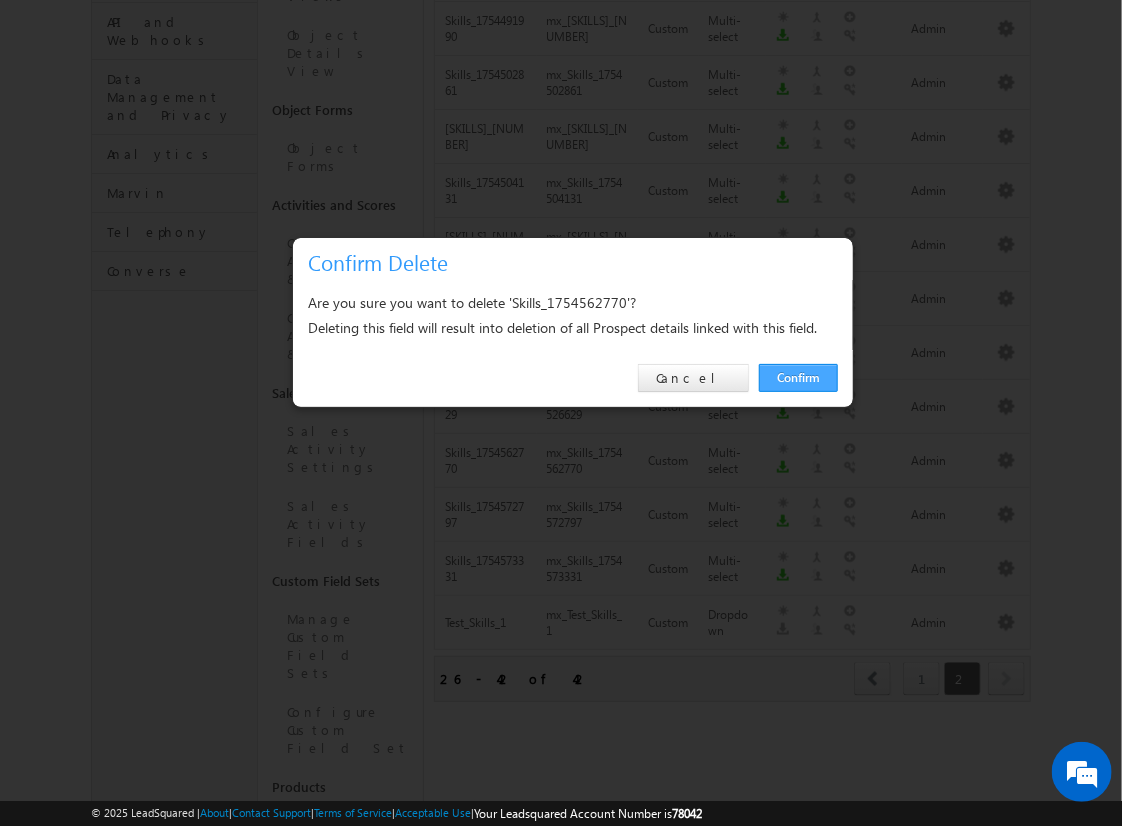 click on "Confirm" at bounding box center (798, 378) 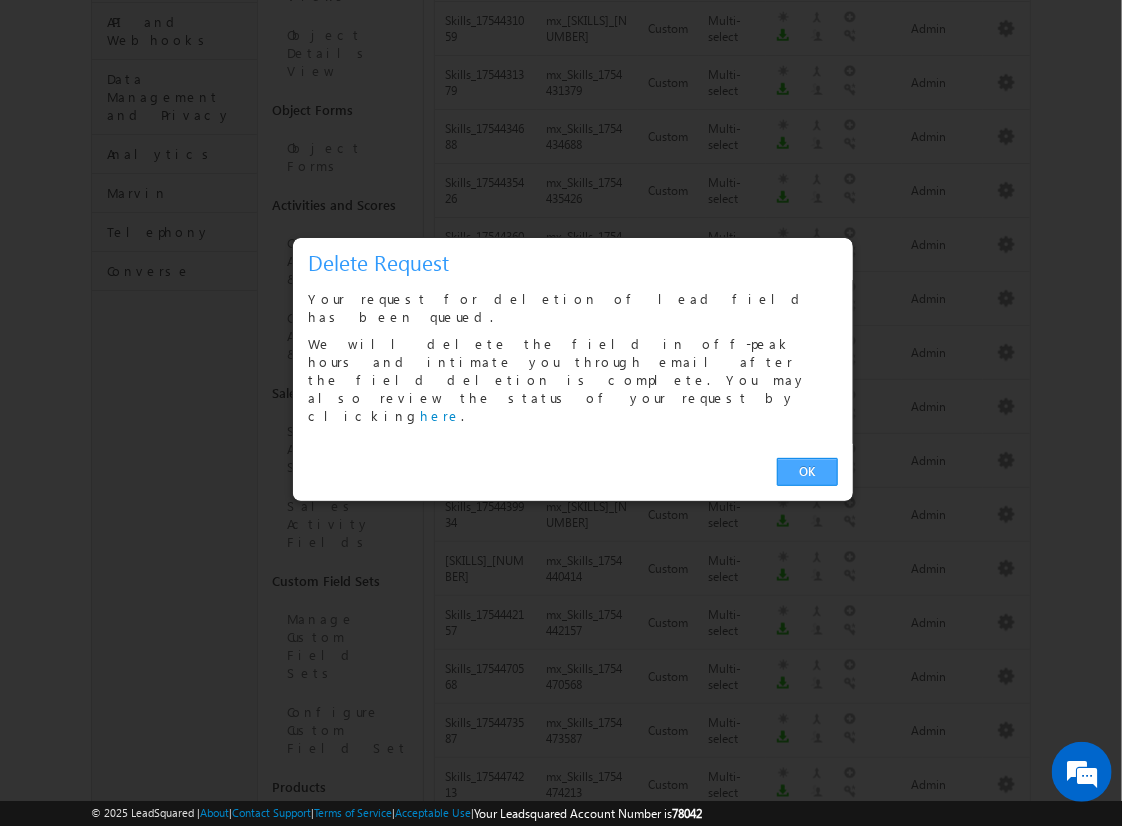 click on "OK" at bounding box center (807, 472) 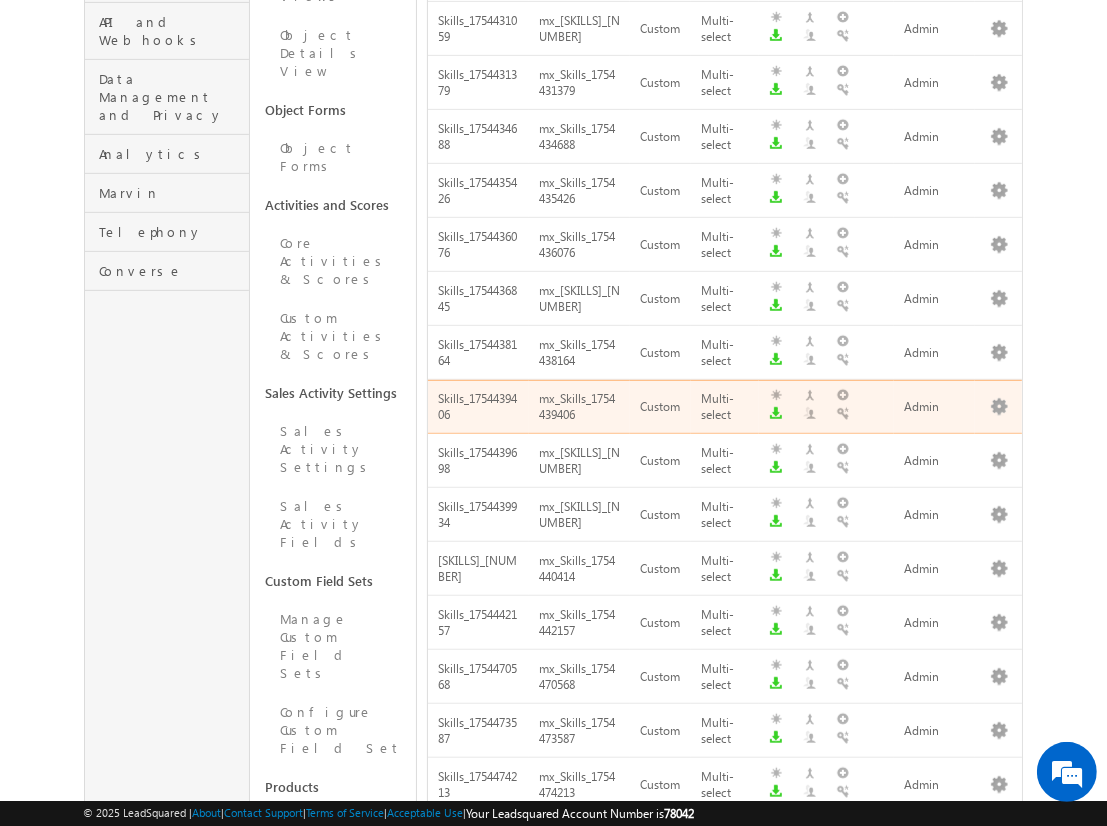 click on "next" at bounding box center [998, 1111] 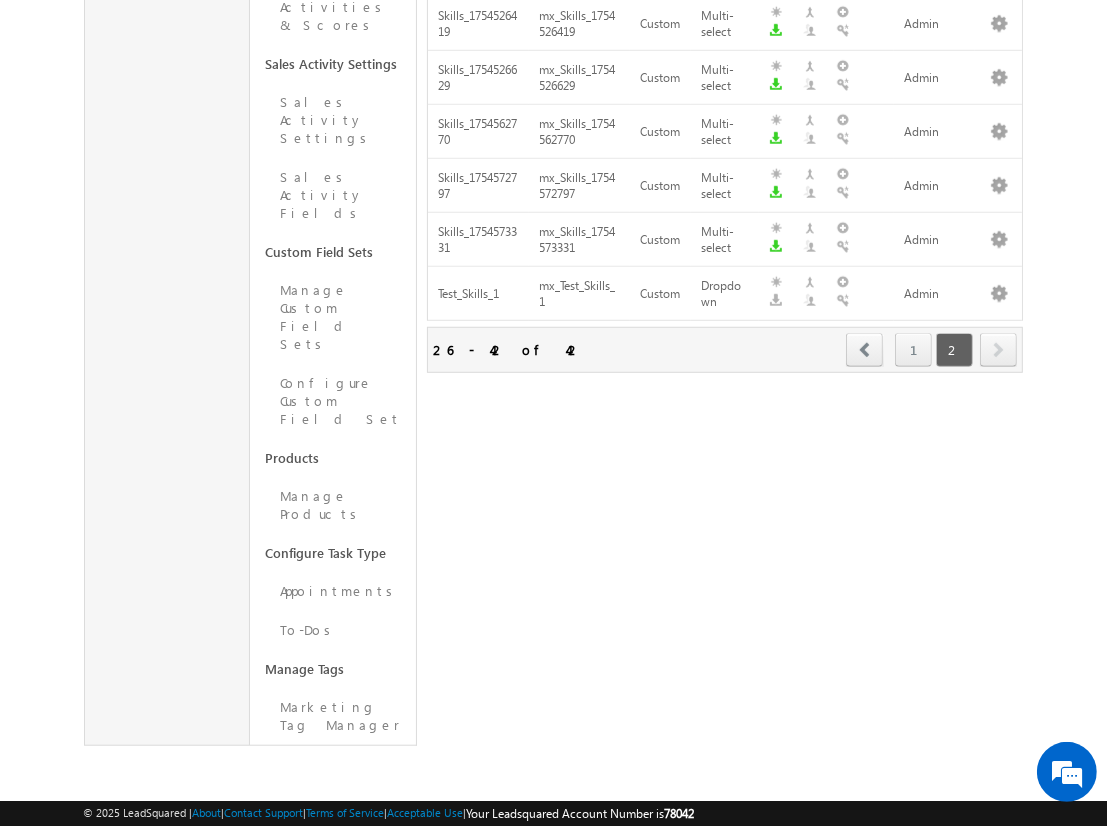 scroll, scrollTop: 599, scrollLeft: 0, axis: vertical 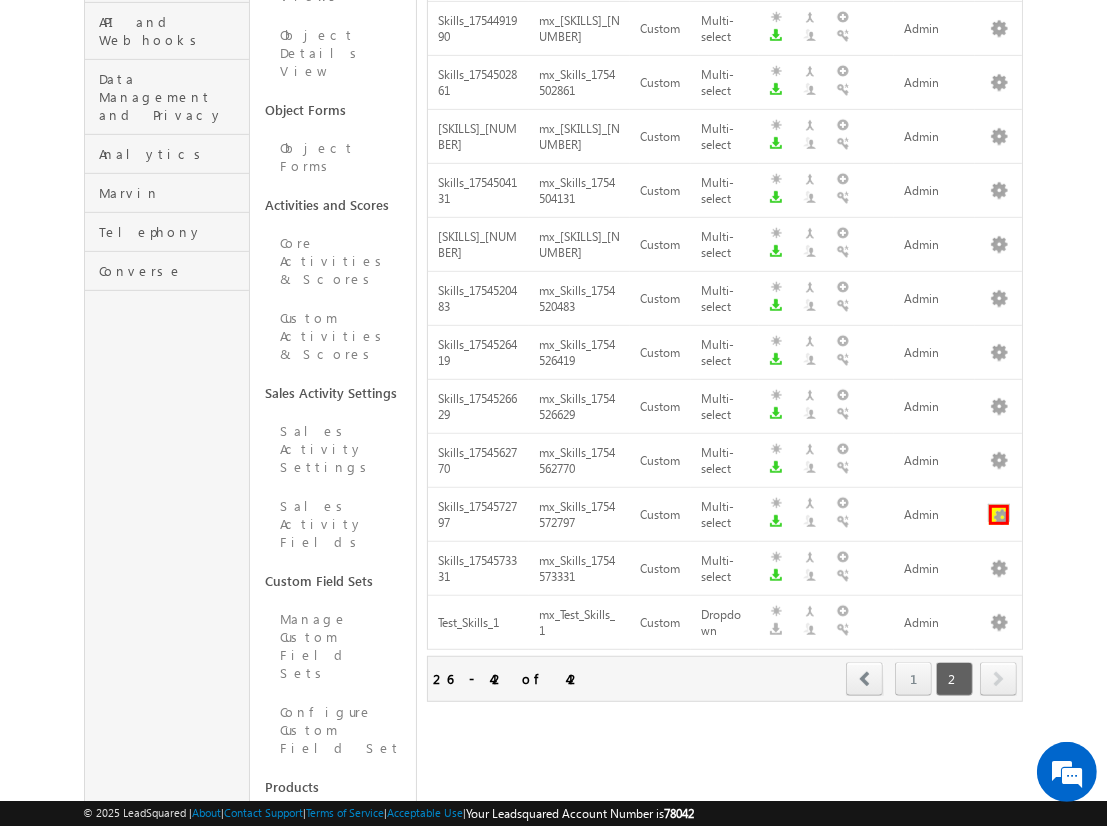 click at bounding box center [999, 515] 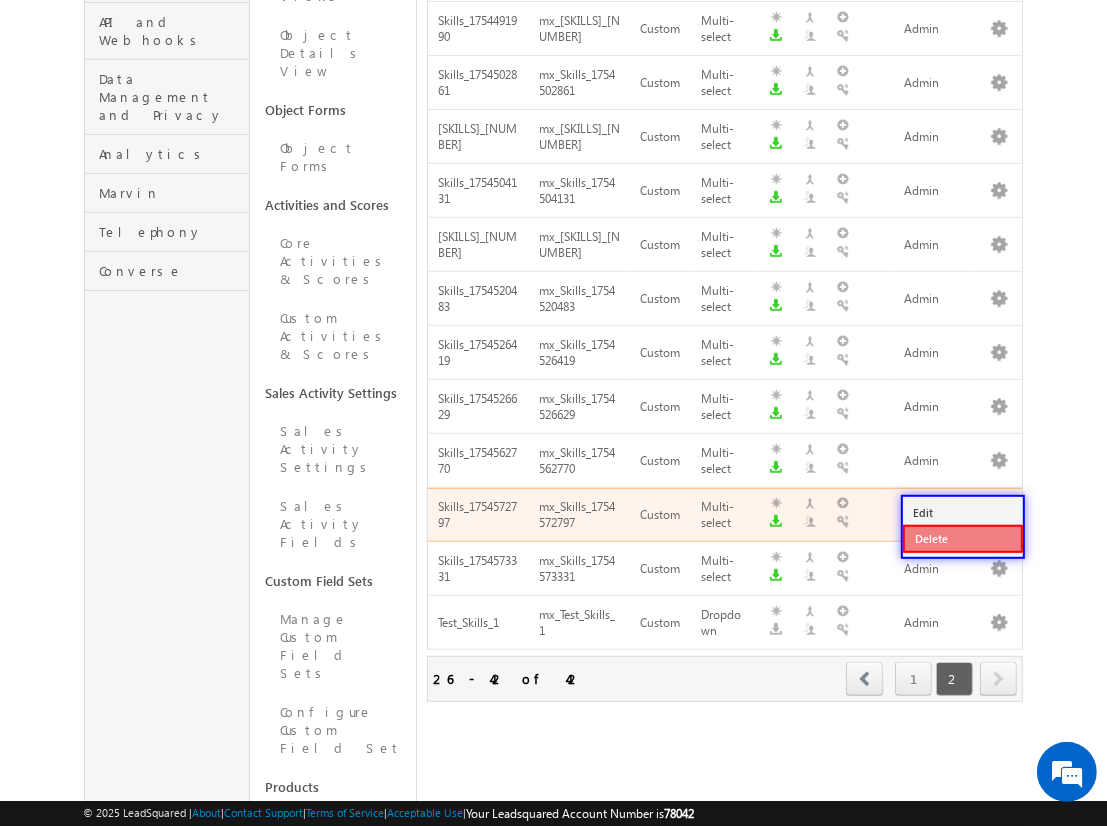 click on "Delete" at bounding box center (963, 539) 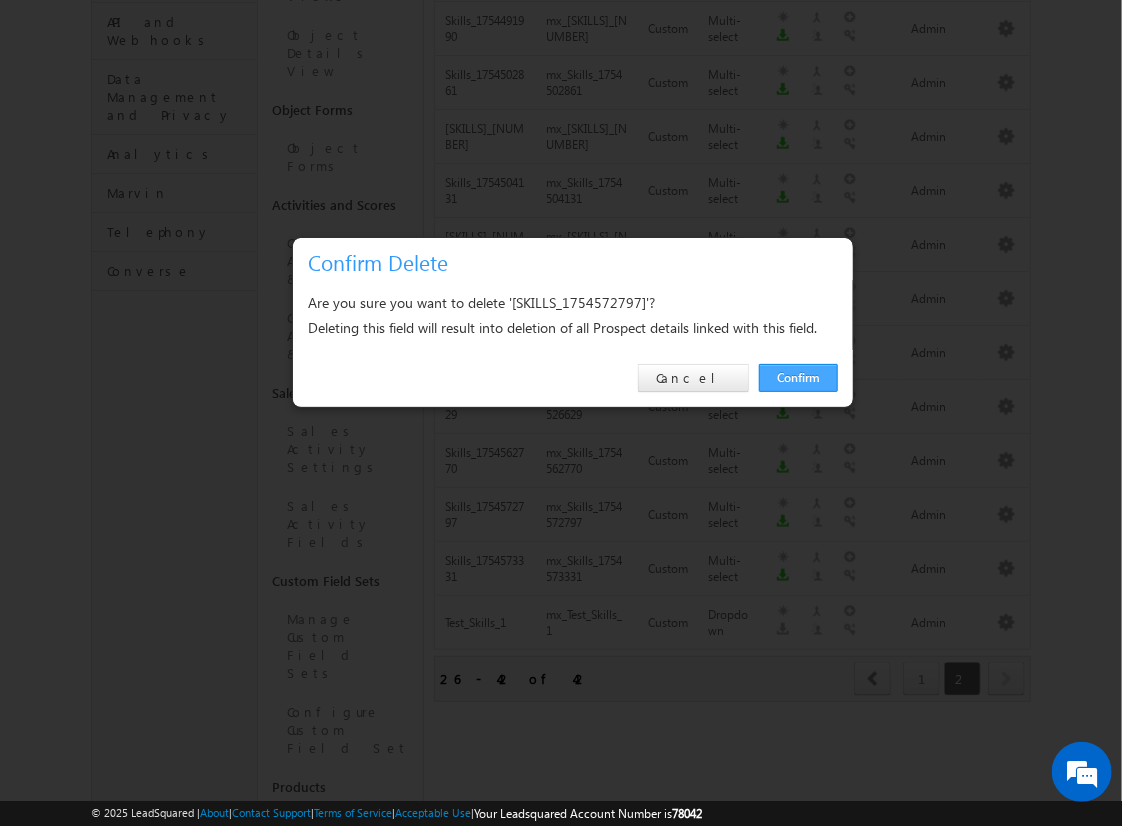 click on "Confirm" at bounding box center [798, 378] 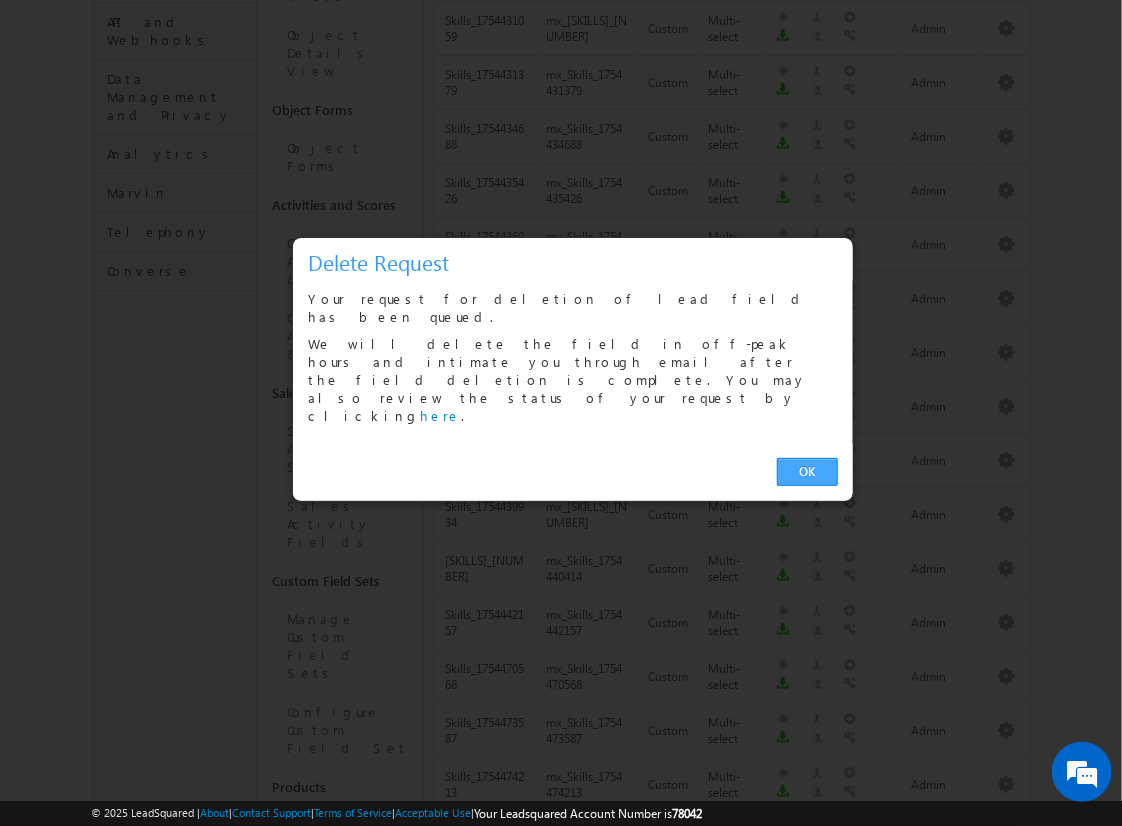 click on "OK" at bounding box center (807, 472) 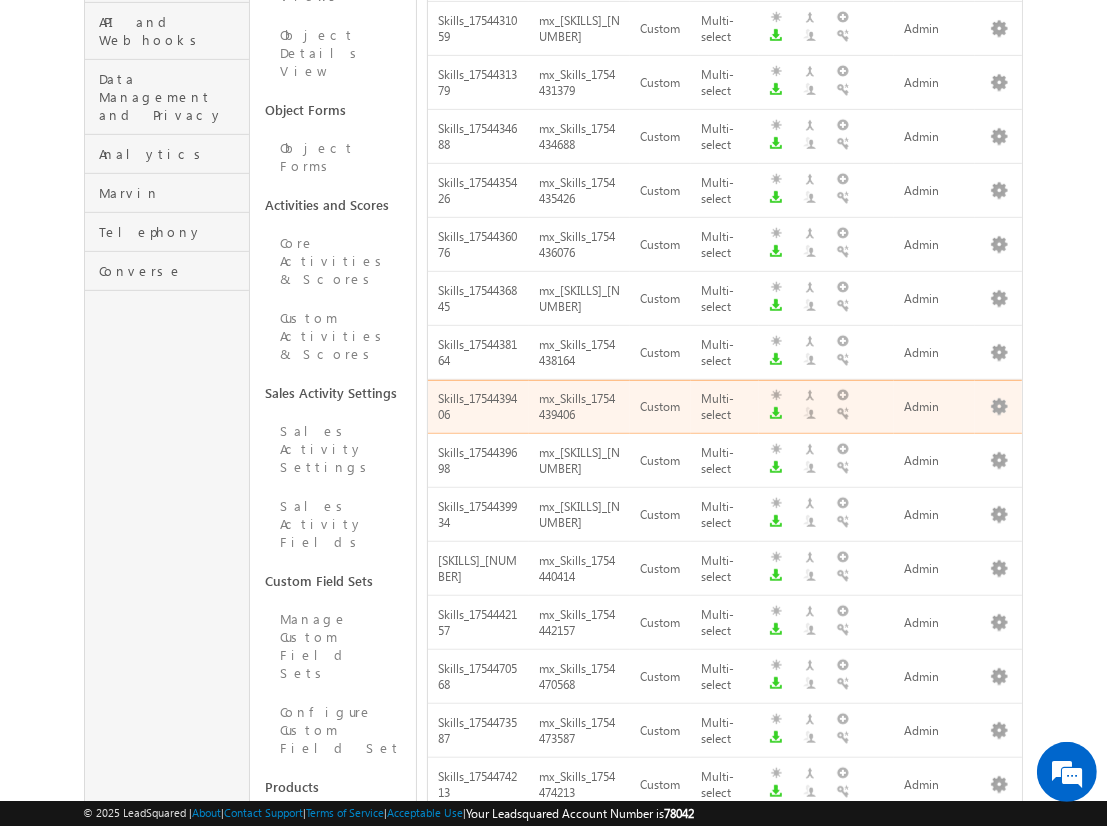 click on "next" at bounding box center [998, 1111] 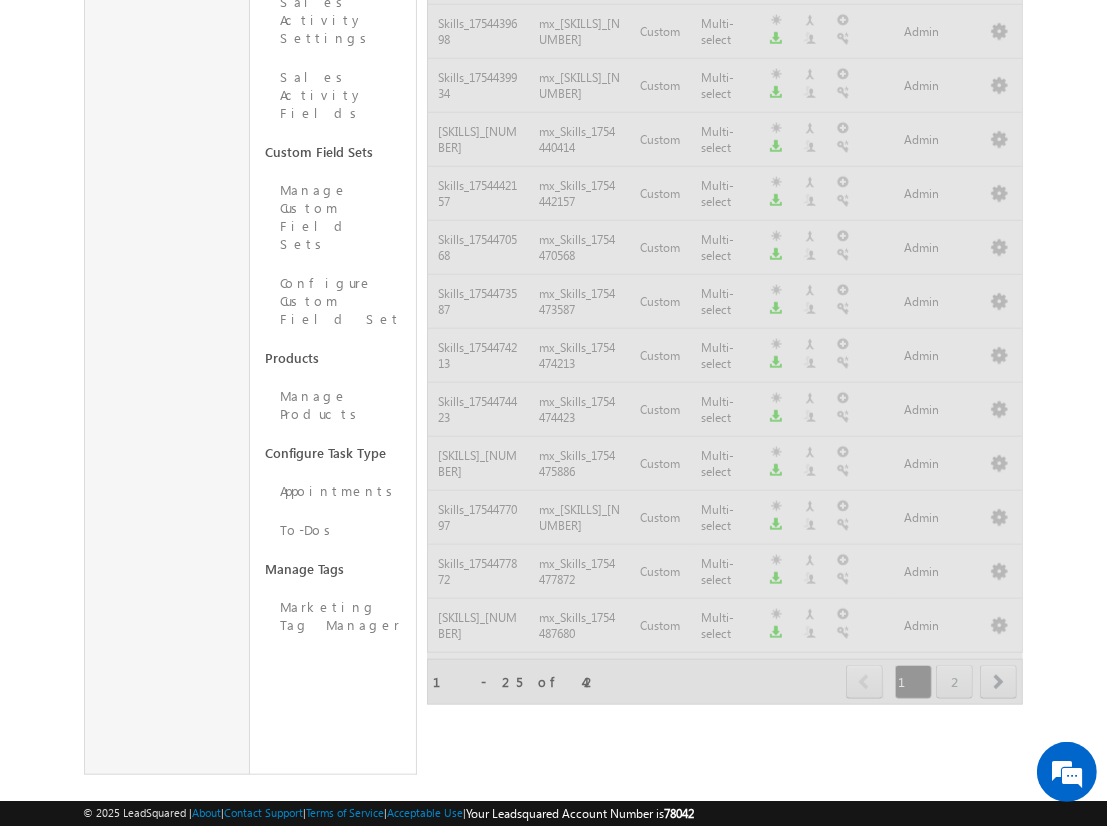 scroll, scrollTop: 599, scrollLeft: 0, axis: vertical 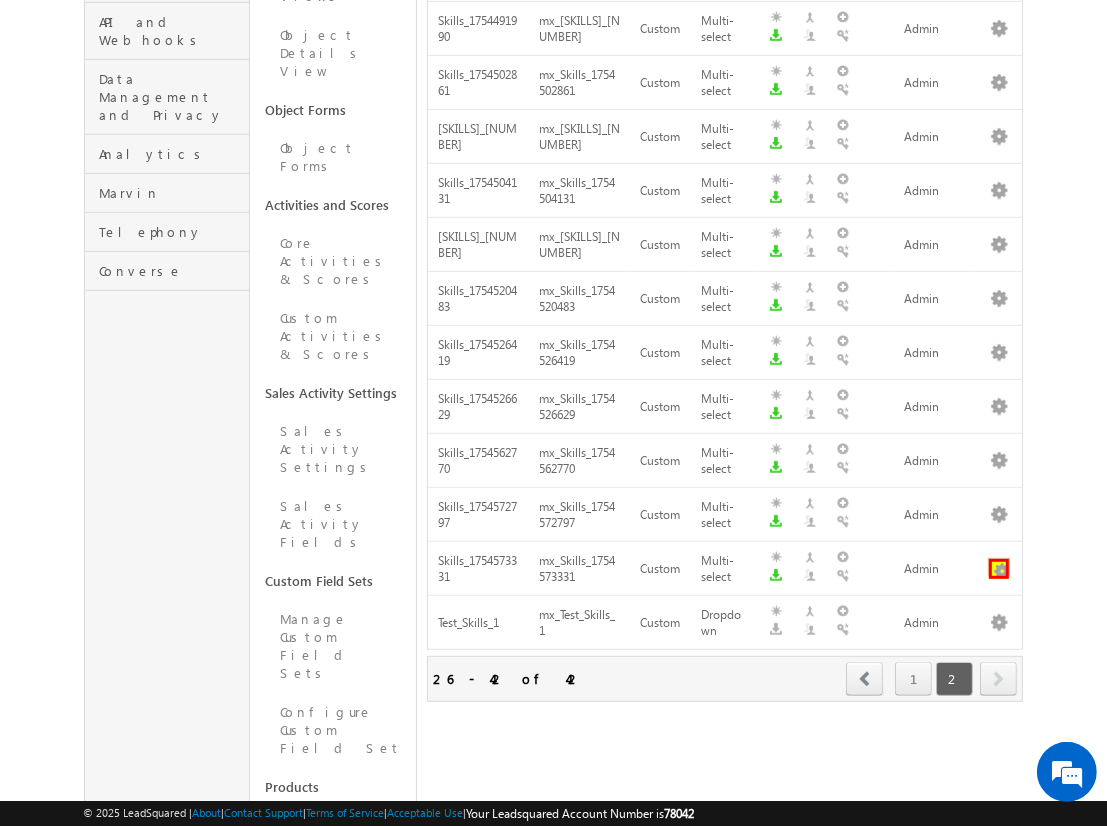 click at bounding box center [999, 569] 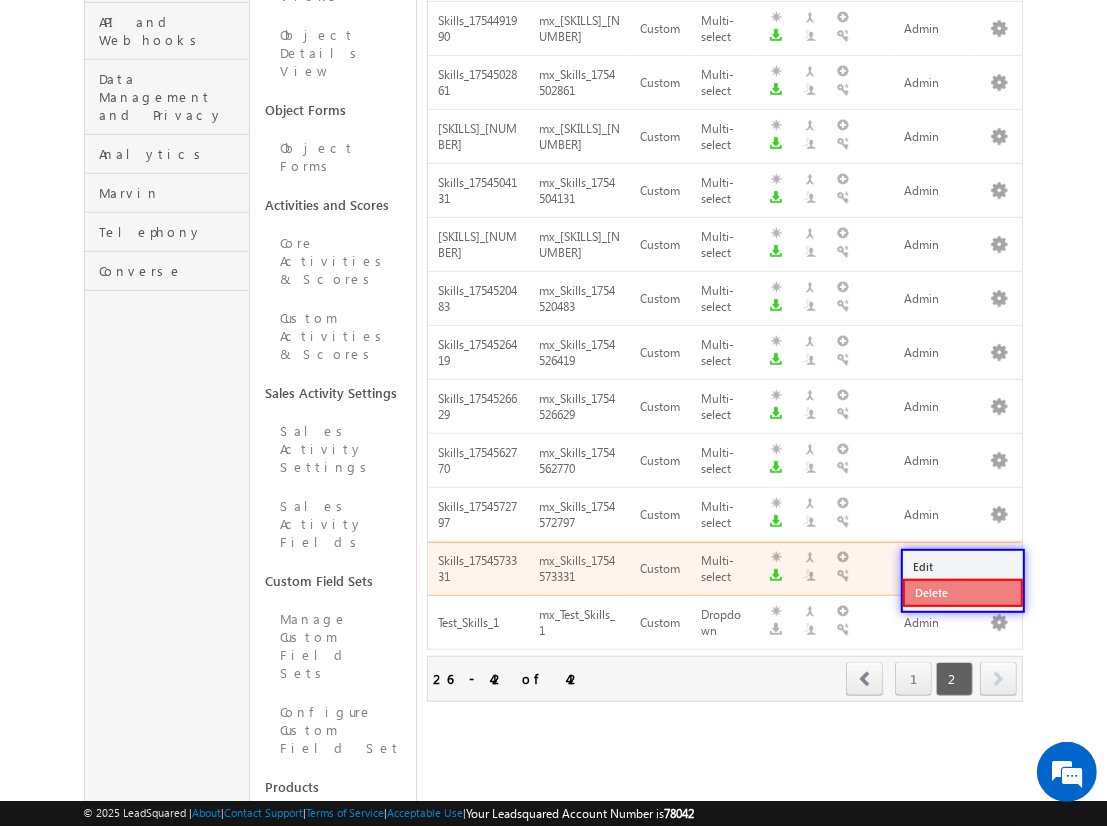 click on "Delete" at bounding box center (963, 593) 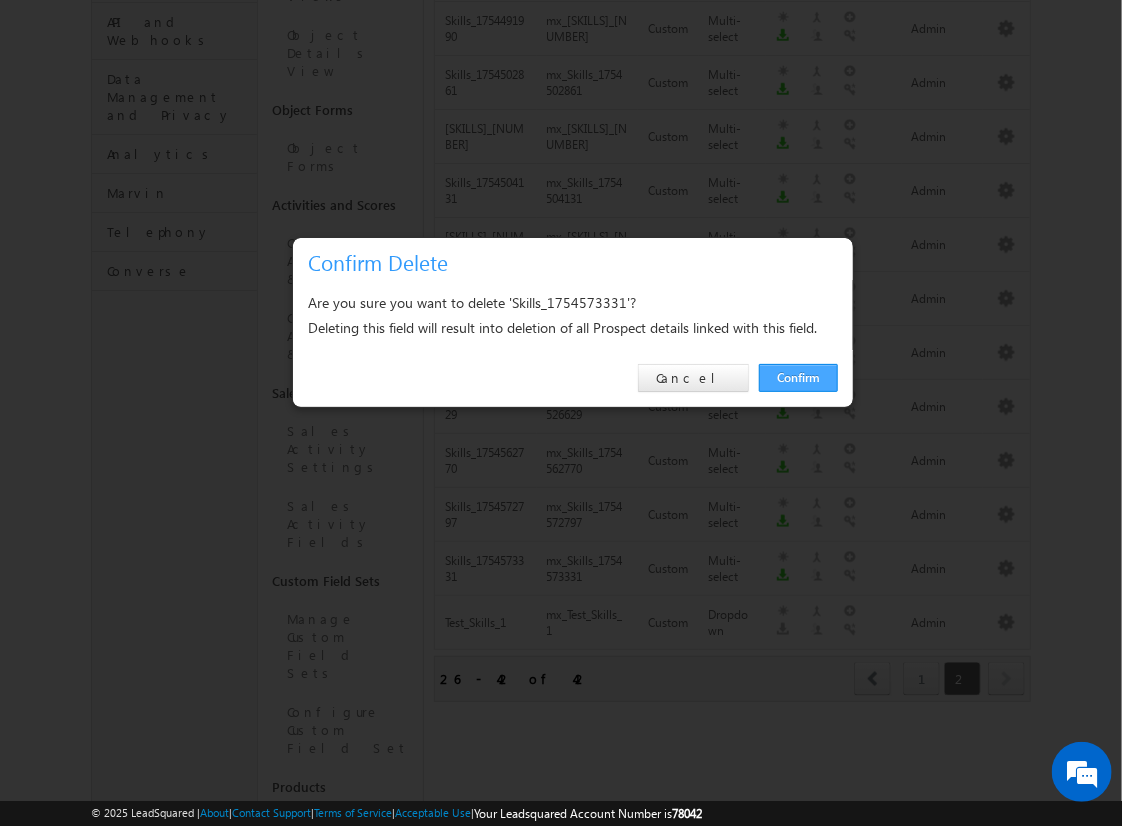 click on "Confirm" at bounding box center [798, 378] 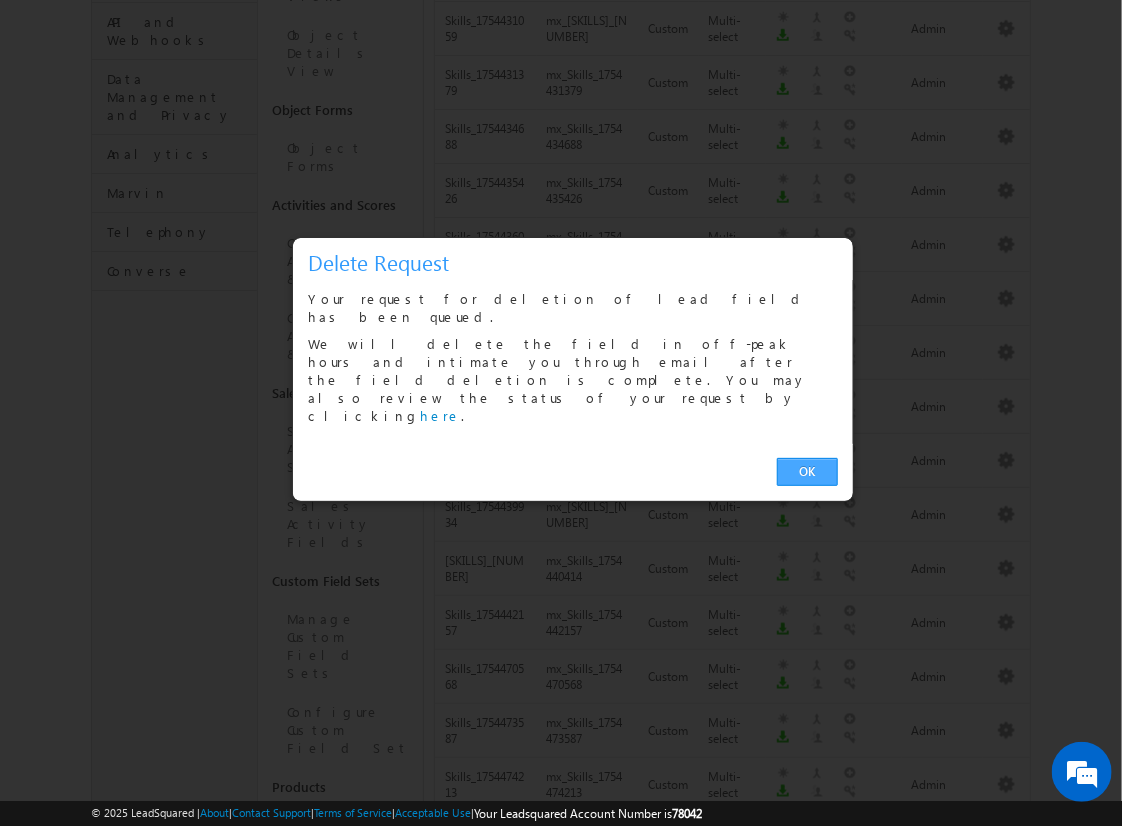 click on "OK" at bounding box center (807, 472) 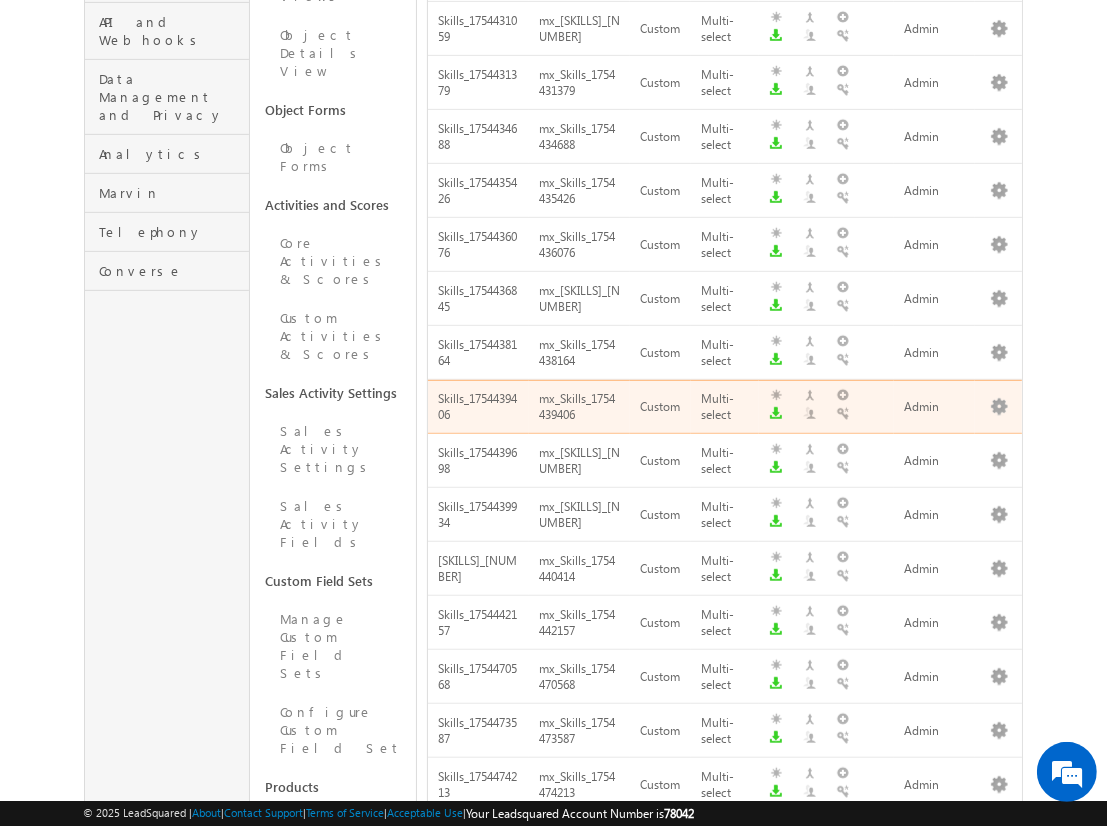 click on "next" at bounding box center (998, 1111) 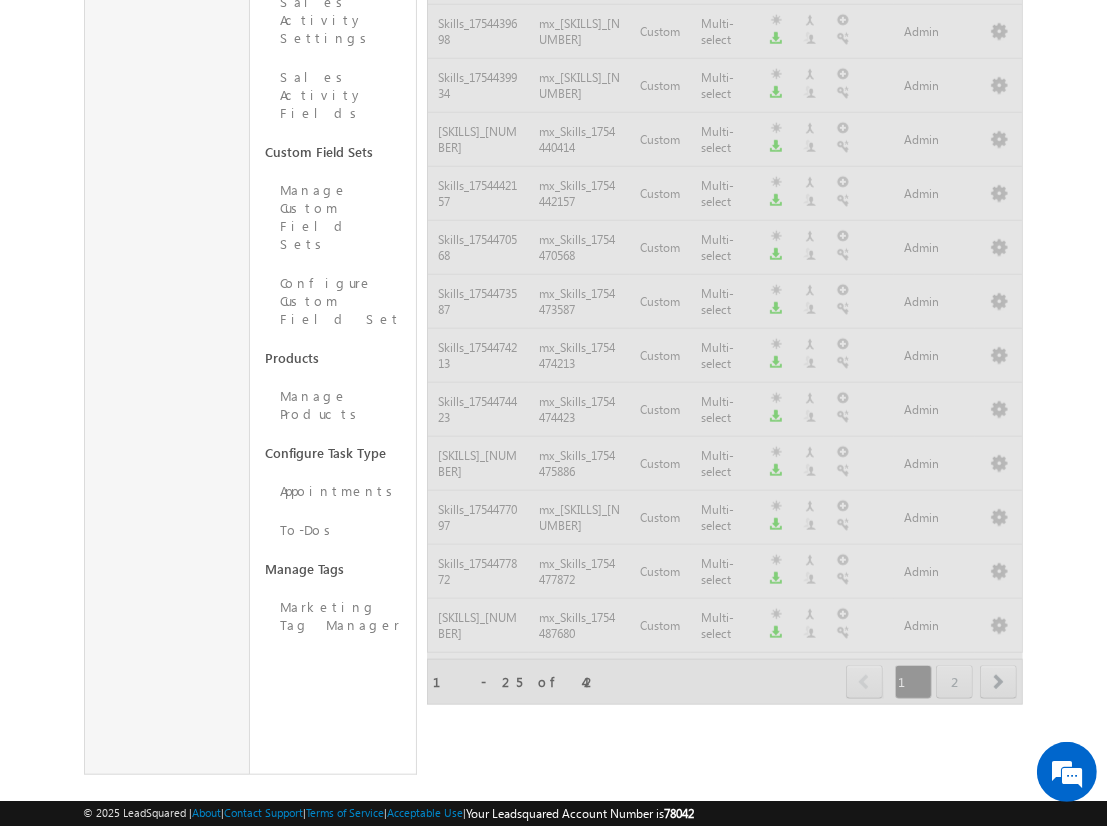 scroll, scrollTop: 599, scrollLeft: 0, axis: vertical 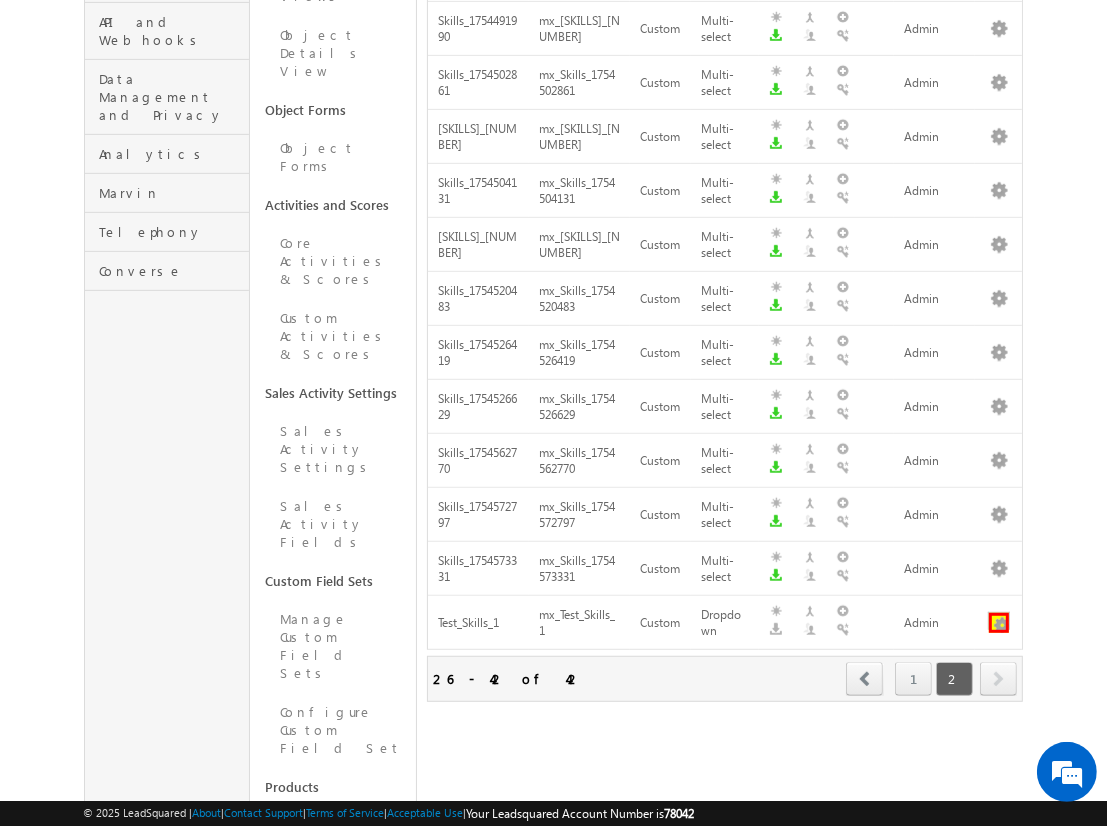 click at bounding box center [999, 623] 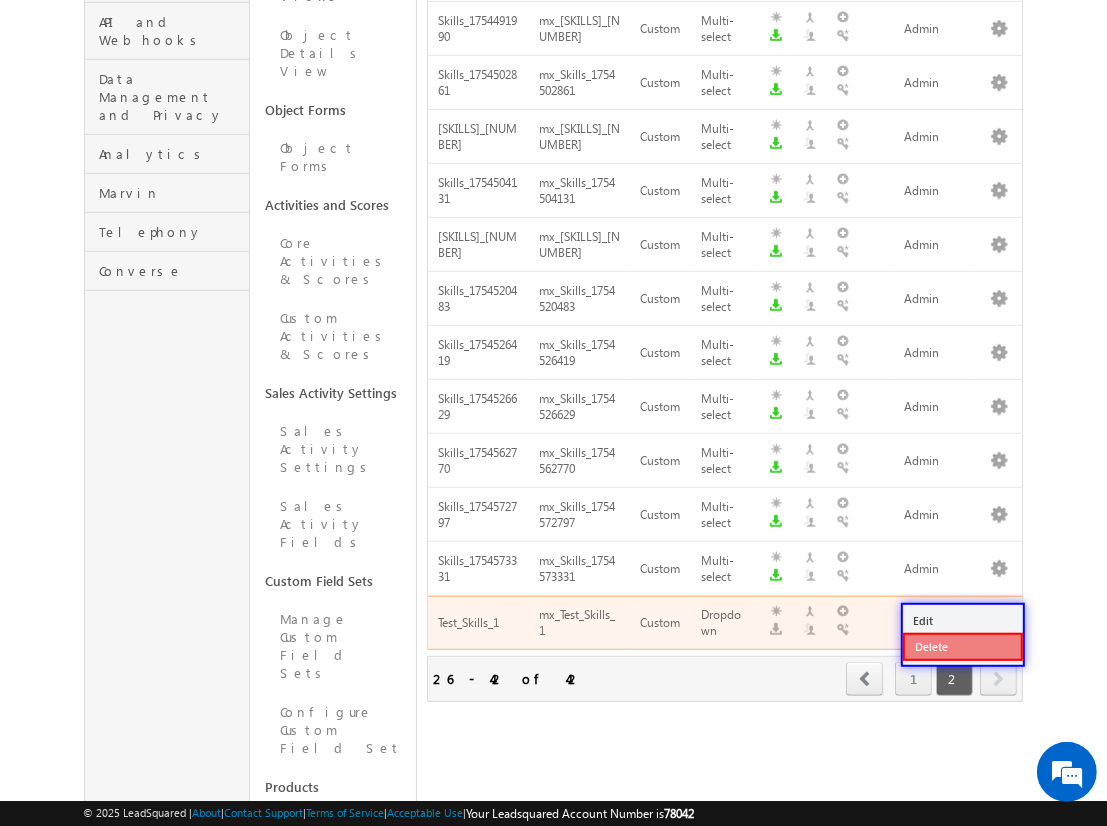 click on "Delete" at bounding box center (963, 647) 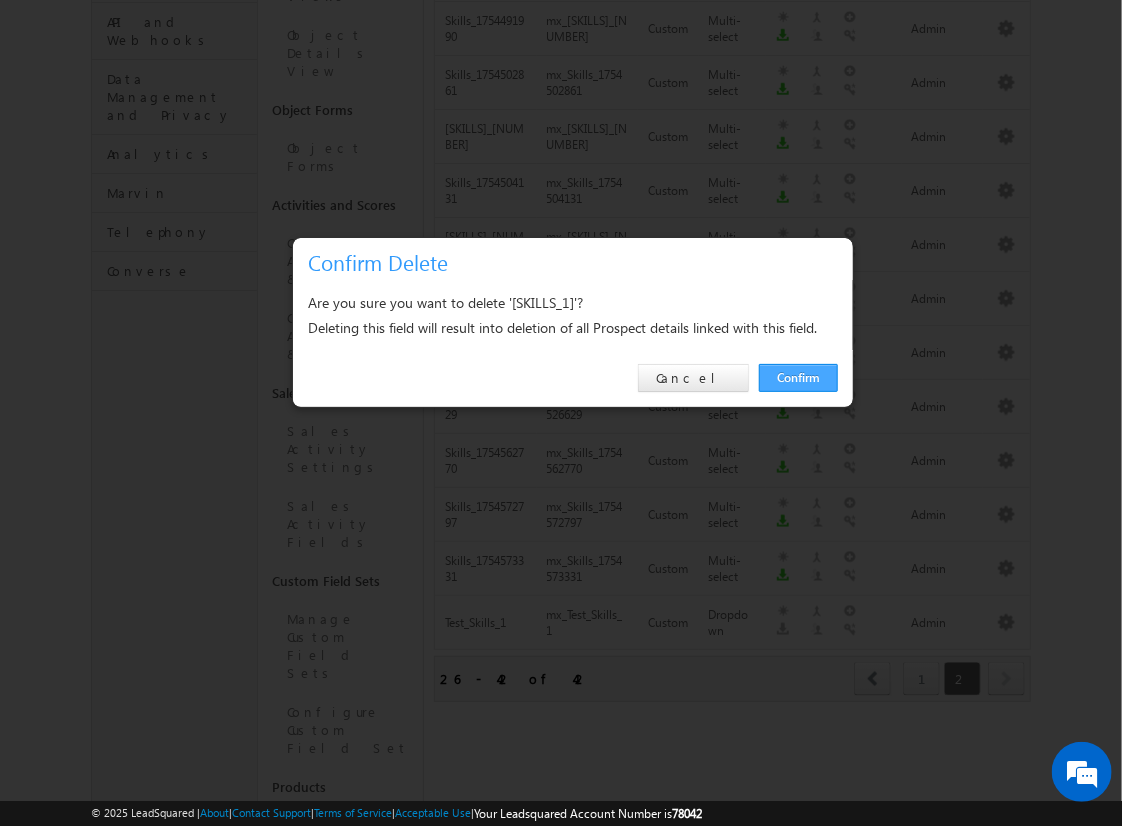 click on "Confirm" at bounding box center (798, 378) 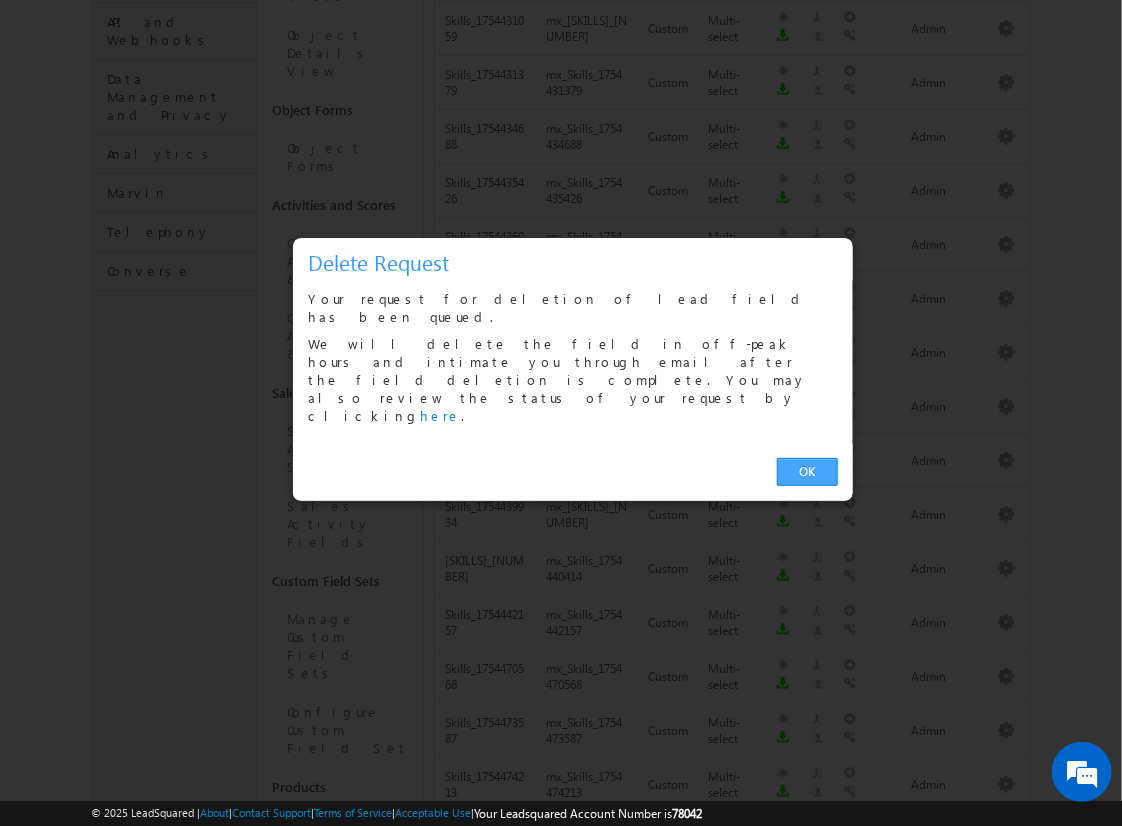 click on "OK" at bounding box center [807, 472] 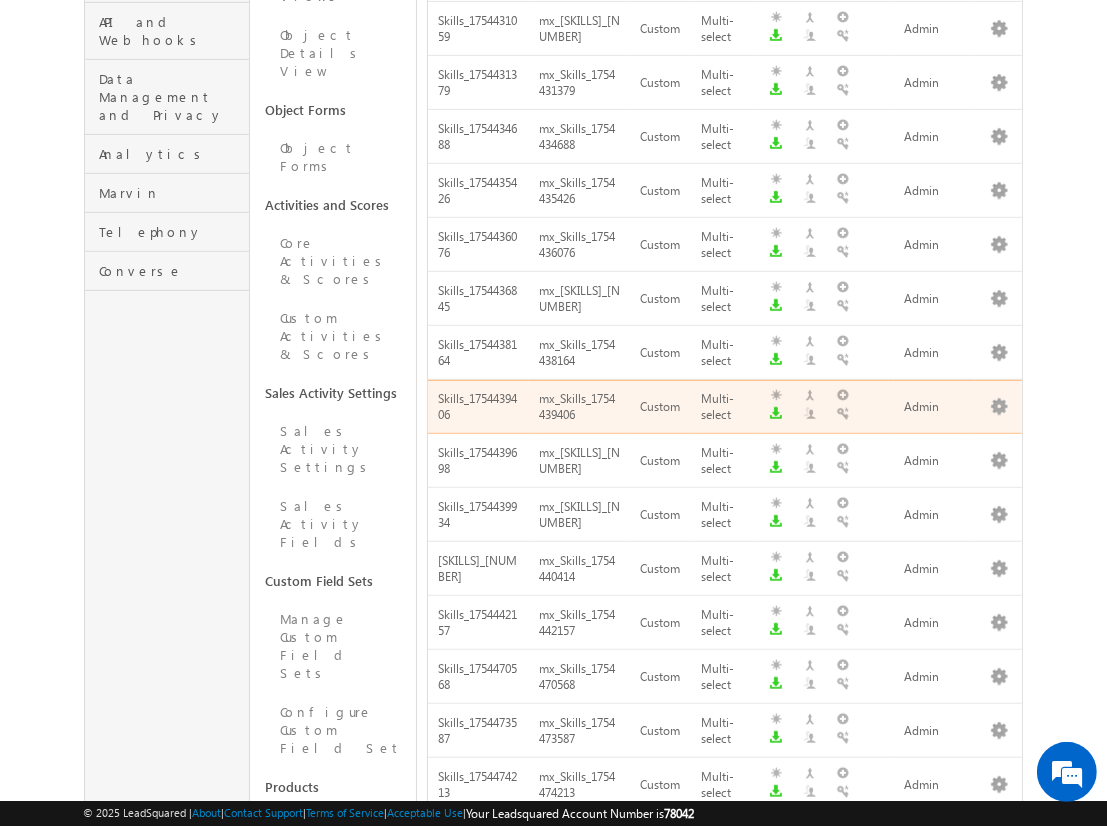 click on "next" at bounding box center (998, 1111) 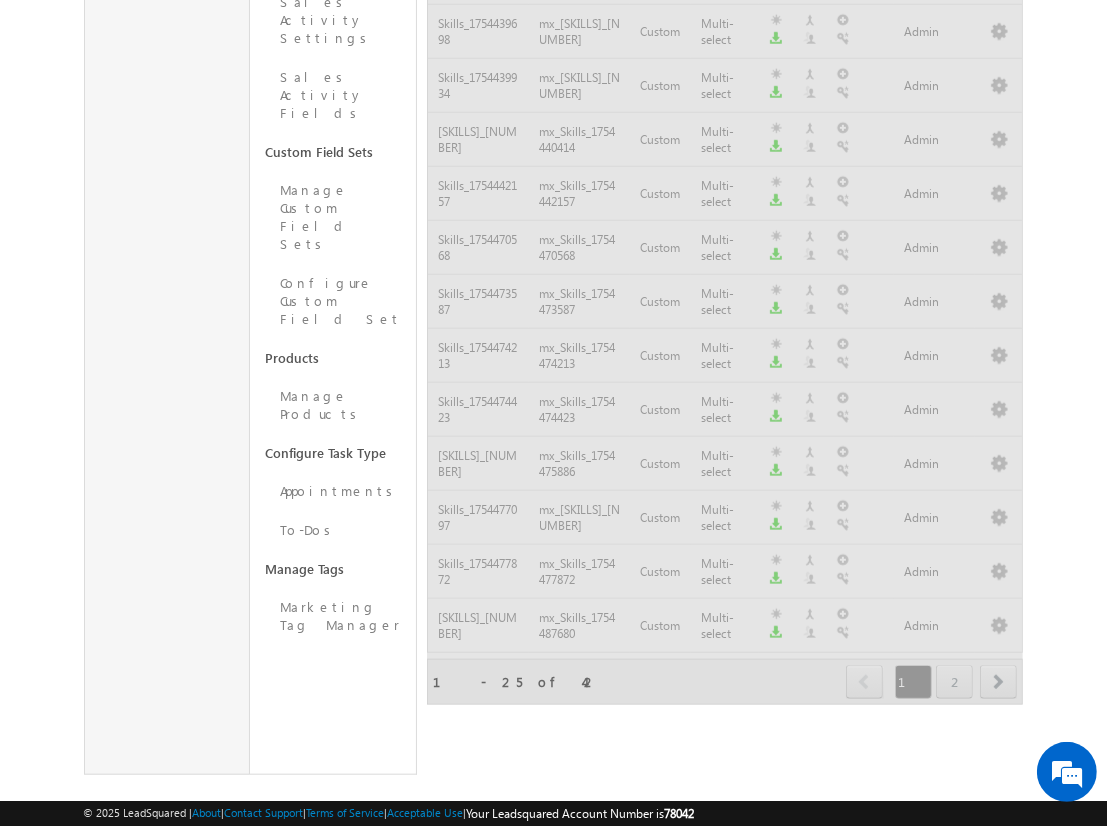 scroll, scrollTop: 599, scrollLeft: 0, axis: vertical 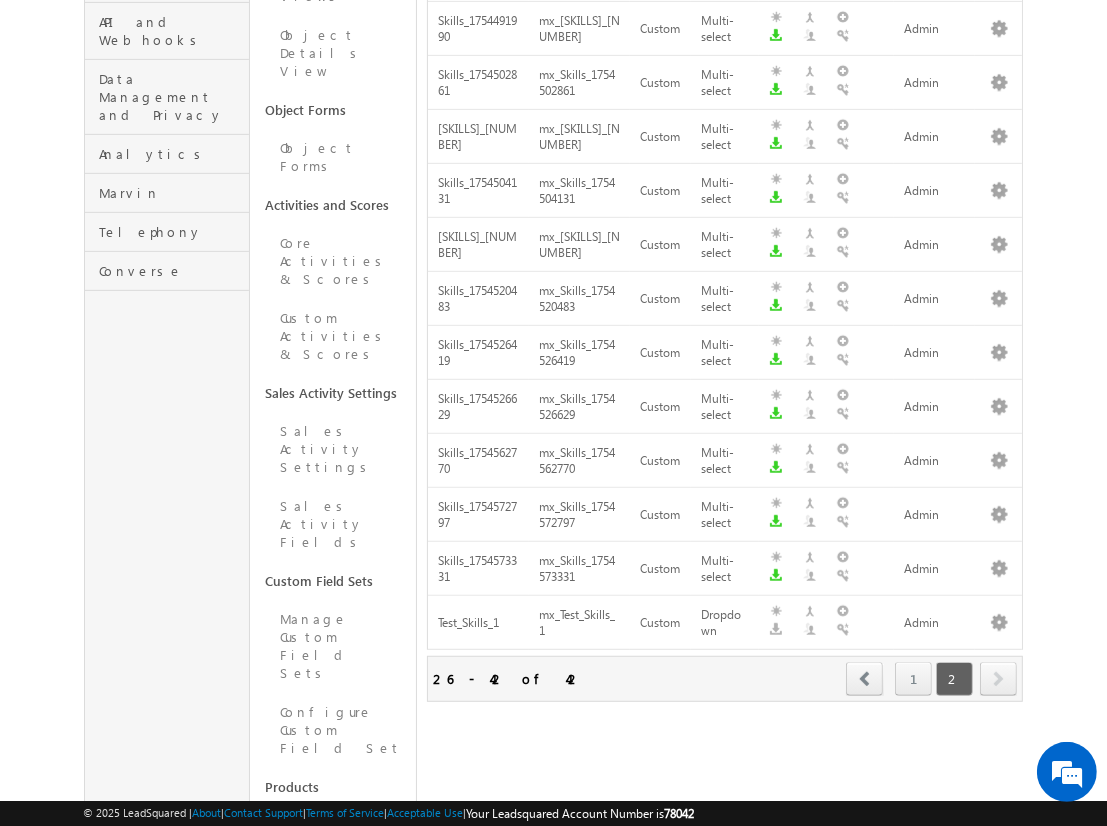 click on "next" at bounding box center (998, 679) 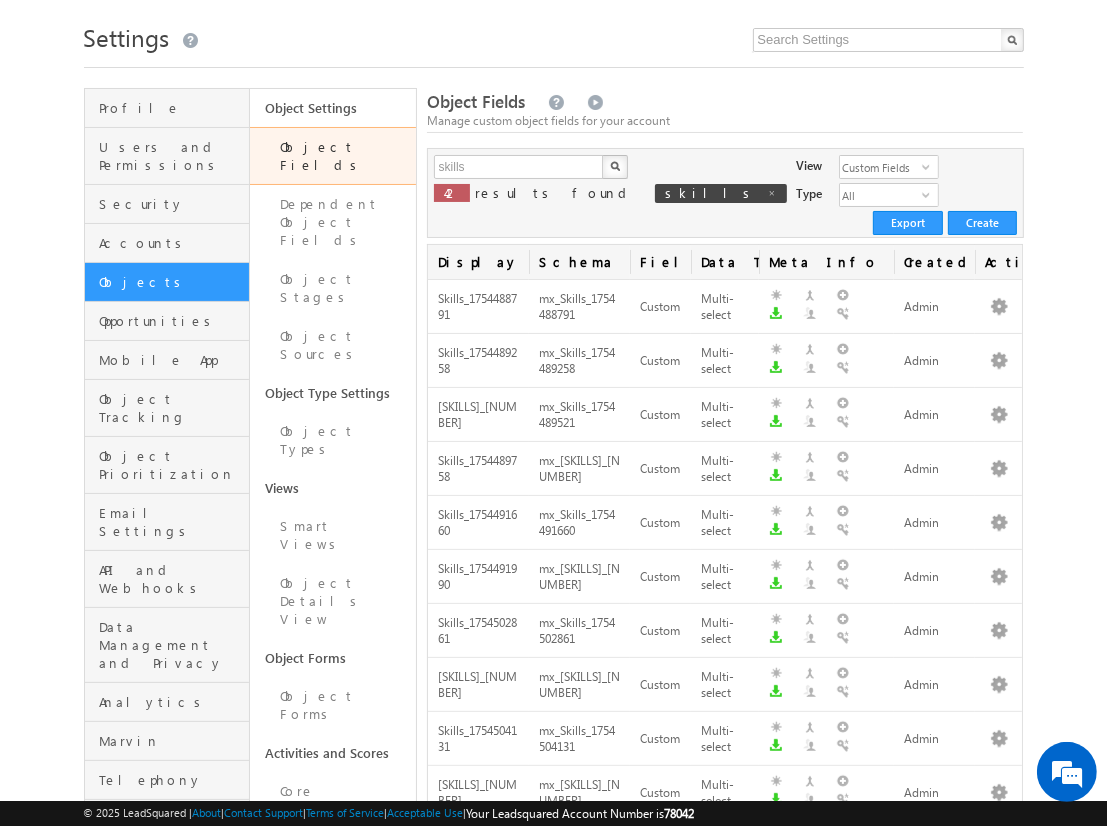 scroll, scrollTop: 0, scrollLeft: 0, axis: both 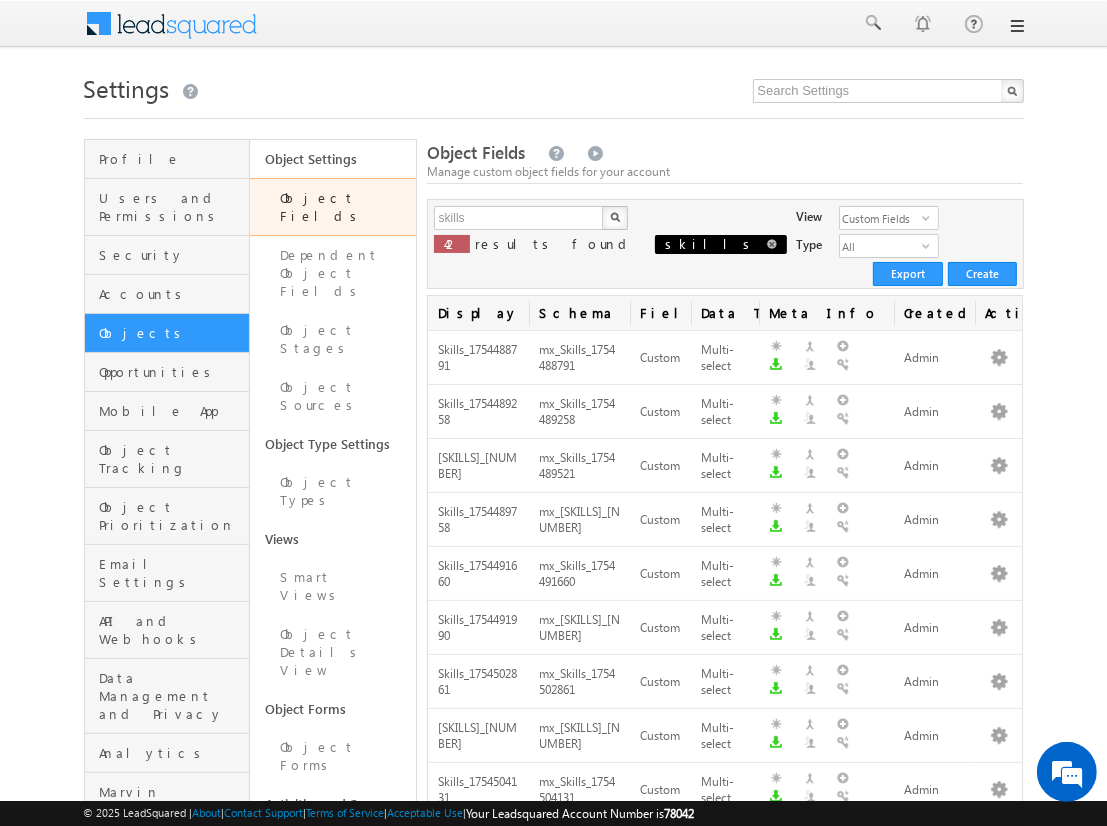 click at bounding box center [772, 244] 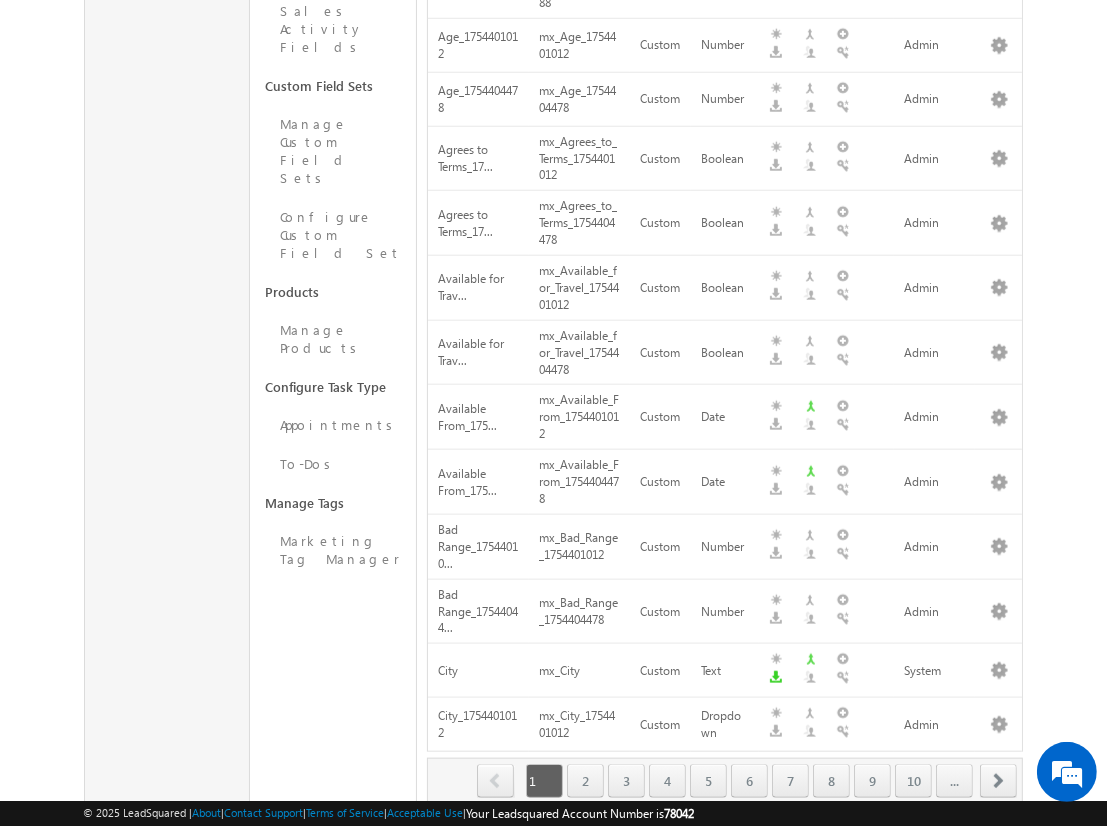 scroll, scrollTop: 1239, scrollLeft: 0, axis: vertical 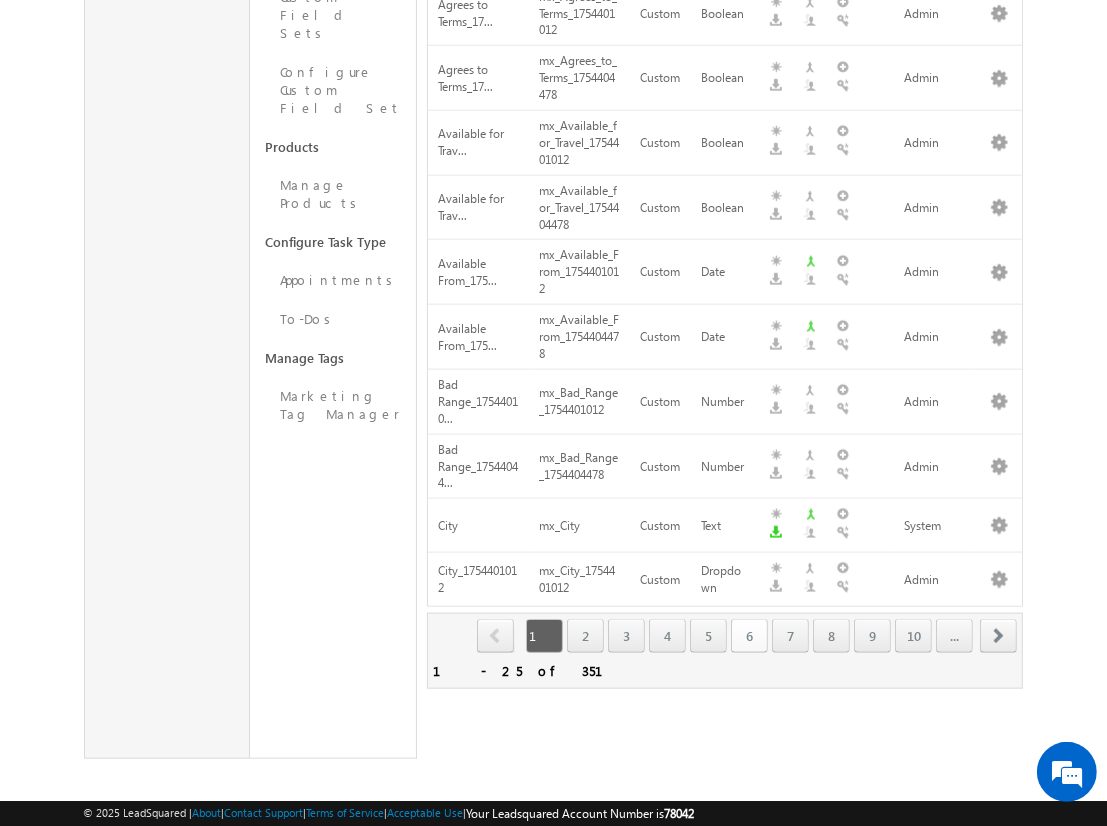 click on "6" at bounding box center (749, 636) 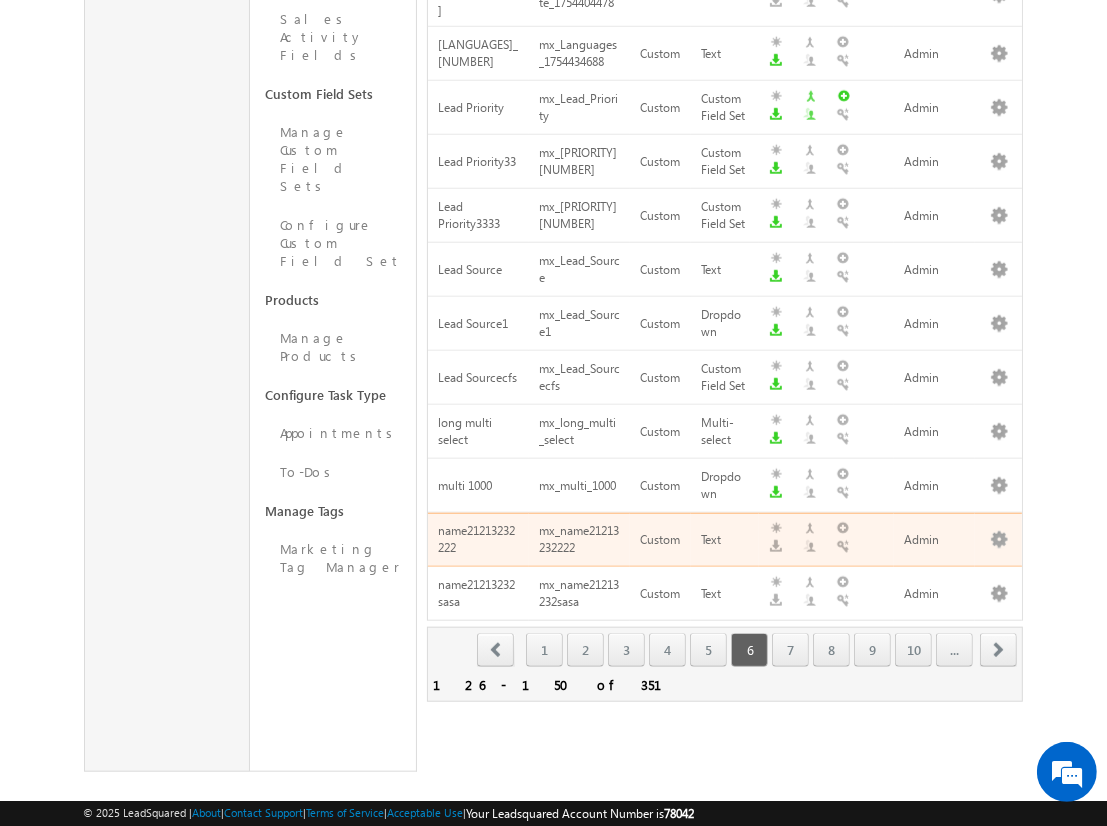scroll, scrollTop: 1088, scrollLeft: 0, axis: vertical 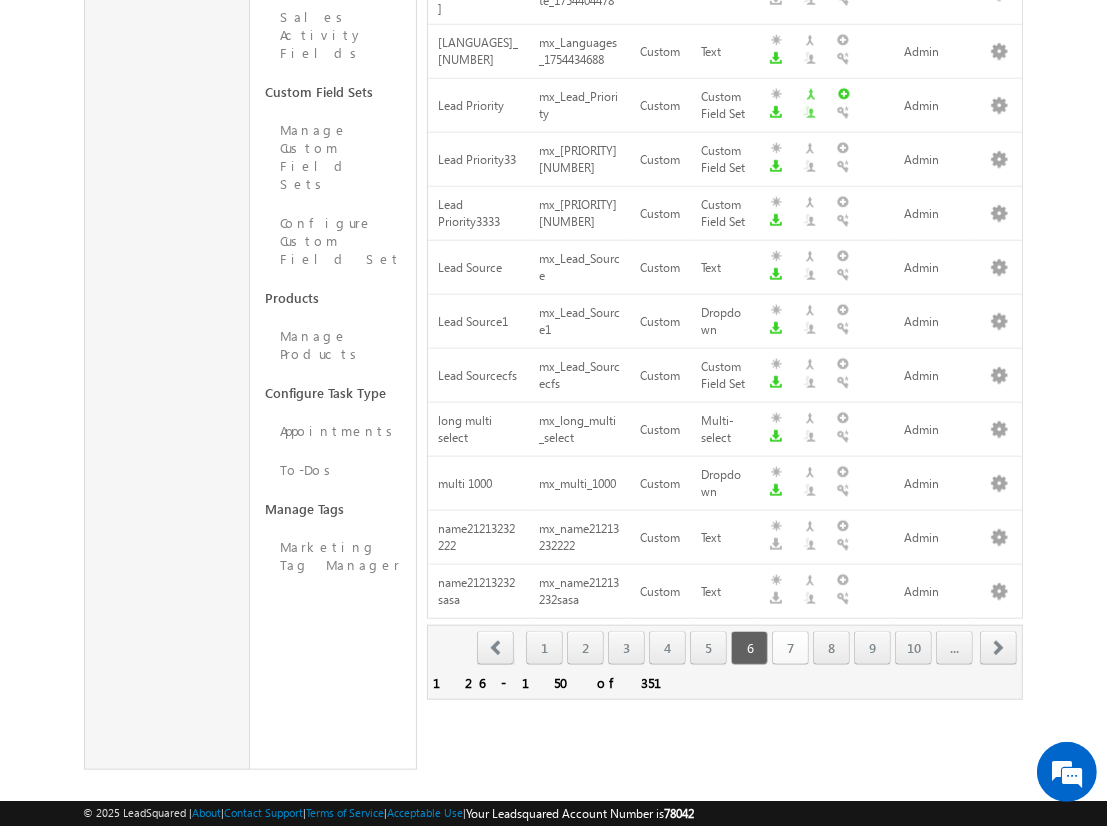 click on "7" at bounding box center [790, 648] 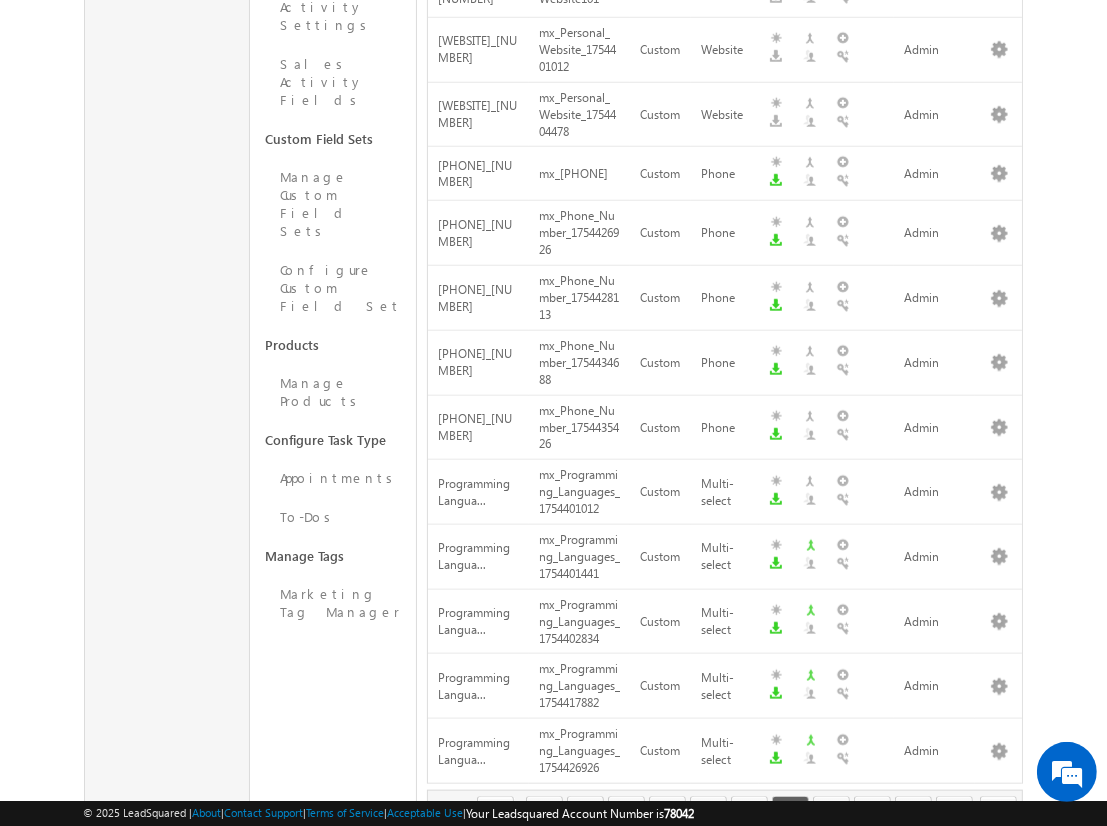 scroll, scrollTop: 1218, scrollLeft: 0, axis: vertical 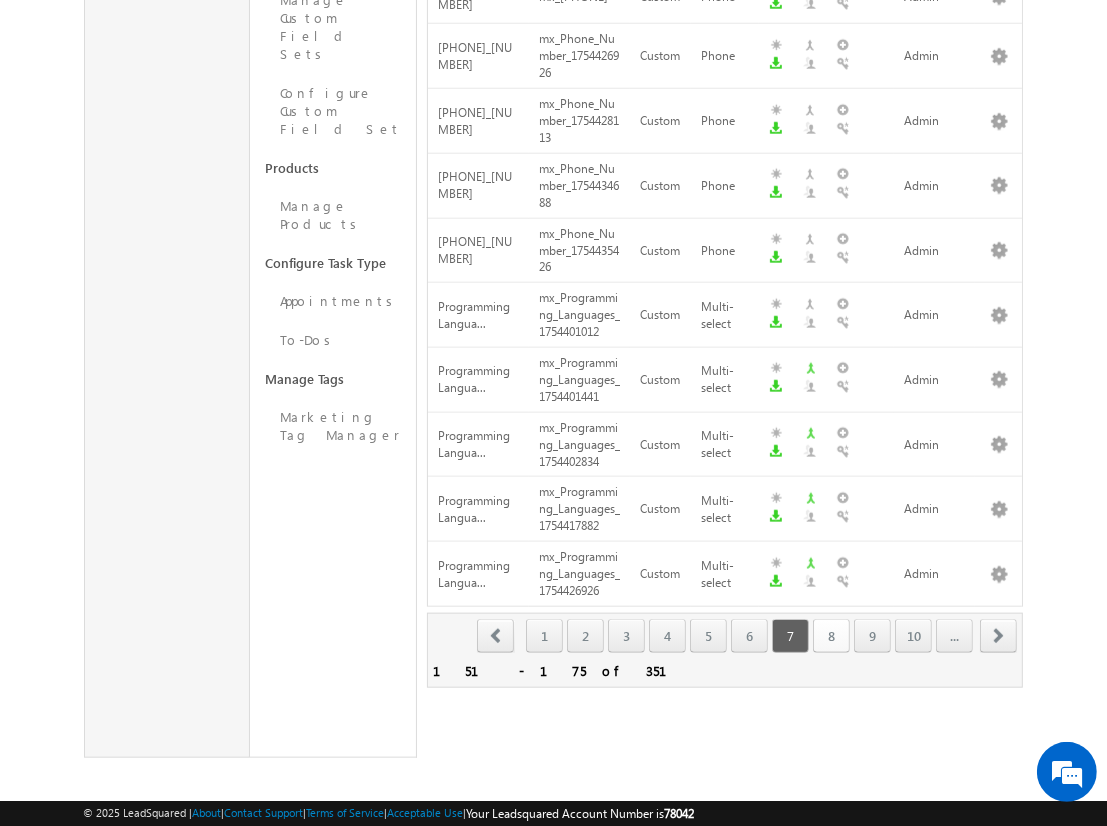 click on "8" at bounding box center [831, 636] 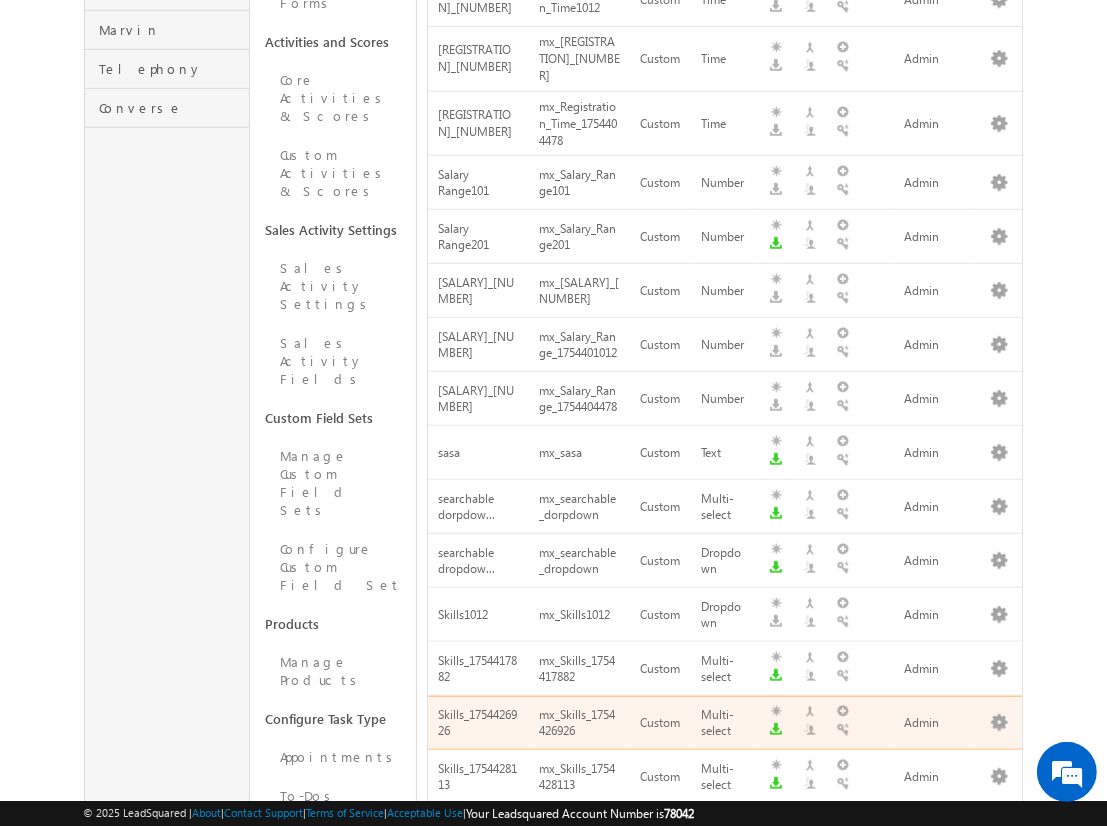 scroll, scrollTop: 1153, scrollLeft: 0, axis: vertical 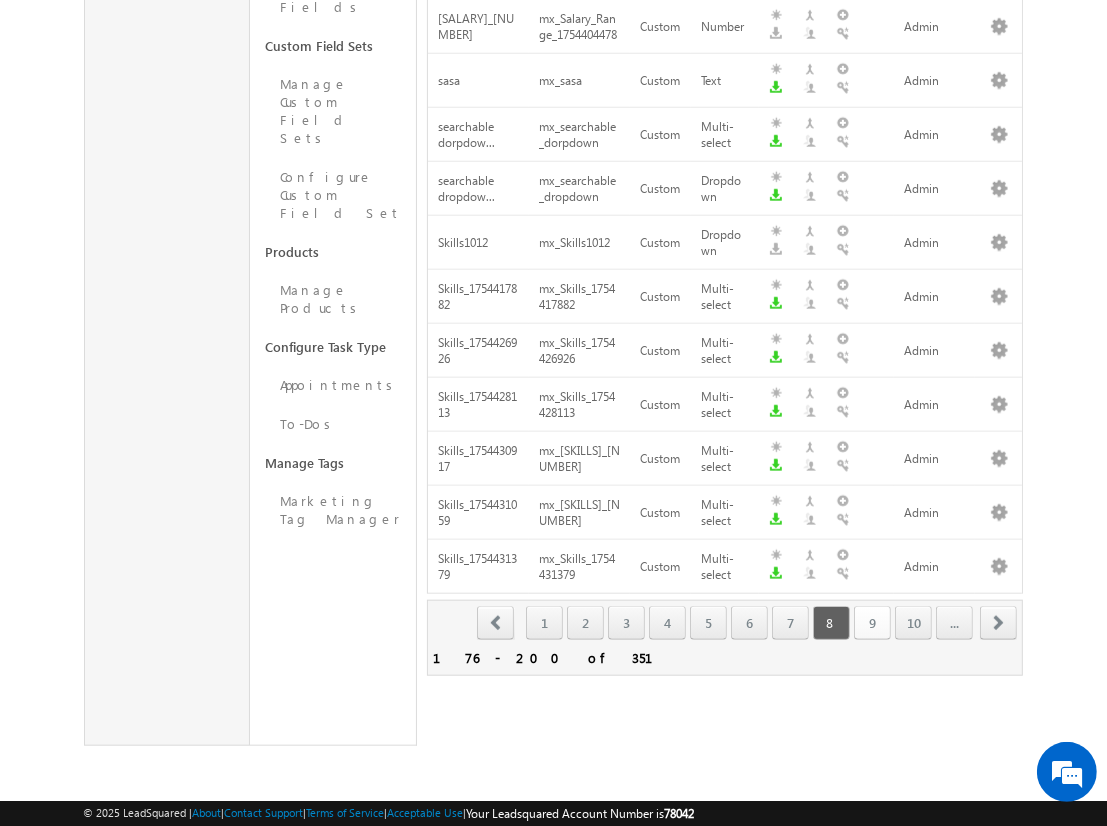 click on "9" at bounding box center (872, 623) 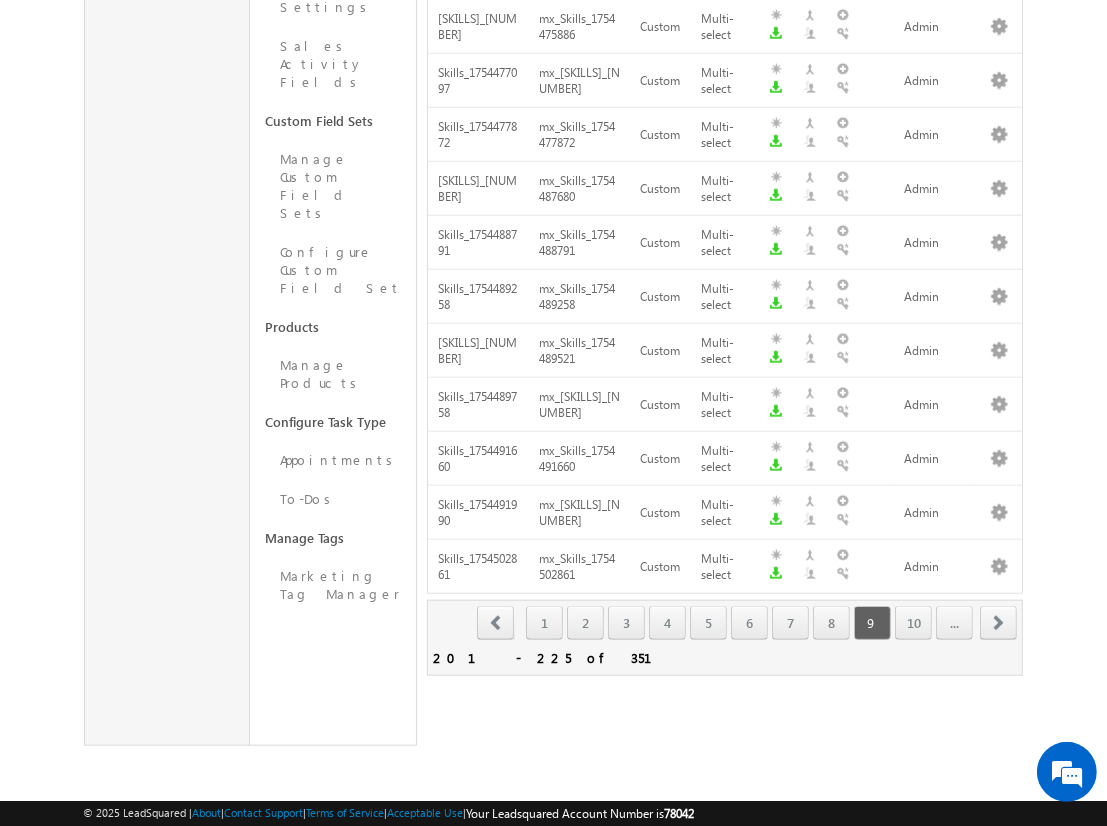 scroll, scrollTop: 1047, scrollLeft: 0, axis: vertical 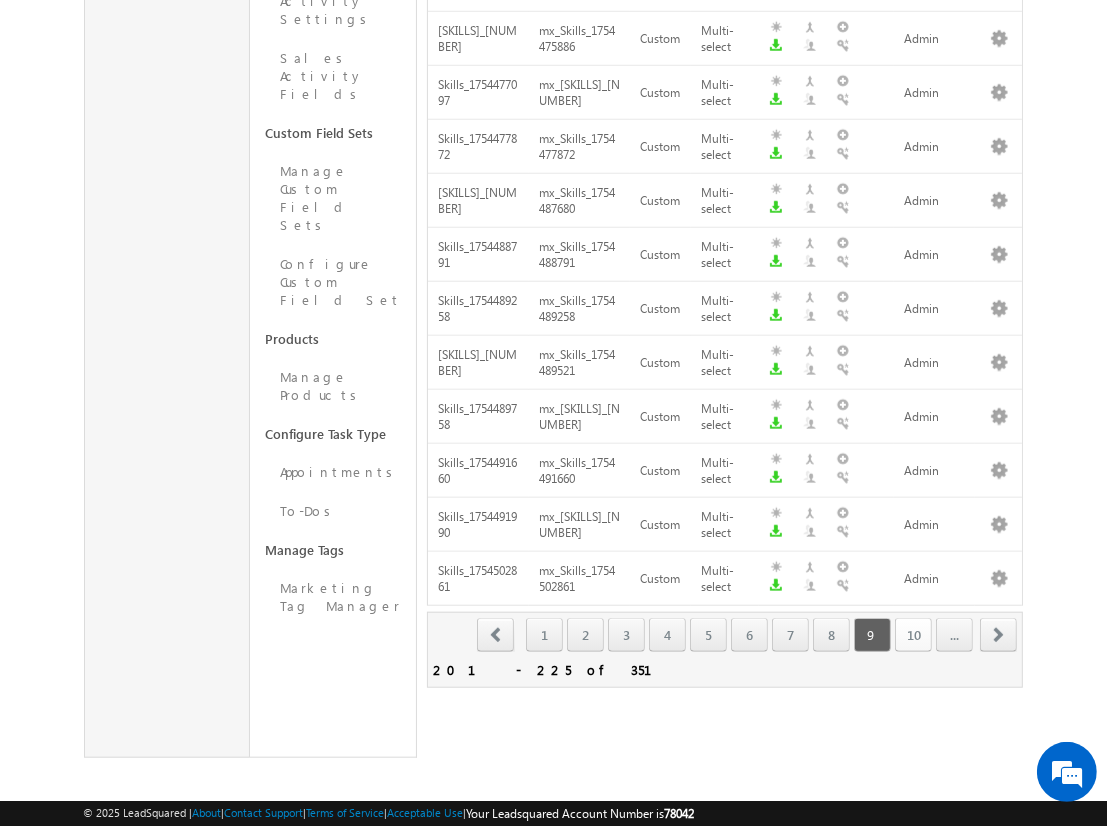 click on "10" at bounding box center (913, 635) 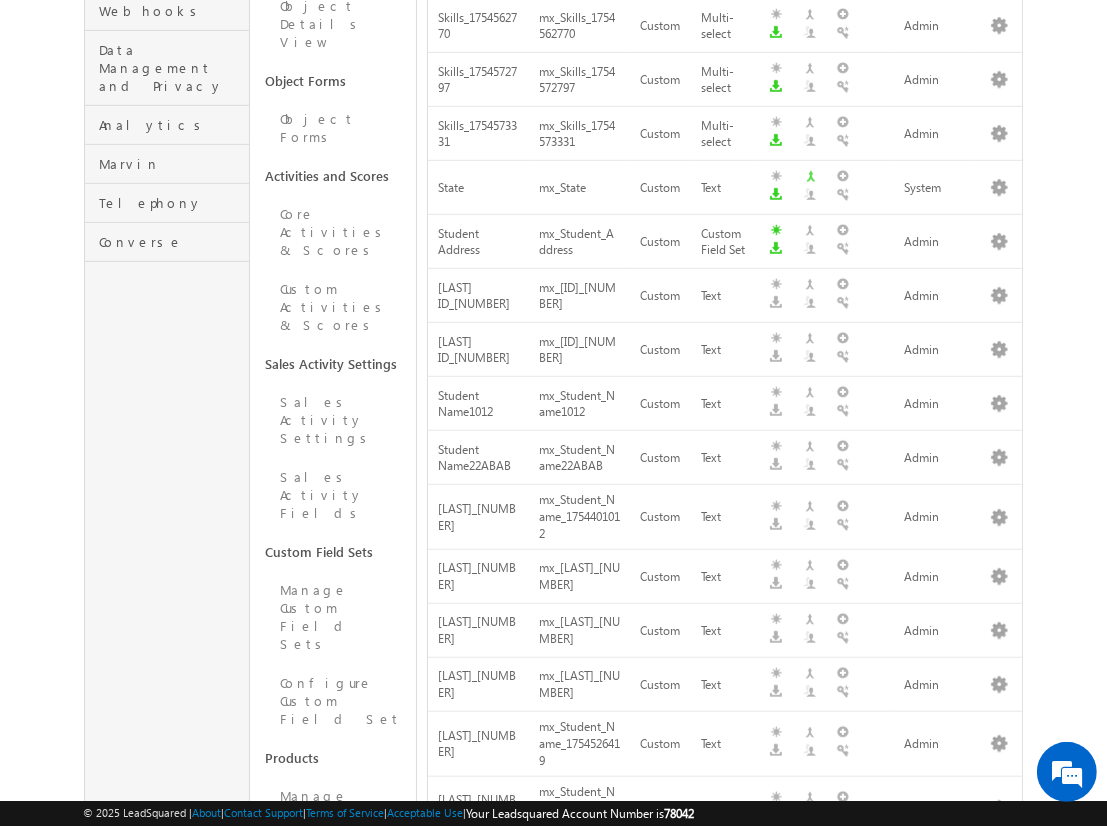 scroll, scrollTop: 611, scrollLeft: 0, axis: vertical 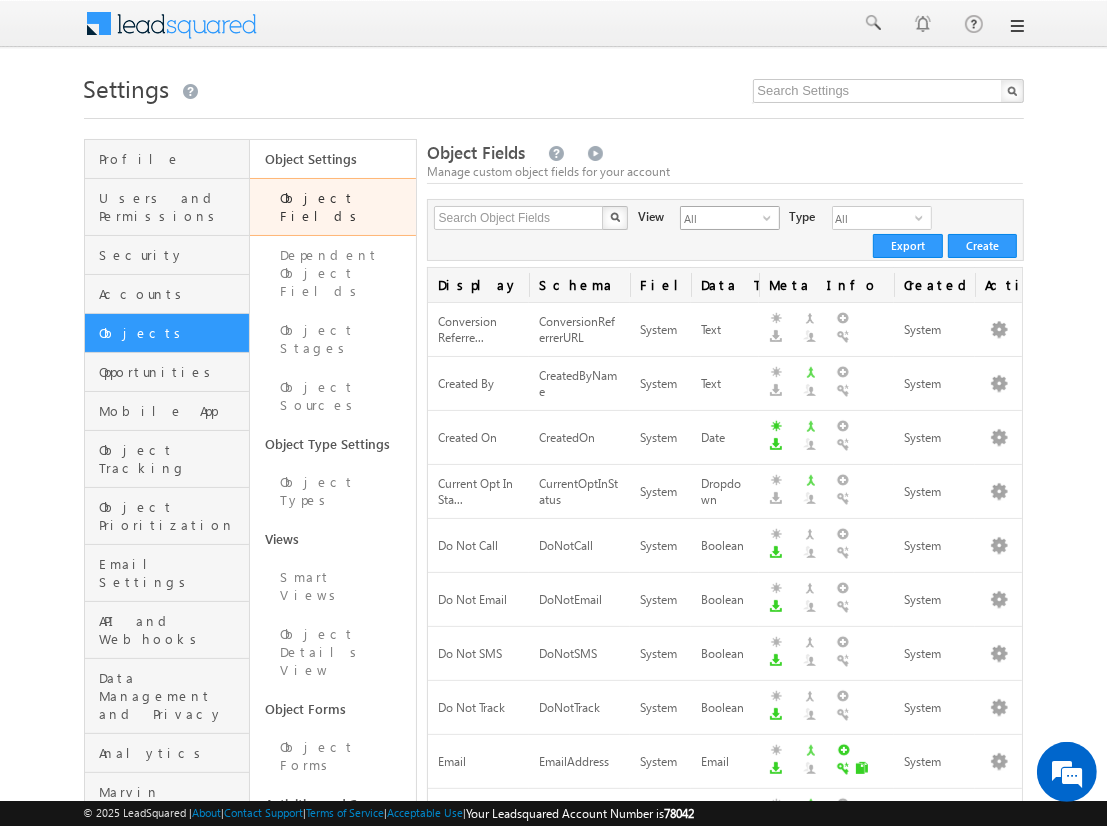 click on "All" at bounding box center (722, 218) 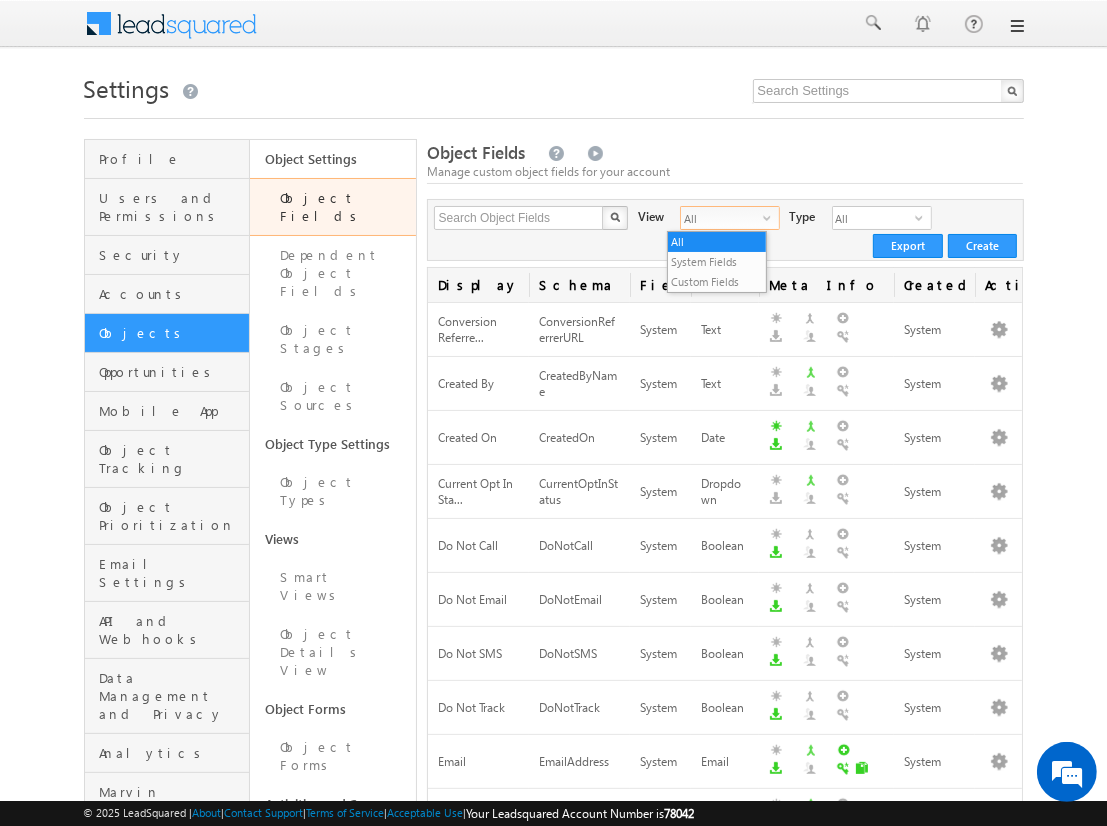 click on "Custom Fields" at bounding box center (717, 282) 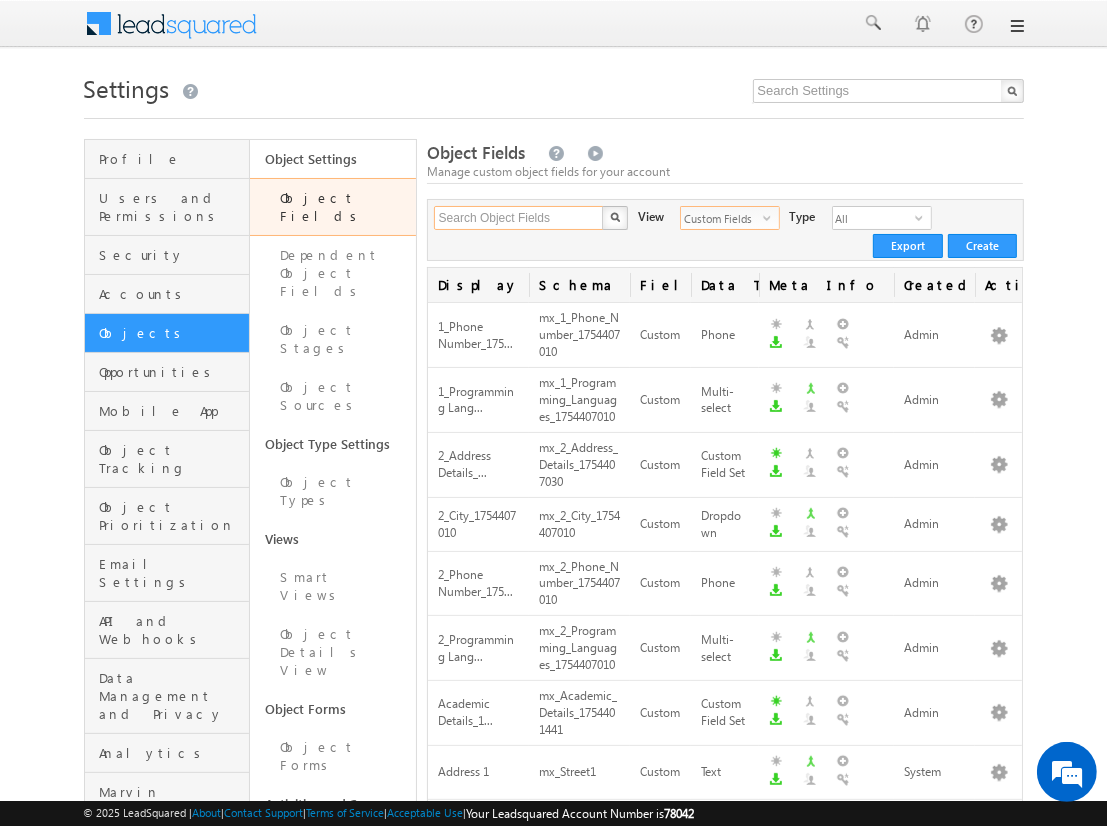 click on "Search Object Fields" at bounding box center [519, 218] 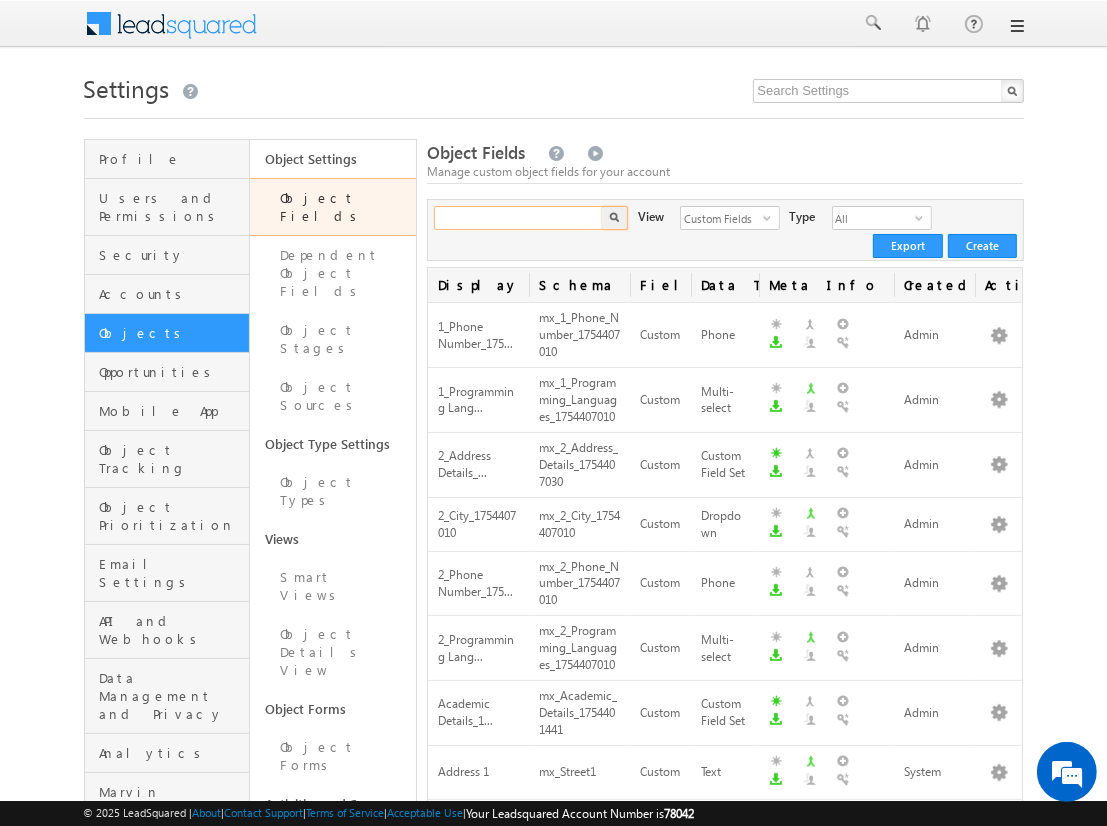 click at bounding box center (519, 218) 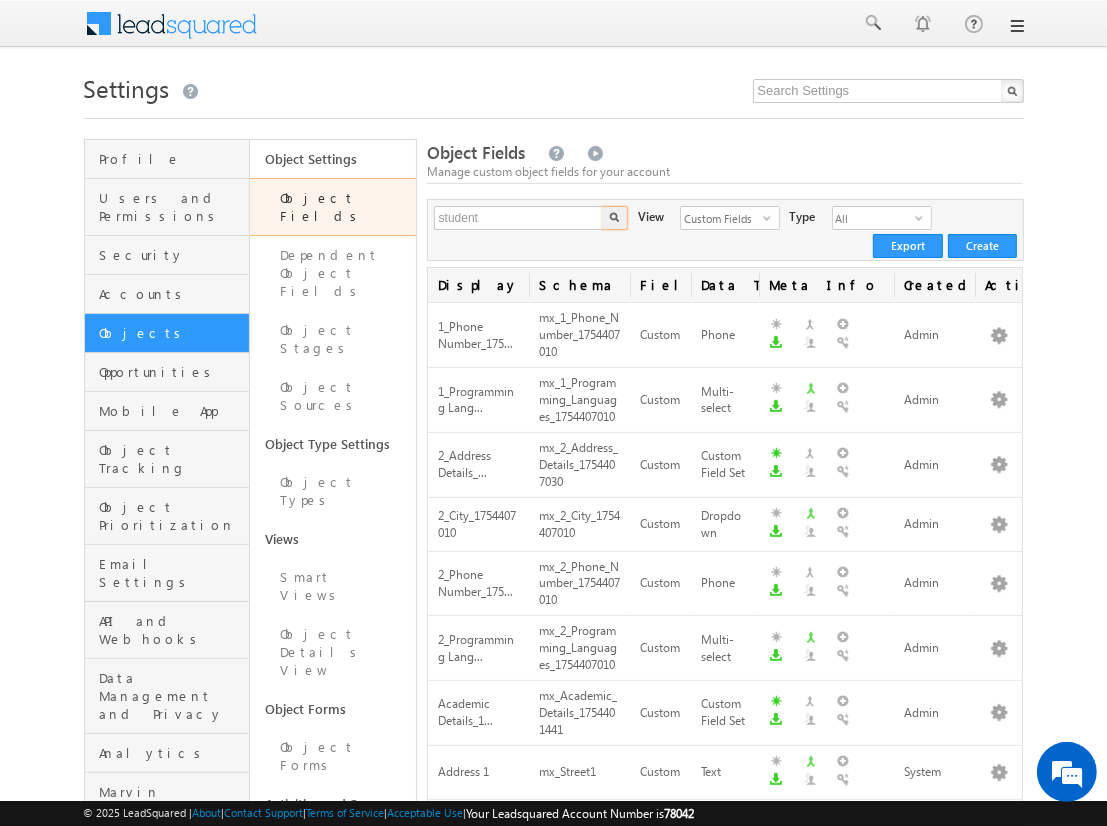 click at bounding box center (614, 217) 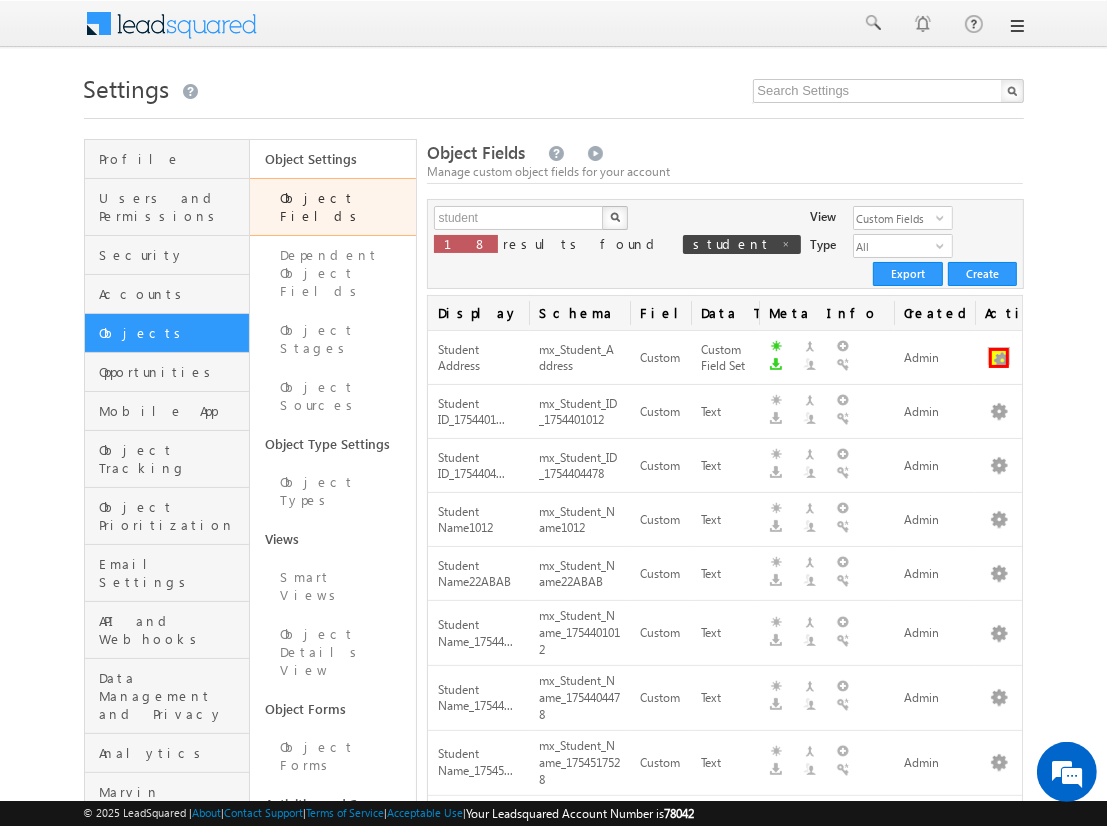 click at bounding box center [999, 358] 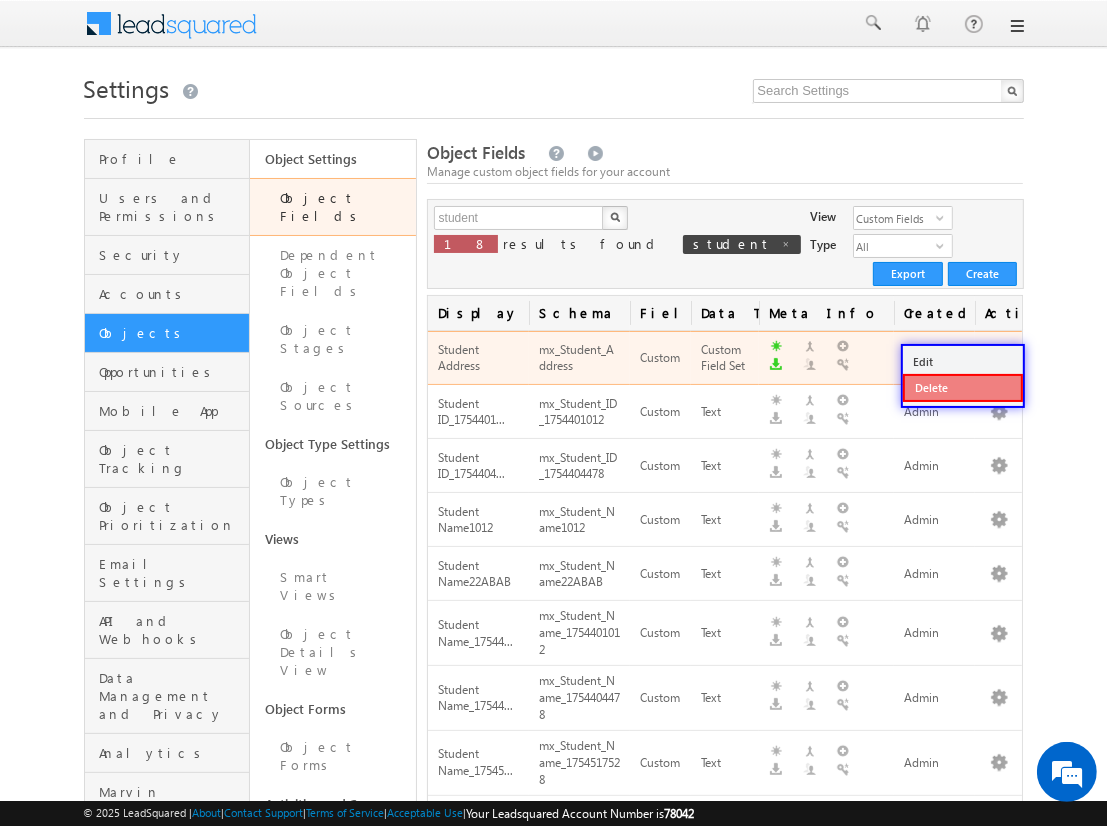 click on "Delete" at bounding box center [963, 388] 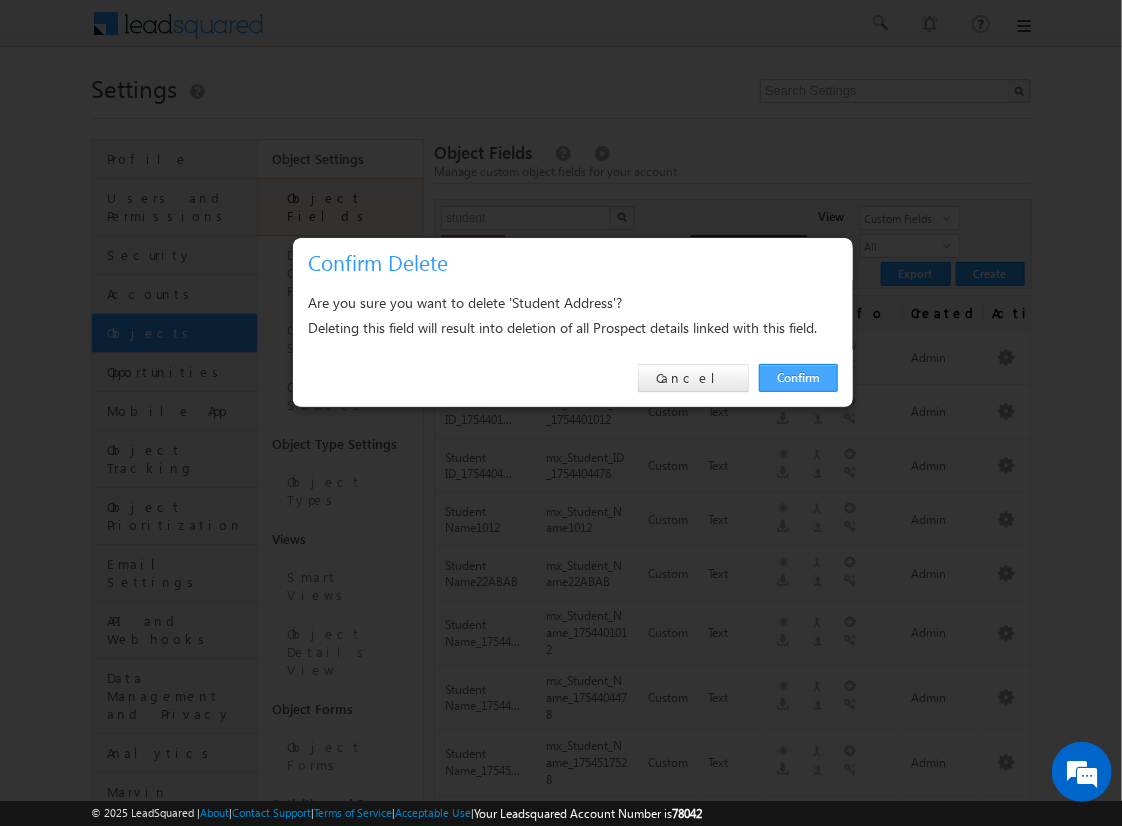 click on "Confirm" at bounding box center [798, 378] 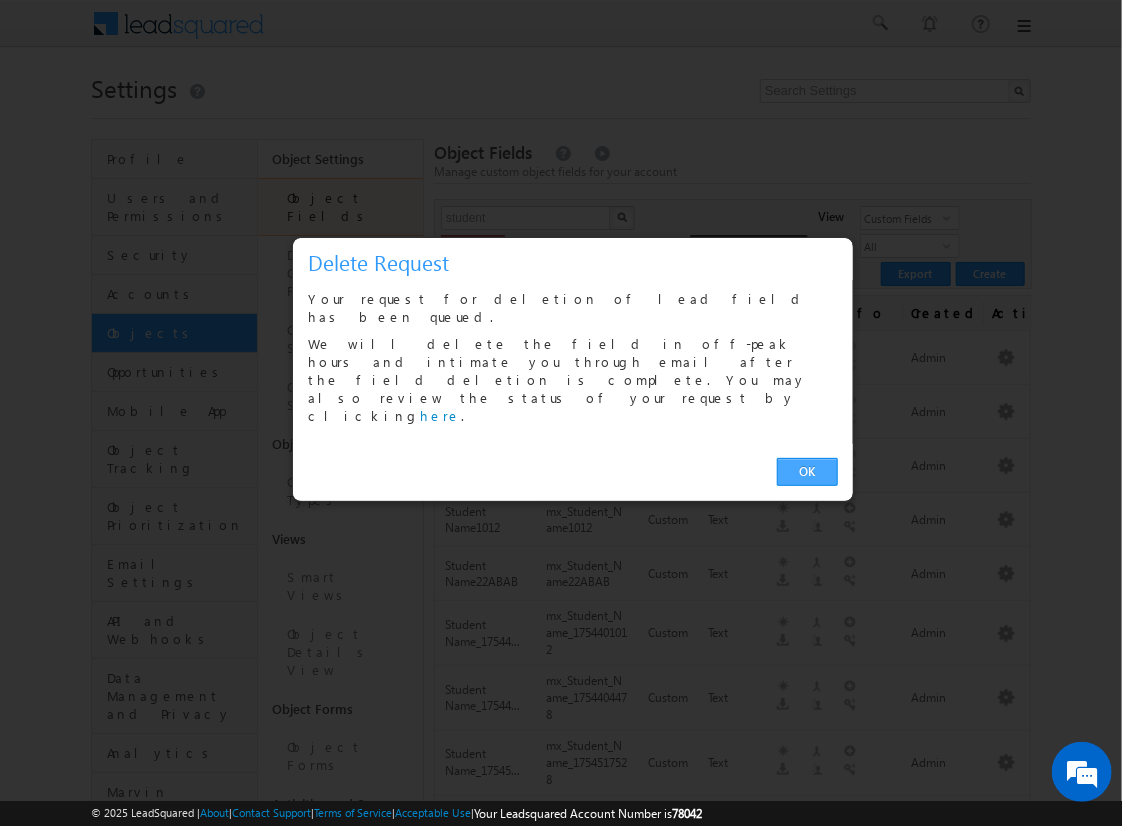 click on "OK" at bounding box center (807, 472) 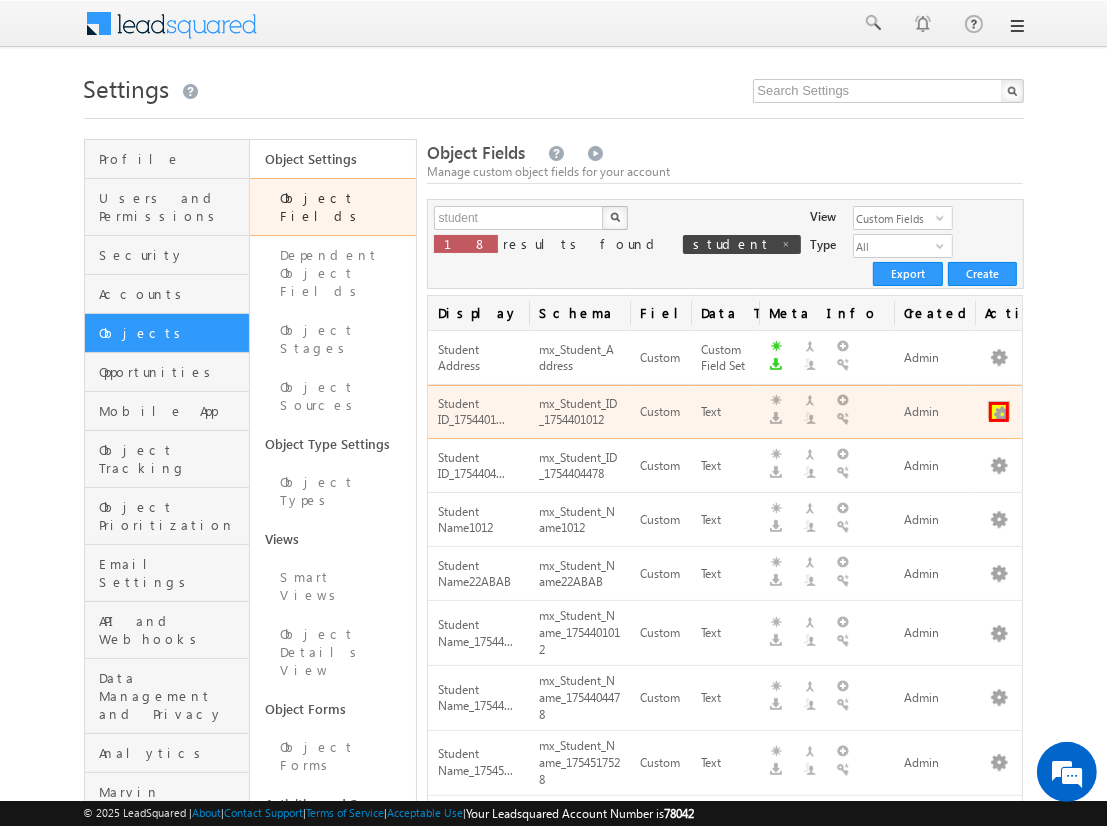 click at bounding box center [999, 412] 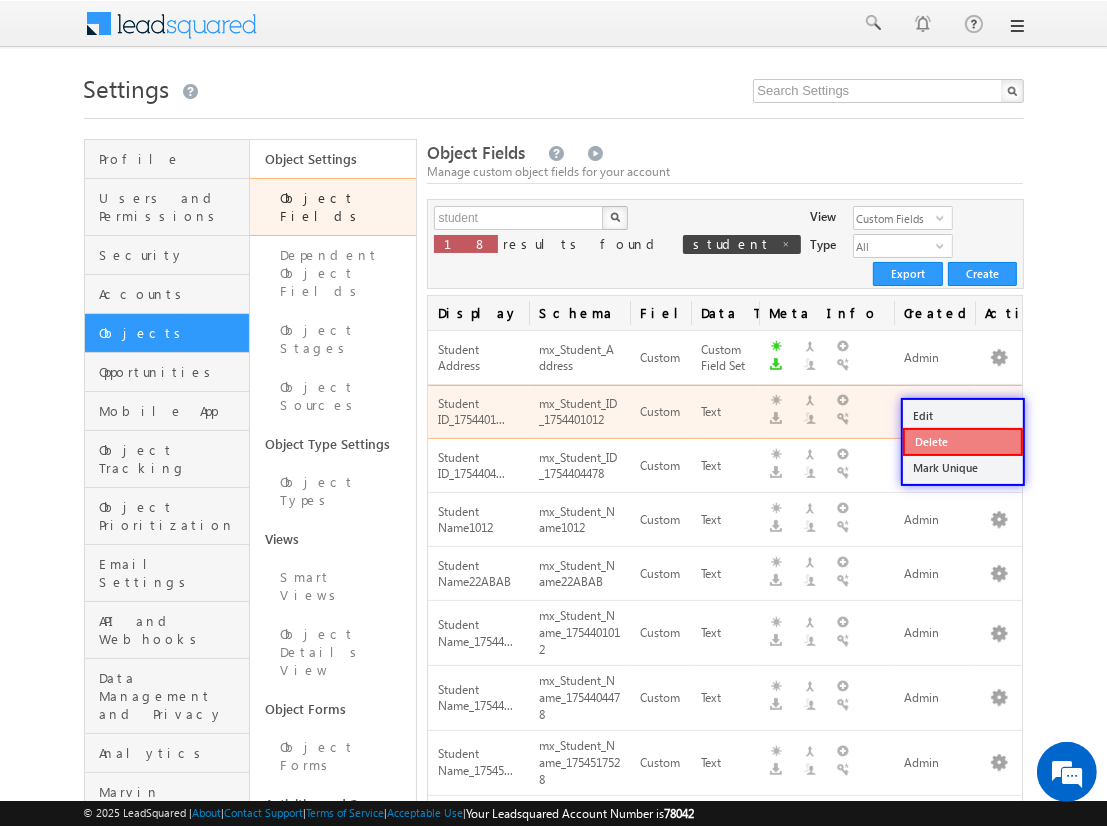 click on "Delete" at bounding box center [963, 442] 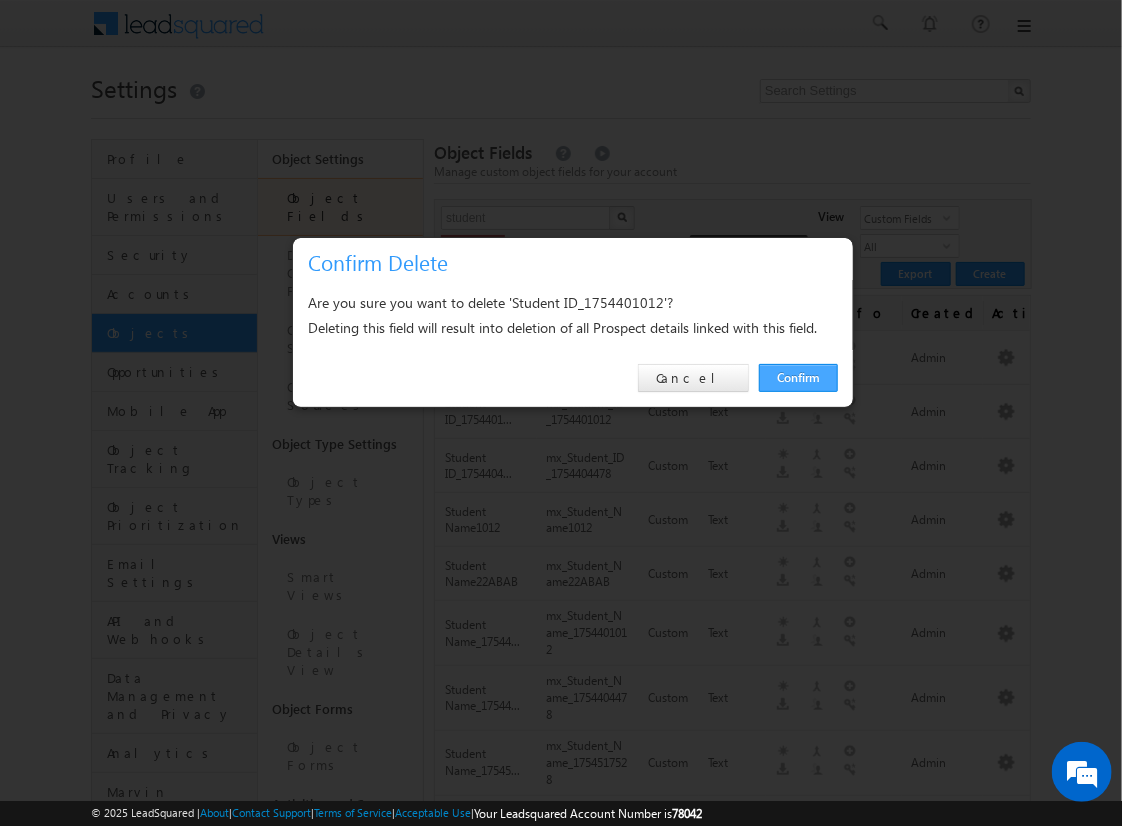 click on "Confirm" at bounding box center [798, 378] 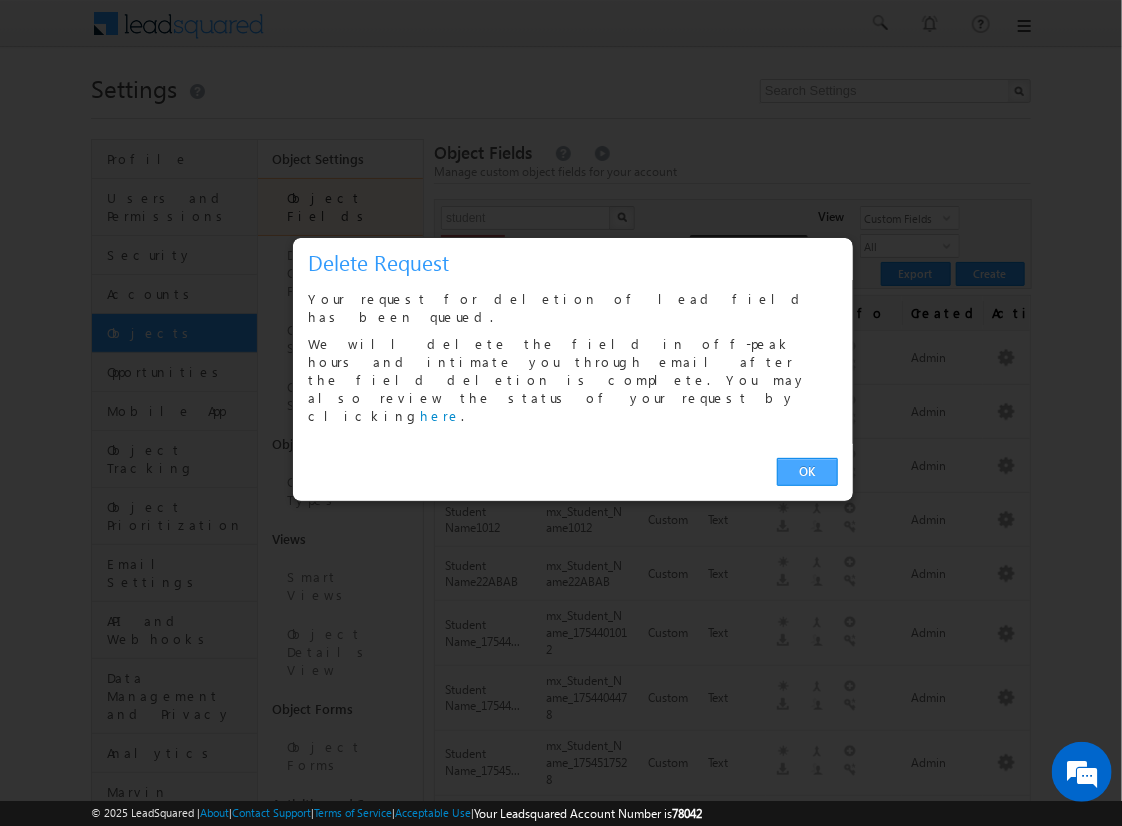 click on "OK" at bounding box center (807, 472) 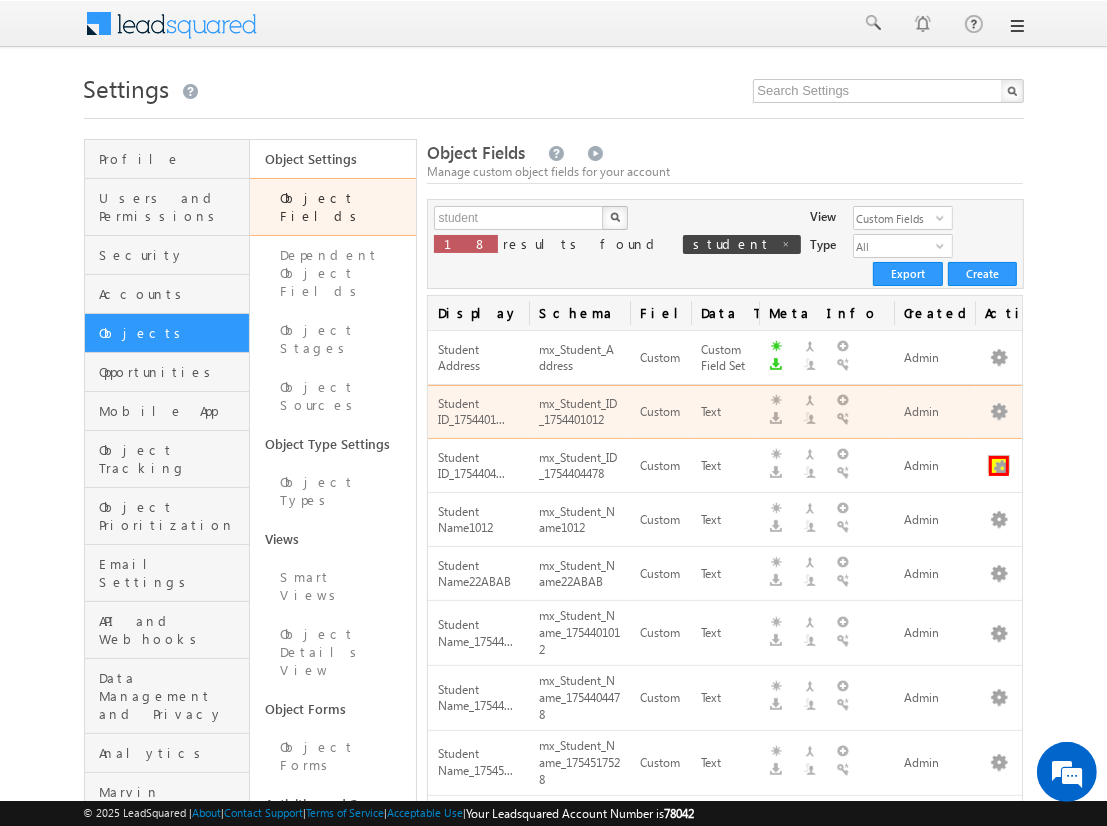 click at bounding box center [999, 466] 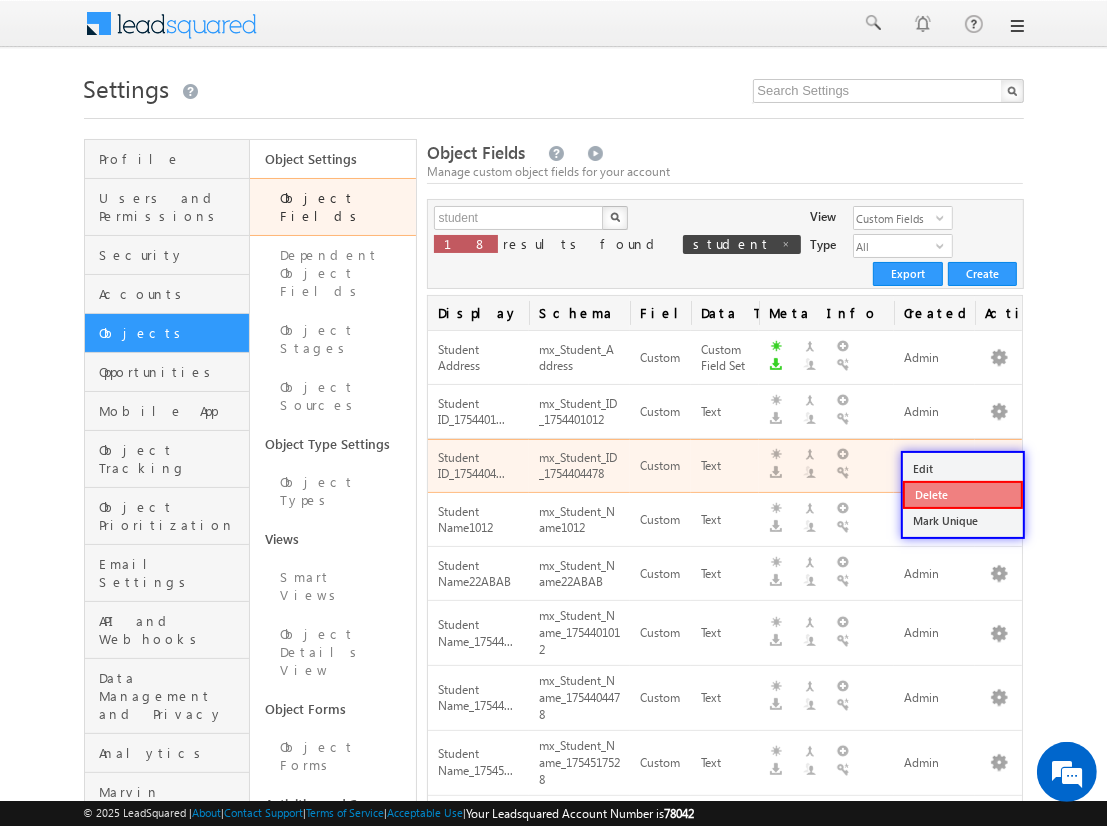 click on "Delete" at bounding box center (963, 495) 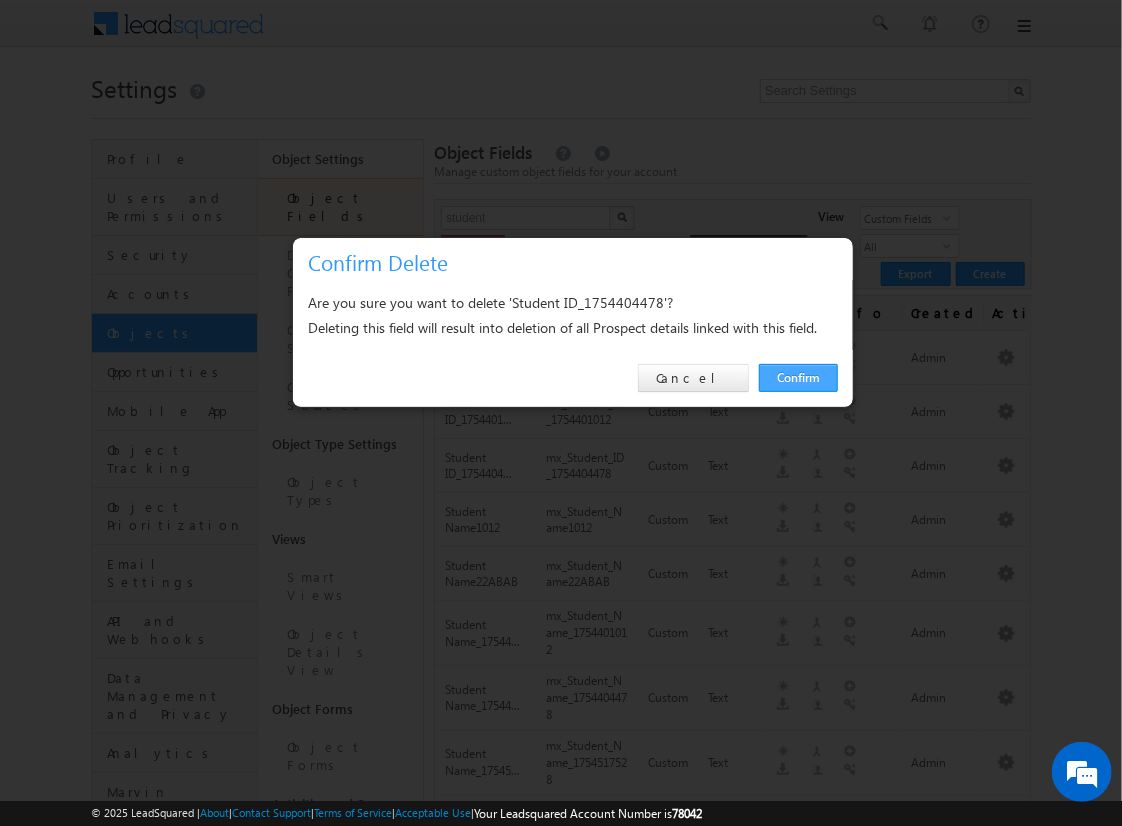 click on "Confirm" at bounding box center (798, 378) 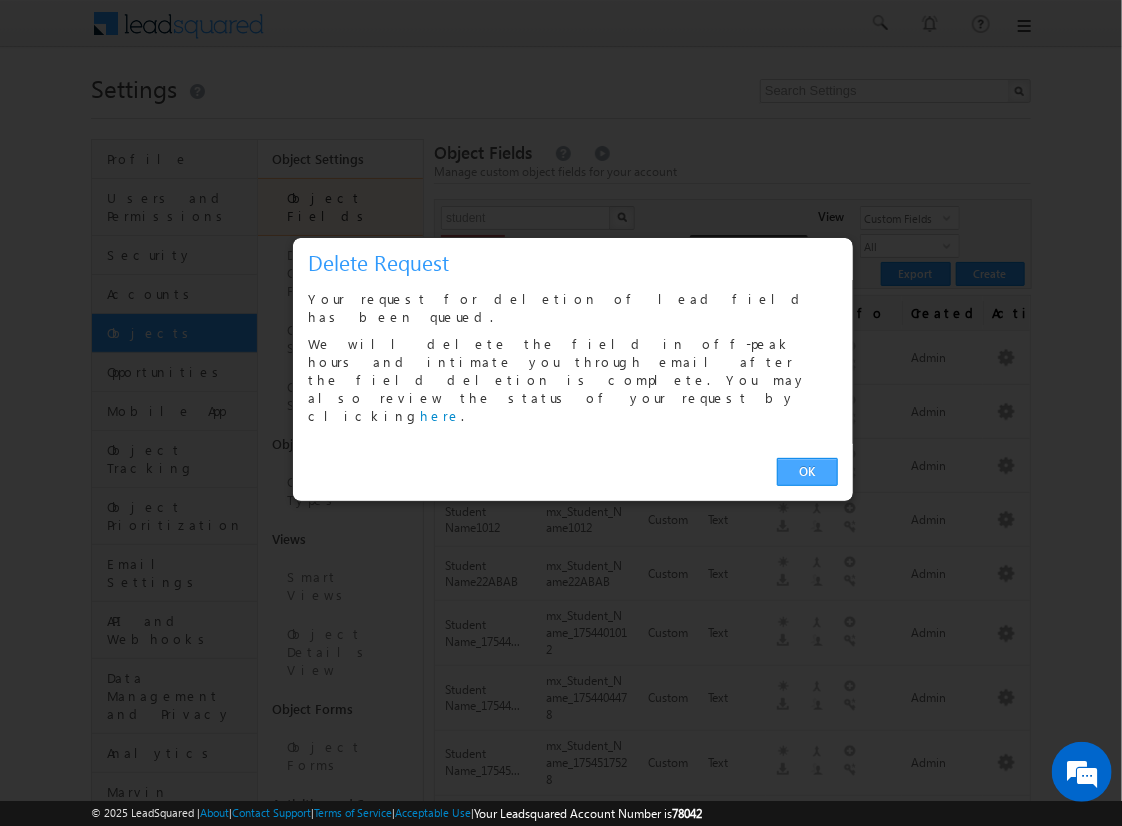 click on "OK" at bounding box center (807, 472) 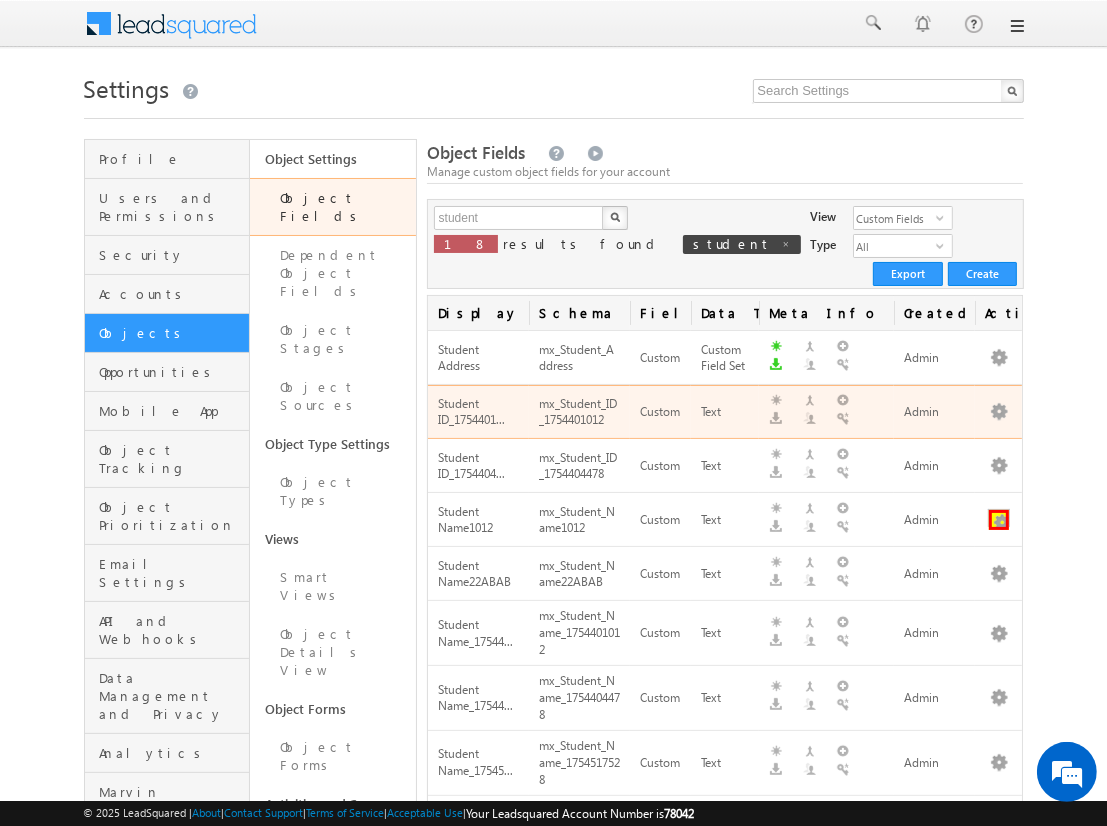 click at bounding box center [999, 520] 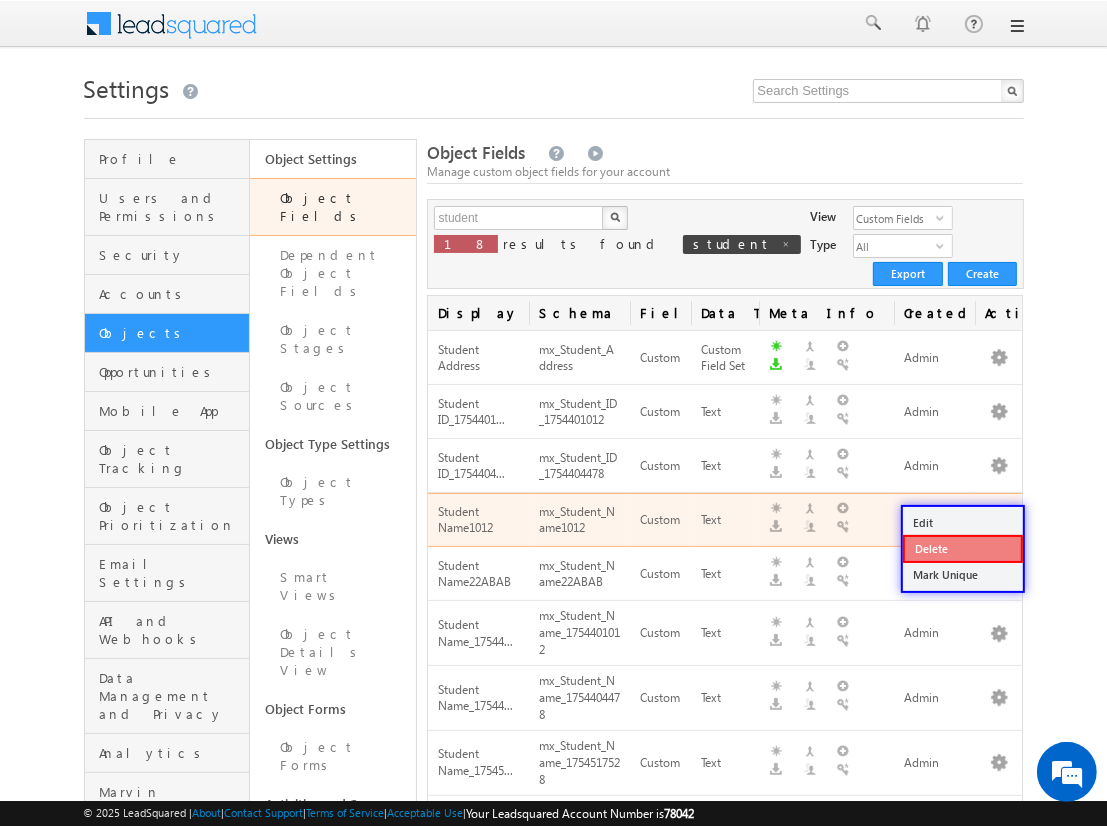 click on "Delete" at bounding box center [963, 549] 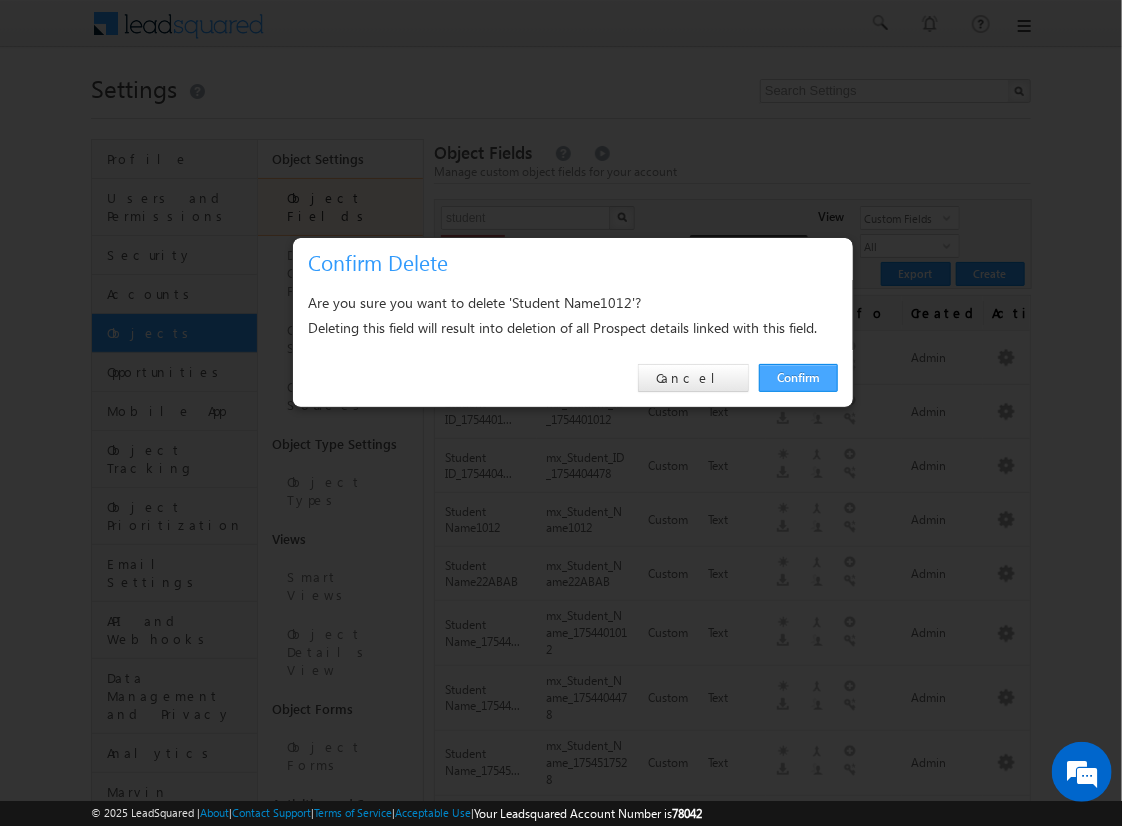 click on "Confirm" at bounding box center (798, 378) 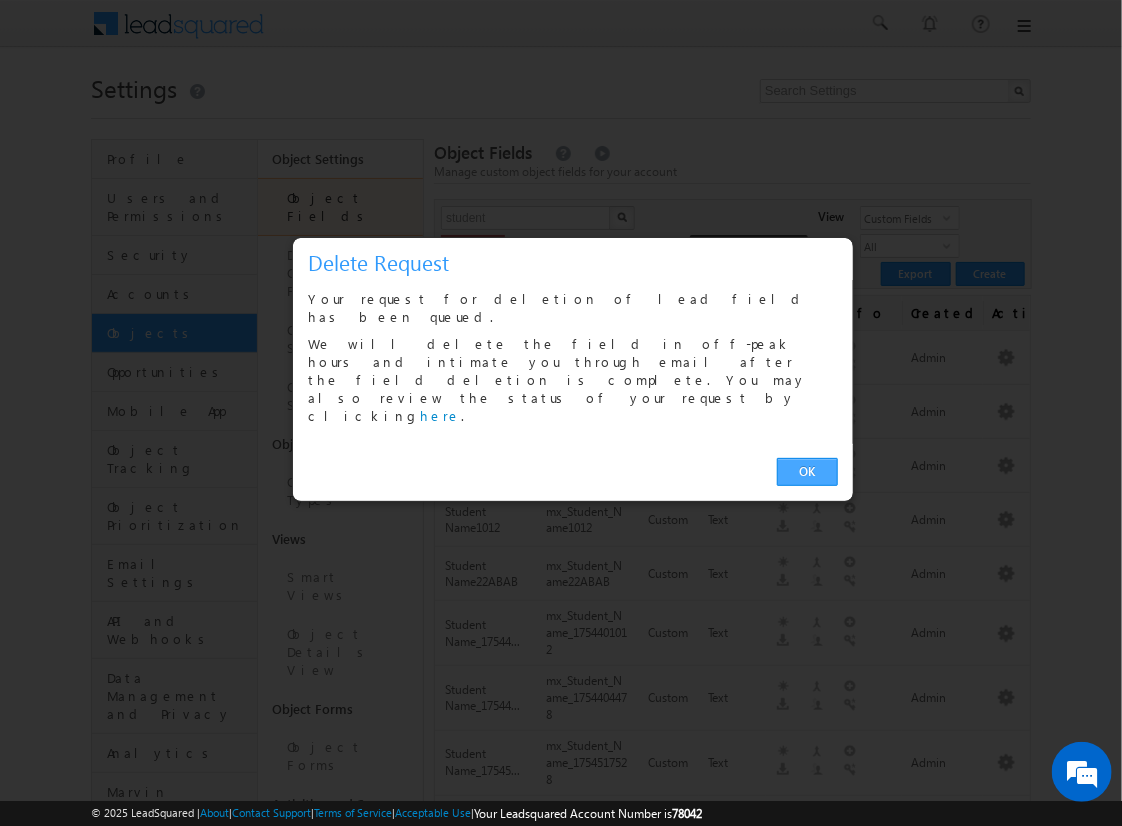 click on "OK" at bounding box center [807, 472] 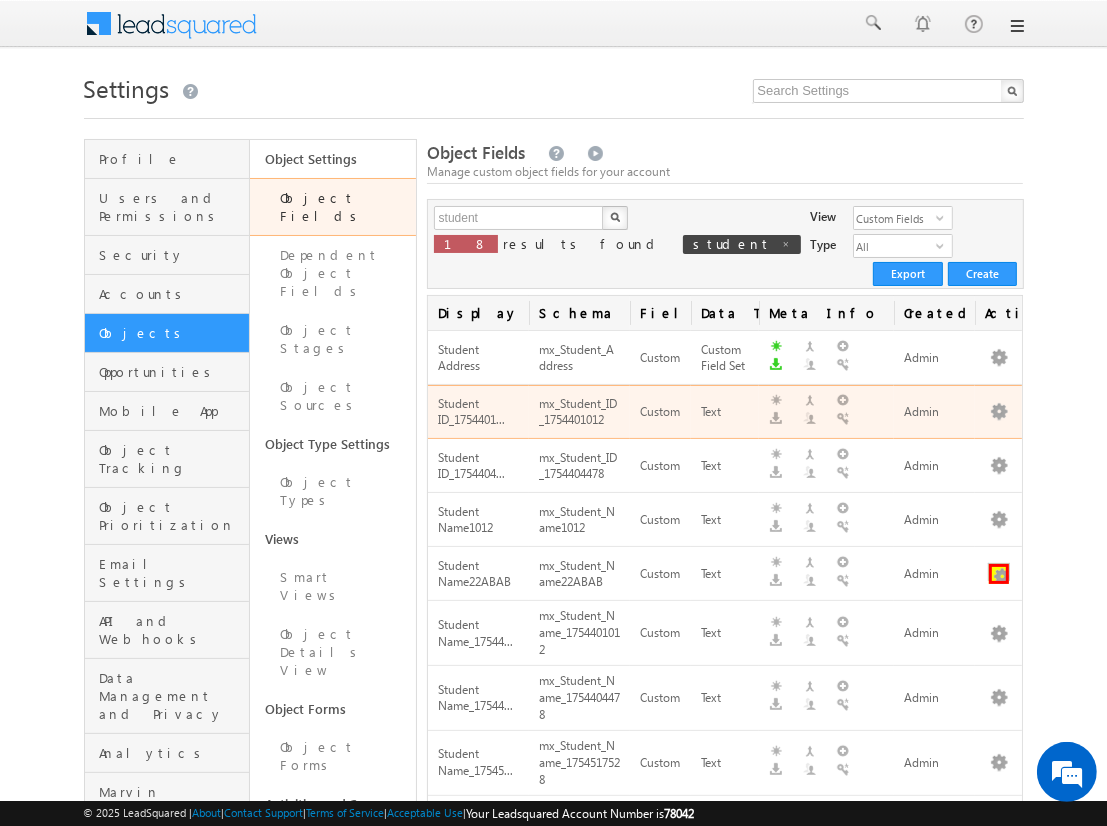 click at bounding box center (999, 574) 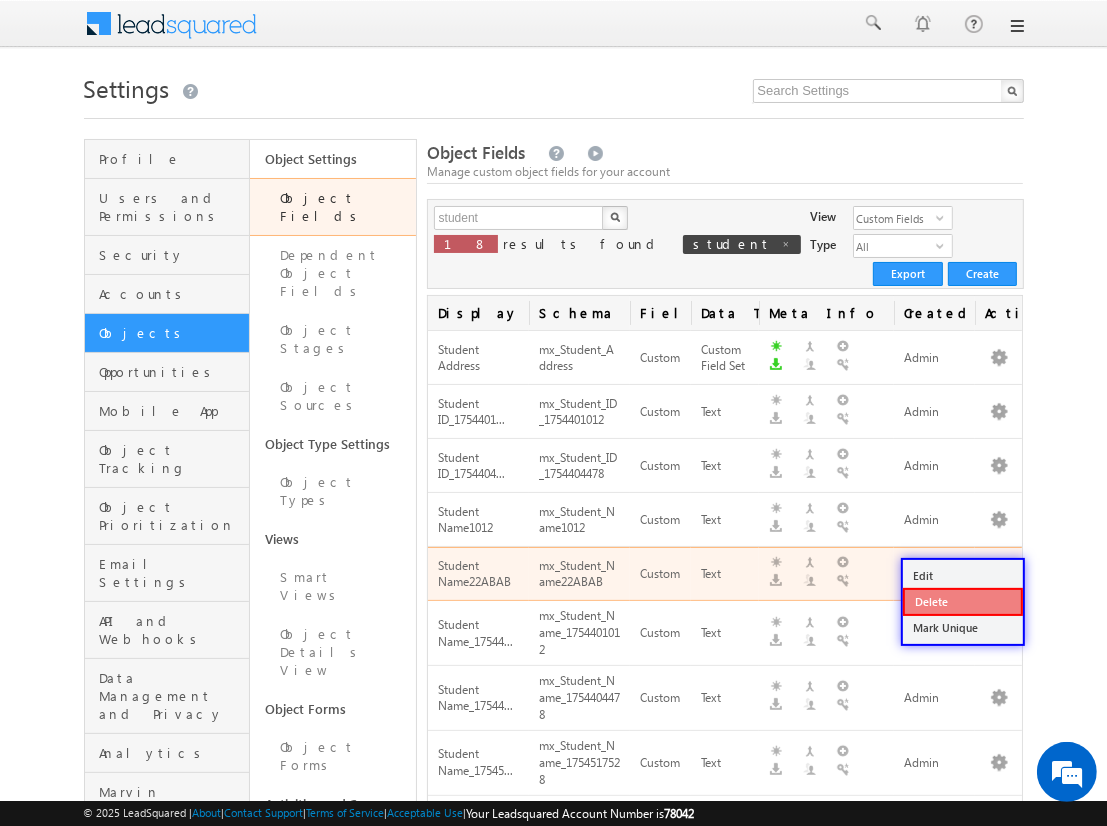 click on "Delete" at bounding box center (963, 602) 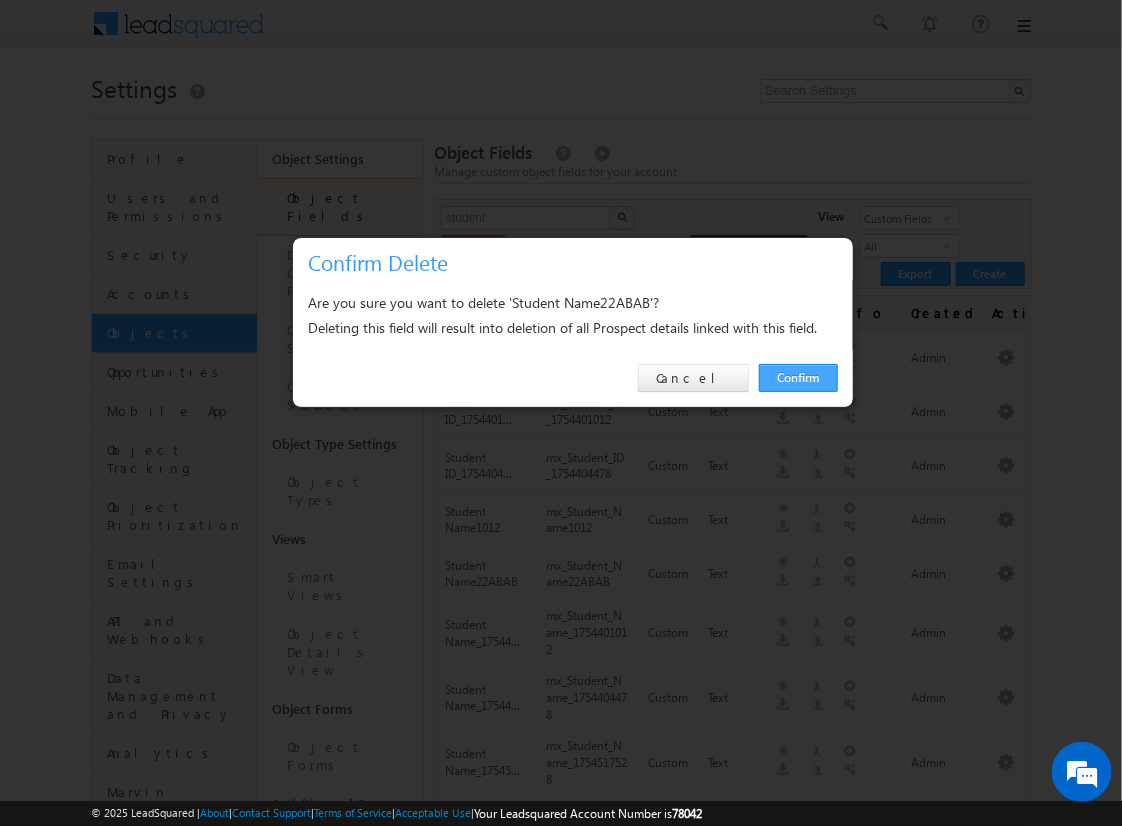click on "Confirm" at bounding box center [798, 378] 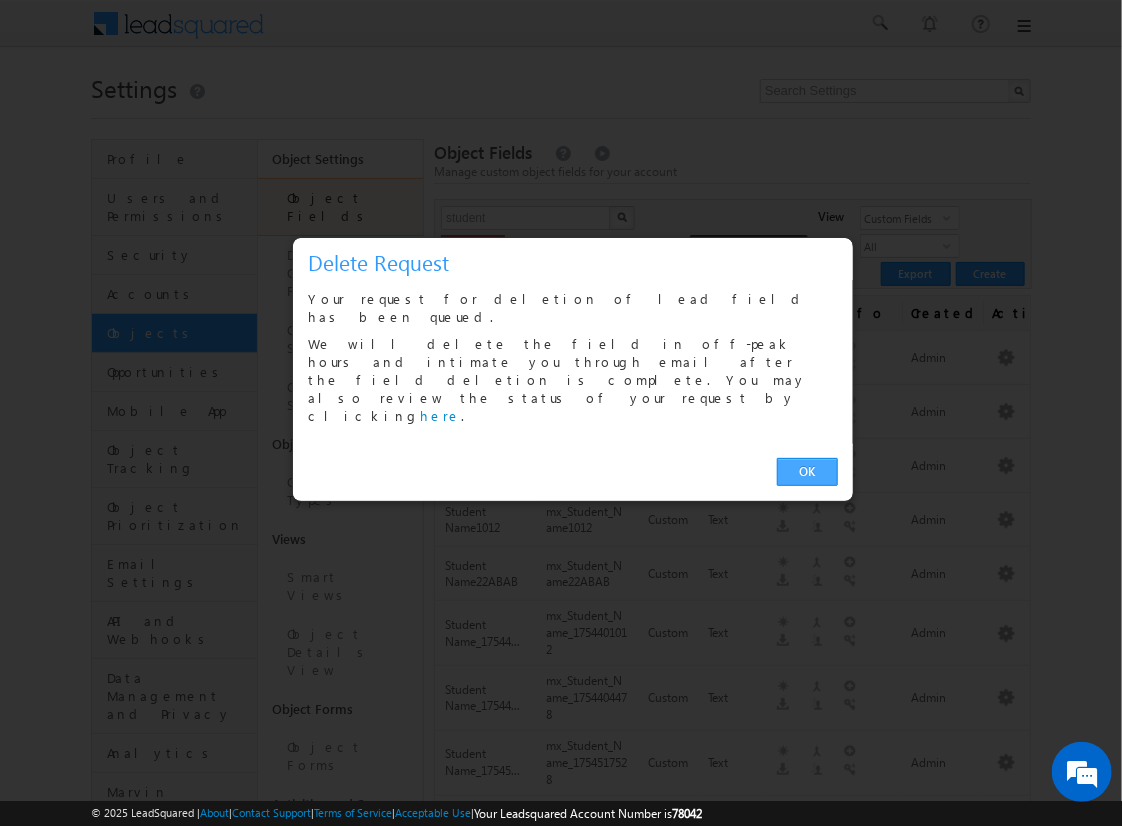 click on "OK" at bounding box center [807, 472] 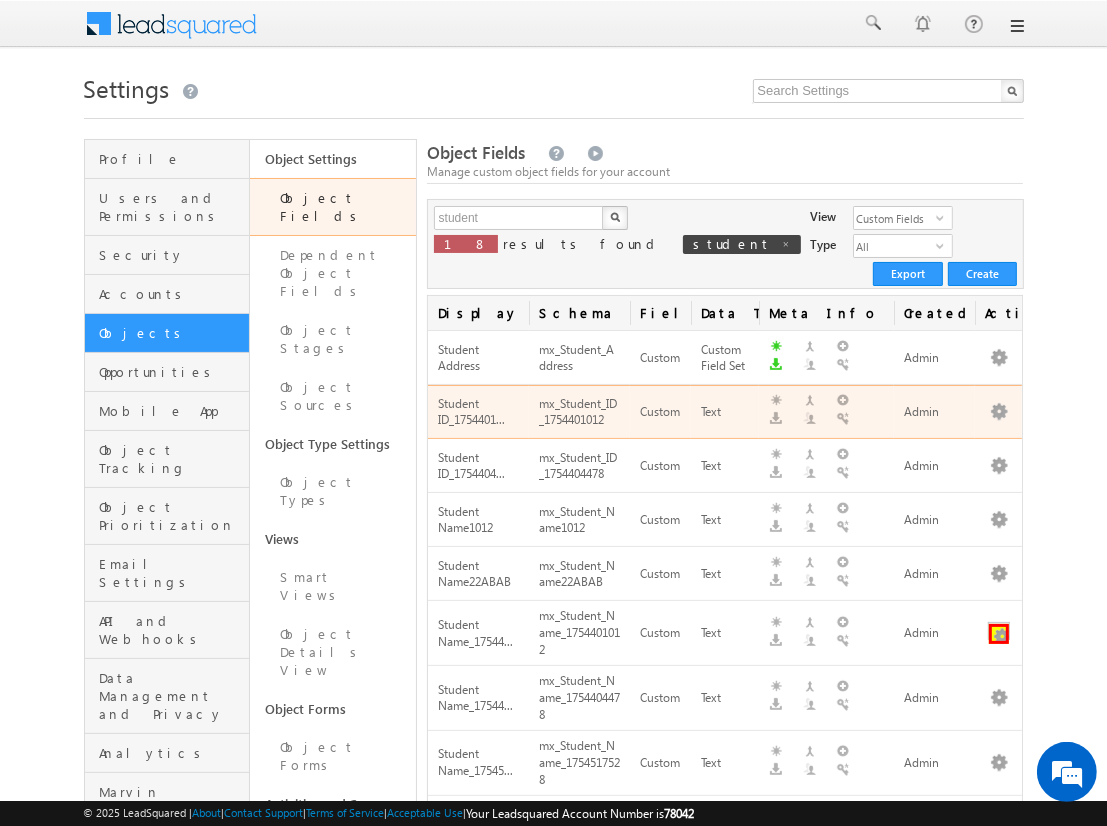 click at bounding box center (999, 634) 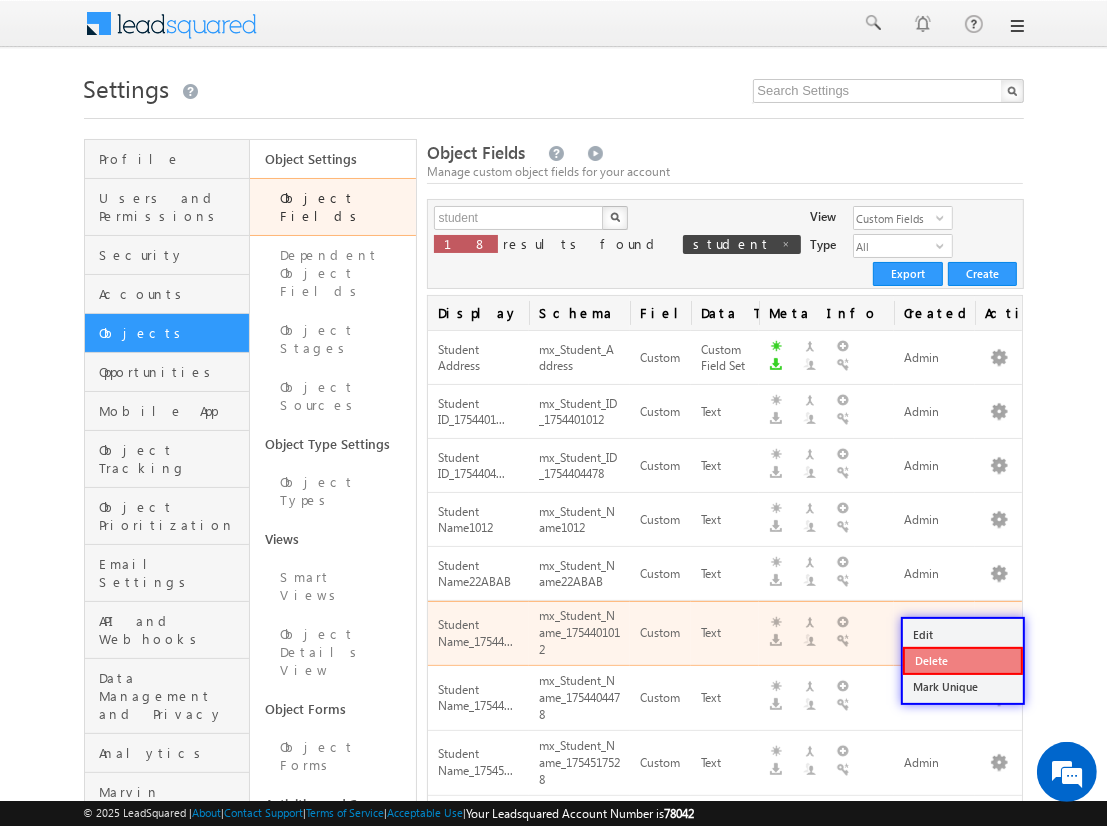 click on "Delete" at bounding box center (963, 661) 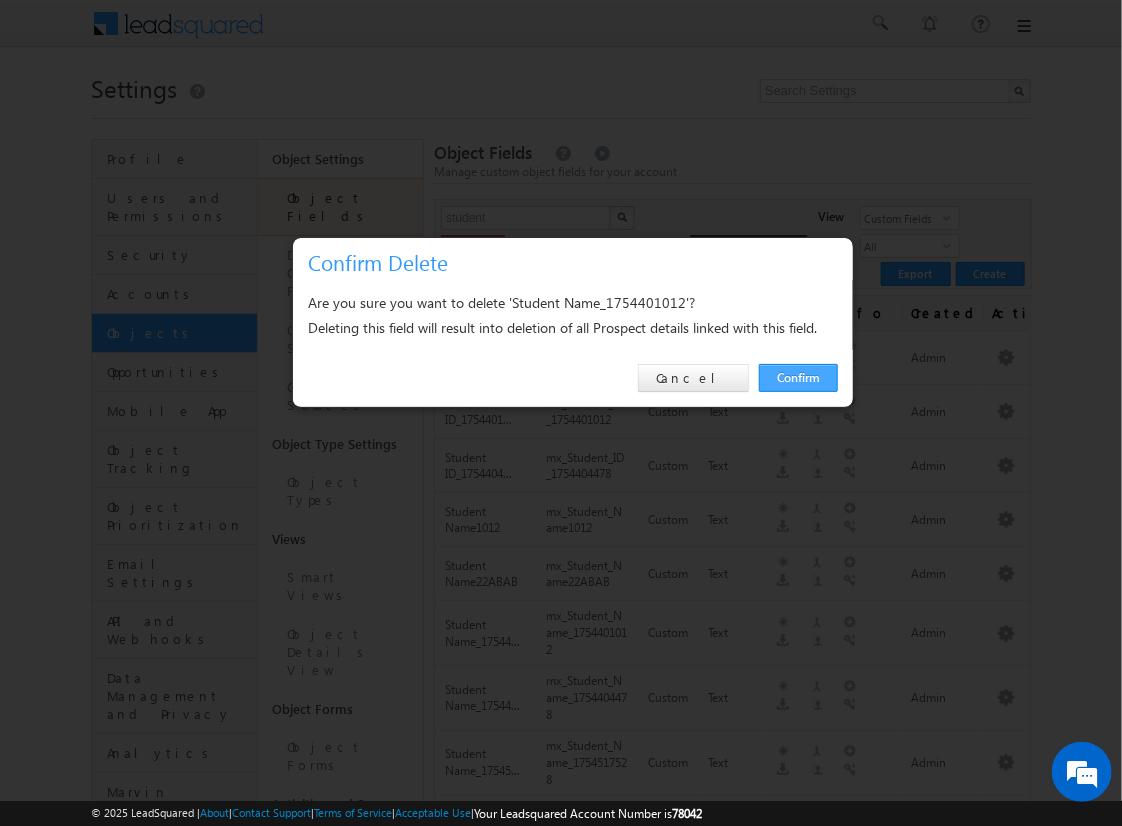 click on "Confirm" at bounding box center (798, 378) 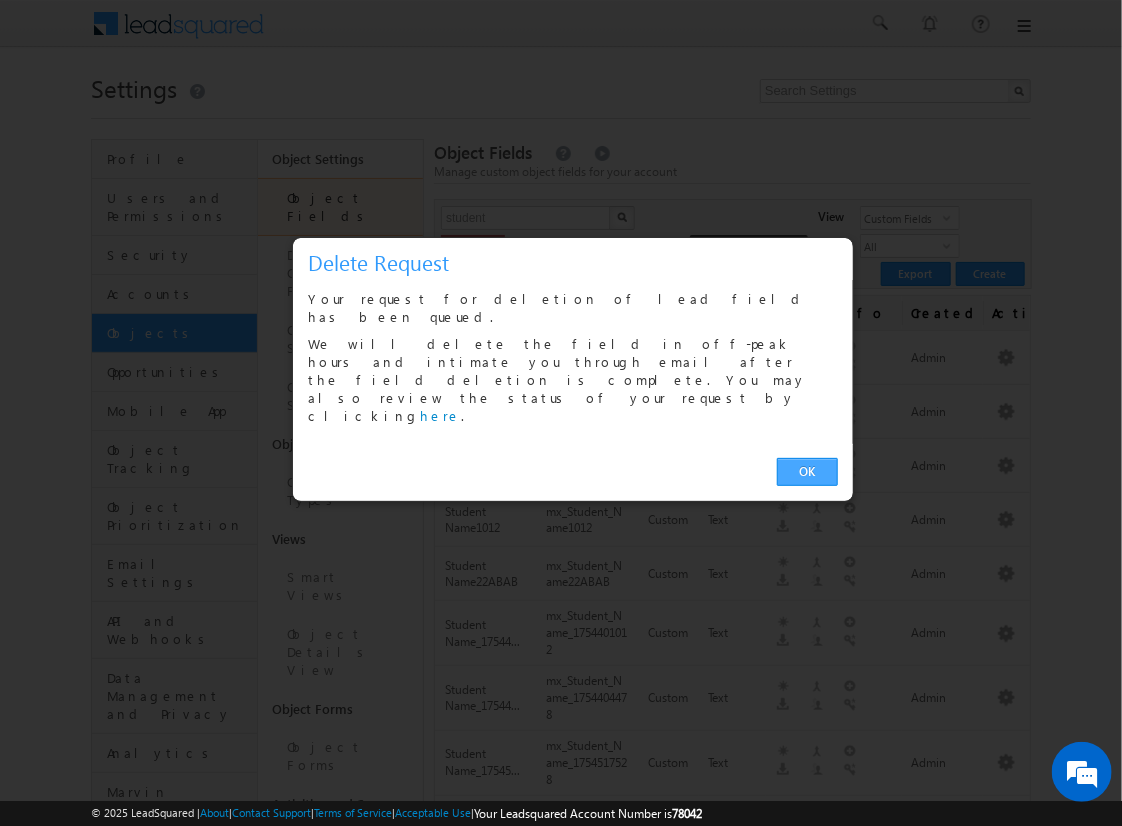 click on "OK" at bounding box center (807, 472) 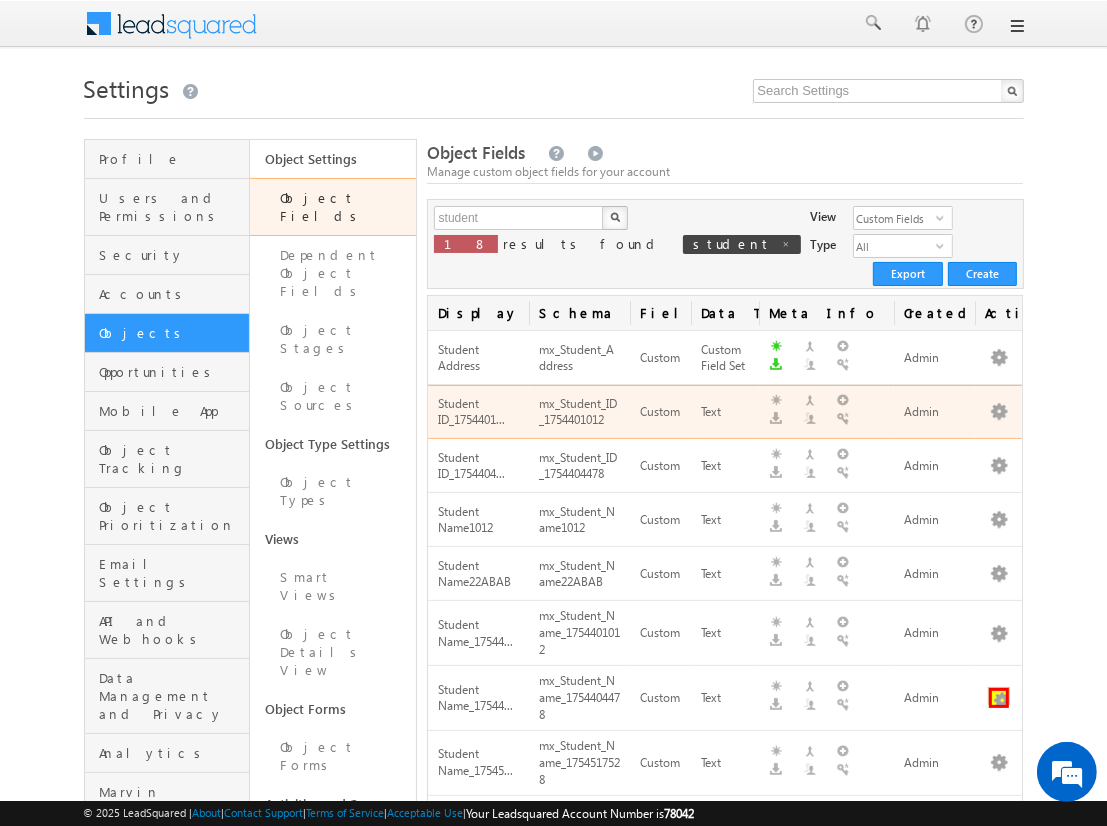 click at bounding box center [999, 698] 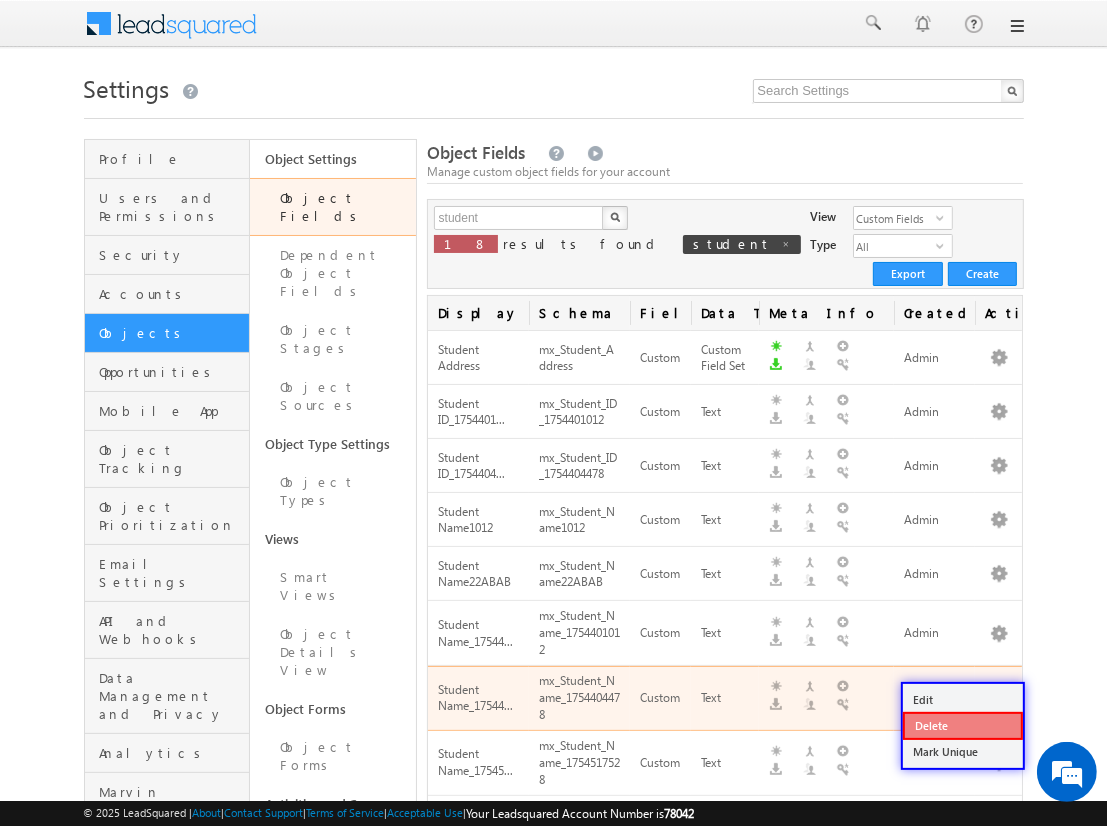 click on "Delete" at bounding box center [963, 726] 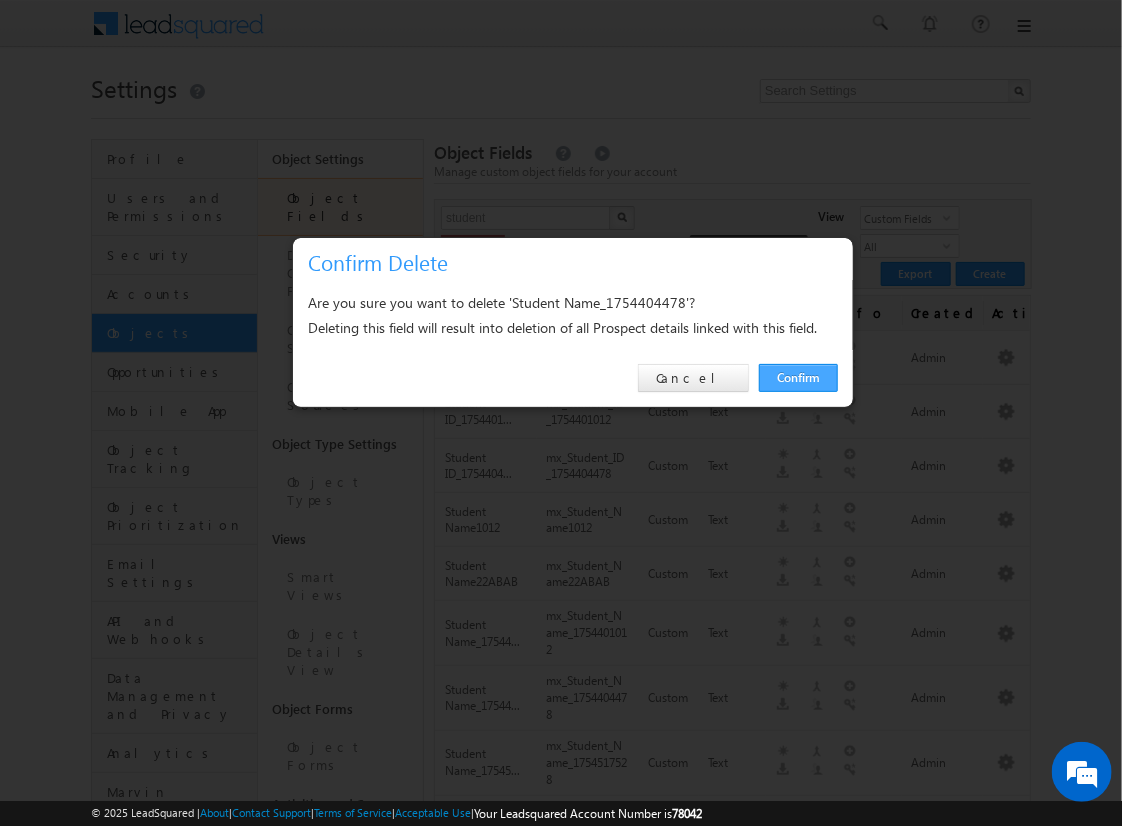 click on "Confirm" at bounding box center (798, 378) 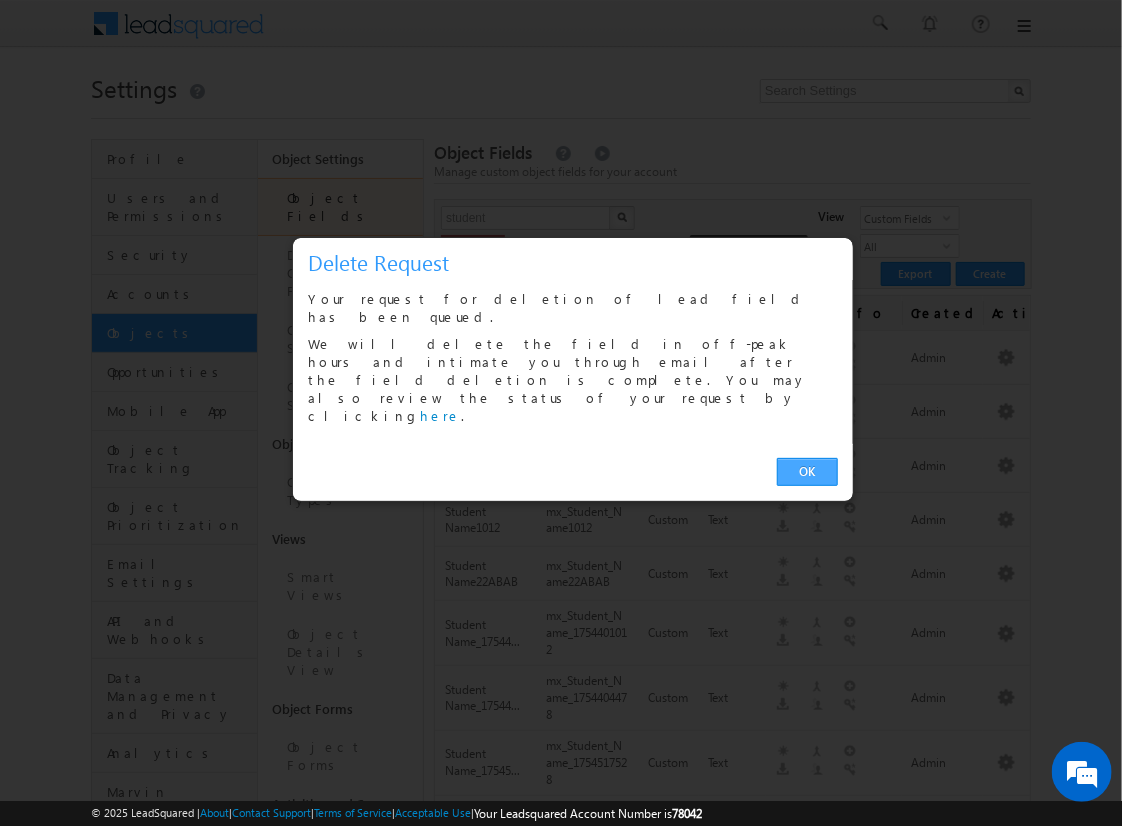 click on "OK" at bounding box center (807, 472) 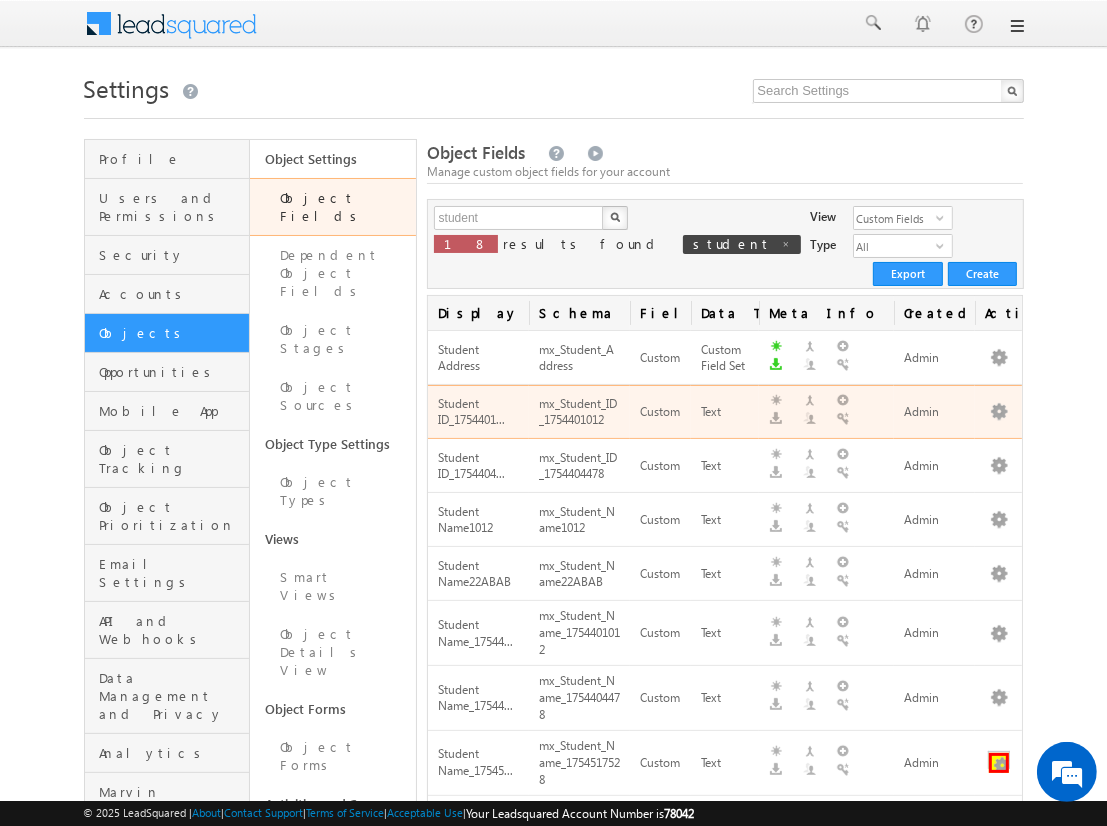 click at bounding box center (999, 763) 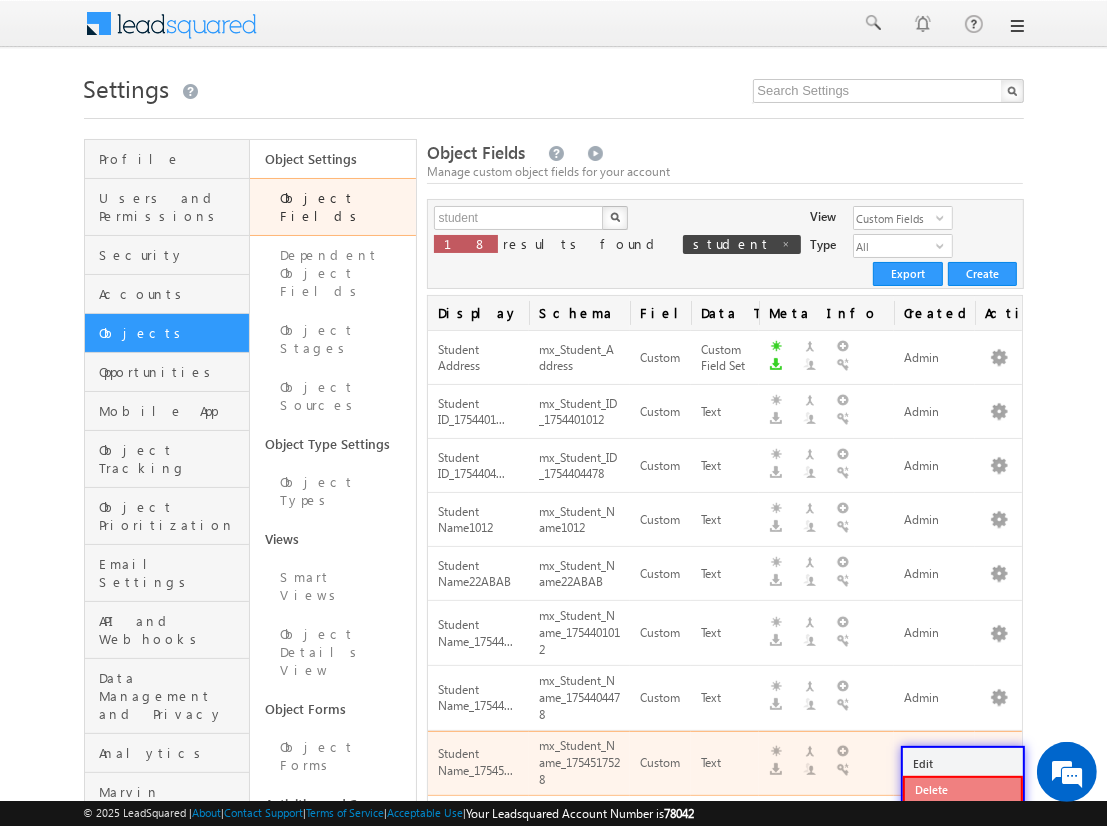 click on "Delete" at bounding box center [963, 790] 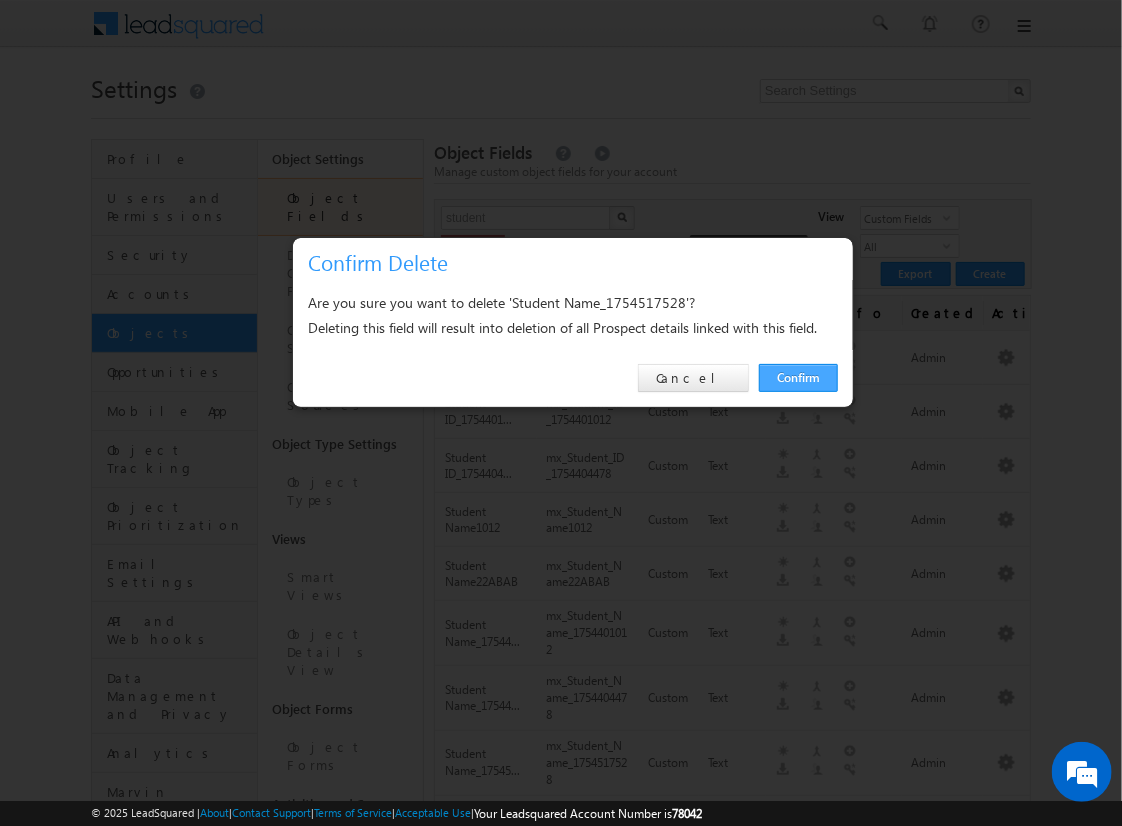 click on "Confirm" at bounding box center [798, 378] 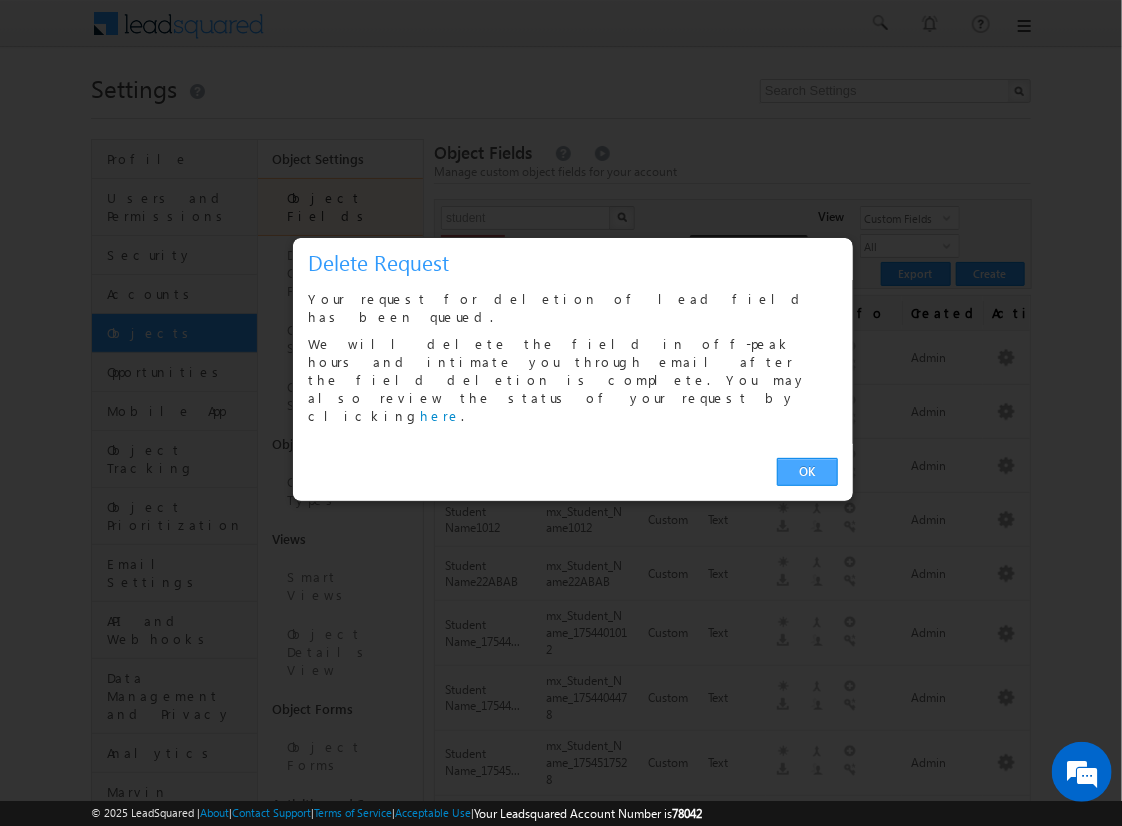 click on "OK" at bounding box center [807, 472] 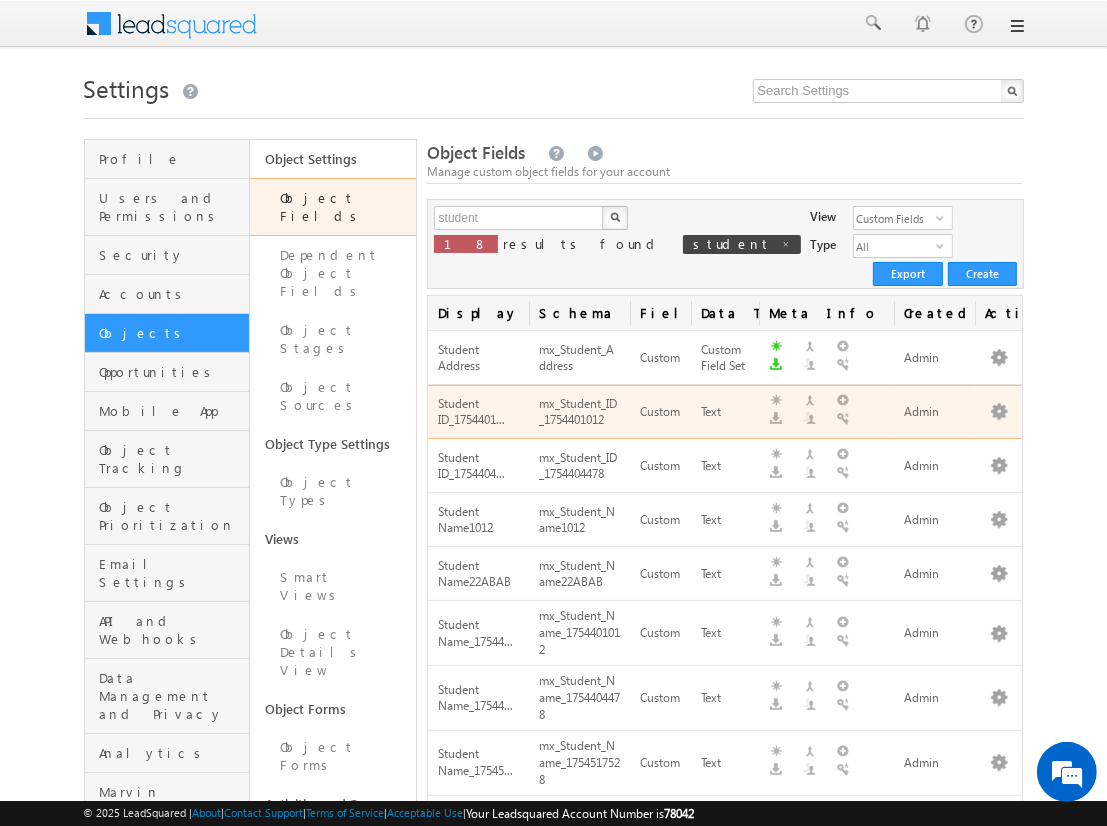 click at bounding box center (999, 828) 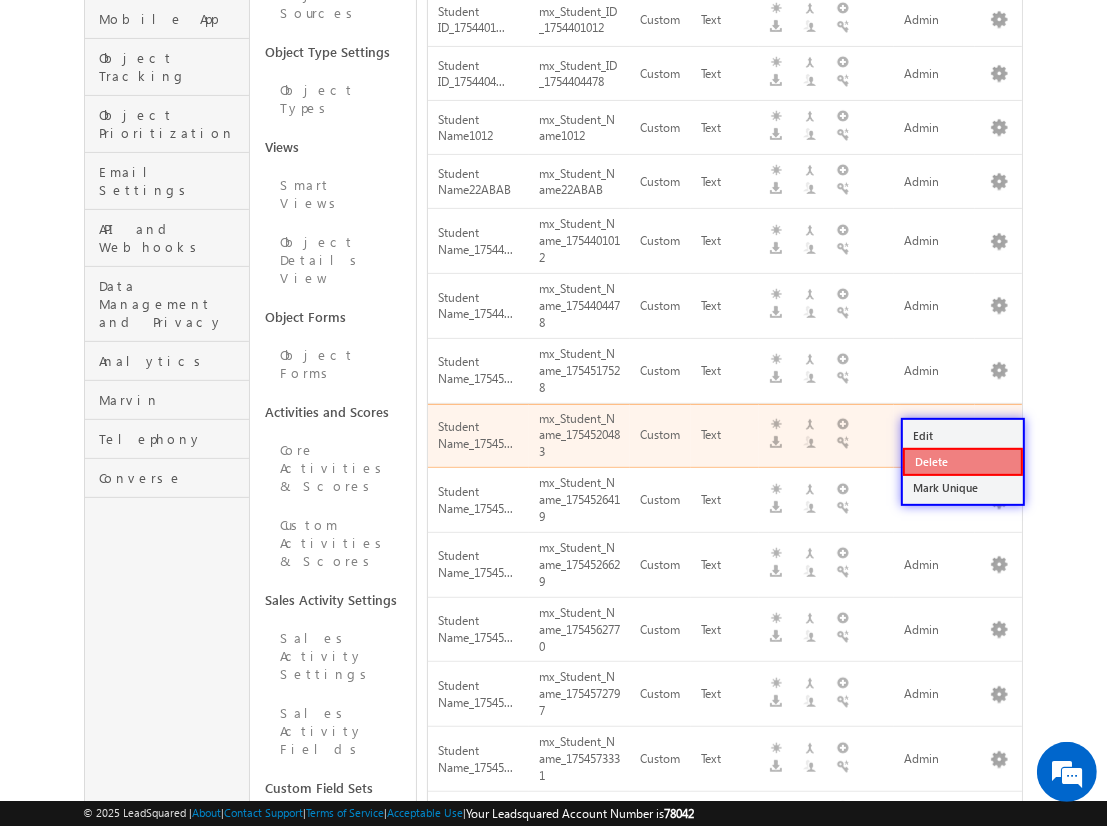 click on "Delete" at bounding box center [963, 462] 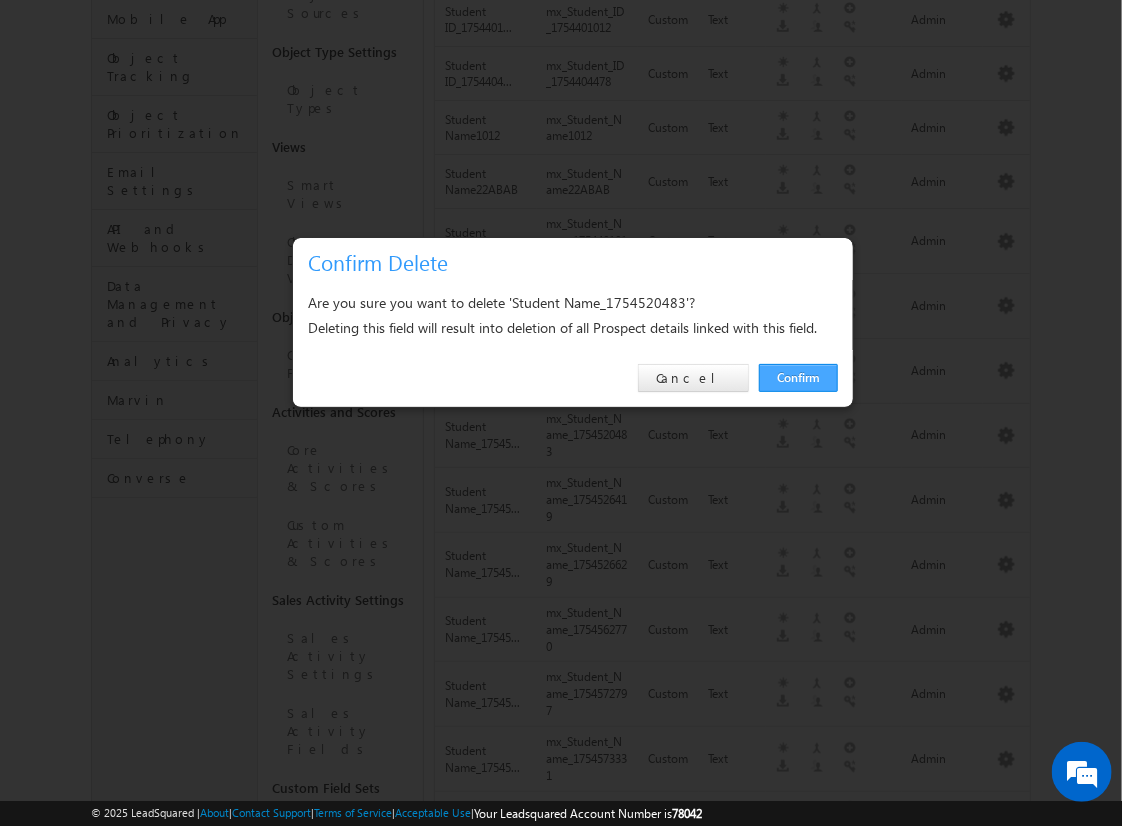 click on "Confirm" at bounding box center [798, 378] 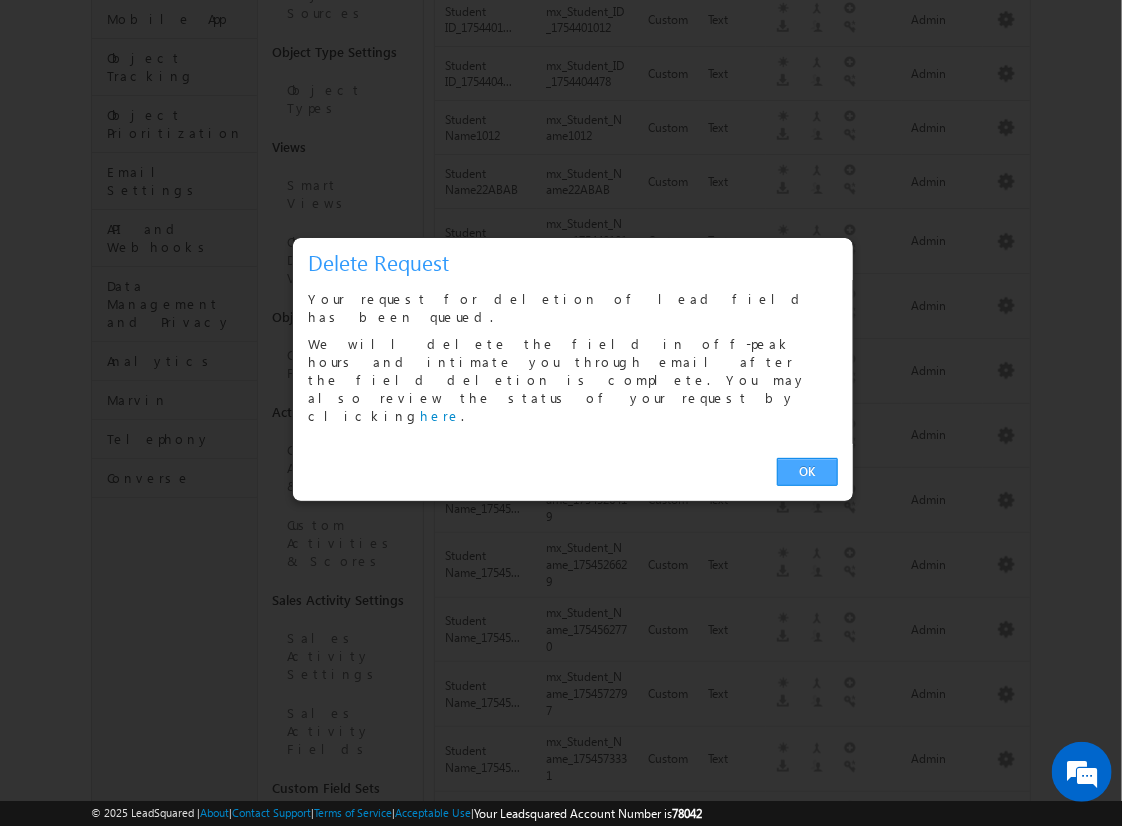 click on "OK" at bounding box center (807, 472) 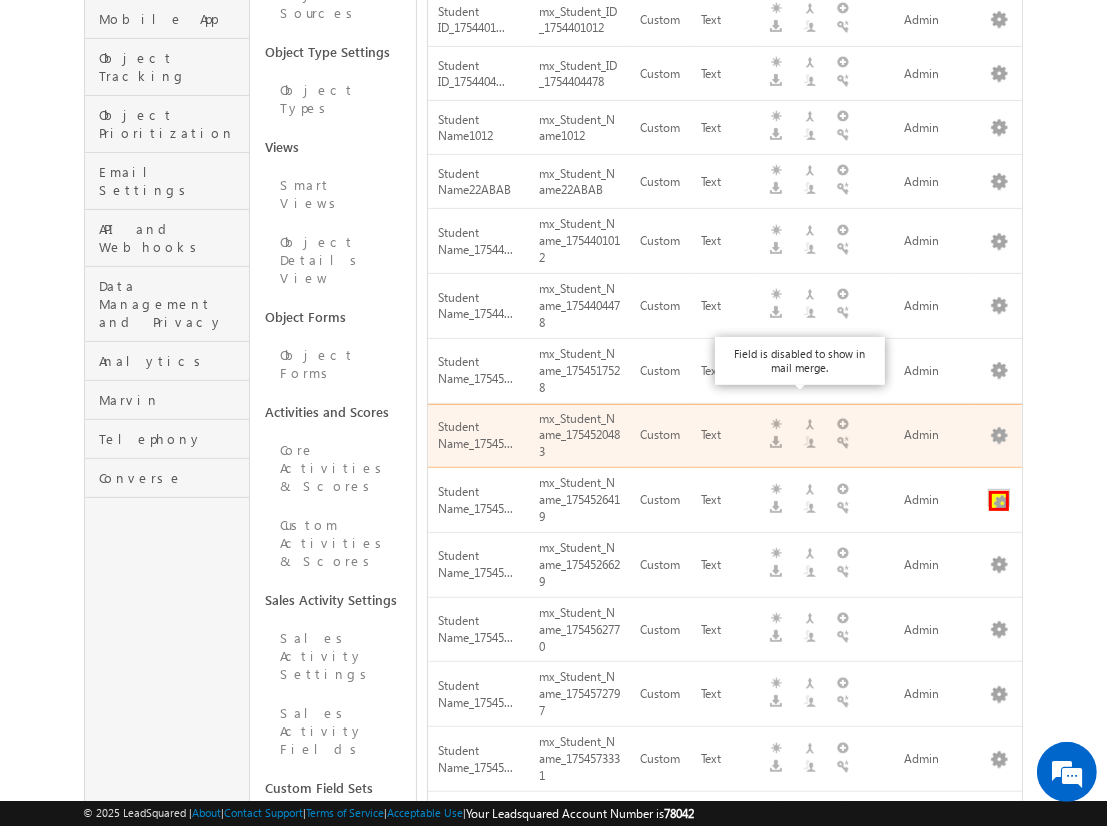 click at bounding box center (999, 501) 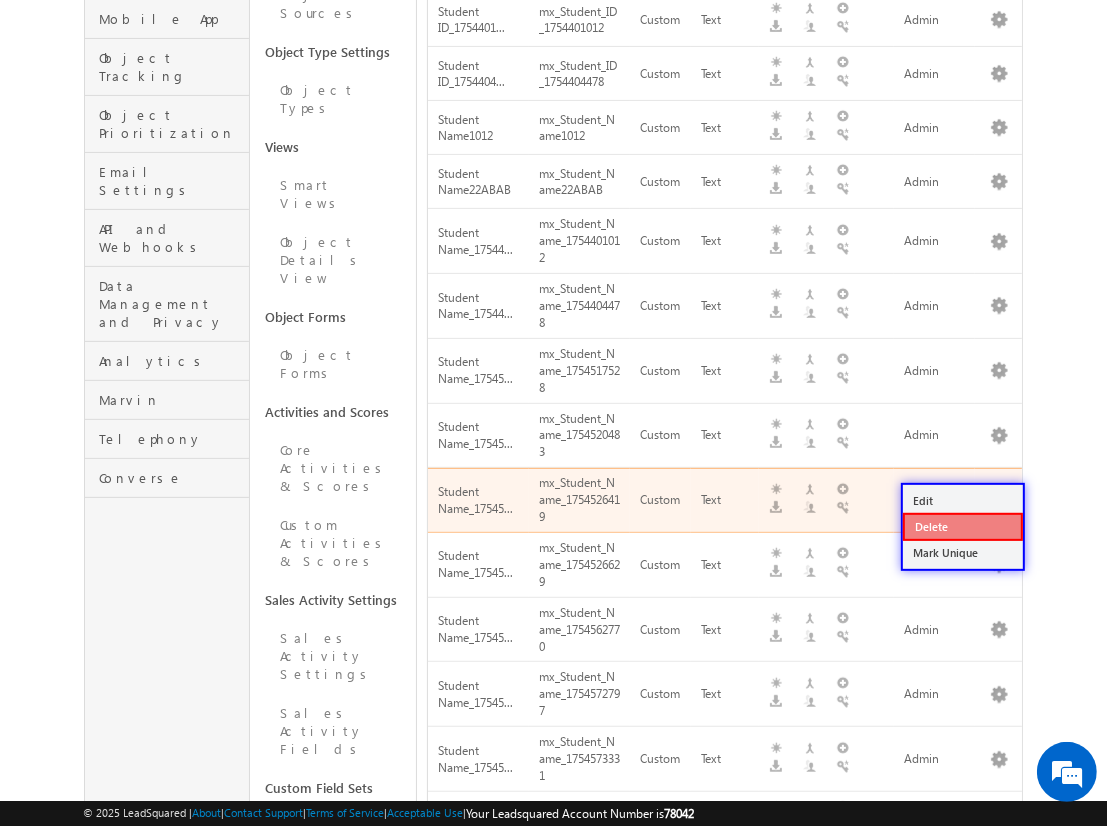 click on "Delete" at bounding box center [963, 527] 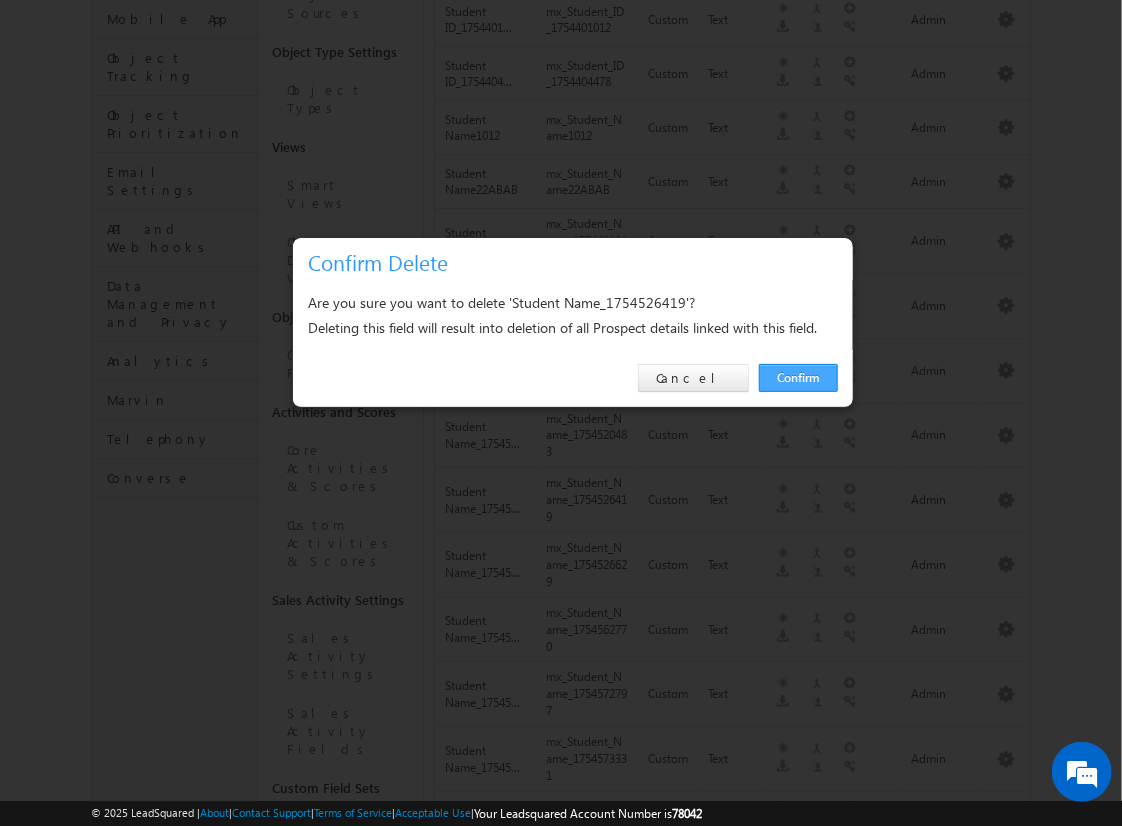 click on "Confirm" at bounding box center [798, 378] 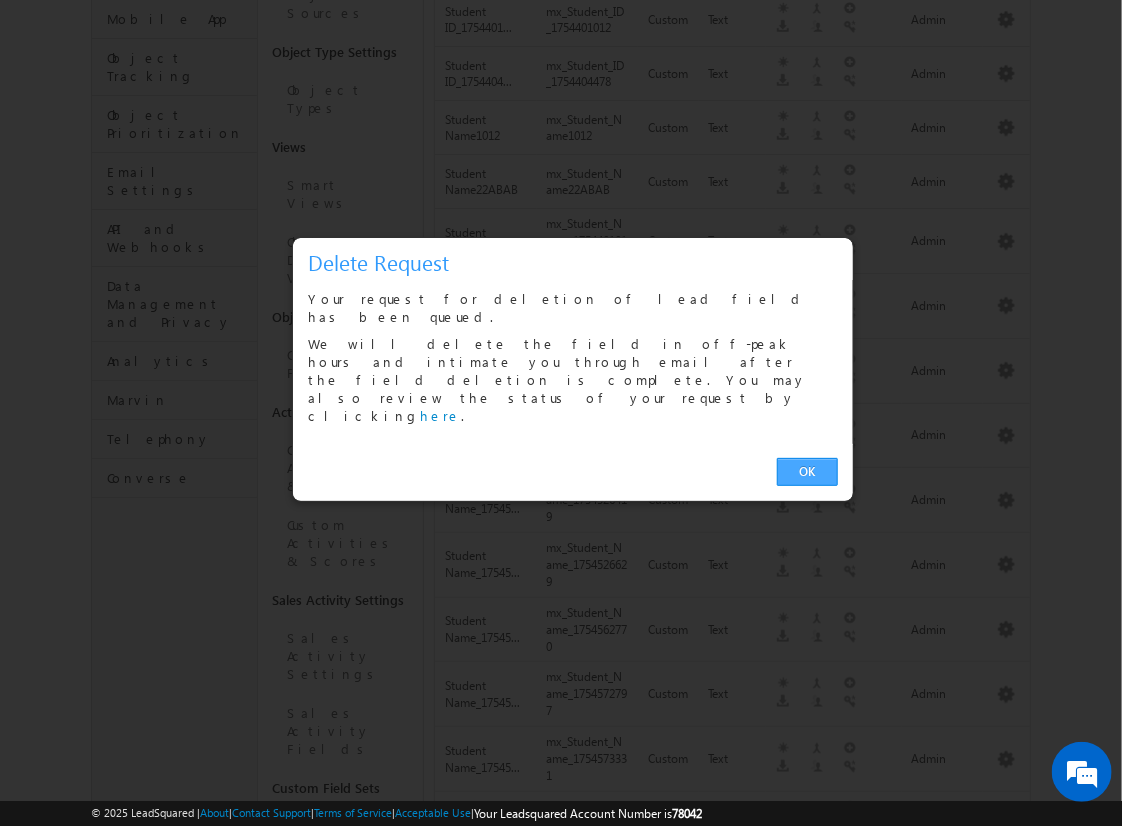 click on "OK" at bounding box center [807, 472] 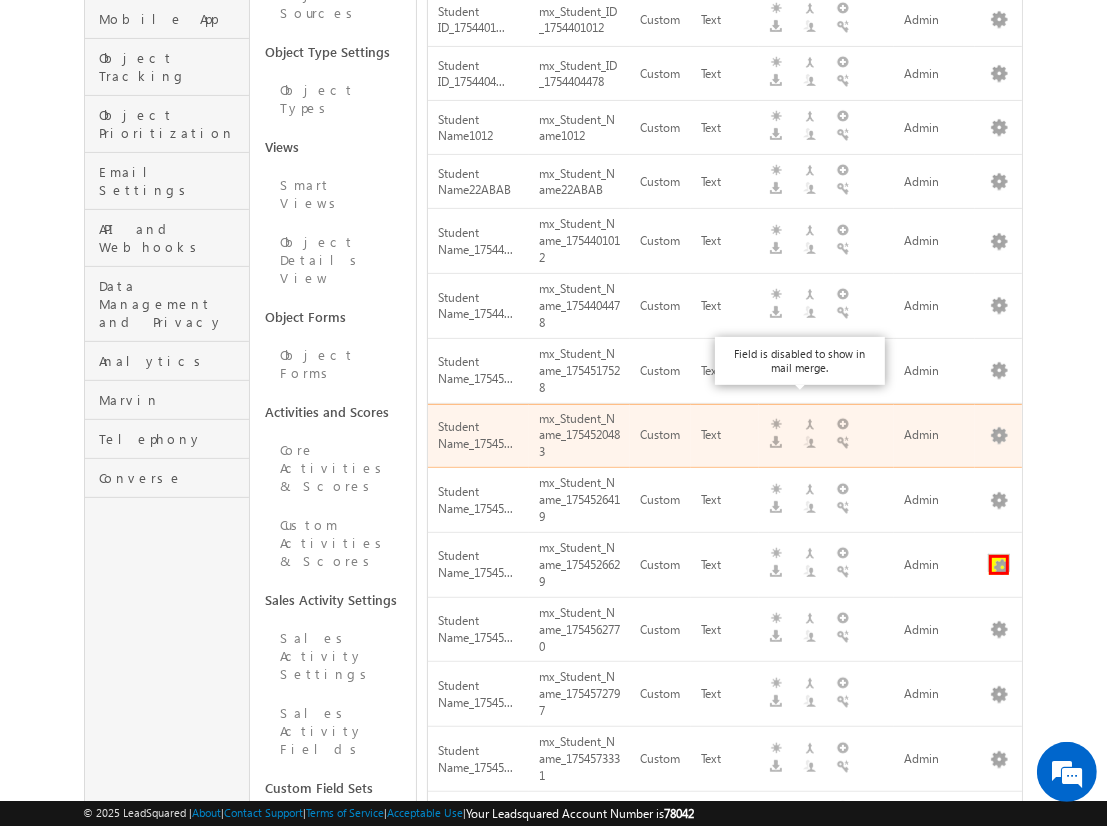 click at bounding box center [999, 565] 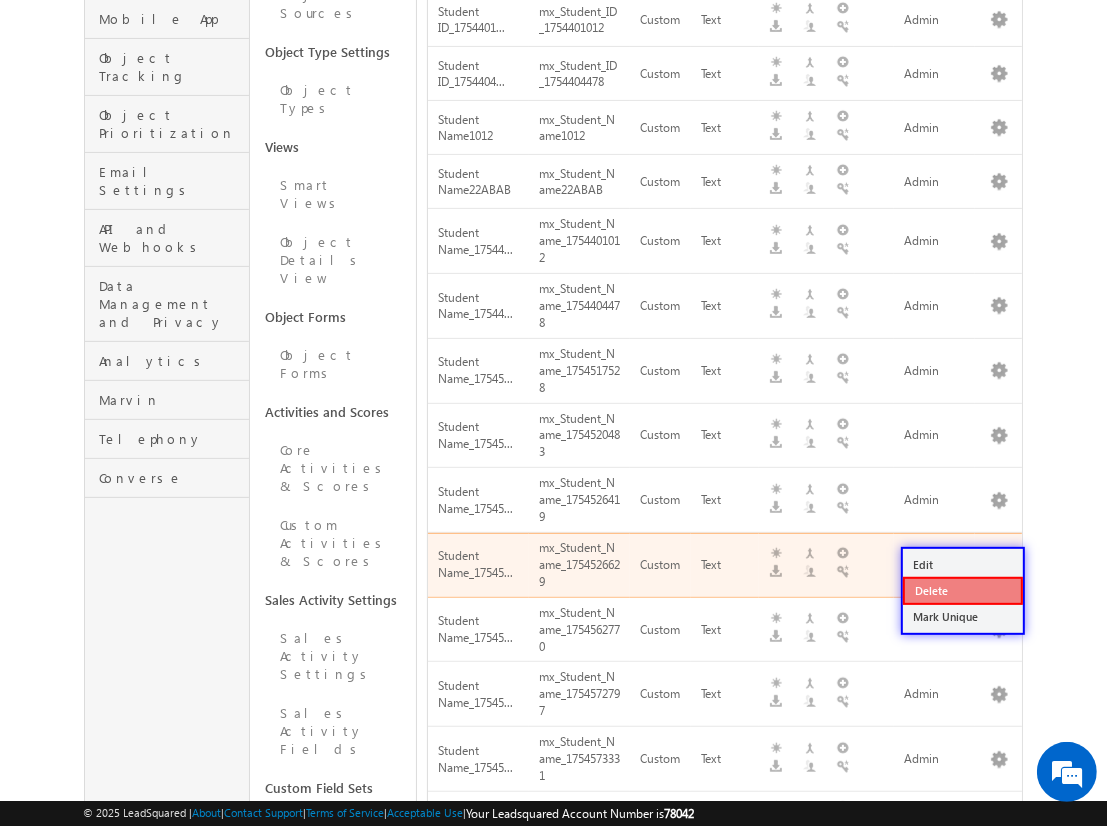 click on "Delete" at bounding box center (963, 591) 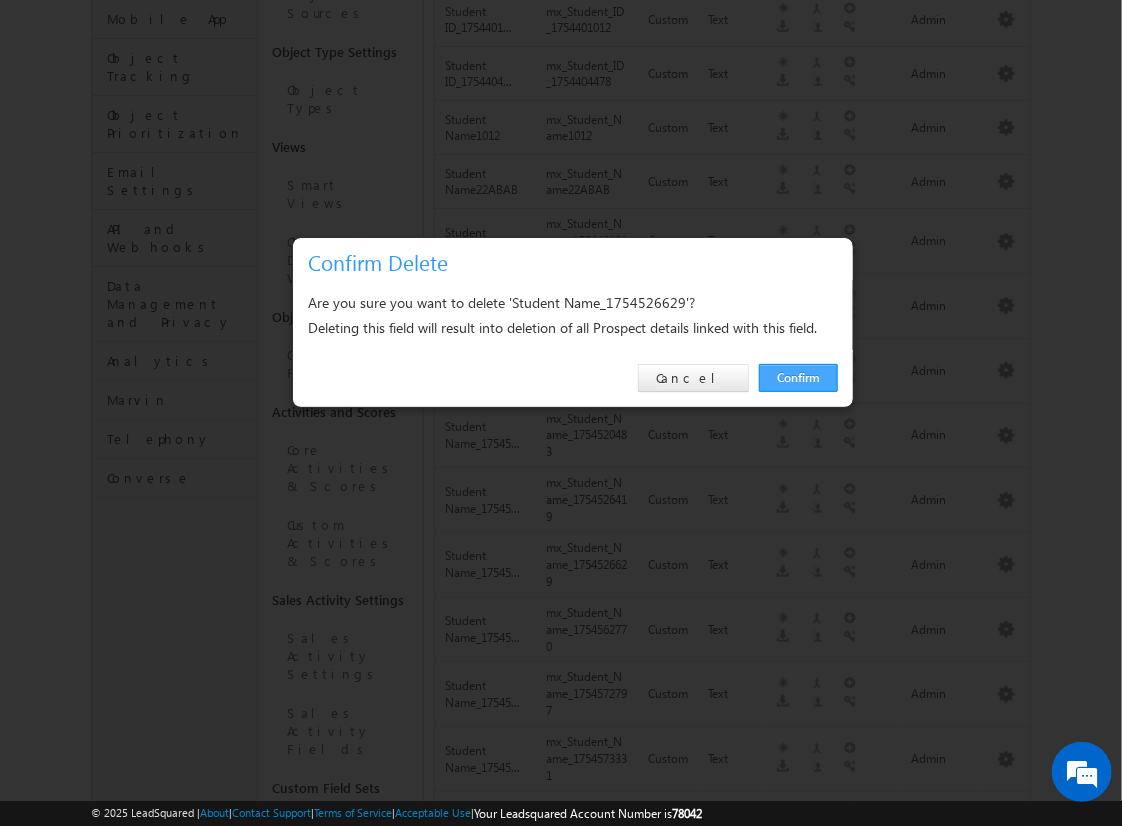 click on "Confirm" at bounding box center [798, 378] 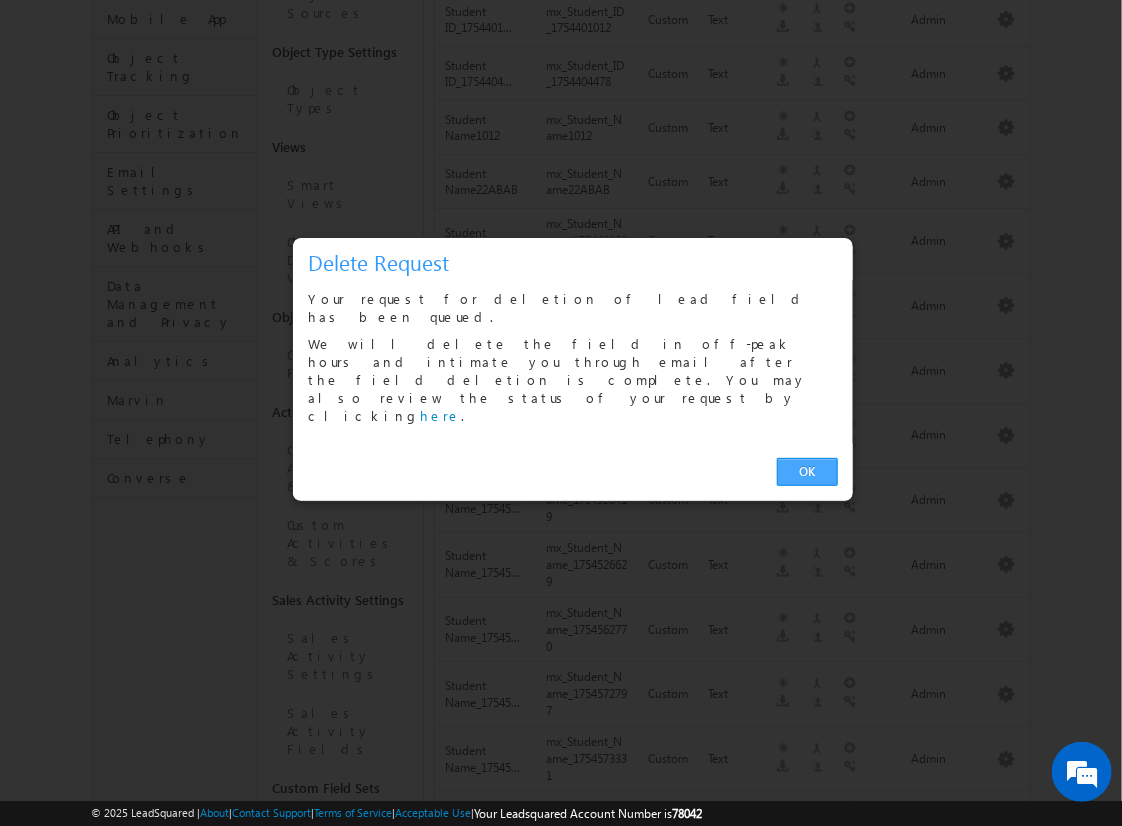 click on "OK" at bounding box center (807, 472) 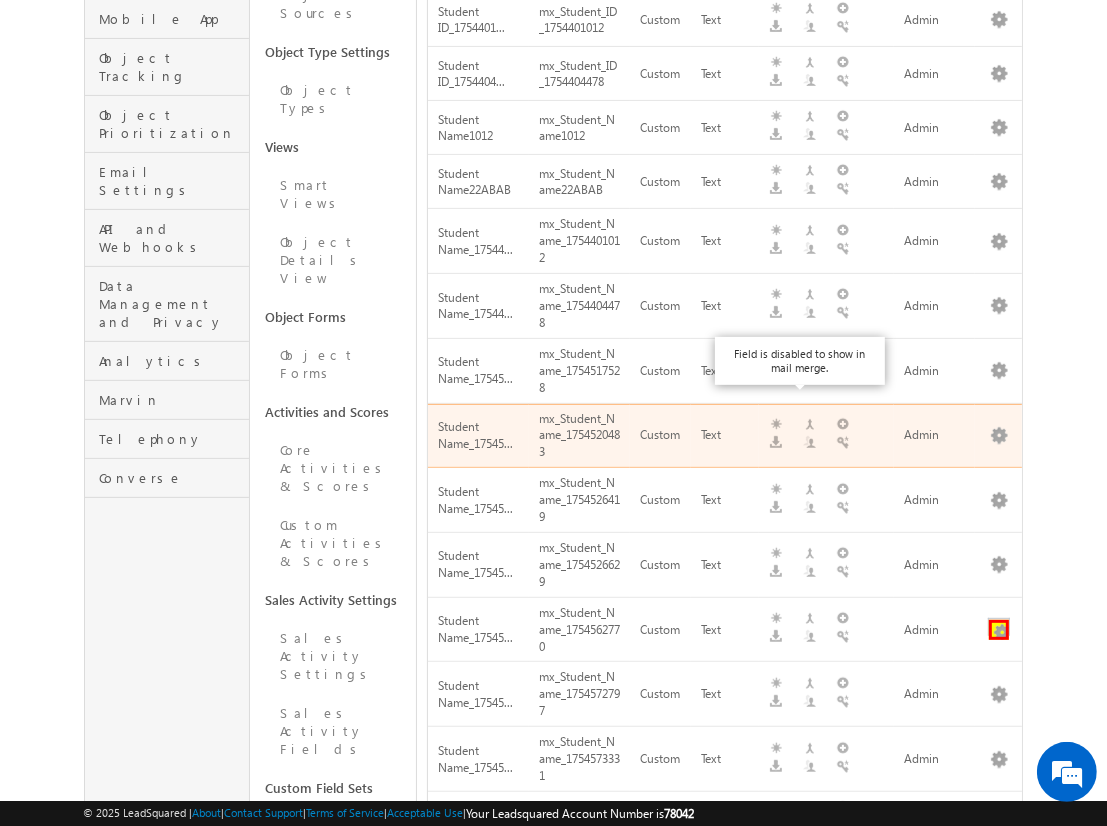 click at bounding box center (999, 630) 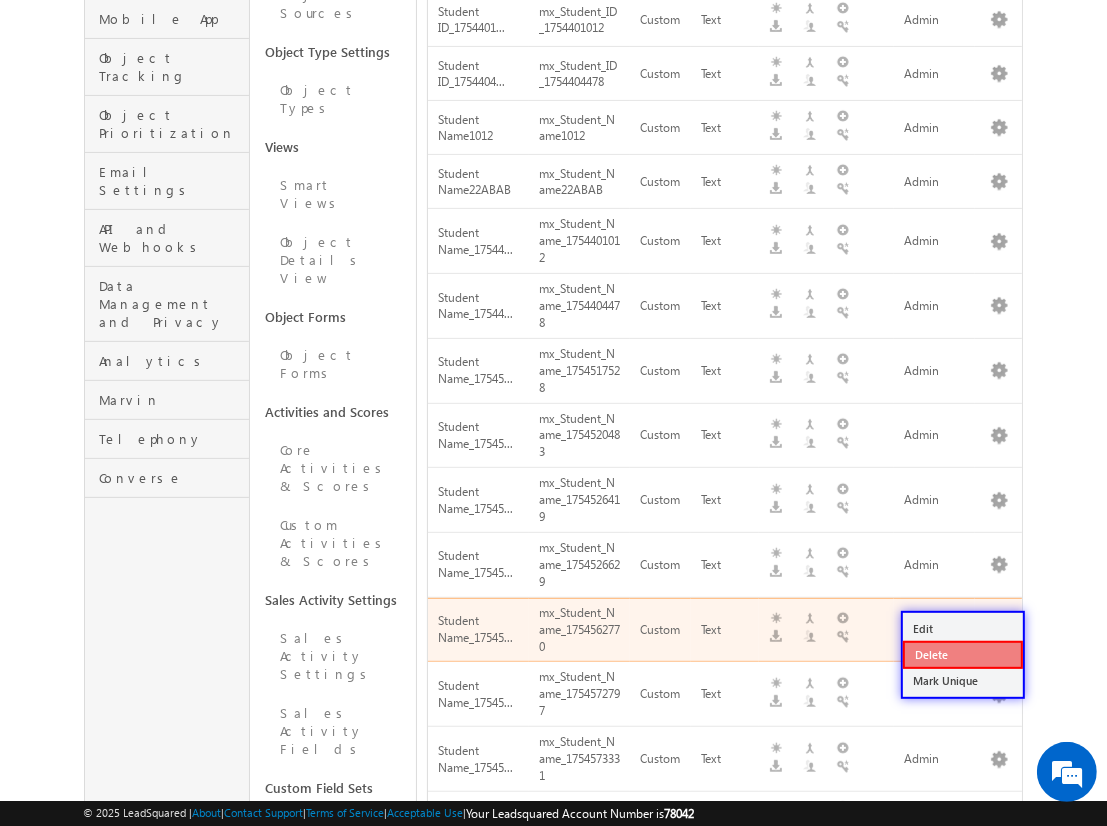 click on "Delete" at bounding box center (963, 655) 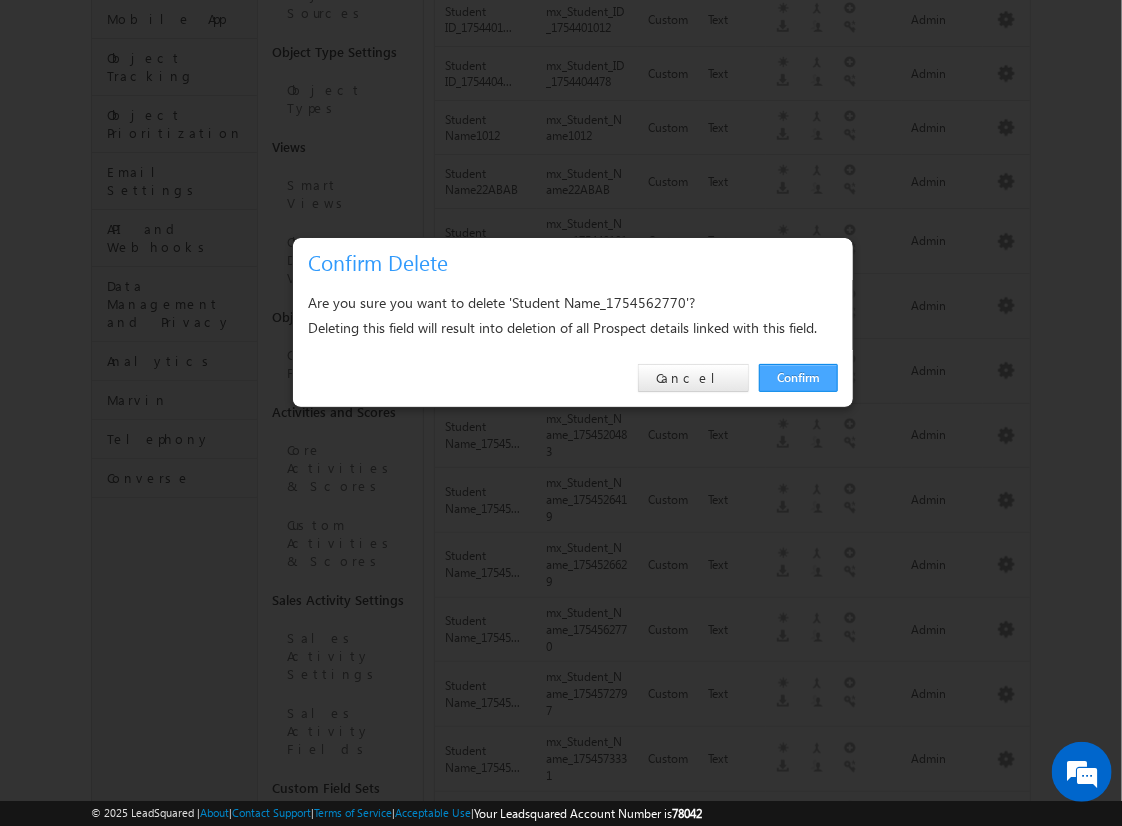 click on "Confirm" at bounding box center (798, 378) 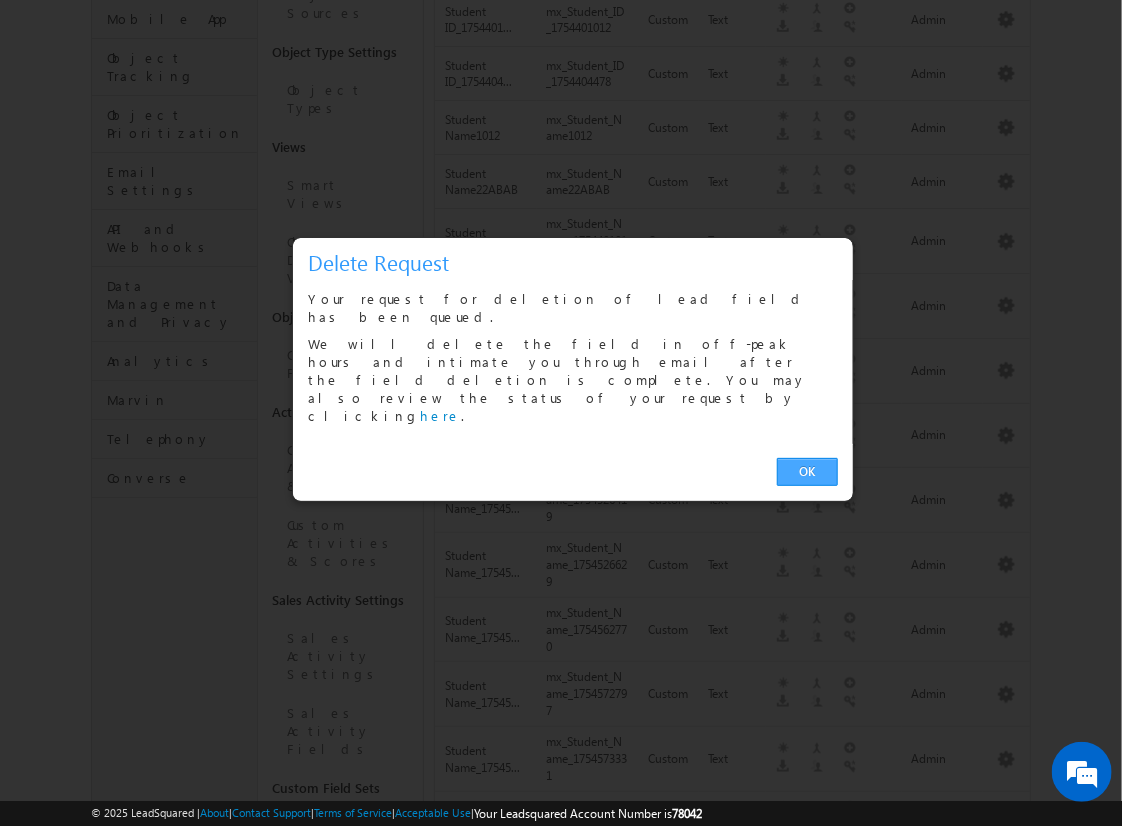click on "OK" at bounding box center (807, 472) 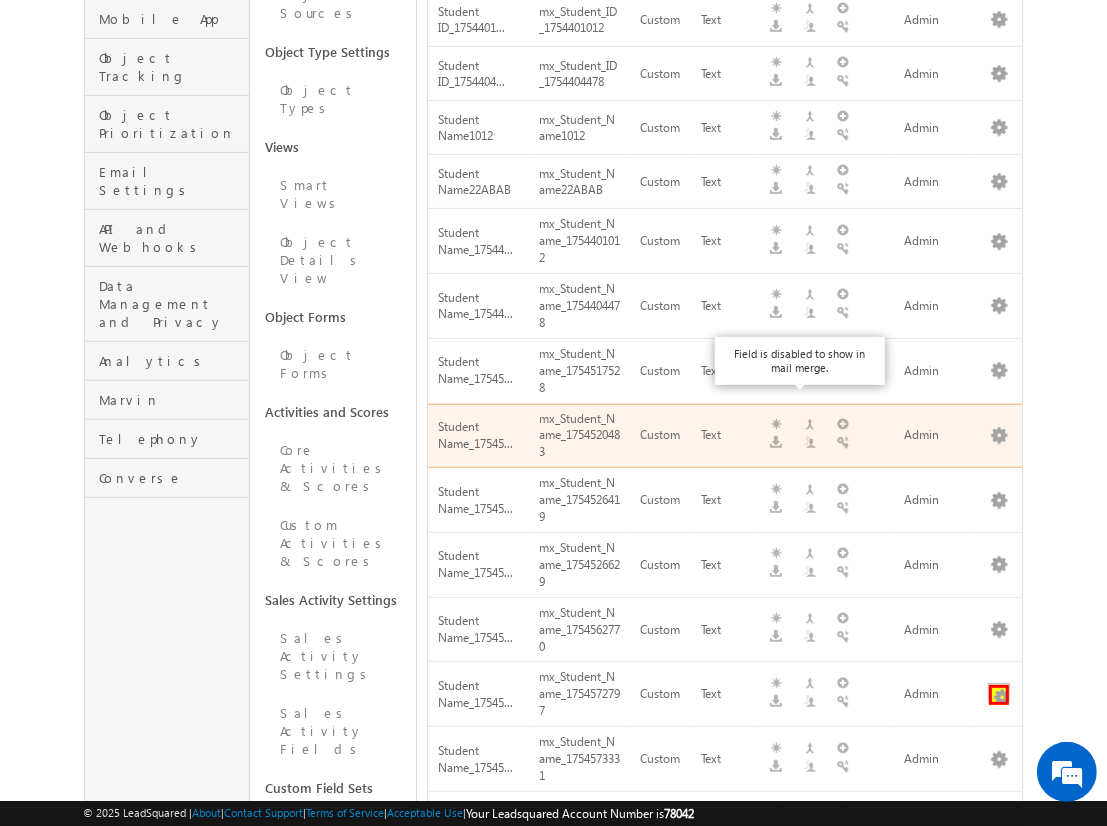 click at bounding box center [999, 695] 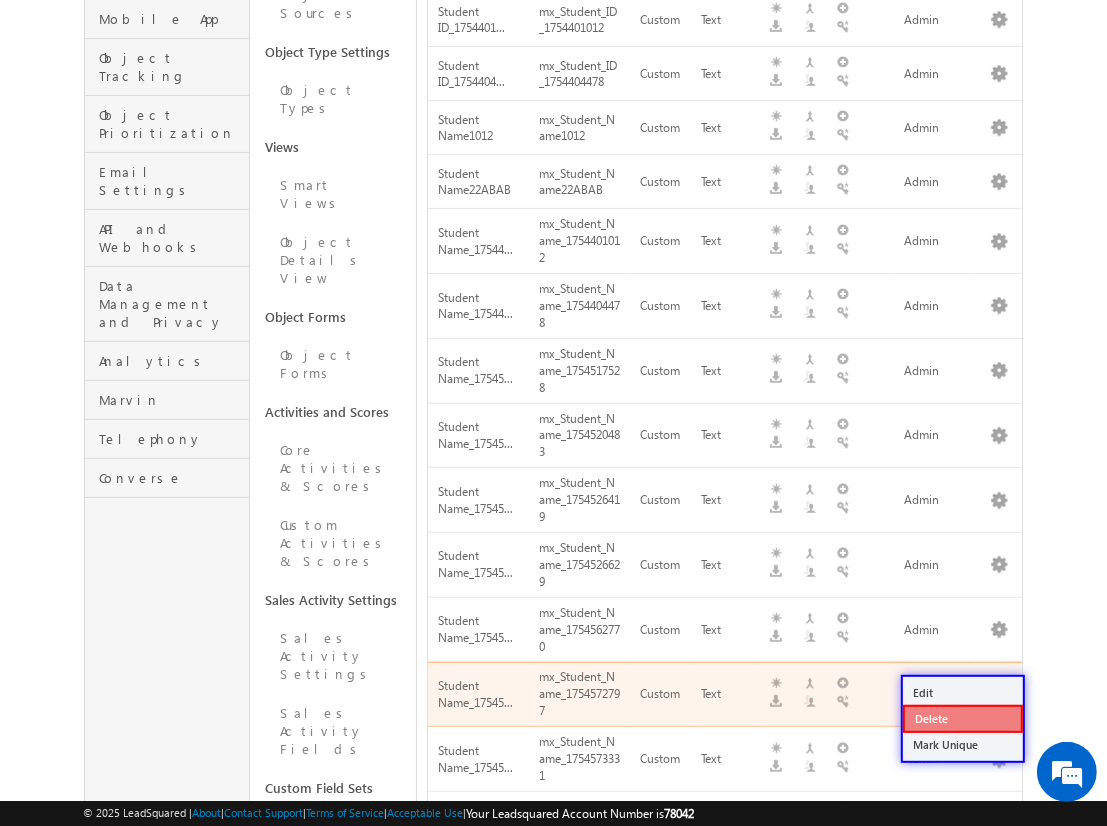 click on "Delete" at bounding box center (963, 719) 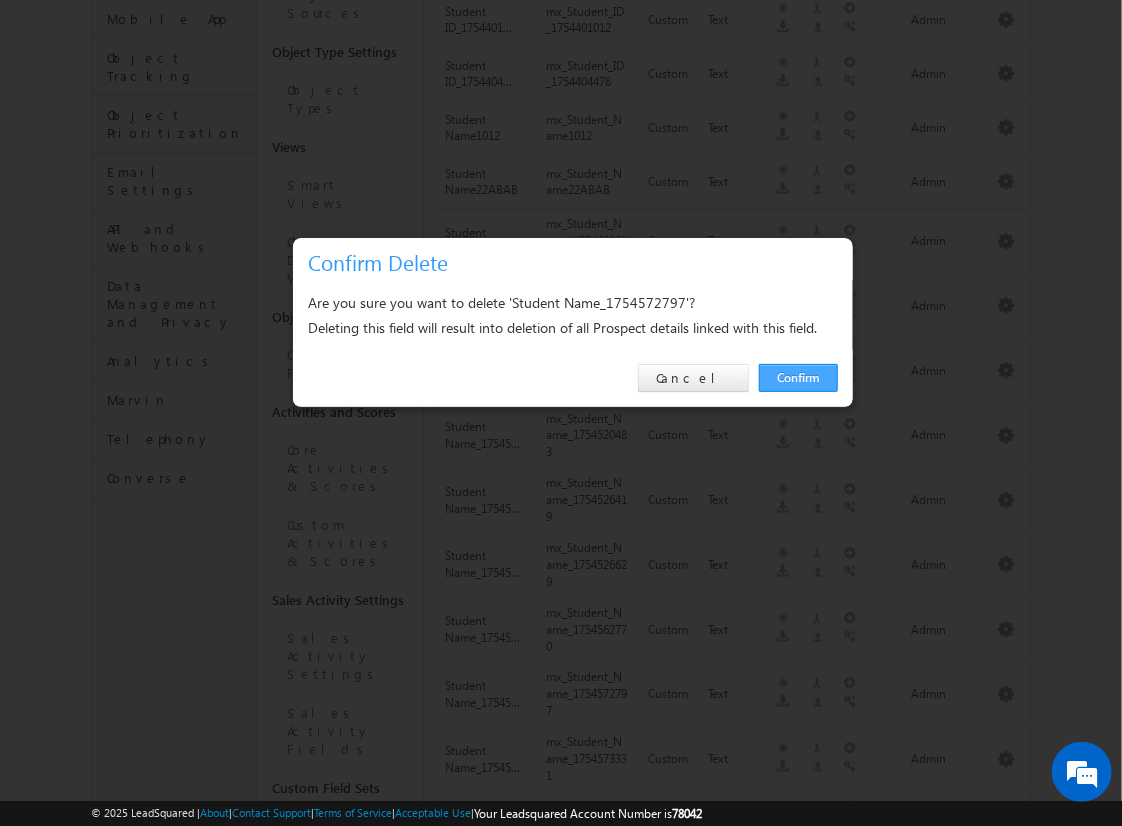 click on "Confirm" at bounding box center (798, 378) 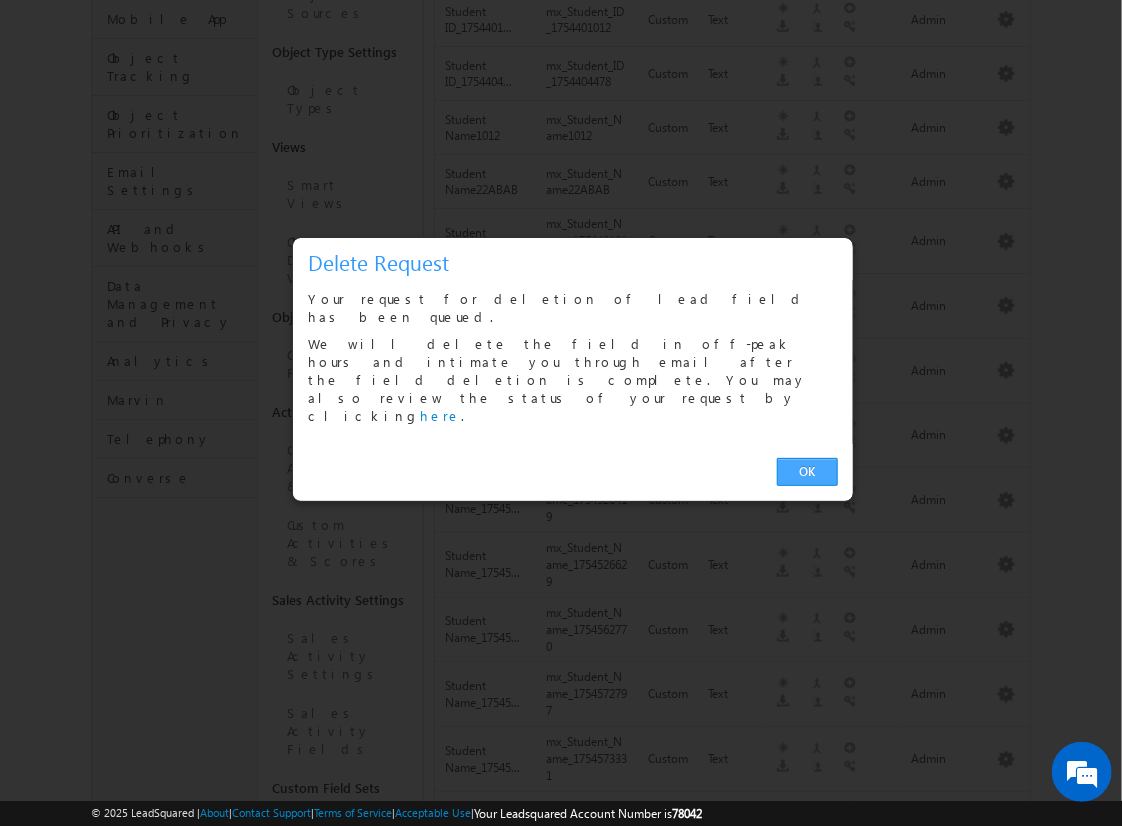 click on "OK" at bounding box center (807, 472) 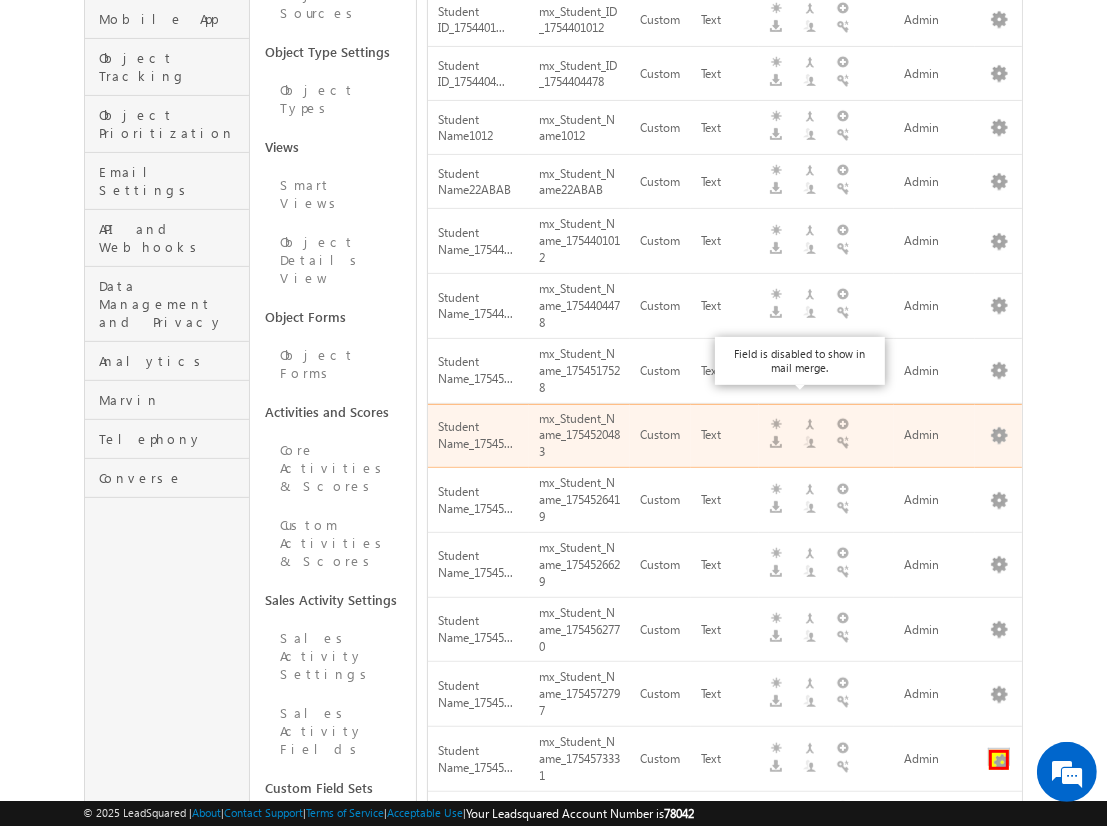 click at bounding box center [999, 760] 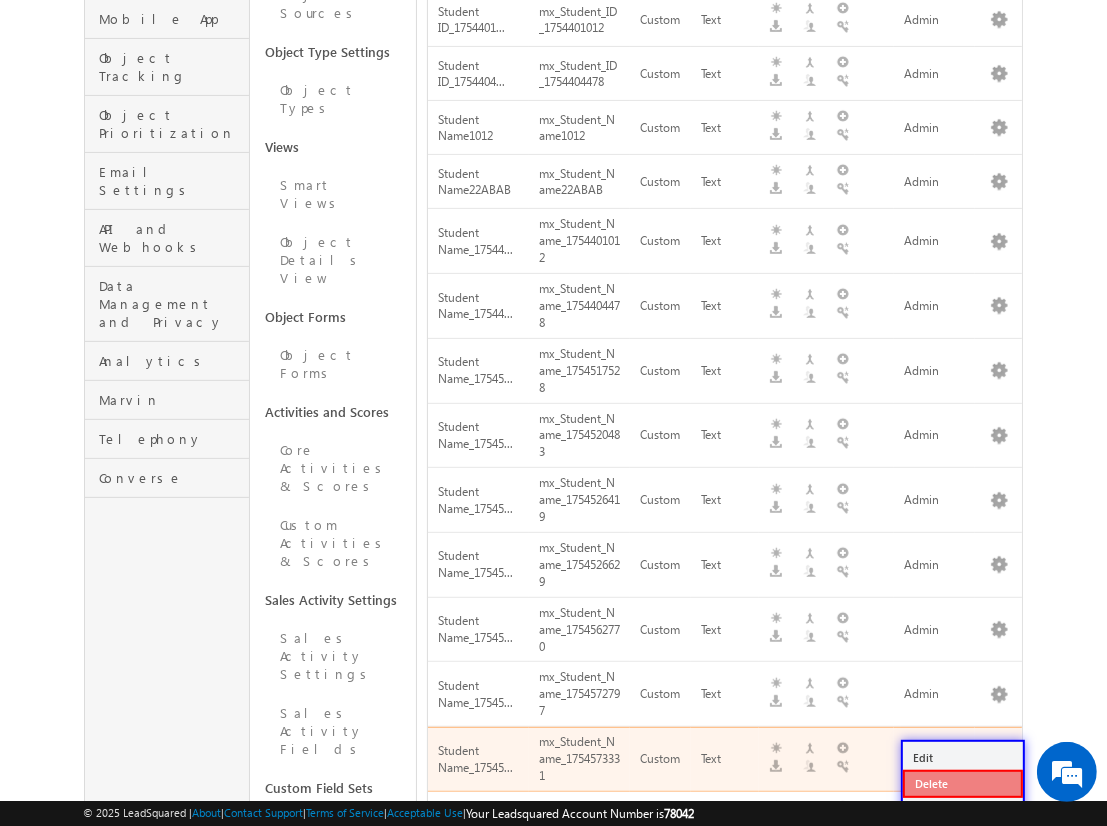 click on "Delete" at bounding box center (963, 784) 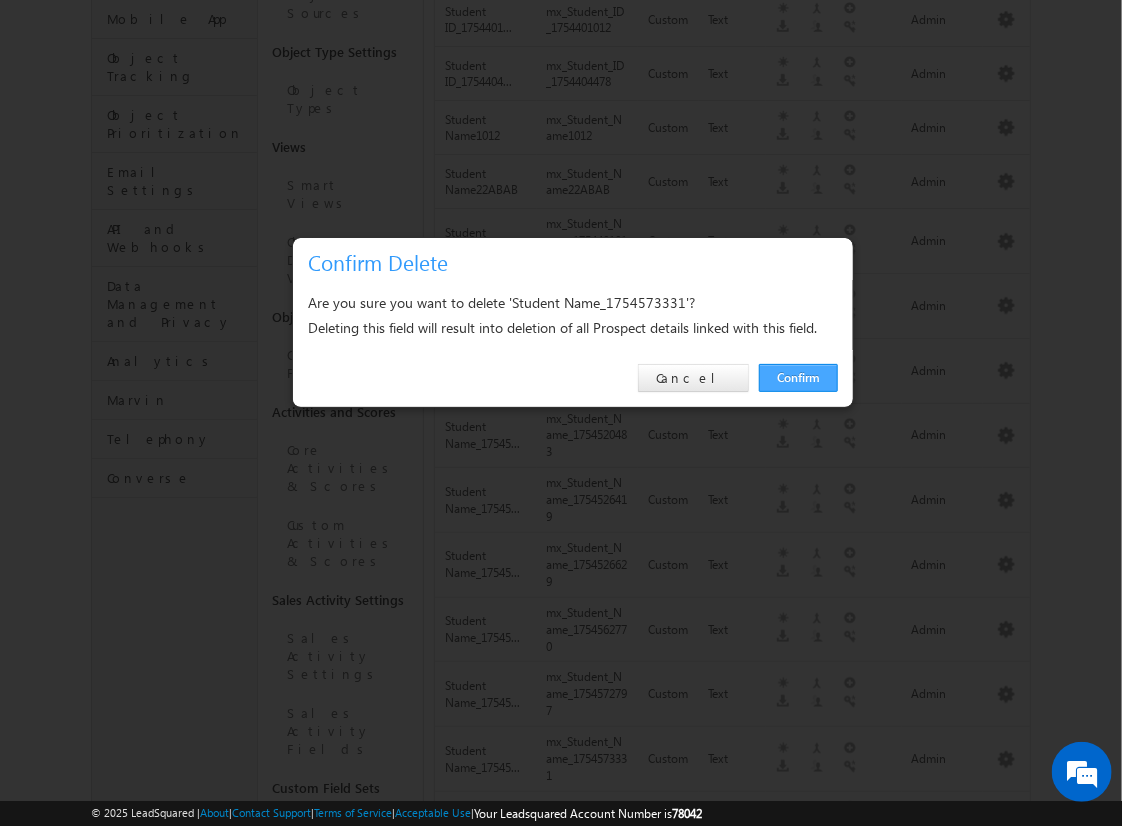 click on "Confirm" at bounding box center (798, 378) 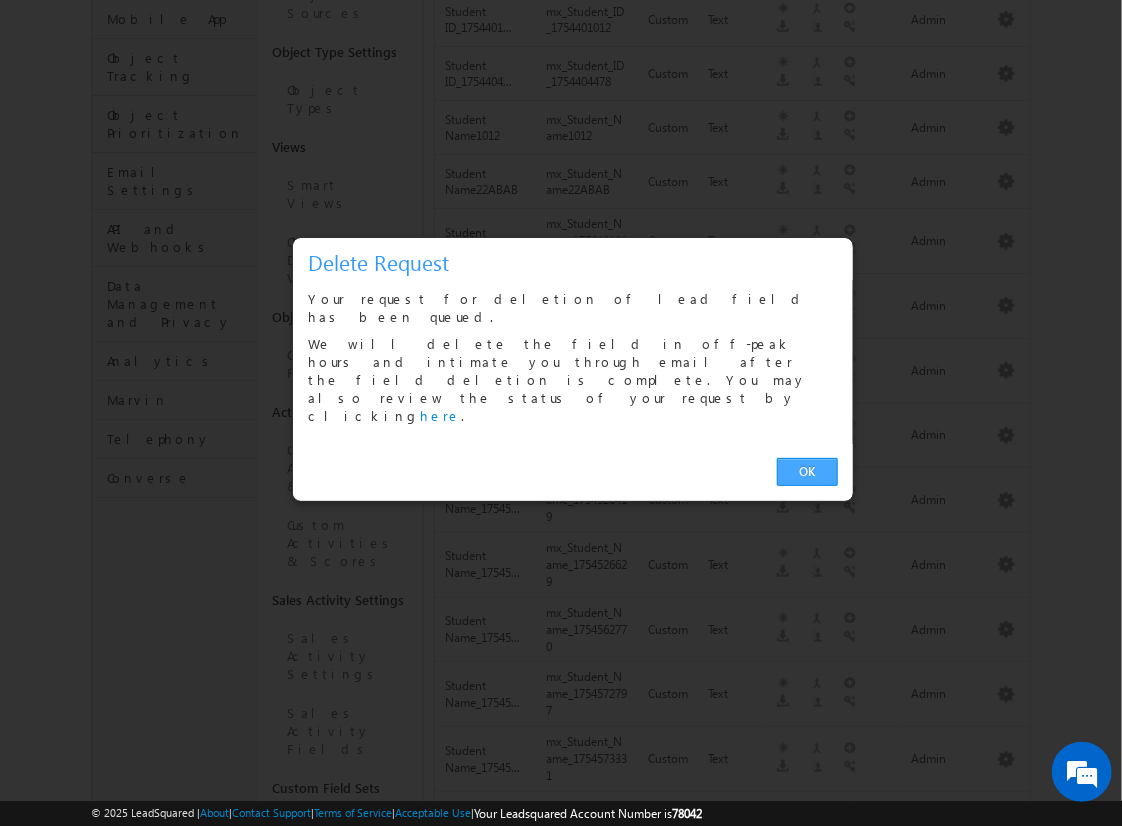 click on "OK" at bounding box center [807, 472] 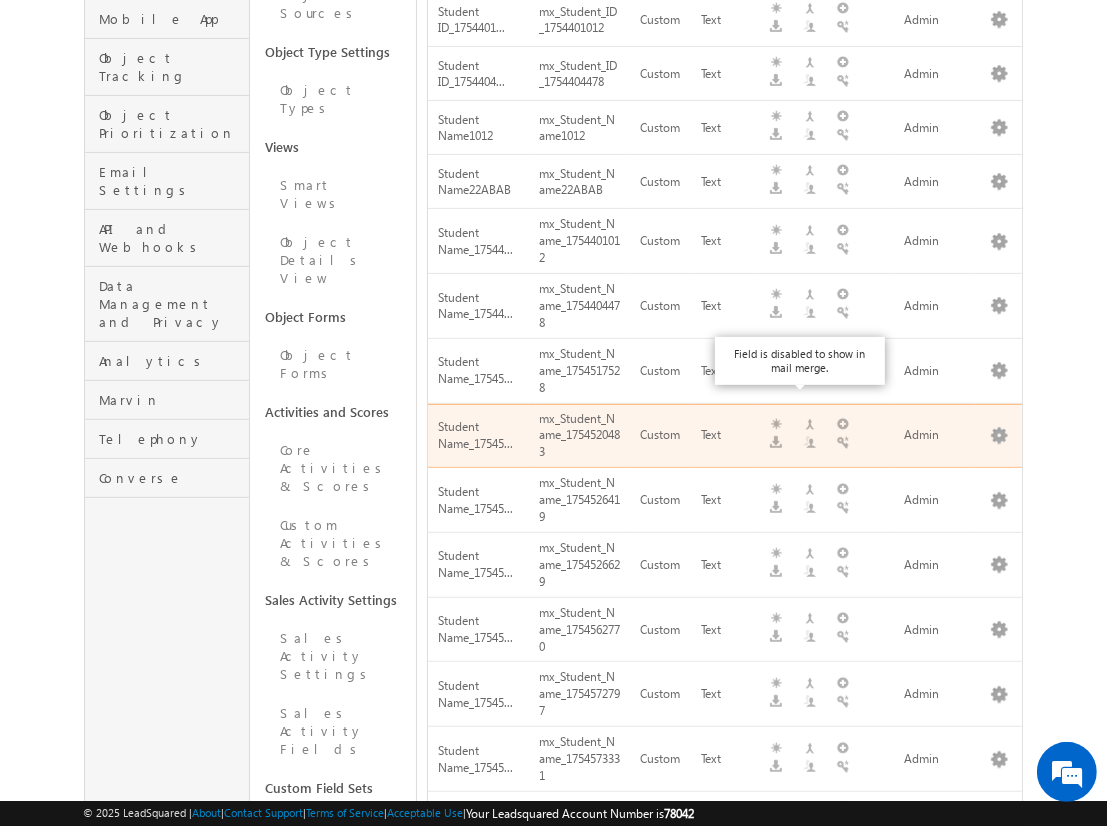 click at bounding box center (999, 819) 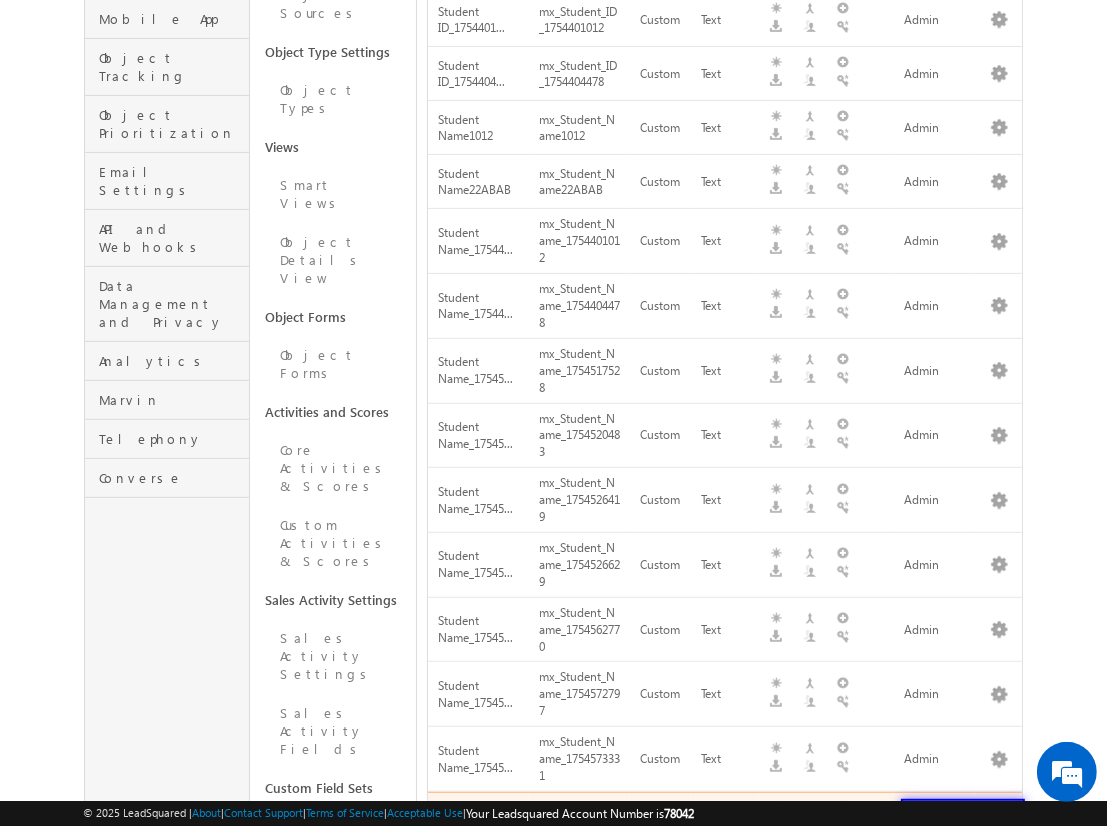 scroll, scrollTop: 770, scrollLeft: 0, axis: vertical 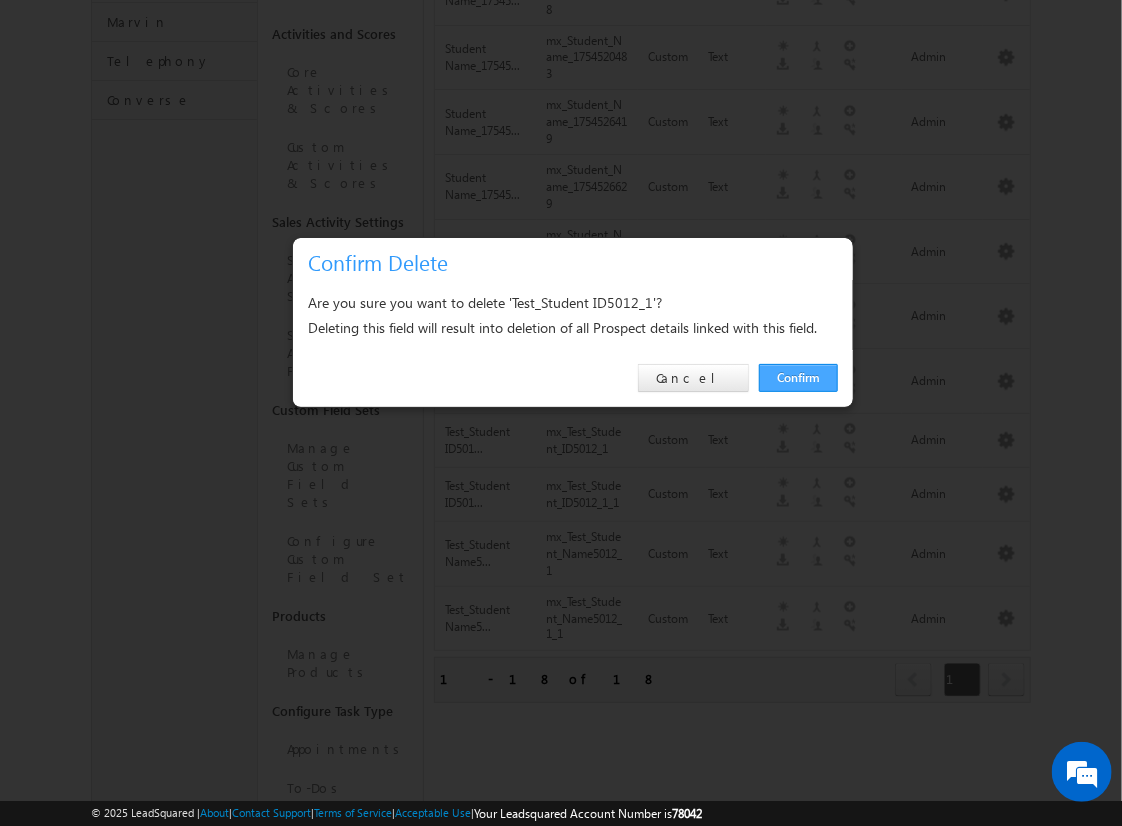 click on "Confirm" at bounding box center (798, 378) 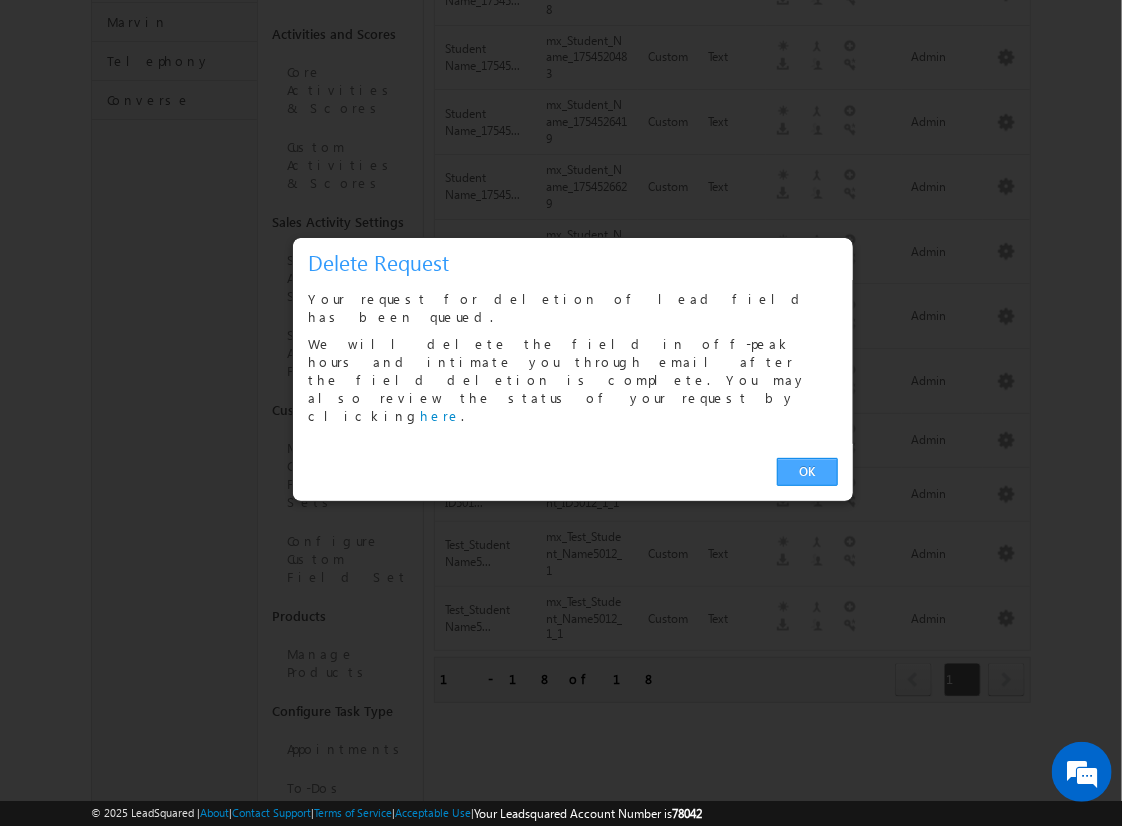 click on "OK" at bounding box center [807, 472] 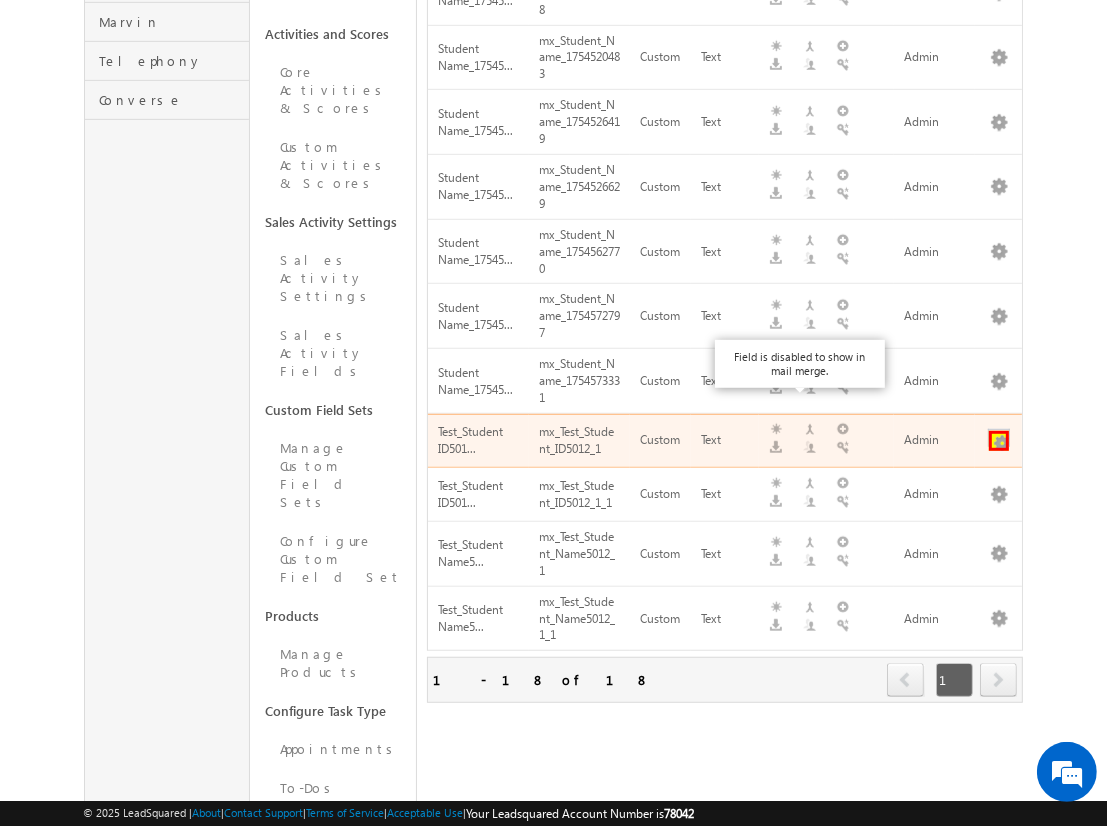 click at bounding box center [999, 441] 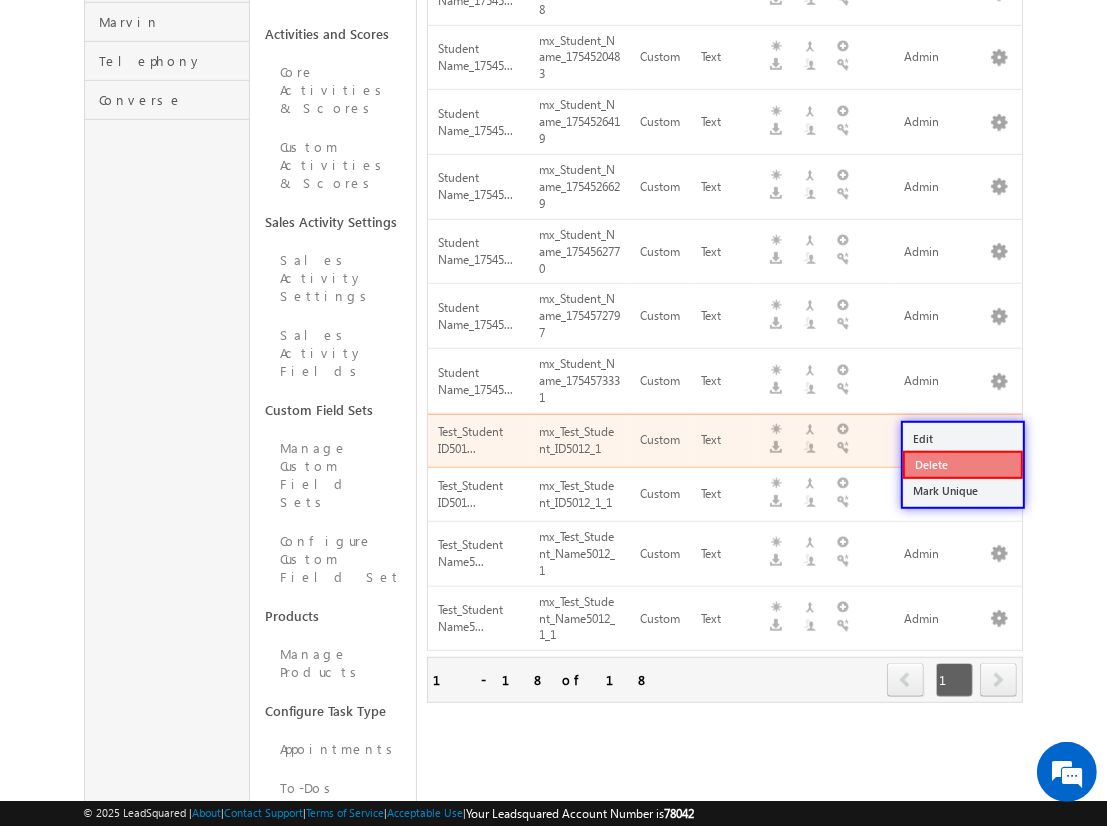 click on "Delete" at bounding box center [963, 465] 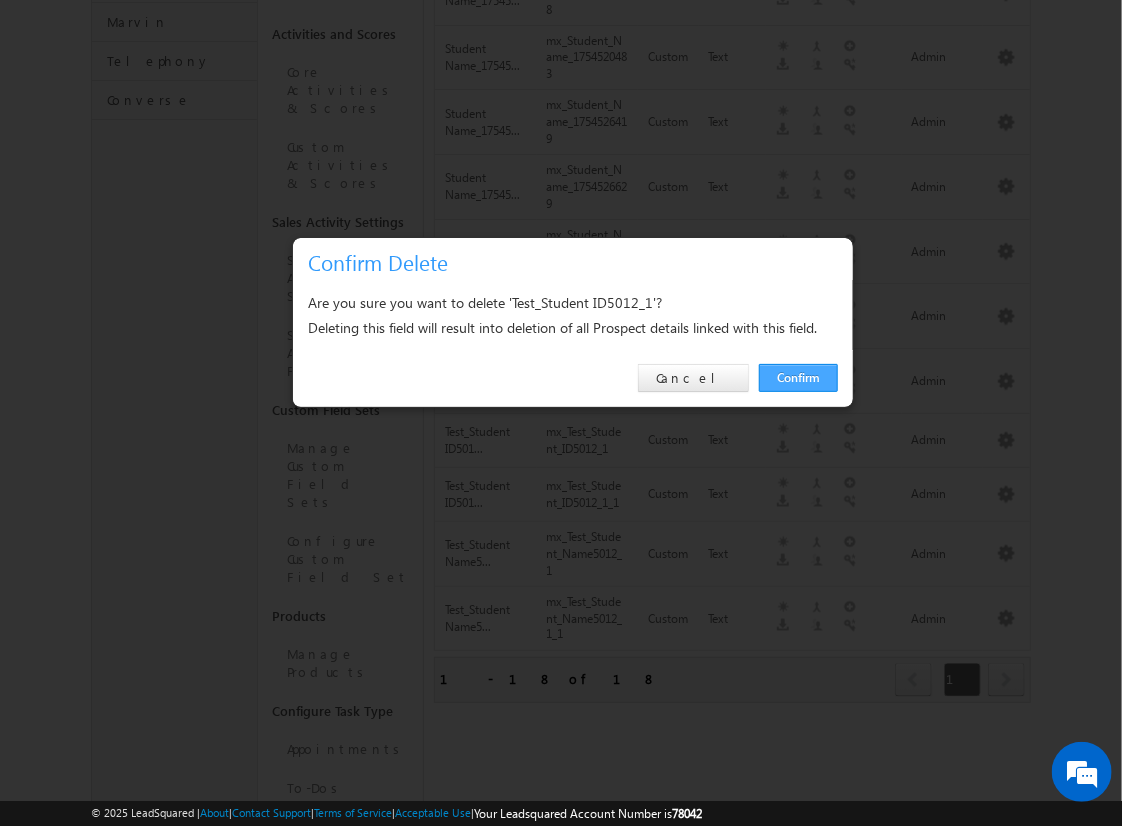 click on "Confirm" at bounding box center (798, 378) 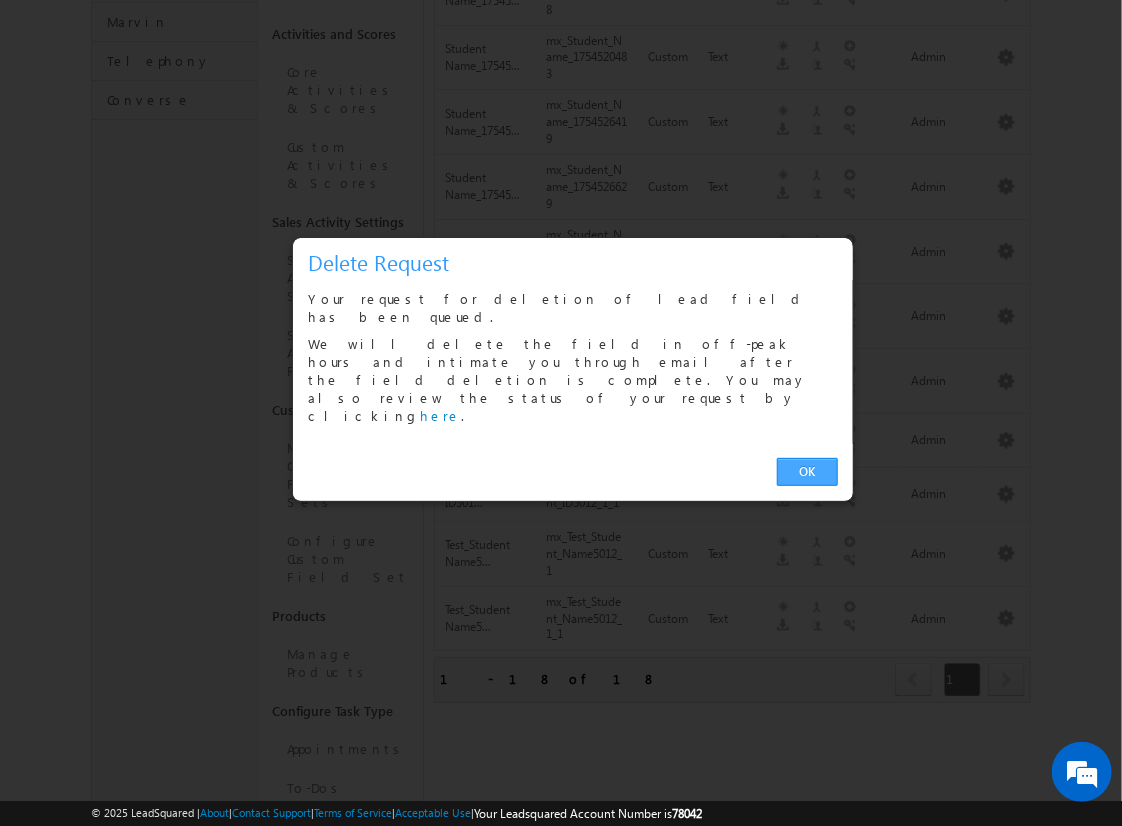 click on "OK" at bounding box center [807, 472] 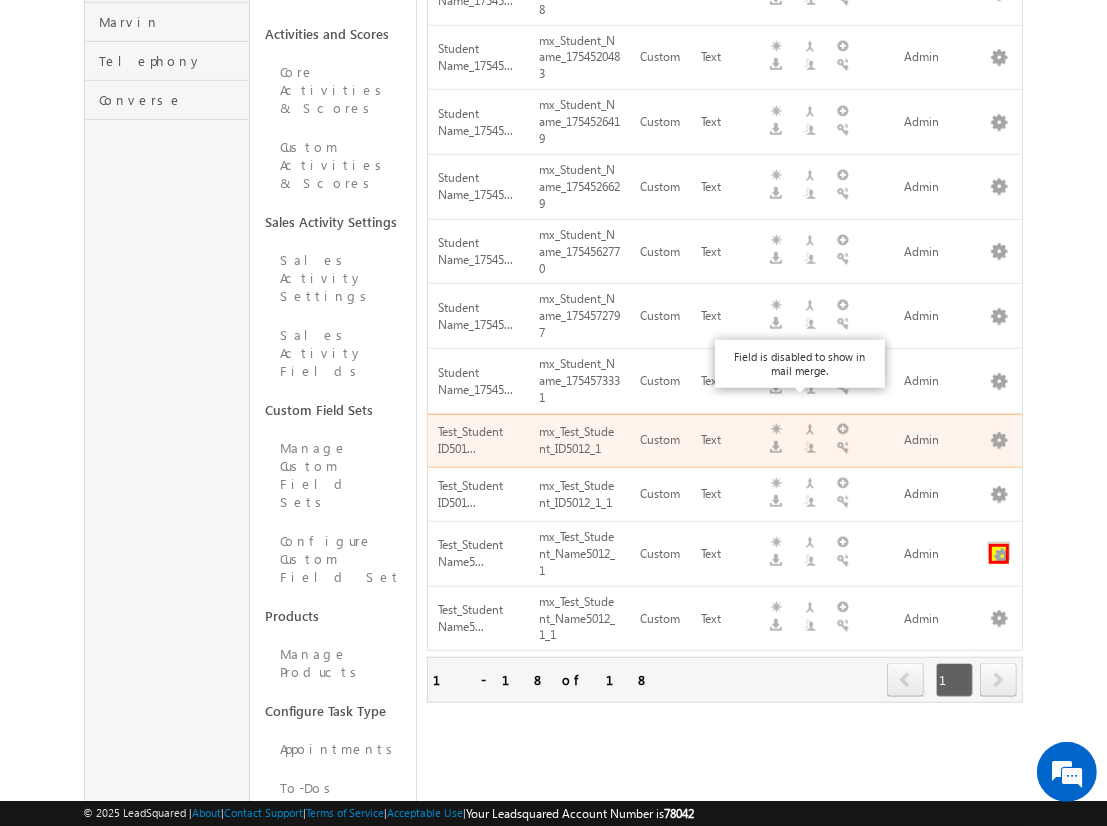 click at bounding box center (999, 554) 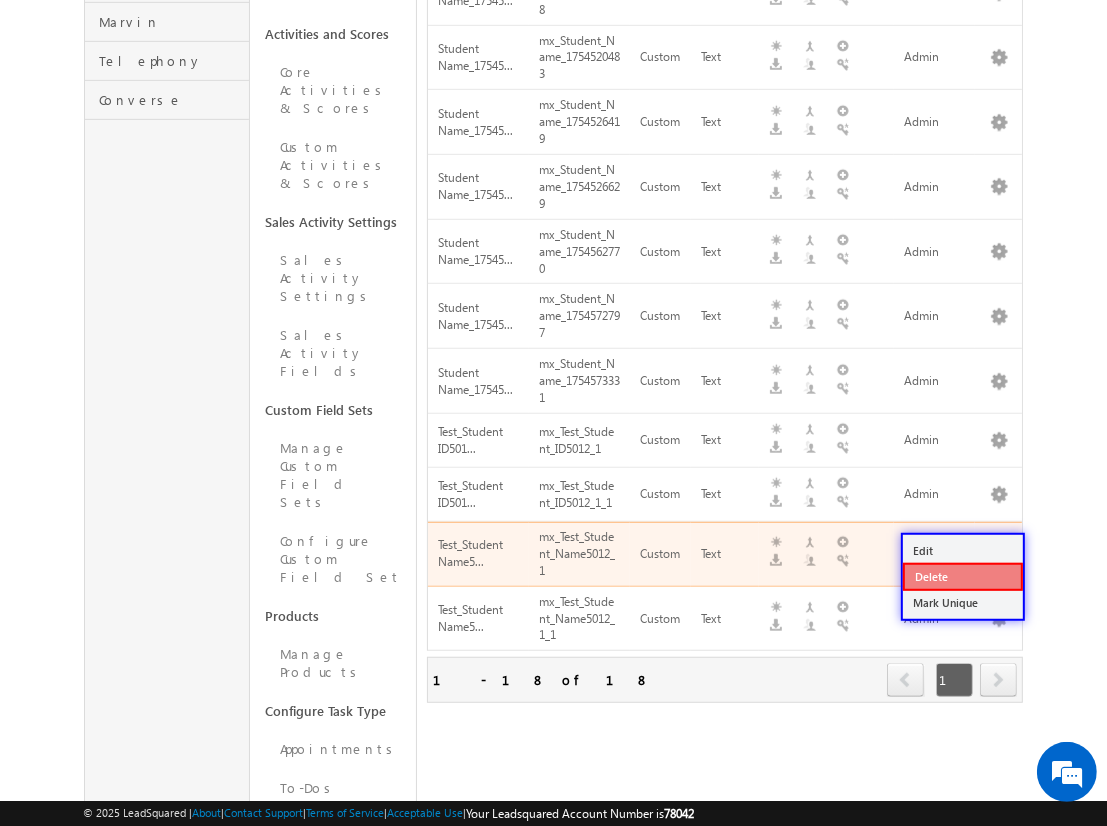 click on "Delete" at bounding box center [963, 577] 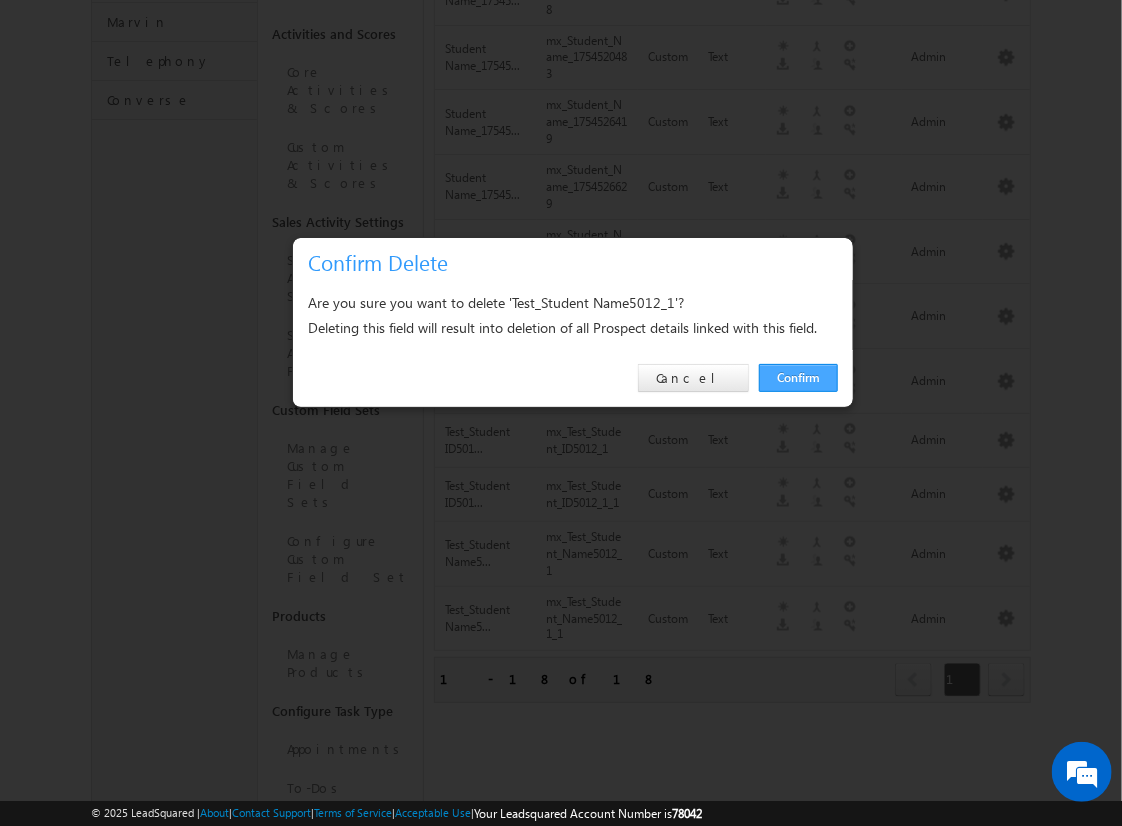 click on "Confirm" at bounding box center (798, 378) 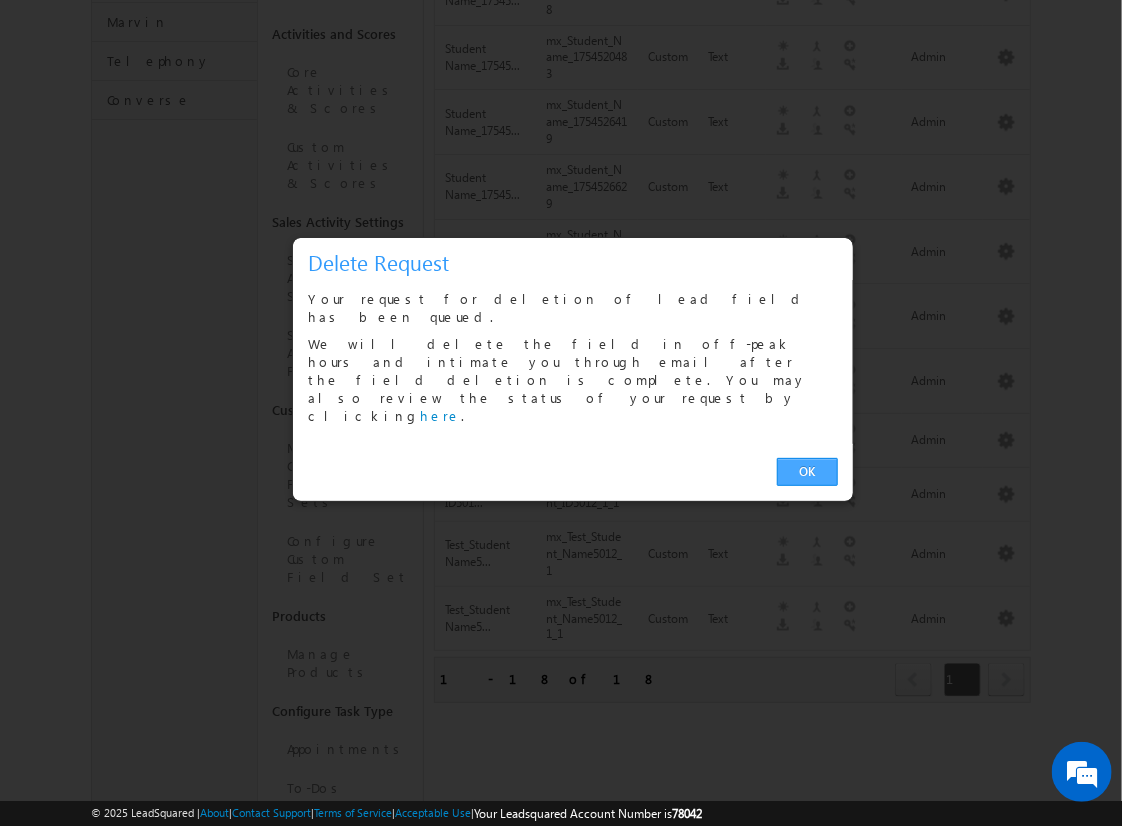 click on "OK" at bounding box center (807, 472) 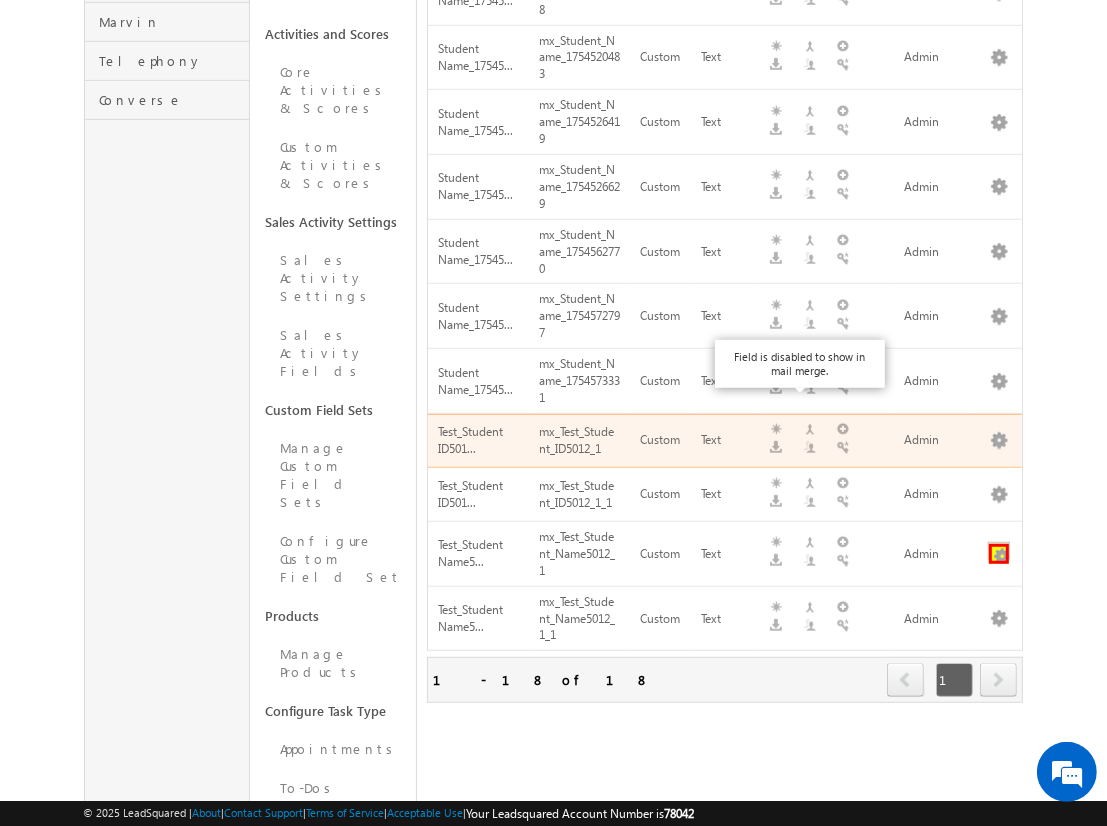 click at bounding box center [999, 554] 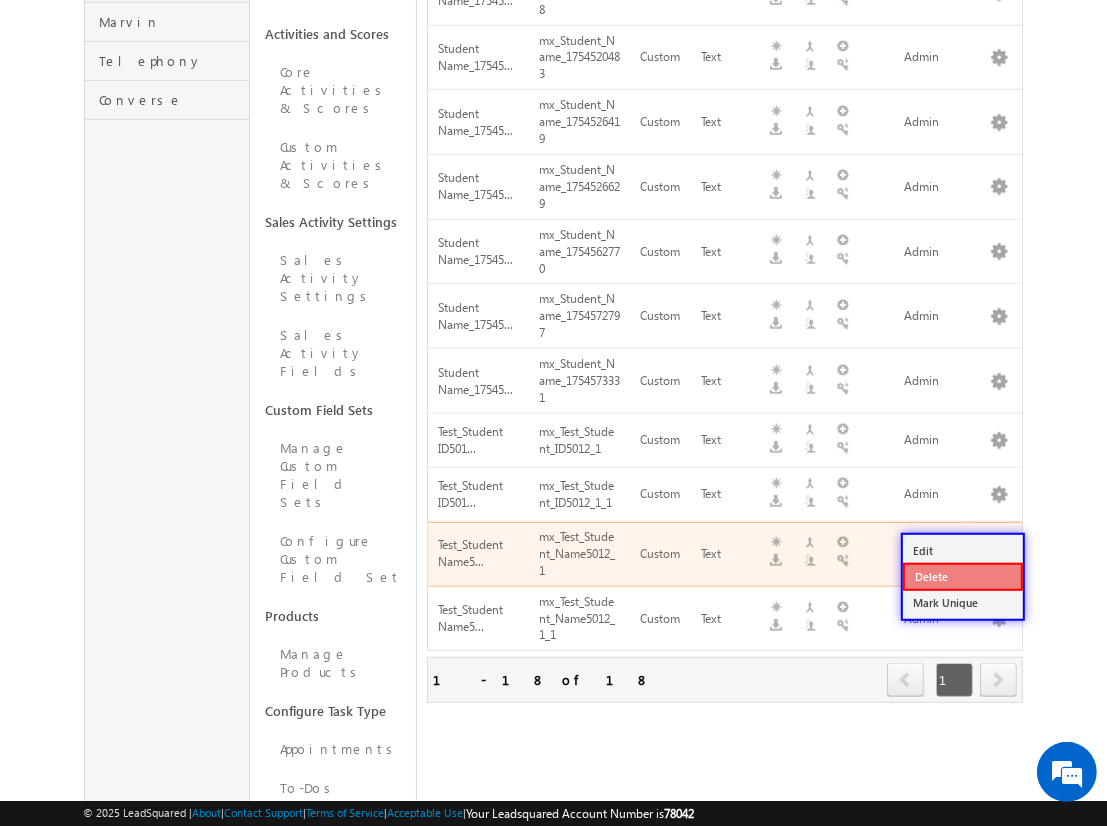 click on "Delete" at bounding box center [963, 577] 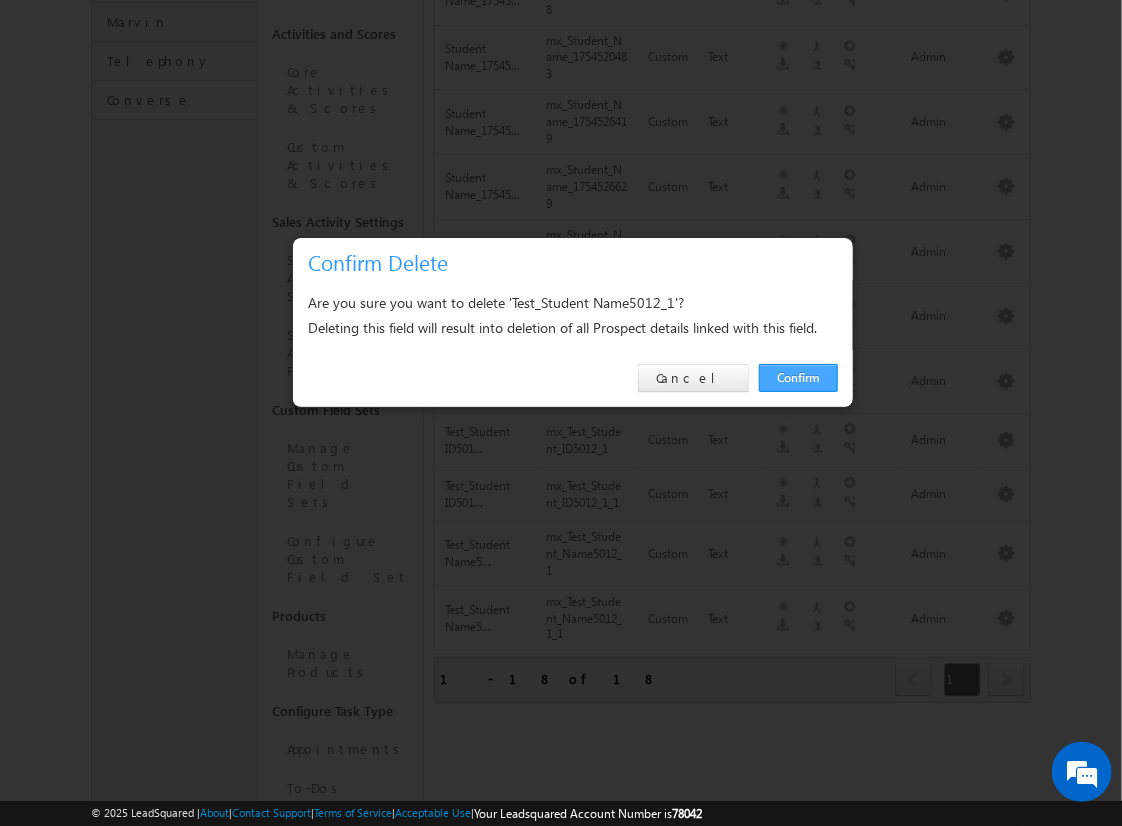 click on "Confirm" at bounding box center [798, 378] 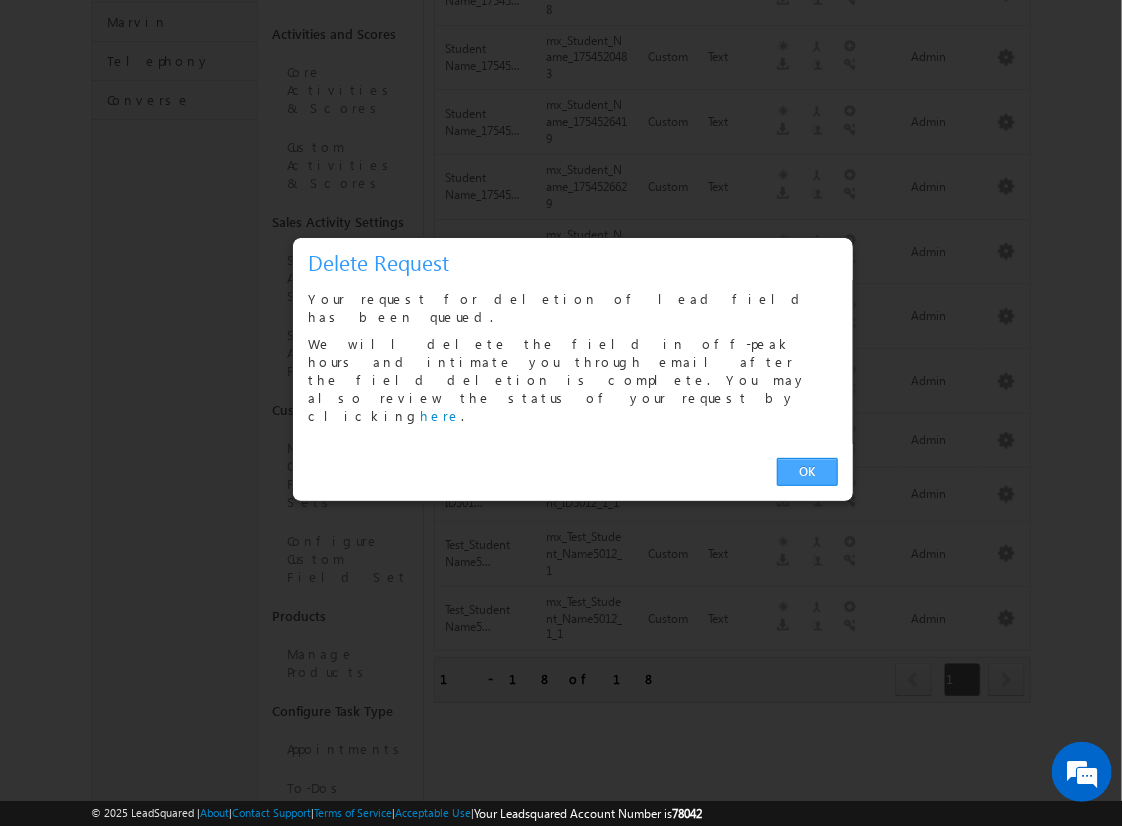 click on "OK" at bounding box center (807, 472) 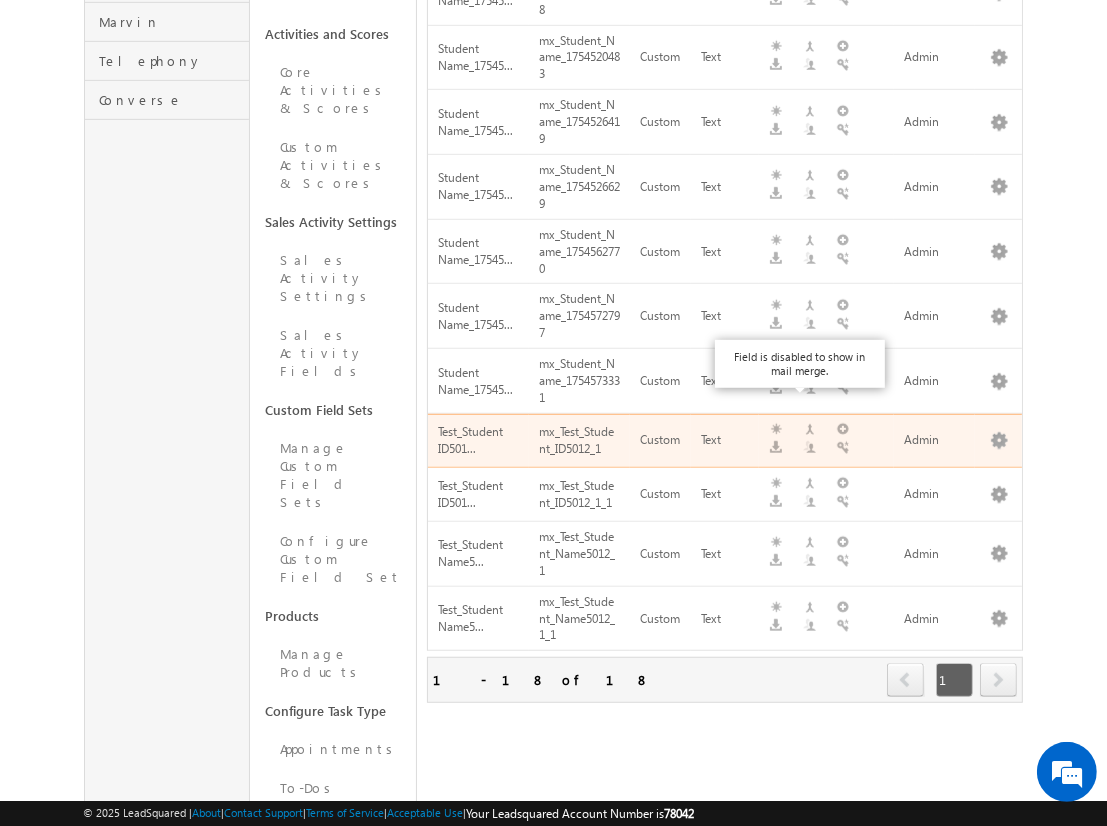 click on "next" at bounding box center [998, 680] 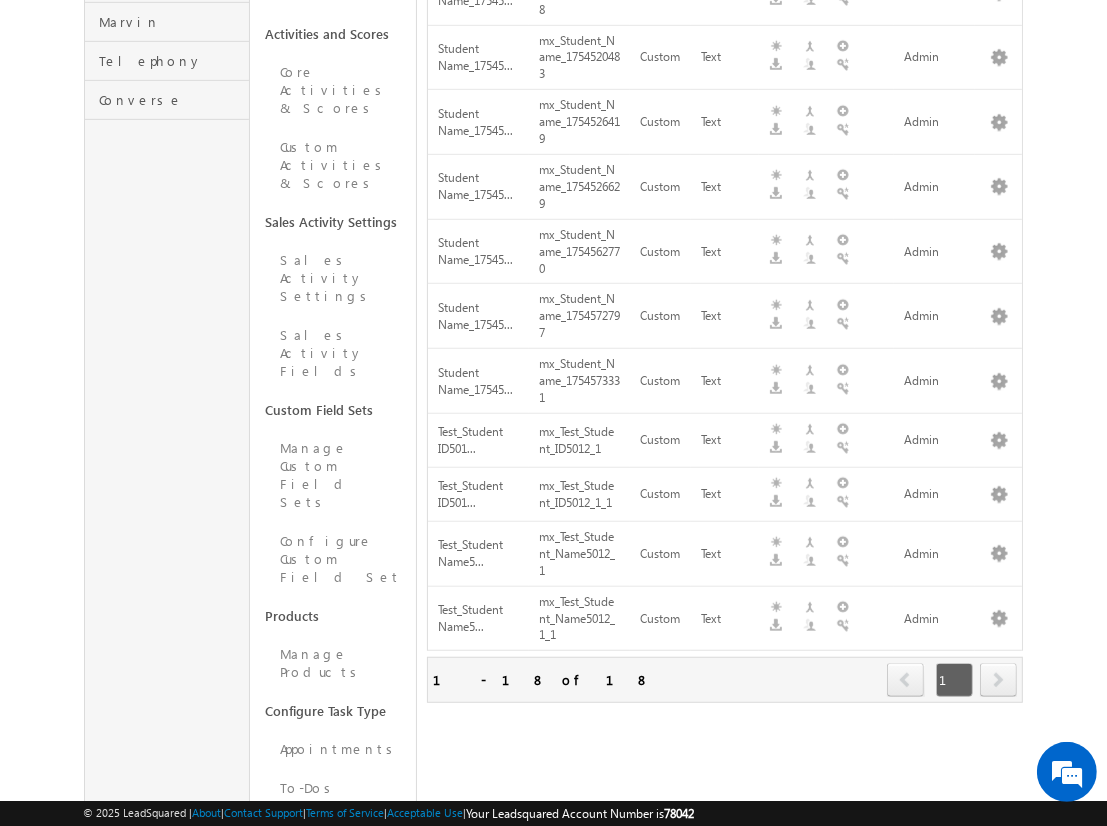 click on "next" at bounding box center [998, 680] 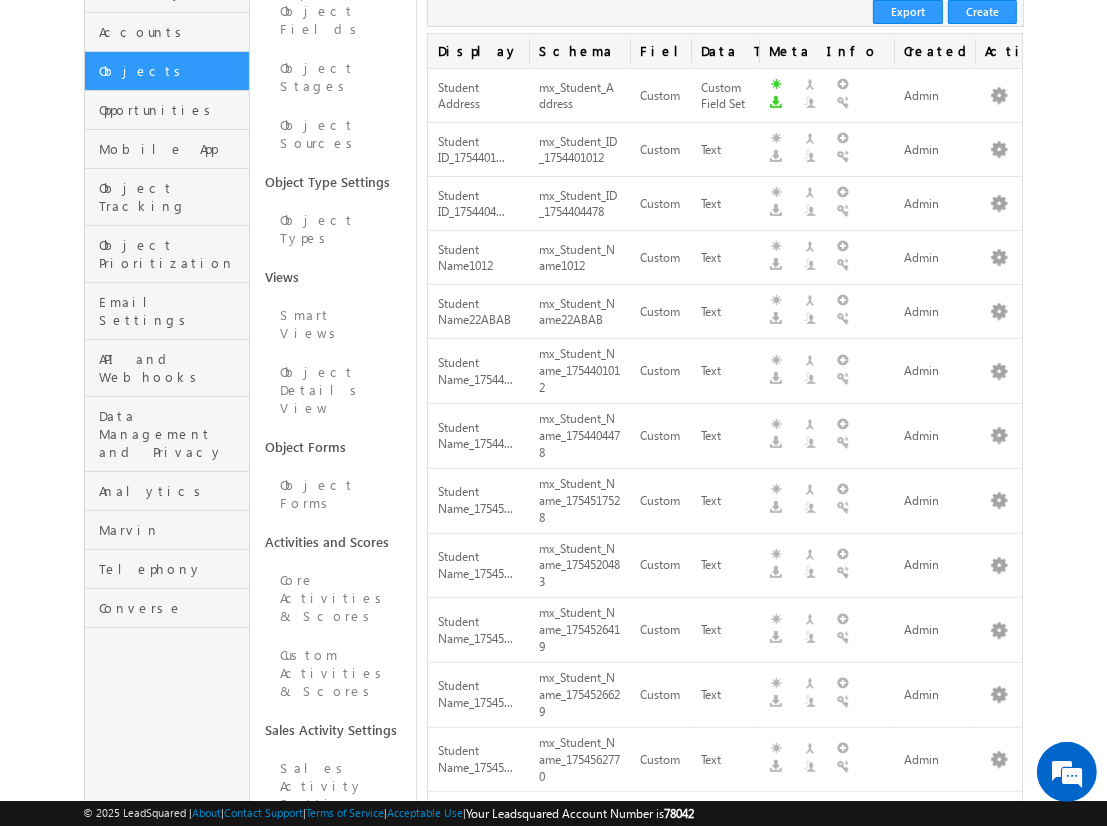 scroll, scrollTop: 0, scrollLeft: 0, axis: both 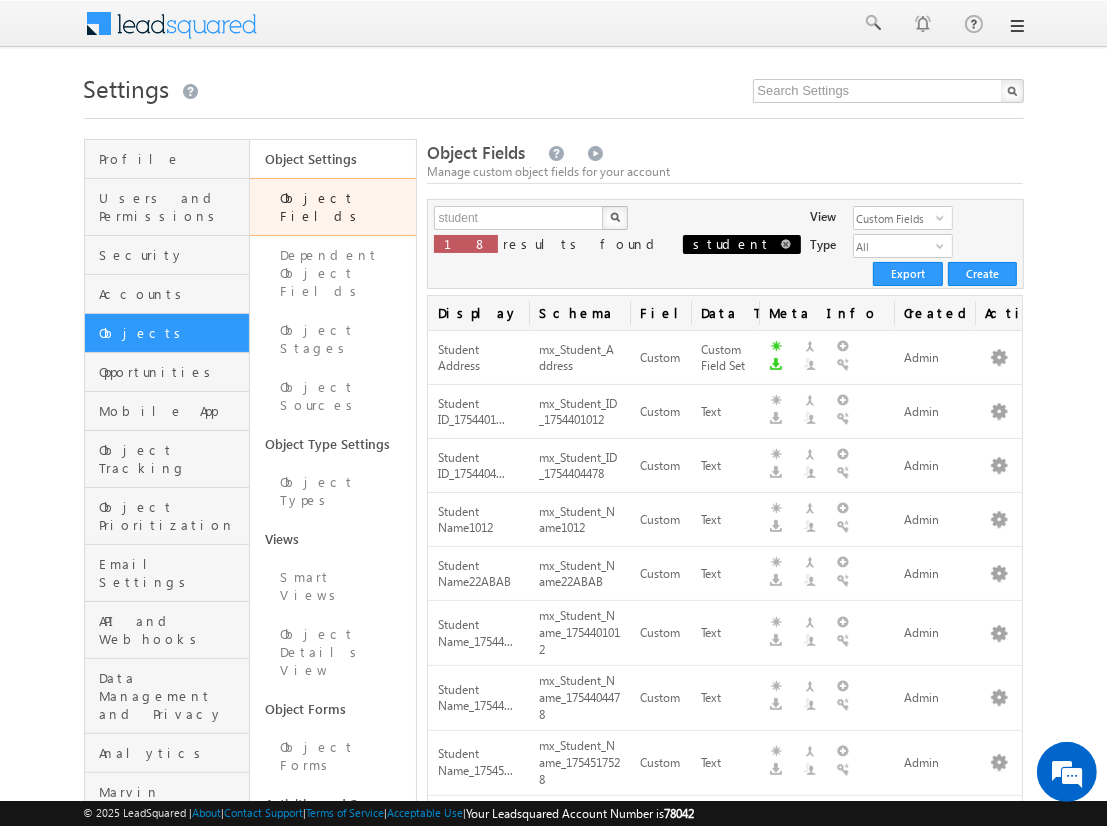 click on "student" at bounding box center [742, 244] 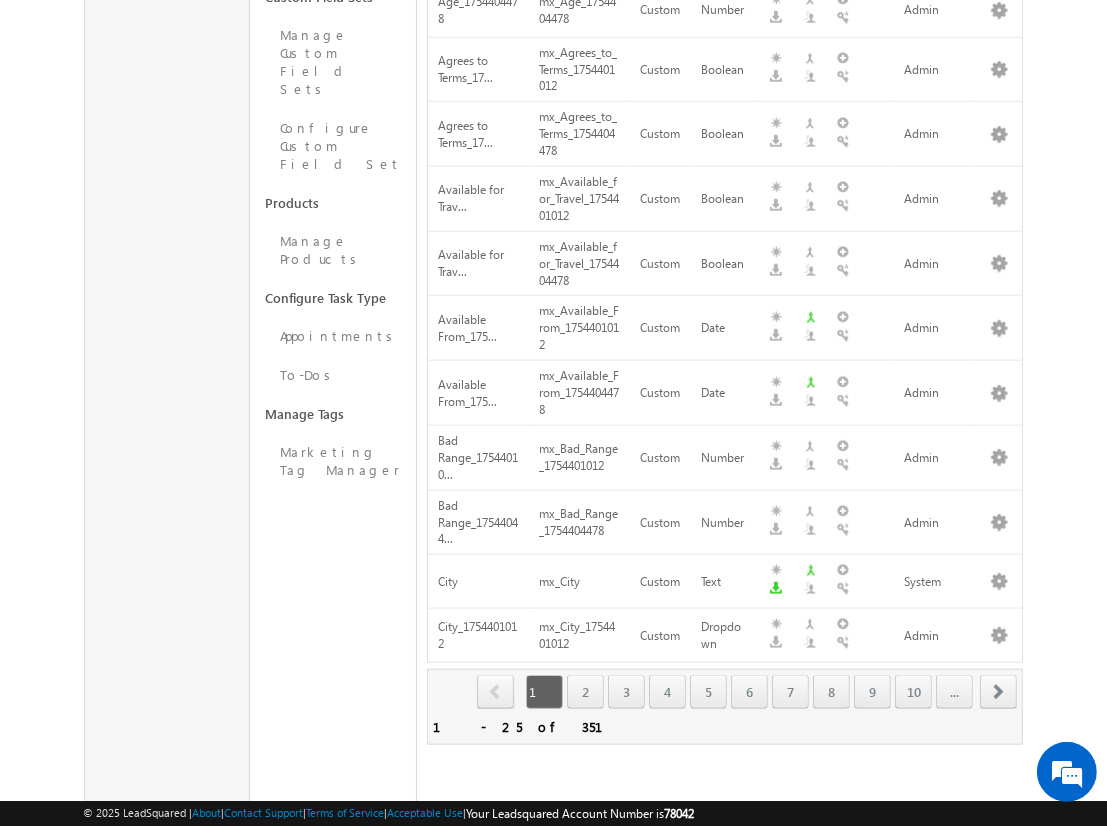 scroll, scrollTop: 1239, scrollLeft: 0, axis: vertical 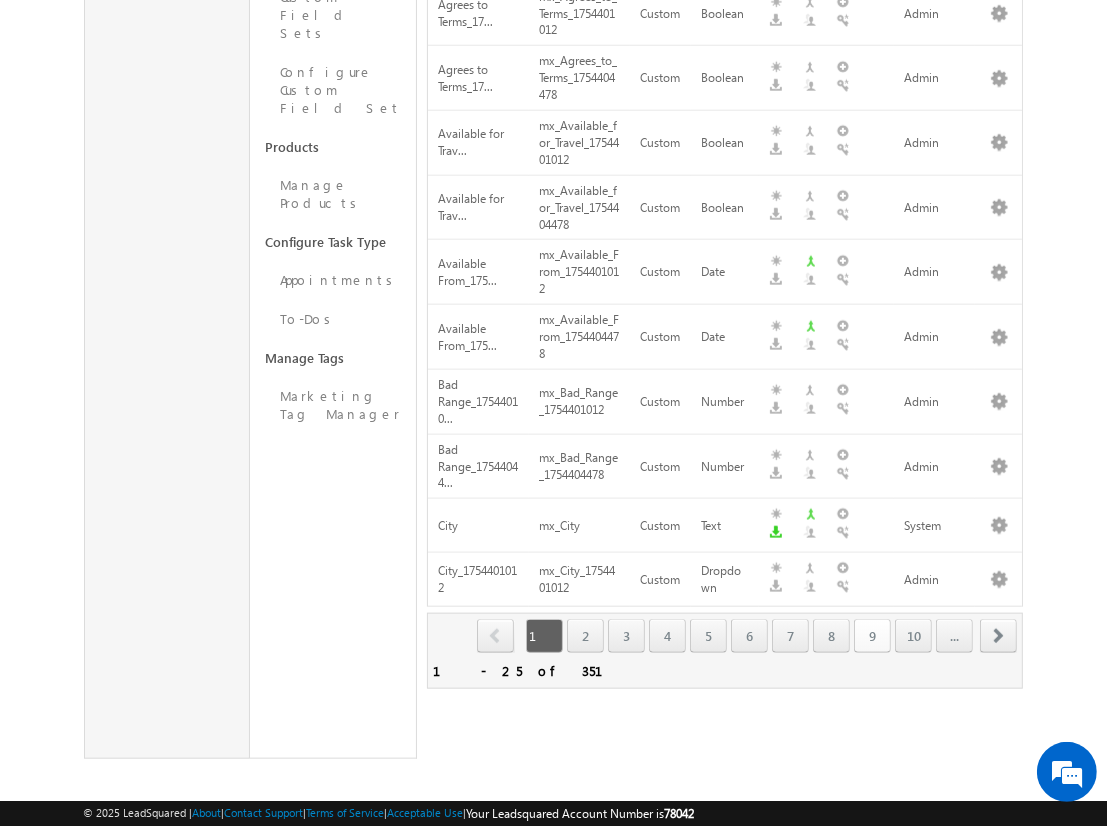 click on "9" at bounding box center (872, 636) 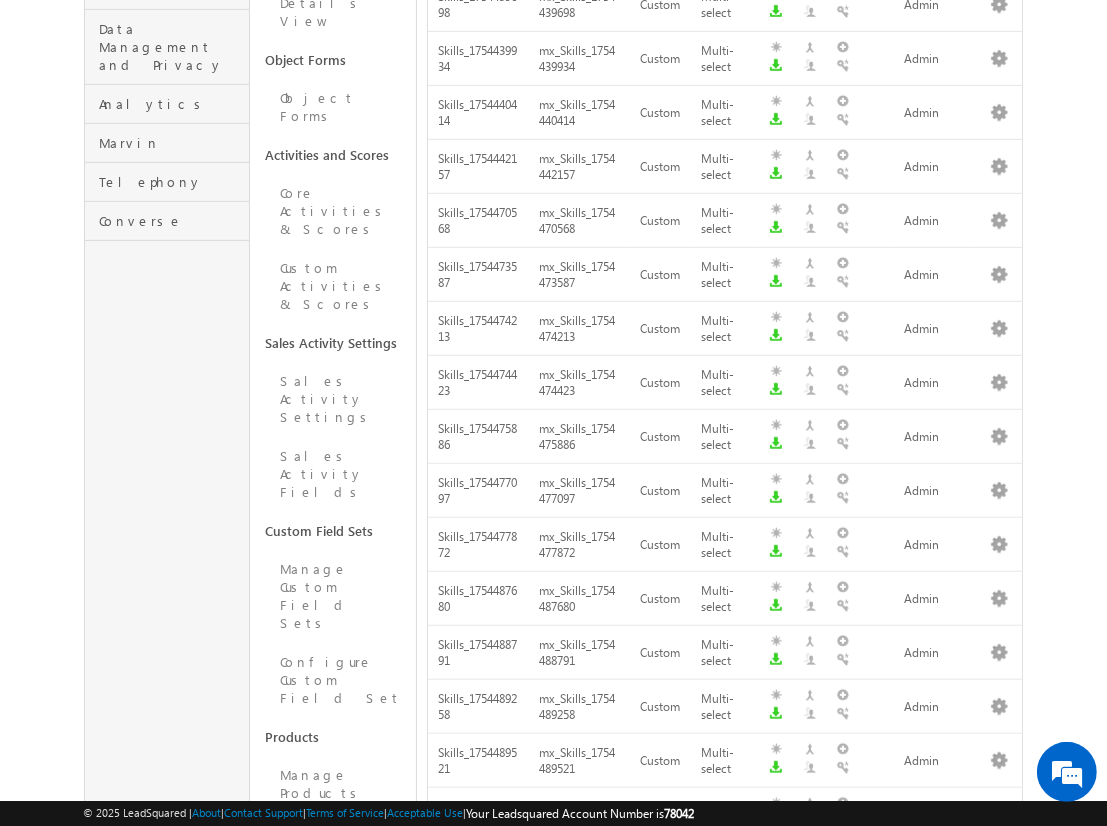 scroll, scrollTop: 1047, scrollLeft: 0, axis: vertical 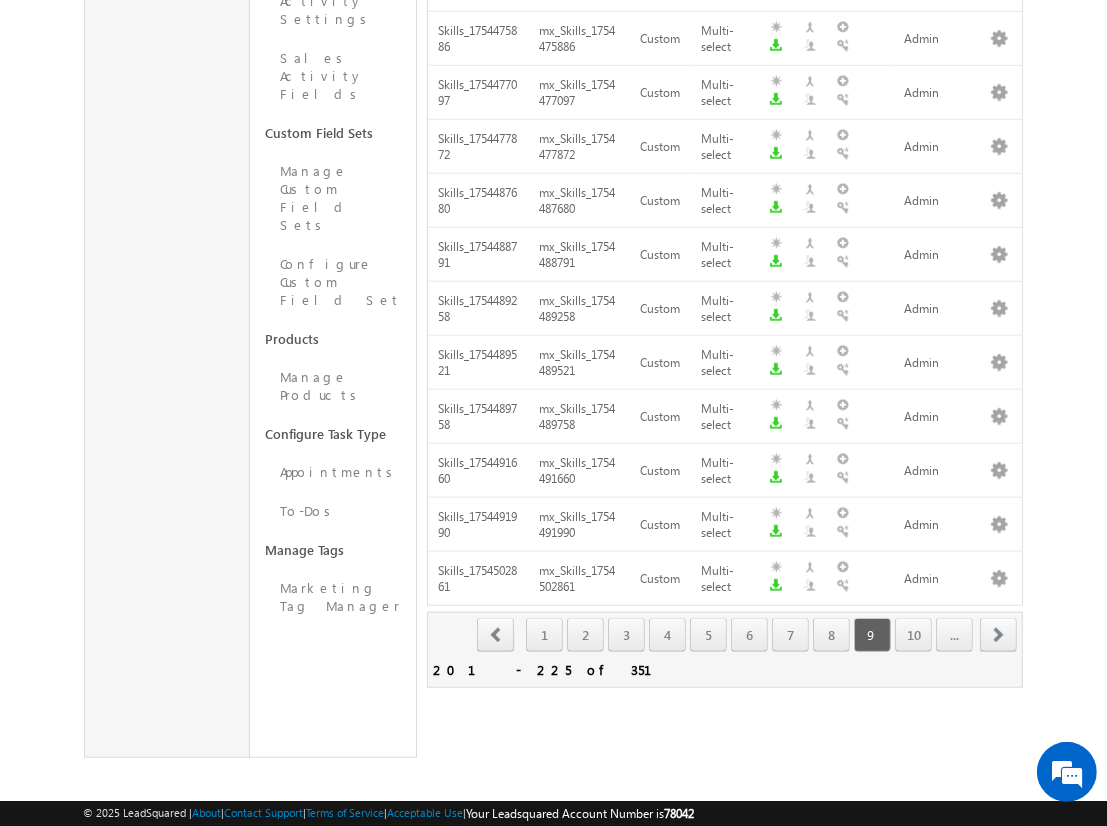 click on "1 2 3 4 5 6 7 8 9 10 ..." at bounding box center [747, 635] 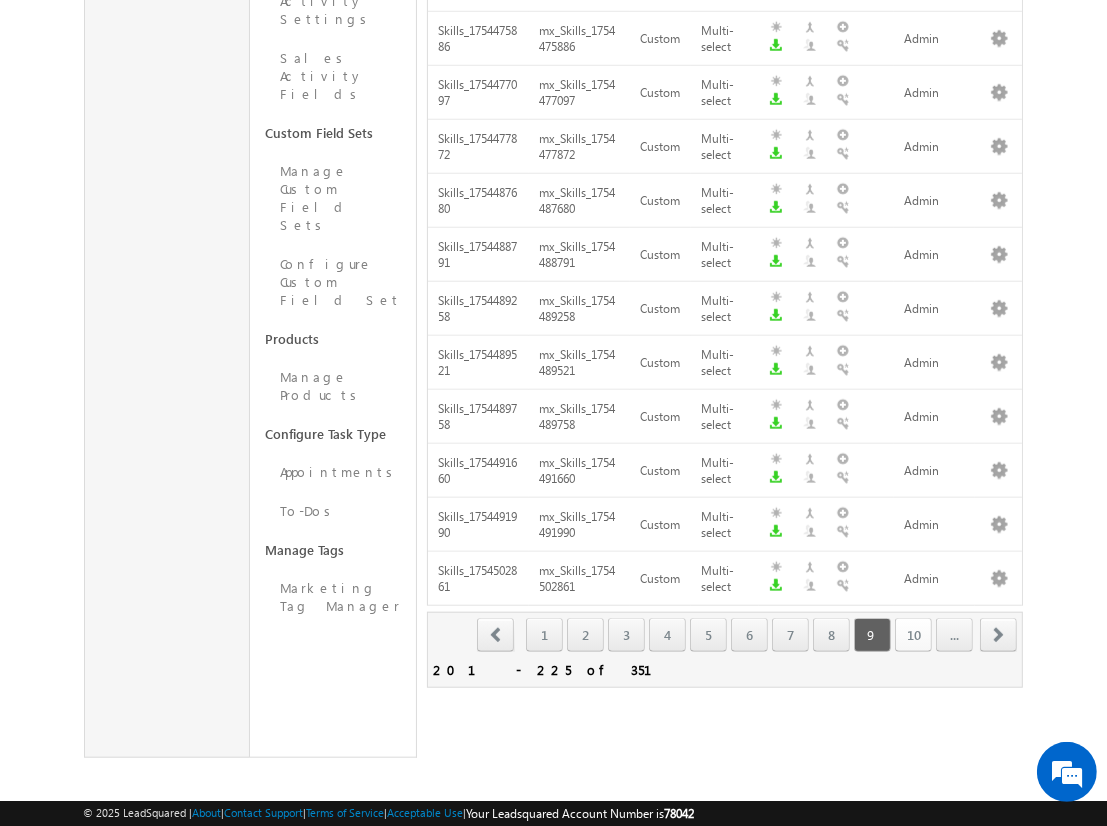 click on "10" at bounding box center (913, 635) 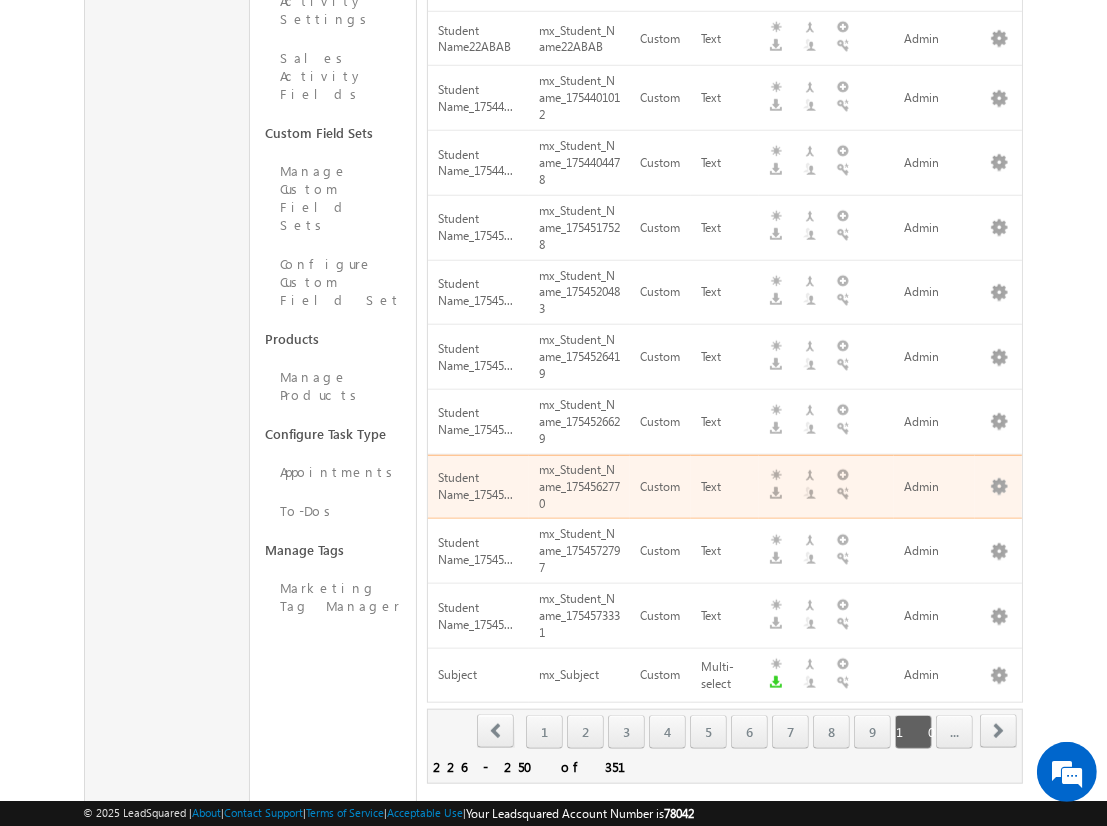 scroll, scrollTop: 1143, scrollLeft: 0, axis: vertical 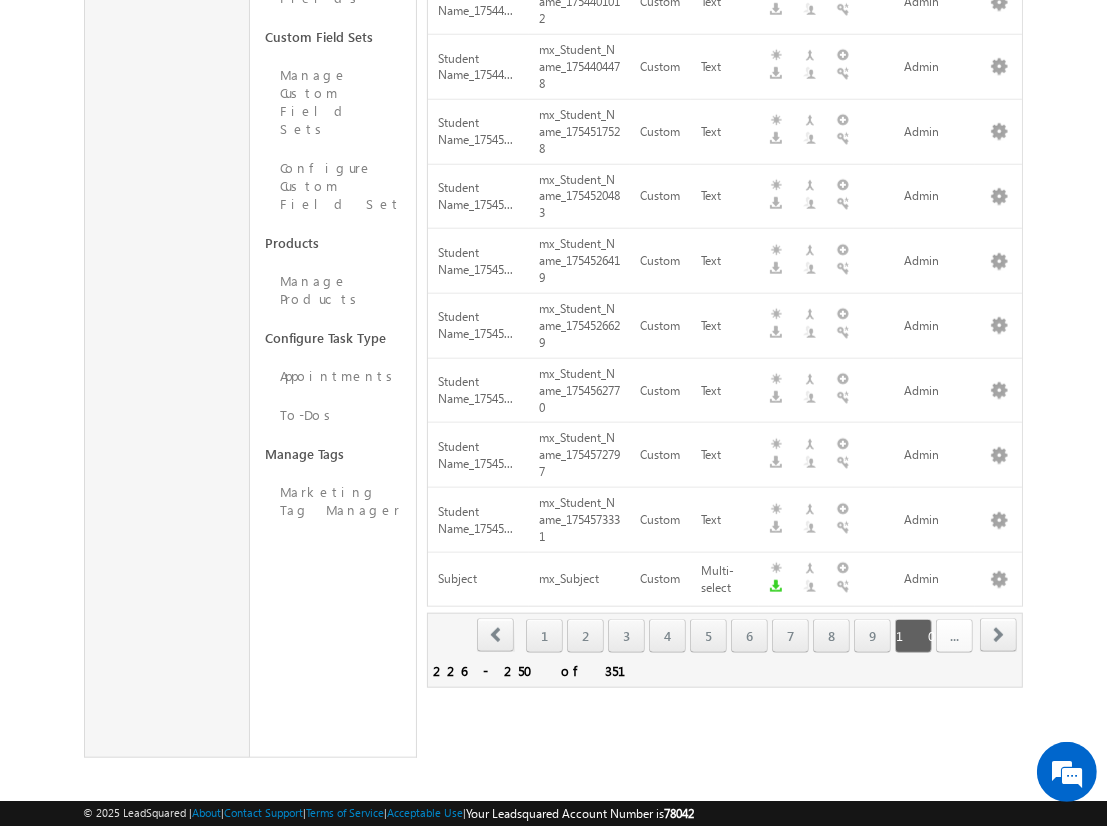 click on "..." at bounding box center [954, 636] 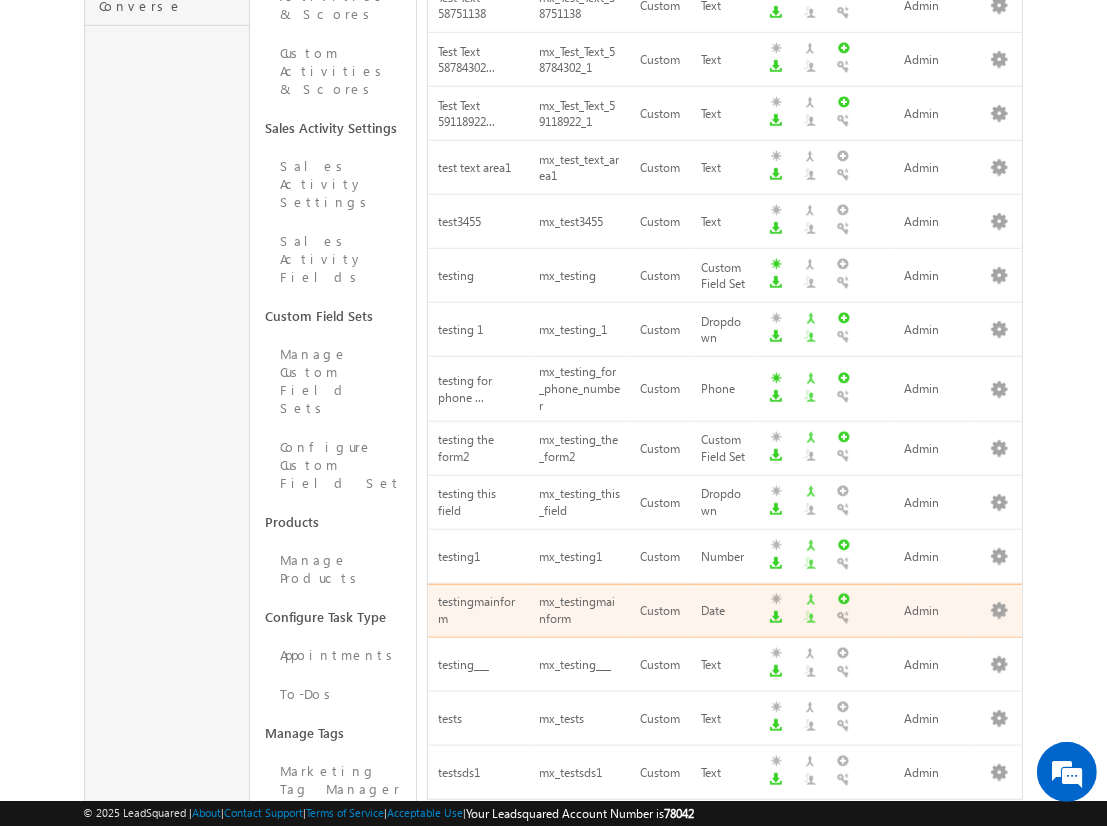 scroll, scrollTop: 1028, scrollLeft: 0, axis: vertical 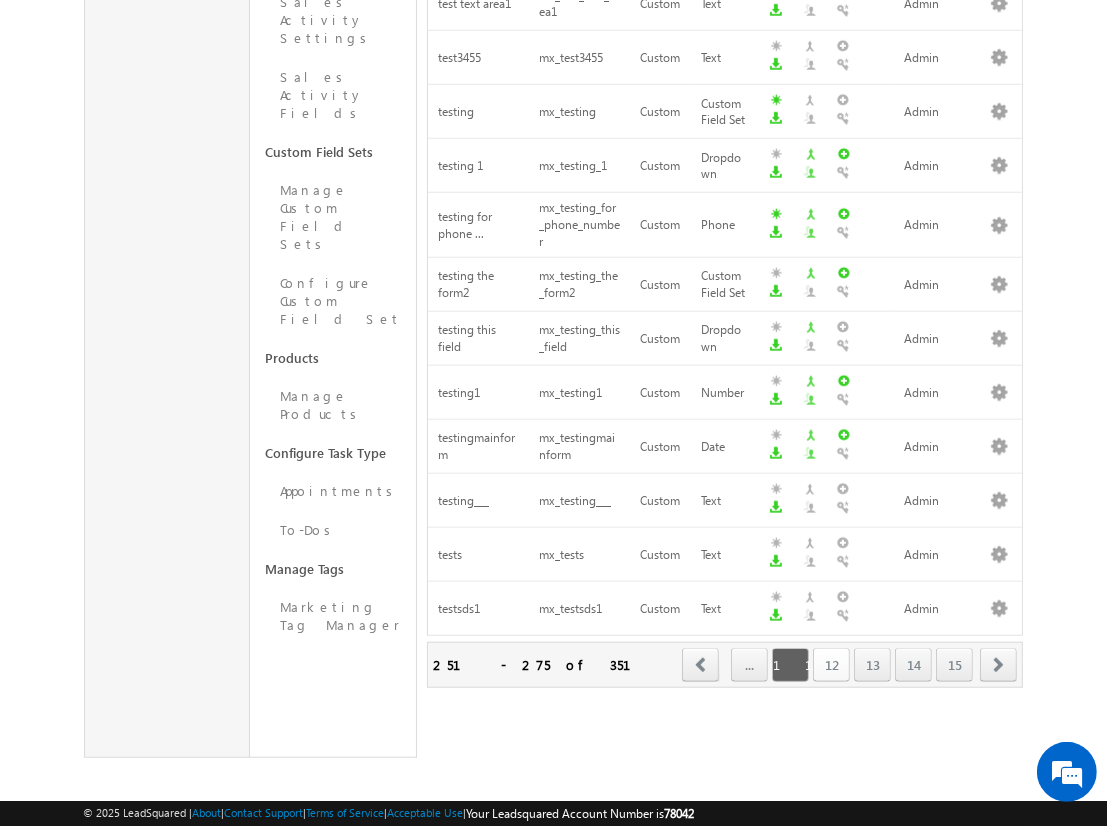 click on "12" at bounding box center [831, 665] 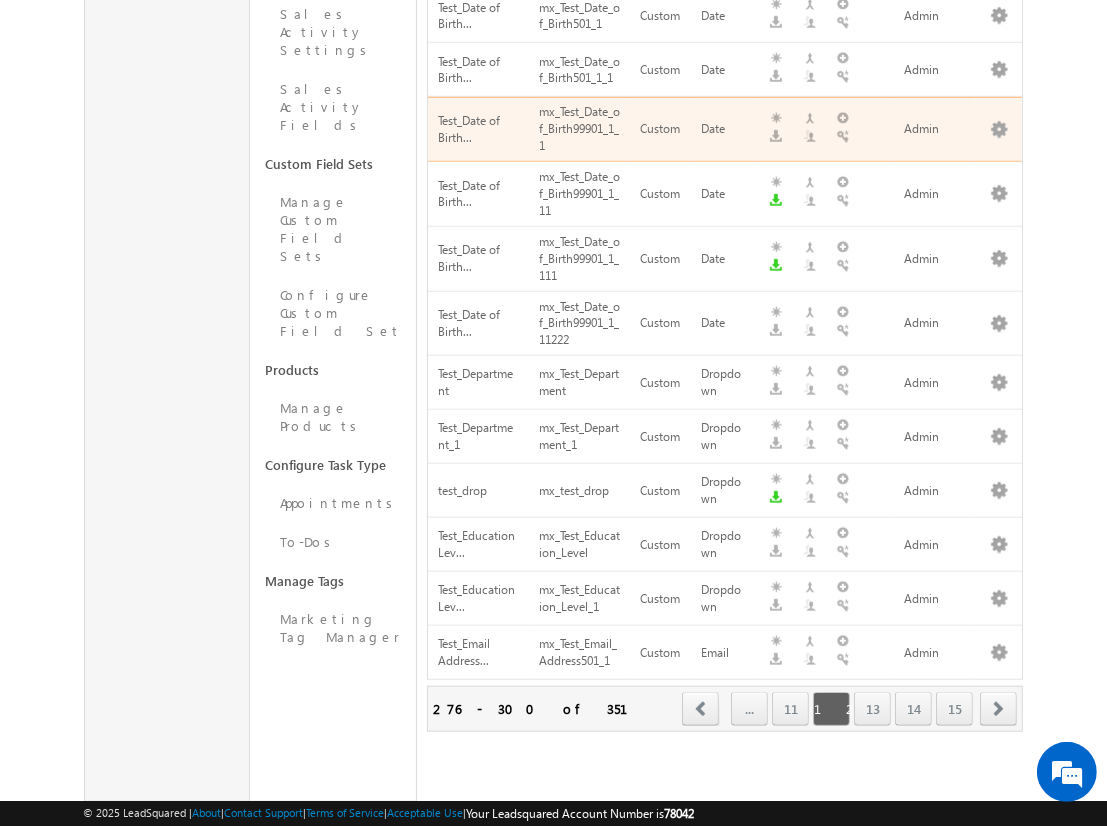 scroll, scrollTop: 1071, scrollLeft: 0, axis: vertical 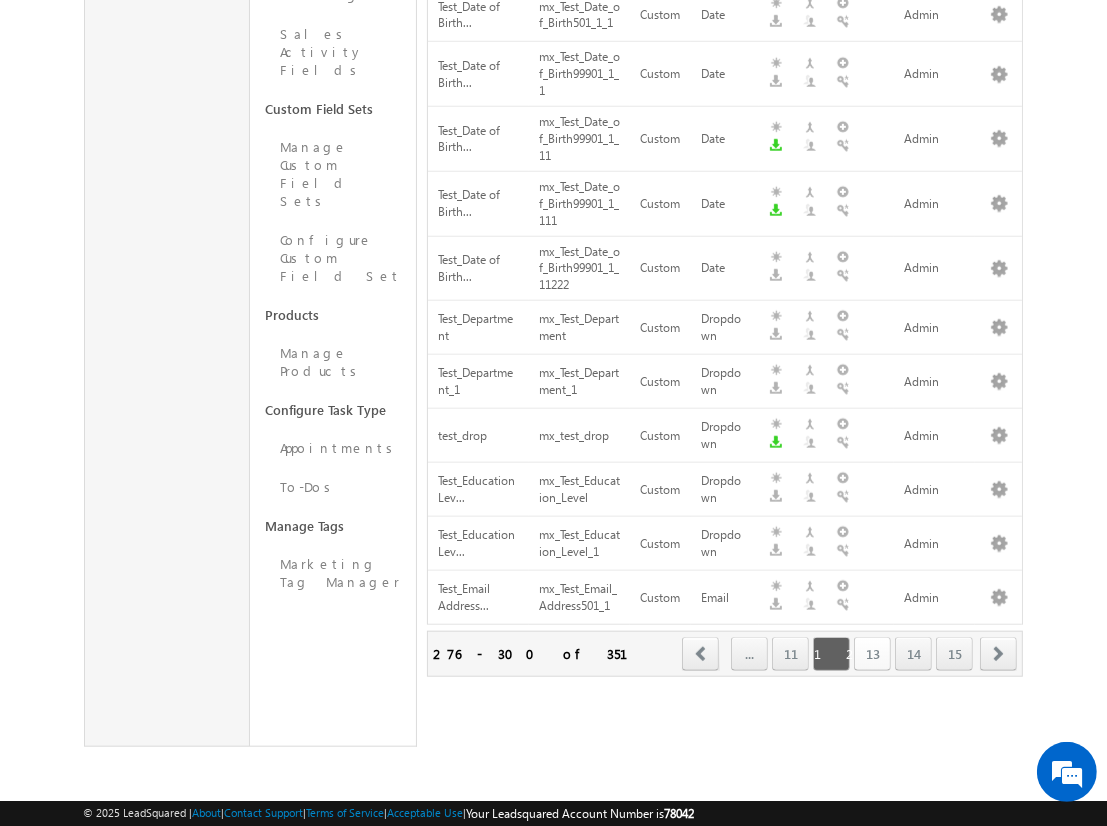 click on "13" at bounding box center [872, 654] 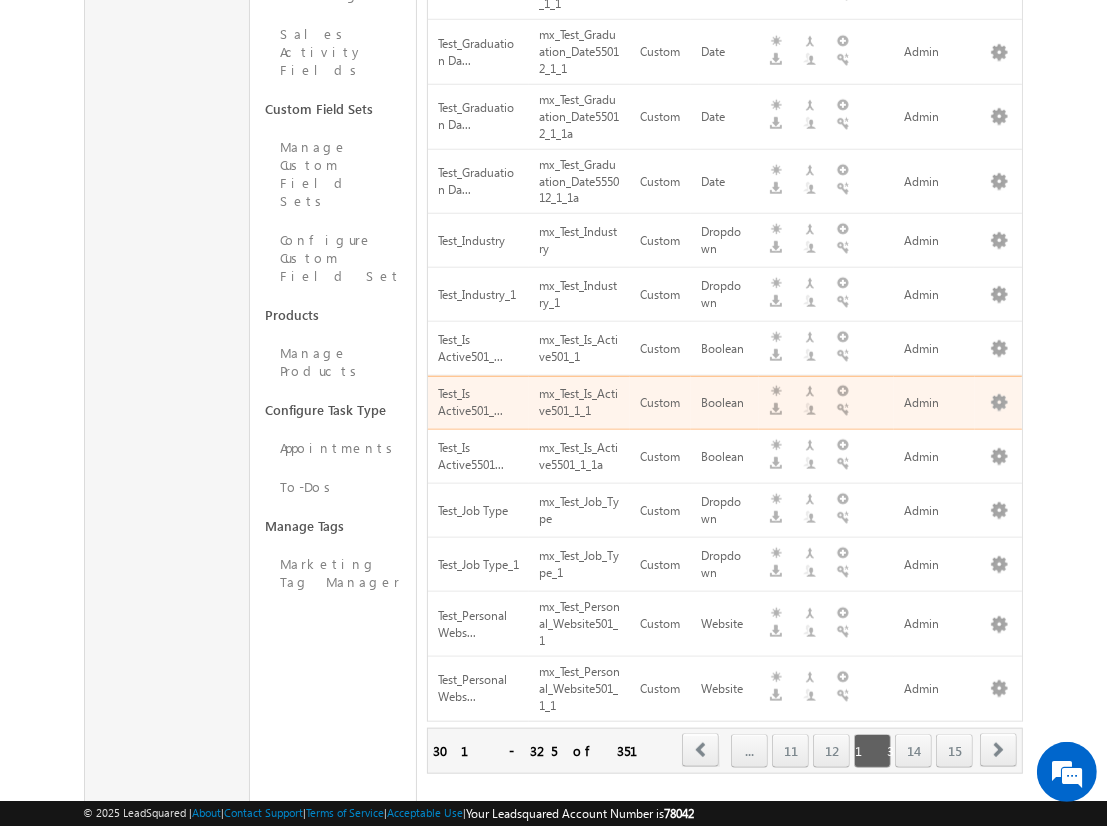 scroll, scrollTop: 1167, scrollLeft: 0, axis: vertical 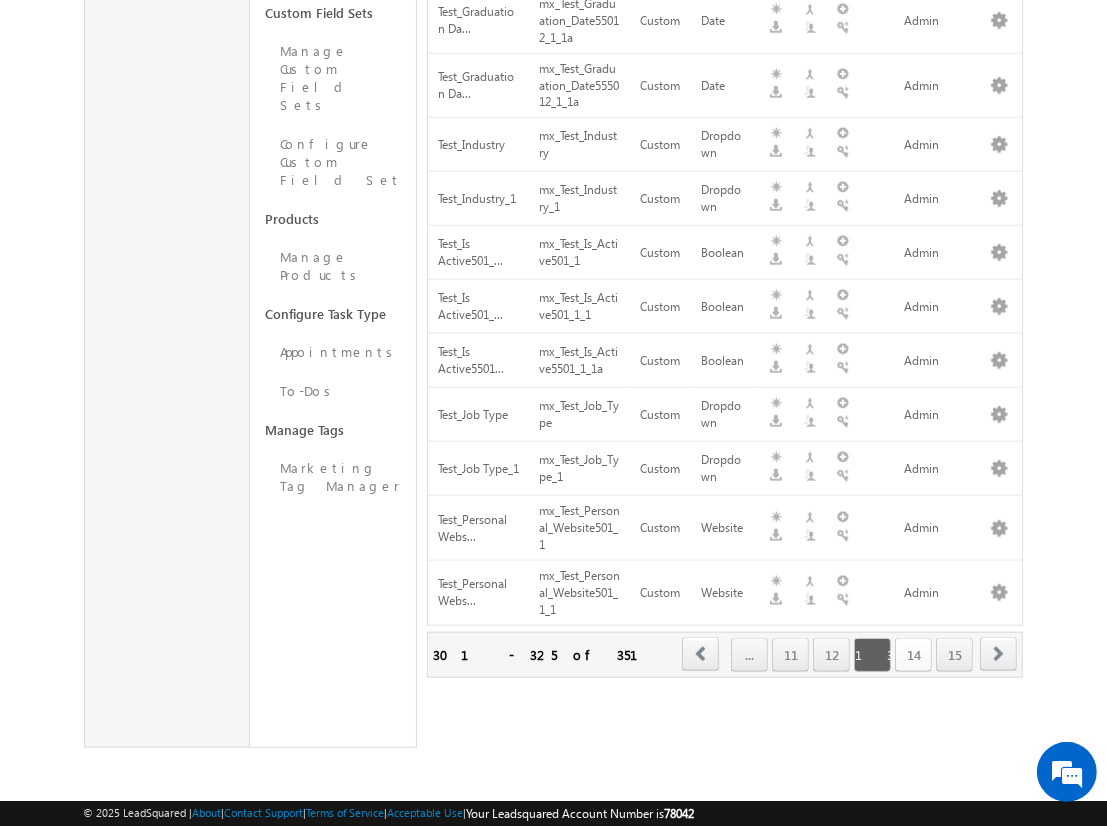 click on "14" at bounding box center (913, 655) 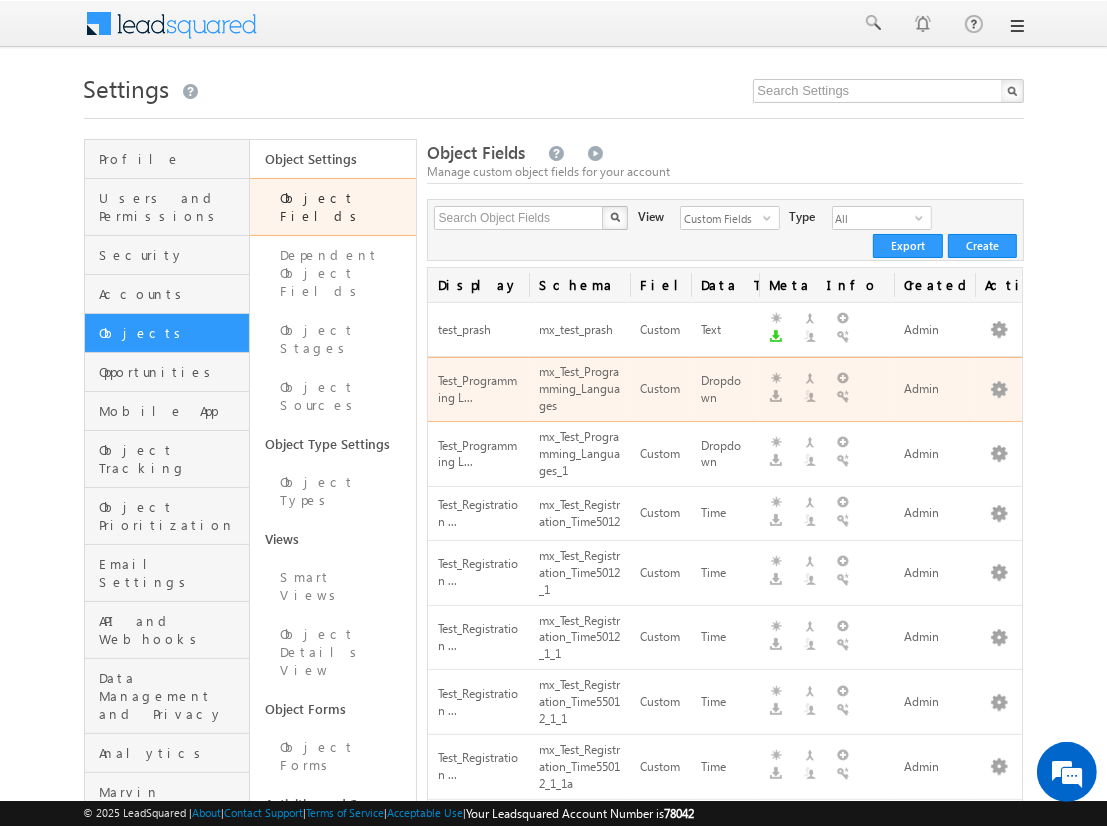 scroll, scrollTop: 0, scrollLeft: 0, axis: both 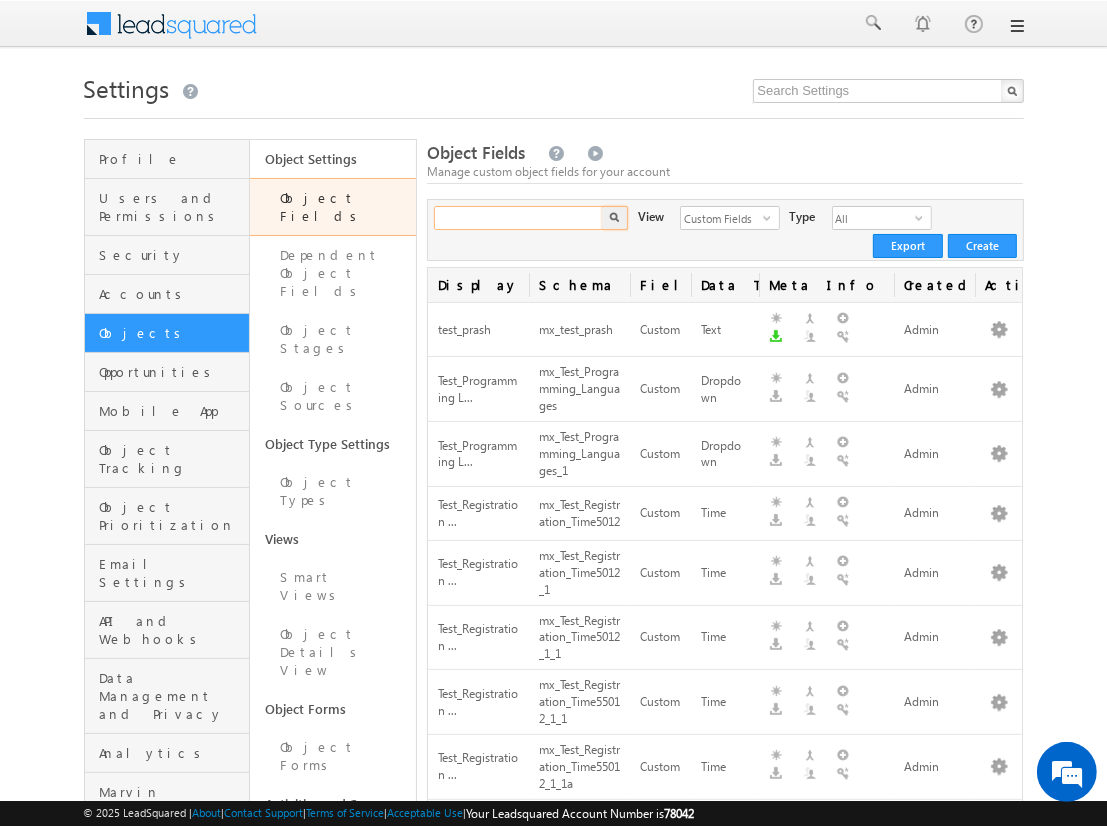 click at bounding box center [519, 218] 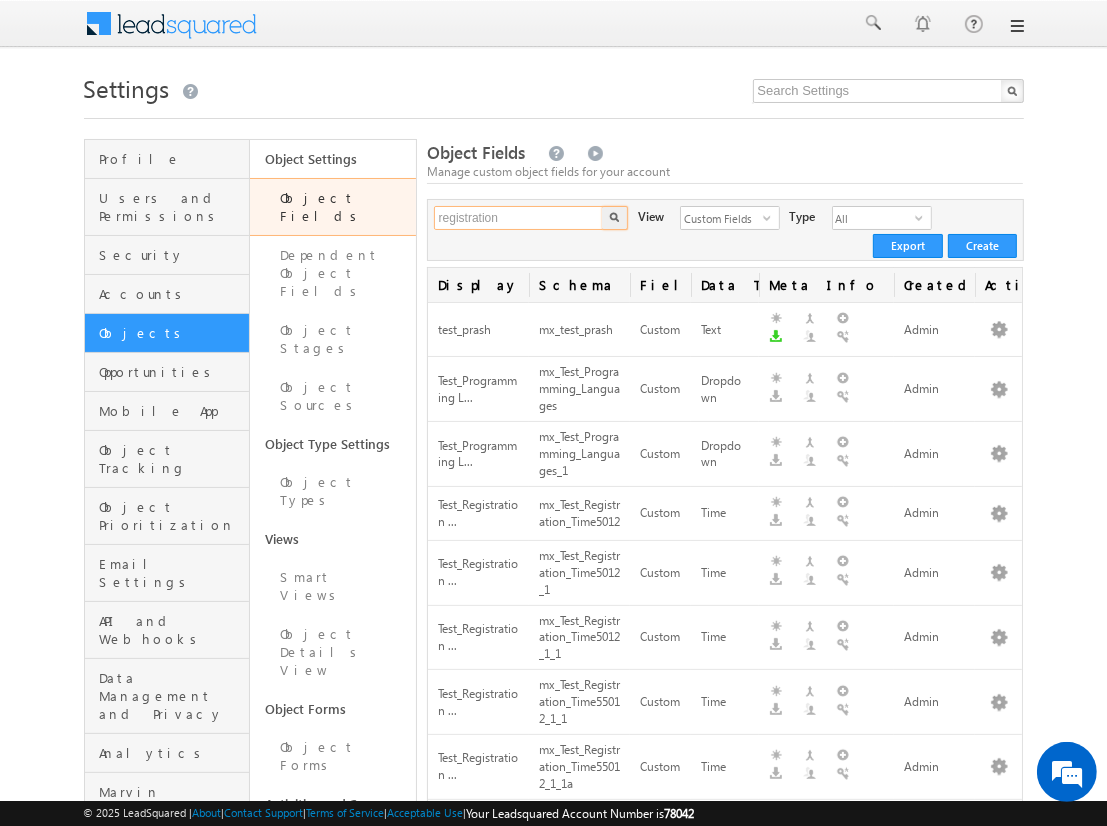 type on "registration" 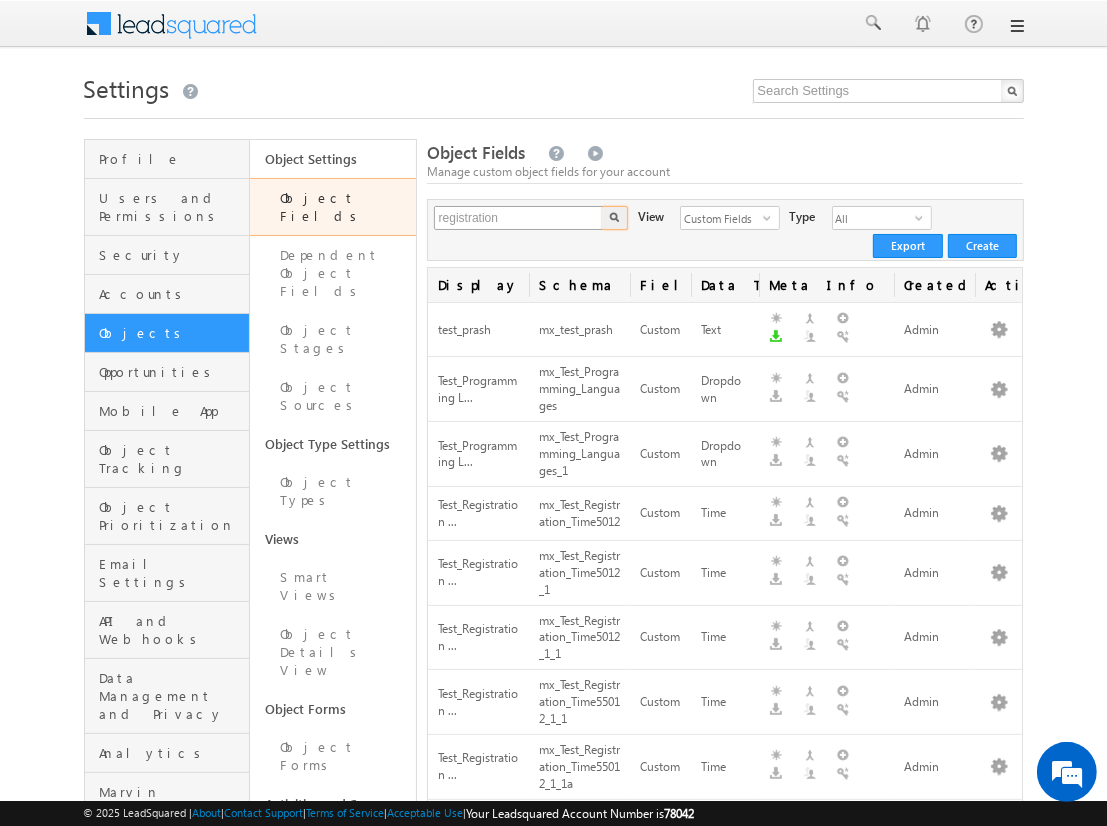 click at bounding box center (615, 218) 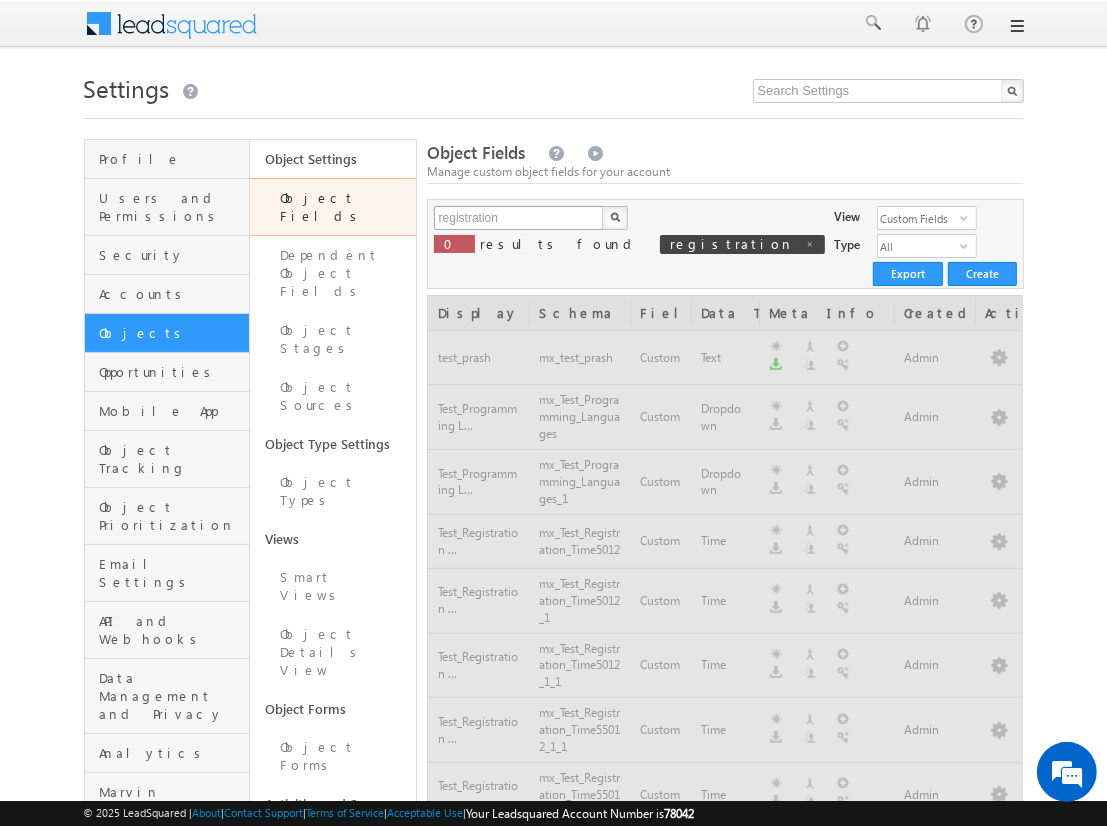 type 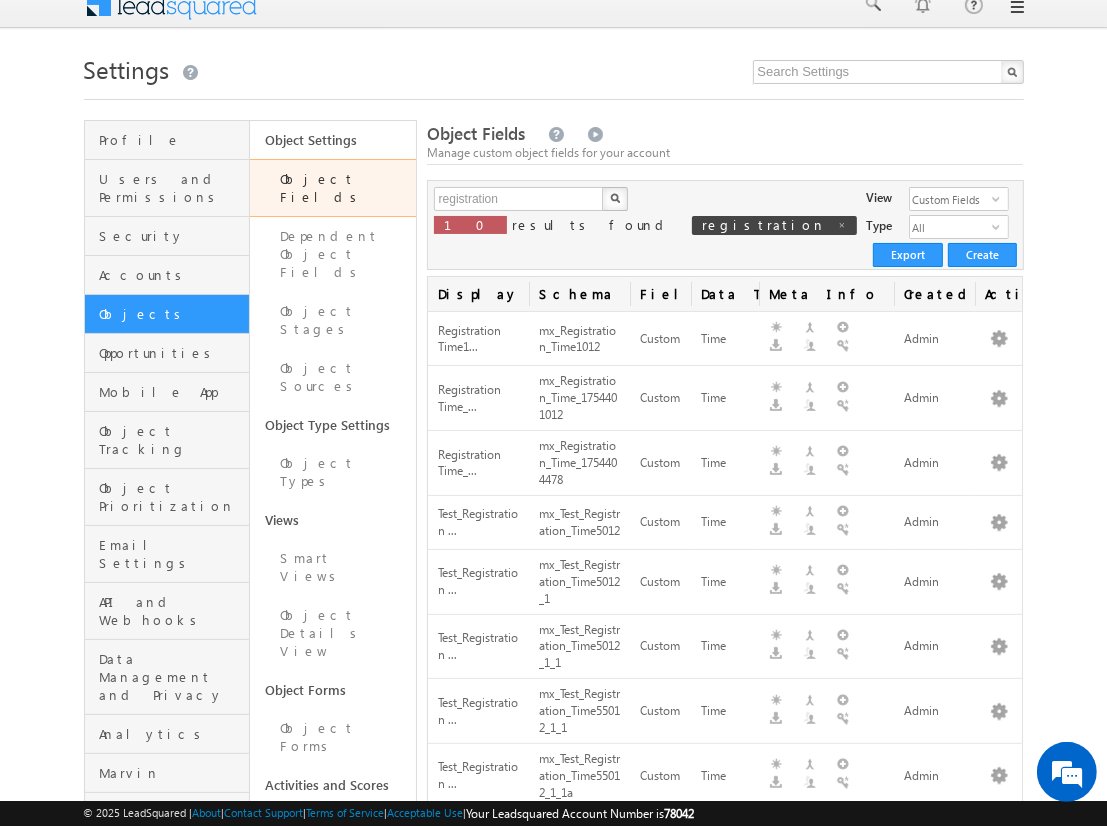 scroll, scrollTop: 0, scrollLeft: 0, axis: both 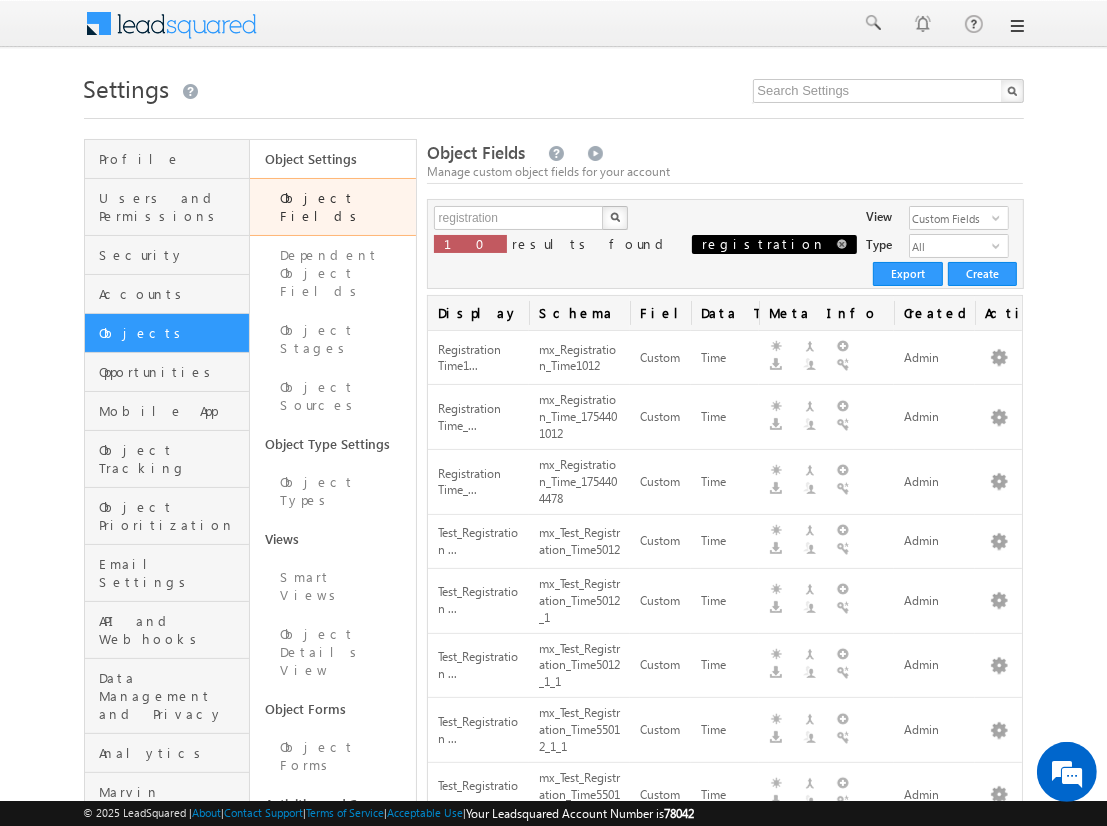 click on "registration" at bounding box center (774, 244) 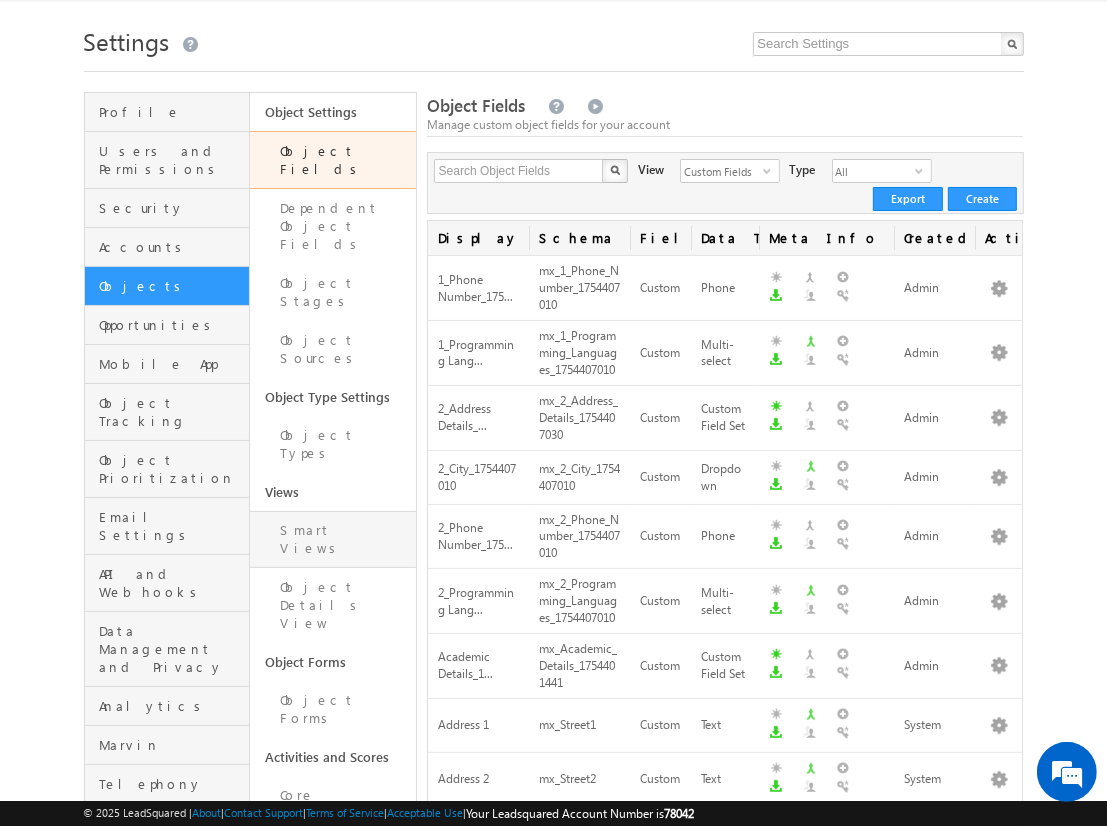 scroll, scrollTop: 0, scrollLeft: 0, axis: both 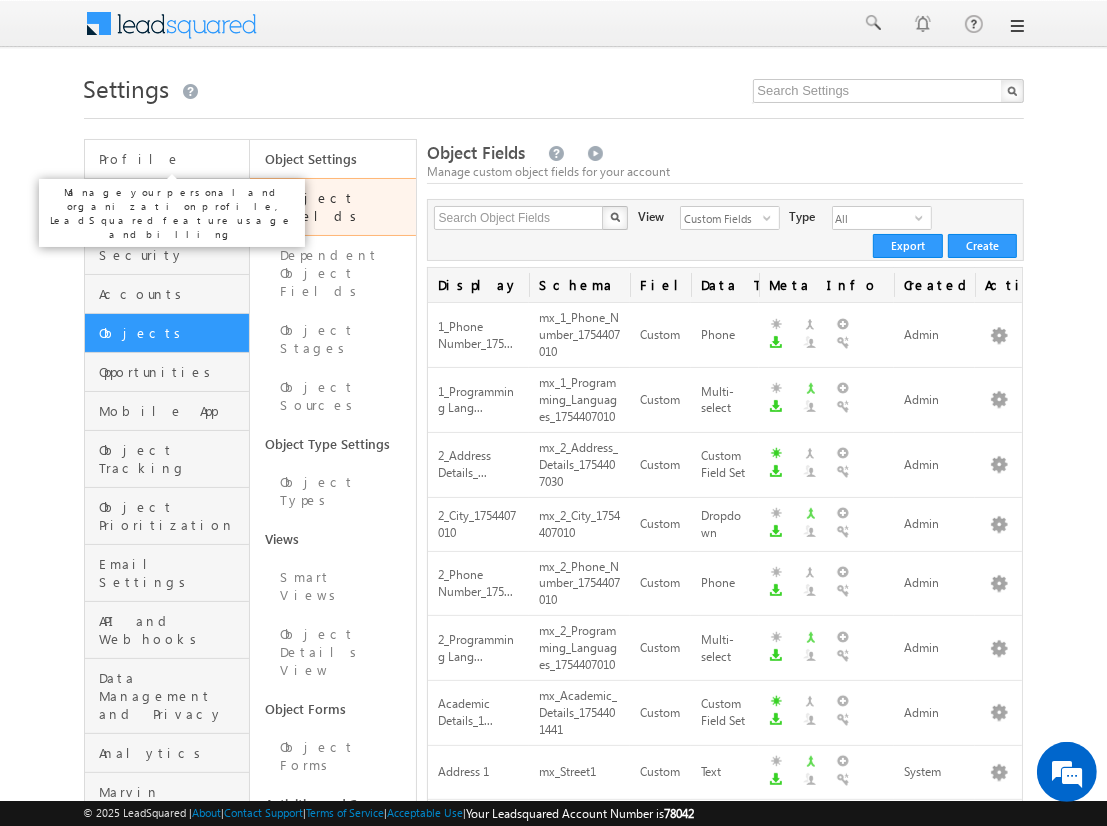 click on "Profile" at bounding box center [172, 159] 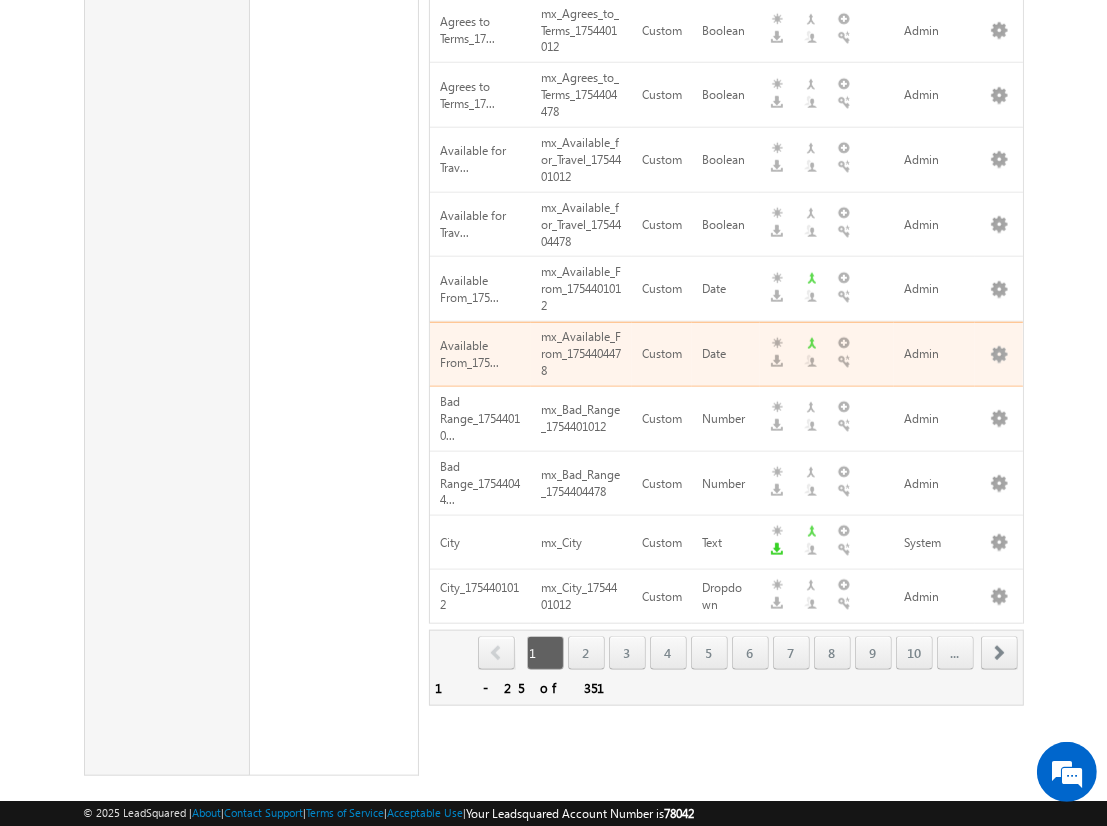scroll, scrollTop: 1239, scrollLeft: 0, axis: vertical 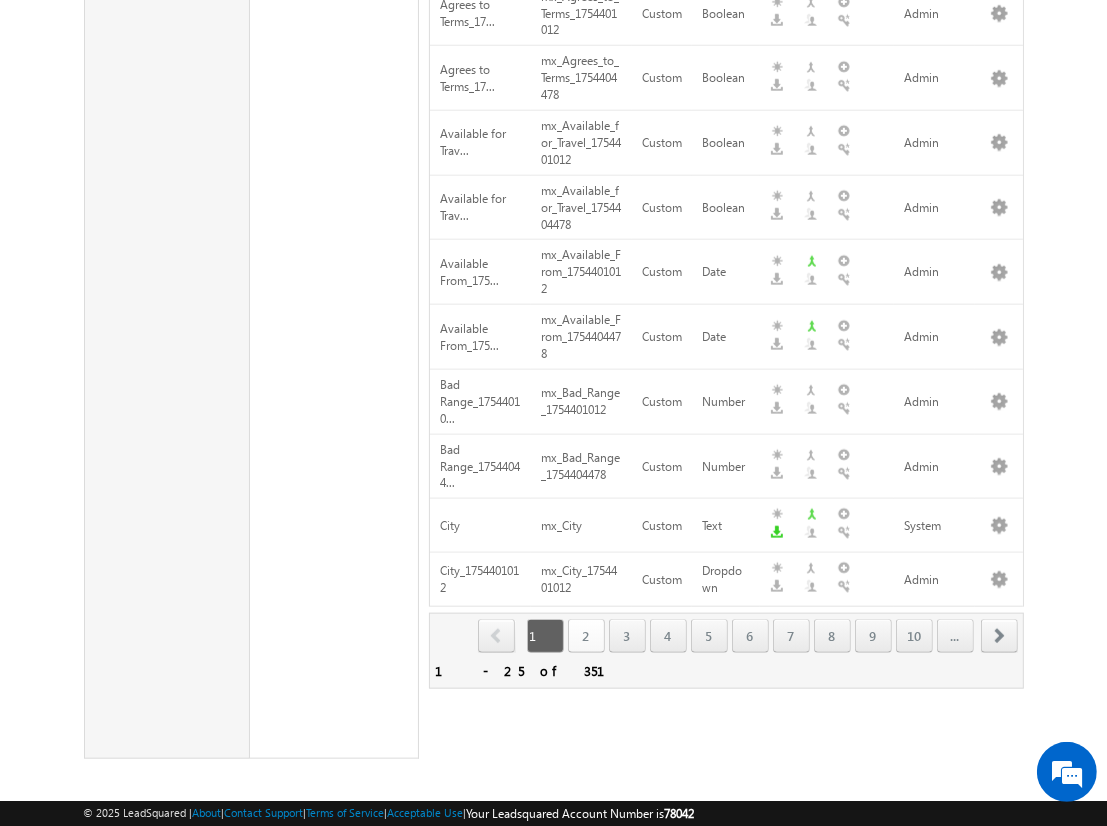 click on "2" at bounding box center [586, 636] 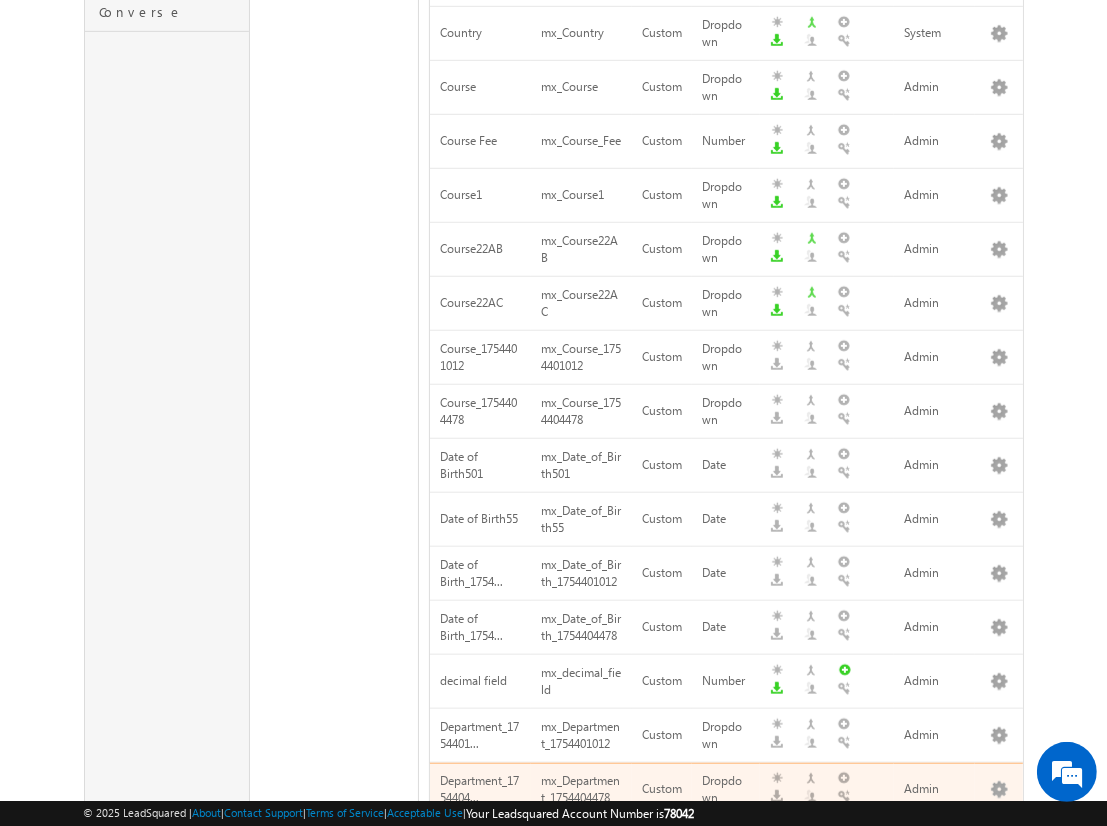 scroll, scrollTop: 1068, scrollLeft: 0, axis: vertical 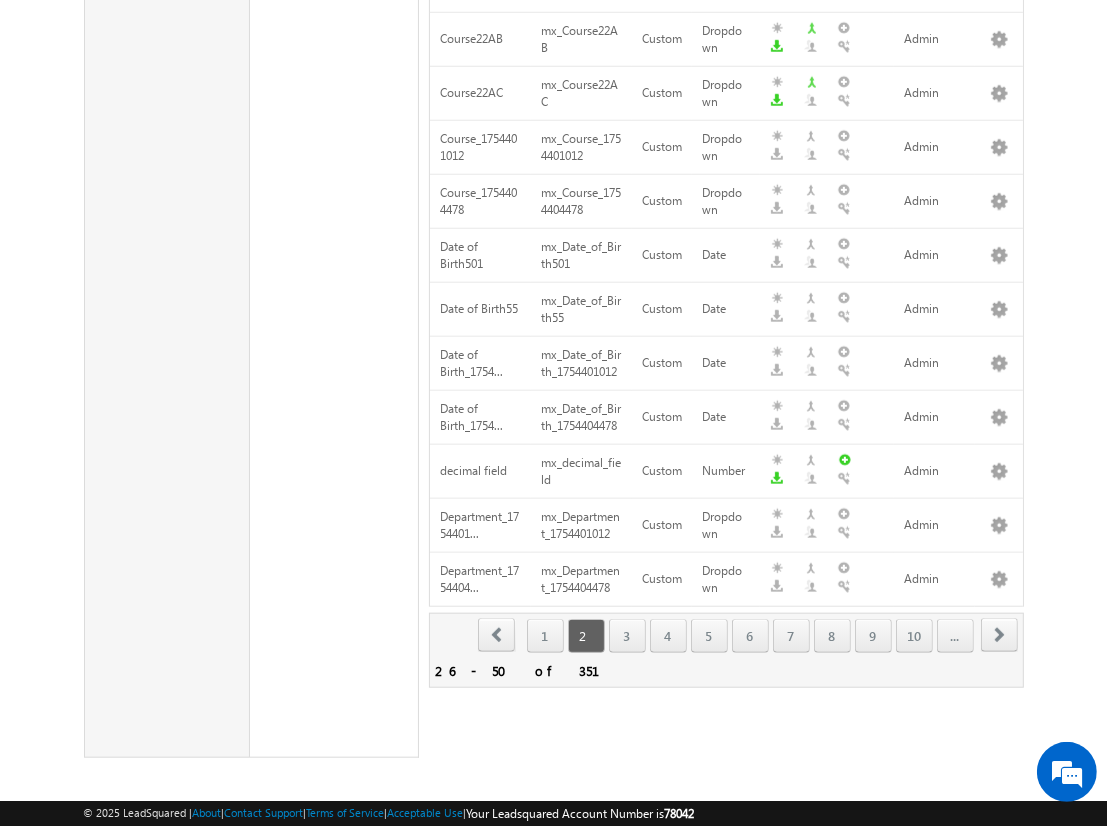 click on "1 2 3 4 5 6 7 8 9 10 ..." at bounding box center [748, 636] 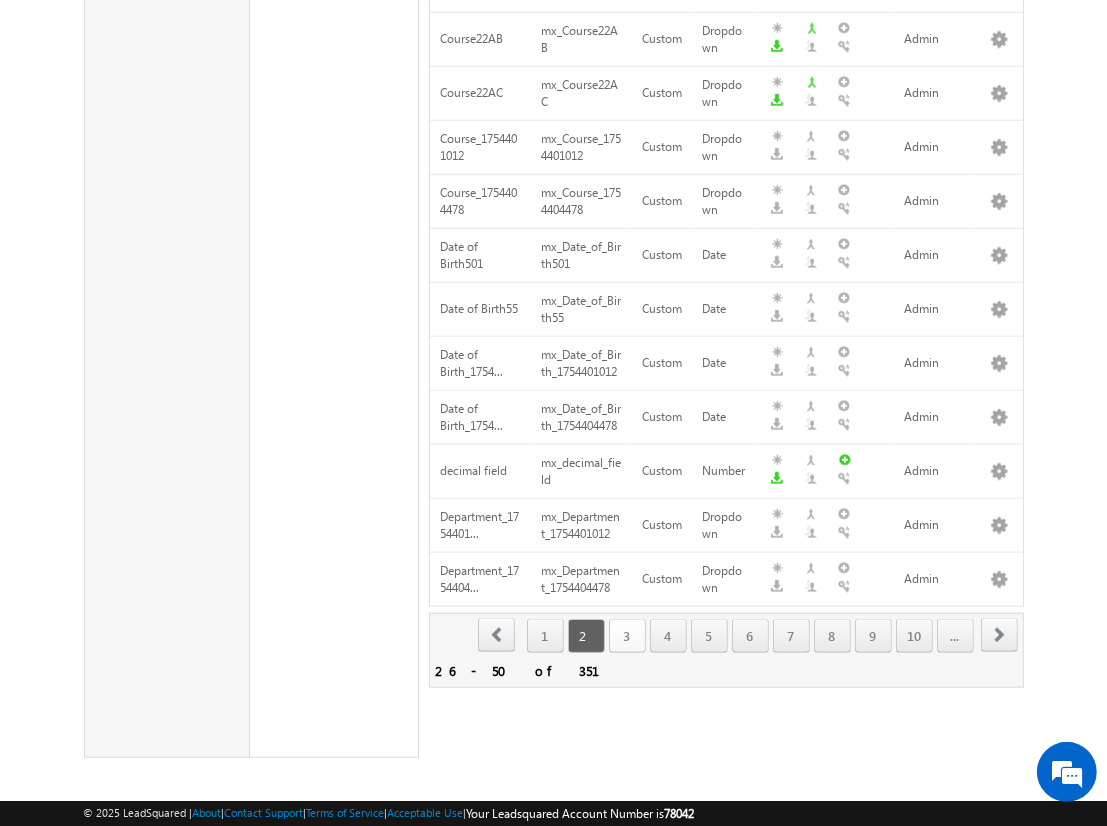 click on "3" at bounding box center (627, 636) 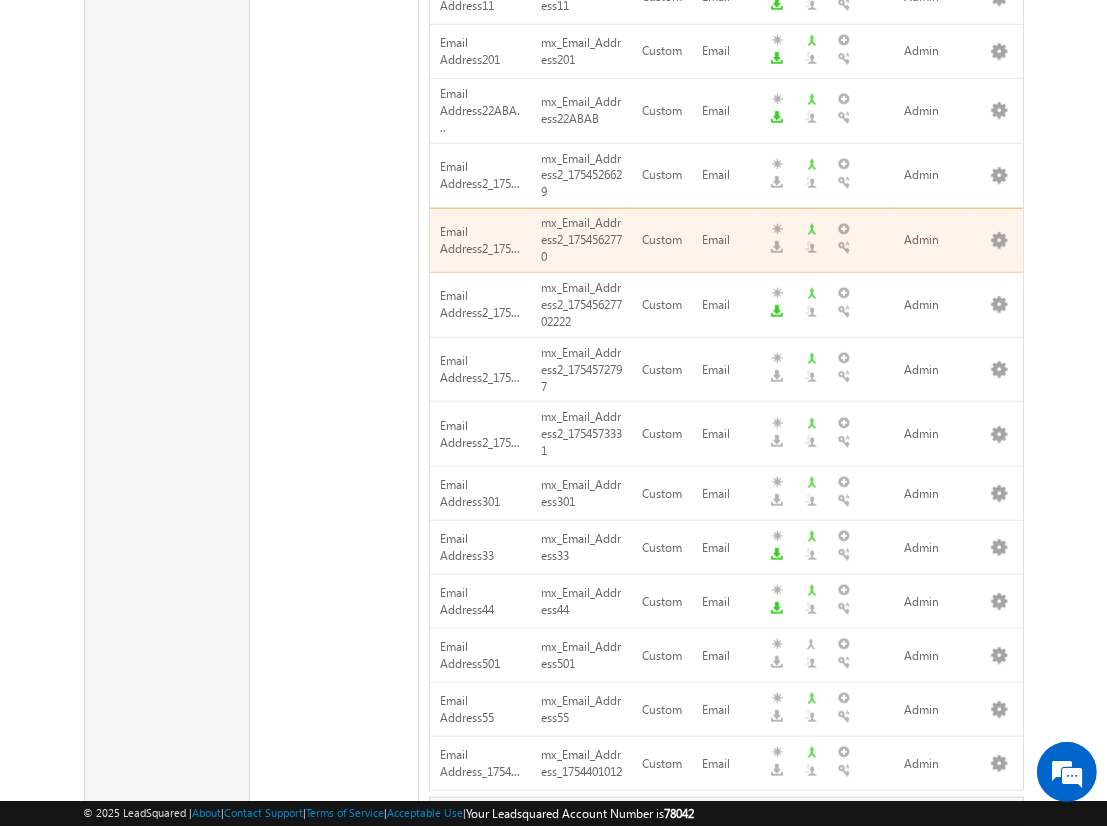 scroll, scrollTop: 1143, scrollLeft: 0, axis: vertical 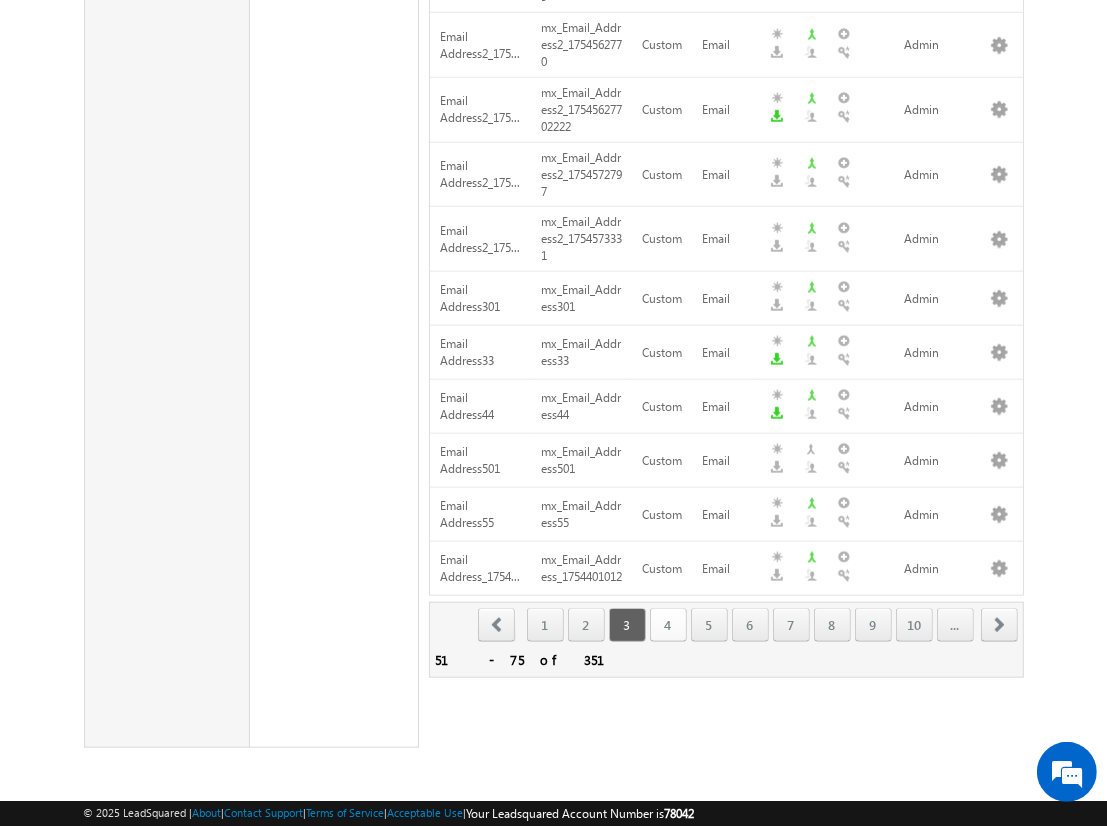 click on "4" at bounding box center (668, 625) 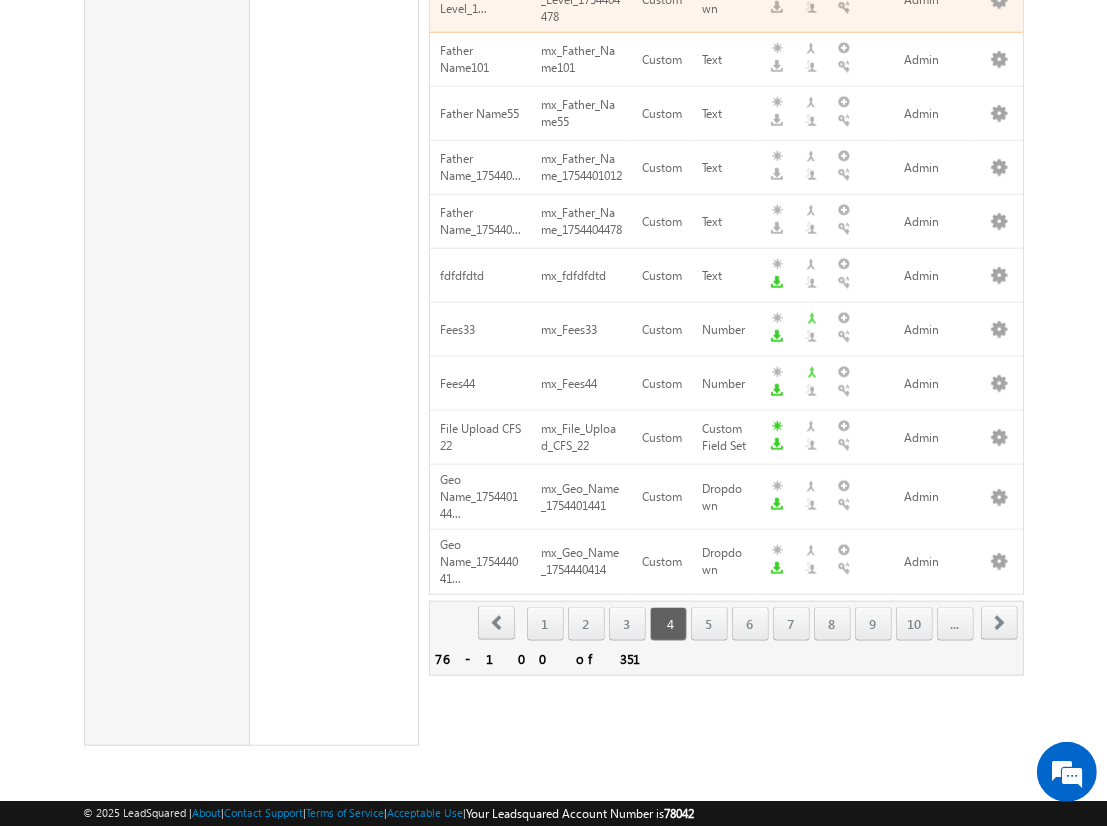 scroll, scrollTop: 1132, scrollLeft: 0, axis: vertical 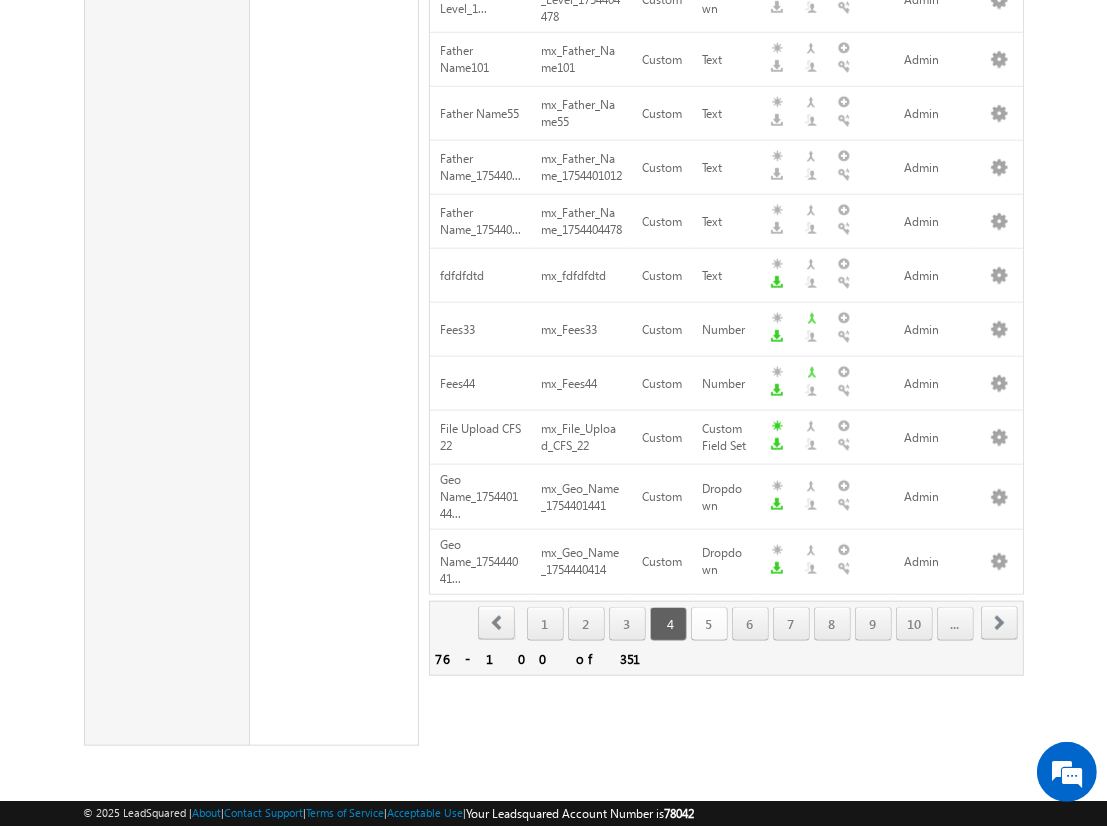 click on "5" at bounding box center (709, 624) 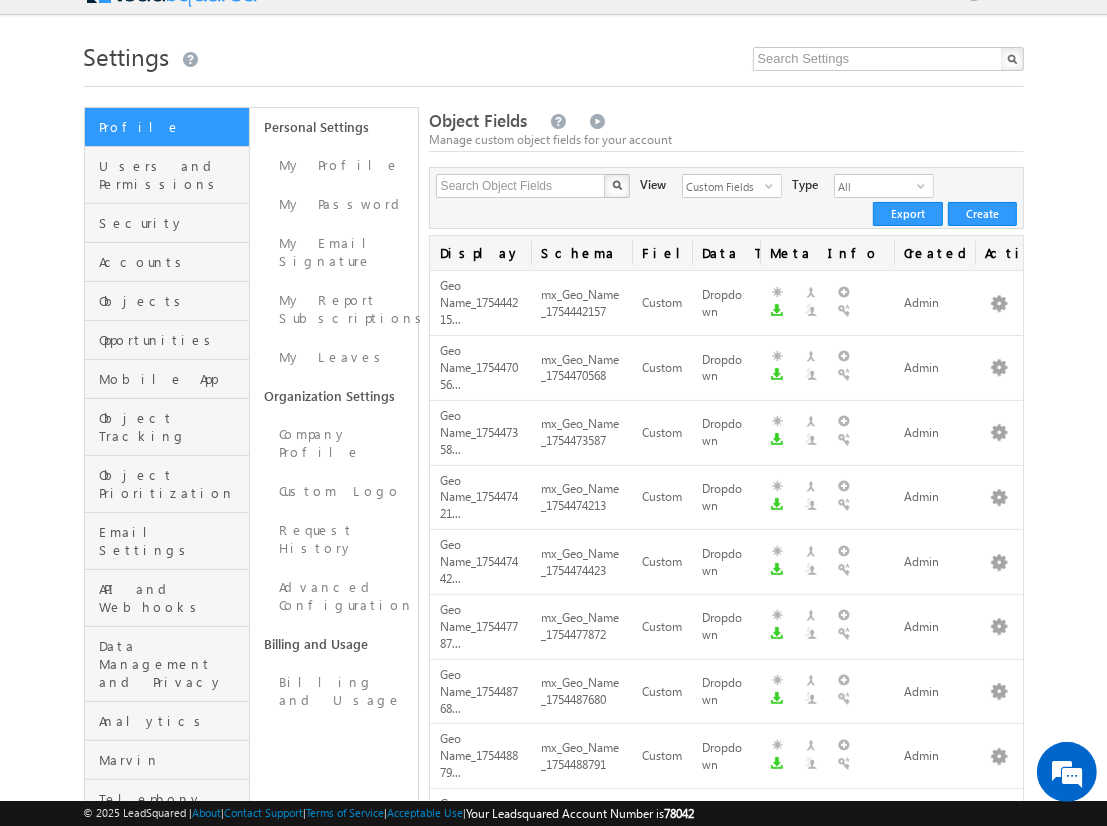 scroll, scrollTop: 0, scrollLeft: 0, axis: both 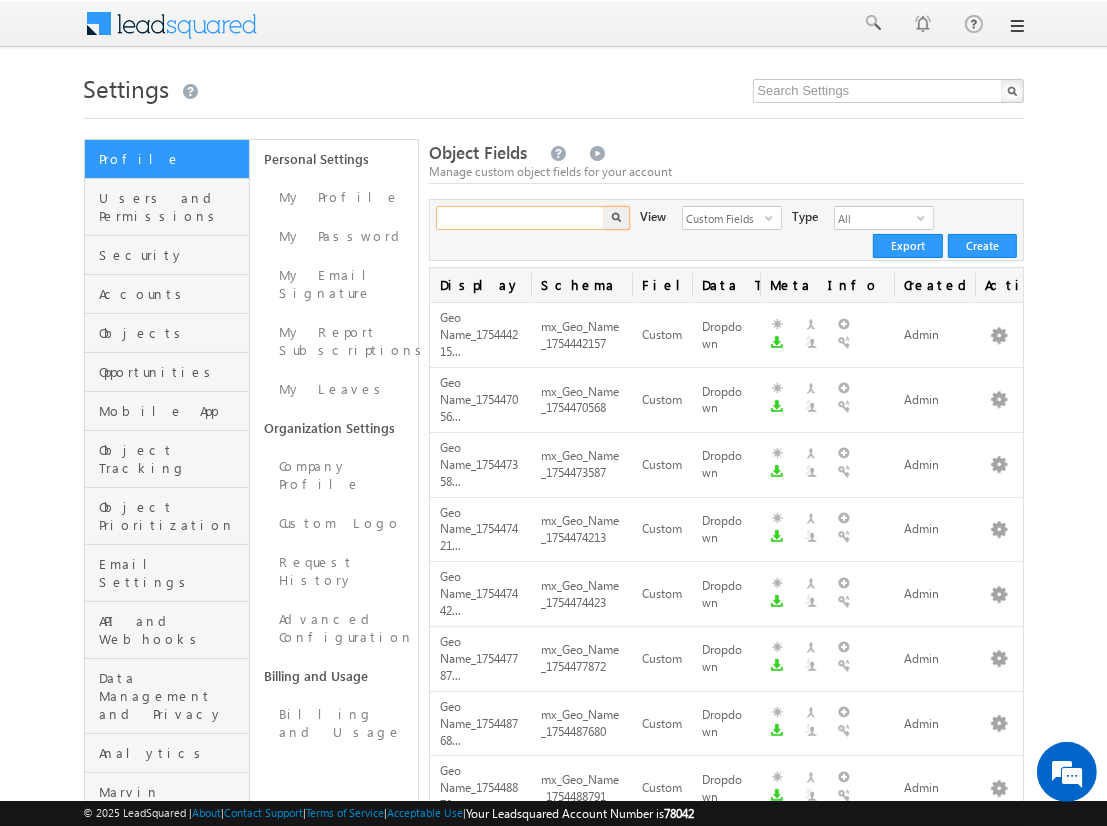 click at bounding box center (521, 218) 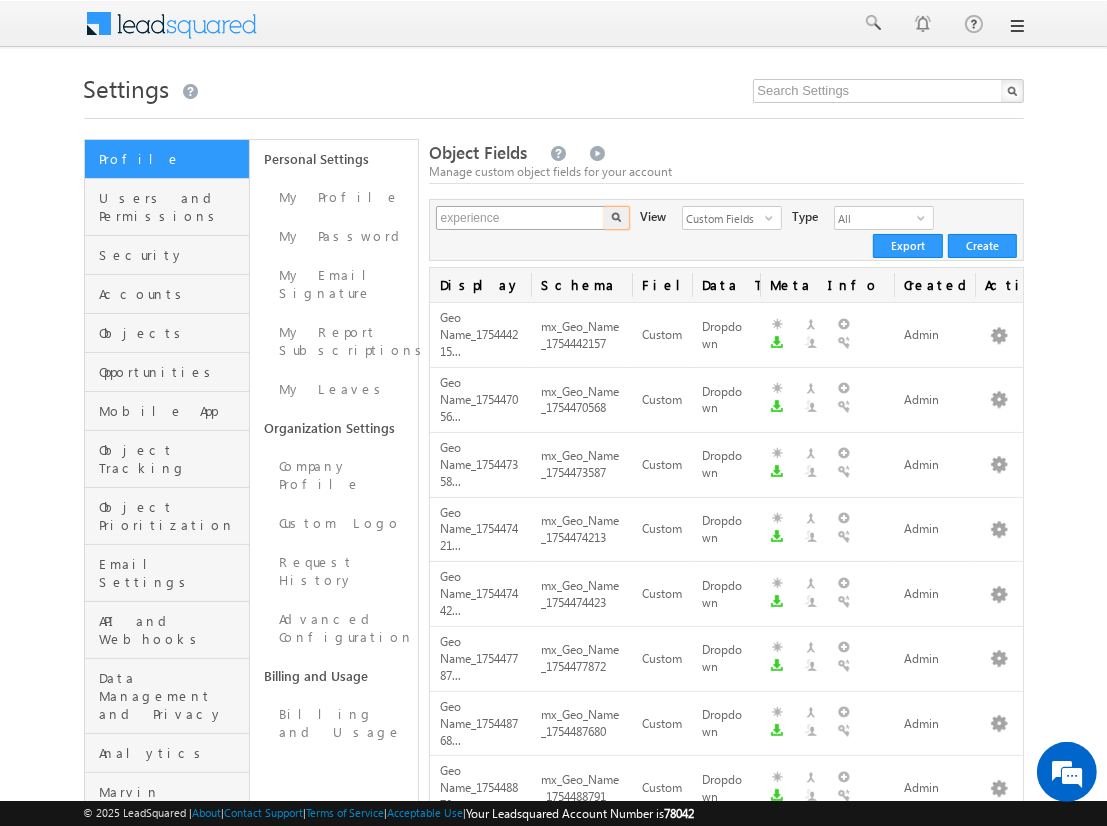 click at bounding box center (617, 218) 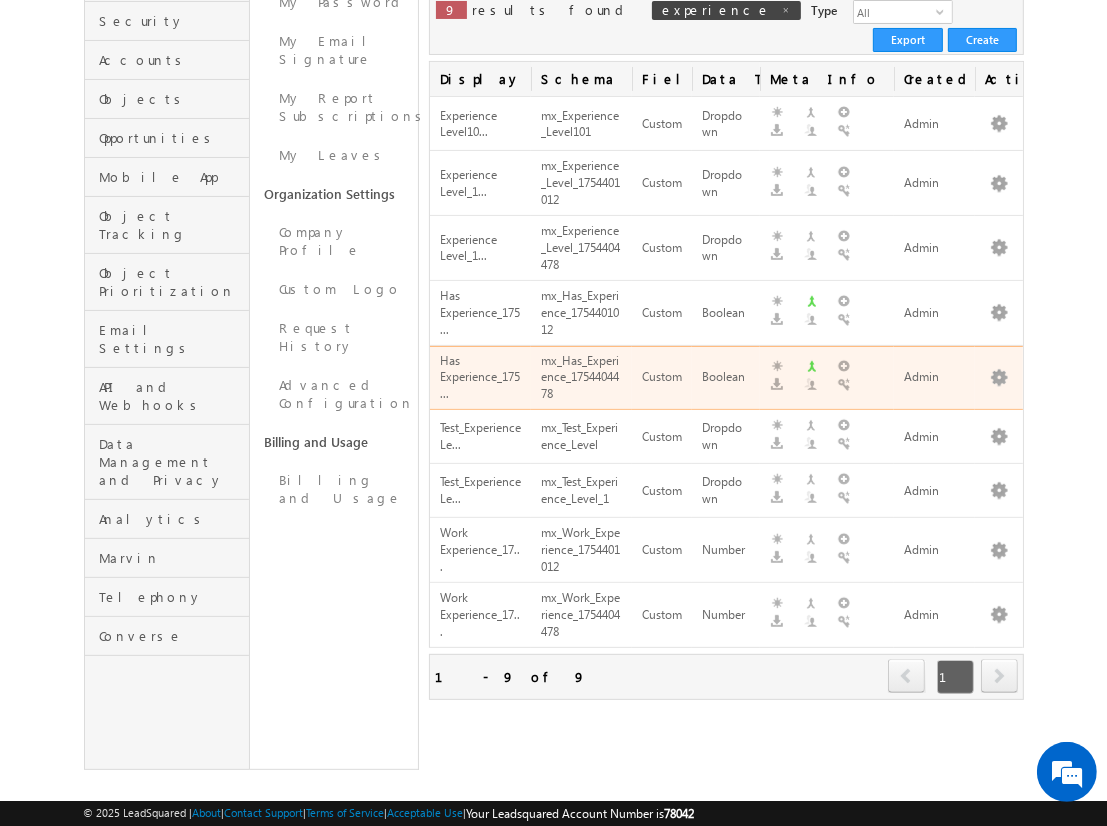 scroll, scrollTop: 0, scrollLeft: 0, axis: both 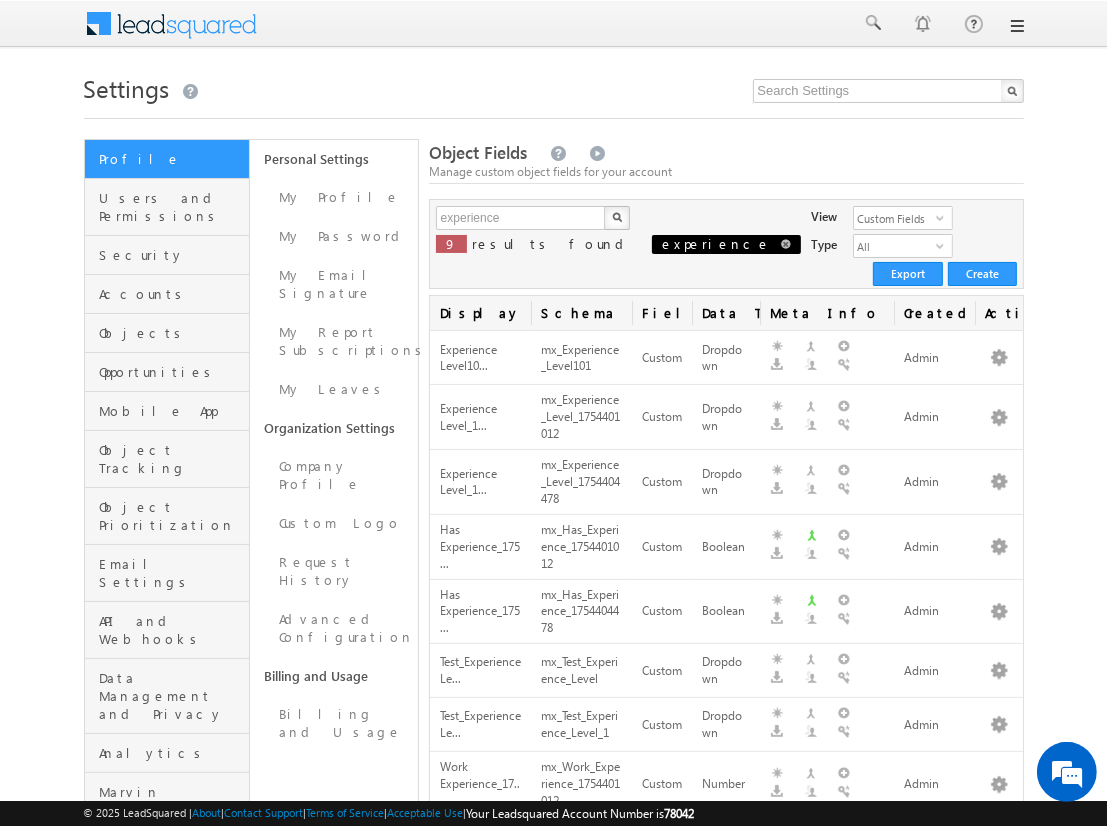 click at bounding box center [786, 244] 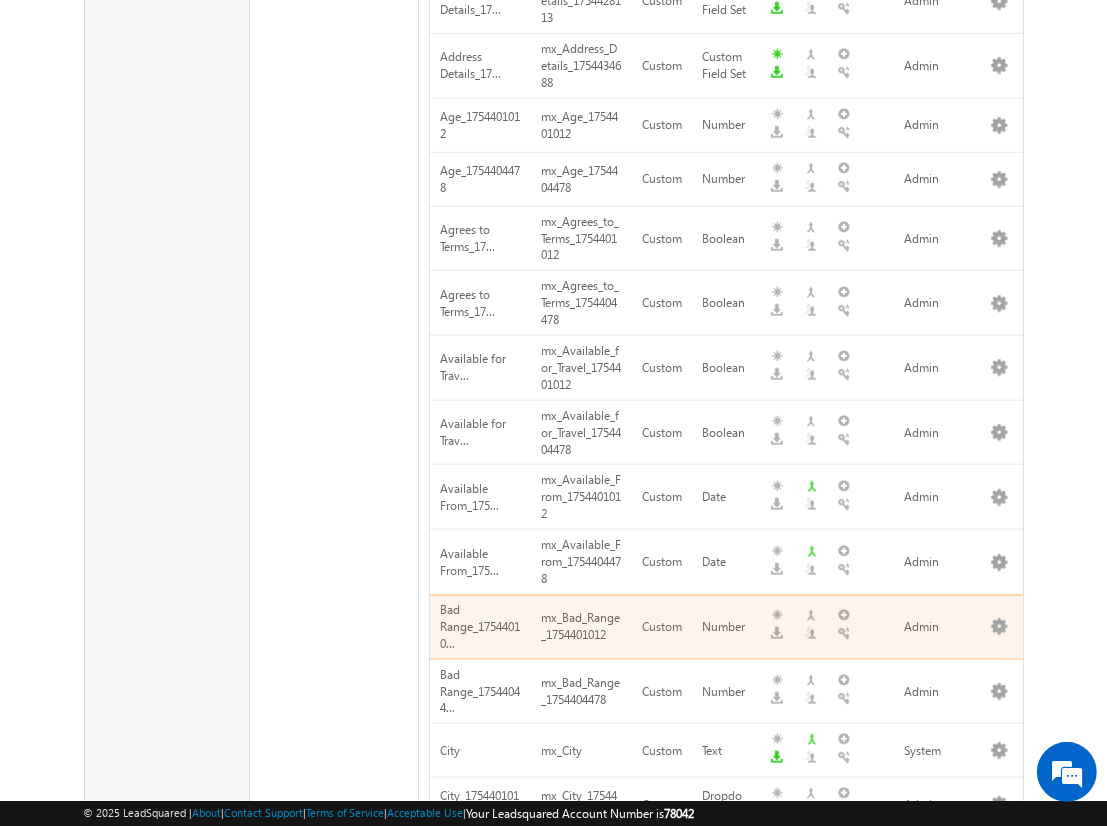 scroll, scrollTop: 1239, scrollLeft: 0, axis: vertical 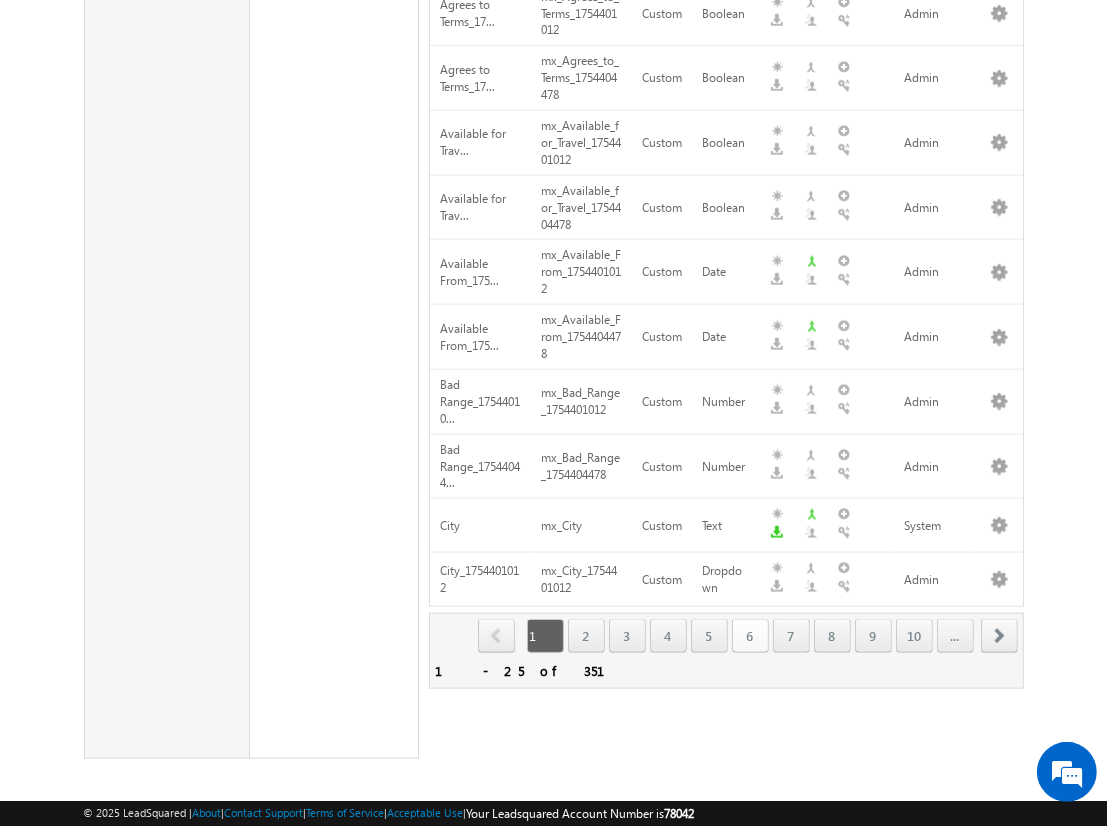 click on "6" at bounding box center (750, 636) 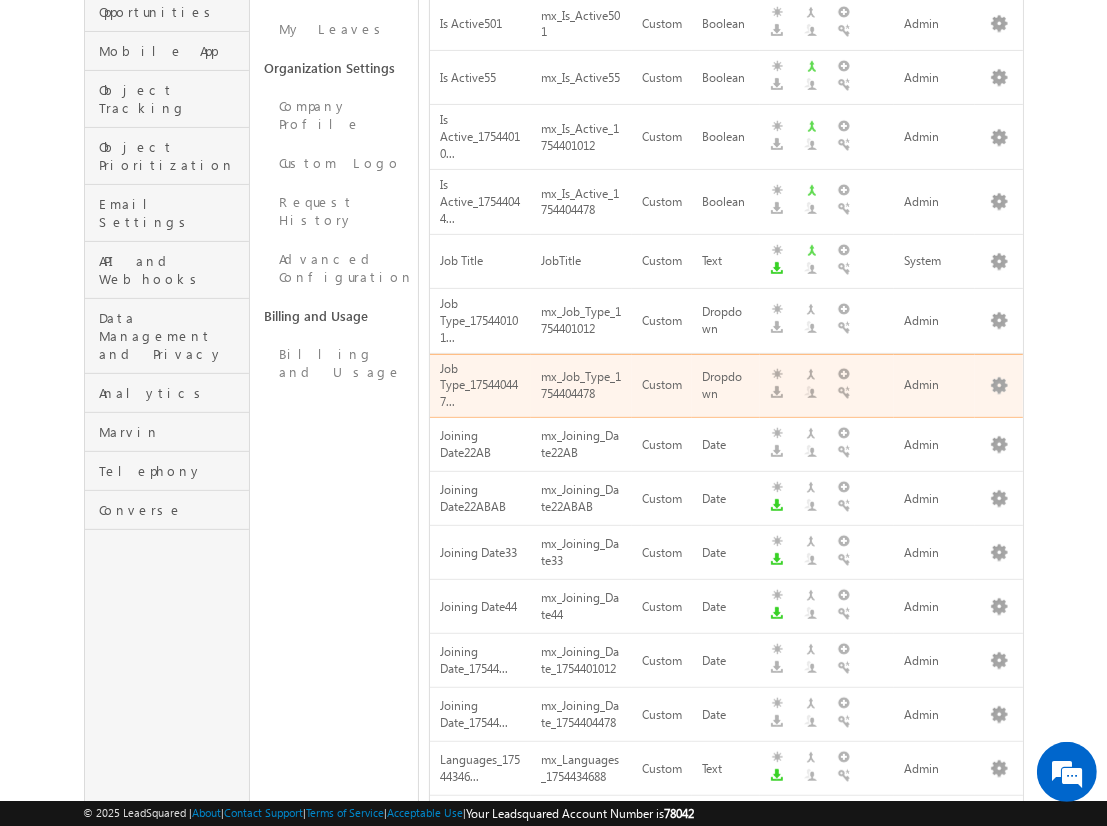 scroll, scrollTop: 0, scrollLeft: 0, axis: both 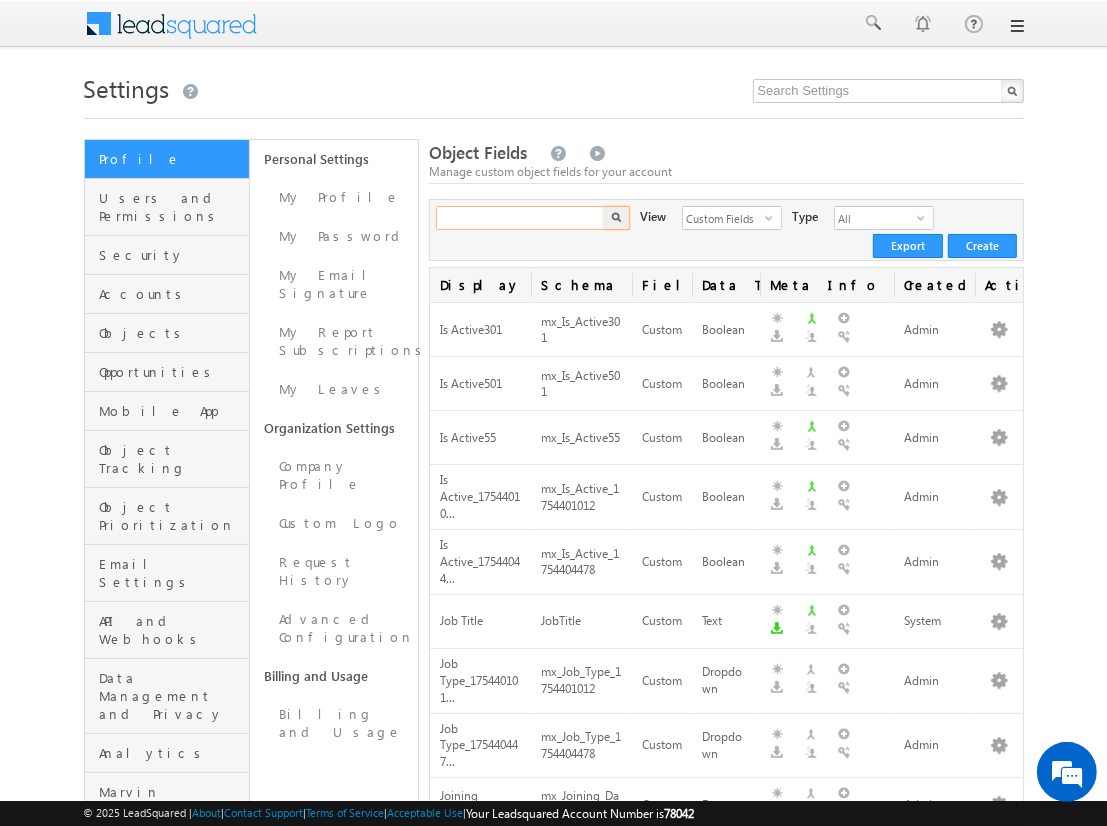 click at bounding box center (521, 218) 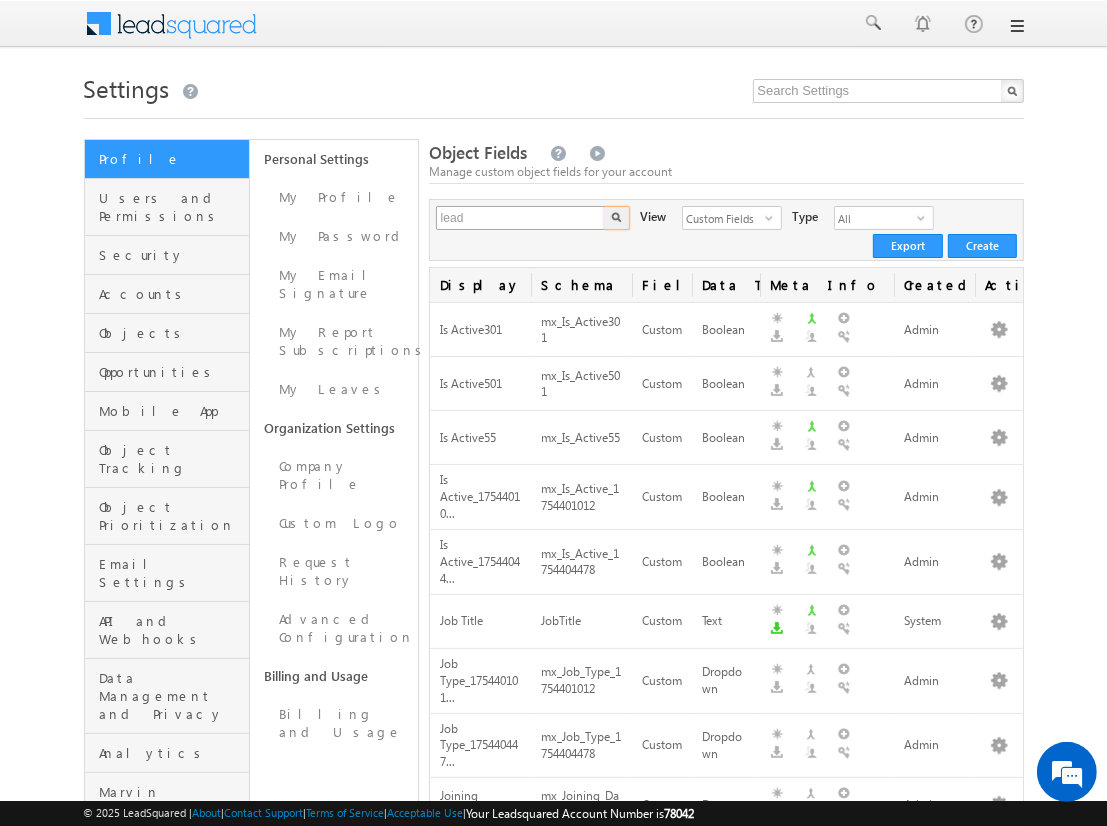 click at bounding box center (617, 218) 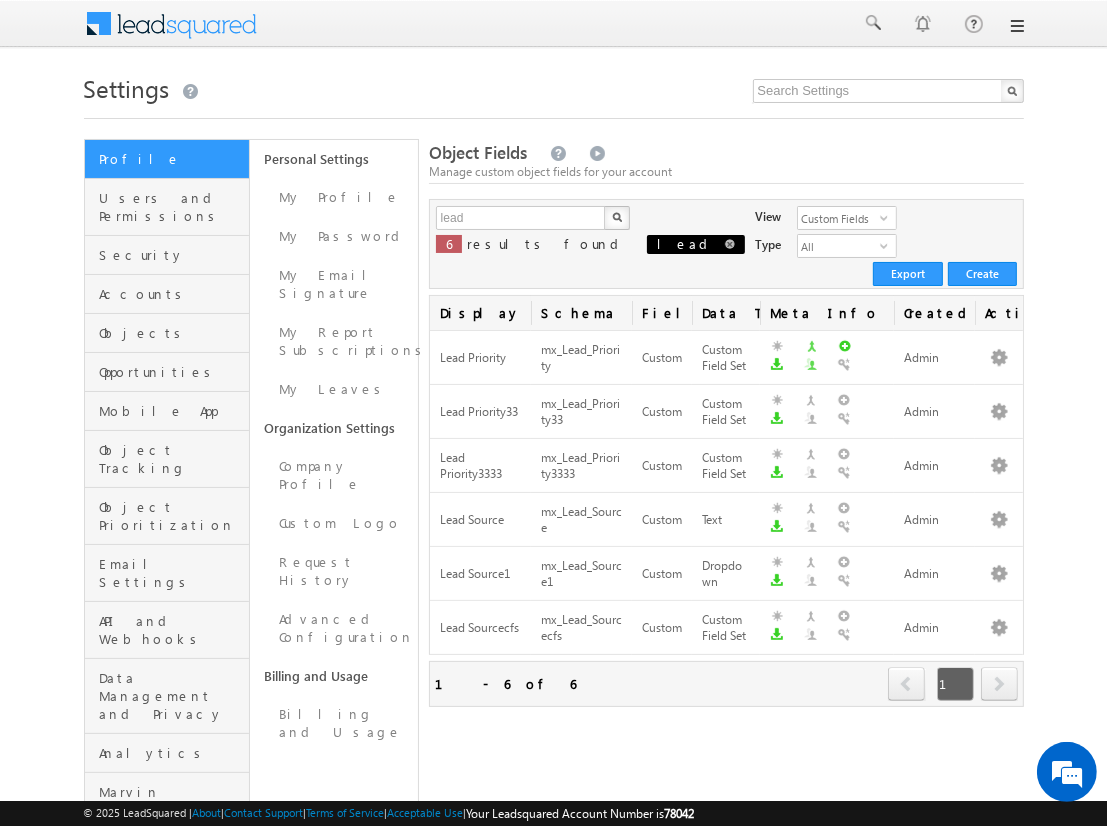 click at bounding box center (730, 244) 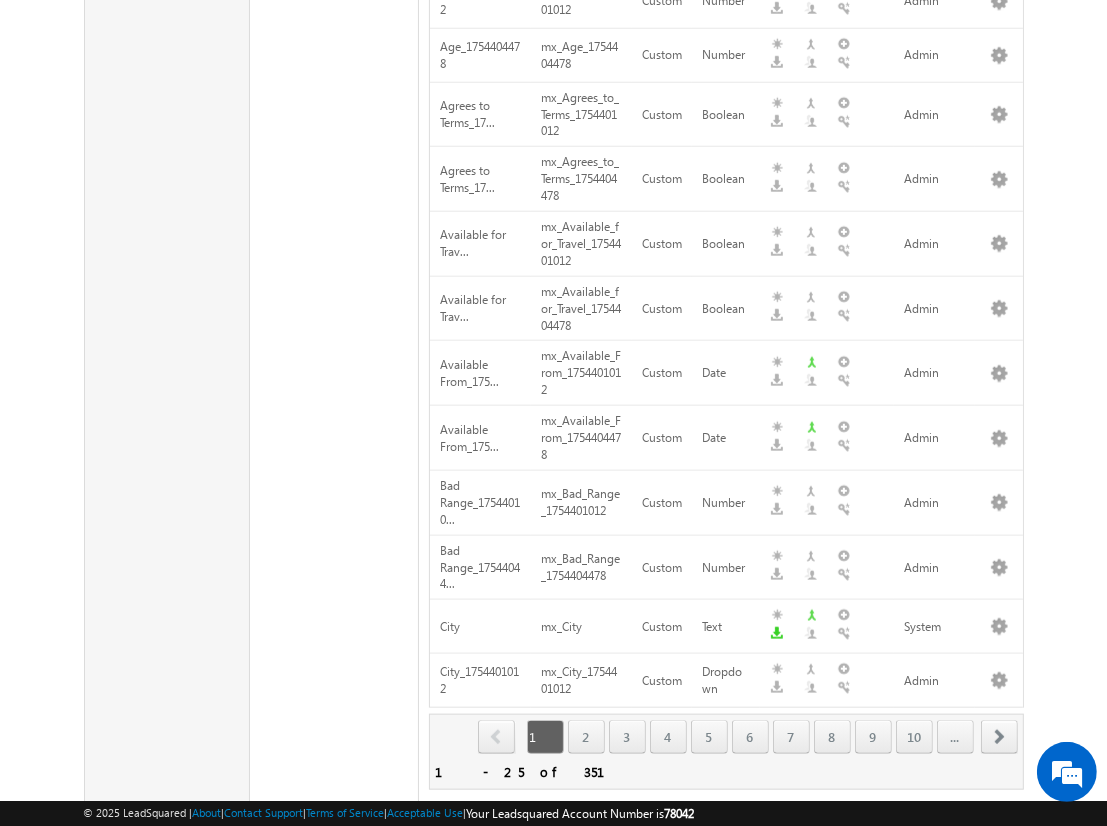 scroll, scrollTop: 1239, scrollLeft: 0, axis: vertical 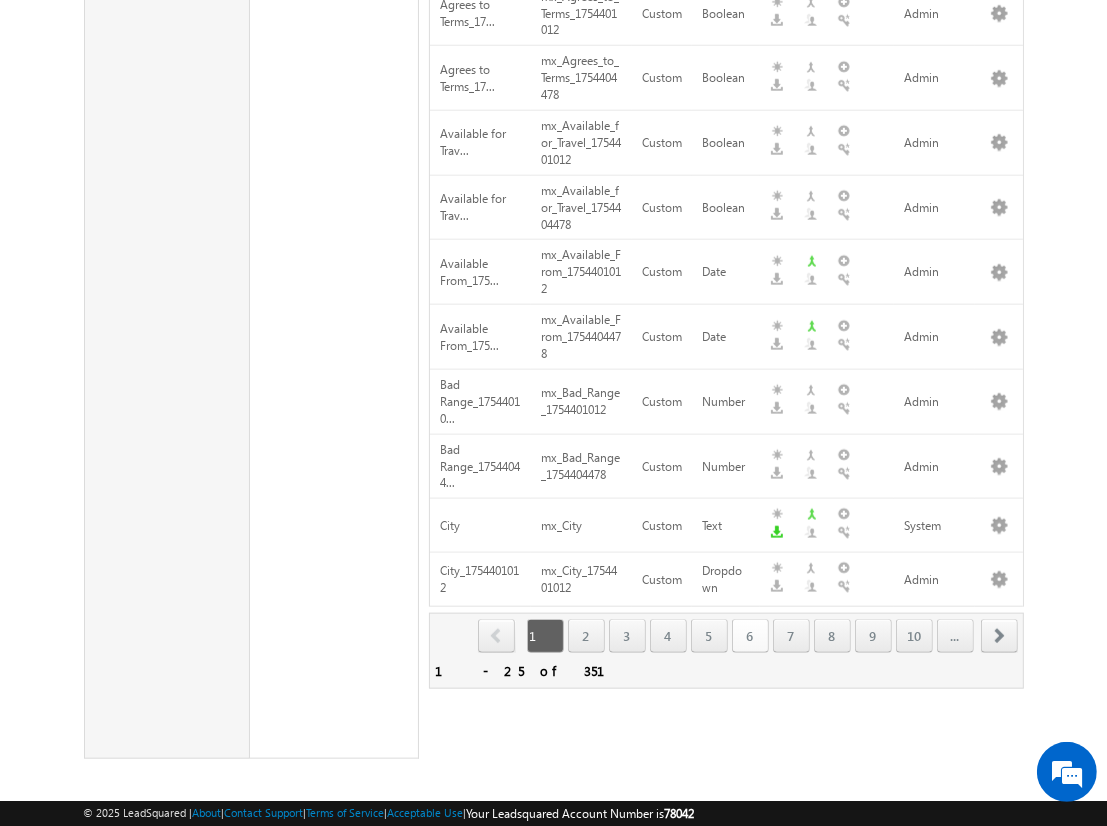 click on "6" at bounding box center (750, 636) 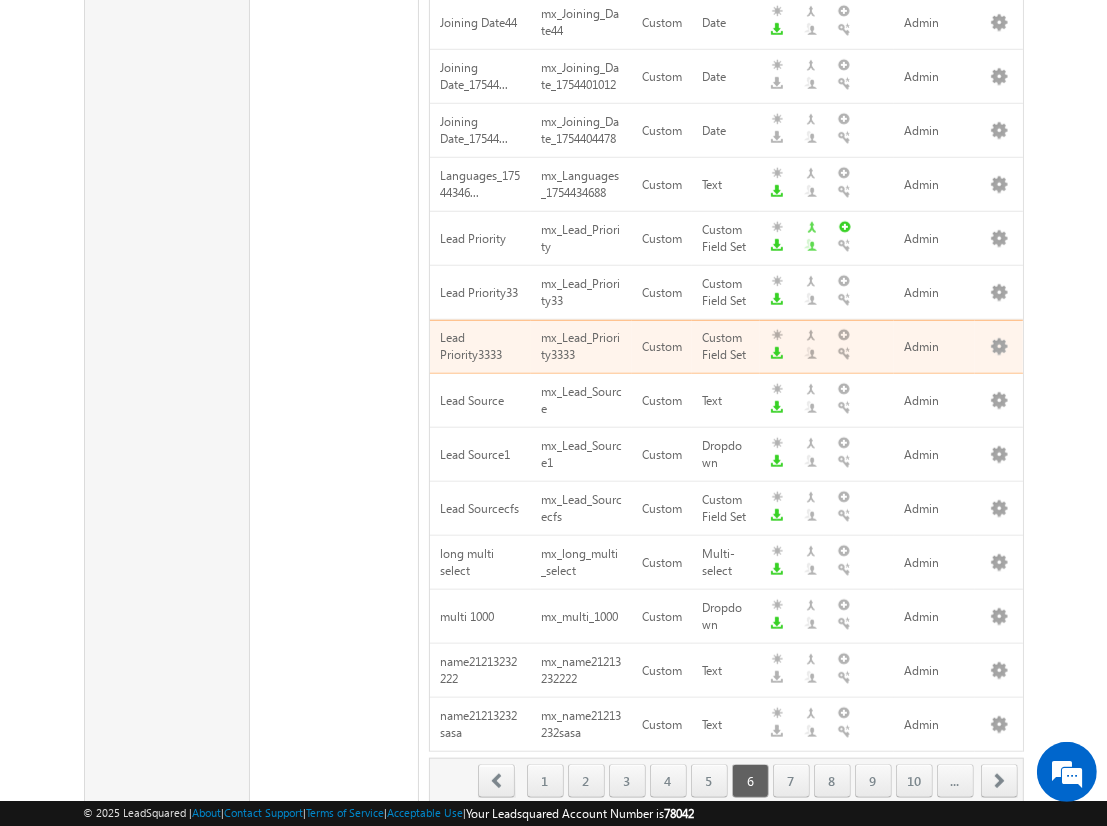 scroll, scrollTop: 1089, scrollLeft: 0, axis: vertical 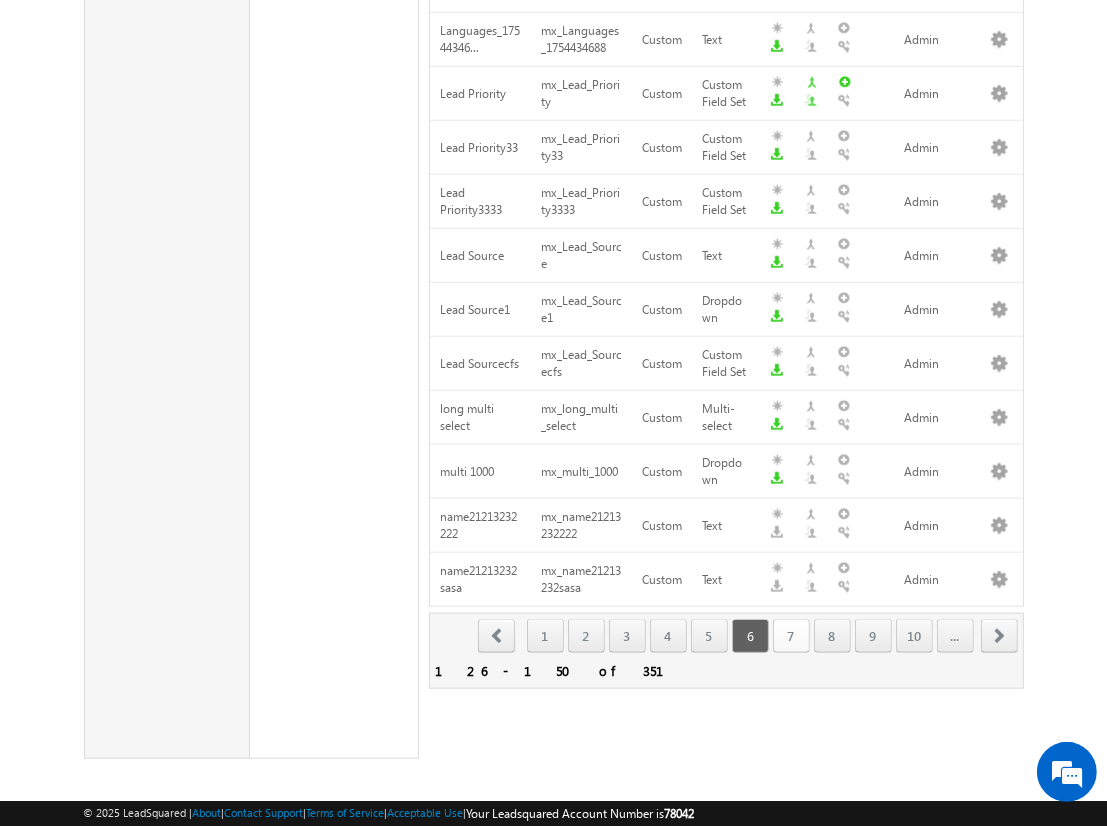 click on "7" at bounding box center [791, 636] 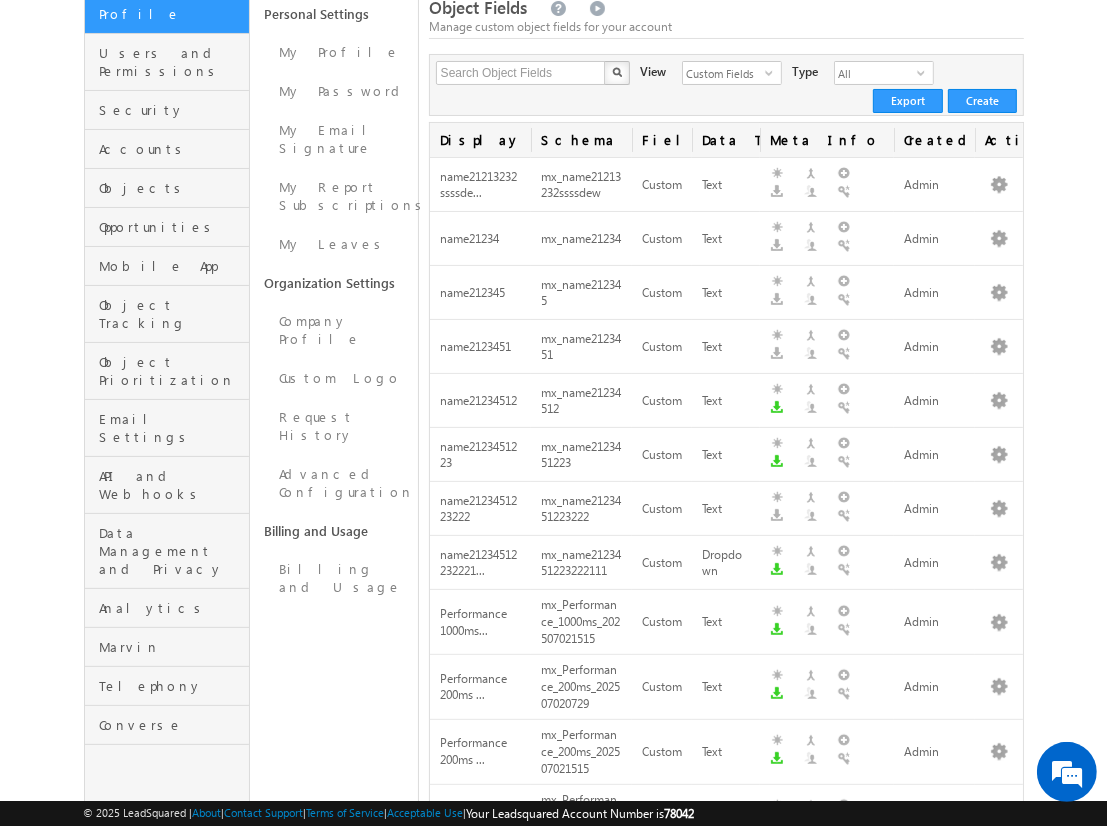 scroll, scrollTop: 0, scrollLeft: 0, axis: both 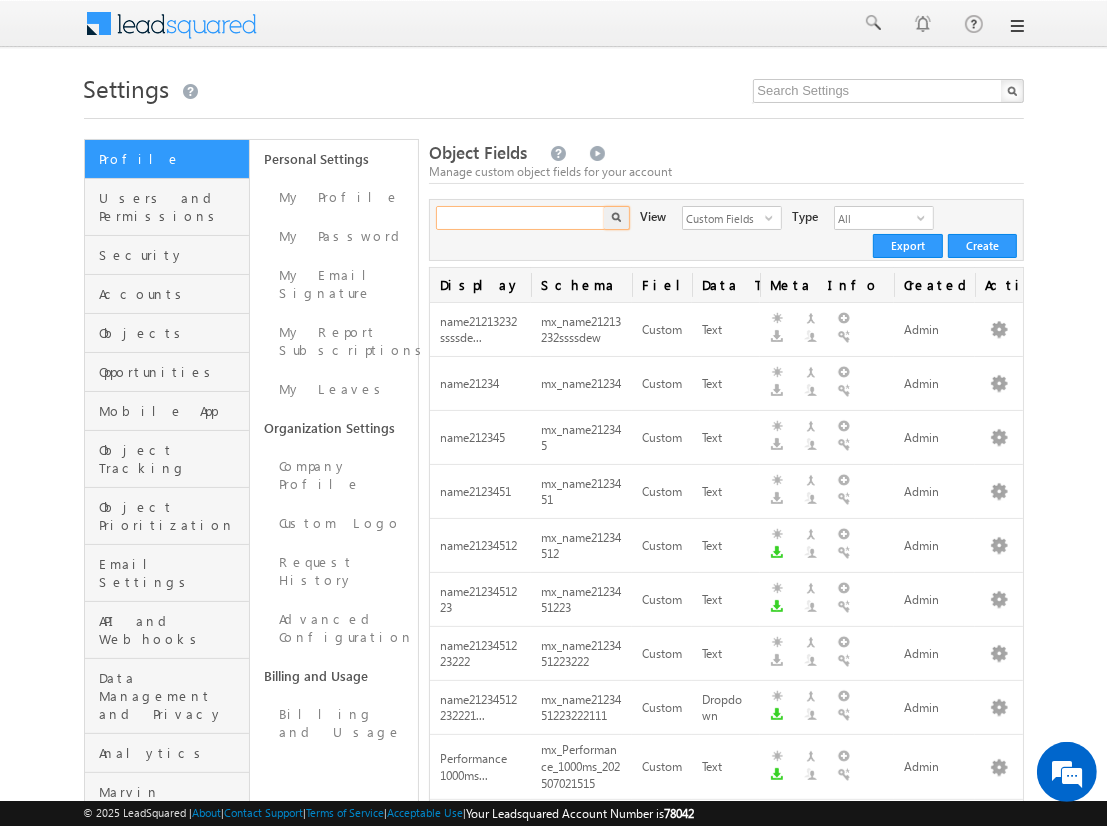 click at bounding box center [521, 218] 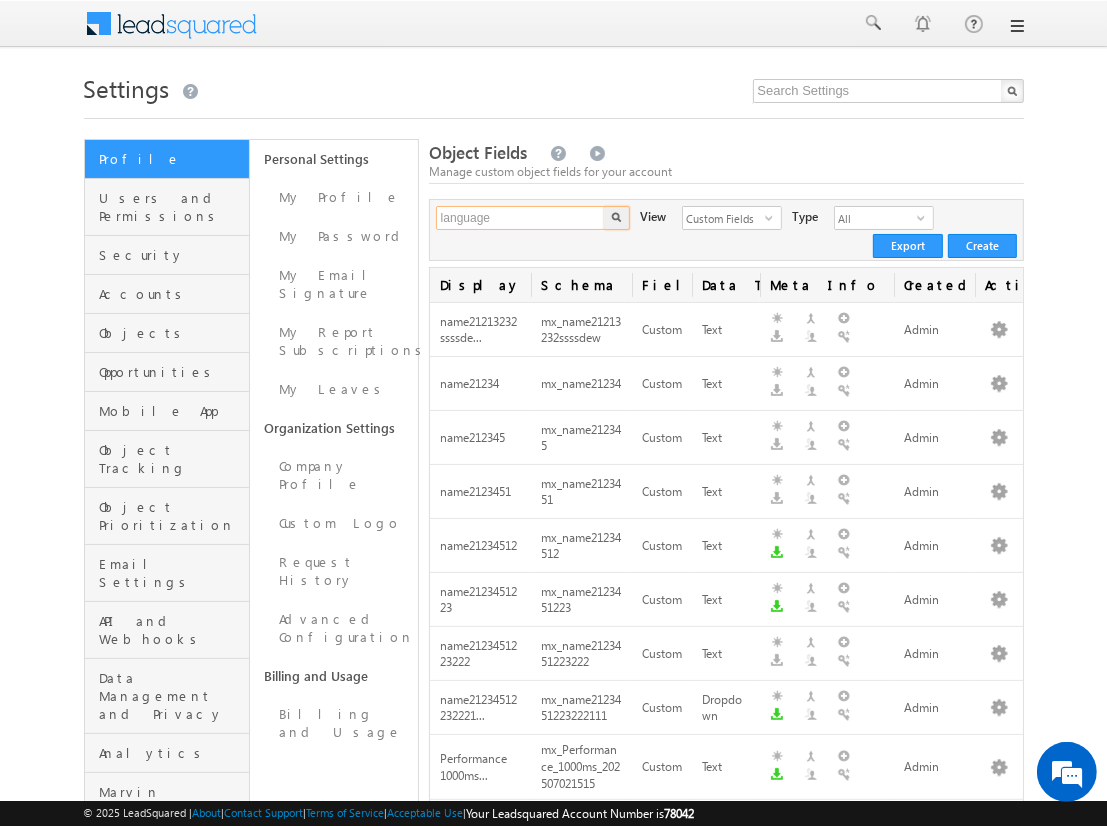 click on "language" at bounding box center [521, 218] 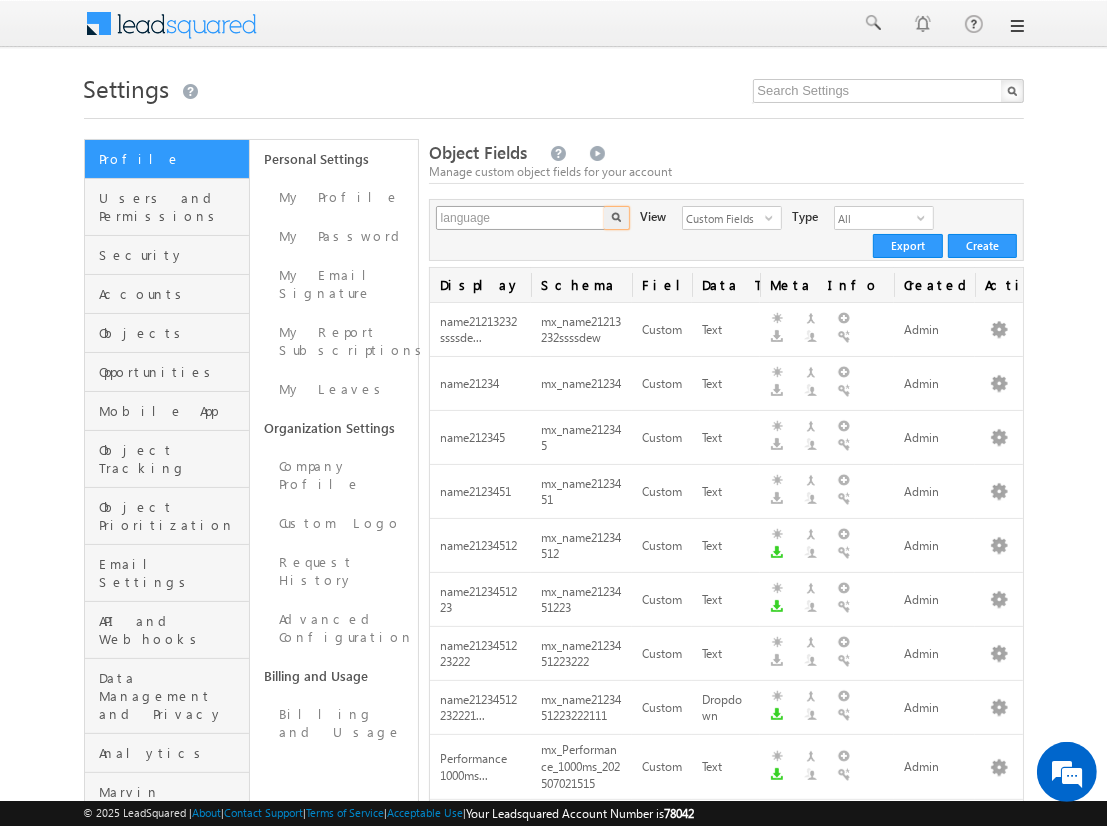 click at bounding box center (617, 218) 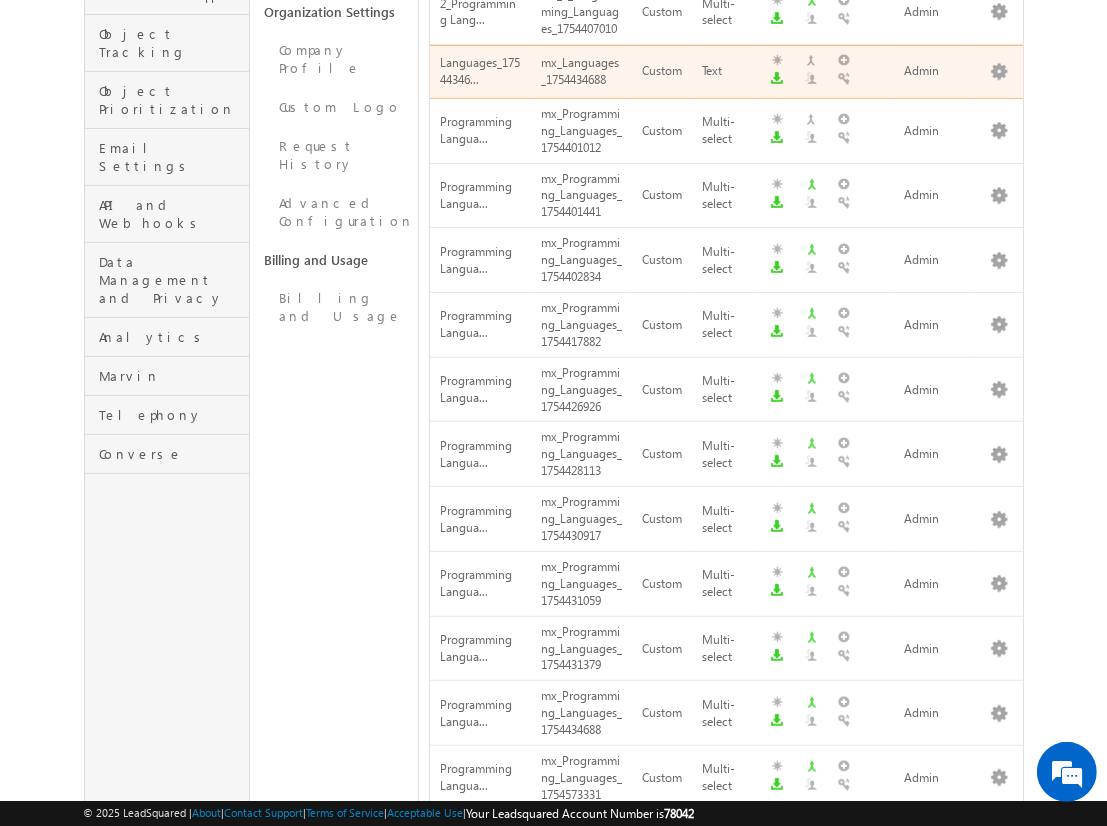 scroll, scrollTop: 466, scrollLeft: 0, axis: vertical 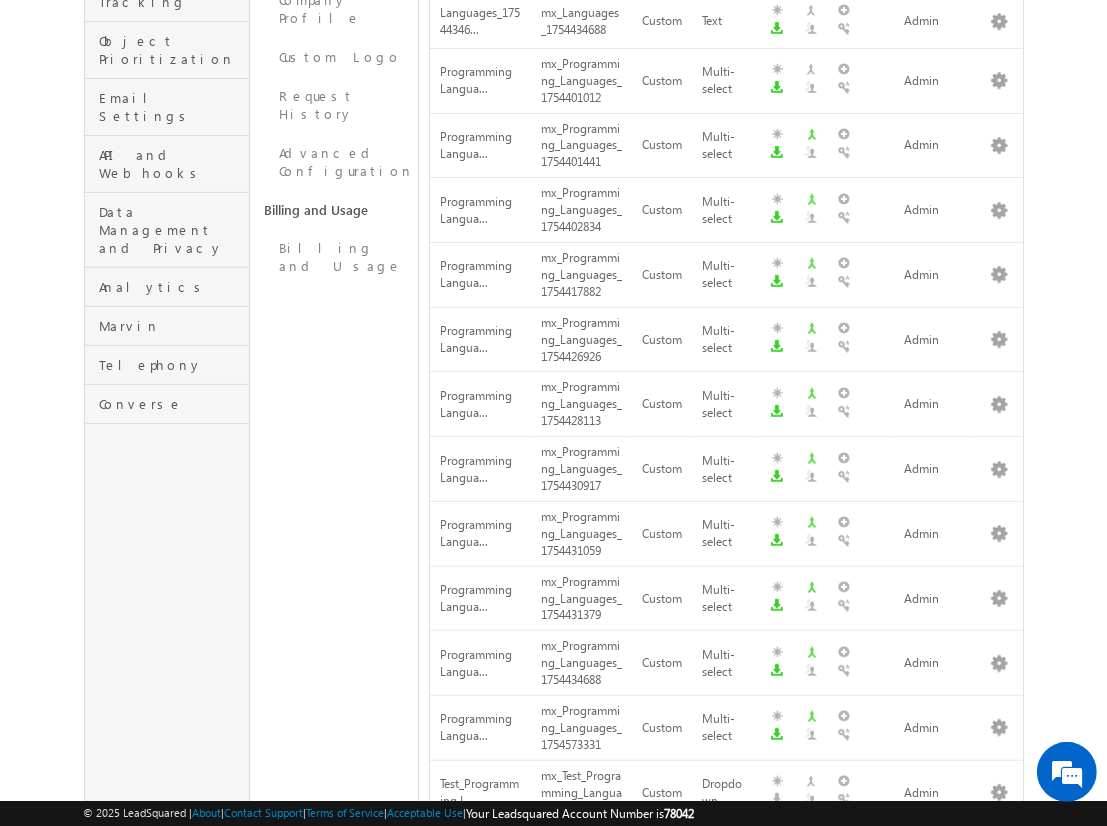 click on "language" at bounding box center (521, -248) 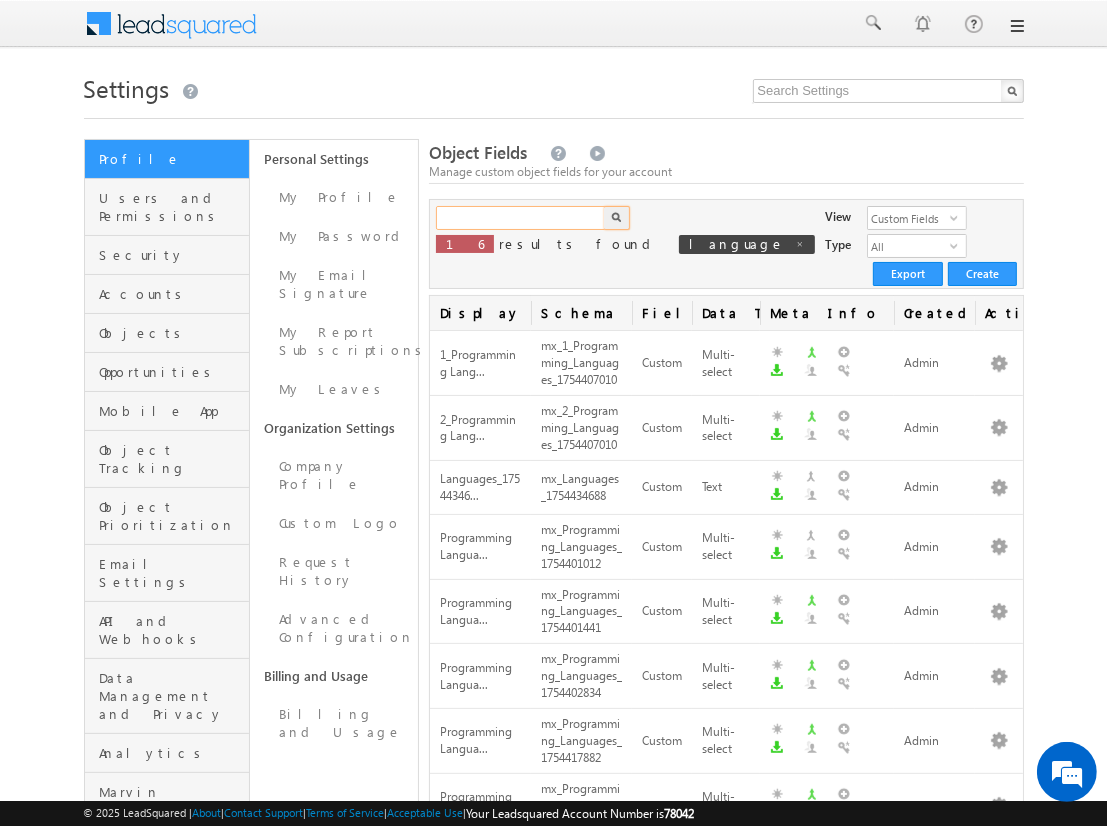 click at bounding box center [521, 218] 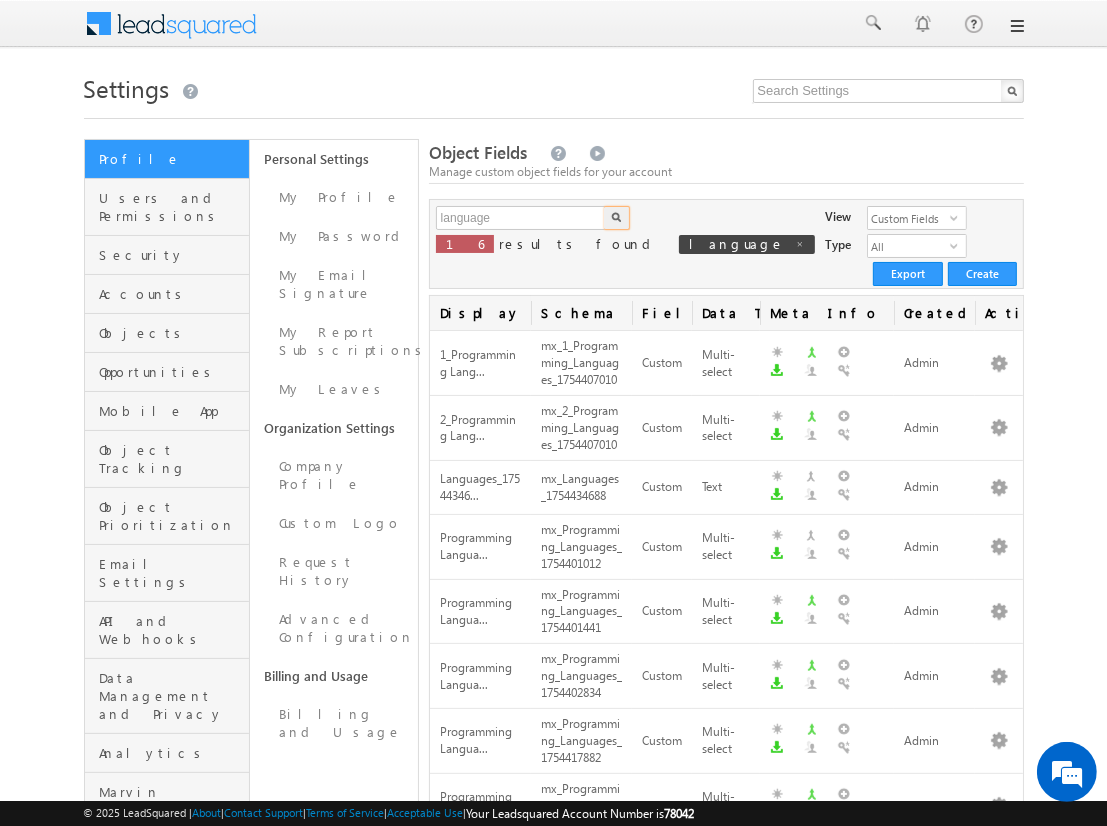 click at bounding box center (616, 217) 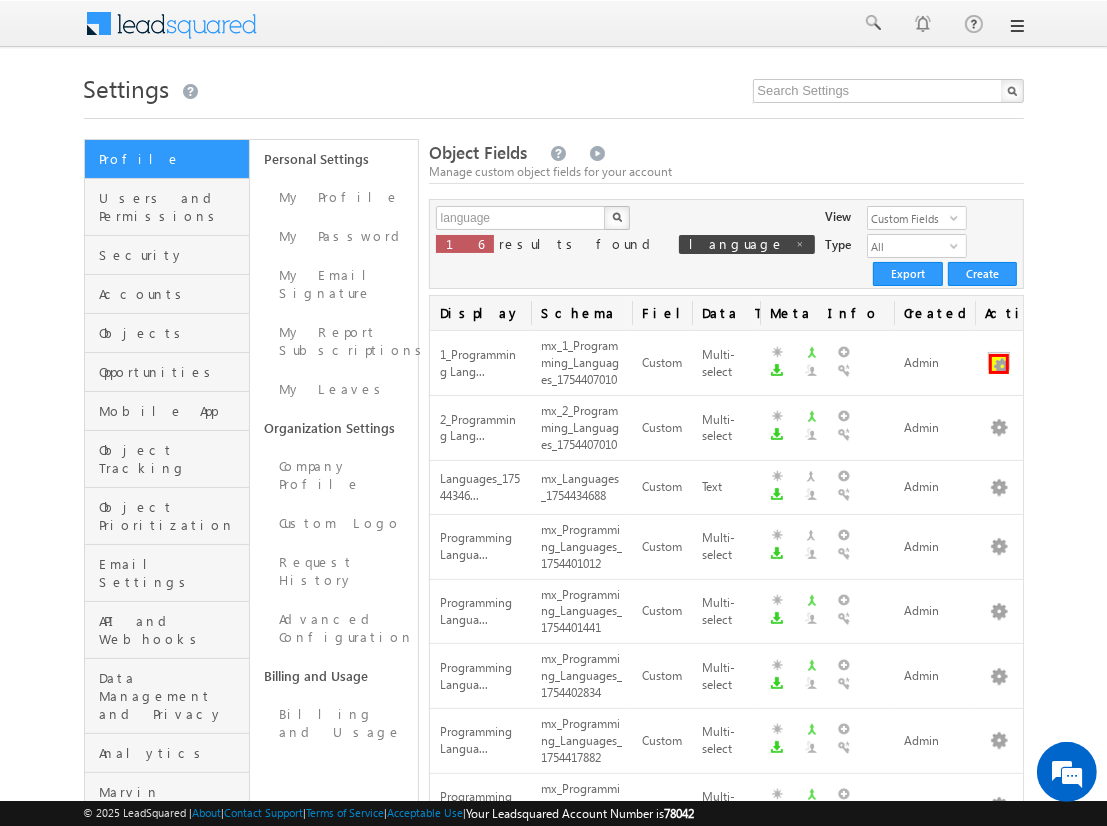 click at bounding box center (999, 364) 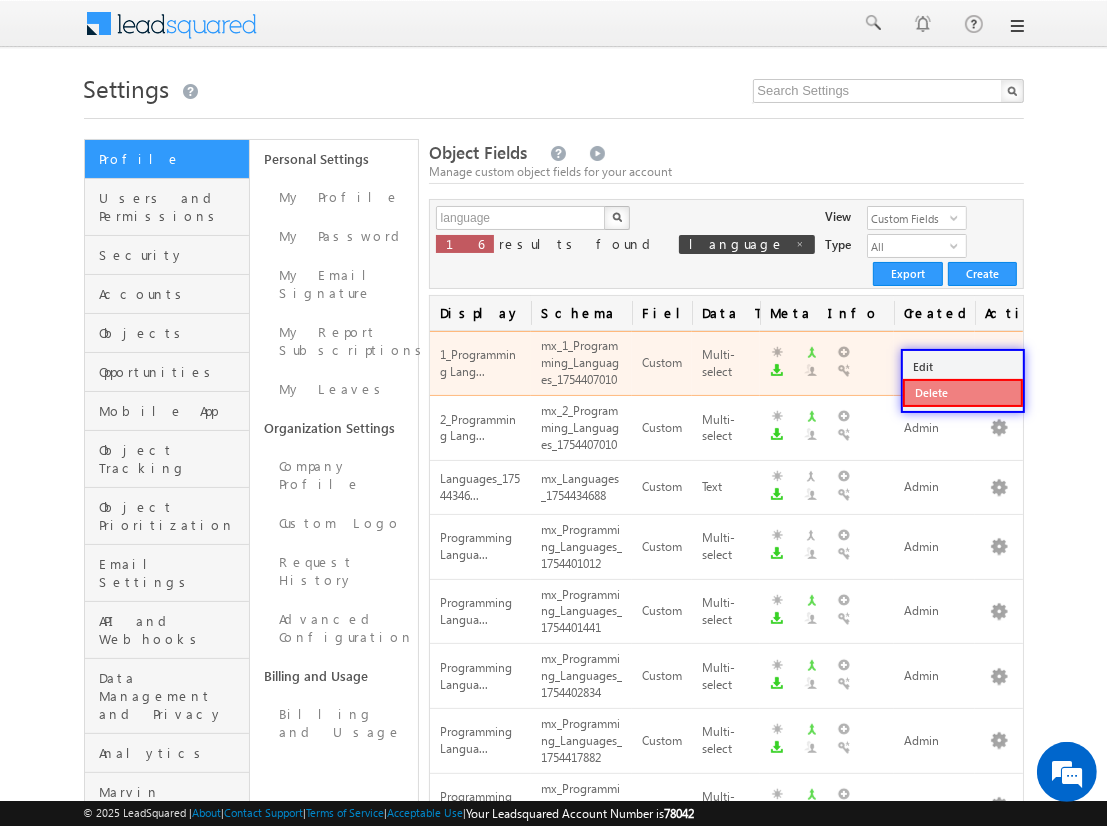 click on "Delete" at bounding box center (963, 393) 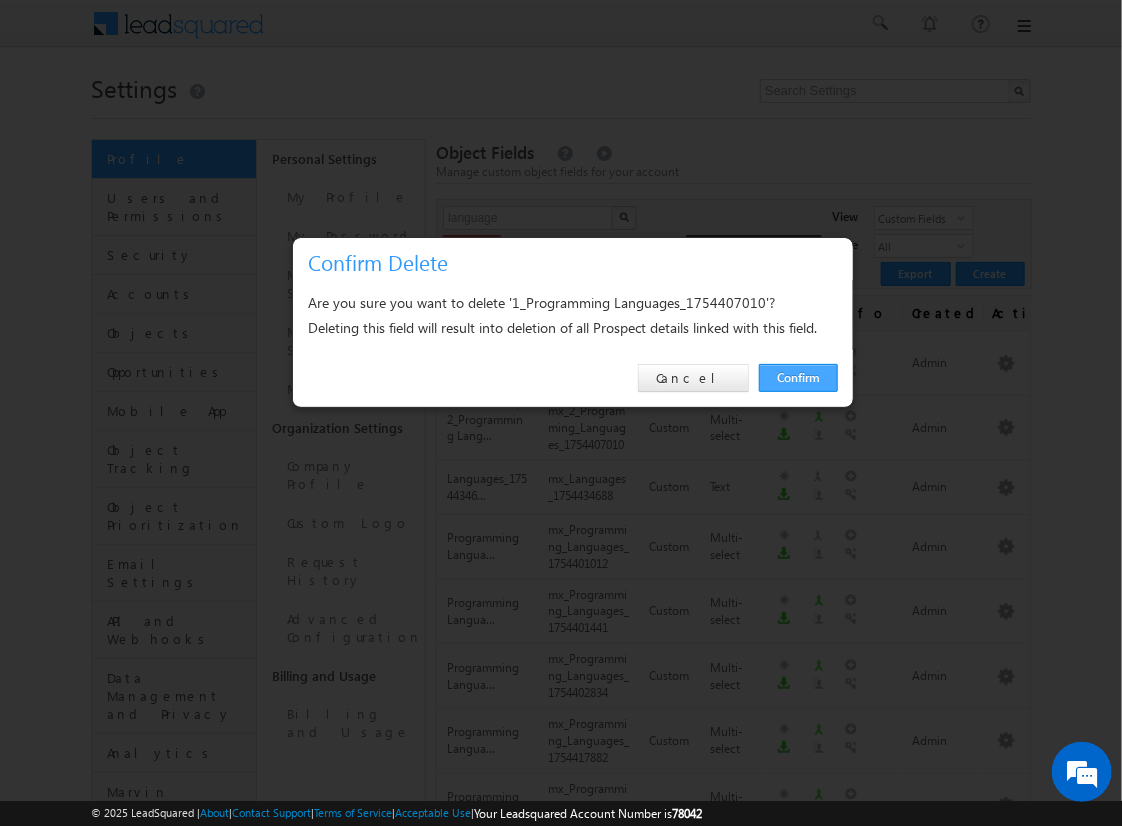 click on "Confirm" at bounding box center [798, 378] 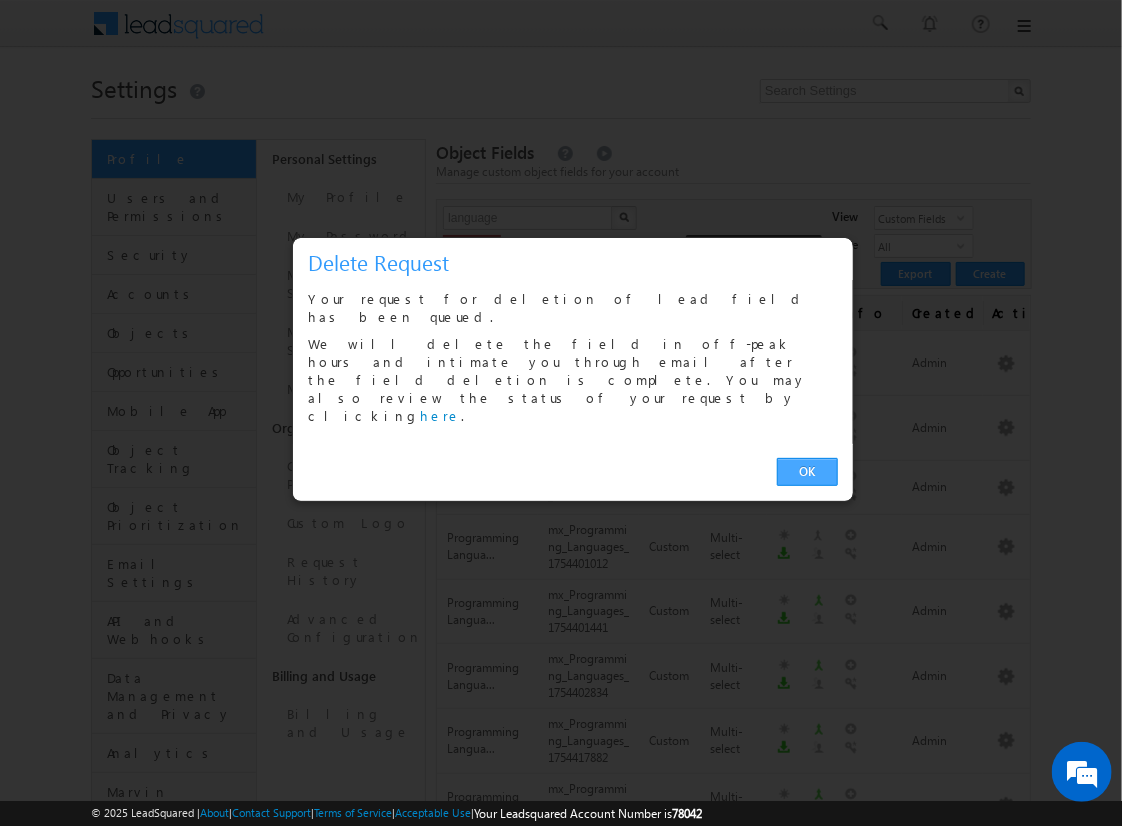 click on "OK" at bounding box center (807, 472) 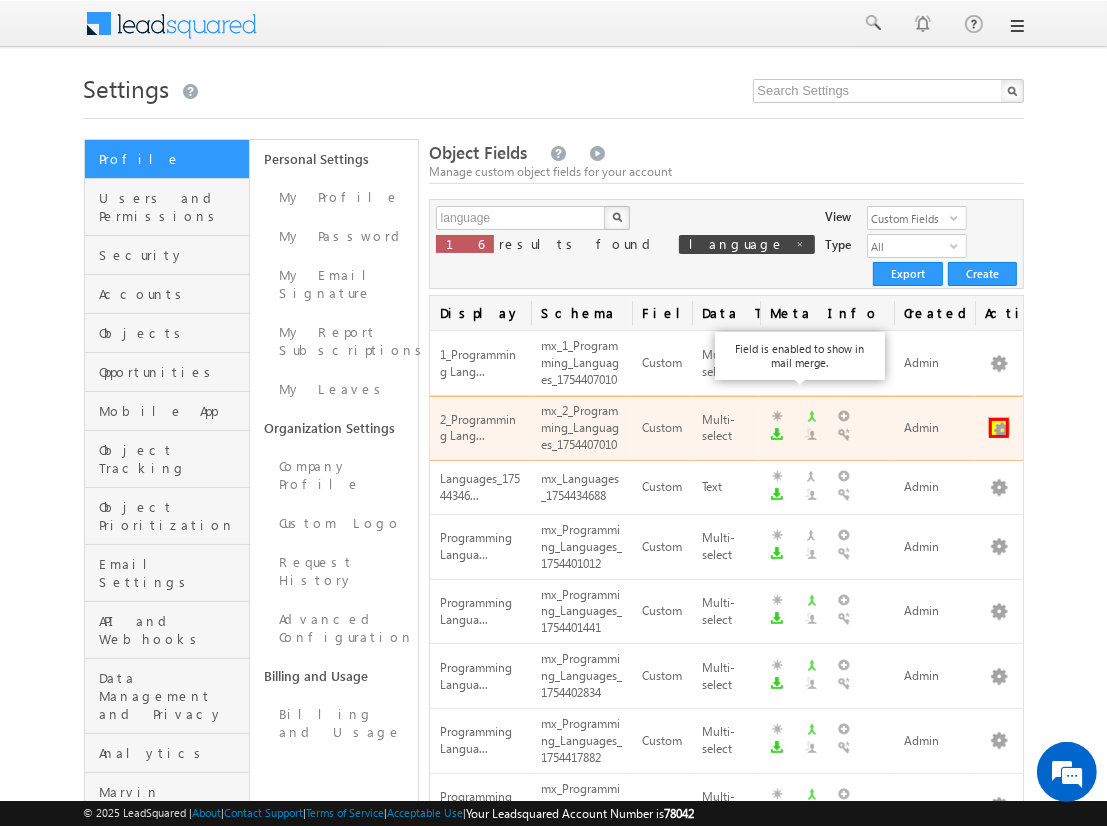 click at bounding box center (999, 428) 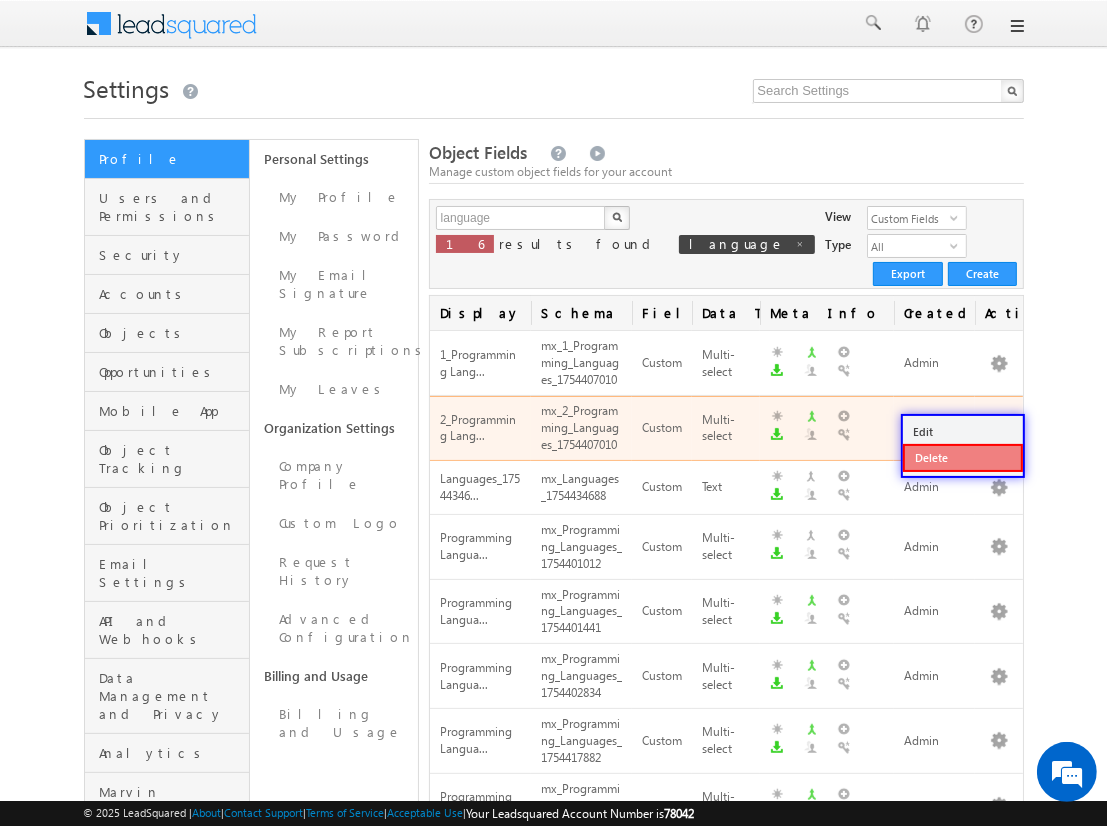 click on "Delete" at bounding box center (963, 458) 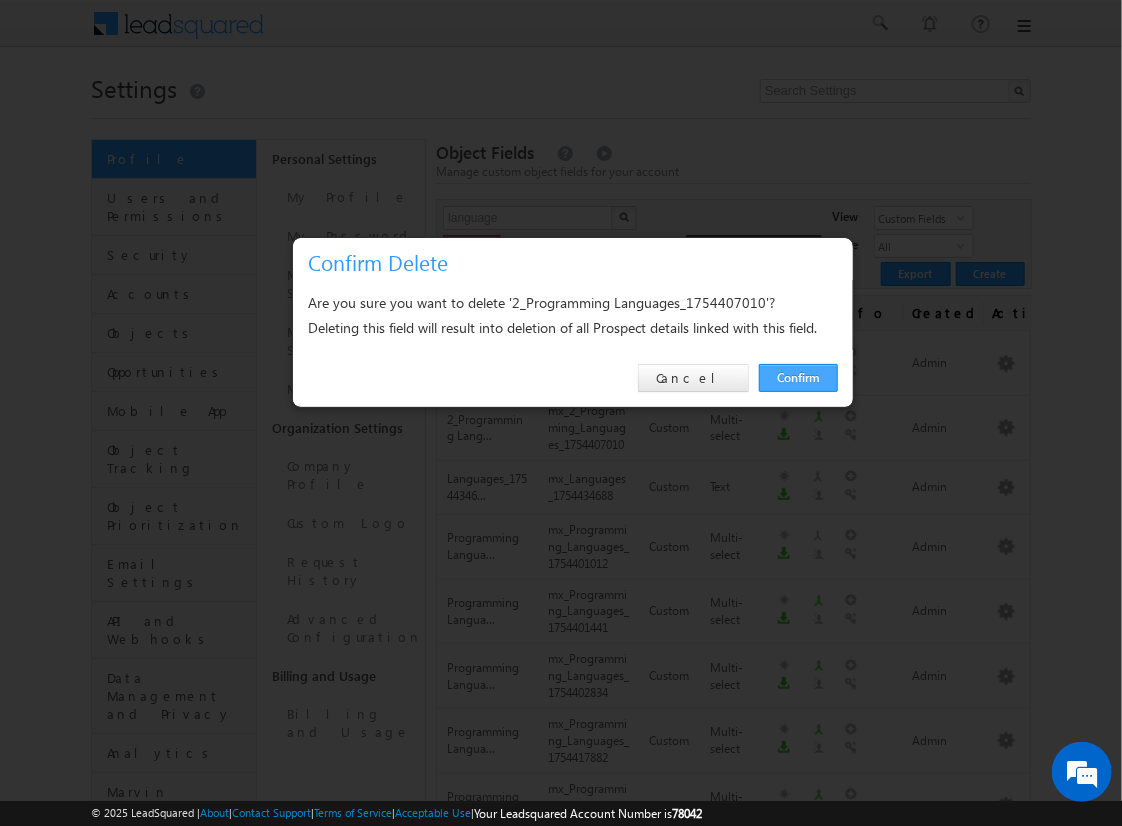 click on "Confirm" at bounding box center (798, 378) 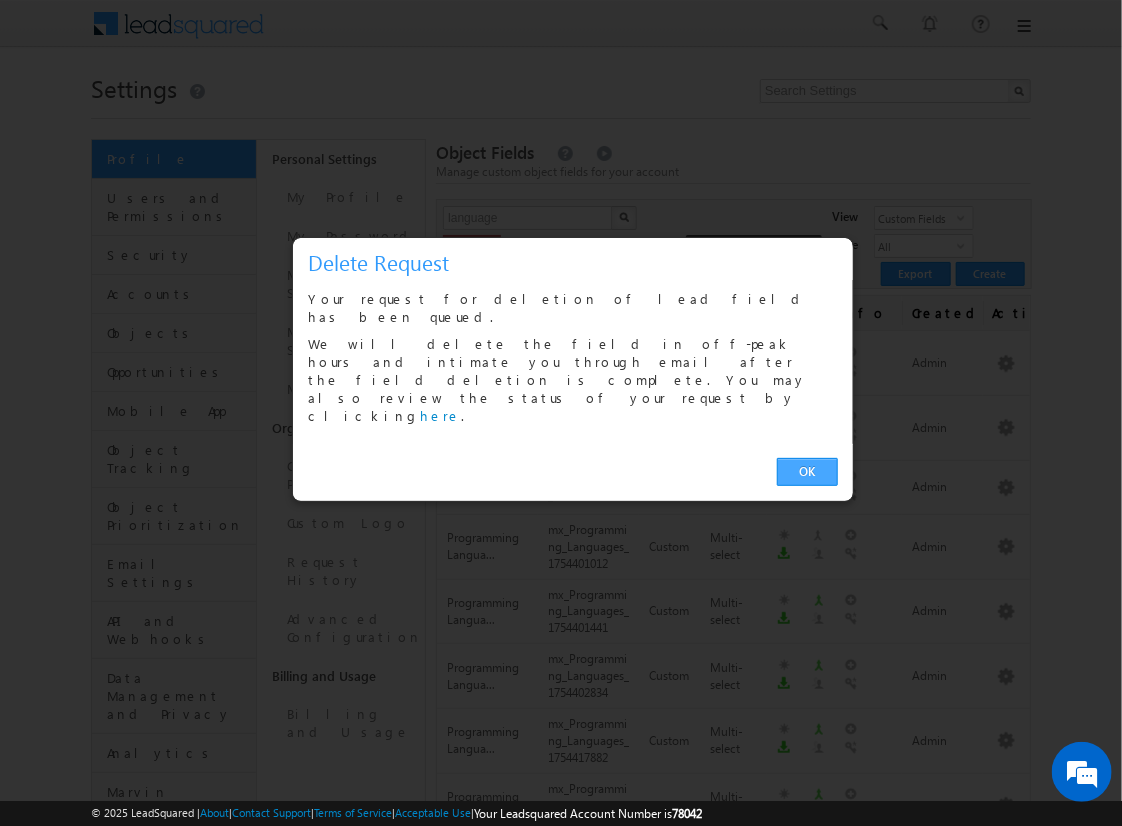 click on "OK" at bounding box center (807, 472) 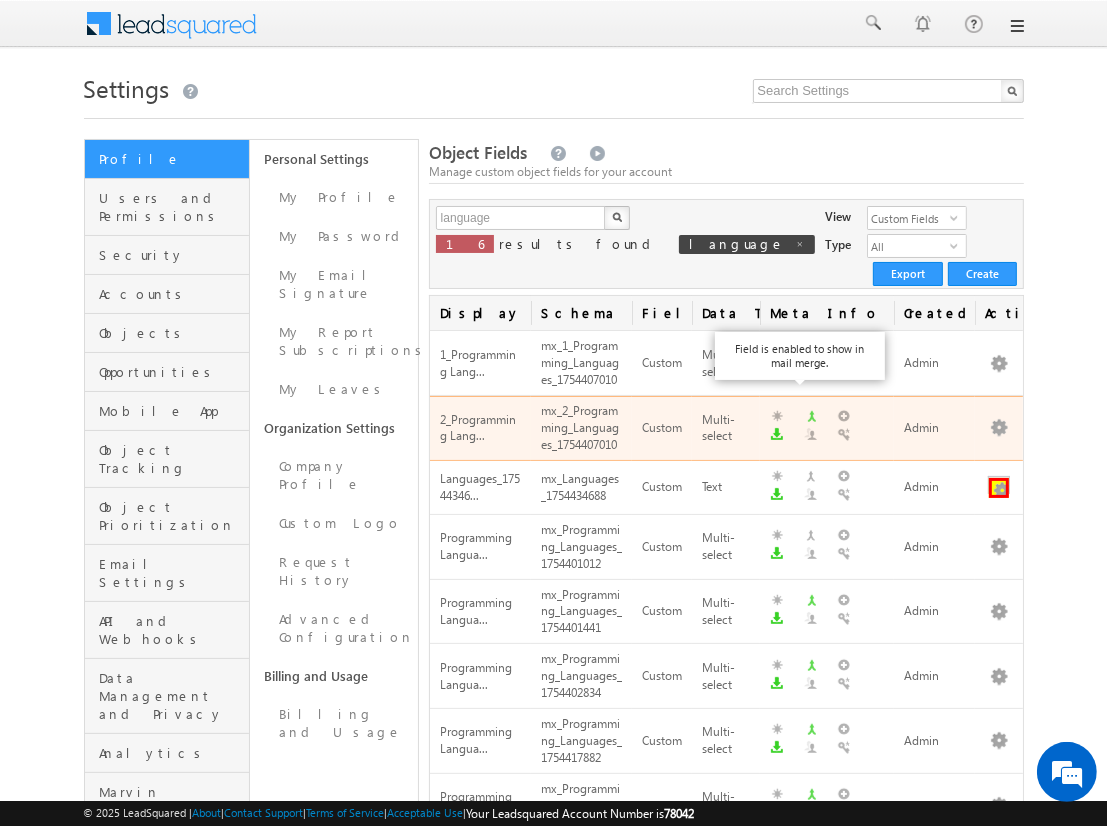 click at bounding box center [999, 488] 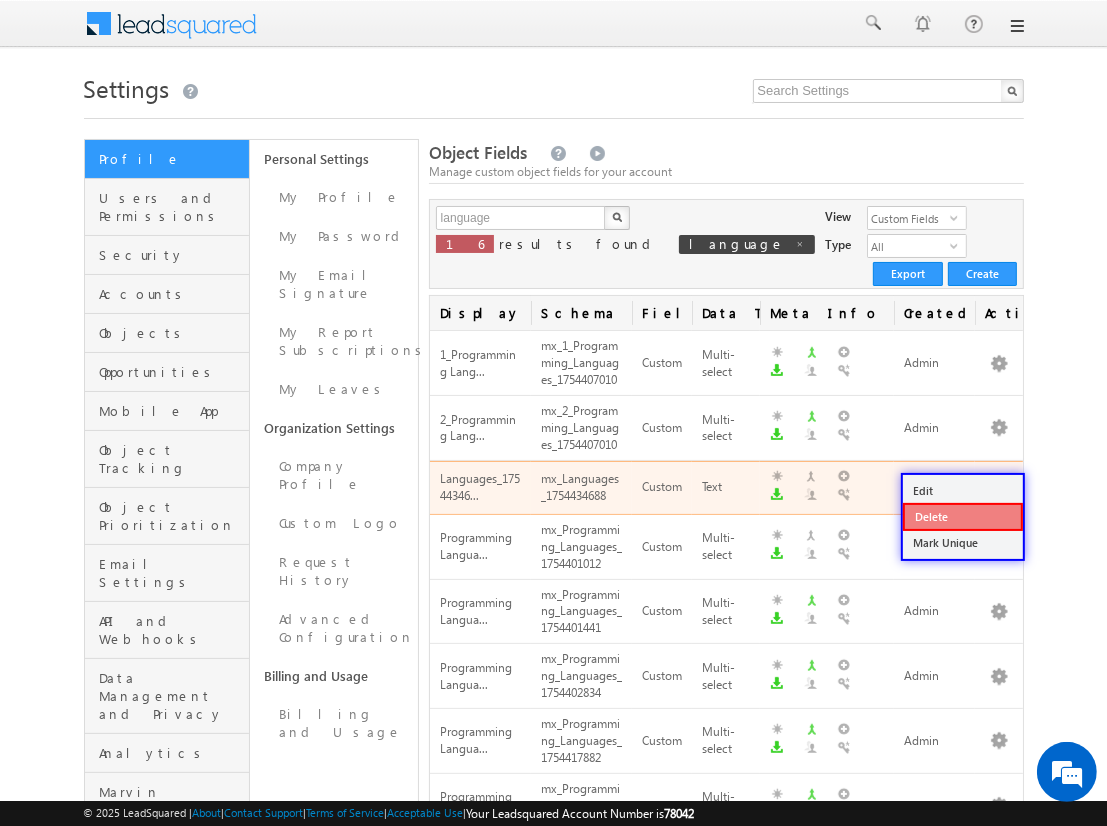 click on "Delete" at bounding box center [963, 517] 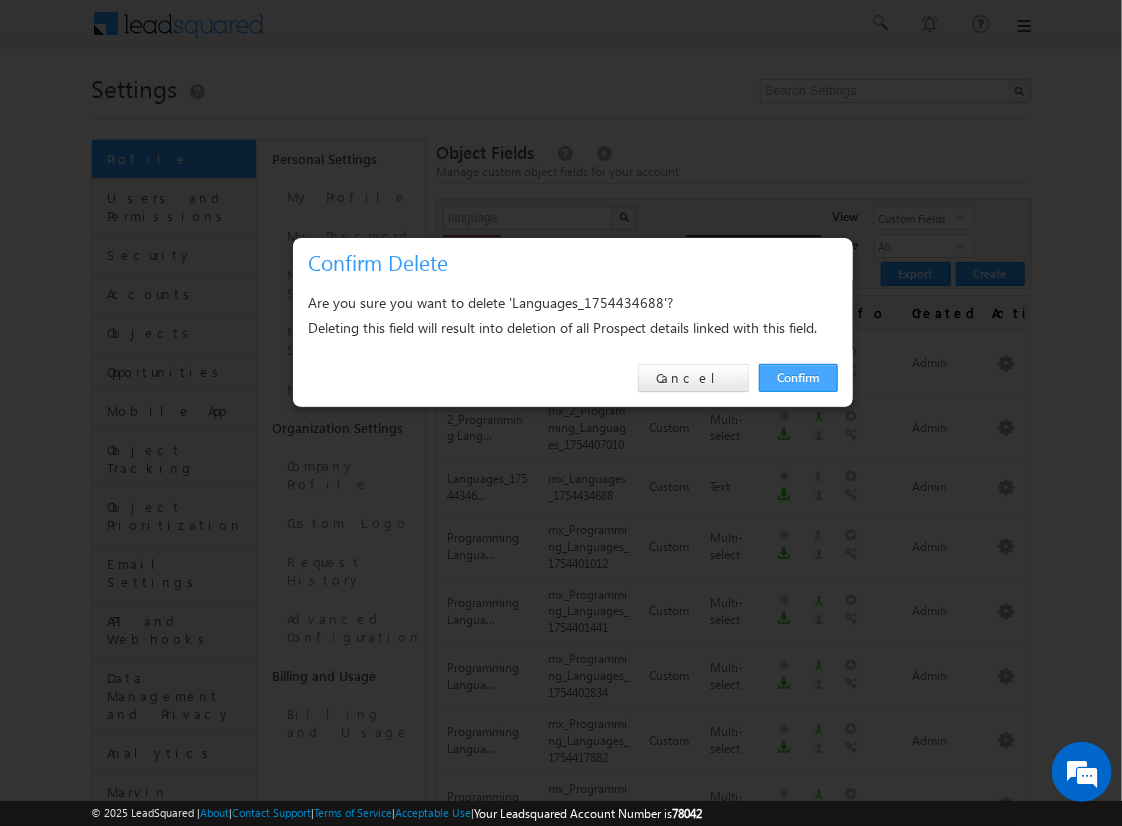 click on "Confirm" at bounding box center (798, 378) 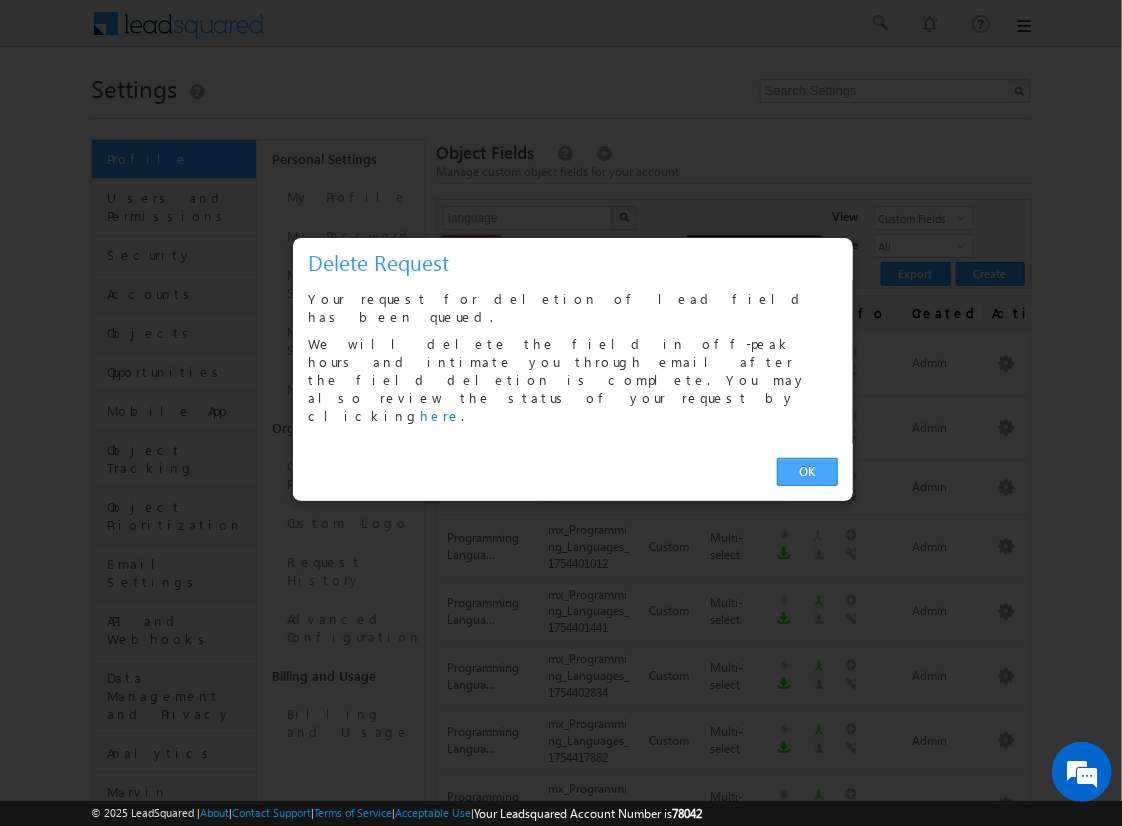 click on "OK" at bounding box center [807, 472] 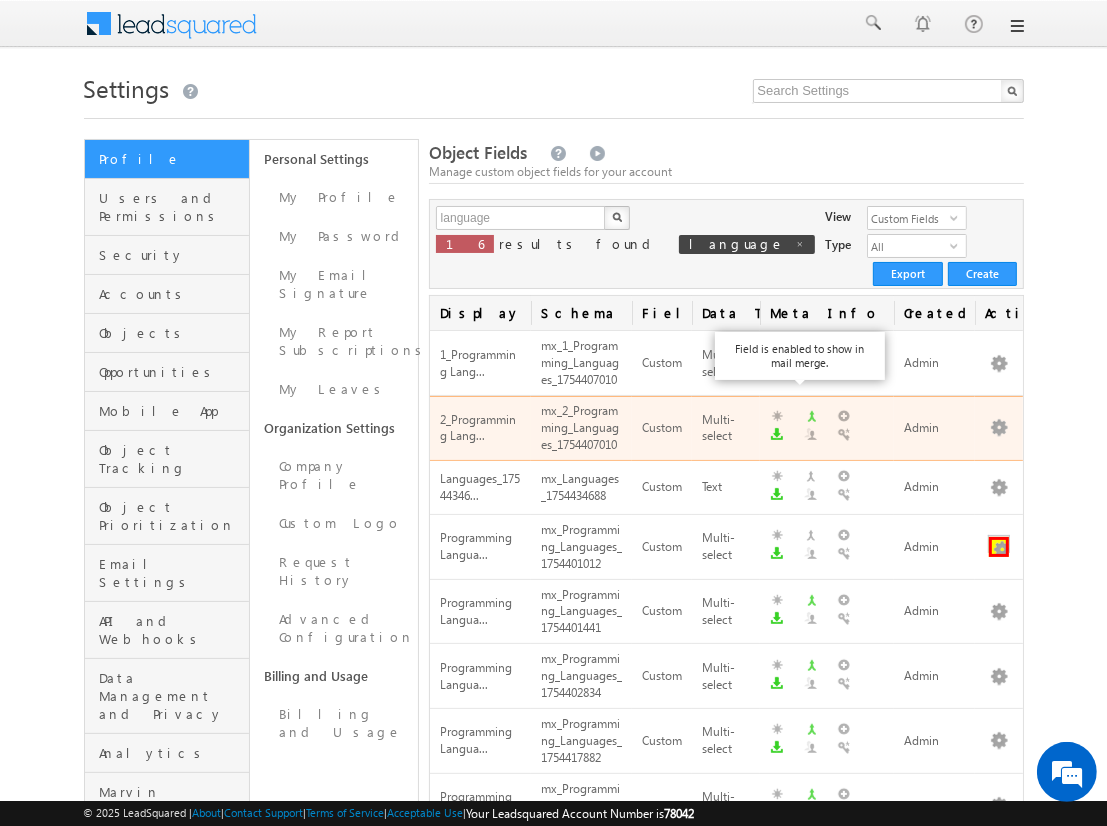 click at bounding box center [999, 547] 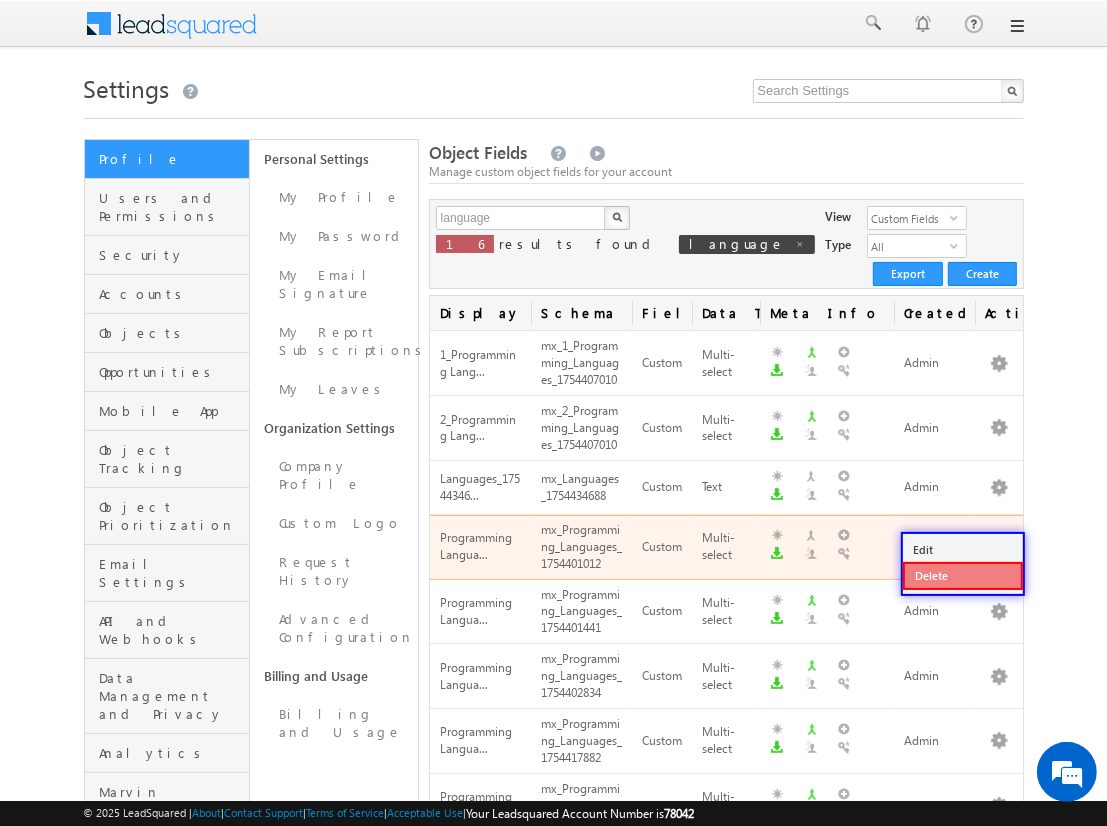 click on "Delete" at bounding box center [963, 576] 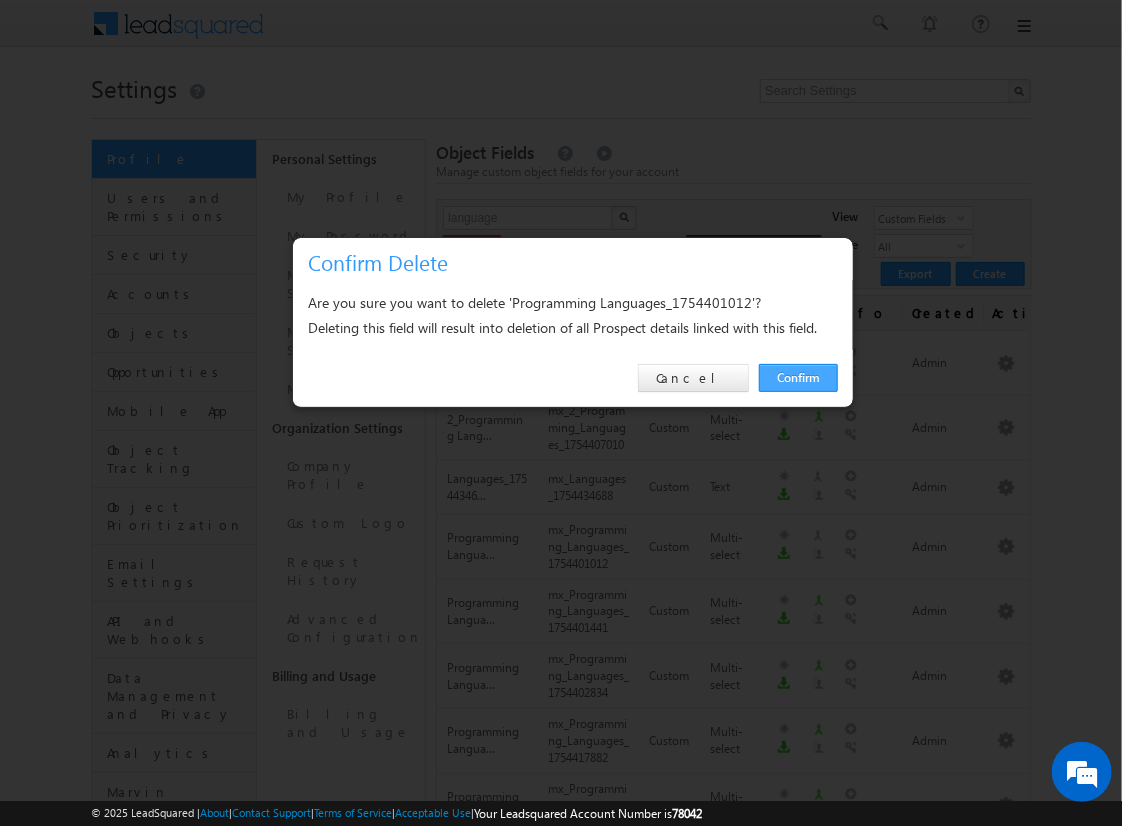click on "Confirm" at bounding box center (798, 378) 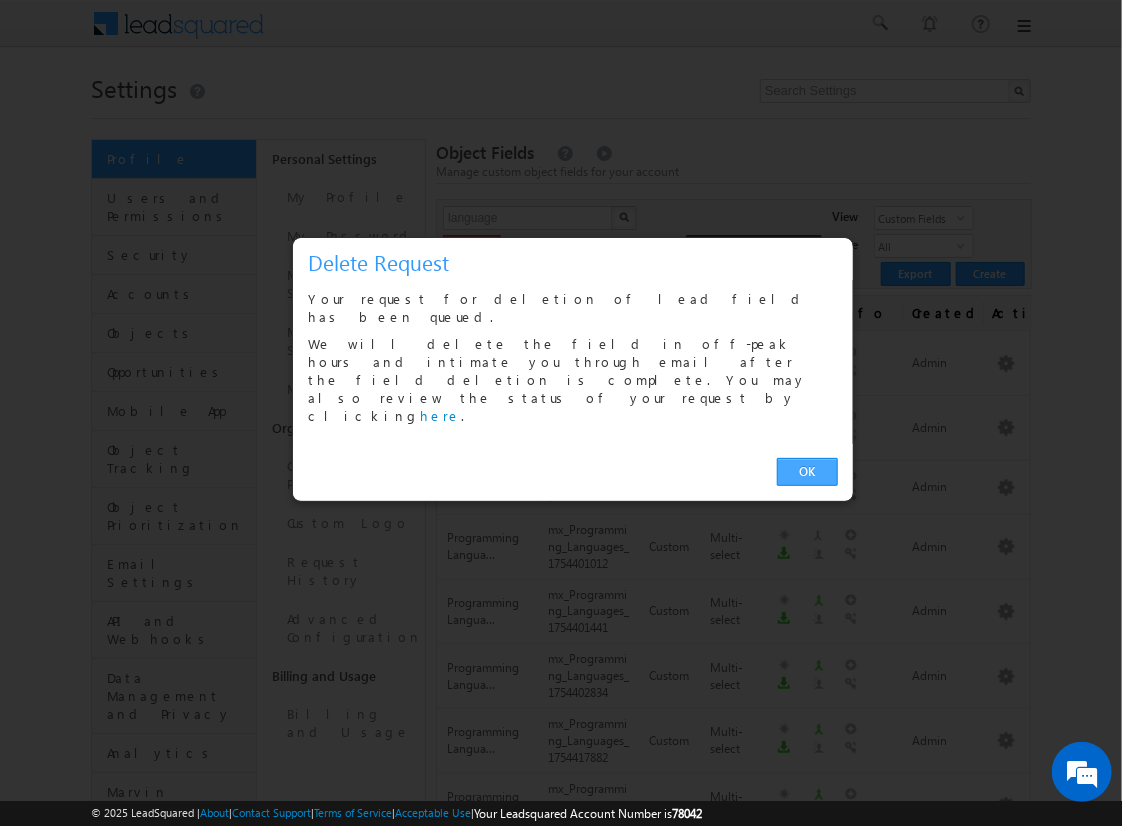 click on "OK" at bounding box center (807, 472) 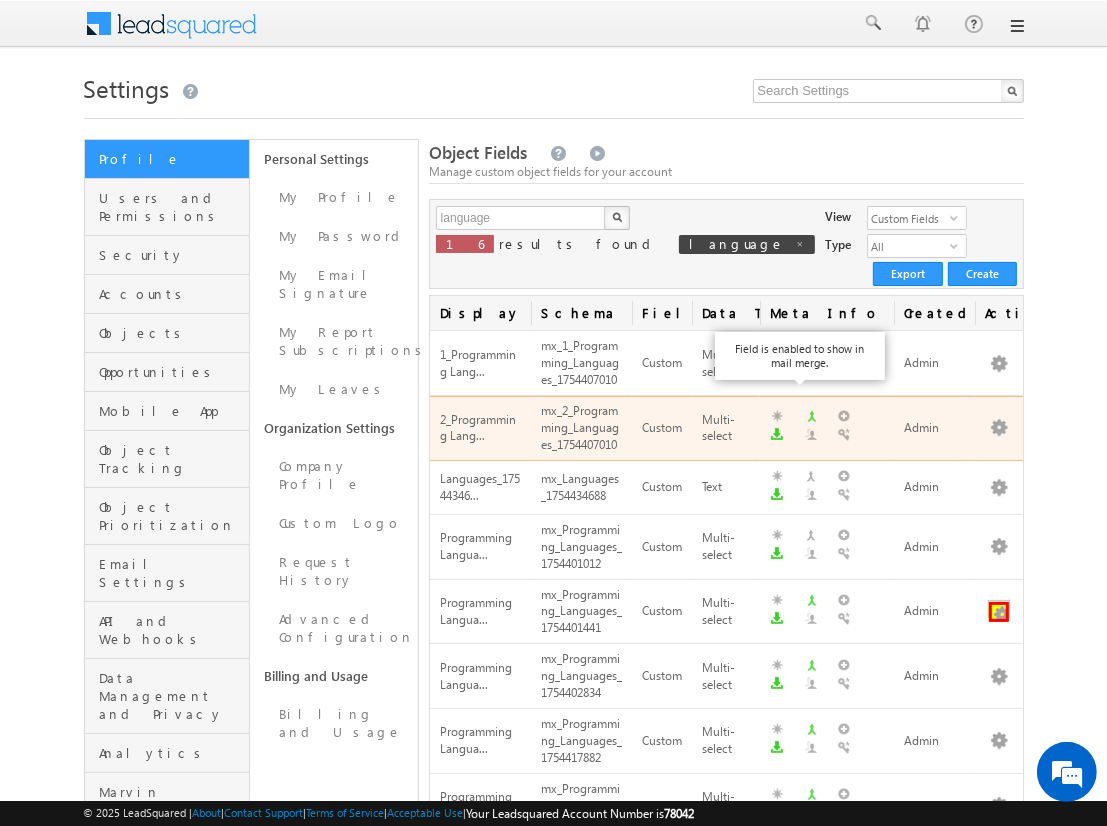 click at bounding box center [999, 612] 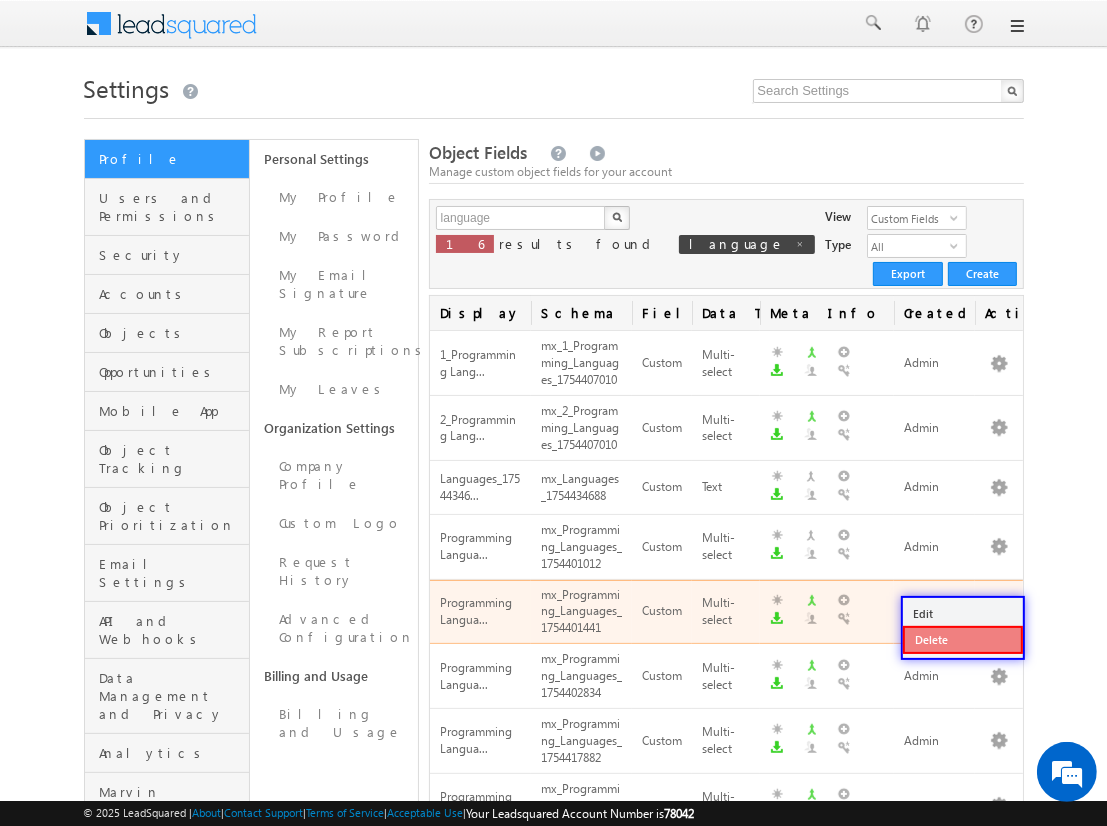 click on "Delete" at bounding box center (963, 640) 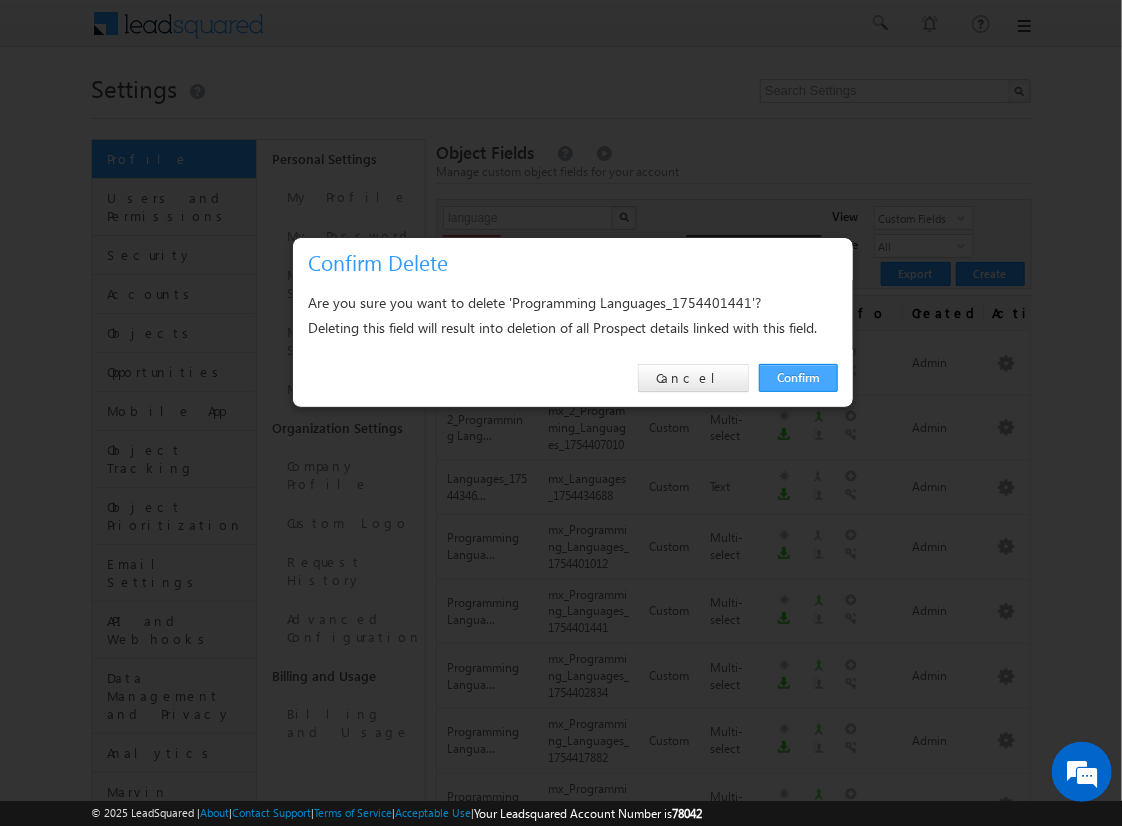 click on "Confirm" at bounding box center (798, 378) 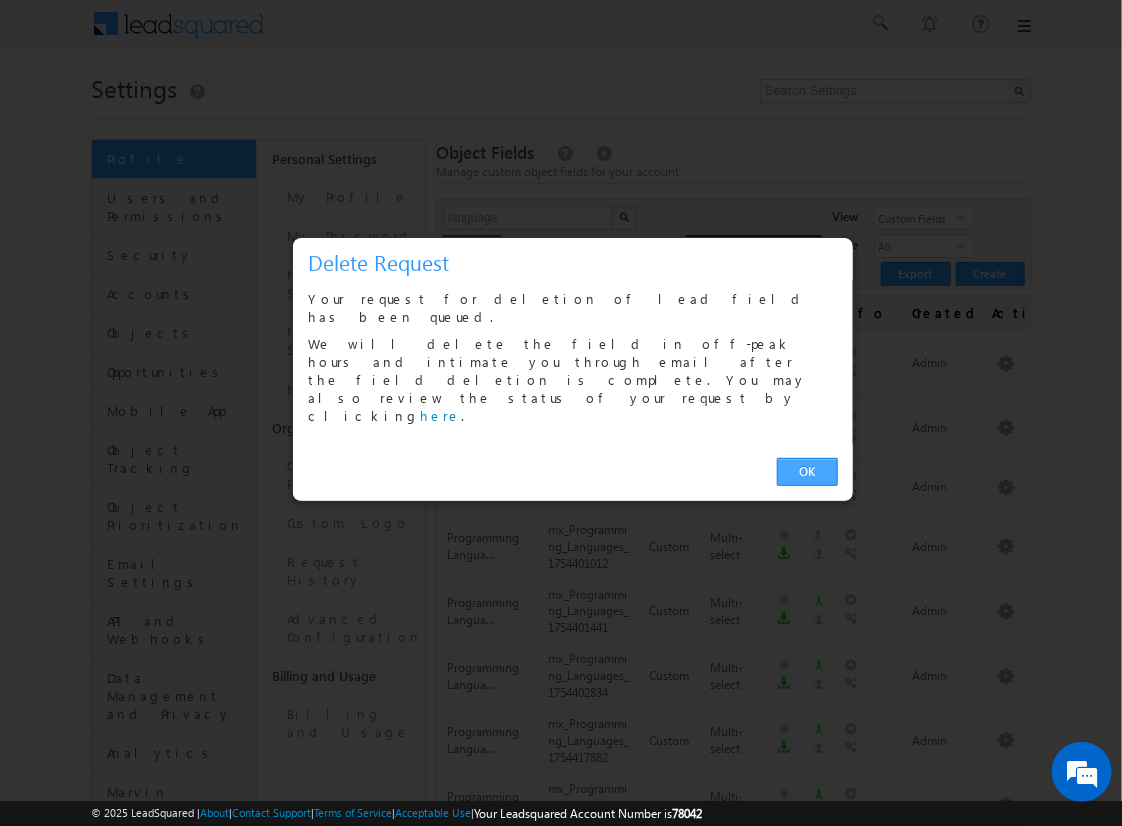 click on "OK" at bounding box center (807, 472) 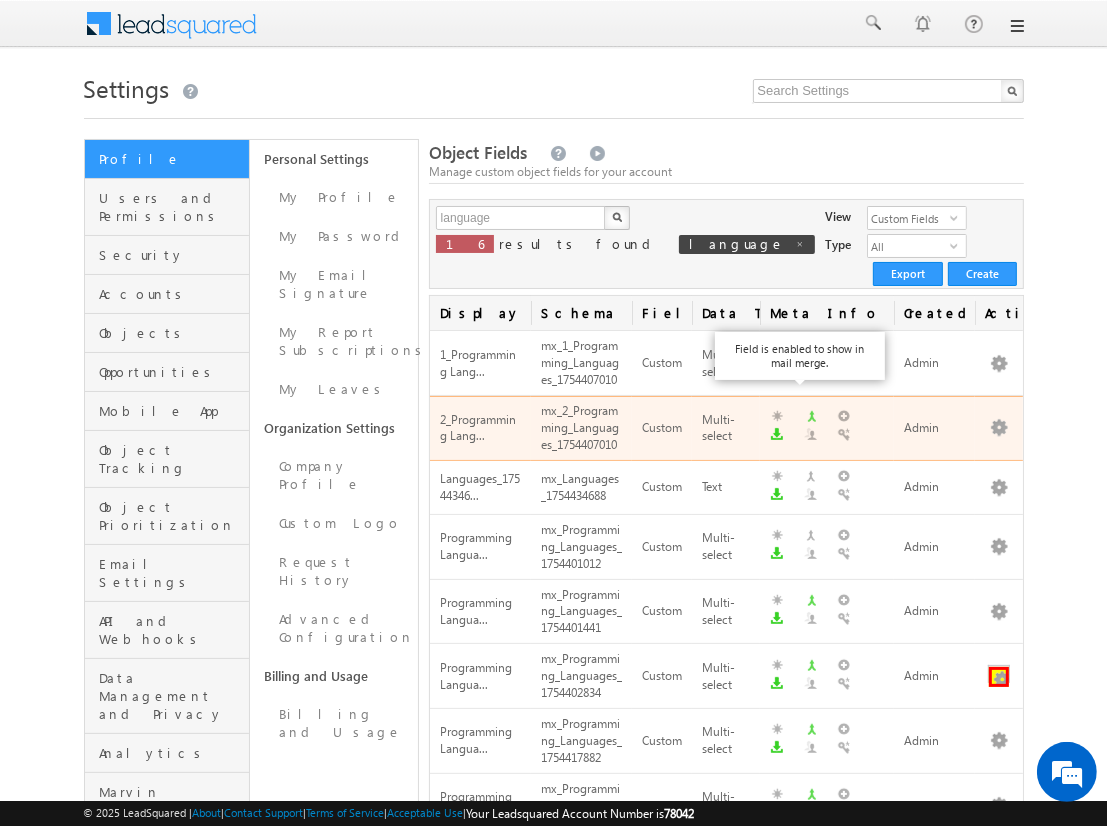 click at bounding box center (999, 677) 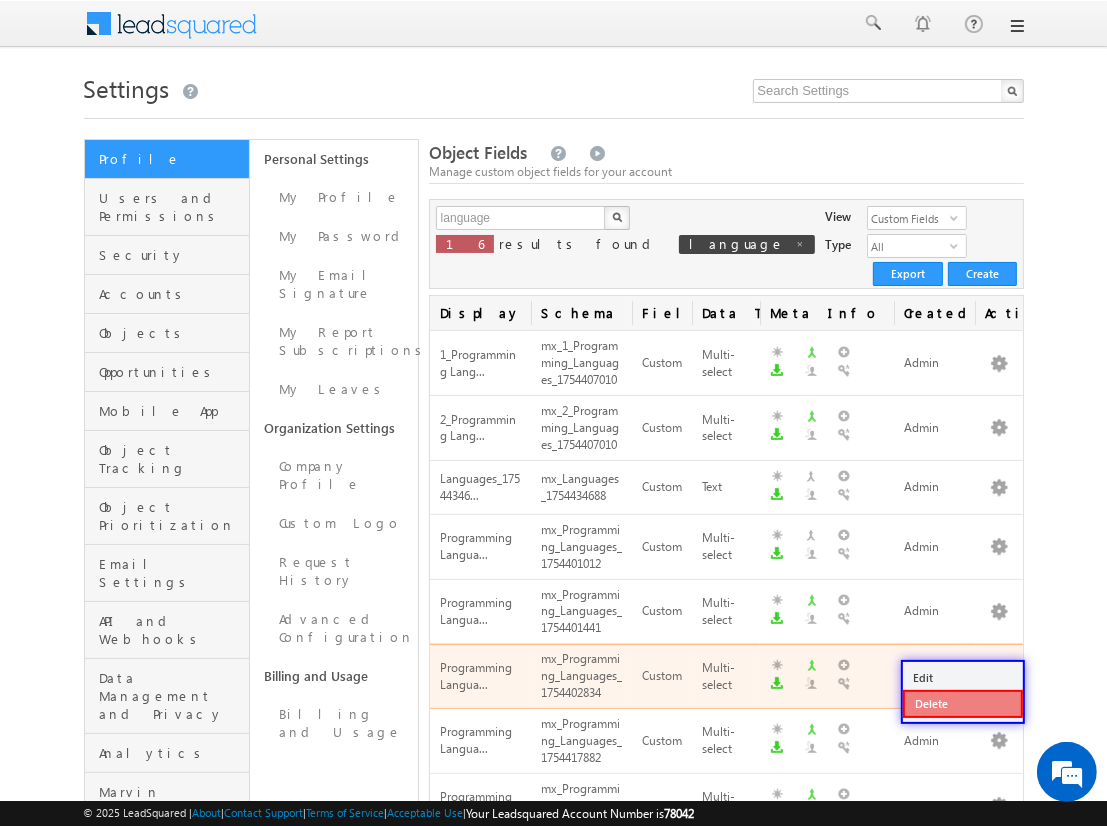 click on "Delete" at bounding box center (963, 704) 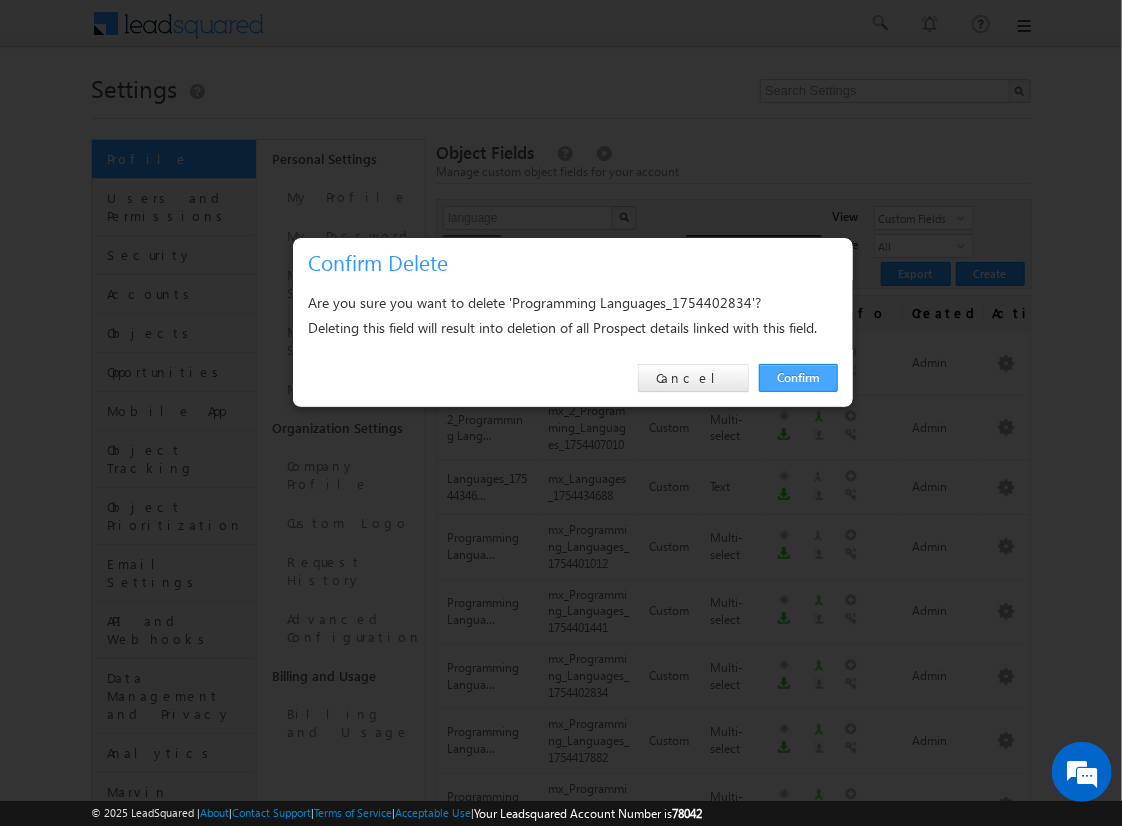 click on "Confirm" at bounding box center (798, 378) 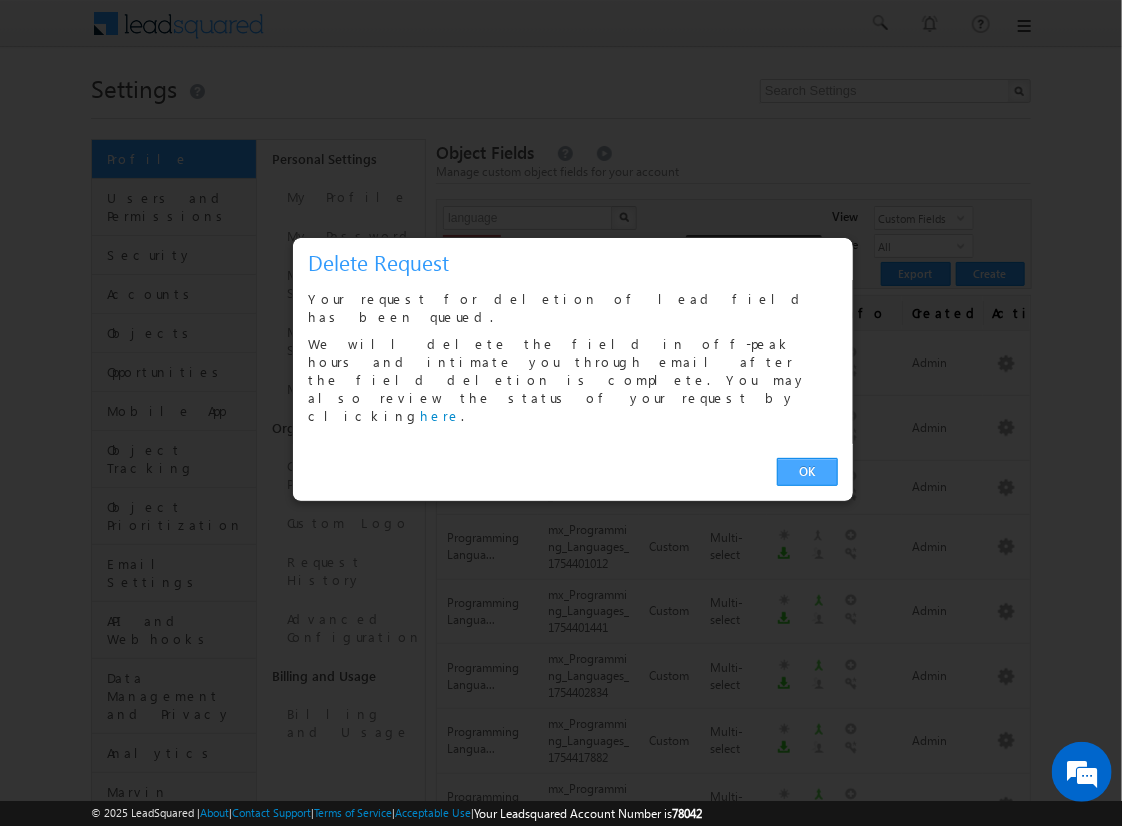click on "OK" at bounding box center [807, 472] 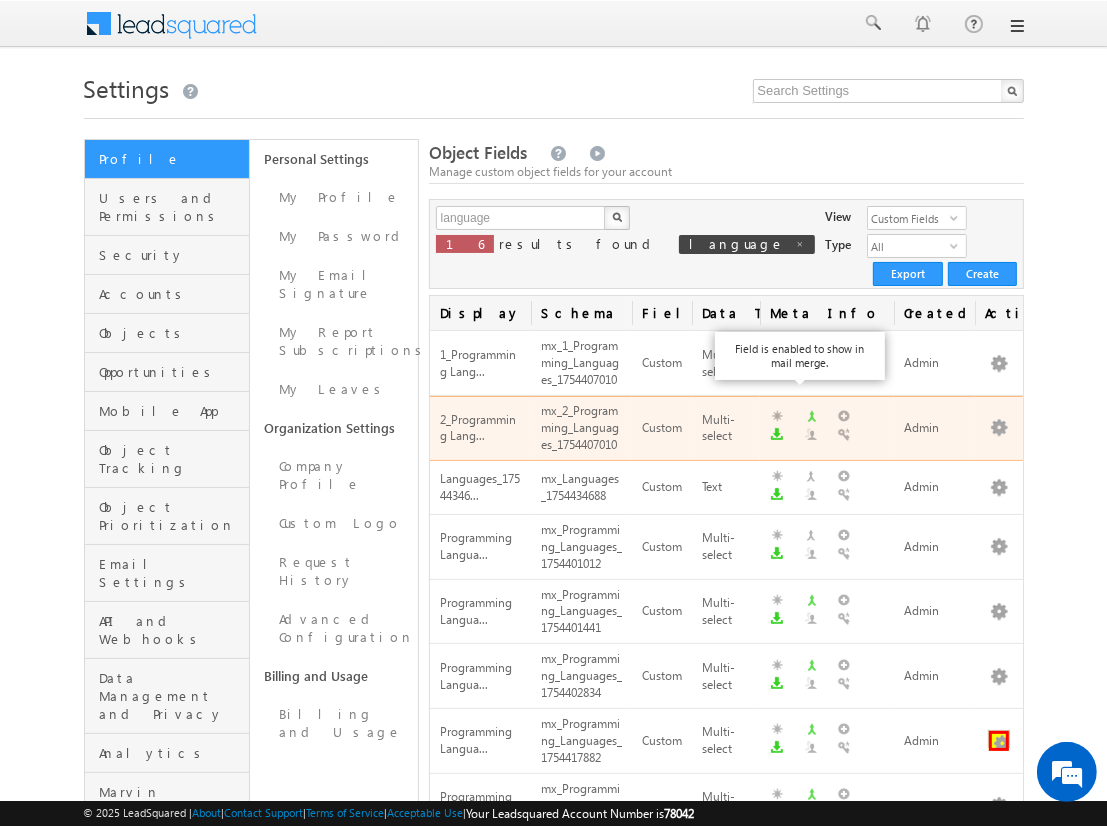 click at bounding box center (999, 741) 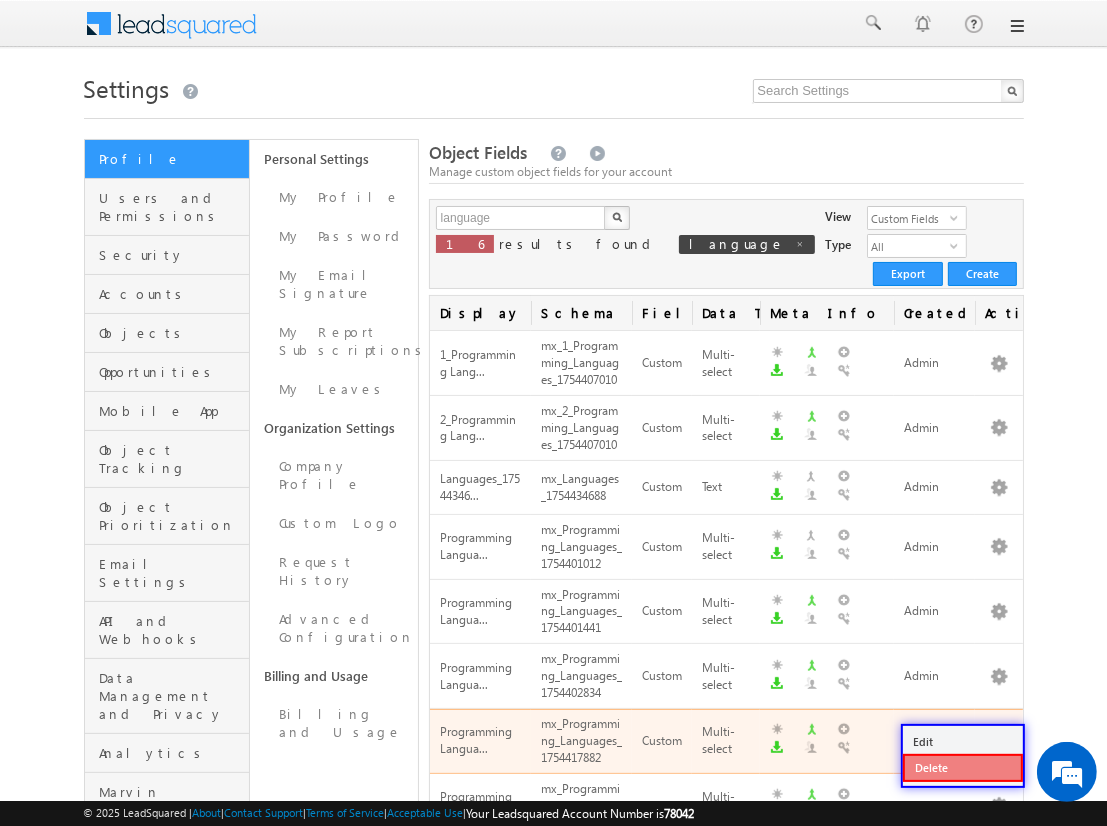 click on "Delete" at bounding box center (963, 768) 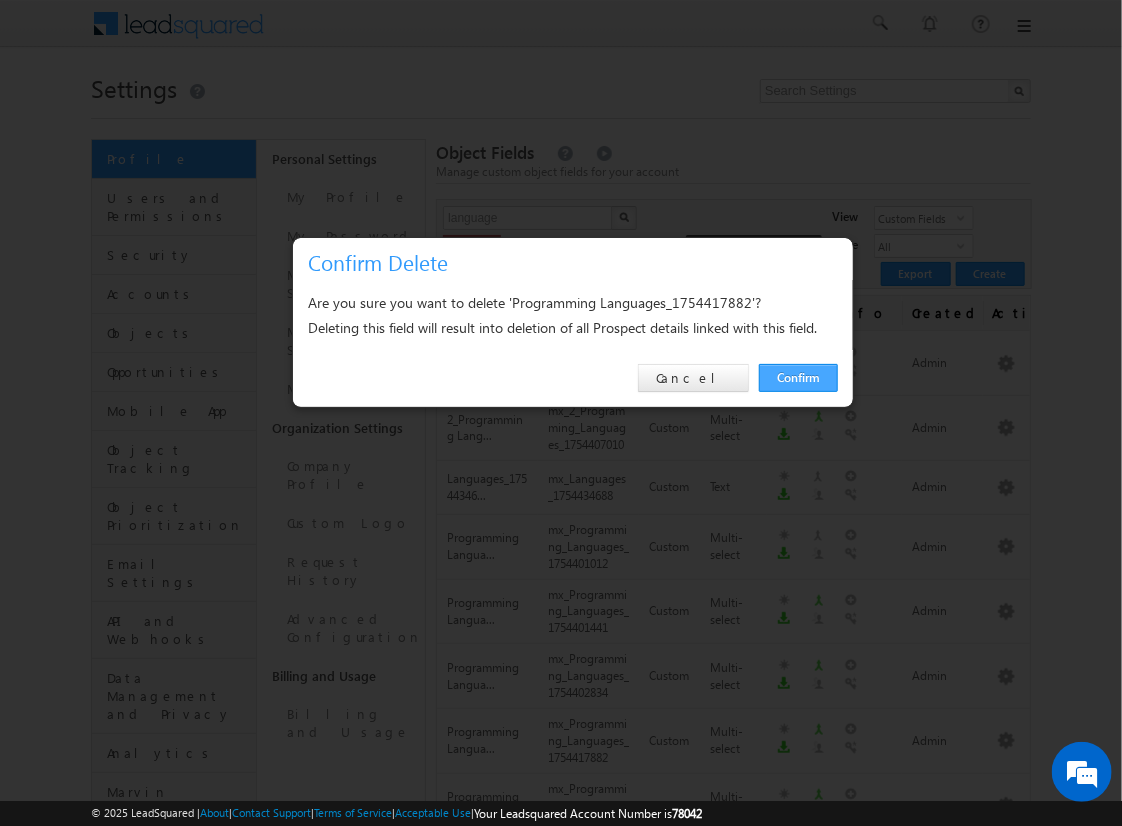 click on "Confirm" at bounding box center [798, 378] 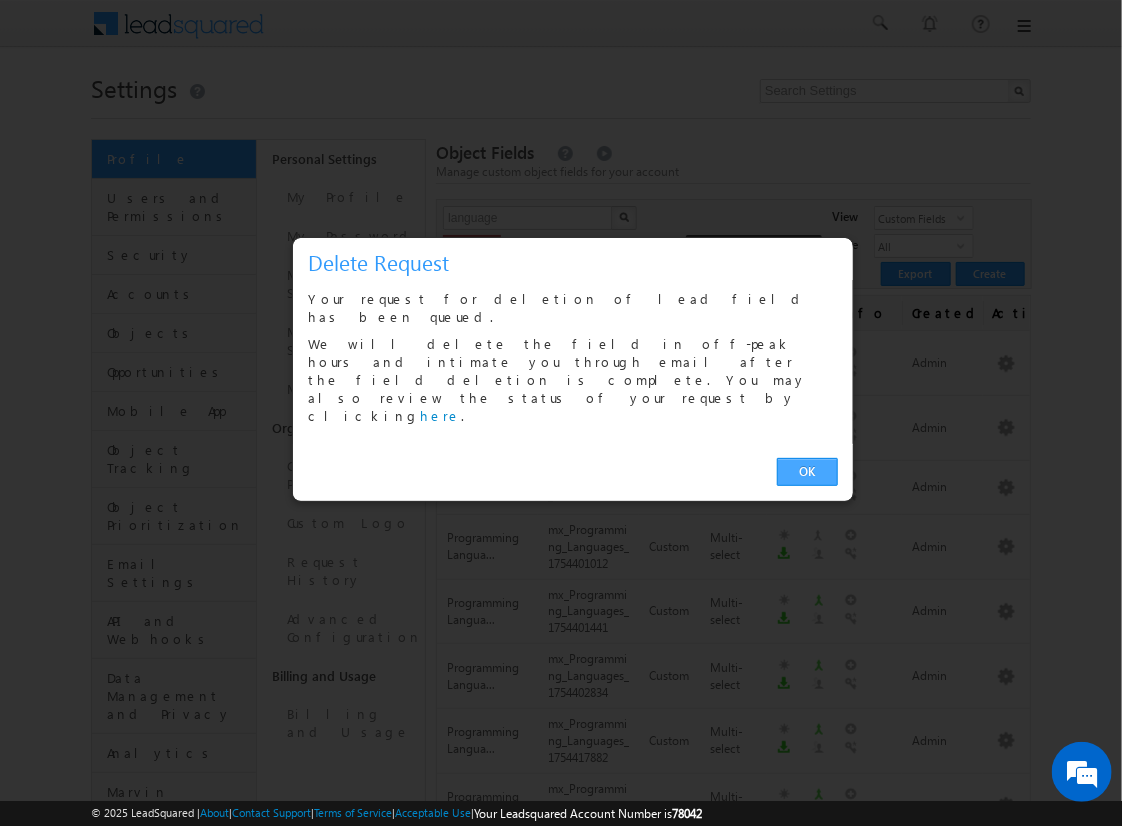 click on "OK" at bounding box center [807, 472] 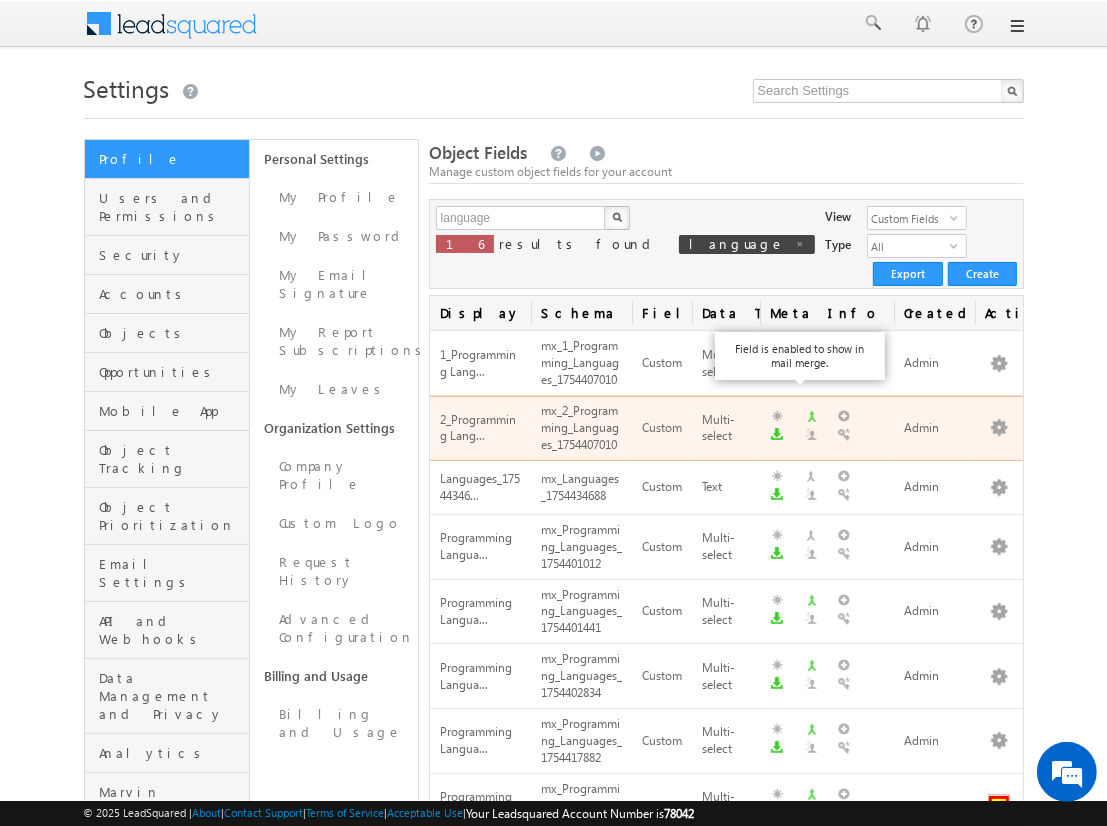 click at bounding box center [999, 806] 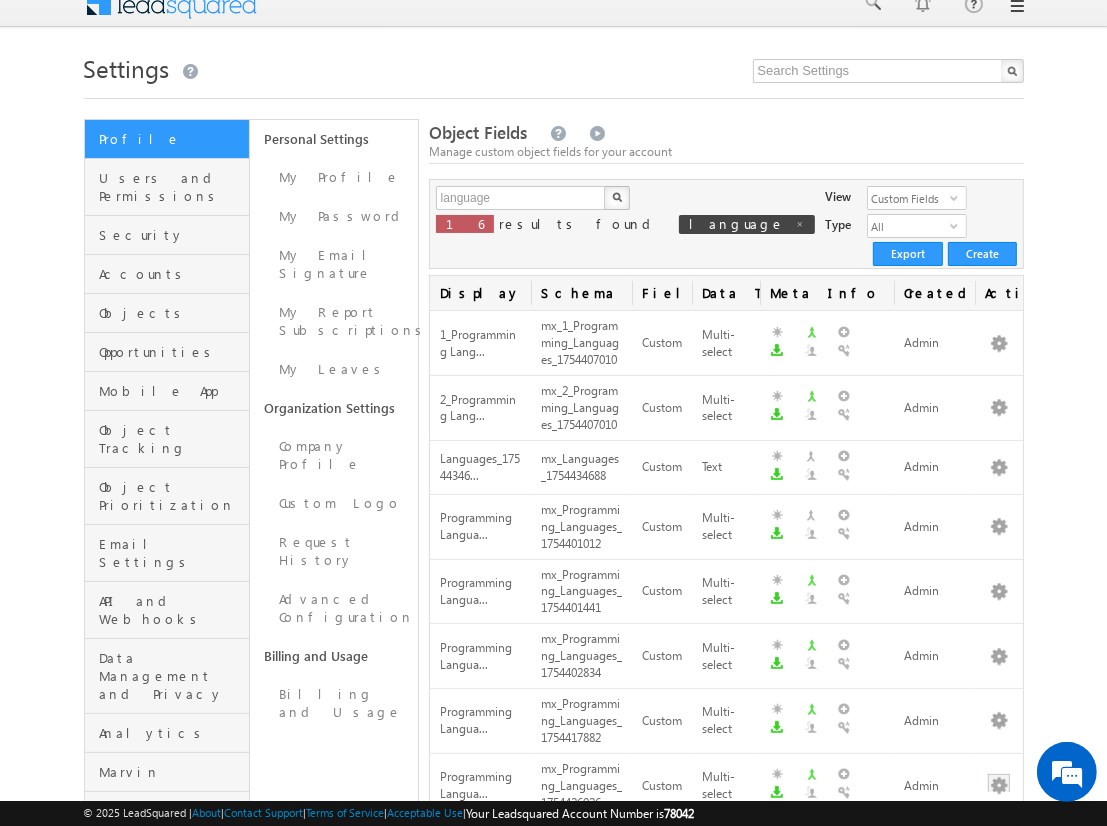 scroll, scrollTop: 419, scrollLeft: 0, axis: vertical 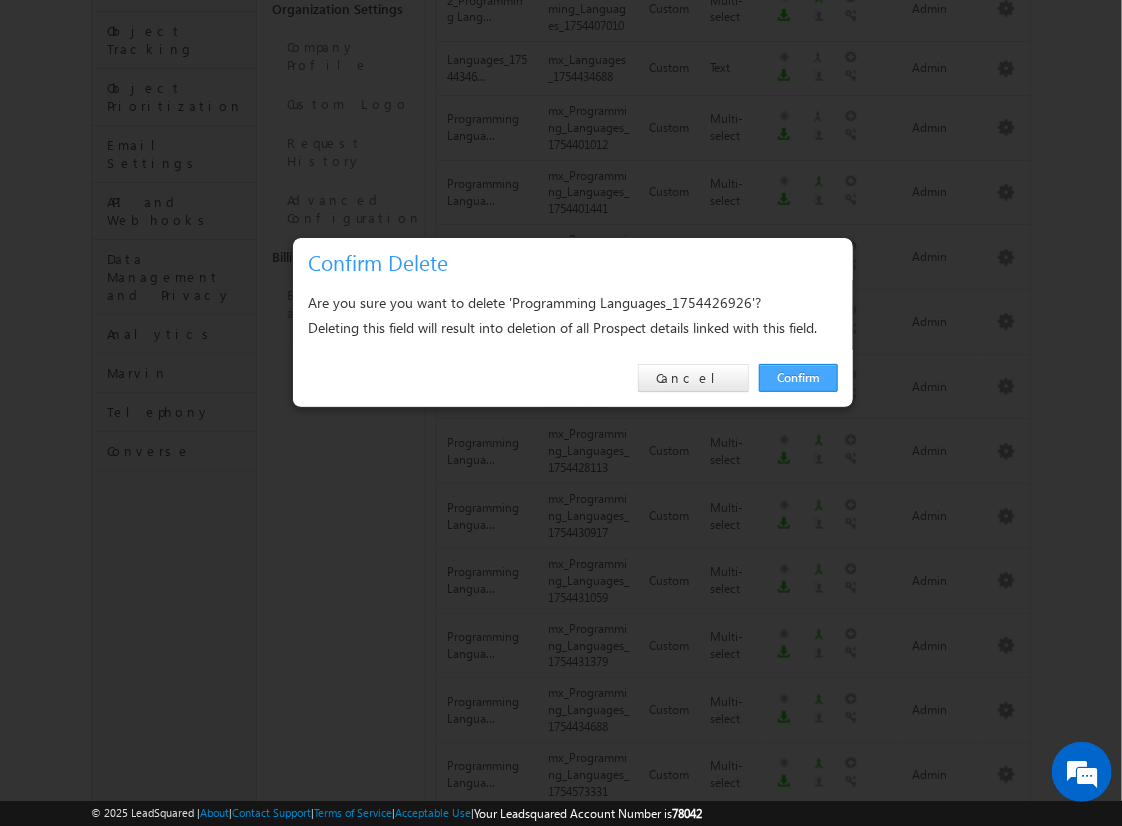 click on "Confirm" at bounding box center [798, 378] 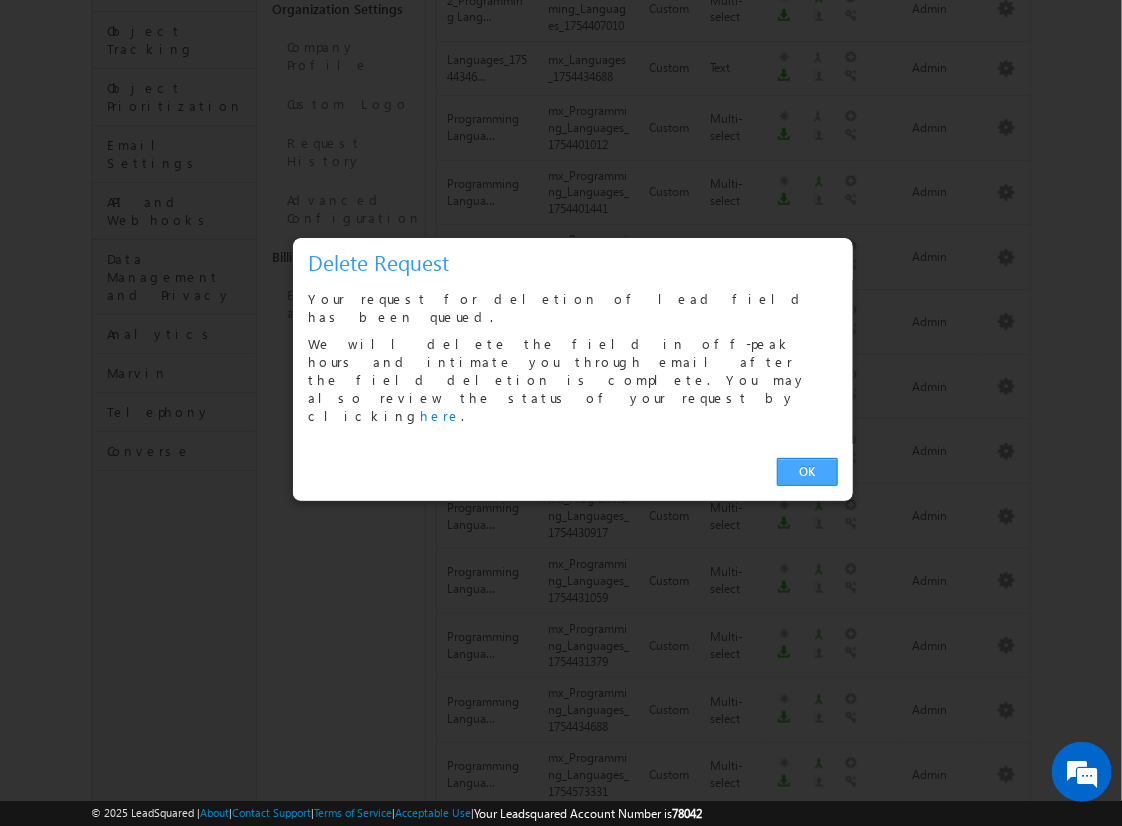 click on "OK" at bounding box center (807, 472) 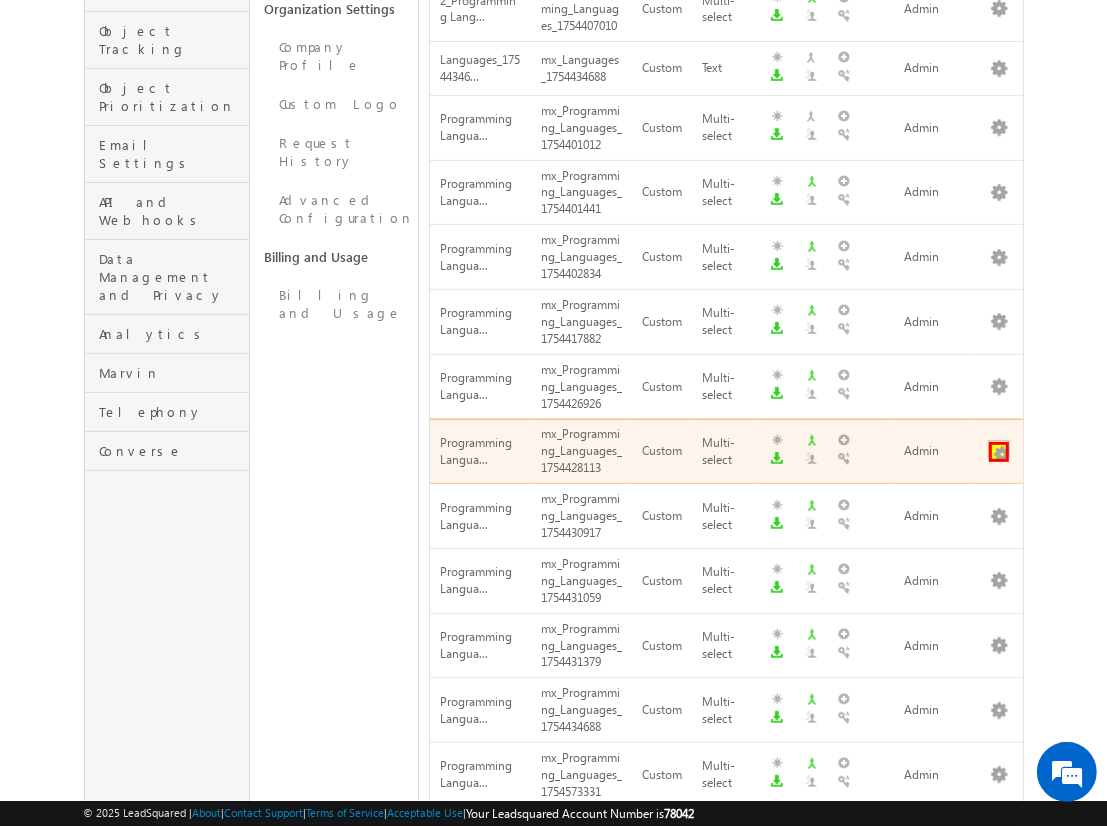 click at bounding box center (999, 452) 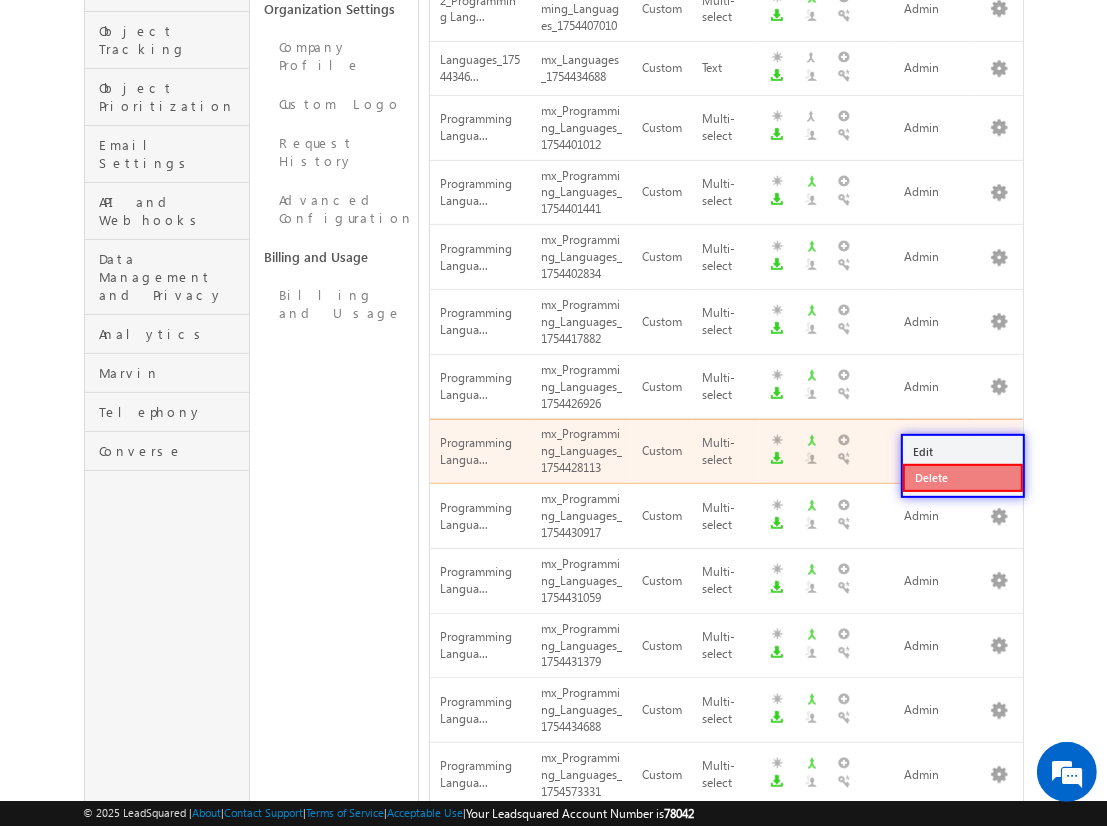 click on "Delete" at bounding box center [963, 478] 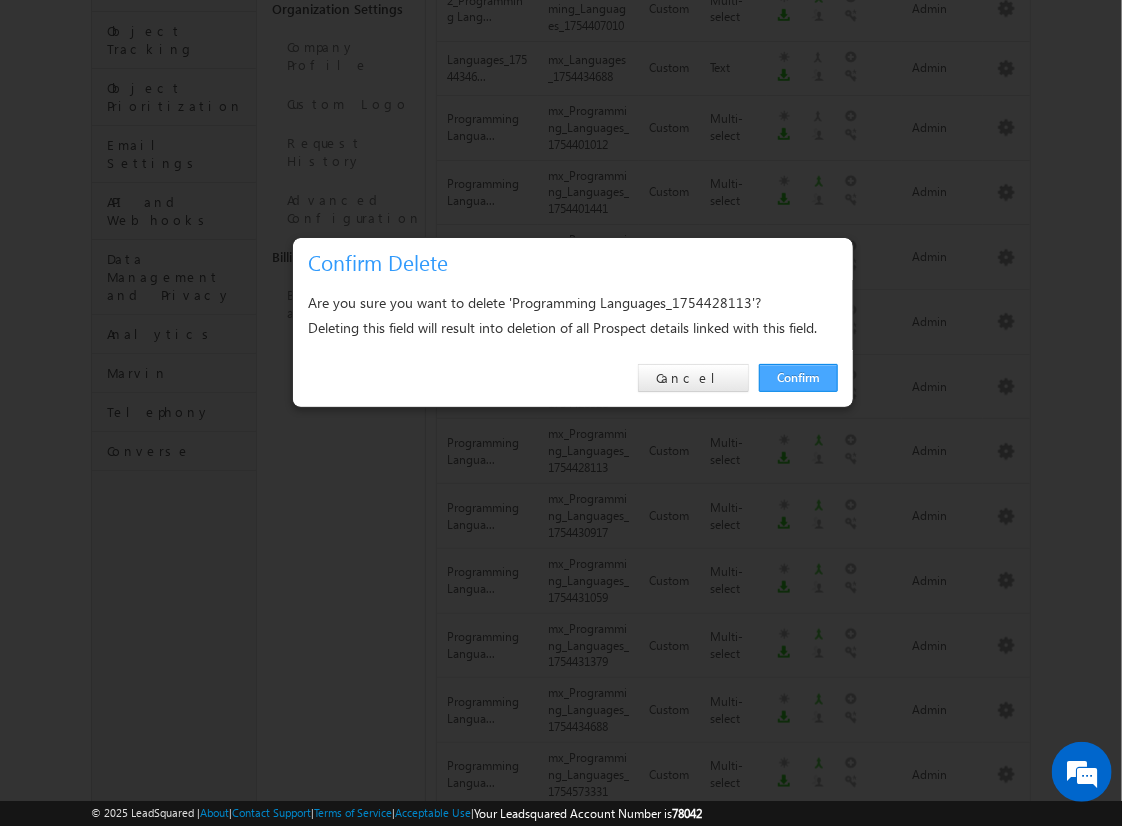 click on "Confirm" at bounding box center [798, 378] 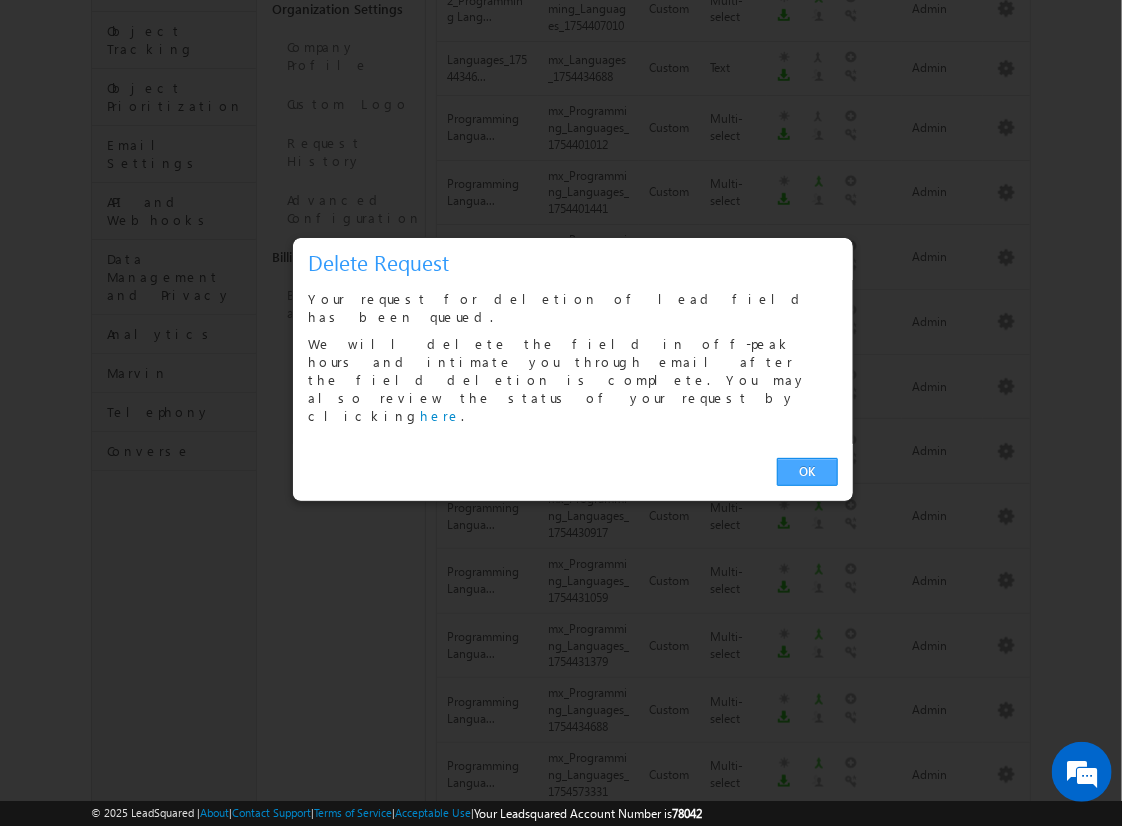 click on "OK" at bounding box center [807, 472] 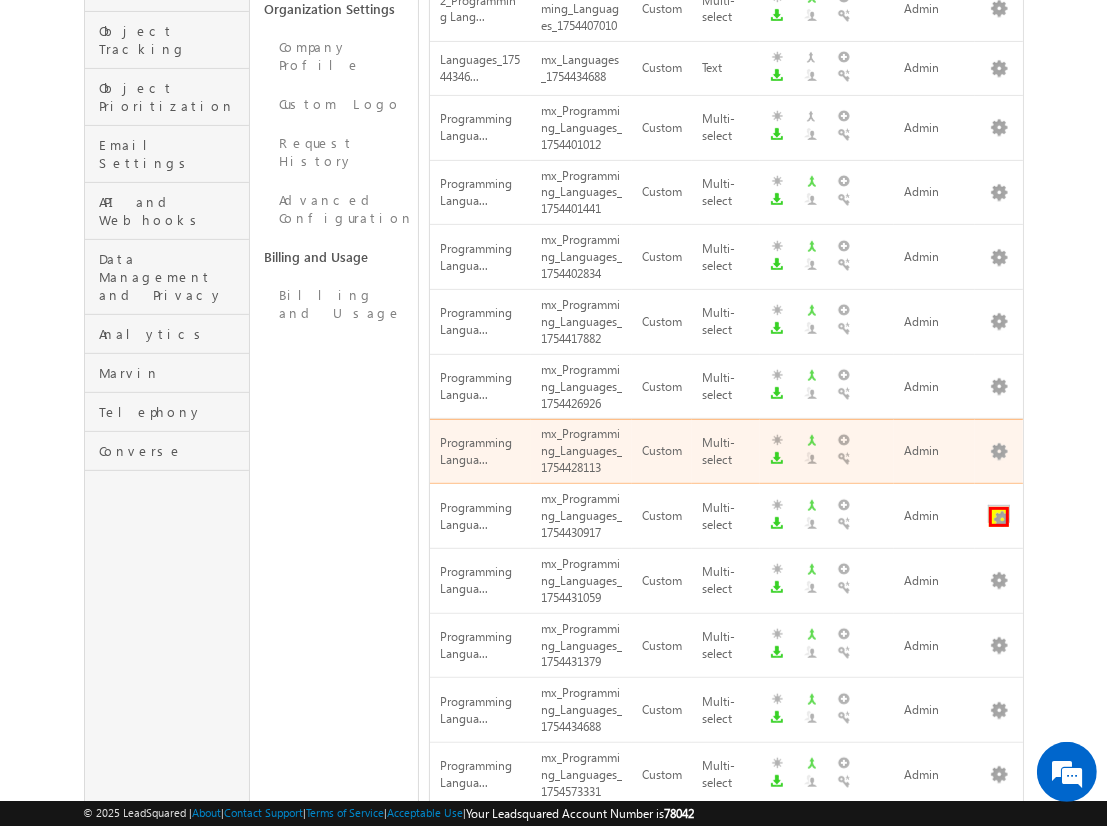 click at bounding box center (999, 517) 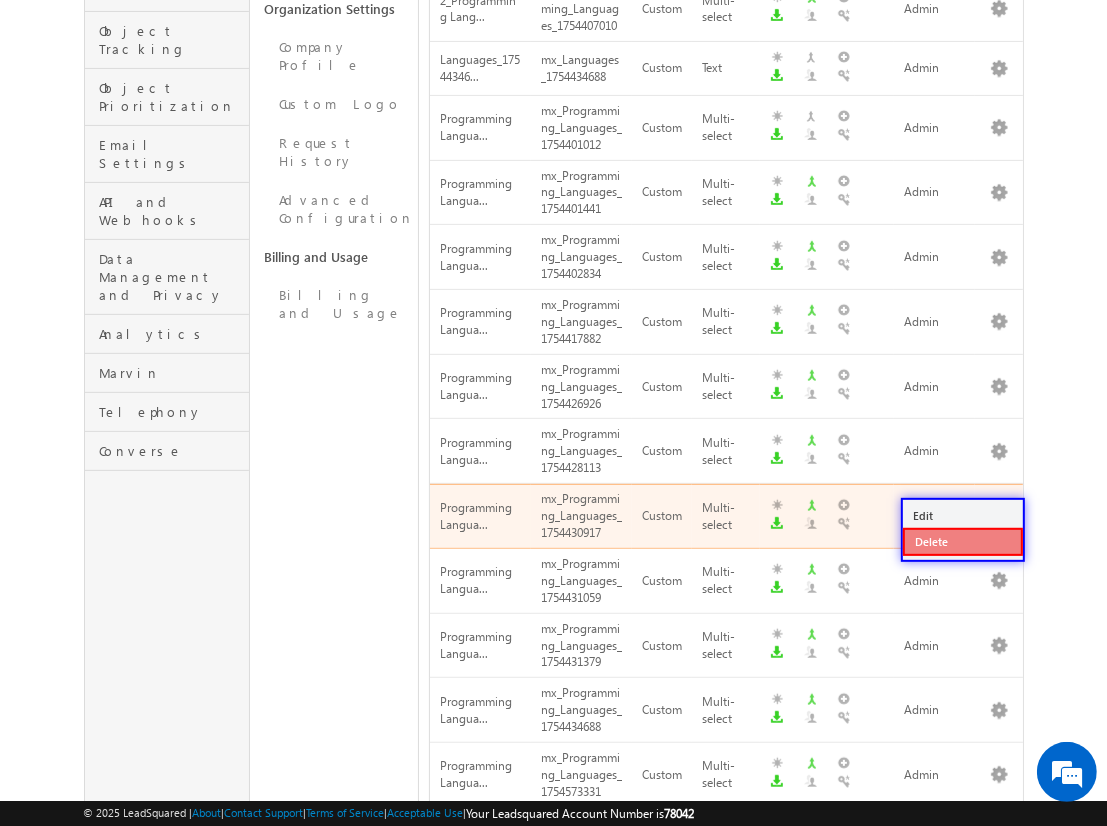 click on "Delete" at bounding box center (963, 542) 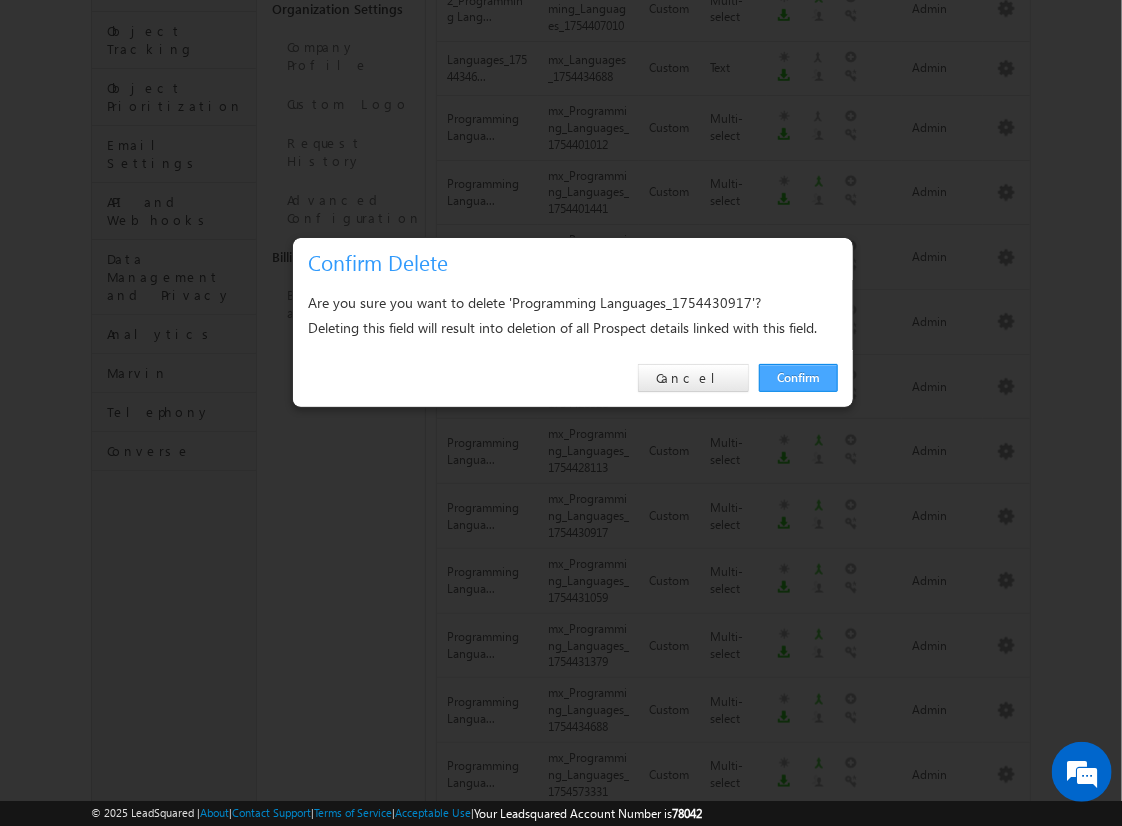 click on "Confirm" at bounding box center (798, 378) 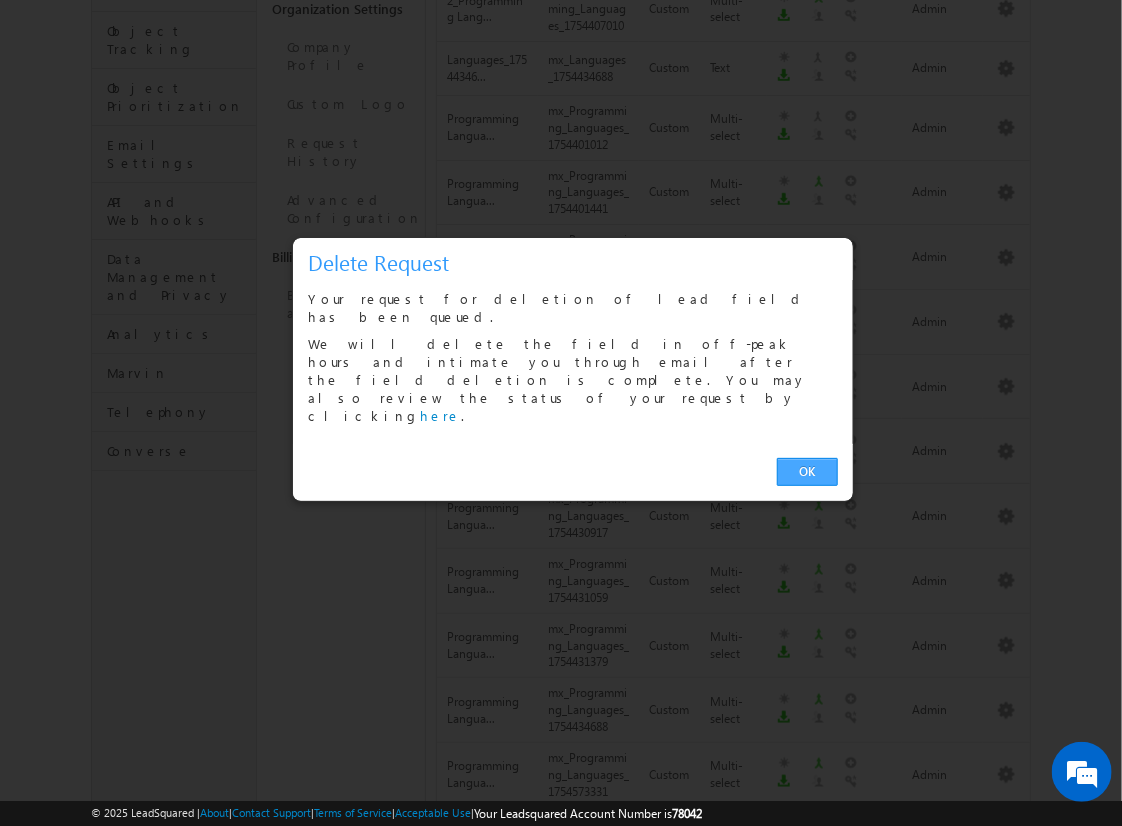 click on "OK" at bounding box center (807, 472) 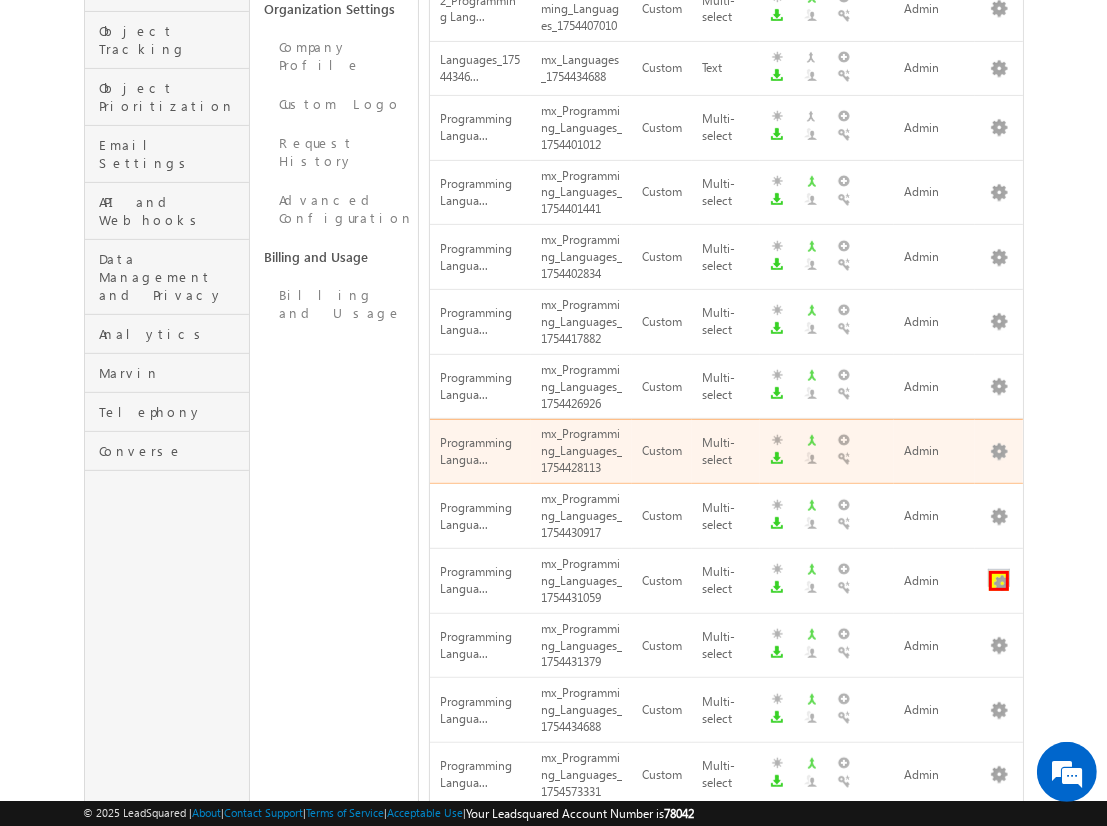click at bounding box center (999, 581) 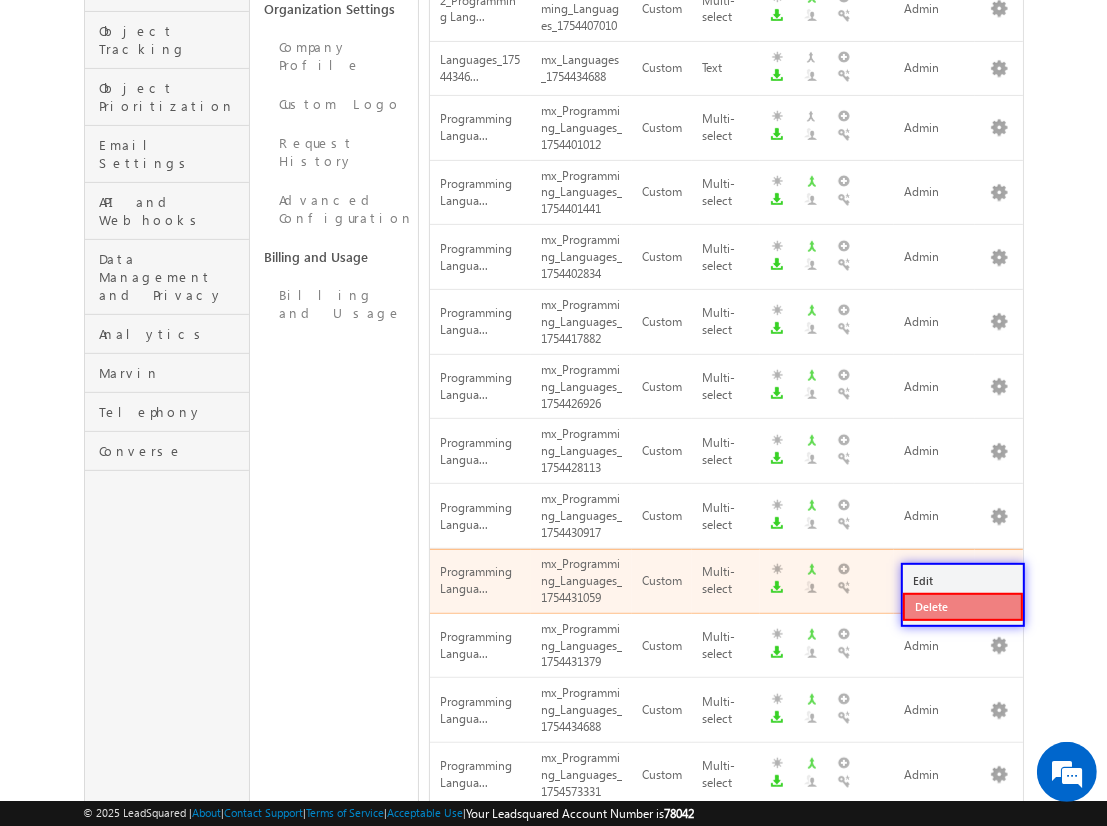 click on "Delete" at bounding box center (963, 607) 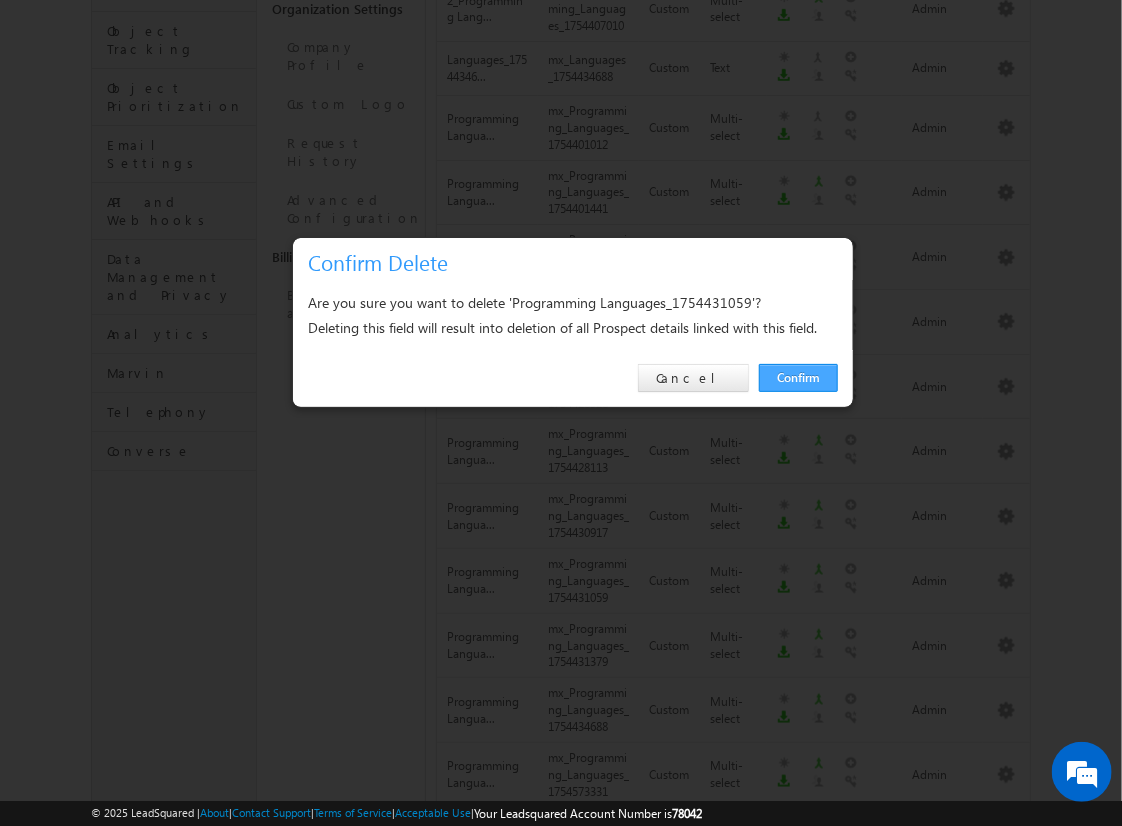 click on "Confirm" at bounding box center [798, 378] 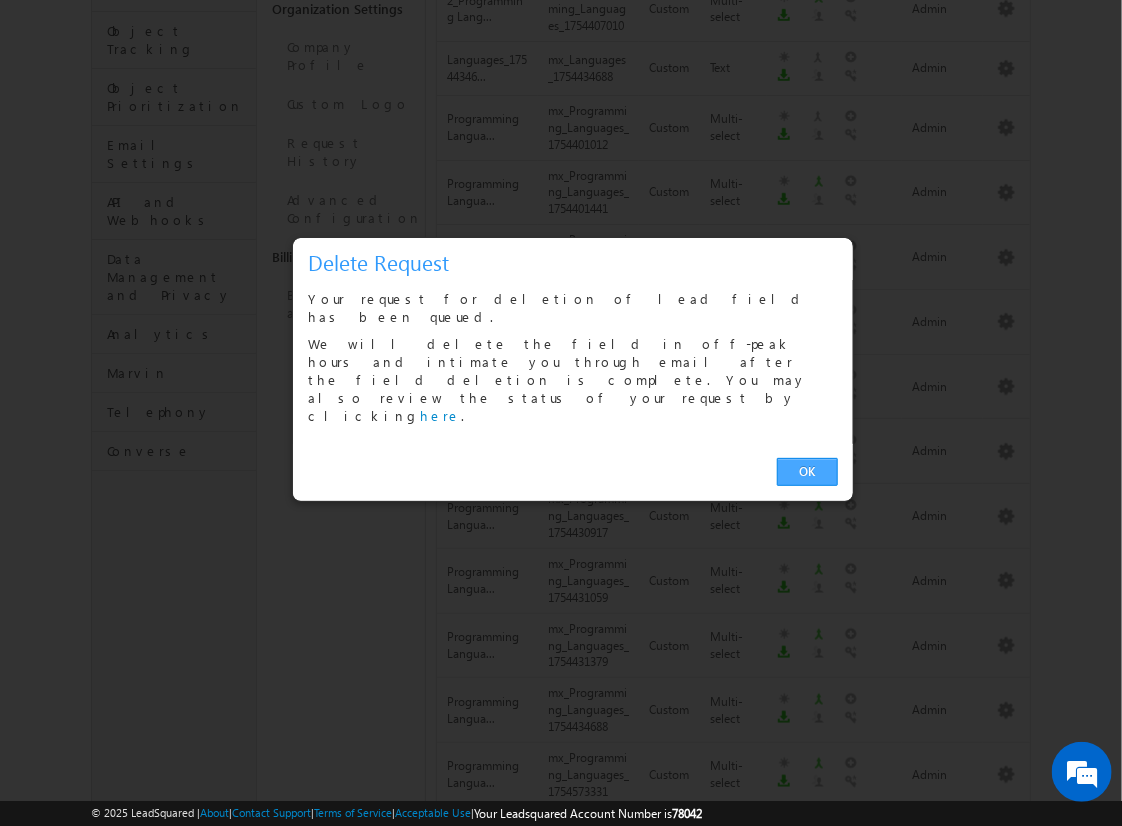 click on "OK" at bounding box center [807, 472] 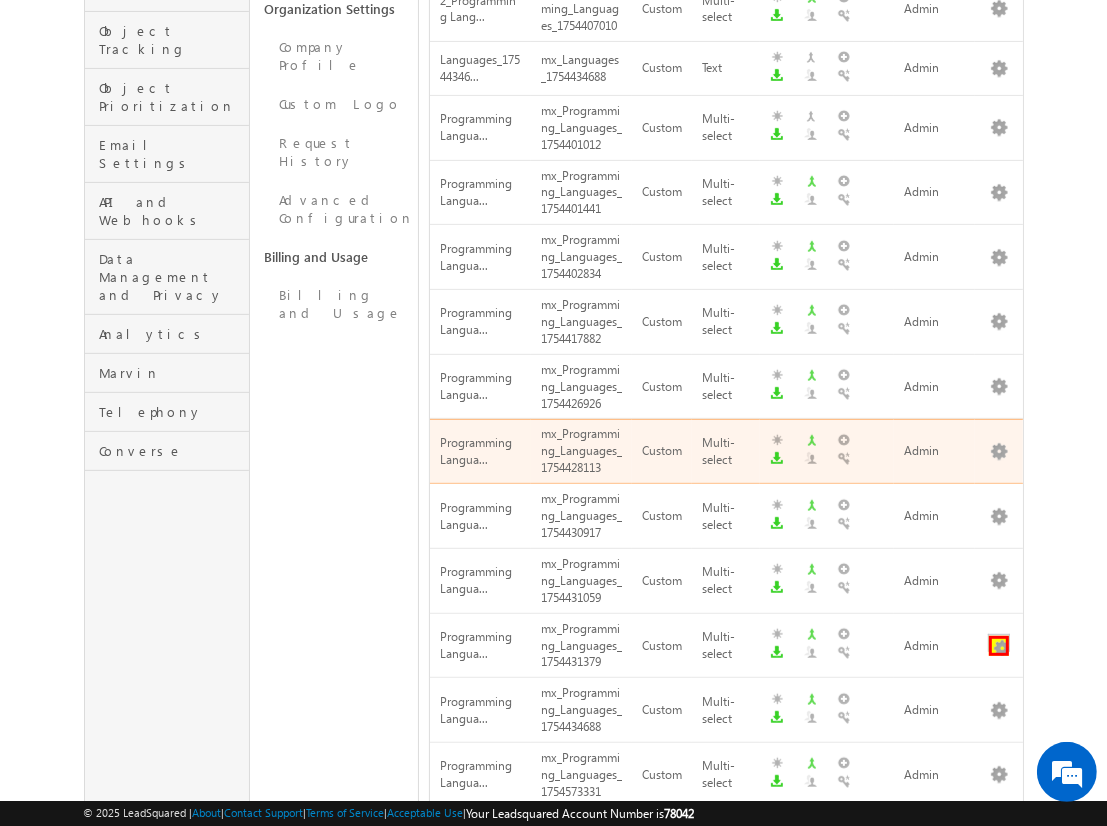 click at bounding box center (999, 646) 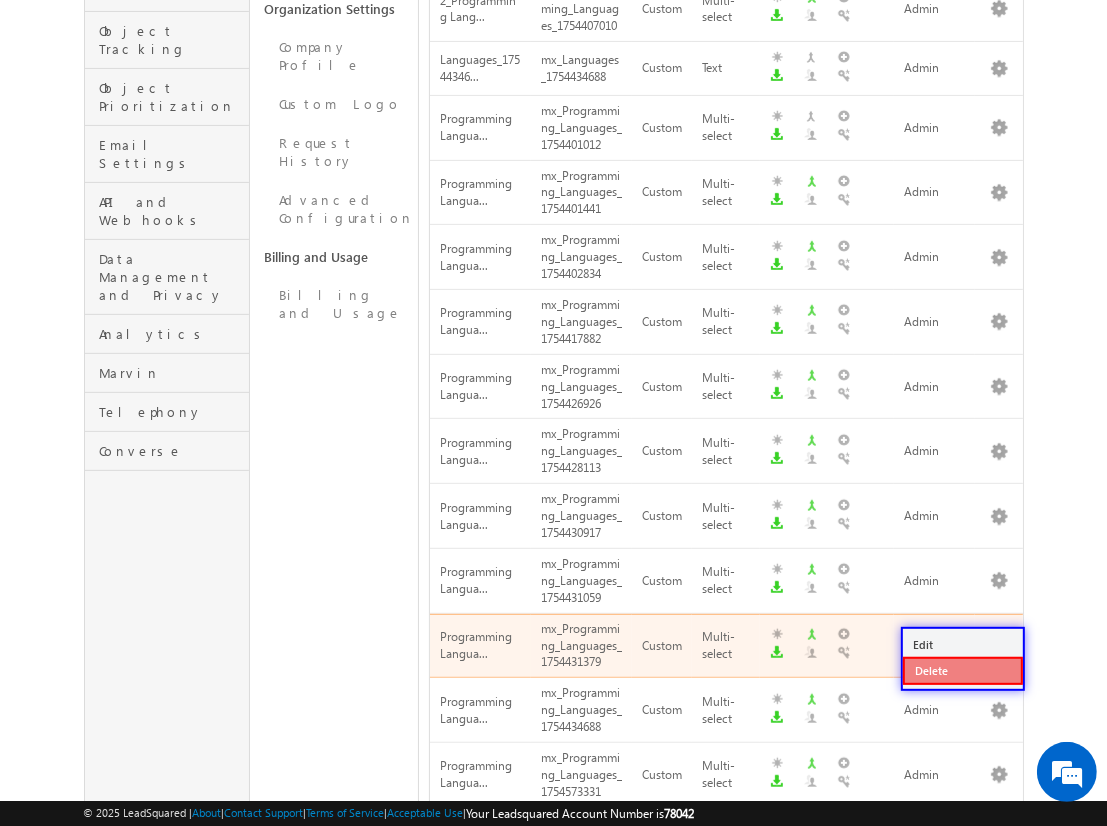 click on "Delete" at bounding box center [963, 671] 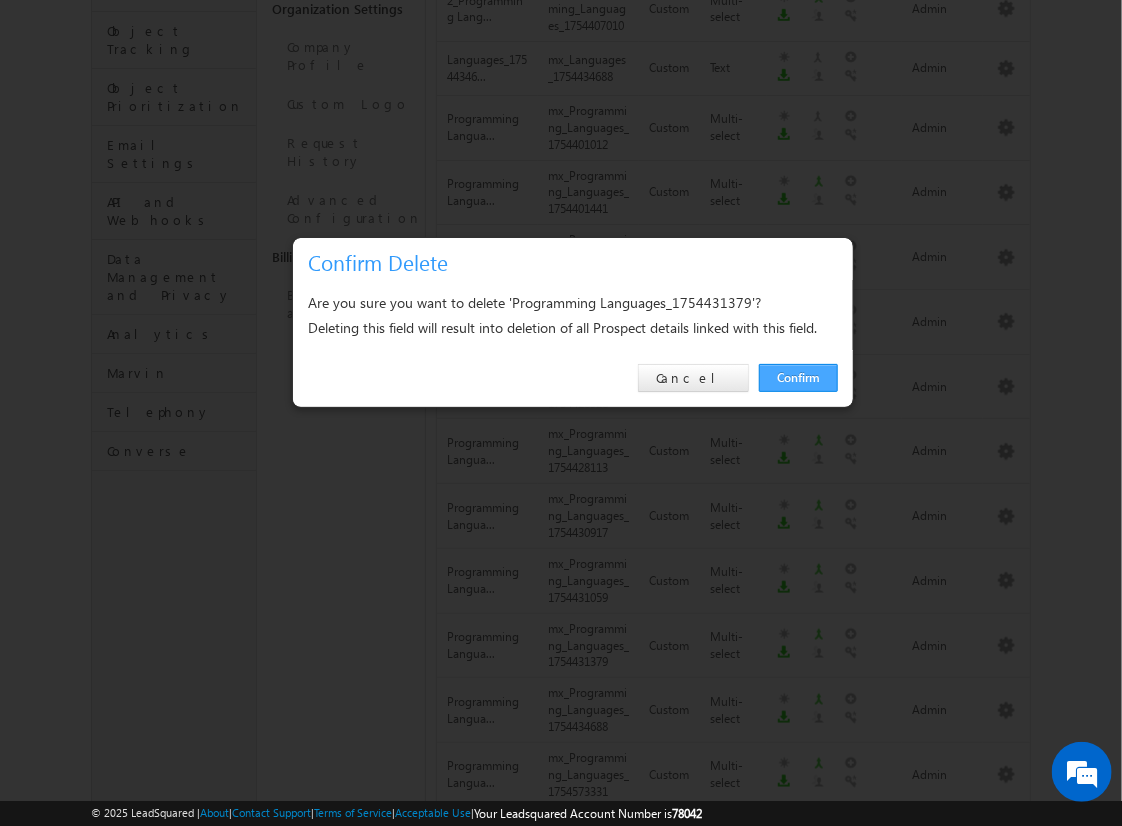 click on "Confirm" at bounding box center [798, 378] 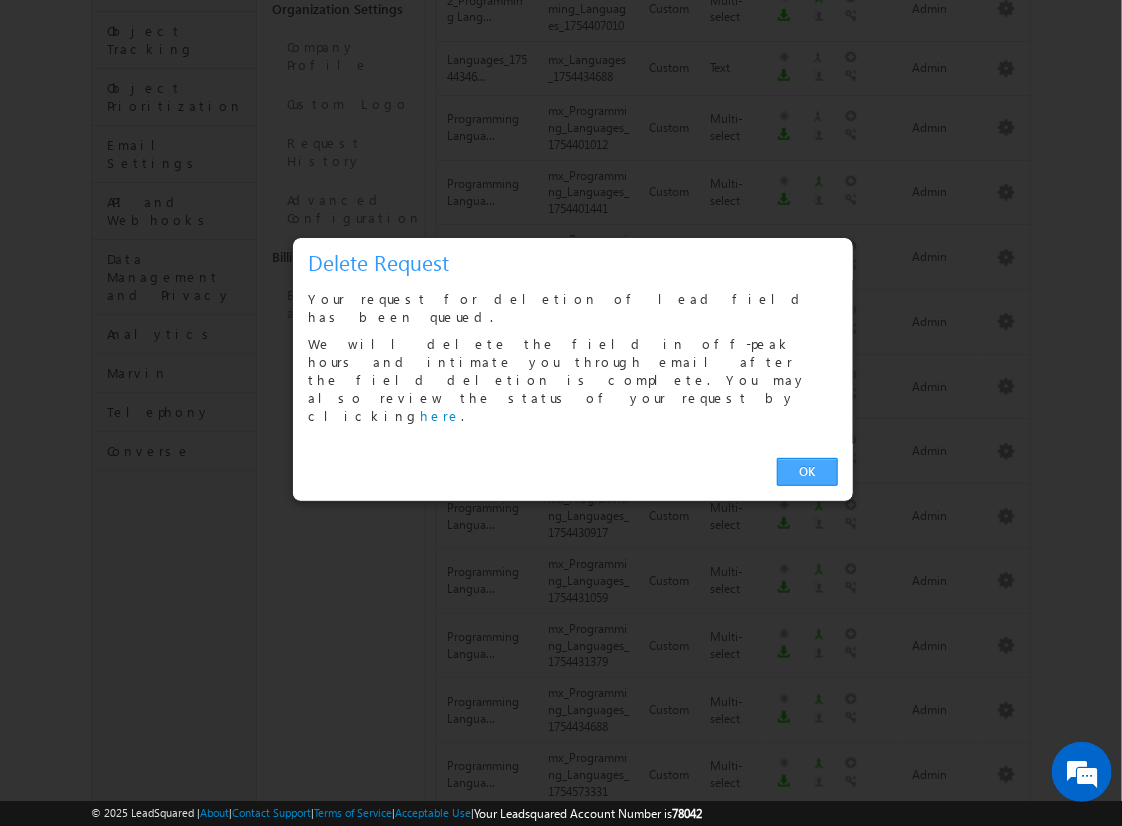 click on "OK" at bounding box center [807, 472] 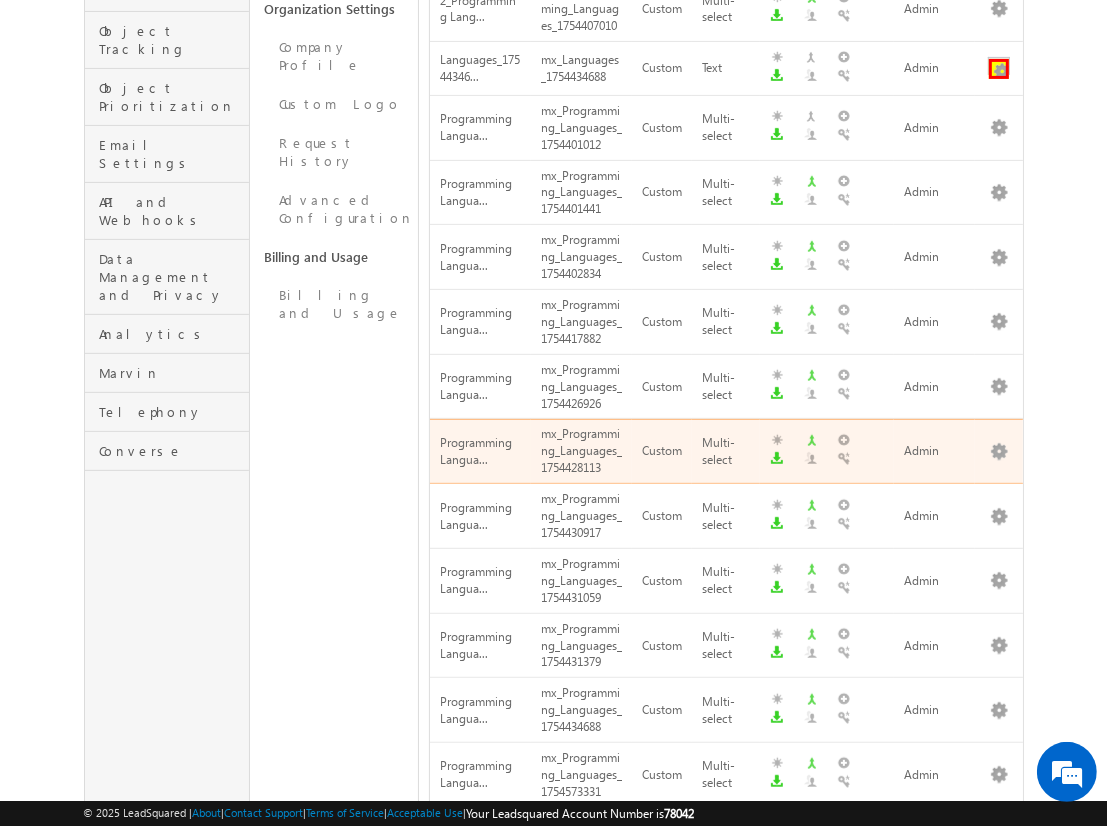 click at bounding box center [999, 69] 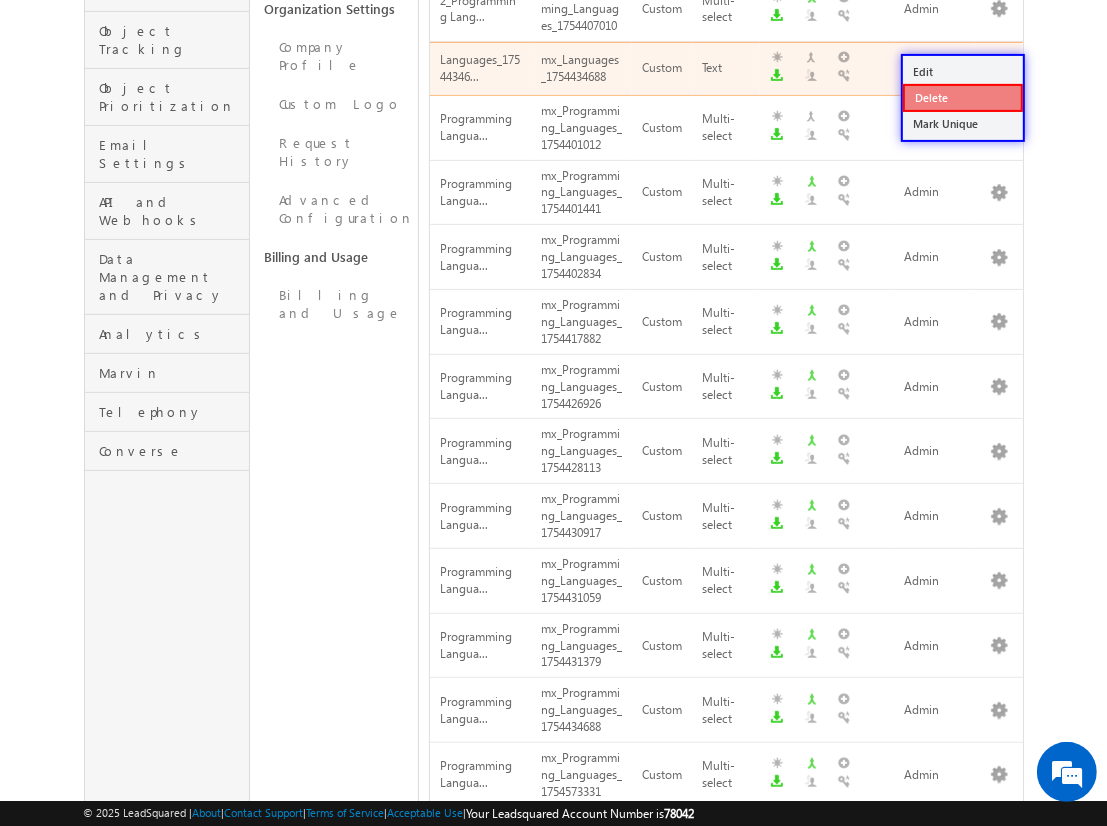 click on "Delete" at bounding box center (963, 98) 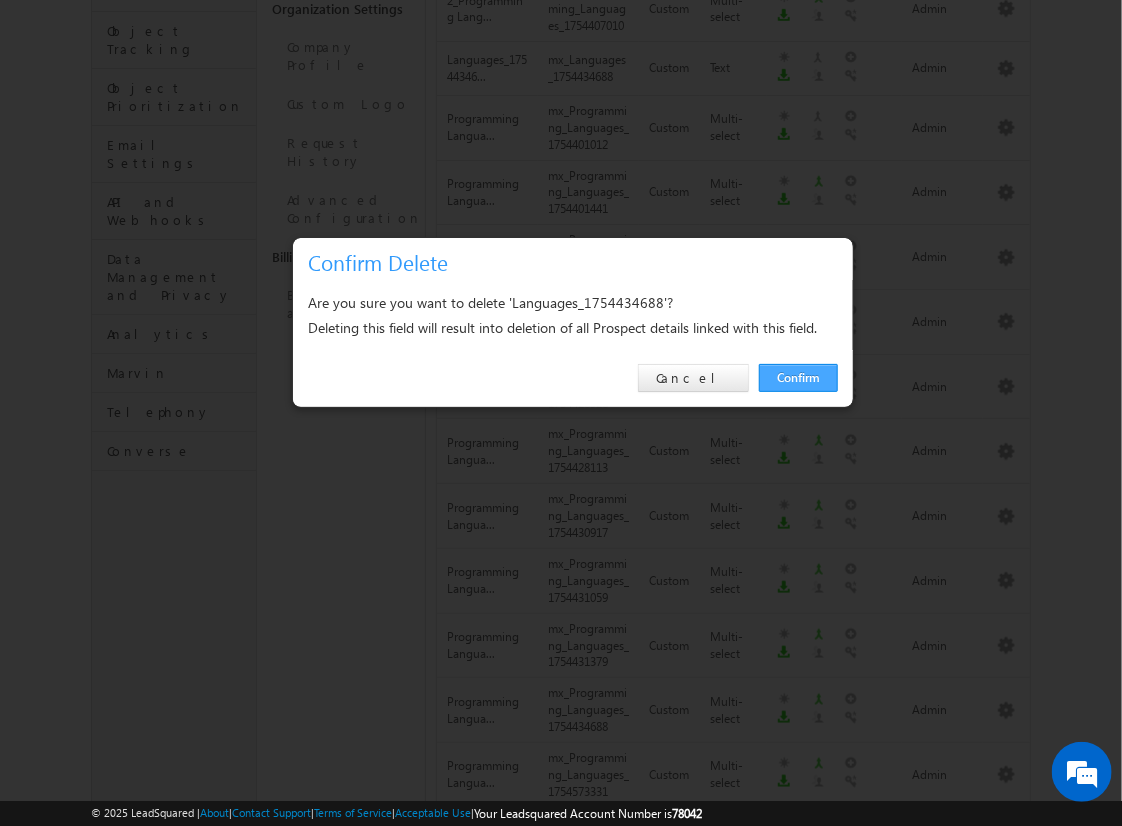 click on "Confirm" at bounding box center (798, 378) 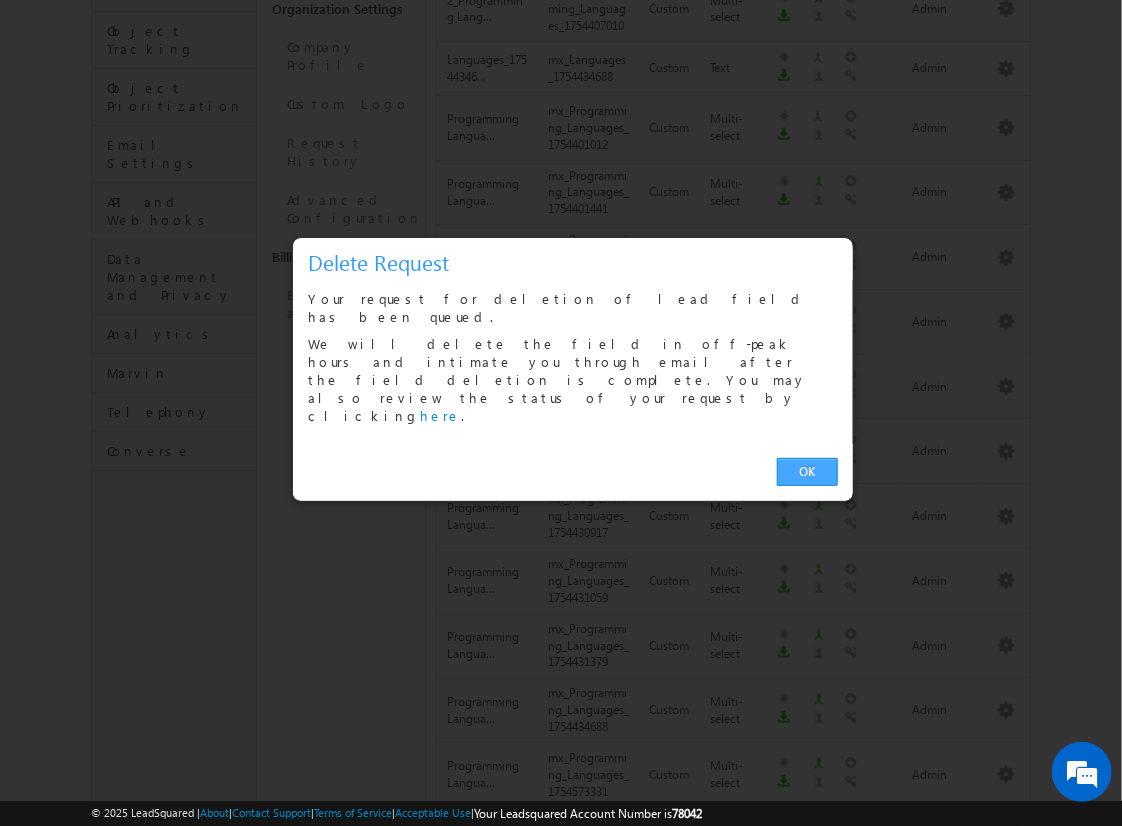 click on "OK" at bounding box center (807, 472) 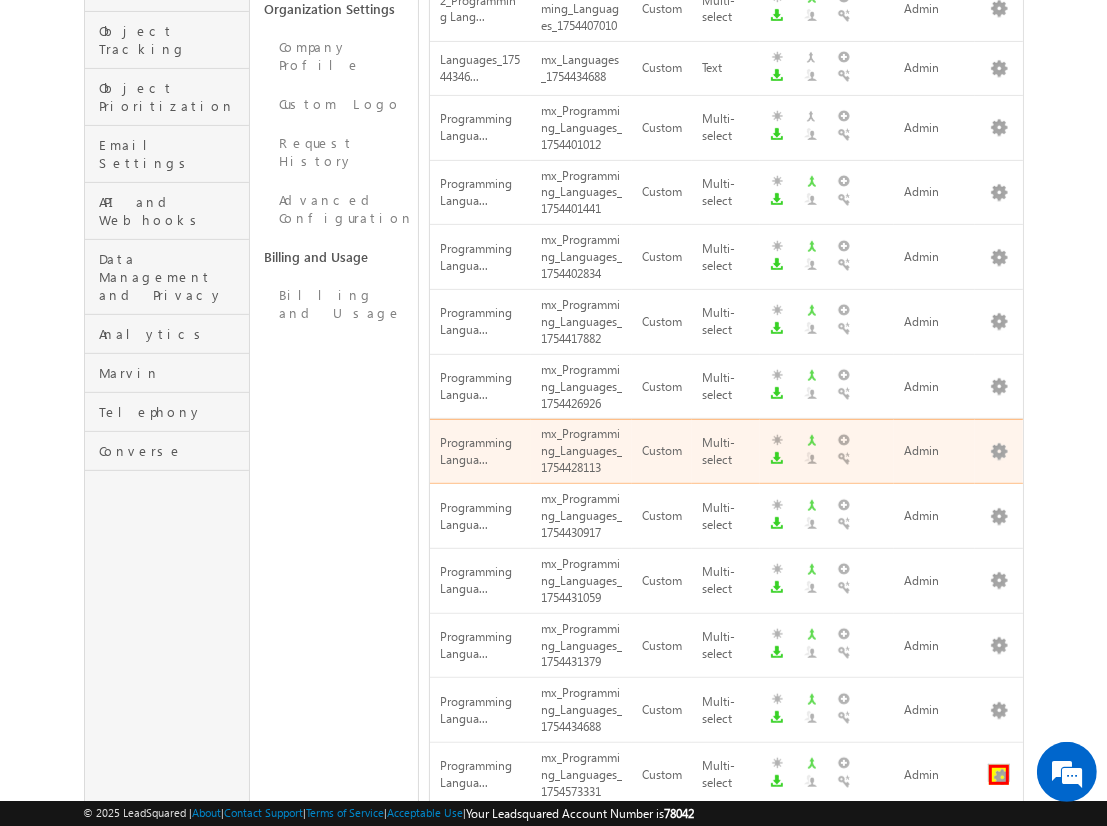 click at bounding box center (999, 775) 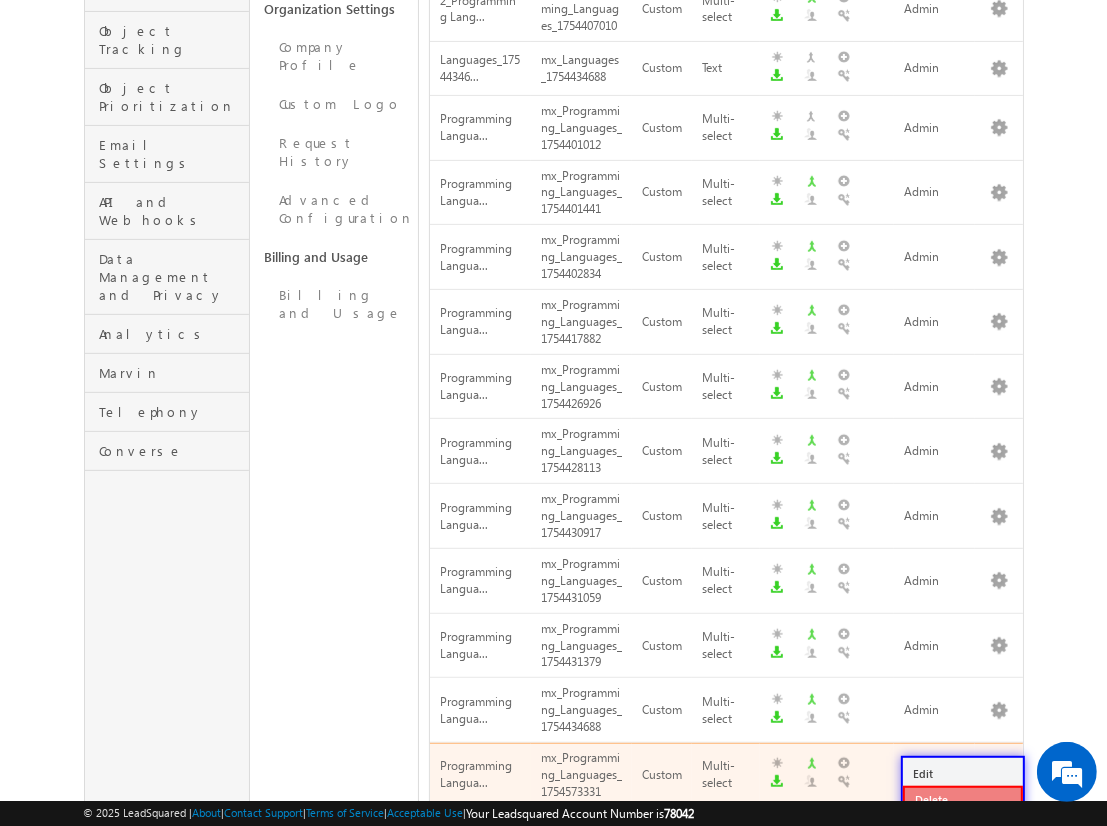 click on "Delete" at bounding box center [963, 800] 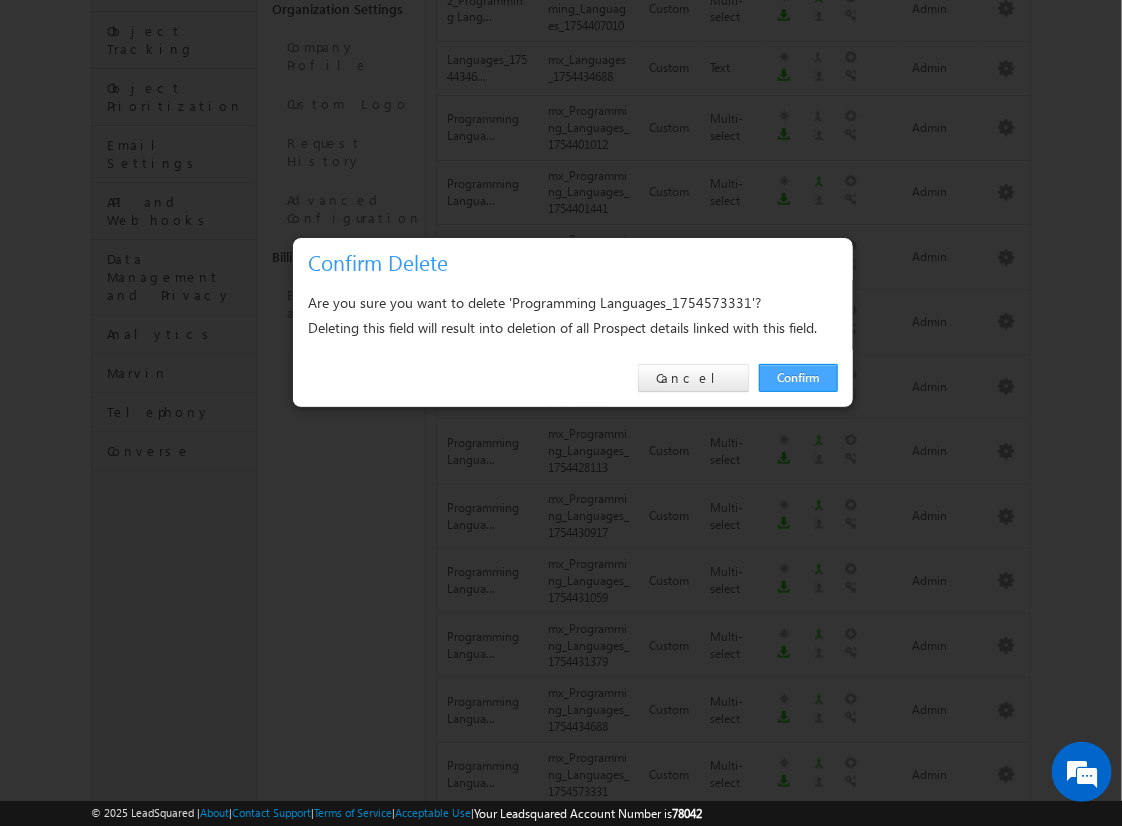 click on "Confirm" at bounding box center (798, 378) 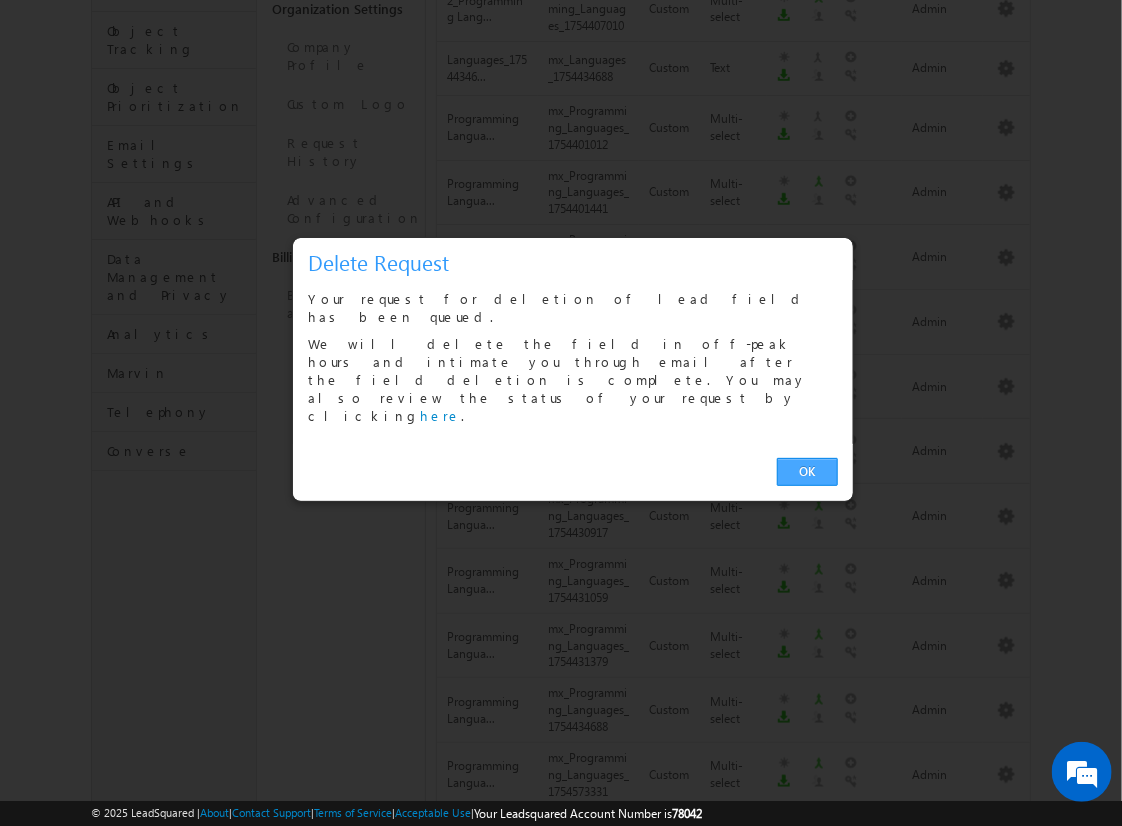 click on "OK" at bounding box center [807, 472] 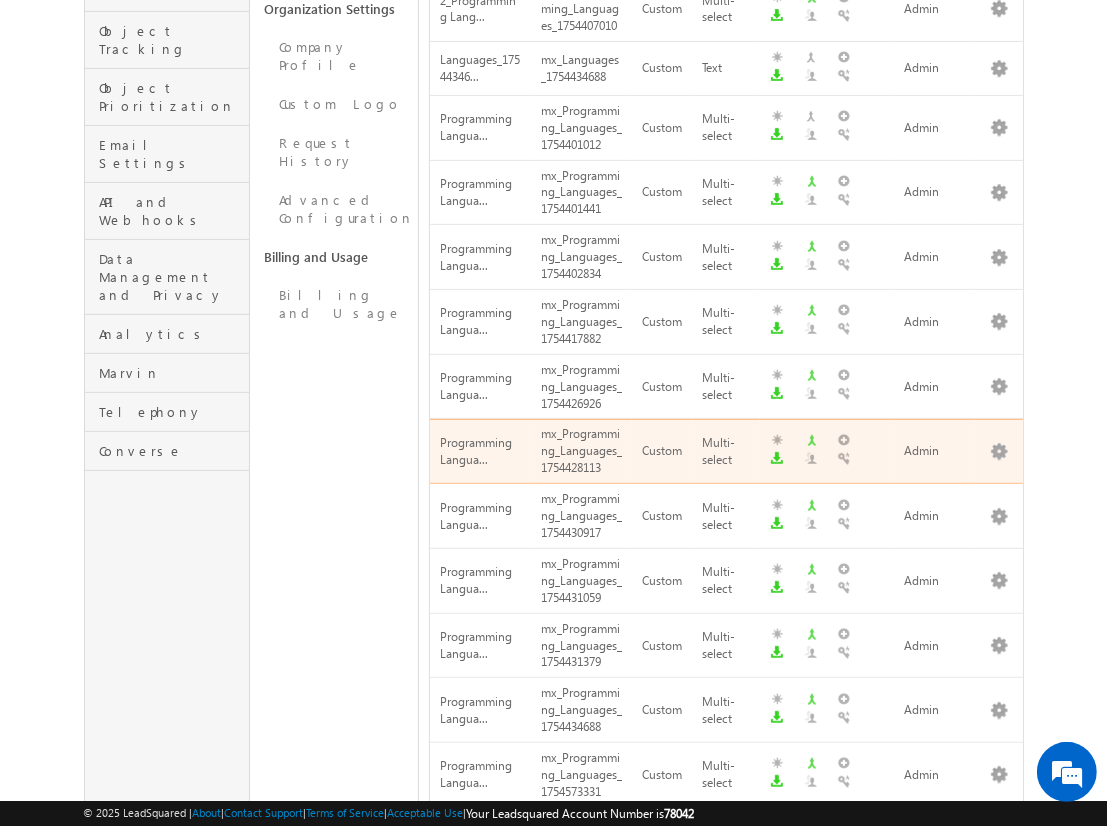 scroll, scrollTop: 705, scrollLeft: 0, axis: vertical 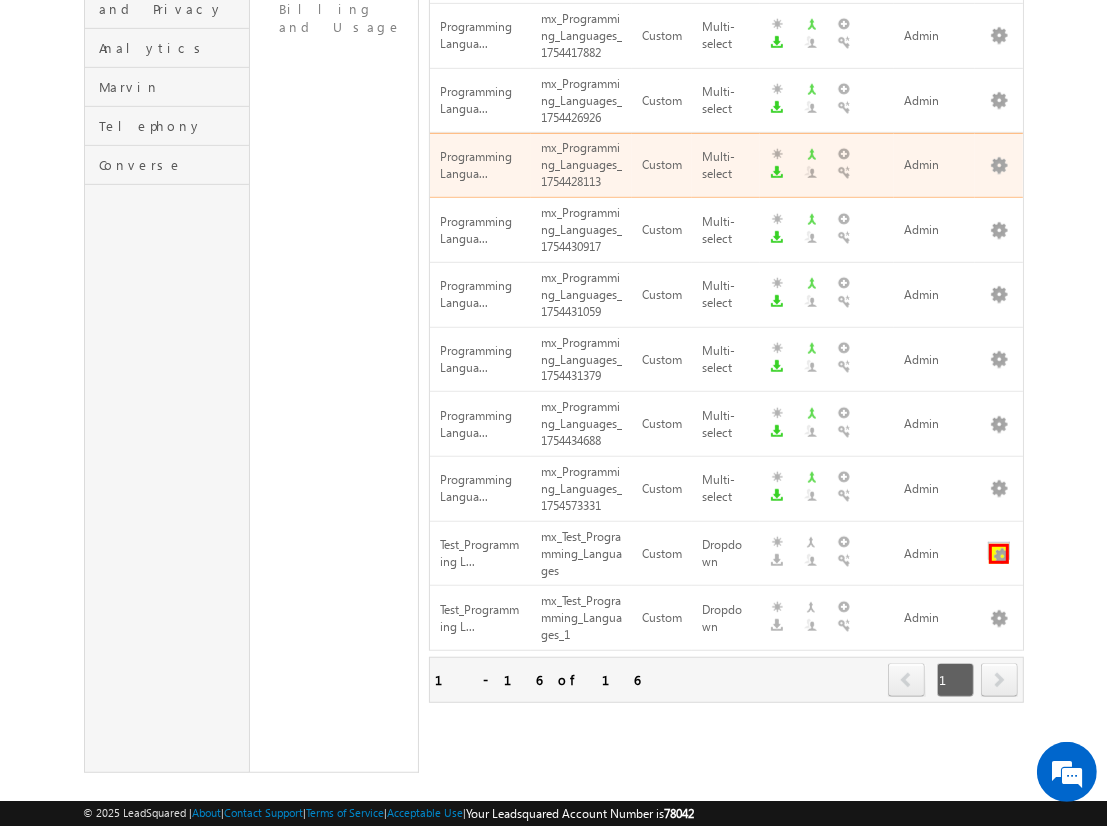 click at bounding box center [999, 554] 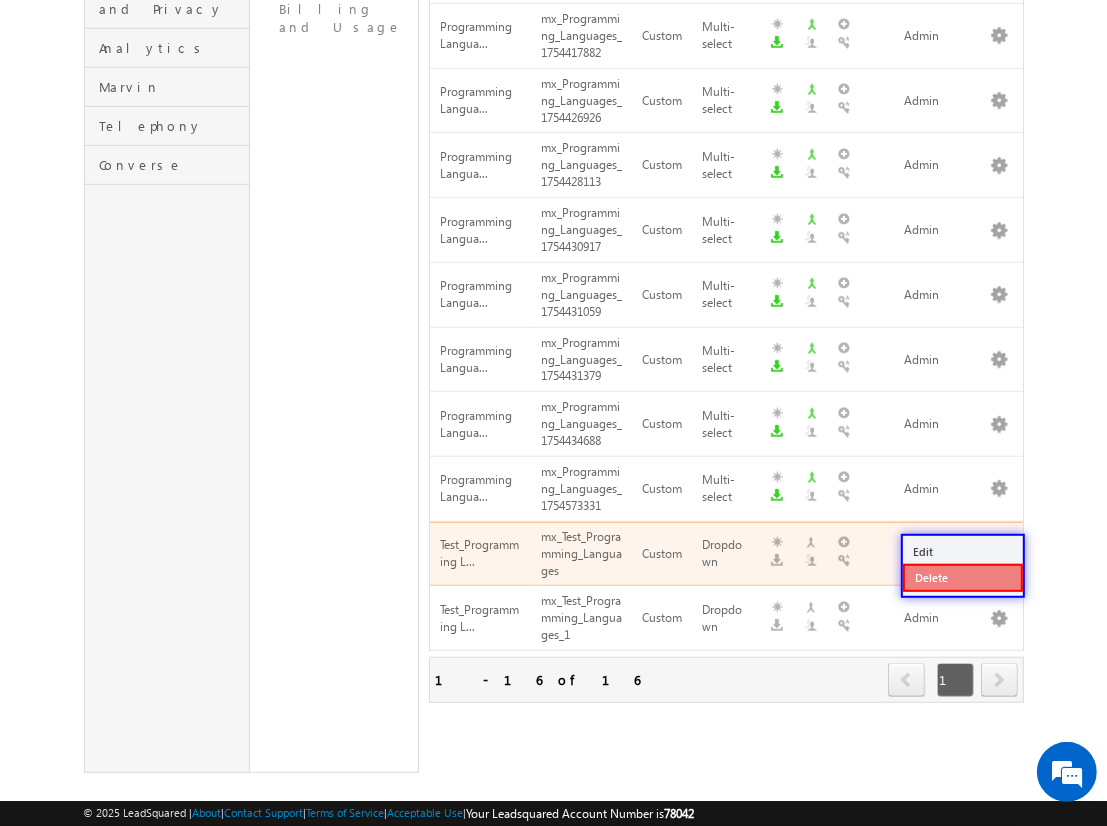 click on "Delete" at bounding box center [963, 578] 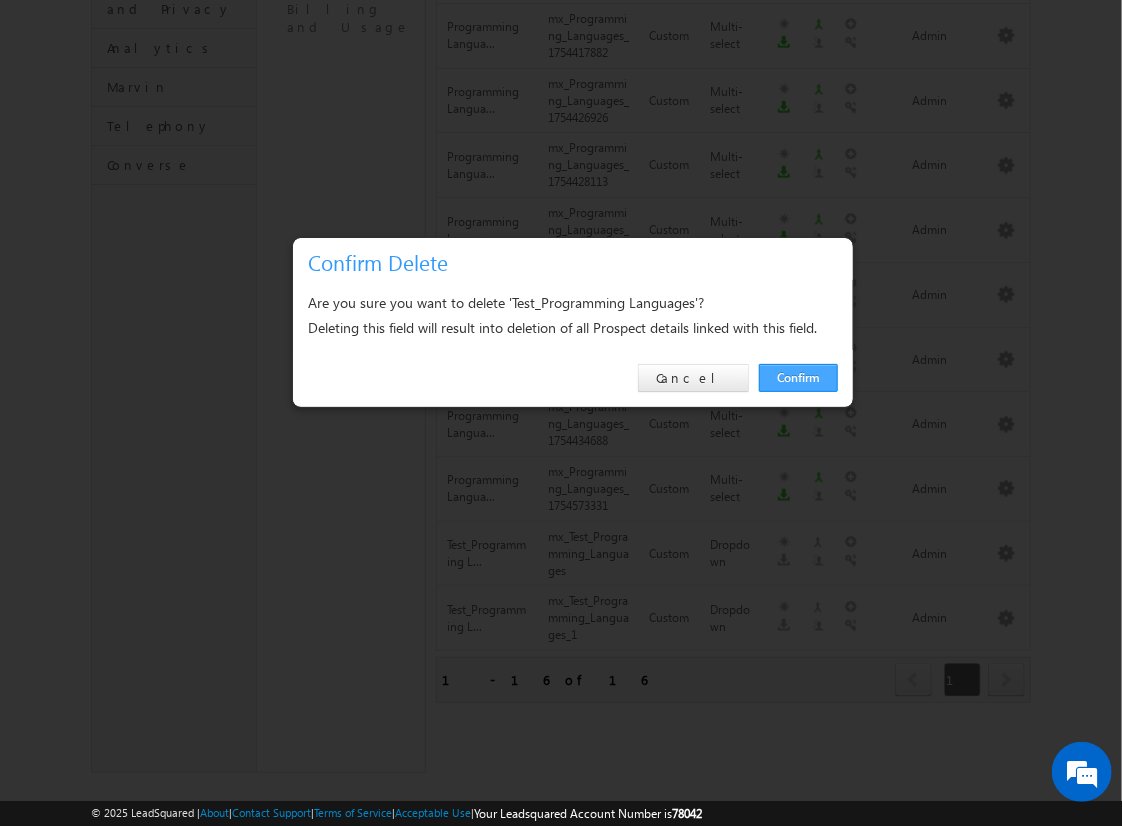 click on "Confirm" at bounding box center (798, 378) 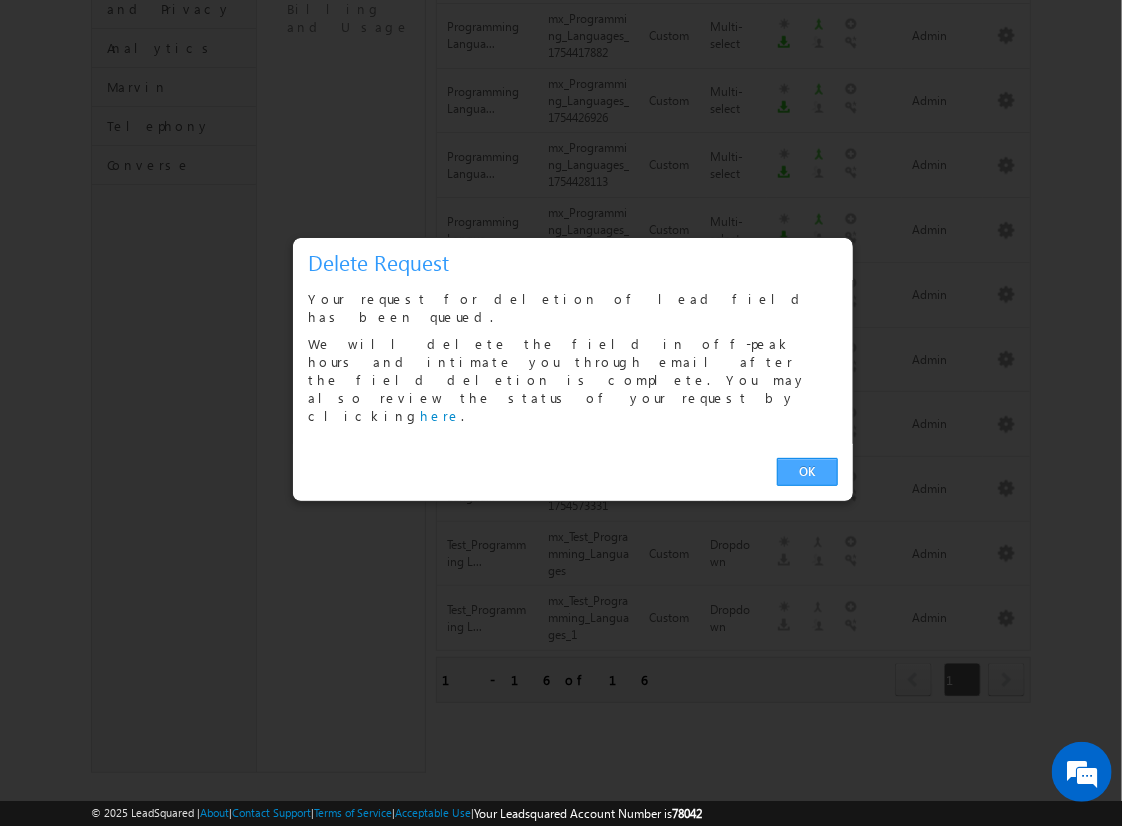 click on "OK" at bounding box center [807, 472] 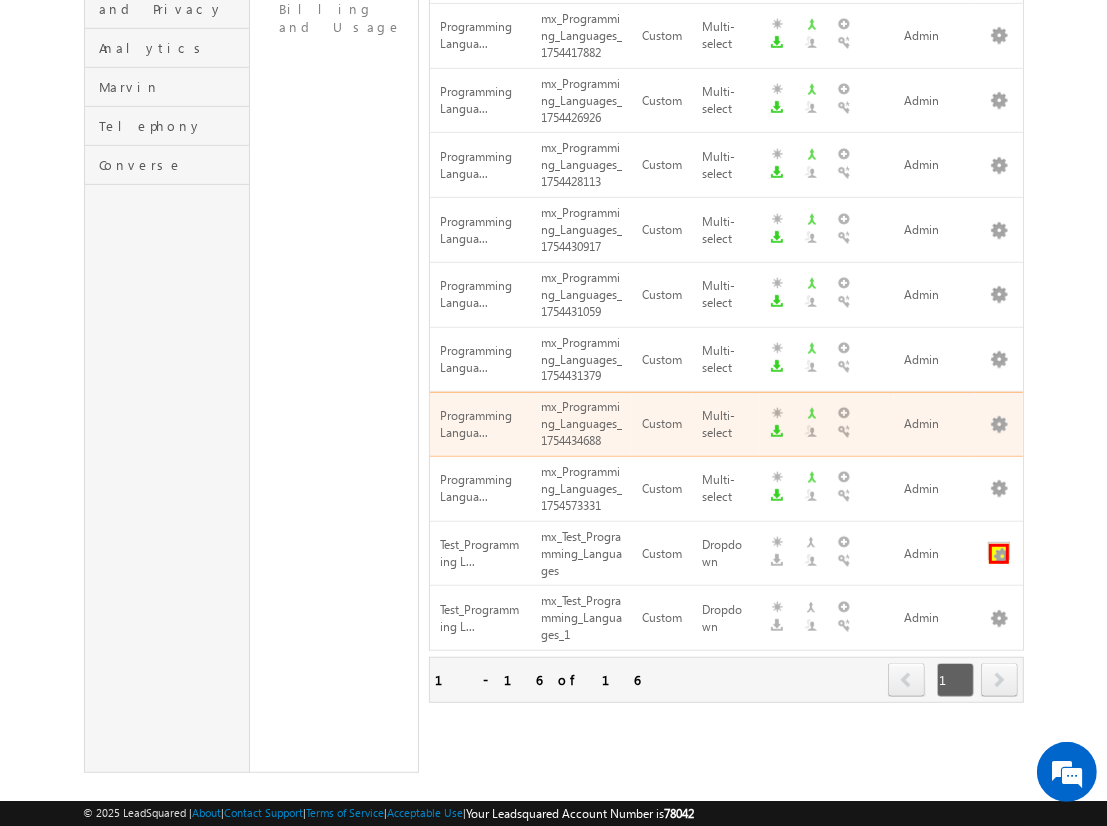 click at bounding box center [999, 554] 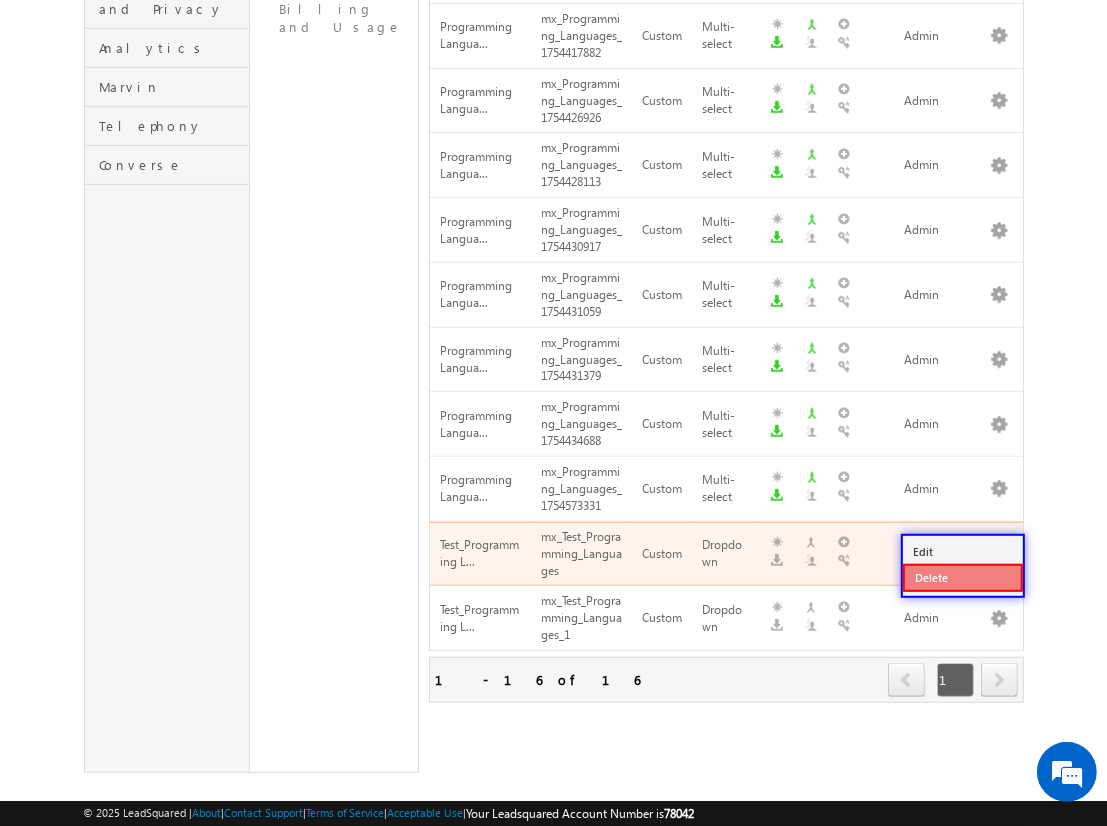 click on "Delete" at bounding box center [963, 578] 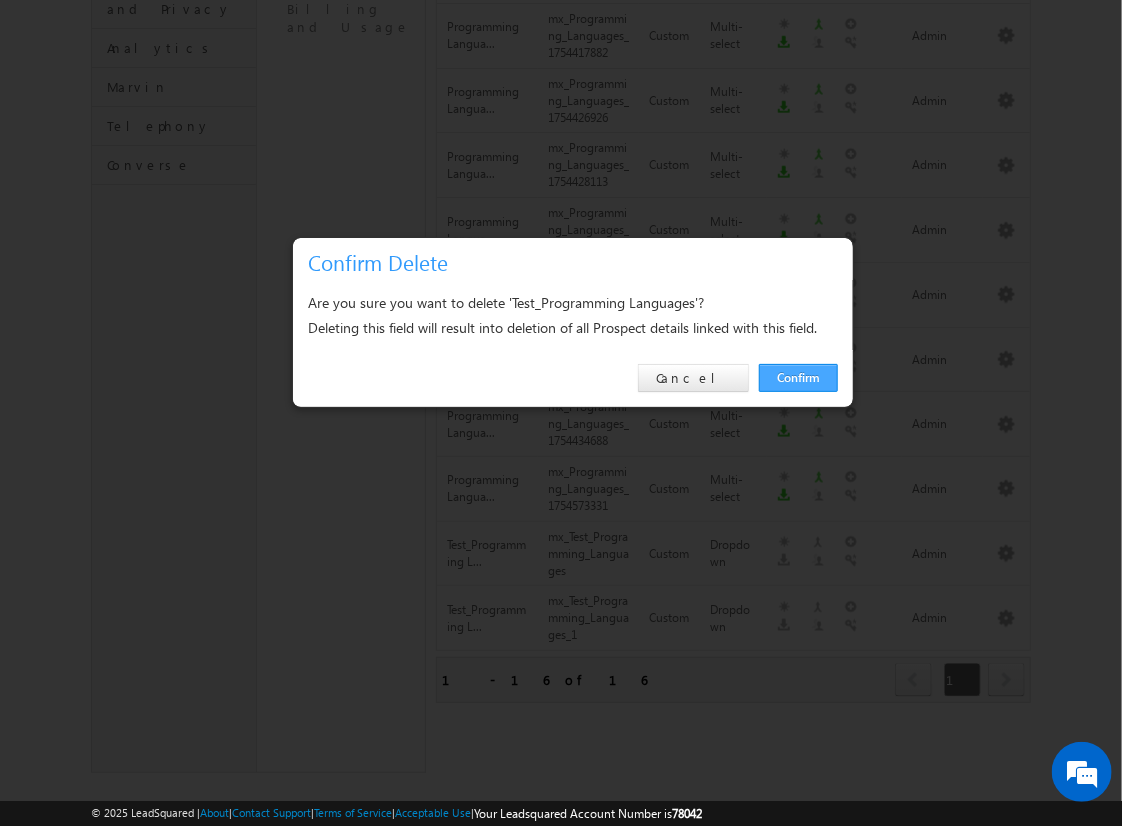 click on "Confirm" at bounding box center [798, 378] 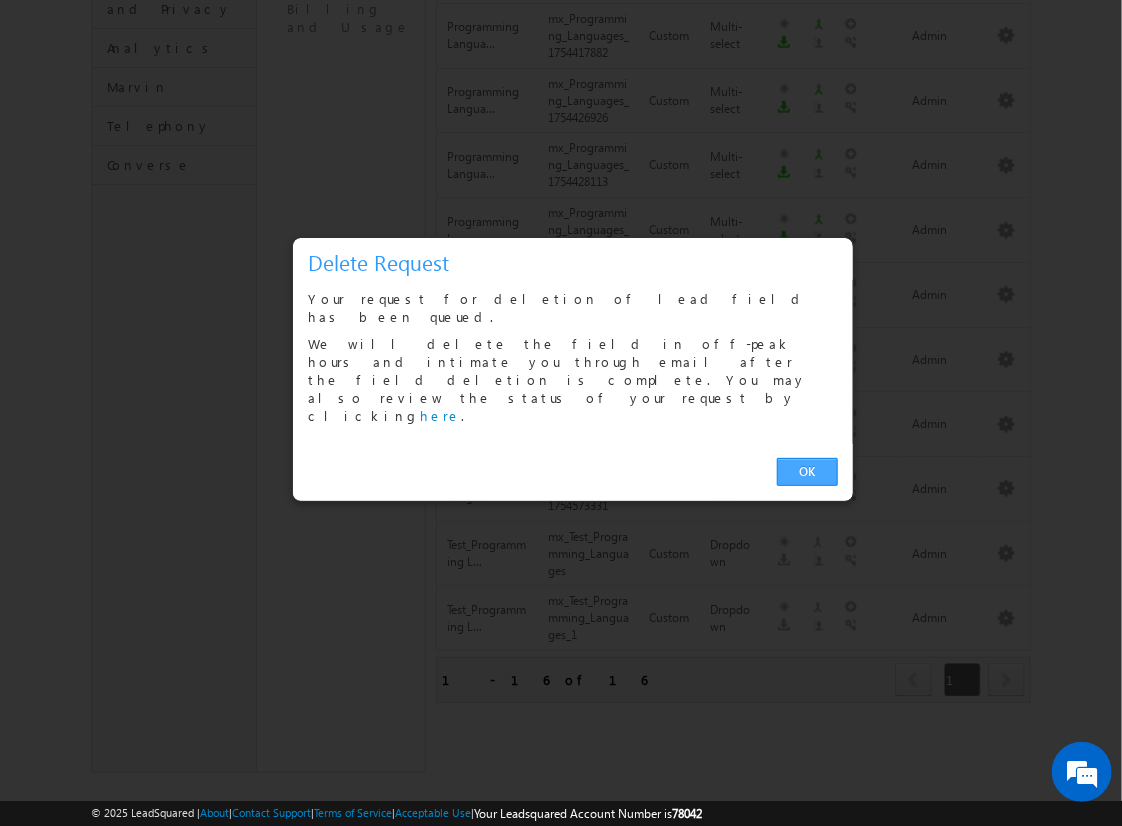 click on "OK" at bounding box center [807, 472] 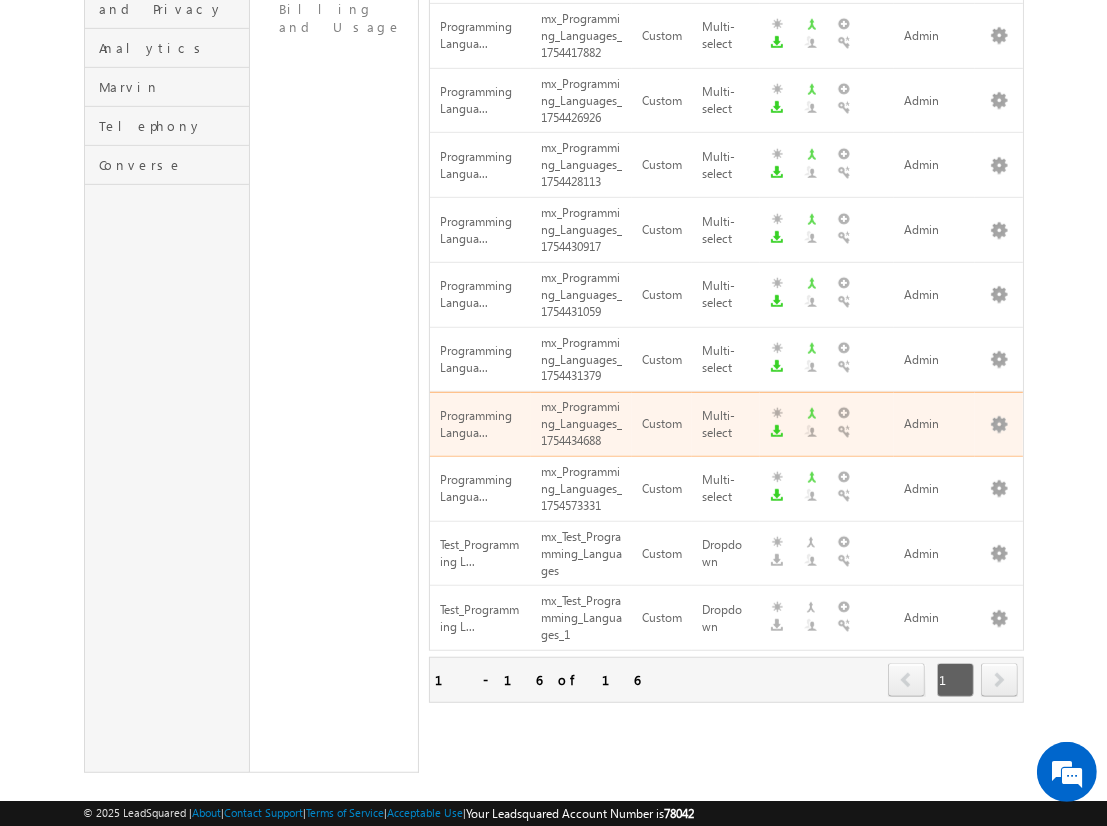 click on "next" at bounding box center (999, 680) 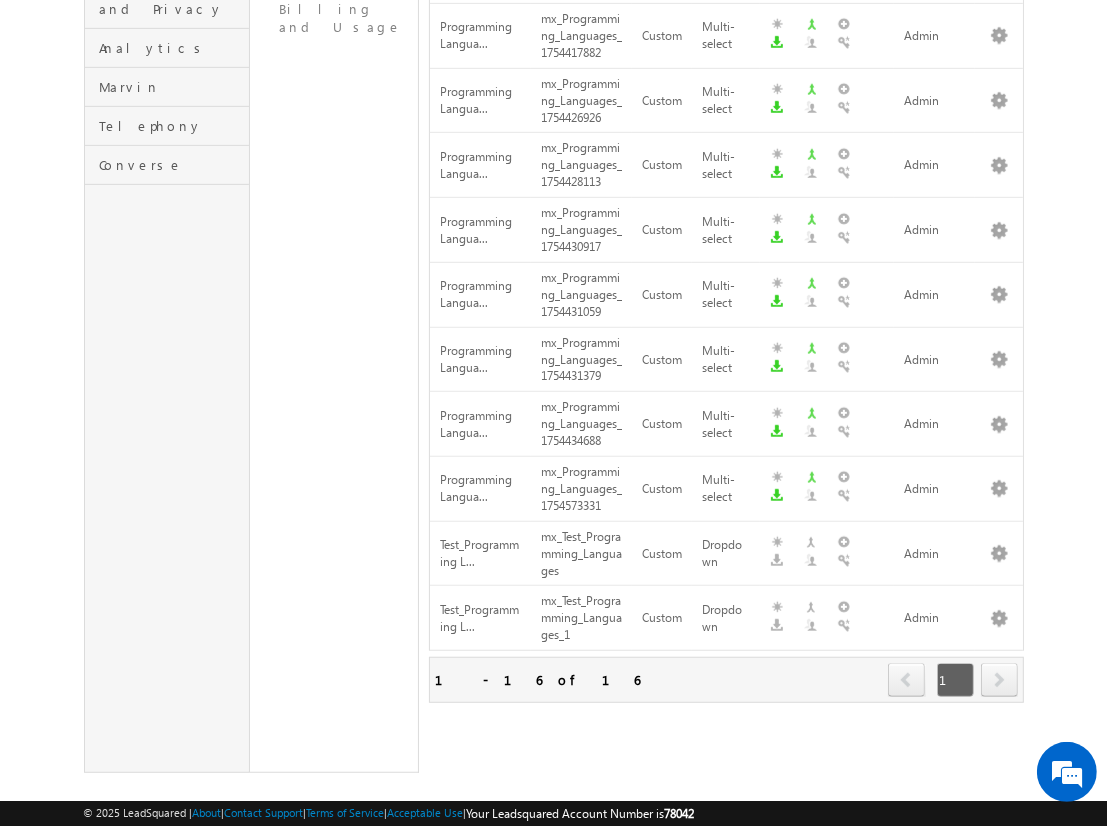 click on "next" at bounding box center (999, 680) 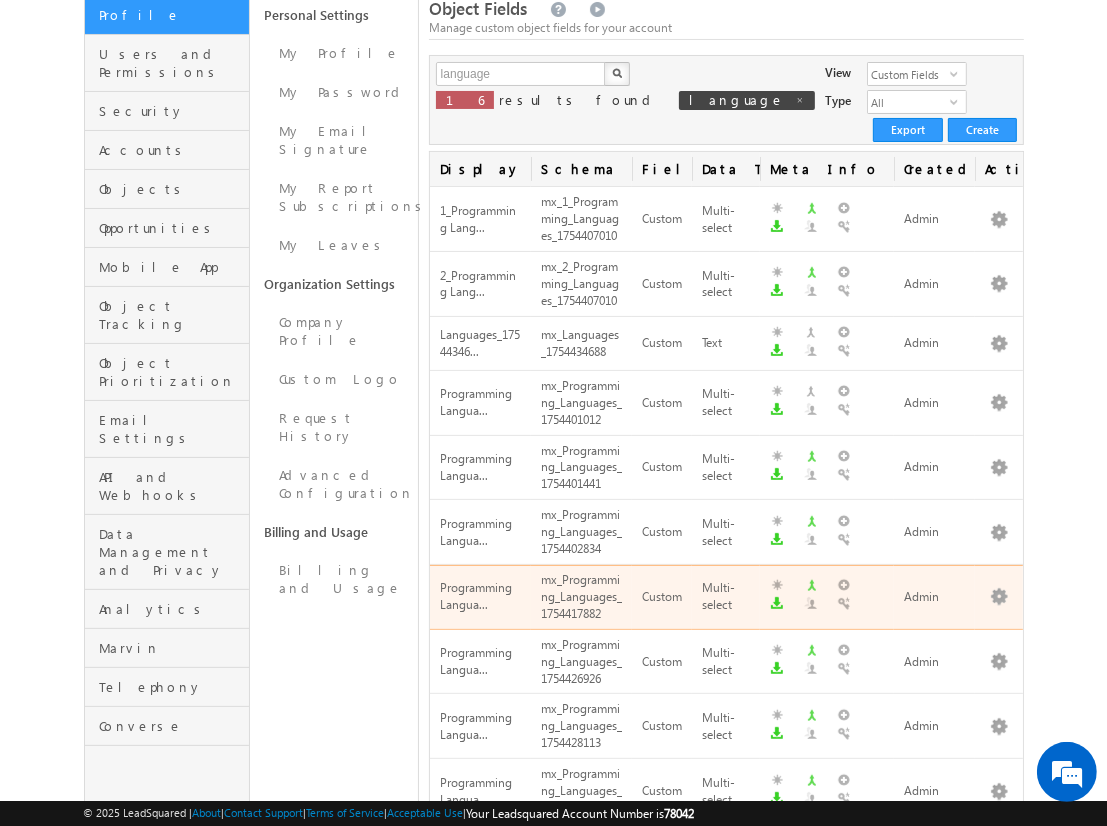scroll, scrollTop: 0, scrollLeft: 0, axis: both 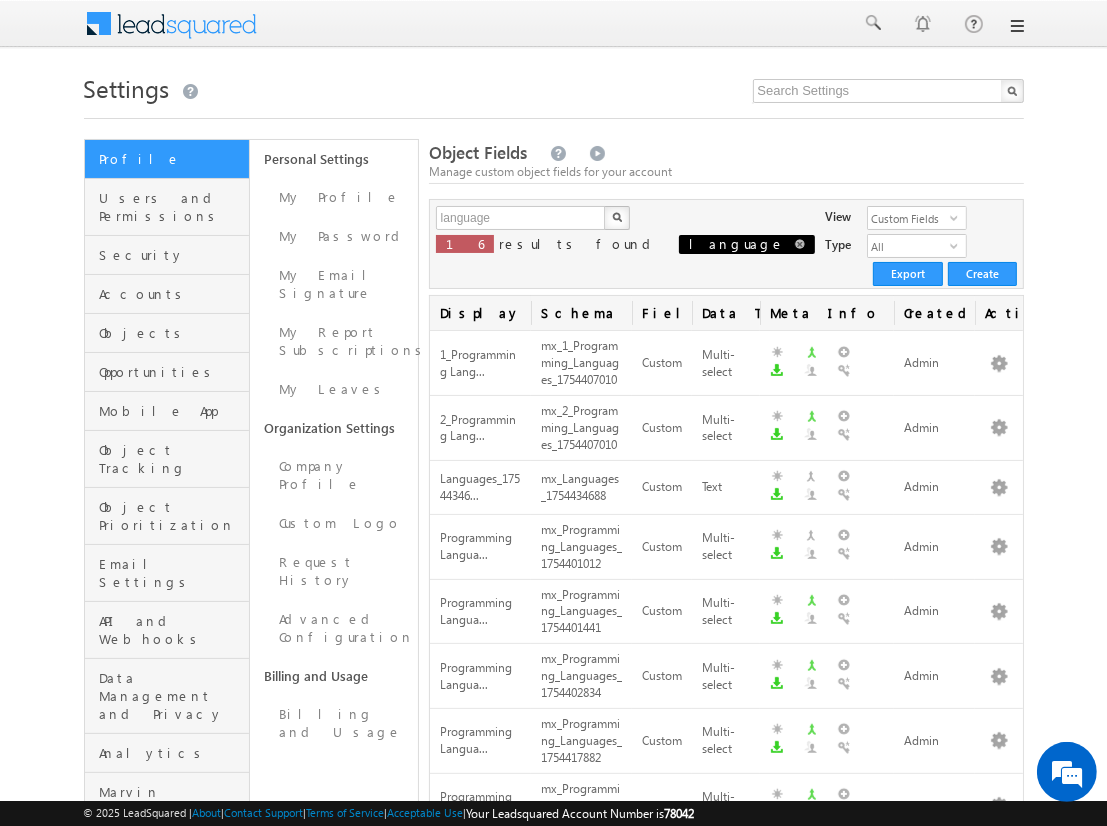 click at bounding box center [800, 244] 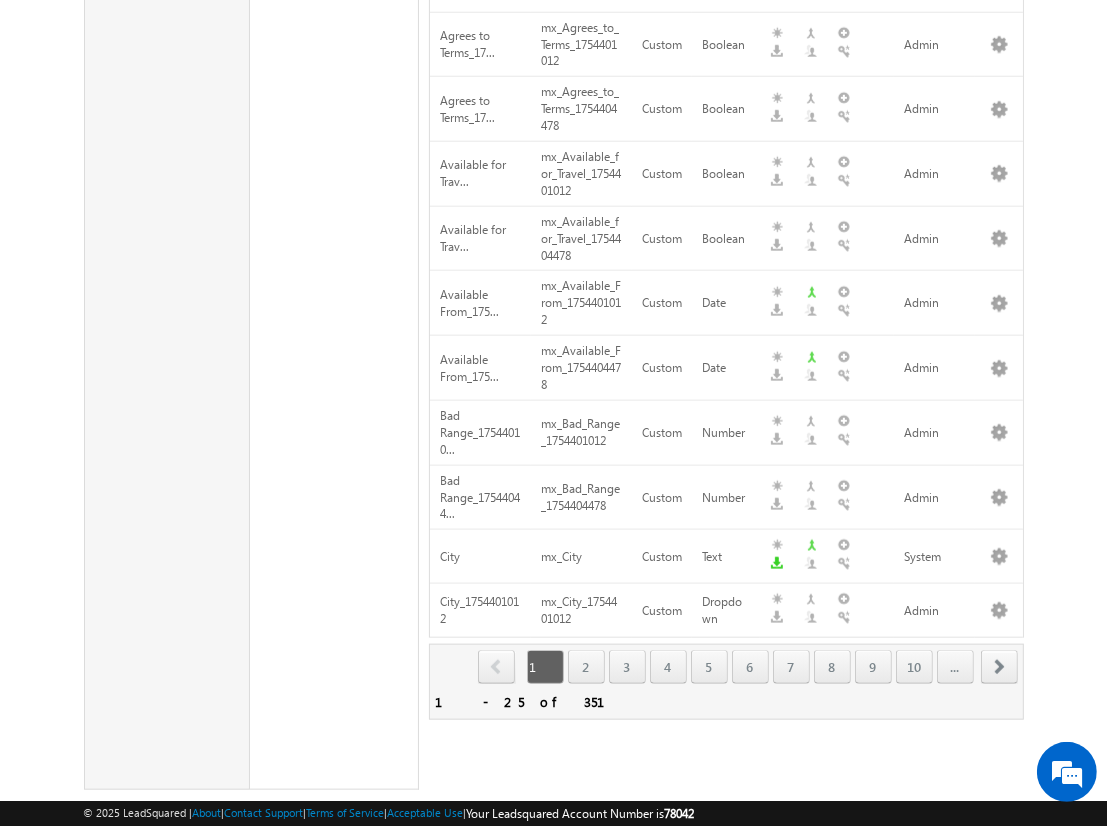 scroll, scrollTop: 1239, scrollLeft: 0, axis: vertical 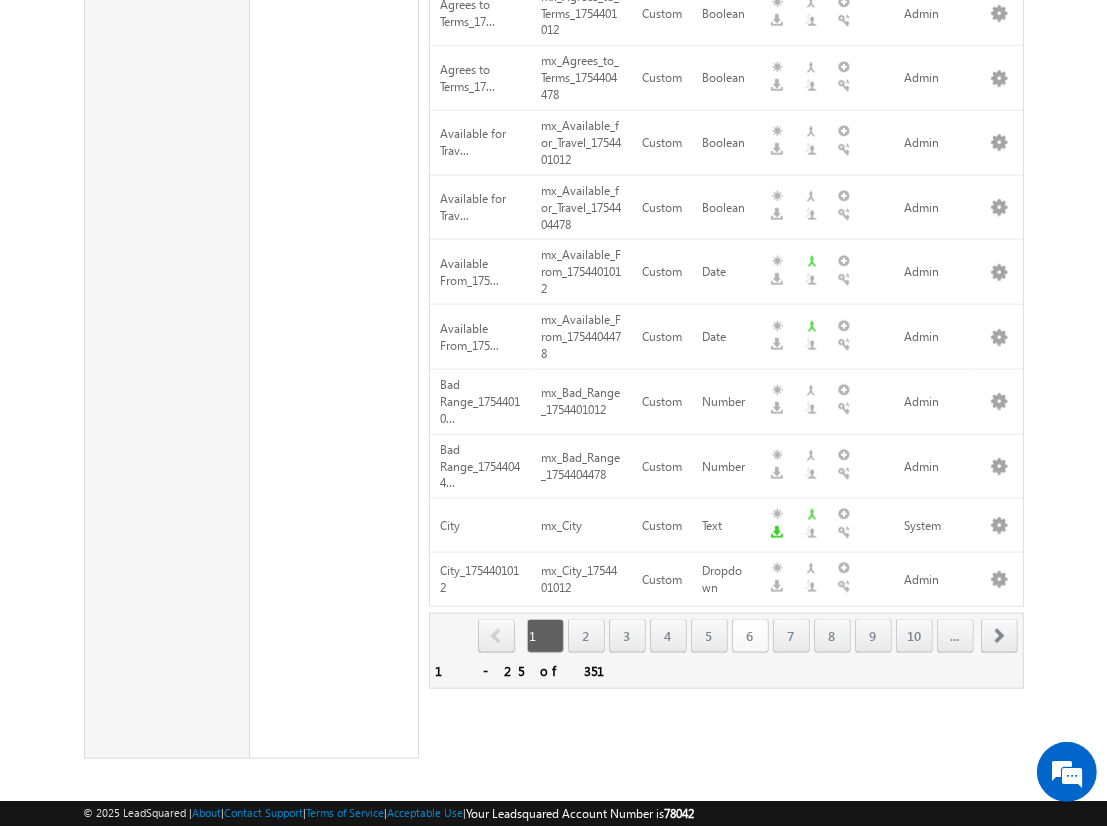click on "6" at bounding box center [750, 636] 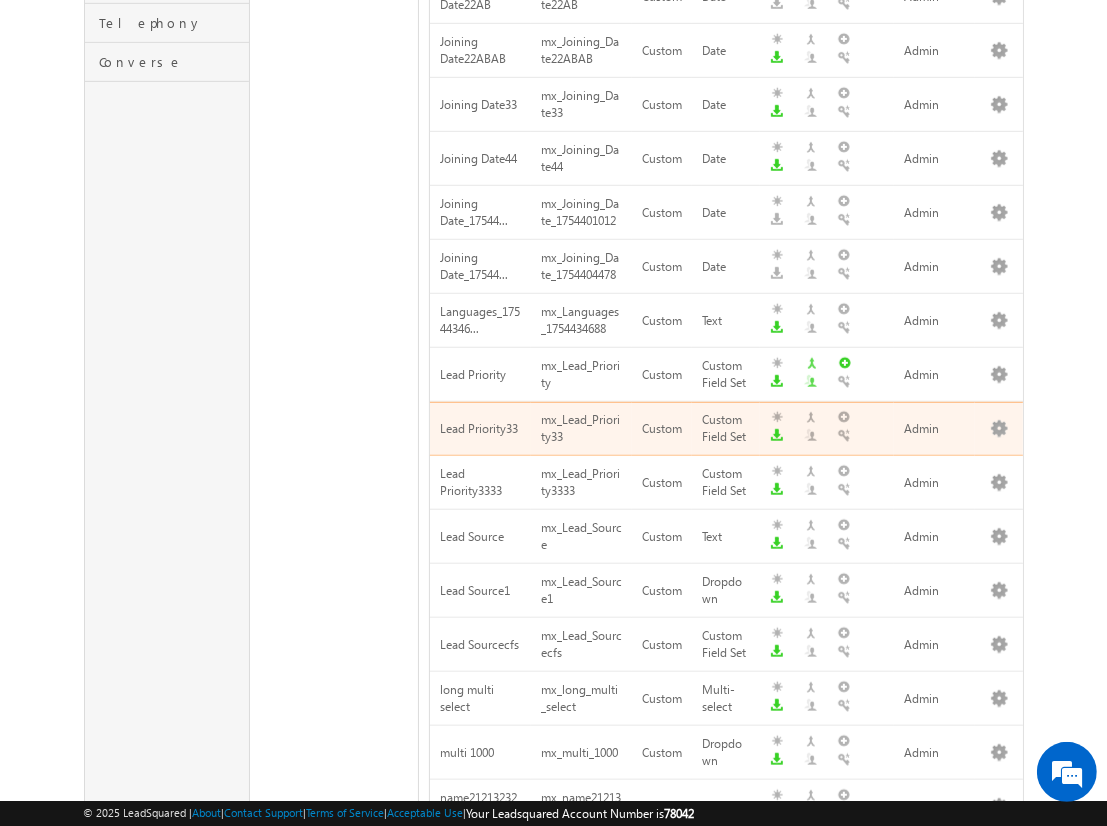 scroll, scrollTop: 1089, scrollLeft: 0, axis: vertical 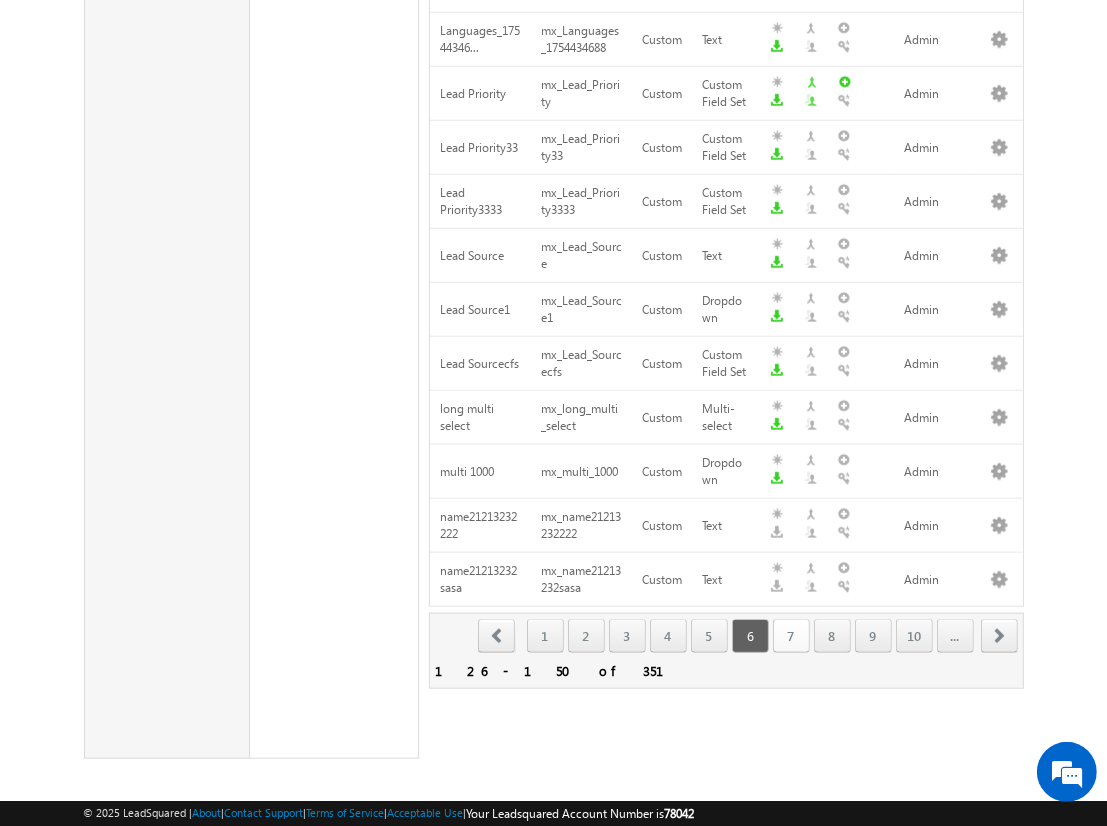 click on "7" at bounding box center [791, 636] 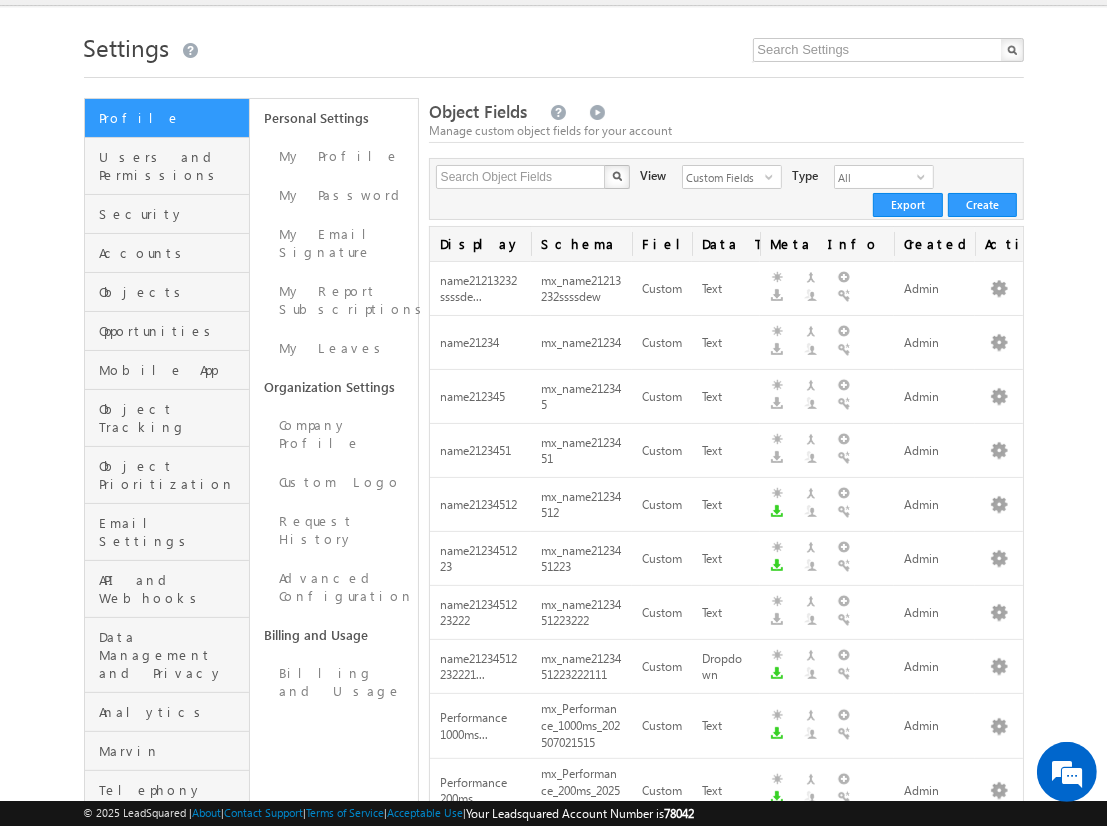 scroll, scrollTop: 0, scrollLeft: 0, axis: both 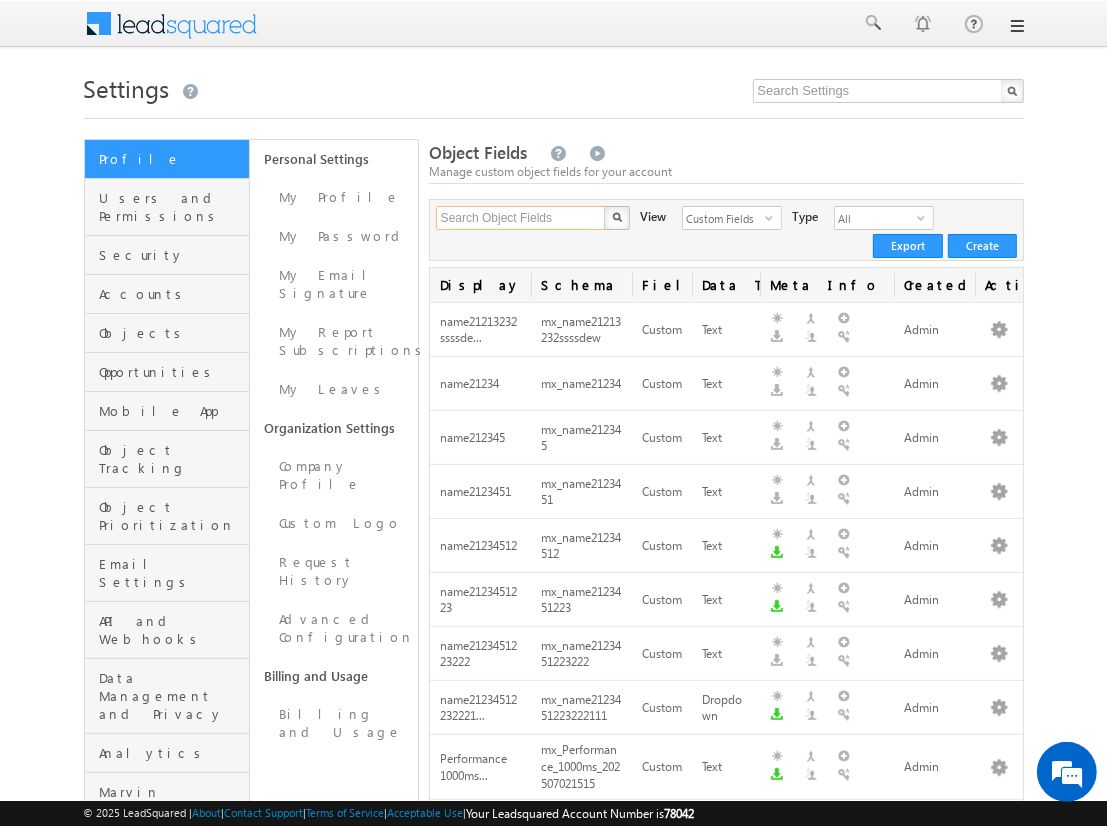 click on "Search Object Fields" at bounding box center [521, 218] 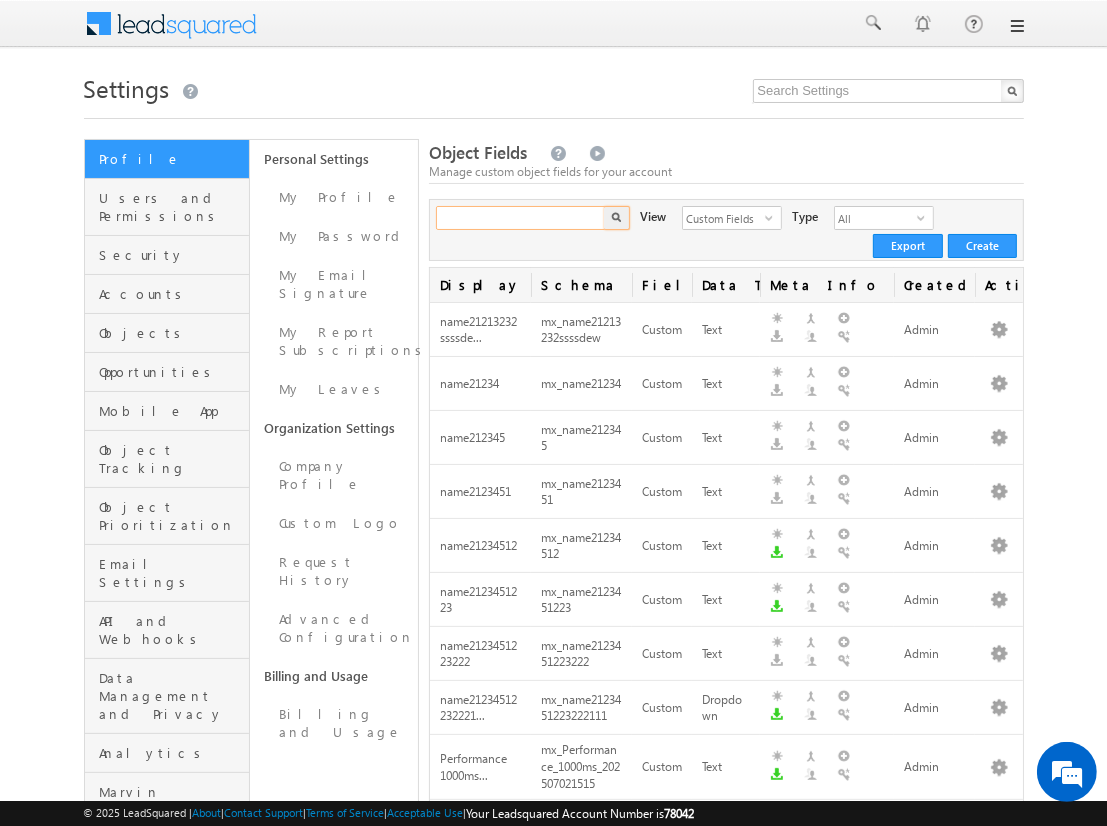 click at bounding box center (521, 218) 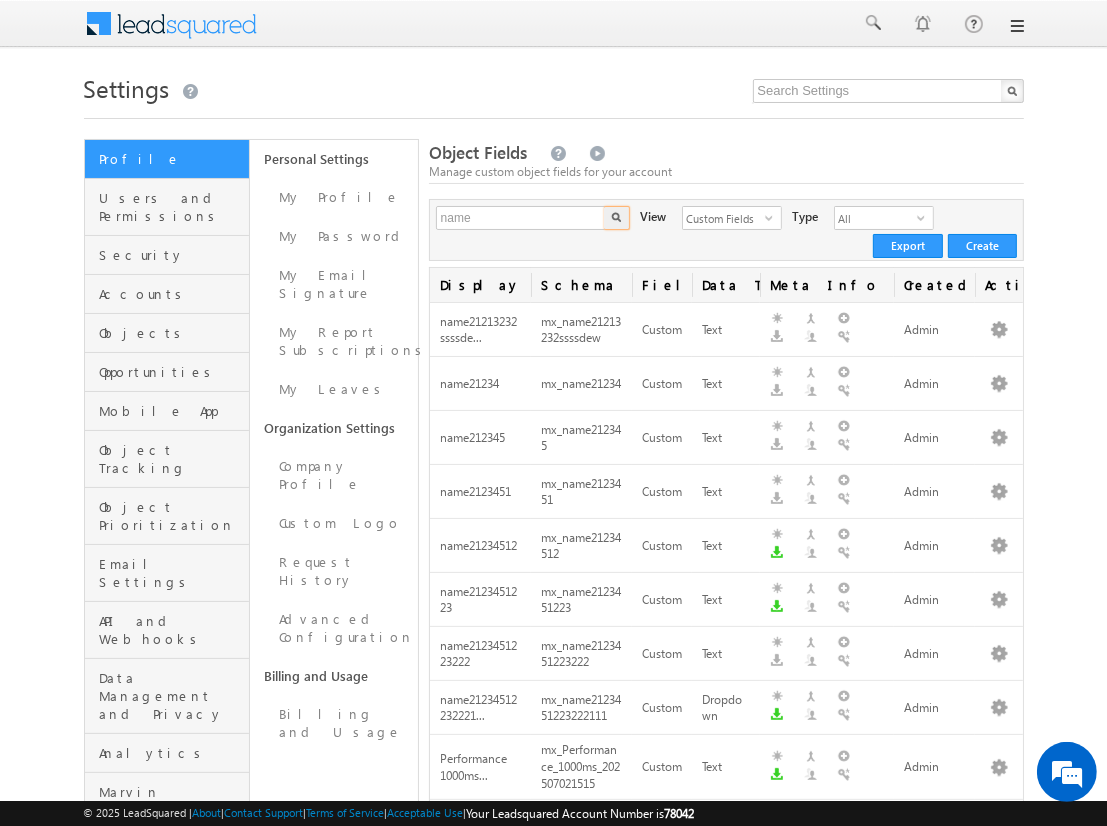 click at bounding box center (616, 217) 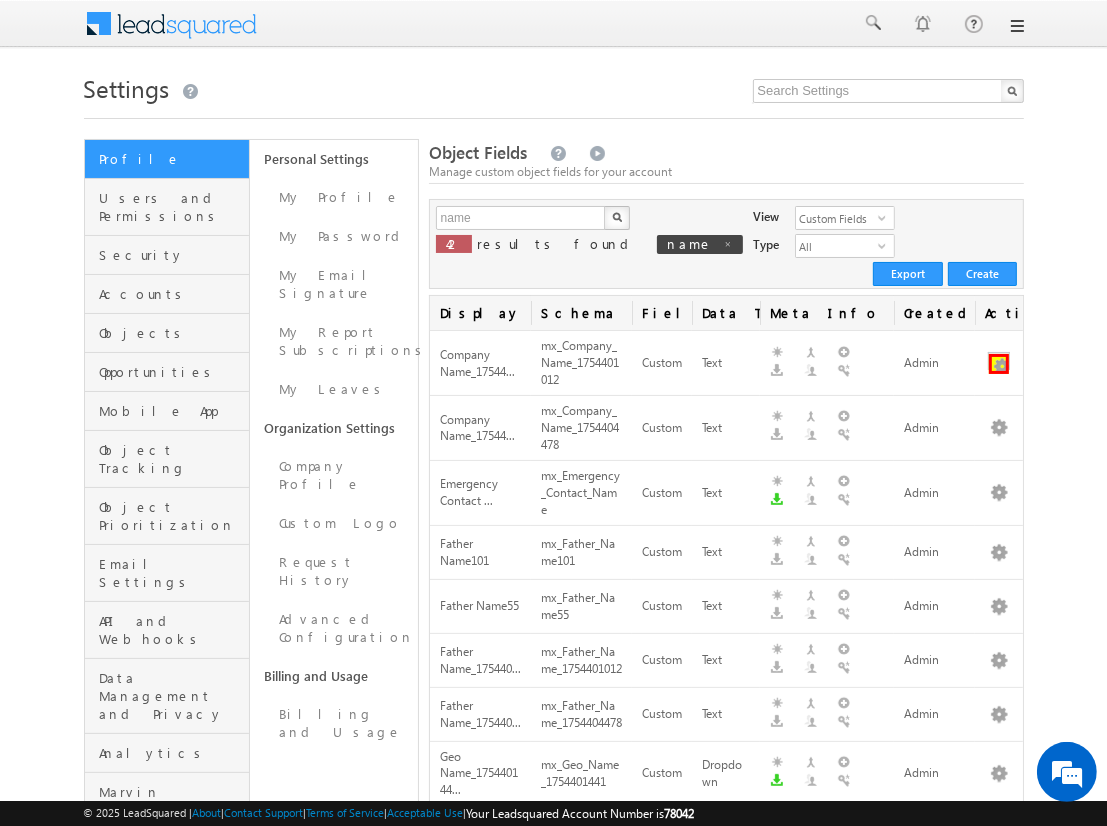 click at bounding box center [999, 364] 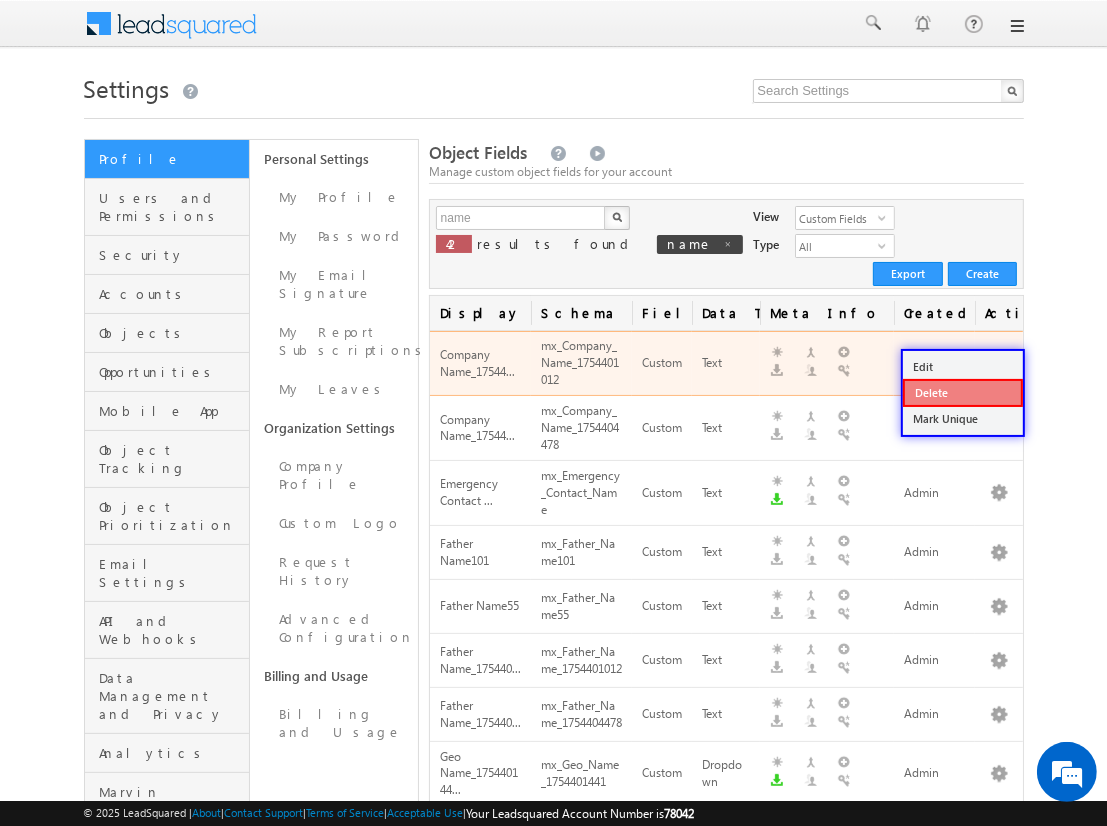 click on "Delete" at bounding box center (963, 393) 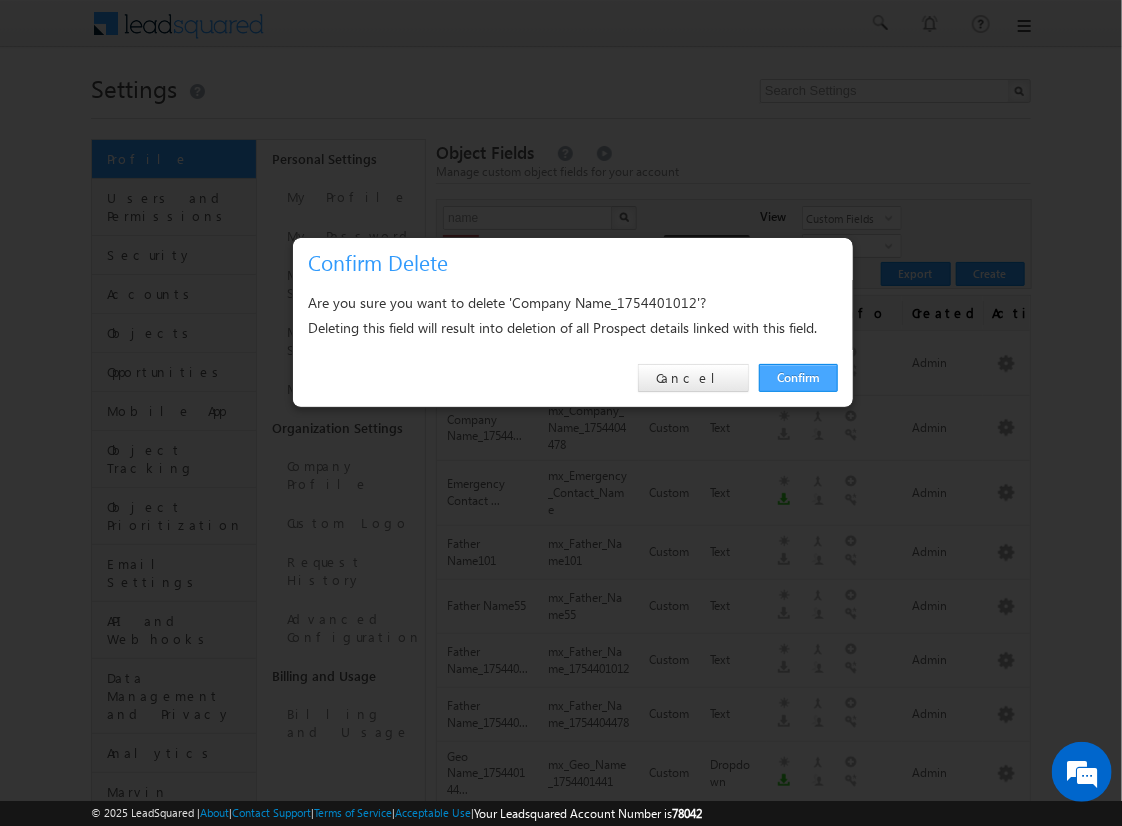 click on "Confirm" at bounding box center [798, 378] 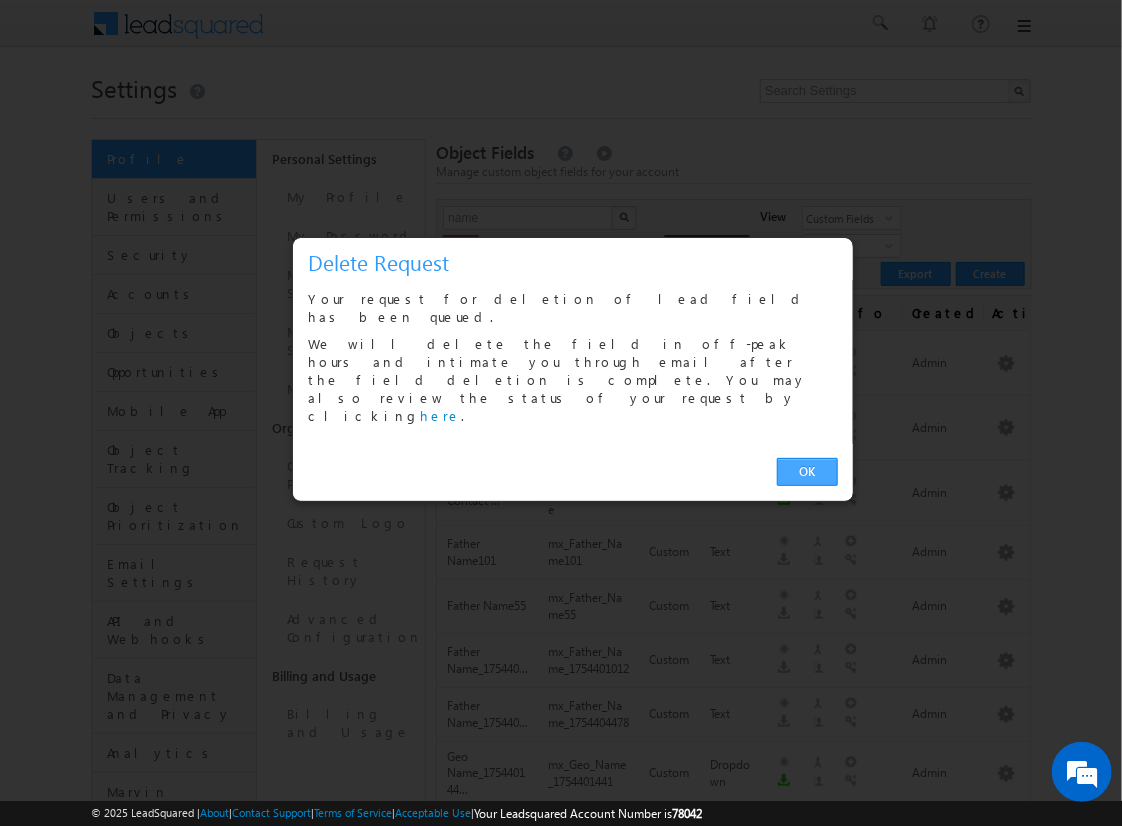 click on "OK" at bounding box center [807, 472] 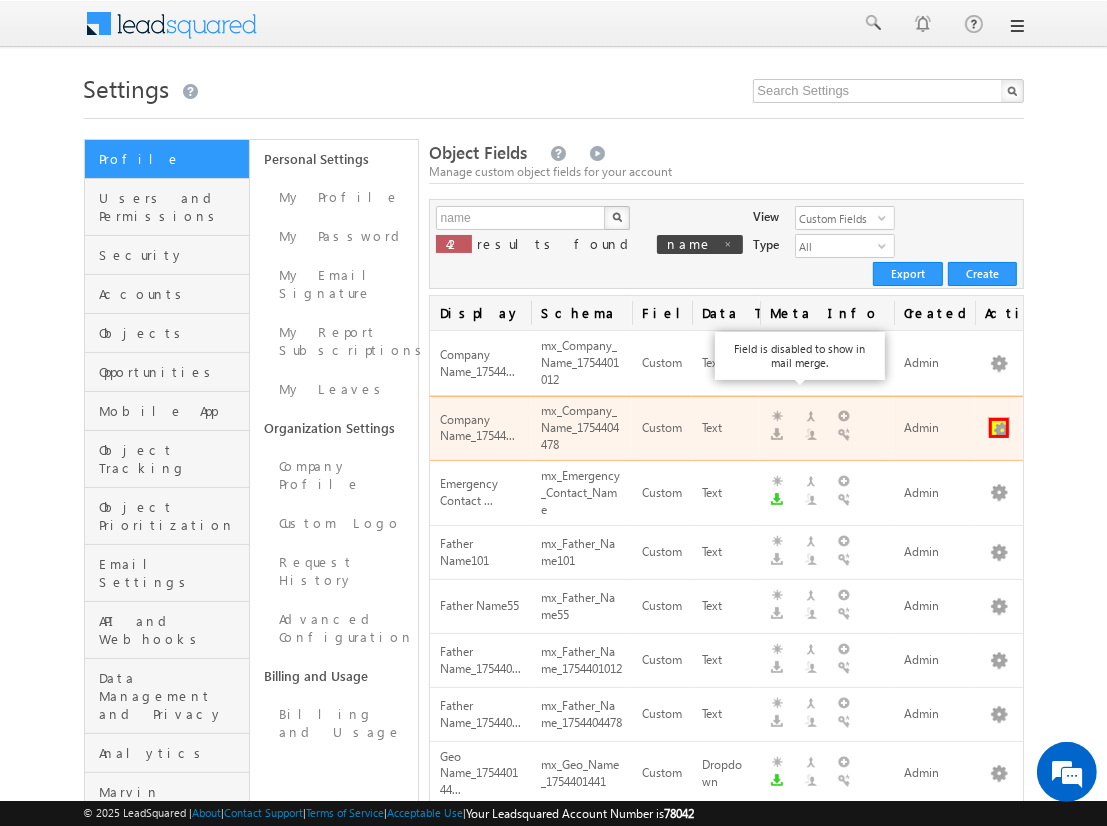 click at bounding box center (999, 428) 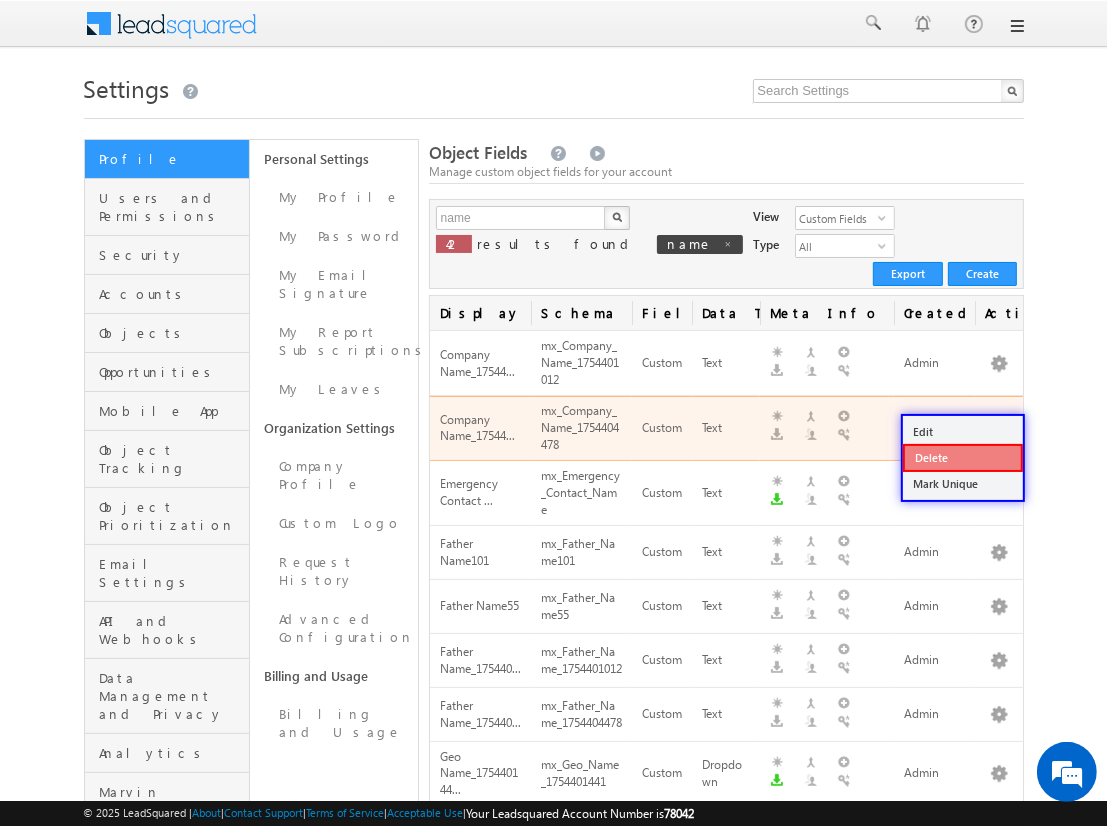 click on "Delete" at bounding box center (963, 458) 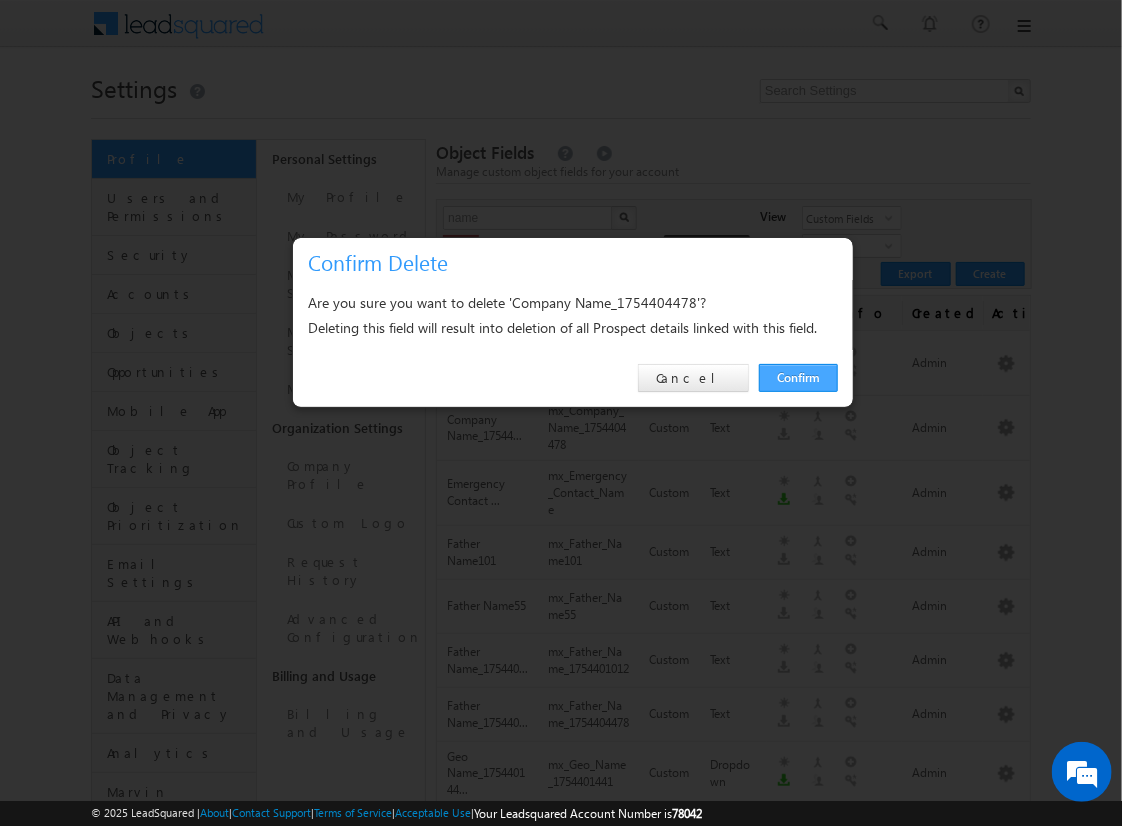 click on "Confirm" at bounding box center (798, 378) 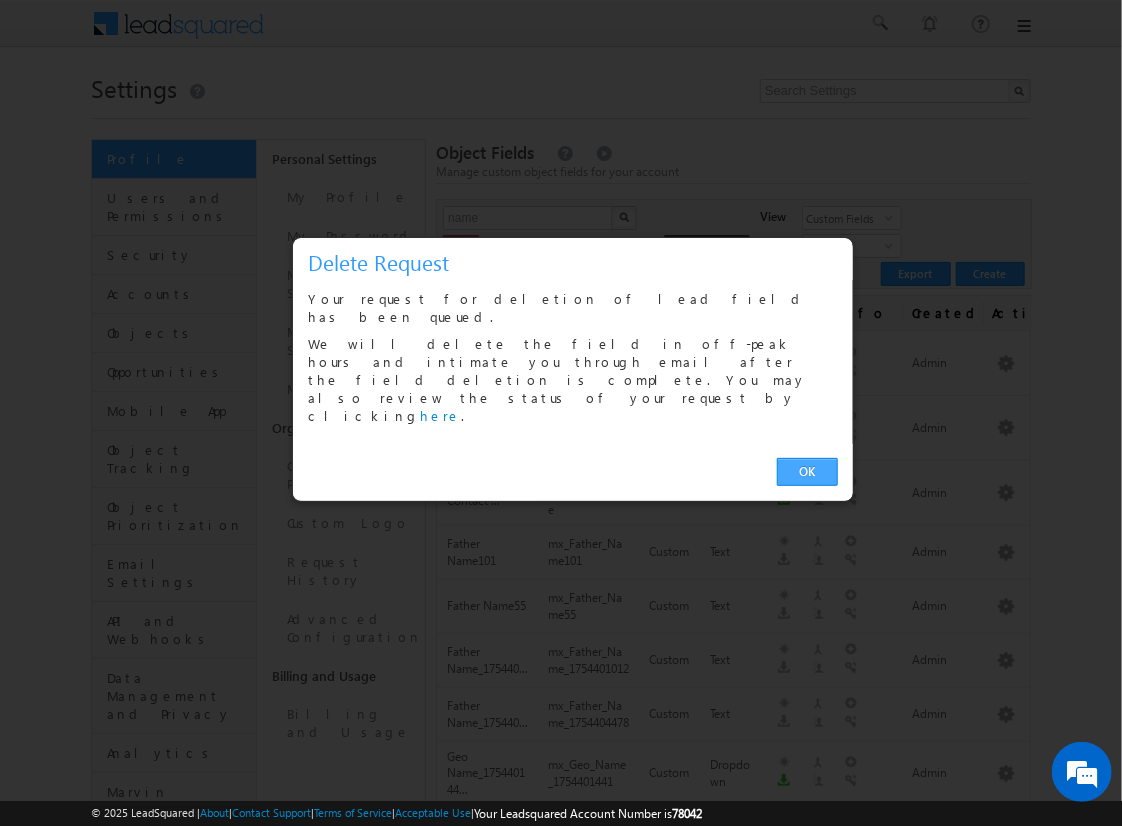 click on "OK" at bounding box center [807, 472] 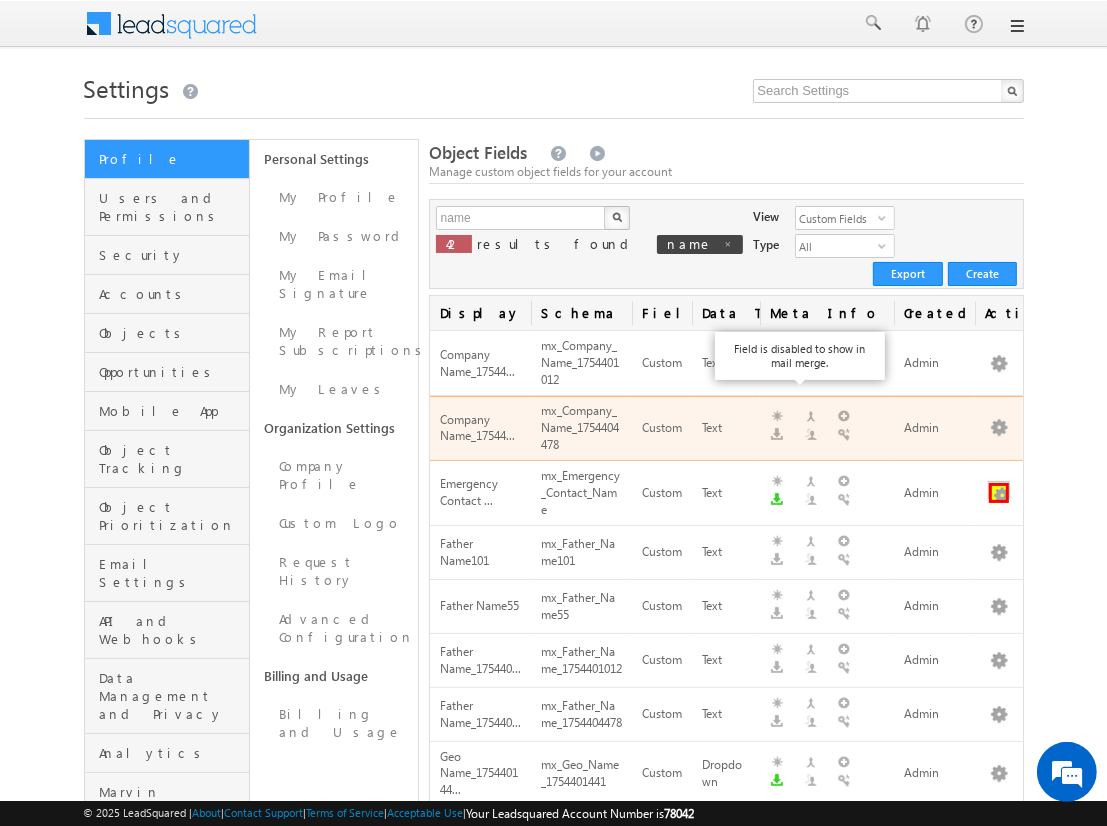 click at bounding box center (999, 493) 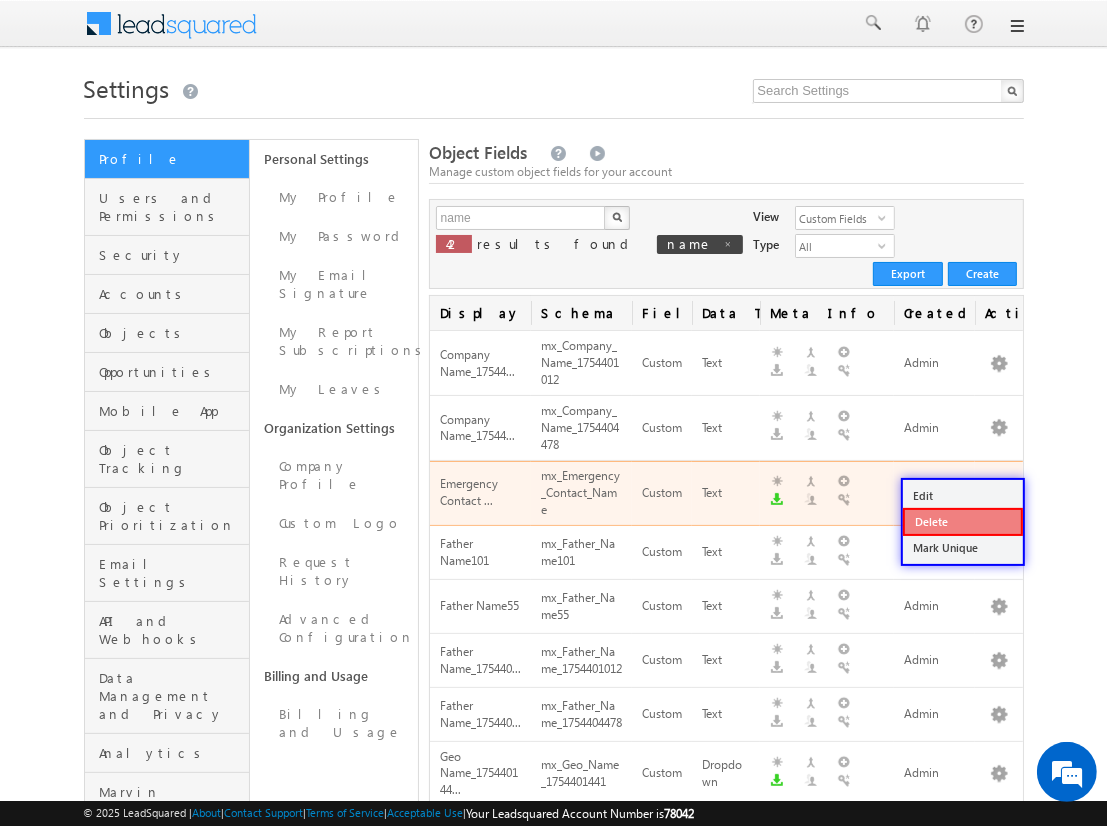 click on "Delete" at bounding box center (963, 522) 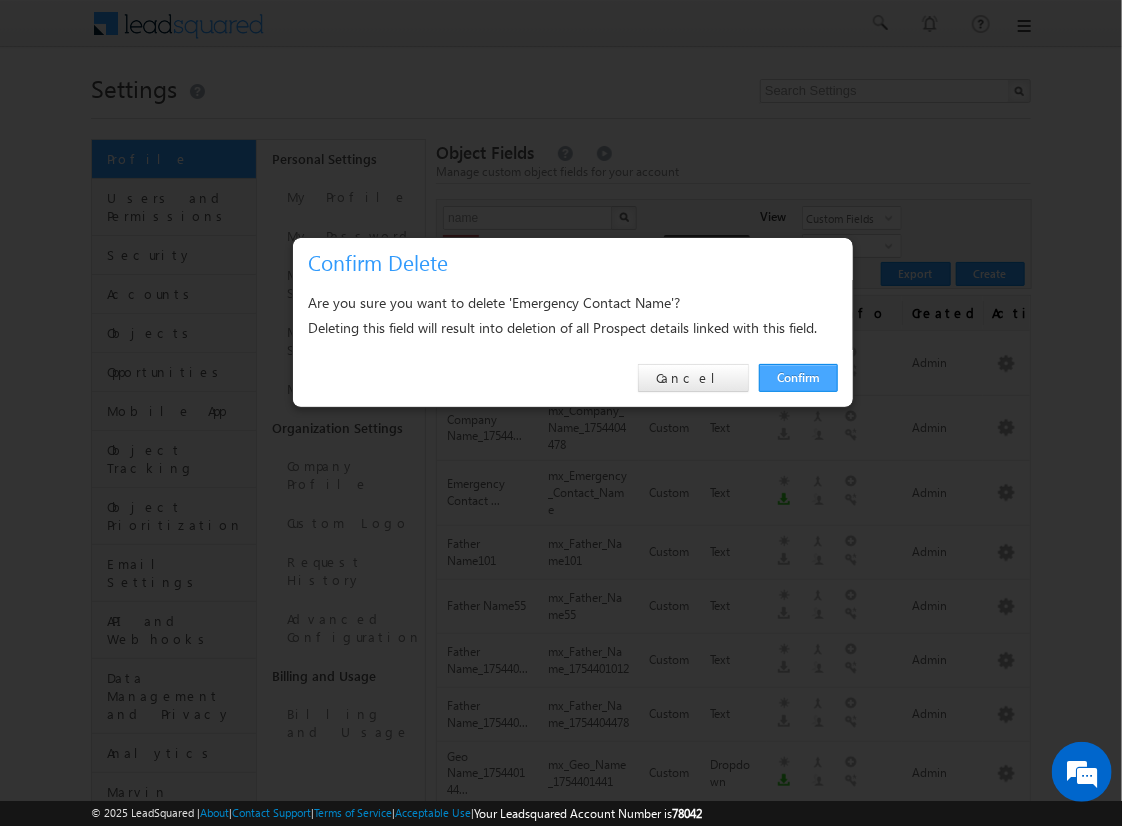 click on "Confirm" at bounding box center (798, 378) 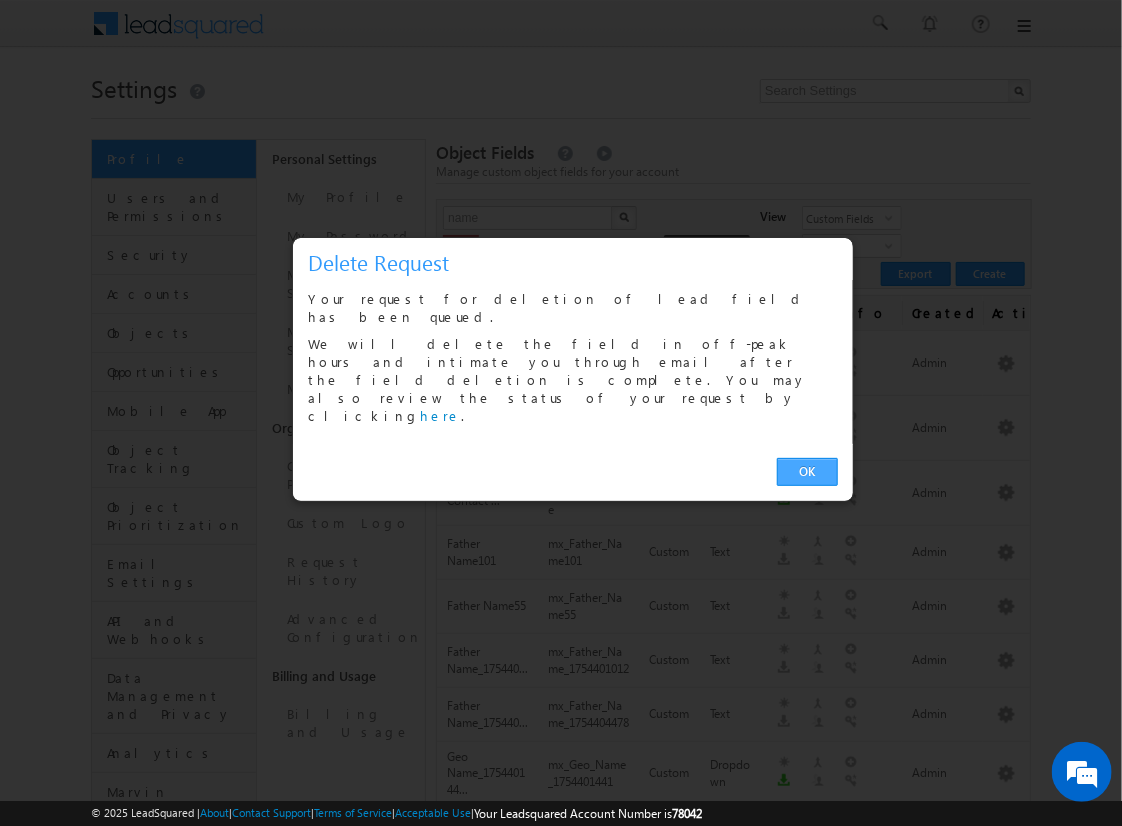 click on "OK" at bounding box center (807, 472) 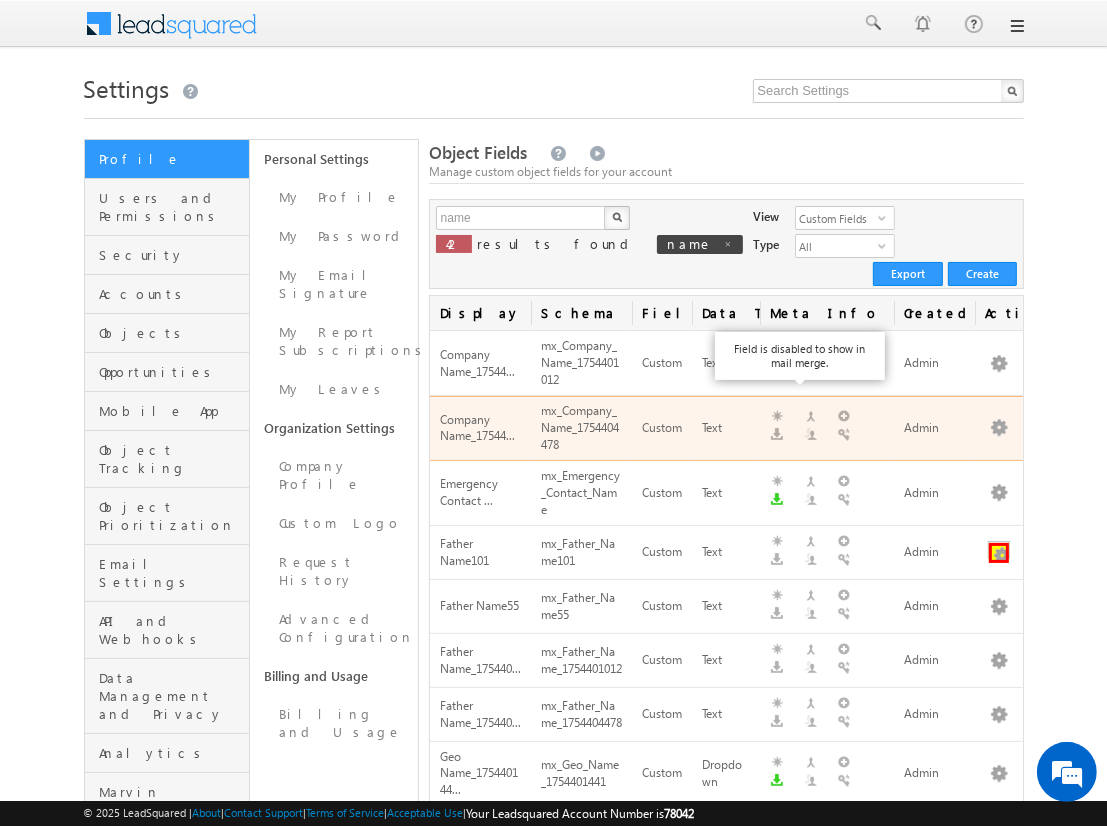 click at bounding box center [999, 553] 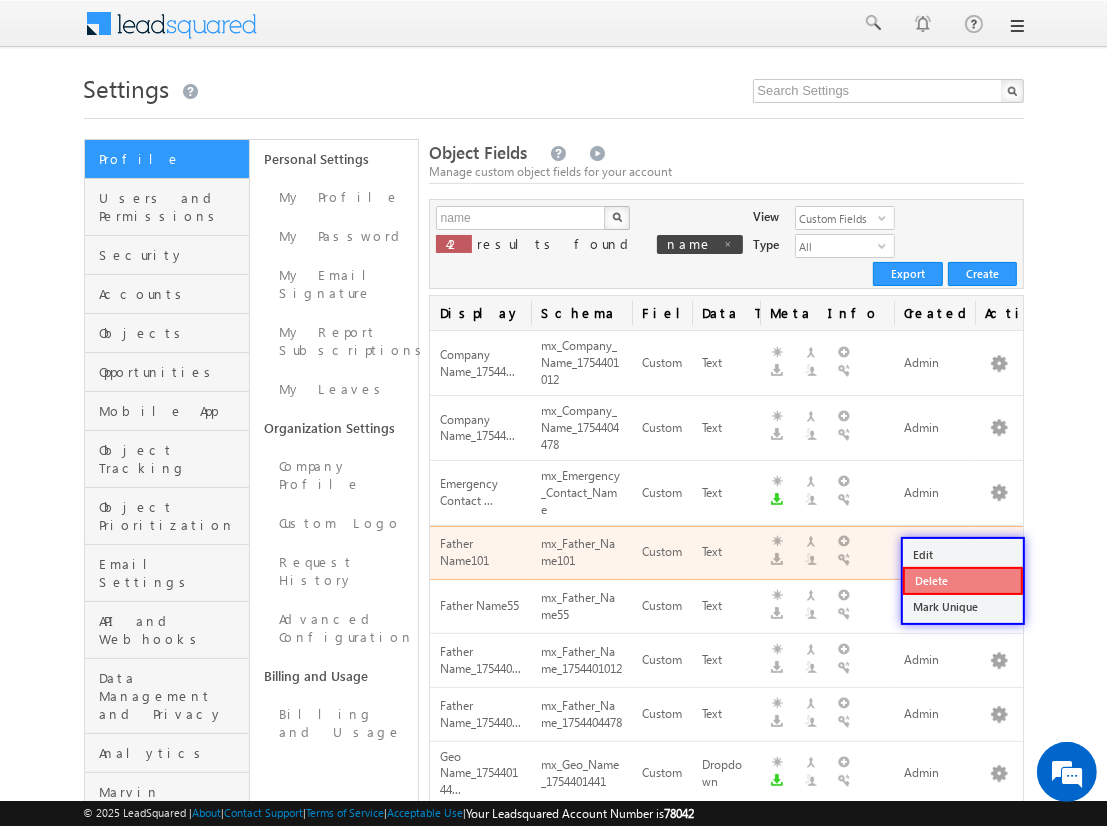 click on "Delete" at bounding box center (963, 581) 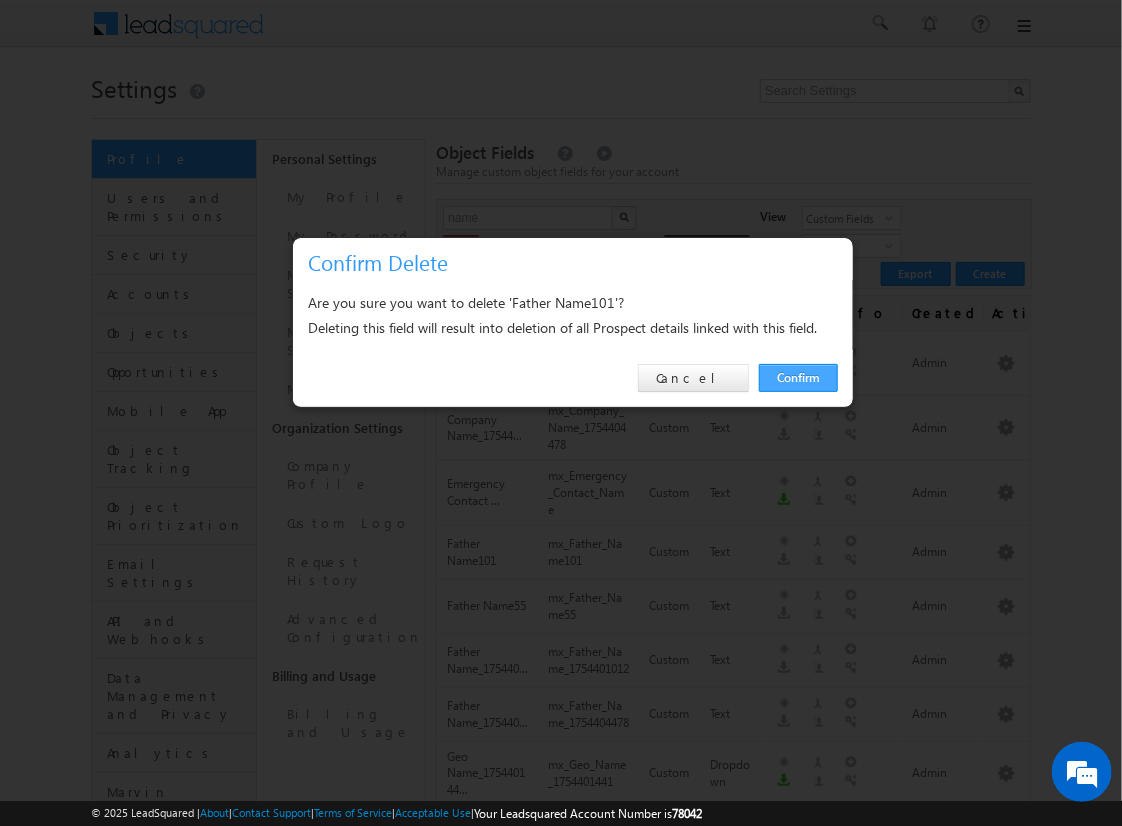 click on "Confirm" at bounding box center (798, 378) 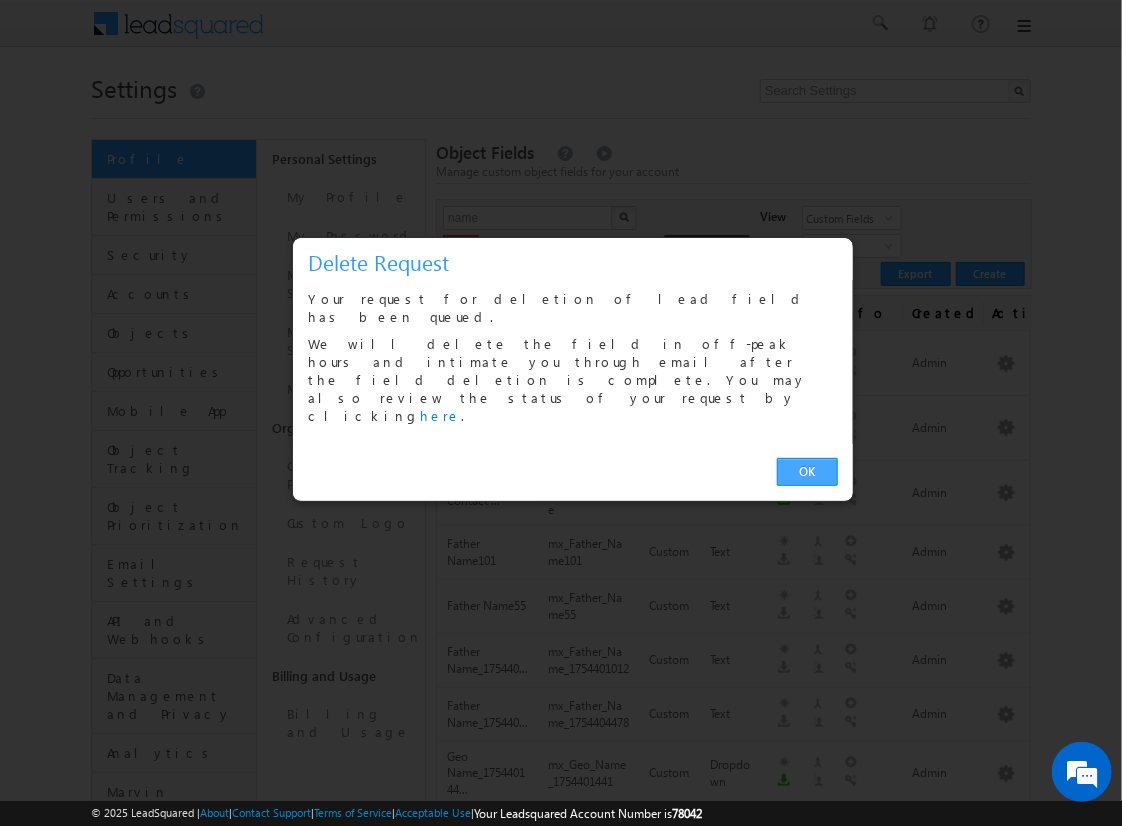 click on "OK" at bounding box center [807, 472] 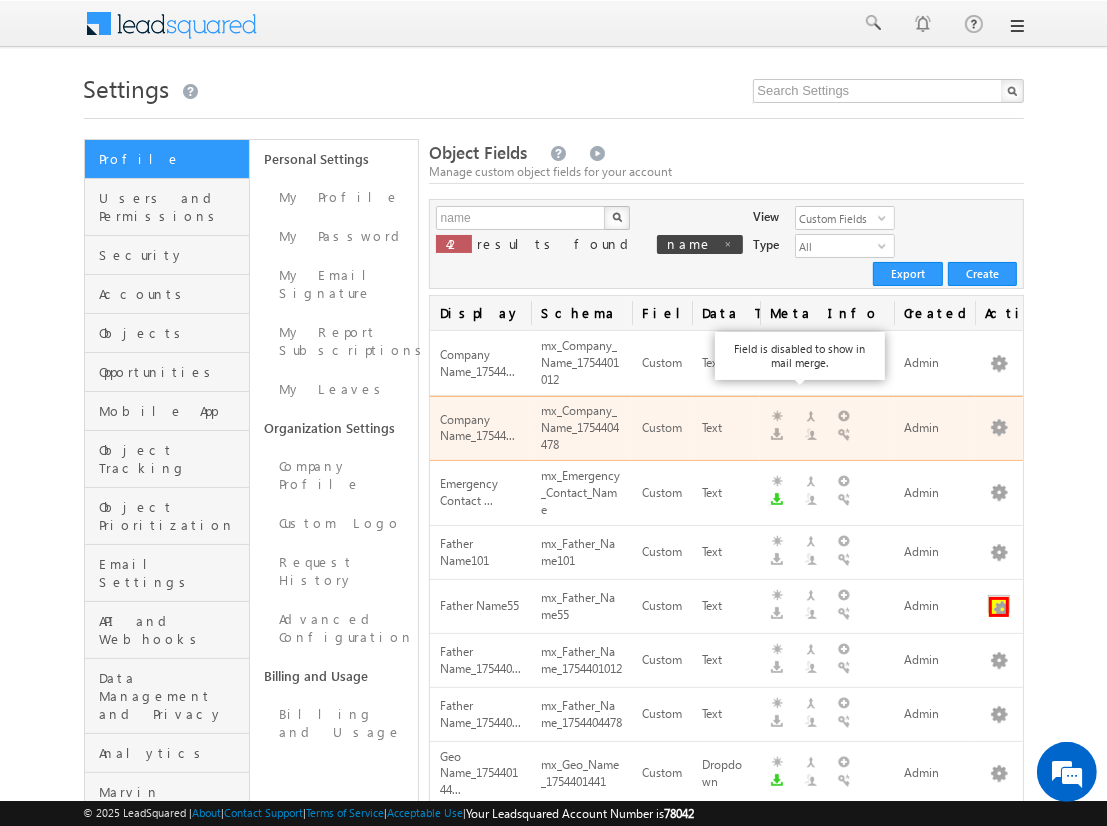 click at bounding box center (999, 607) 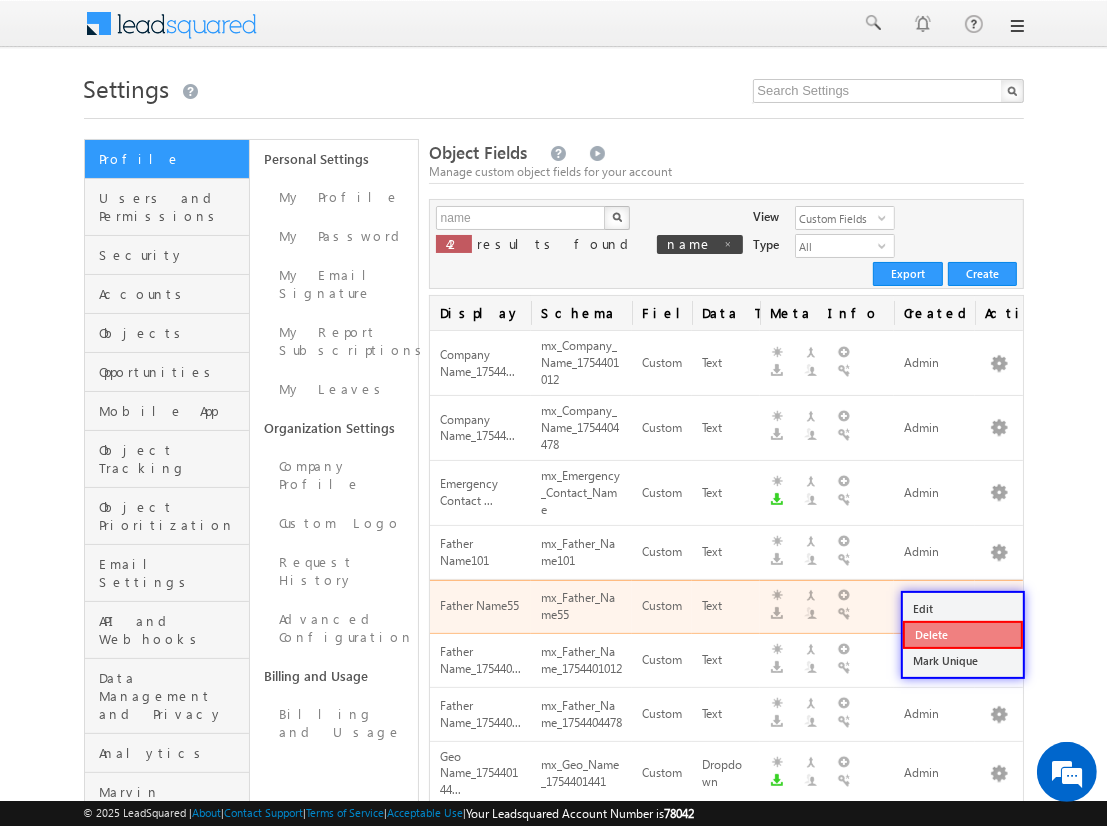 click on "Delete" at bounding box center (963, 635) 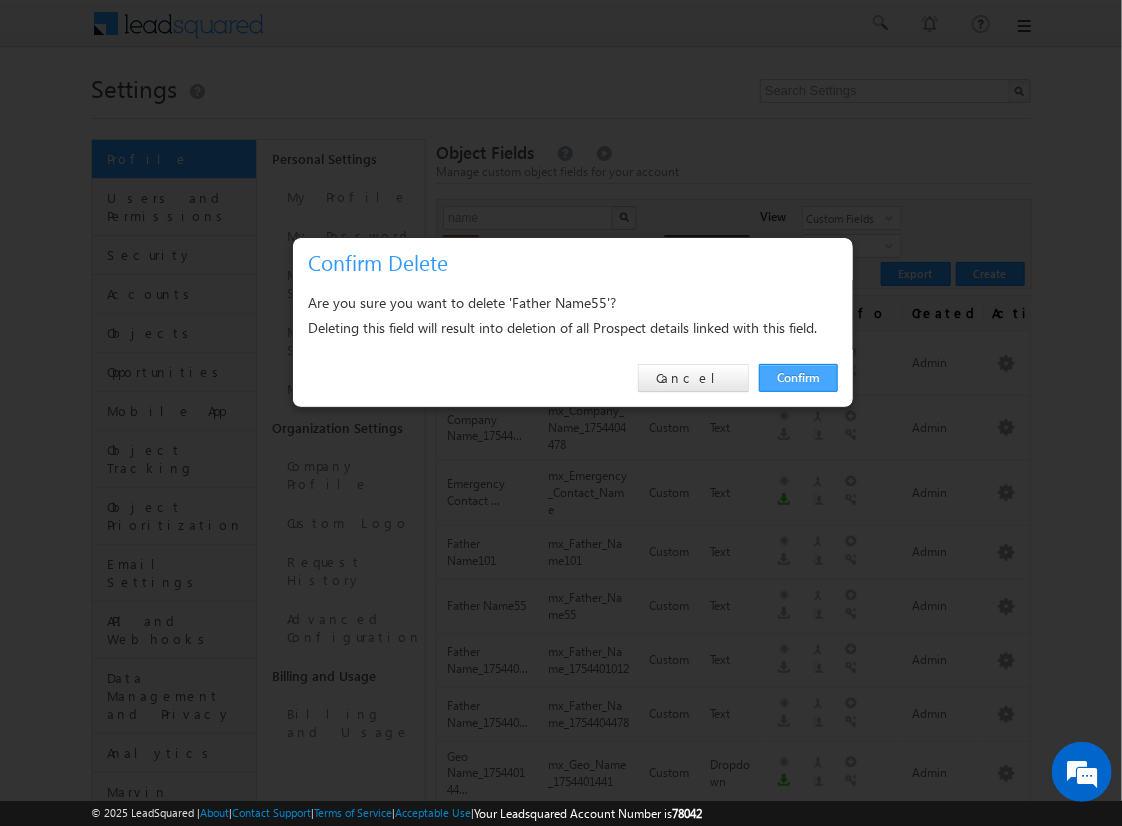 click on "Confirm" at bounding box center [798, 378] 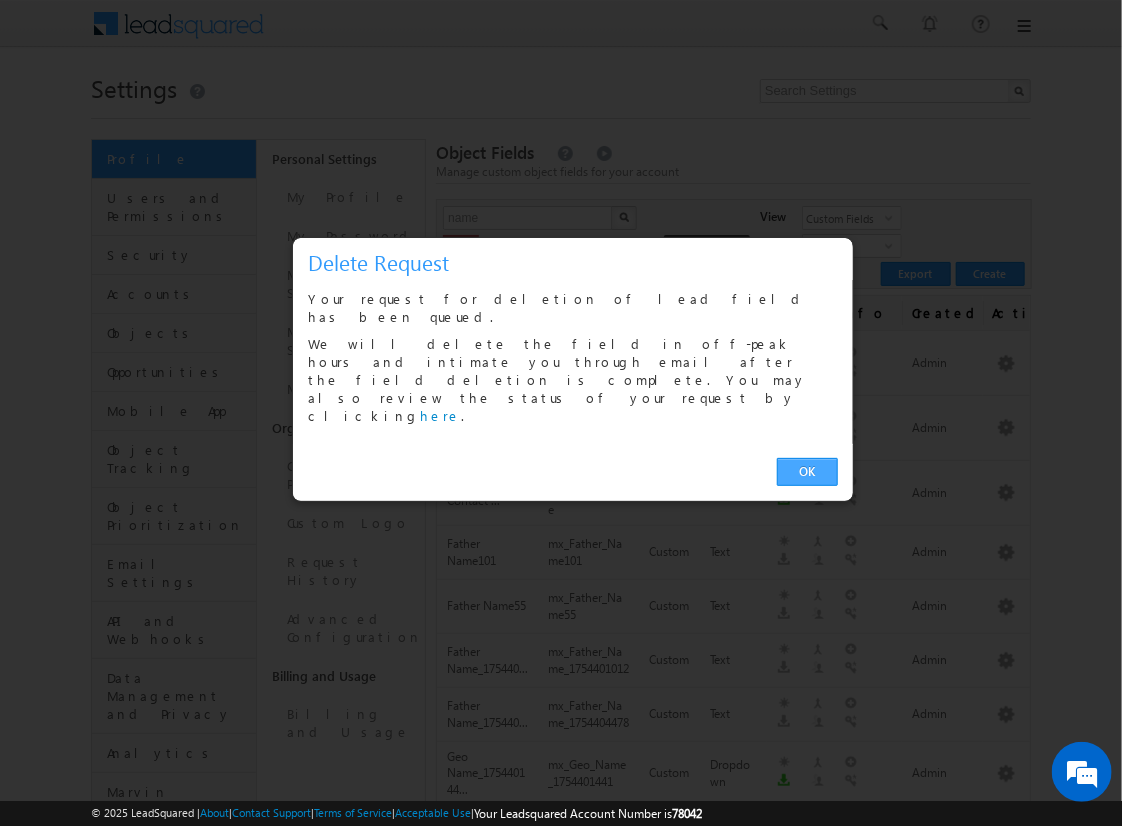 click on "OK" at bounding box center (807, 472) 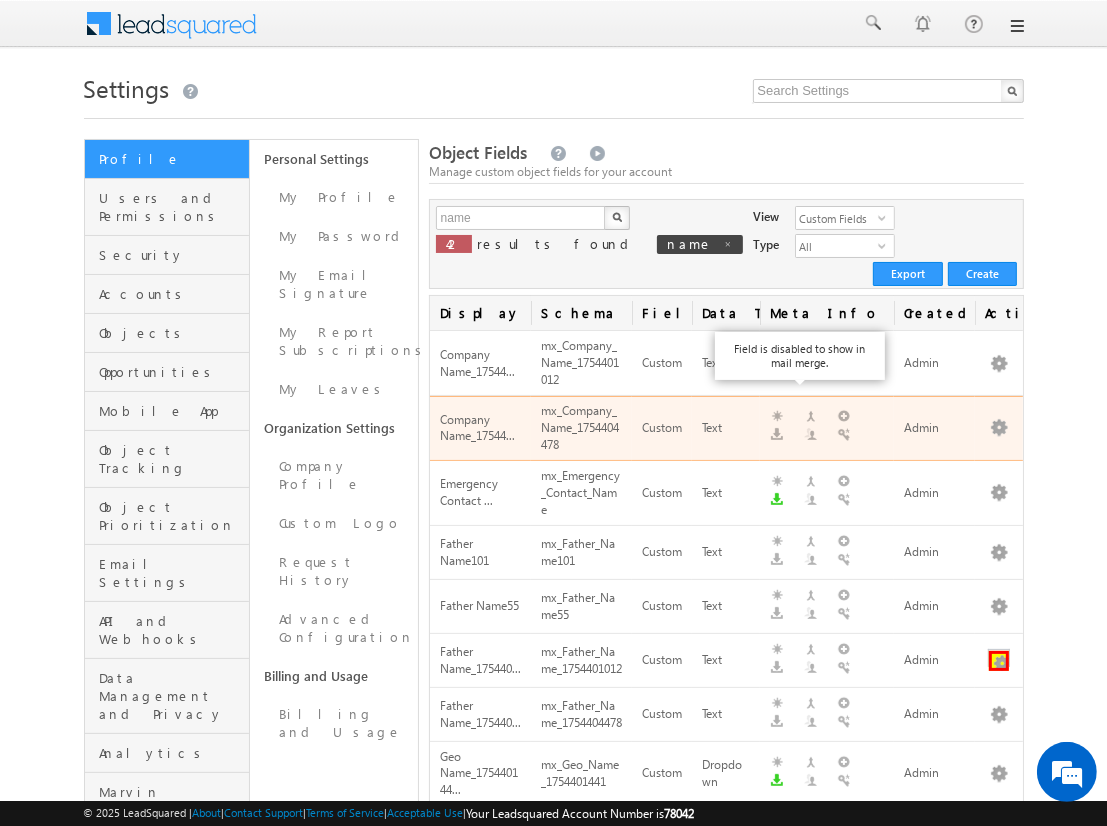 click at bounding box center (999, 661) 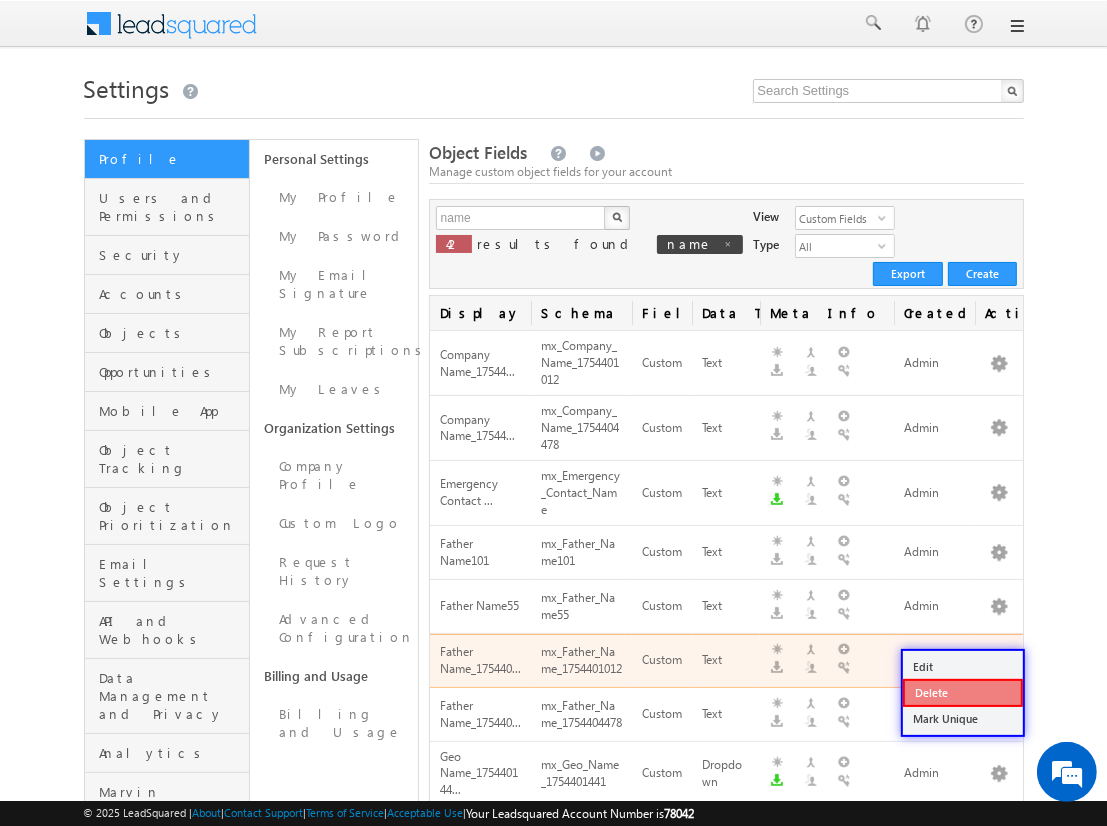 click on "Delete" at bounding box center [963, 693] 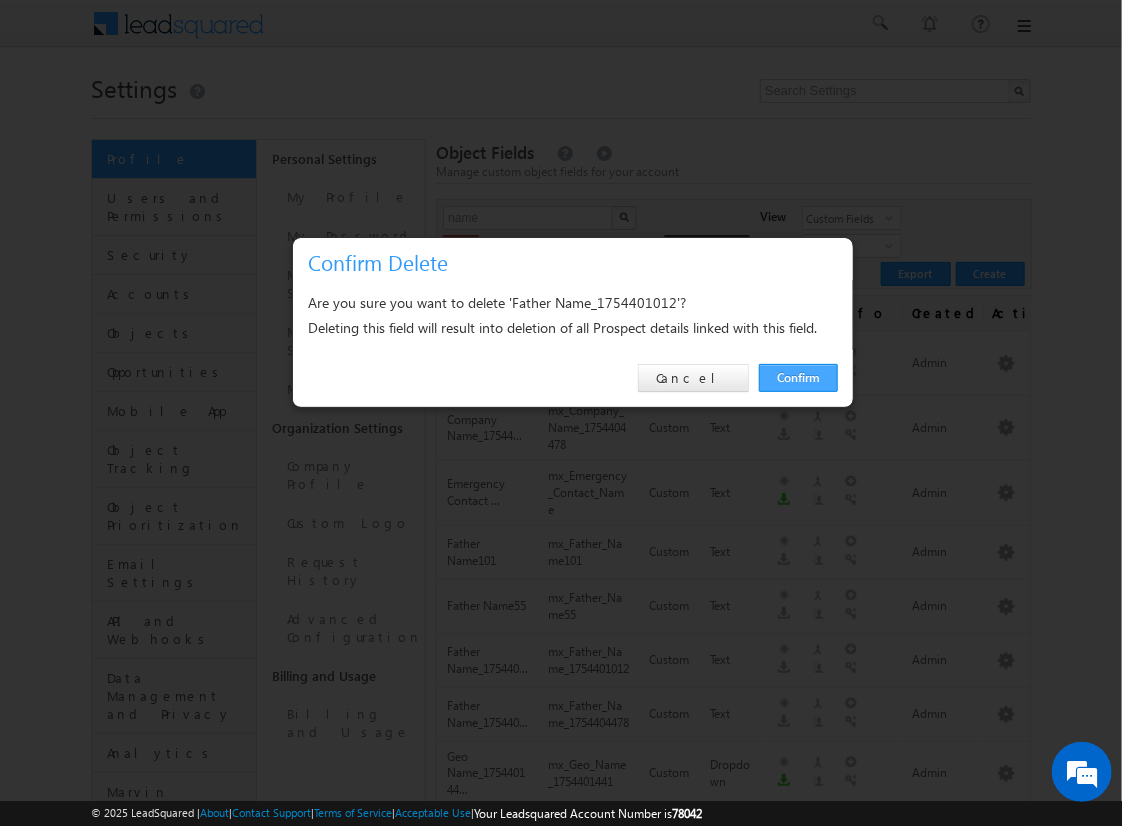 click on "Confirm" at bounding box center (798, 378) 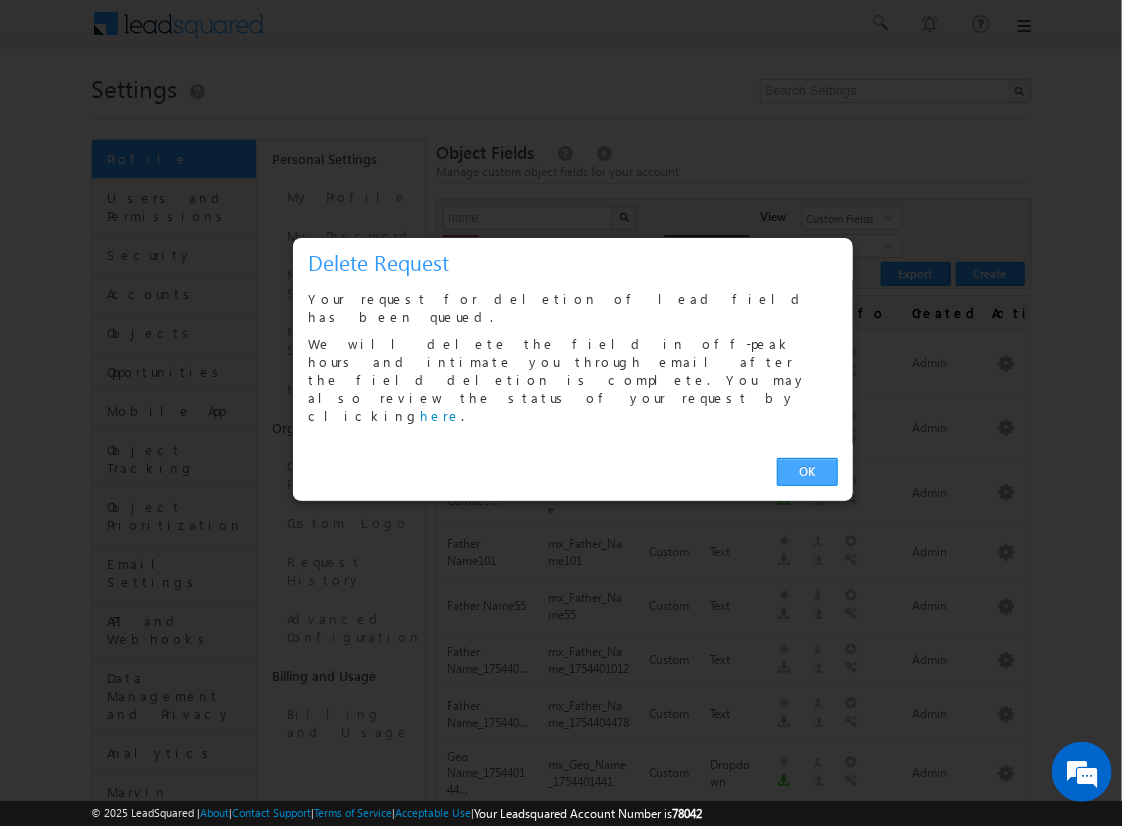 click on "OK" at bounding box center (807, 472) 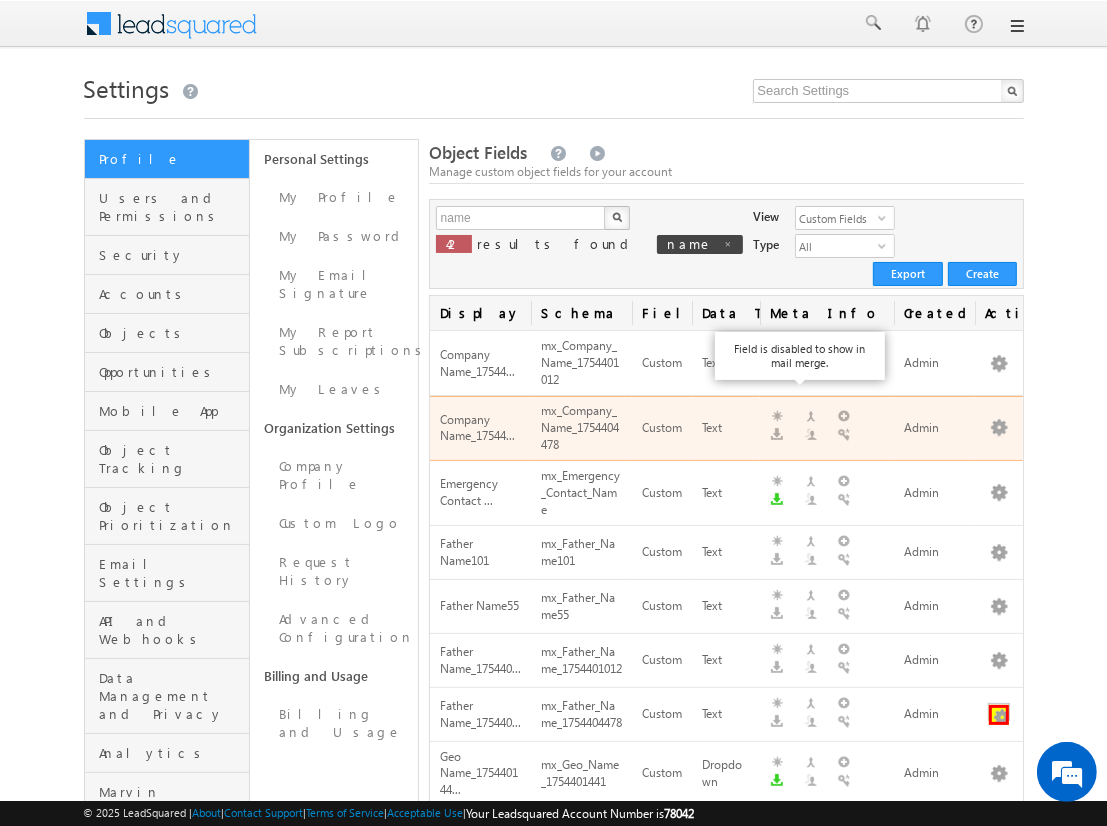 click at bounding box center (999, 715) 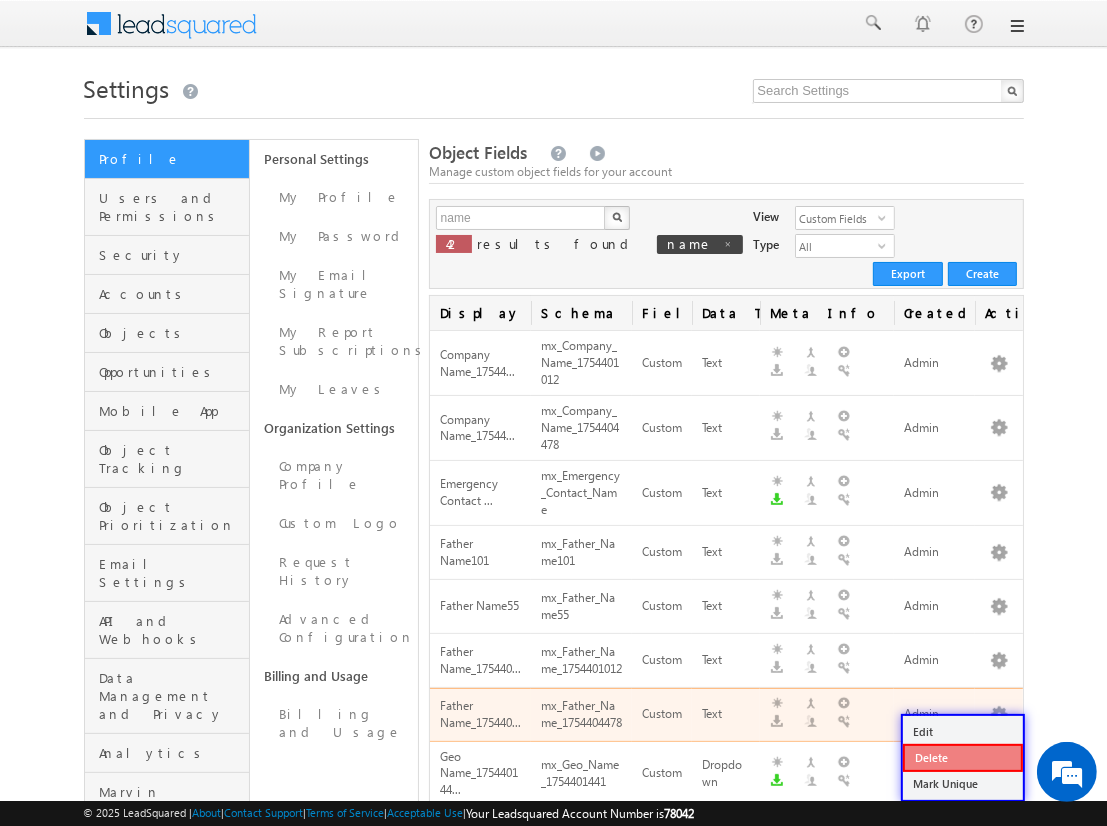 click on "Delete" at bounding box center [963, 758] 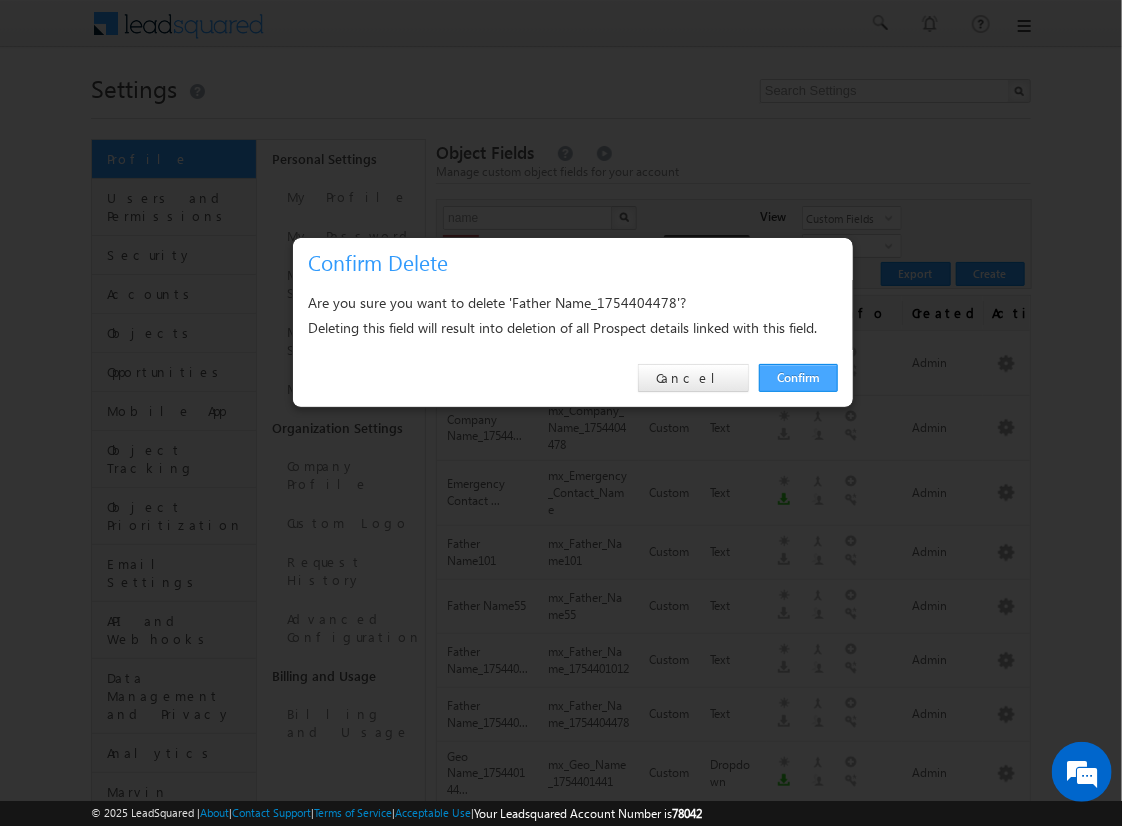 click on "Confirm" at bounding box center (798, 378) 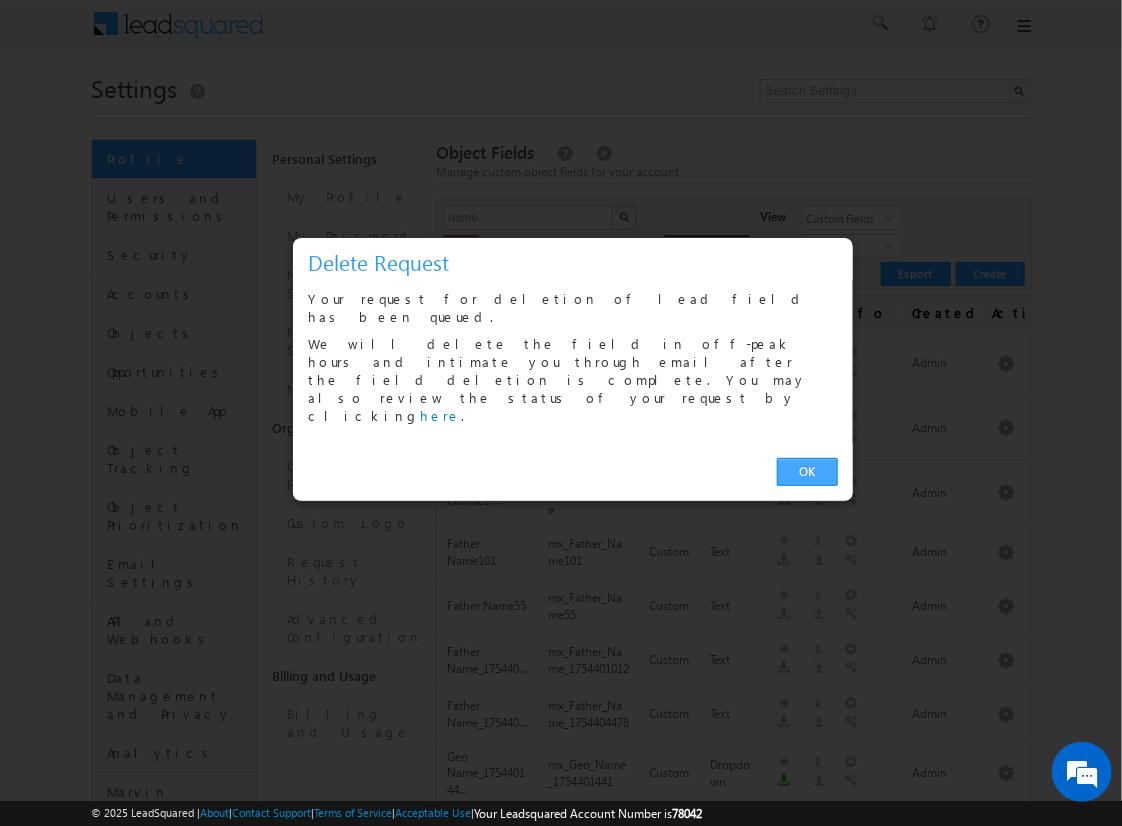 click on "OK" at bounding box center (807, 472) 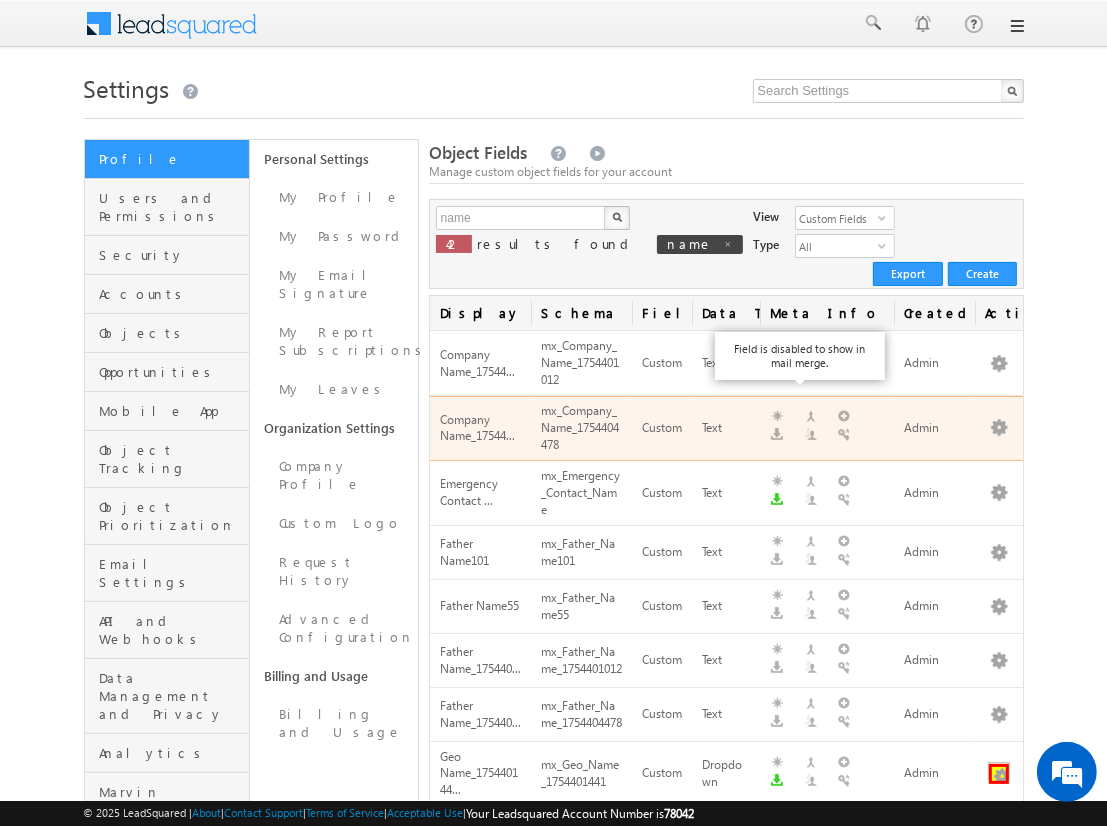 click at bounding box center [999, 774] 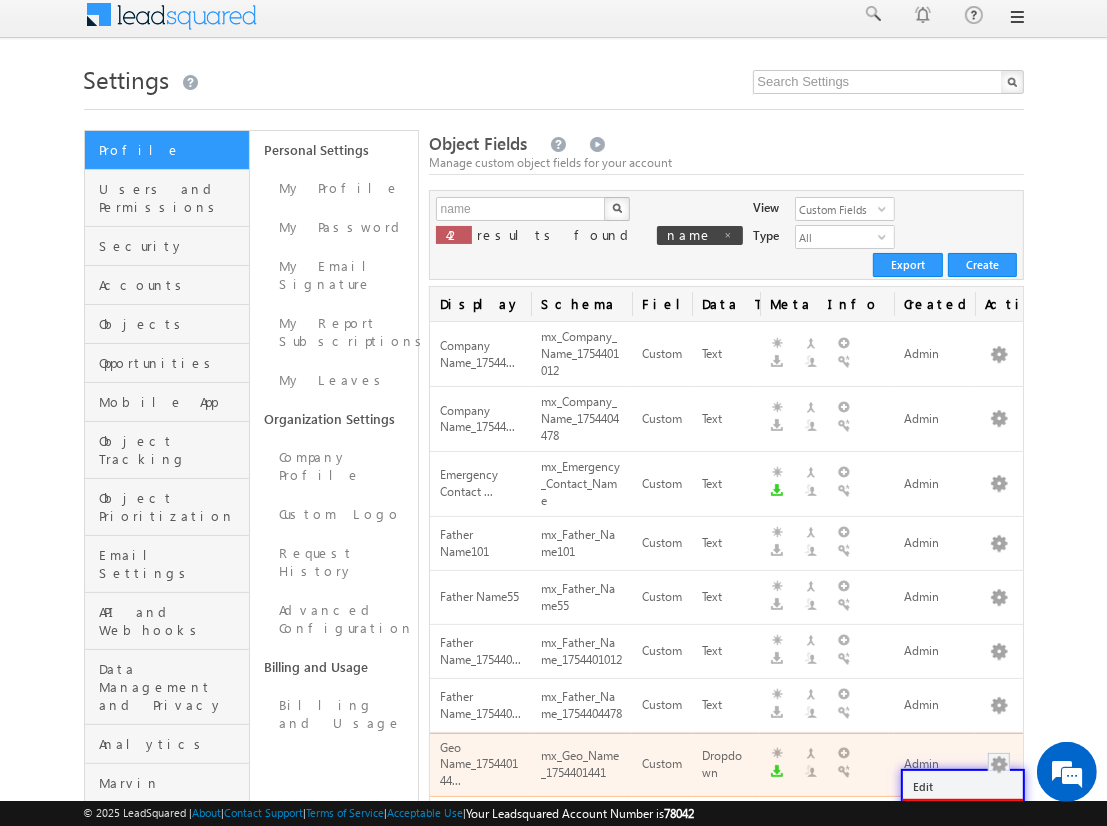 scroll, scrollTop: 408, scrollLeft: 0, axis: vertical 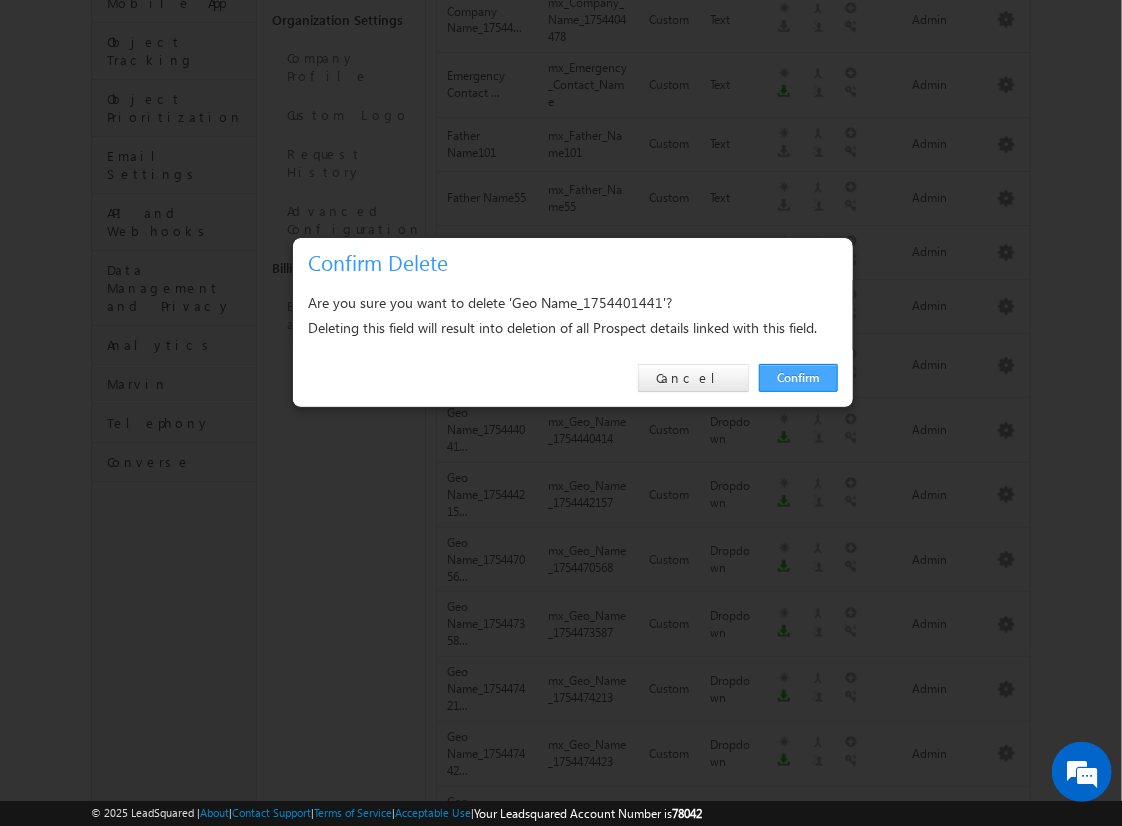 click on "Confirm" at bounding box center [798, 378] 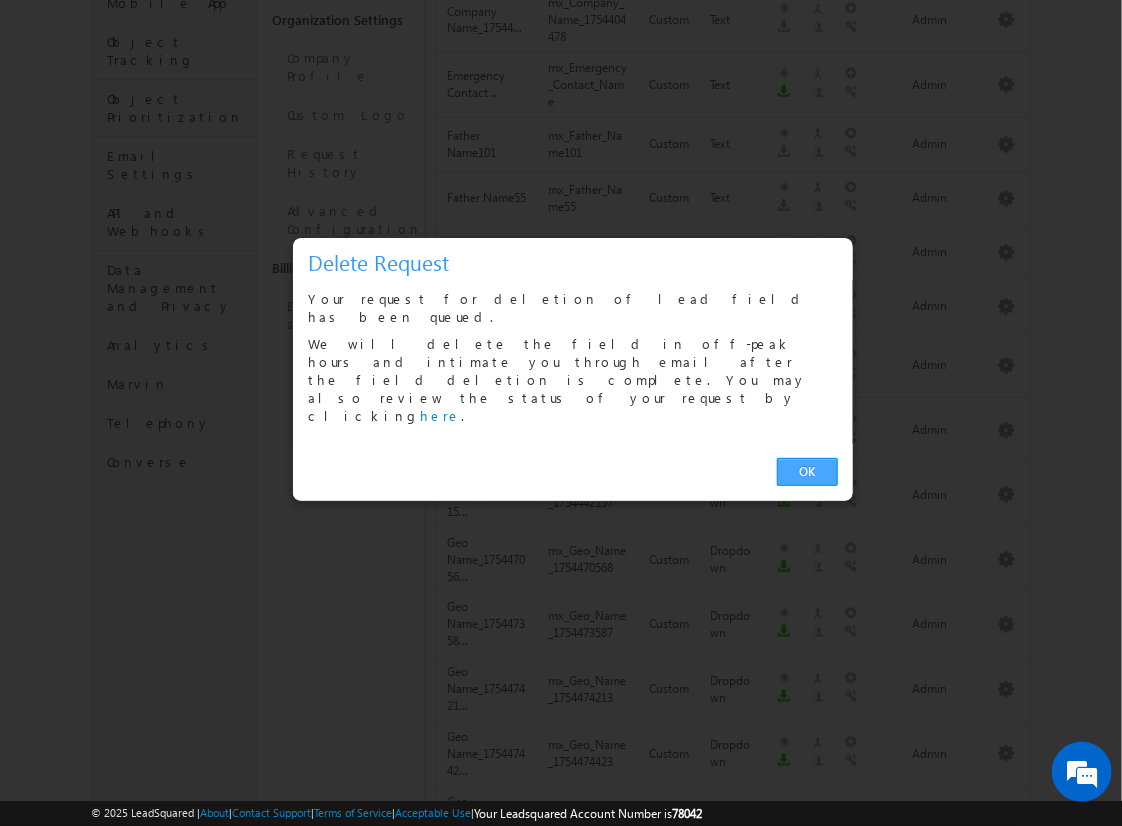 click on "OK" at bounding box center [807, 472] 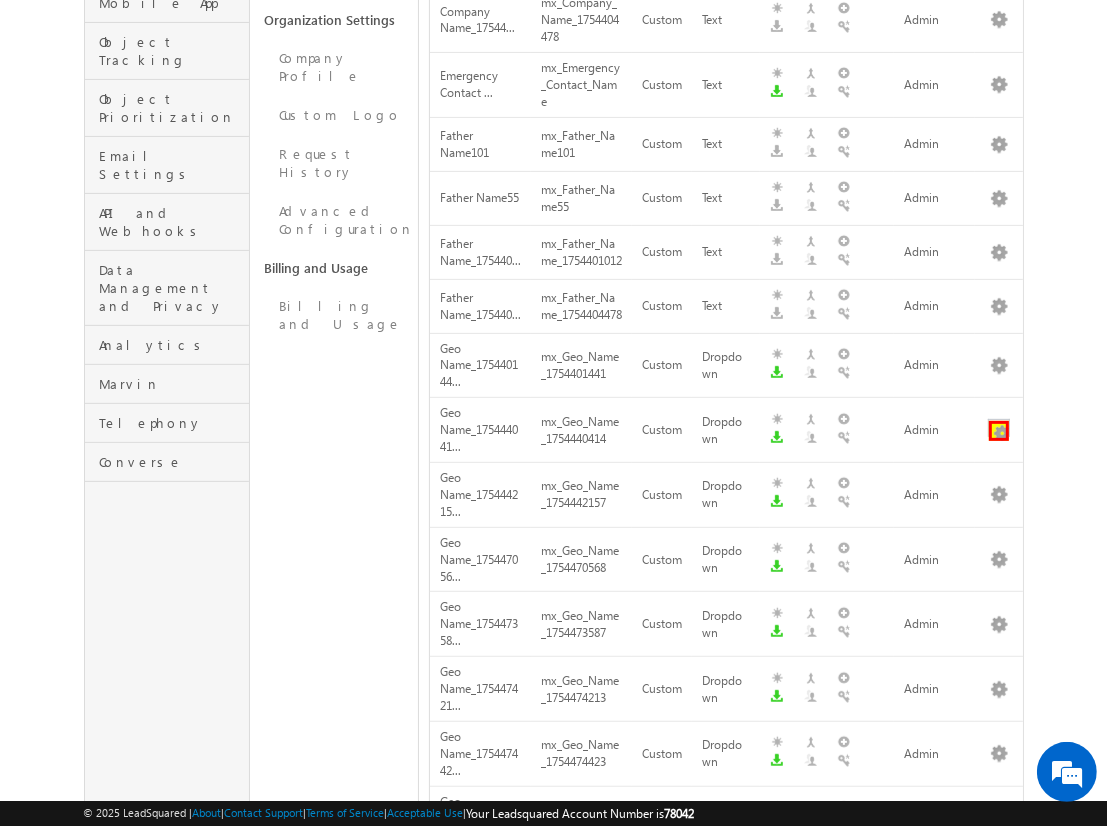click at bounding box center [999, 431] 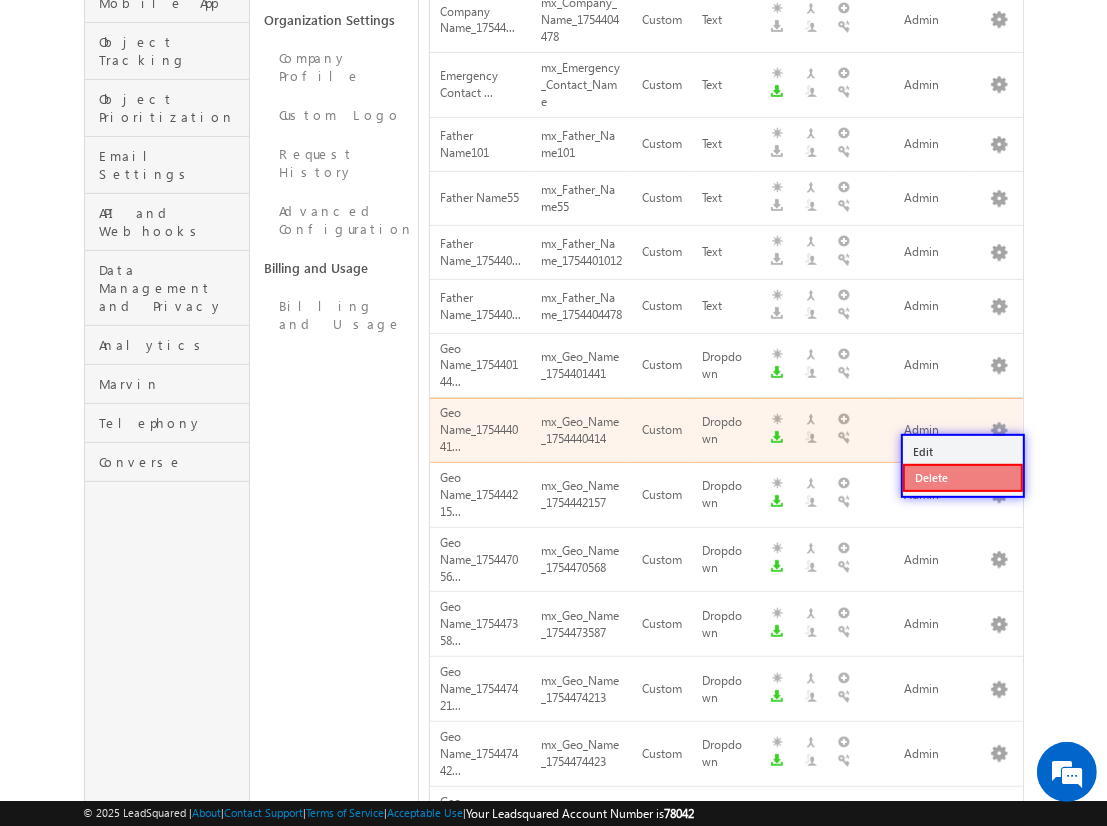 click on "Delete" at bounding box center (963, 478) 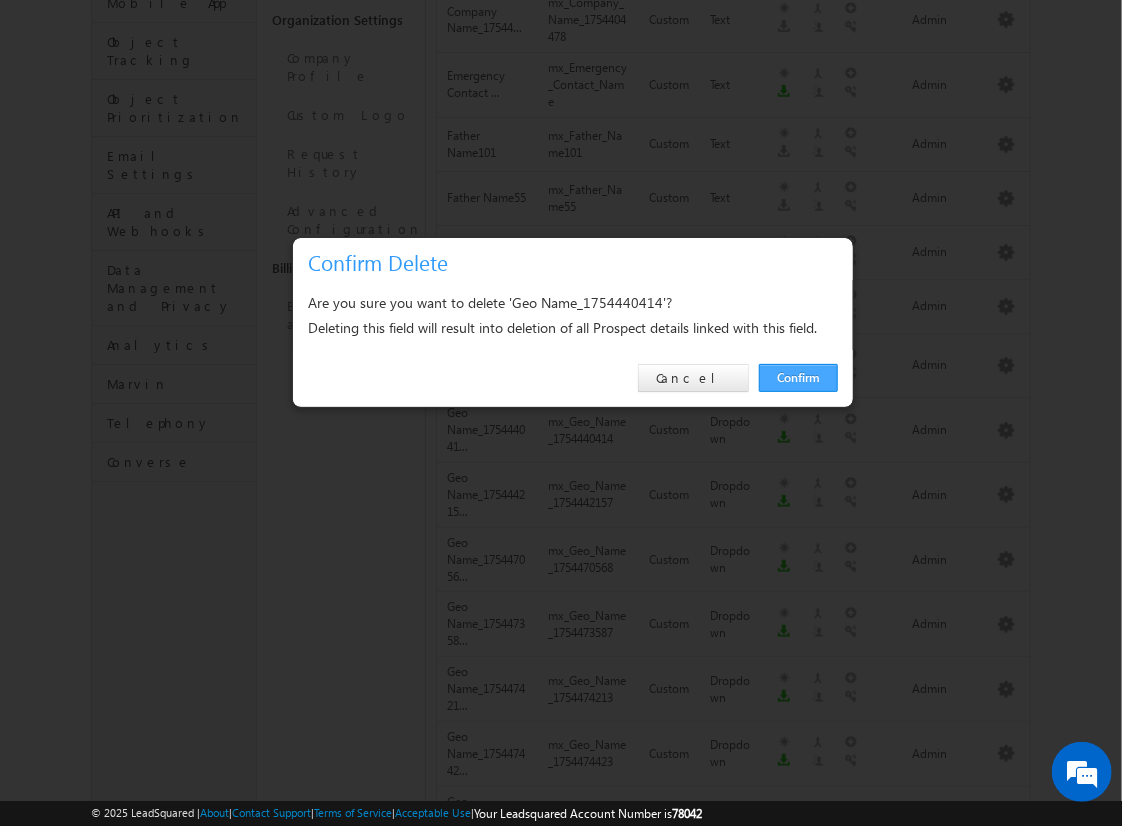 click on "Confirm" at bounding box center [798, 378] 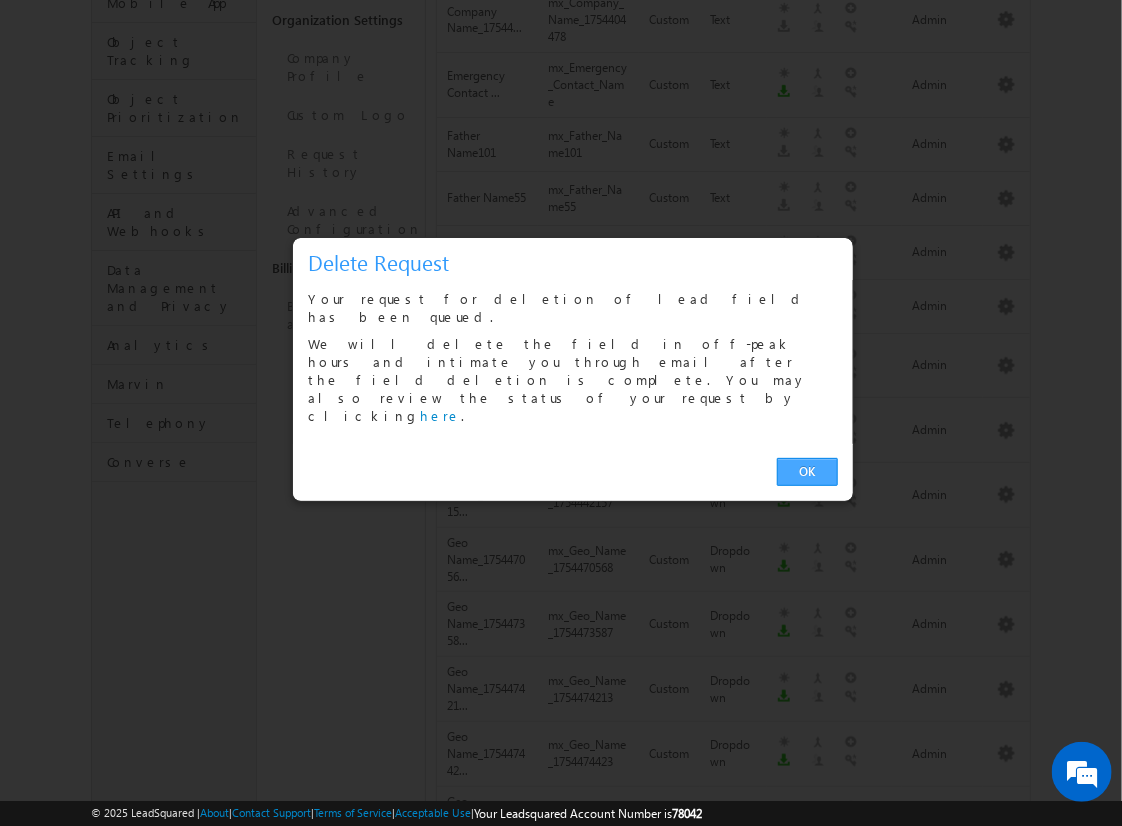 click on "OK" at bounding box center [807, 472] 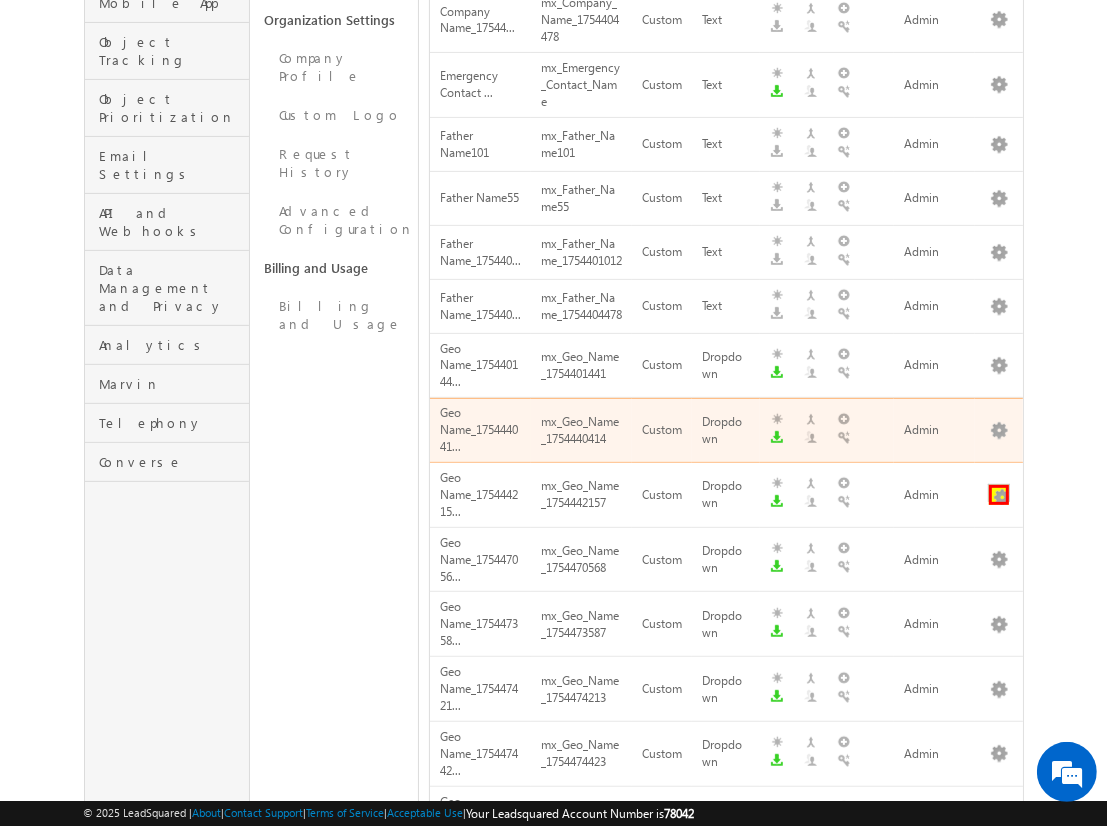 click at bounding box center [999, 495] 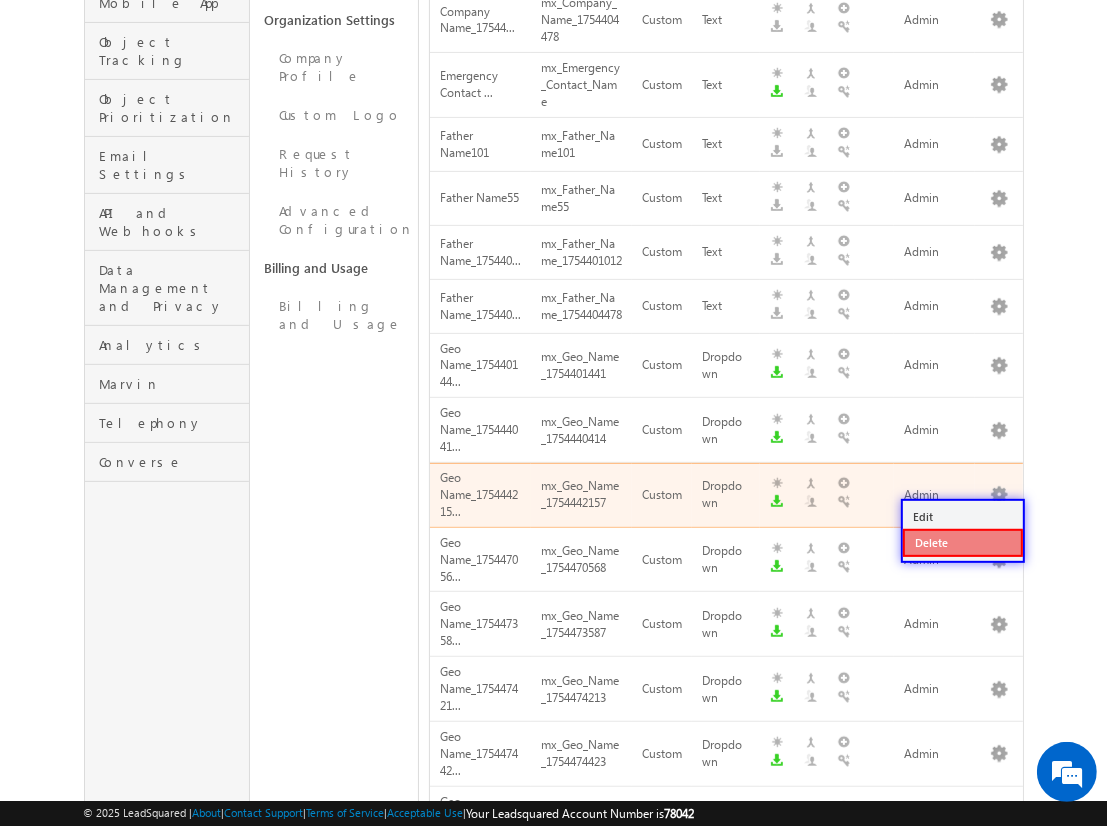 click on "Delete" at bounding box center (963, 543) 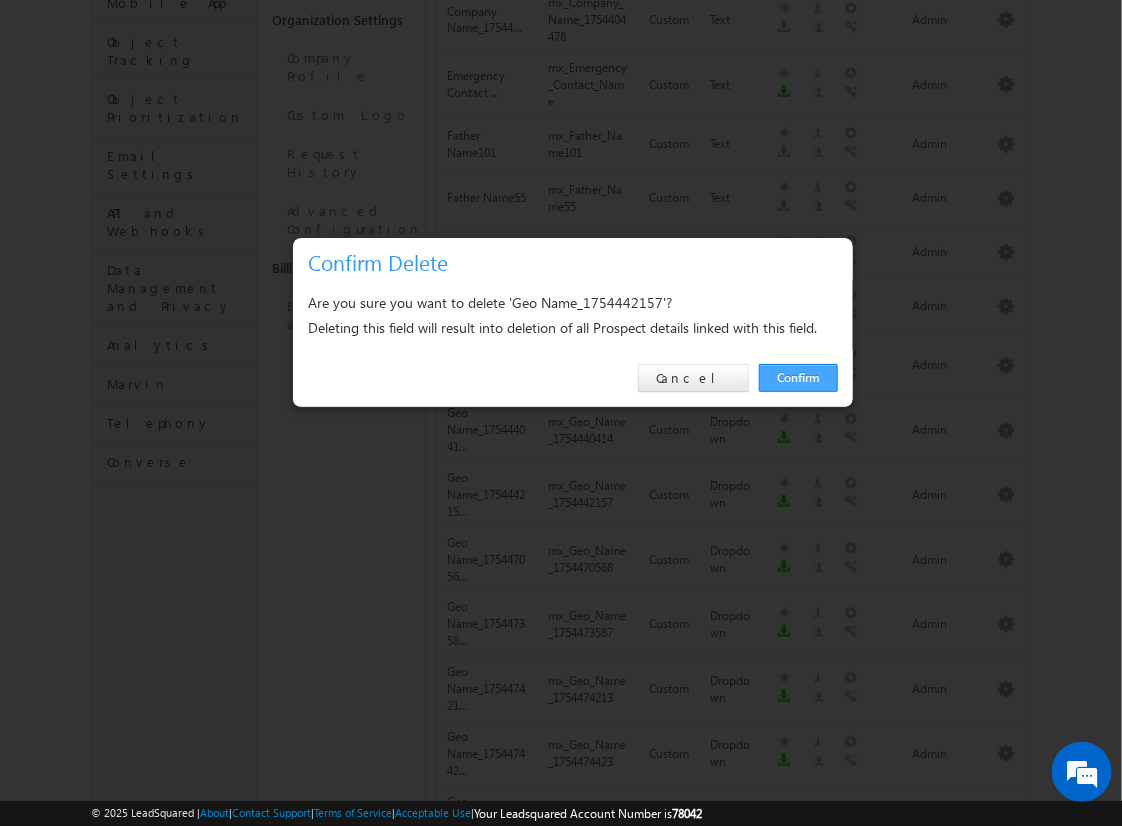 click on "Confirm" at bounding box center [798, 378] 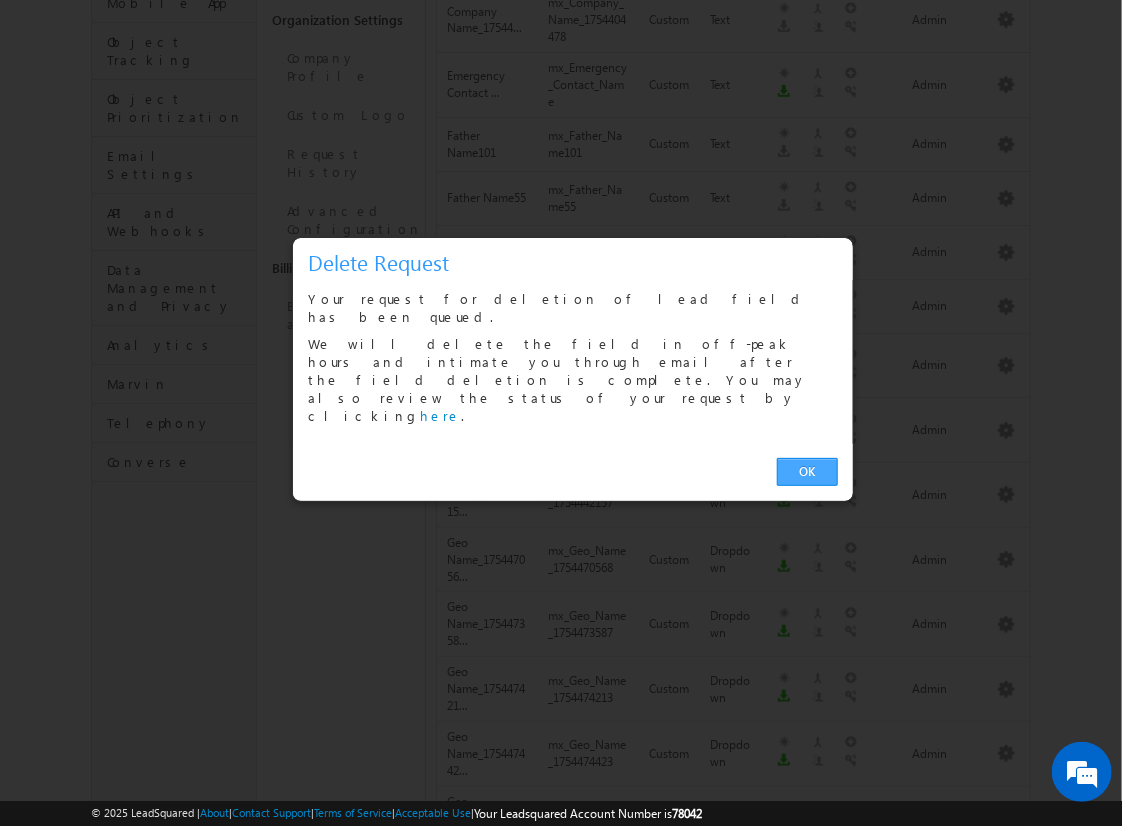 click on "OK" at bounding box center [807, 472] 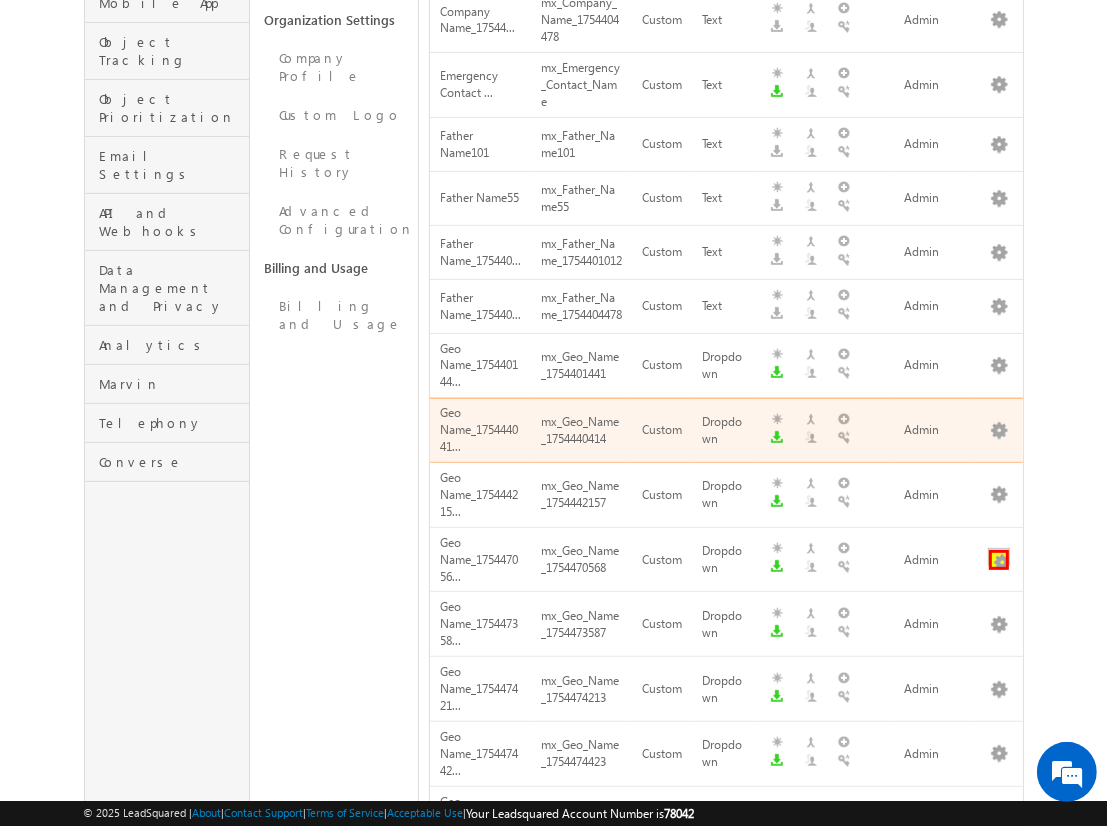 click at bounding box center [999, 560] 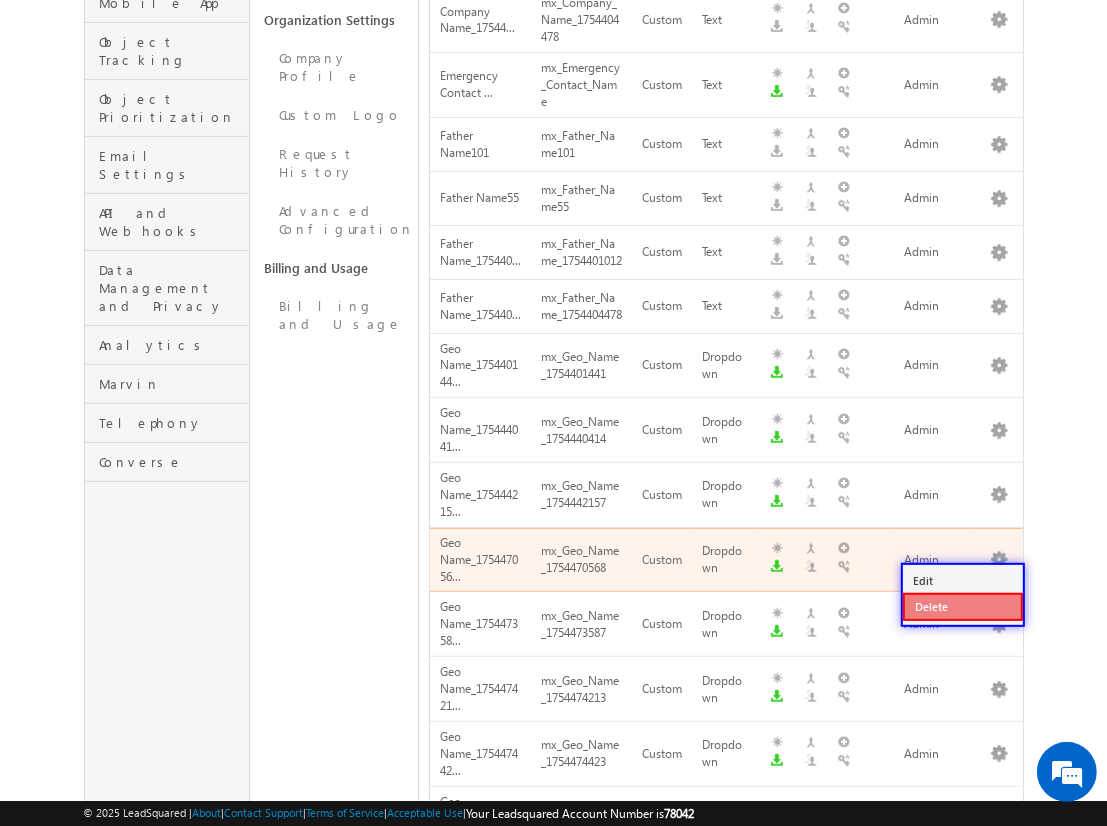click on "Delete" at bounding box center (963, 607) 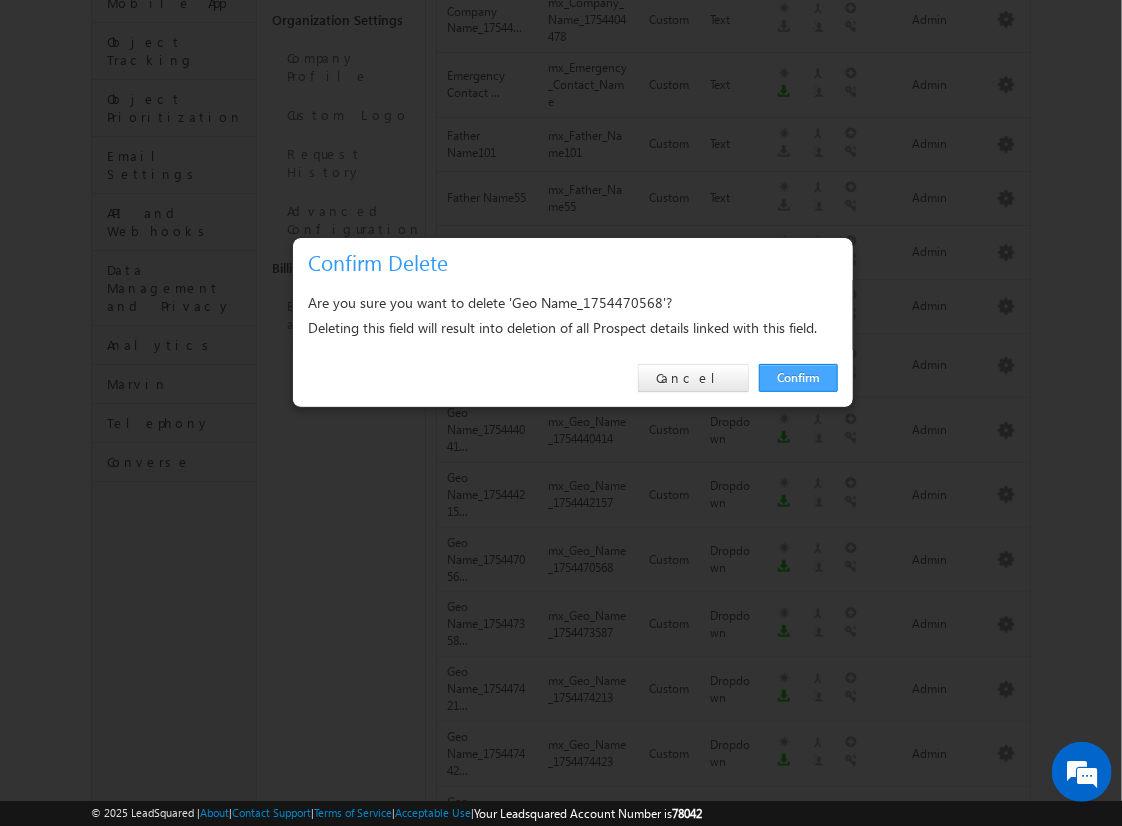 click on "Confirm" at bounding box center [798, 378] 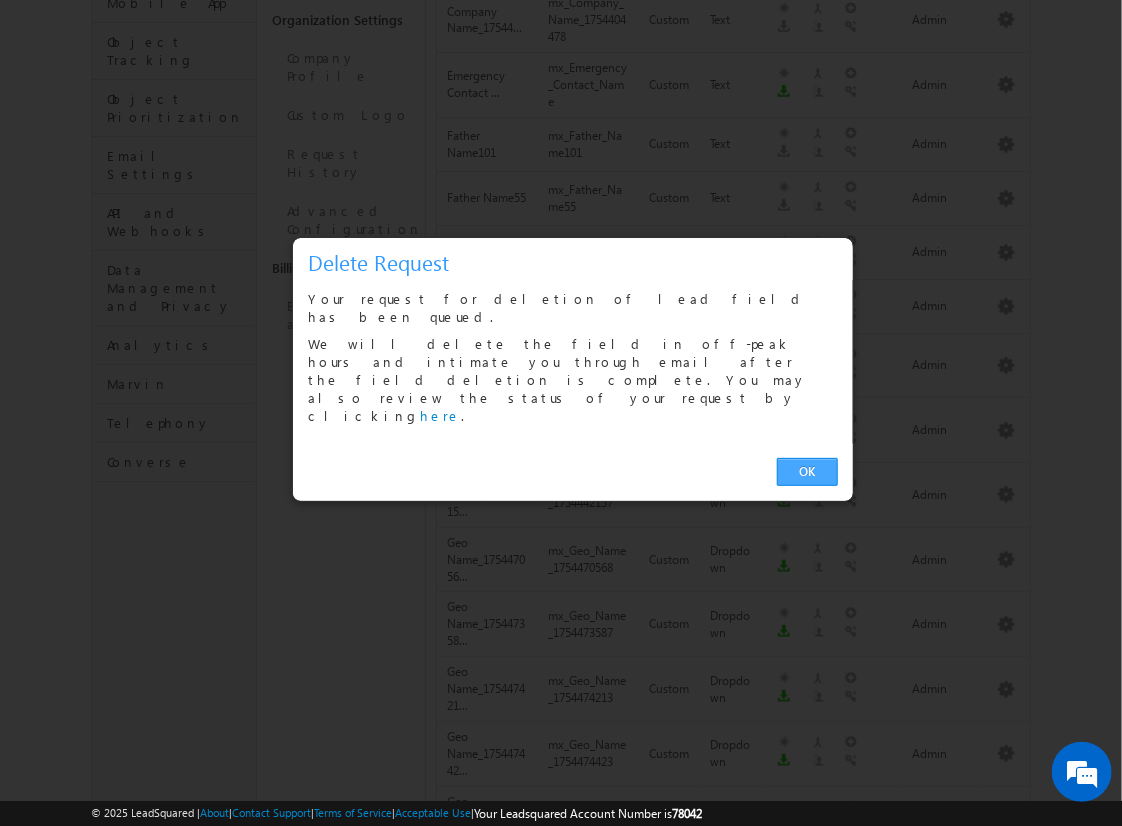 click on "OK" at bounding box center [807, 472] 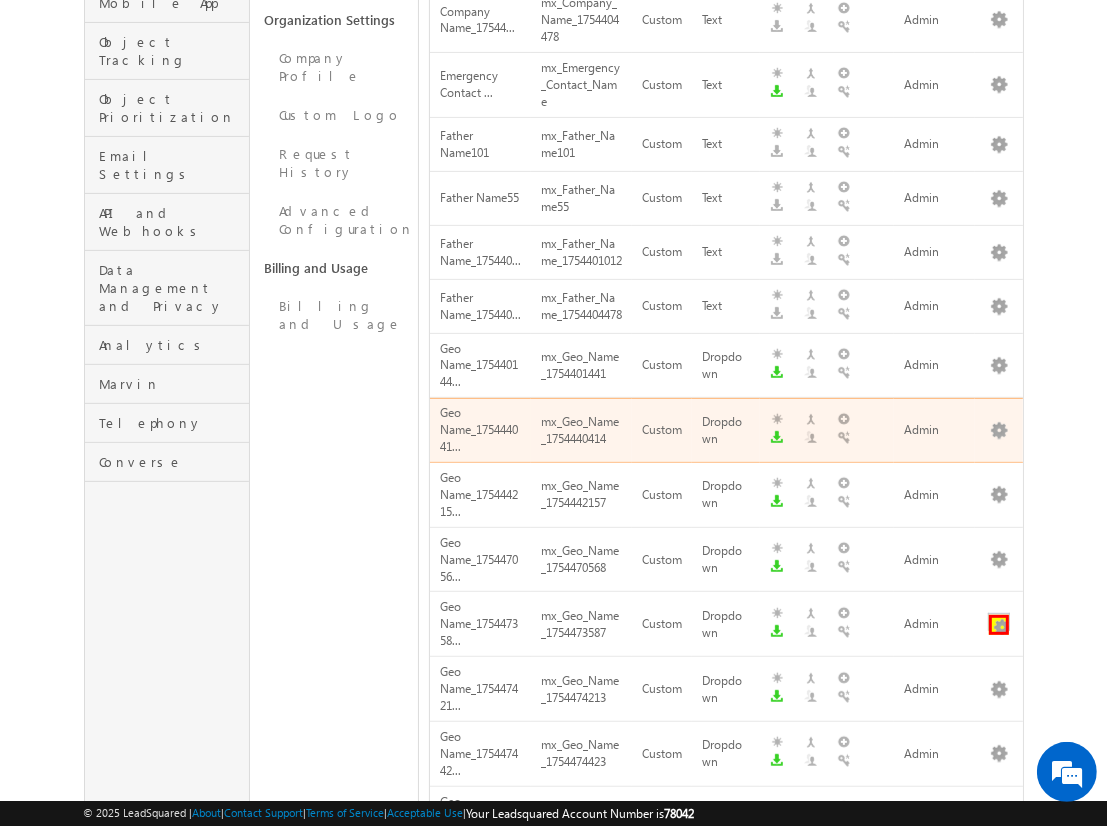 click at bounding box center (999, 625) 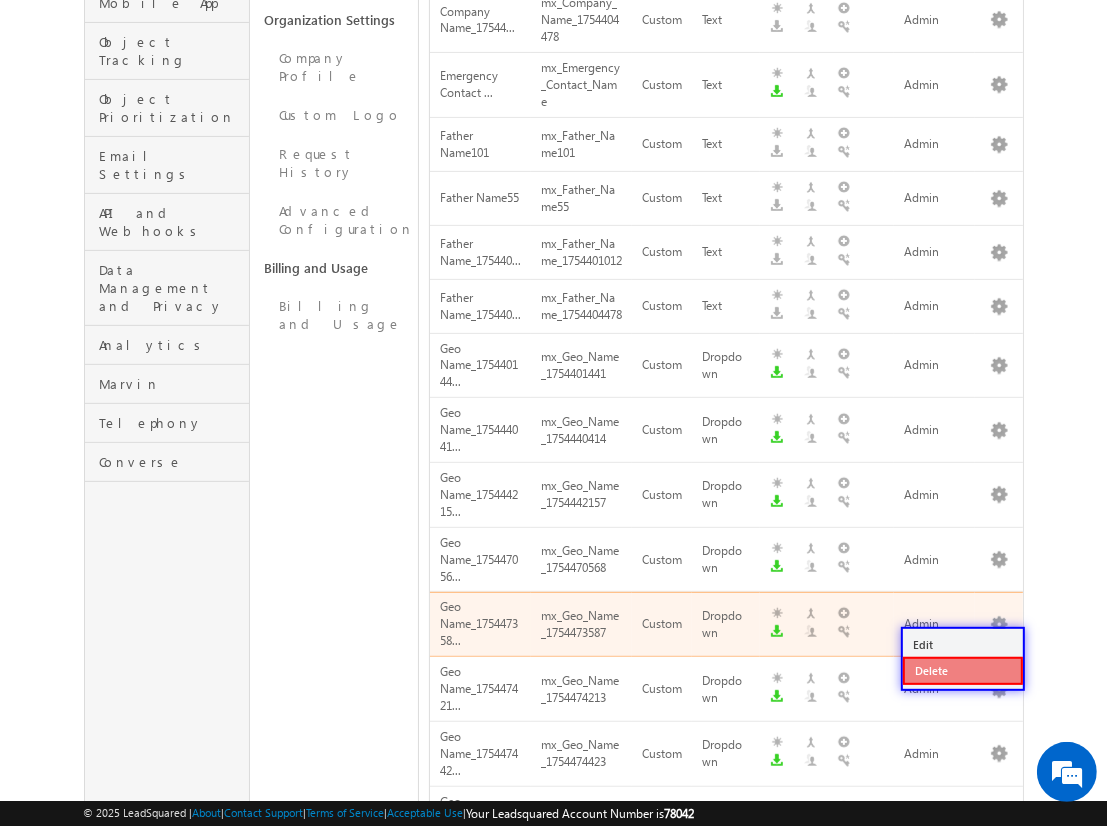 click on "Delete" at bounding box center (963, 671) 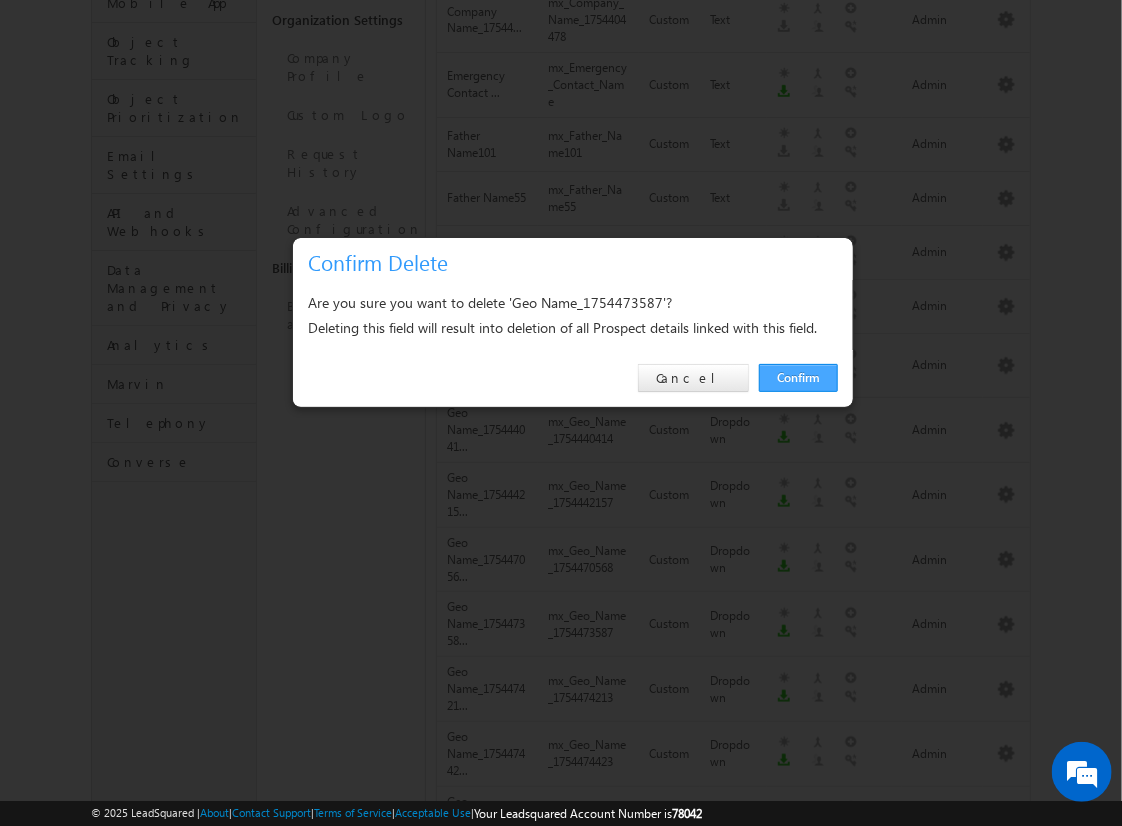 click on "Confirm" at bounding box center [798, 378] 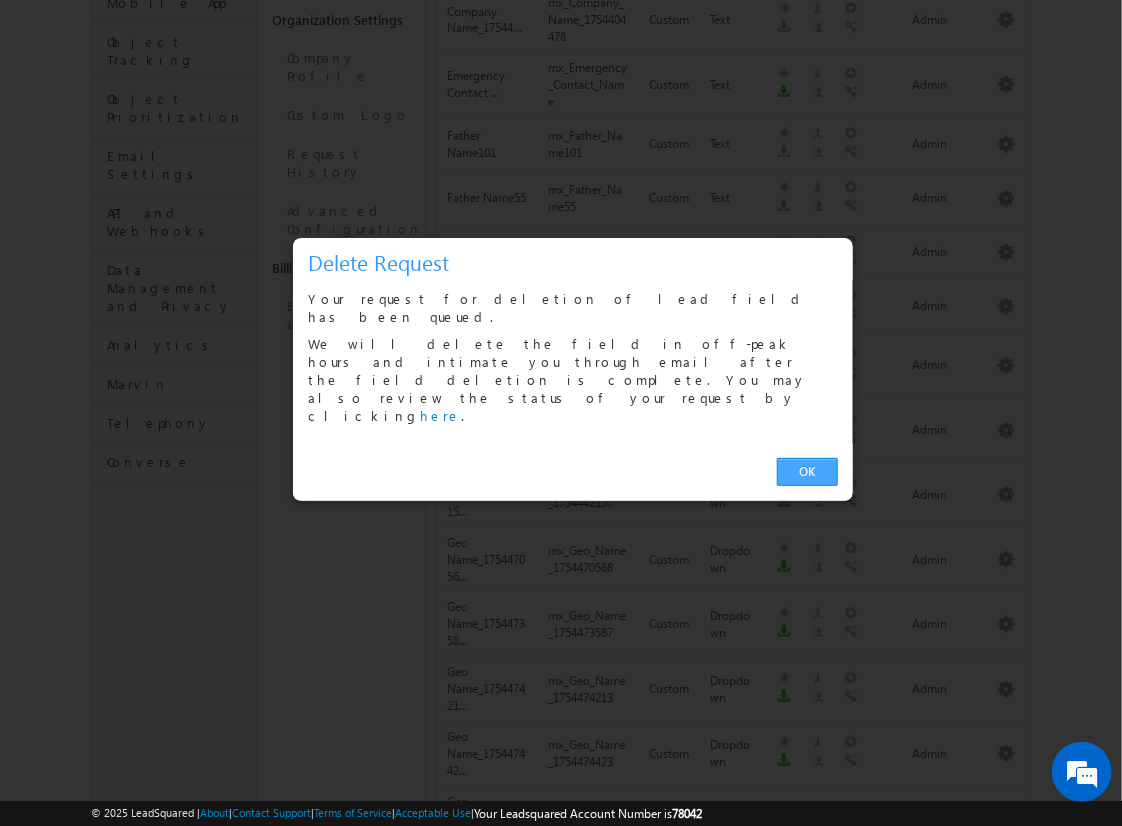 click on "OK" at bounding box center [807, 472] 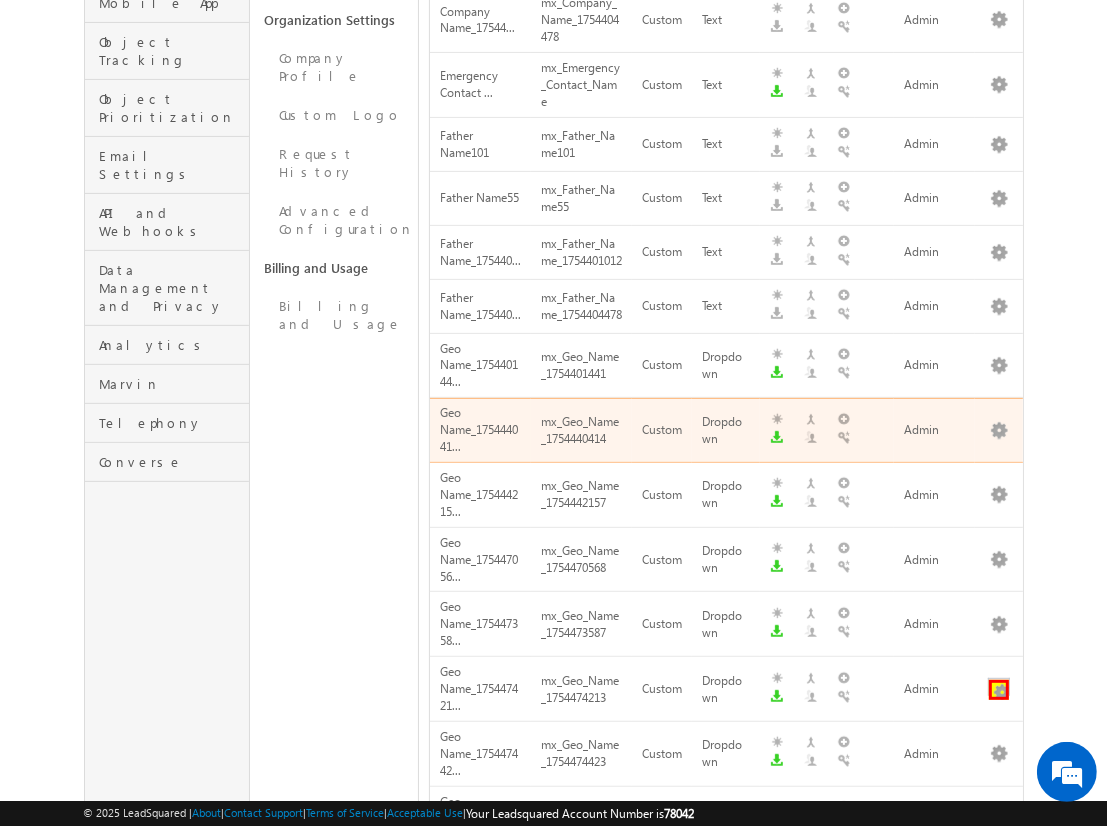 click at bounding box center [999, 690] 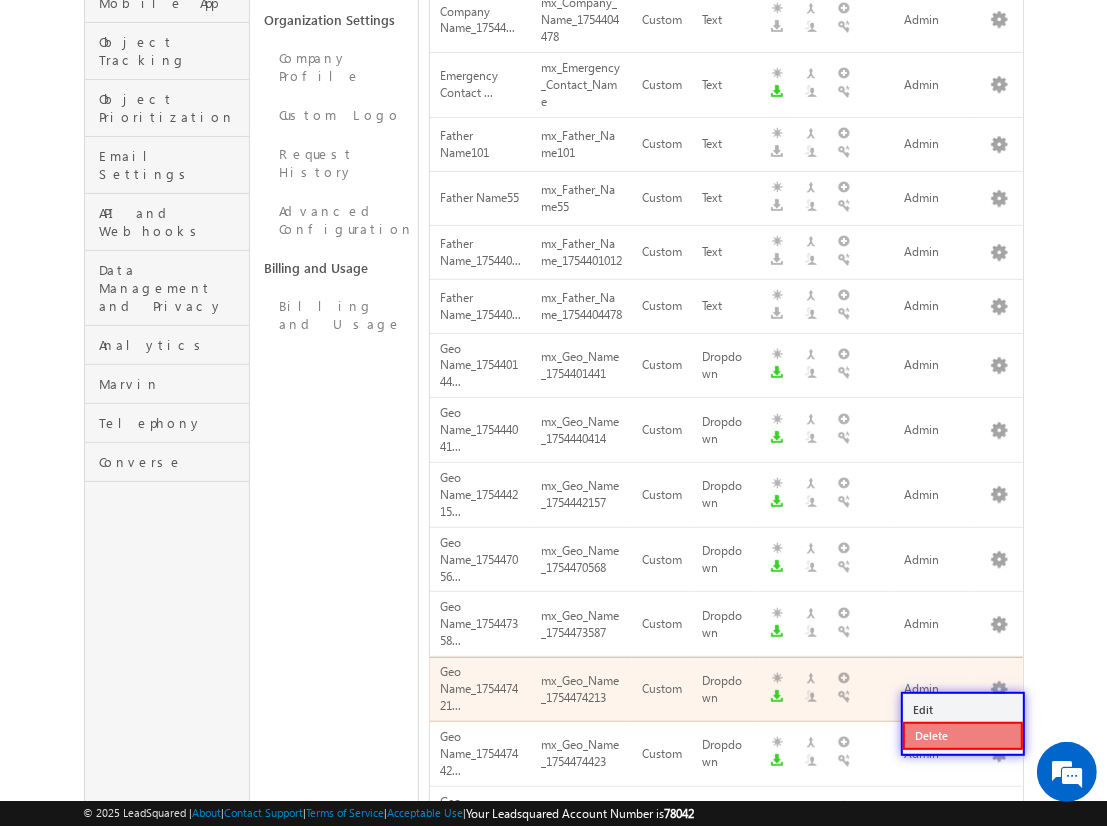 click on "Delete" at bounding box center (963, 736) 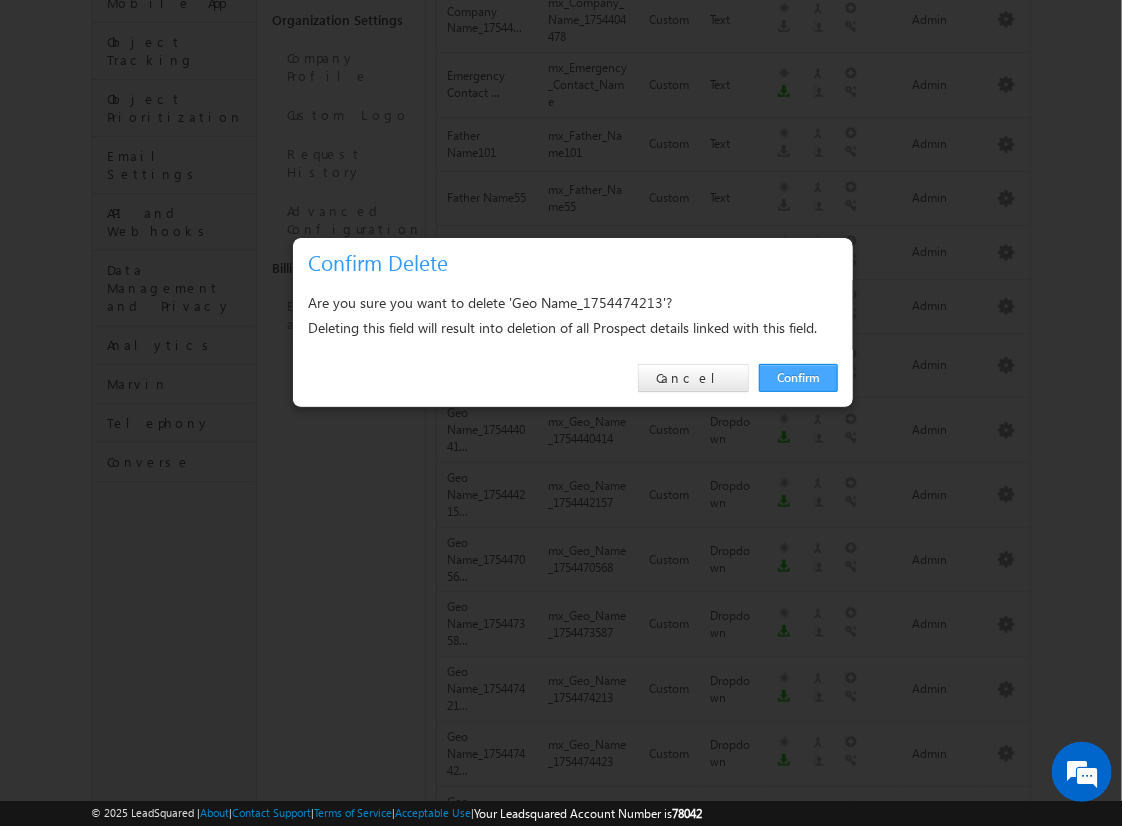 click on "Confirm" at bounding box center [798, 378] 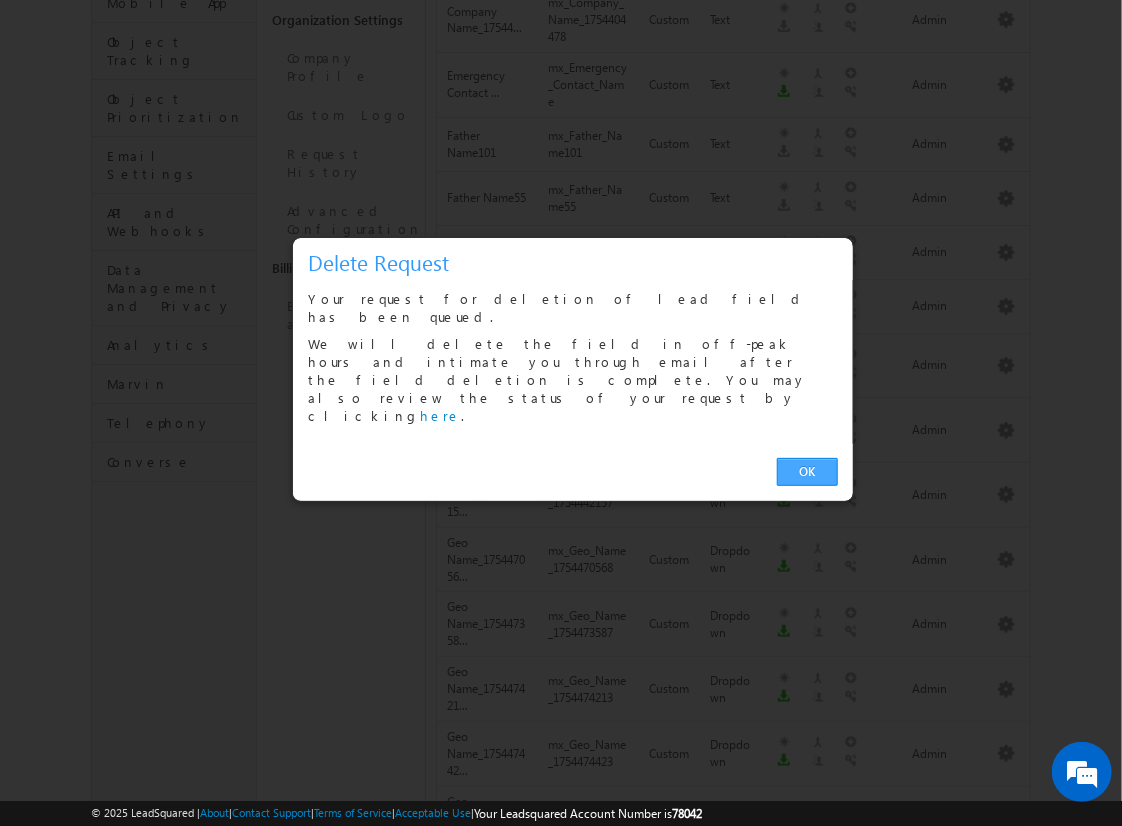 click on "OK" at bounding box center [807, 472] 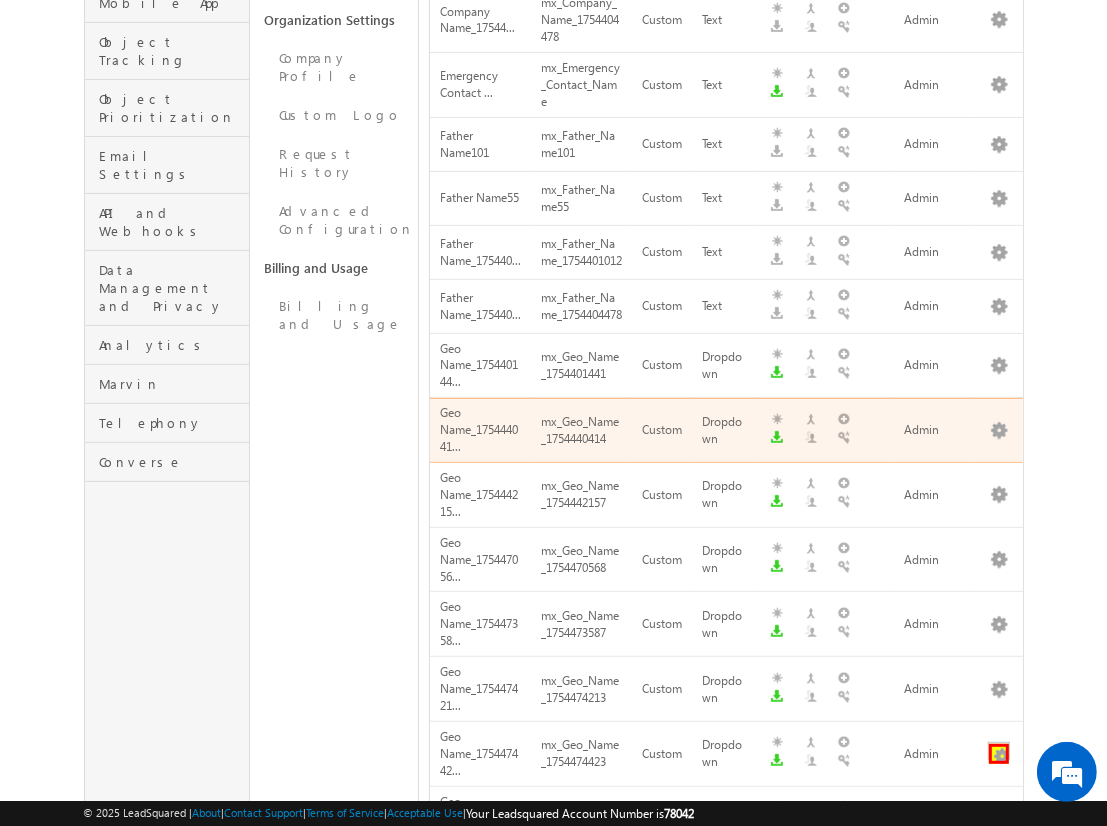 click at bounding box center (999, 754) 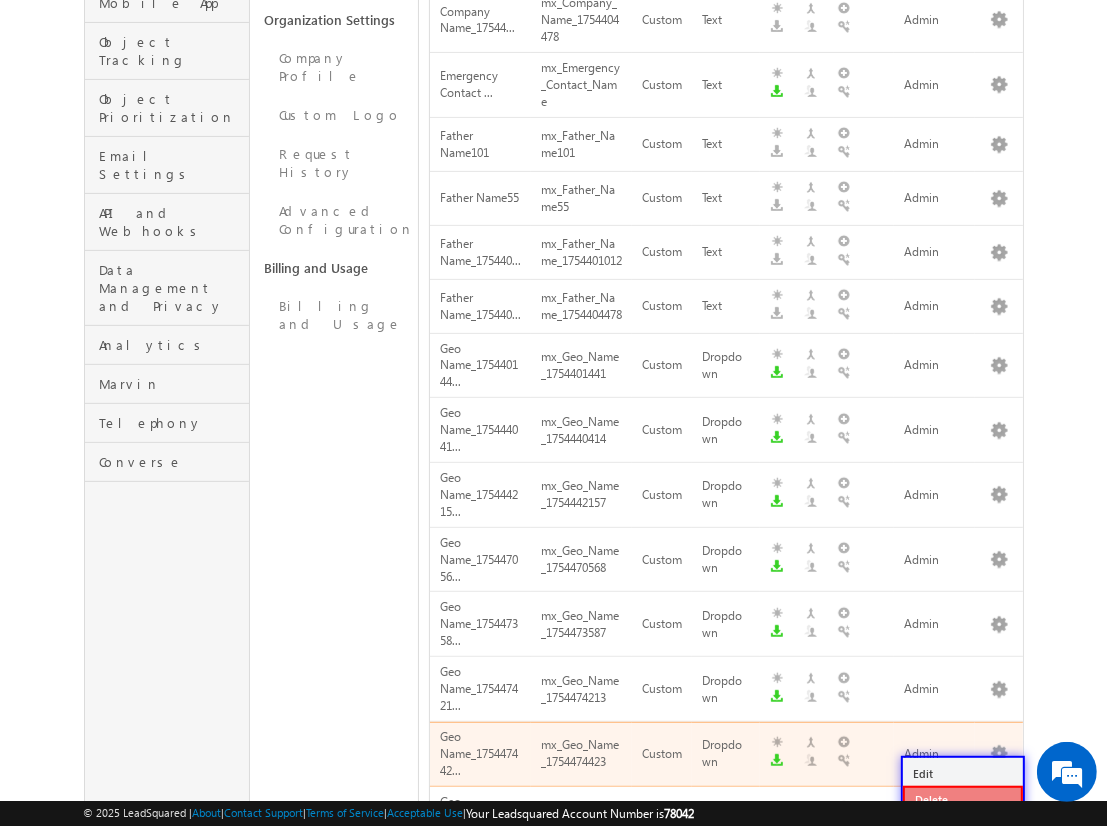 click on "Delete" at bounding box center (963, 800) 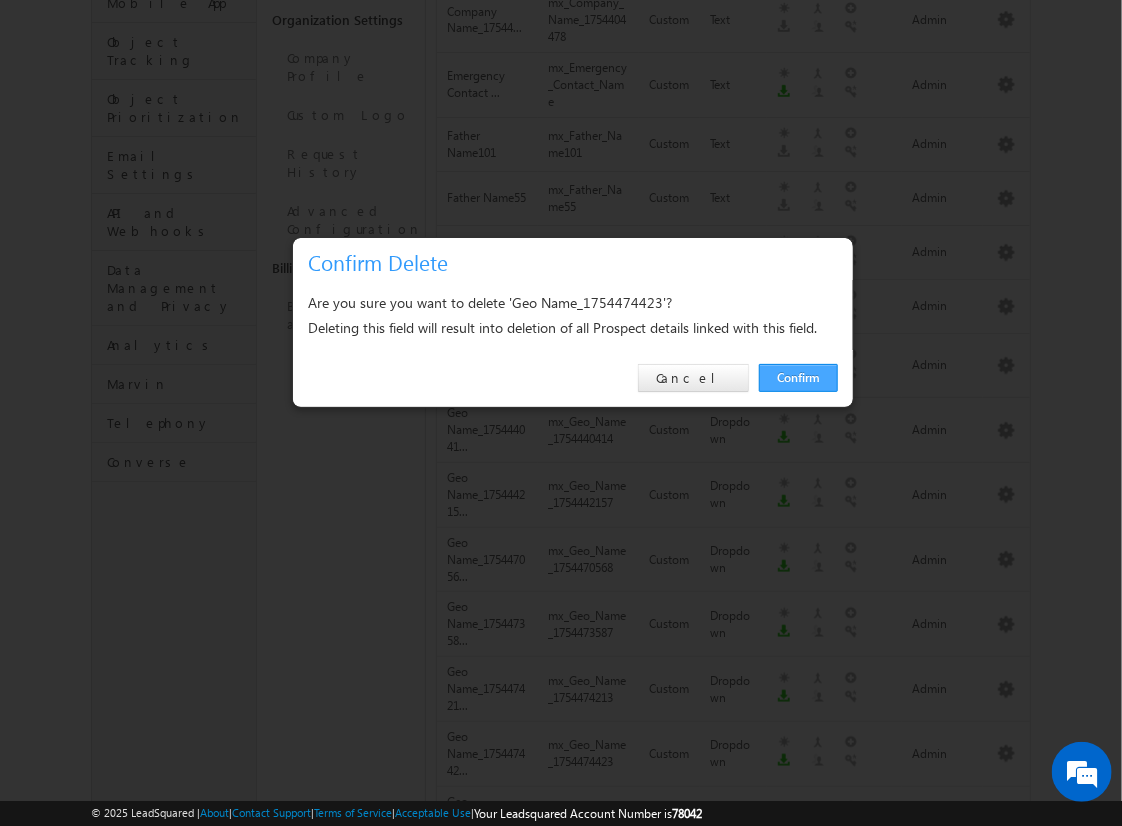 click on "Confirm" at bounding box center (798, 378) 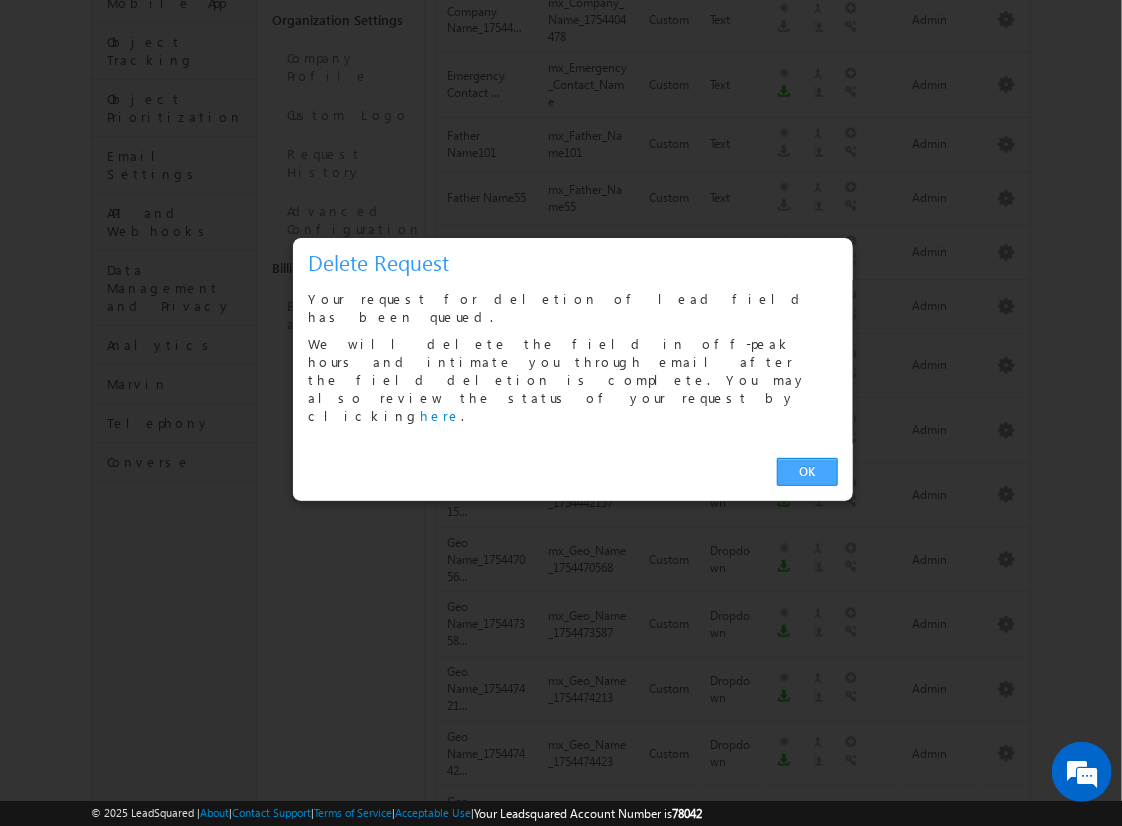 click on "OK" at bounding box center [807, 472] 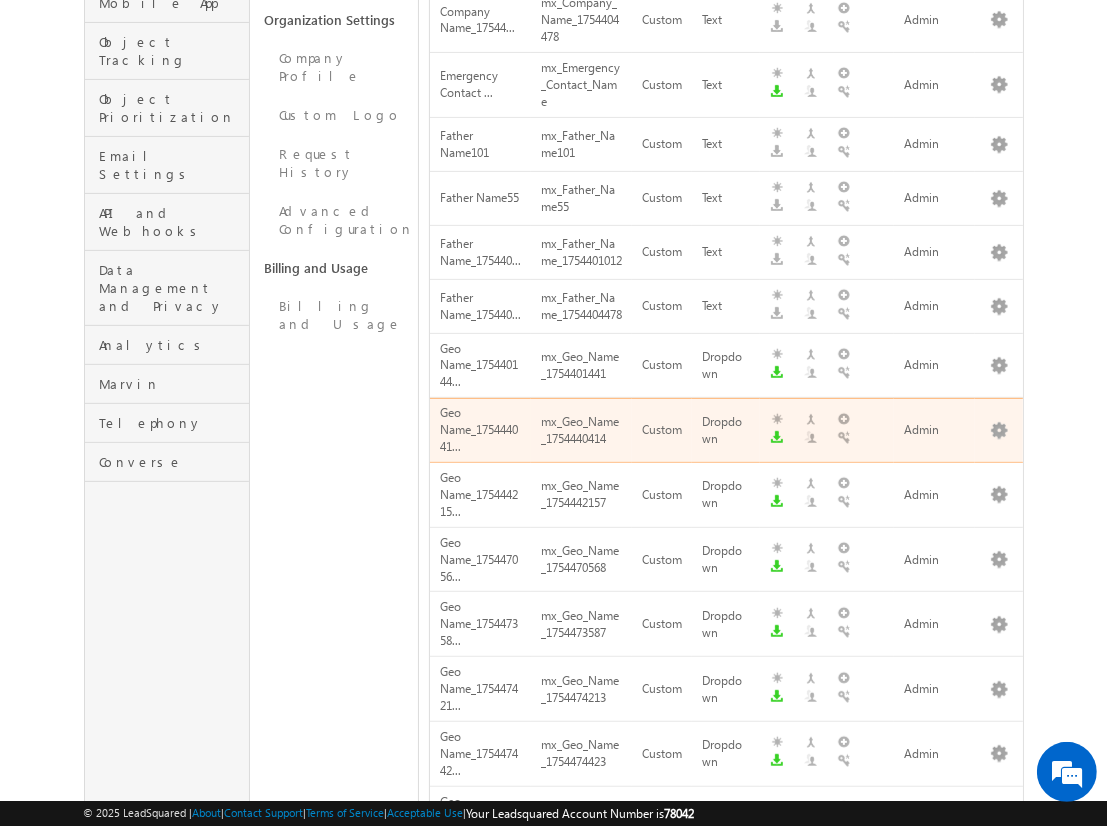 scroll, scrollTop: 407, scrollLeft: 0, axis: vertical 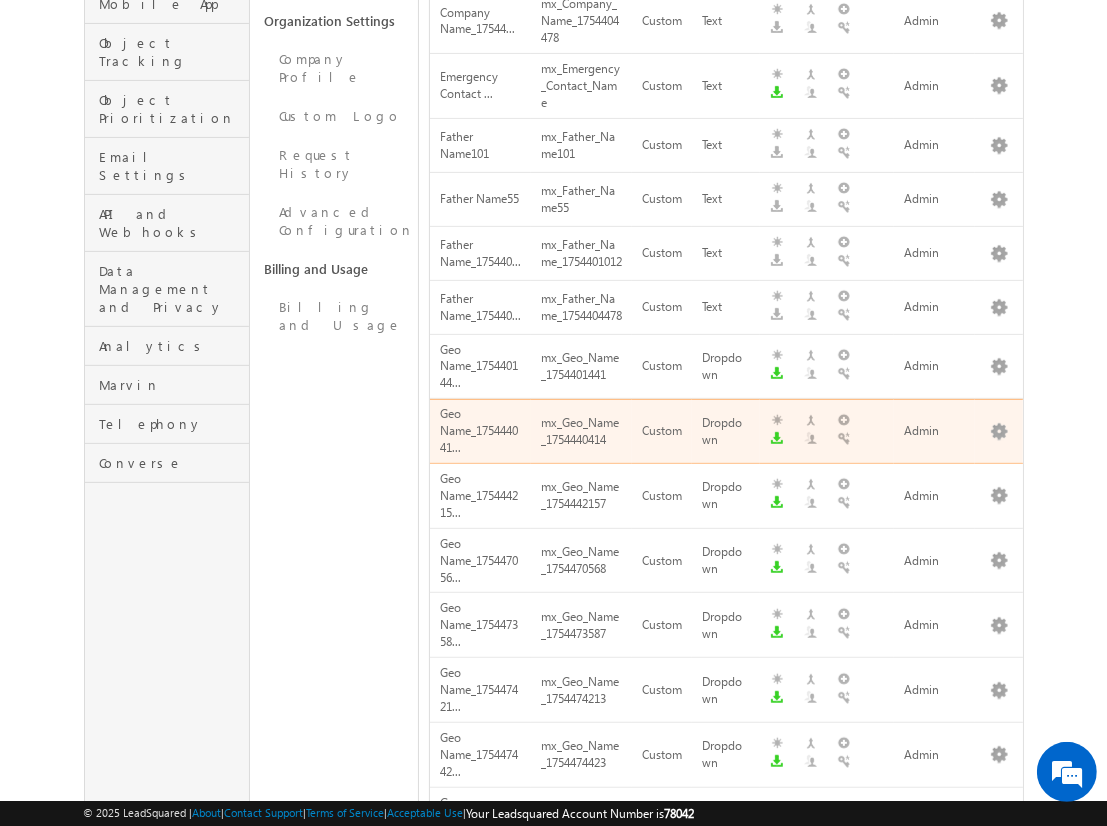 click at bounding box center (999, 820) 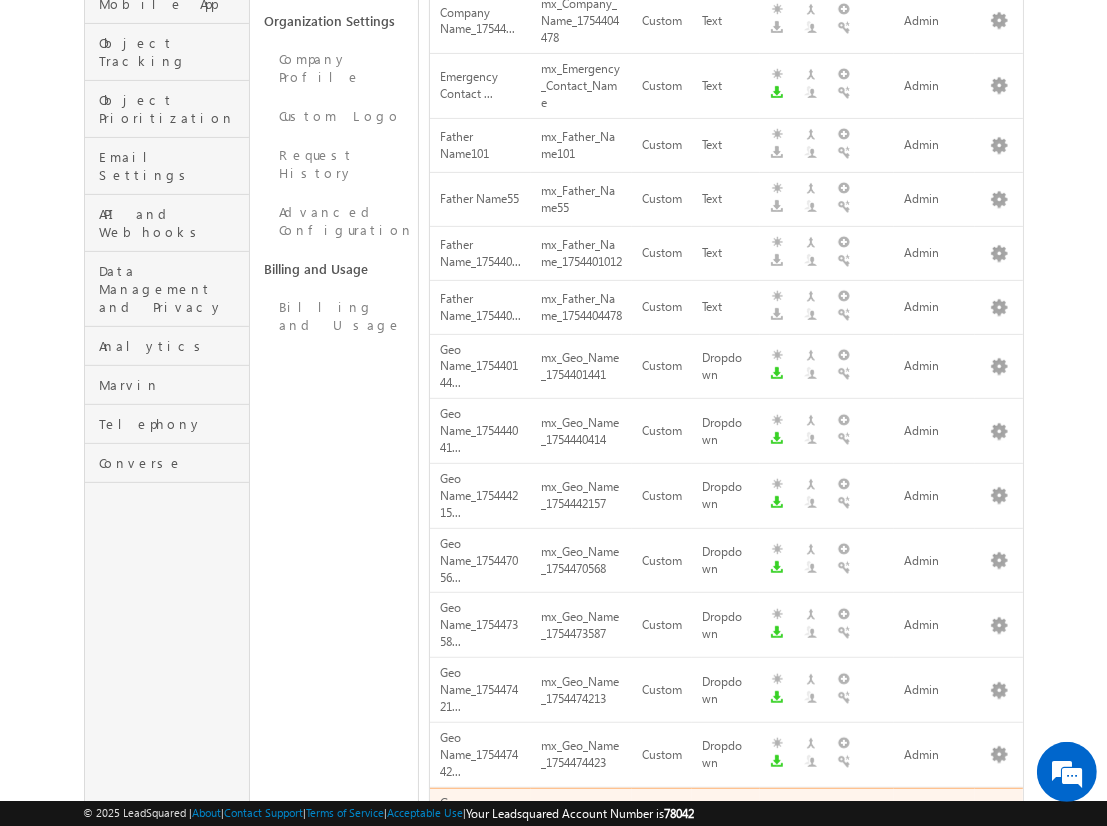 scroll, scrollTop: 810, scrollLeft: 0, axis: vertical 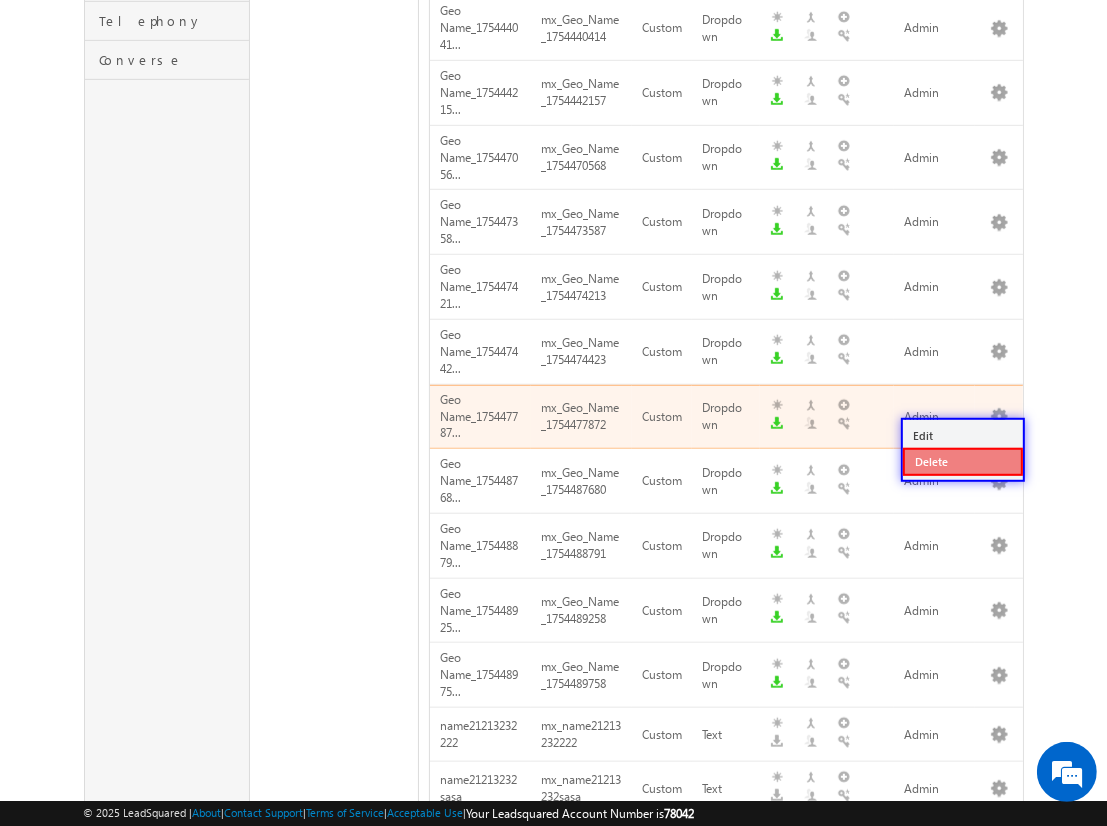 click on "Delete" at bounding box center [963, 462] 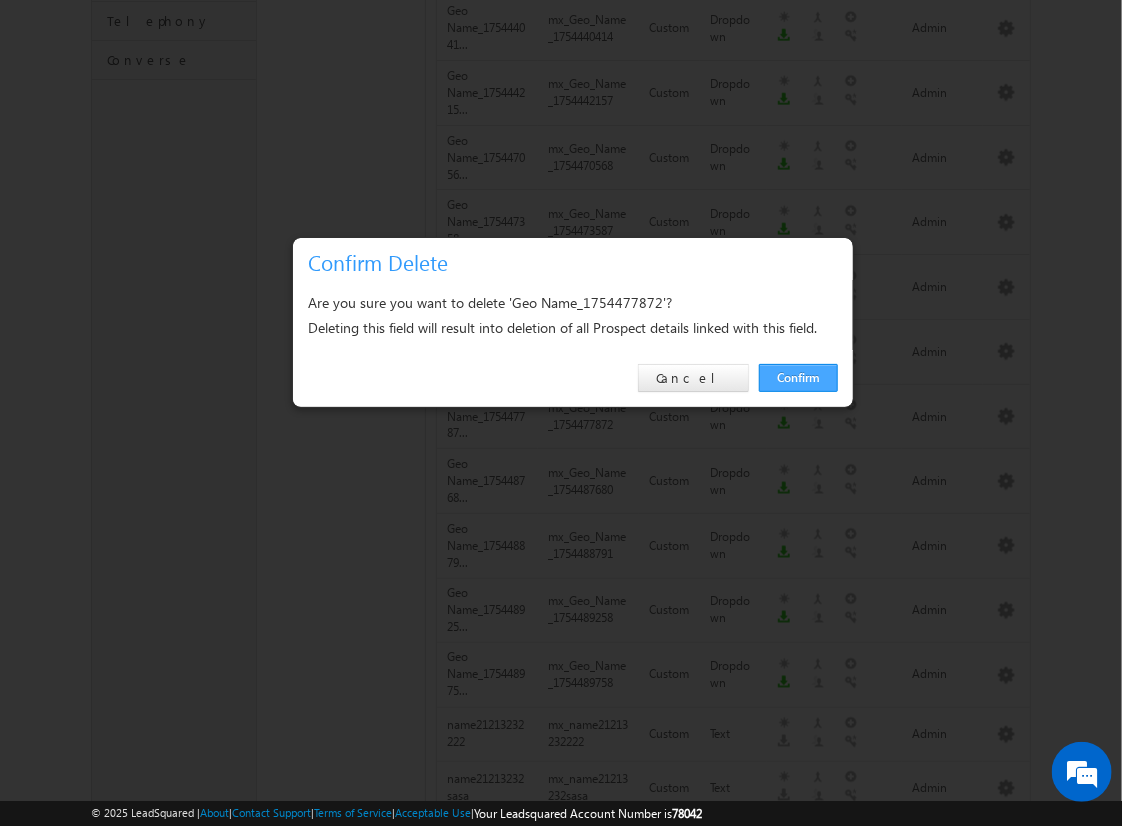 click on "Confirm" at bounding box center [798, 378] 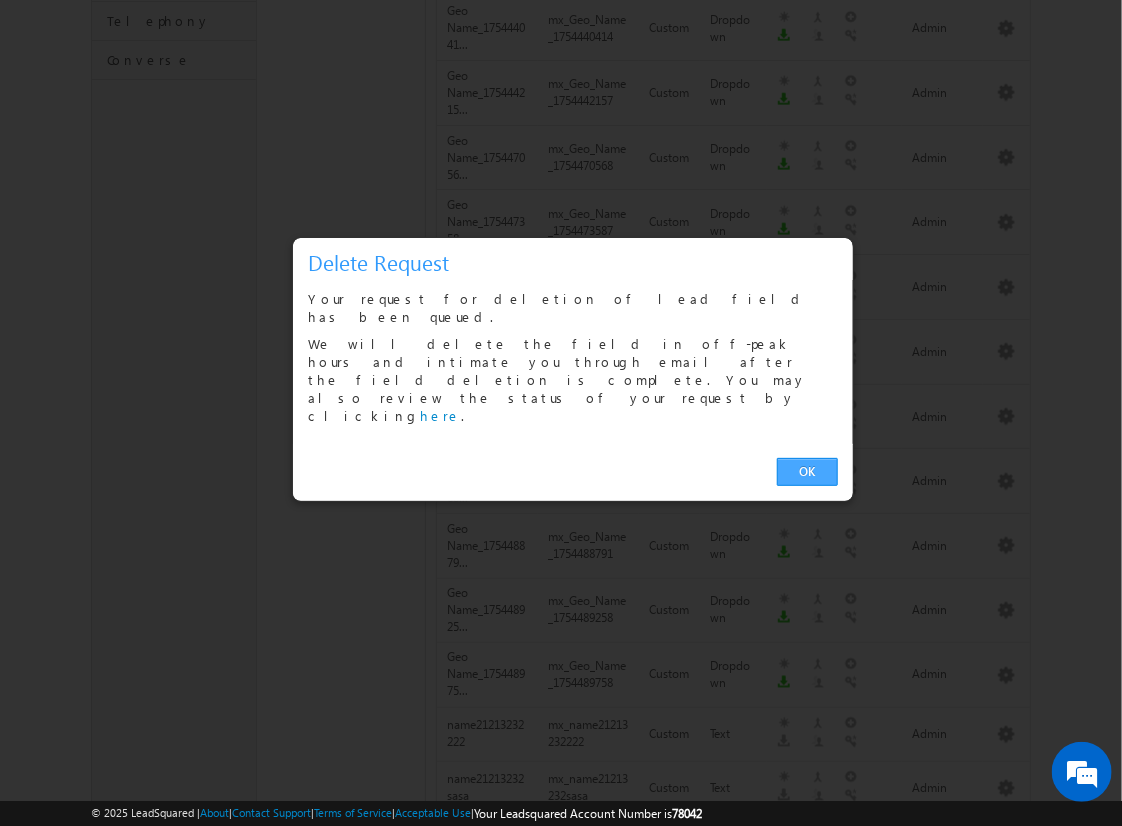 click on "OK" at bounding box center (807, 472) 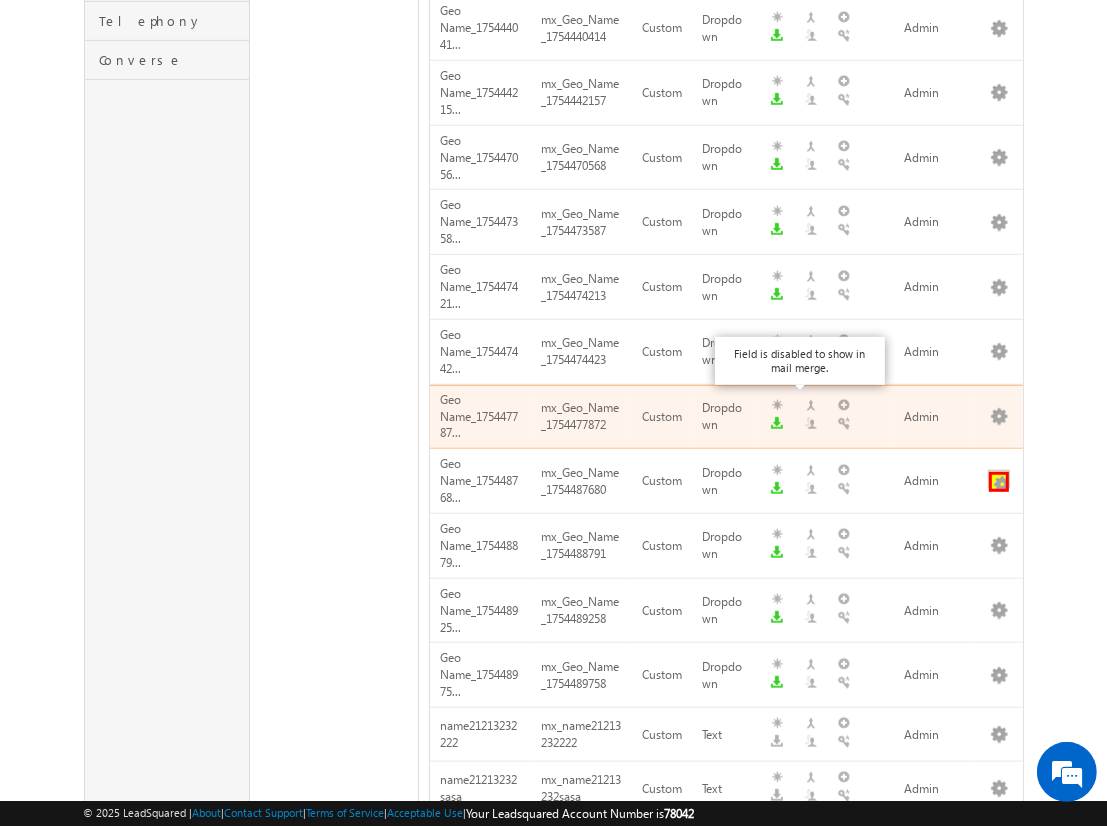 click at bounding box center (999, 482) 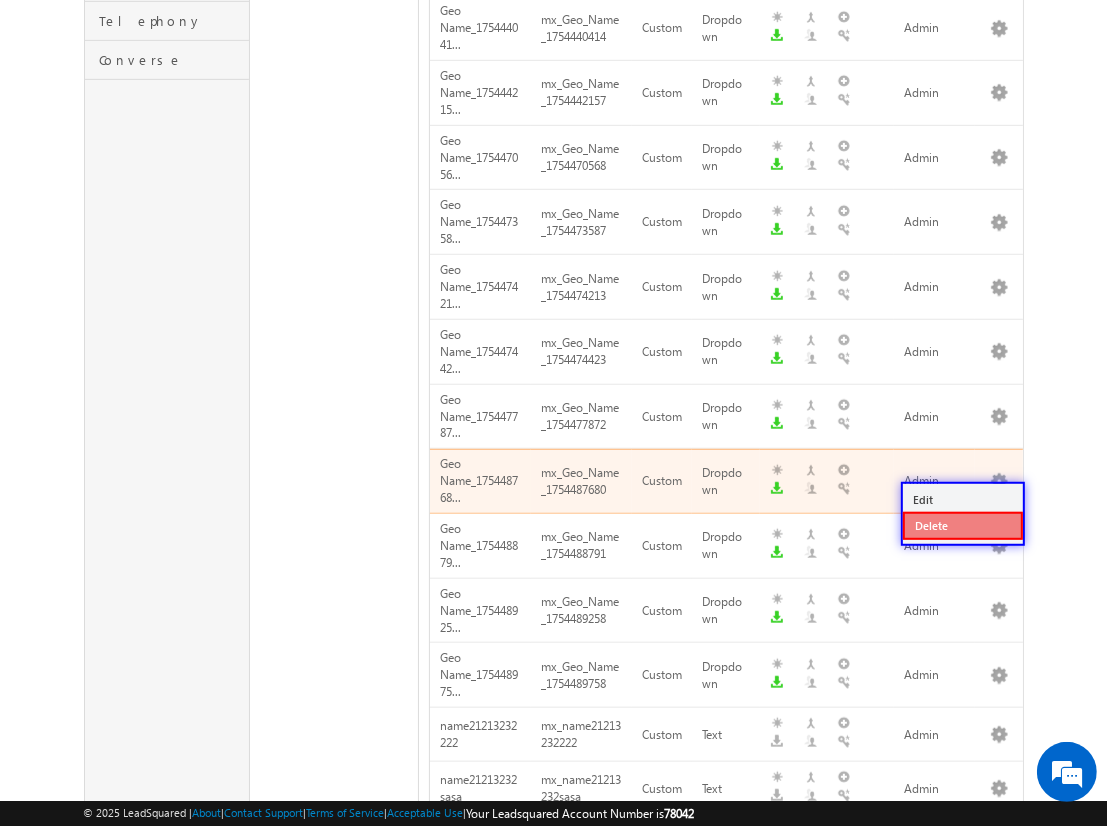 click on "Delete" at bounding box center [963, 526] 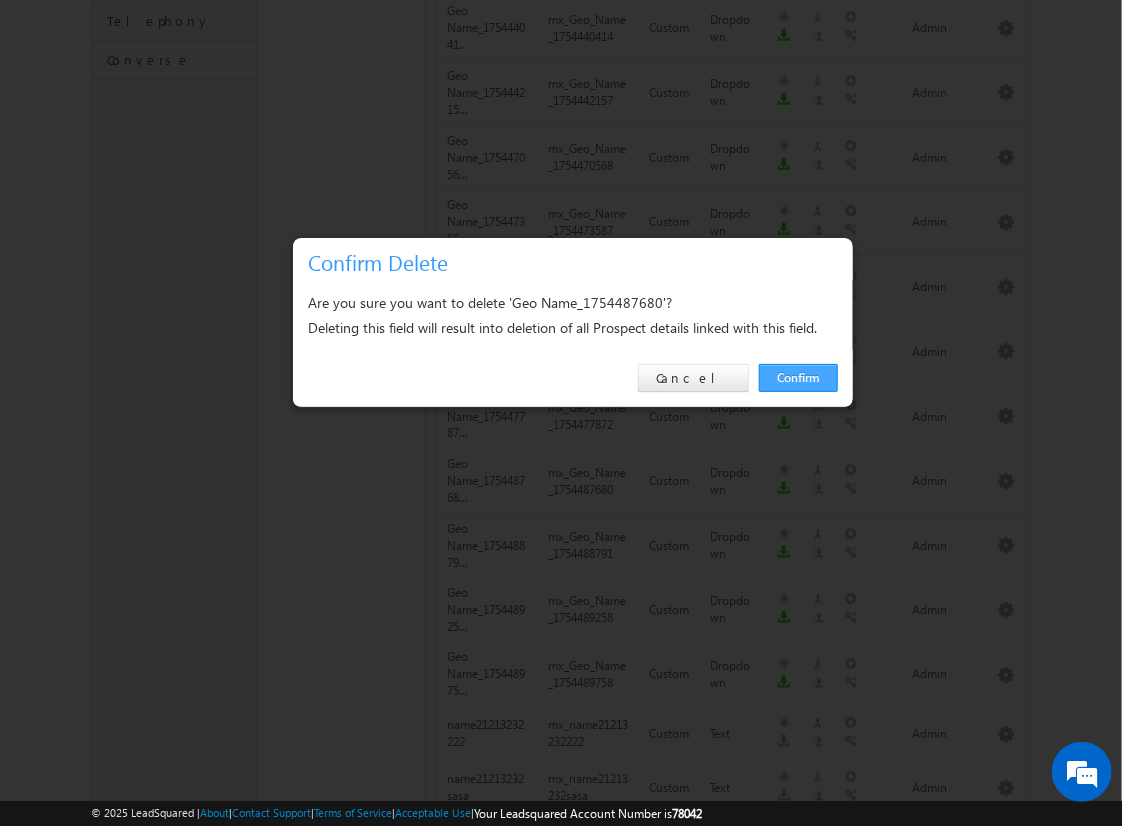 click on "Confirm" at bounding box center [798, 378] 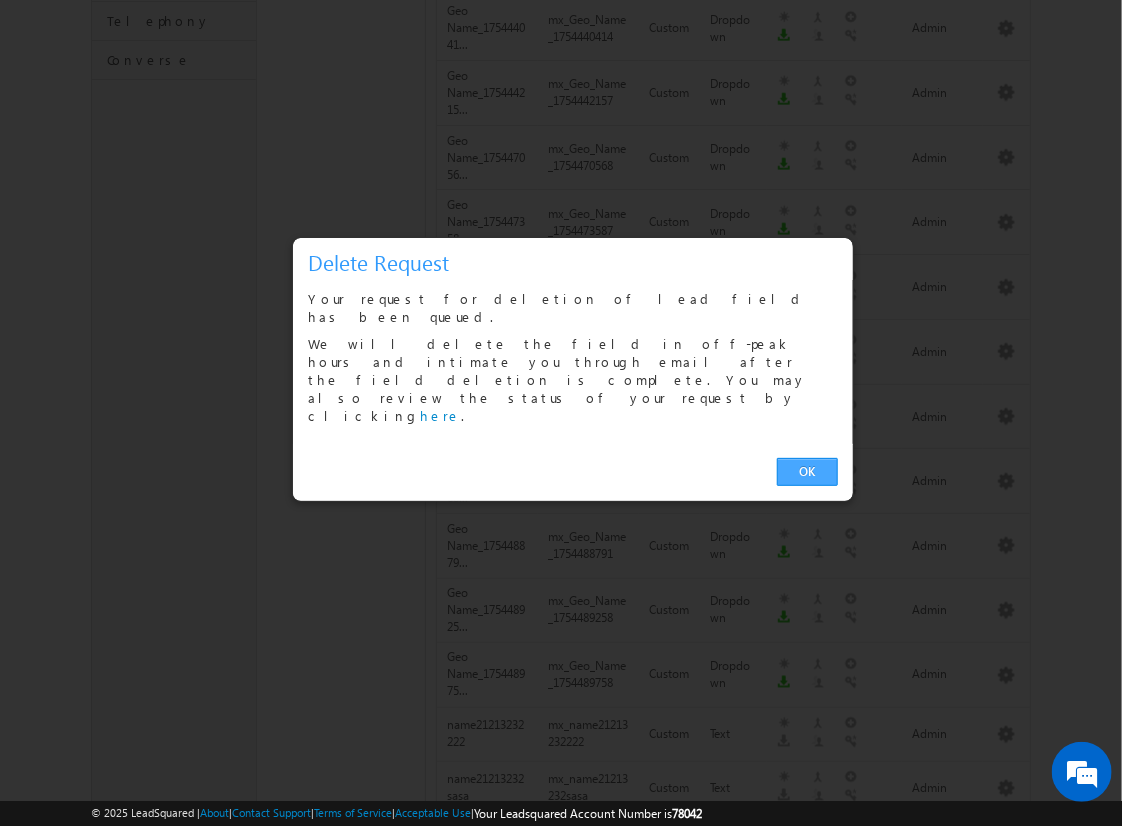 click on "OK" at bounding box center [807, 472] 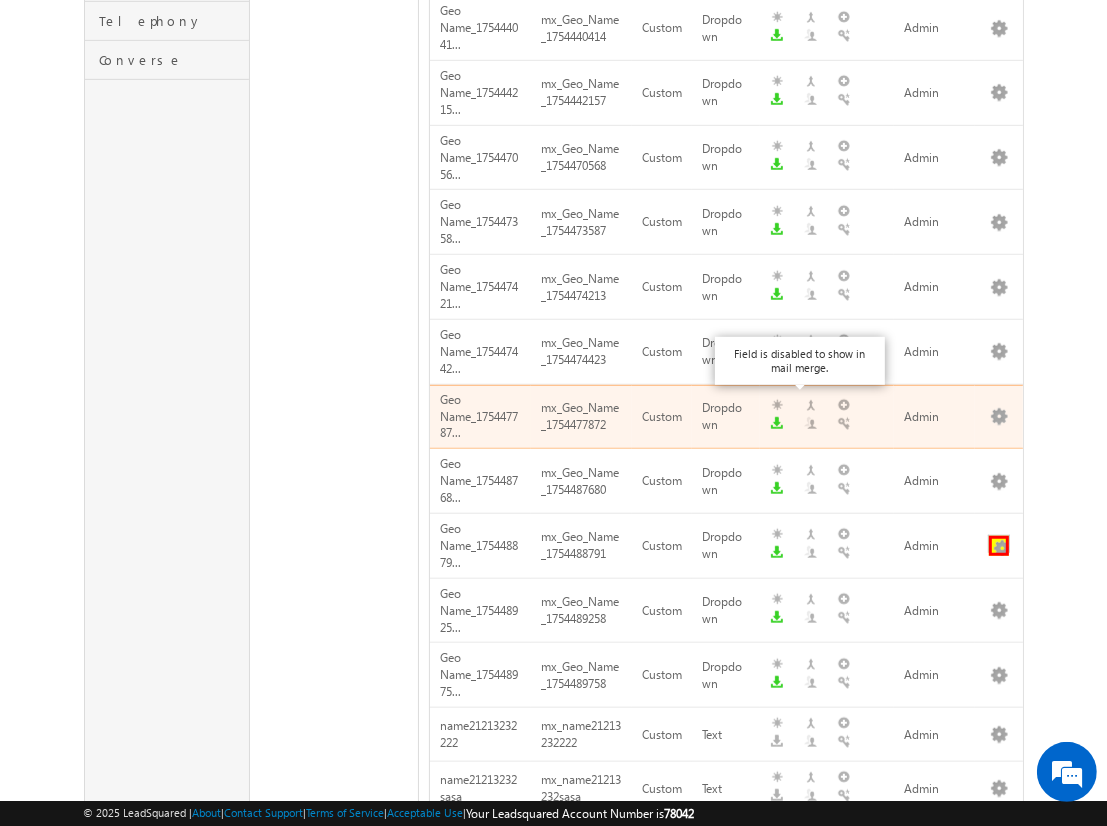 click at bounding box center (999, 546) 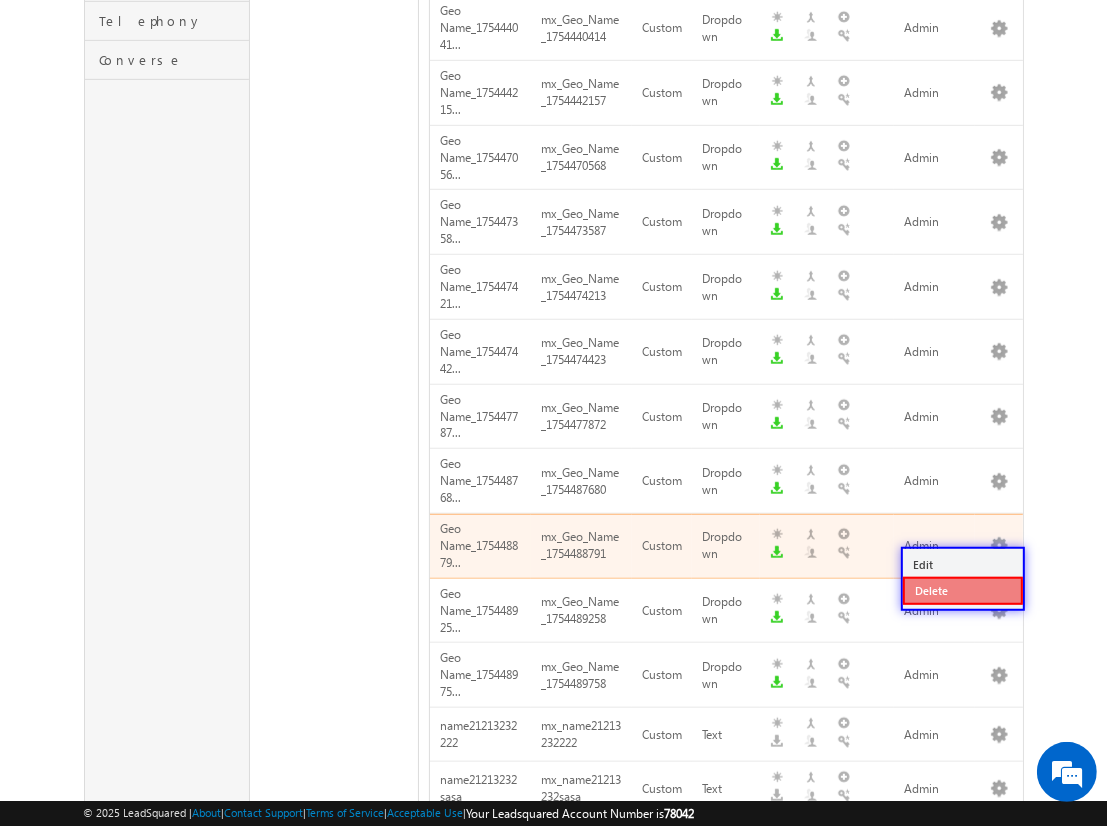 click on "Delete" at bounding box center (963, 591) 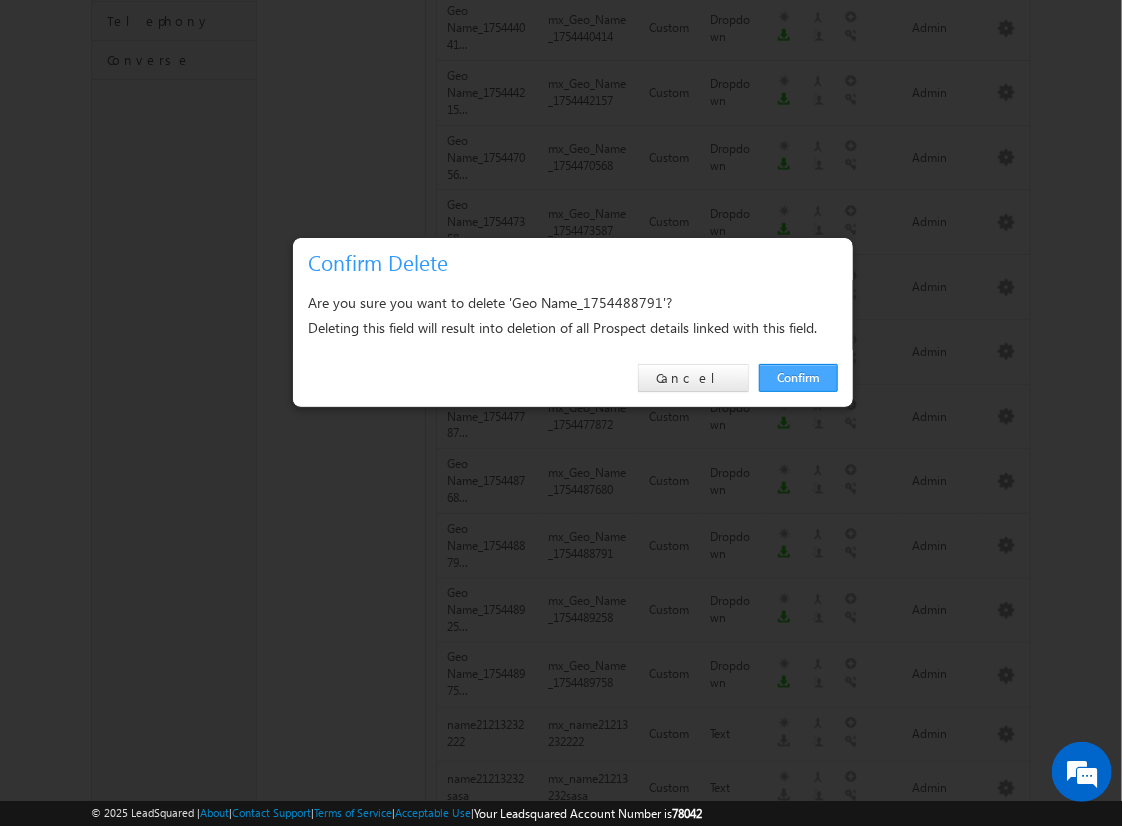 click on "Confirm" at bounding box center [798, 378] 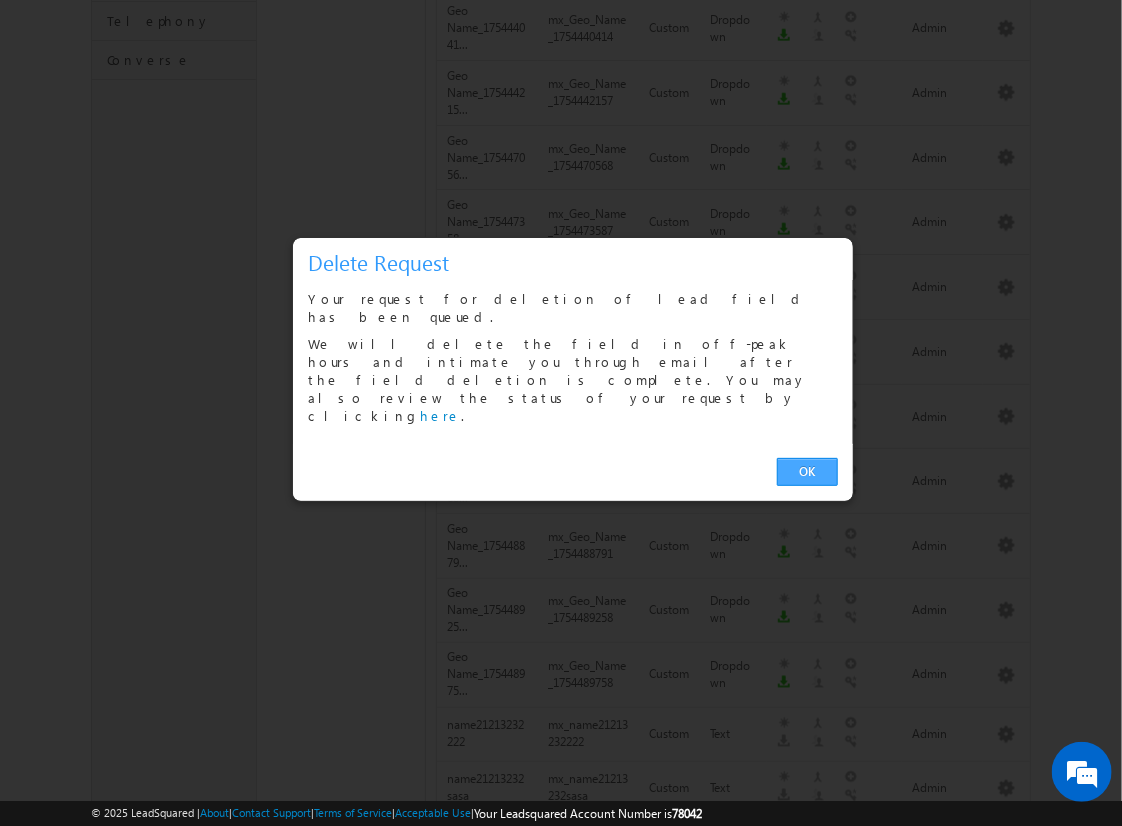 click on "OK" at bounding box center [807, 472] 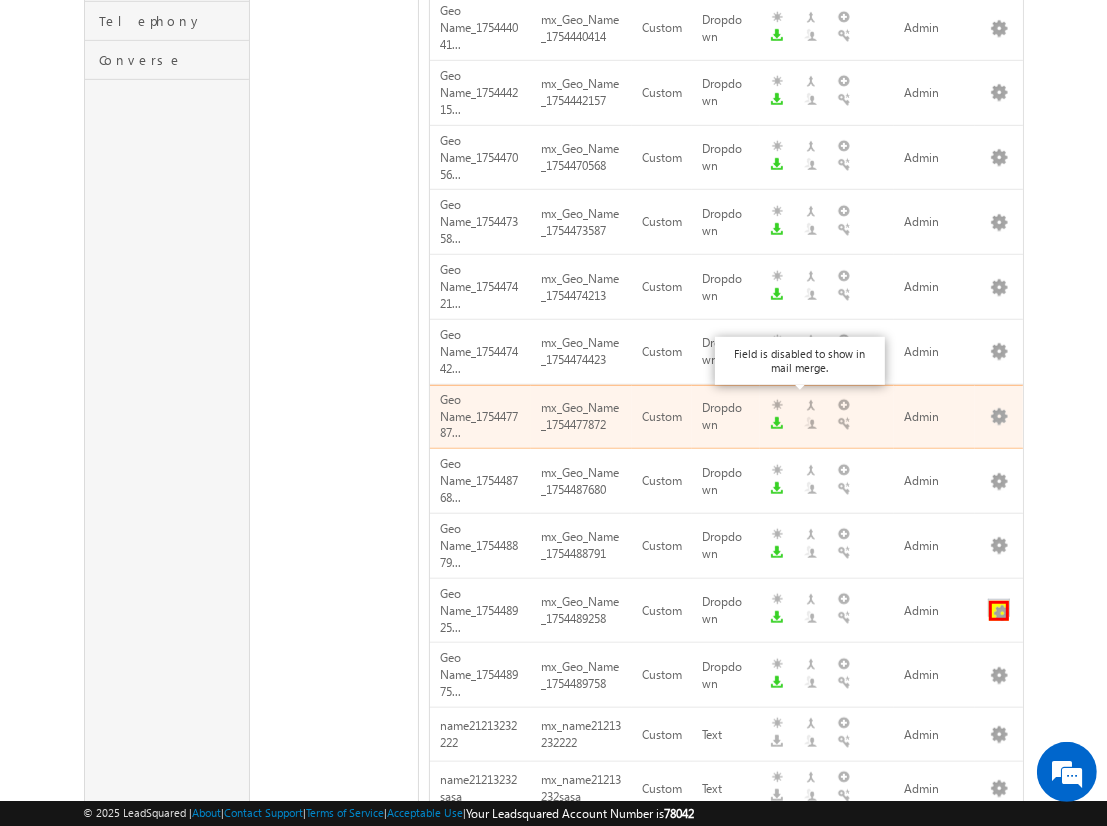 click at bounding box center [999, 611] 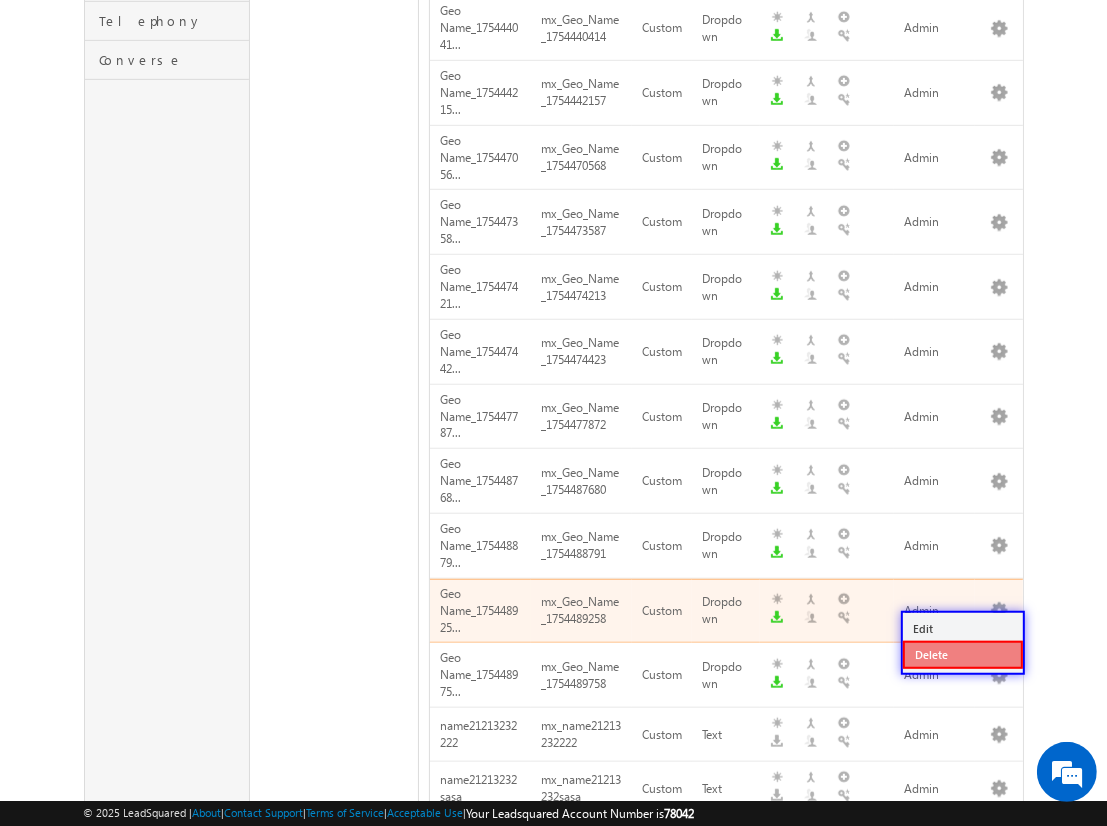 click on "Delete" at bounding box center (963, 655) 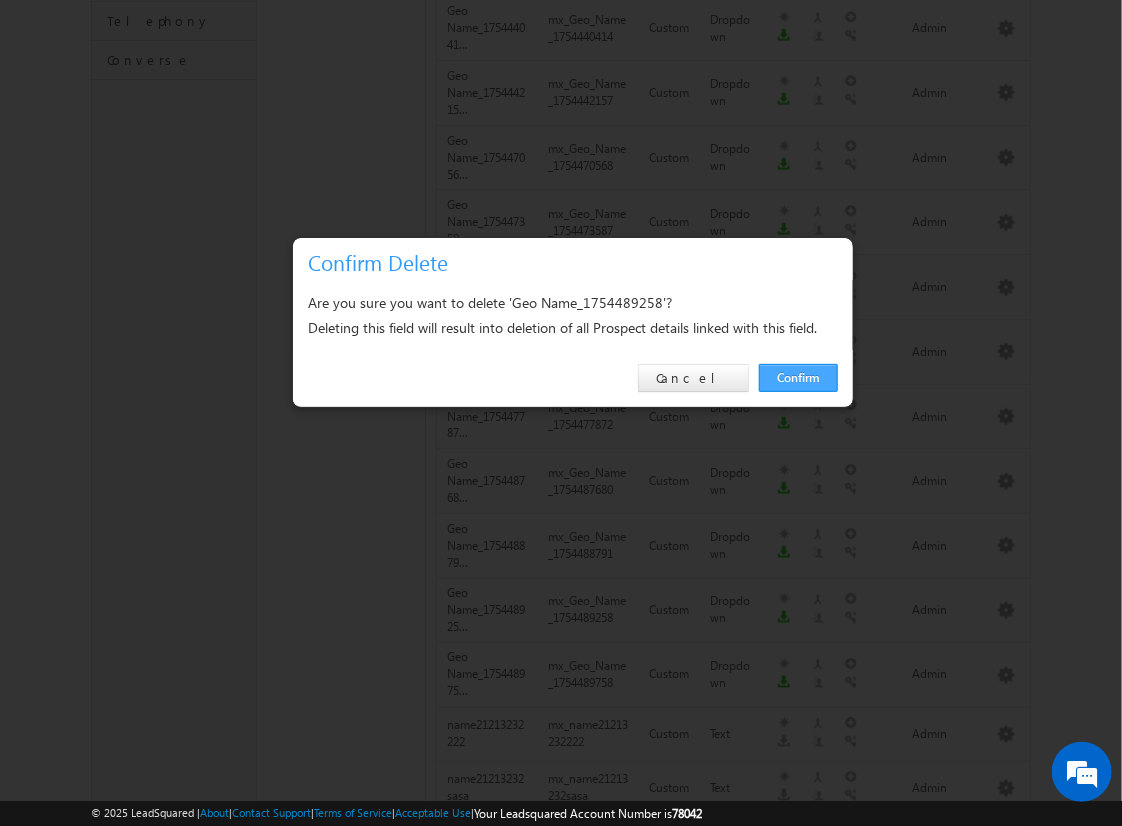 click on "Confirm" at bounding box center [798, 378] 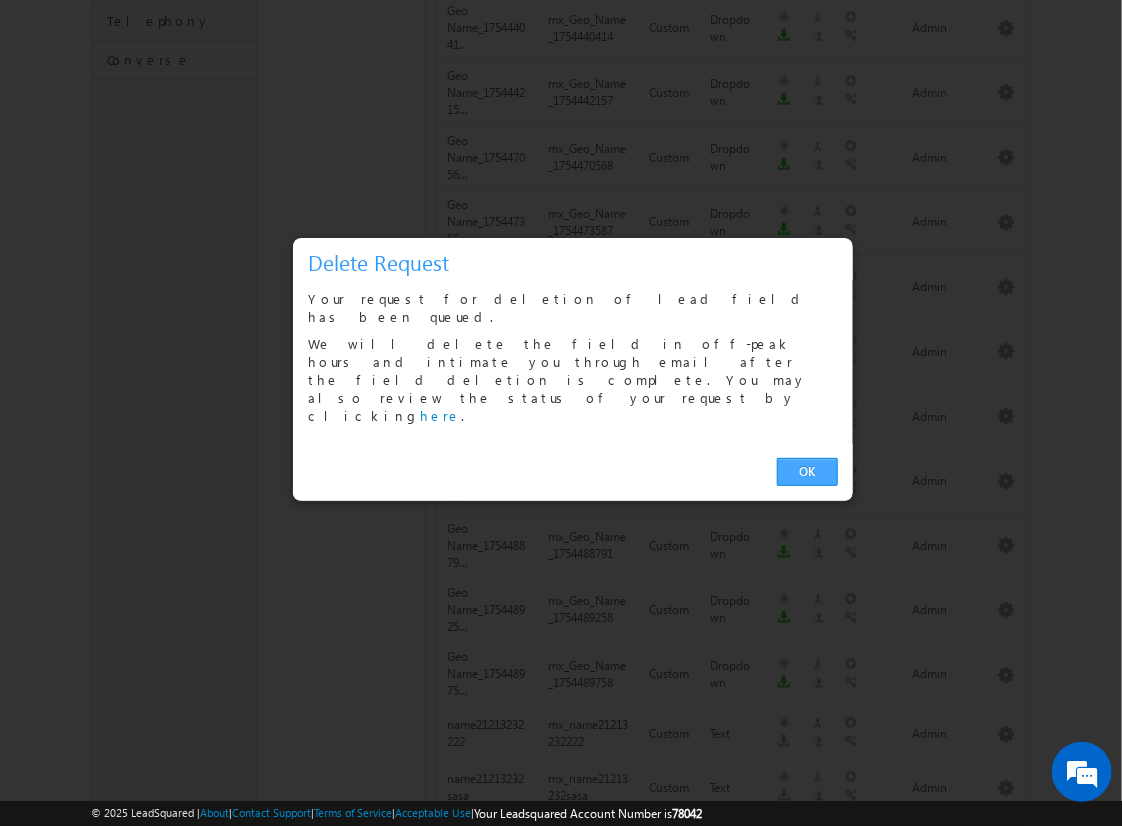 click on "OK" at bounding box center [807, 472] 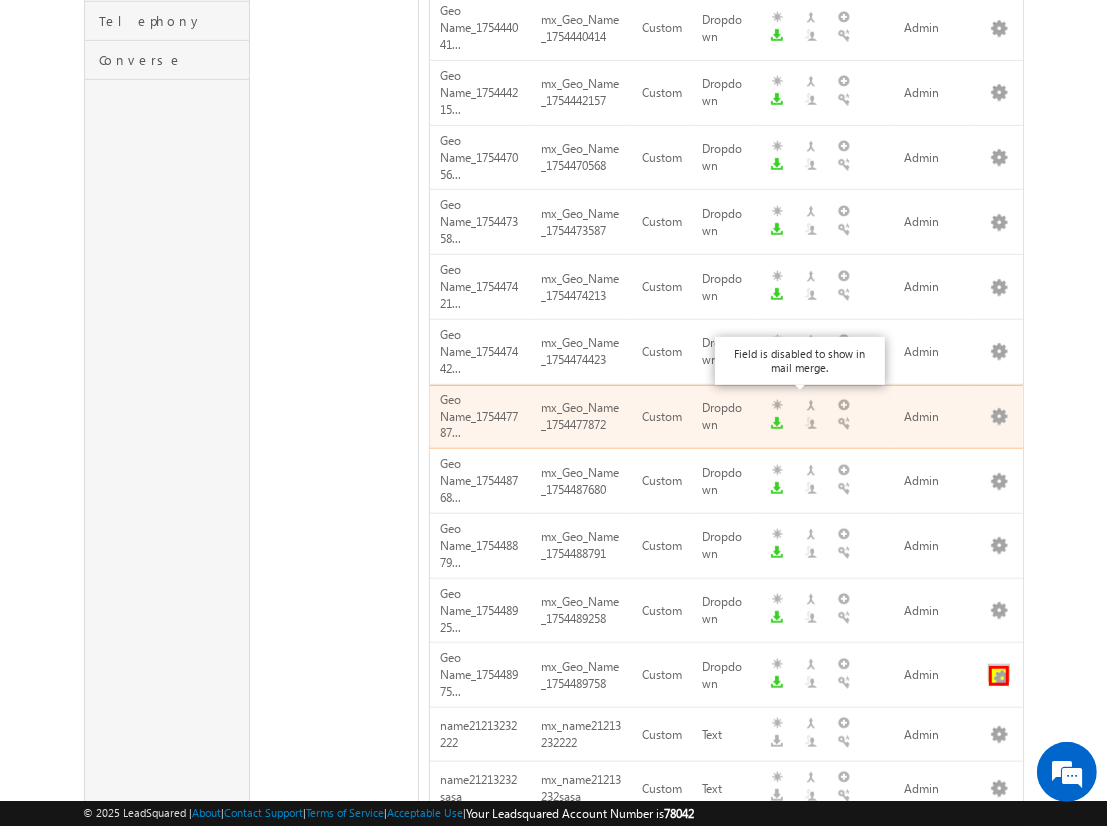 click at bounding box center (999, 676) 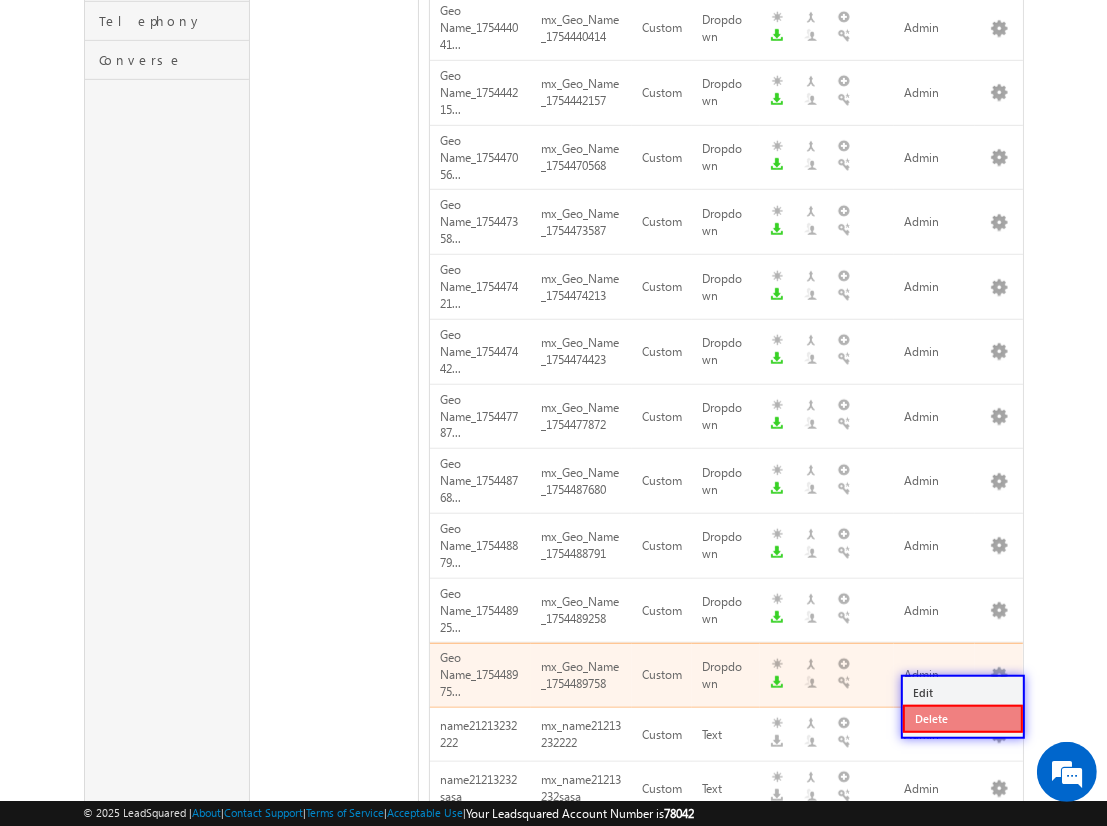 click on "Delete" at bounding box center (963, 719) 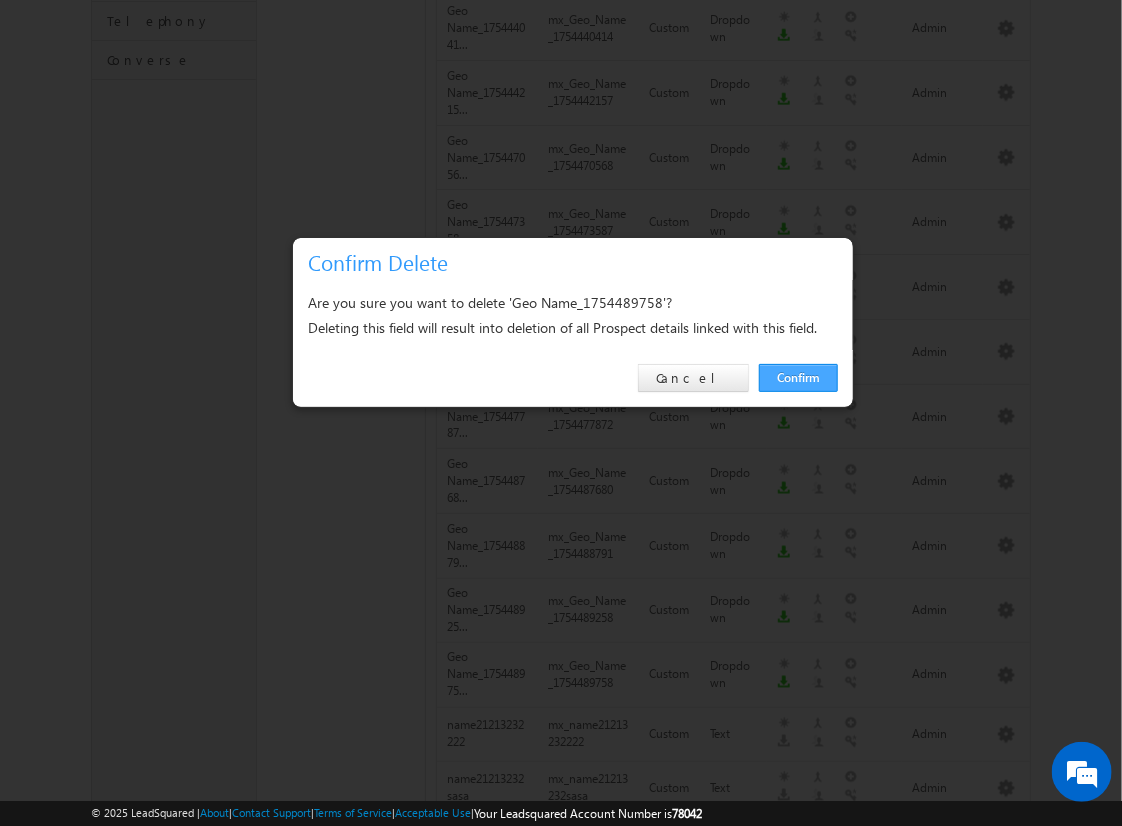 click on "Confirm" at bounding box center (798, 378) 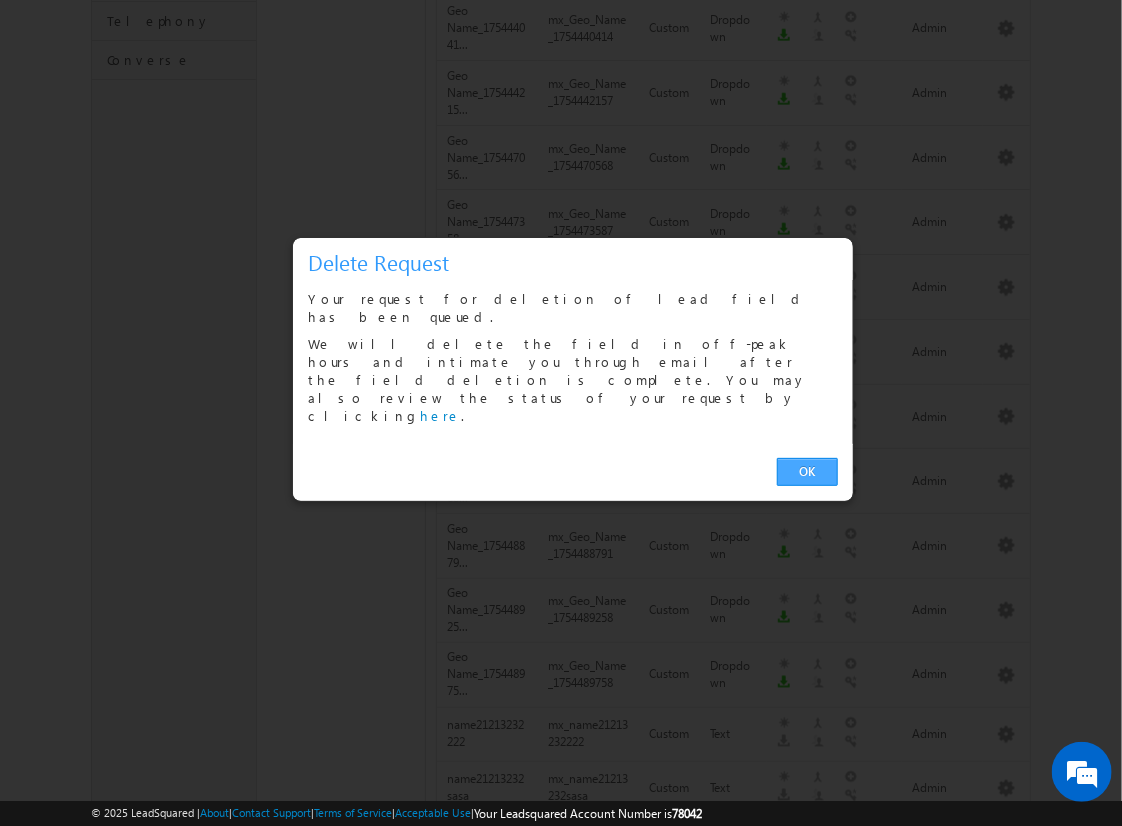 click on "OK" at bounding box center (807, 472) 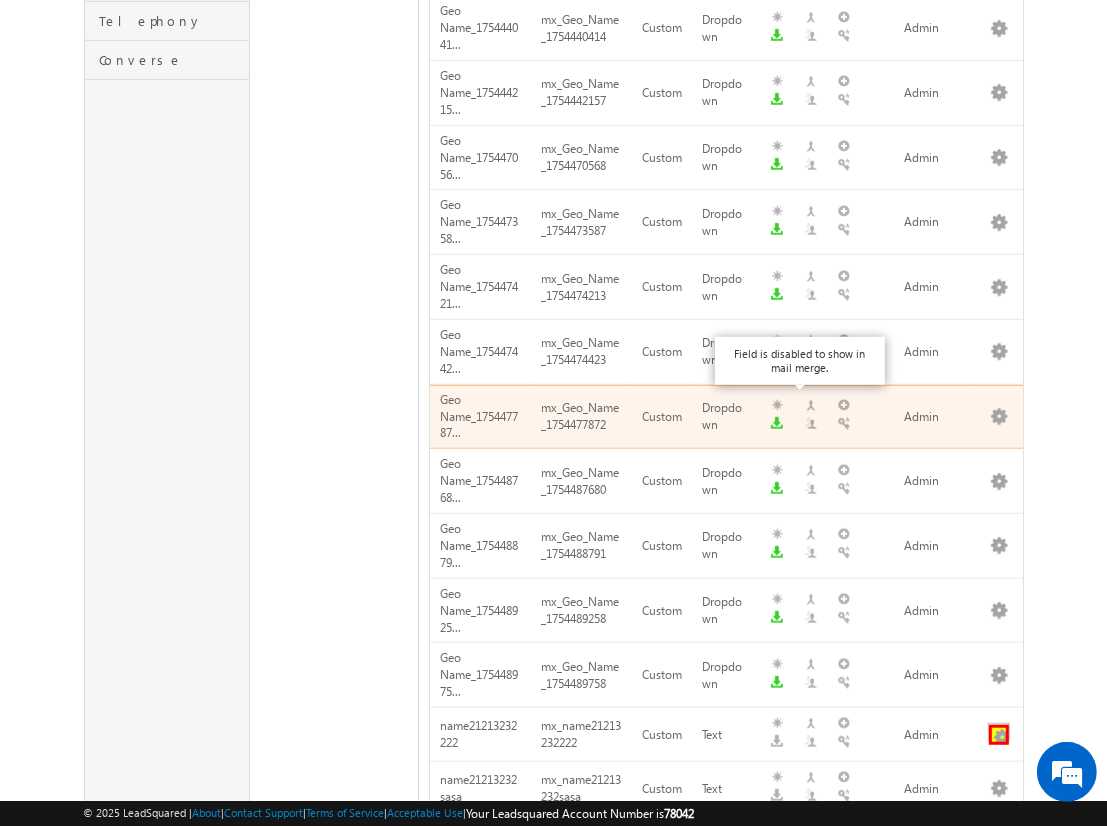 click at bounding box center (999, 735) 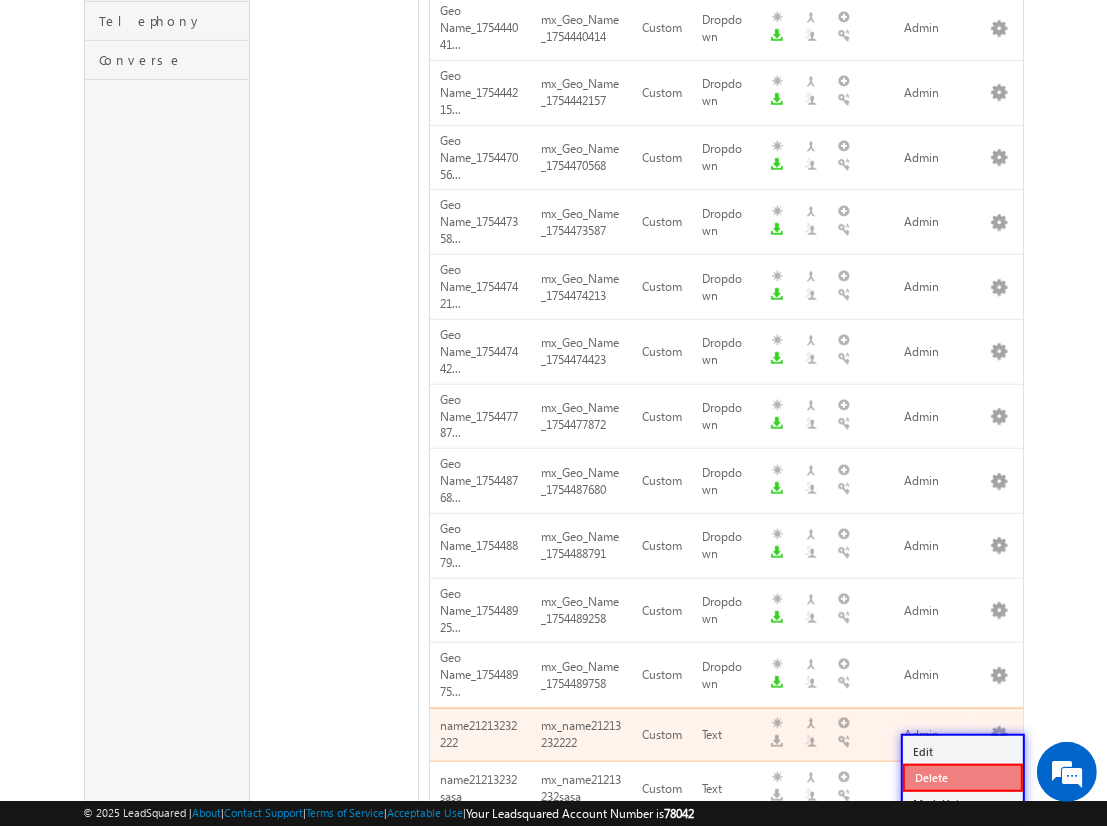 click on "Delete" at bounding box center [963, 778] 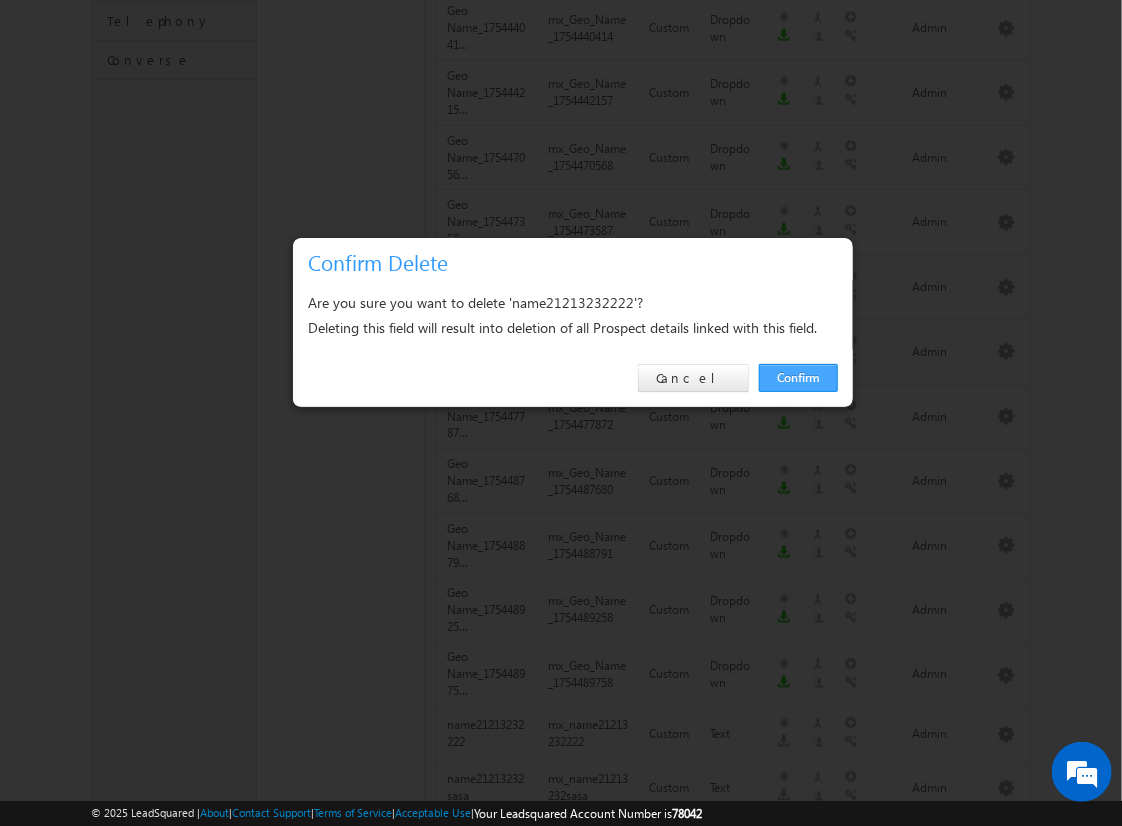 click on "Confirm" at bounding box center [798, 378] 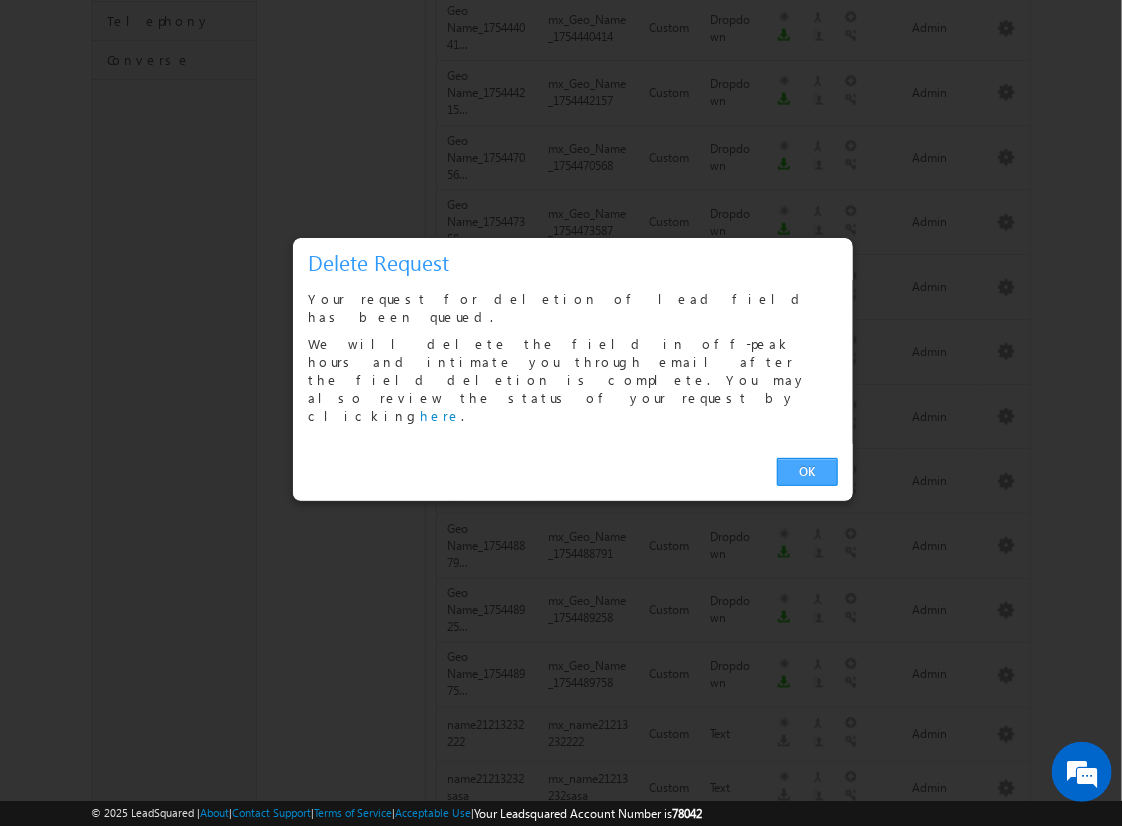 click on "OK" at bounding box center [807, 472] 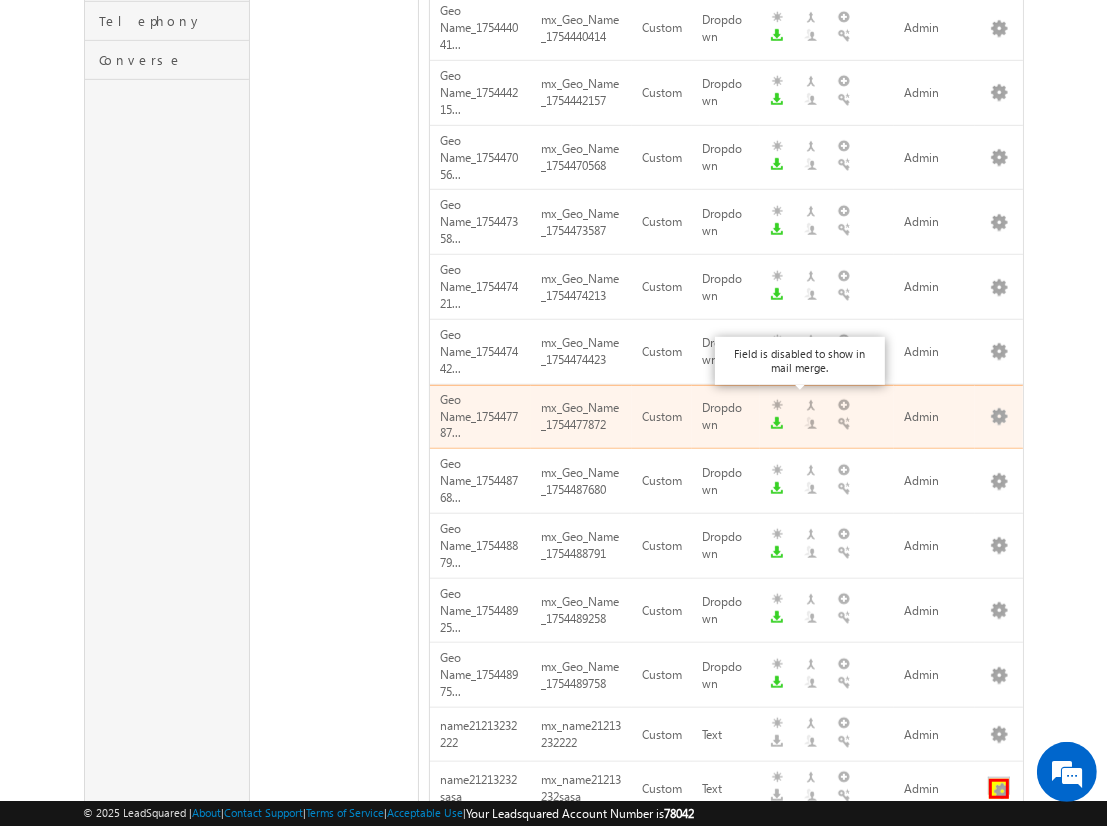 click at bounding box center [999, 789] 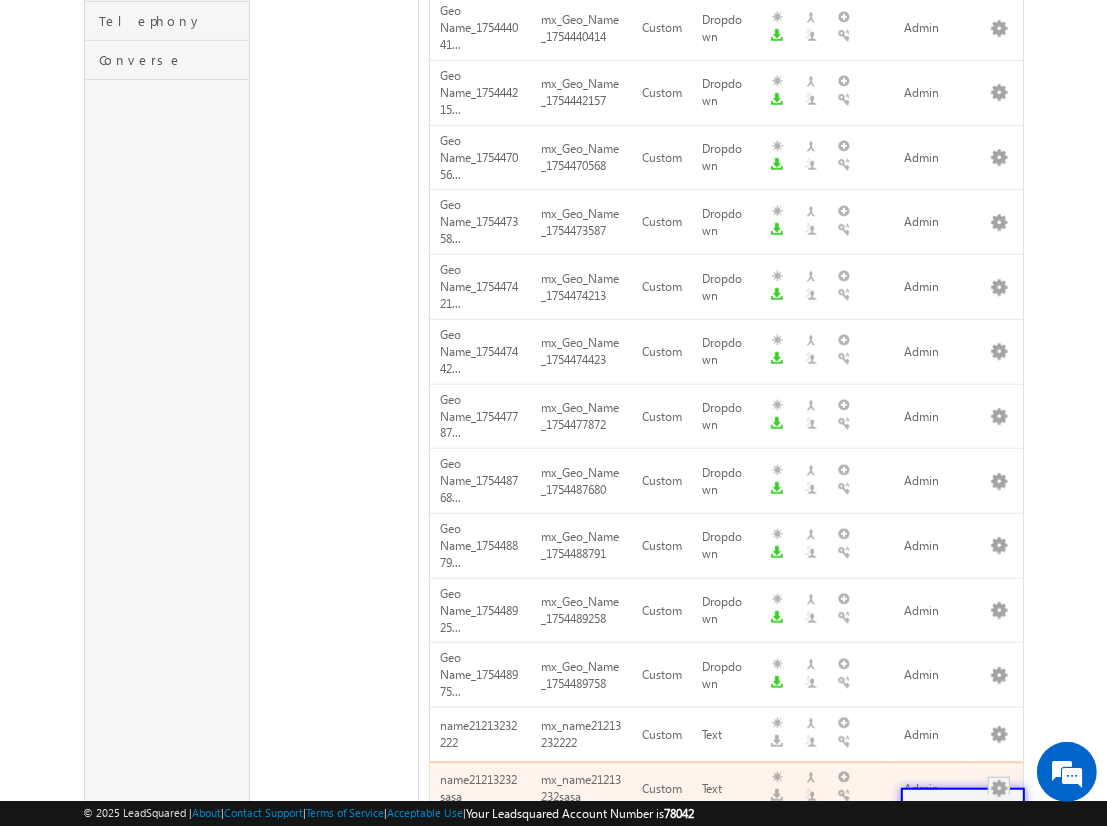 scroll, scrollTop: 828, scrollLeft: 0, axis: vertical 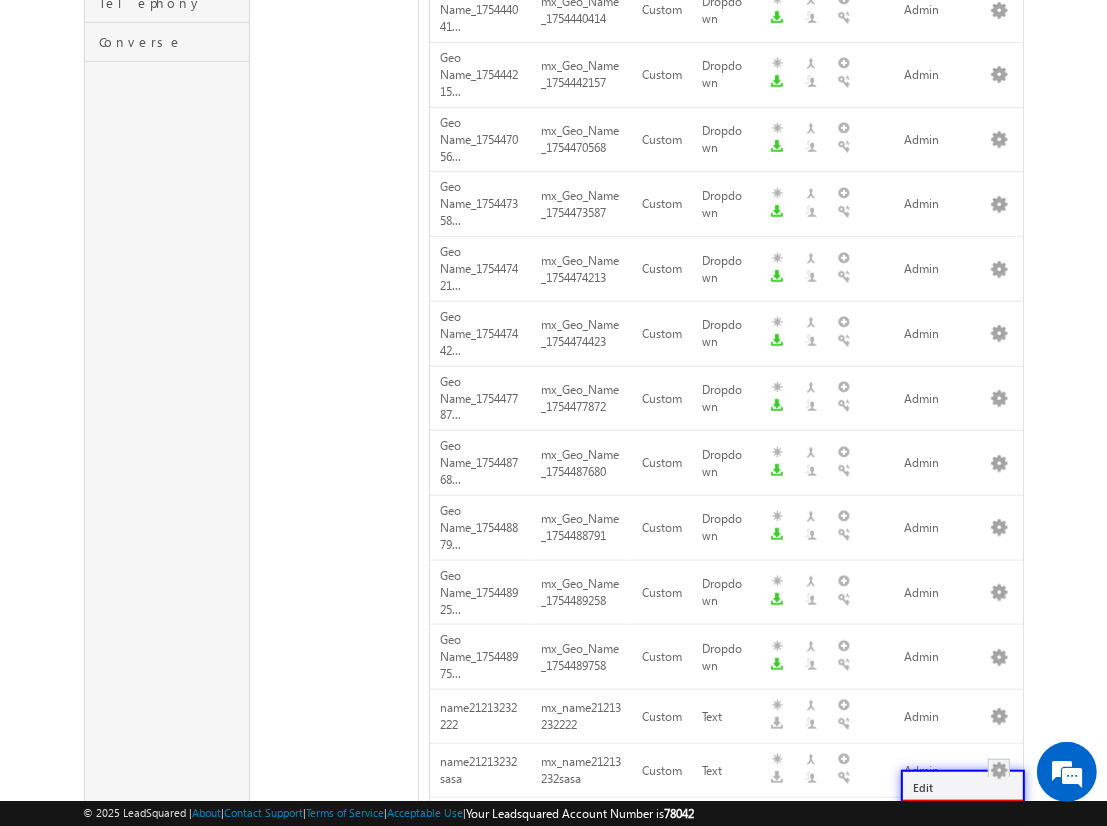 click on "Delete" at bounding box center (963, 814) 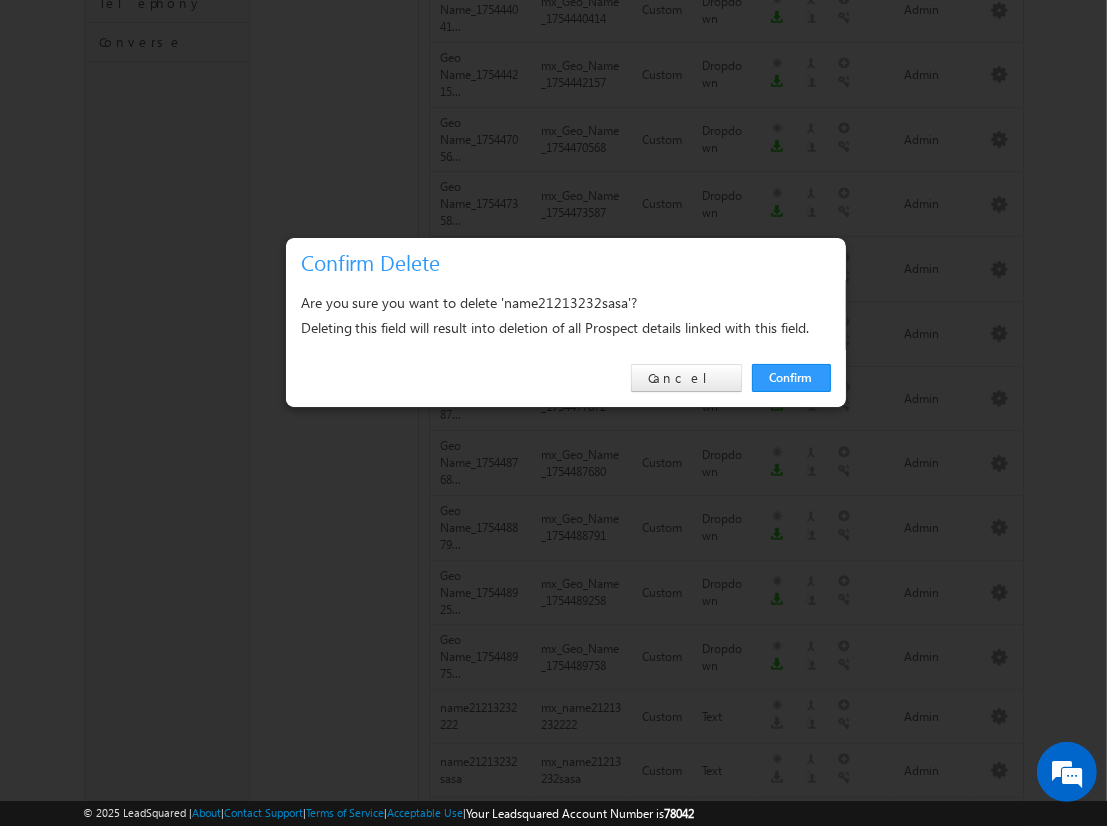 scroll, scrollTop: 1209, scrollLeft: 0, axis: vertical 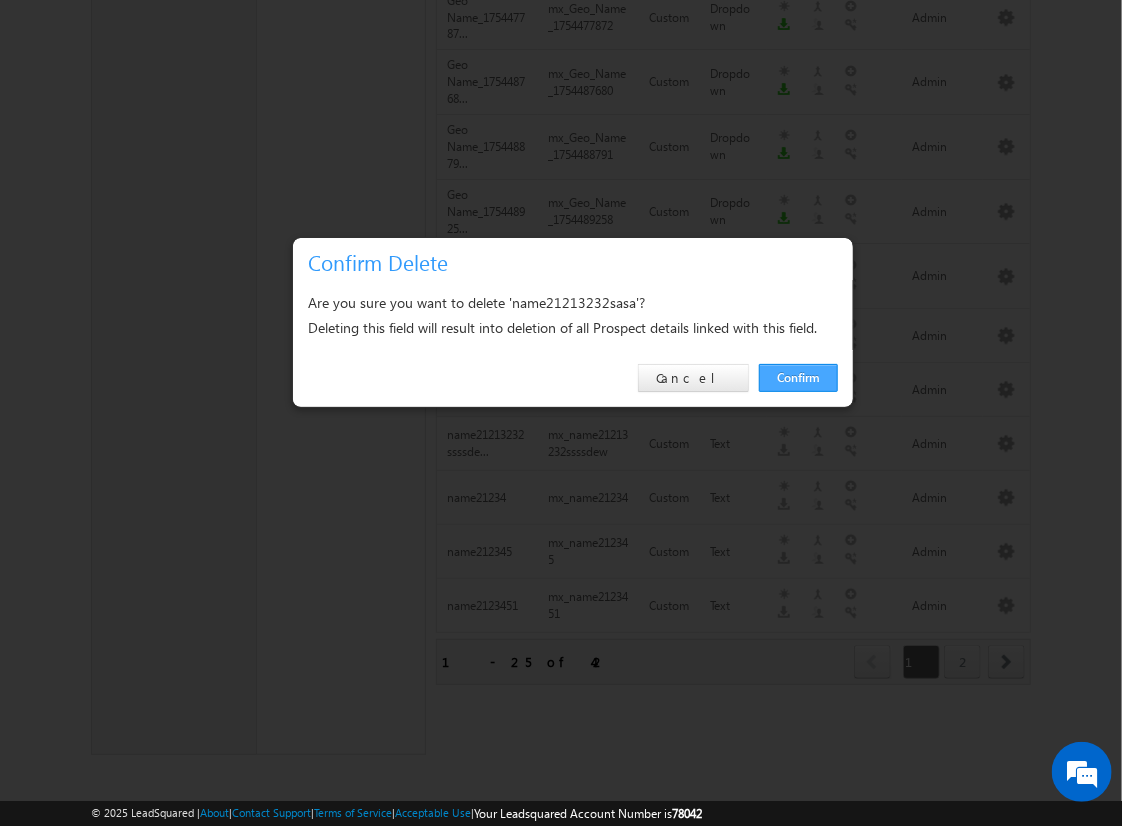 click on "Confirm" at bounding box center [798, 378] 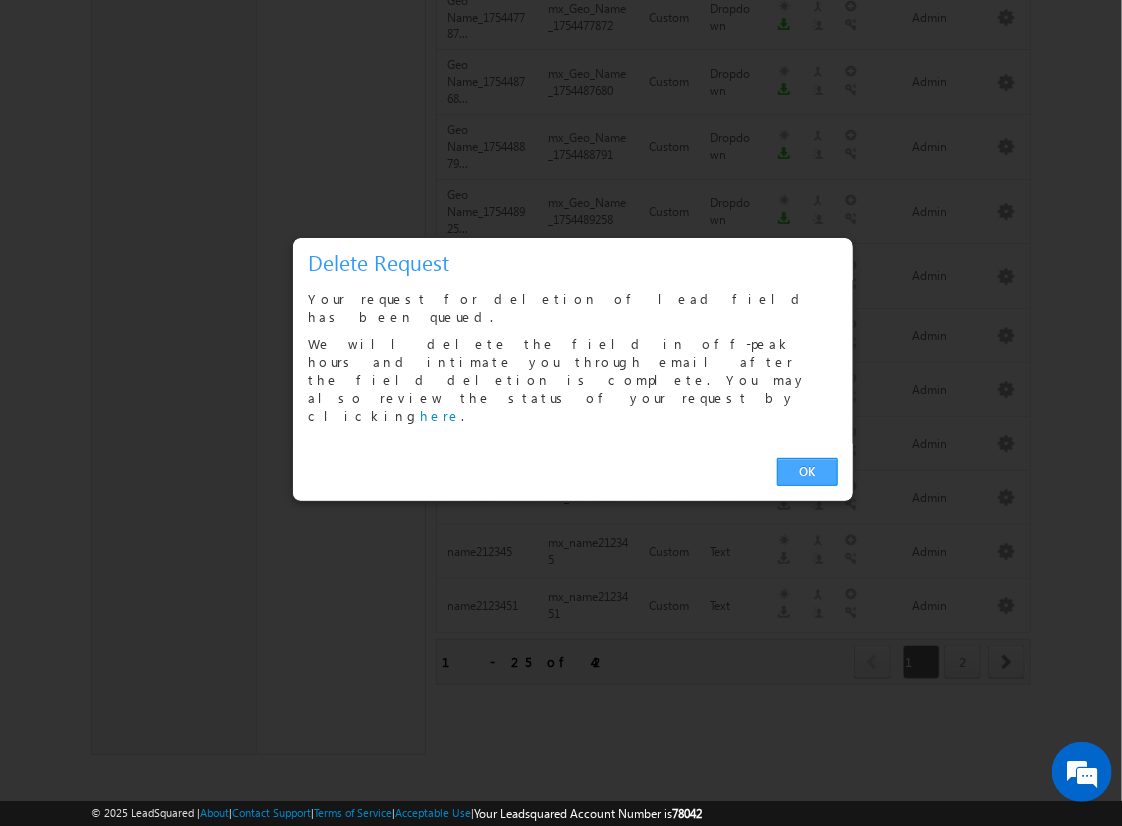 click on "OK" at bounding box center (807, 472) 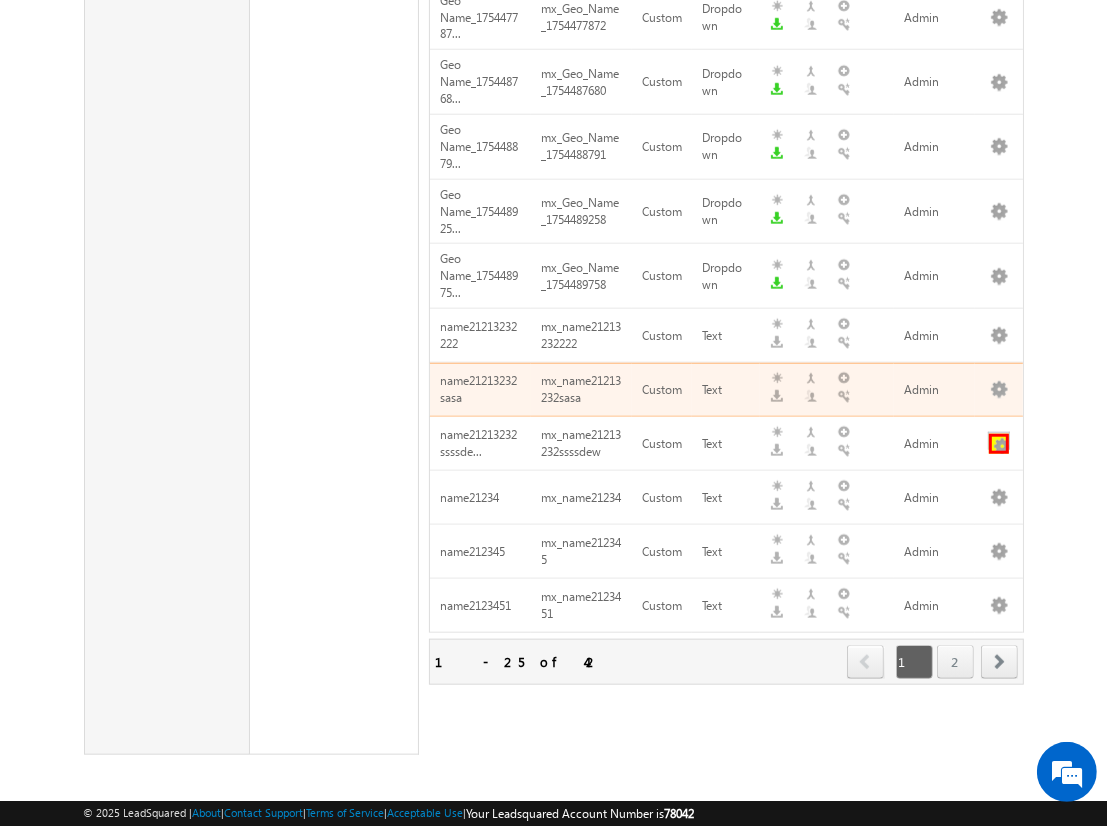 click at bounding box center (999, 444) 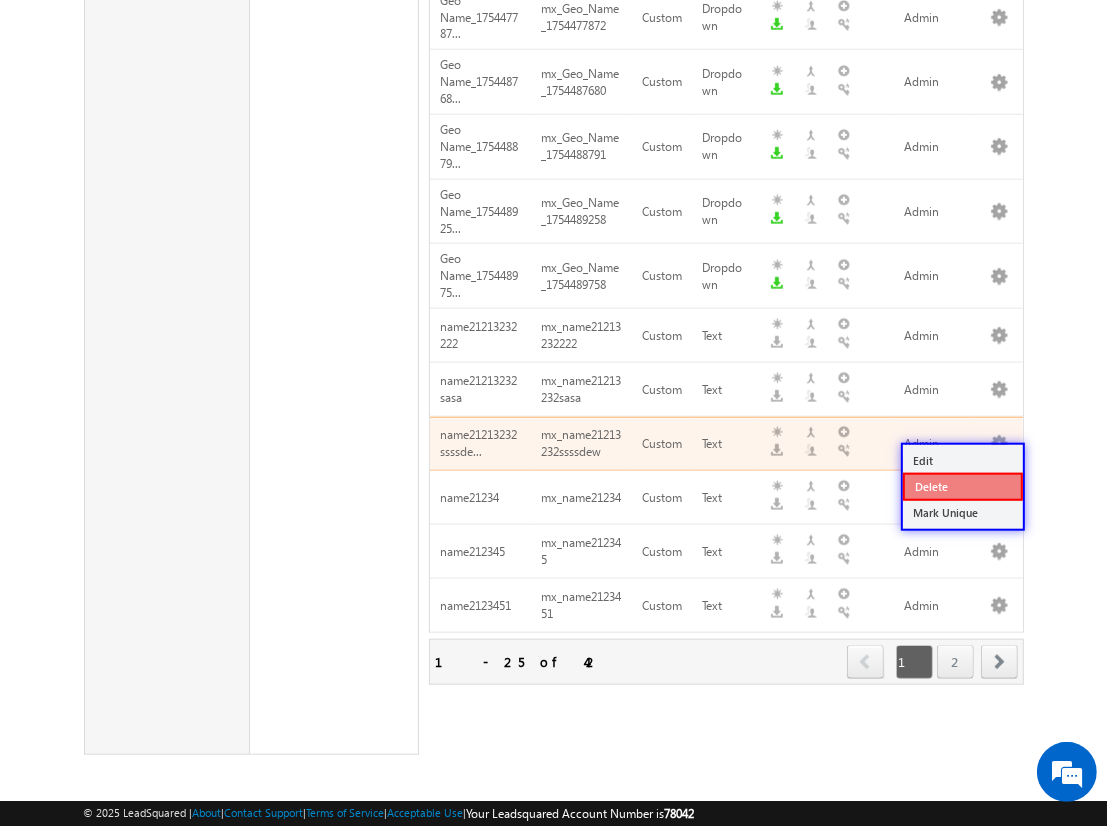 click on "Delete" at bounding box center [963, 487] 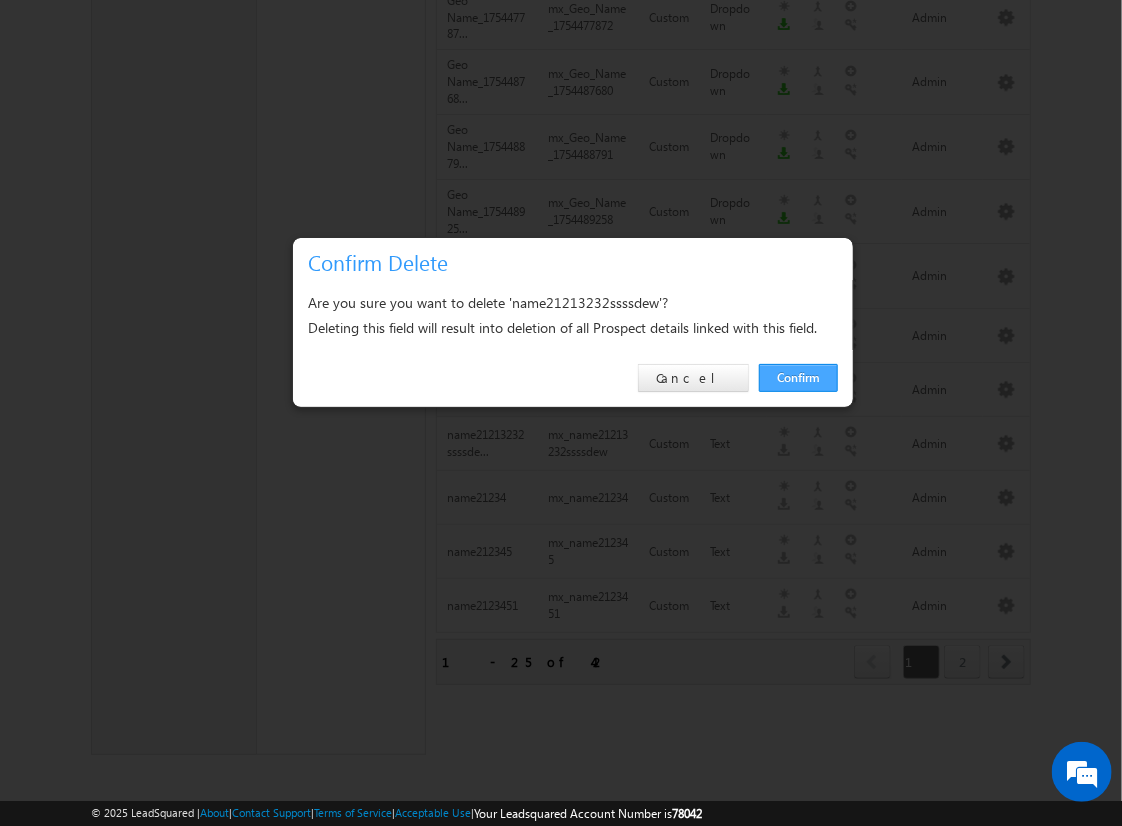 click on "Confirm" at bounding box center (798, 378) 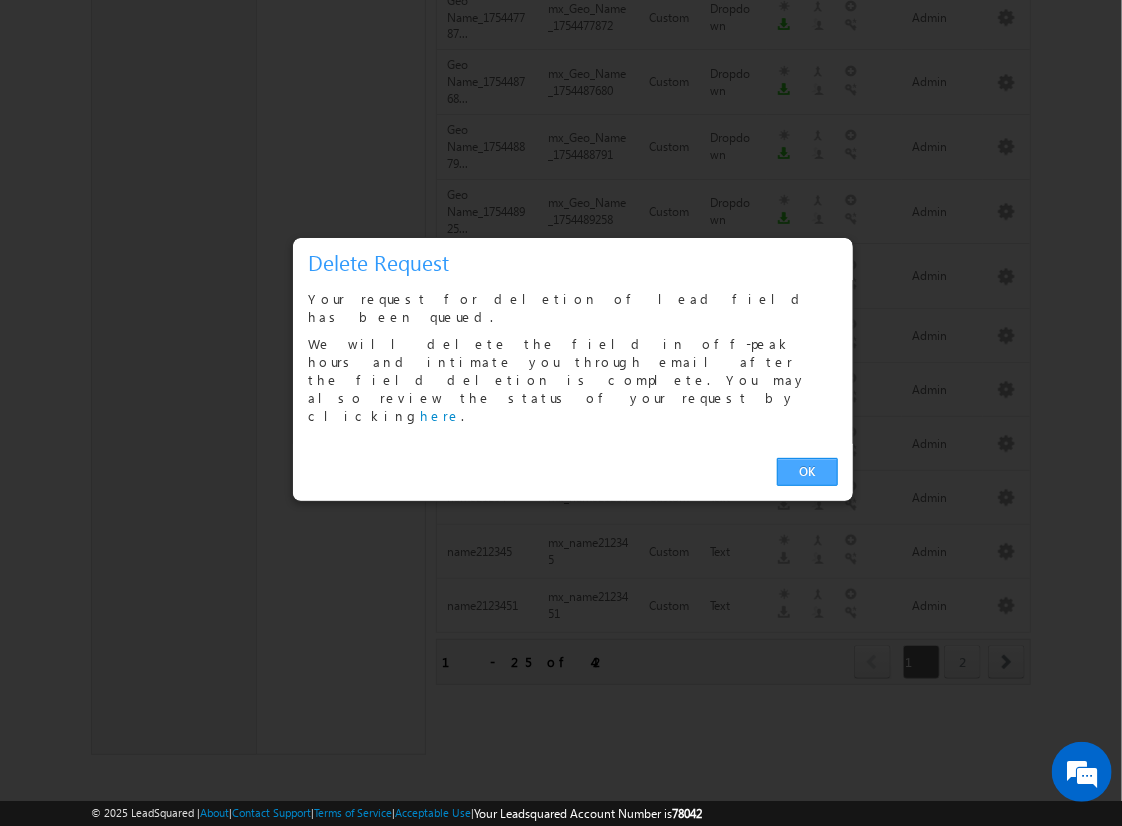 click on "OK" at bounding box center (807, 472) 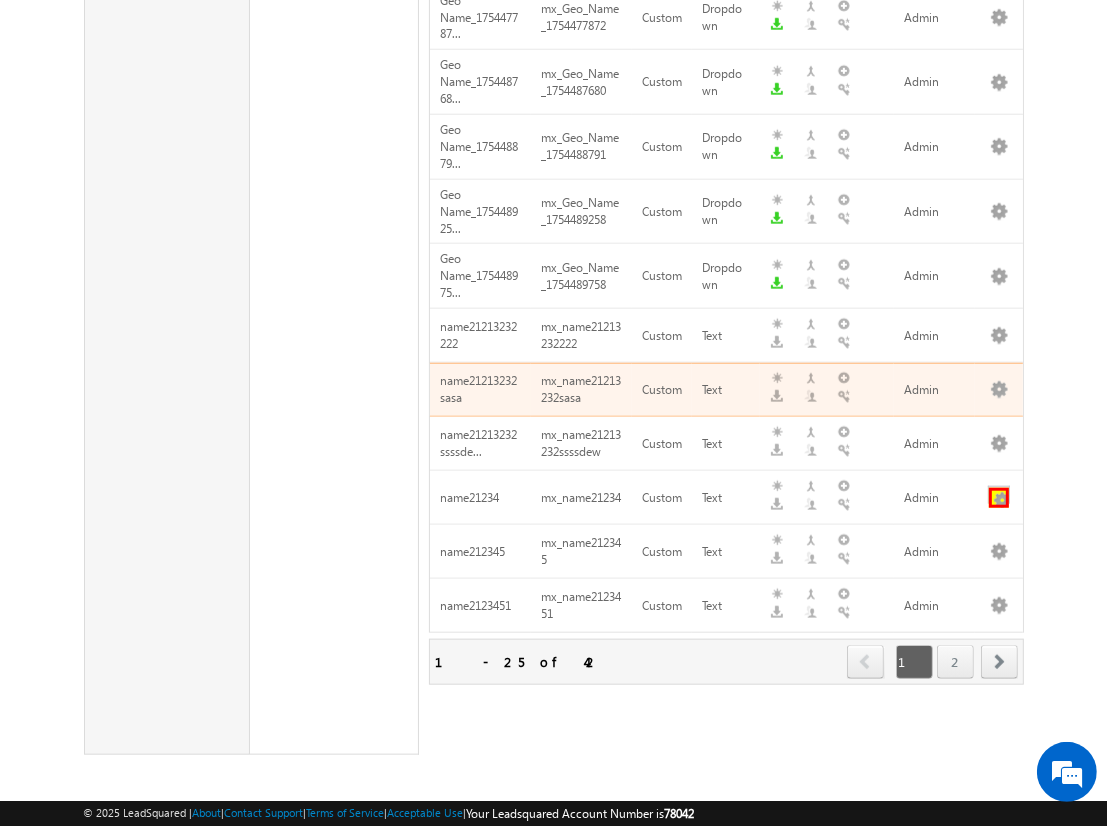 click at bounding box center [999, 498] 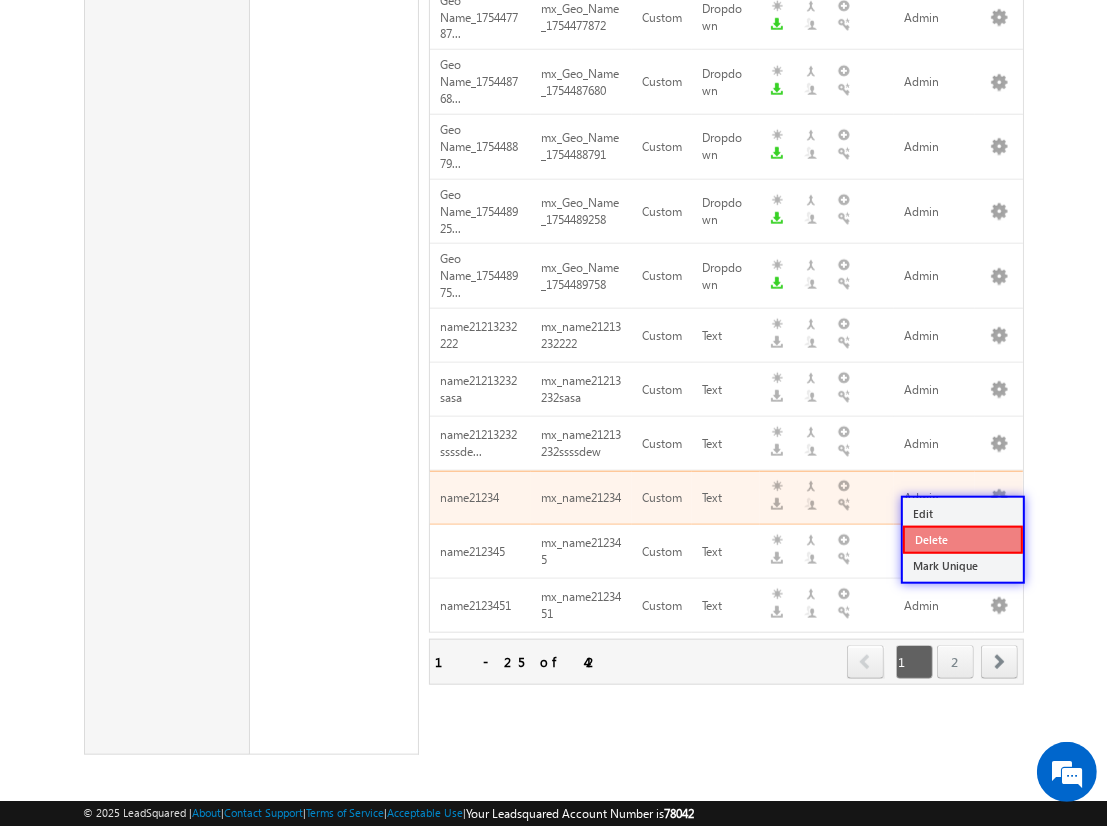 click on "Delete" at bounding box center [963, 540] 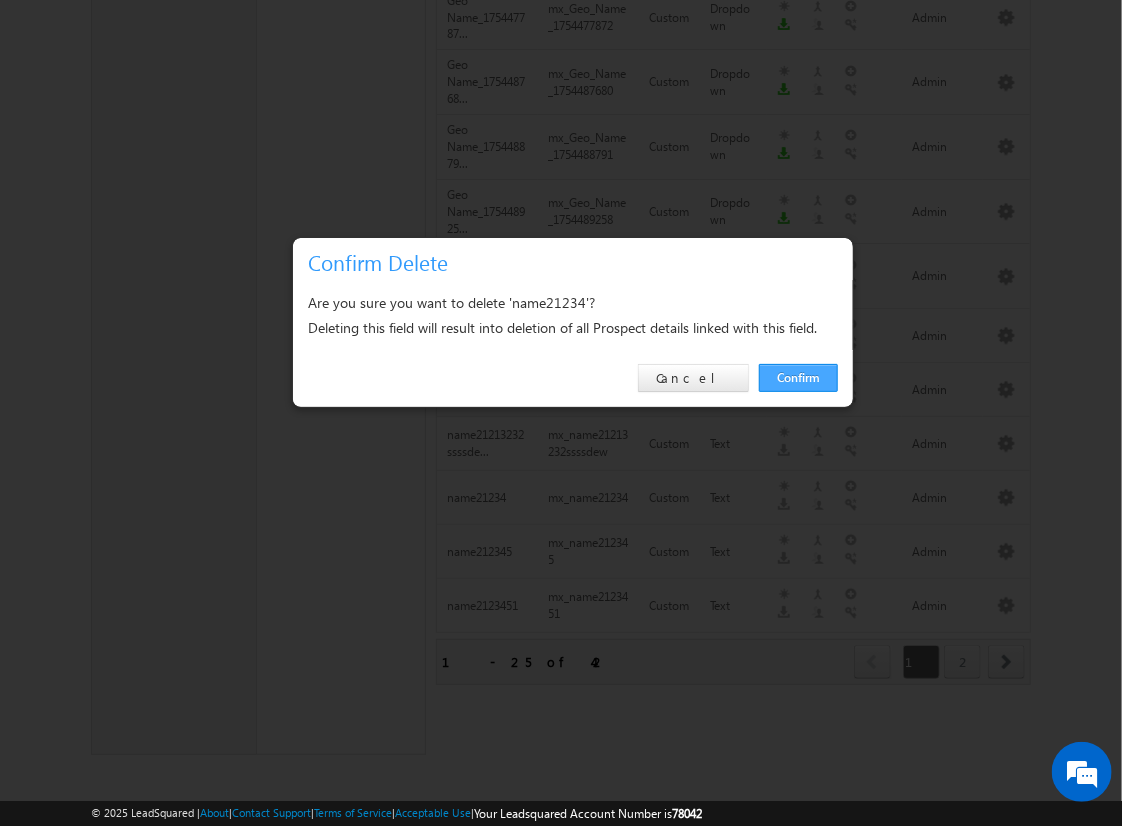 click on "Confirm" at bounding box center [798, 378] 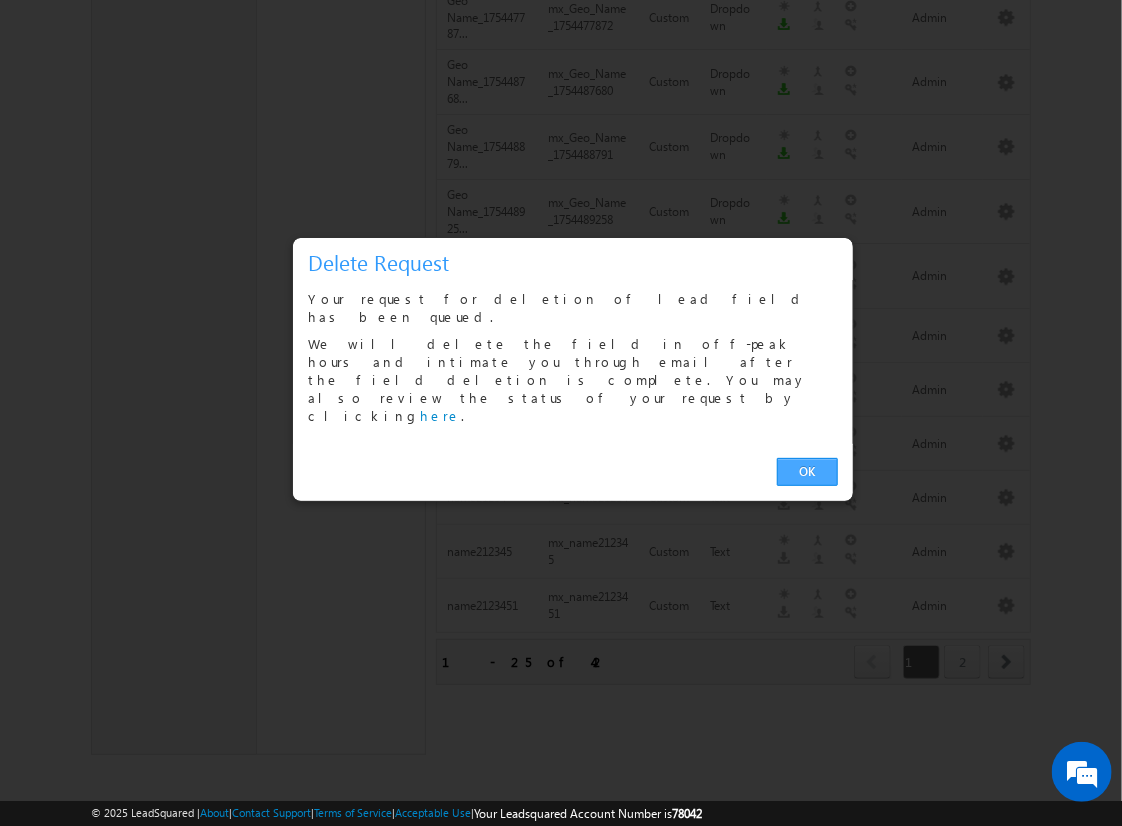 click on "OK" at bounding box center (807, 472) 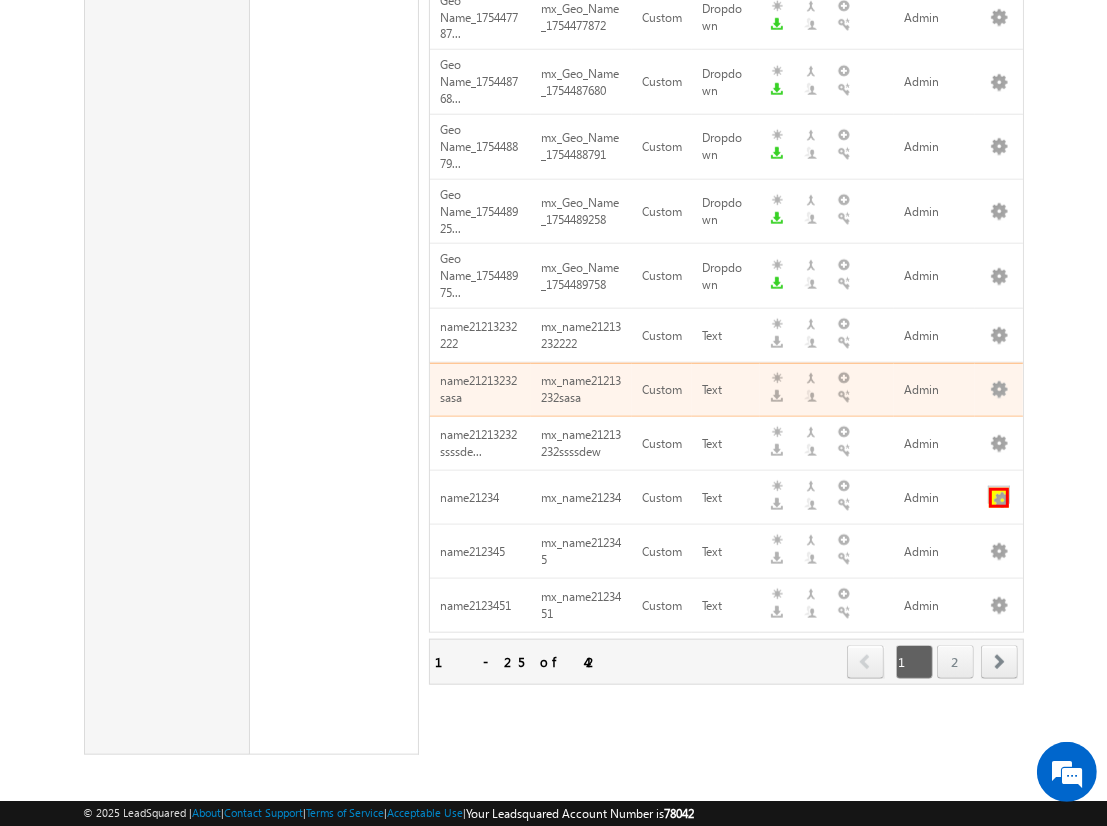 click at bounding box center [999, 498] 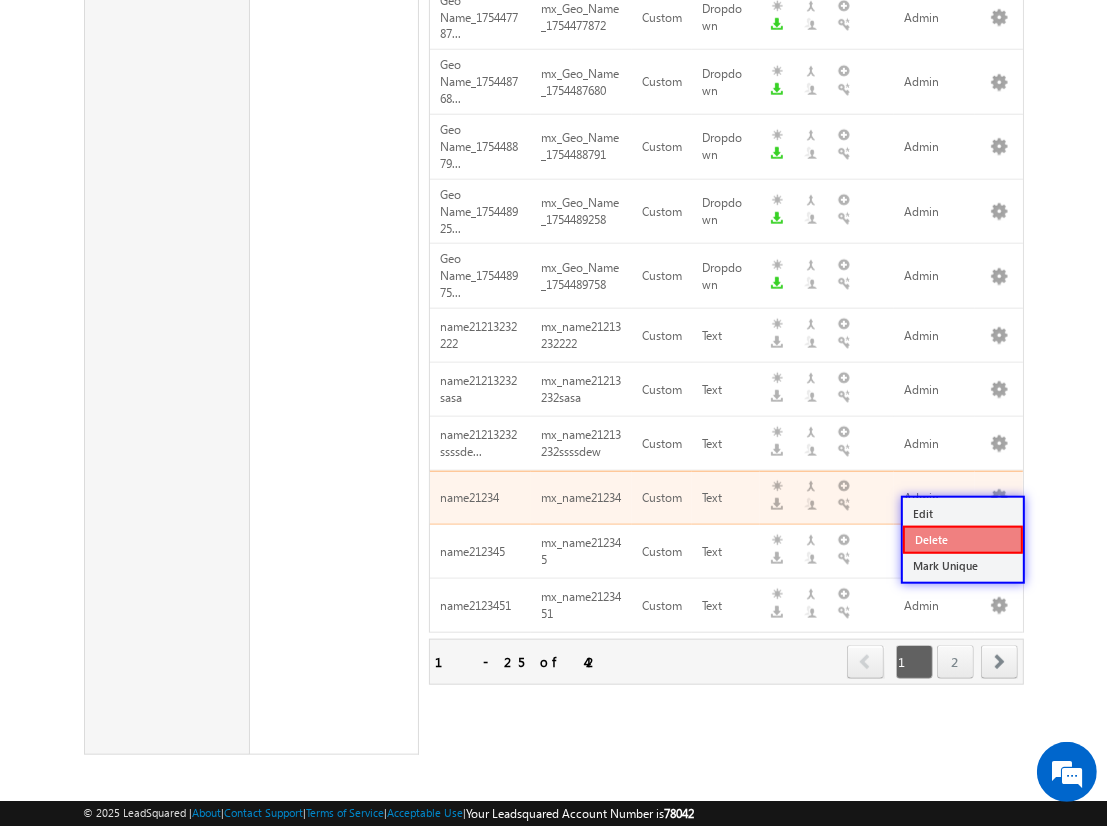 click on "Delete" at bounding box center [963, 540] 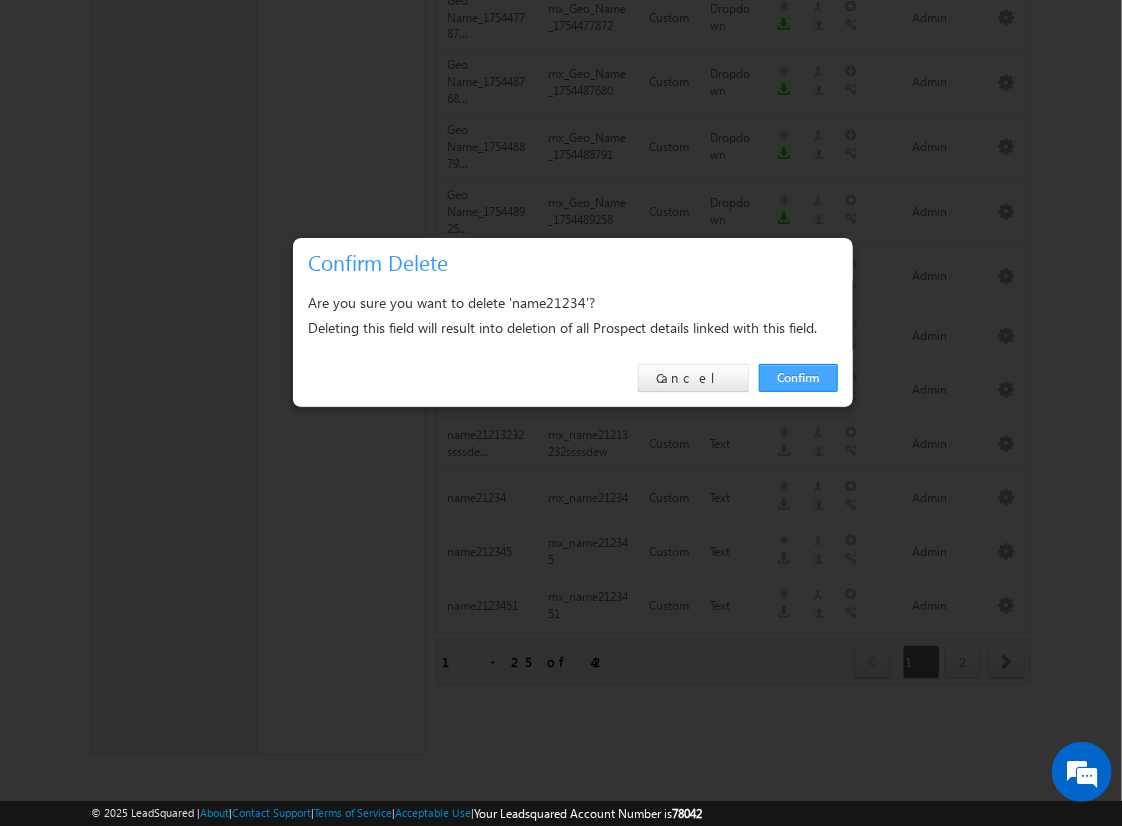 click on "Confirm" at bounding box center (798, 378) 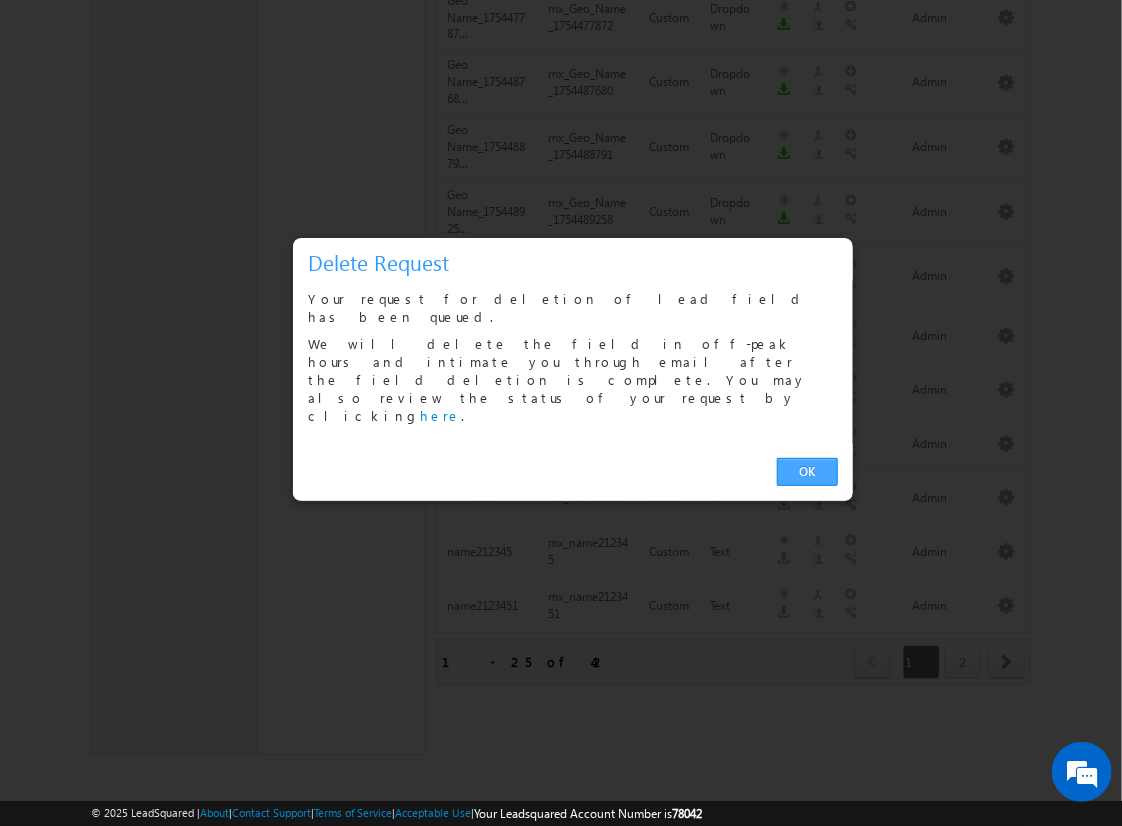 click on "OK" at bounding box center (807, 472) 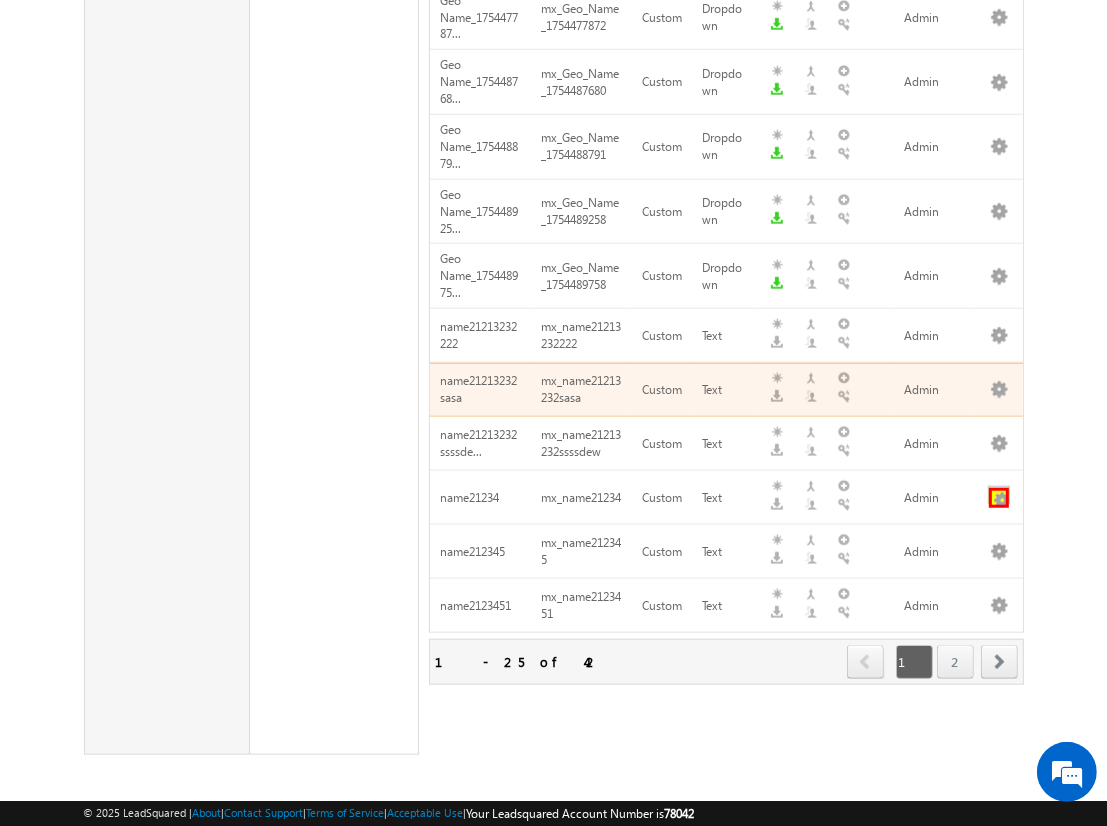 click at bounding box center [999, 498] 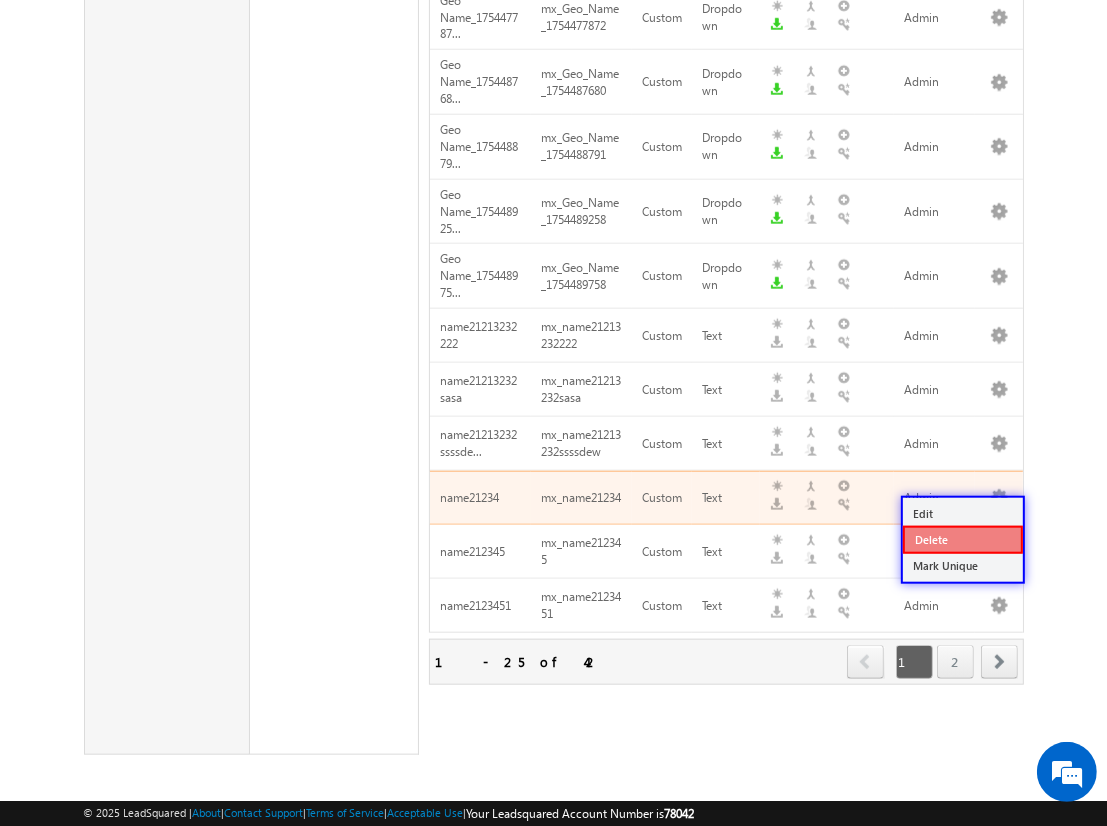 click on "Delete" at bounding box center [963, 540] 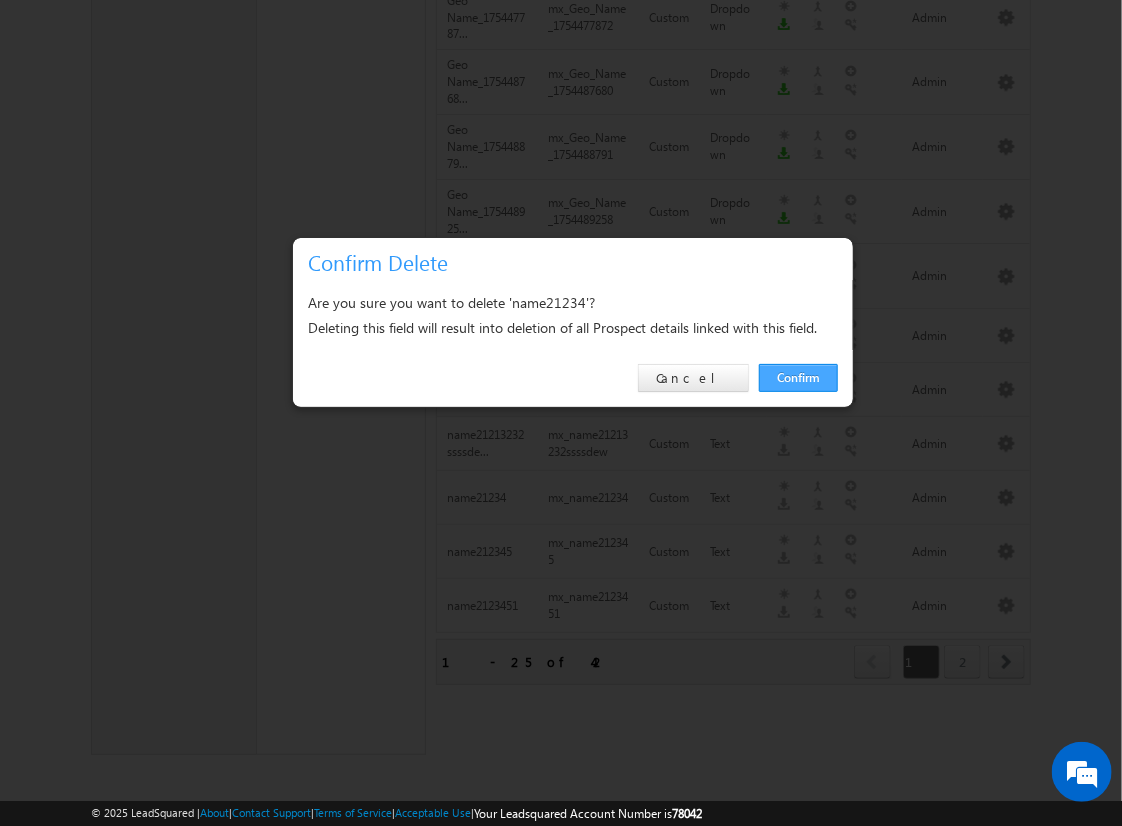 click on "Confirm" at bounding box center [798, 378] 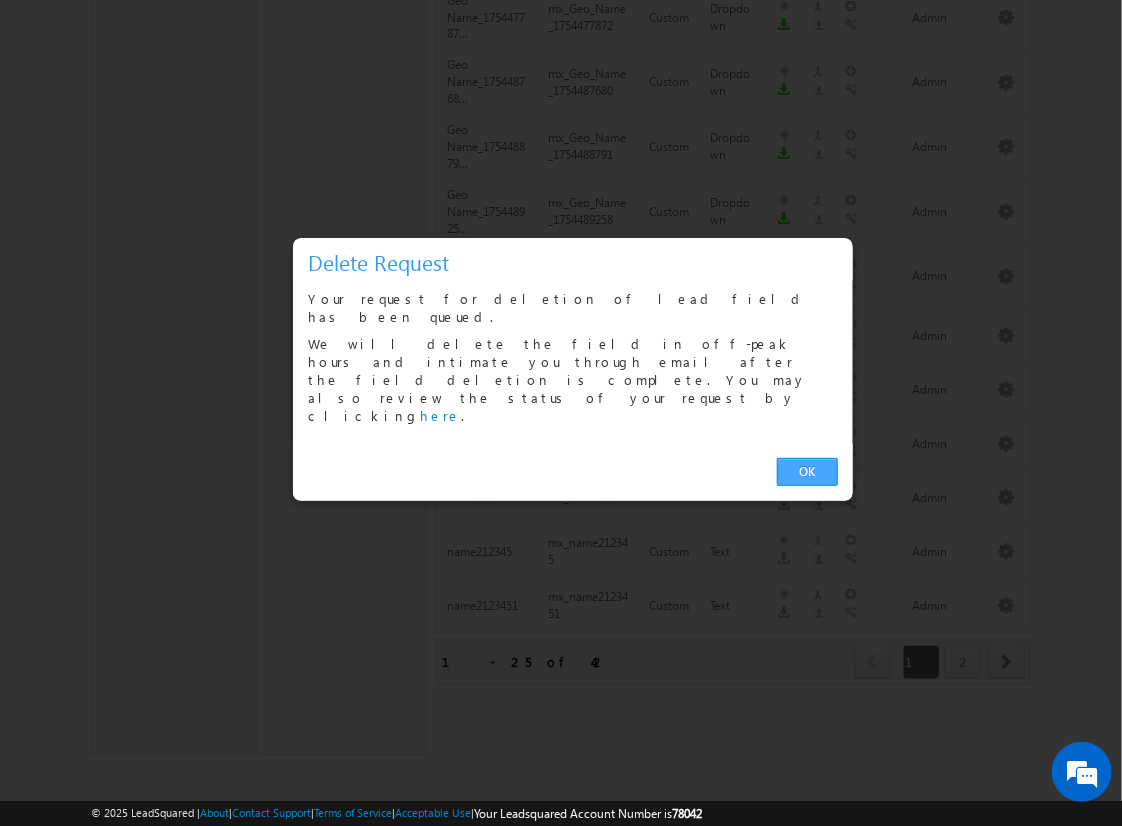 click on "OK" at bounding box center (807, 472) 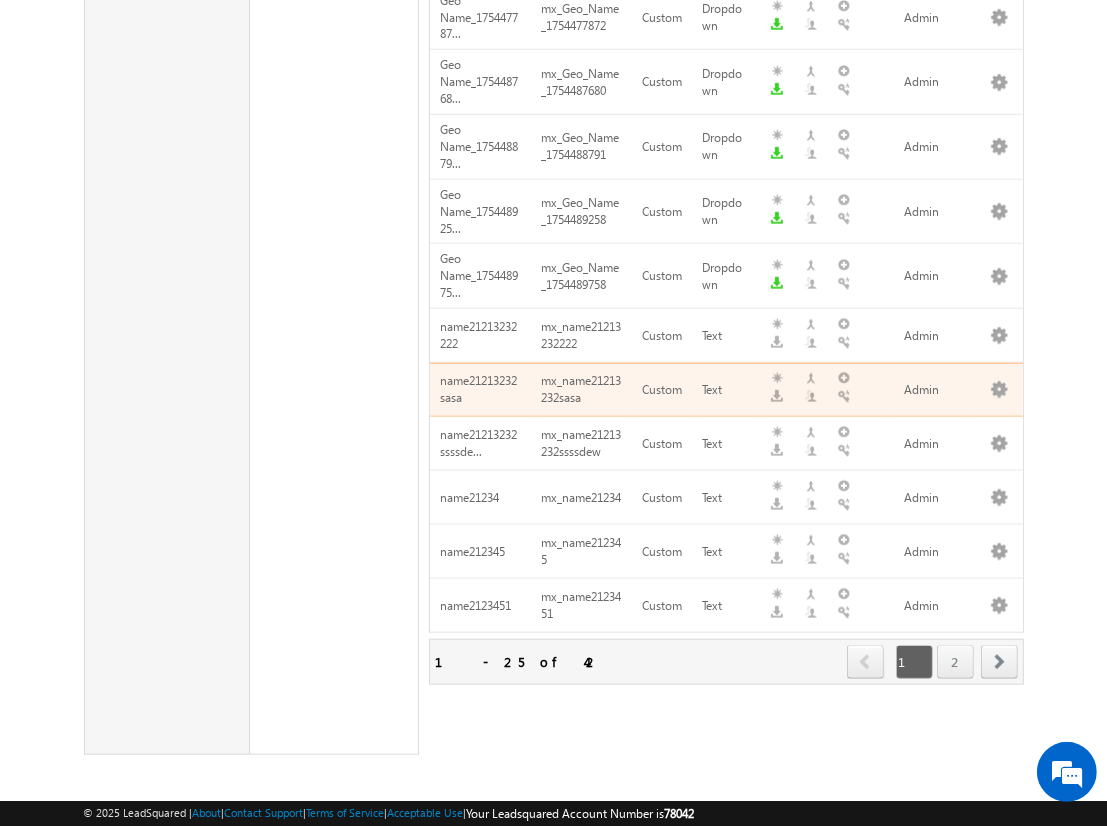 click on "next" at bounding box center (999, 662) 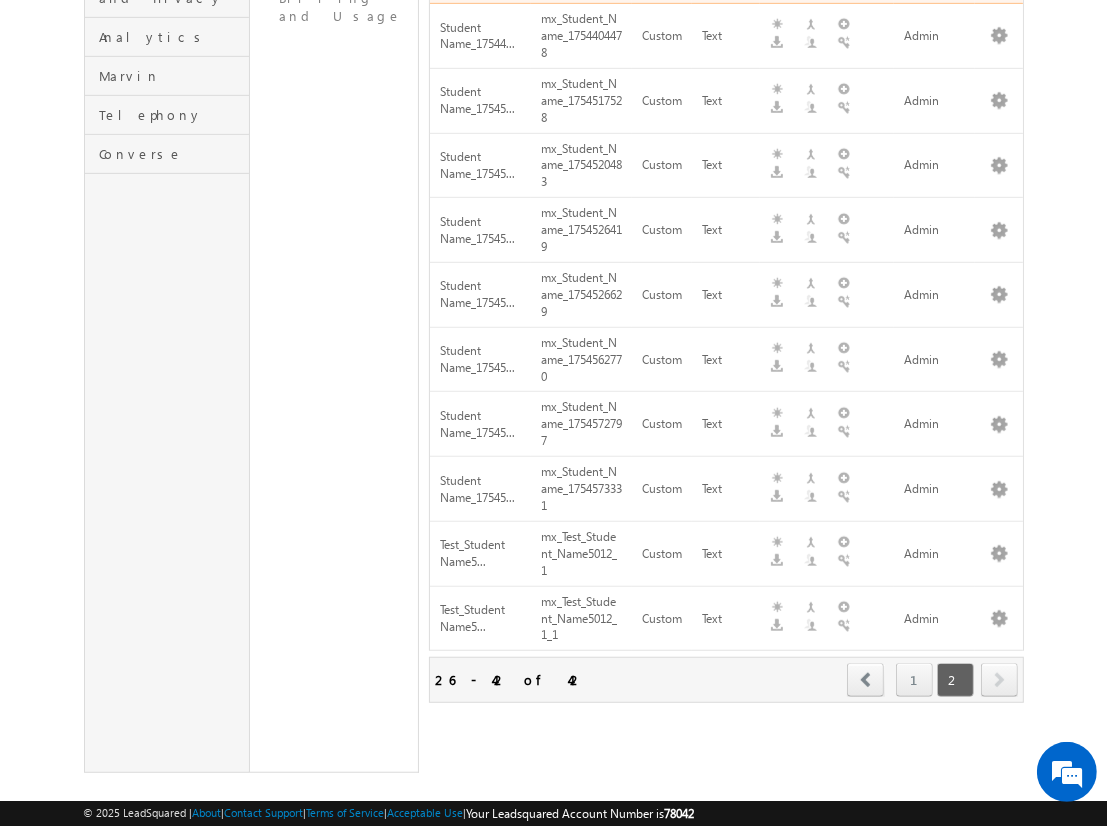 scroll, scrollTop: 0, scrollLeft: 0, axis: both 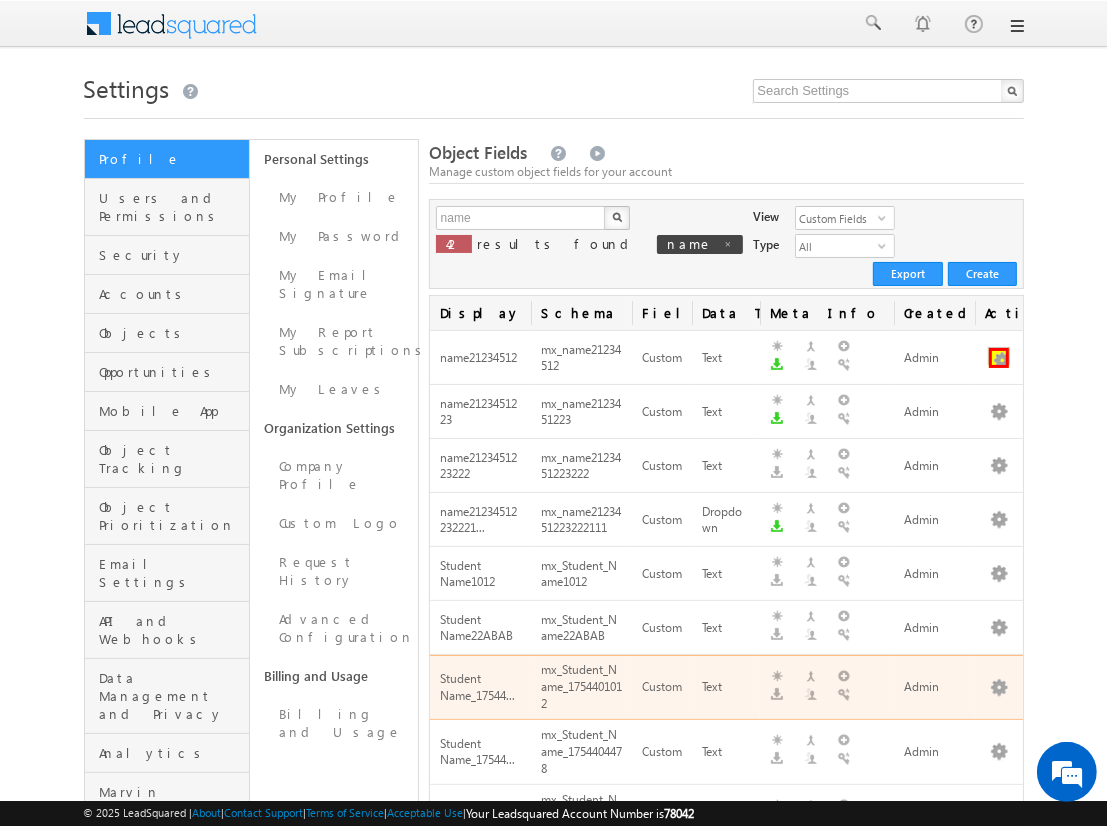 click at bounding box center (999, 358) 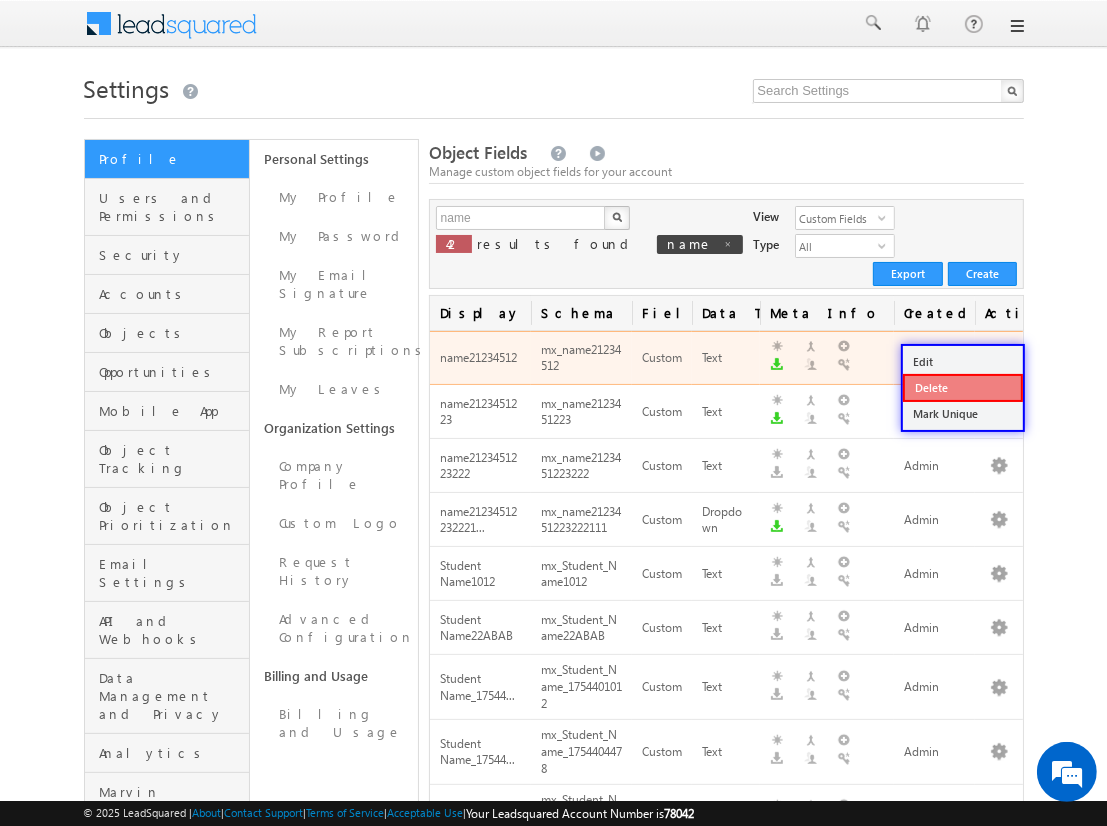 click on "Delete" at bounding box center (963, 388) 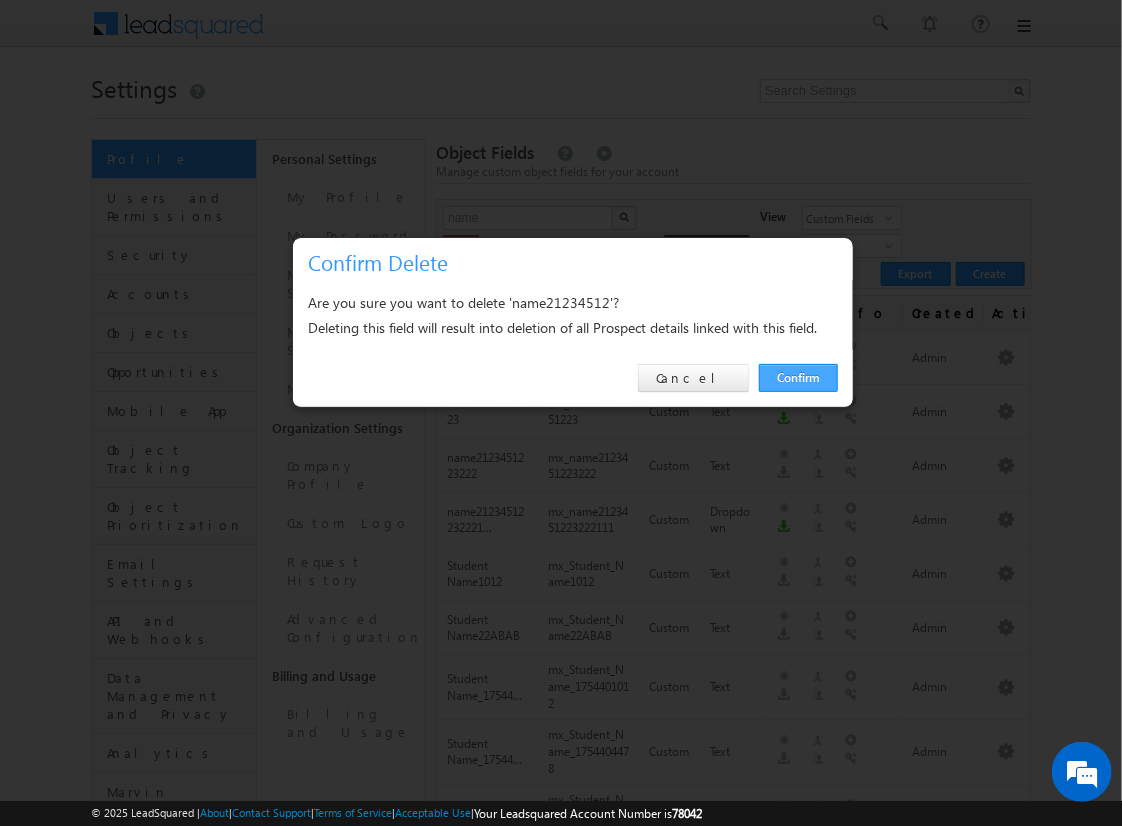 click on "Confirm" at bounding box center (798, 378) 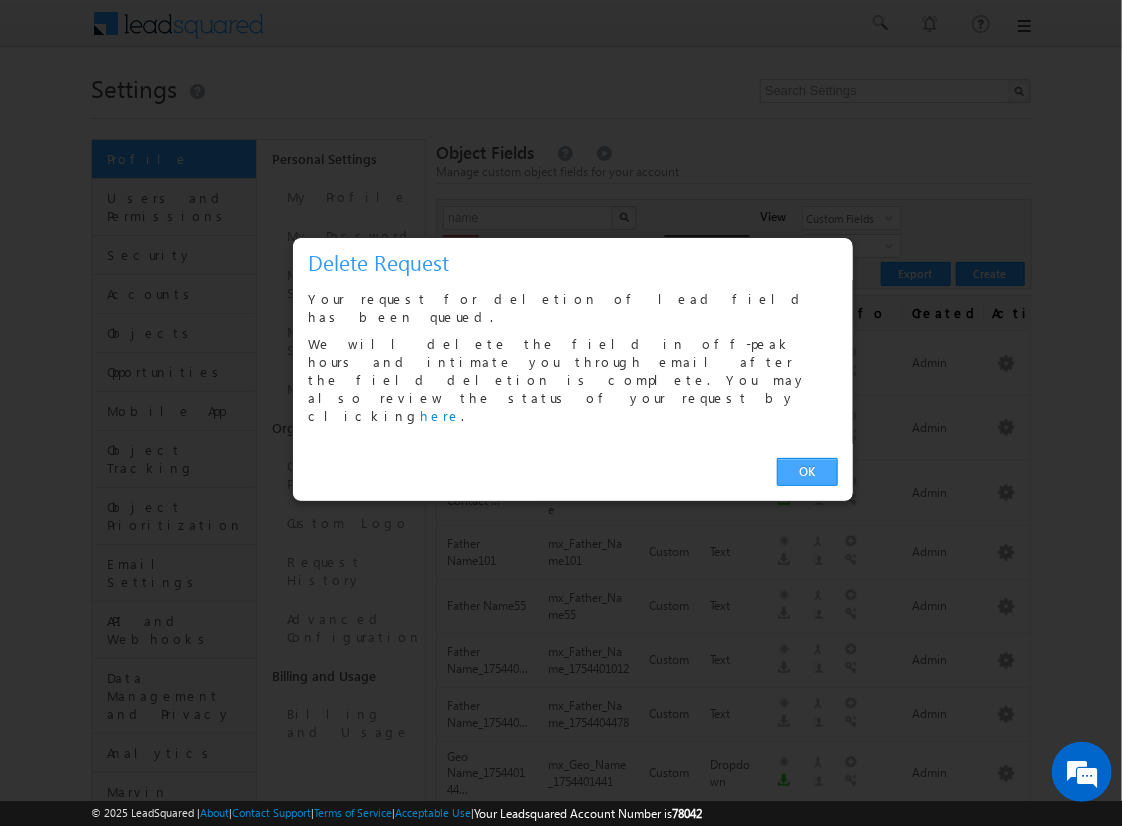 click on "OK" at bounding box center (807, 472) 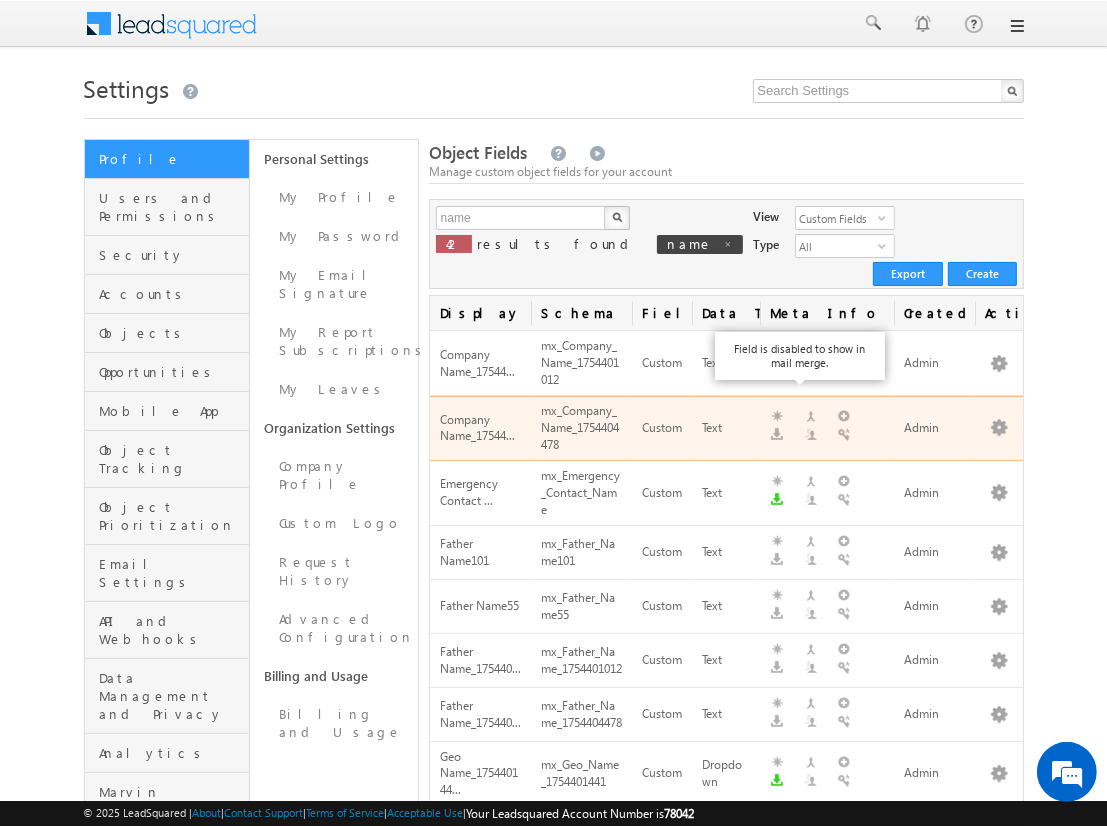 click on "next" at bounding box center (999, 1871) 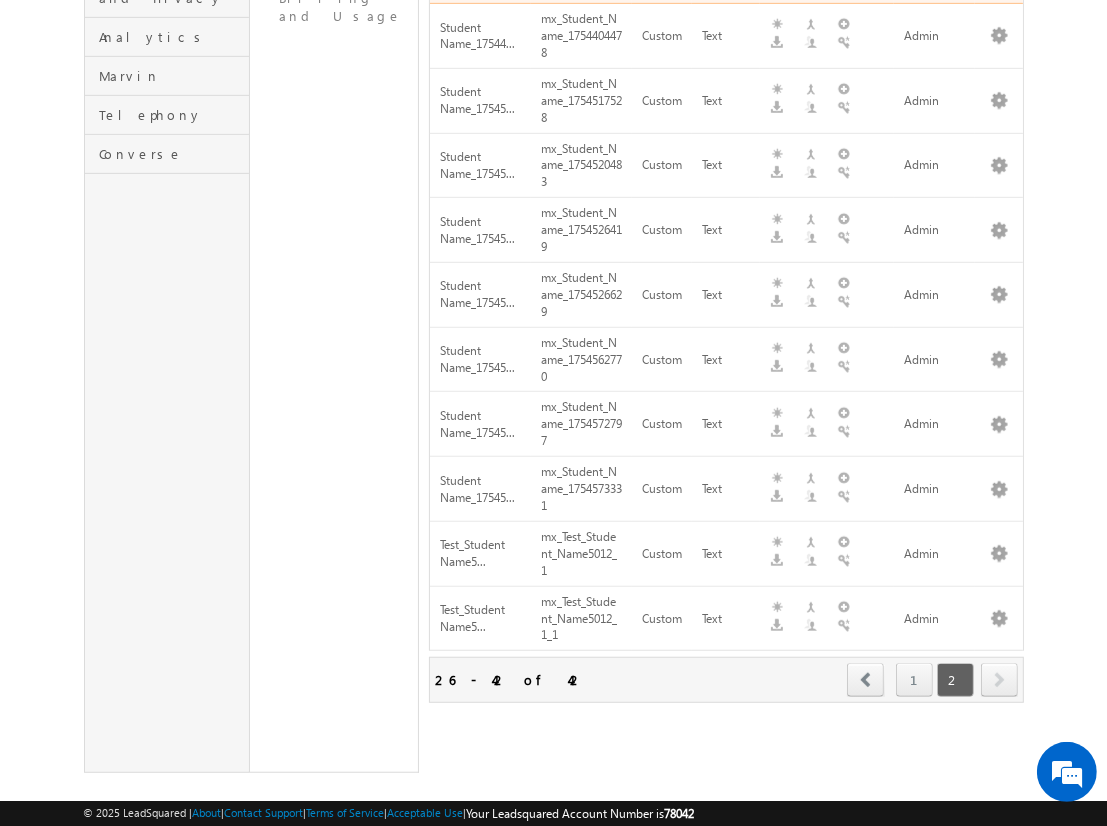 scroll, scrollTop: 0, scrollLeft: 0, axis: both 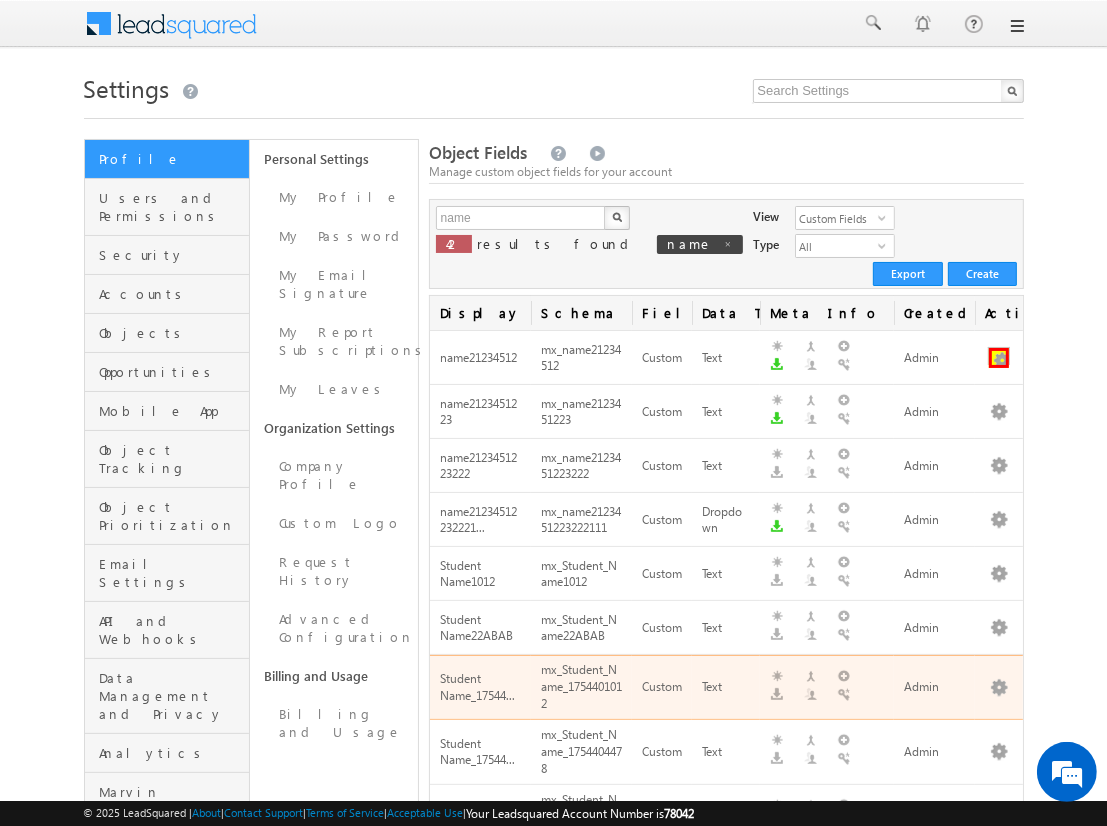 click at bounding box center [999, 358] 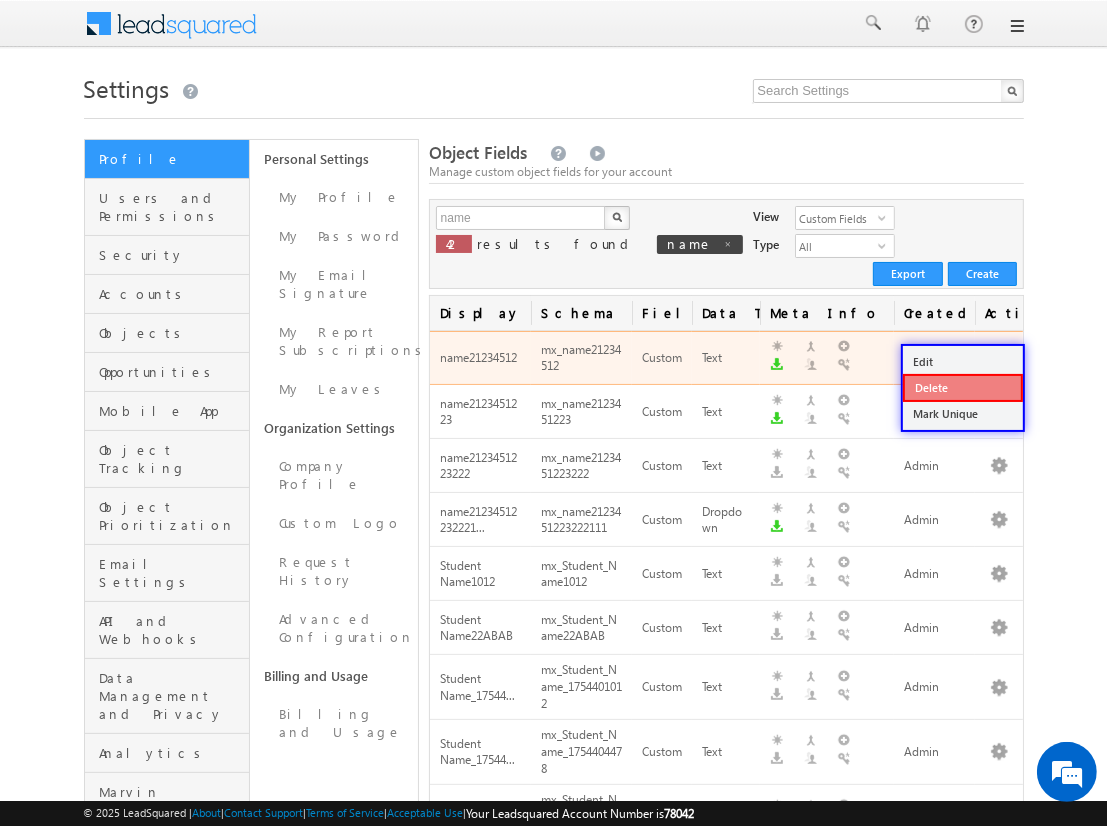 click on "Delete" at bounding box center (963, 388) 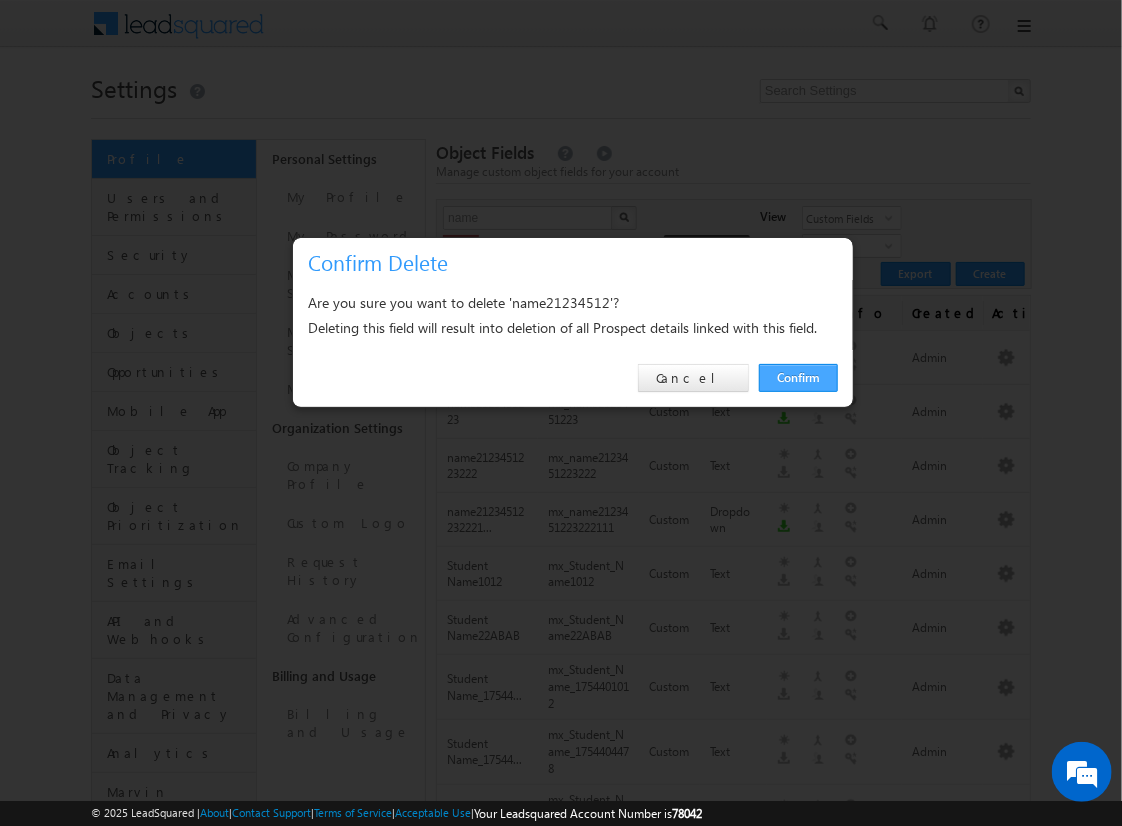 click on "Confirm" at bounding box center [798, 378] 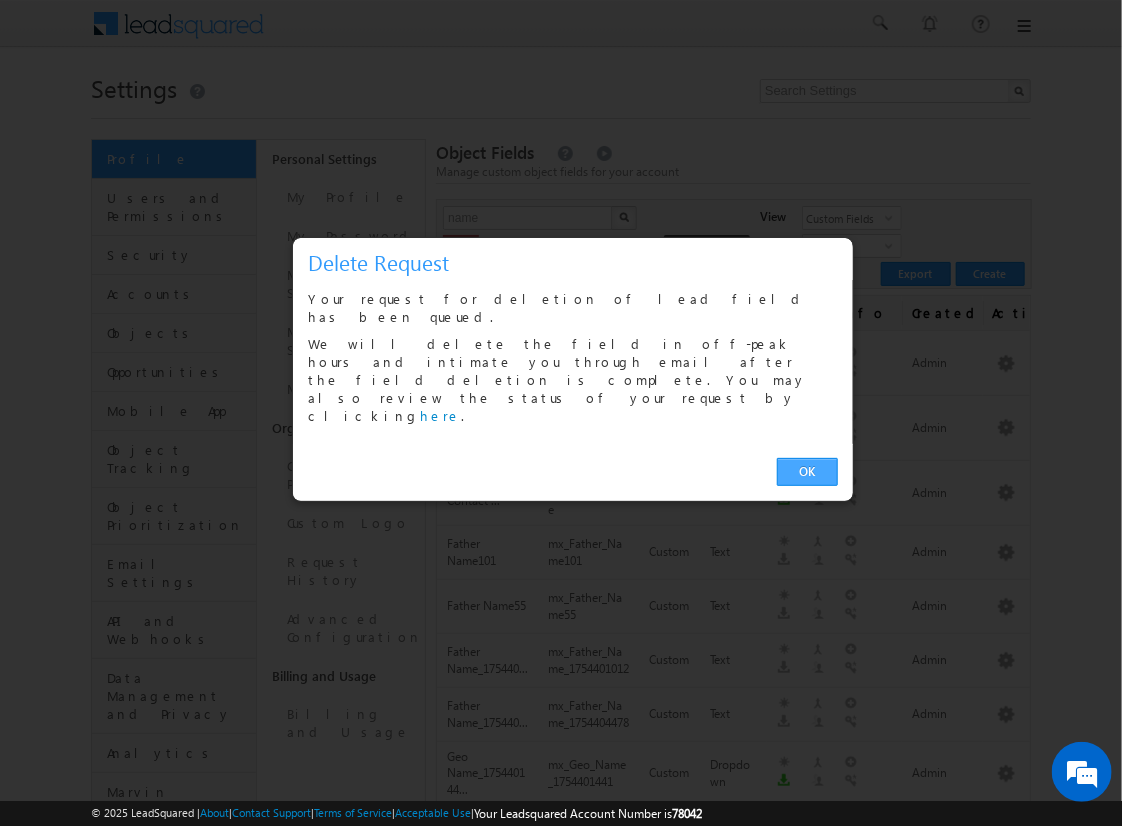 click on "OK" at bounding box center [807, 472] 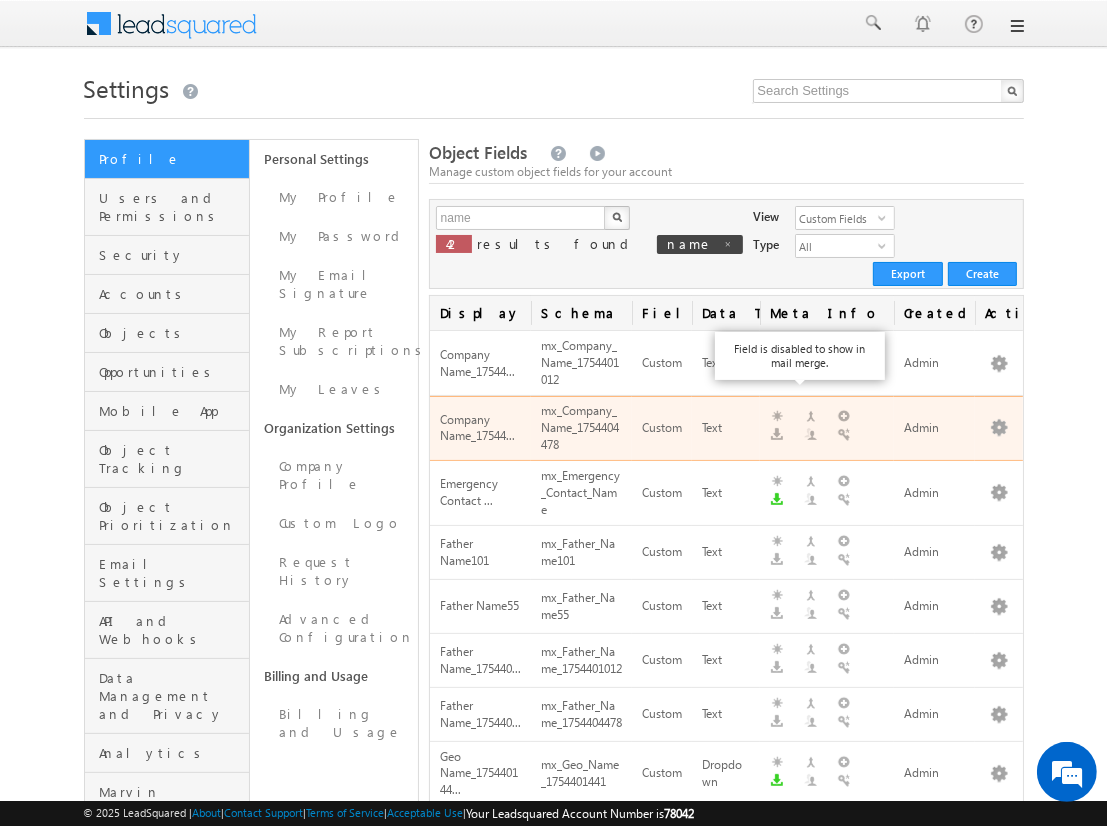 click on "next" at bounding box center [999, 1871] 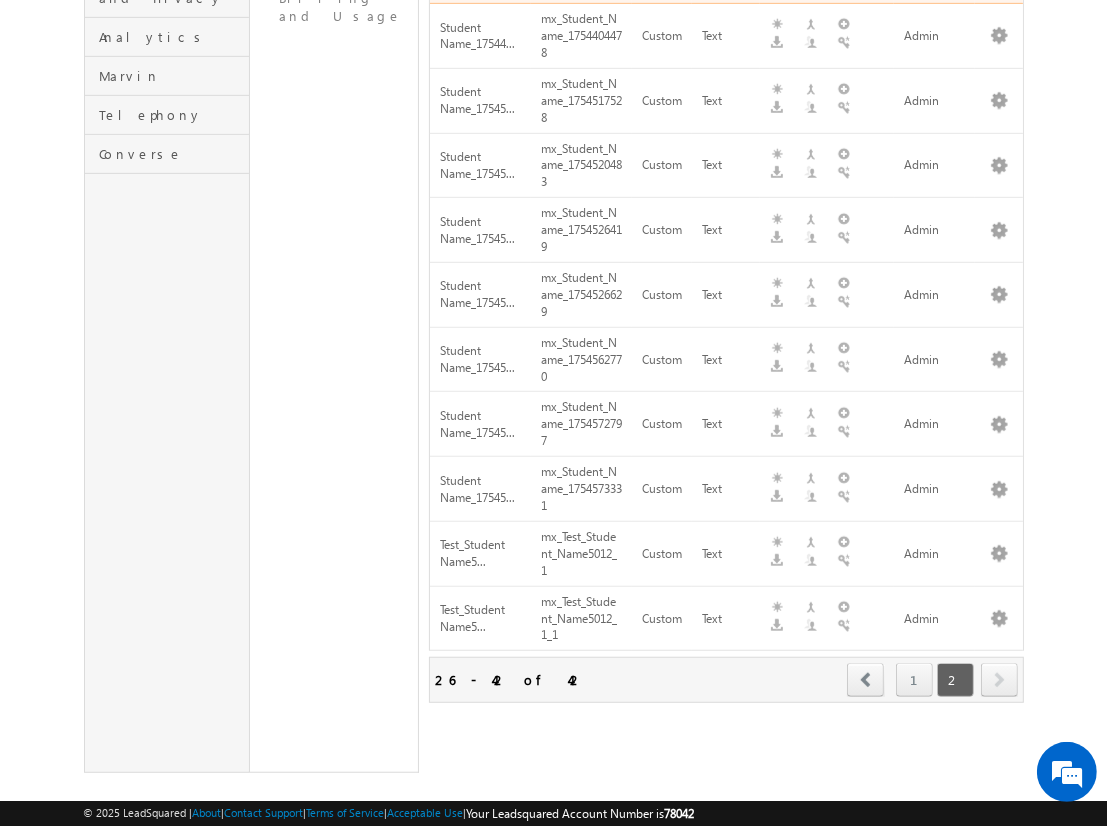scroll, scrollTop: 0, scrollLeft: 0, axis: both 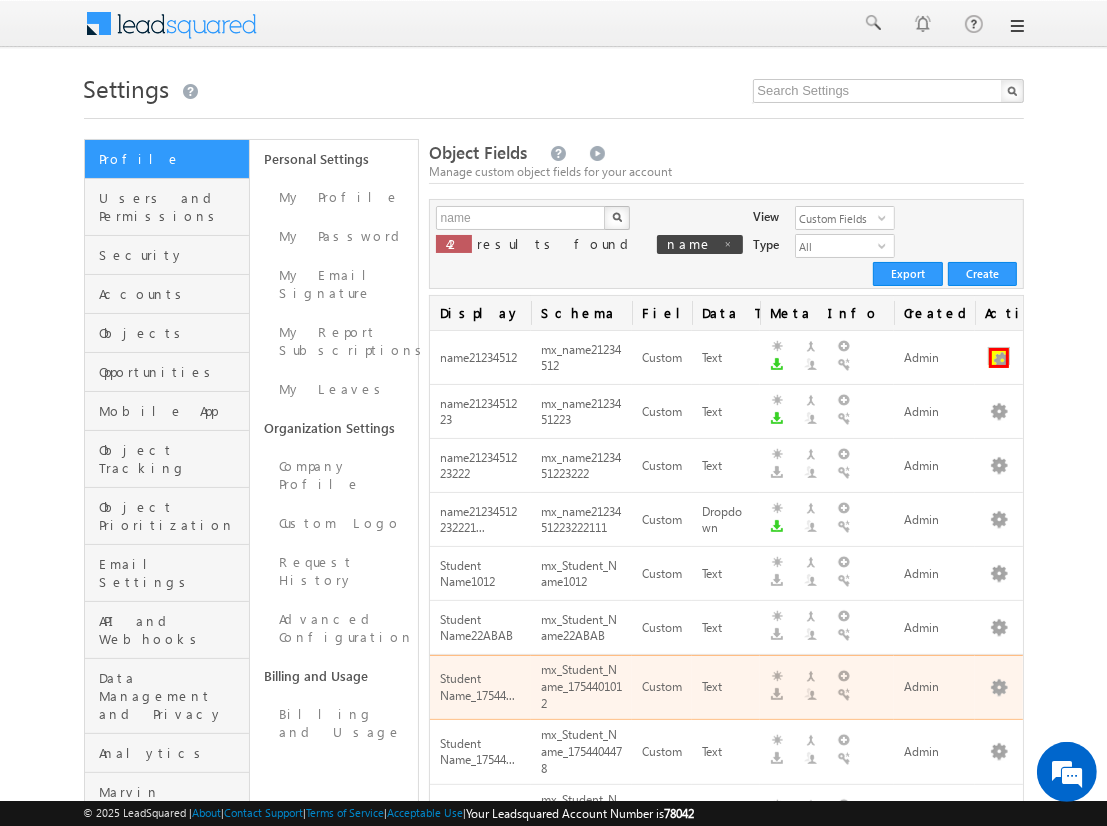 click at bounding box center [999, 358] 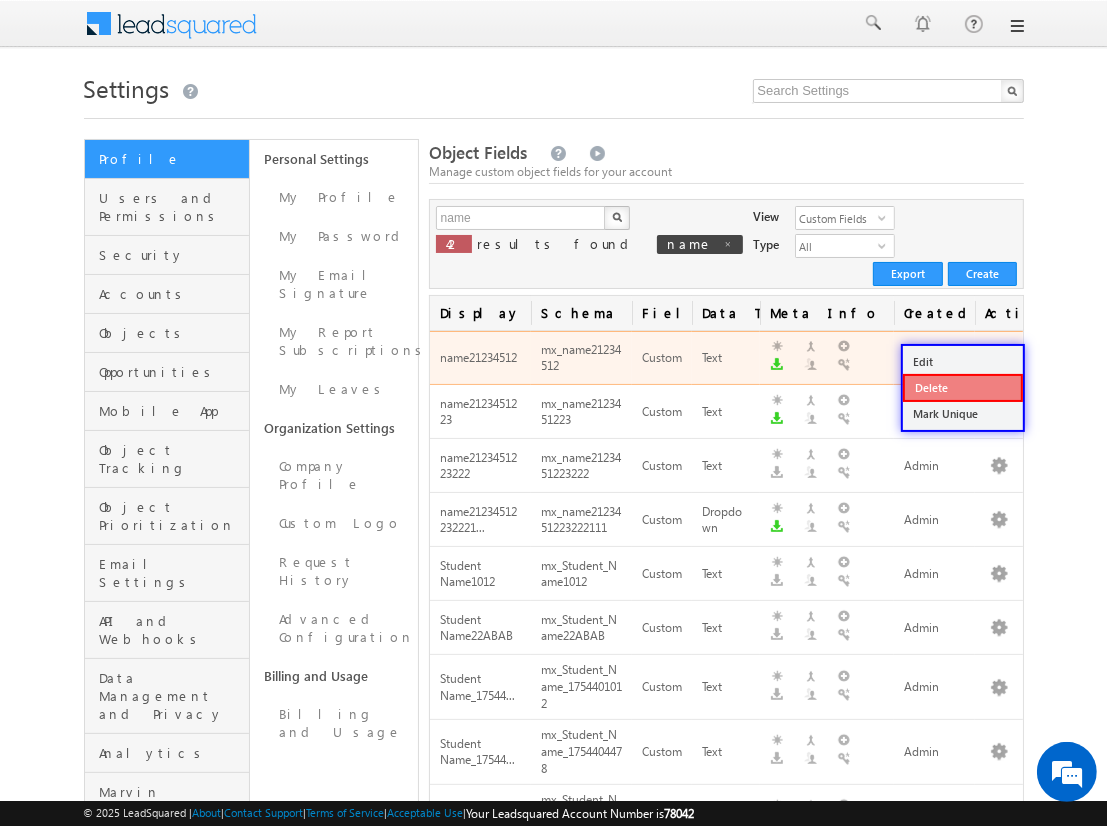 click on "Delete" at bounding box center (963, 388) 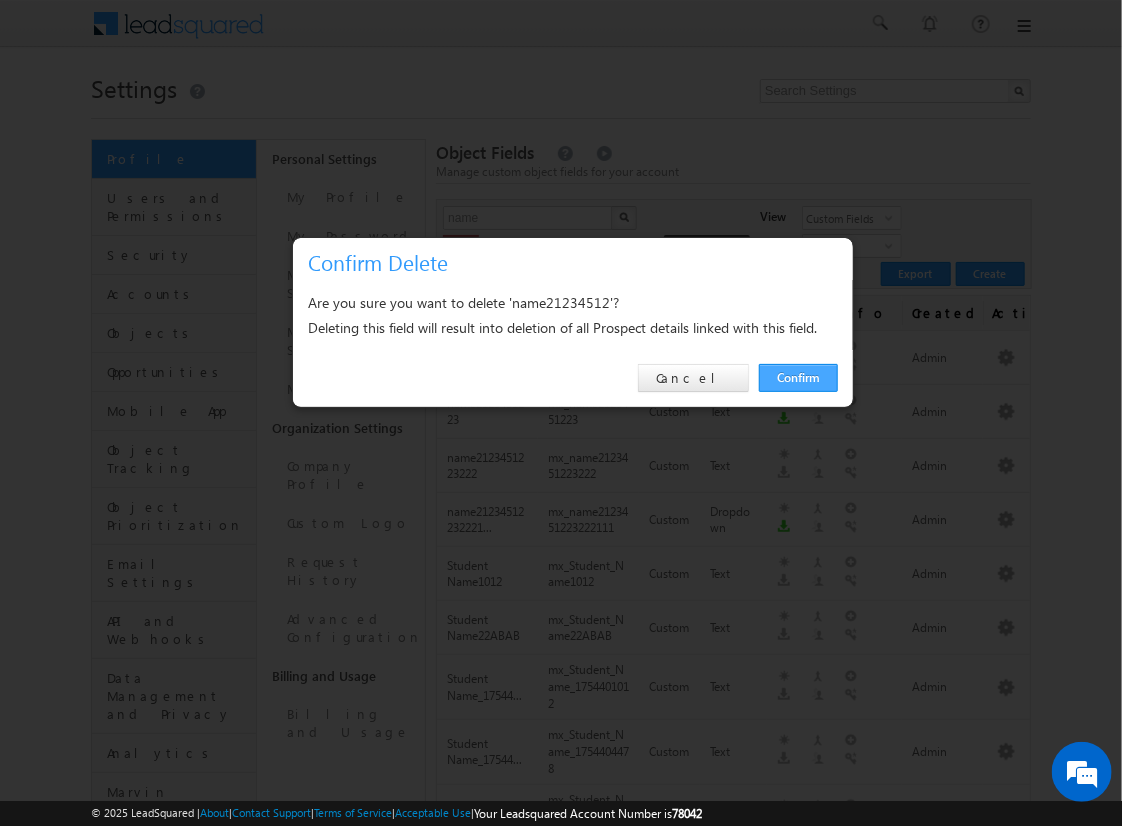 click on "Confirm" at bounding box center [798, 378] 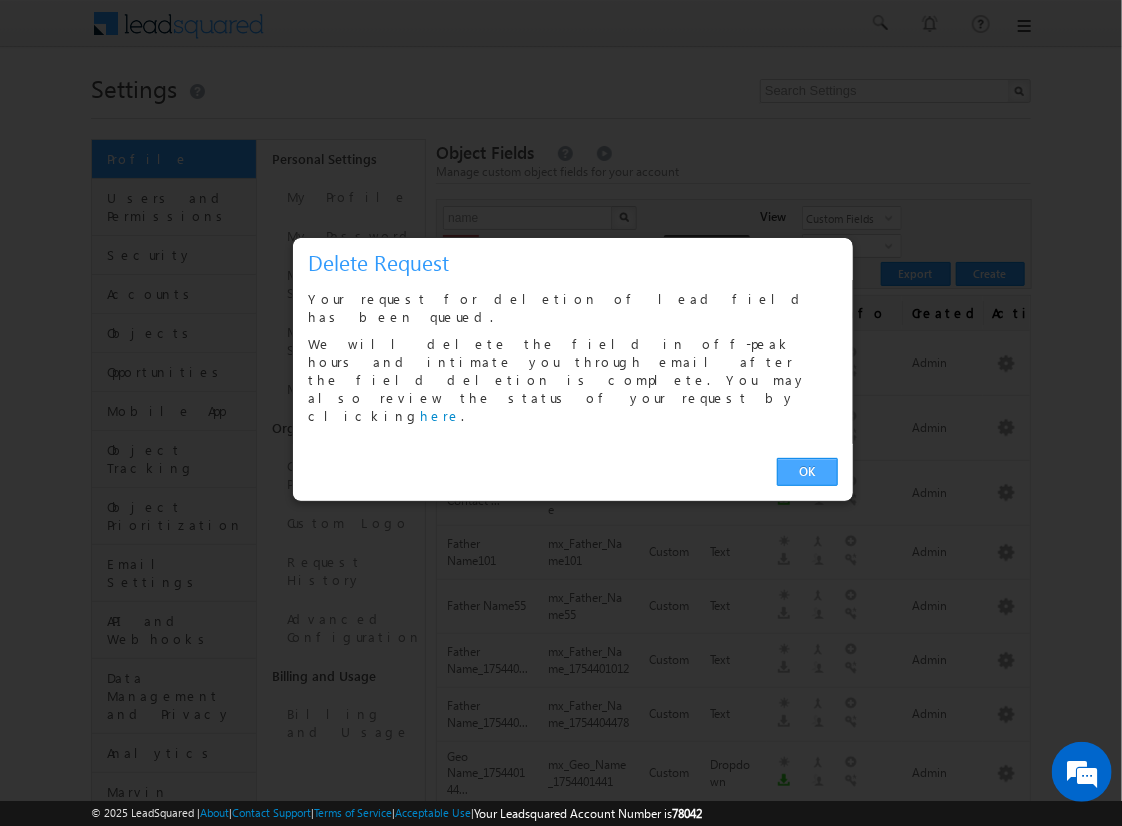 click on "OK" at bounding box center [807, 472] 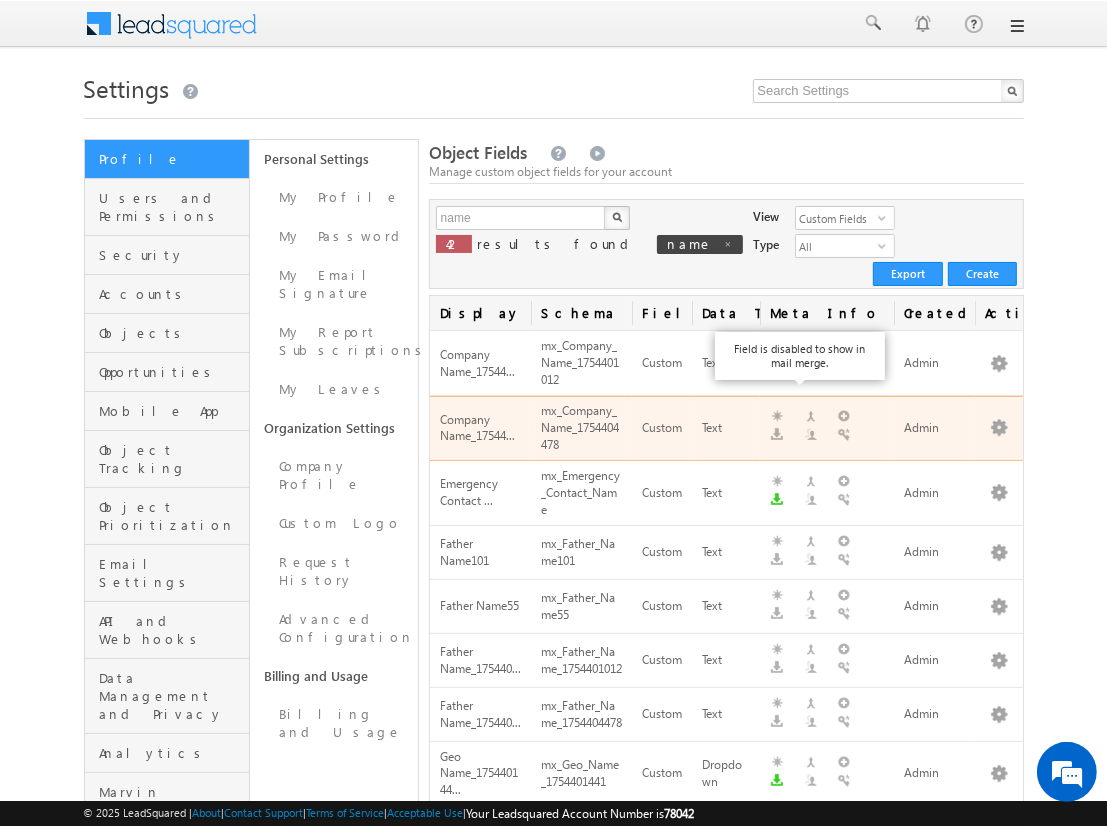 click on "next" at bounding box center (999, 1871) 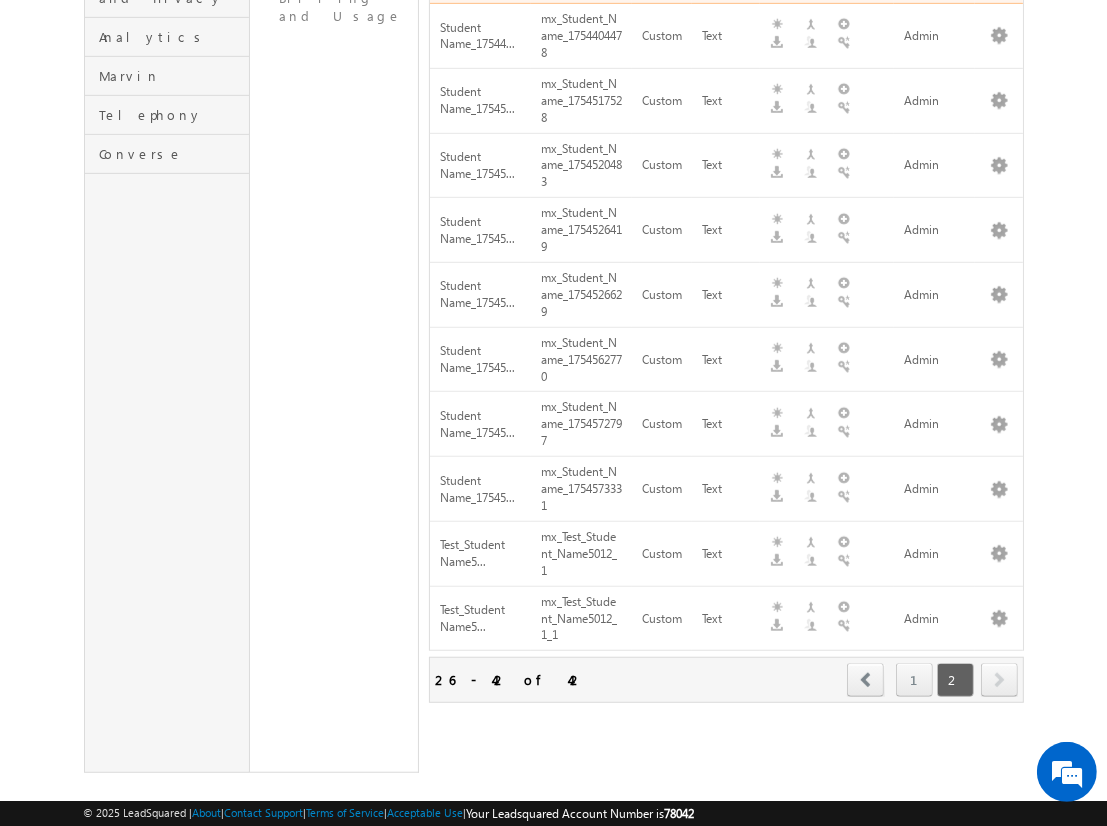 scroll, scrollTop: 0, scrollLeft: 0, axis: both 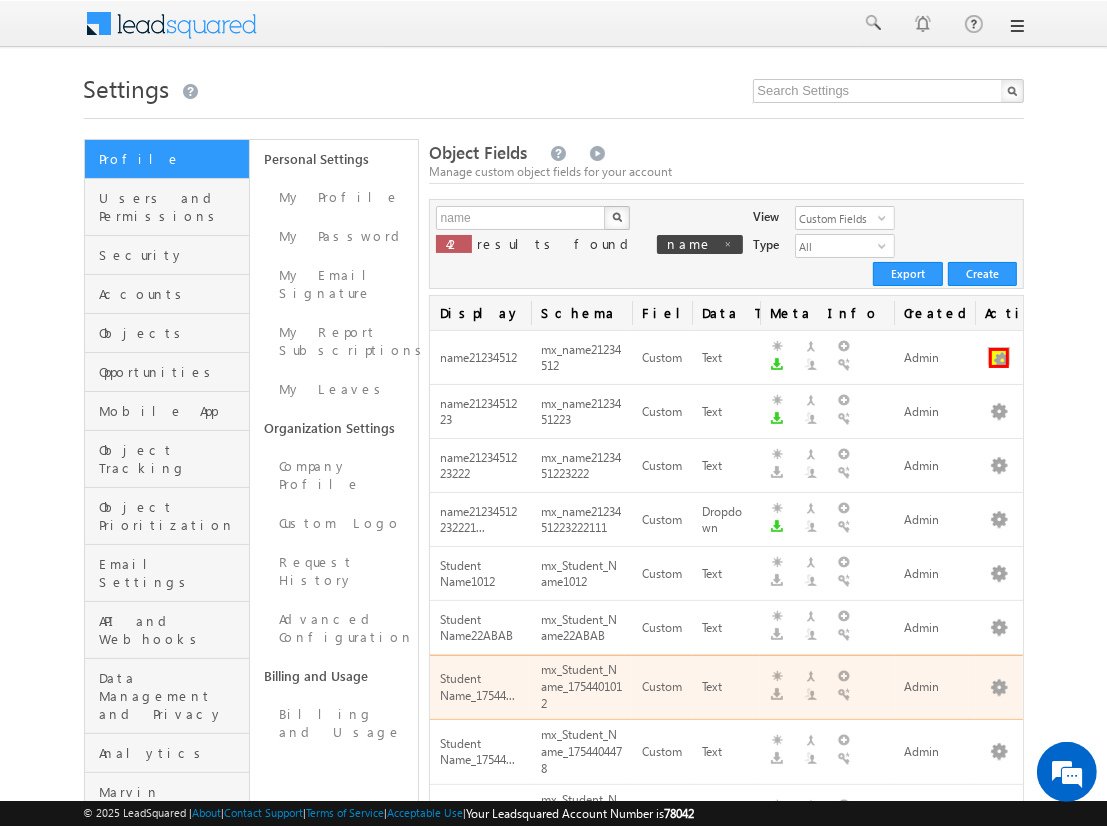 click at bounding box center [999, 358] 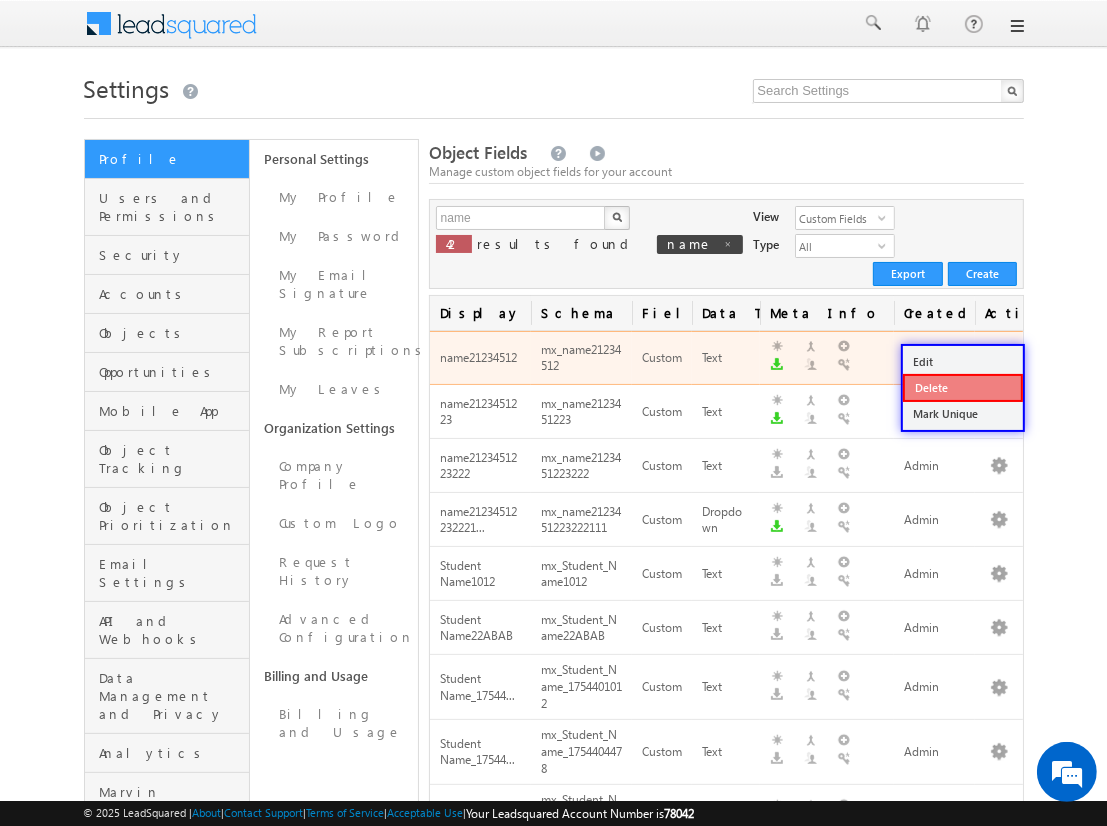 click on "Delete" at bounding box center (963, 388) 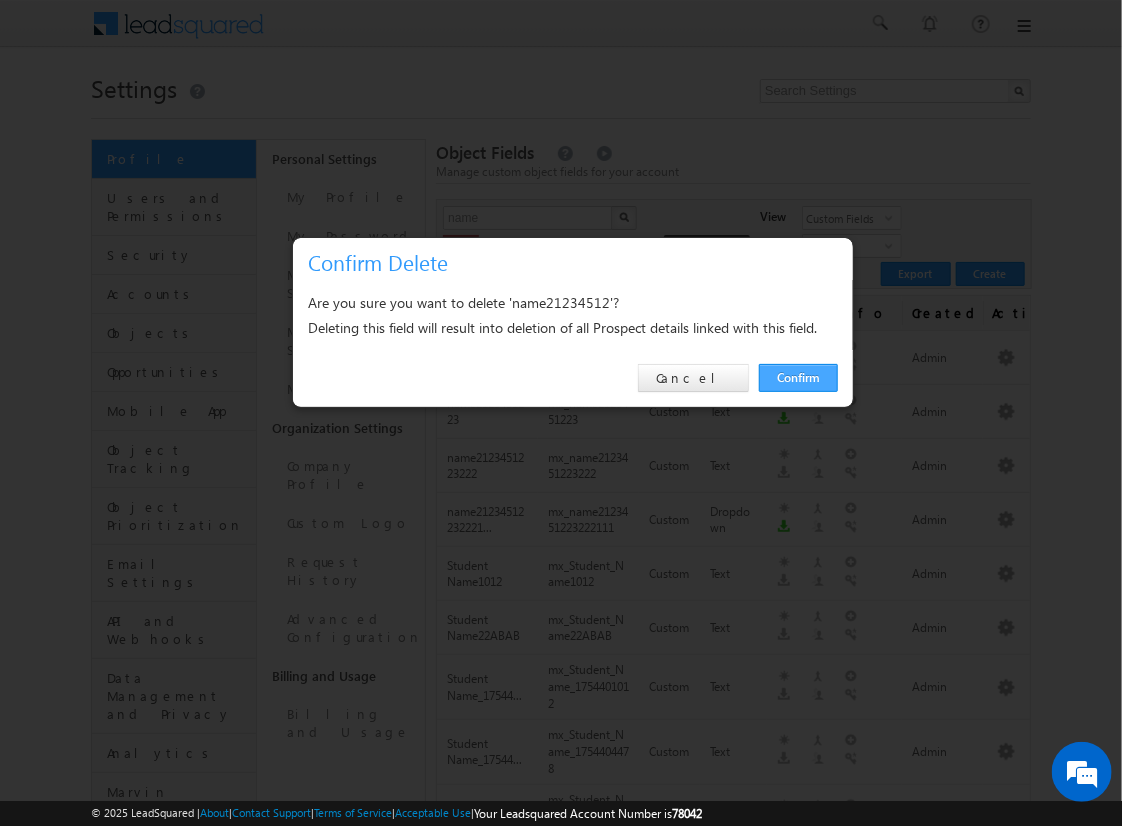 click on "Confirm" at bounding box center [798, 378] 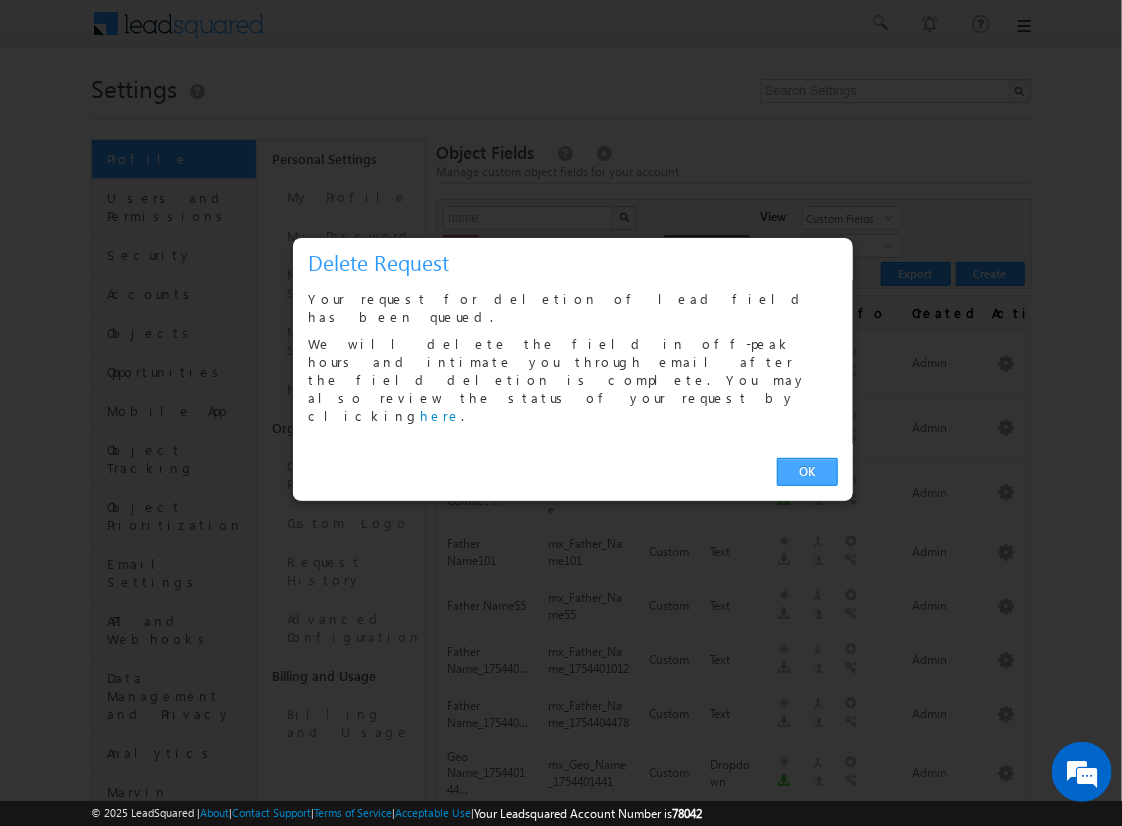 click on "OK" at bounding box center [807, 472] 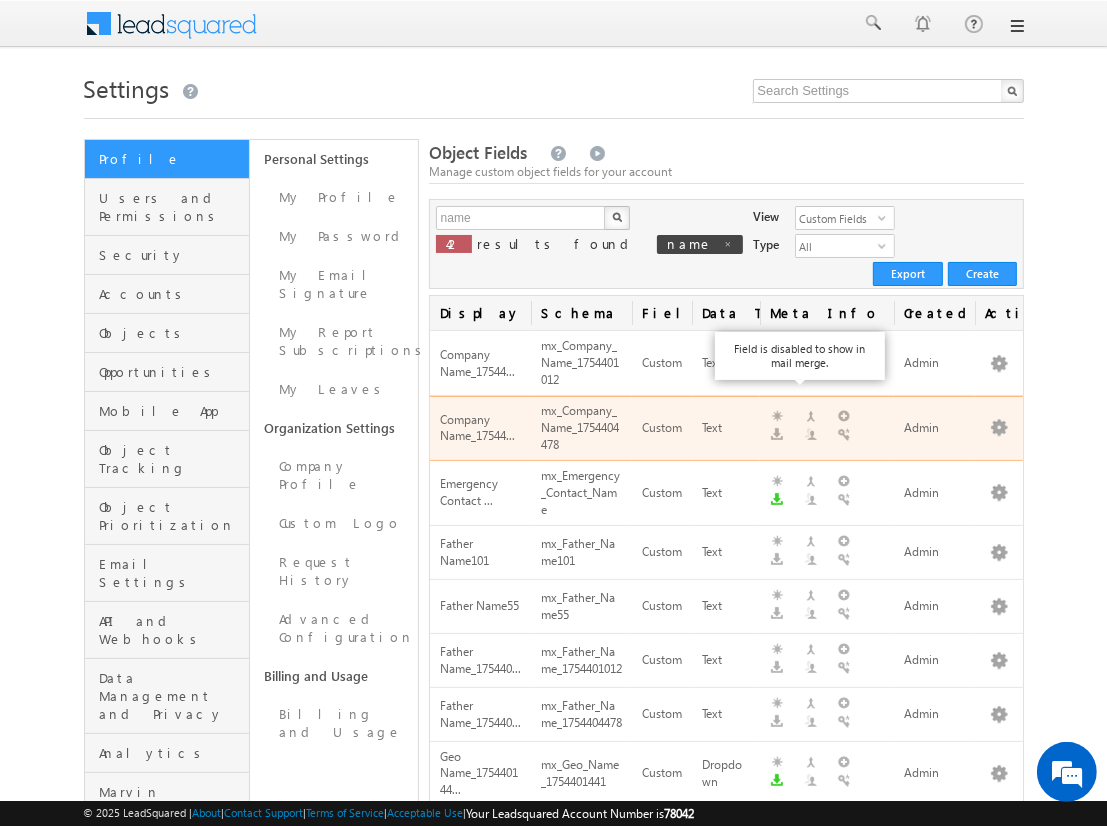 click on "next" at bounding box center (999, 1871) 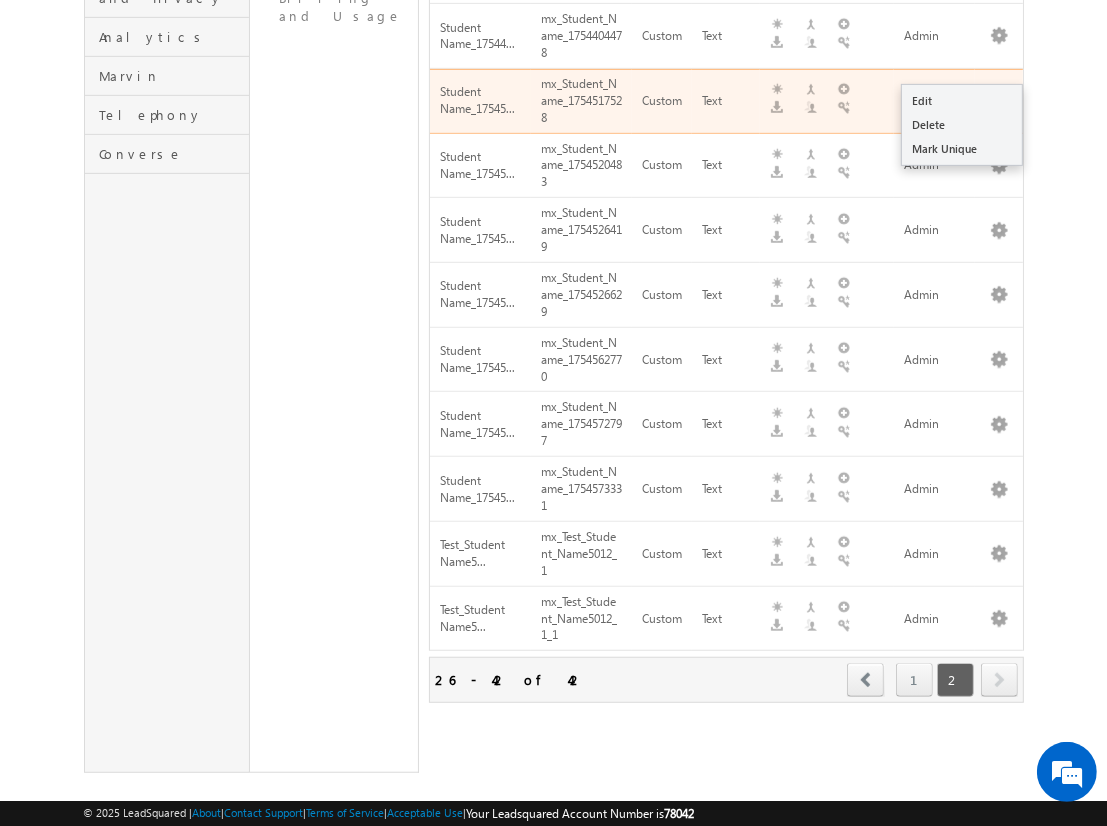 scroll, scrollTop: 140, scrollLeft: 0, axis: vertical 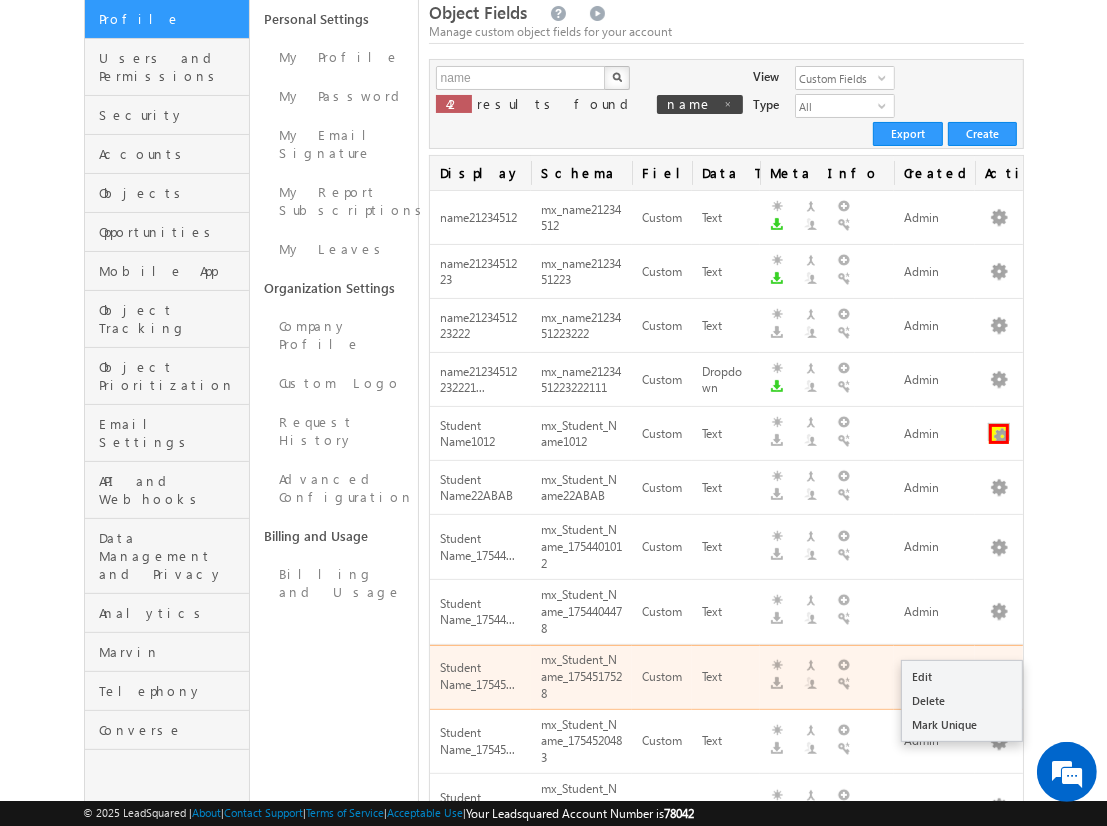 click at bounding box center (999, 434) 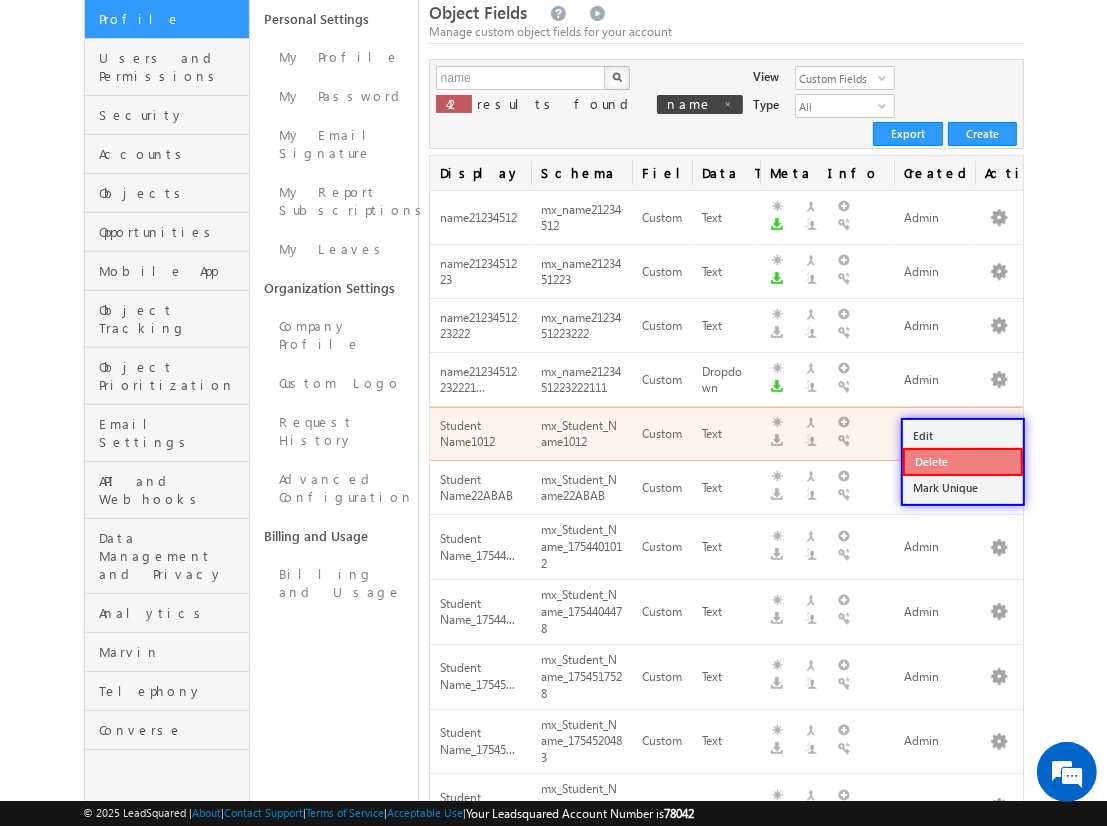 click on "Delete" at bounding box center (963, 462) 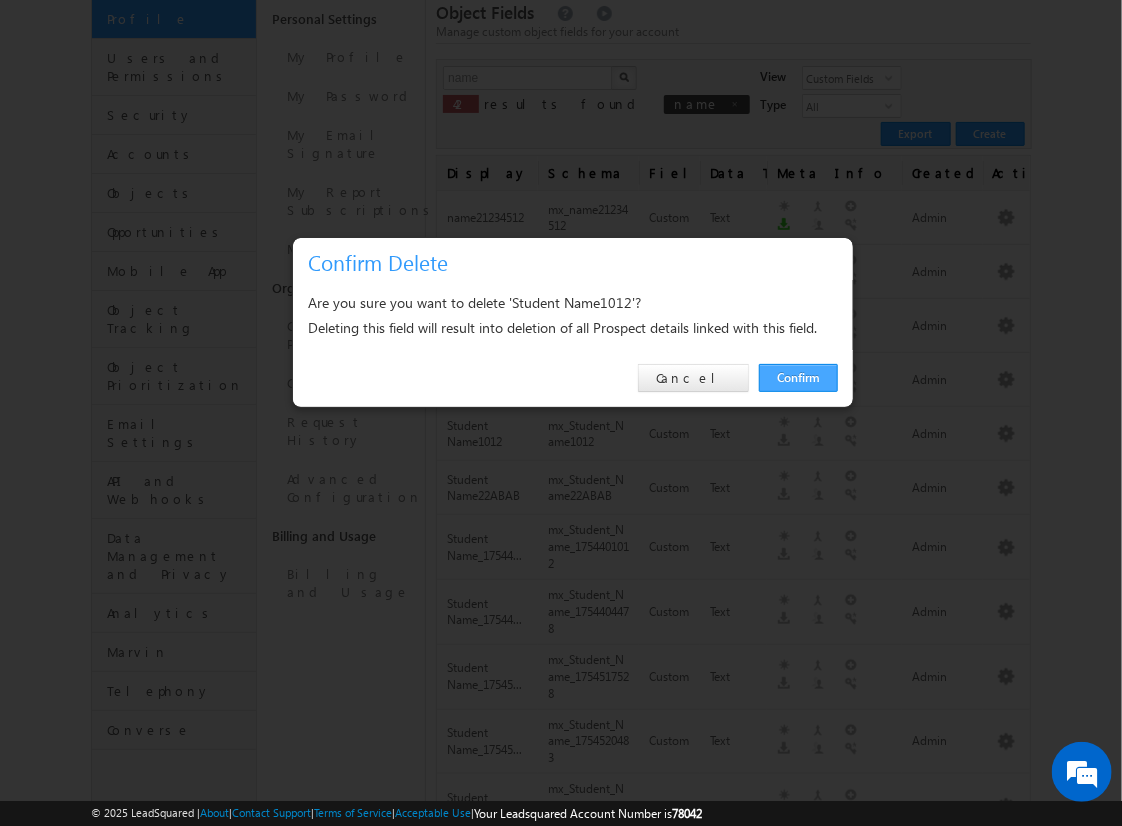 click on "Confirm" at bounding box center (798, 378) 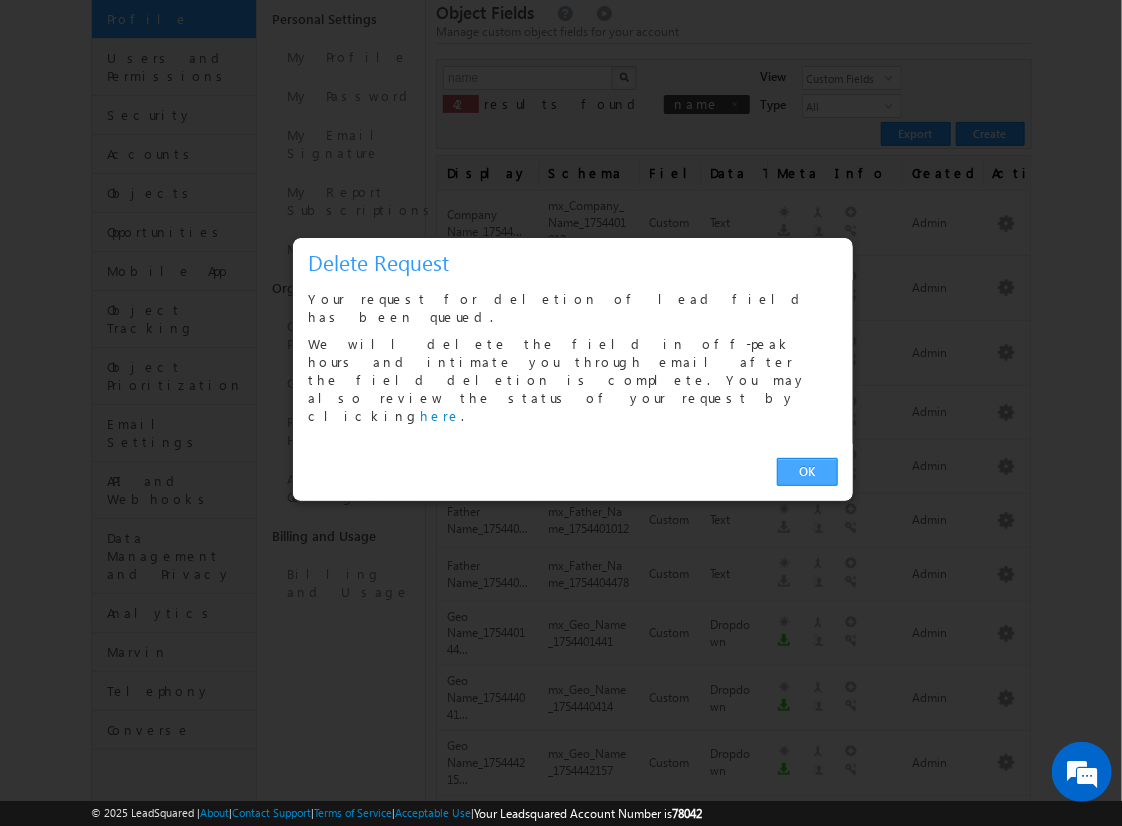 click on "OK" at bounding box center [807, 472] 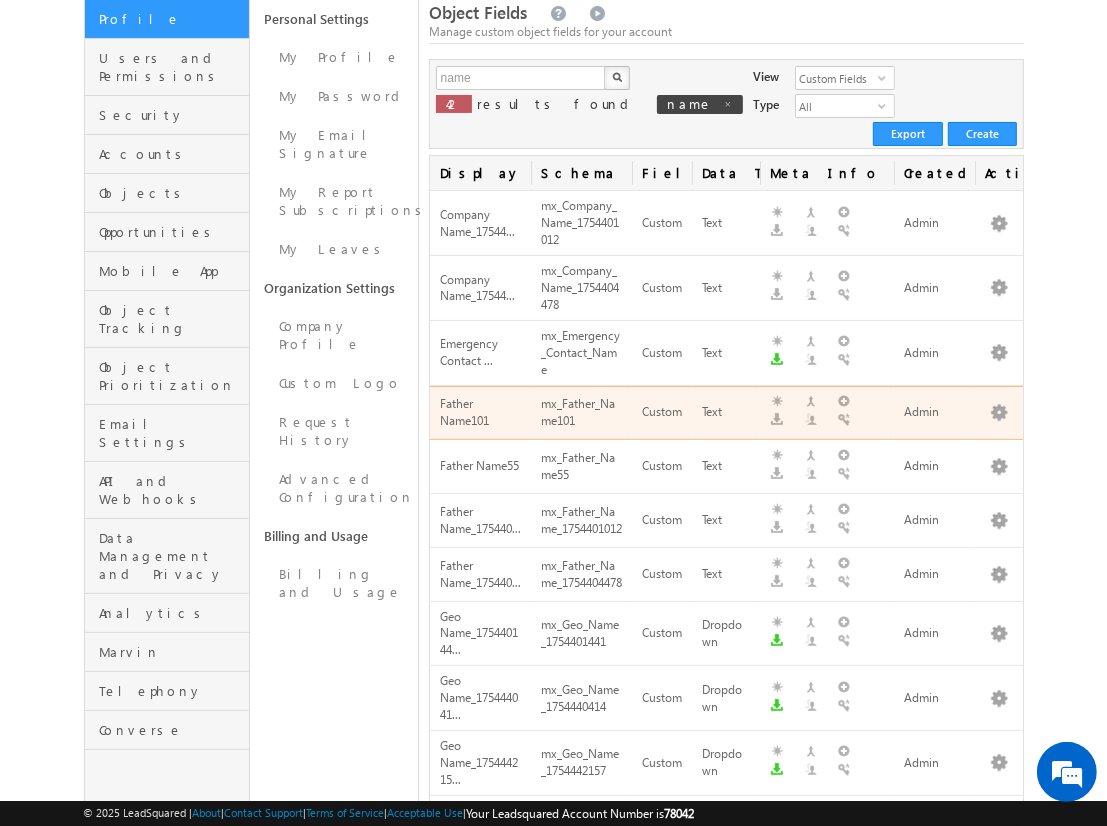 click on "next" at bounding box center [999, 1731] 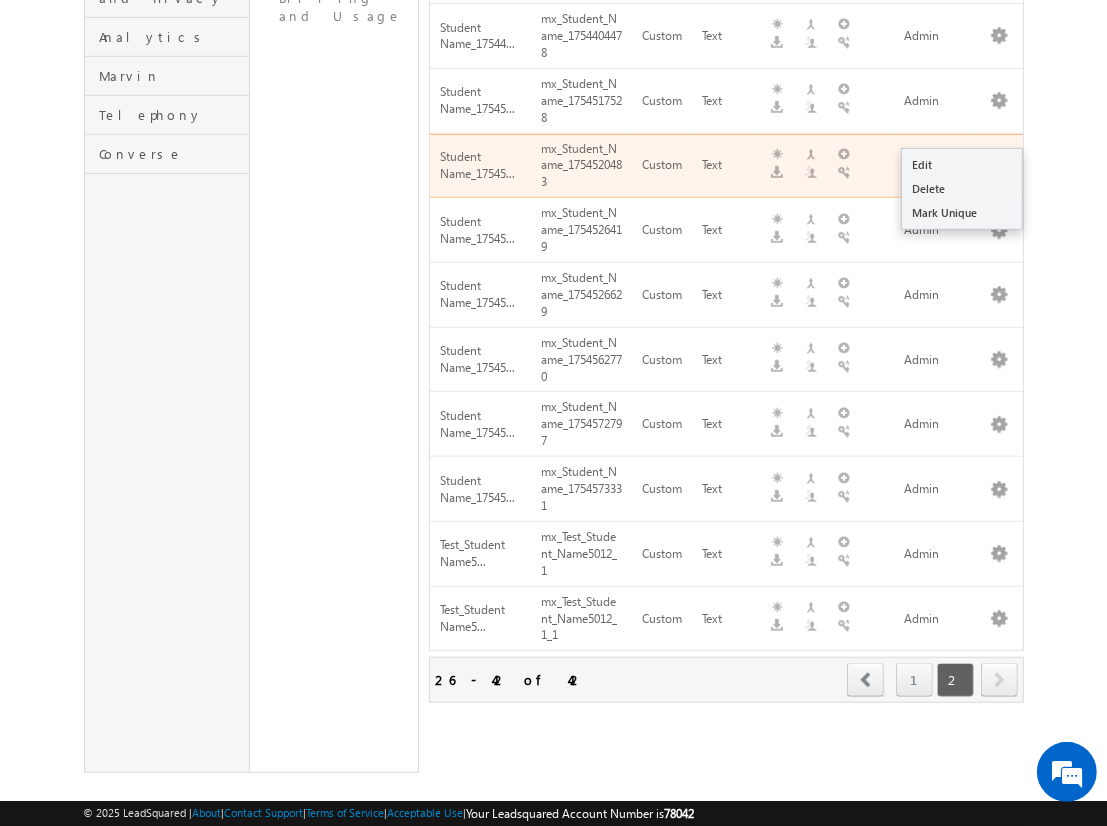 scroll, scrollTop: 194, scrollLeft: 0, axis: vertical 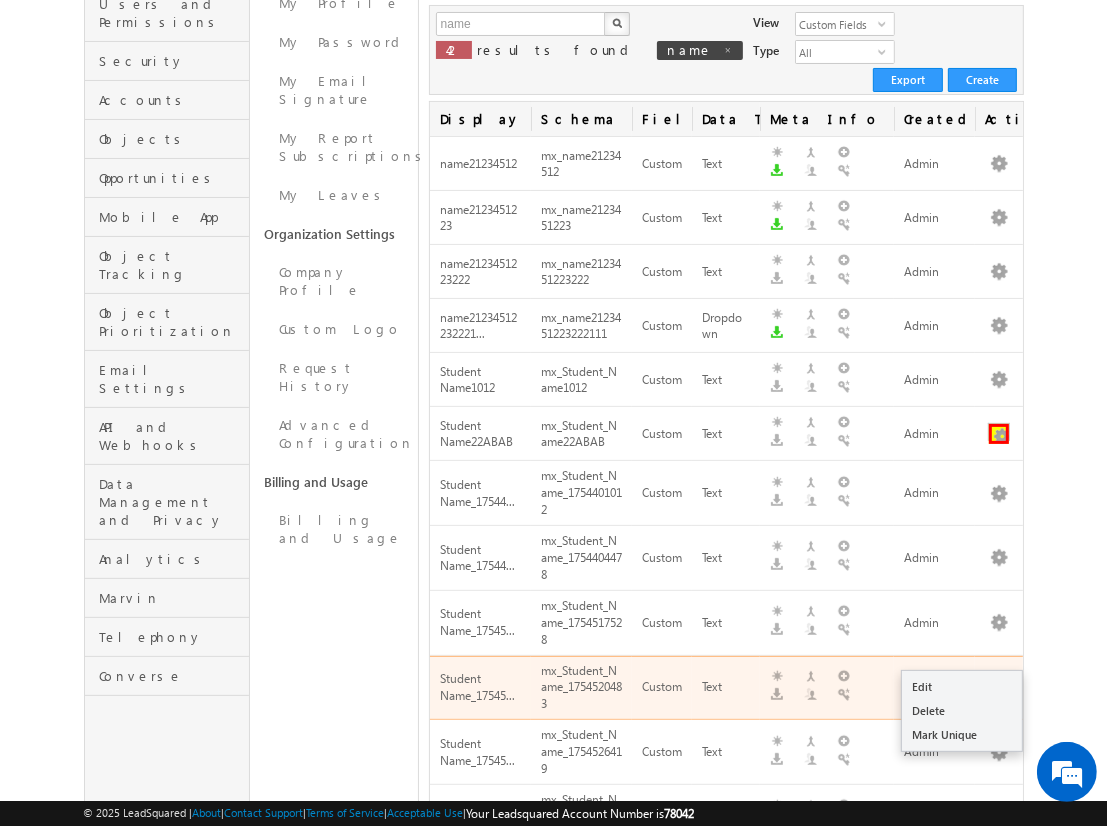 click at bounding box center [999, 434] 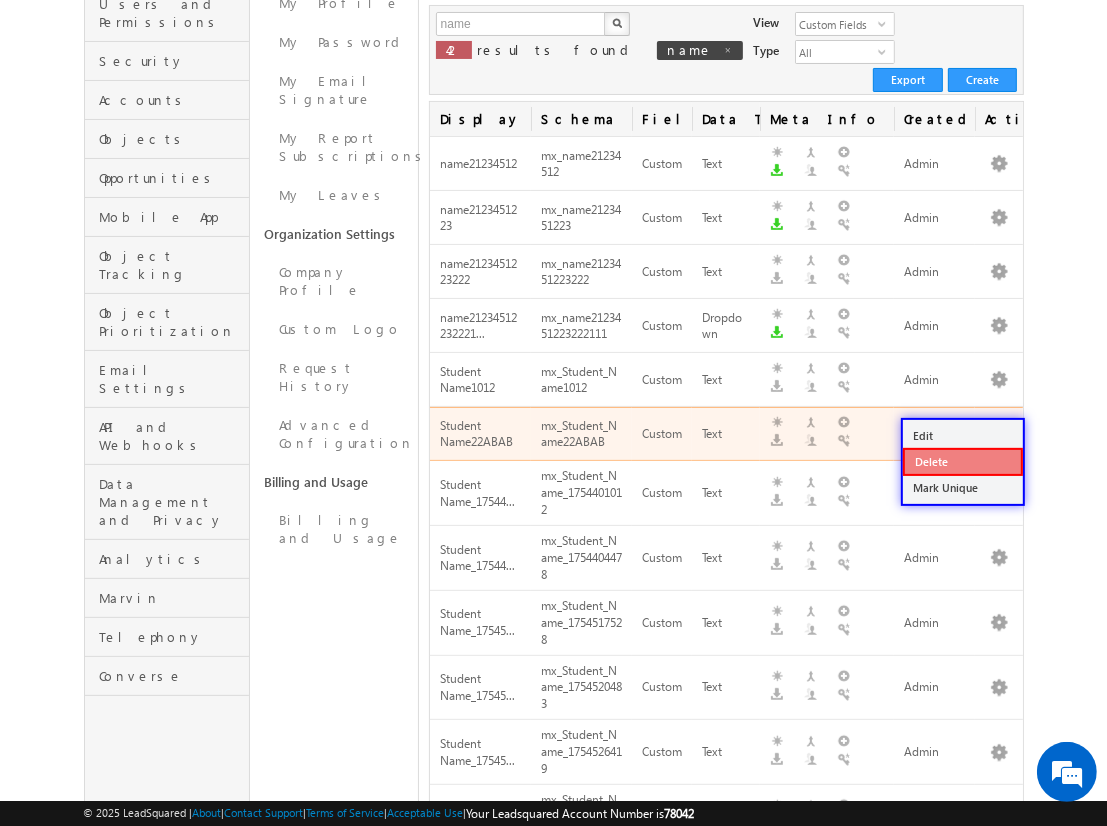click on "Delete" at bounding box center [963, 462] 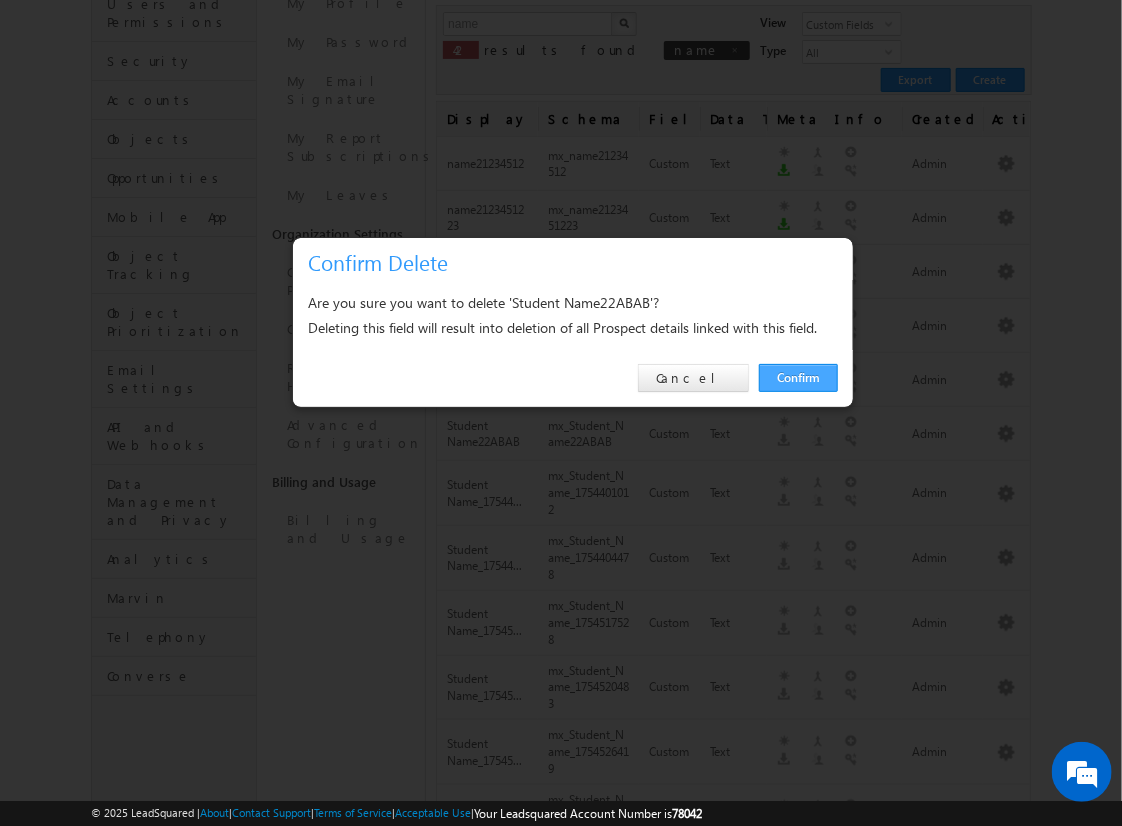 click on "Confirm" at bounding box center [798, 378] 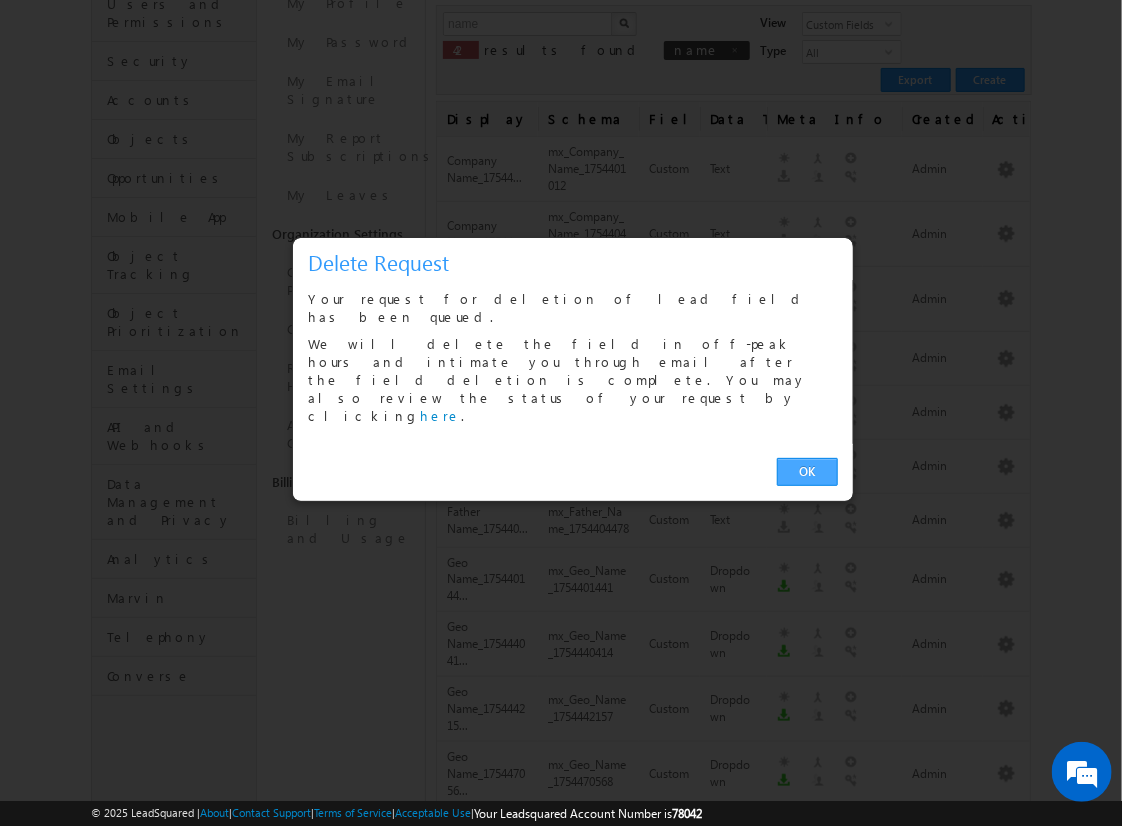 click on "OK" at bounding box center (807, 472) 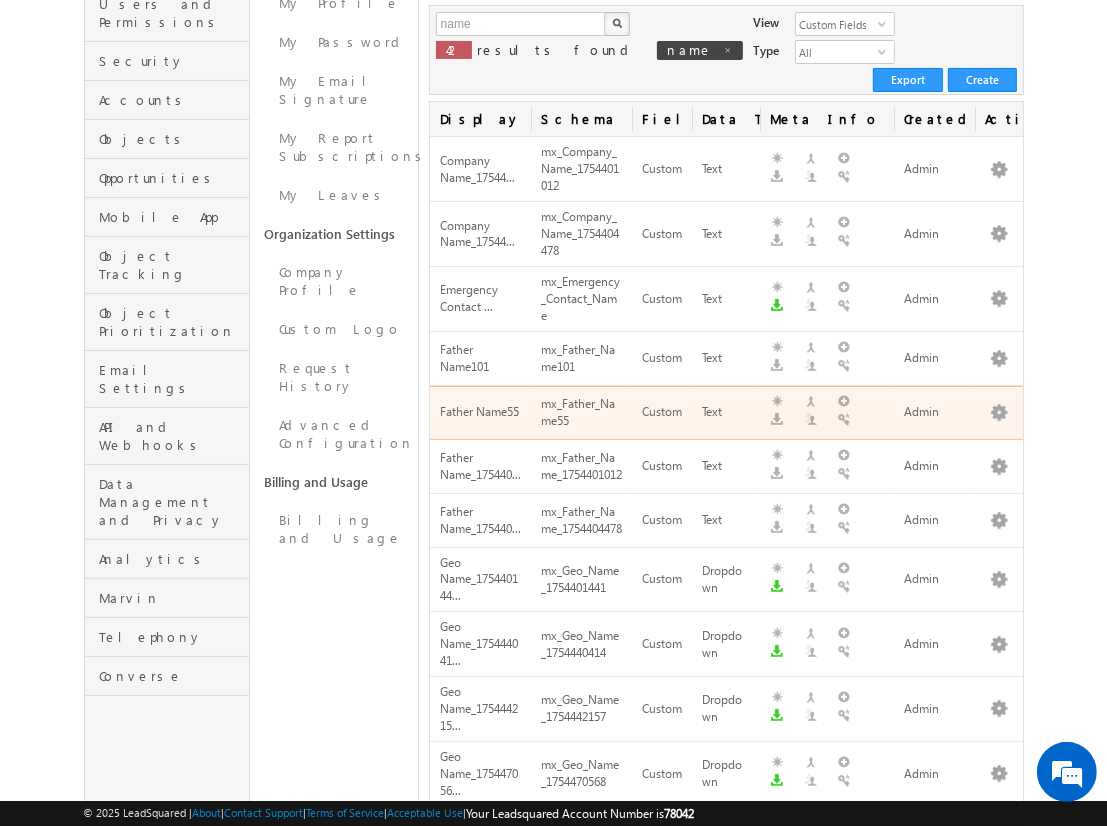click on "next" at bounding box center [999, 1677] 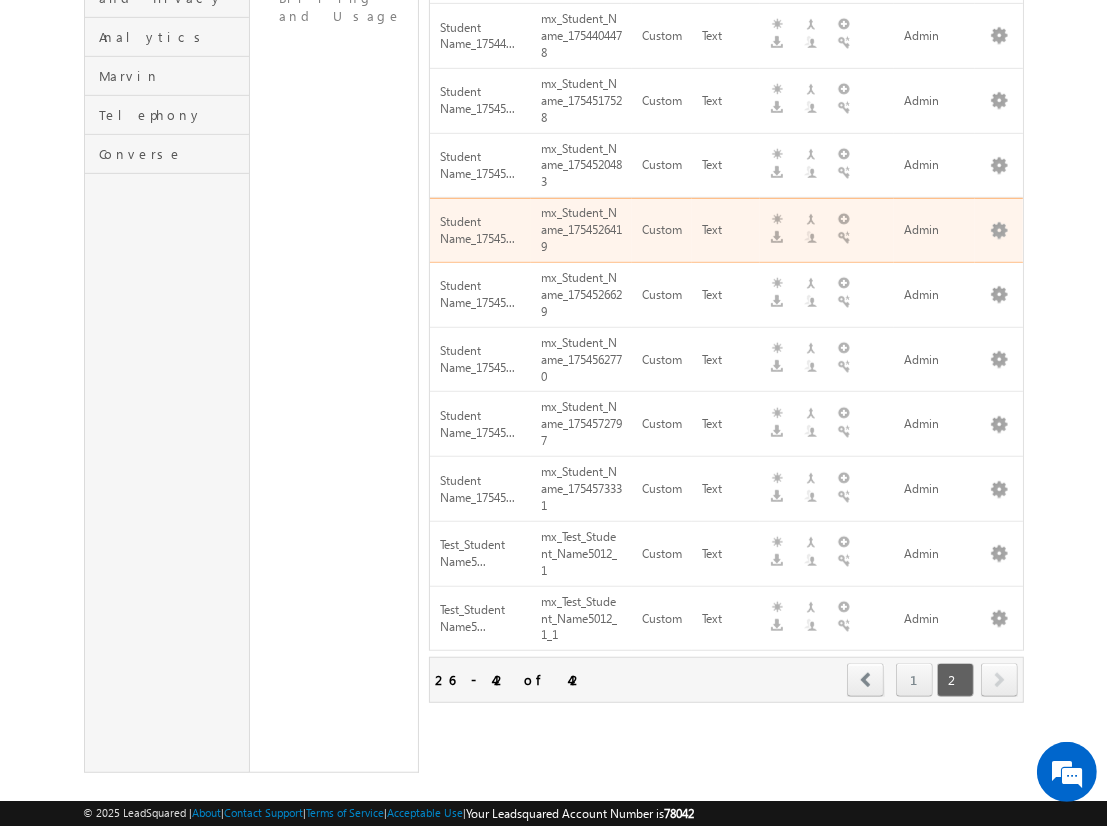 scroll, scrollTop: 252, scrollLeft: 0, axis: vertical 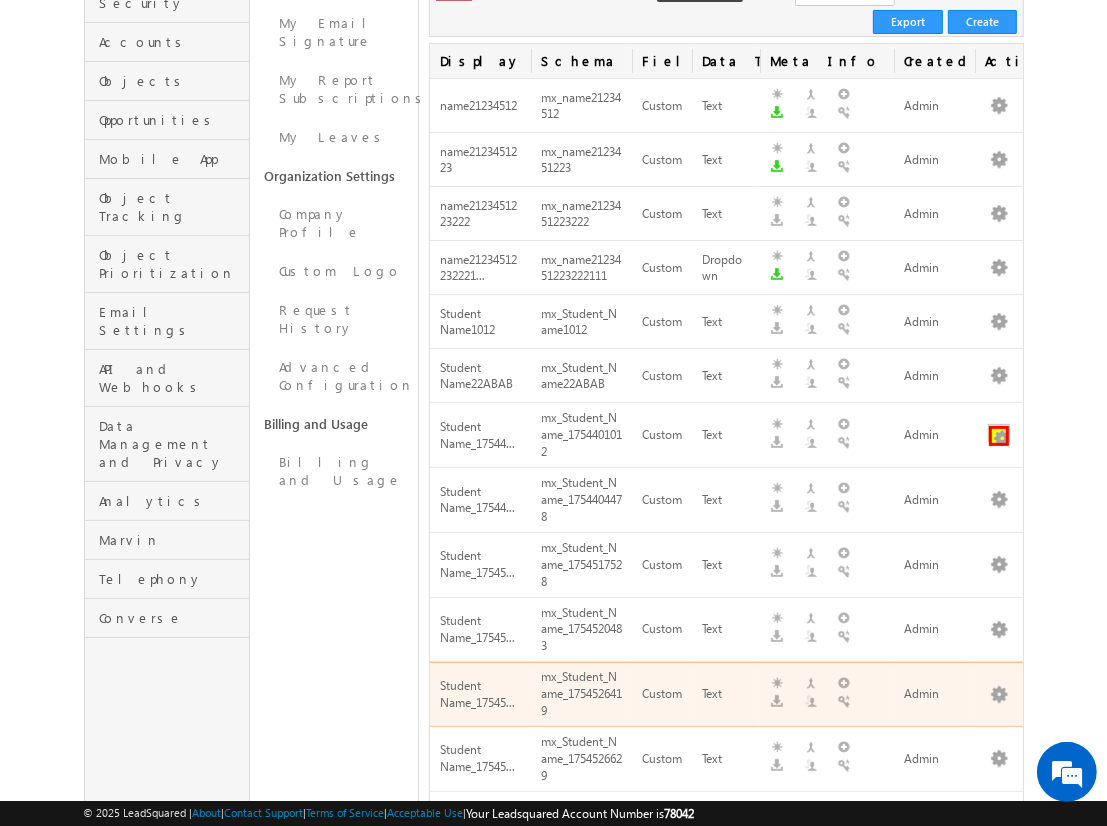 click at bounding box center [999, 436] 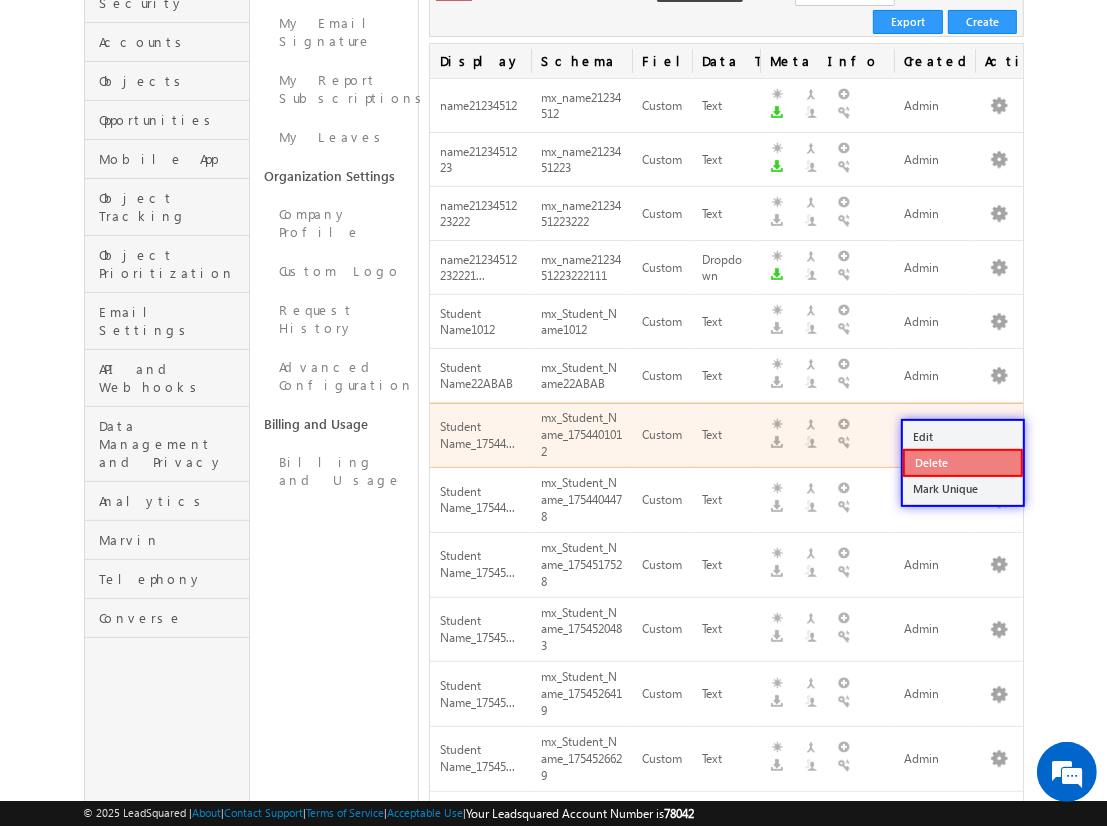 click on "Delete" at bounding box center [963, 463] 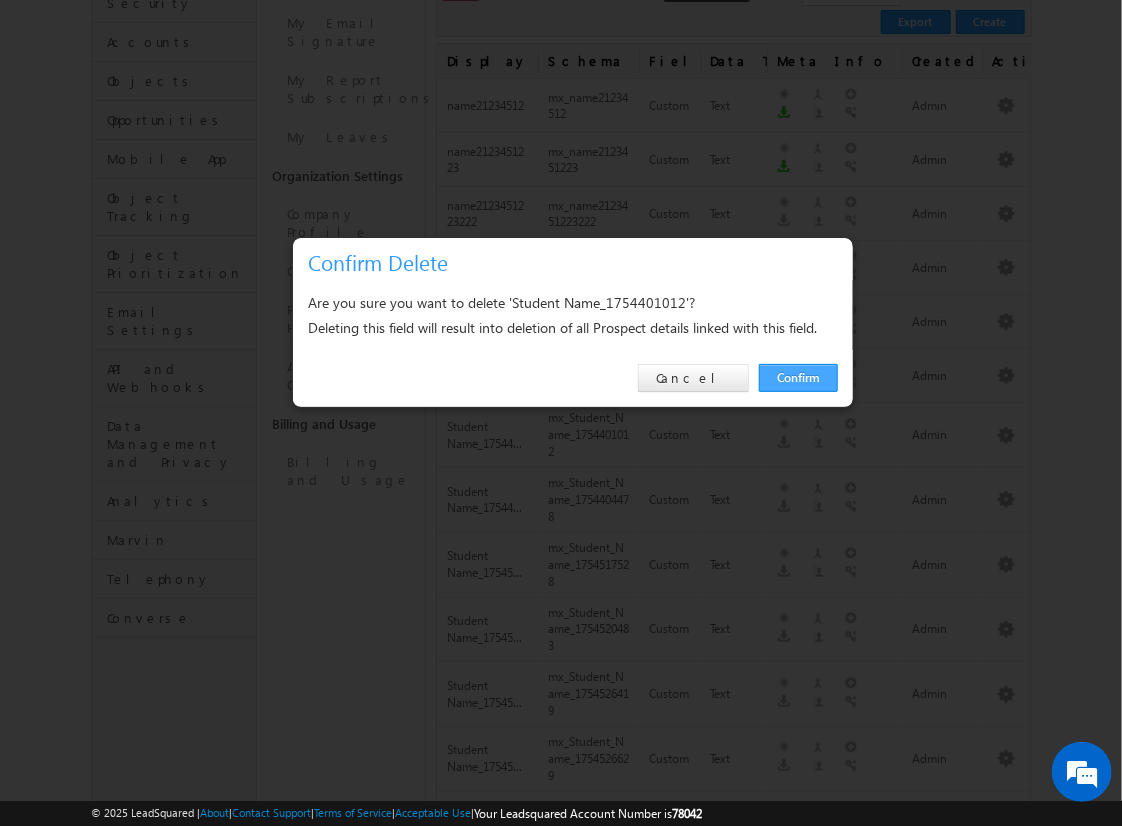 click on "Confirm" at bounding box center (798, 378) 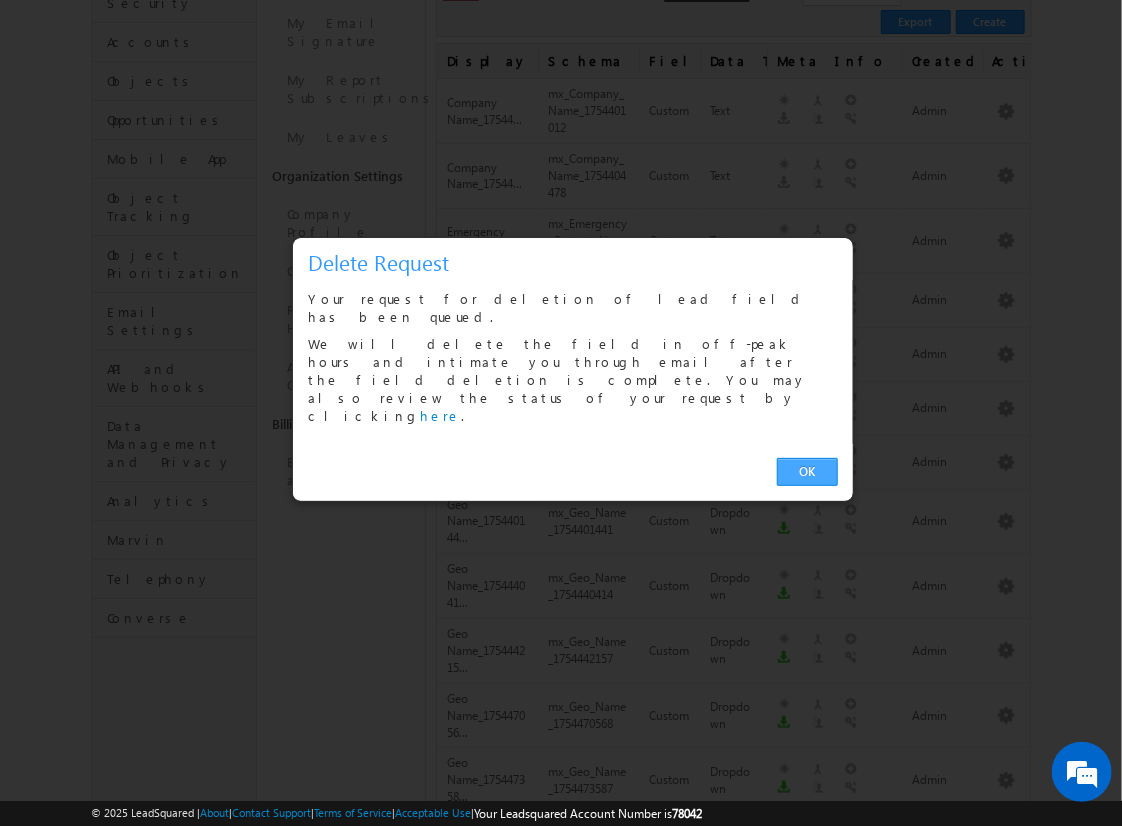 click on "OK" at bounding box center (807, 472) 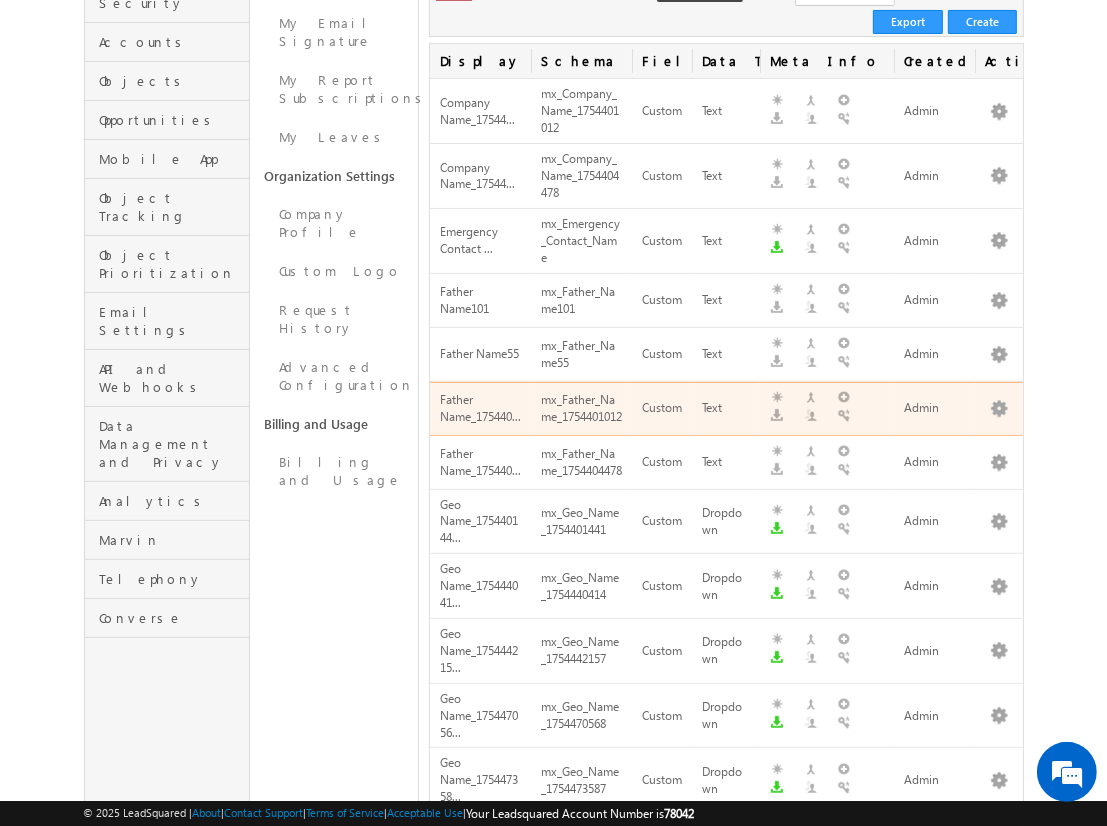 click on "next" at bounding box center [999, 1619] 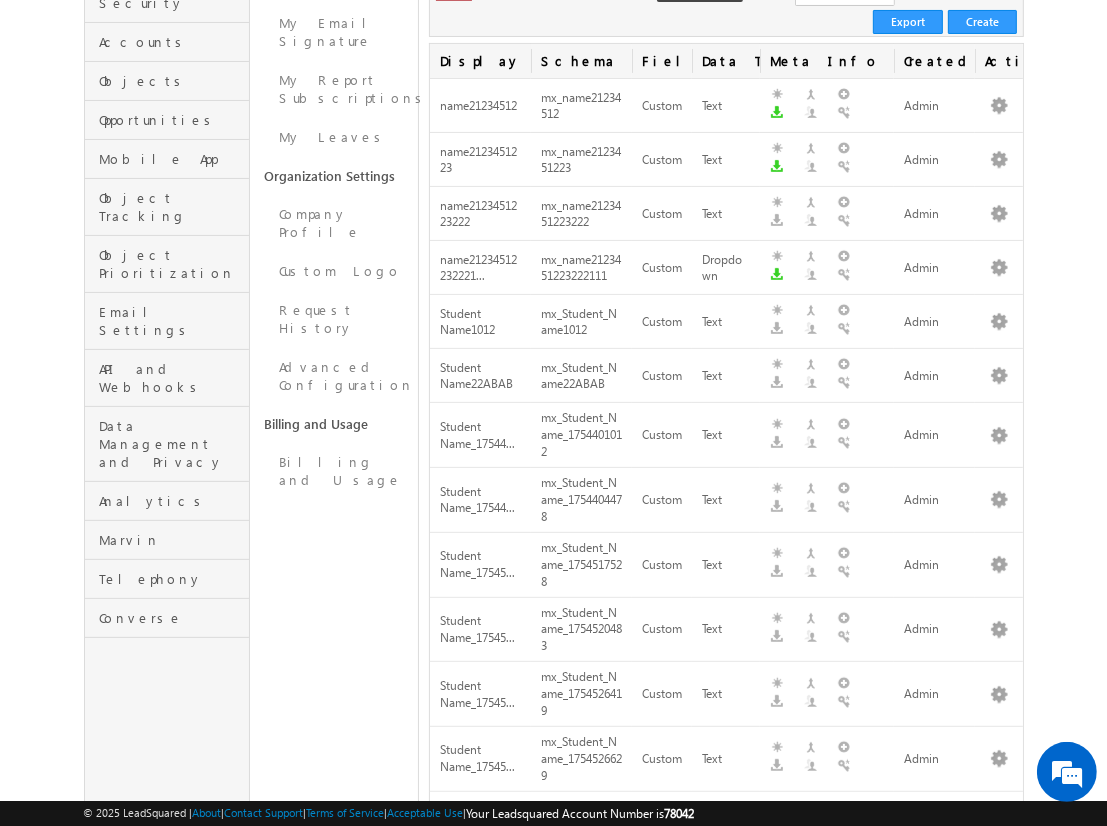 scroll, scrollTop: 716, scrollLeft: 0, axis: vertical 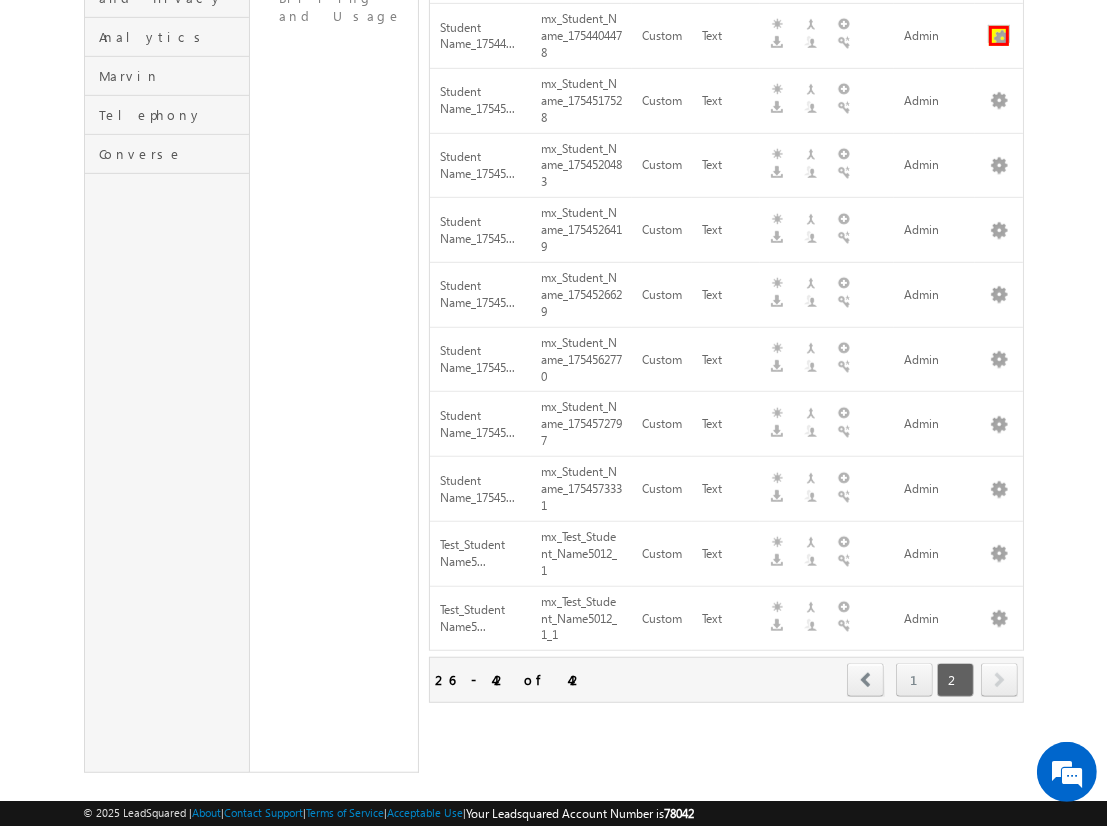 click at bounding box center [999, 36] 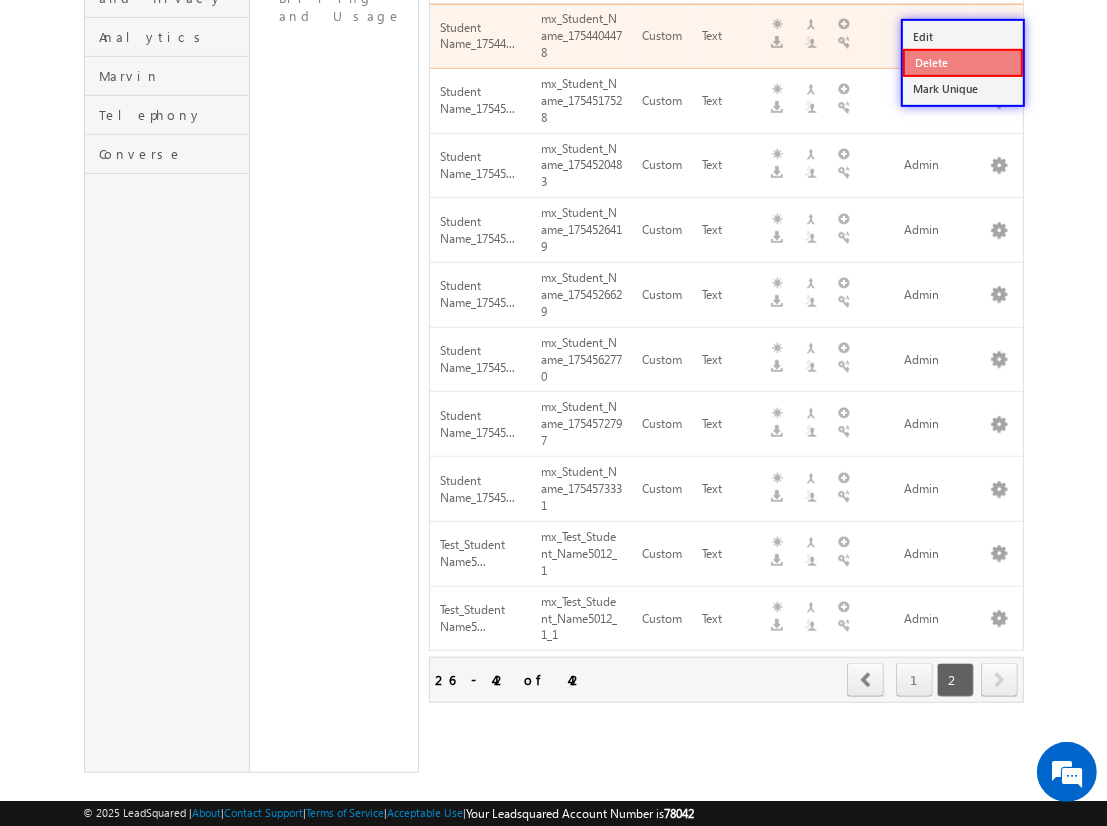 click on "Delete" at bounding box center [963, 63] 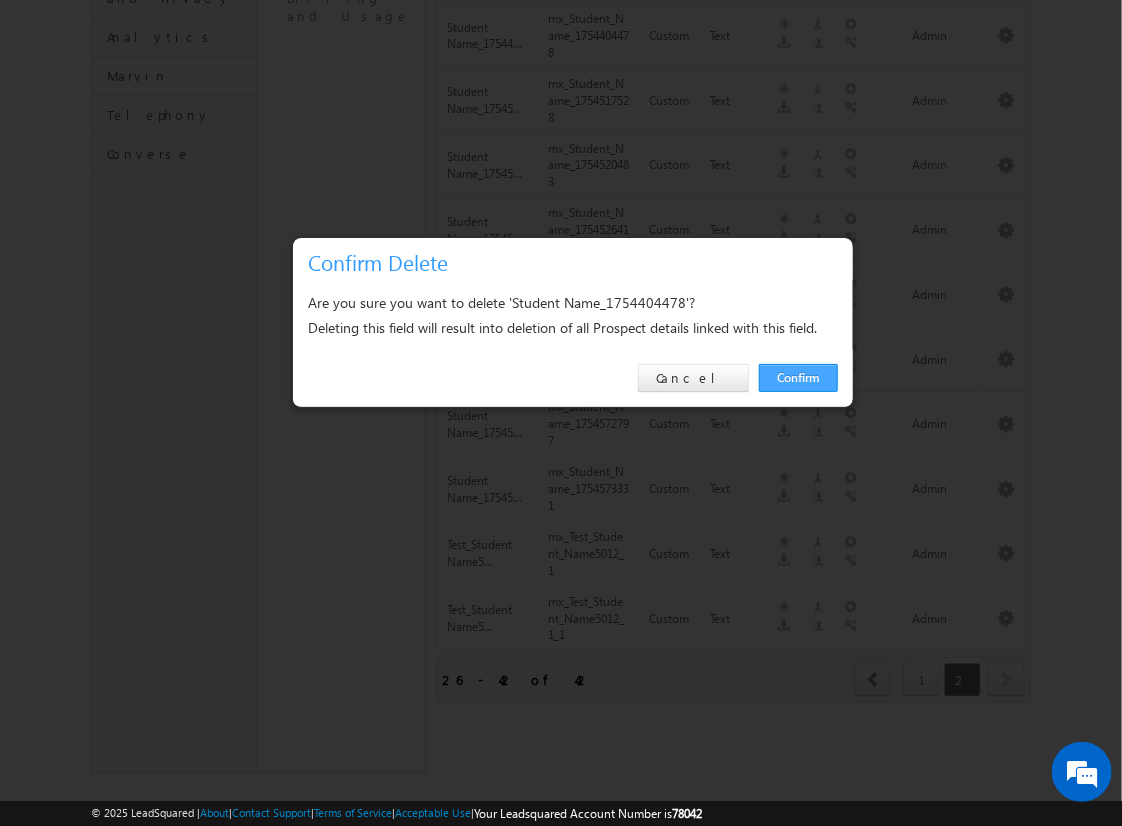 click on "Confirm" at bounding box center [798, 378] 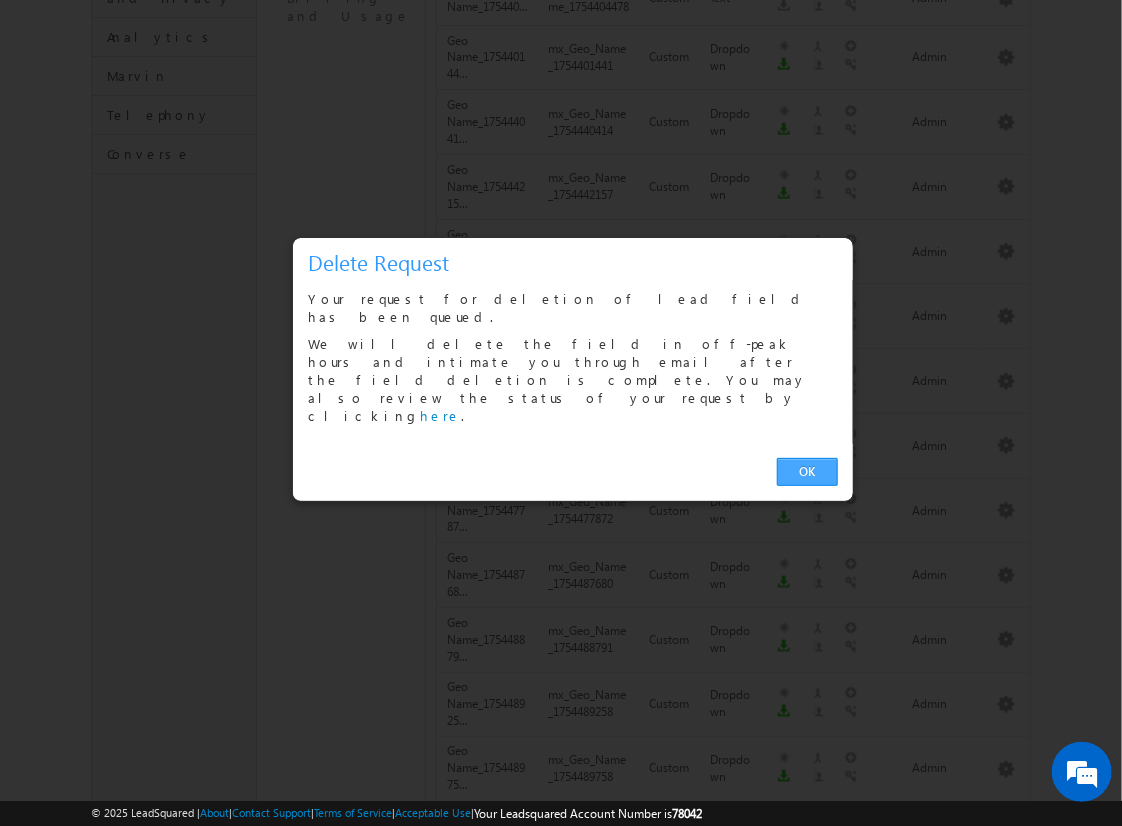 click on "OK" at bounding box center (807, 472) 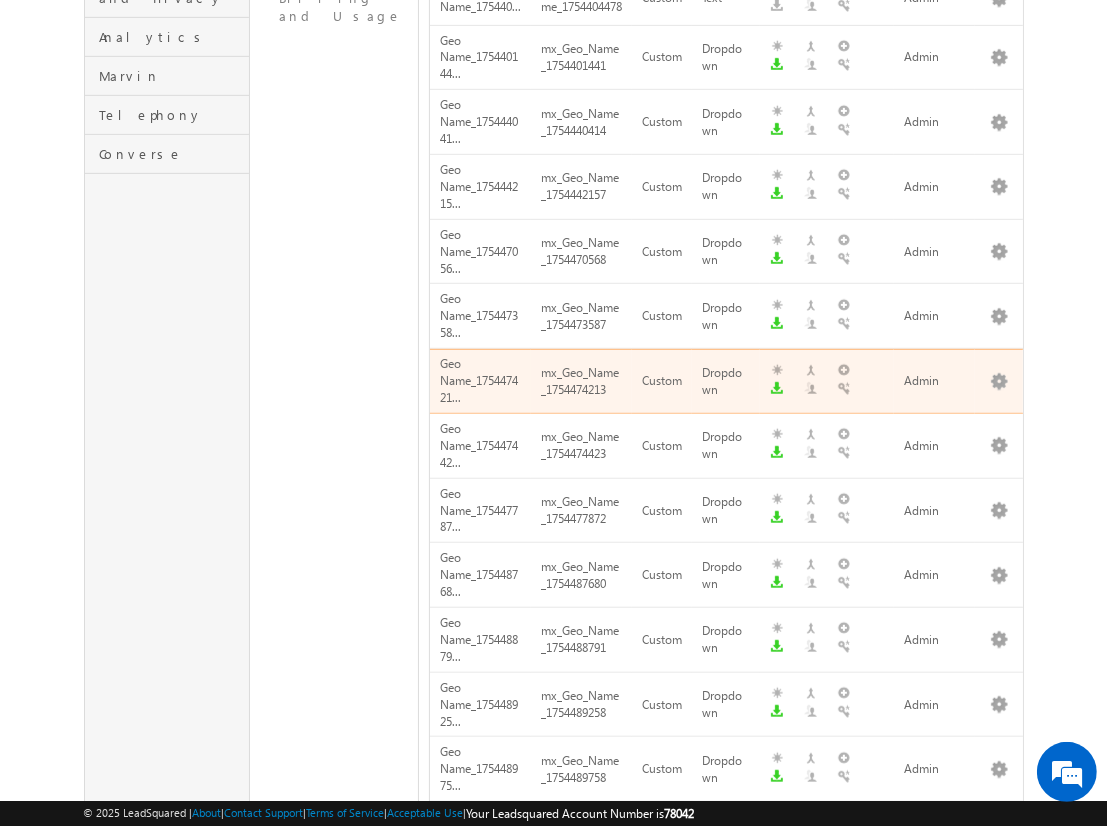 click on "next" at bounding box center [999, 1155] 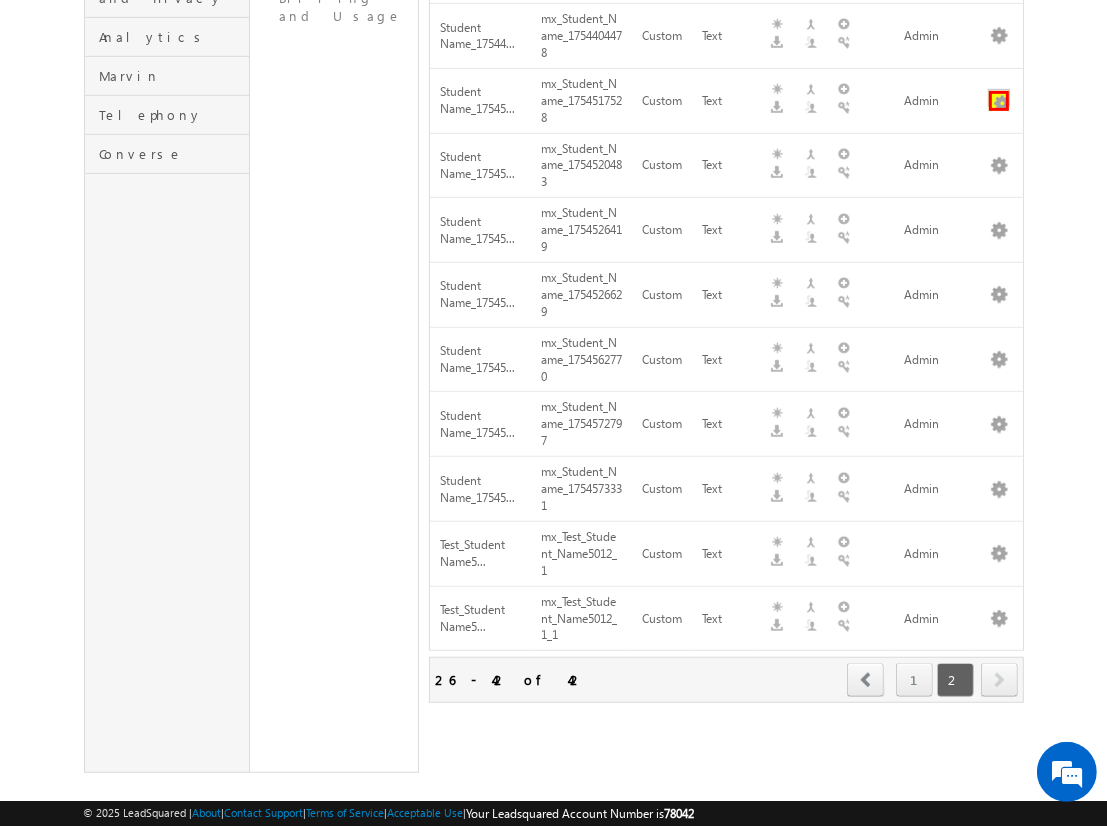 click at bounding box center [999, 101] 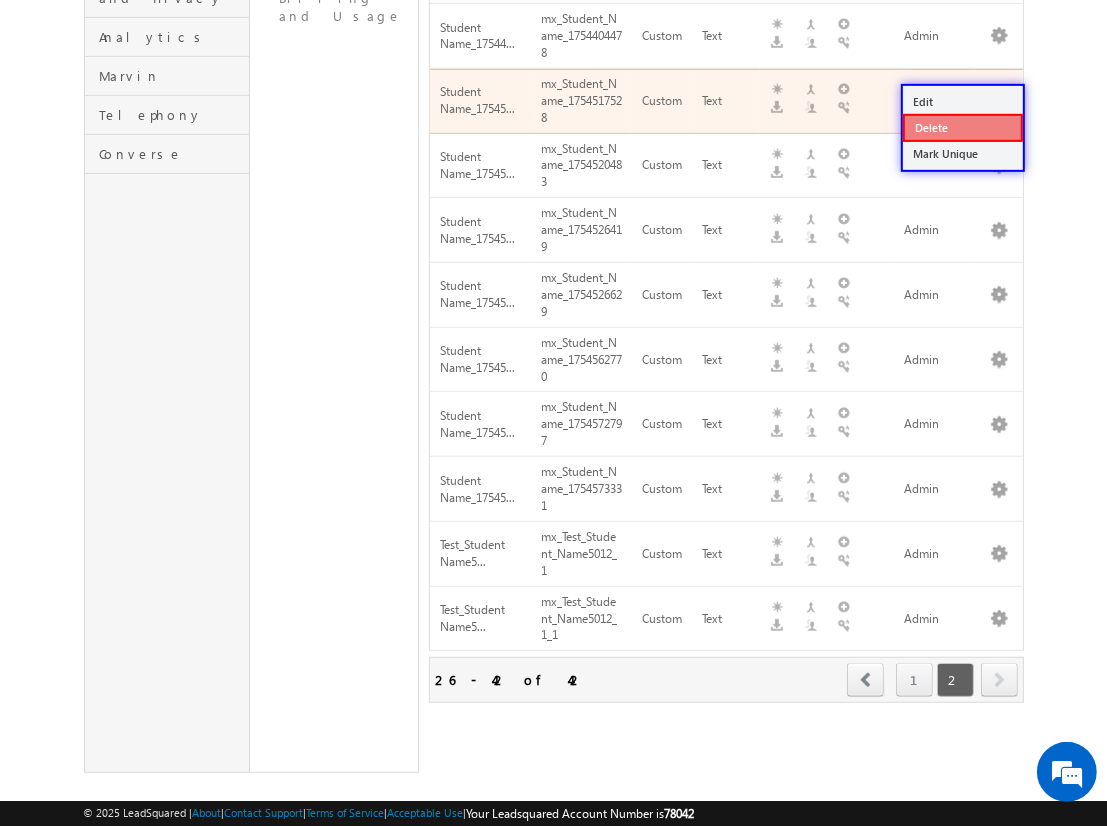 click on "Delete" at bounding box center (963, 128) 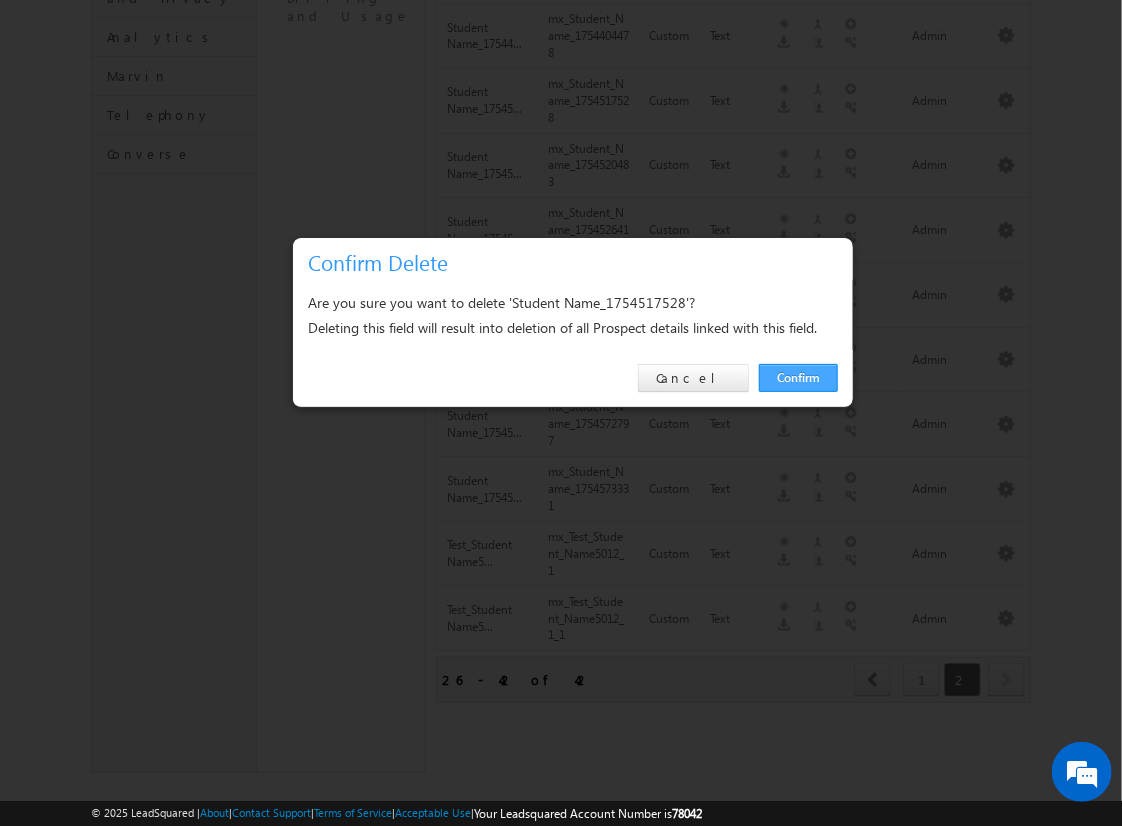 click on "Confirm" at bounding box center [798, 378] 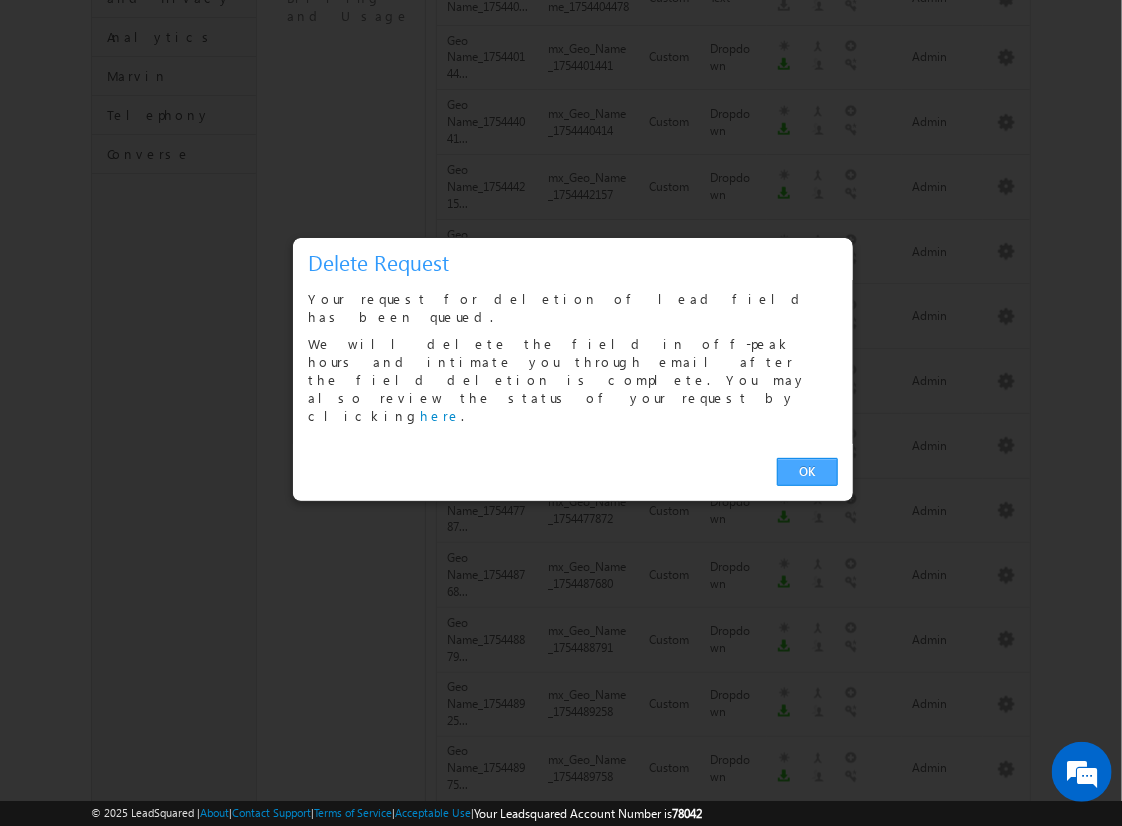 click on "OK" at bounding box center [807, 472] 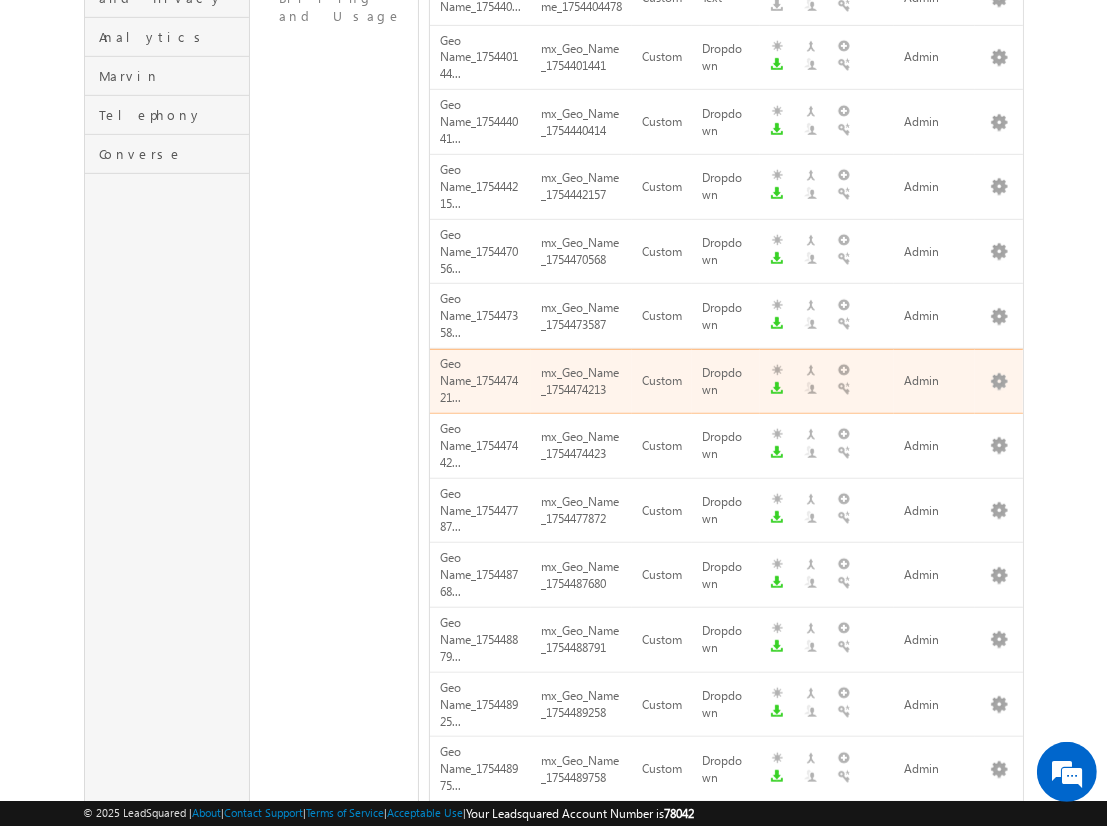 click on "next" at bounding box center (999, 1155) 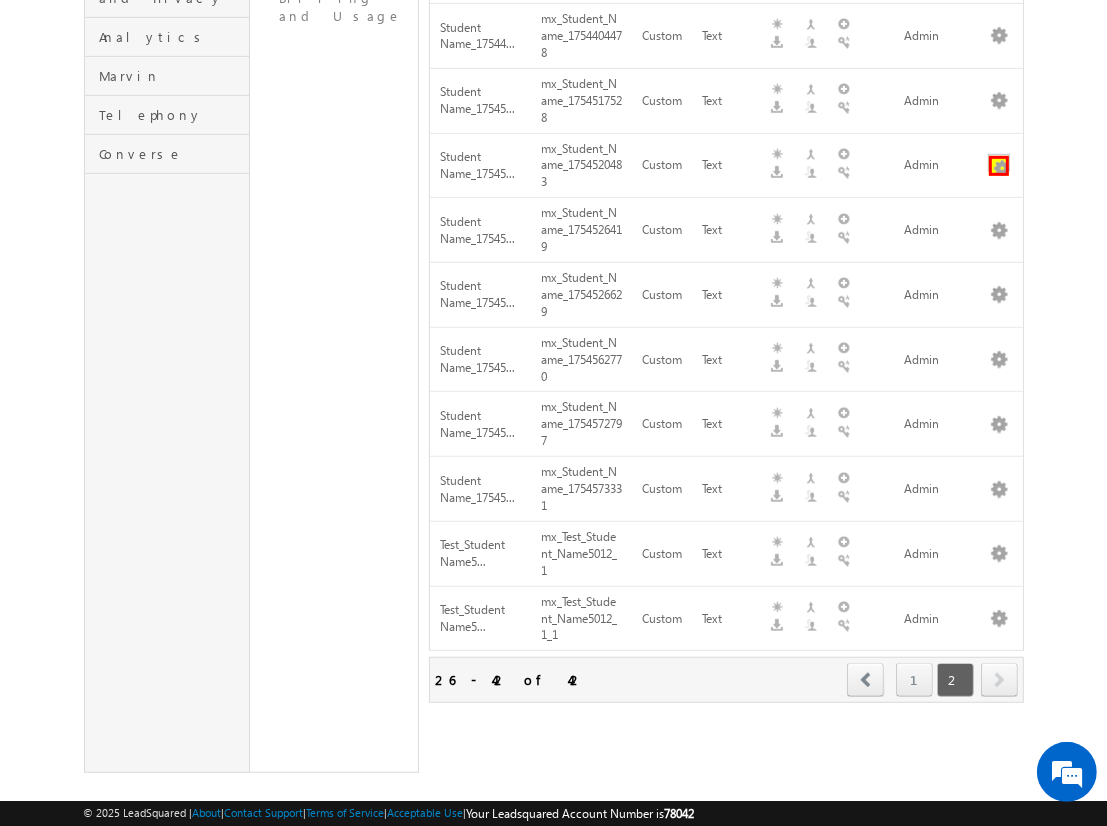 click at bounding box center [999, 166] 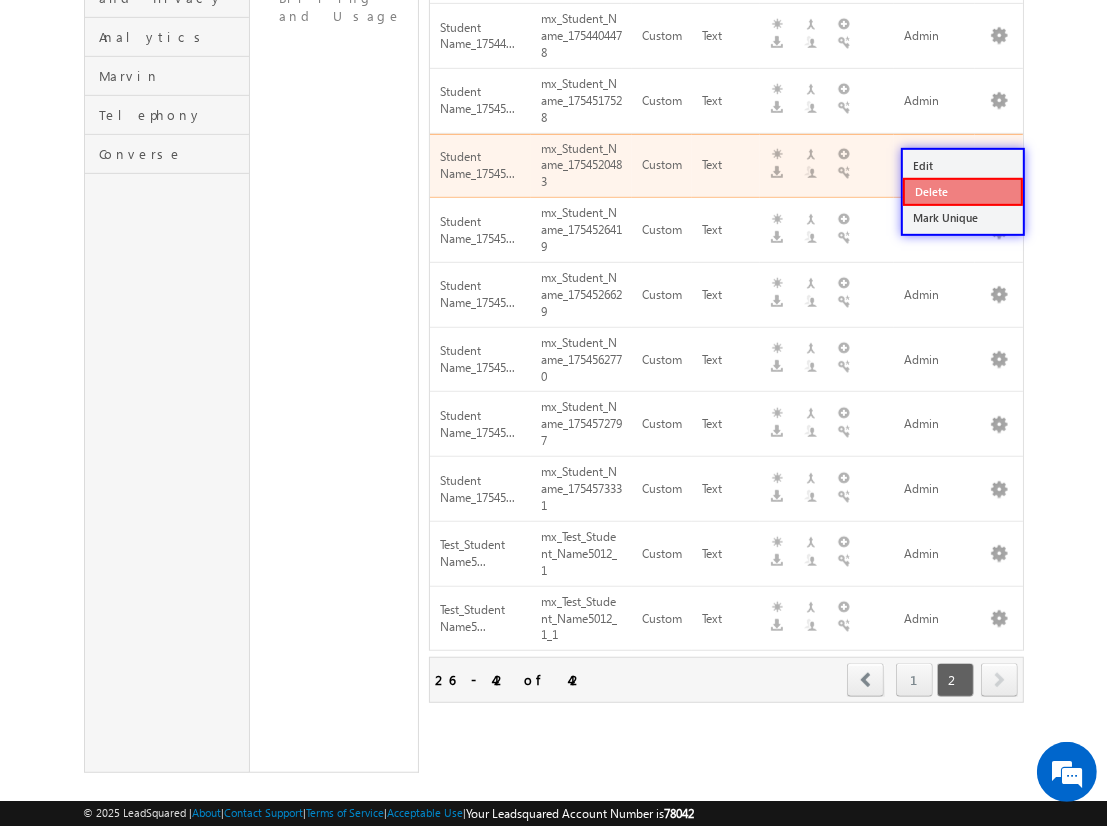 click on "Delete" at bounding box center [963, 192] 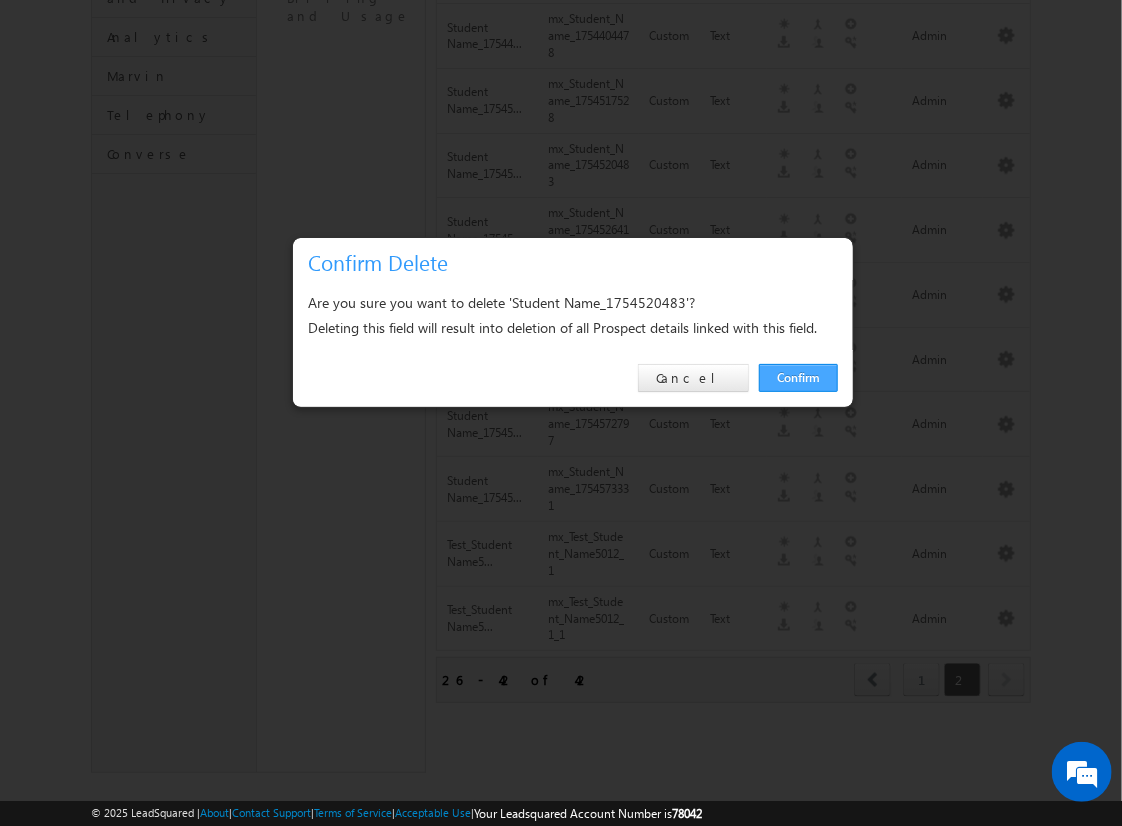click on "Confirm" at bounding box center (798, 378) 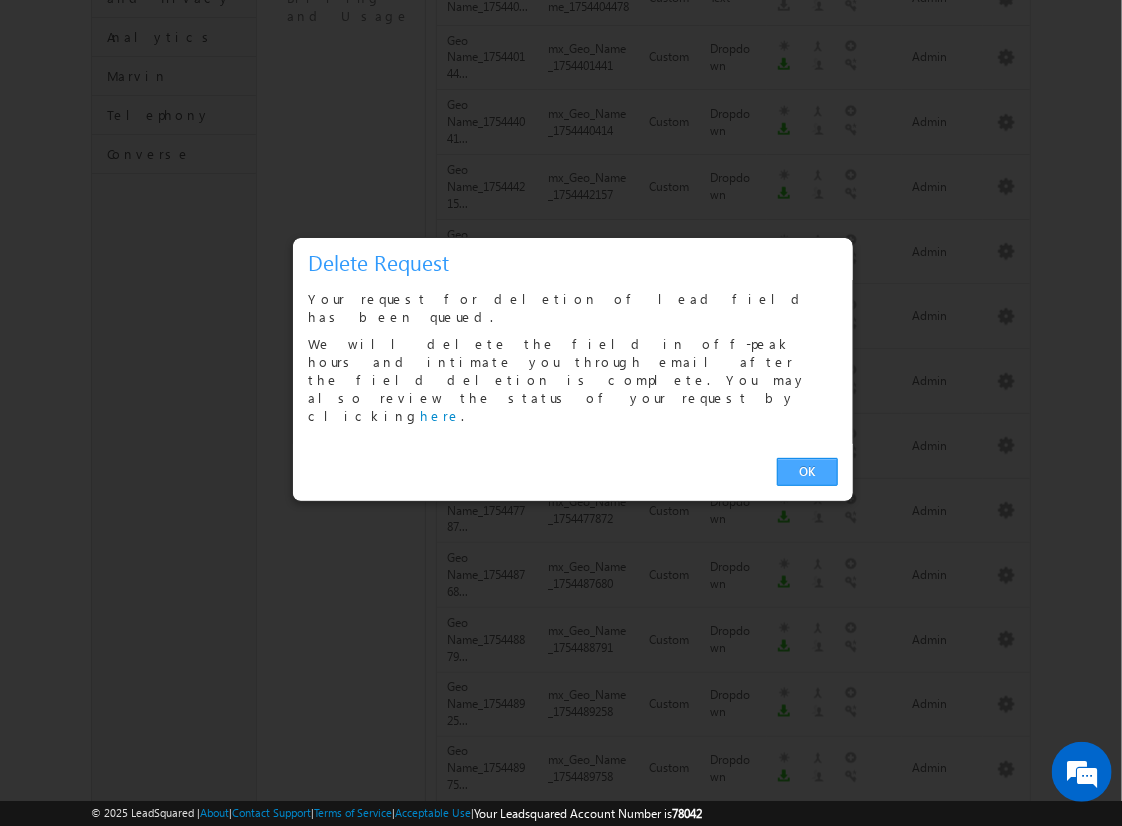 click on "OK" at bounding box center [807, 472] 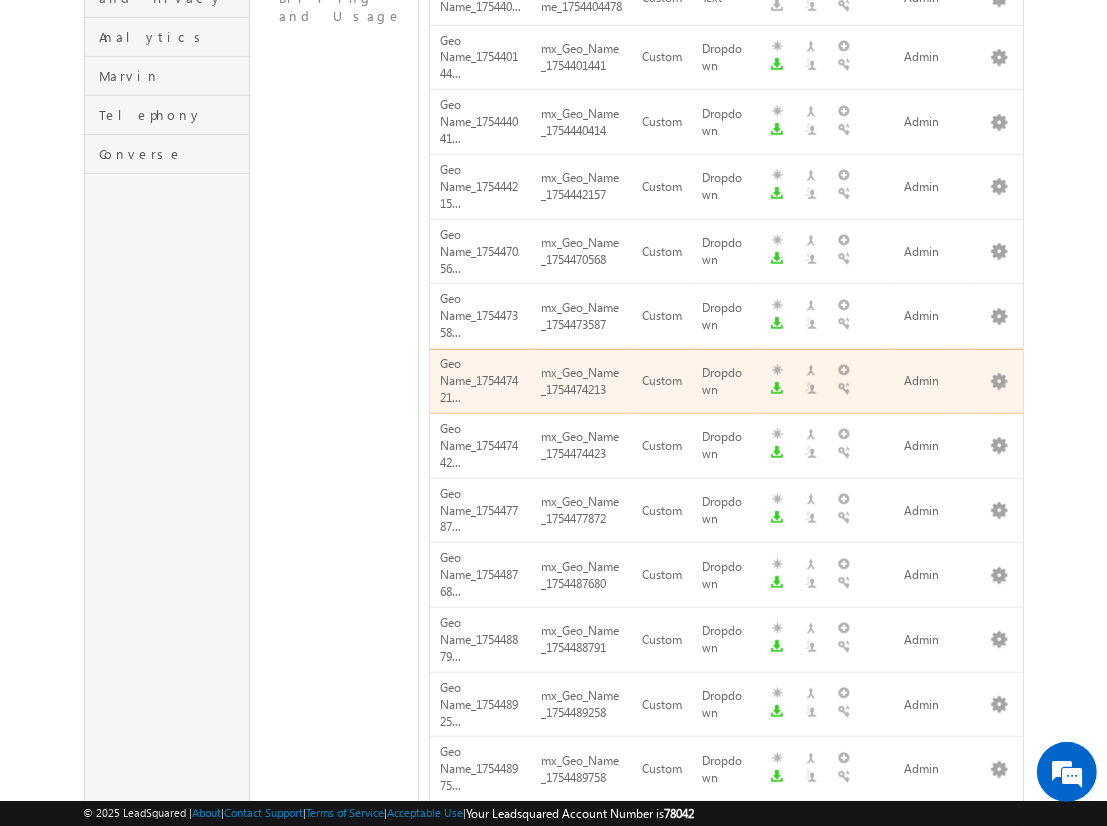 click on "next" at bounding box center [999, 1155] 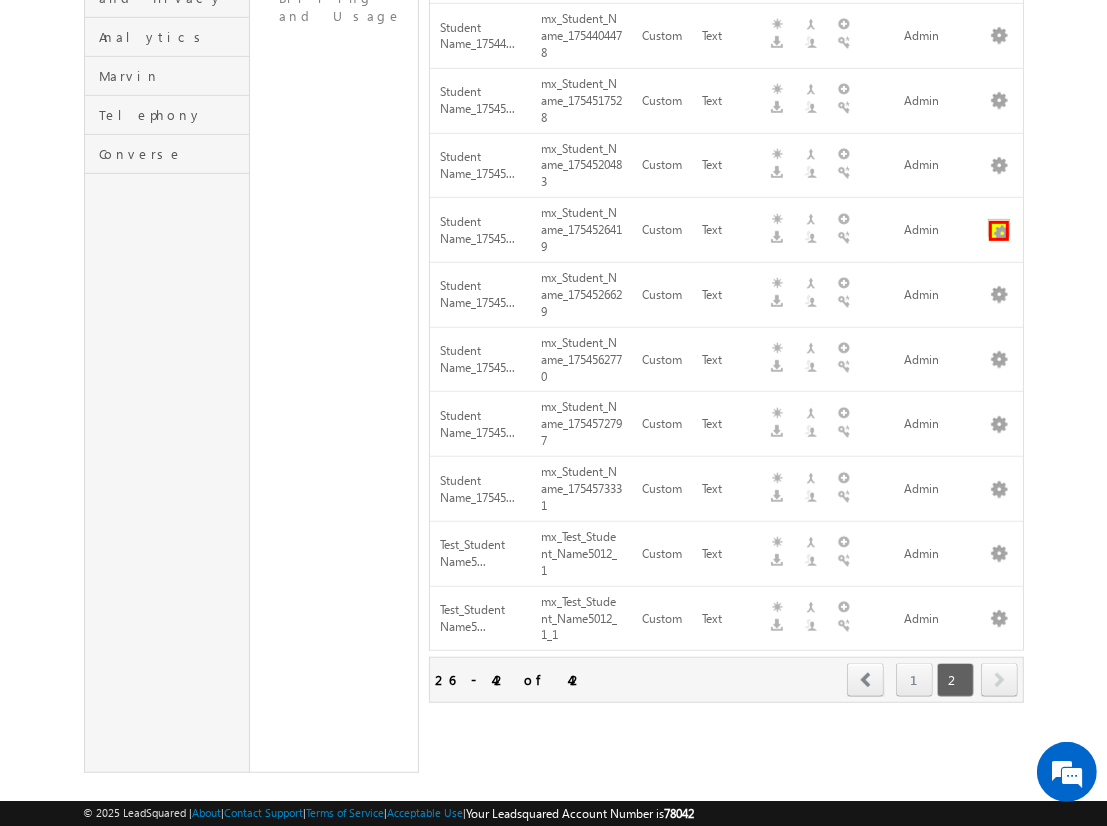 click at bounding box center [999, 231] 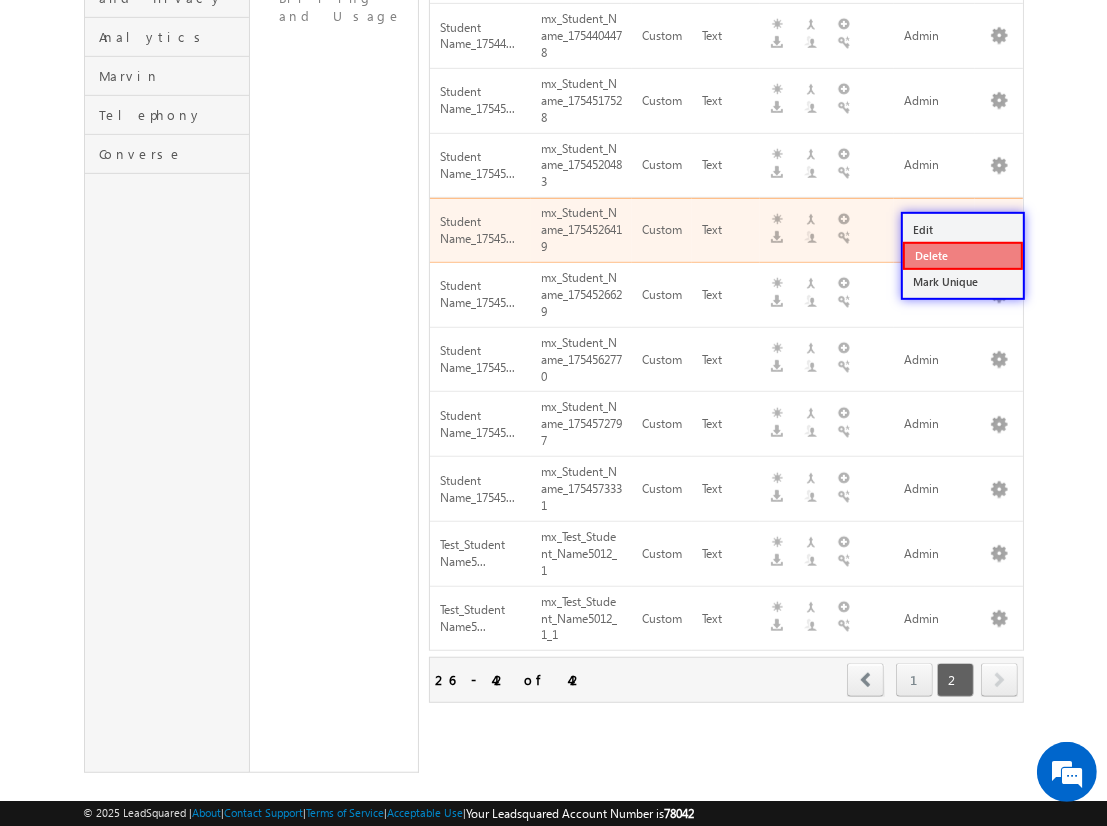 click on "Delete" at bounding box center (963, 256) 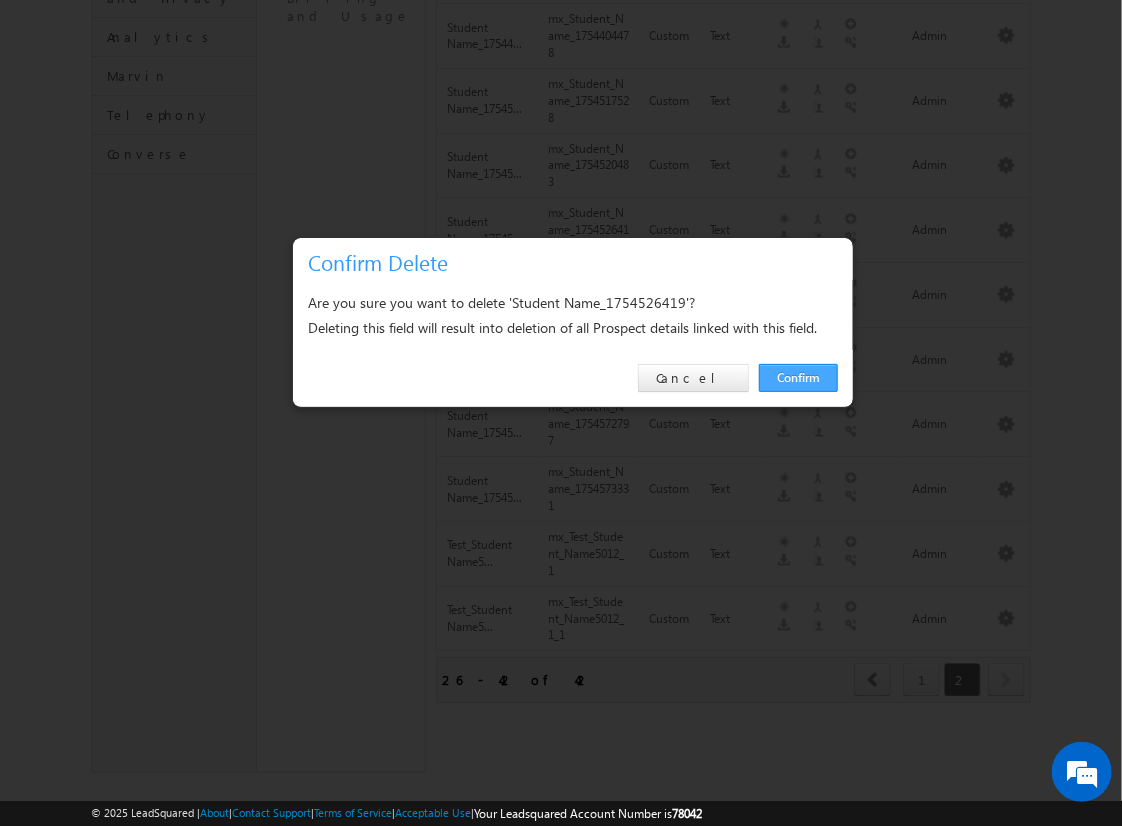 click on "Confirm" at bounding box center [798, 378] 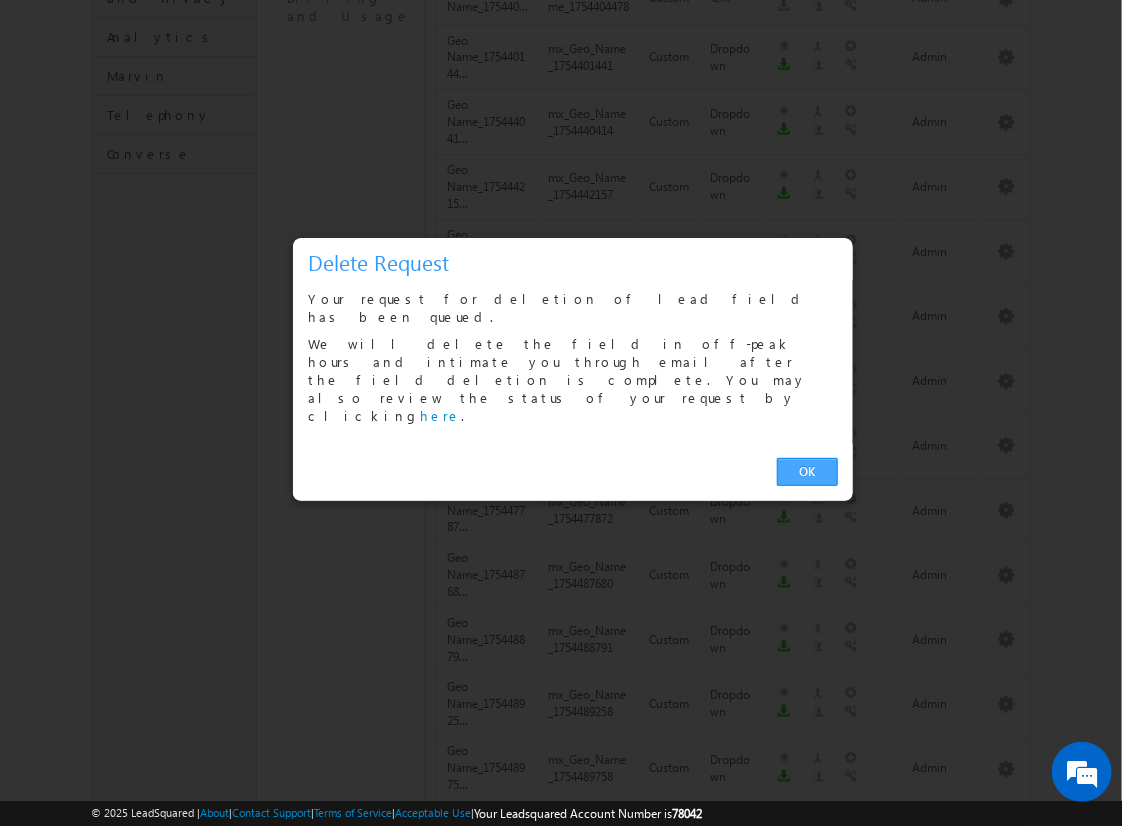 click on "OK" at bounding box center [807, 472] 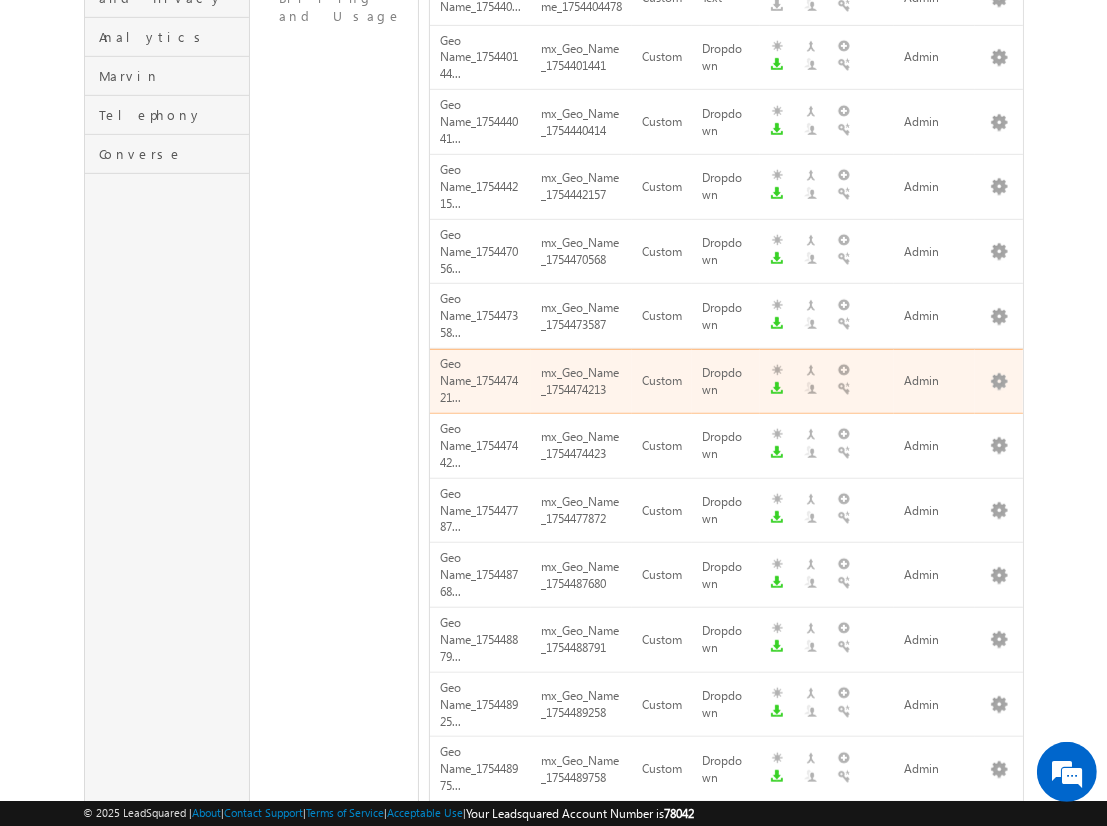 click on "next" at bounding box center (999, 1155) 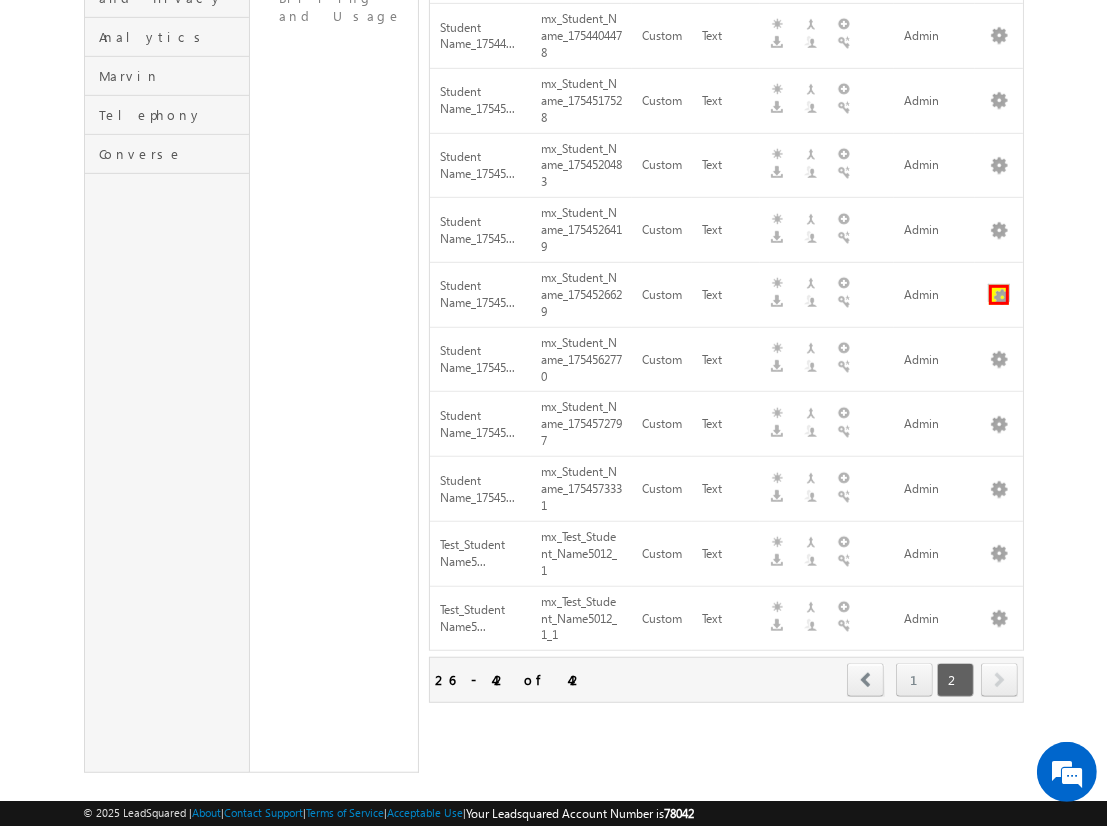 click at bounding box center (999, 295) 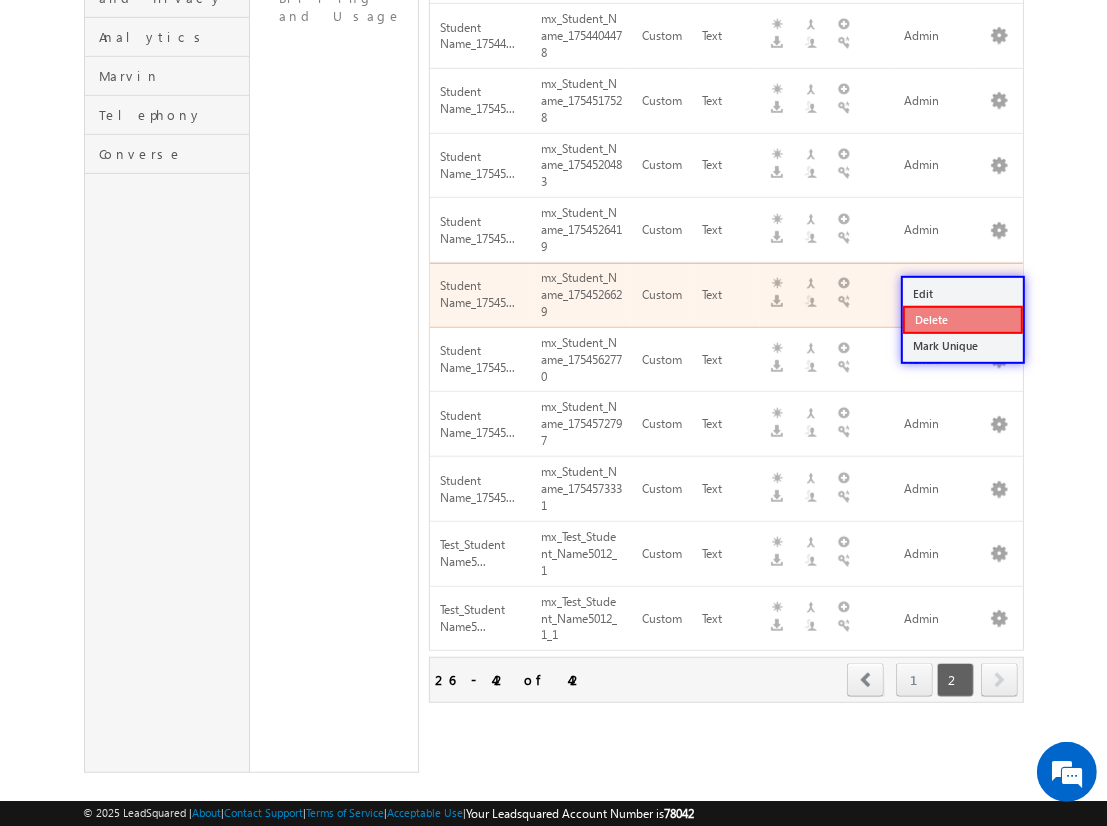 click on "Delete" at bounding box center [963, 320] 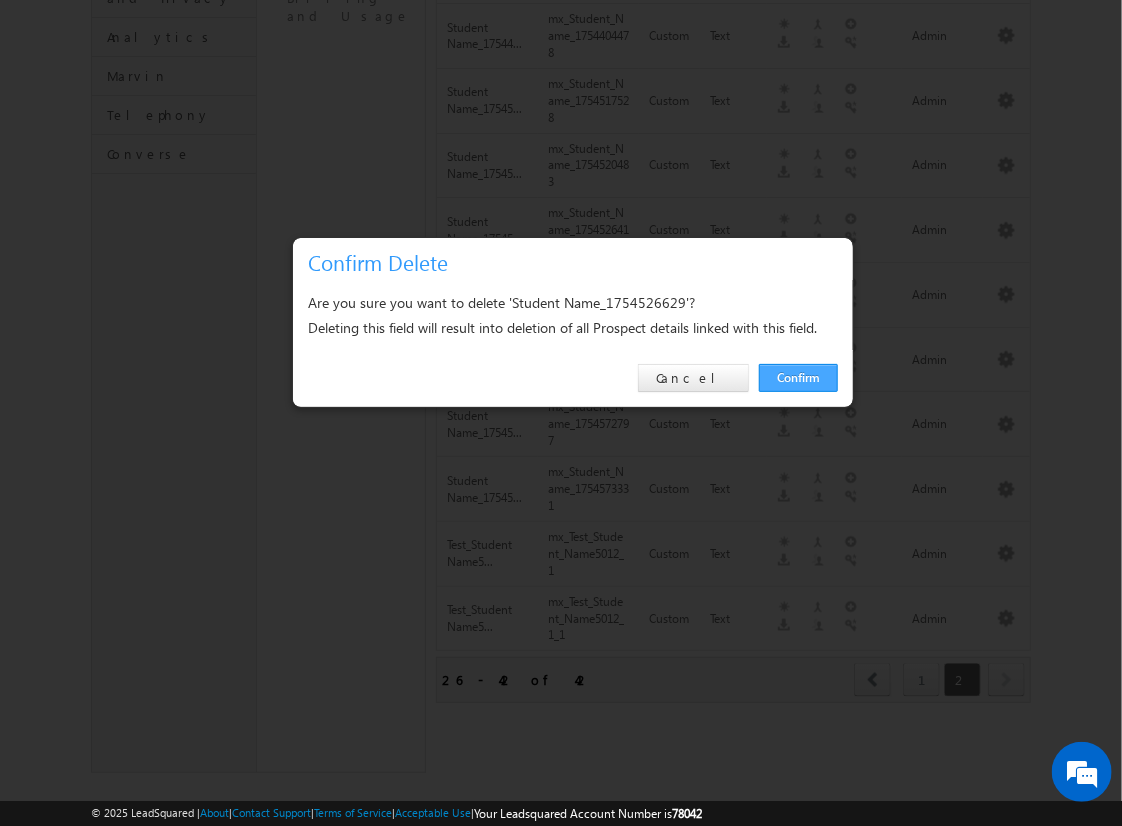 click on "Confirm" at bounding box center [798, 378] 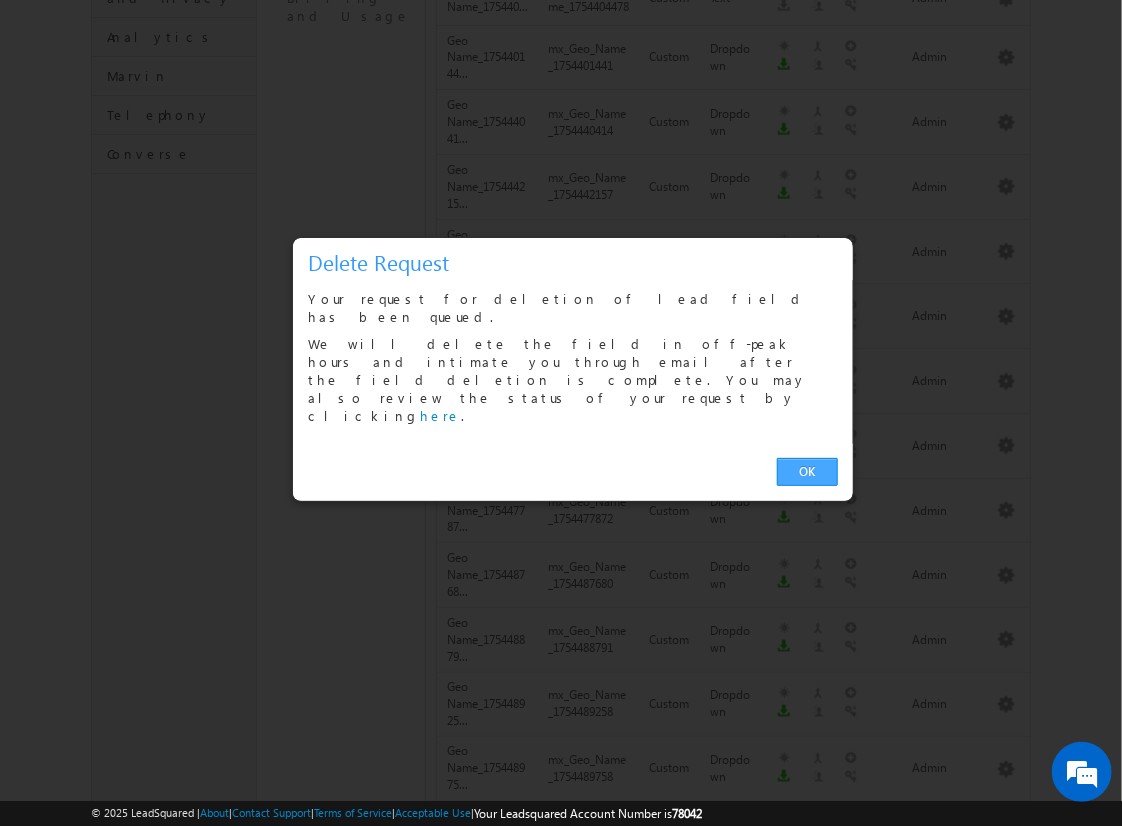 click on "OK" at bounding box center [807, 472] 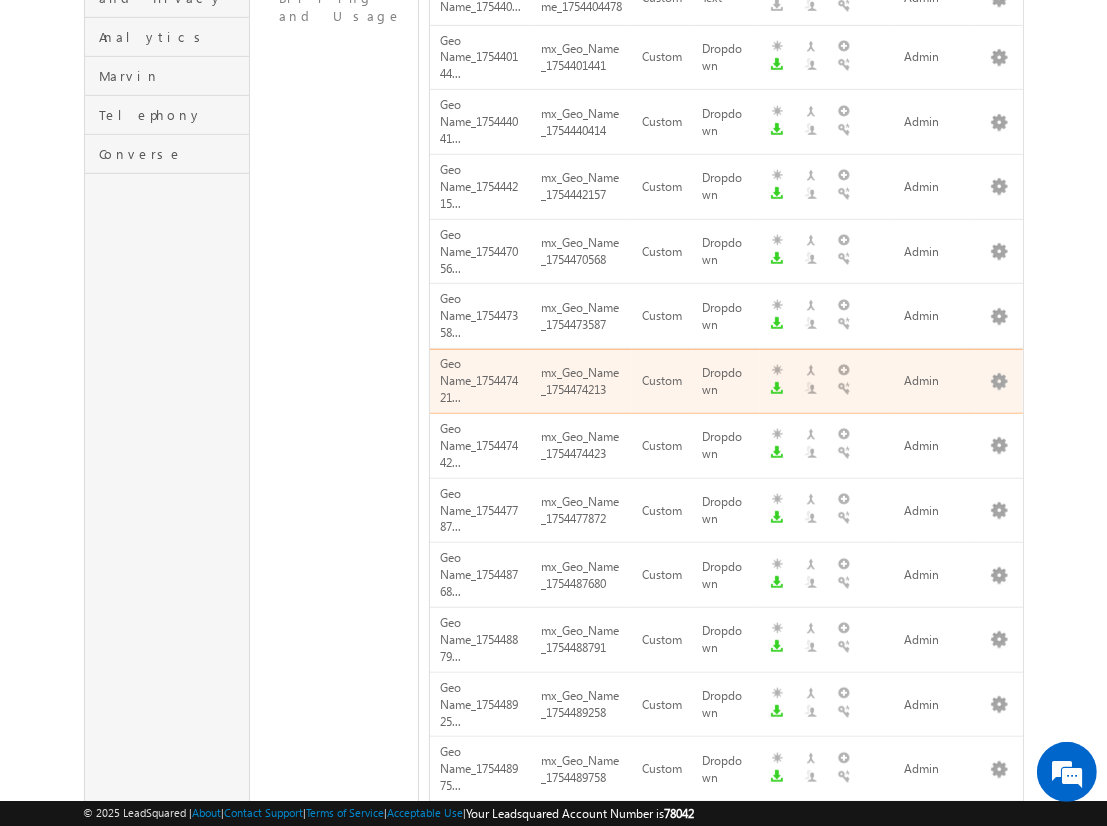 click on "next" at bounding box center (999, 1155) 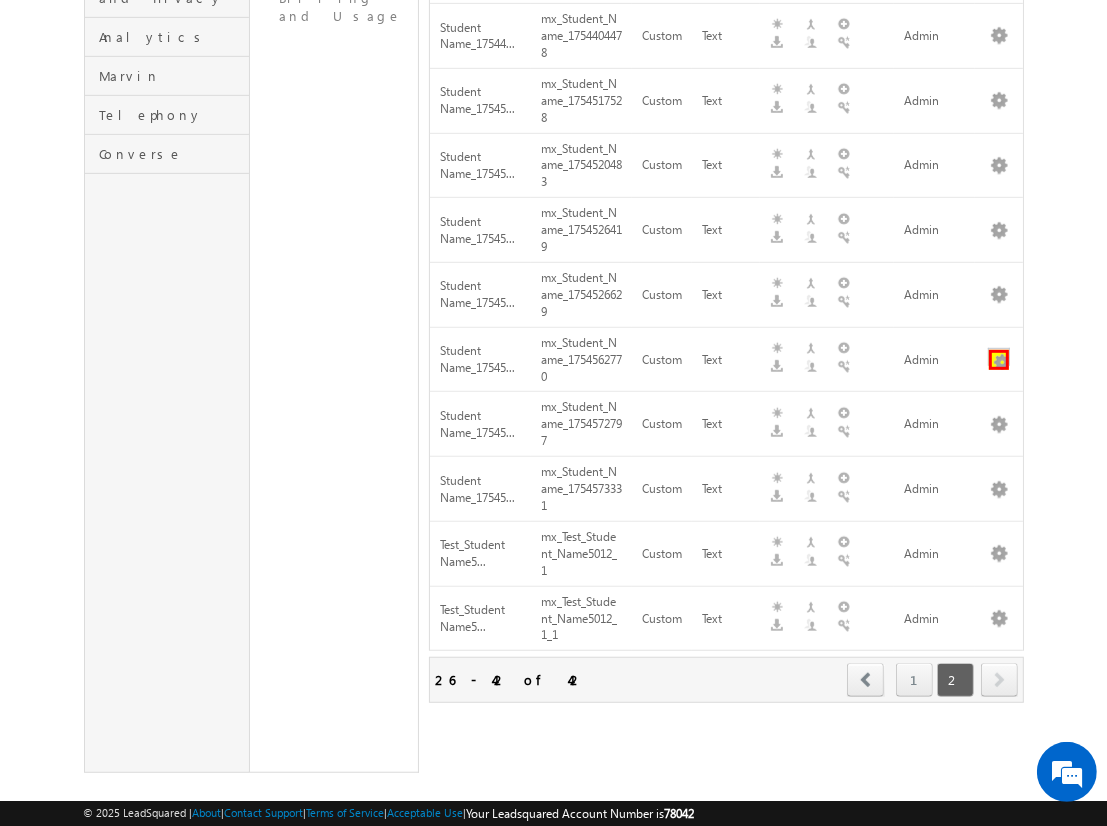 click at bounding box center (999, 360) 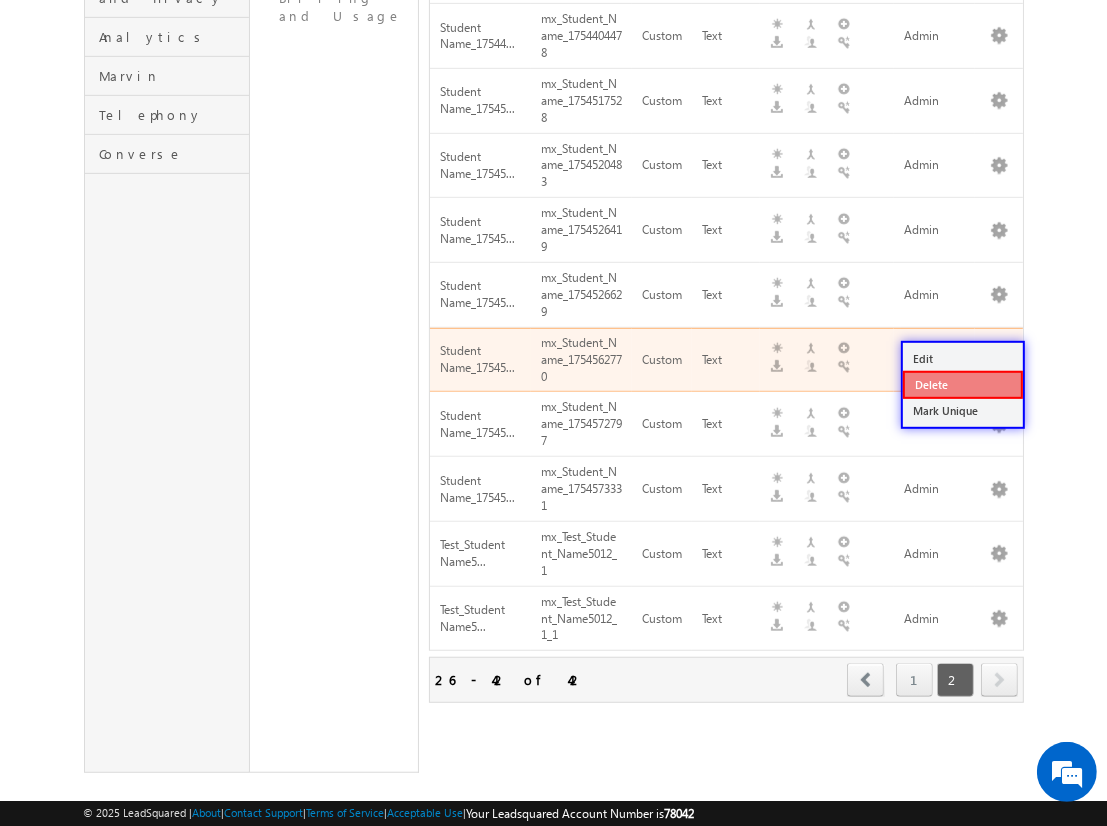 click on "Delete" at bounding box center [963, 385] 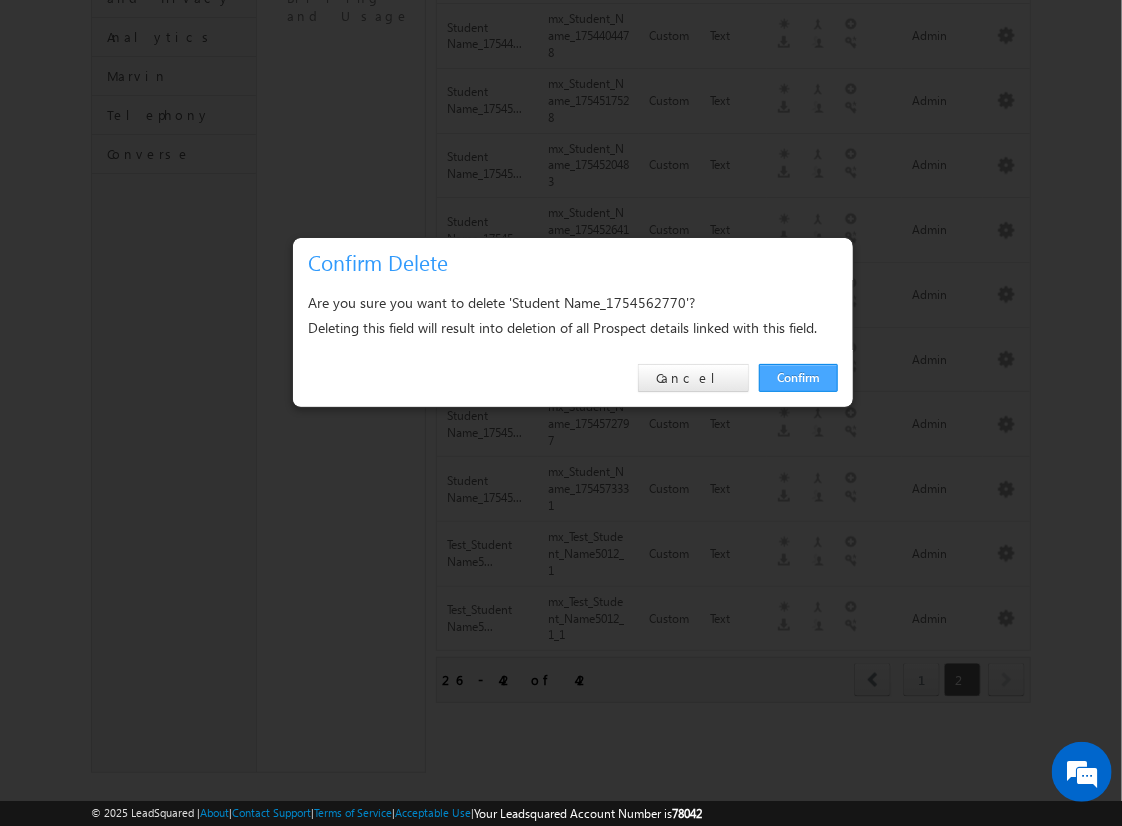 click on "Confirm" at bounding box center (798, 378) 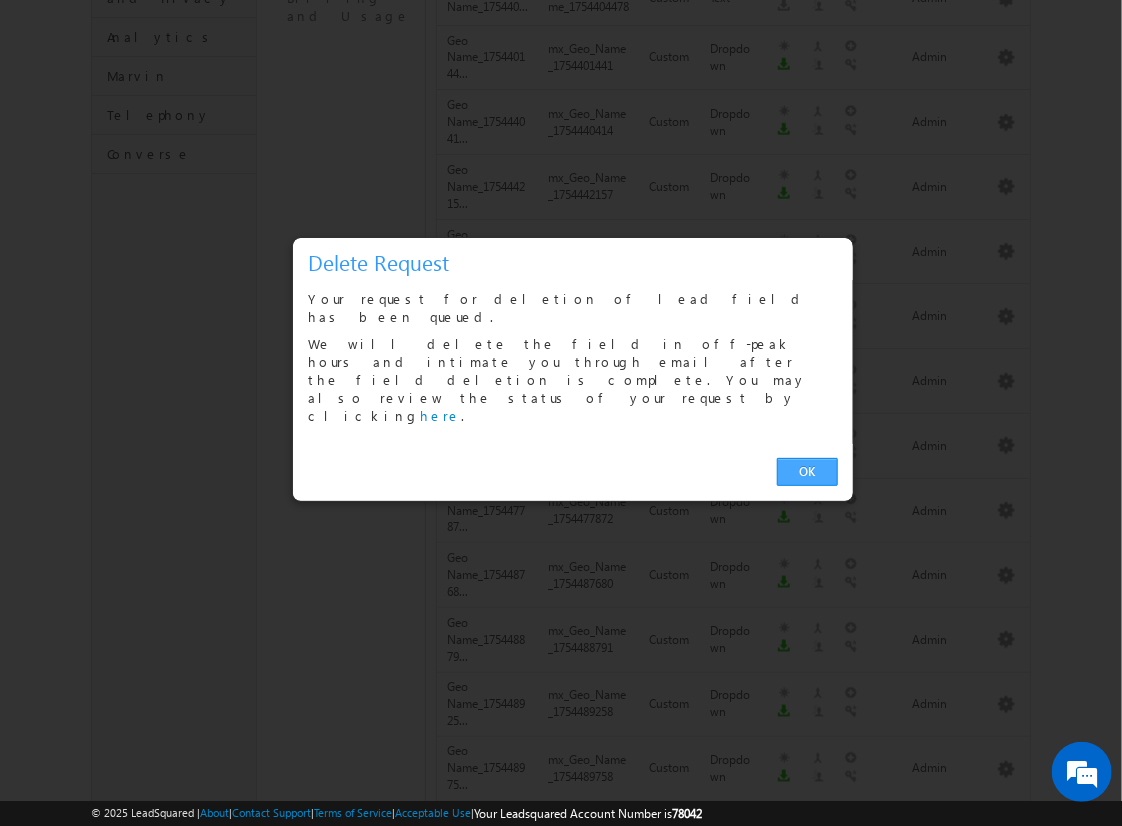 click on "OK" at bounding box center [807, 472] 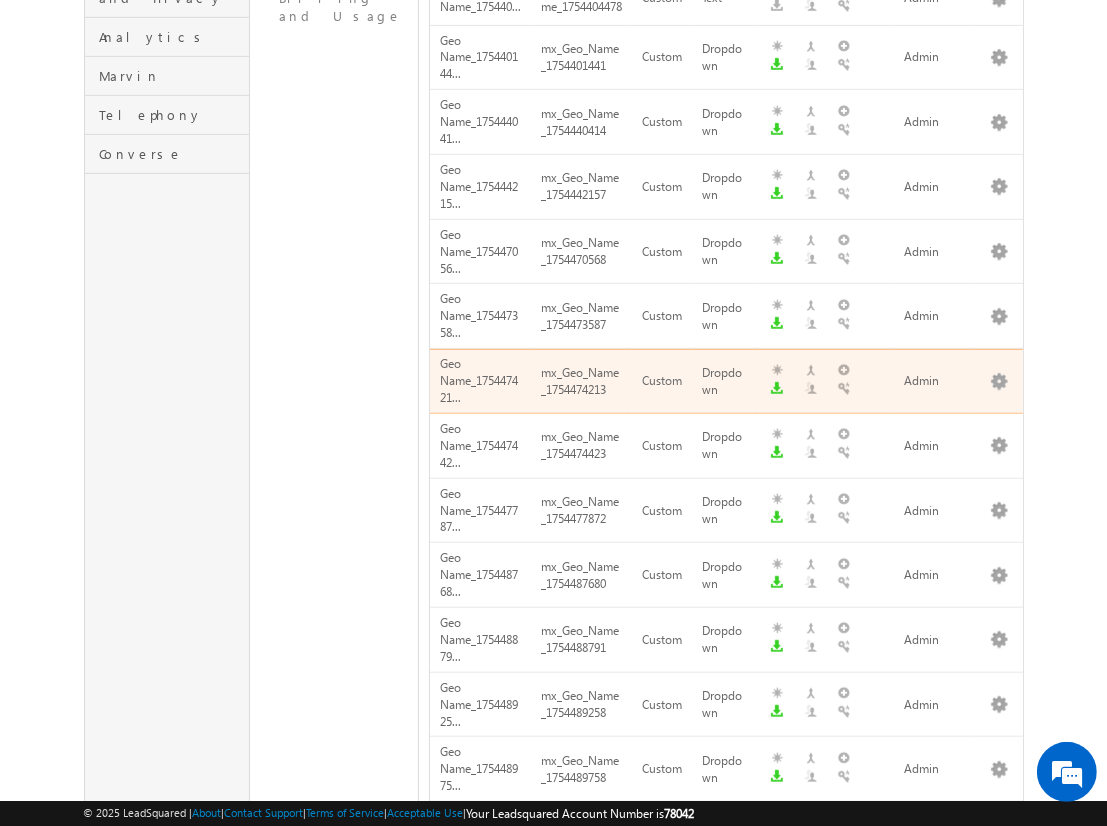 click on "next" at bounding box center [999, 1155] 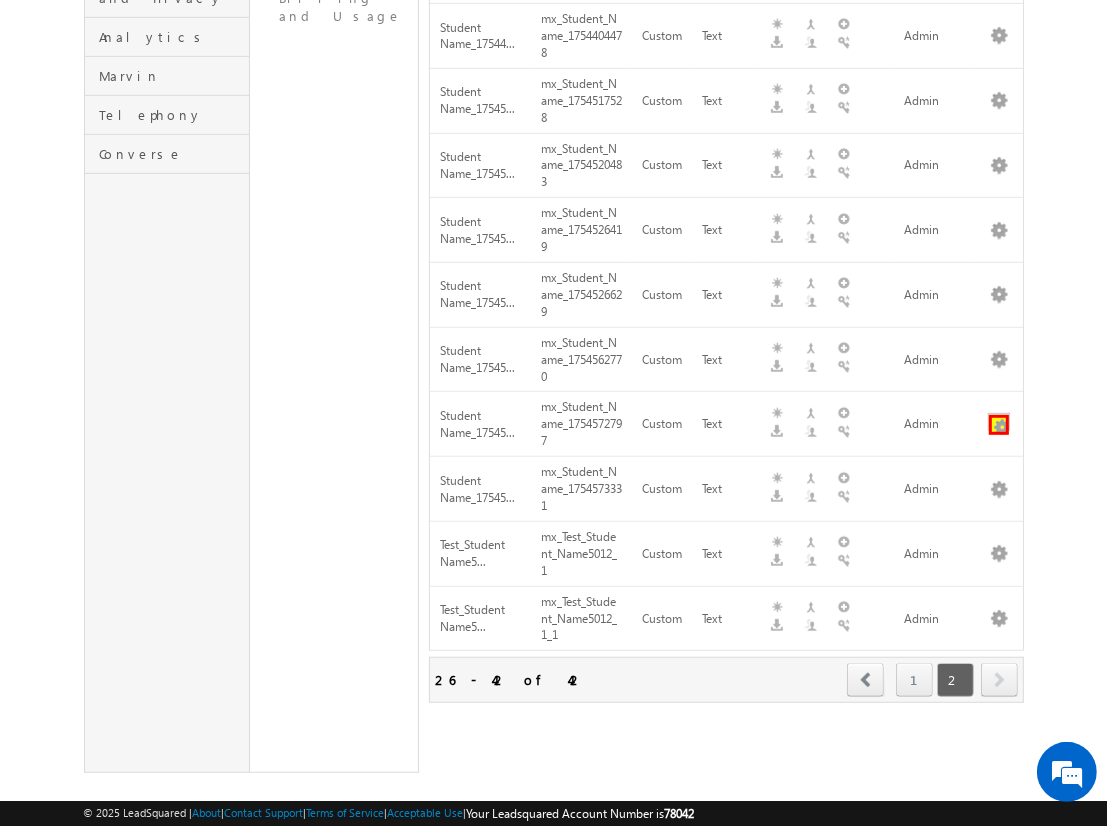 click at bounding box center (999, 425) 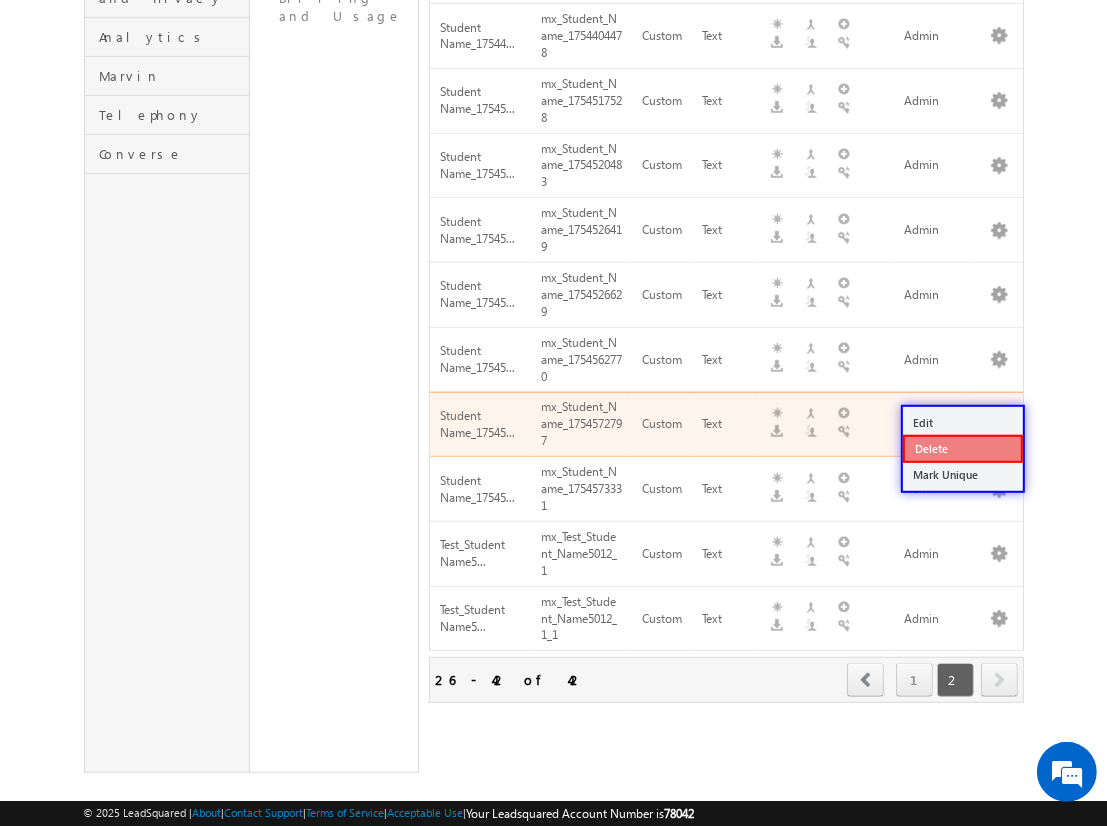 click on "Delete" at bounding box center [963, 449] 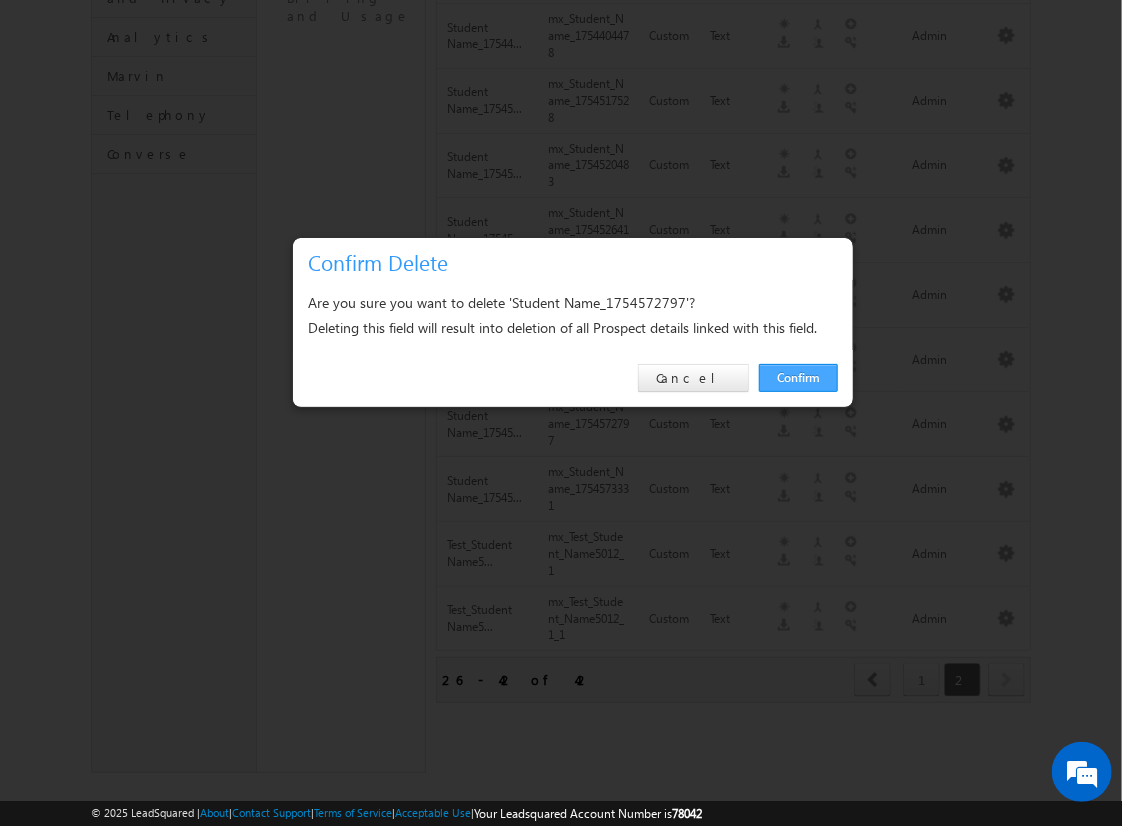 click on "Confirm" at bounding box center (798, 378) 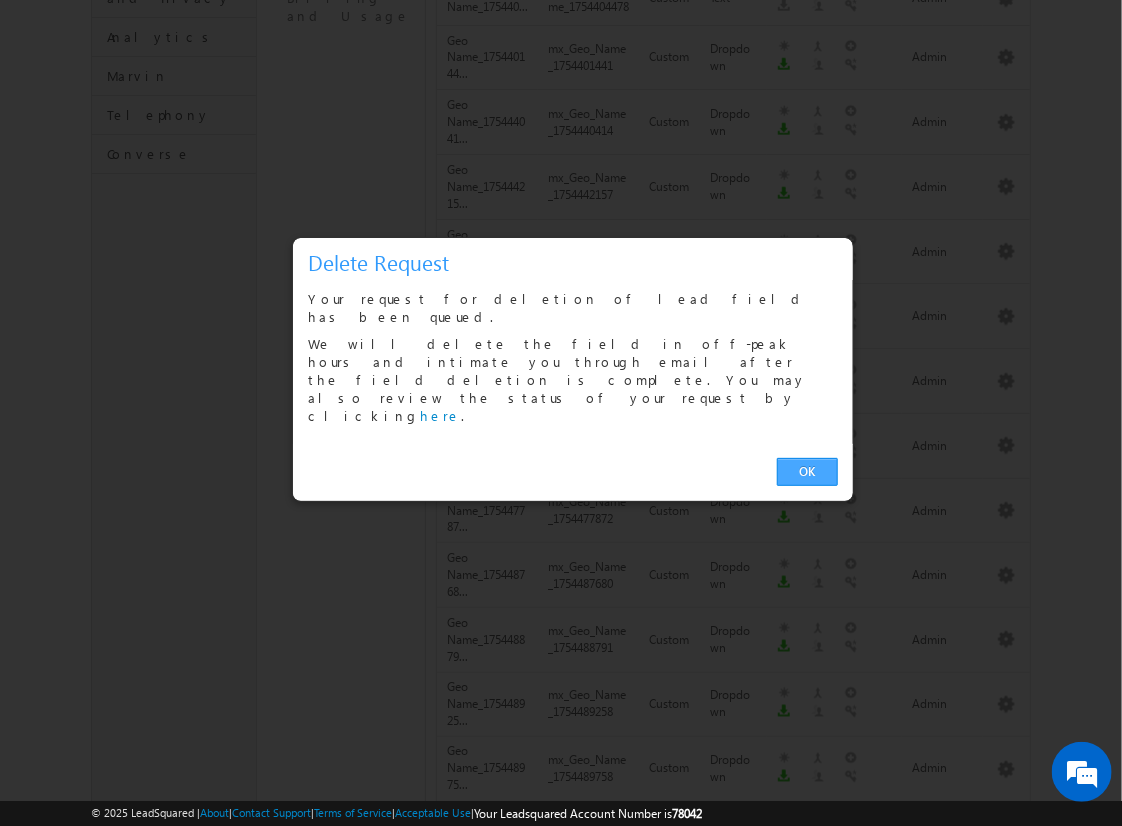 click on "OK" at bounding box center (807, 472) 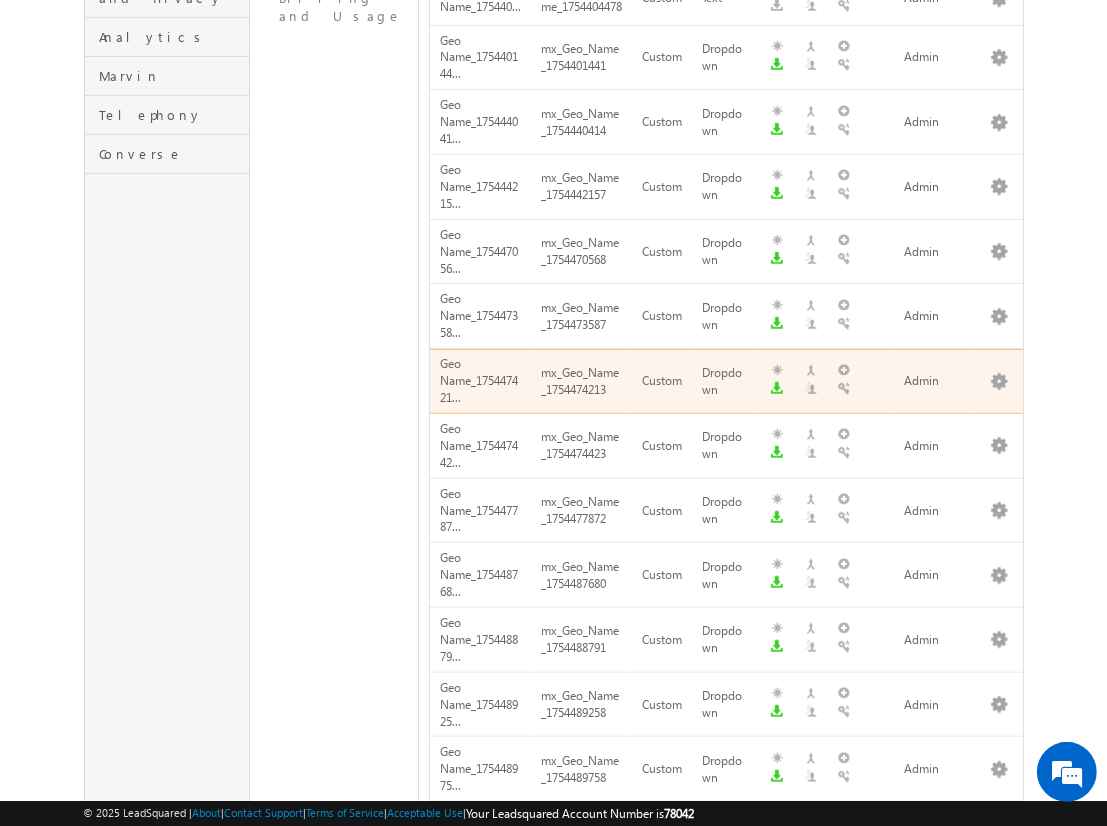 click on "next" at bounding box center (999, 1155) 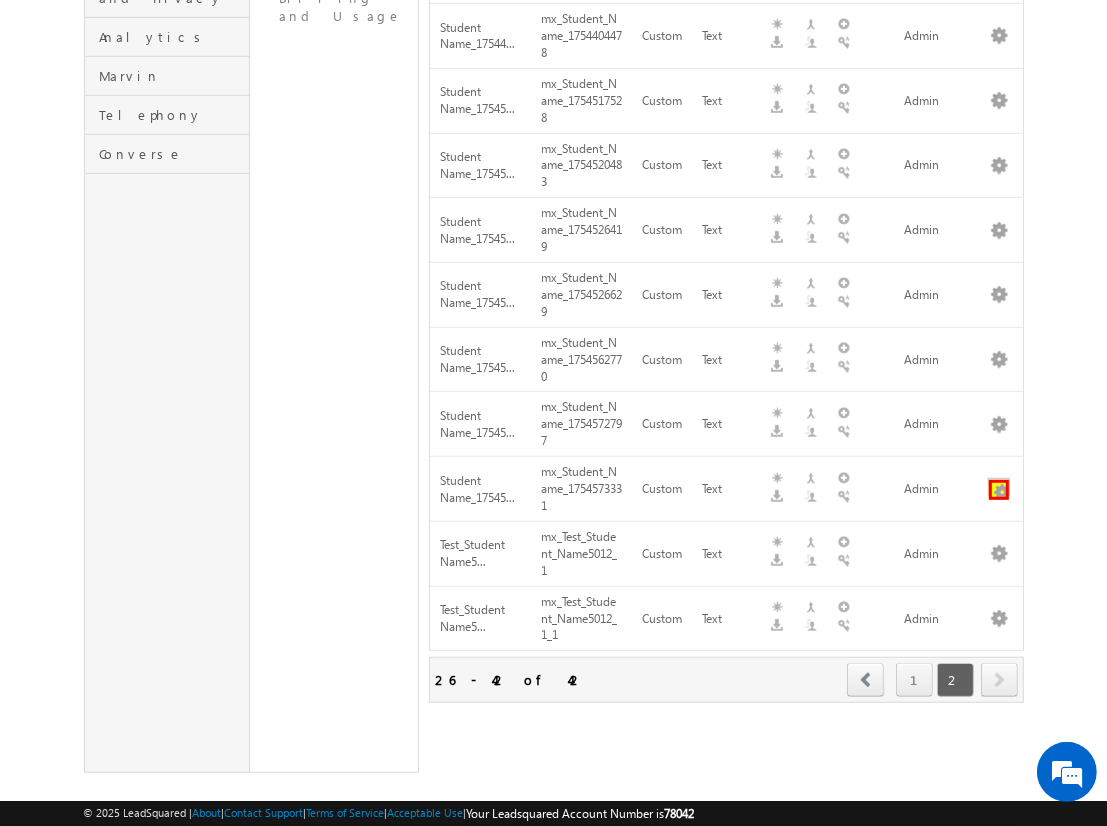 click at bounding box center (999, 490) 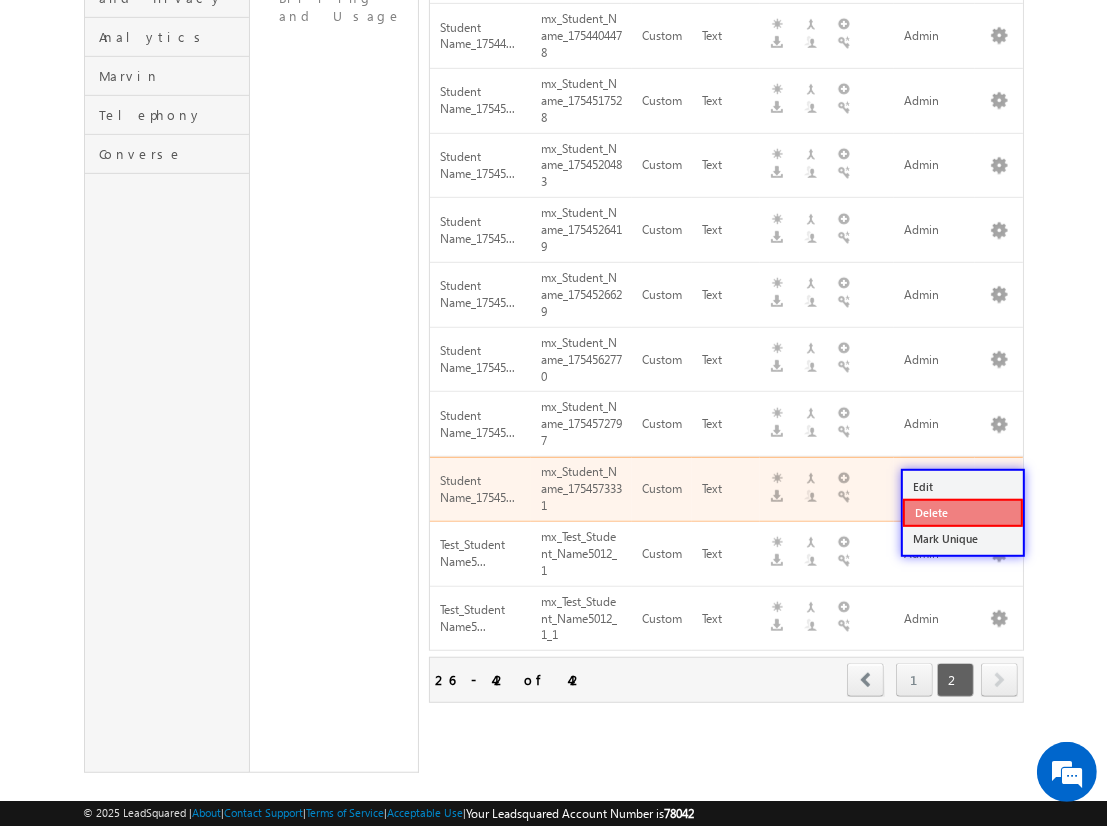 click on "Delete" at bounding box center (963, 513) 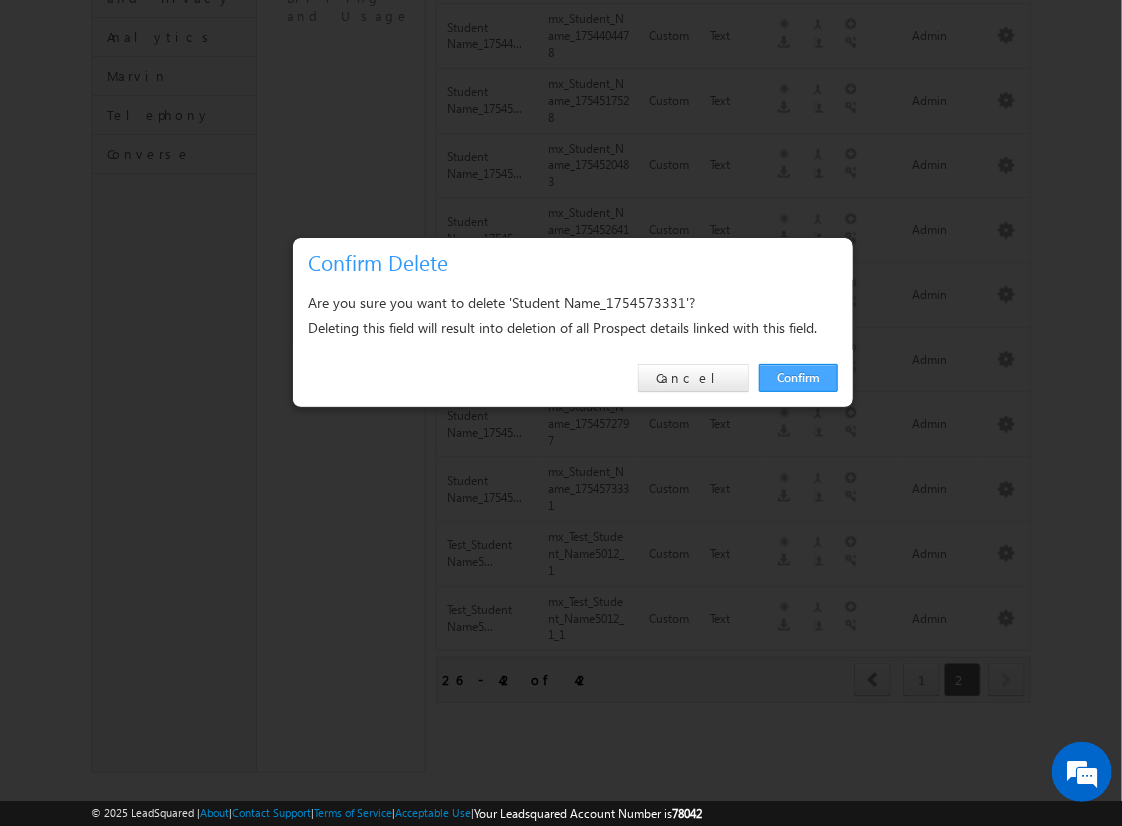 click on "Confirm" at bounding box center (798, 378) 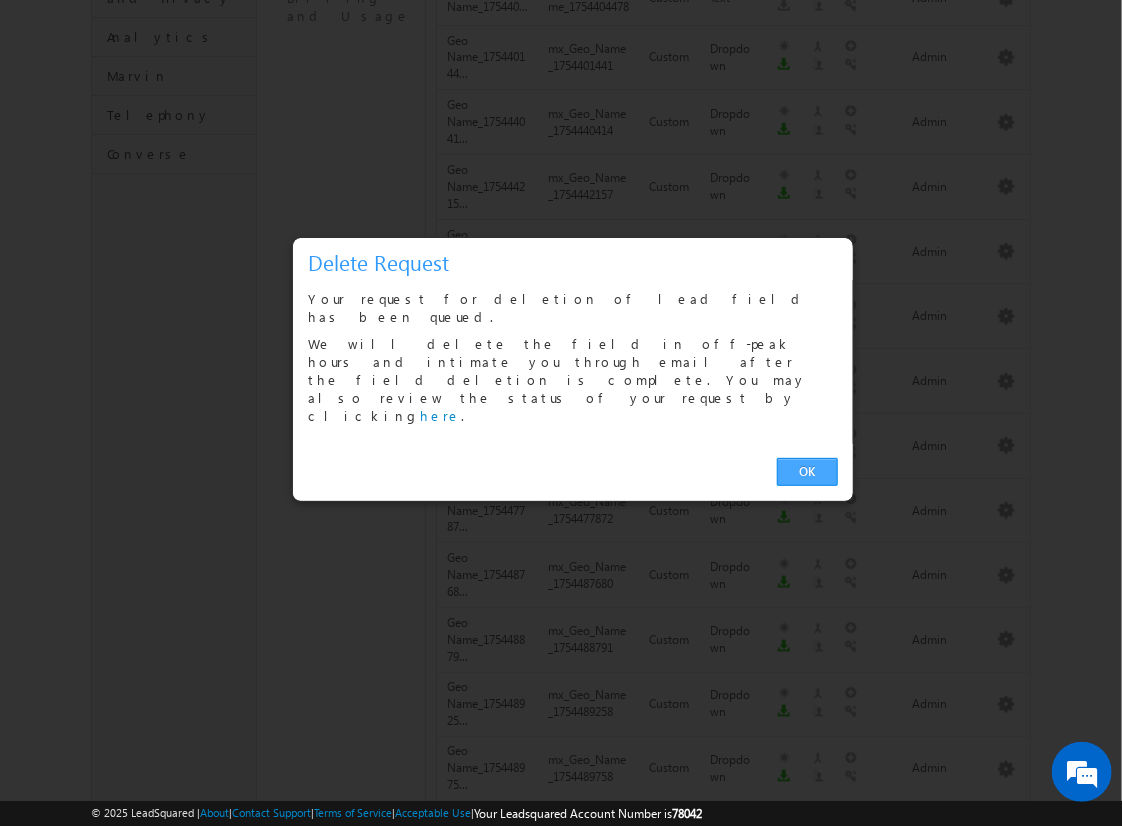 click on "OK" at bounding box center [807, 472] 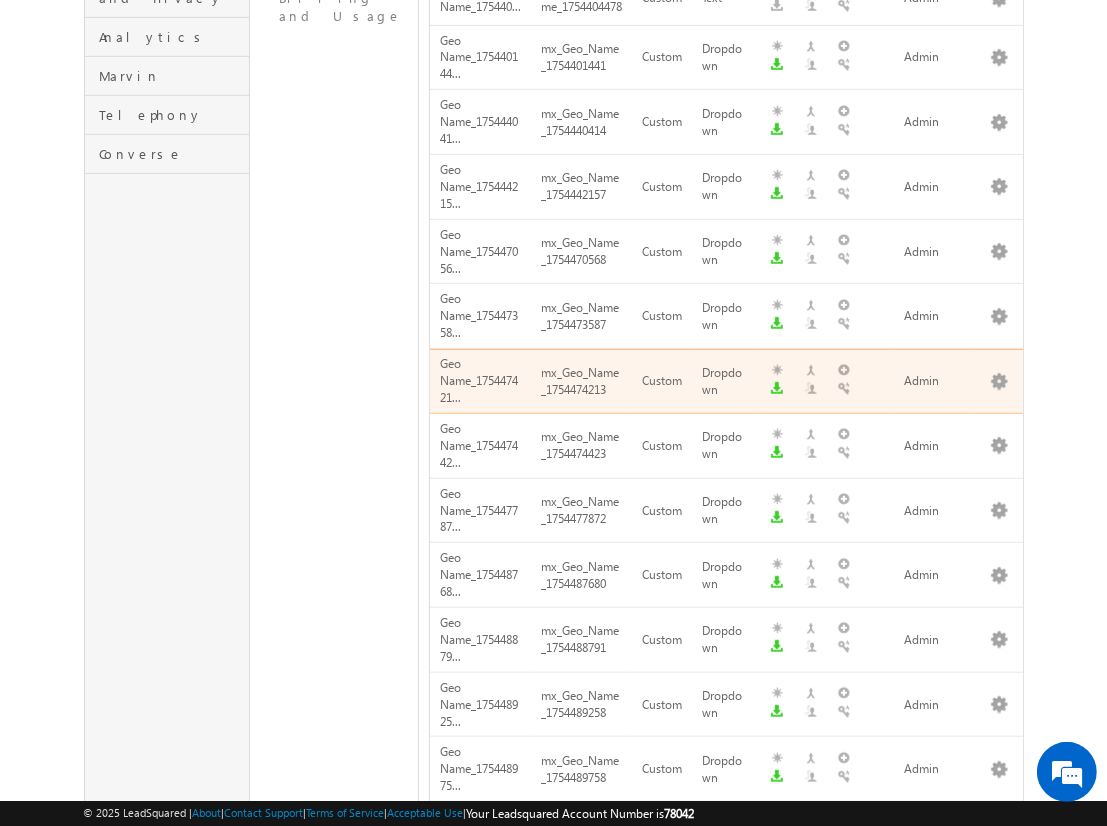 click on "next" at bounding box center (999, 1155) 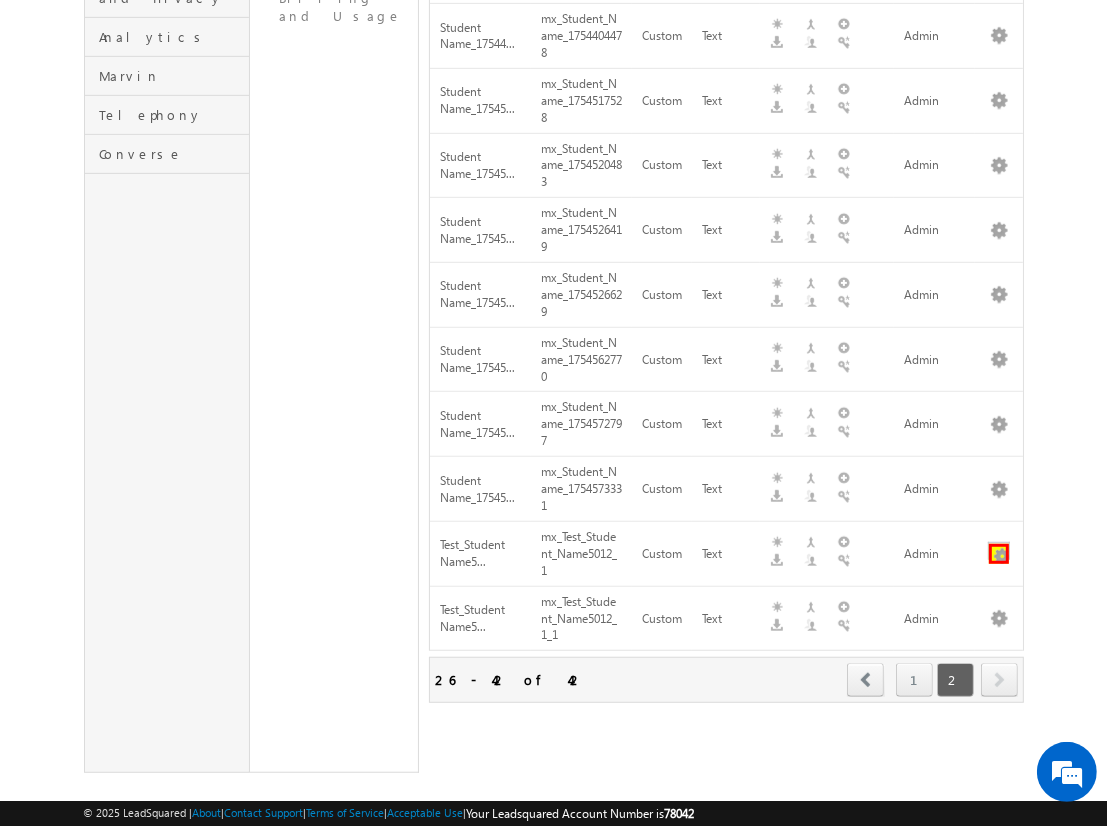 click at bounding box center [999, 554] 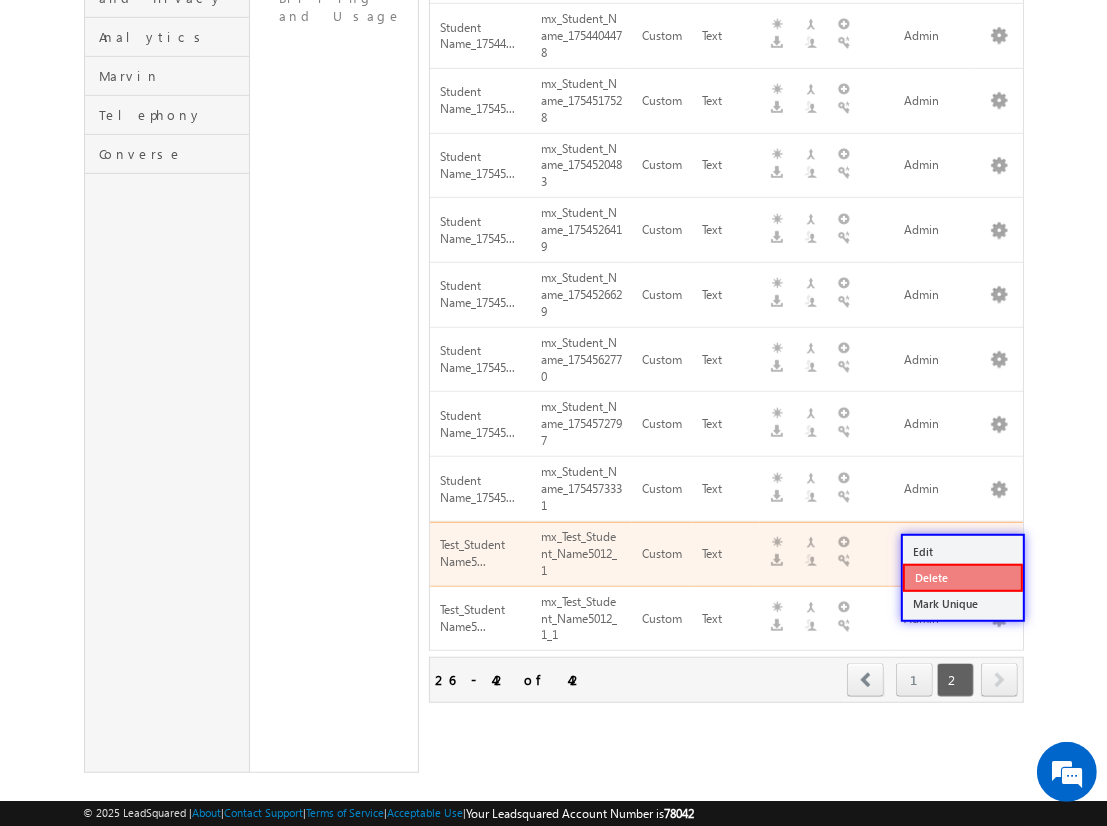click on "Delete" at bounding box center (963, 578) 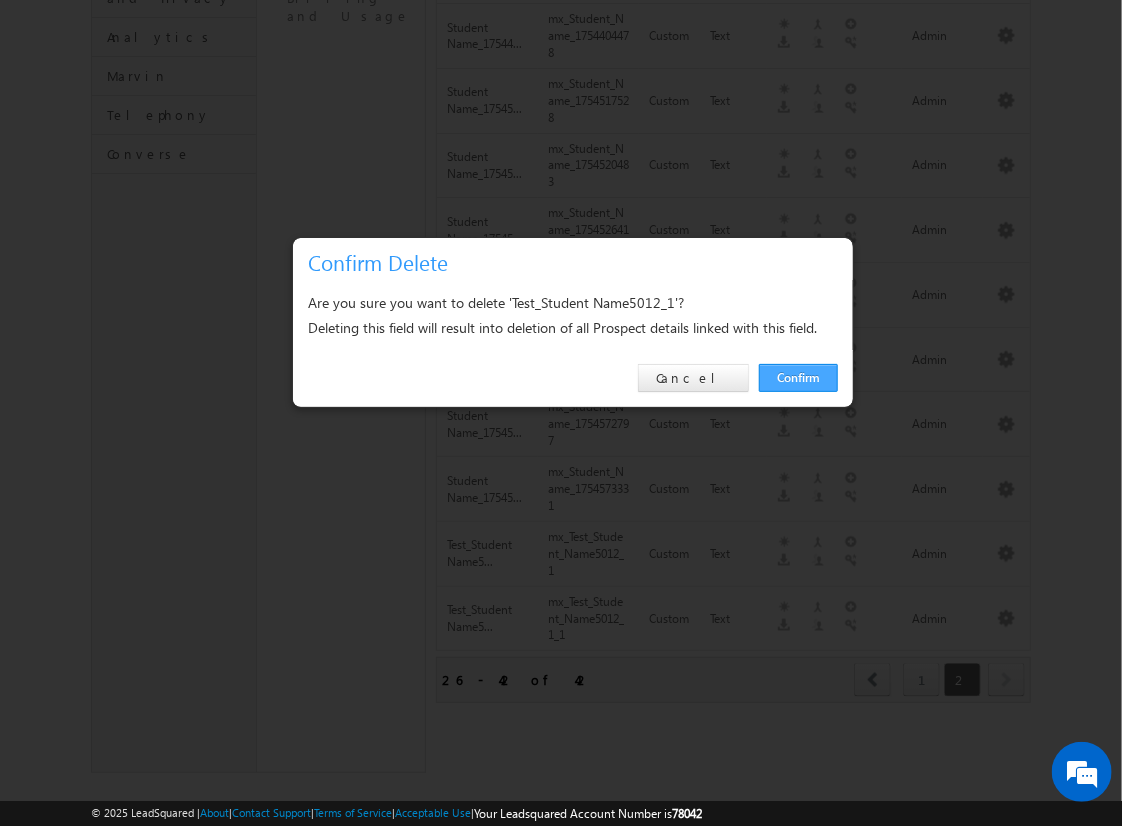 click on "Confirm" at bounding box center [798, 378] 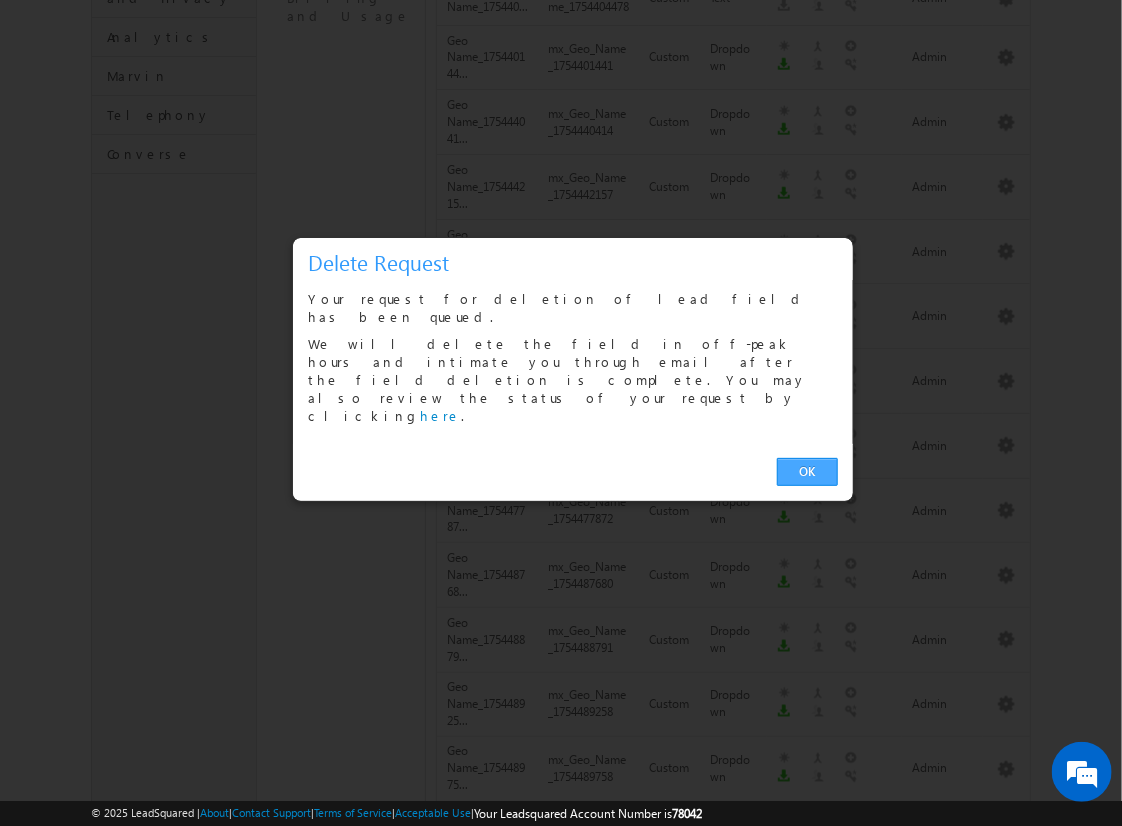 click on "OK" at bounding box center (807, 472) 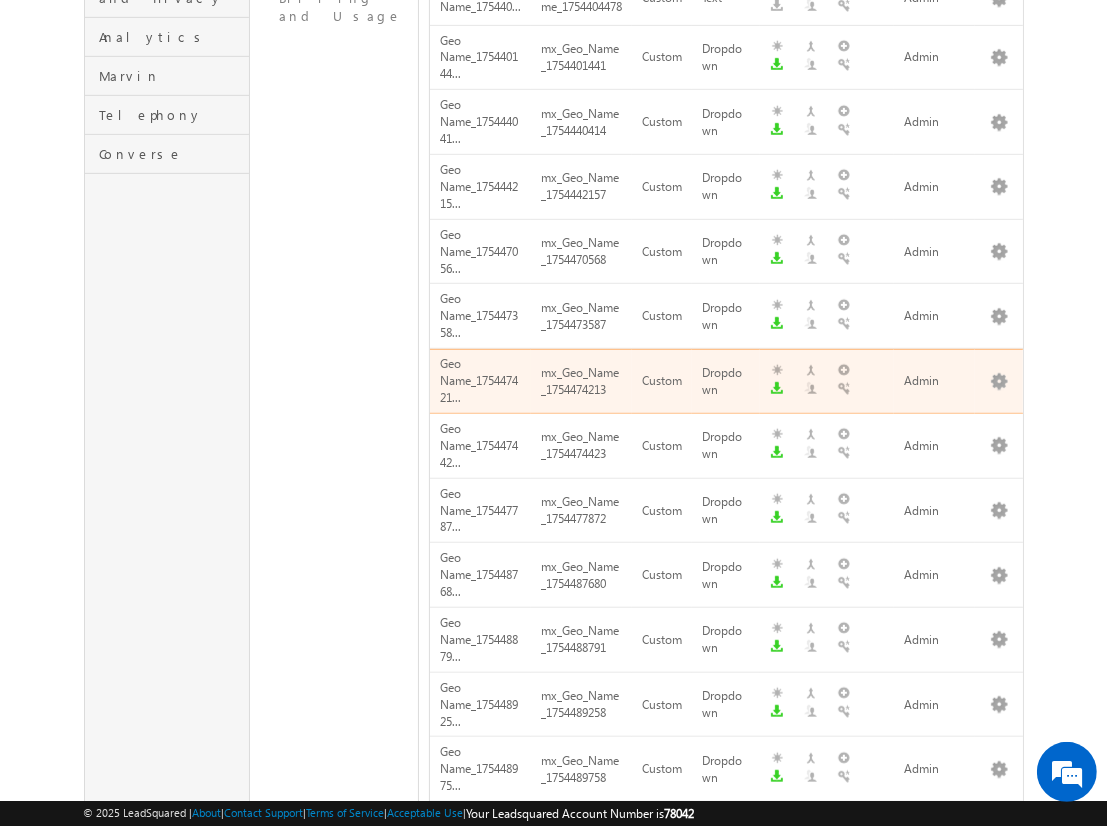 click on "next" at bounding box center [999, 1155] 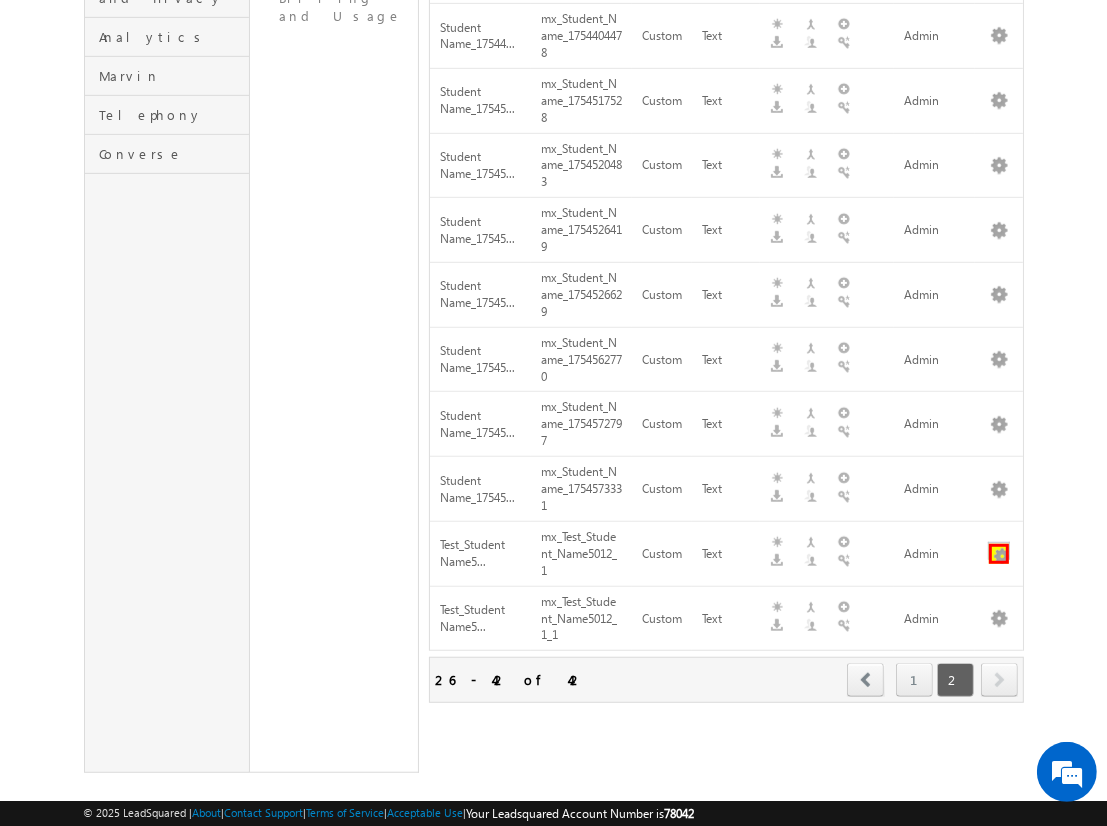 click at bounding box center (999, 554) 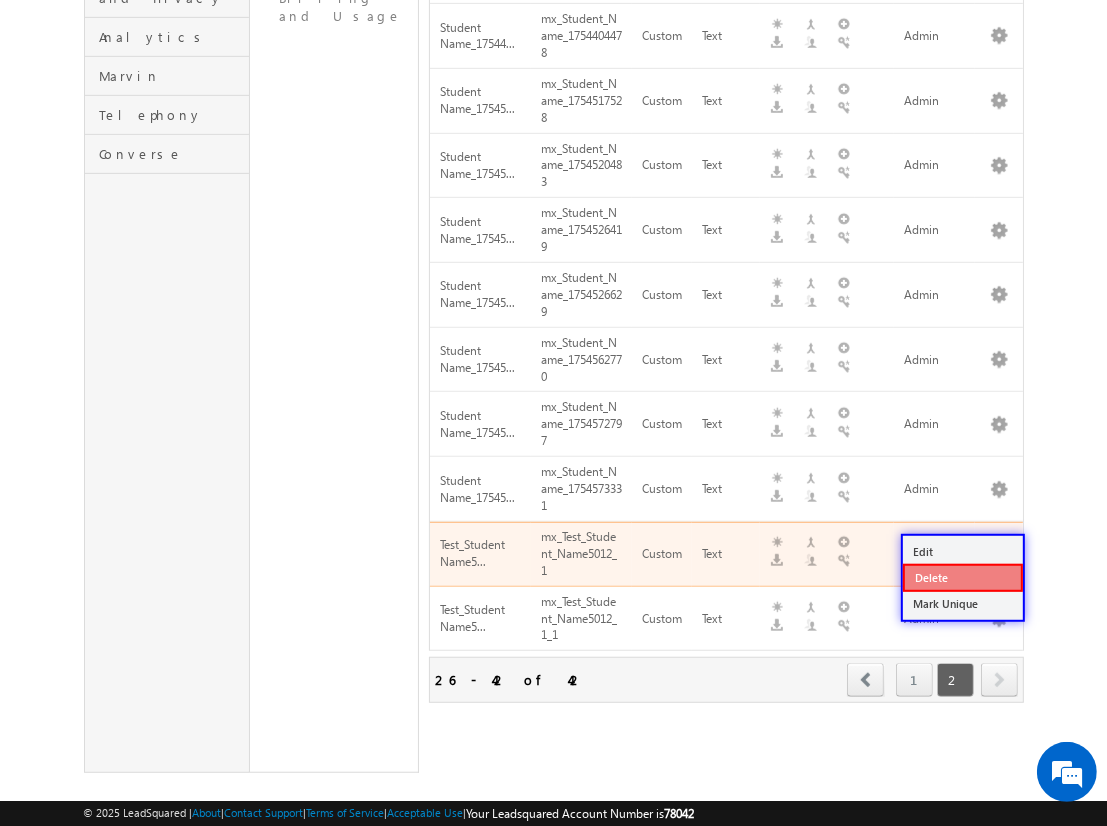 click on "Delete" at bounding box center [963, 578] 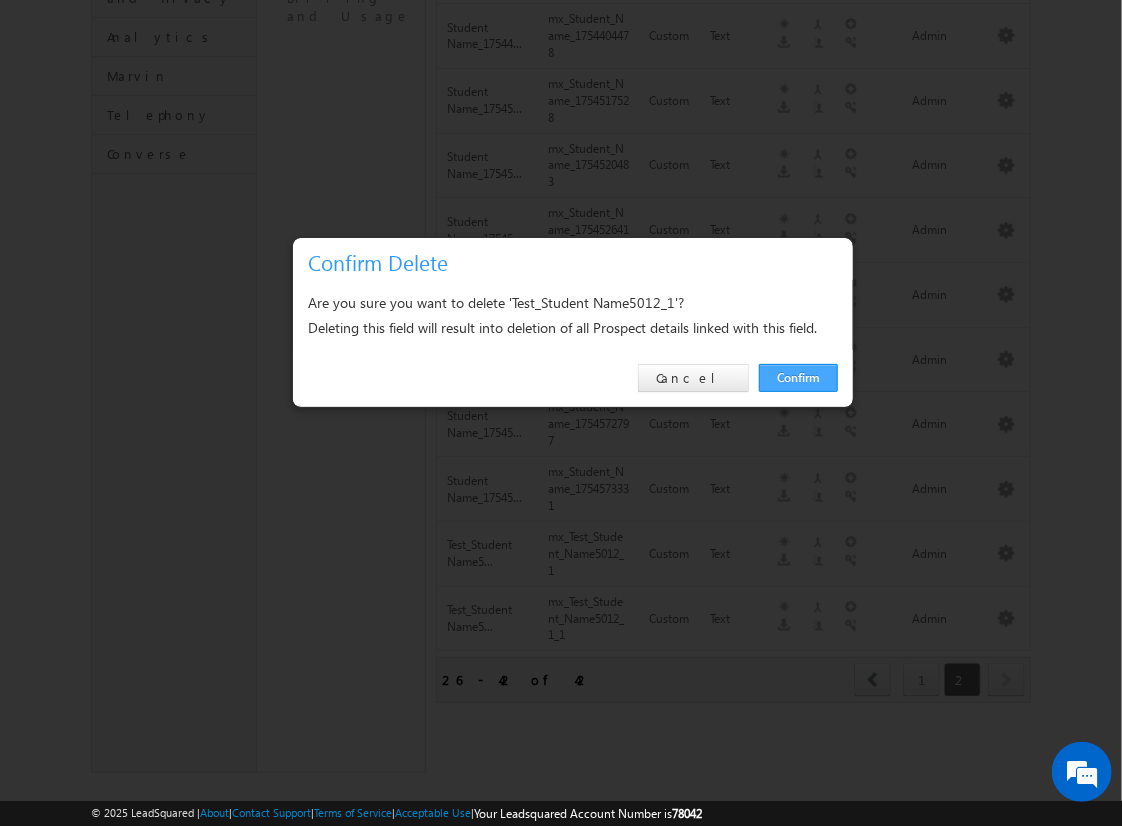 click on "Confirm" at bounding box center [798, 378] 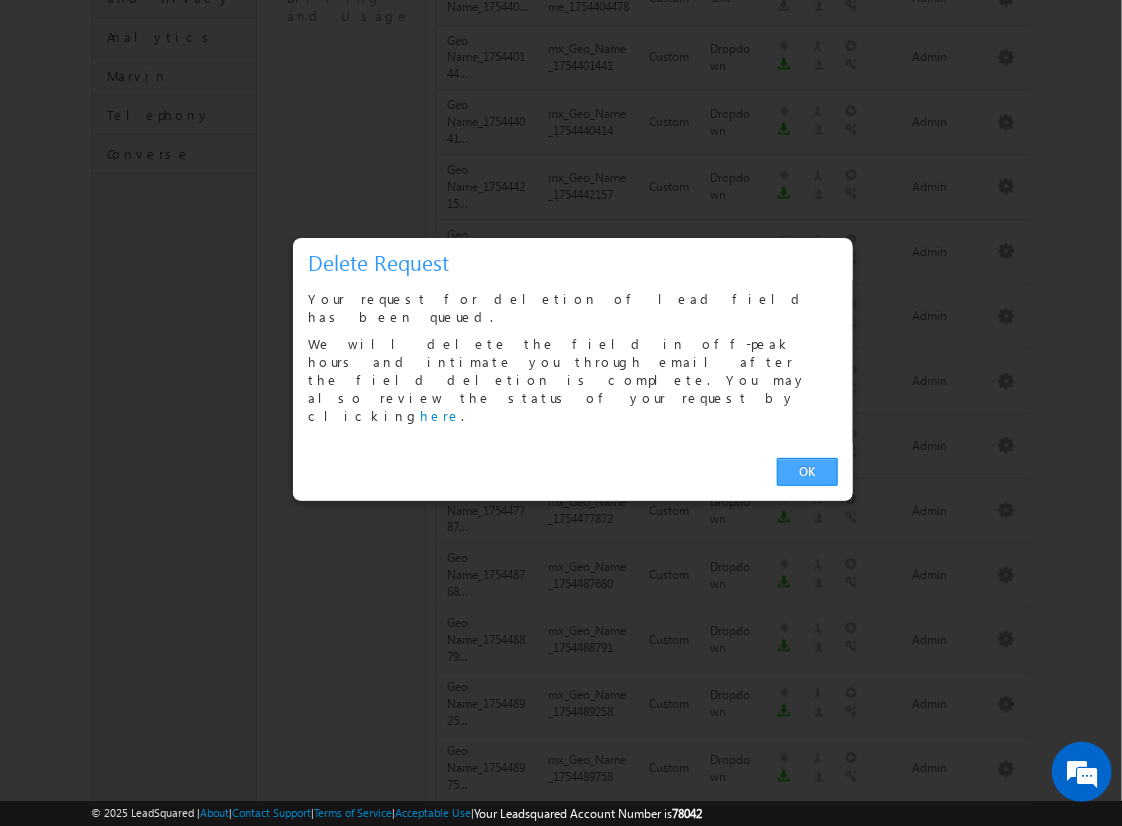 click on "OK" at bounding box center (807, 472) 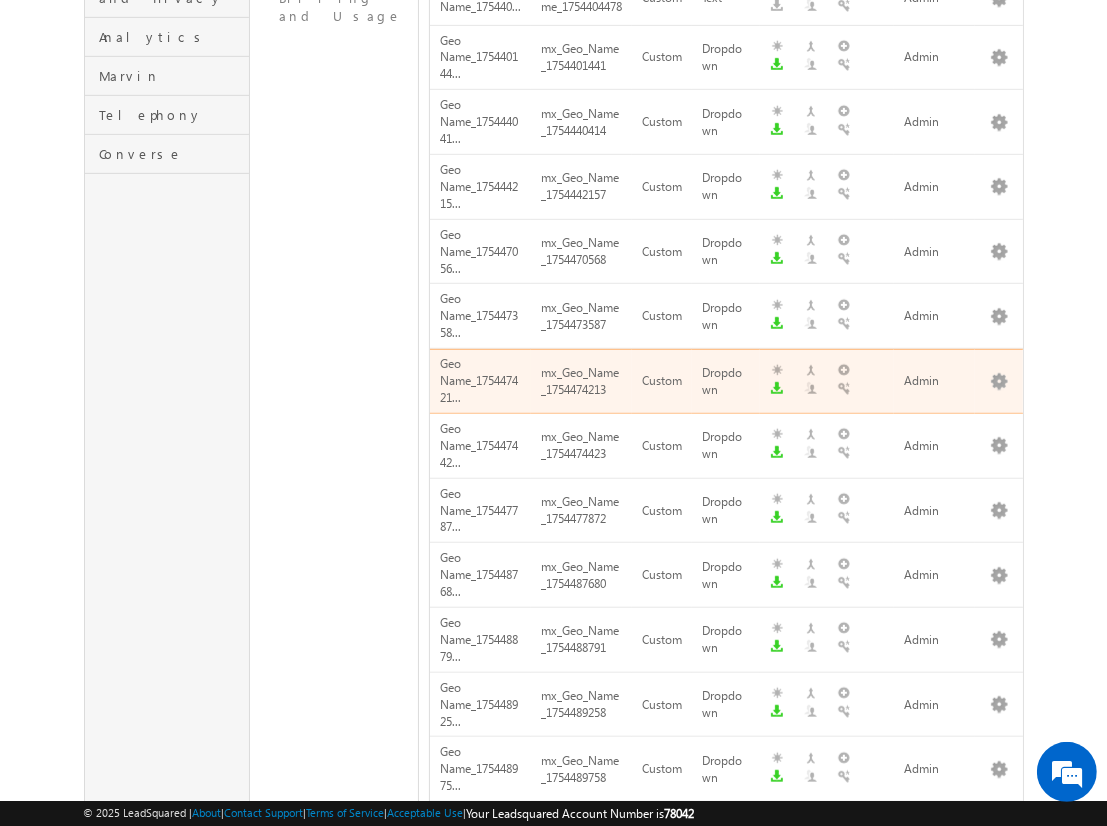 click on "next" at bounding box center [999, 1155] 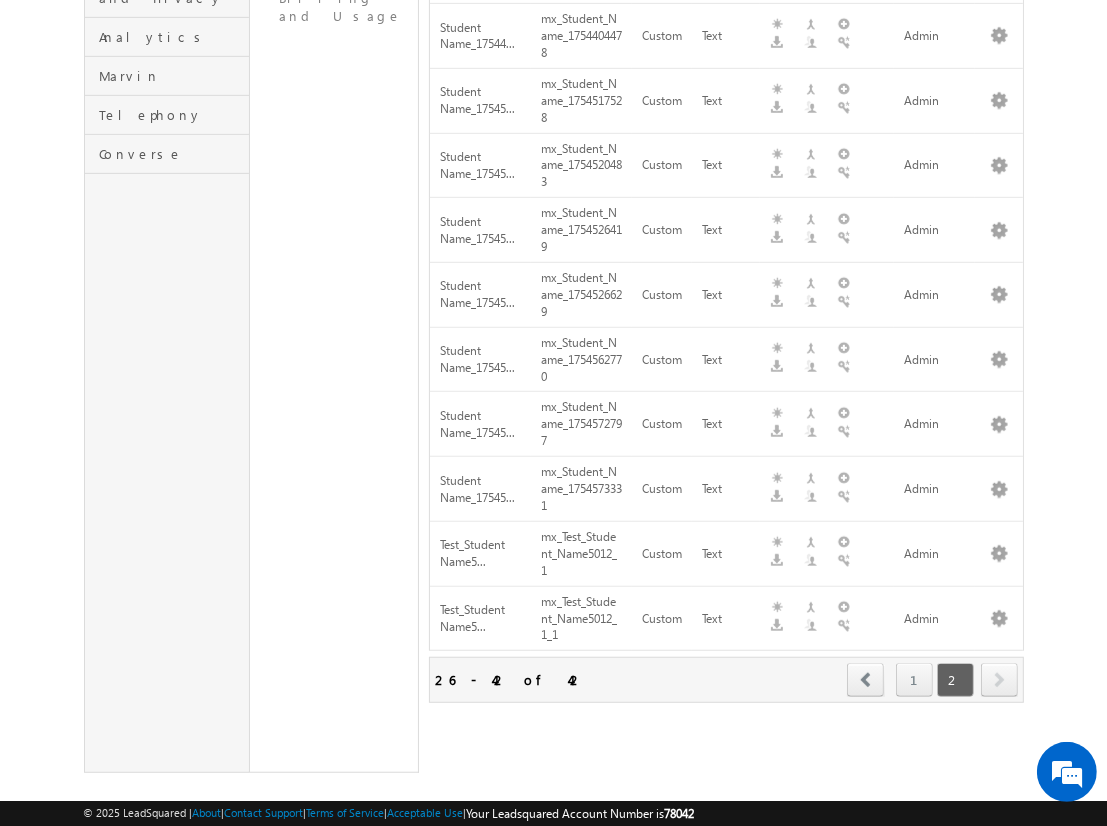 click on "next" at bounding box center [999, 680] 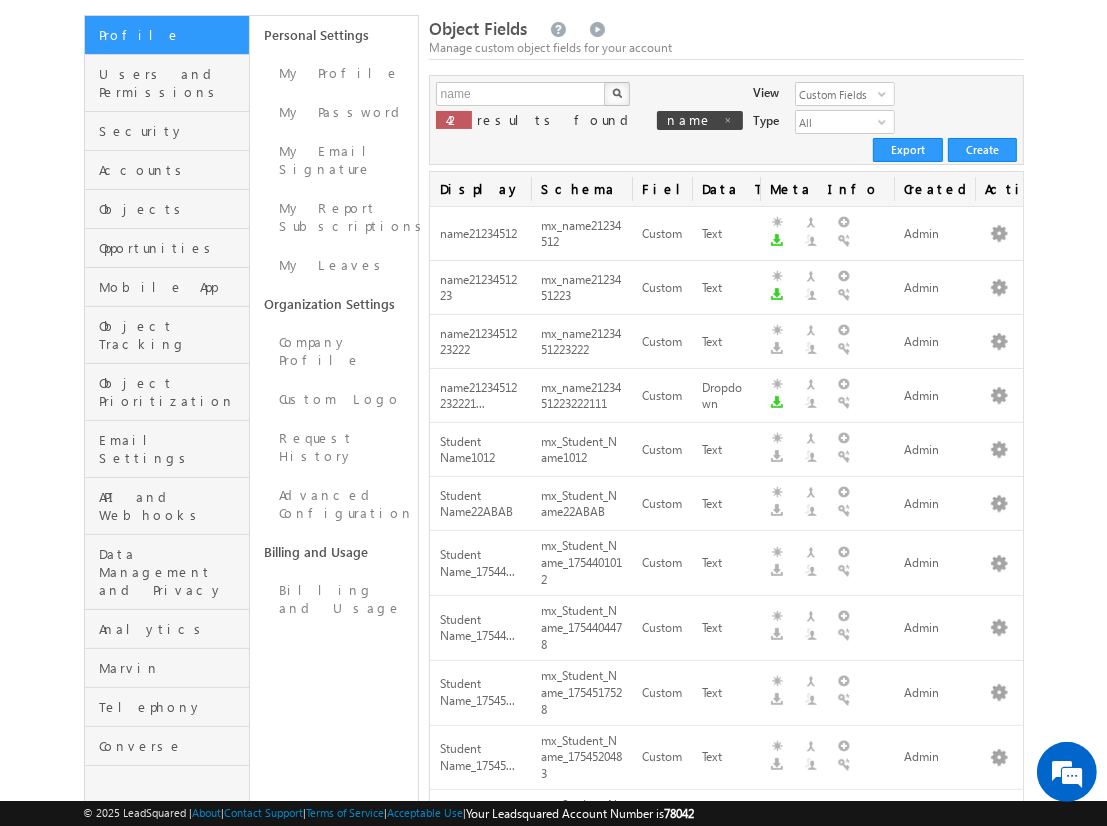 scroll, scrollTop: 0, scrollLeft: 0, axis: both 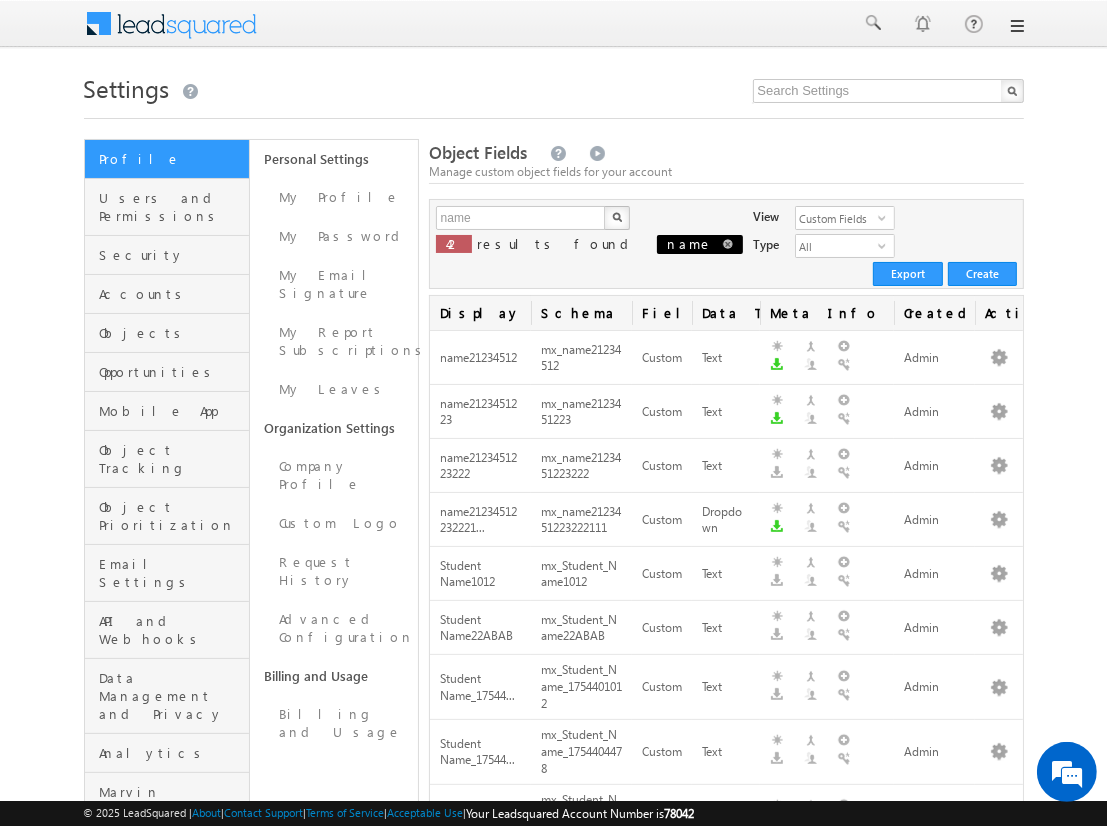 click at bounding box center [728, 244] 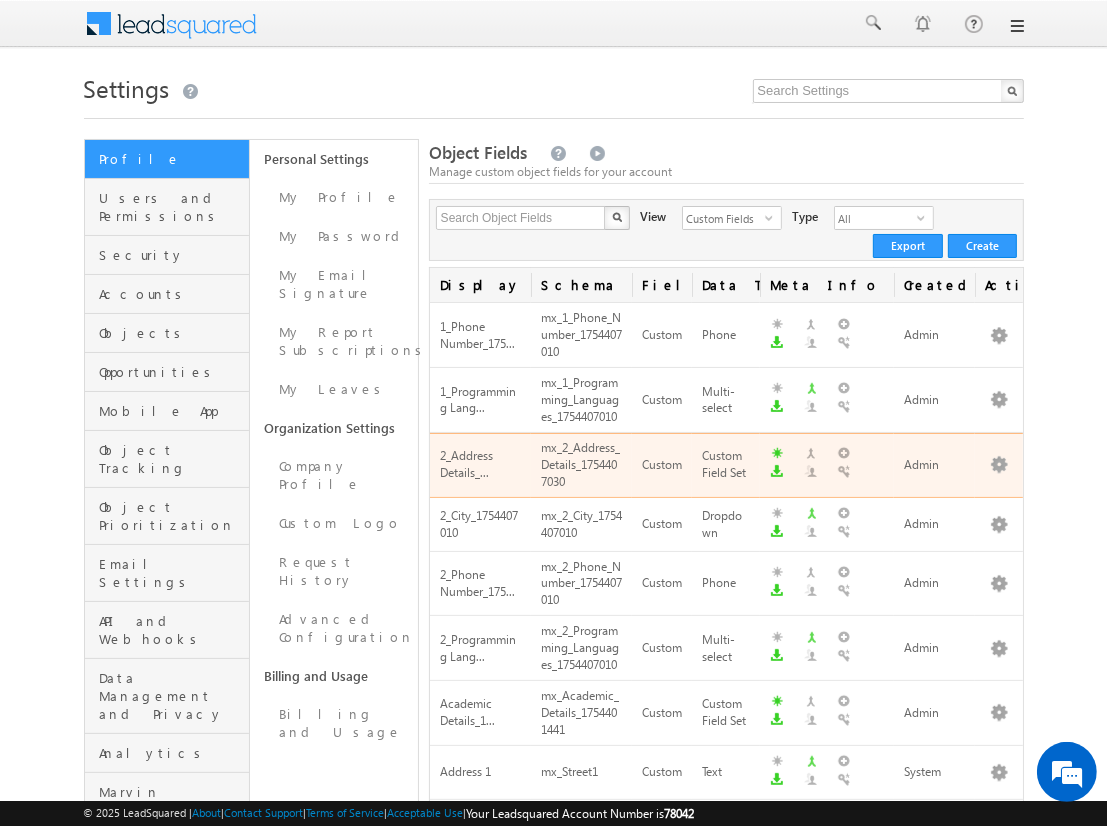 scroll, scrollTop: 1239, scrollLeft: 0, axis: vertical 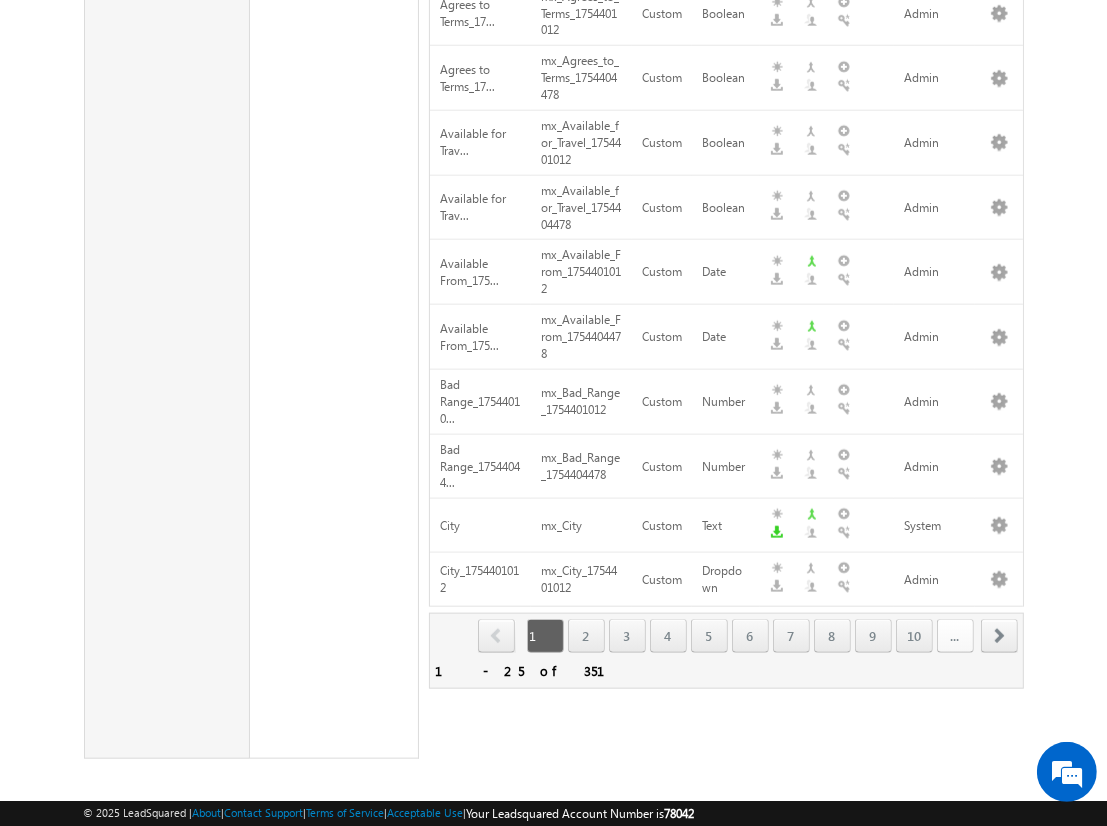 click on "..." at bounding box center [955, 636] 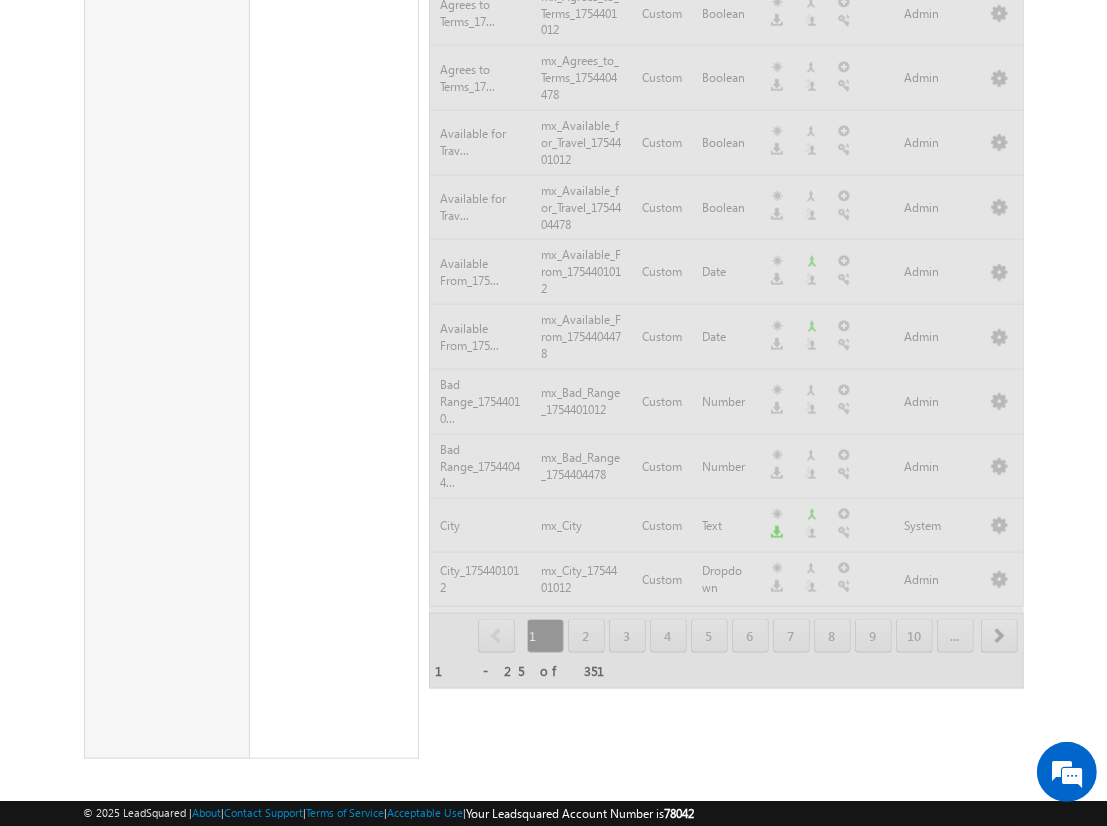 scroll, scrollTop: 1028, scrollLeft: 0, axis: vertical 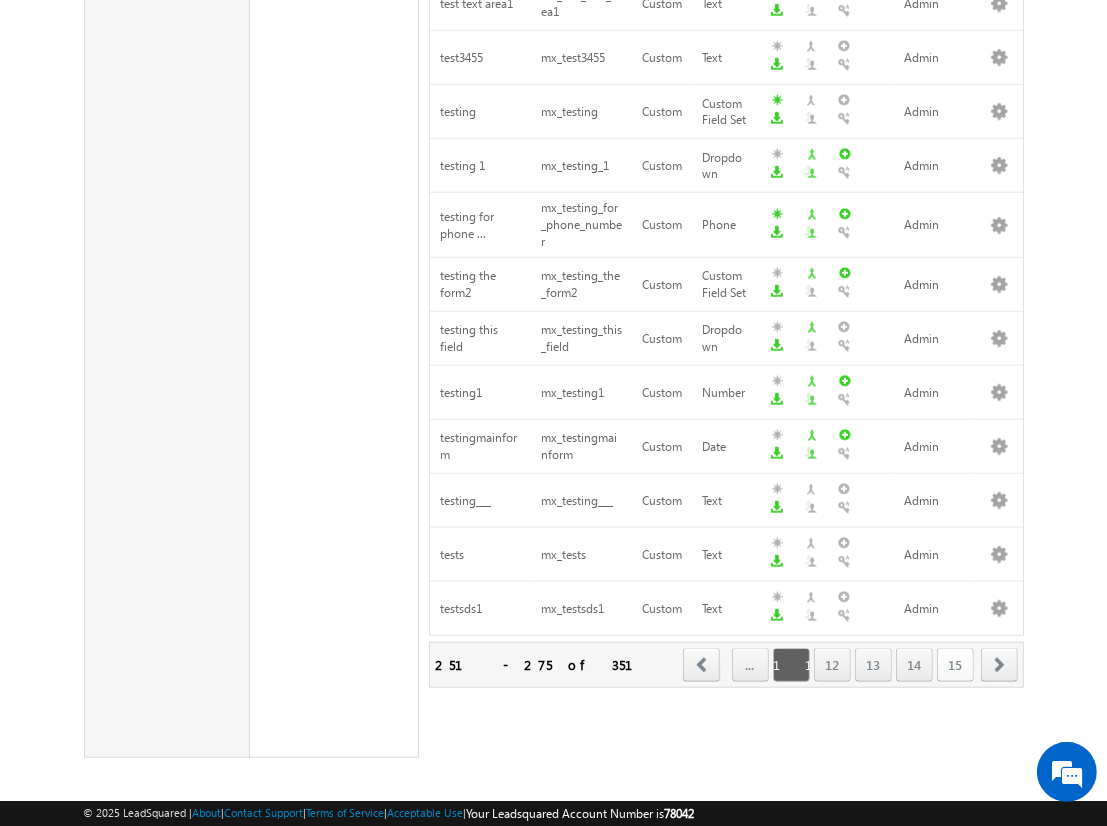 click on "15" at bounding box center (955, 665) 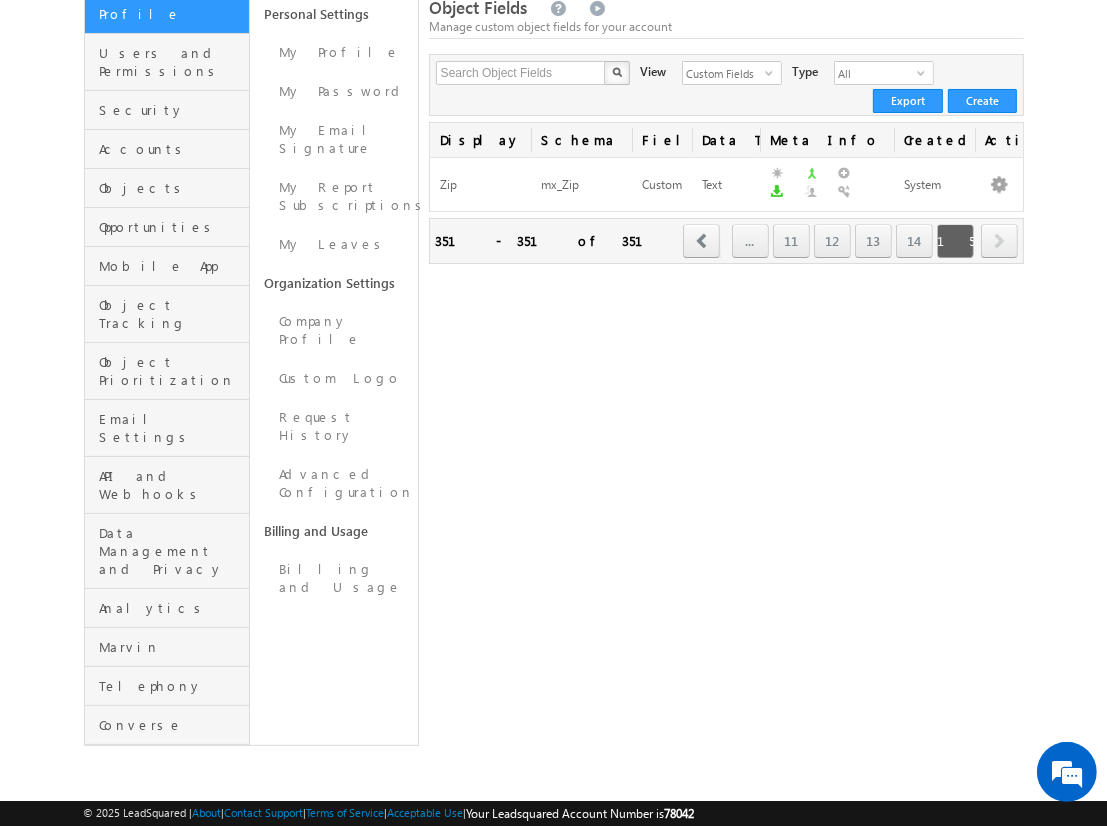 scroll, scrollTop: 34, scrollLeft: 0, axis: vertical 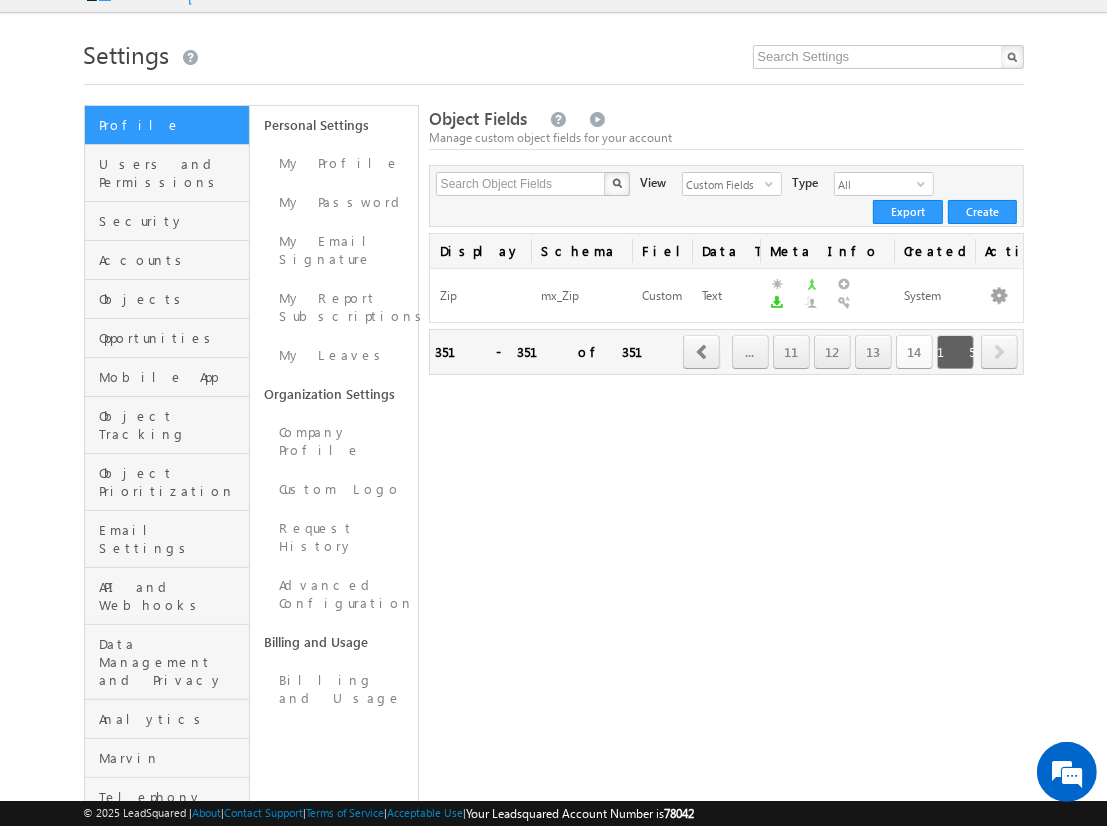 click on "14" at bounding box center (914, 352) 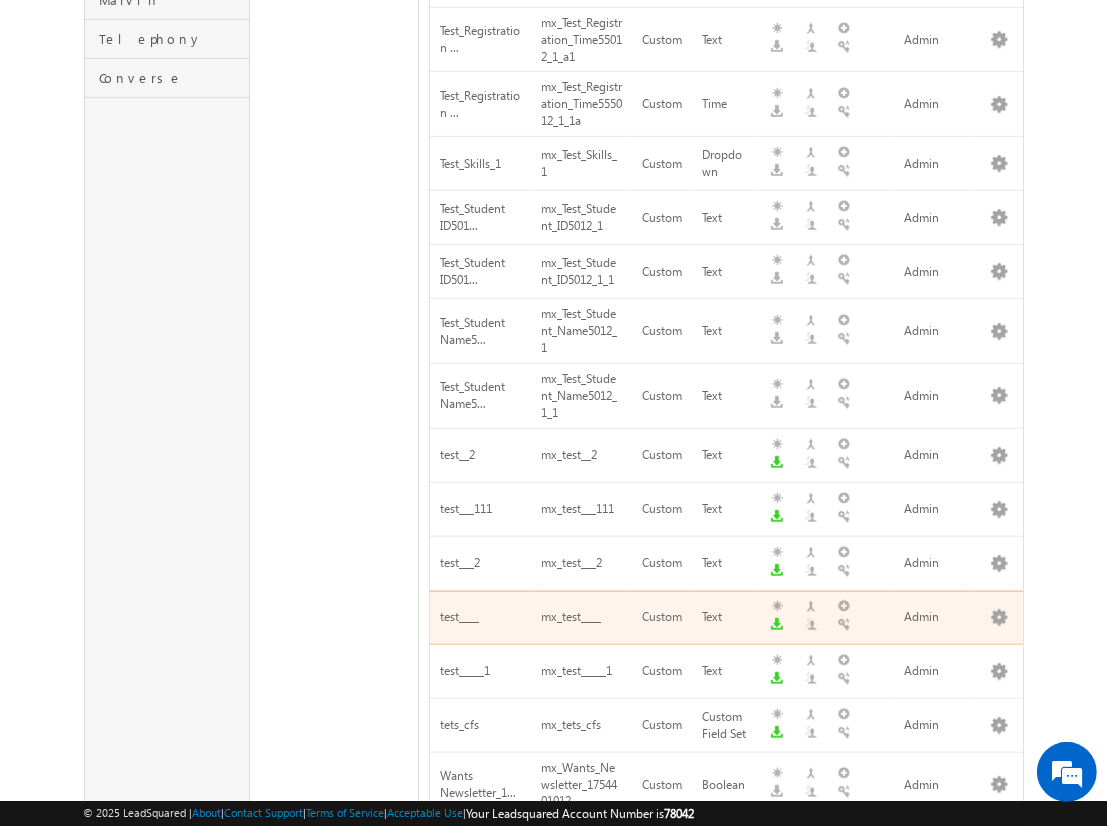 scroll, scrollTop: 1177, scrollLeft: 0, axis: vertical 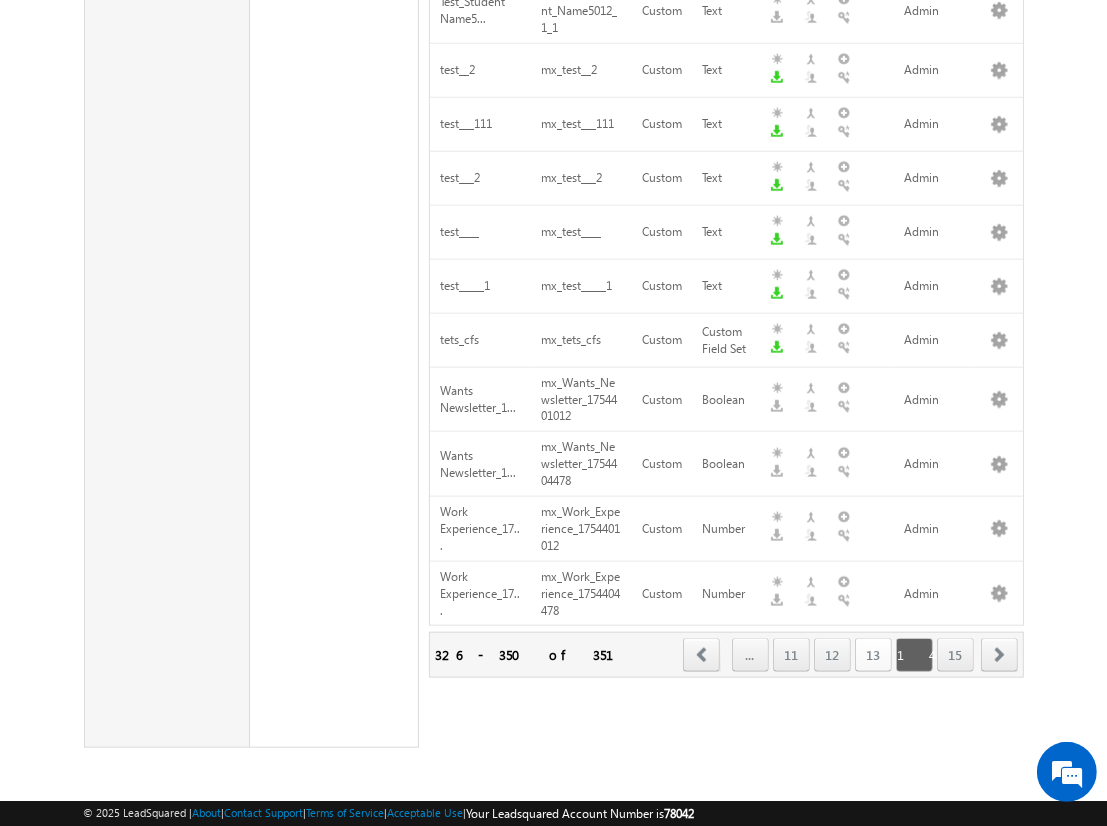 click on "13" at bounding box center [873, 655] 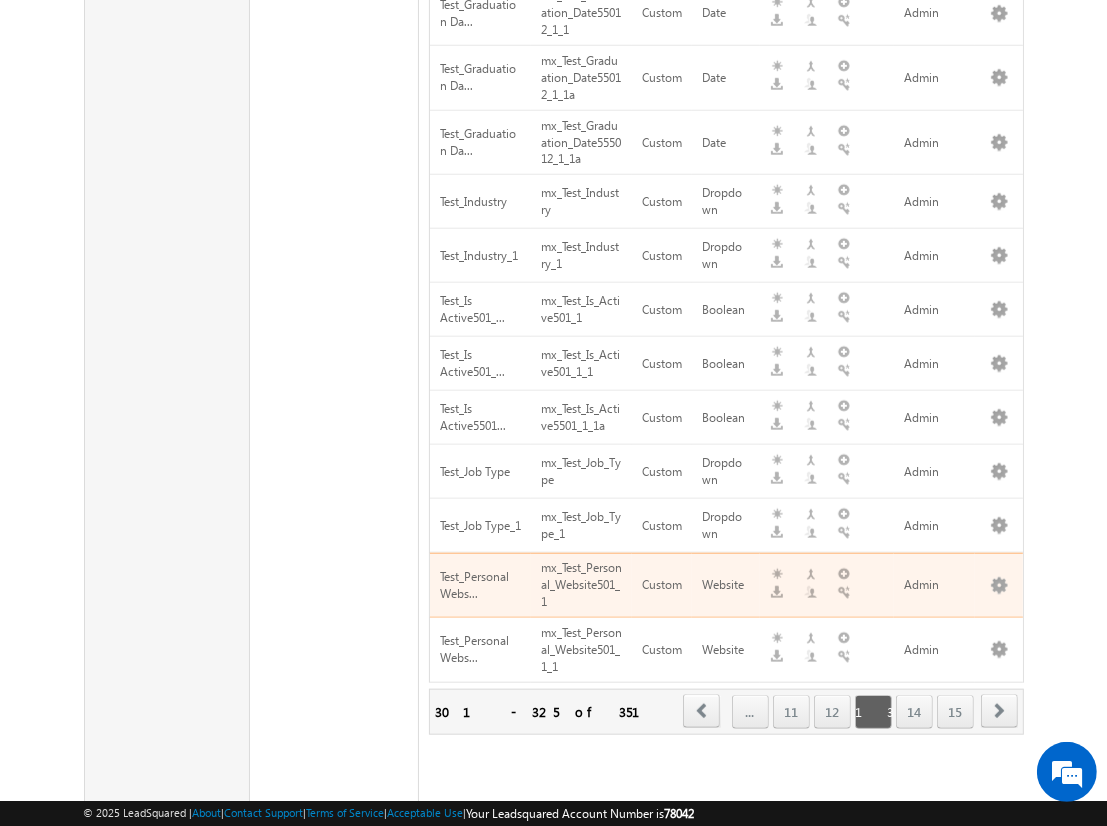 scroll, scrollTop: 1138, scrollLeft: 0, axis: vertical 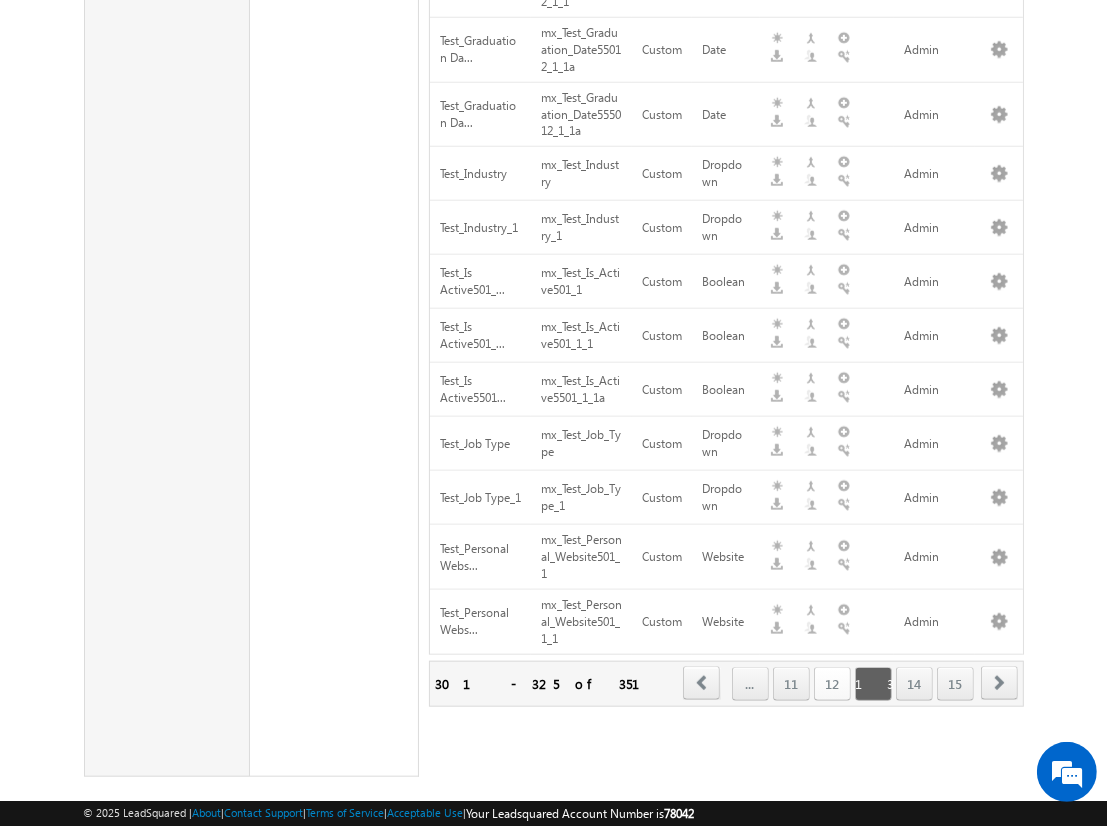 click on "12" at bounding box center [832, 684] 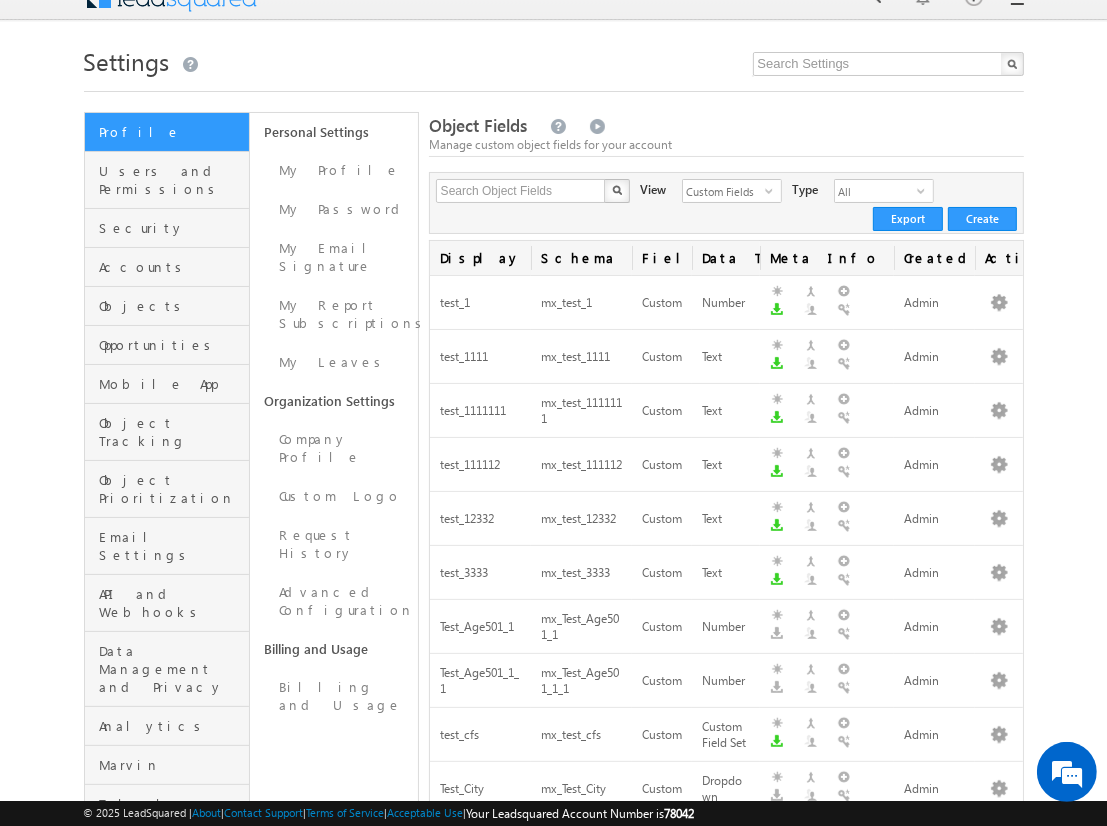 scroll, scrollTop: 20, scrollLeft: 0, axis: vertical 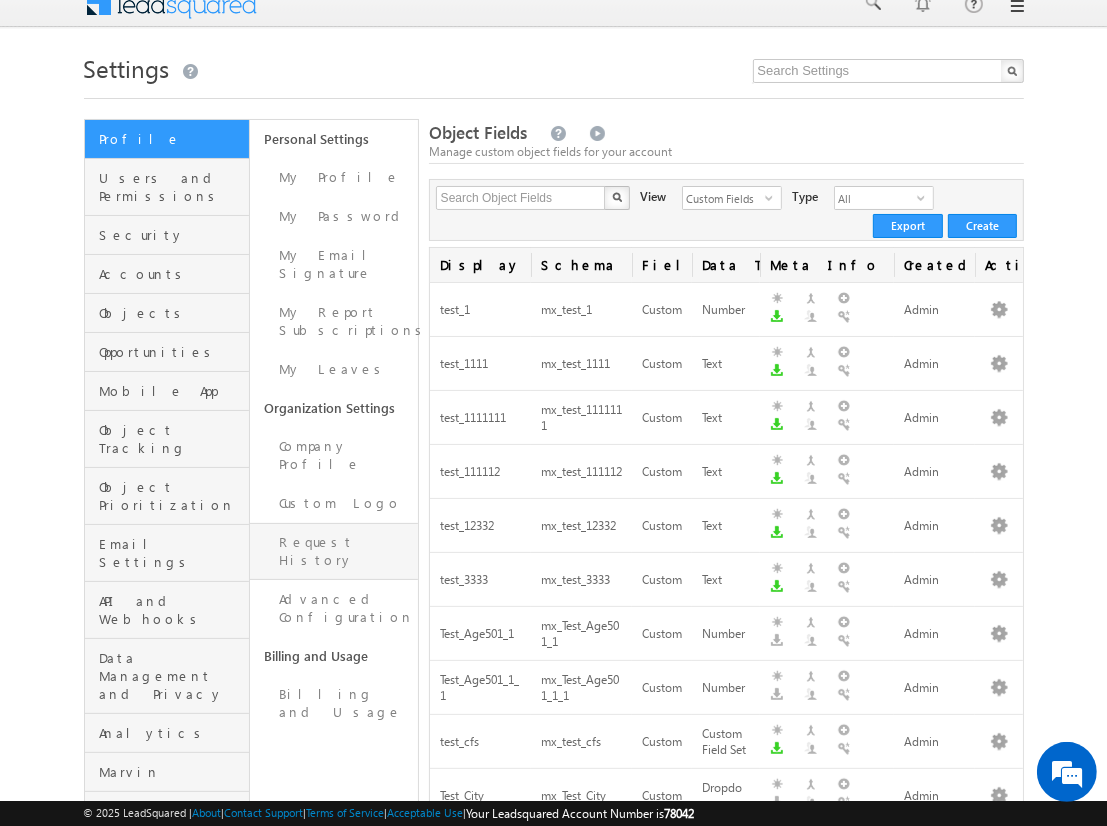 click on "Request History" at bounding box center [334, 551] 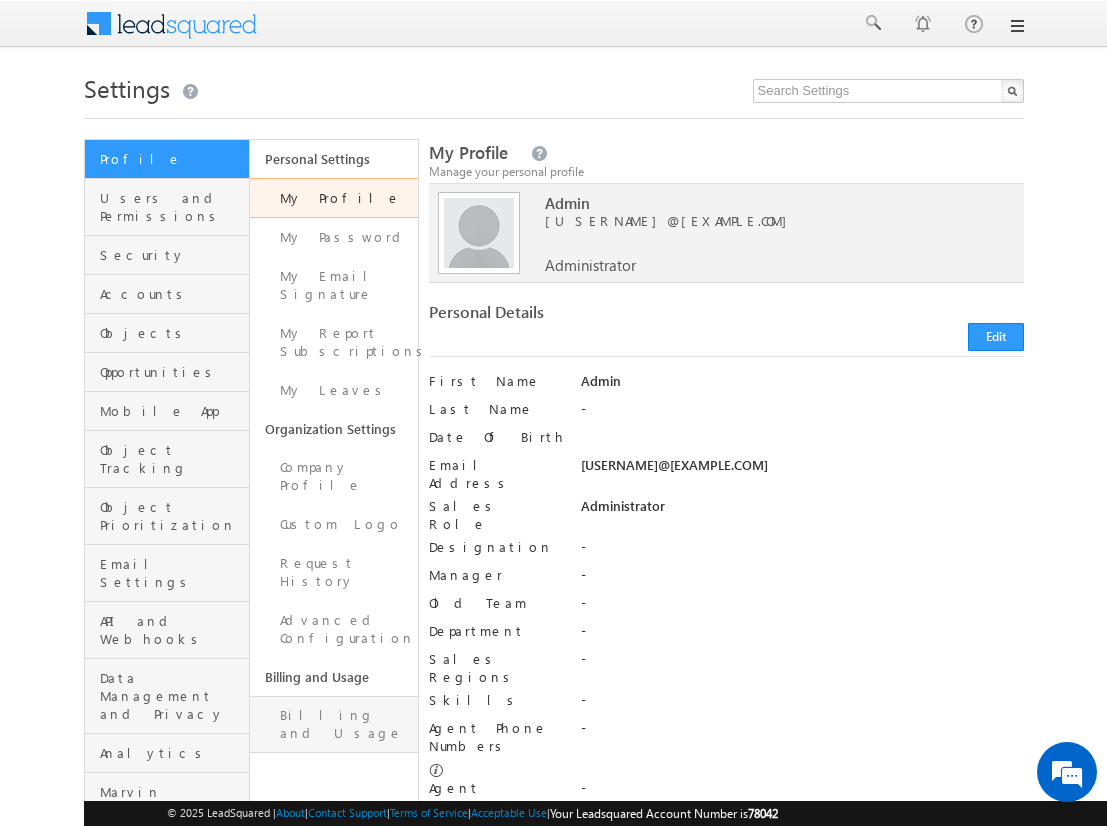 scroll, scrollTop: 0, scrollLeft: 0, axis: both 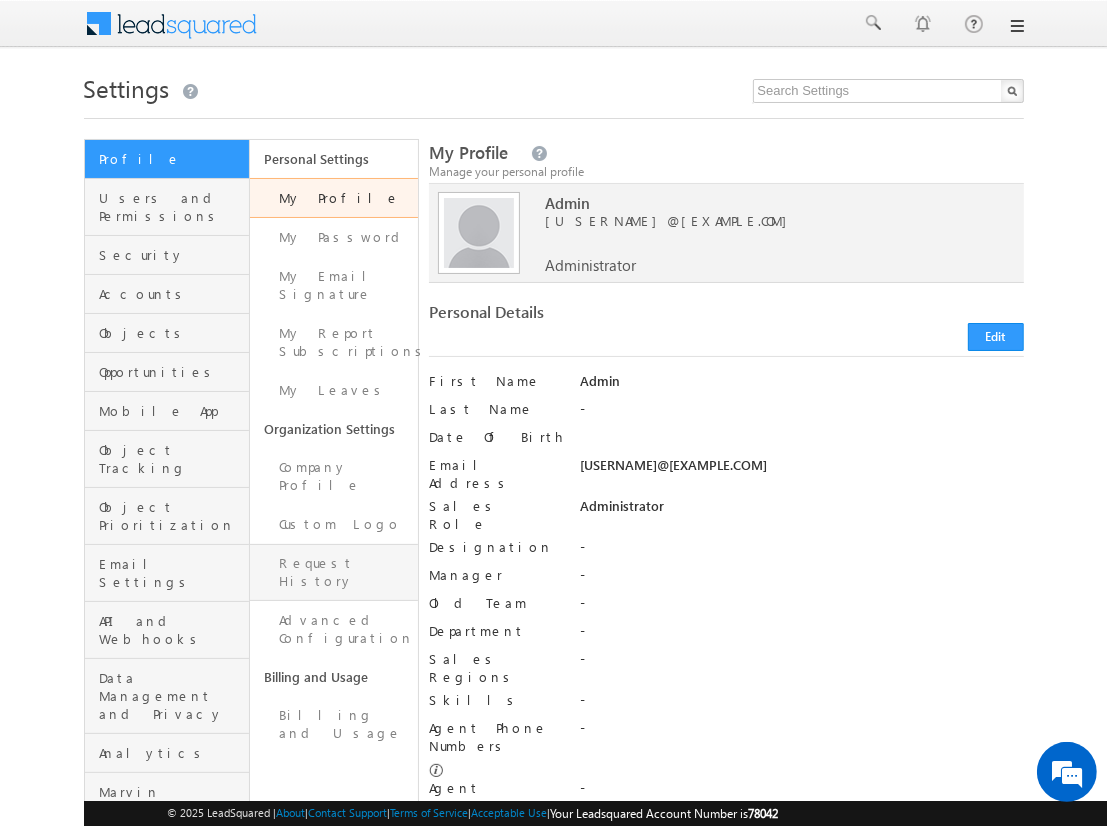 click on "Request History" at bounding box center (334, 572) 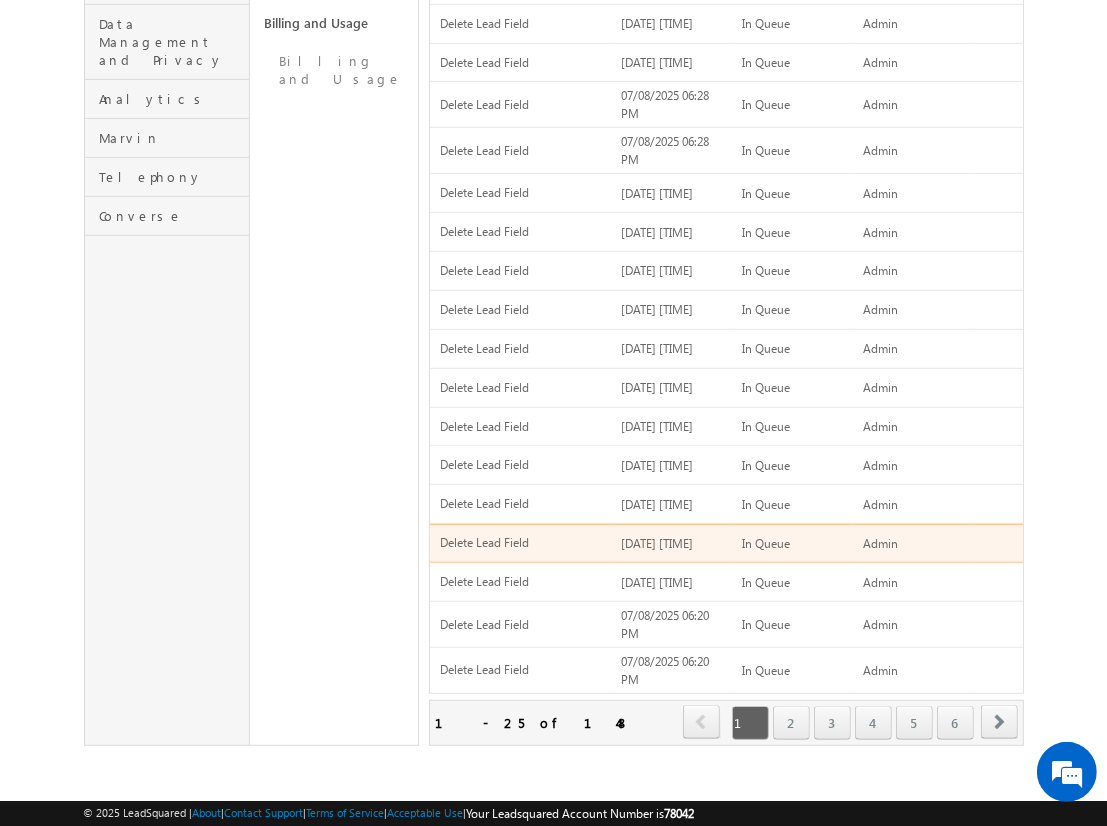 scroll, scrollTop: 0, scrollLeft: 0, axis: both 